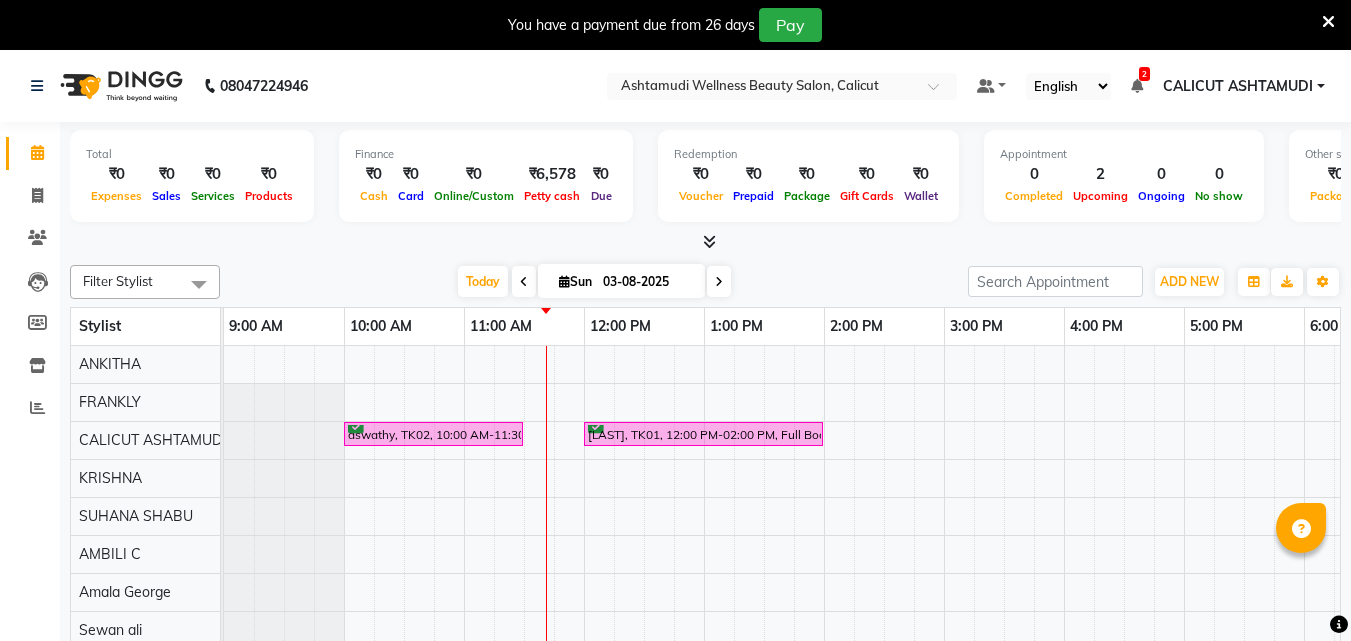 scroll, scrollTop: 0, scrollLeft: 0, axis: both 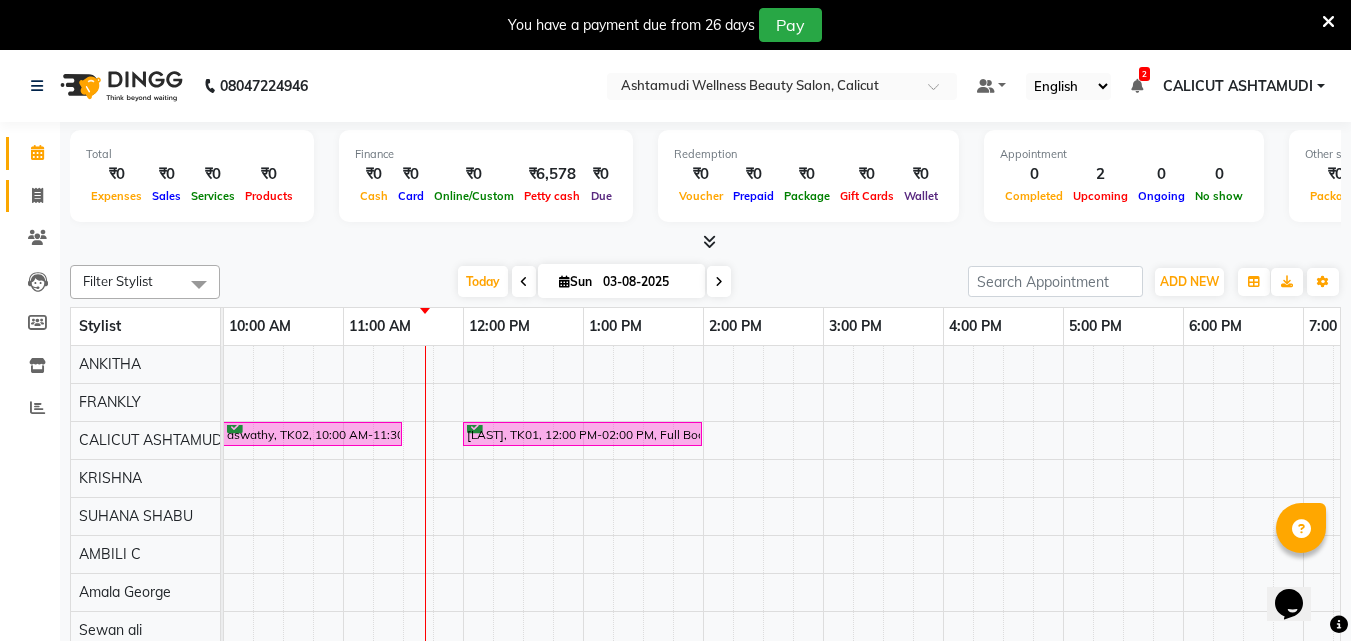 click on "Invoice" 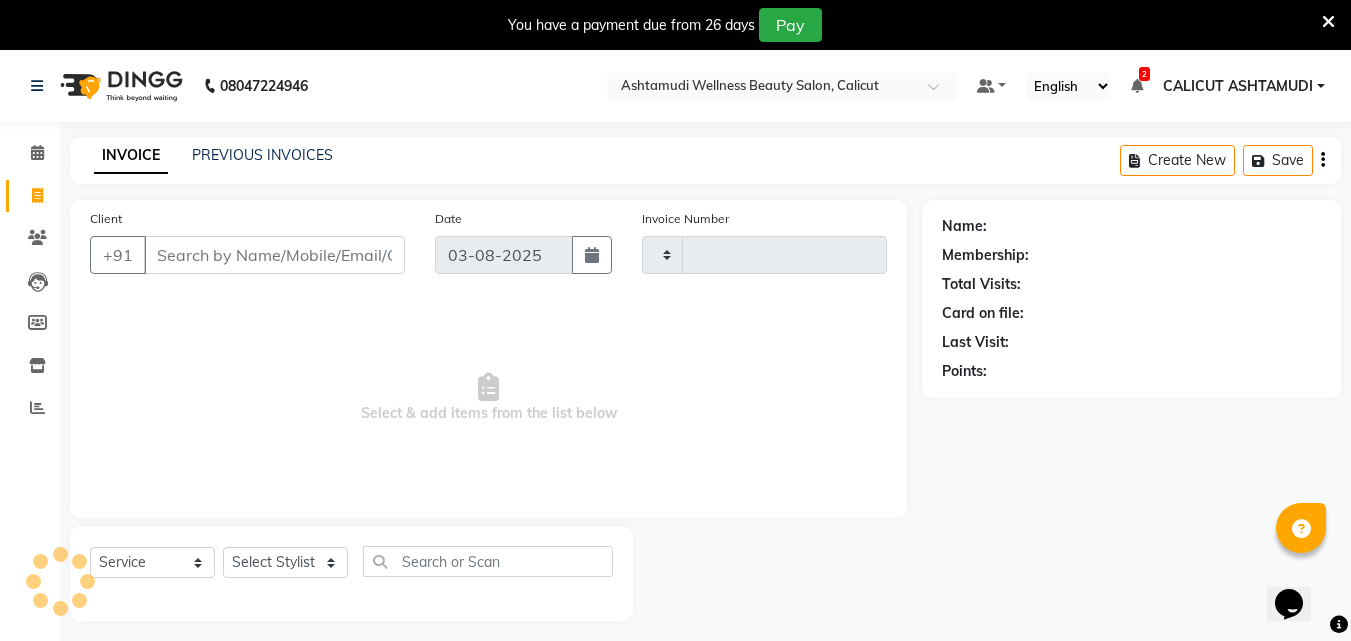 type on "3181" 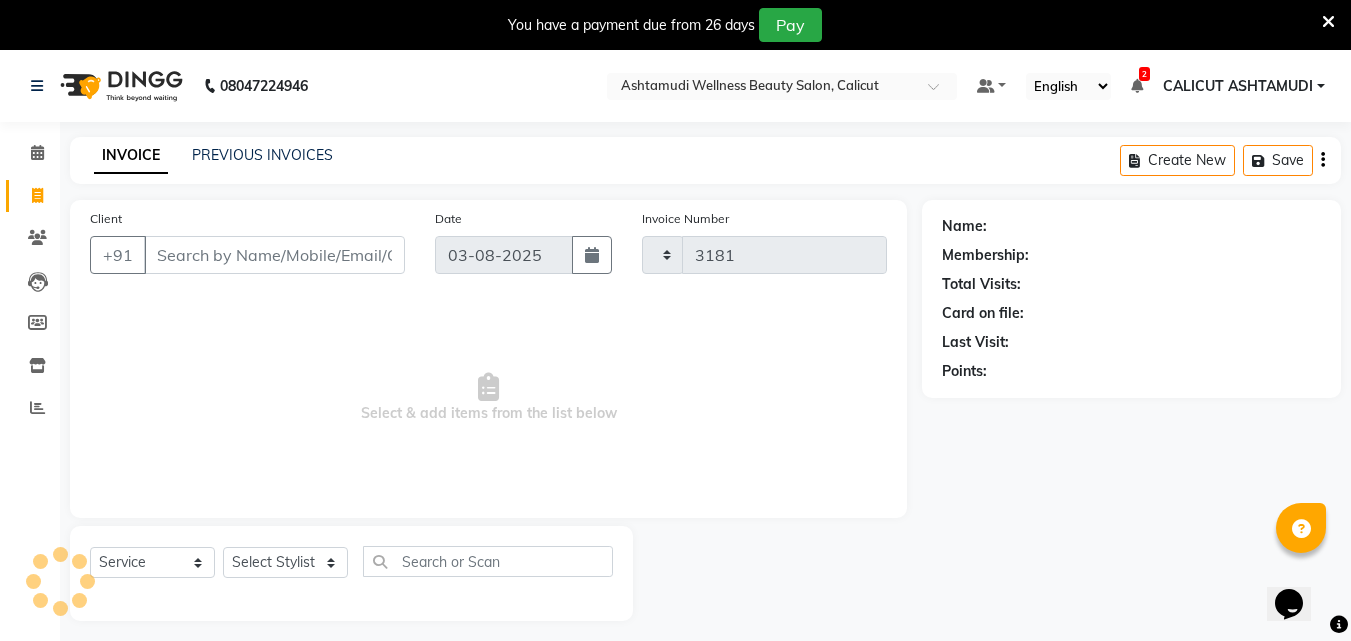 scroll, scrollTop: 50, scrollLeft: 0, axis: vertical 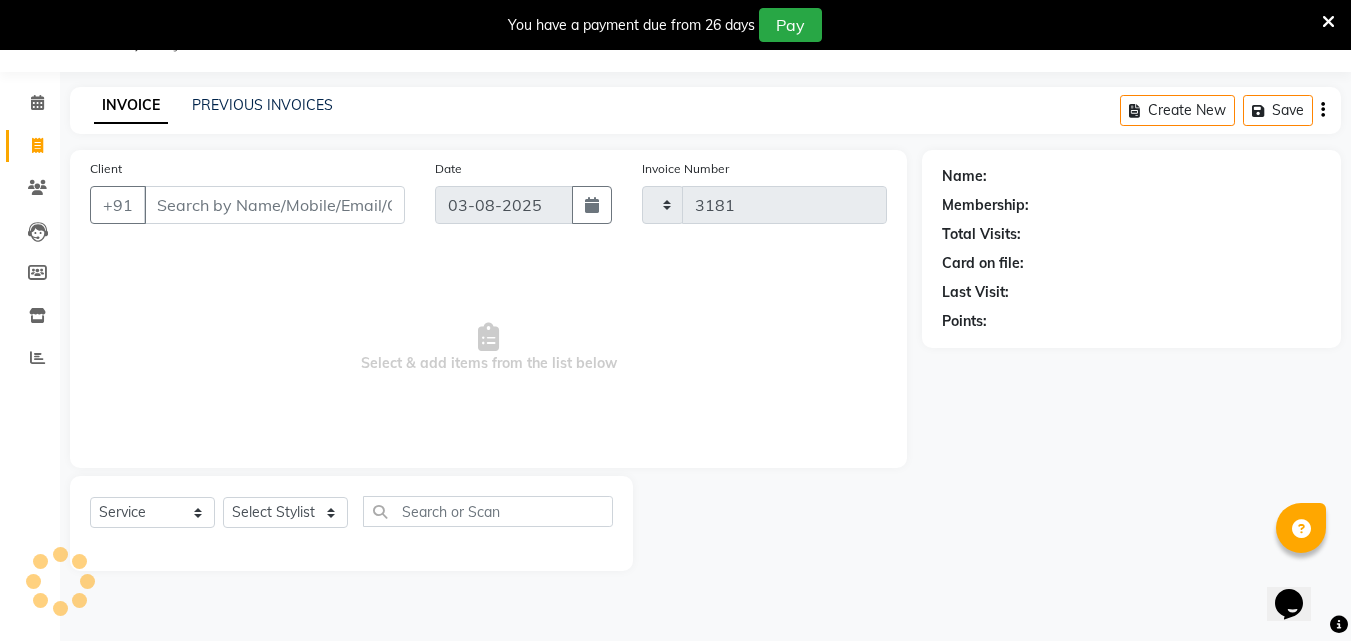 select on "4630" 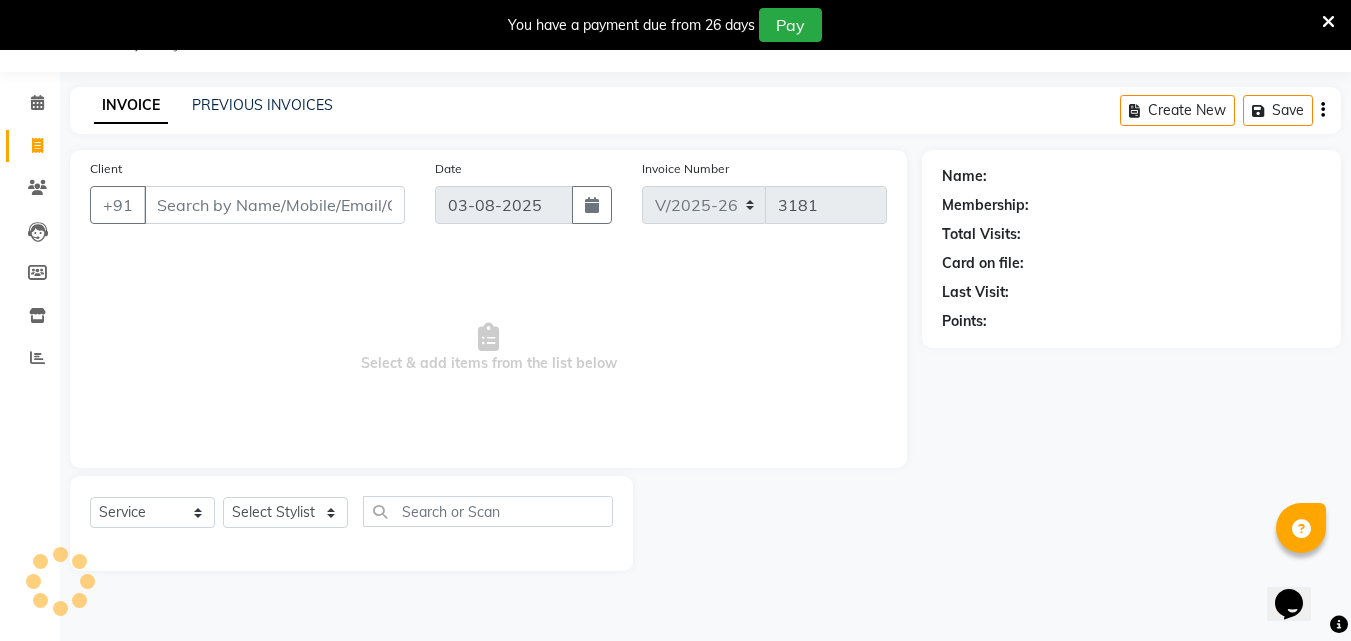 click on "Client" at bounding box center [274, 205] 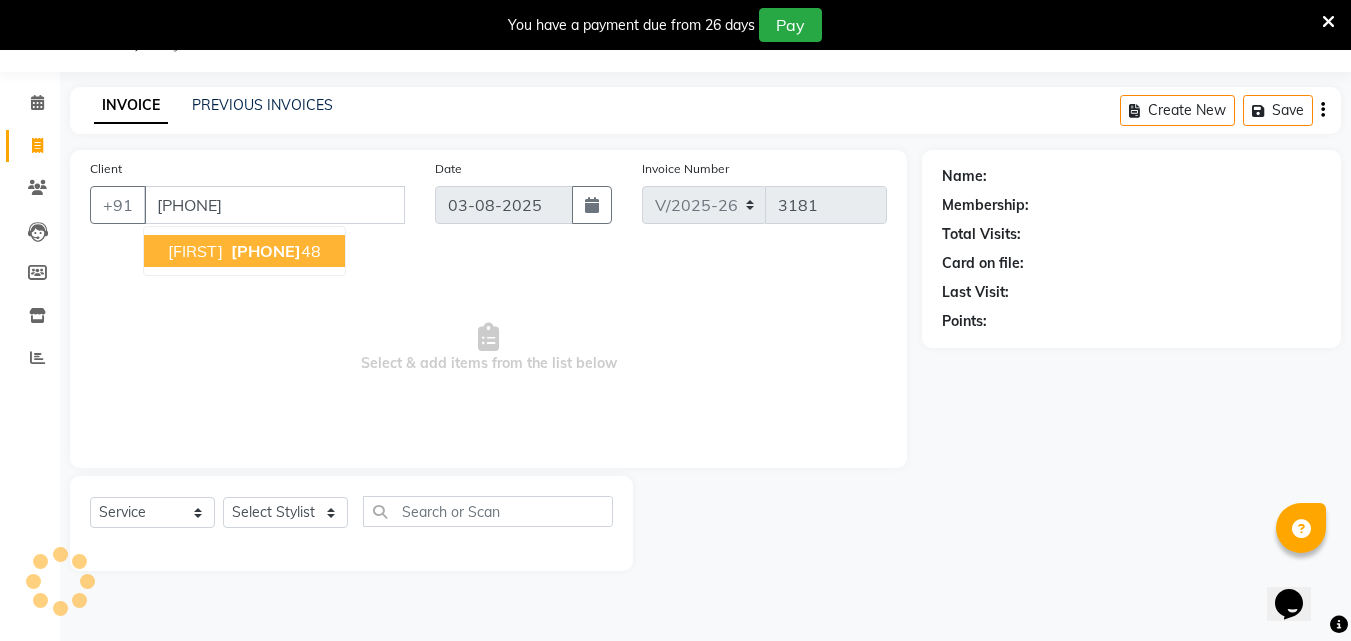 type on "[PHONE]" 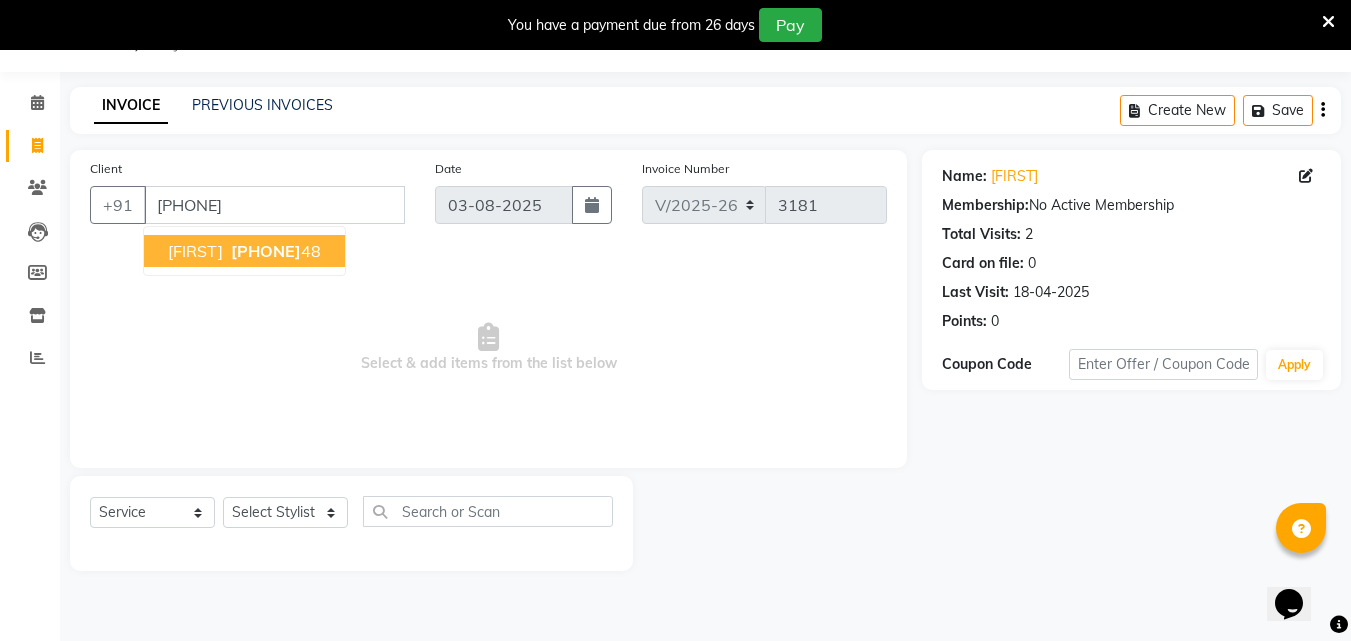click on "94473567" at bounding box center (266, 251) 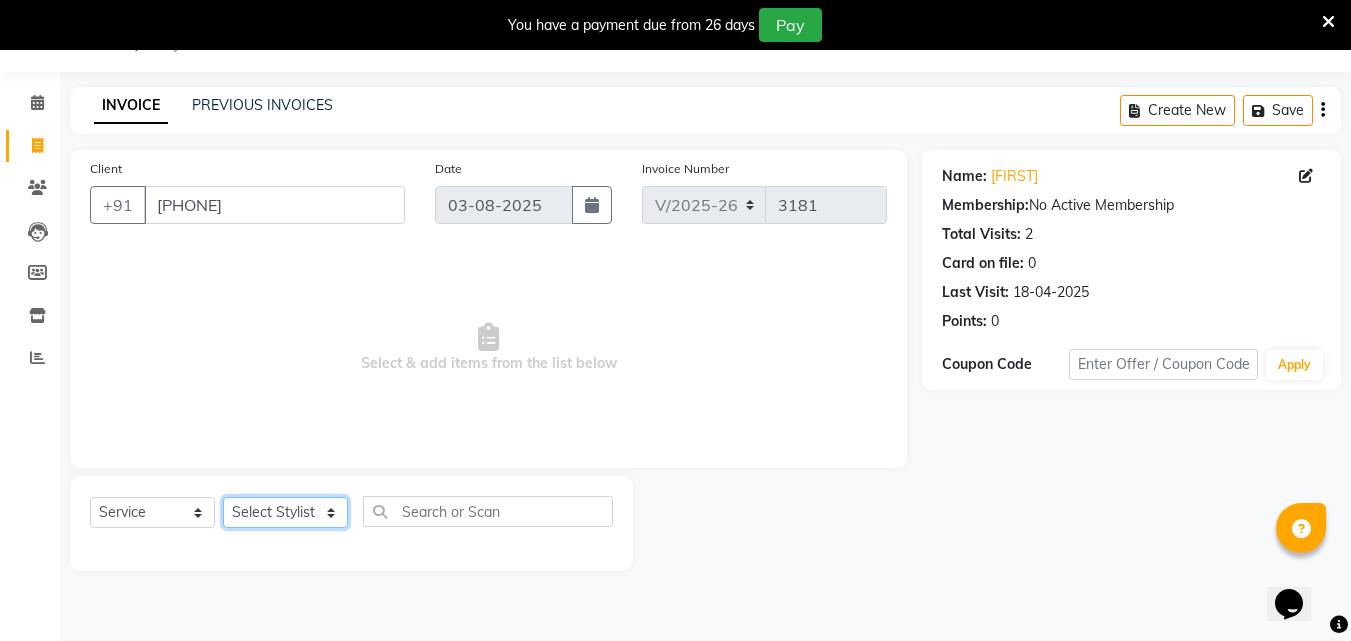 click on "Select Stylist Amala George AMBILI C ANJANA DAS ANKITHA Arya CALICUT ASHTAMUDI FRANKLY	 GRACY KRISHNA Nitesh Punam Gurung Sewan ali Sheela SUHANA  SHABU Titto" 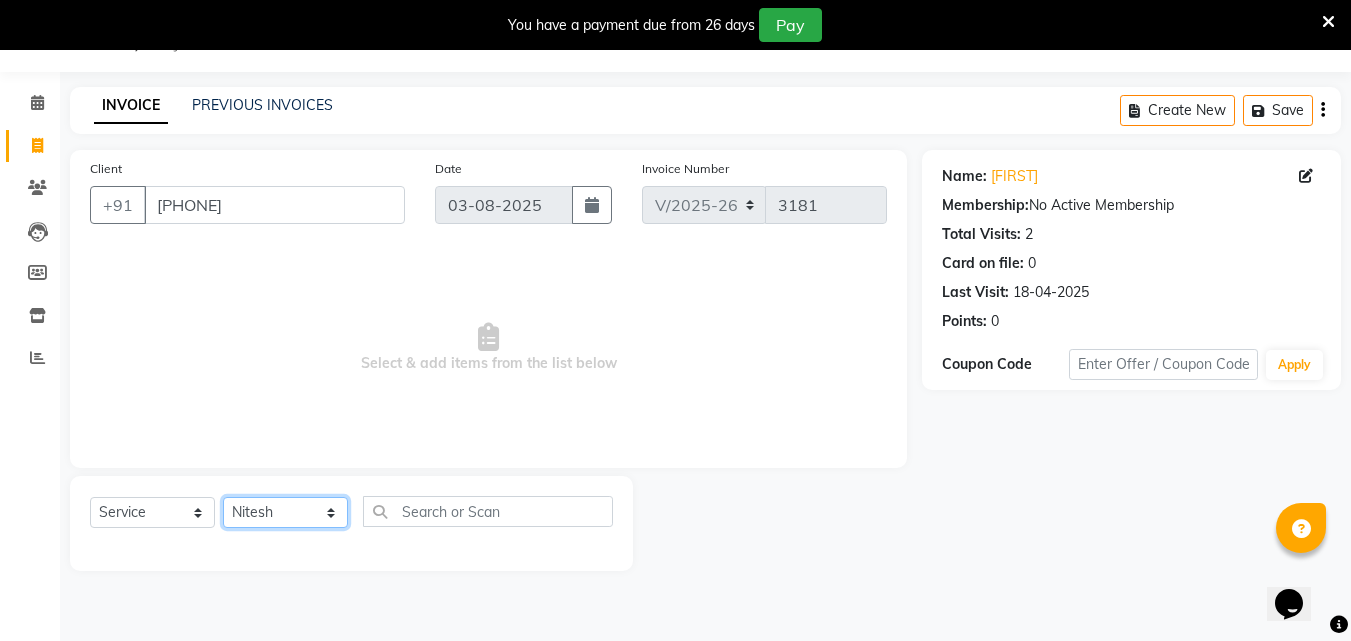 click on "Select Stylist Amala George AMBILI C ANJANA DAS ANKITHA Arya CALICUT ASHTAMUDI FRANKLY	 GRACY KRISHNA Nitesh Punam Gurung Sewan ali Sheela SUHANA  SHABU Titto" 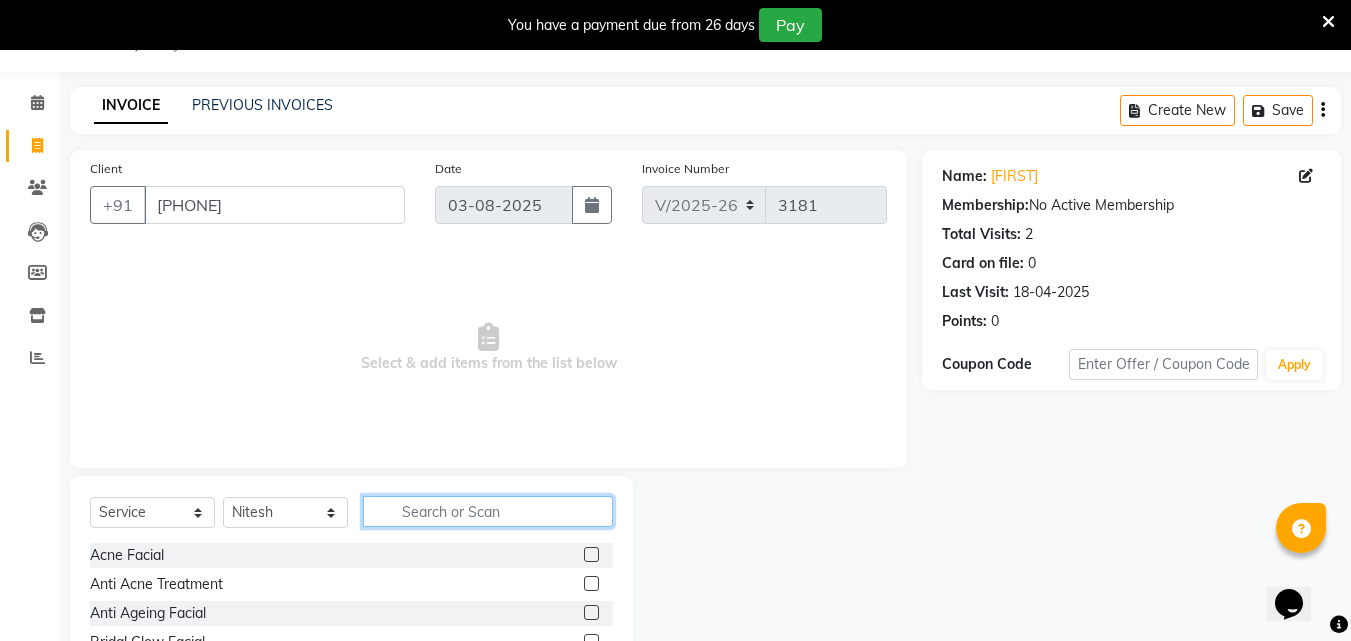click 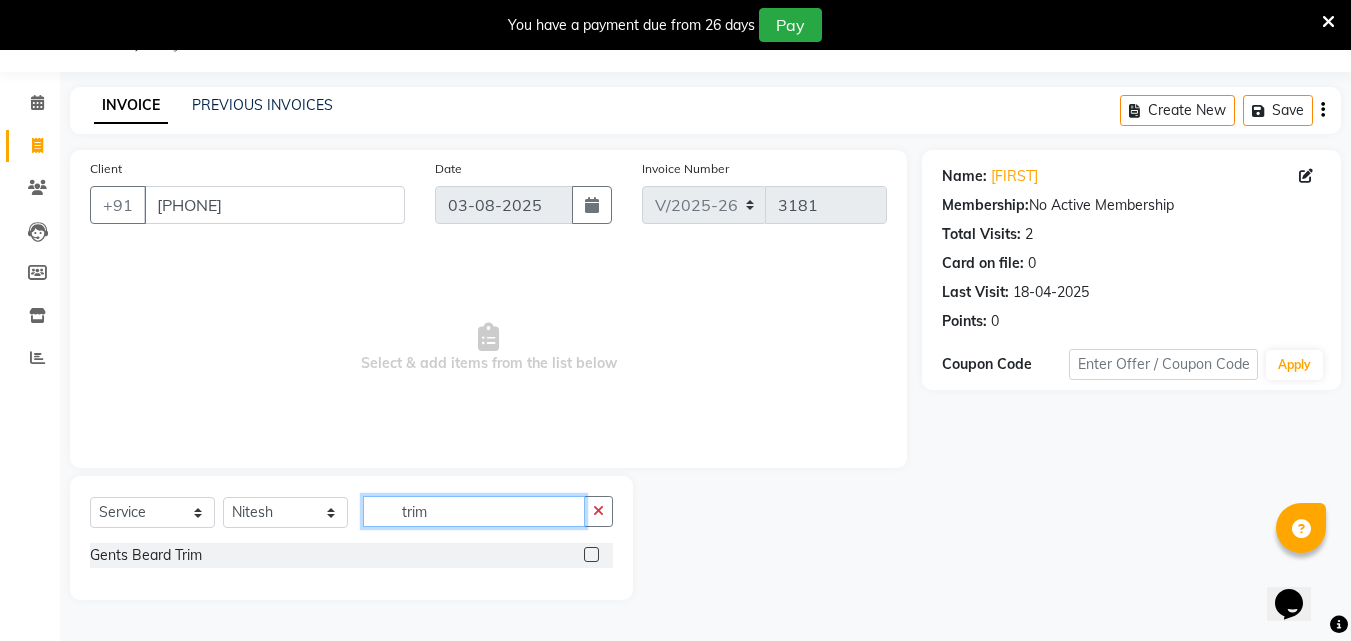 type on "trim" 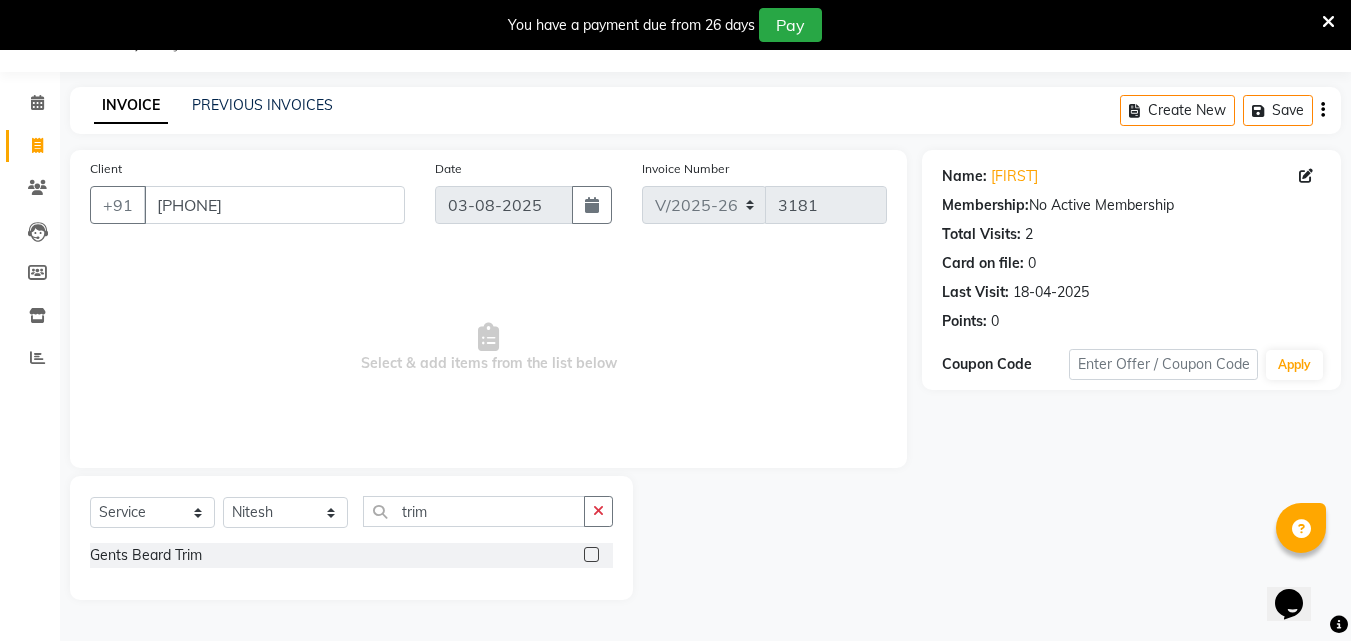 click 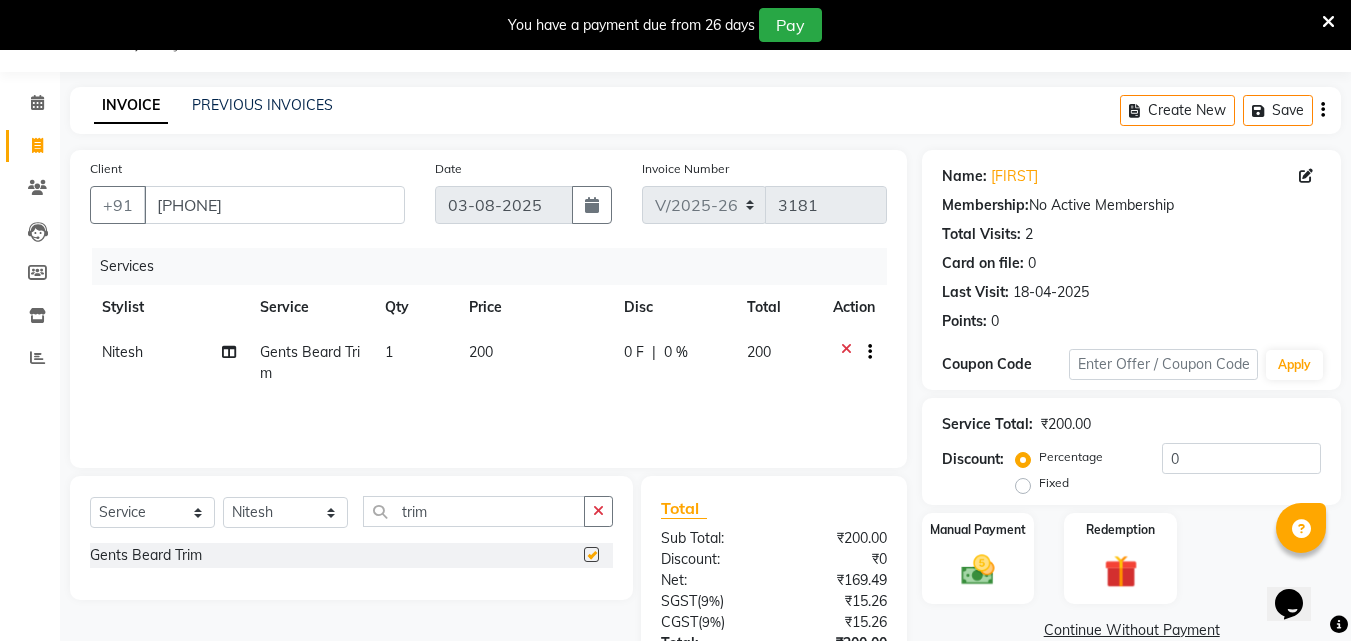 checkbox on "false" 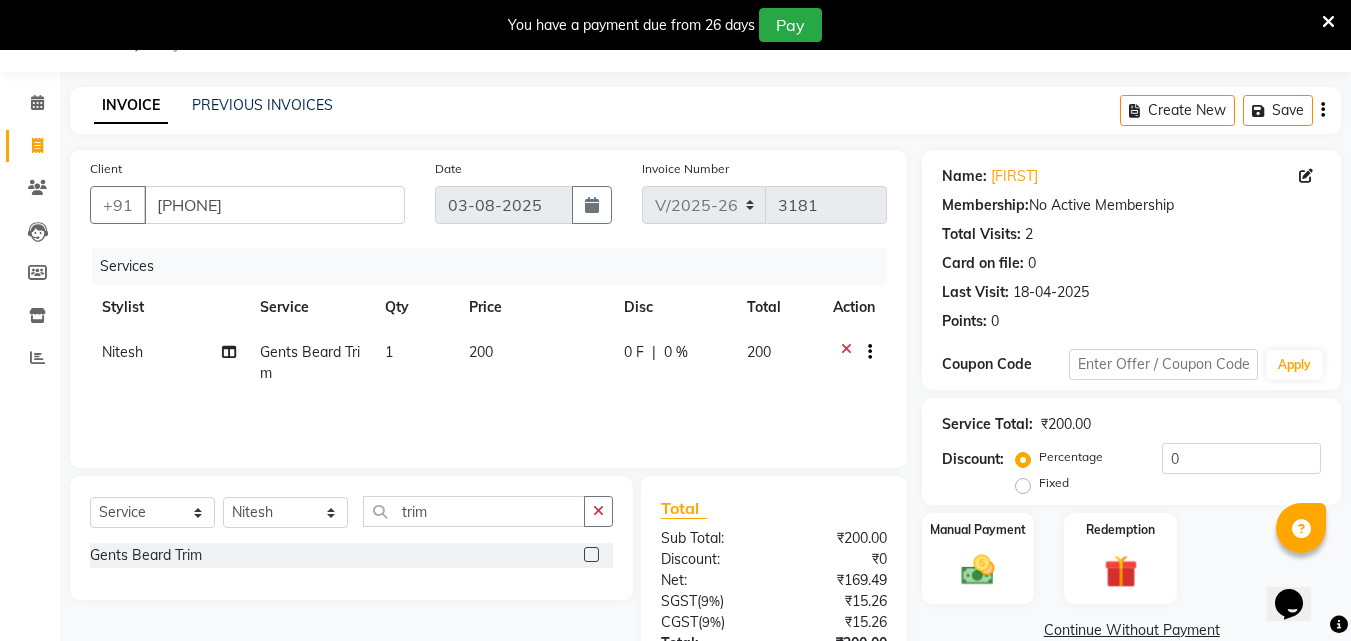 click at bounding box center (1328, 22) 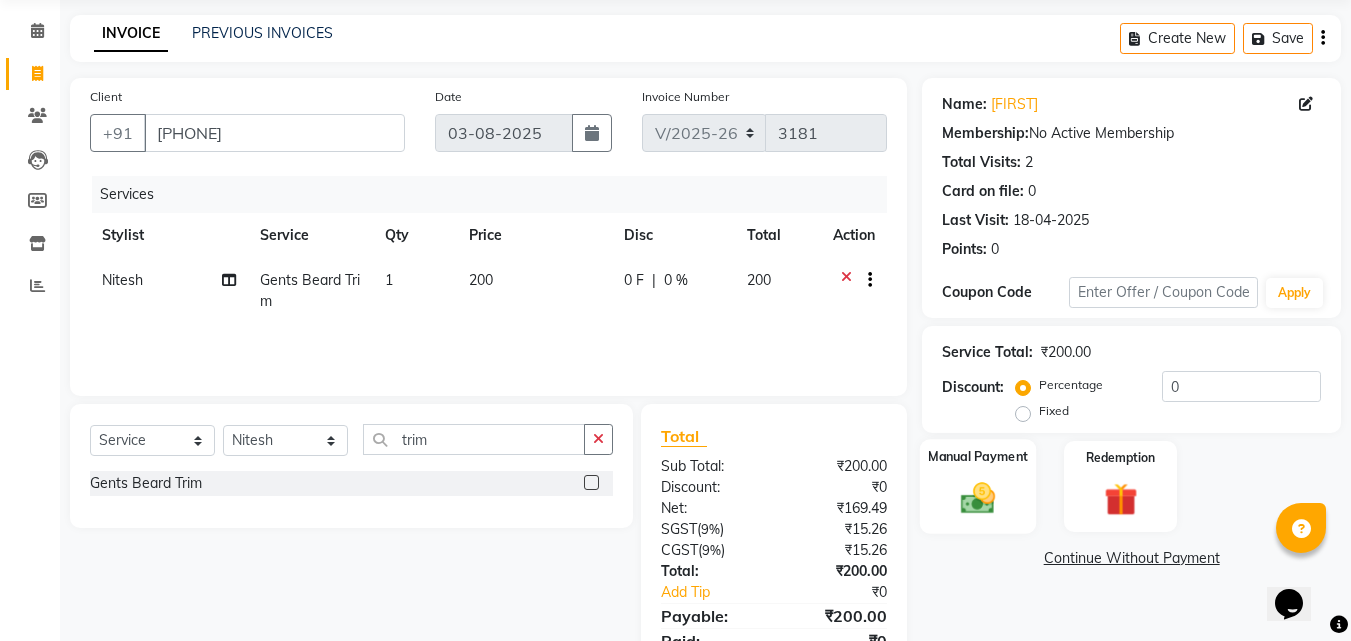 scroll, scrollTop: 159, scrollLeft: 0, axis: vertical 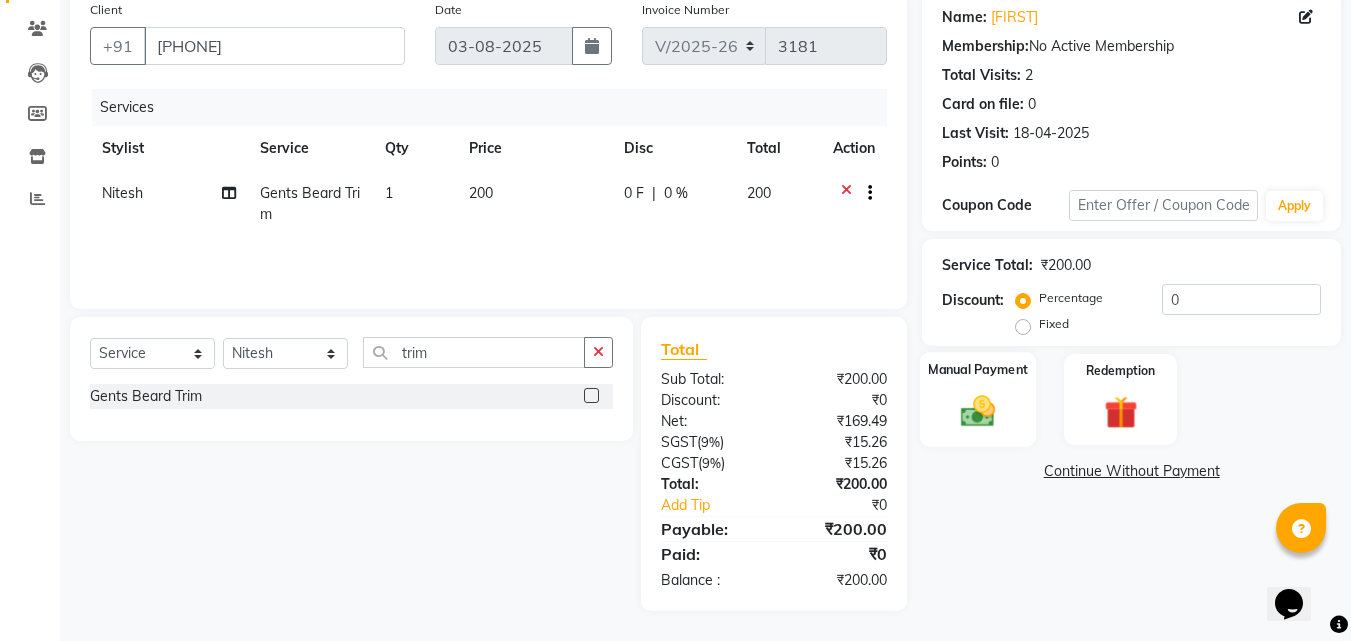 click 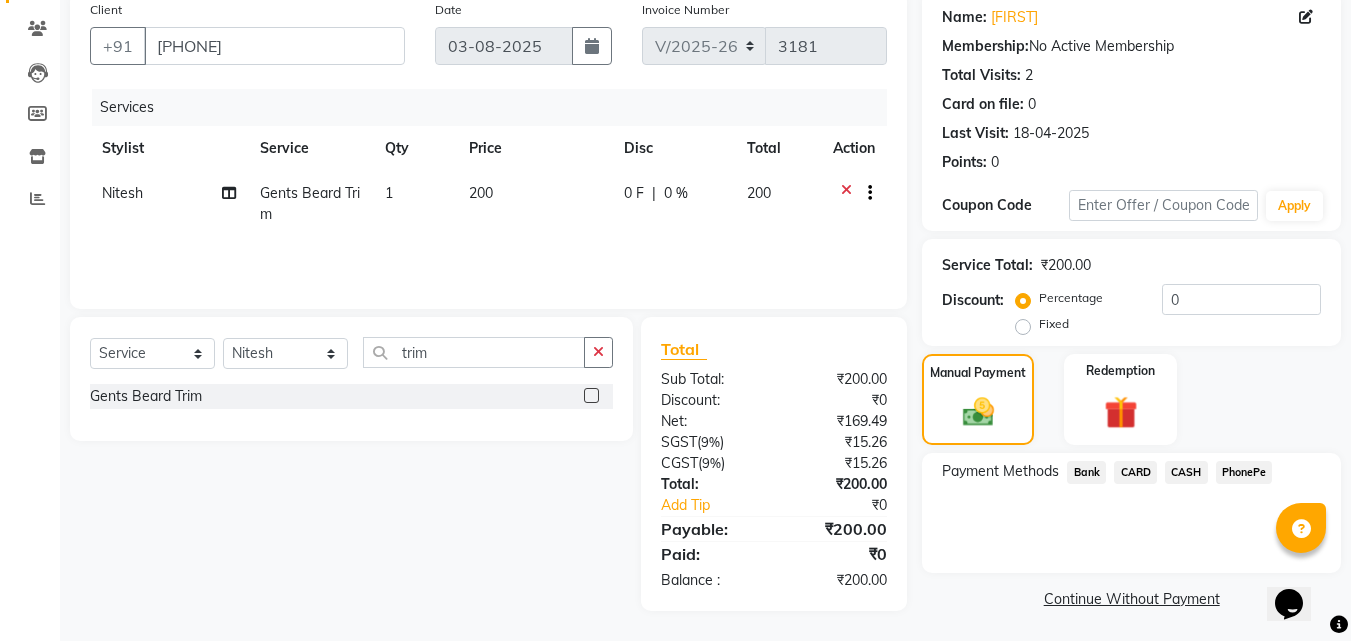 scroll, scrollTop: 162, scrollLeft: 0, axis: vertical 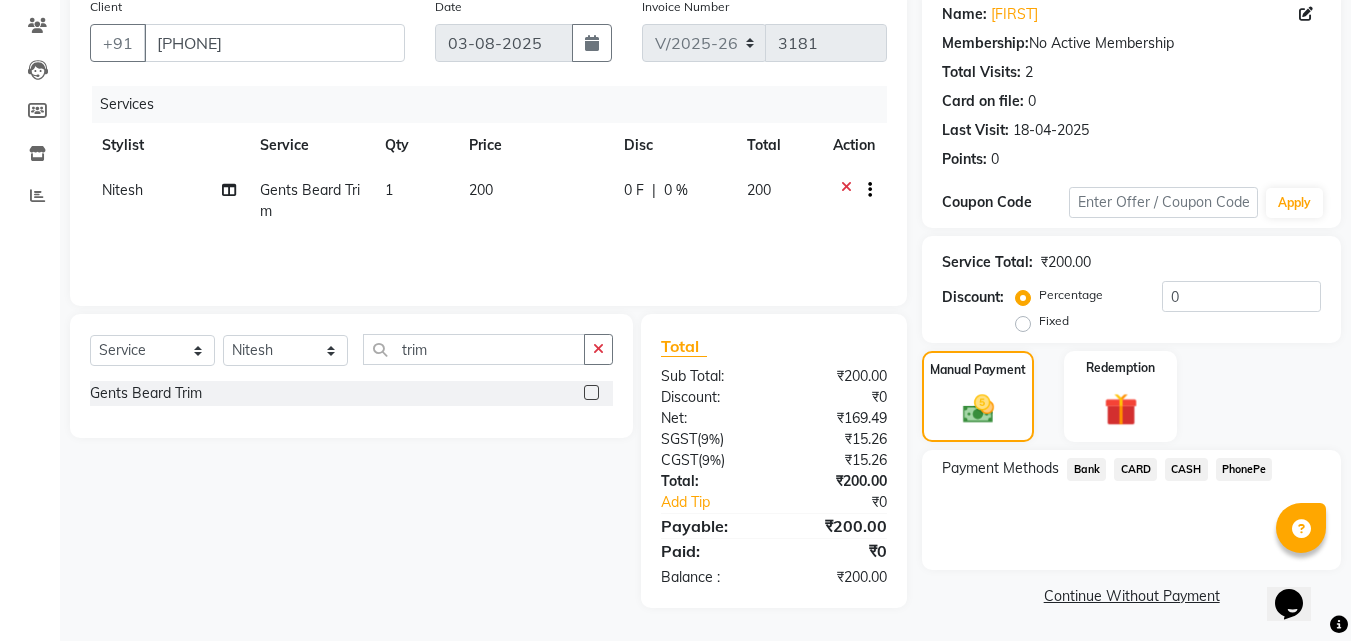 click on "CASH" 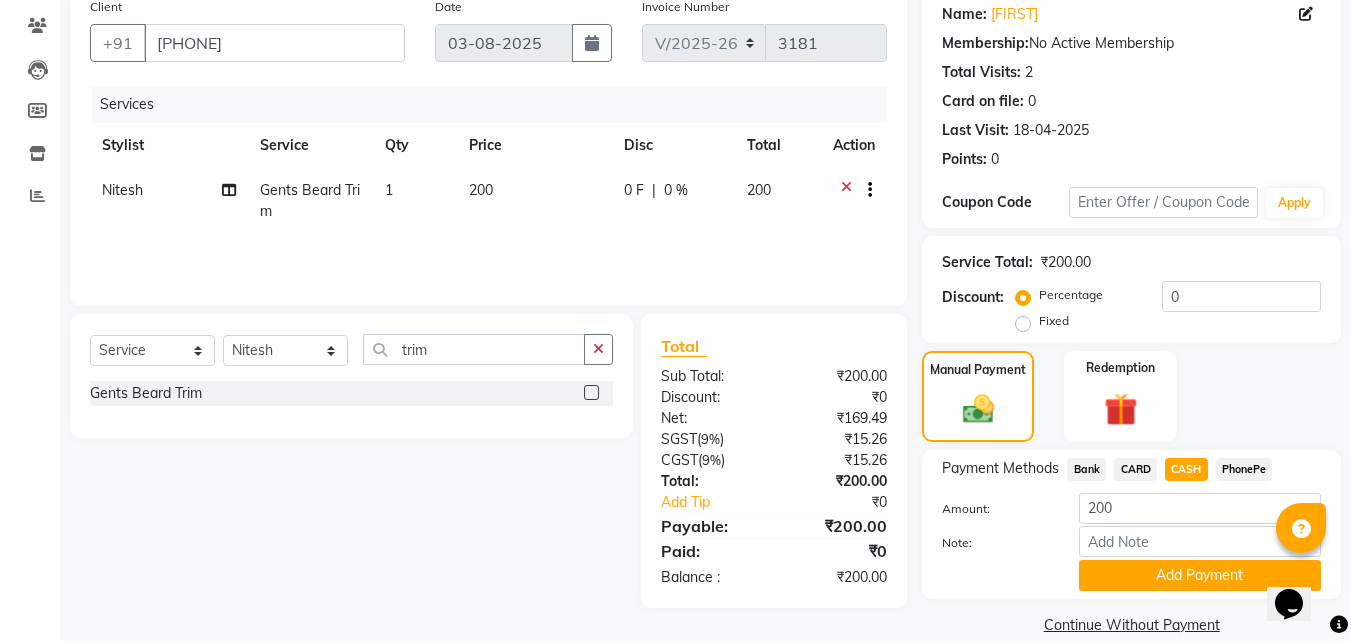 scroll, scrollTop: 191, scrollLeft: 0, axis: vertical 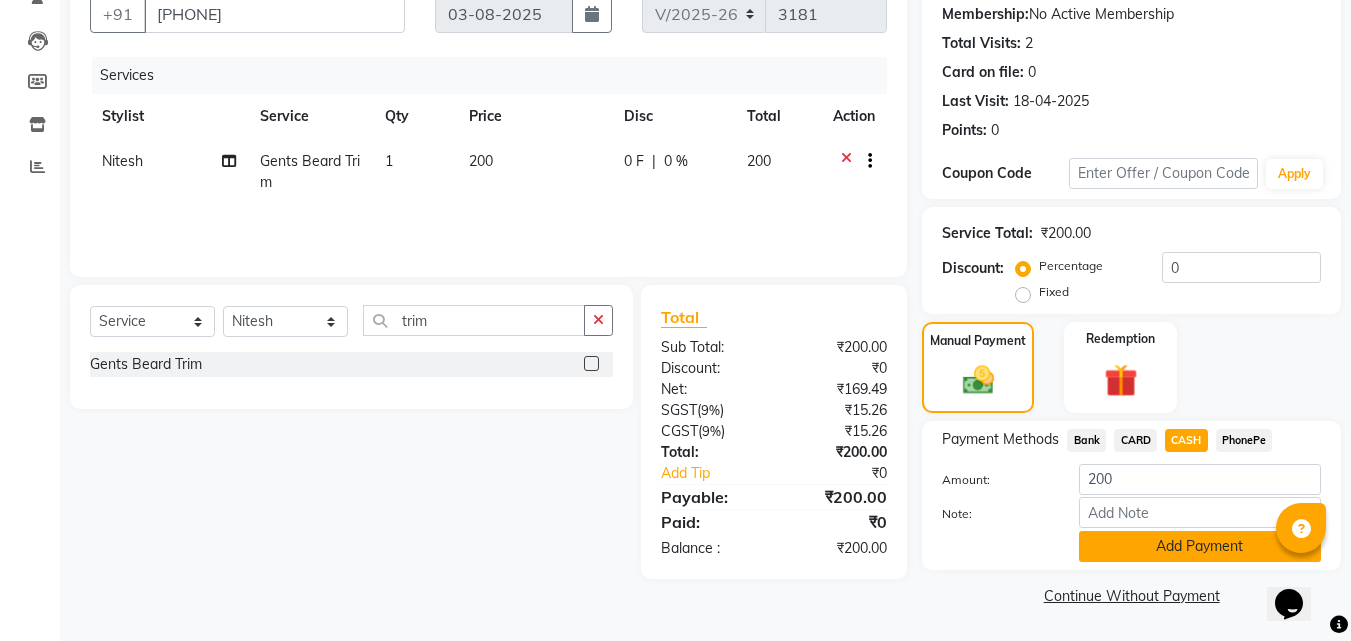 click on "Add Payment" 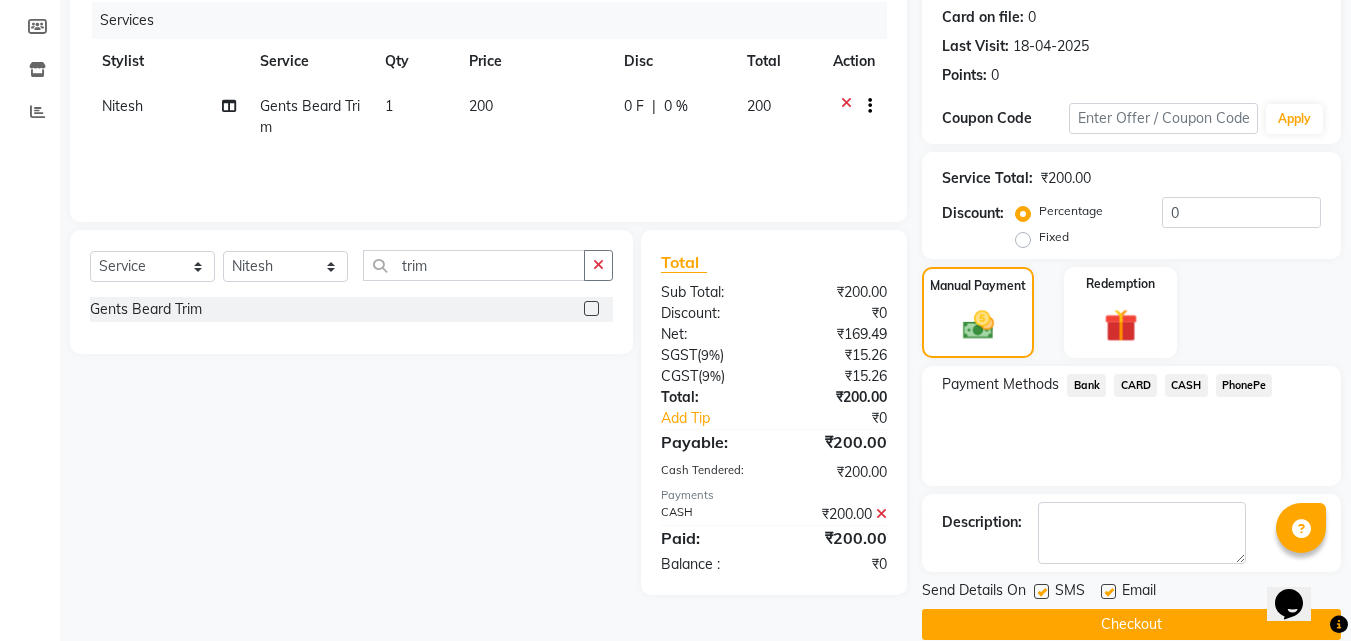 scroll, scrollTop: 275, scrollLeft: 0, axis: vertical 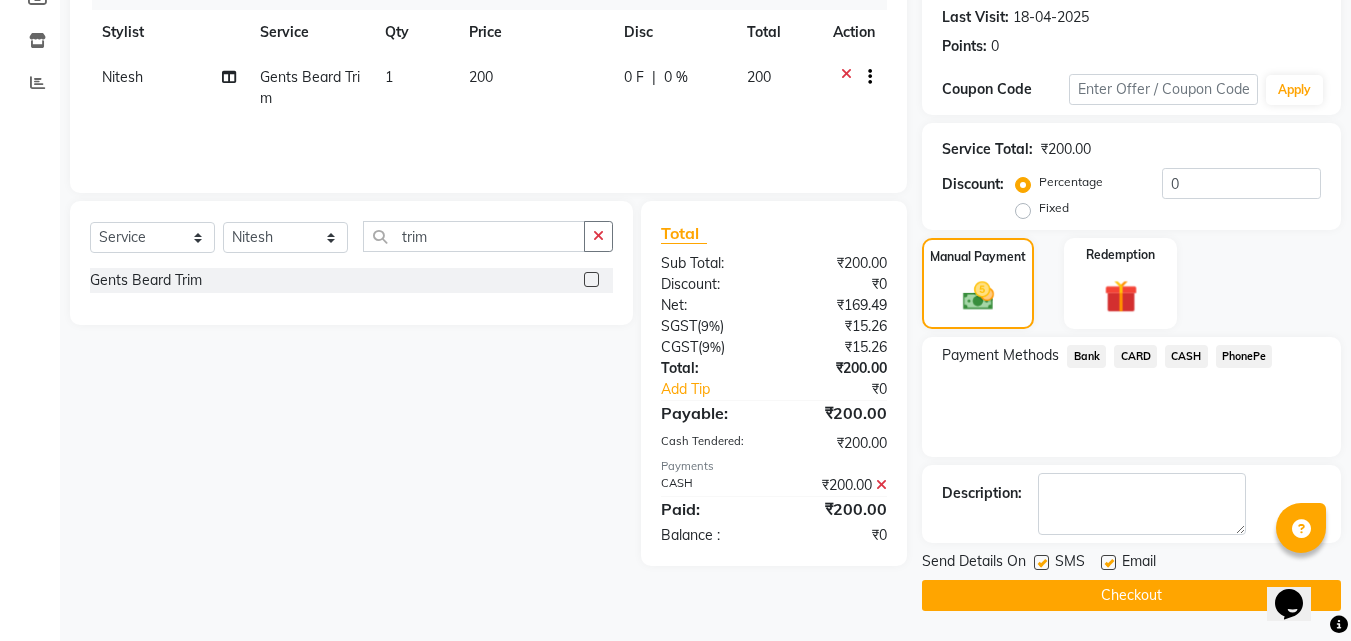 click on "Checkout" 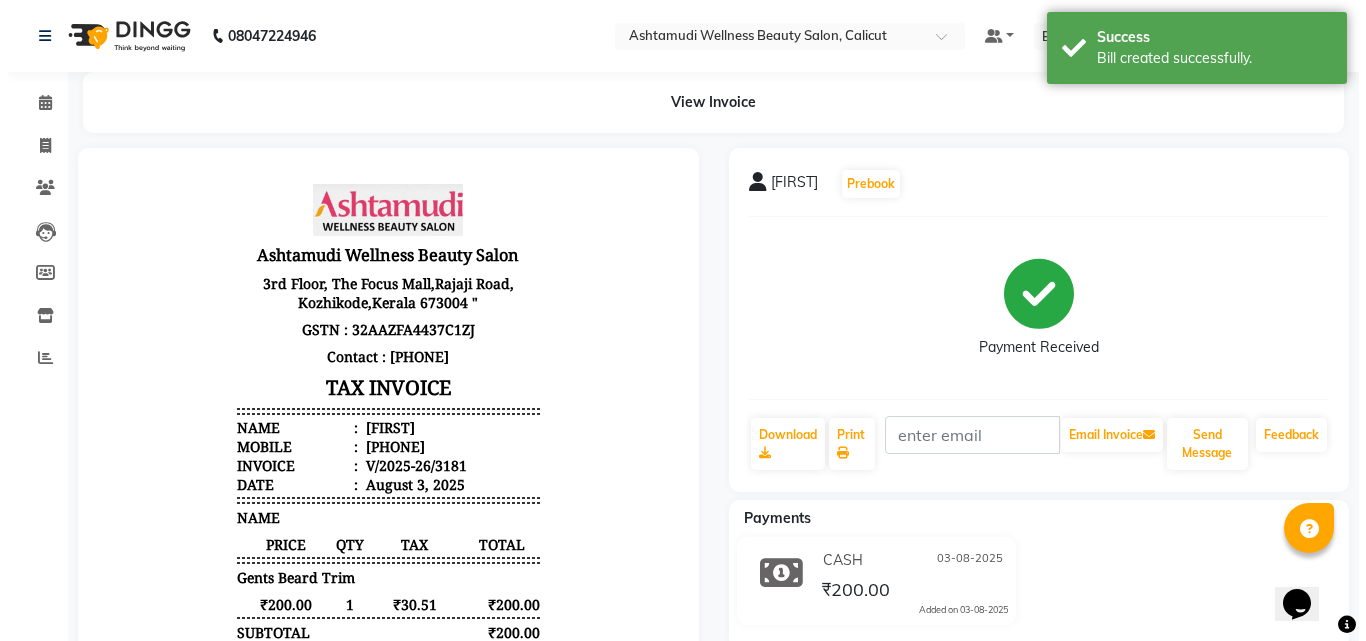 scroll, scrollTop: 0, scrollLeft: 0, axis: both 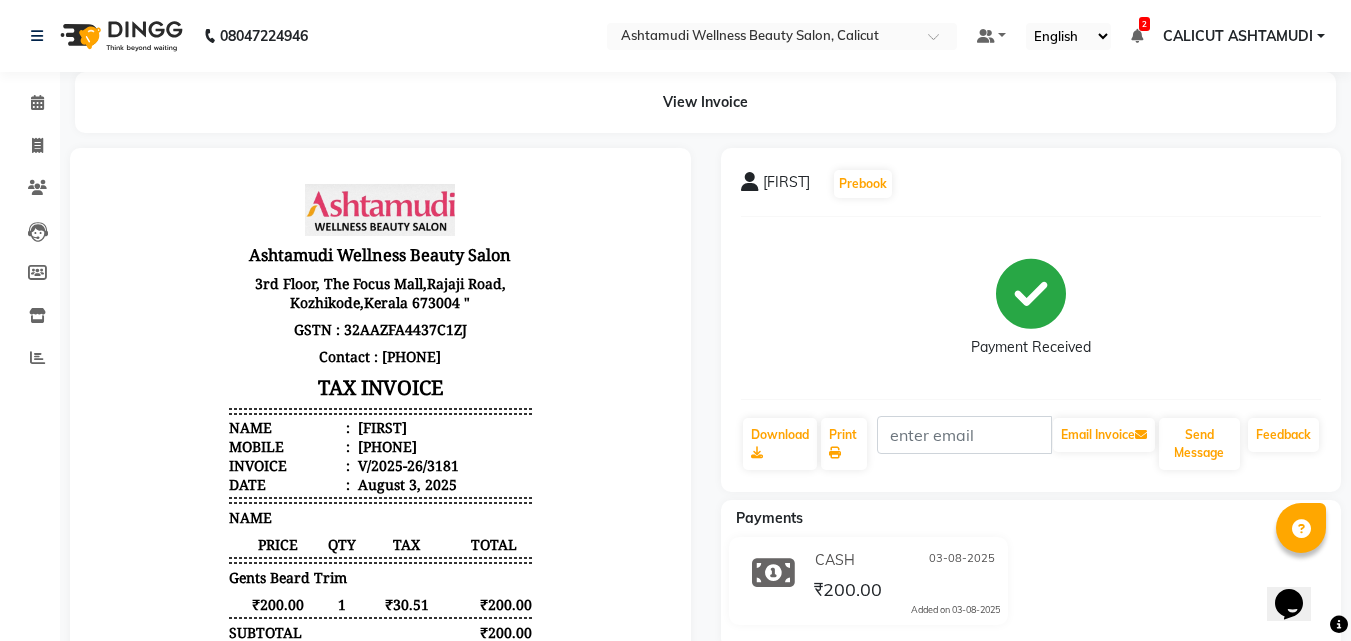 click on "Calendar" 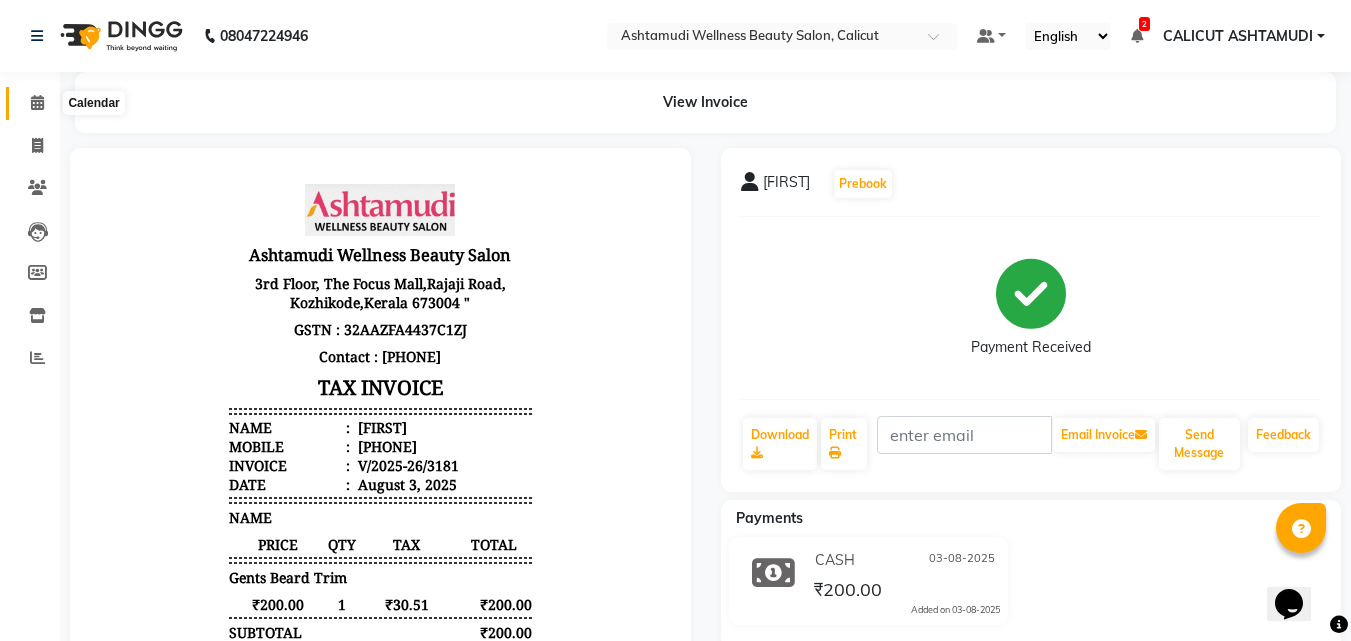 click on "Calendar" 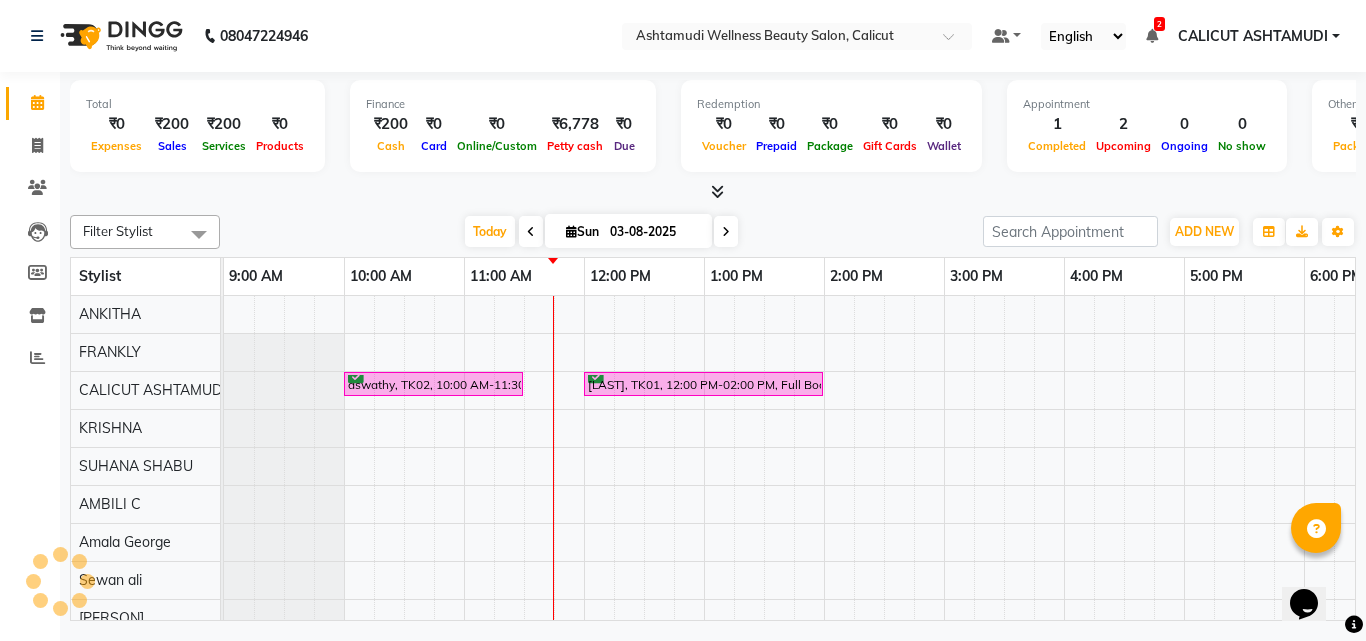 scroll, scrollTop: 0, scrollLeft: 0, axis: both 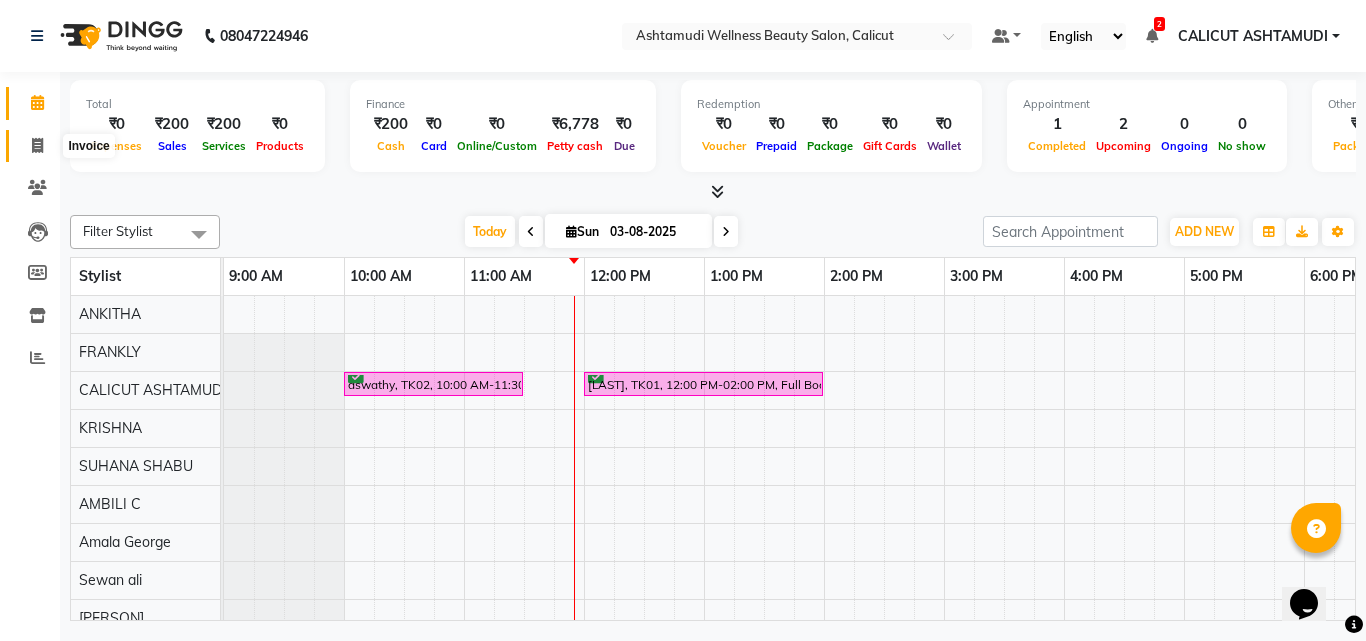 click 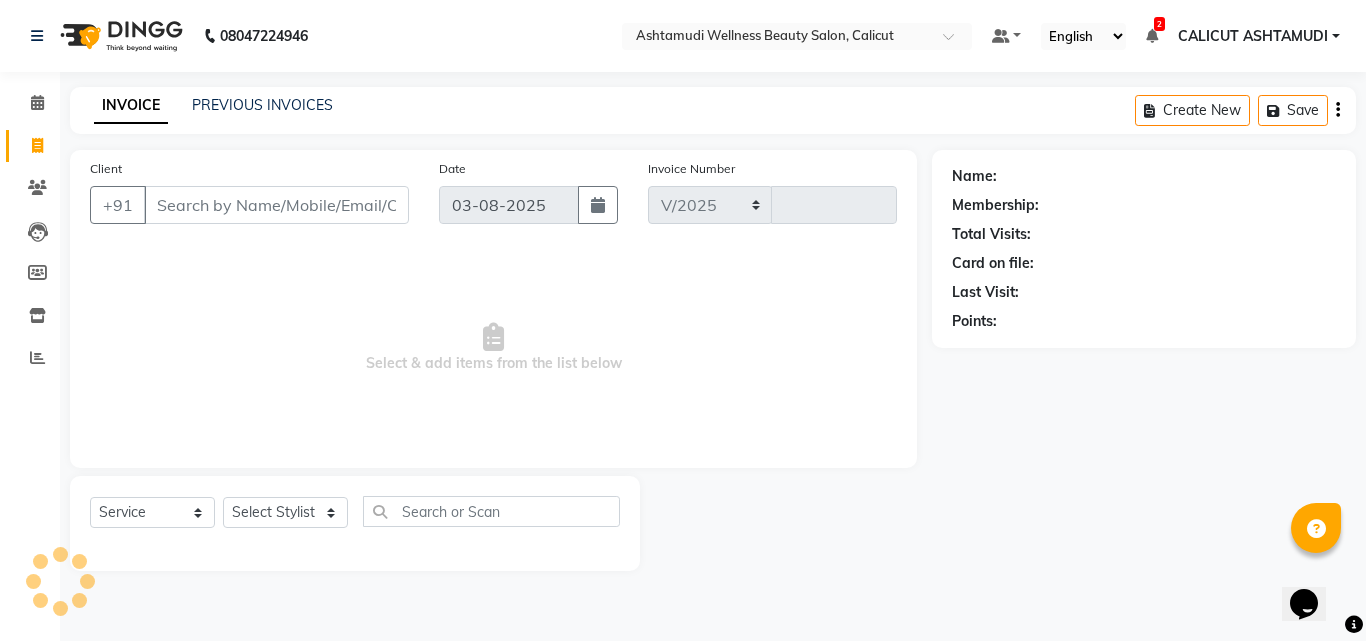 select on "4630" 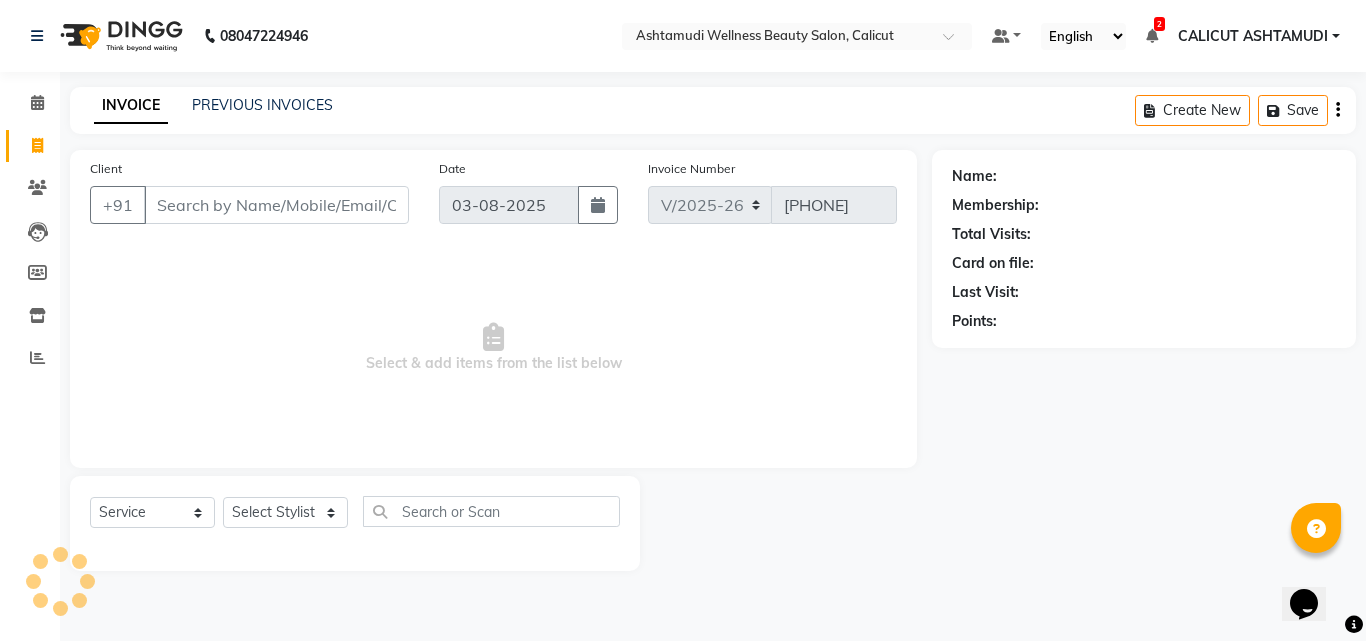 click on "Client" at bounding box center [276, 205] 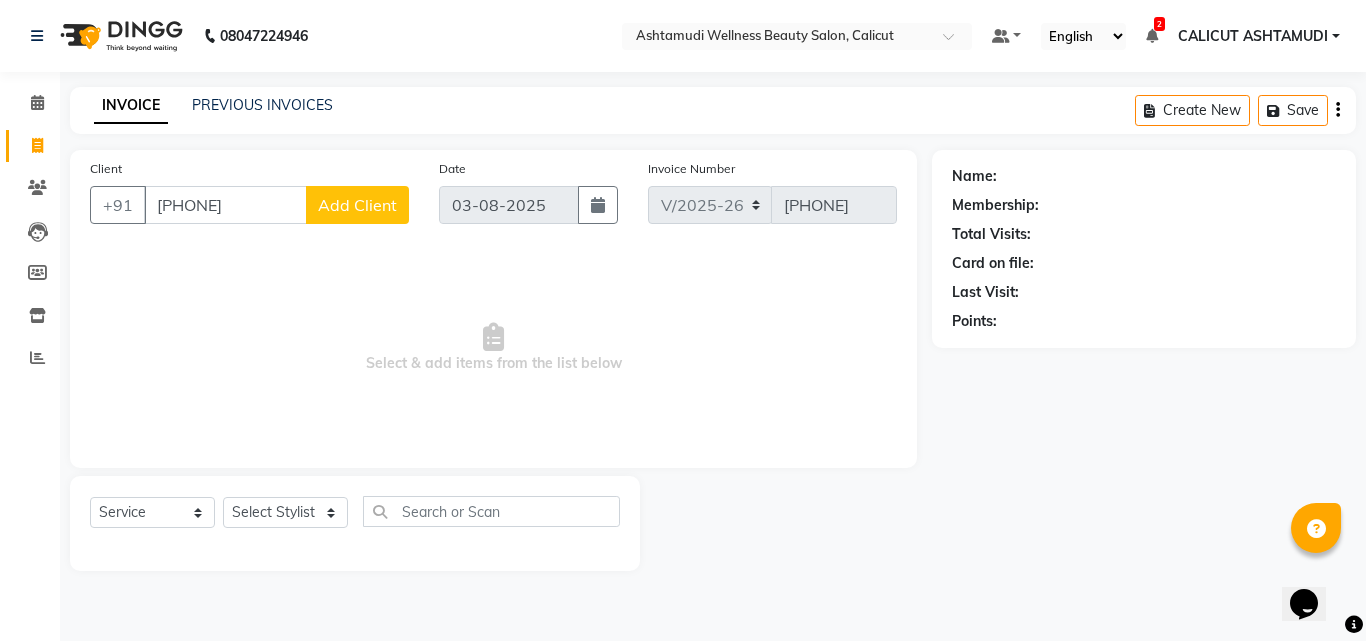 type on "[PHONE]" 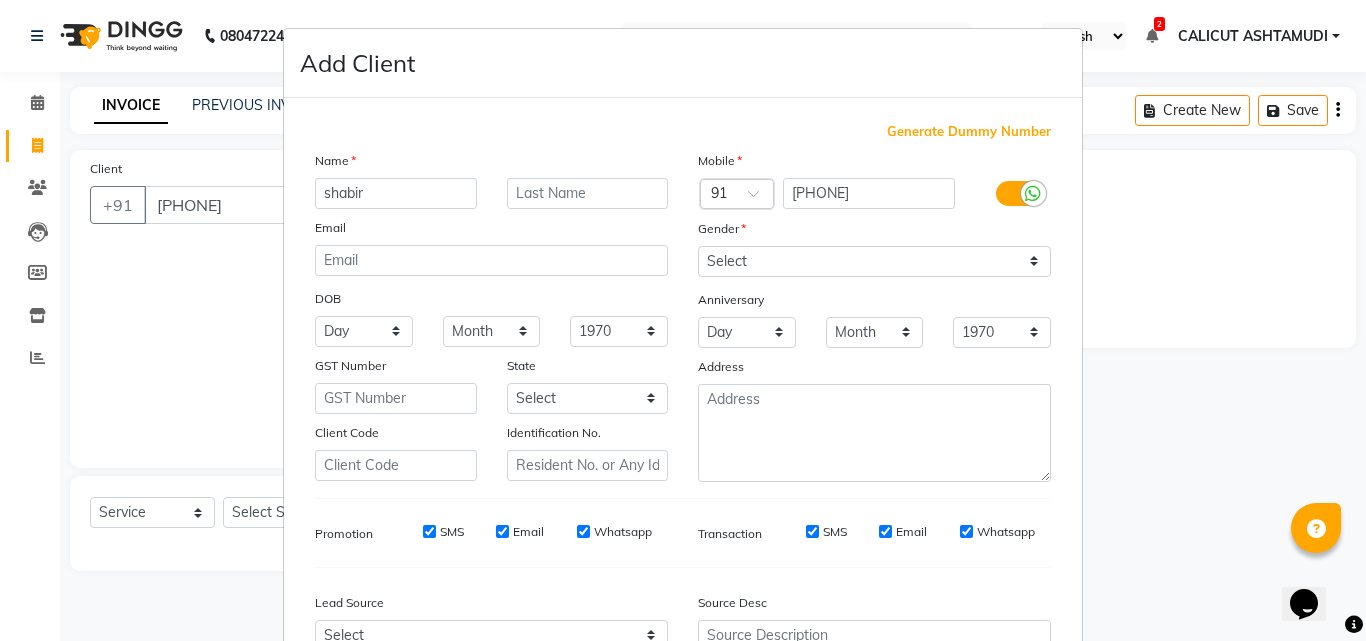 type on "[FIRST]" 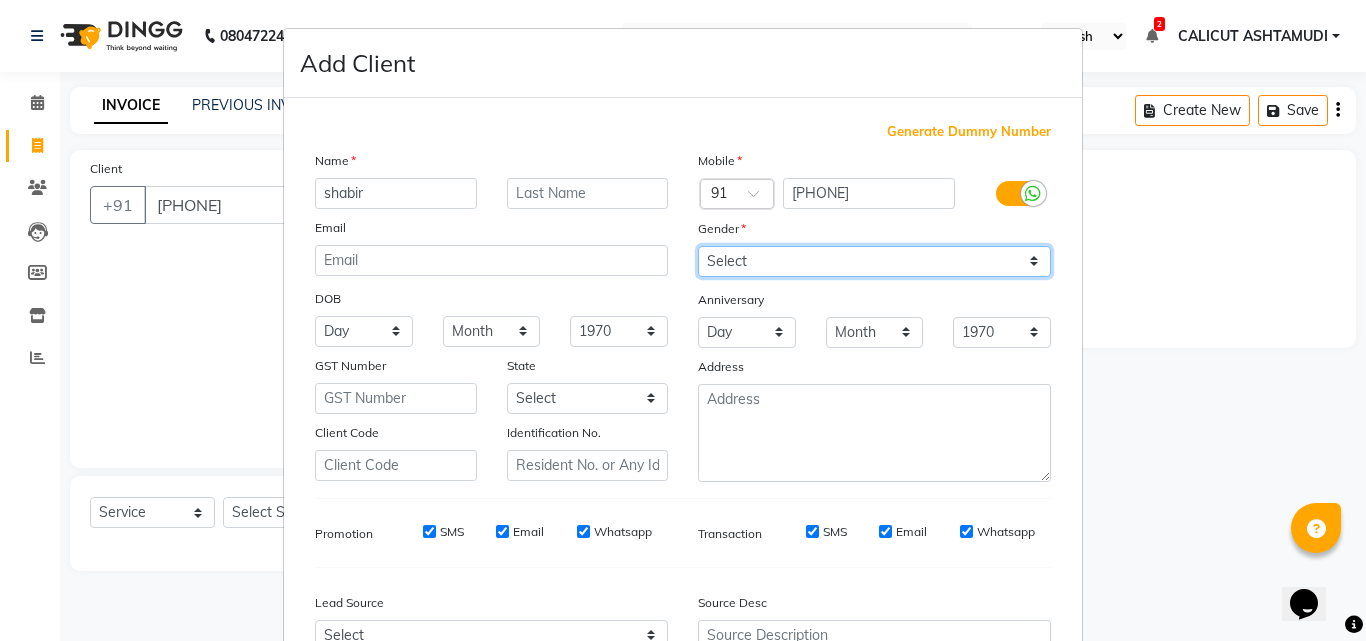 click on "Select Male Female Other Prefer Not To Say" at bounding box center (874, 261) 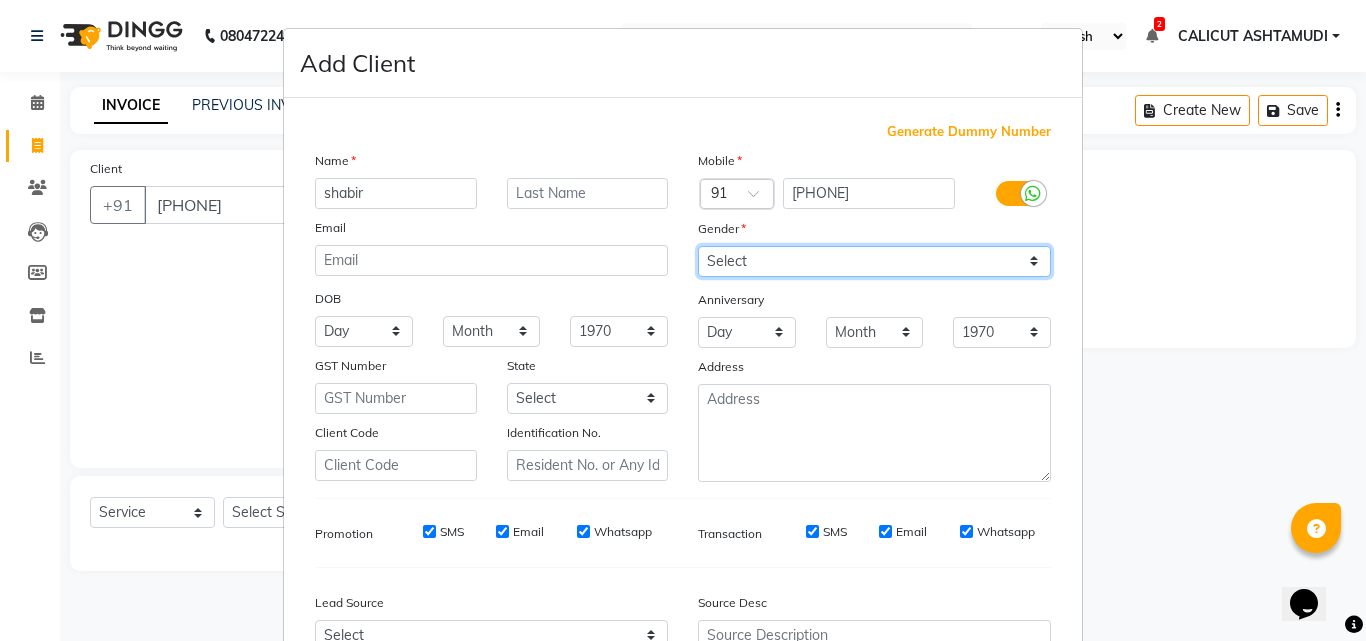 select on "female" 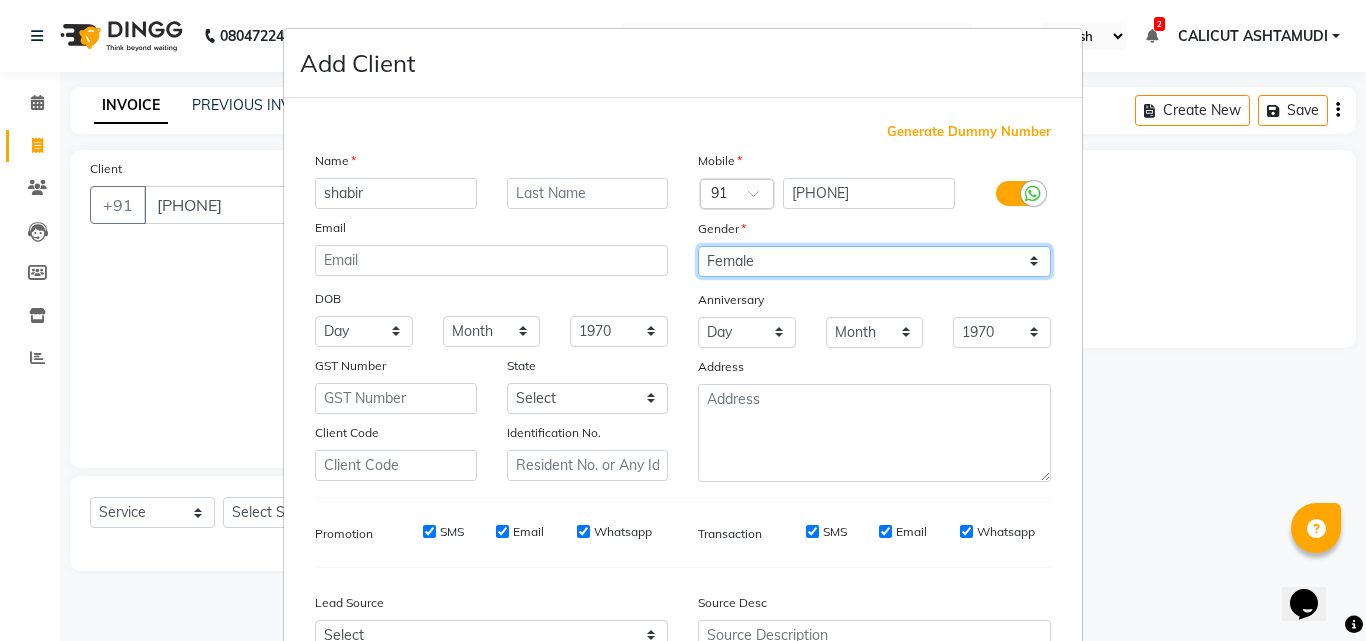 click on "Select Male Female Other Prefer Not To Say" at bounding box center [874, 261] 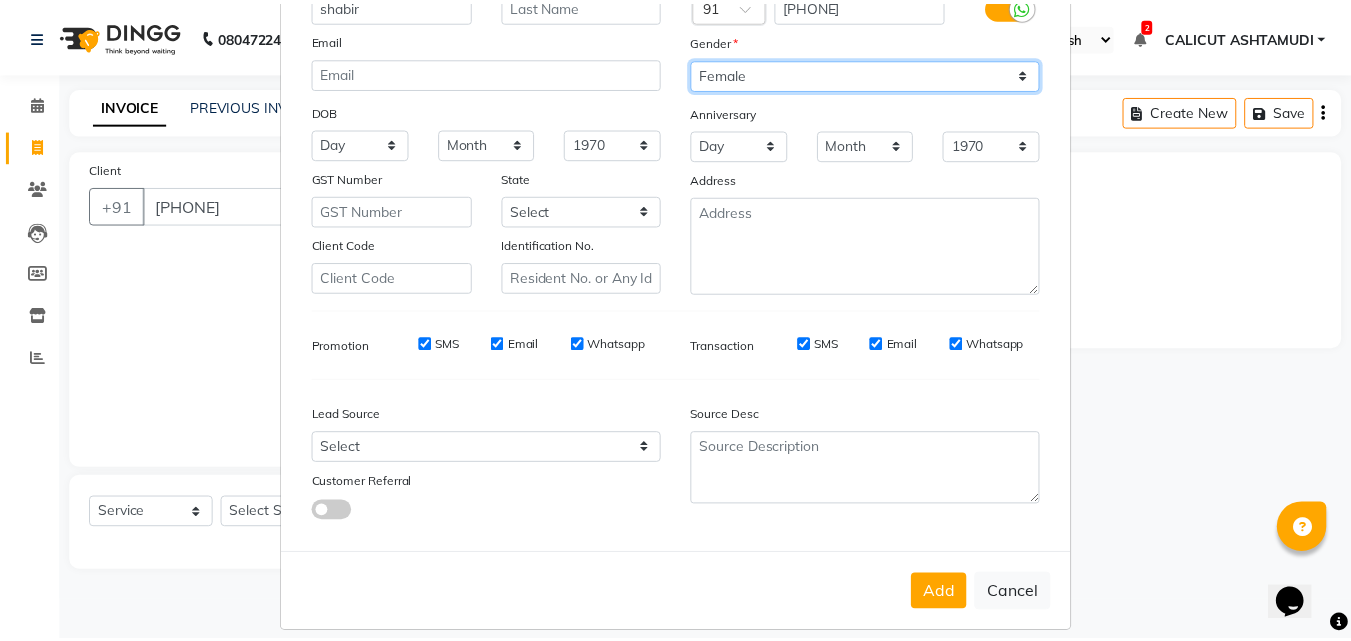 scroll, scrollTop: 208, scrollLeft: 0, axis: vertical 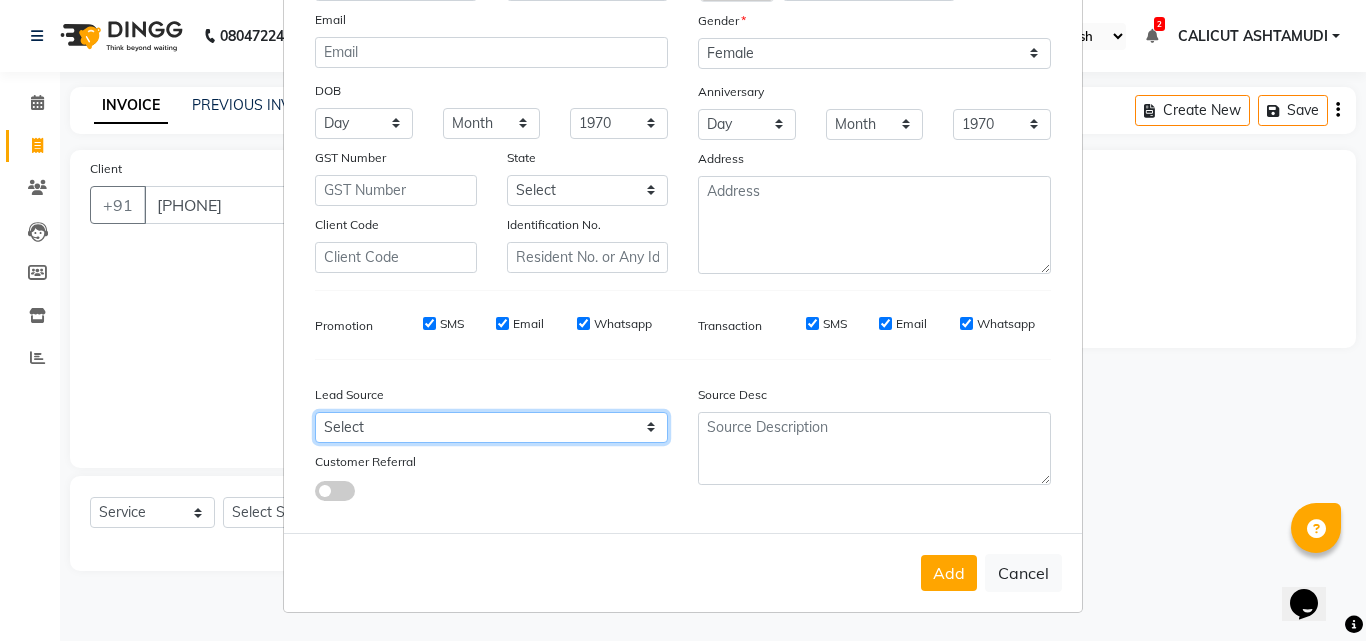 click on "Select Walk-in Referral Internet Friend Word of Mouth Advertisement Facebook JustDial Google Other Instagram  YouTube  WhatsApp" at bounding box center [491, 427] 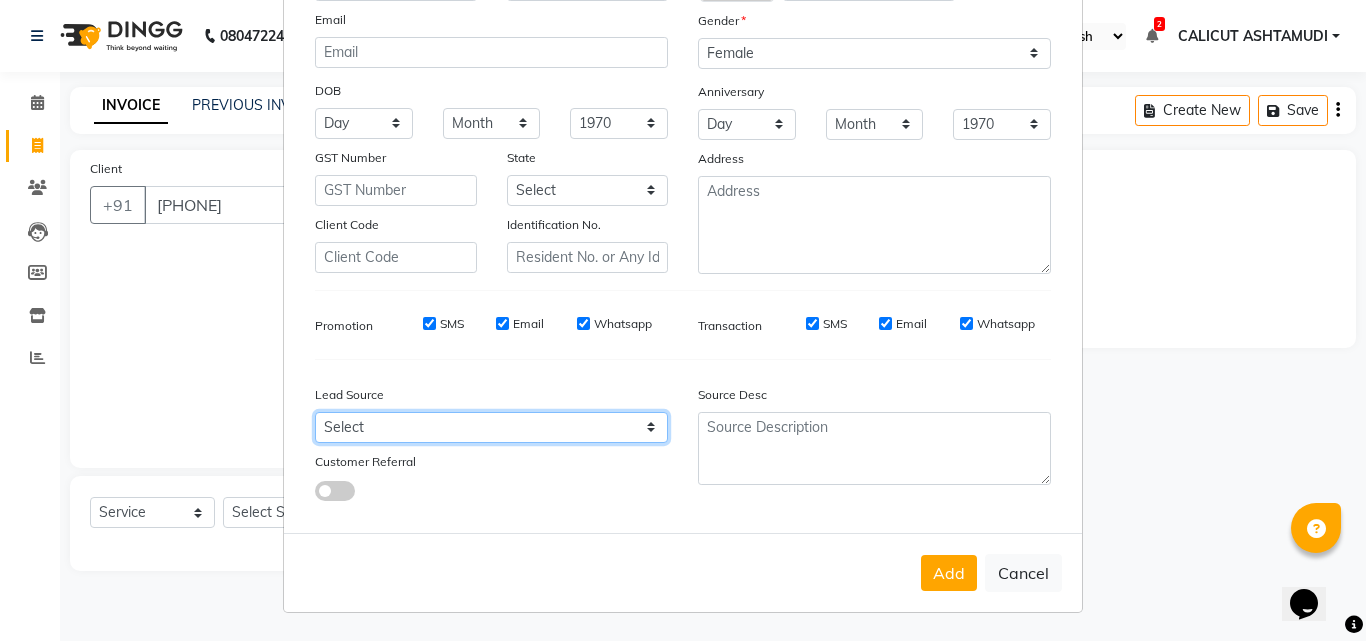 select on "31336" 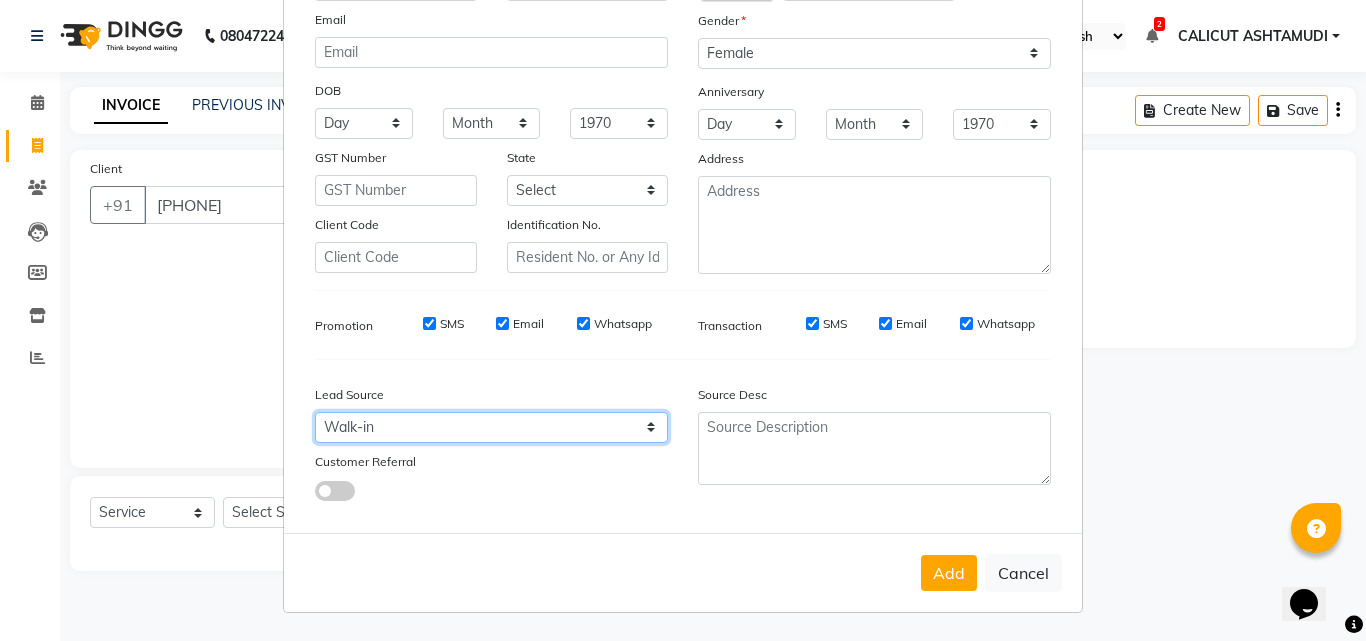 click on "Select Walk-in Referral Internet Friend Word of Mouth Advertisement Facebook JustDial Google Other Instagram  YouTube  WhatsApp" at bounding box center [491, 427] 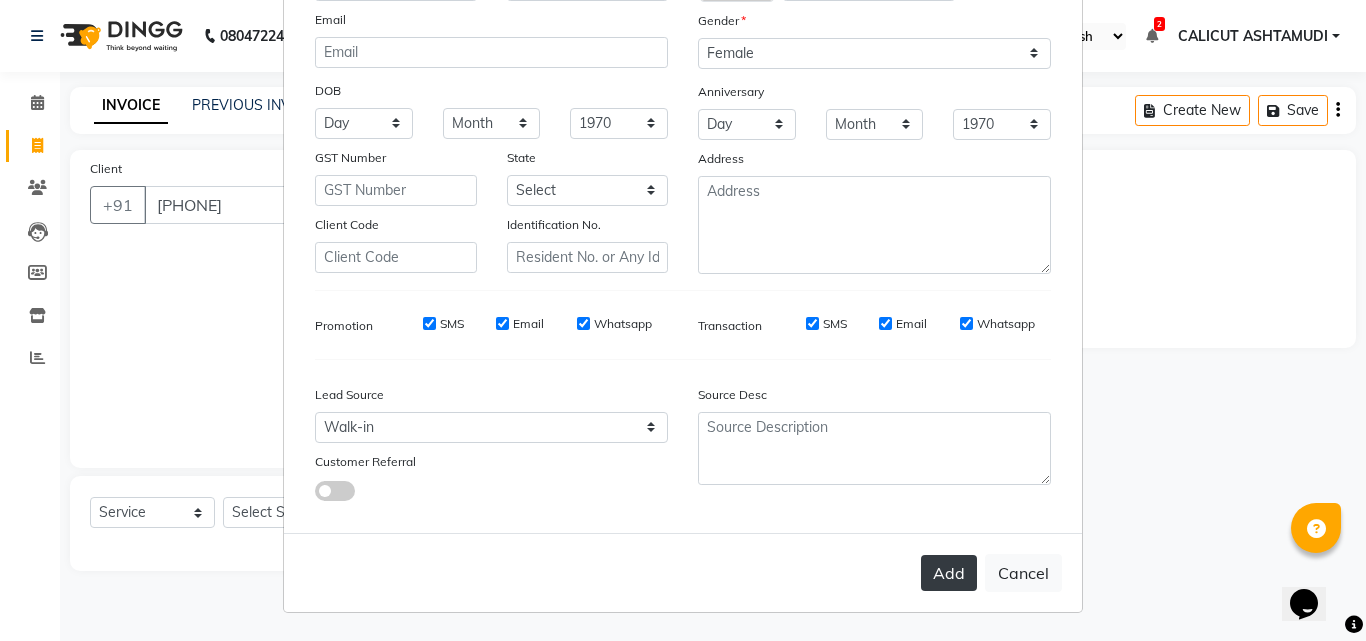 click on "Add" at bounding box center [949, 573] 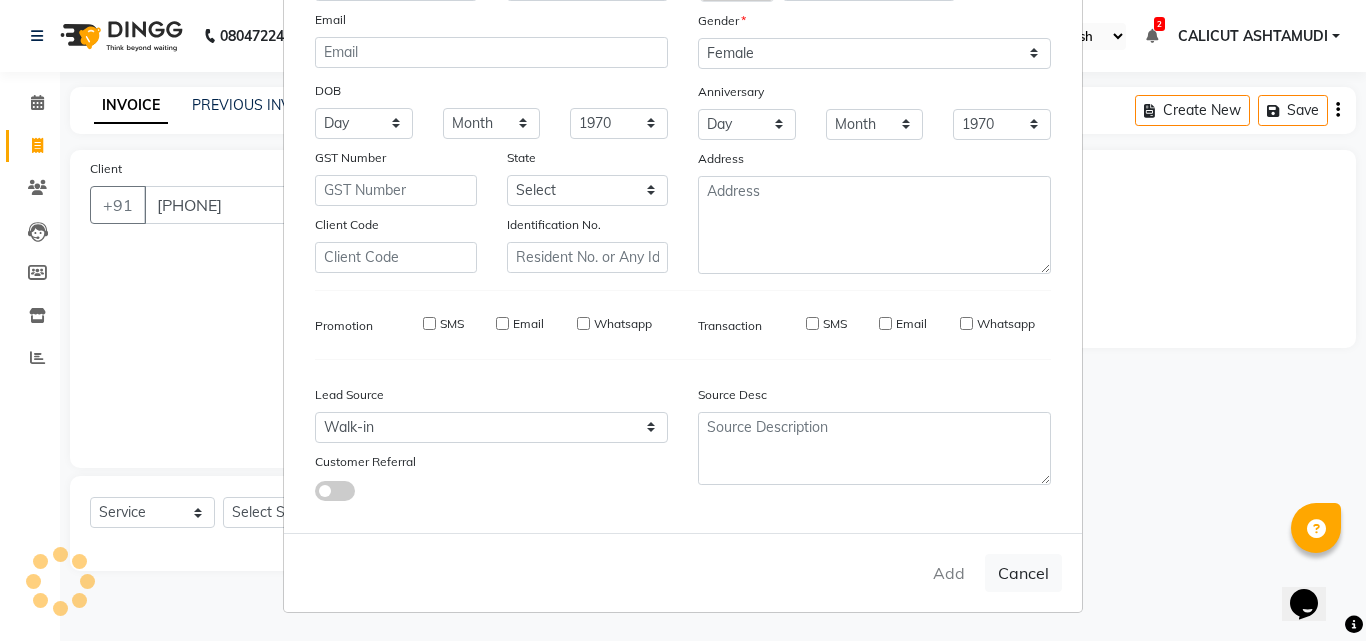 type 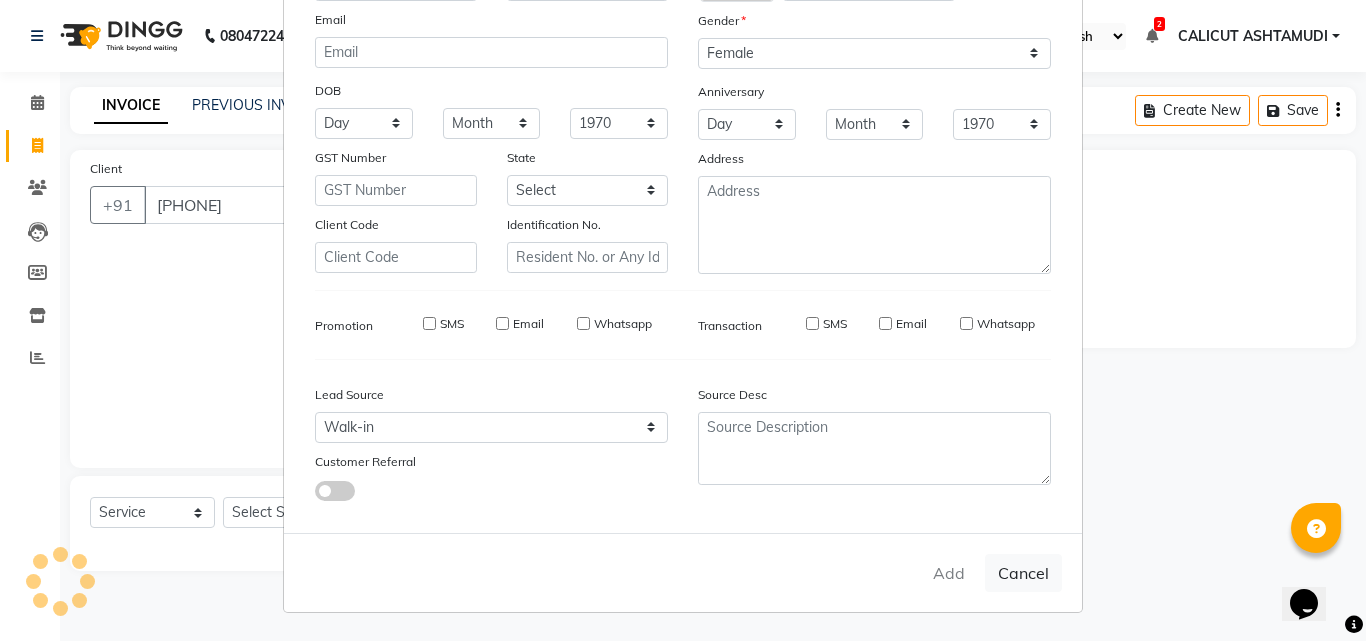 select 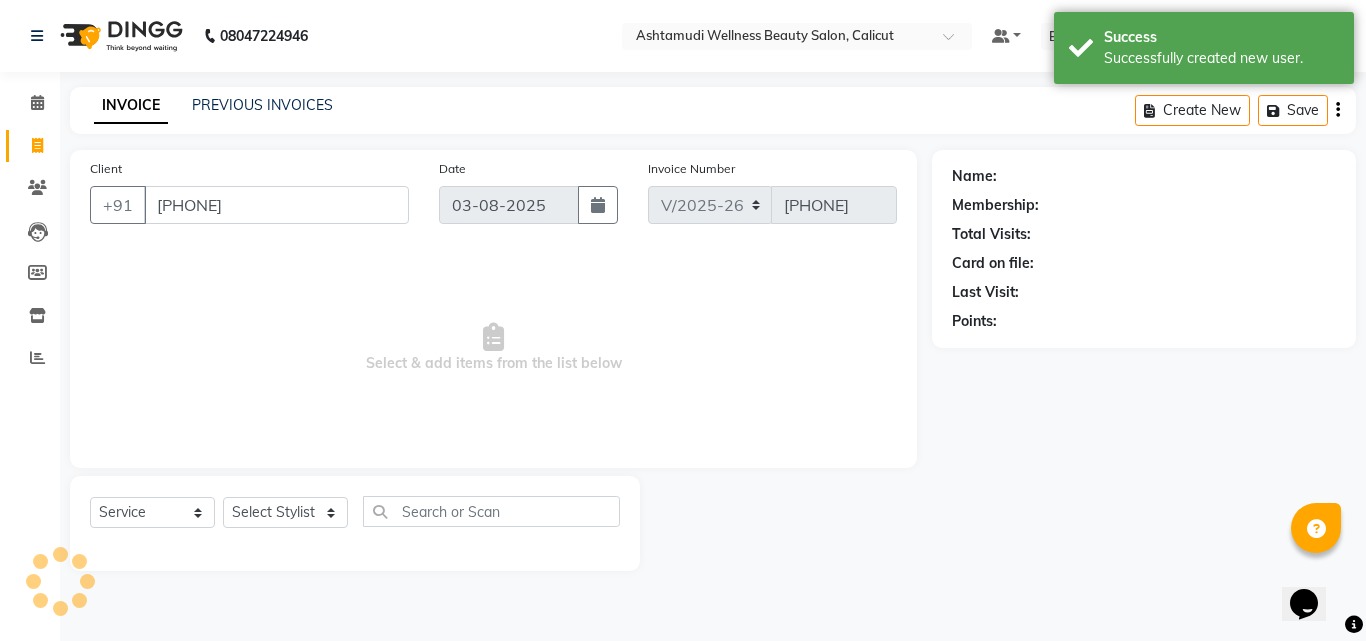 select on "1: Object" 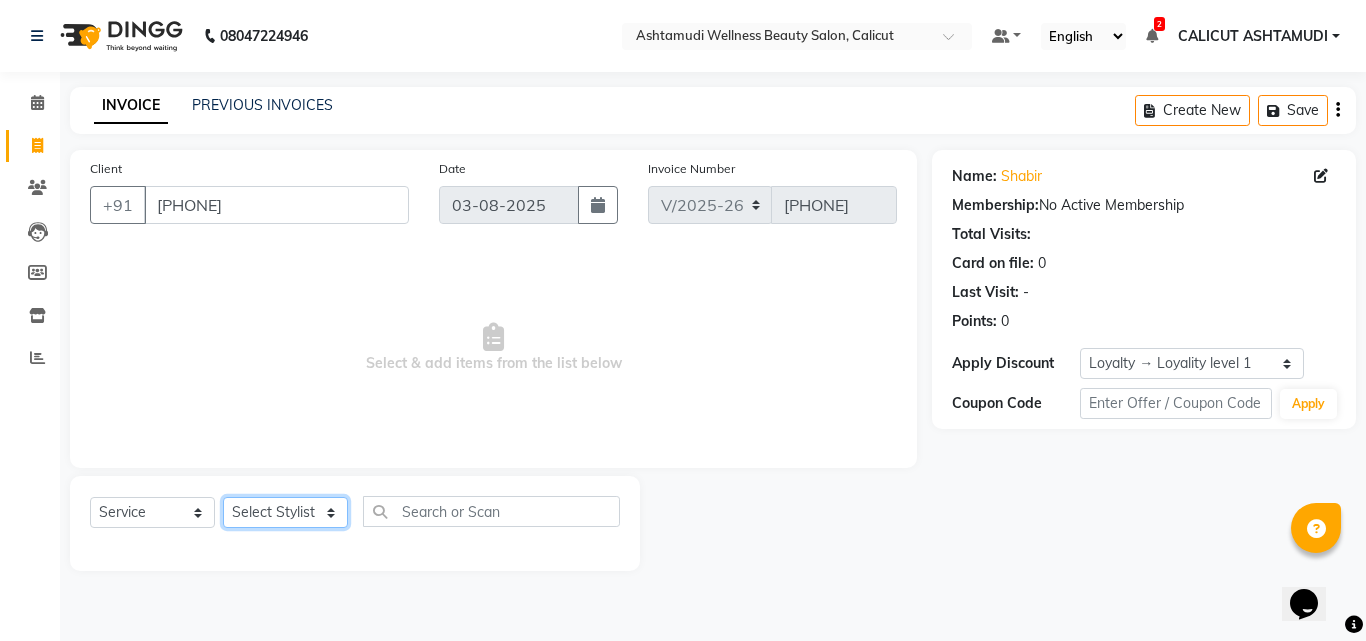 click on "Select Stylist Amala George AMBILI C ANJANA DAS ANKITHA Arya CALICUT ASHTAMUDI FRANKLY	 GRACY KRISHNA Nitesh Punam Gurung Sewan ali Sheela SUHANA  SHABU Titto" 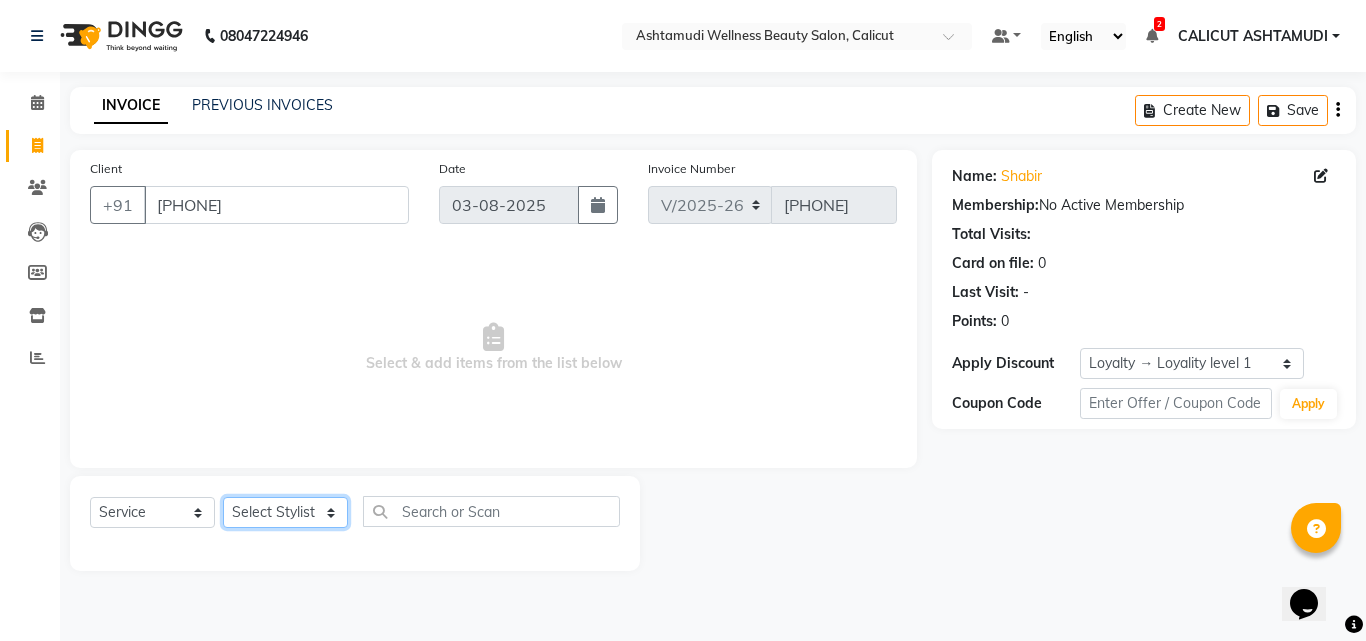 select on "49528" 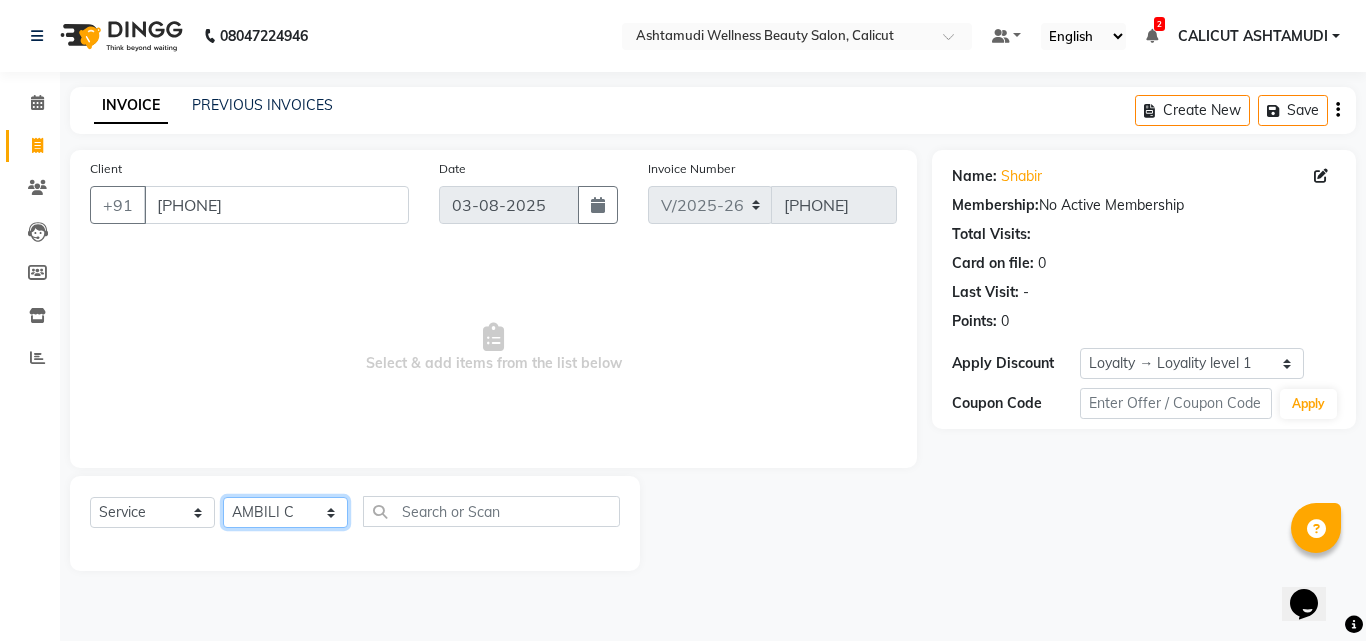 click on "Select Stylist Amala George AMBILI C ANJANA DAS ANKITHA Arya CALICUT ASHTAMUDI FRANKLY	 GRACY KRISHNA Nitesh Punam Gurung Sewan ali Sheela SUHANA  SHABU Titto" 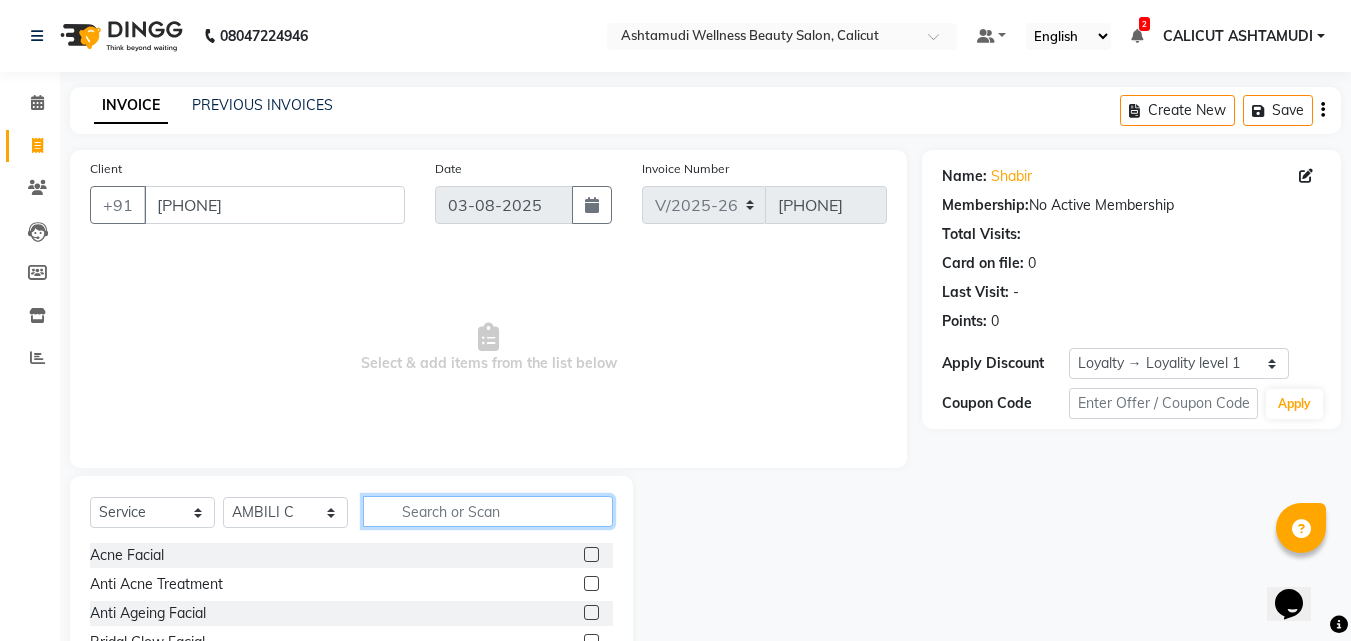 click 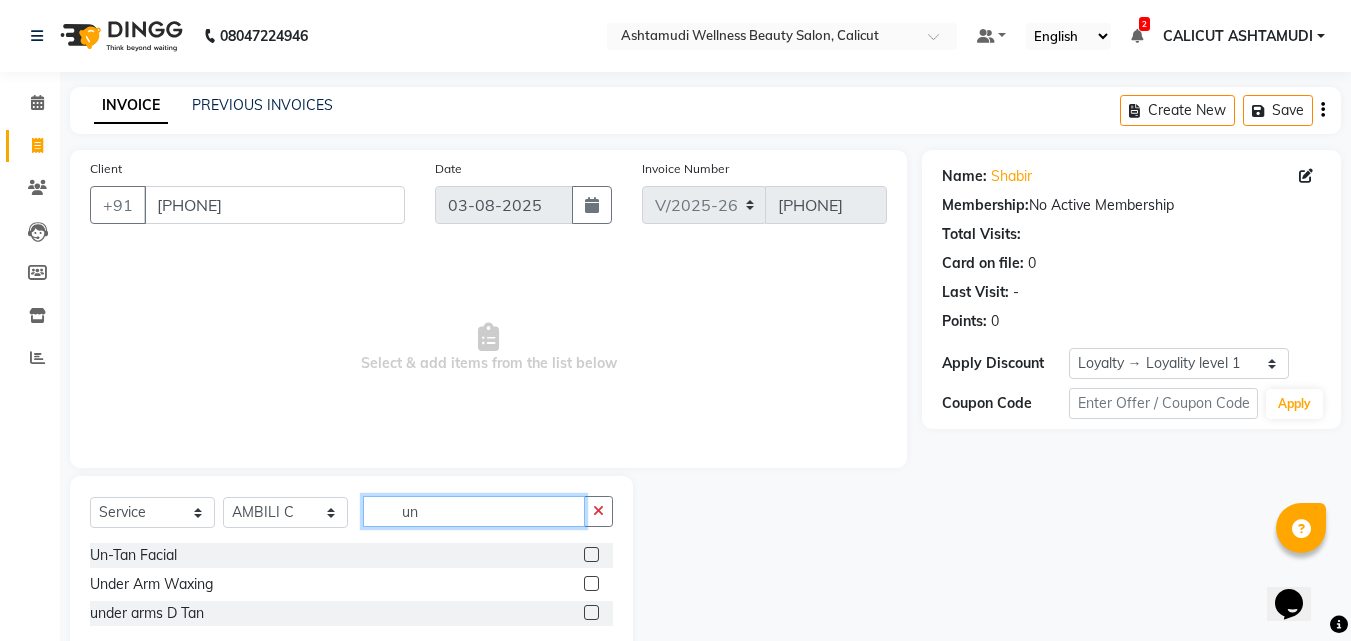 type on "un" 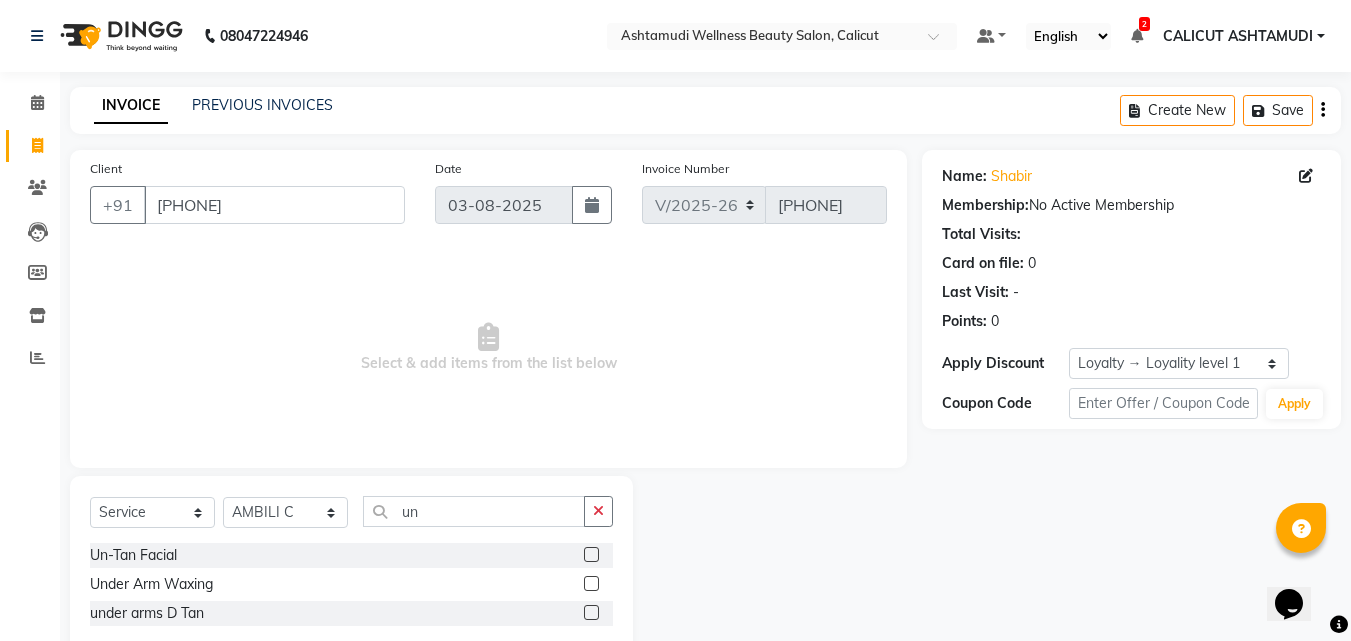 click 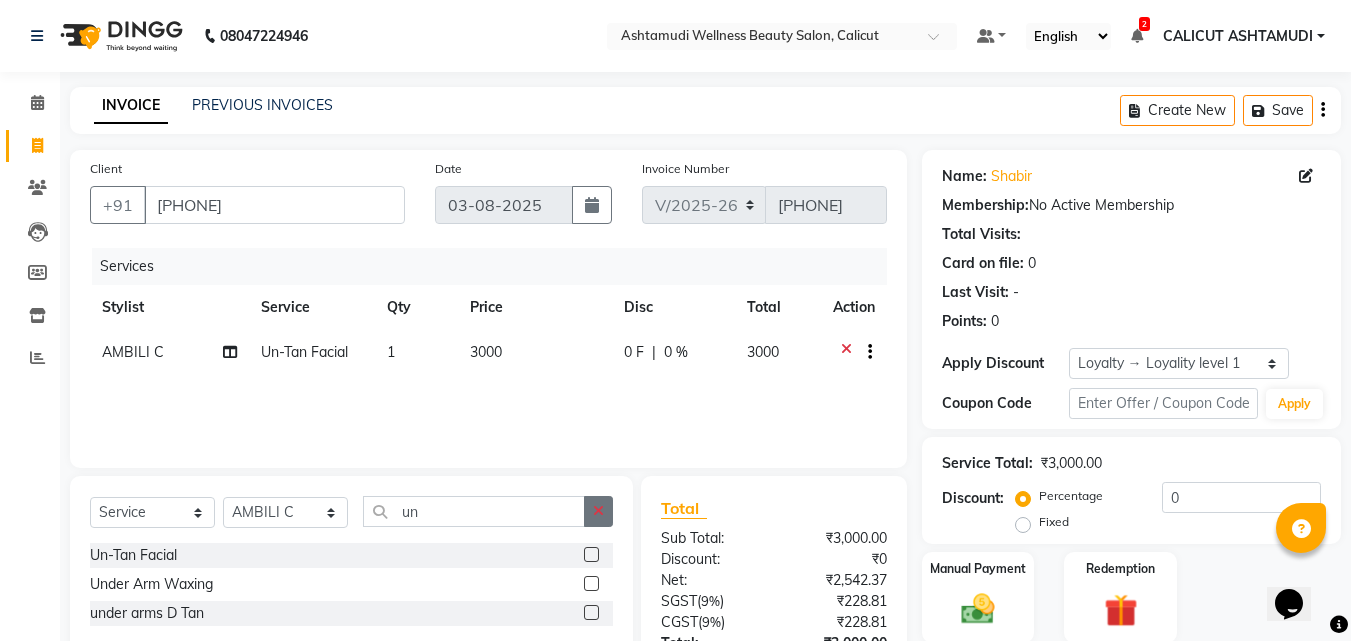 checkbox on "false" 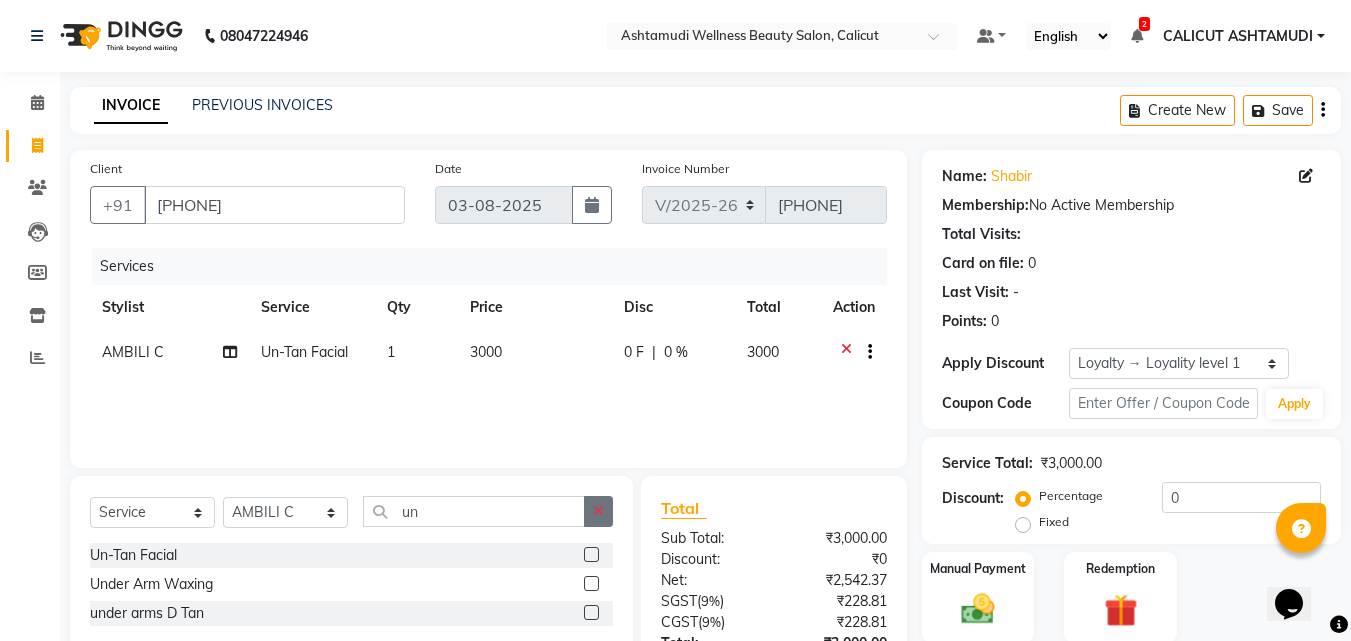 click 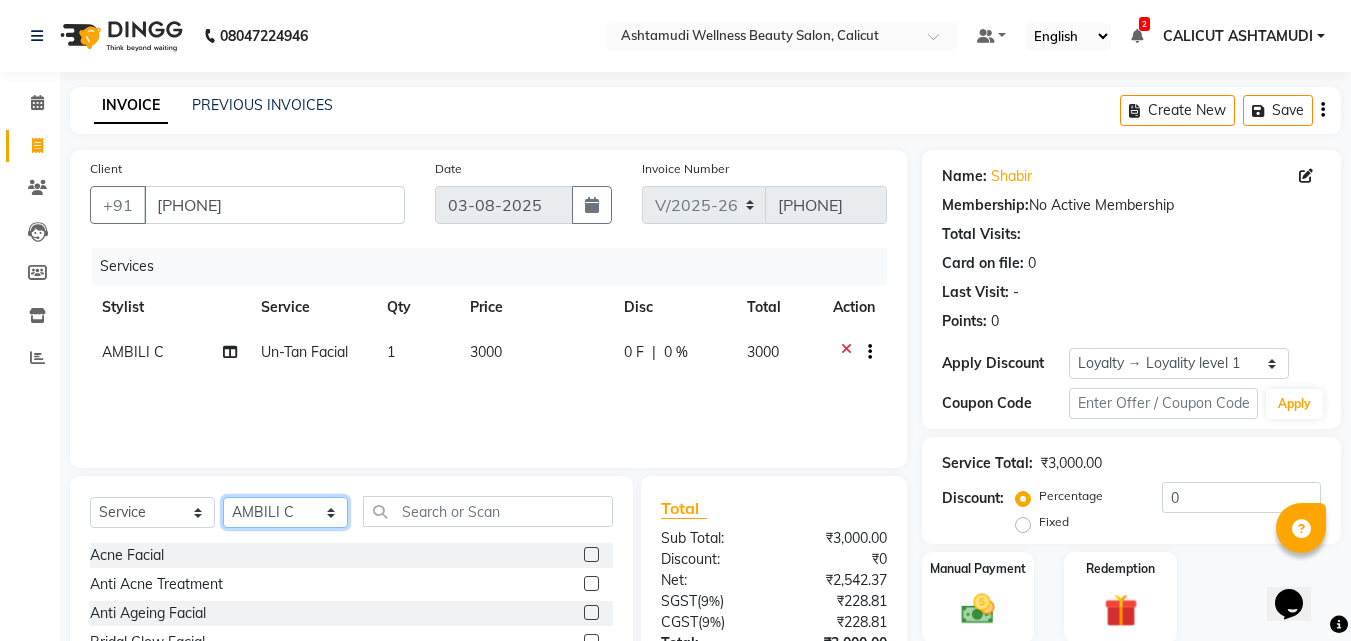 click on "Select Stylist Amala George AMBILI C ANJANA DAS ANKITHA Arya CALICUT ASHTAMUDI FRANKLY	 GRACY KRISHNA Nitesh Punam Gurung Sewan ali Sheela SUHANA  SHABU Titto" 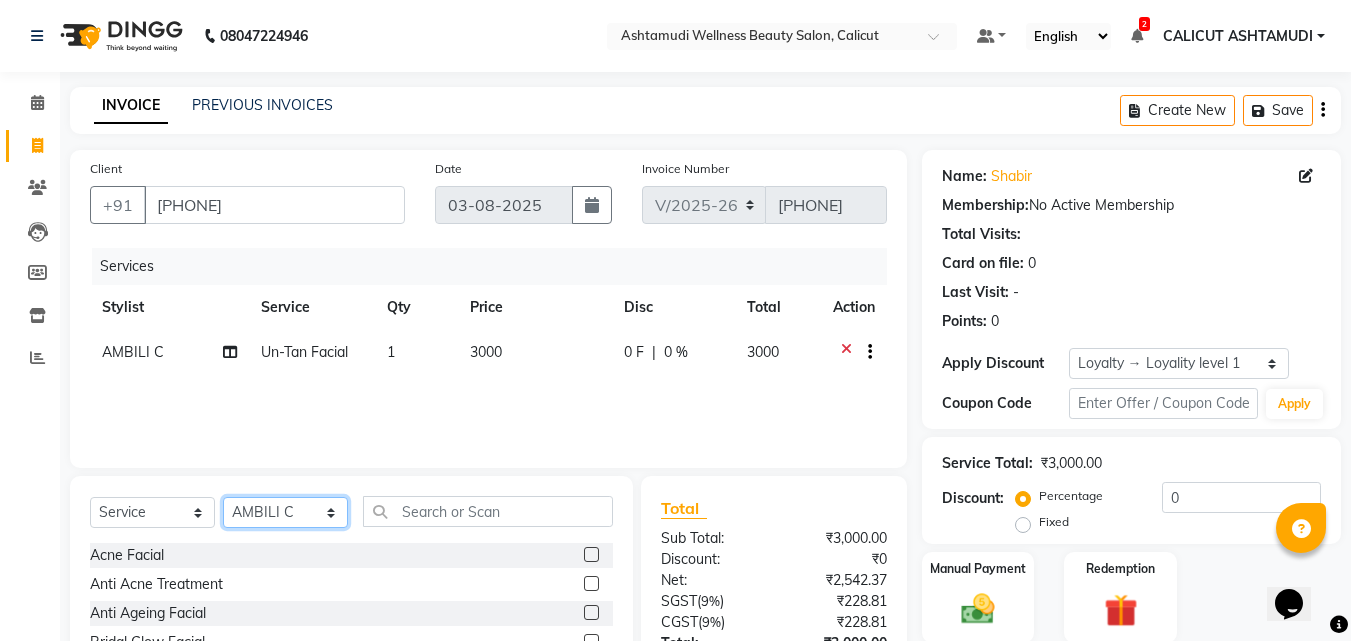 click on "Select Stylist Amala George AMBILI C ANJANA DAS ANKITHA Arya CALICUT ASHTAMUDI FRANKLY	 GRACY KRISHNA Nitesh Punam Gurung Sewan ali Sheela SUHANA  SHABU Titto" 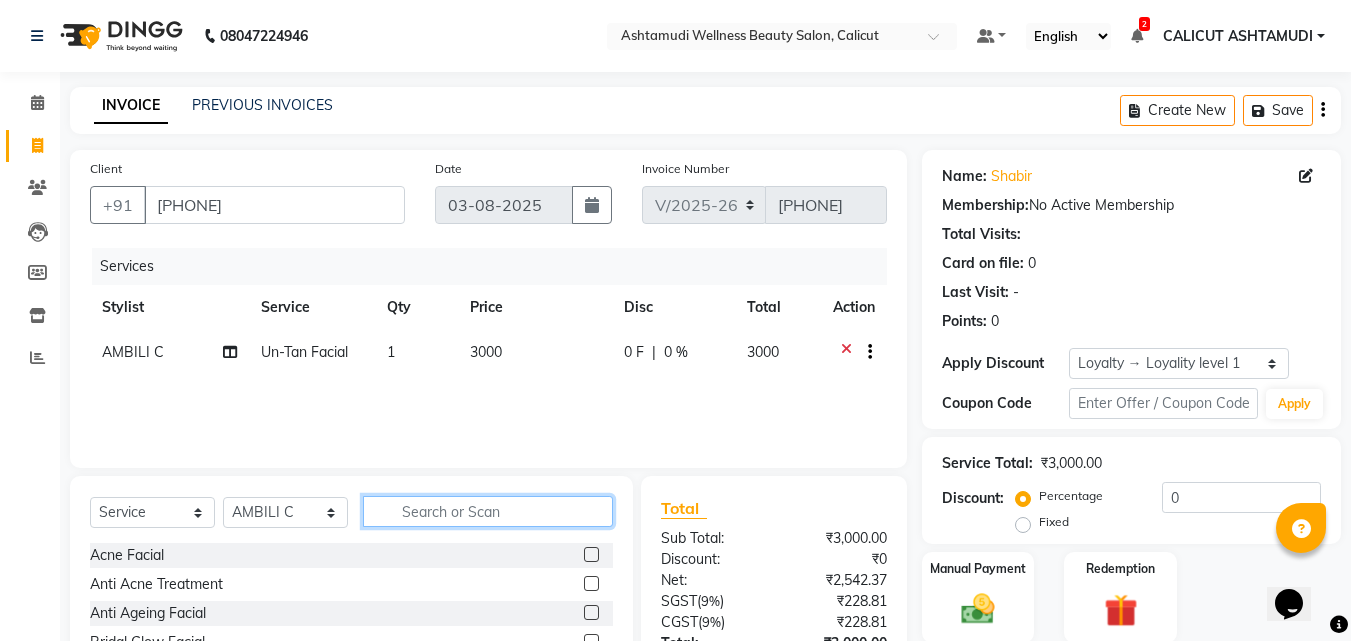 click 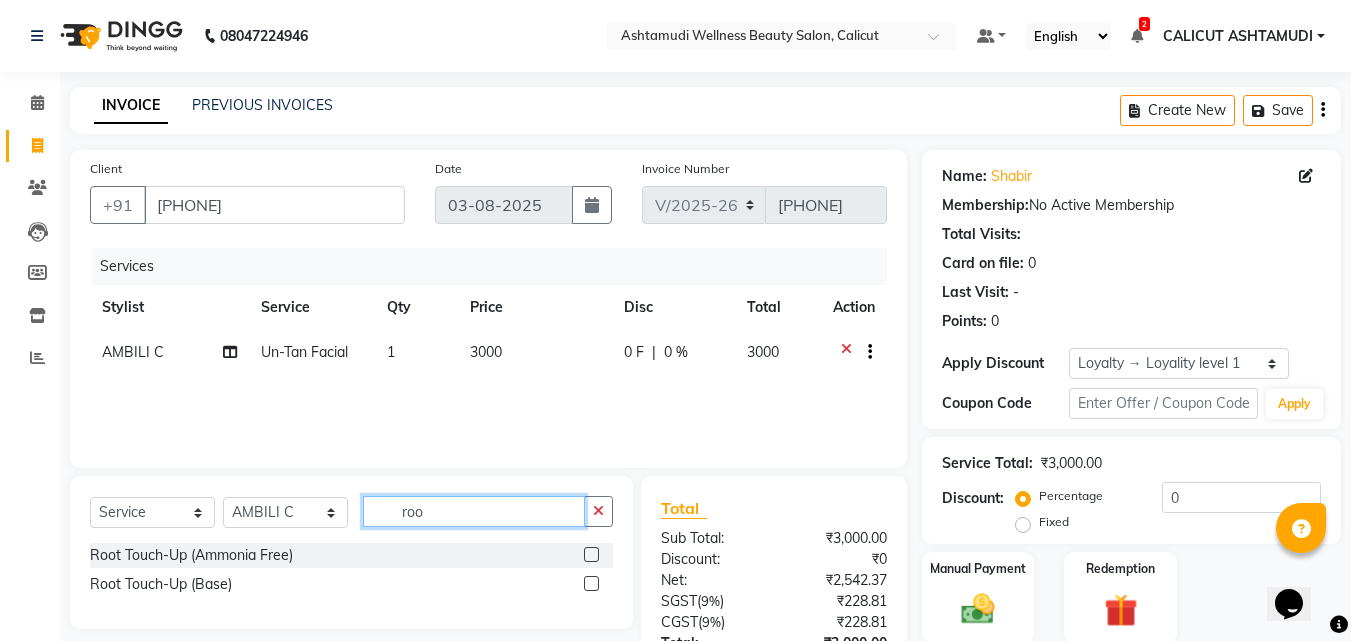 type on "roo" 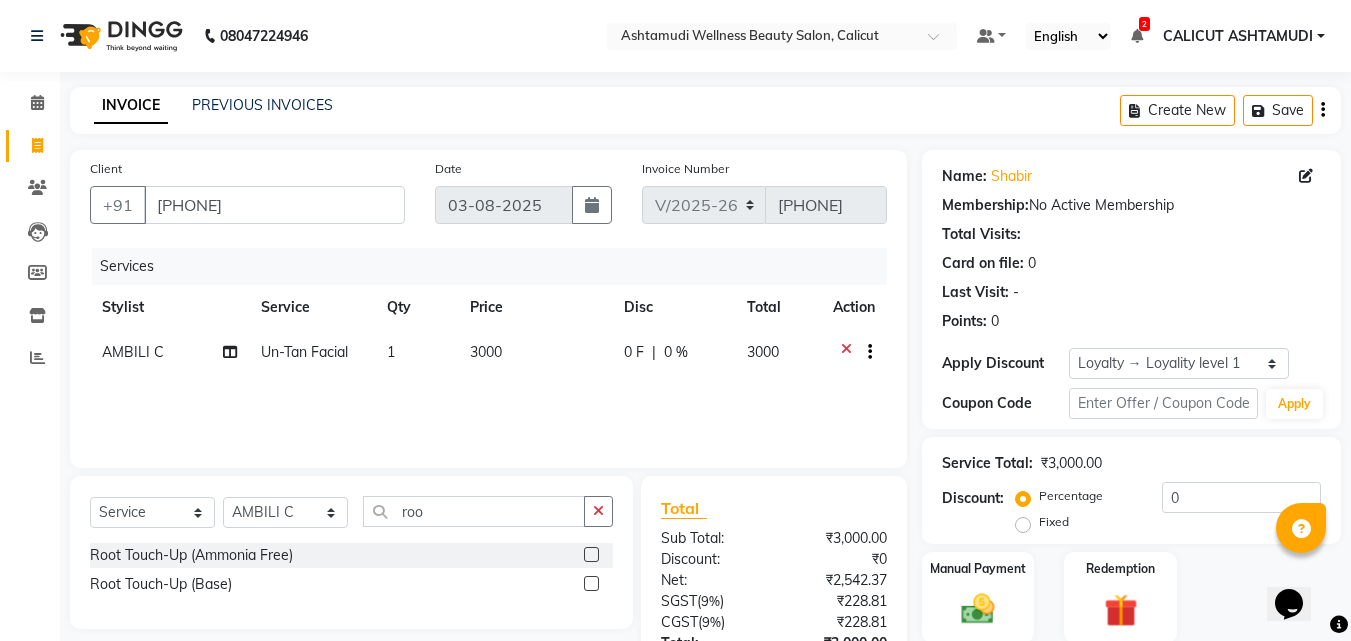 click 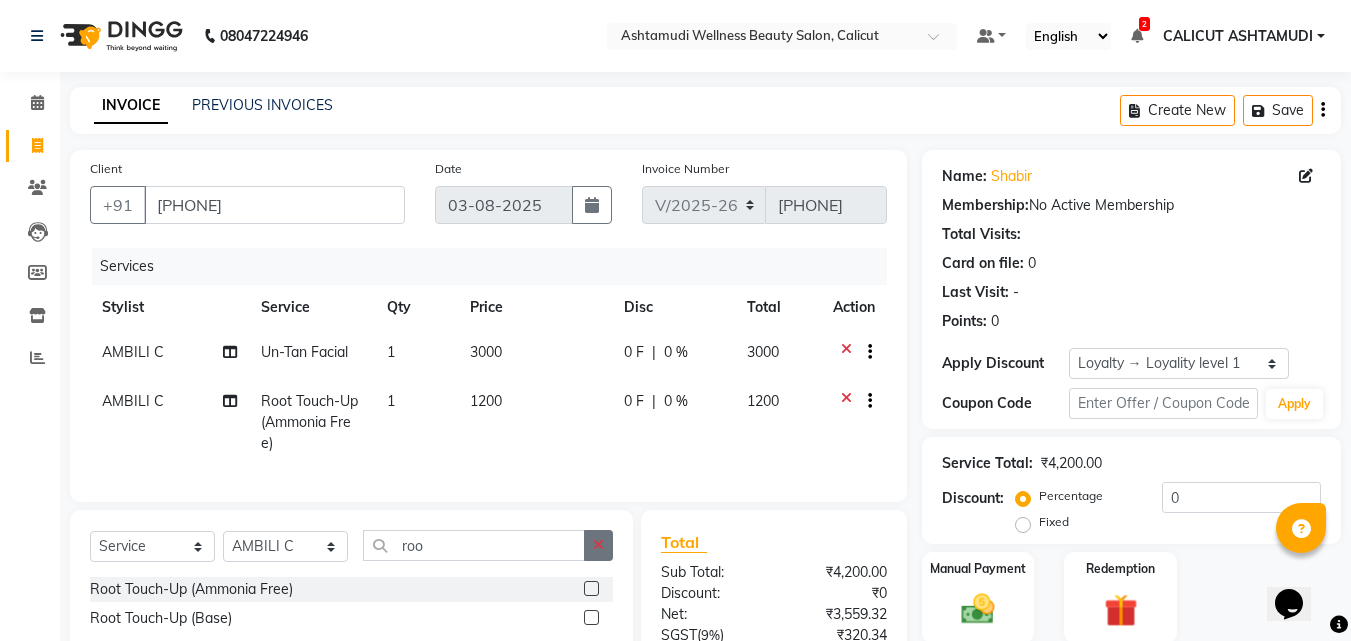 checkbox on "false" 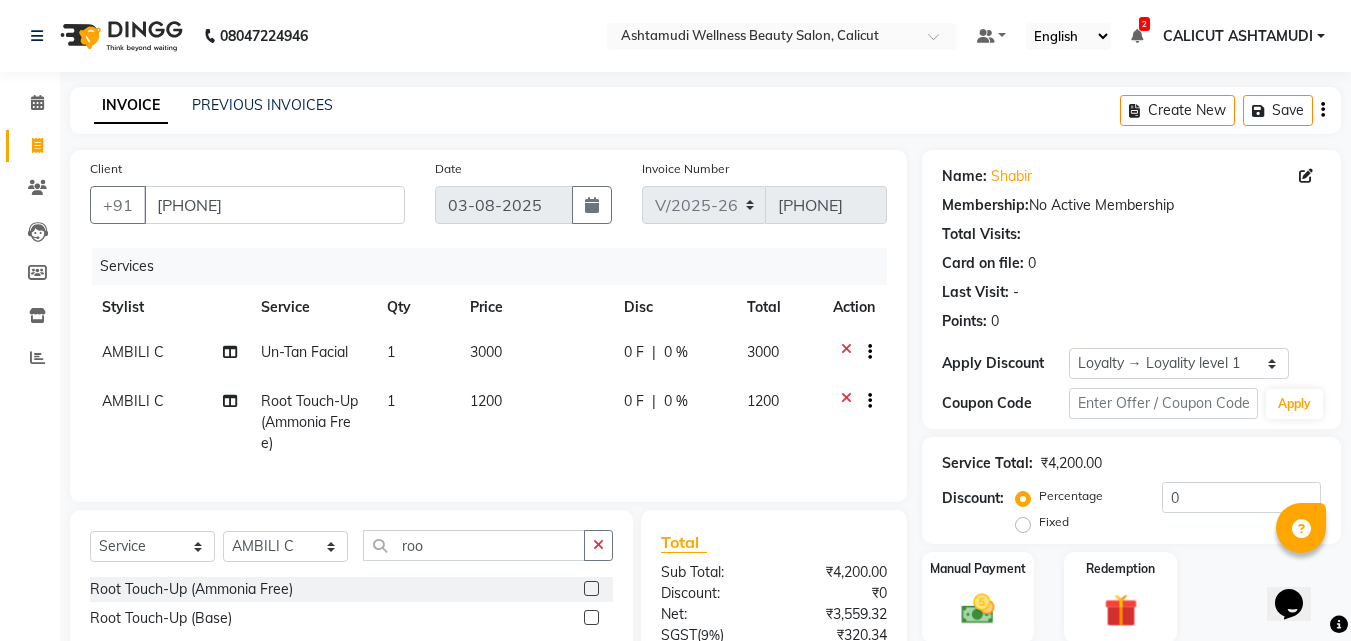 drag, startPoint x: 597, startPoint y: 558, endPoint x: 548, endPoint y: 566, distance: 49.648766 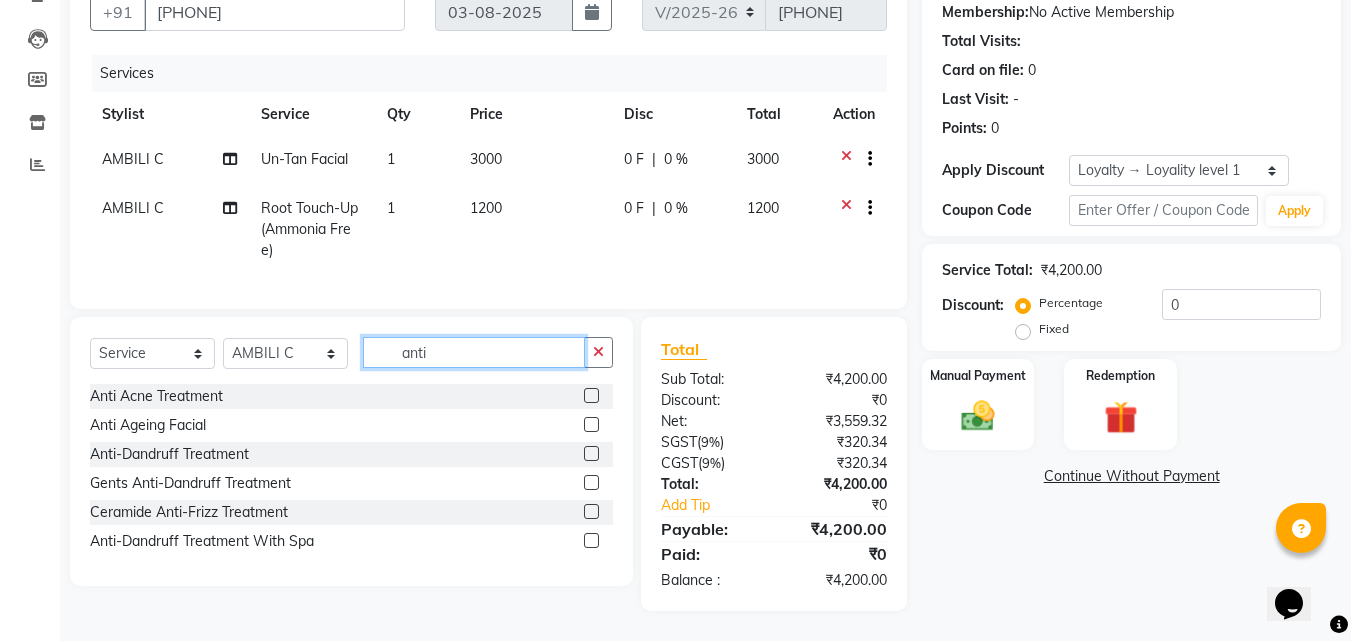 scroll, scrollTop: 200, scrollLeft: 0, axis: vertical 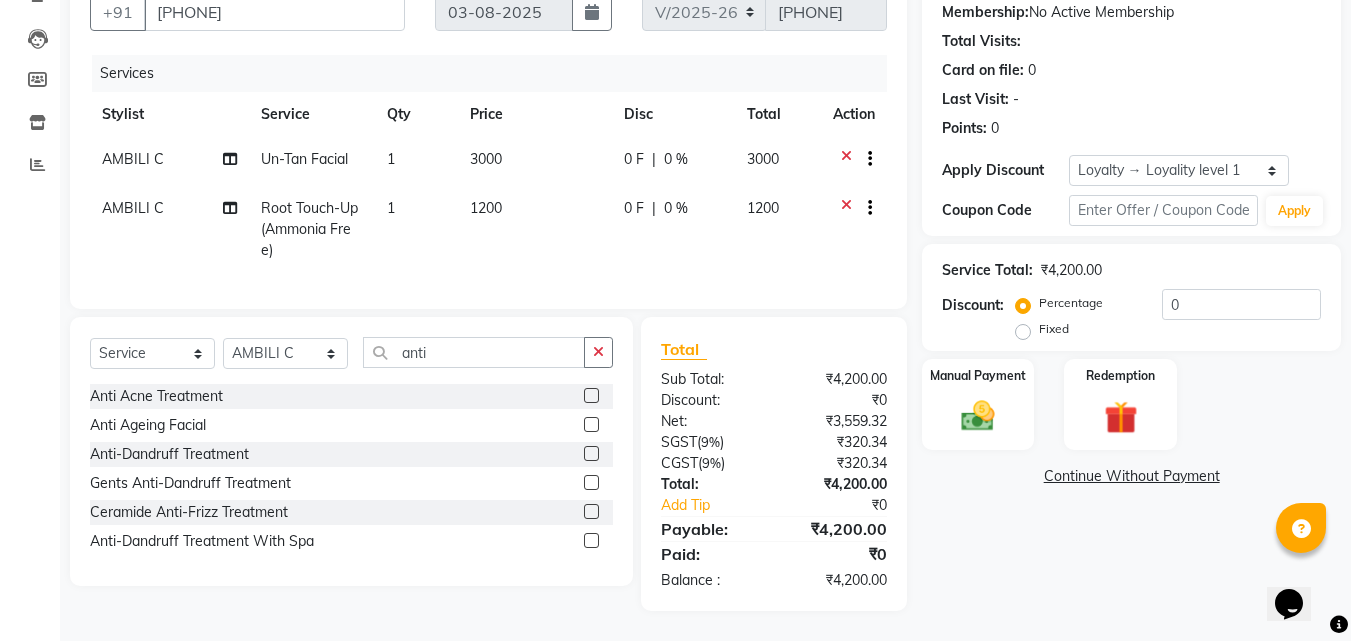 click 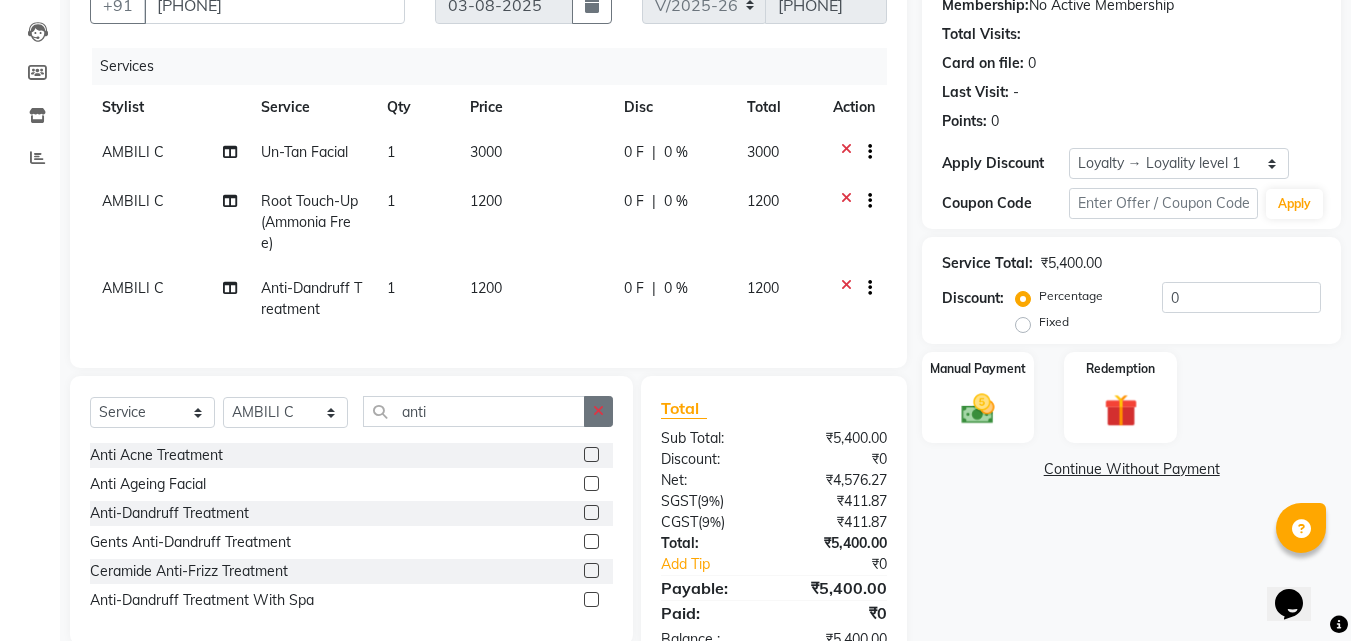 checkbox on "false" 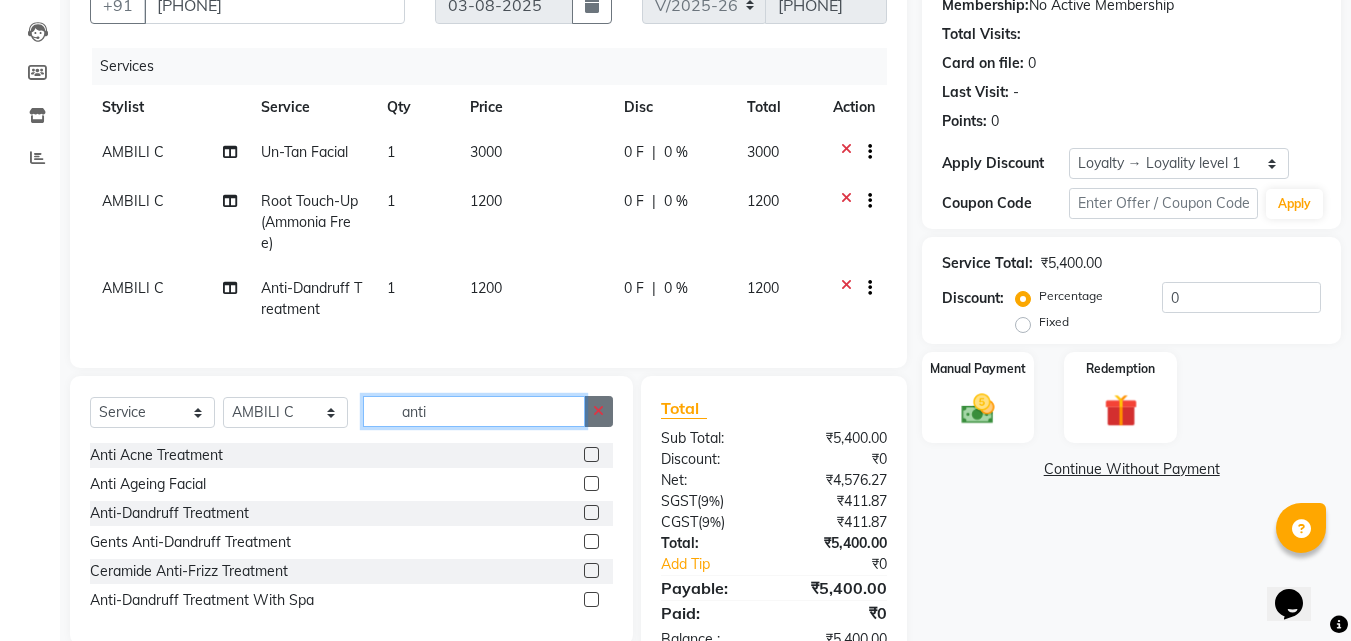 type 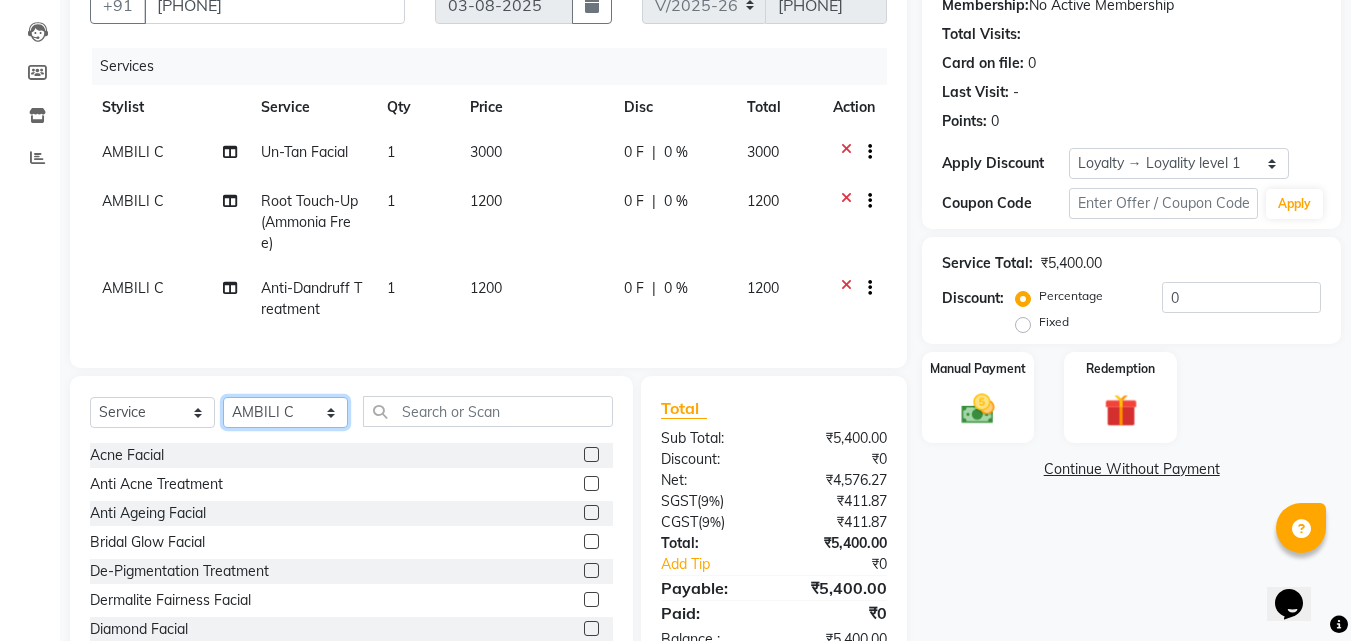 click on "Select Stylist Amala George AMBILI C ANJANA DAS ANKITHA Arya CALICUT ASHTAMUDI FRANKLY	 GRACY KRISHNA Nitesh Punam Gurung Sewan ali Sheela SUHANA  SHABU Titto" 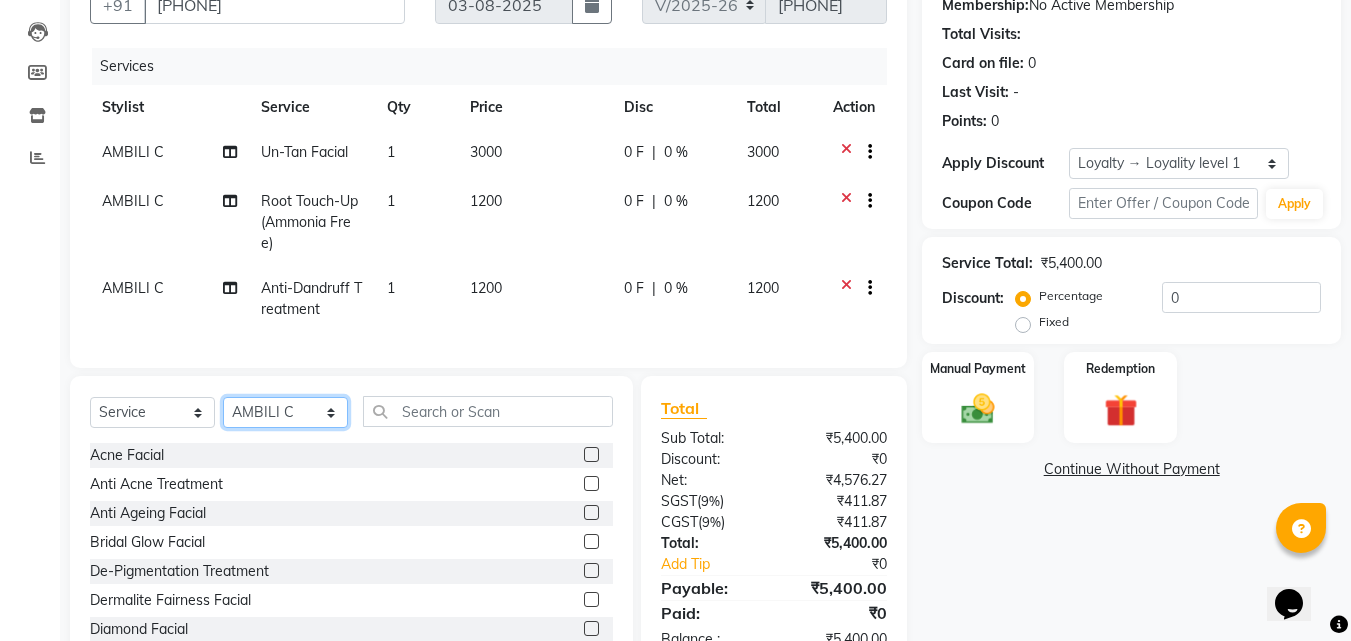 select on "85193" 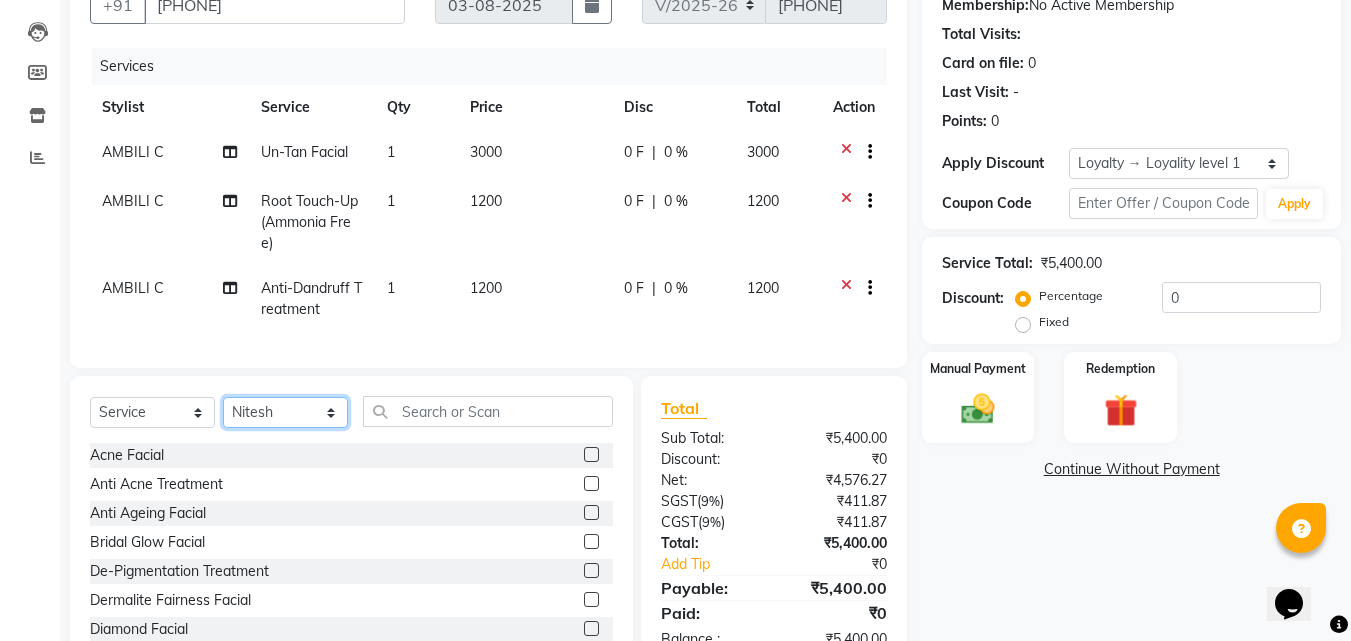 click on "Select Stylist Amala George AMBILI C ANJANA DAS ANKITHA Arya CALICUT ASHTAMUDI FRANKLY	 GRACY KRISHNA Nitesh Punam Gurung Sewan ali Sheela SUHANA  SHABU Titto" 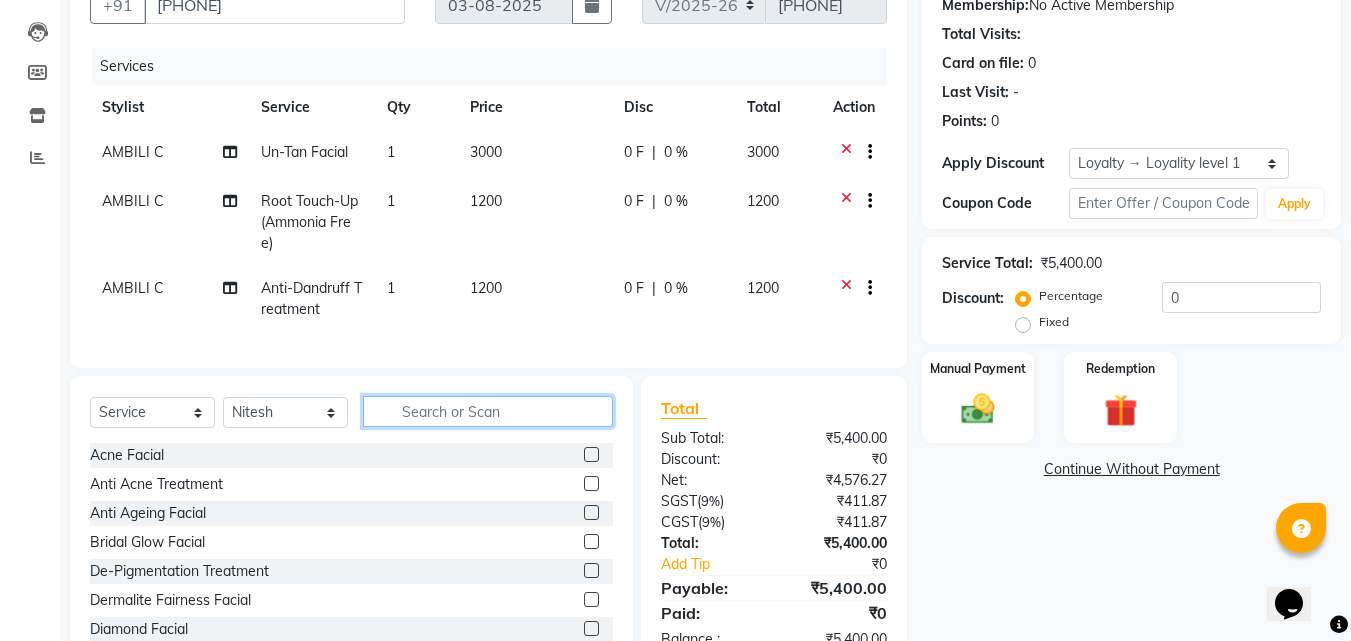 click 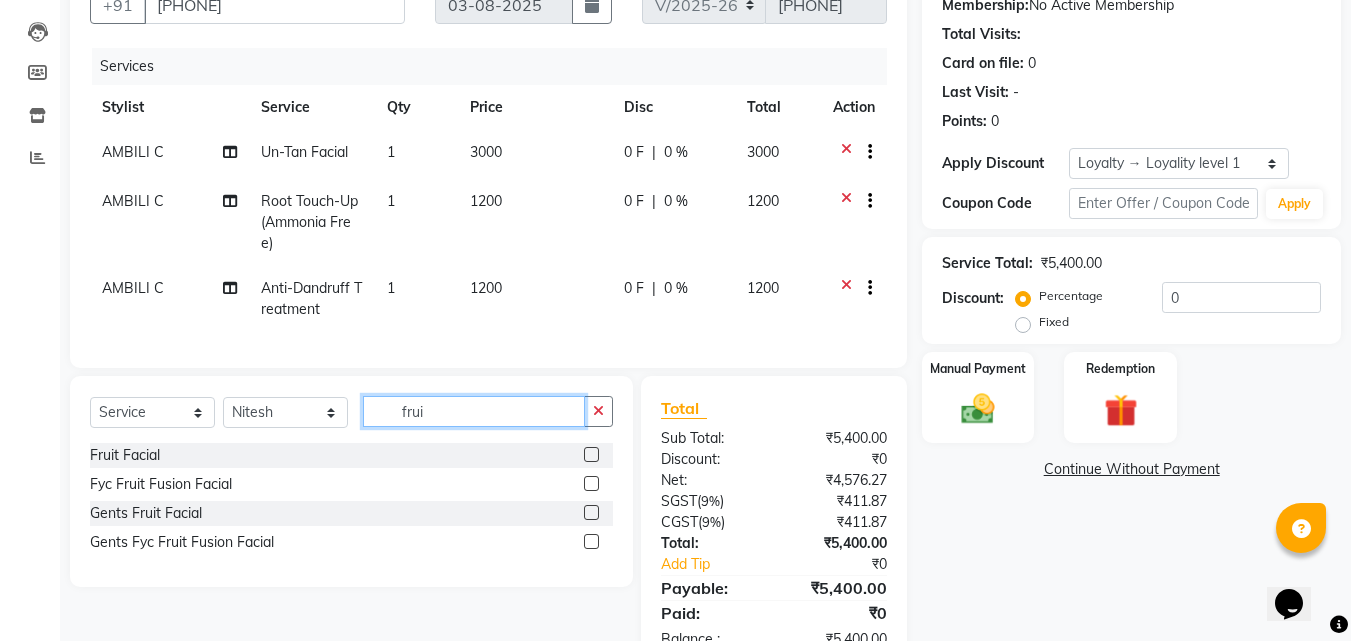 type on "frui" 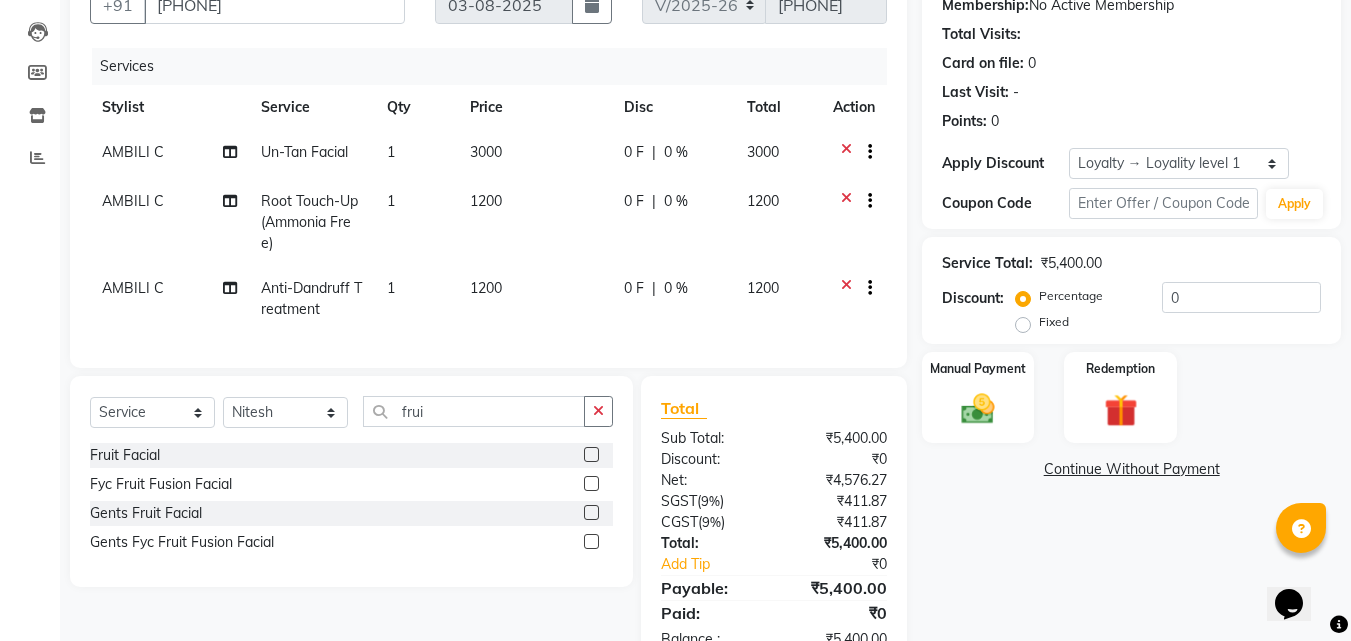 click 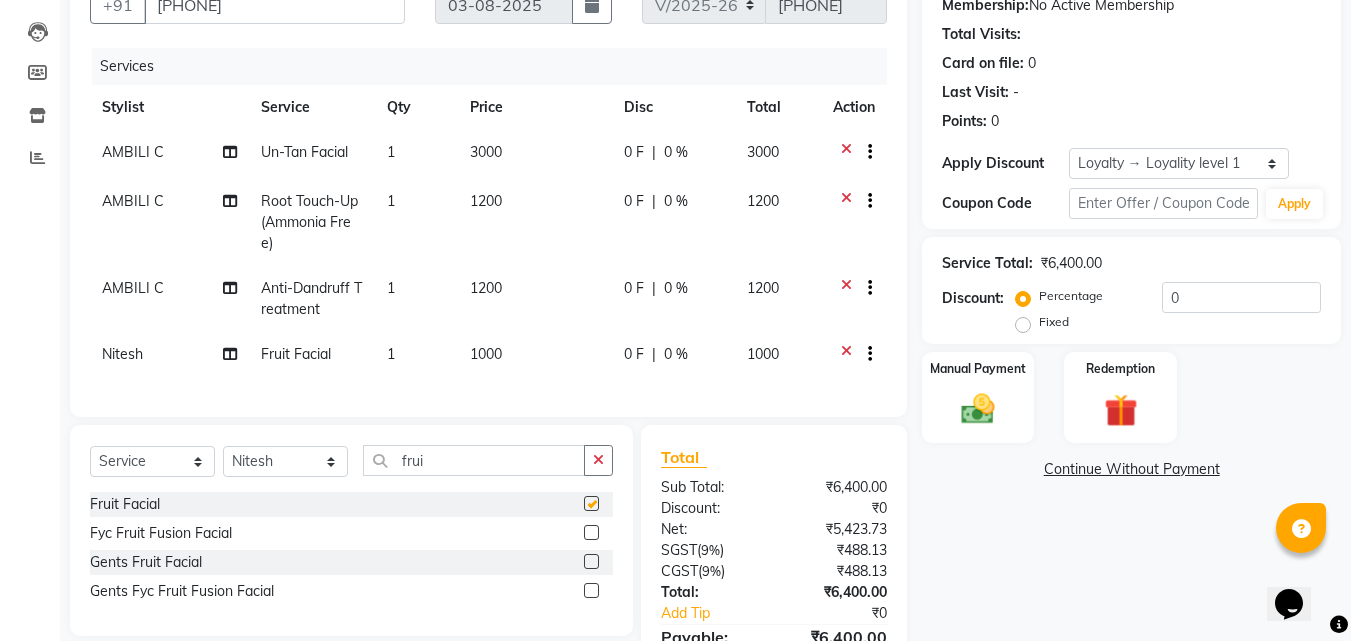 checkbox on "false" 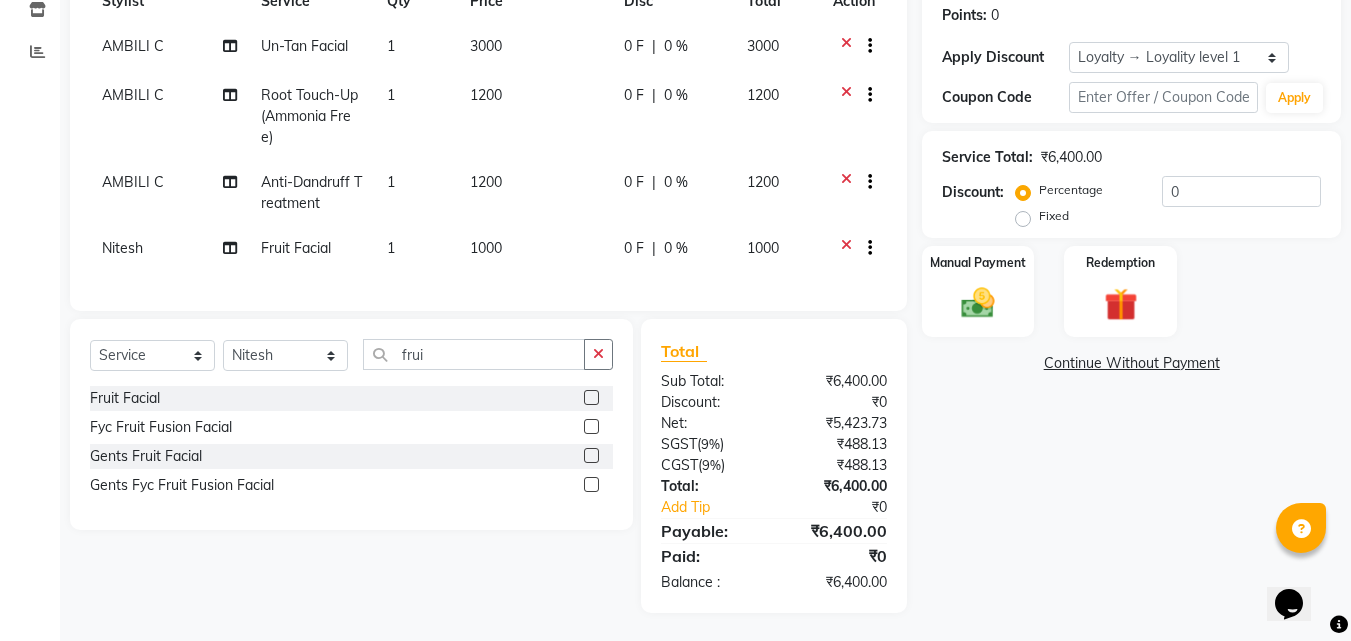 scroll, scrollTop: 323, scrollLeft: 0, axis: vertical 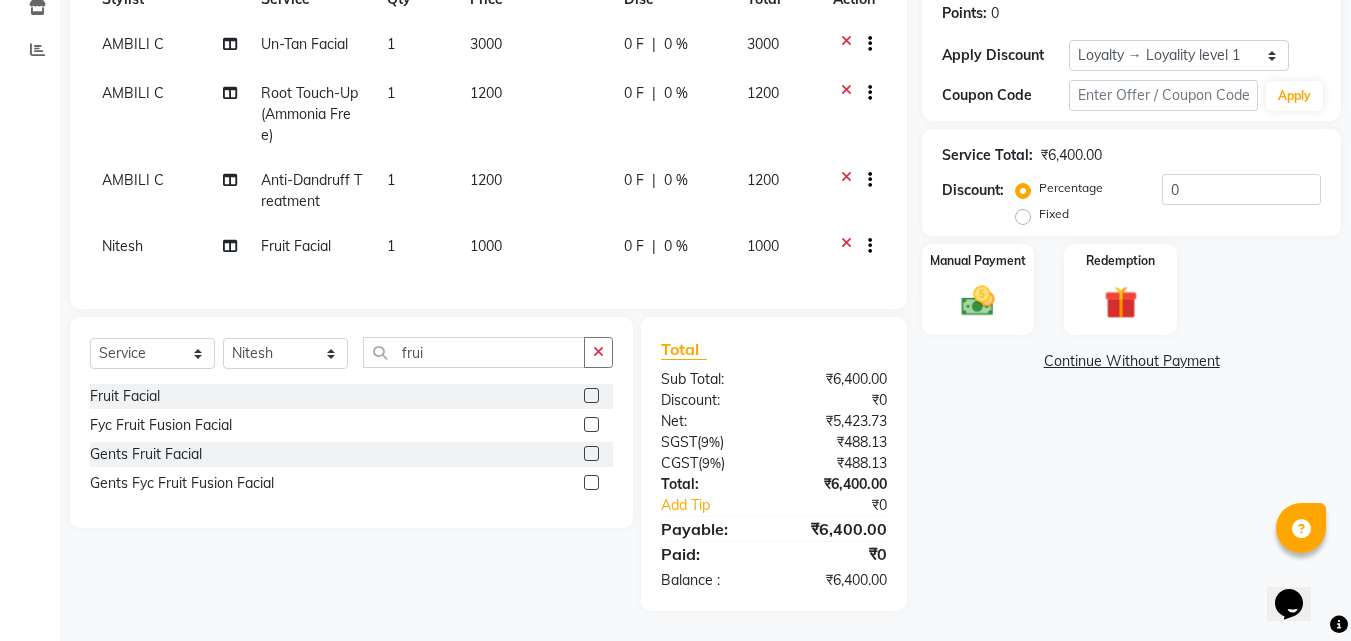 click 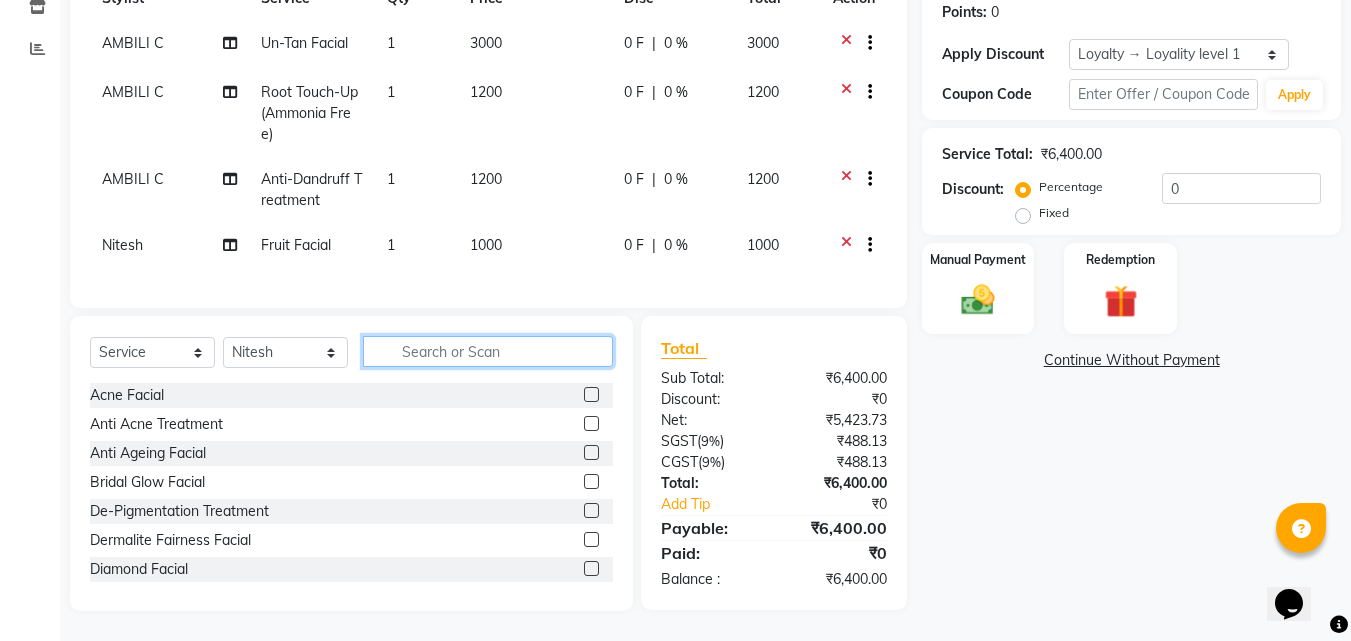type on "f" 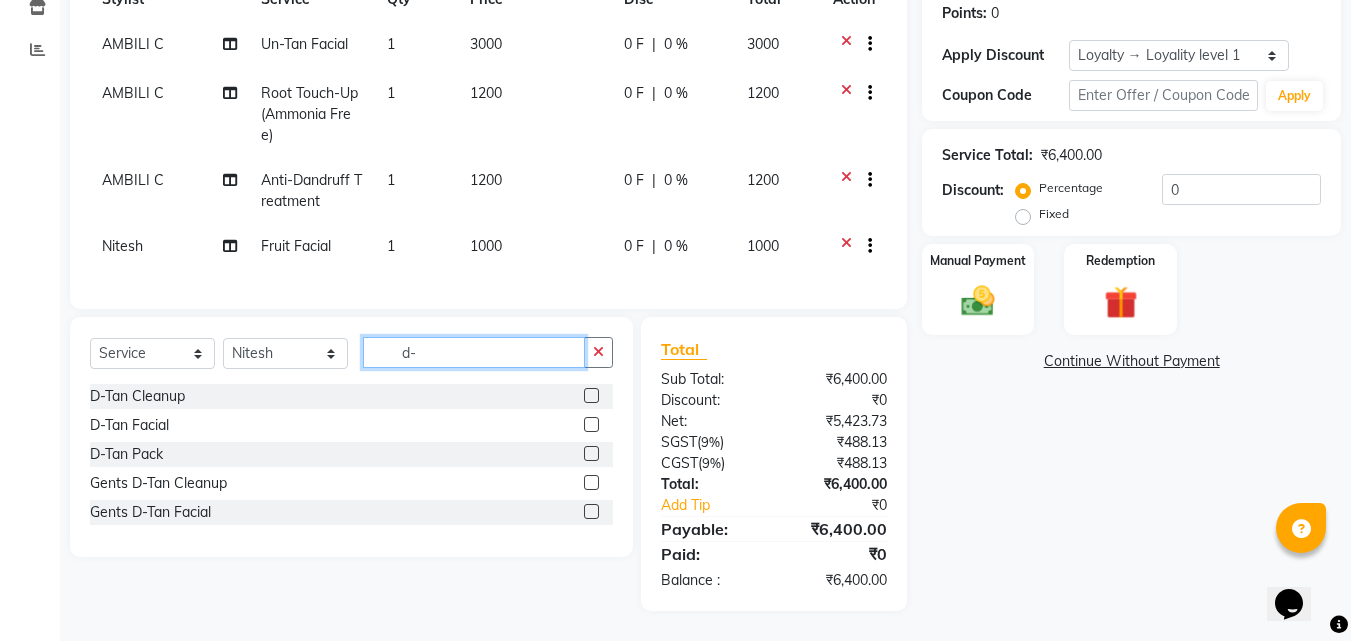 type on "d-" 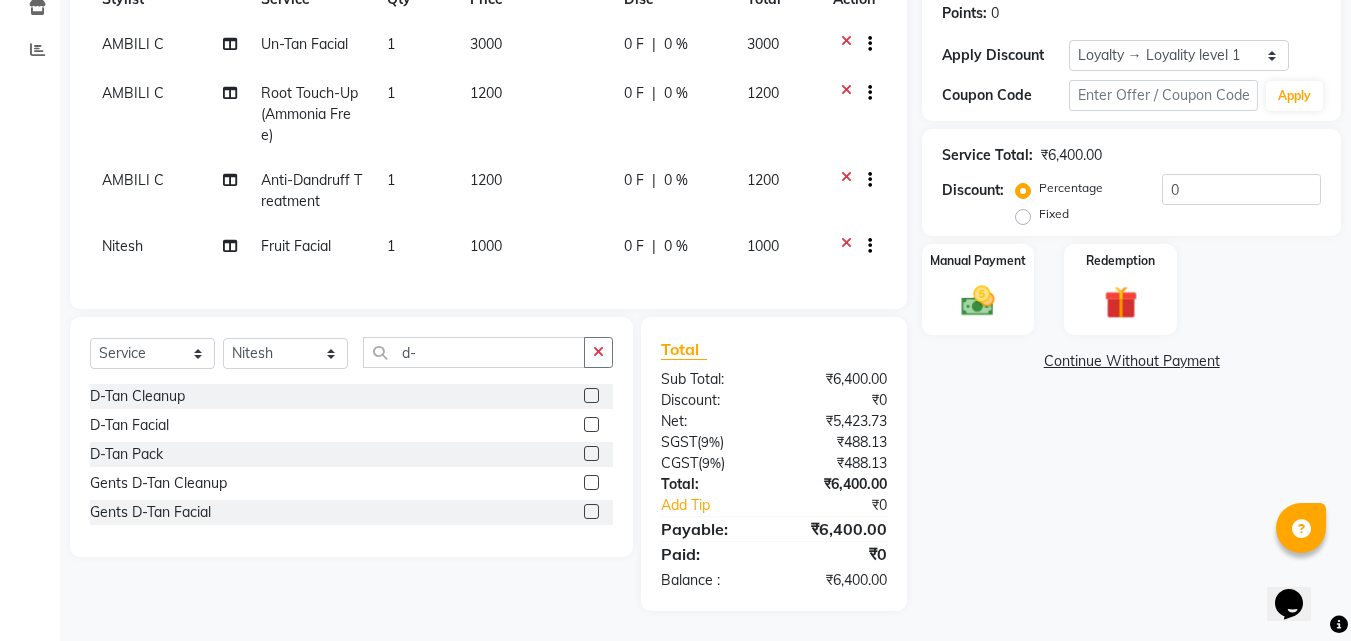 click 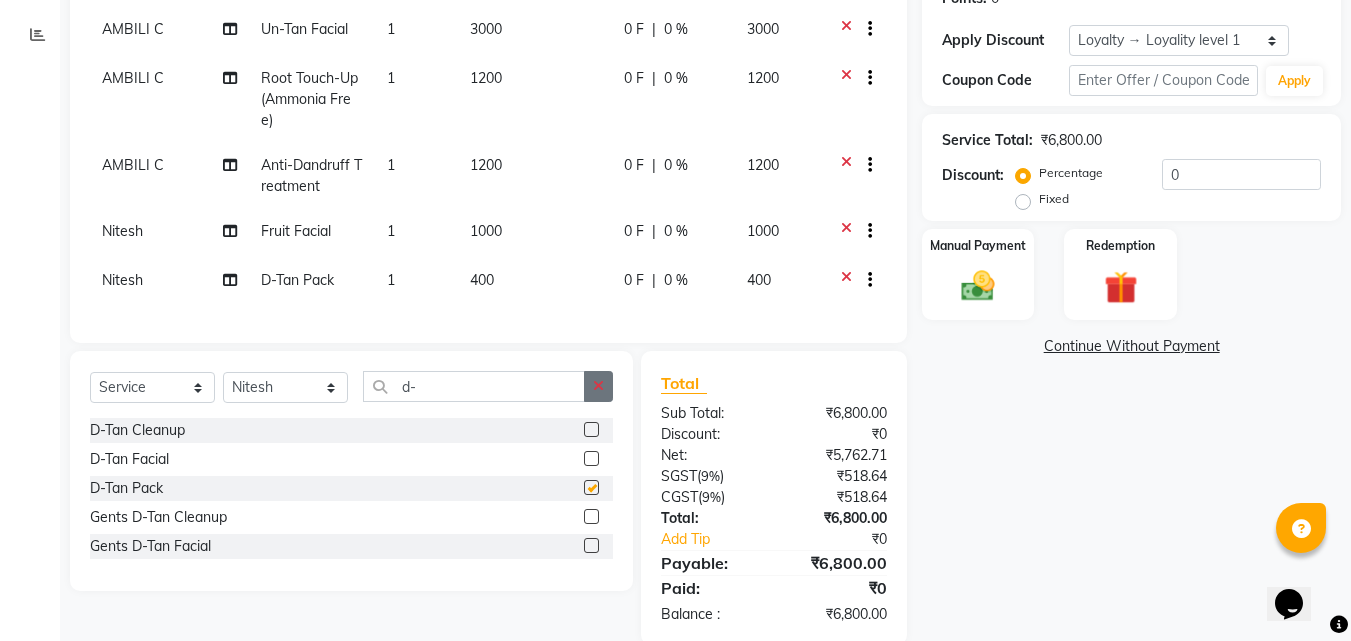 checkbox on "false" 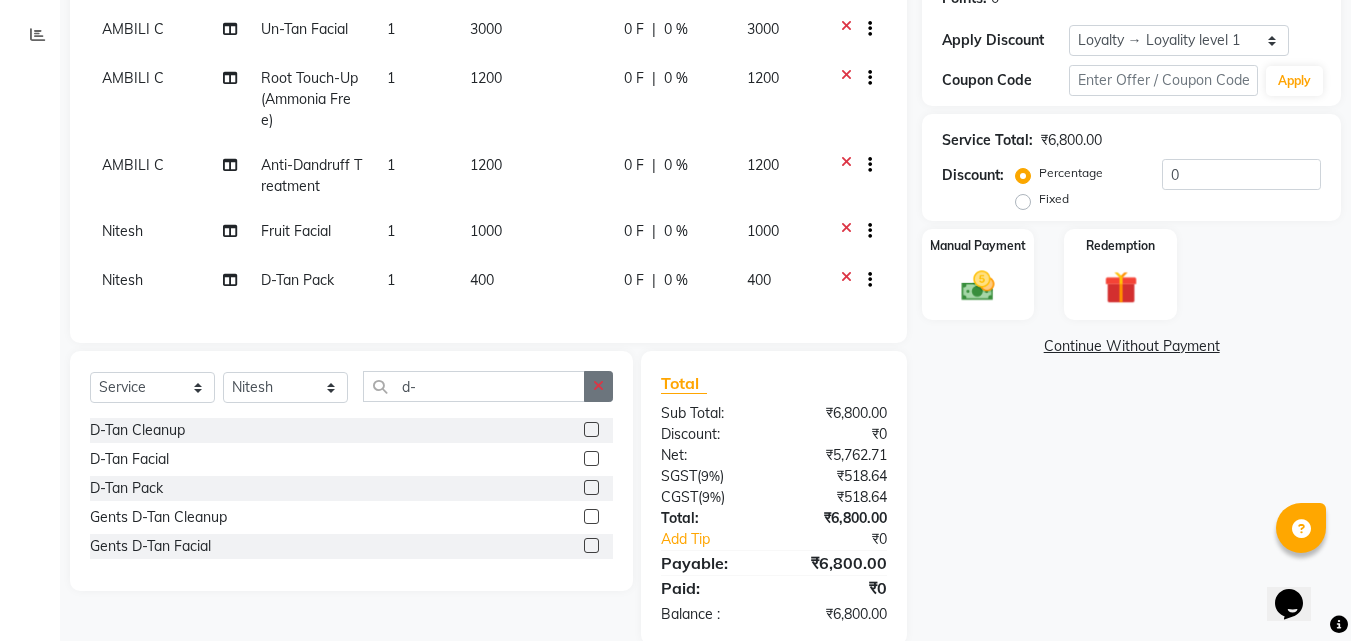 click 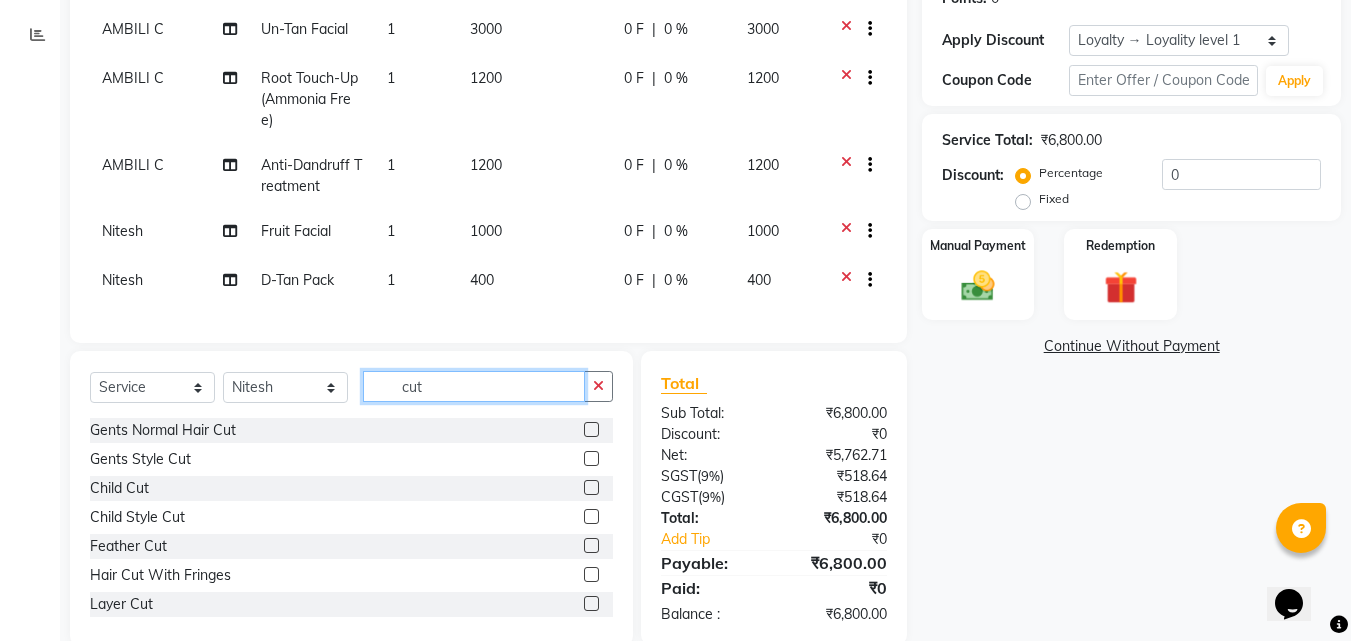 type on "cut" 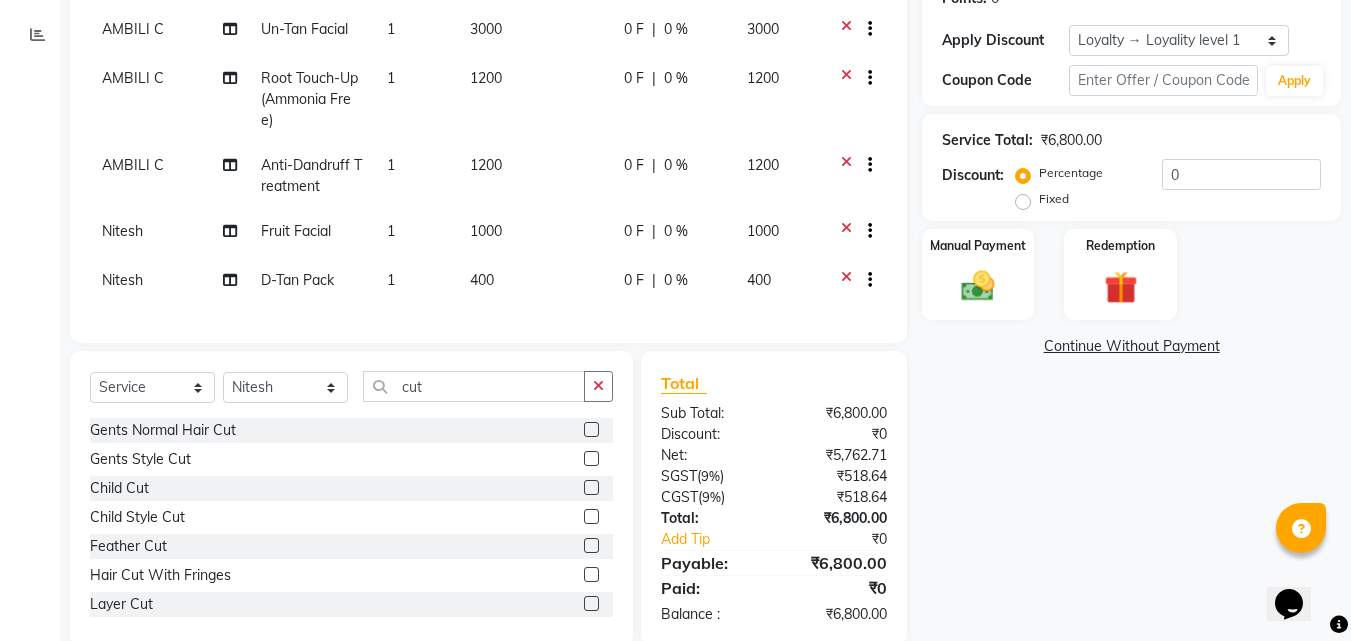 click 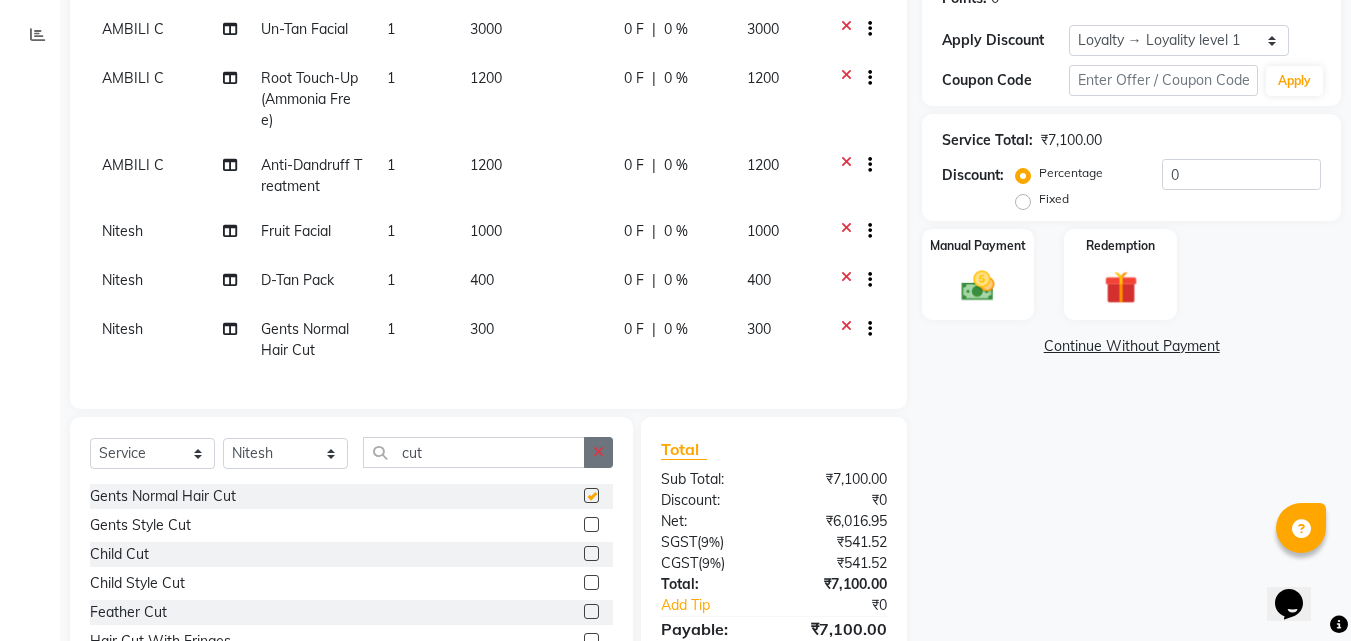 checkbox on "false" 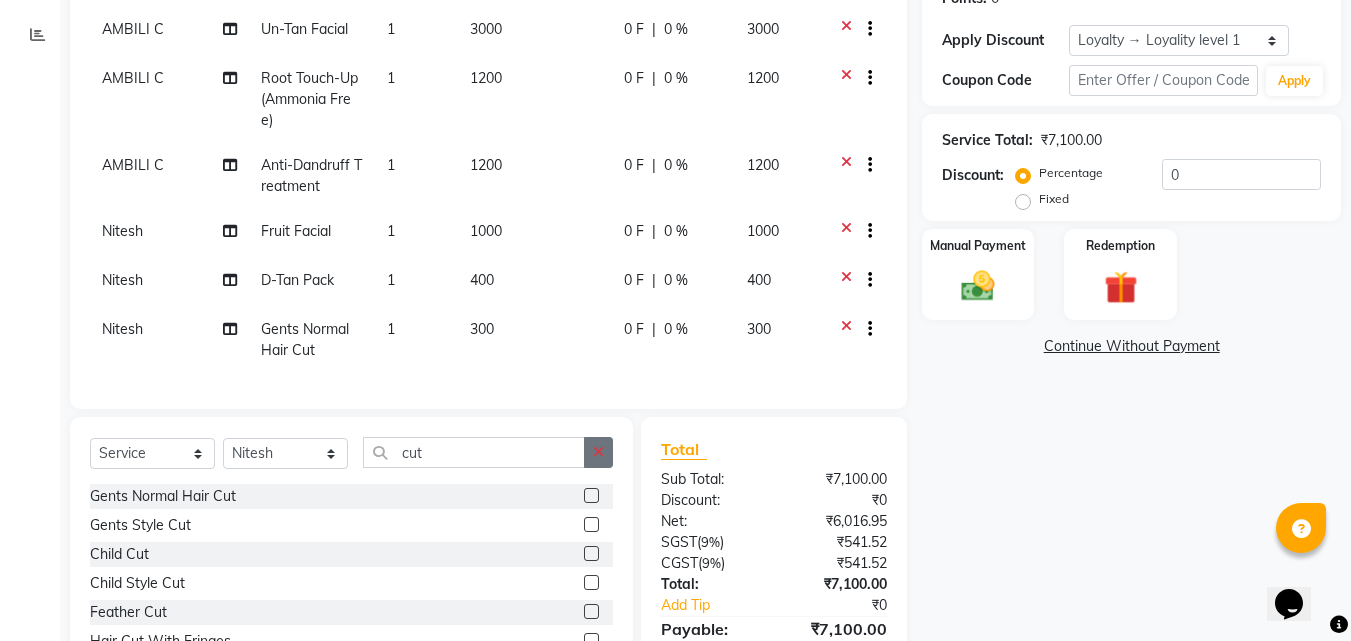 click 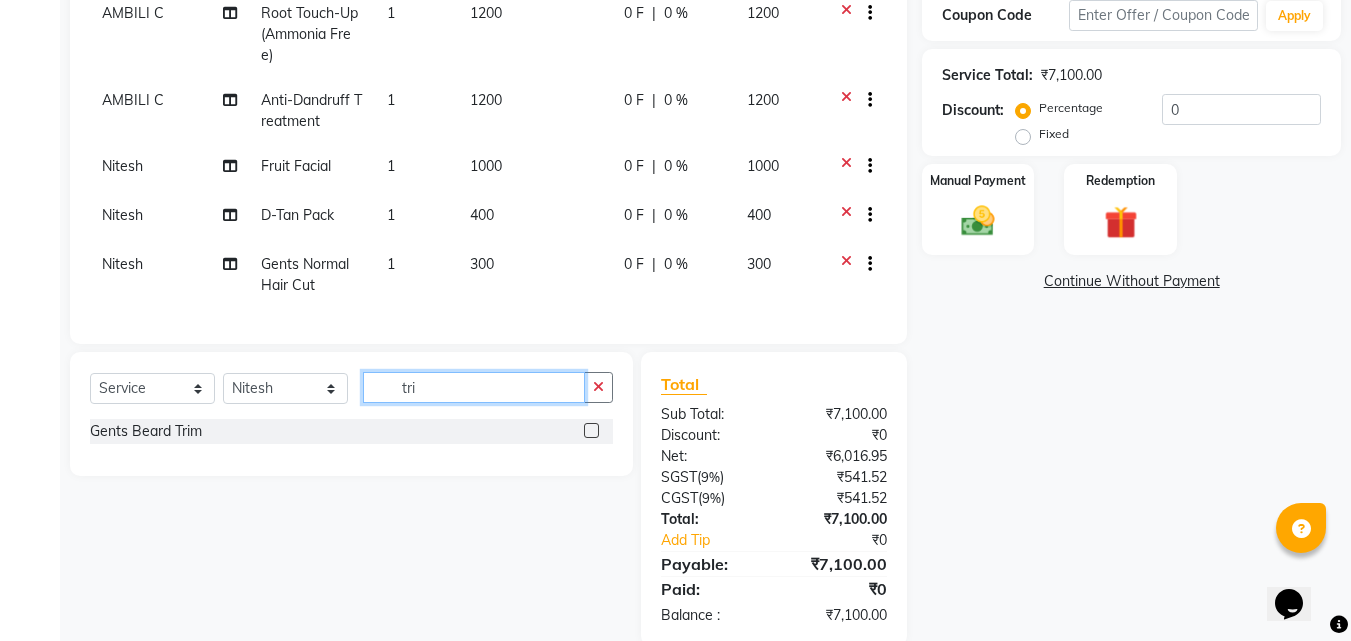 scroll, scrollTop: 423, scrollLeft: 0, axis: vertical 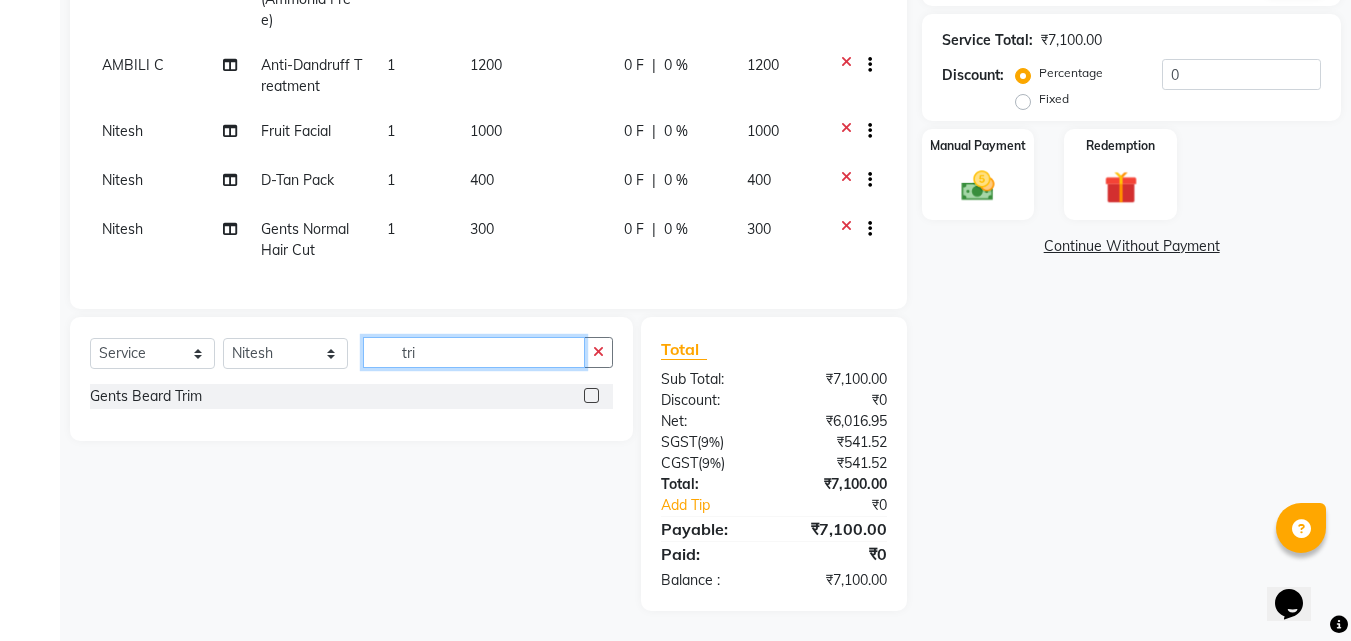 type on "tri" 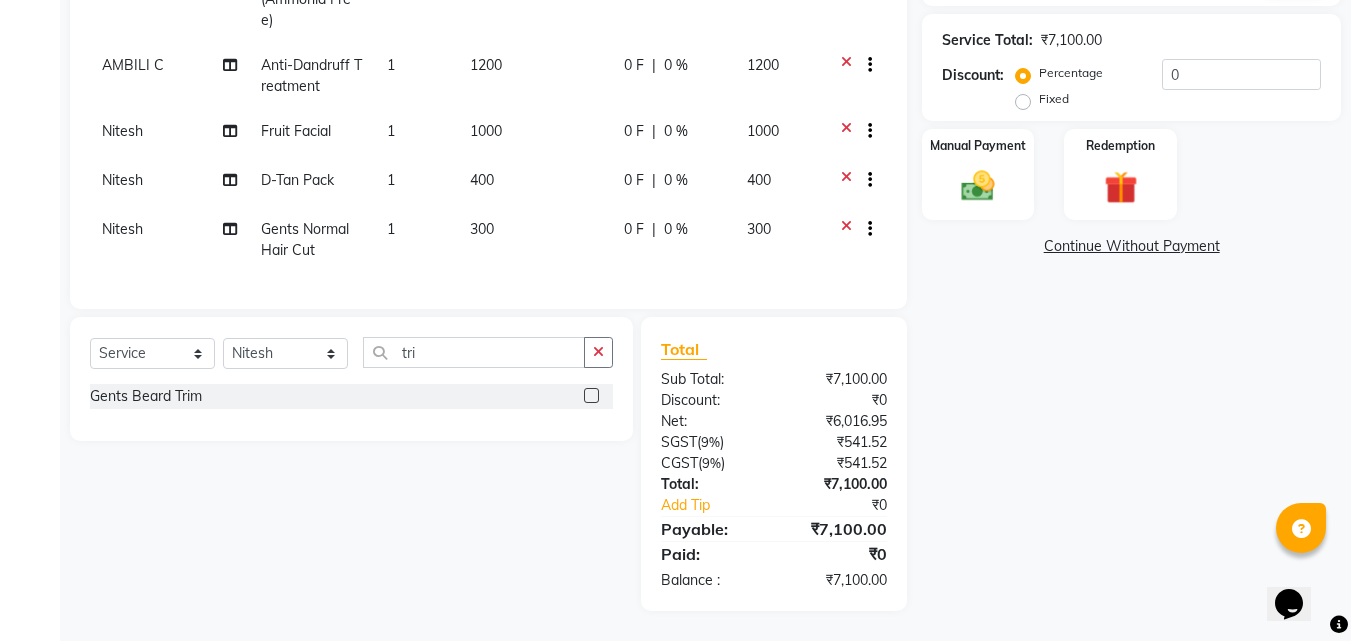 click 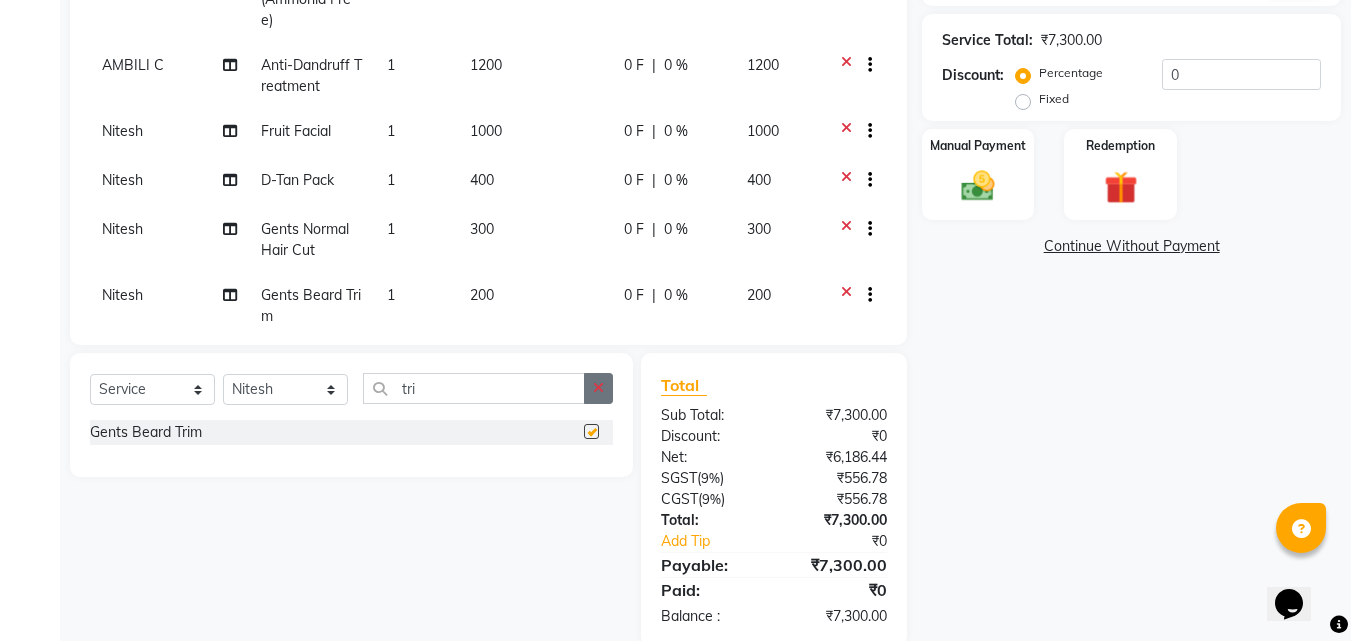 checkbox on "false" 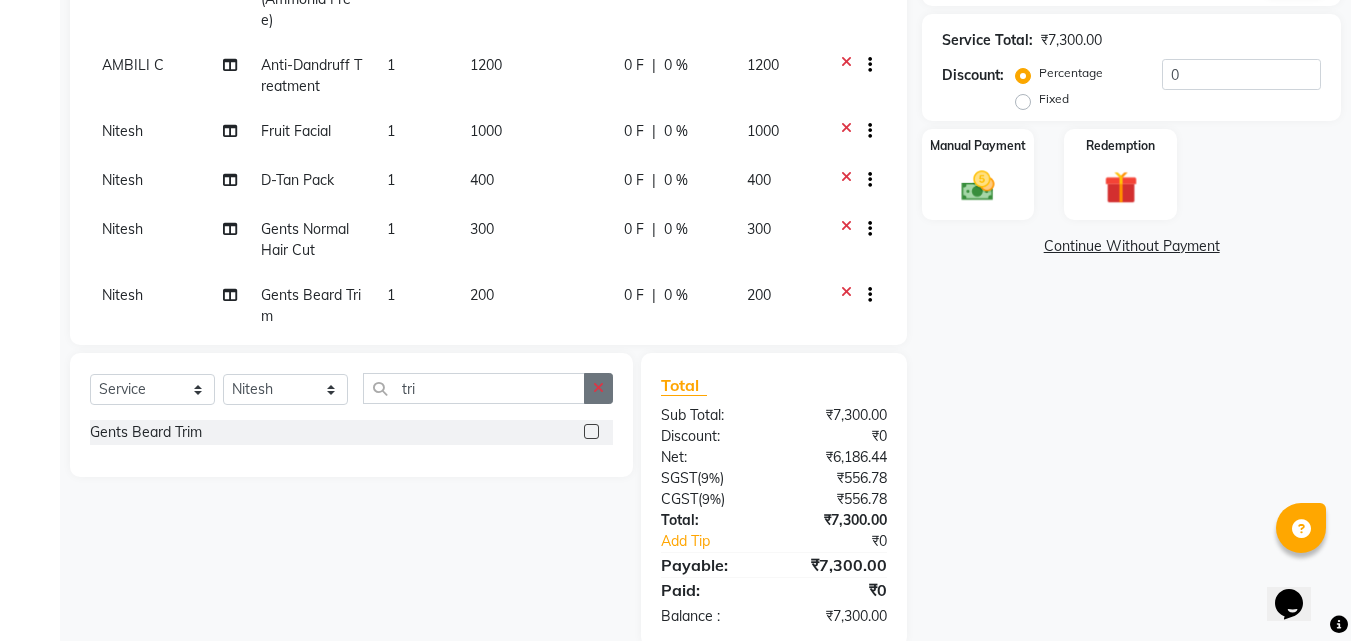 click 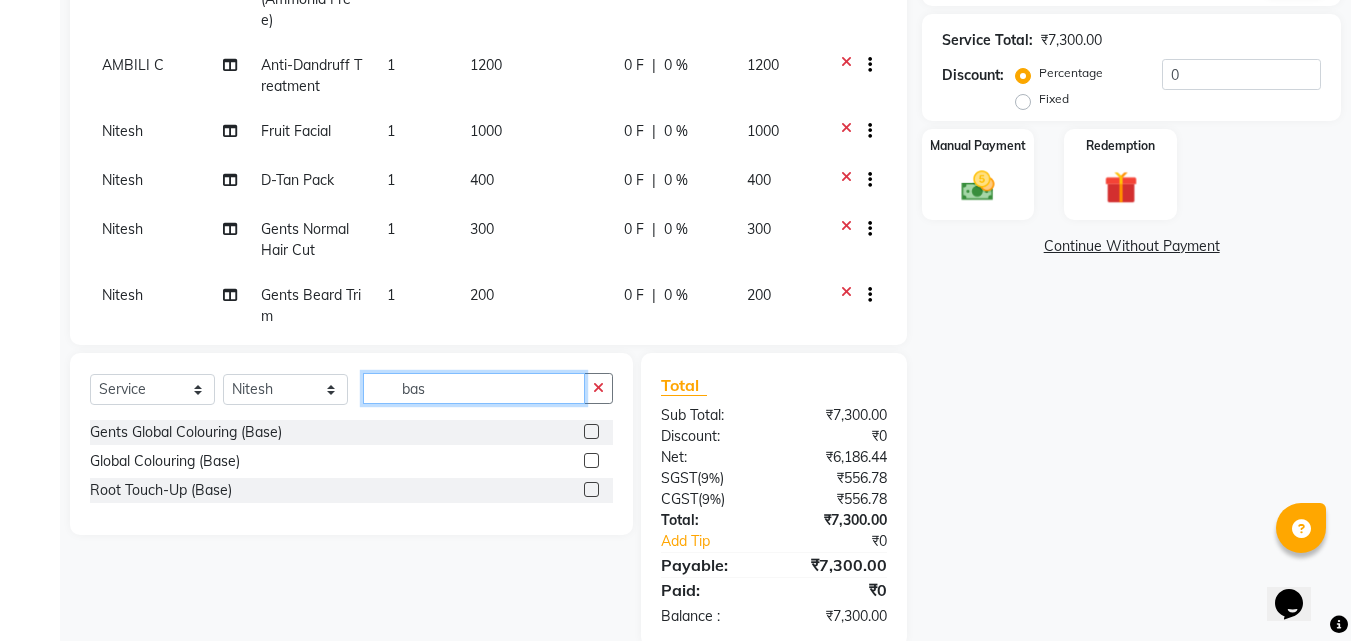 type on "bas" 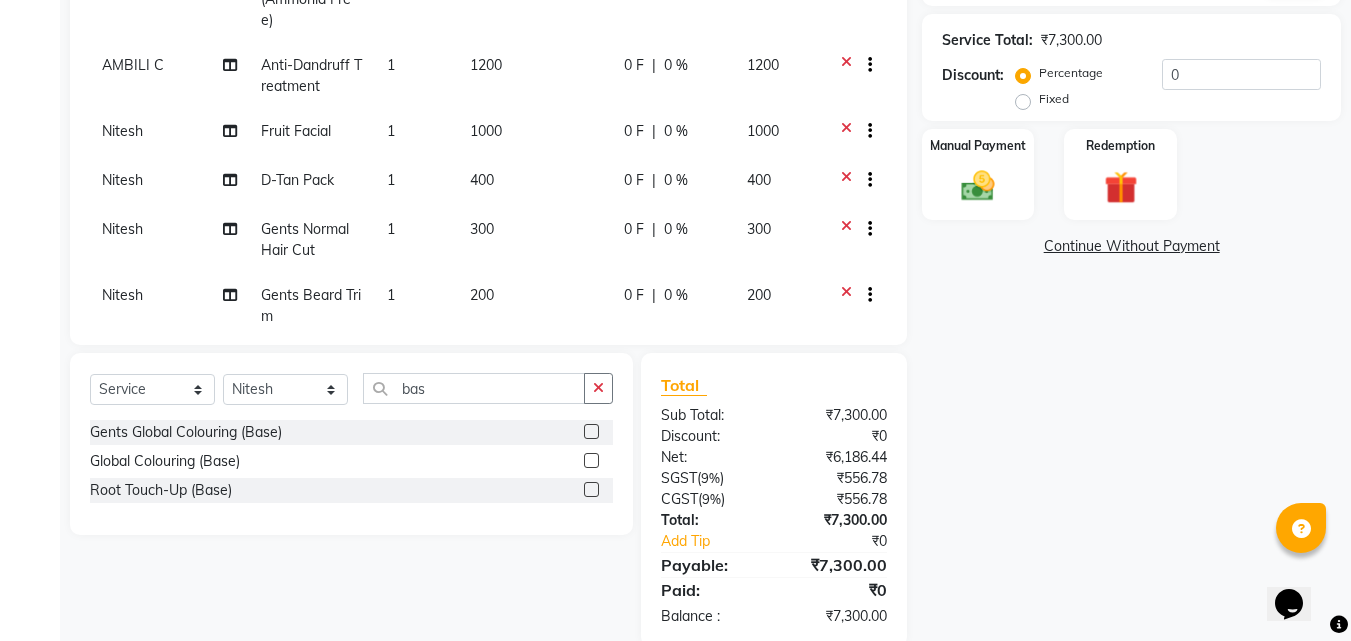 click 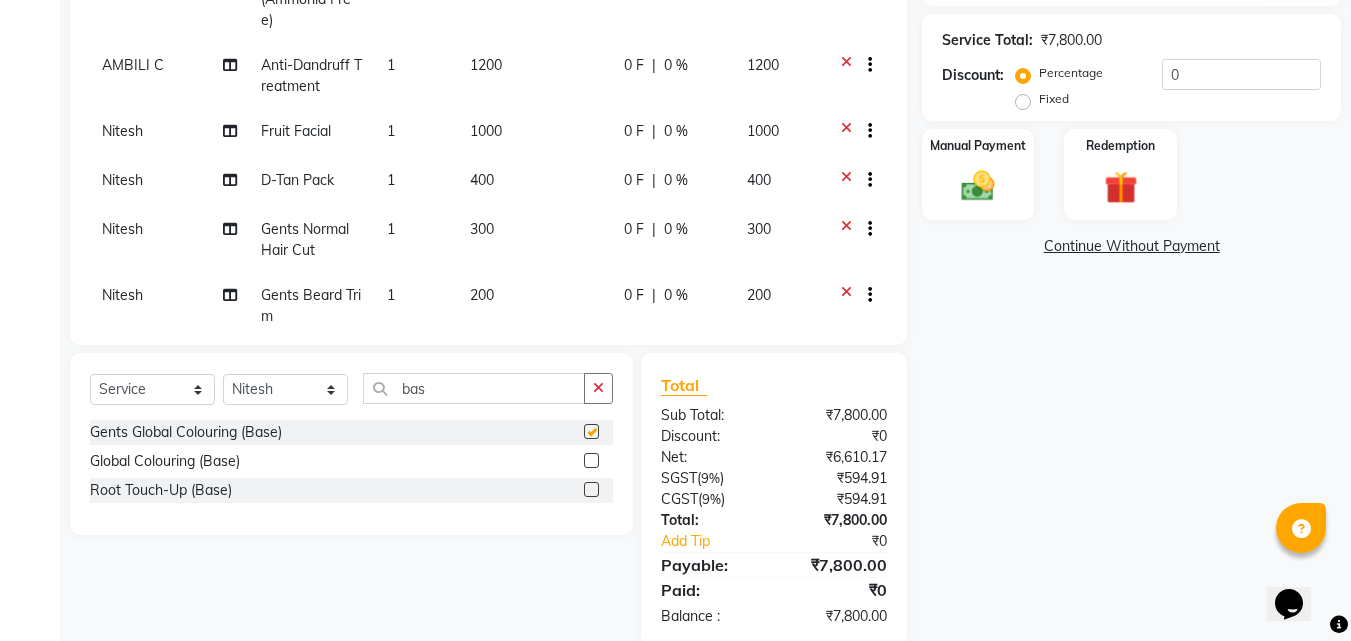 checkbox on "false" 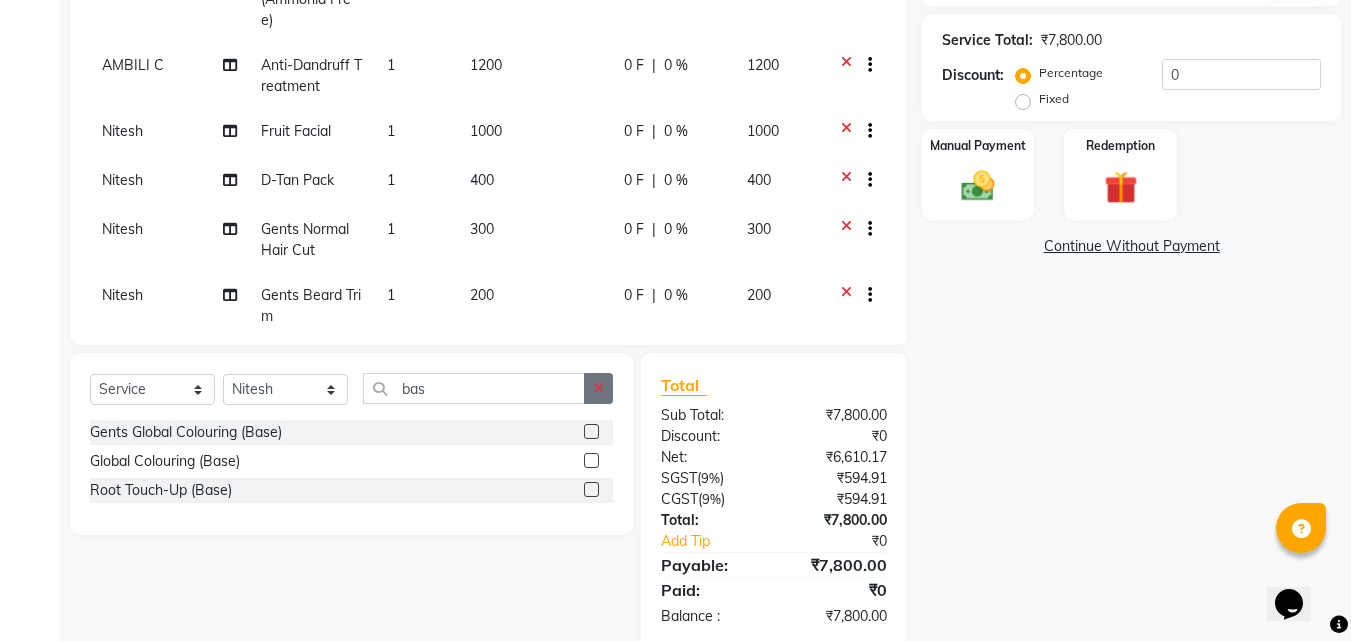 click 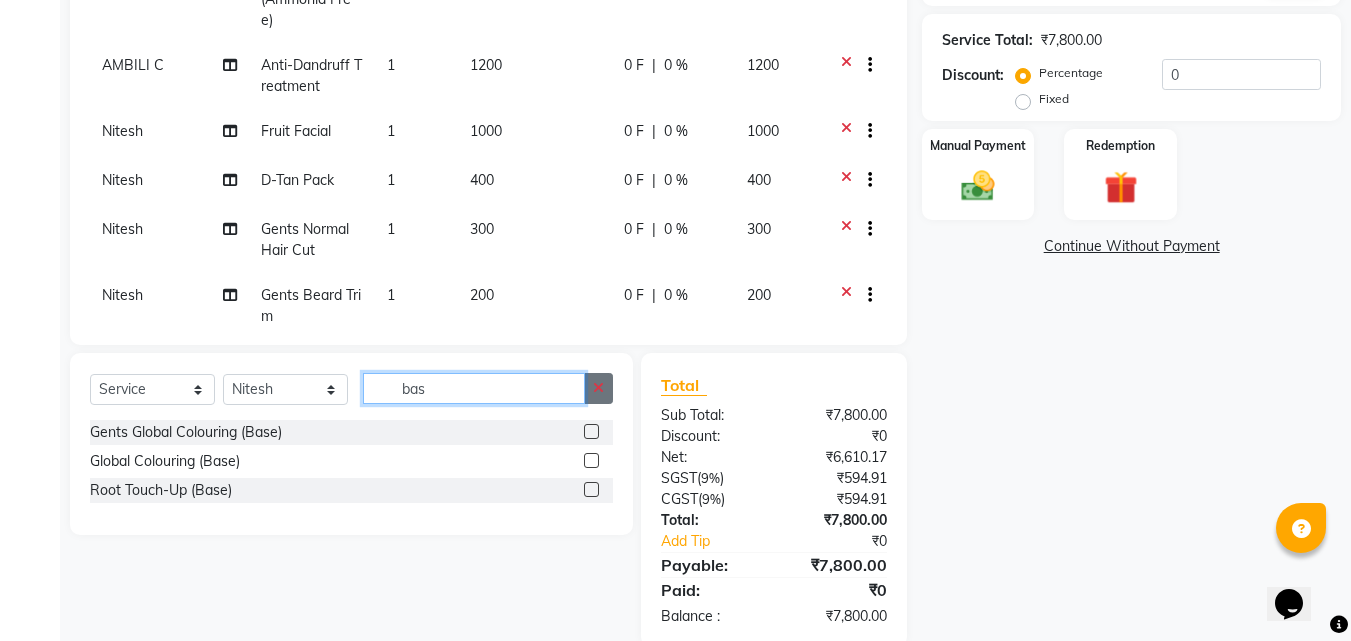 type 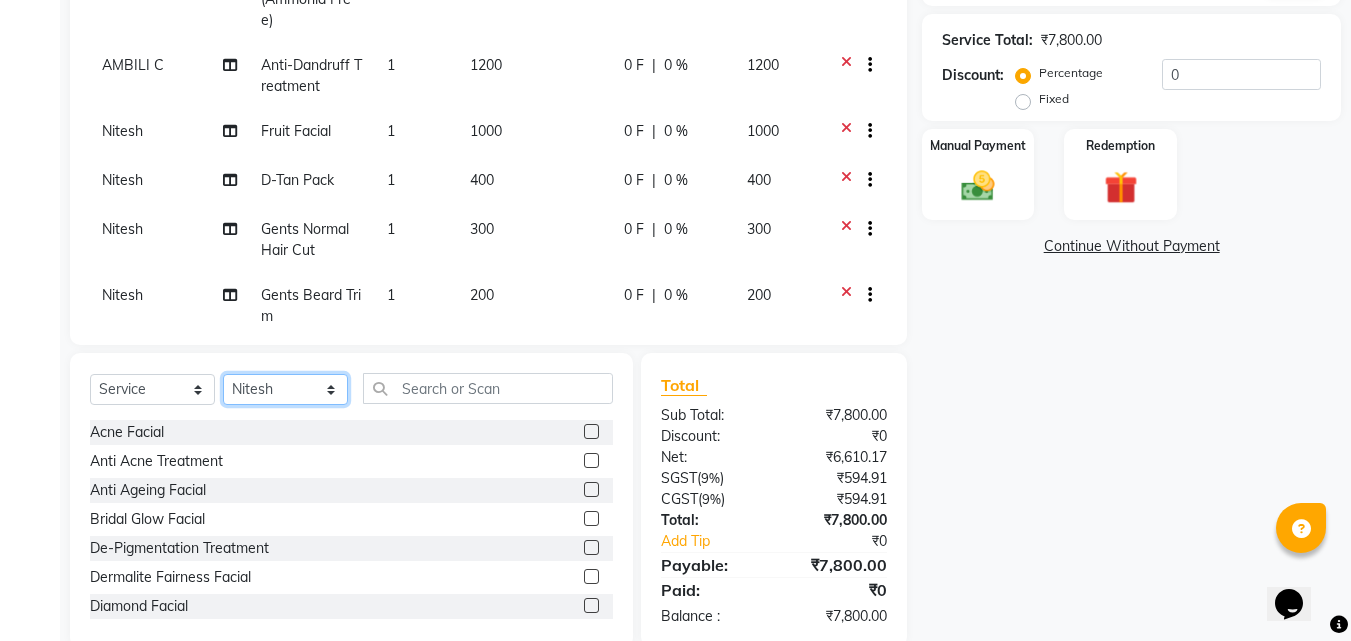 click on "Select Stylist Amala George AMBILI C ANJANA DAS ANKITHA Arya CALICUT ASHTAMUDI FRANKLY	 GRACY KRISHNA Nitesh Punam Gurung Sewan ali Sheela SUHANA  SHABU Titto" 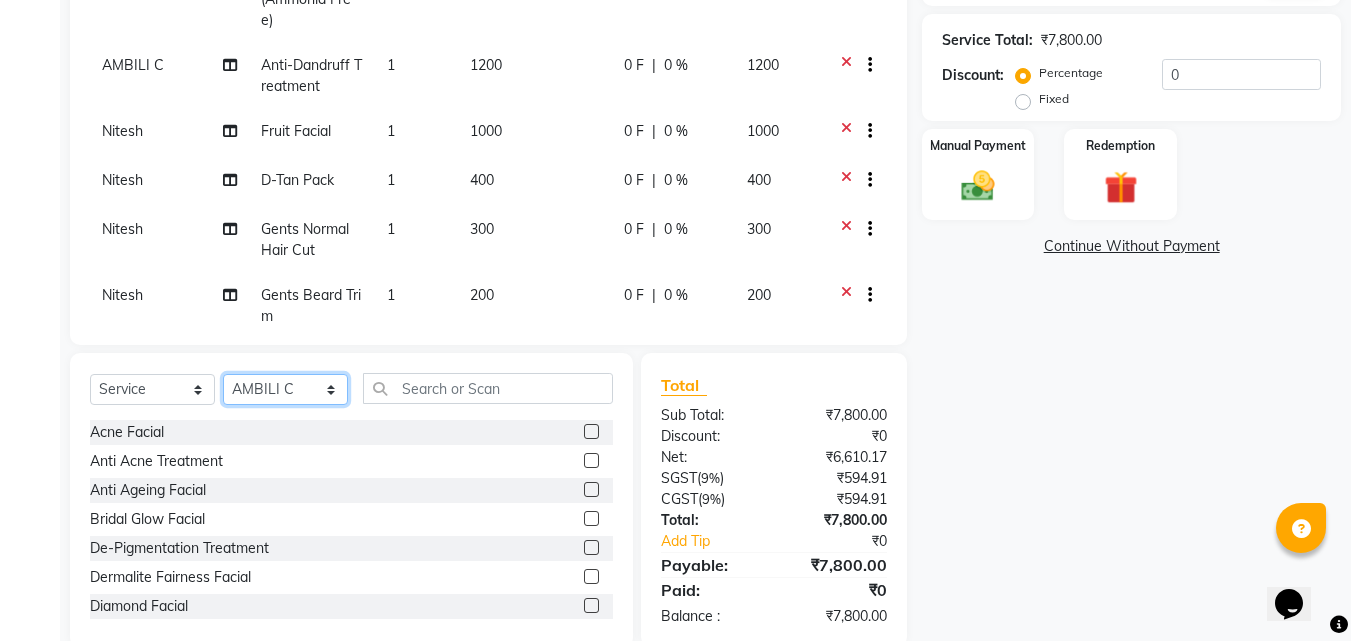 click on "Select Stylist Amala George AMBILI C ANJANA DAS ANKITHA Arya CALICUT ASHTAMUDI FRANKLY	 GRACY KRISHNA Nitesh Punam Gurung Sewan ali Sheela SUHANA  SHABU Titto" 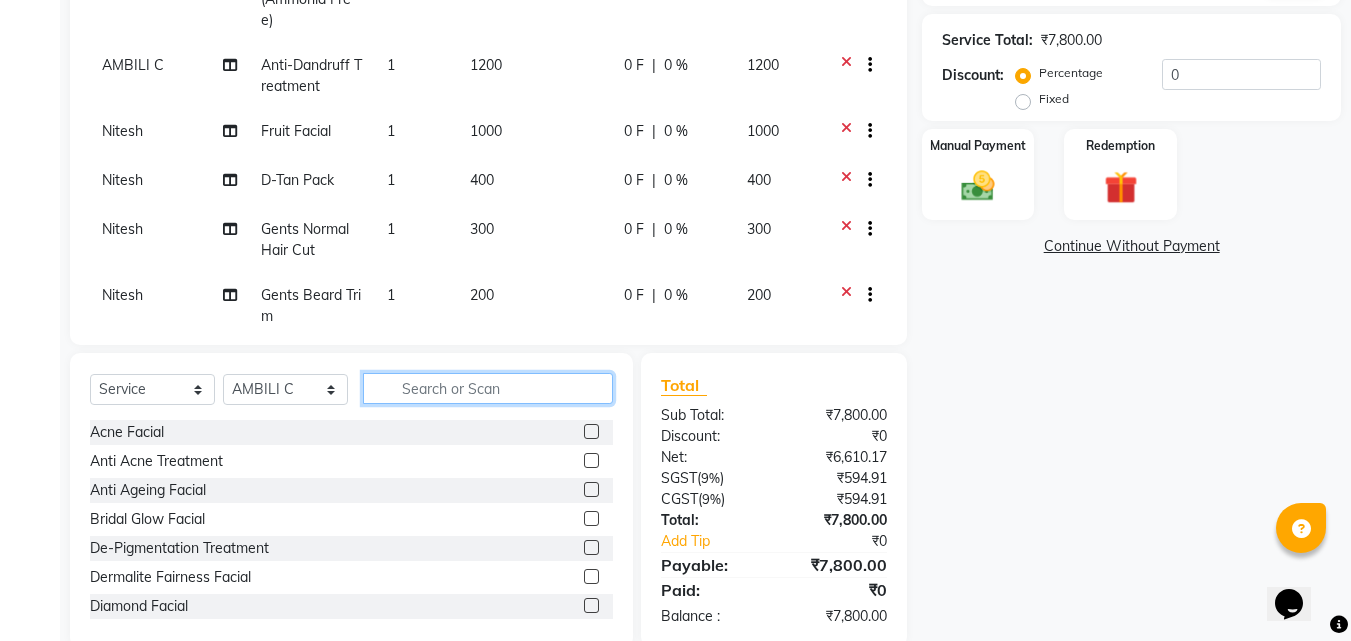 click 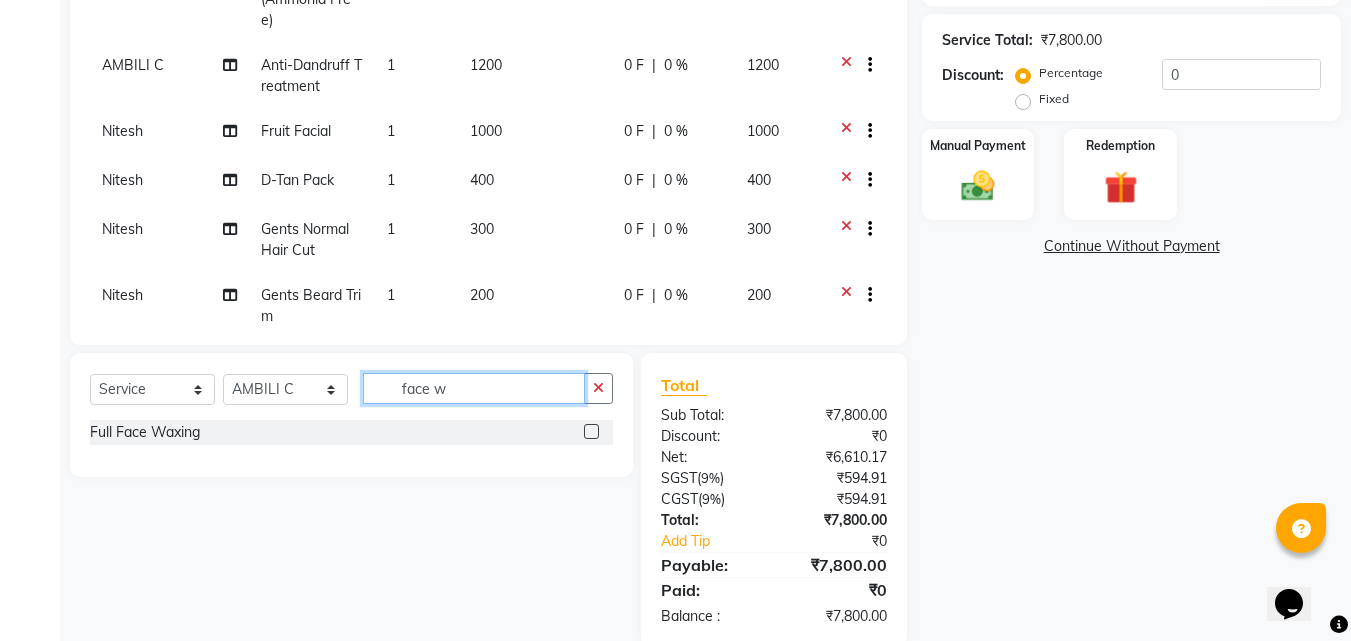 type on "face w" 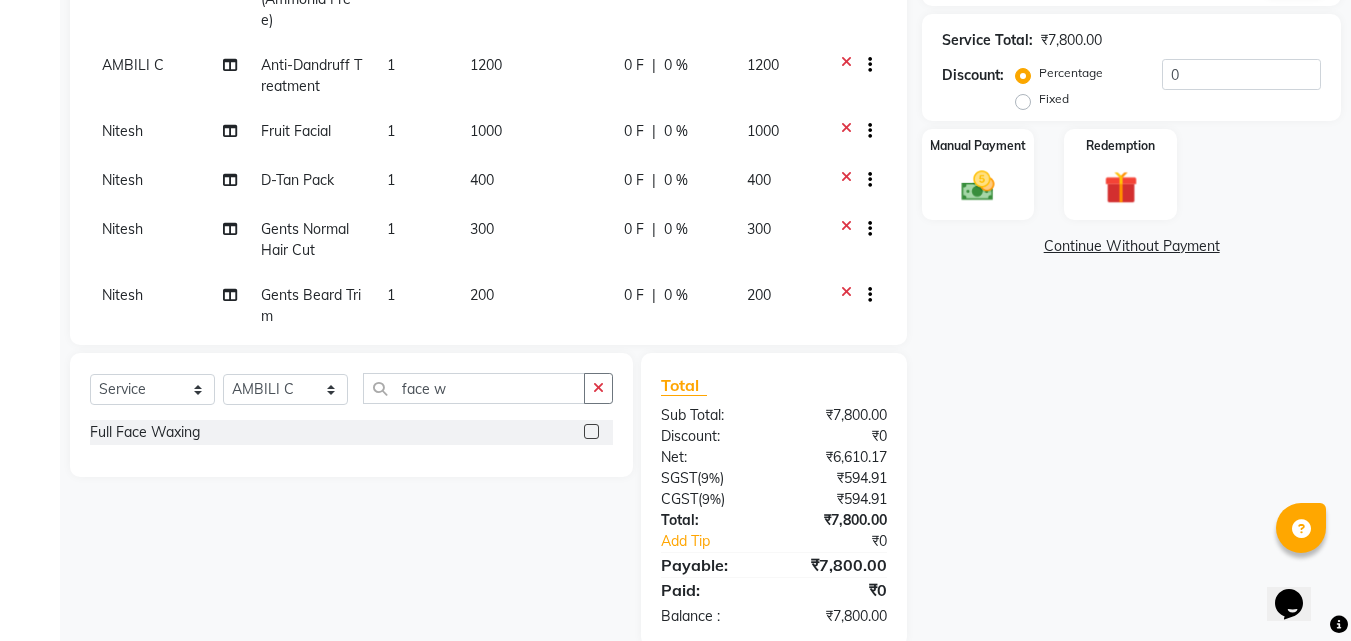 click 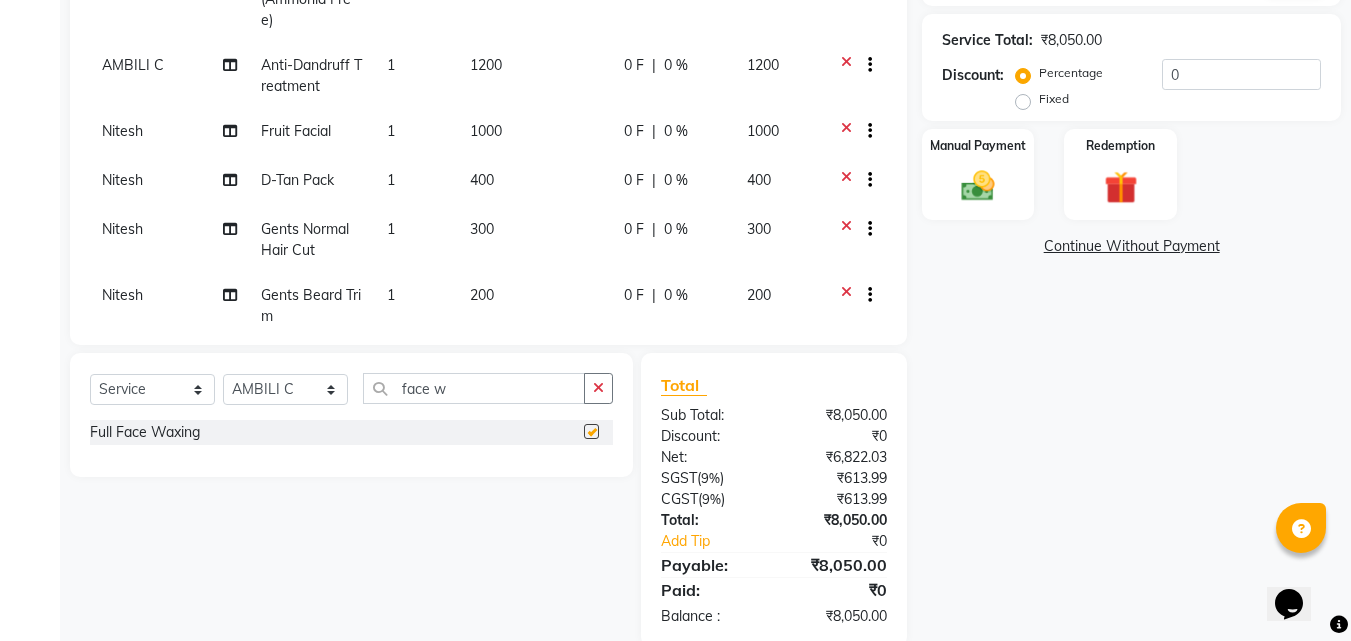 checkbox on "false" 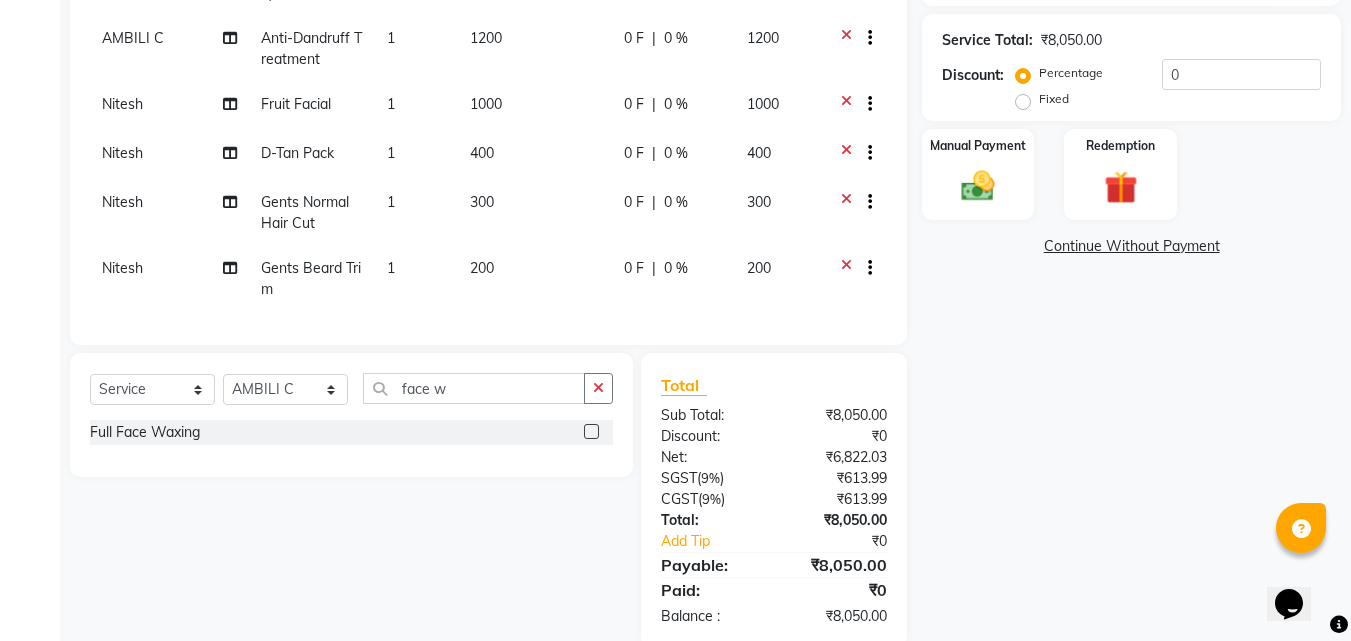 scroll, scrollTop: 177, scrollLeft: 0, axis: vertical 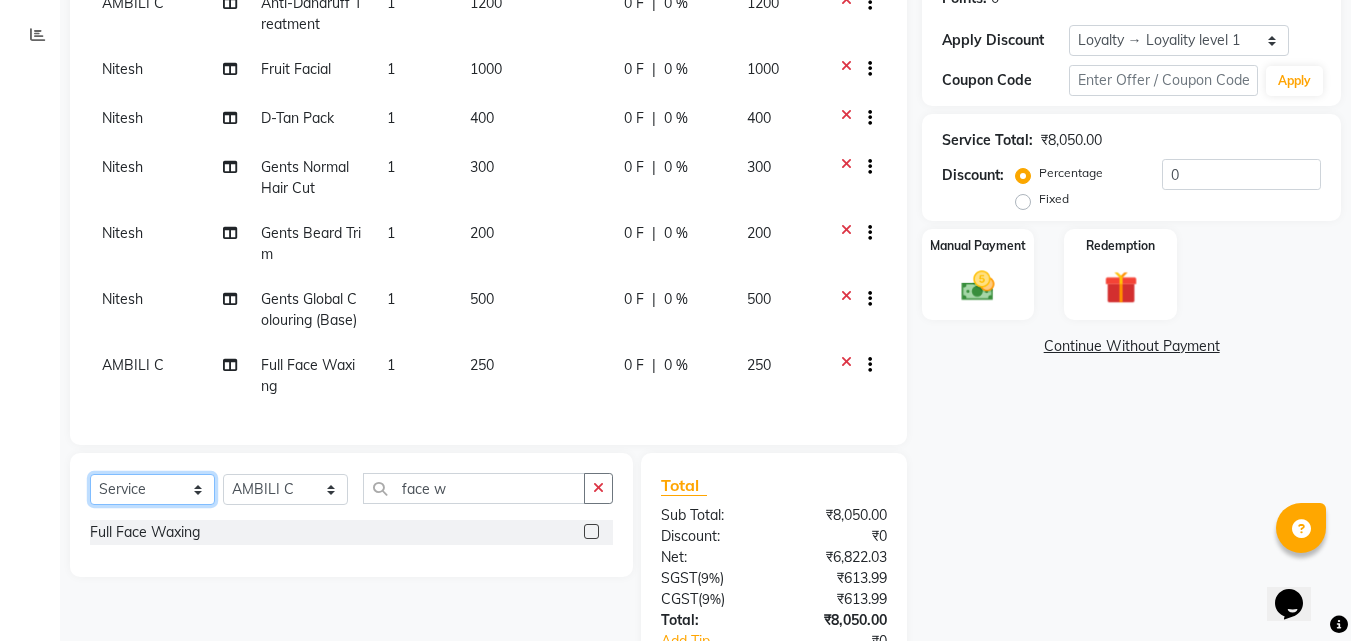 click on "Select  Service  Product  Membership  Package Voucher Prepaid Gift Card" 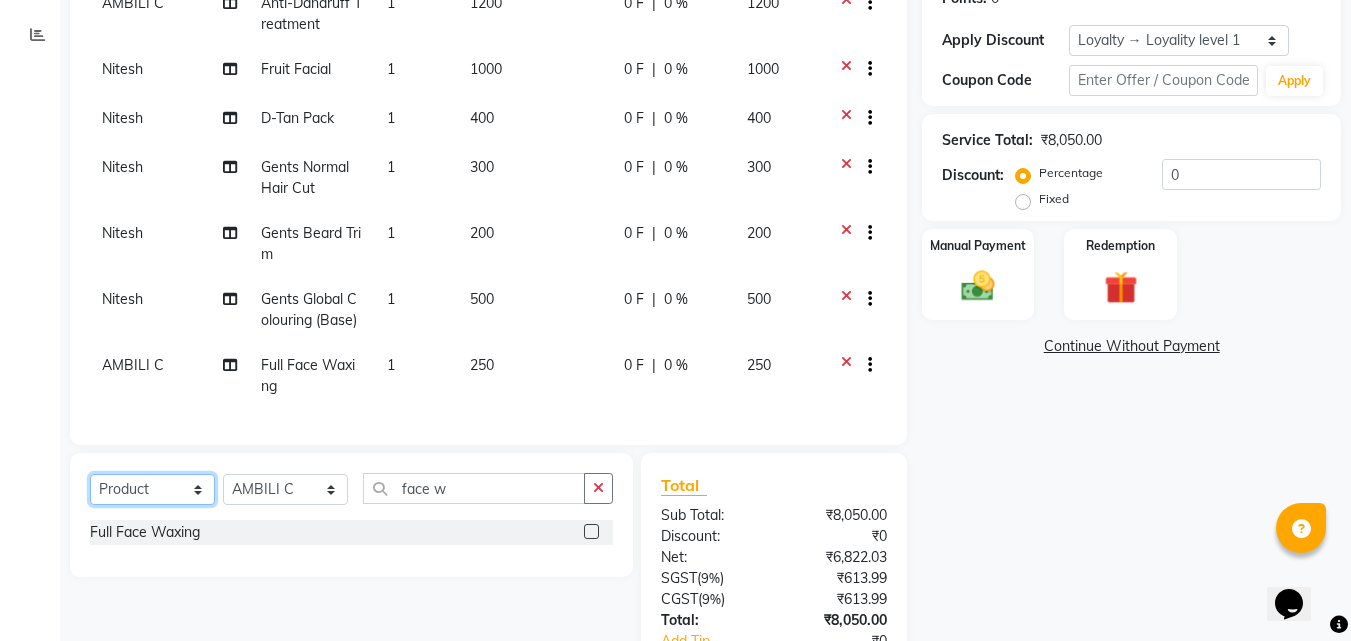 click on "Select  Service  Product  Membership  Package Voucher Prepaid Gift Card" 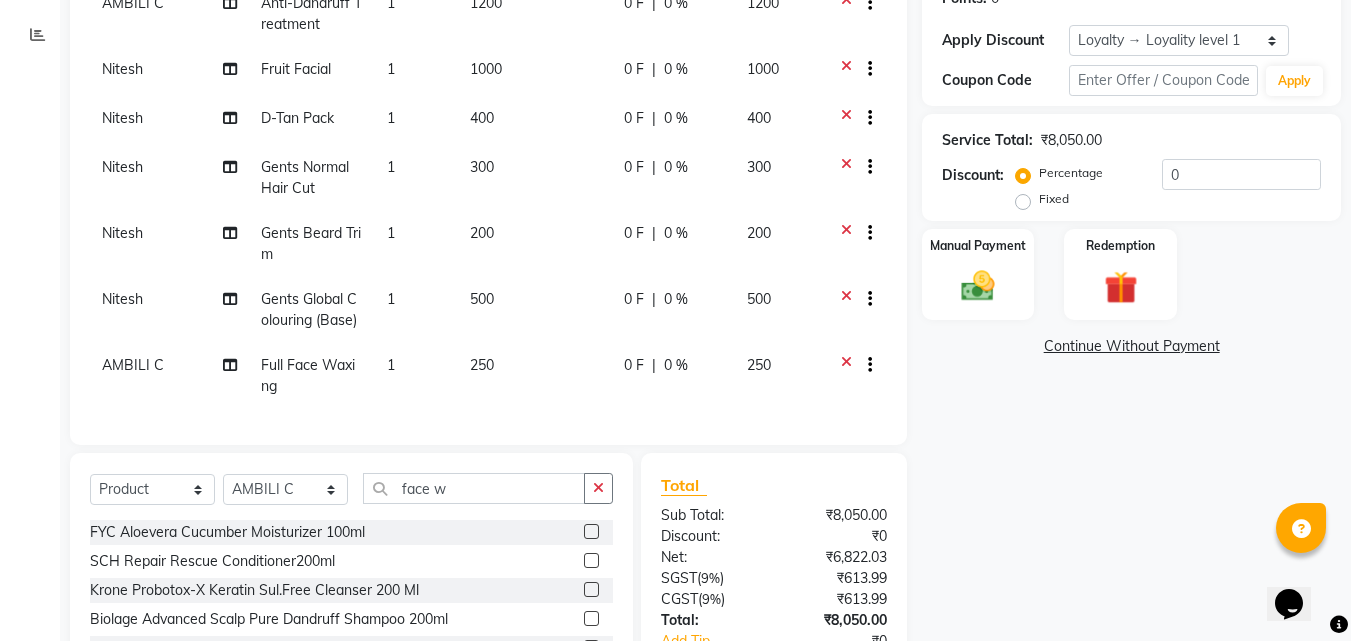 click 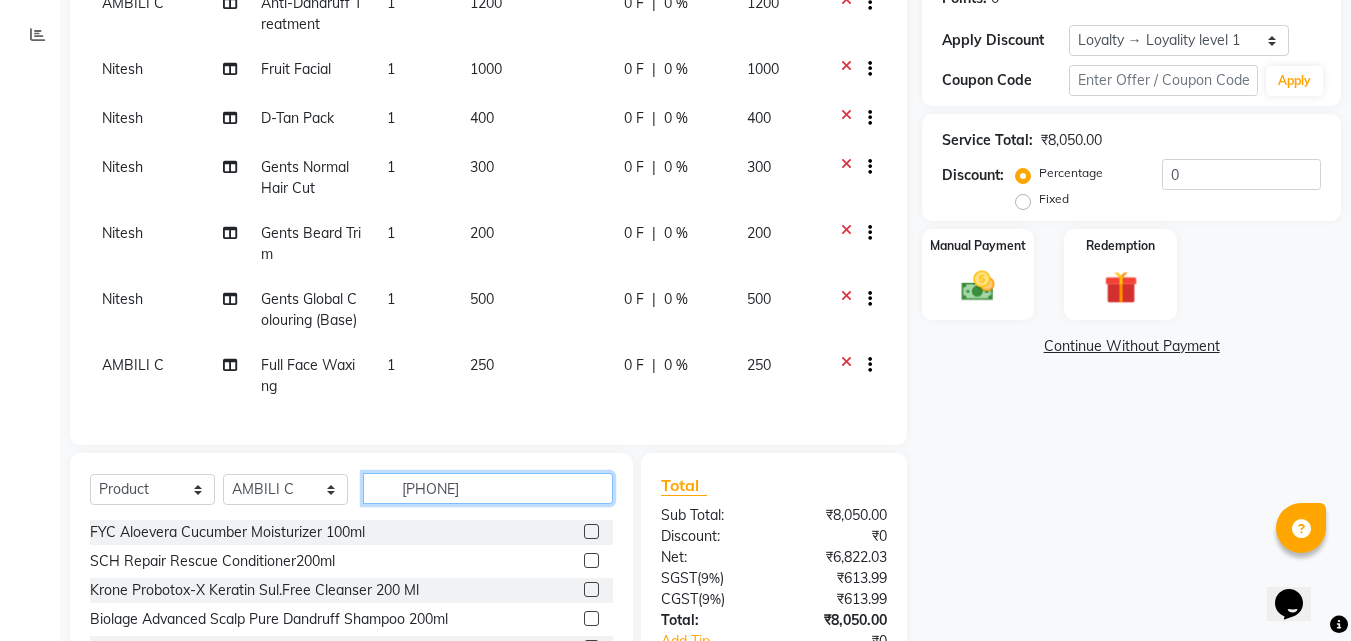 type on "8906055116531" 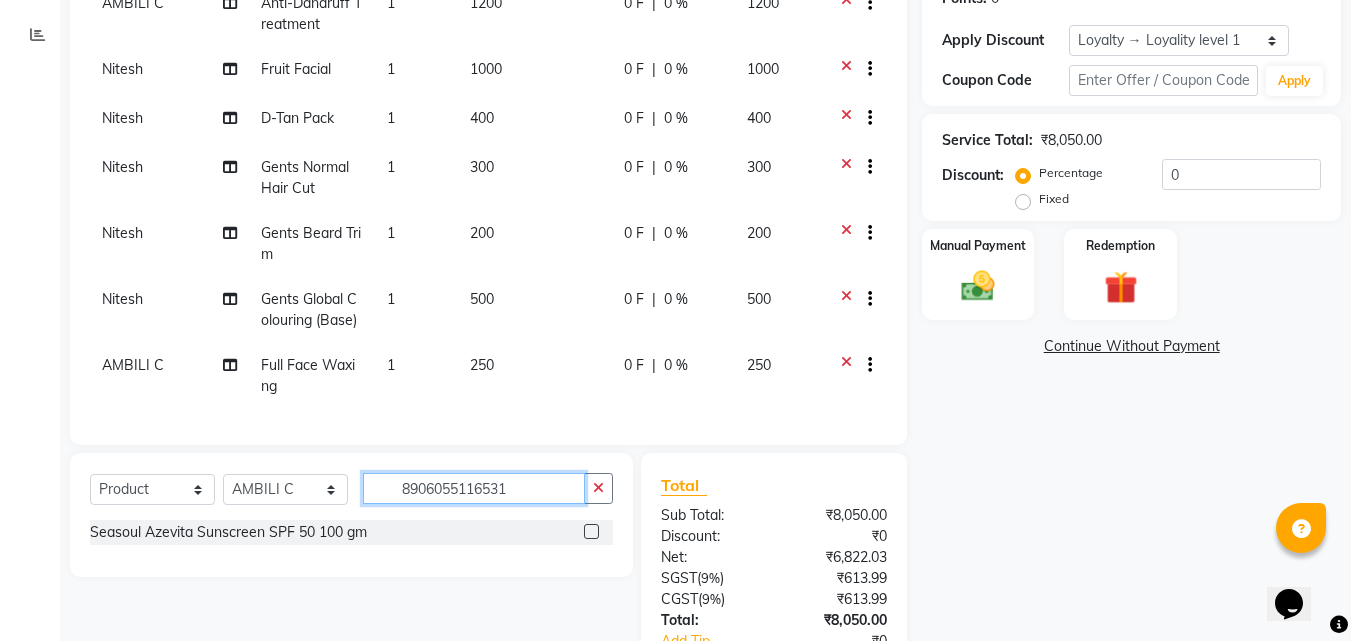 type 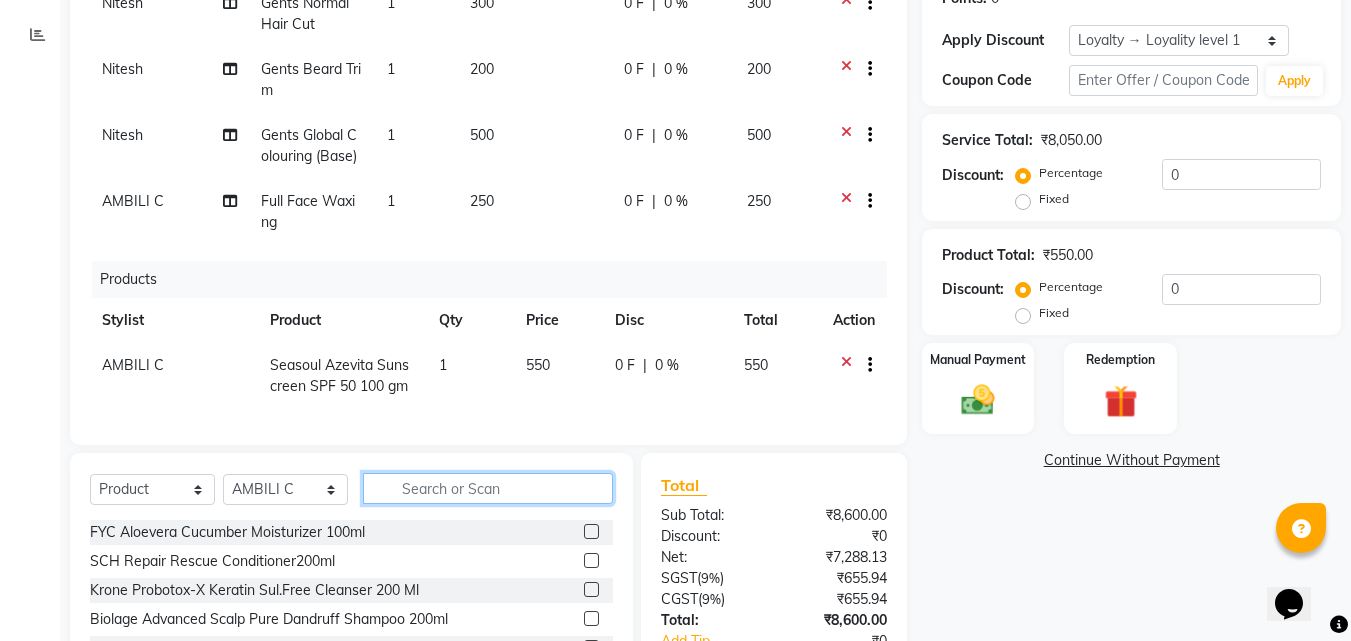 scroll, scrollTop: 341, scrollLeft: 0, axis: vertical 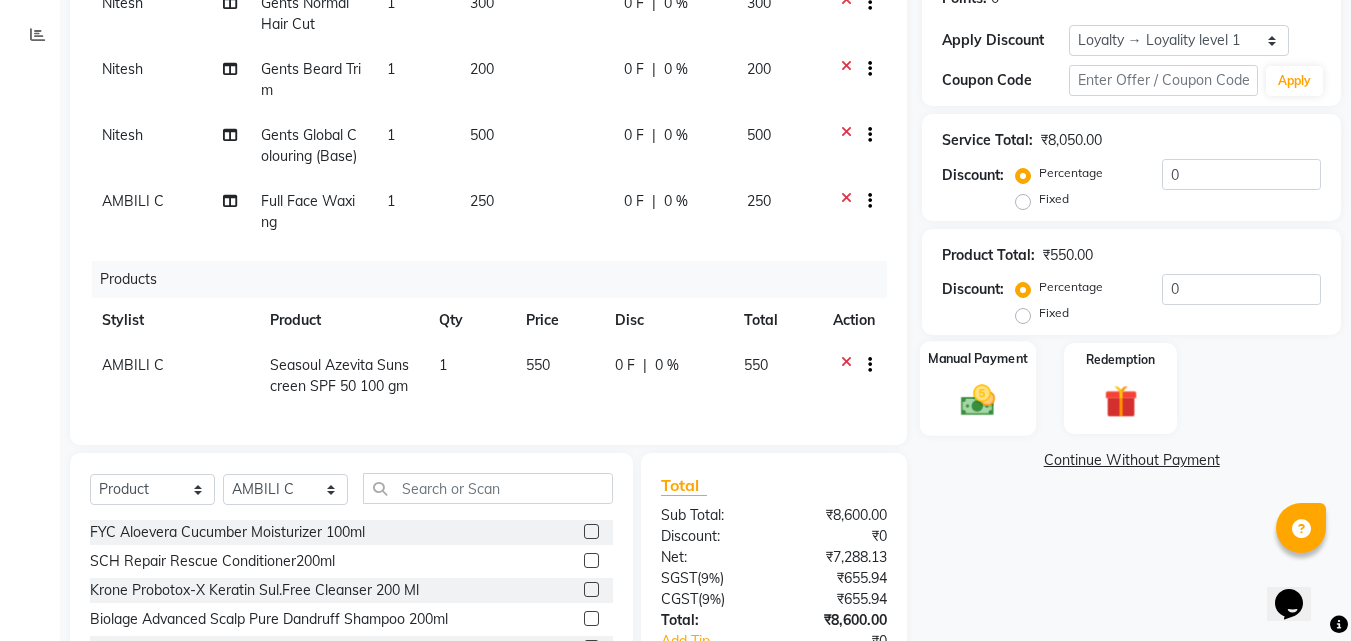 click on "Manual Payment" 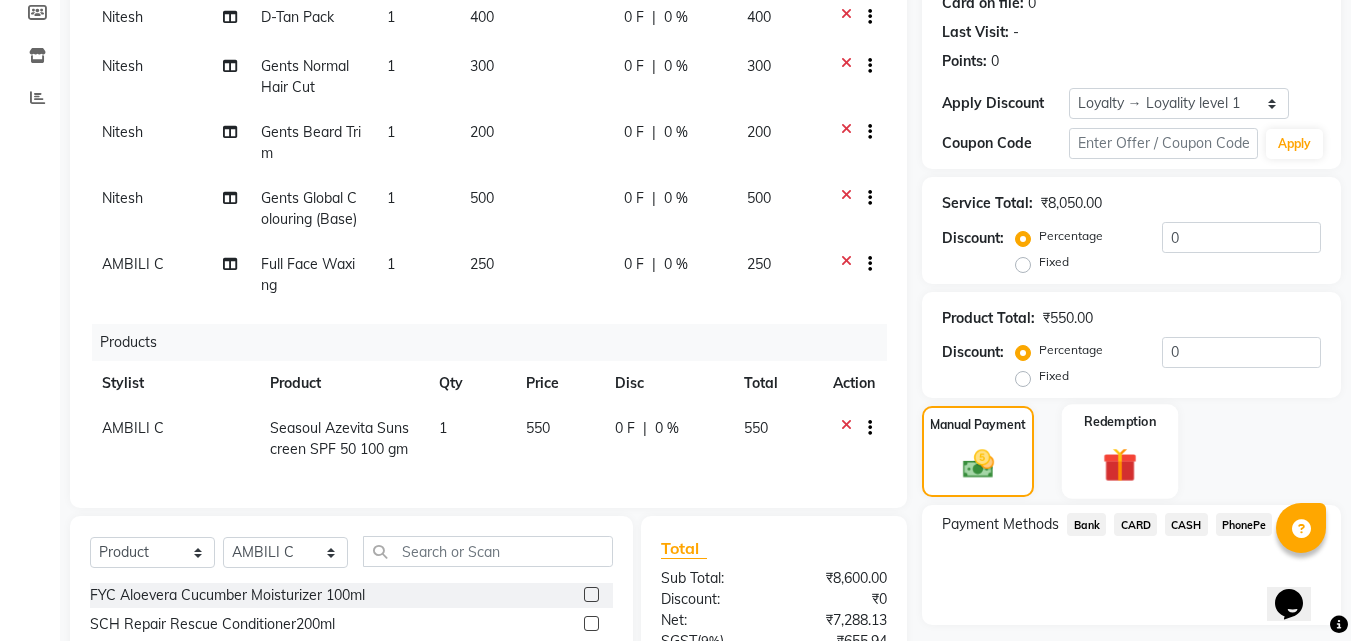 scroll, scrollTop: 360, scrollLeft: 0, axis: vertical 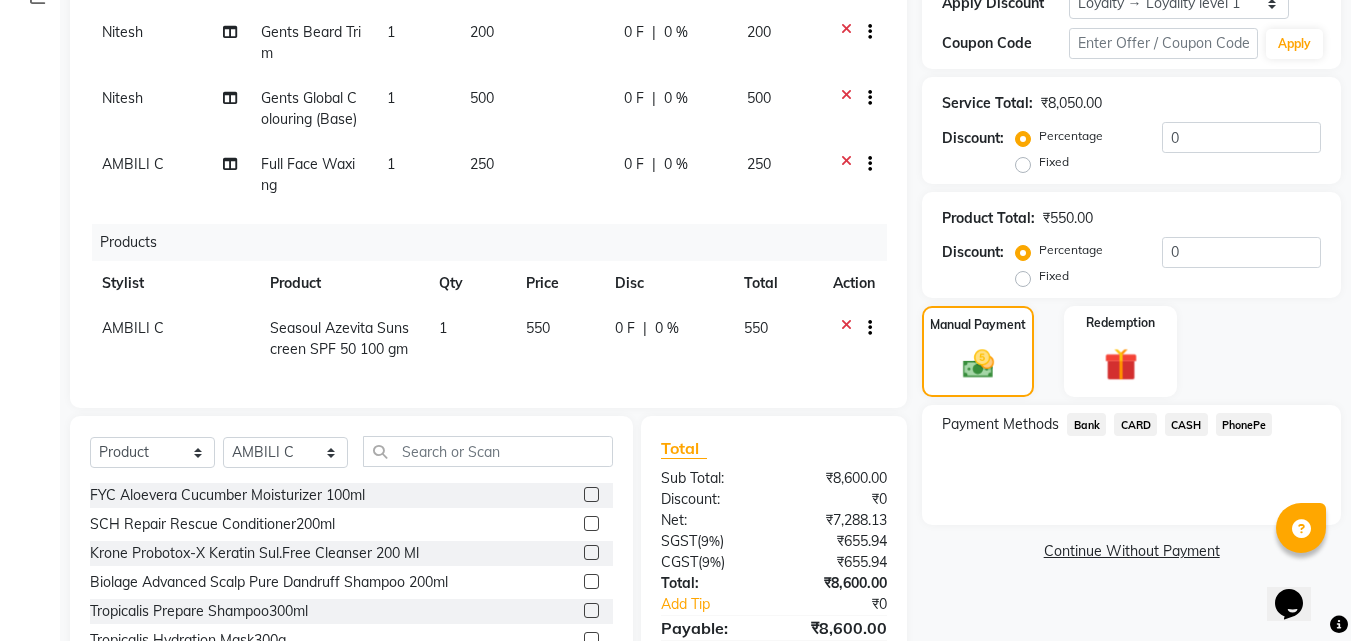 click on "CARD" 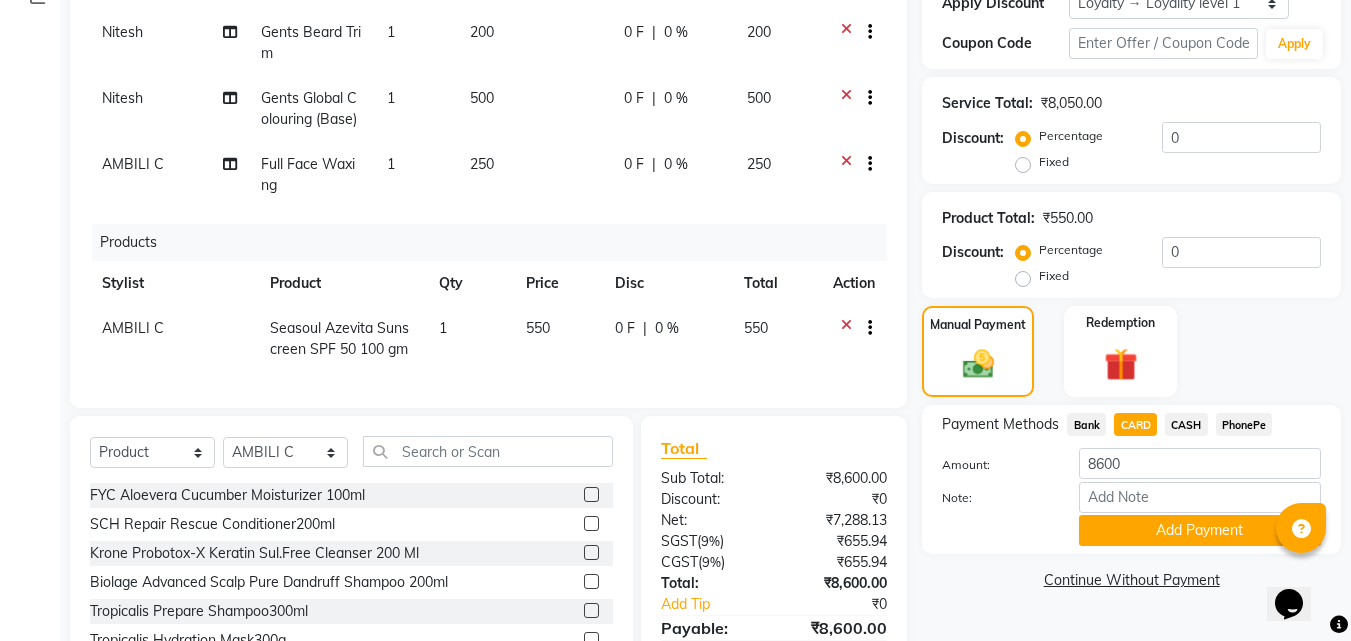 scroll, scrollTop: 460, scrollLeft: 0, axis: vertical 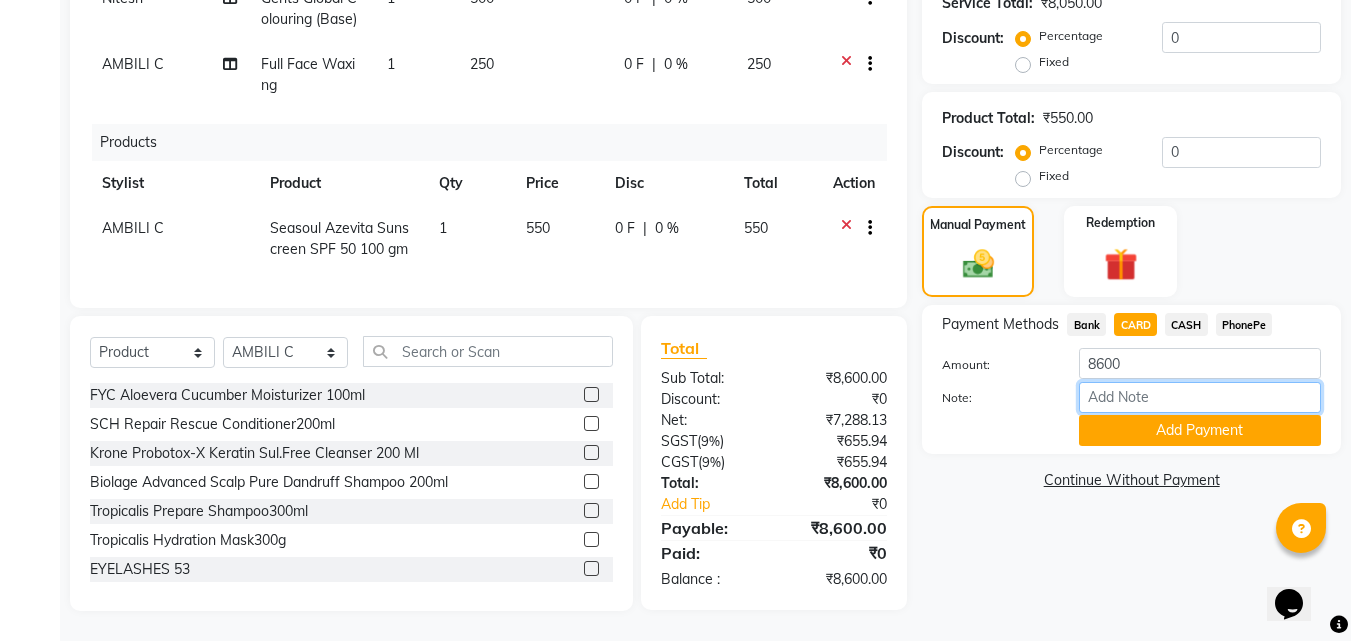 drag, startPoint x: 1126, startPoint y: 392, endPoint x: 1130, endPoint y: 402, distance: 10.770329 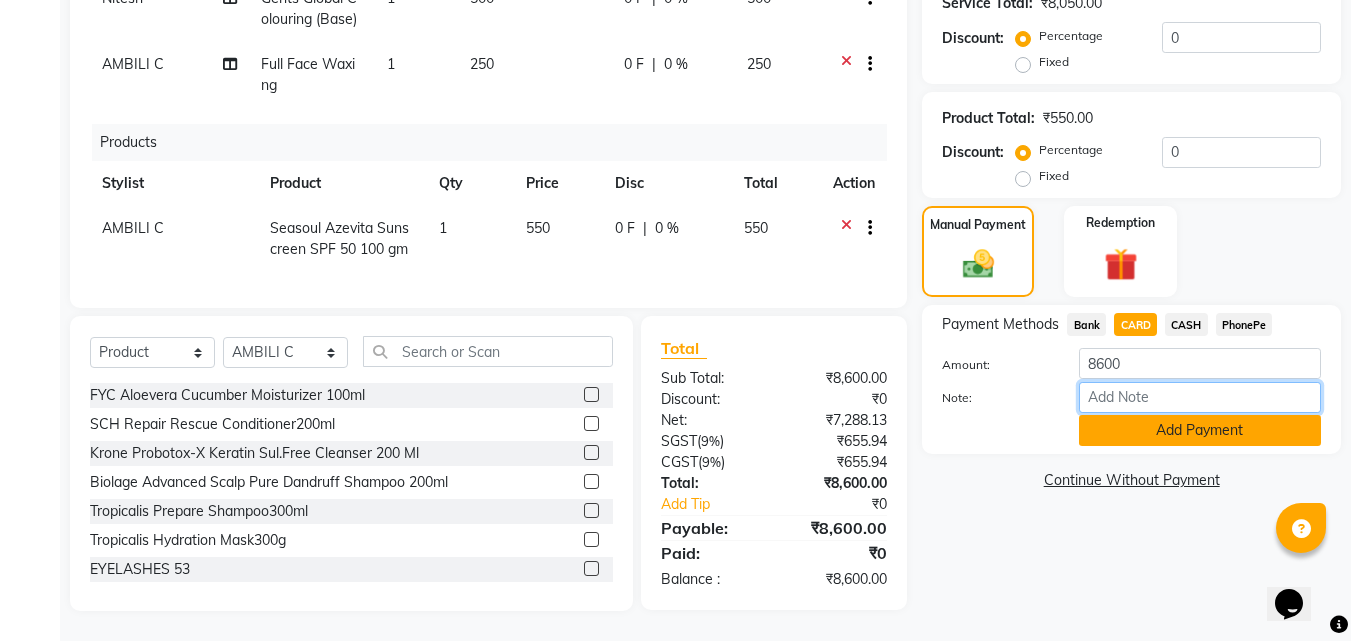 type on "frankly" 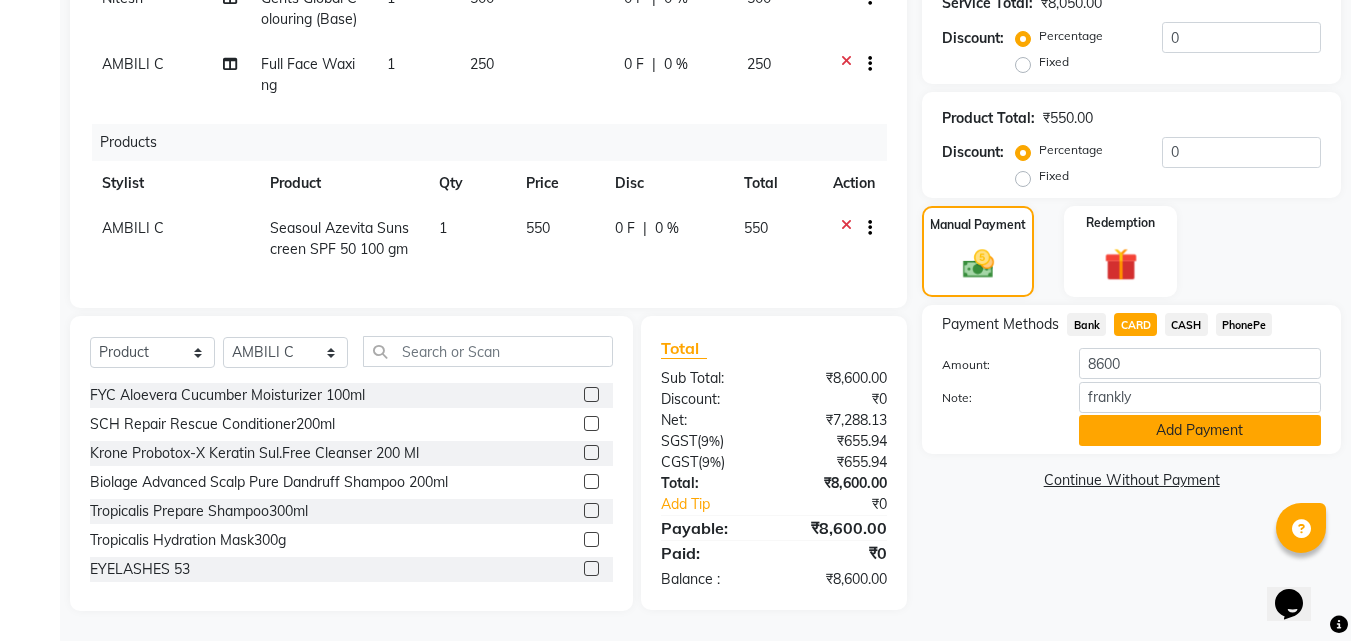 click on "Add Payment" 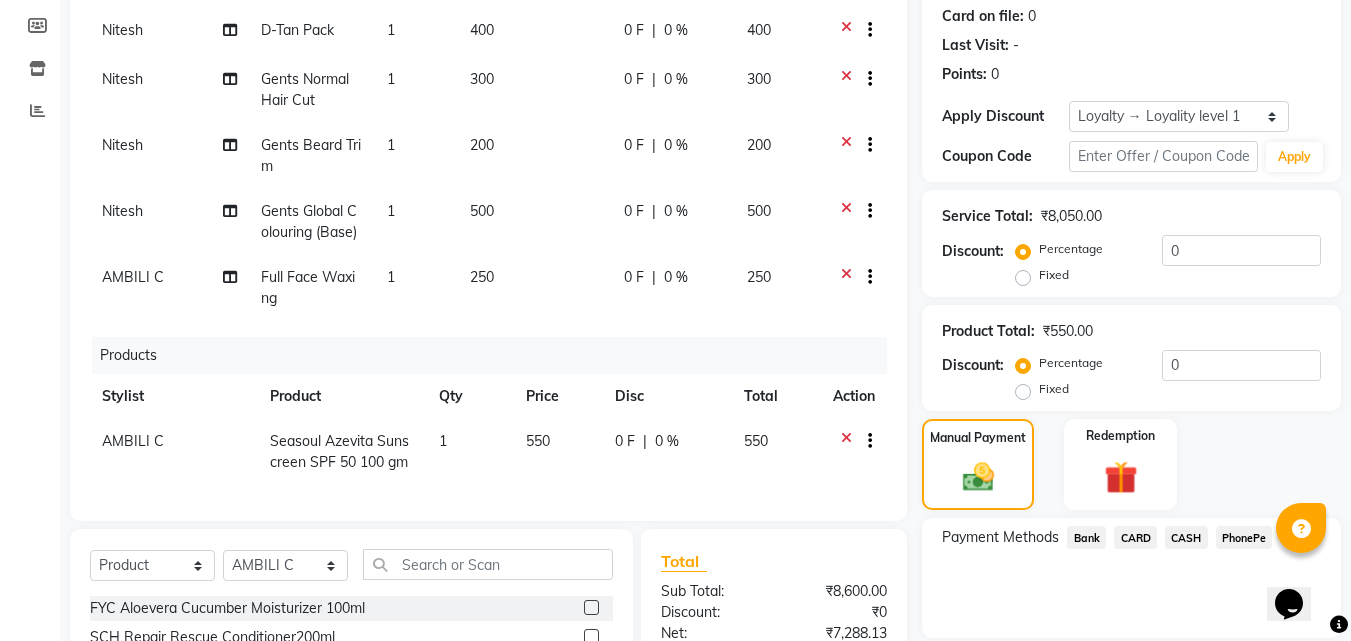 scroll, scrollTop: 221, scrollLeft: 0, axis: vertical 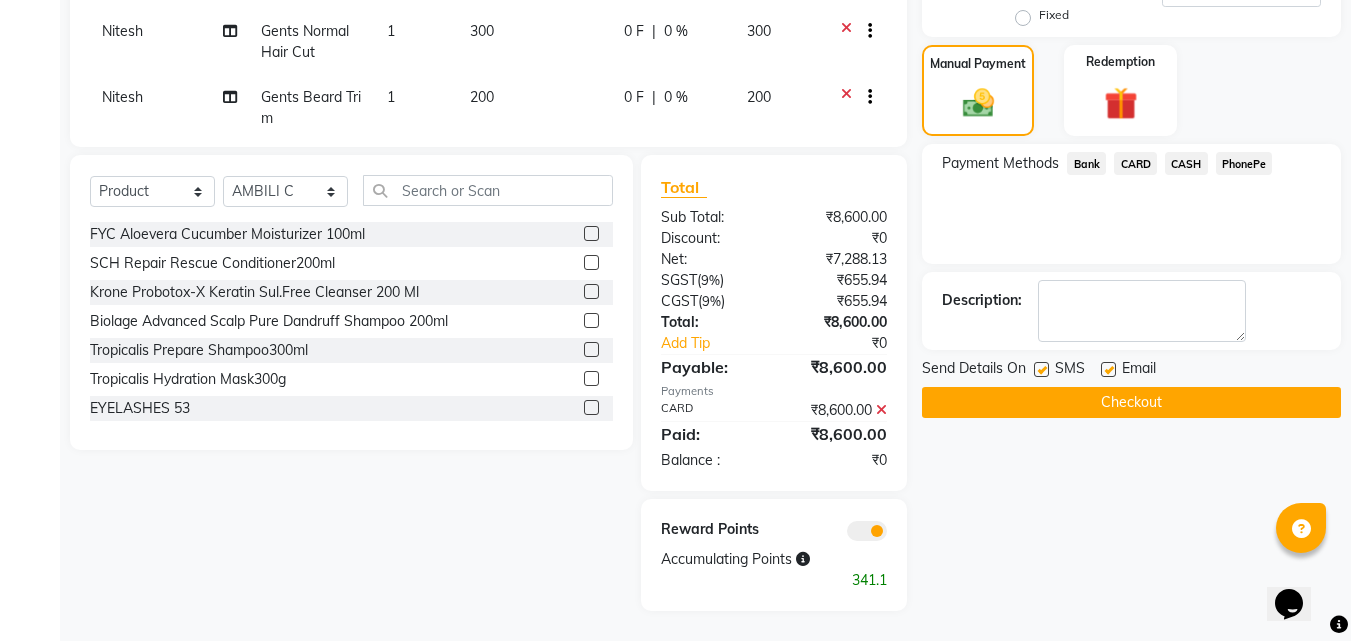 click on "Checkout" 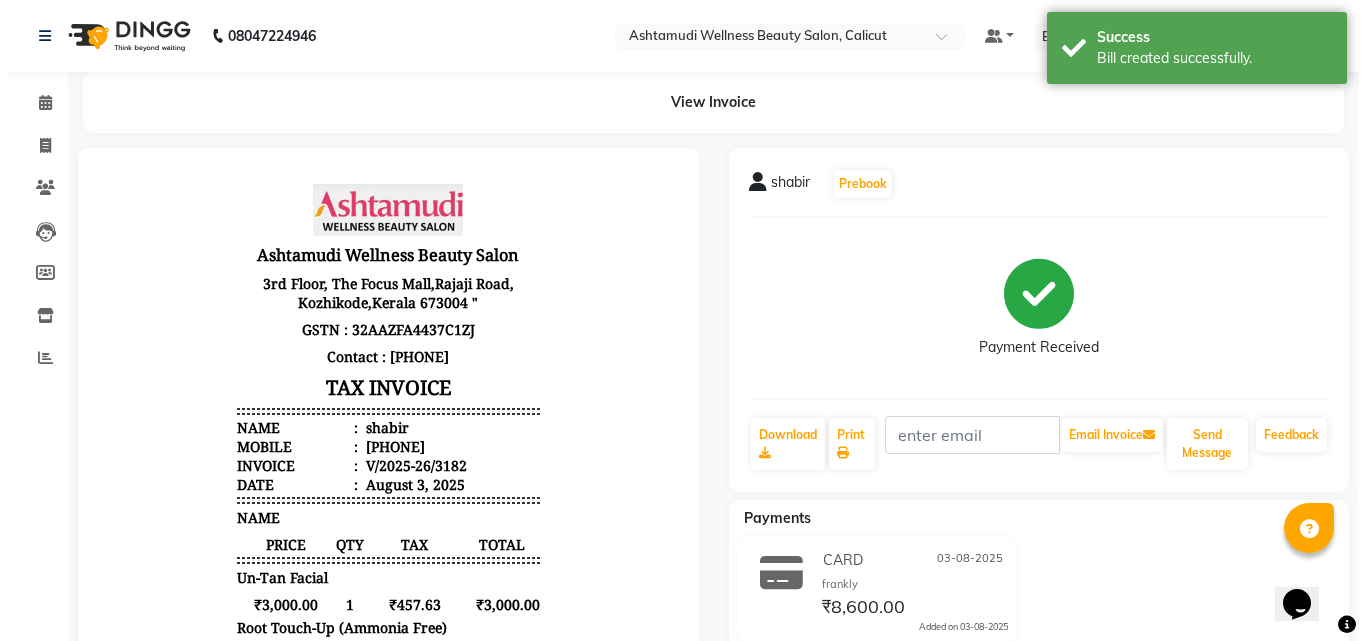 scroll, scrollTop: 0, scrollLeft: 0, axis: both 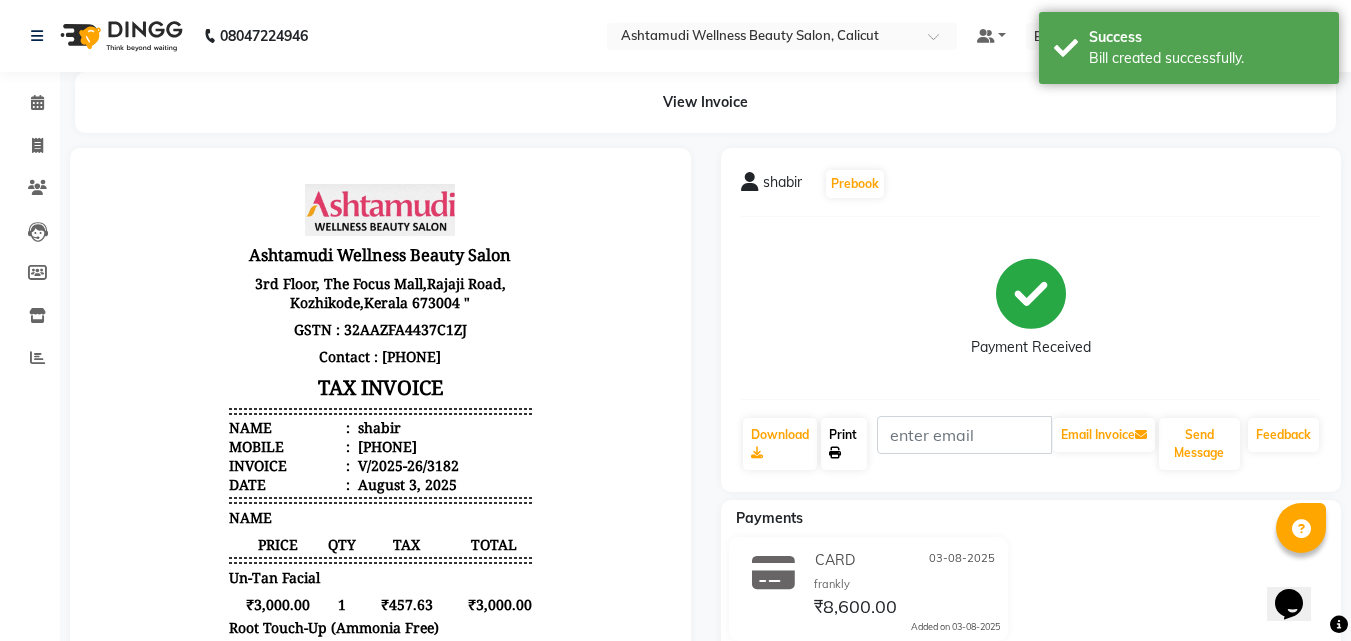 click on "Print" 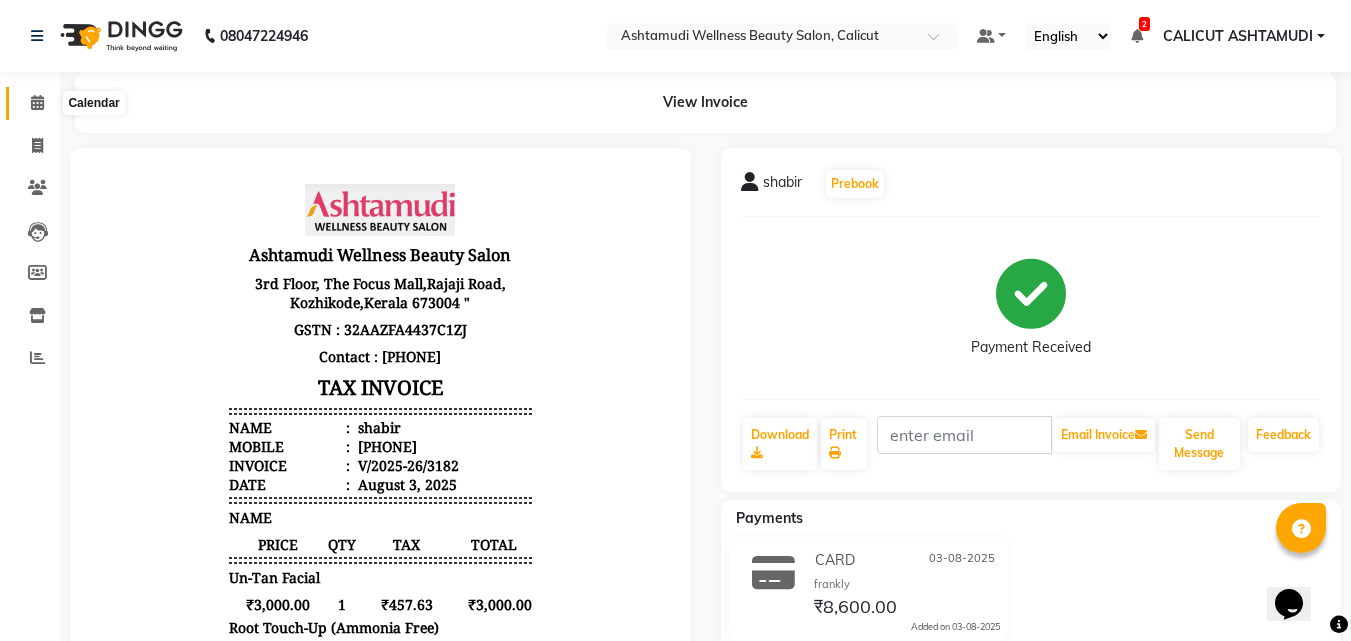 click 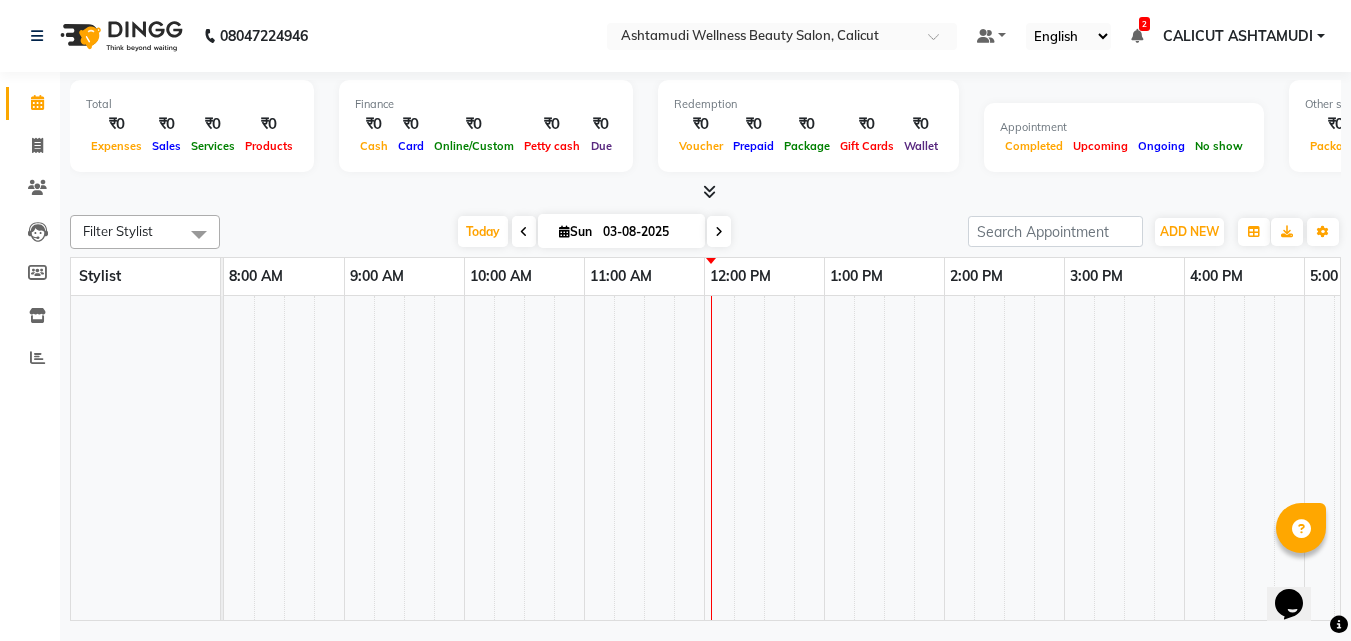click 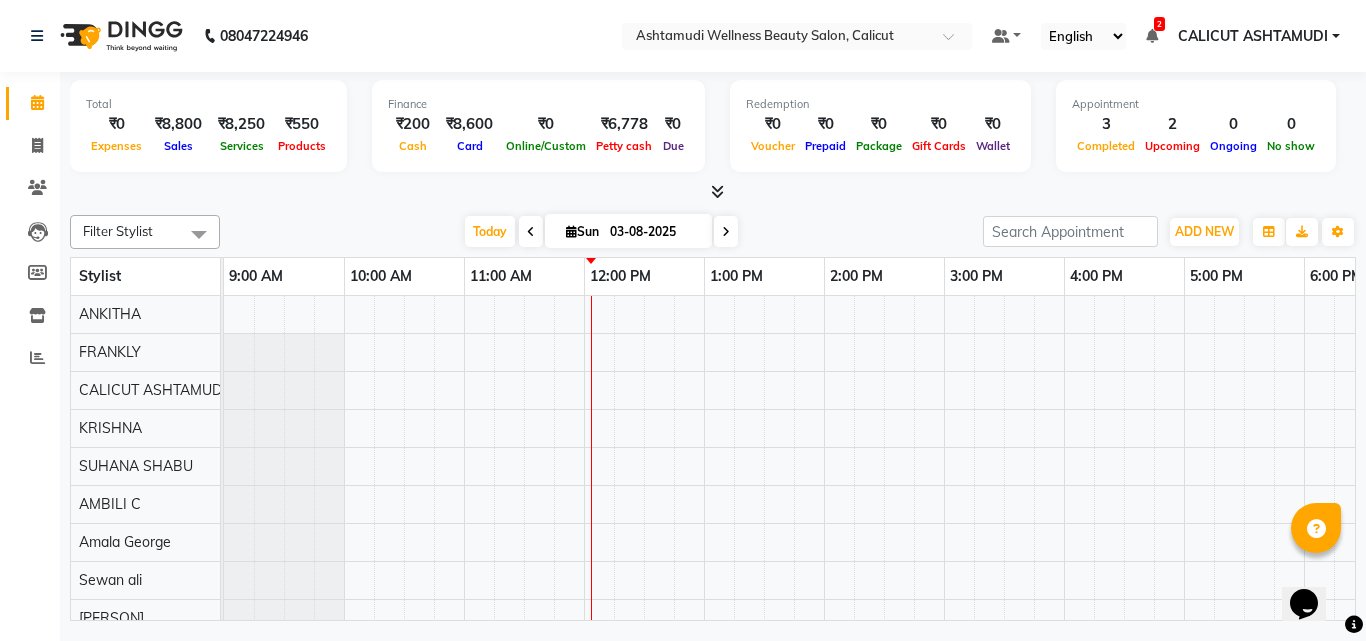 scroll, scrollTop: 0, scrollLeft: 0, axis: both 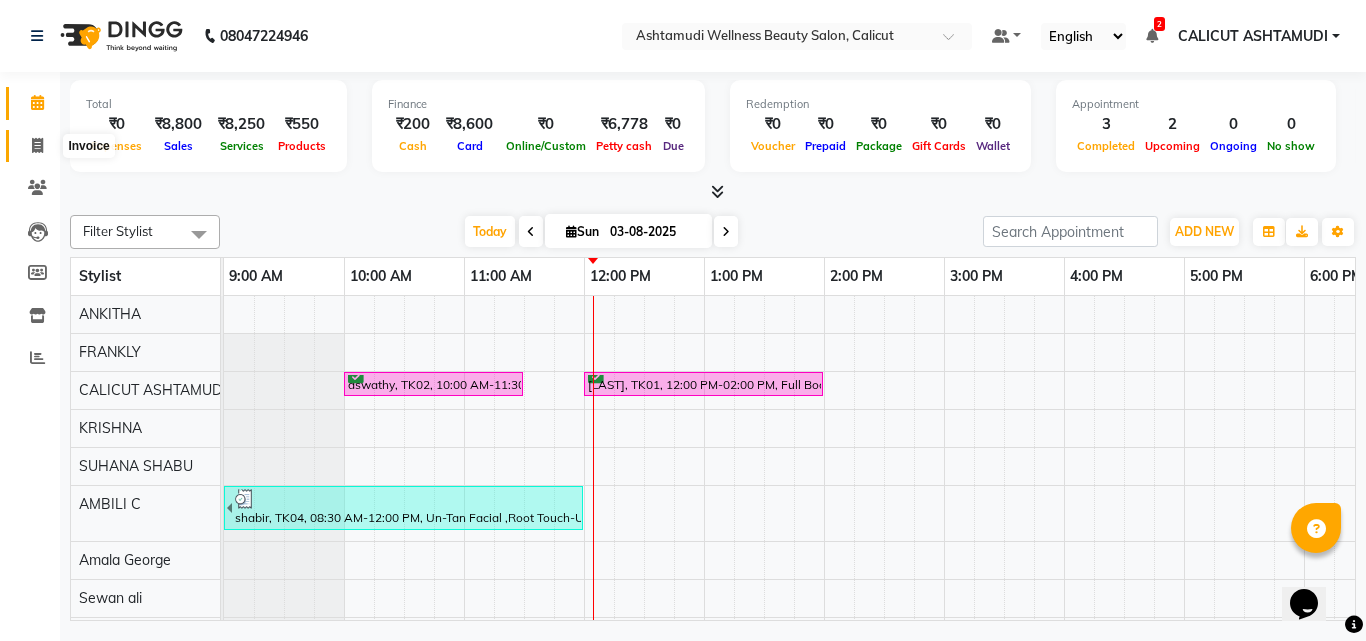 click 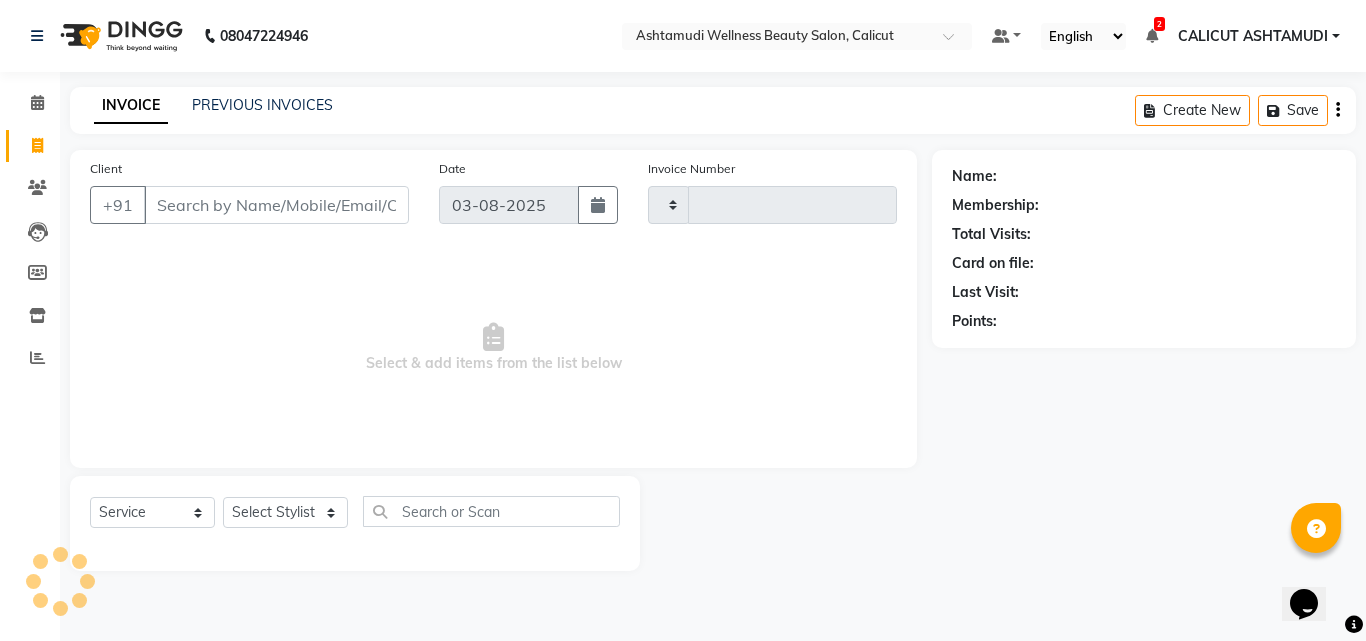 click 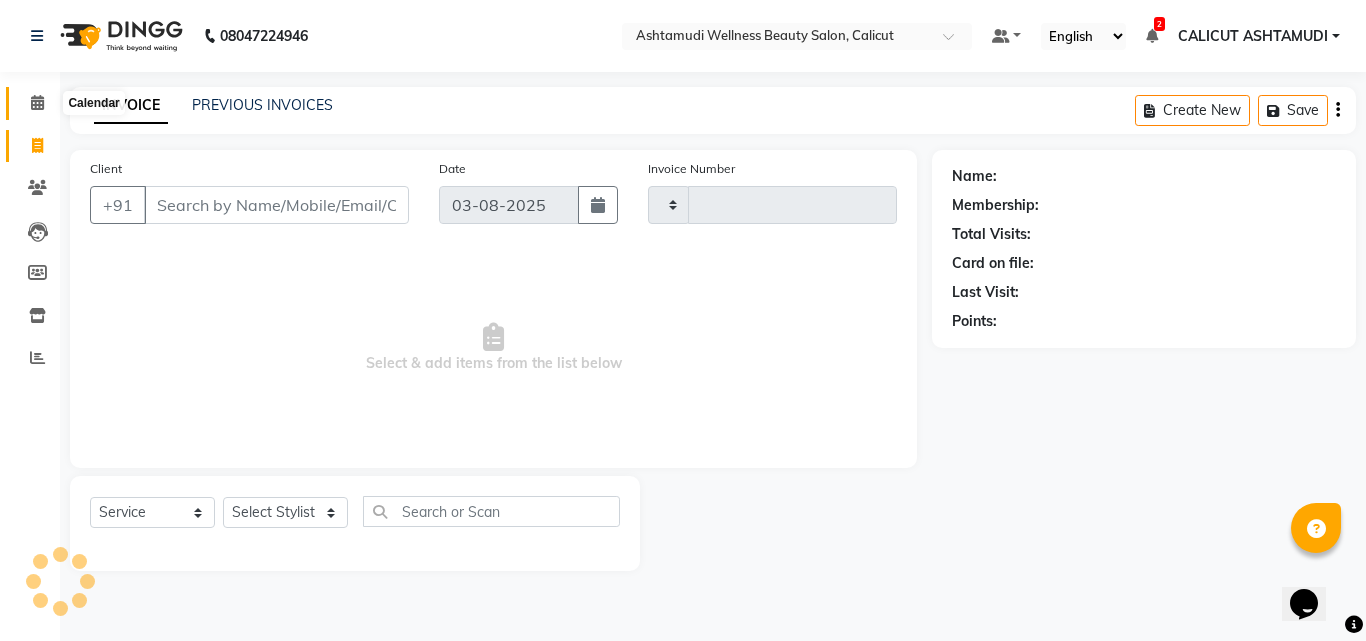 click 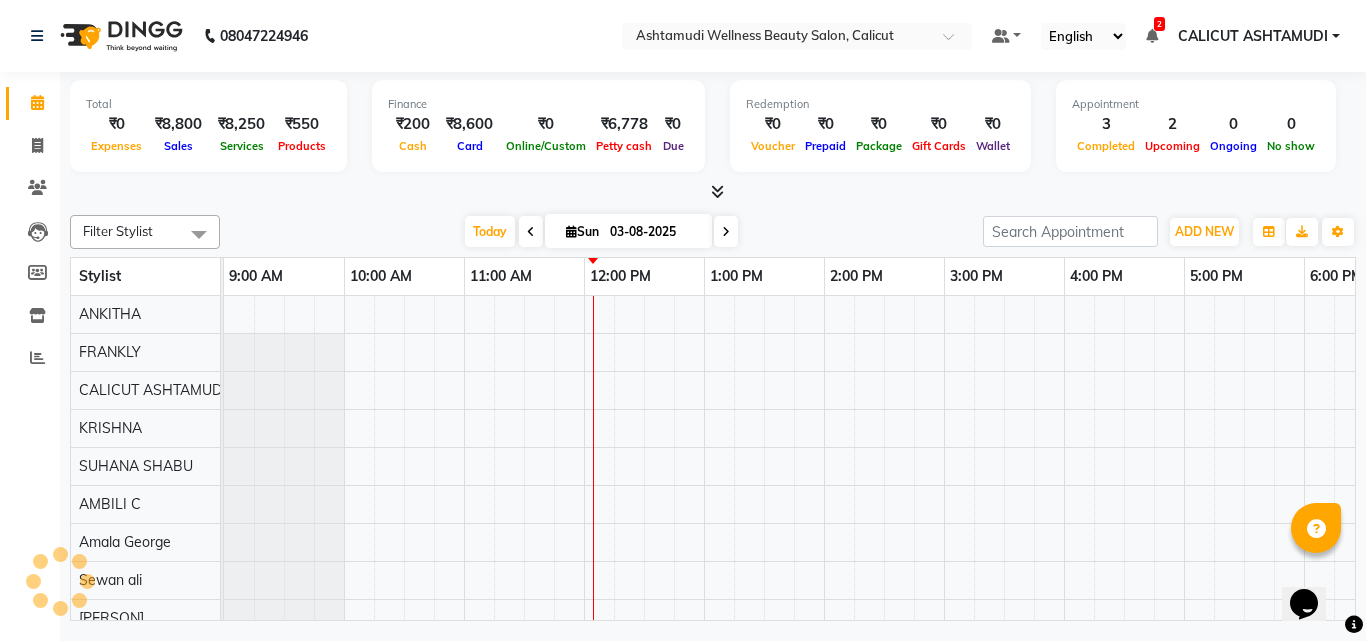 scroll, scrollTop: 0, scrollLeft: 0, axis: both 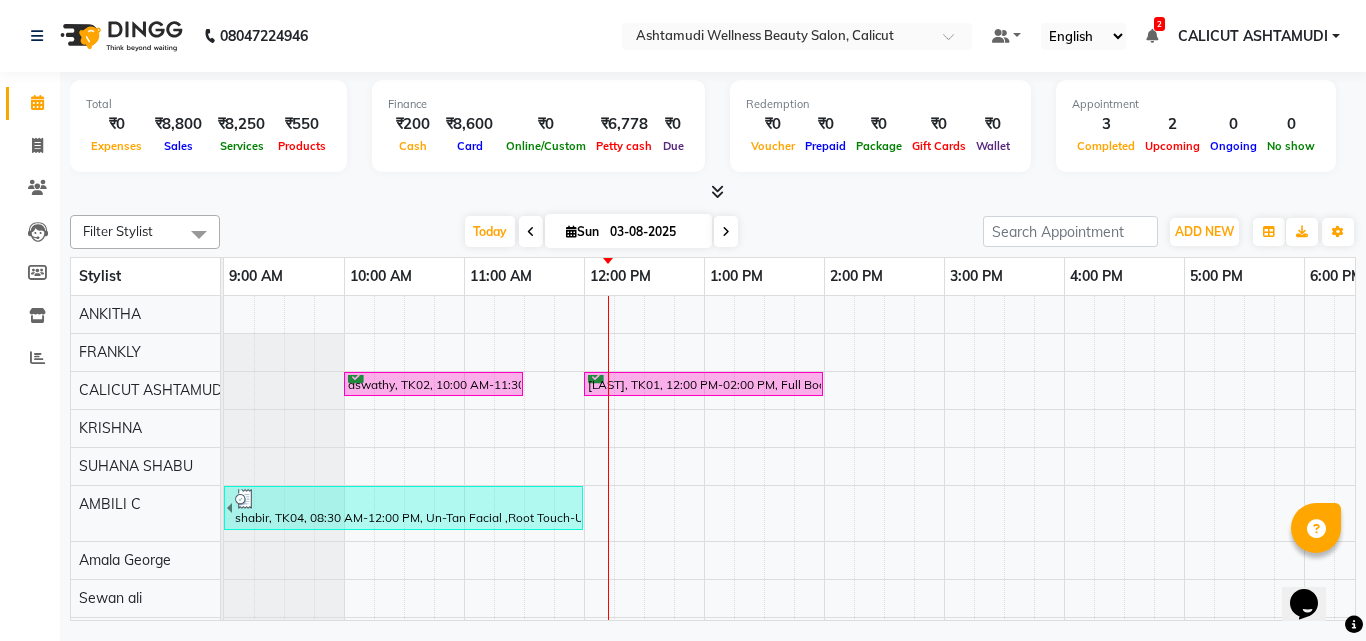 click on "aswathy, TK02, 10:00 AM-11:30 AM, Hydra Brightening Facial     SANA, TK01, 12:00 PM-02:00 PM, Full Body Polishing     shabir, TK04, 08:30 AM-12:00 PM, Un-Tan Facial ,Root Touch-Up (Ammonia Free),Anti-Dandruff Treatment,Full Face Waxing     satheesh, TK03, 11:15 AM-11:45 AM, Gents Beard Trim     shabir, TK04, 12:00 PM-04:00 PM, Fruit Facial,D-Tan Pack,Gents Normal Hair Cut,Gents Beard Trim,Gents Global Colouring (Base)" at bounding box center [1124, 579] 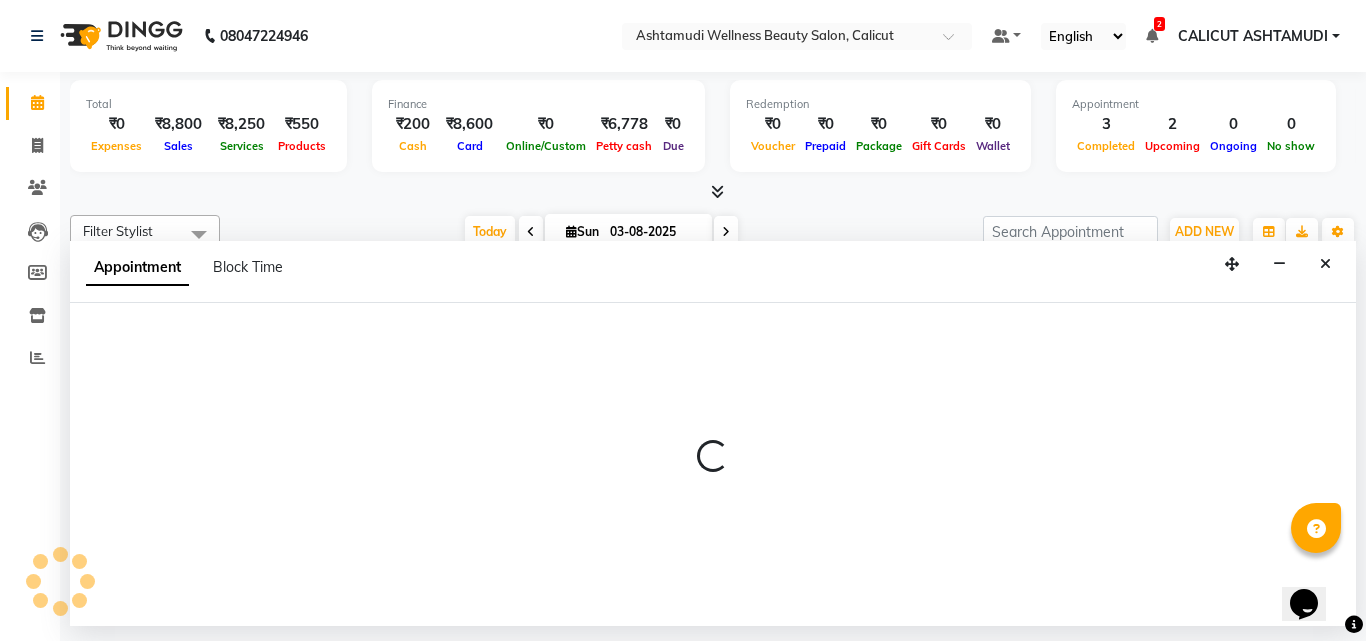 select on "27314" 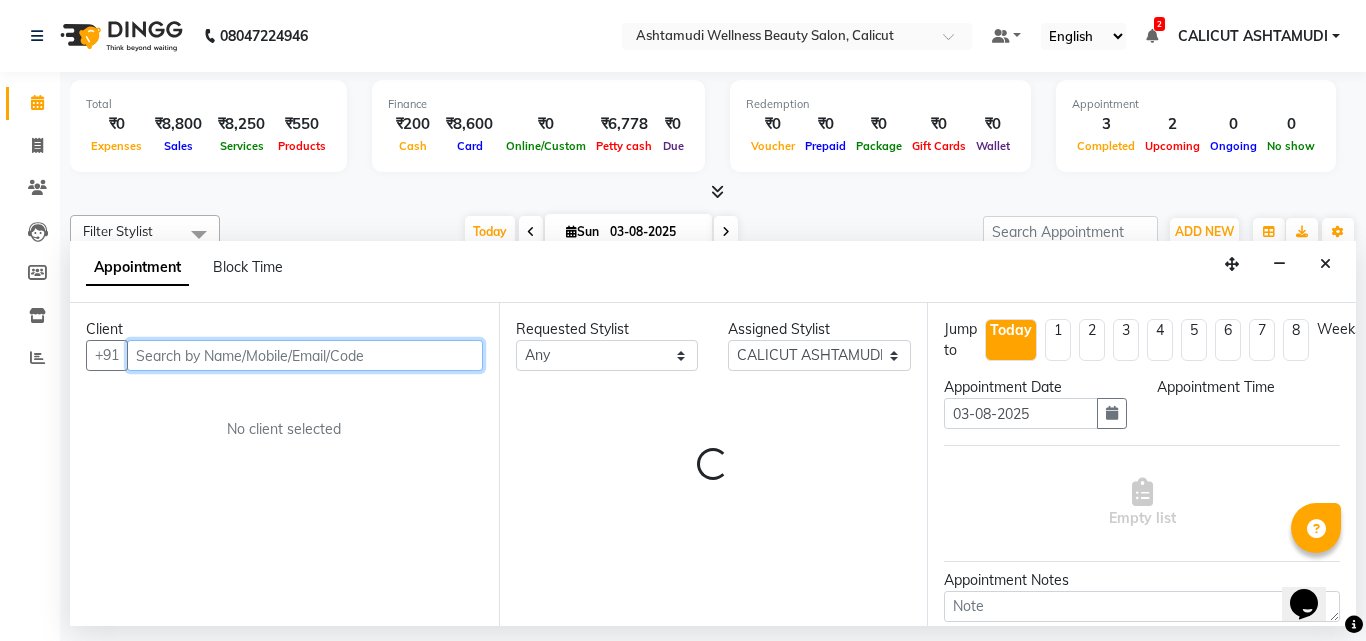 select on "705" 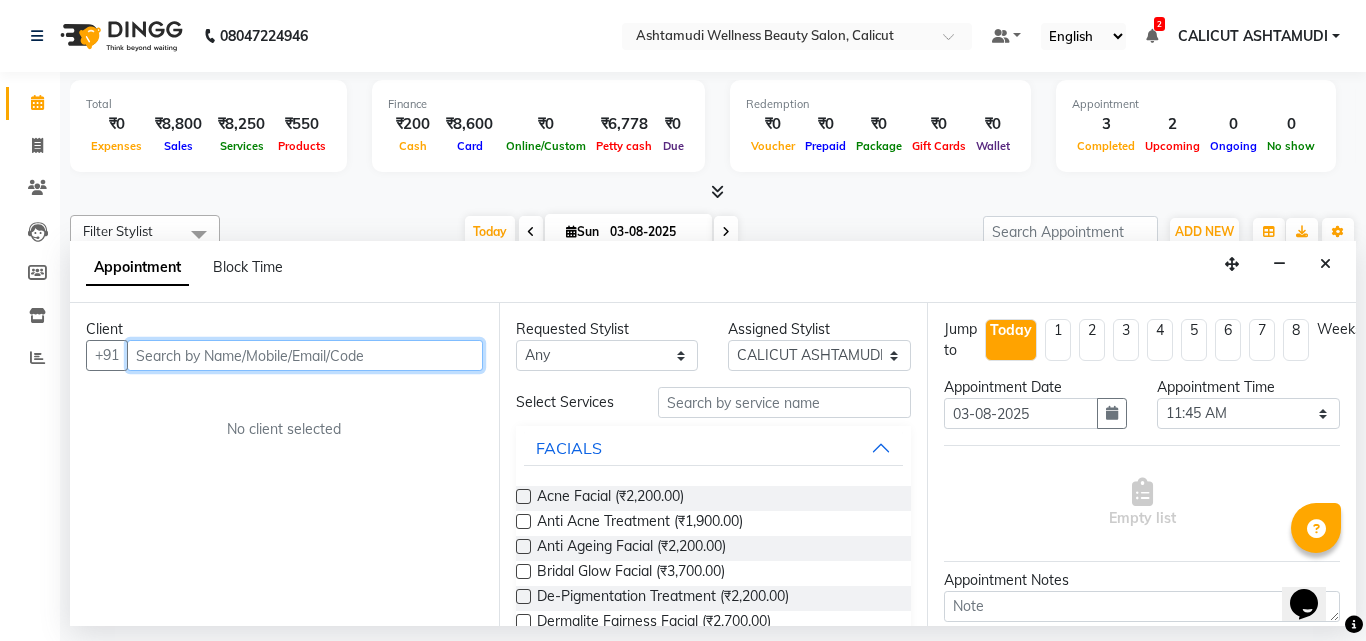 click at bounding box center [305, 355] 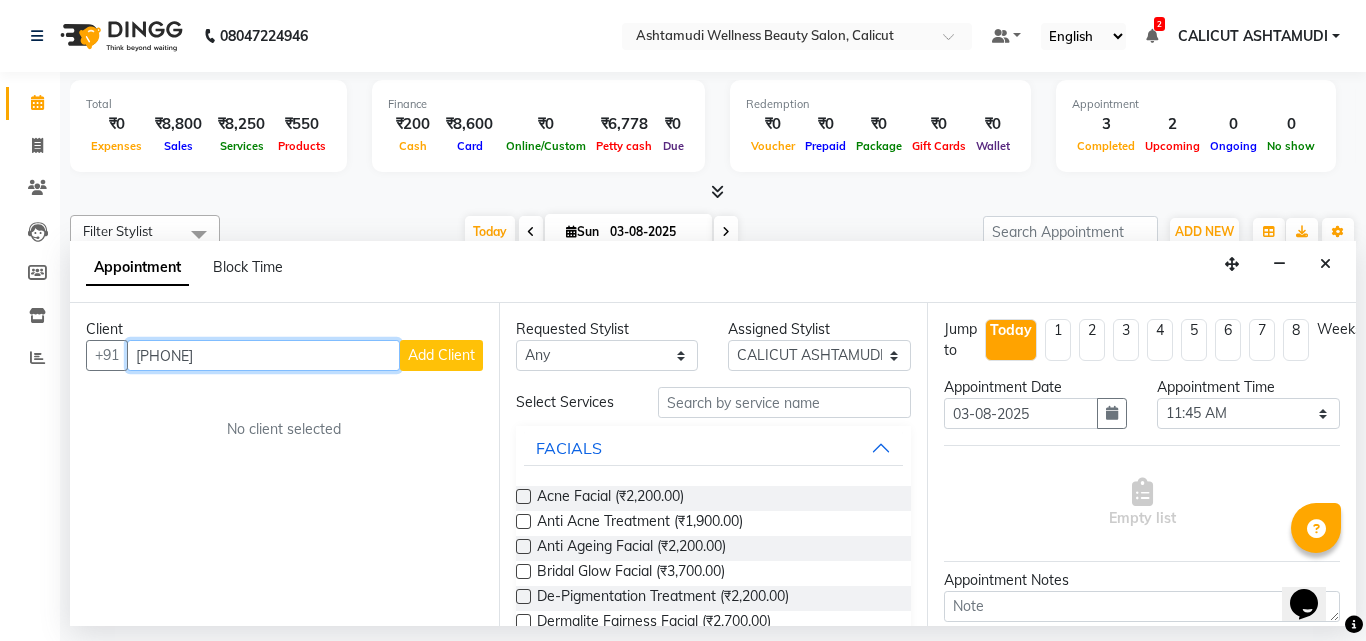 type on "[PHONE]" 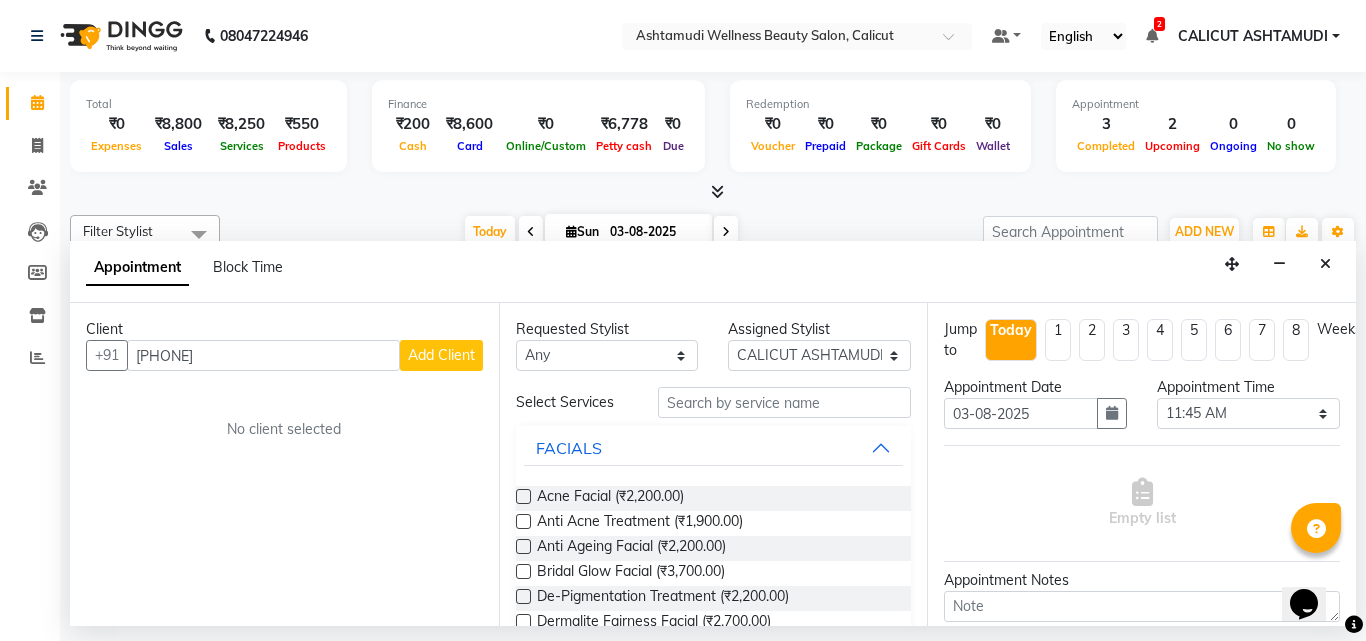 click on "Add Client" at bounding box center (441, 355) 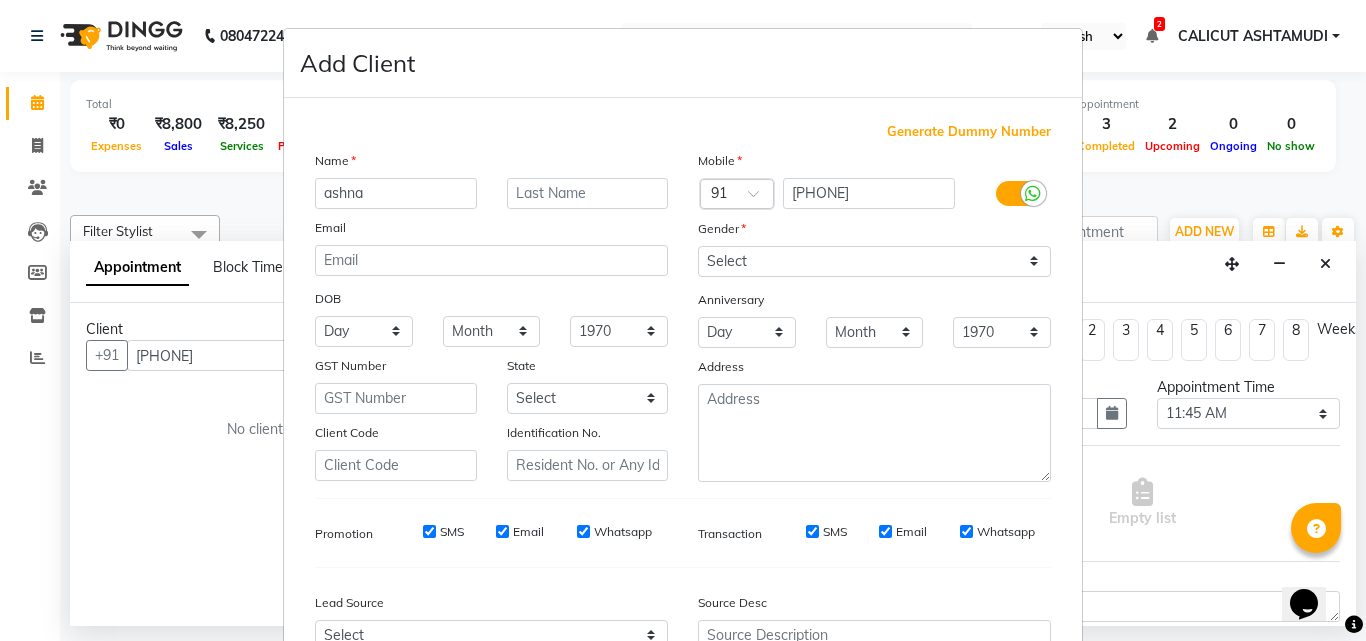 type on "[FIRST]" 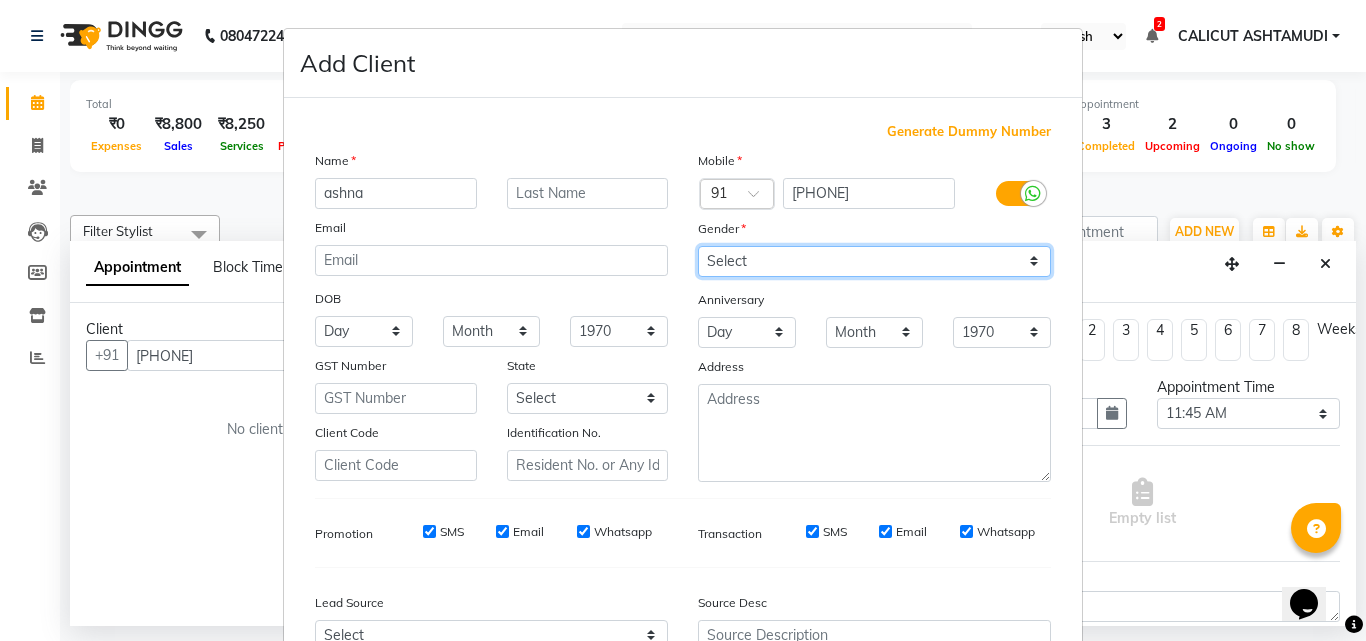 drag, startPoint x: 764, startPoint y: 262, endPoint x: 762, endPoint y: 272, distance: 10.198039 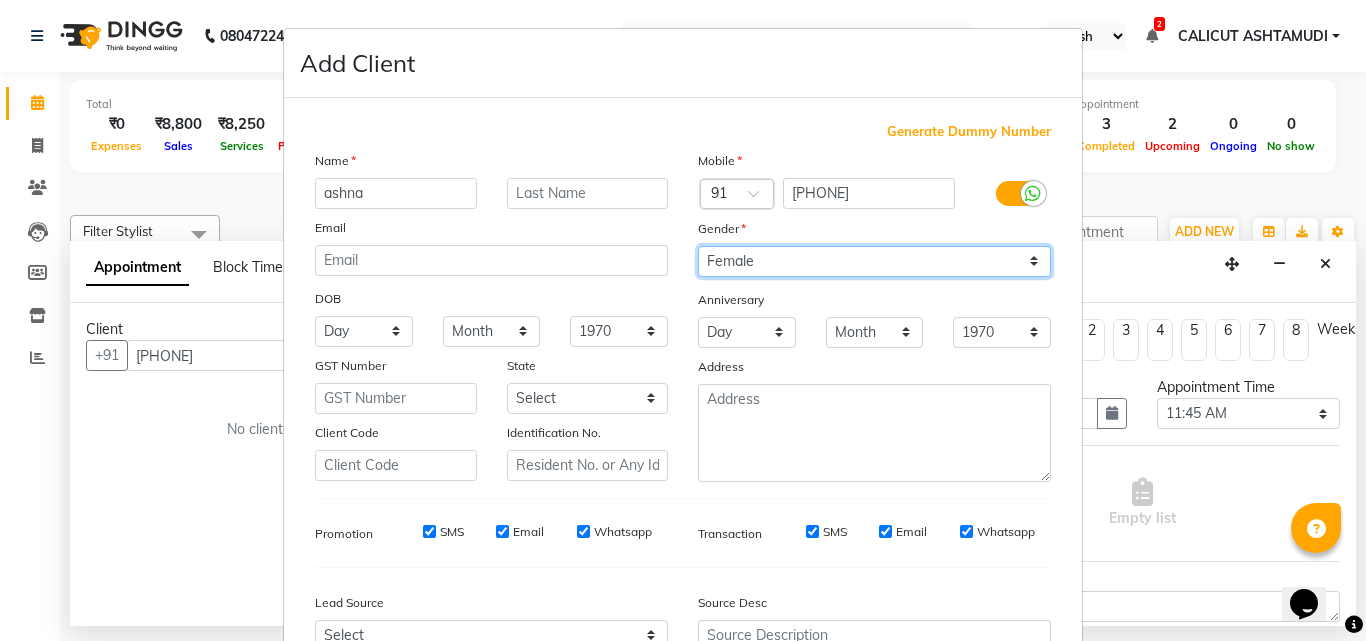 click on "Select Male Female Other Prefer Not To Say" at bounding box center (874, 261) 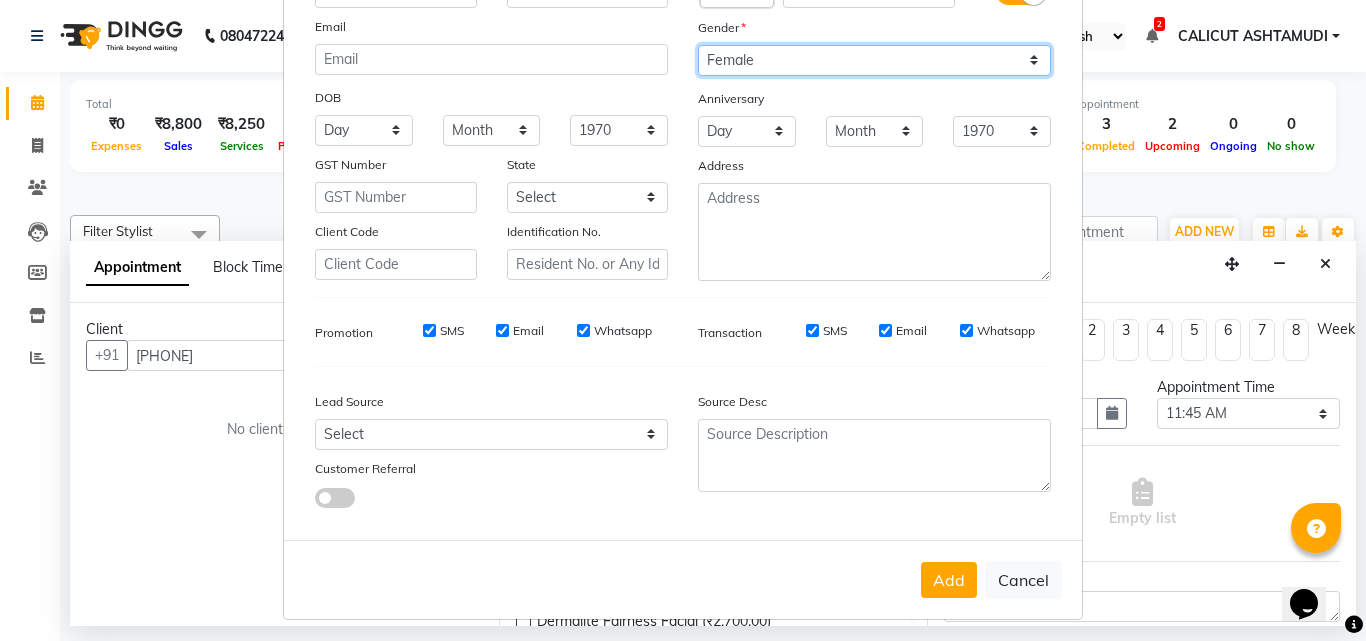 scroll, scrollTop: 208, scrollLeft: 0, axis: vertical 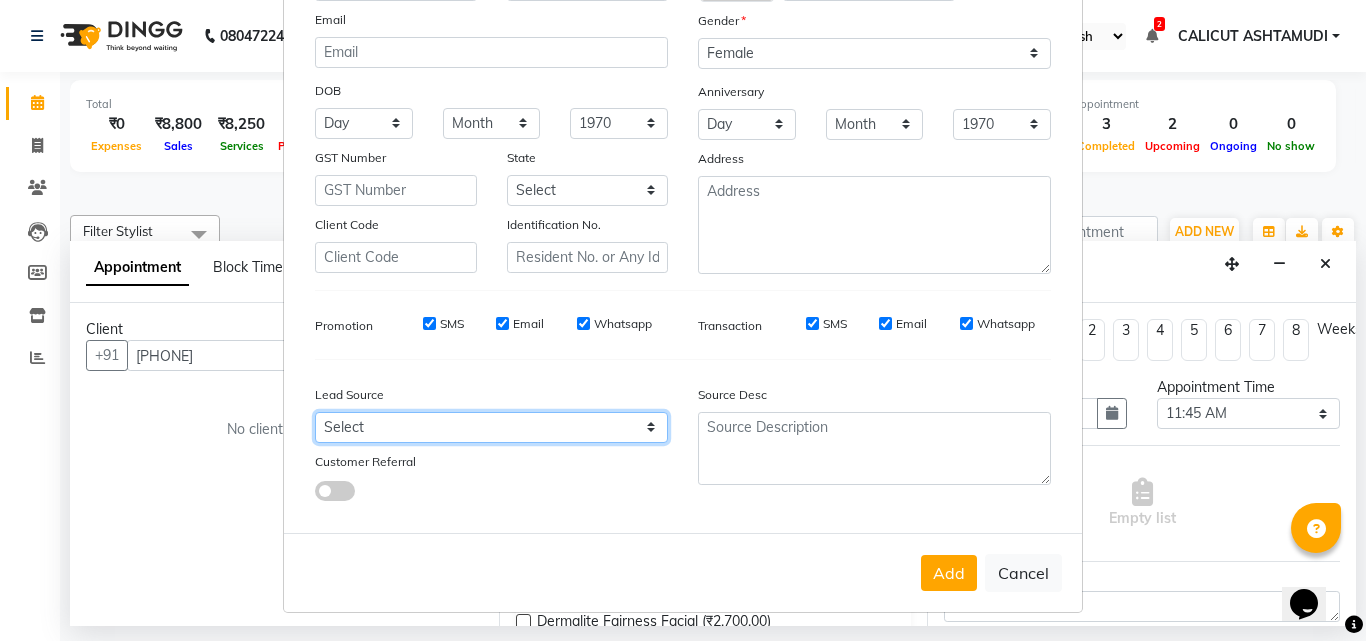 click on "Select Walk-in Referral Internet Friend Word of Mouth Advertisement Facebook JustDial Google Other Instagram  YouTube  WhatsApp" at bounding box center (491, 427) 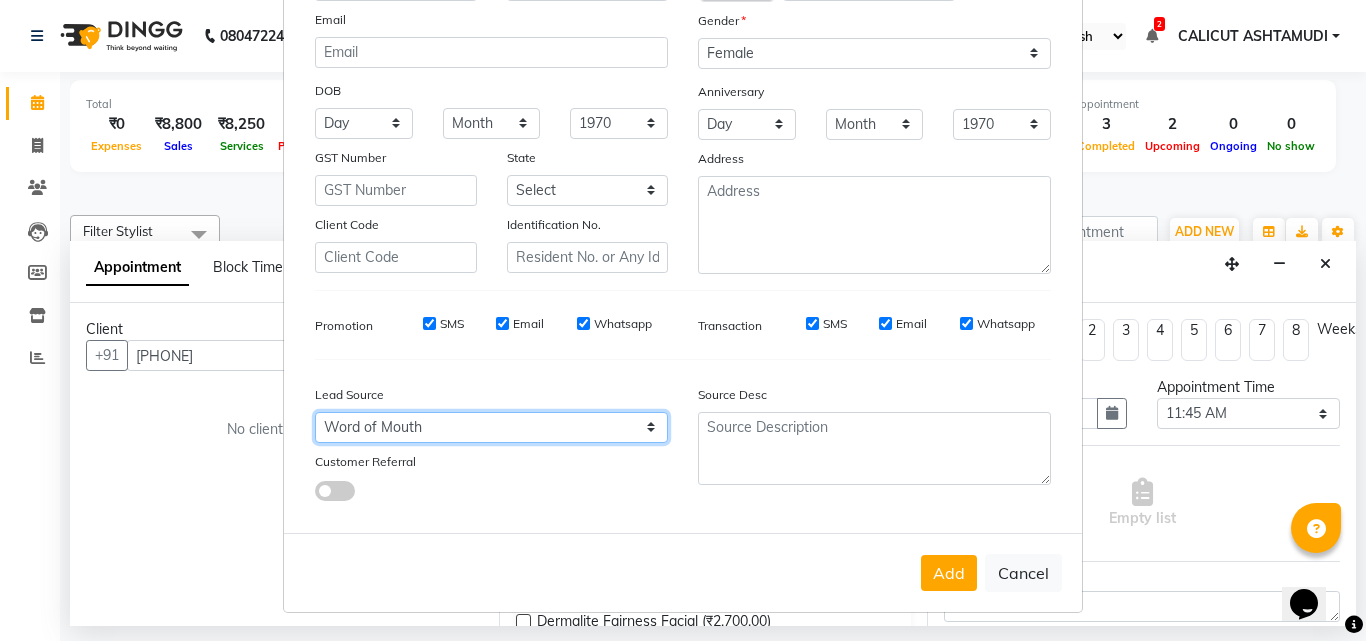 click on "Select Walk-in Referral Internet Friend Word of Mouth Advertisement Facebook JustDial Google Other Instagram  YouTube  WhatsApp" at bounding box center [491, 427] 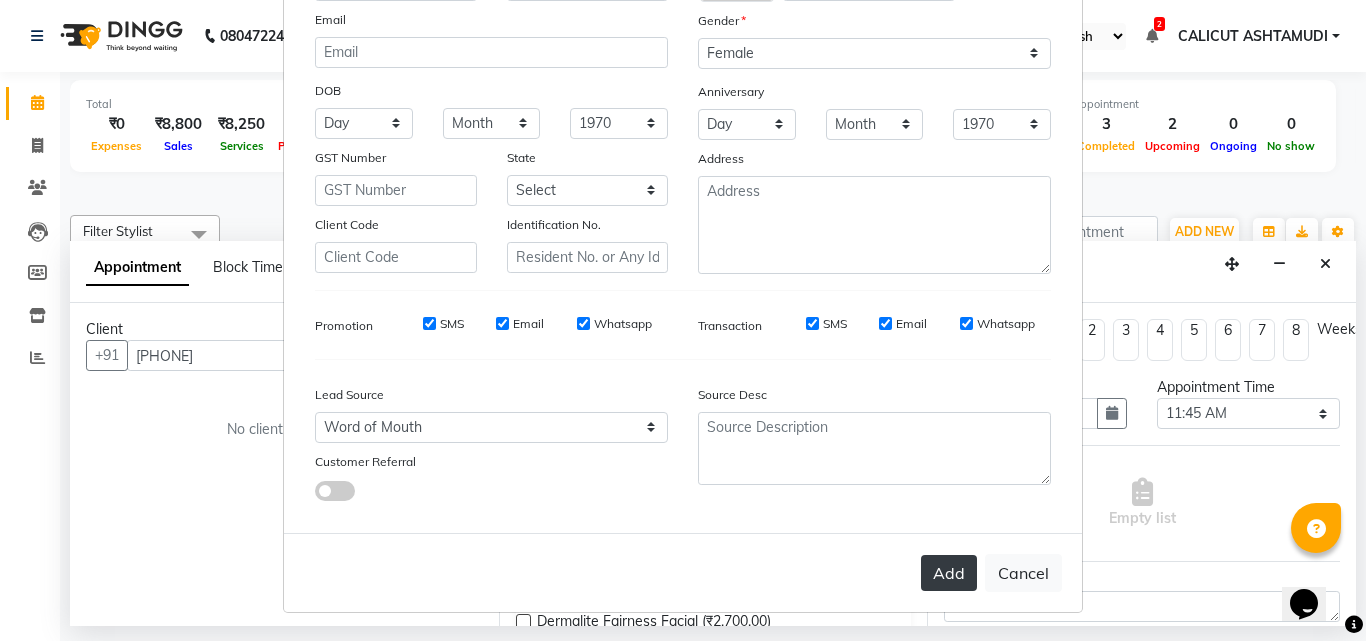 click on "Add" at bounding box center (949, 573) 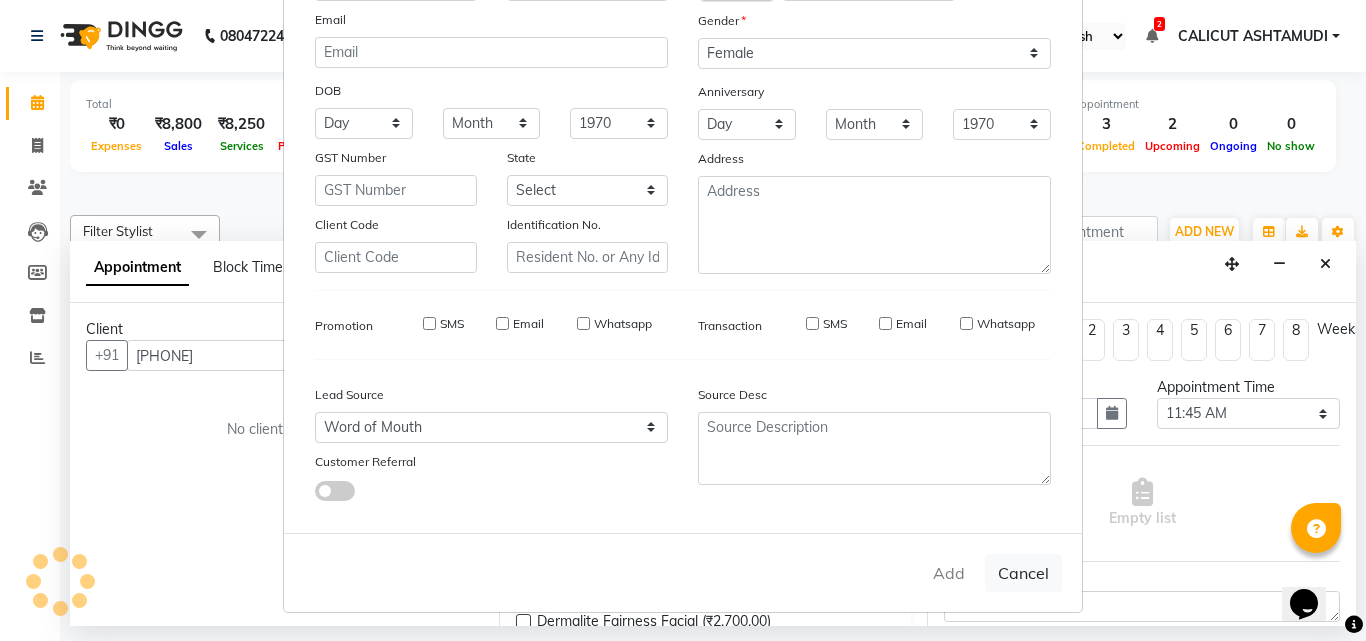 type 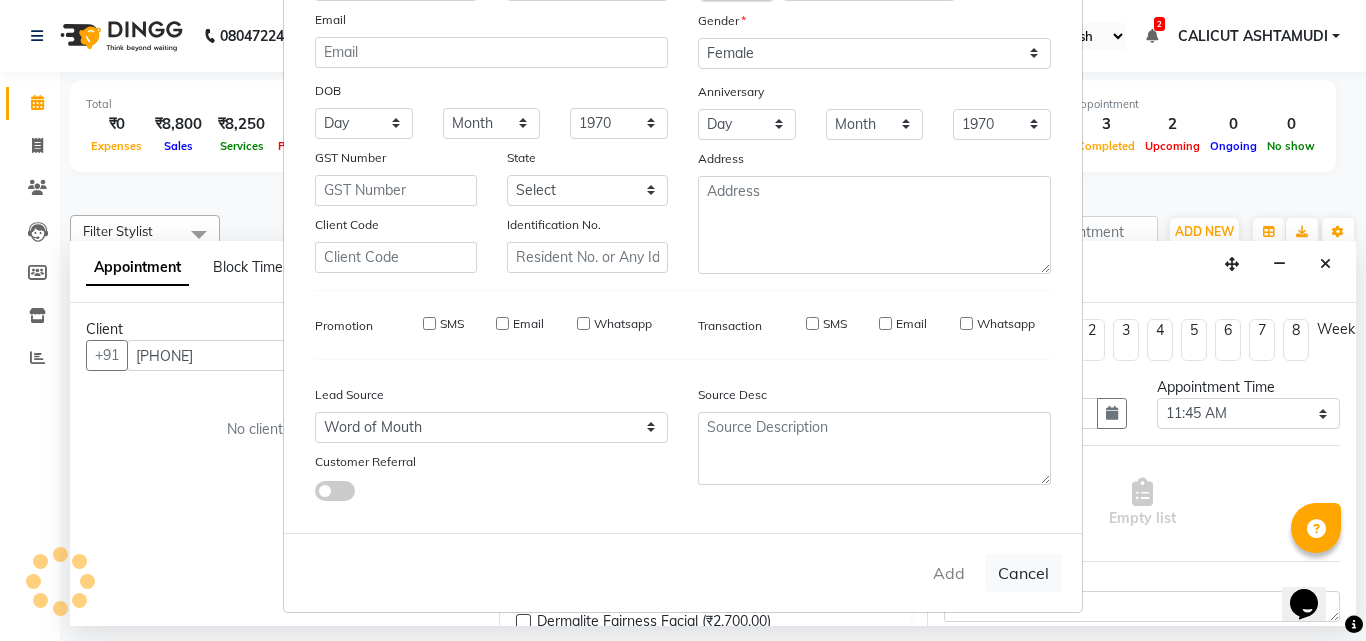 select 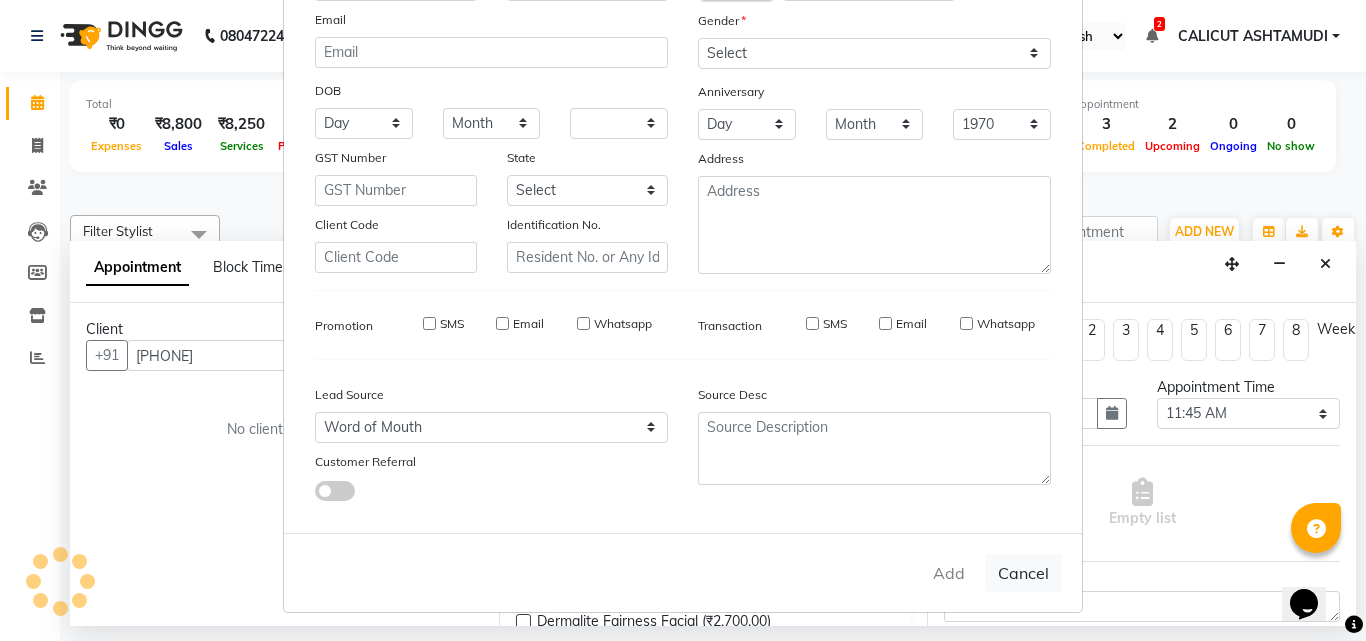 select 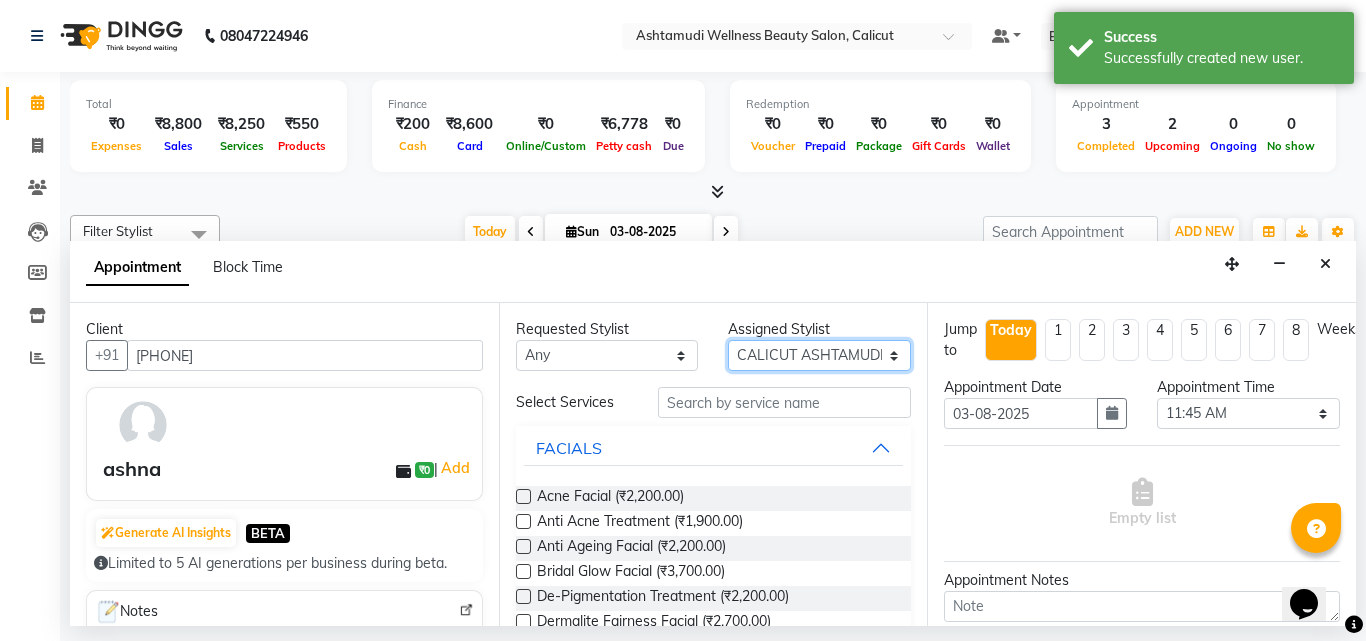click on "Select Amala George AMBILI C ANJANA DAS ANKITHA Arya CALICUT ASHTAMUDI FRANKLY	 KRISHNA Nitesh Punam Gurung Sewan ali Sheela SUHANA  SHABU Titto" at bounding box center [819, 355] 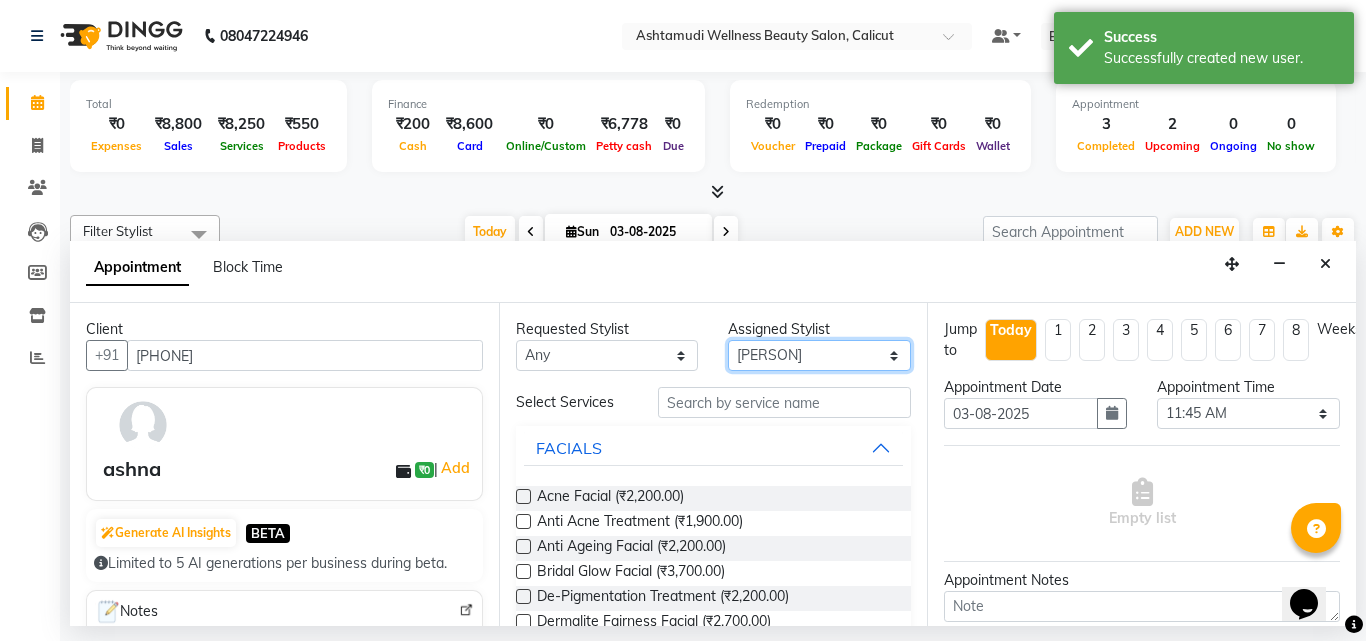 click on "Select Amala George AMBILI C ANJANA DAS ANKITHA Arya CALICUT ASHTAMUDI FRANKLY	 KRISHNA Nitesh Punam Gurung Sewan ali Sheela SUHANA  SHABU Titto" at bounding box center [819, 355] 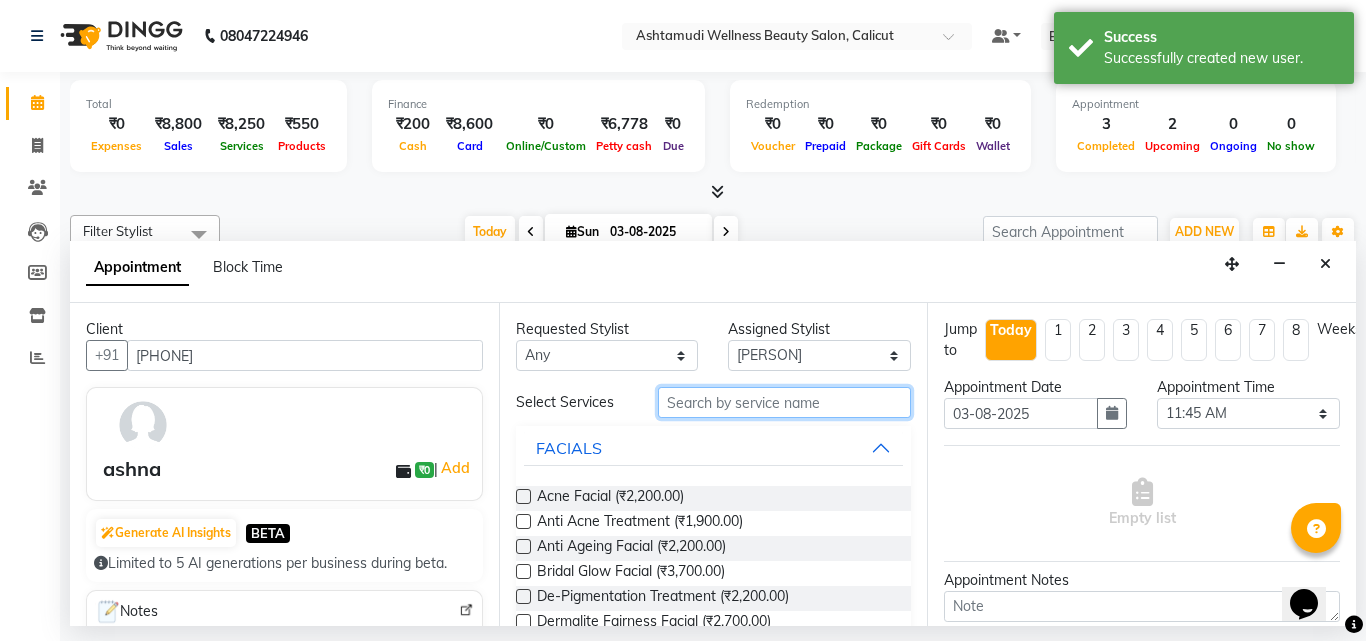 click at bounding box center [785, 402] 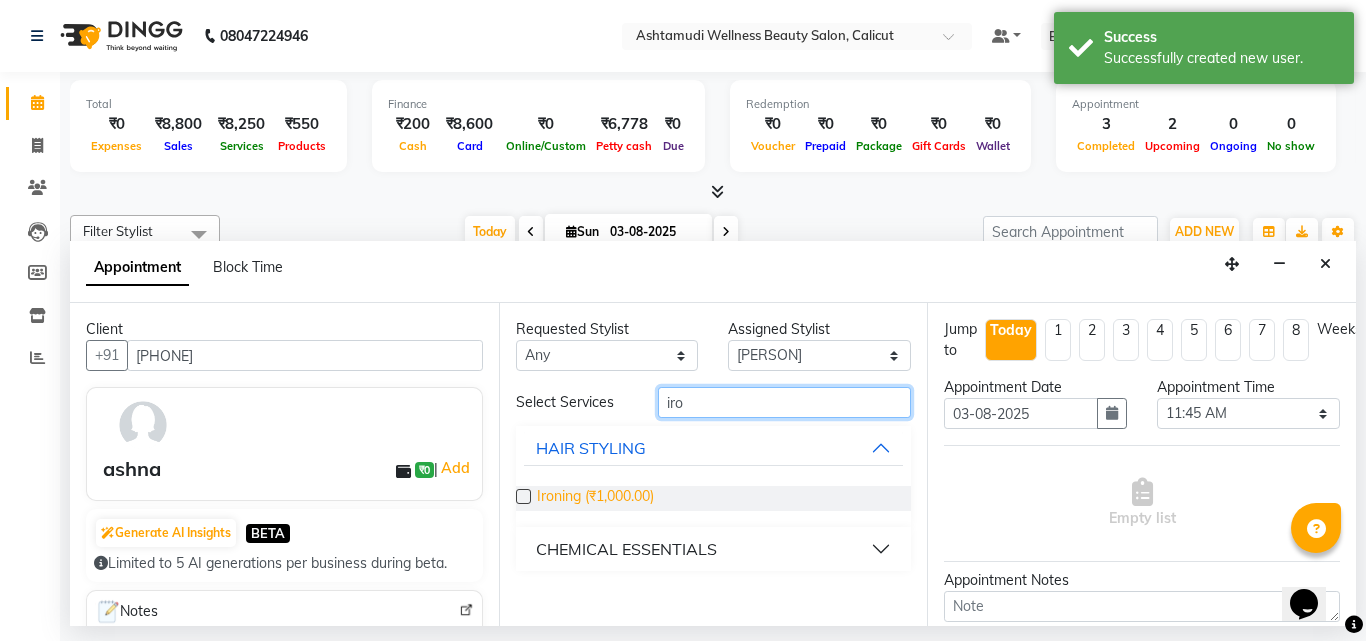 type on "iro" 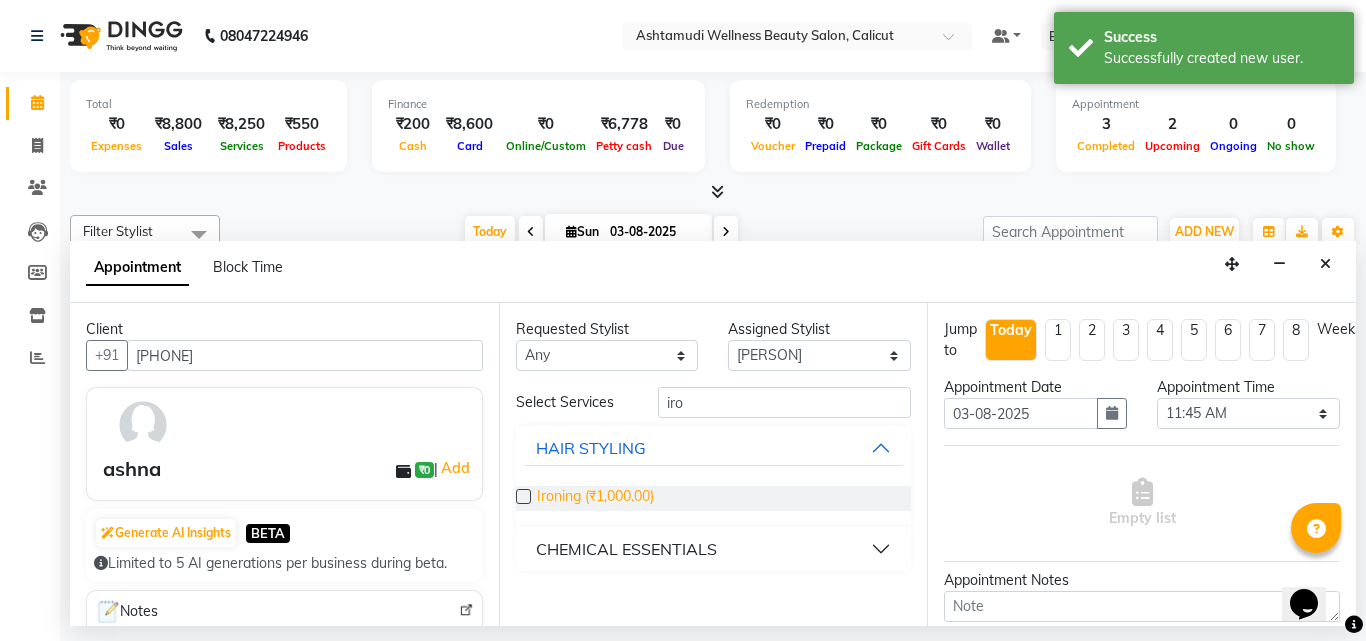 click on "Ironing (₹1,000.00)" at bounding box center (595, 498) 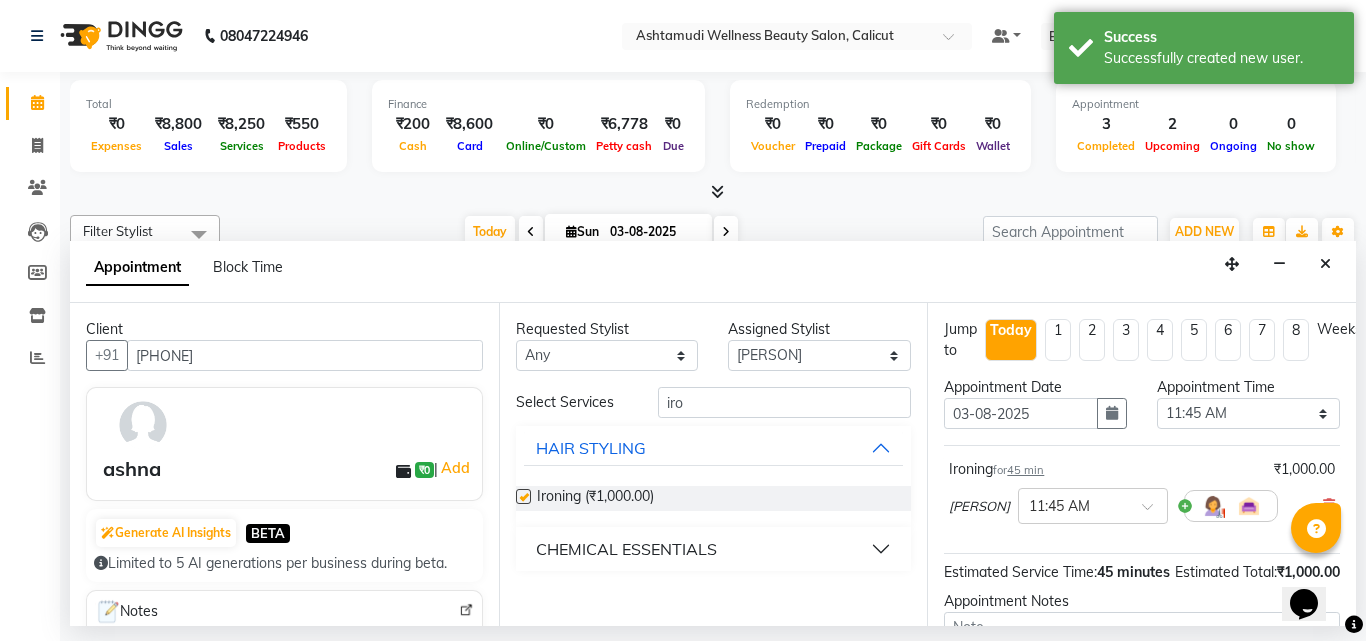 checkbox on "false" 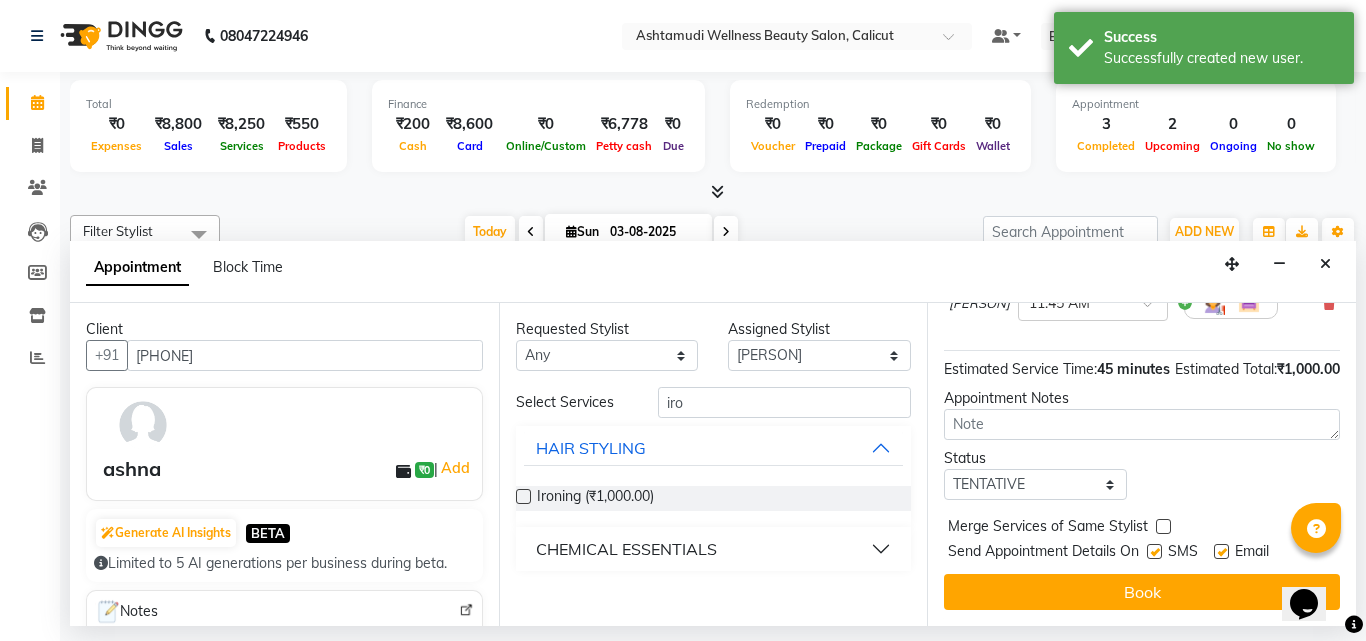 scroll, scrollTop: 242, scrollLeft: 0, axis: vertical 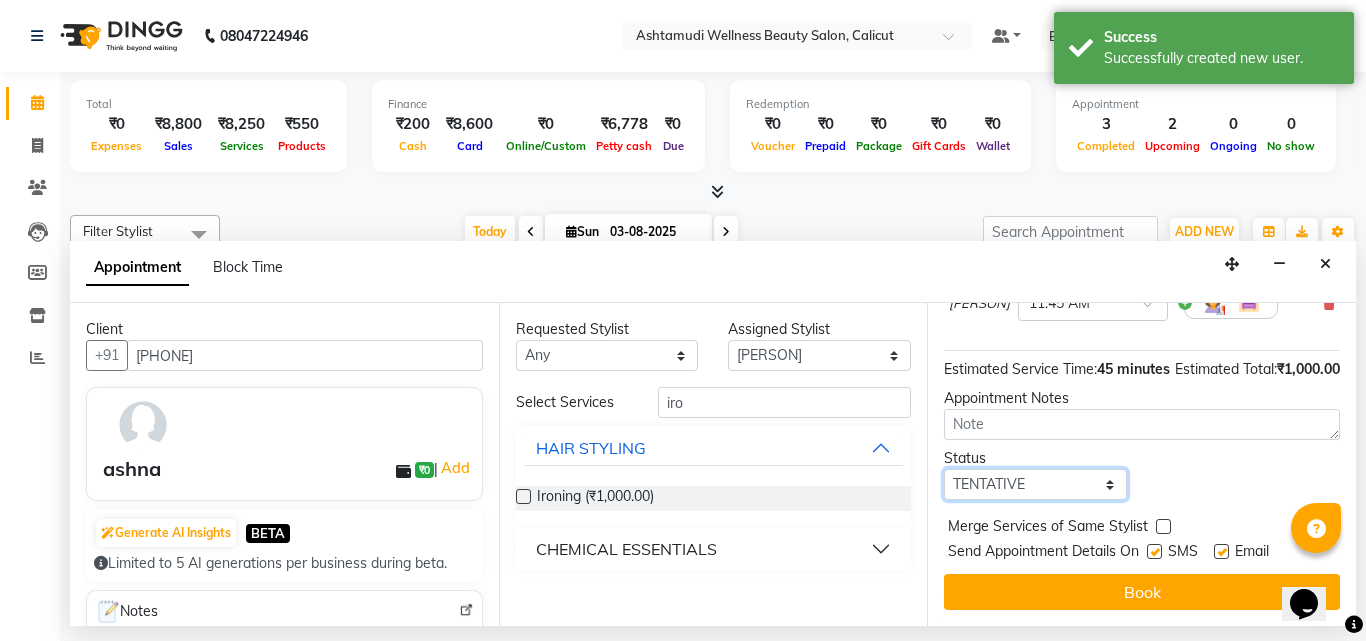 click on "Select TENTATIVE CONFIRM CHECK-IN UPCOMING" at bounding box center [1035, 484] 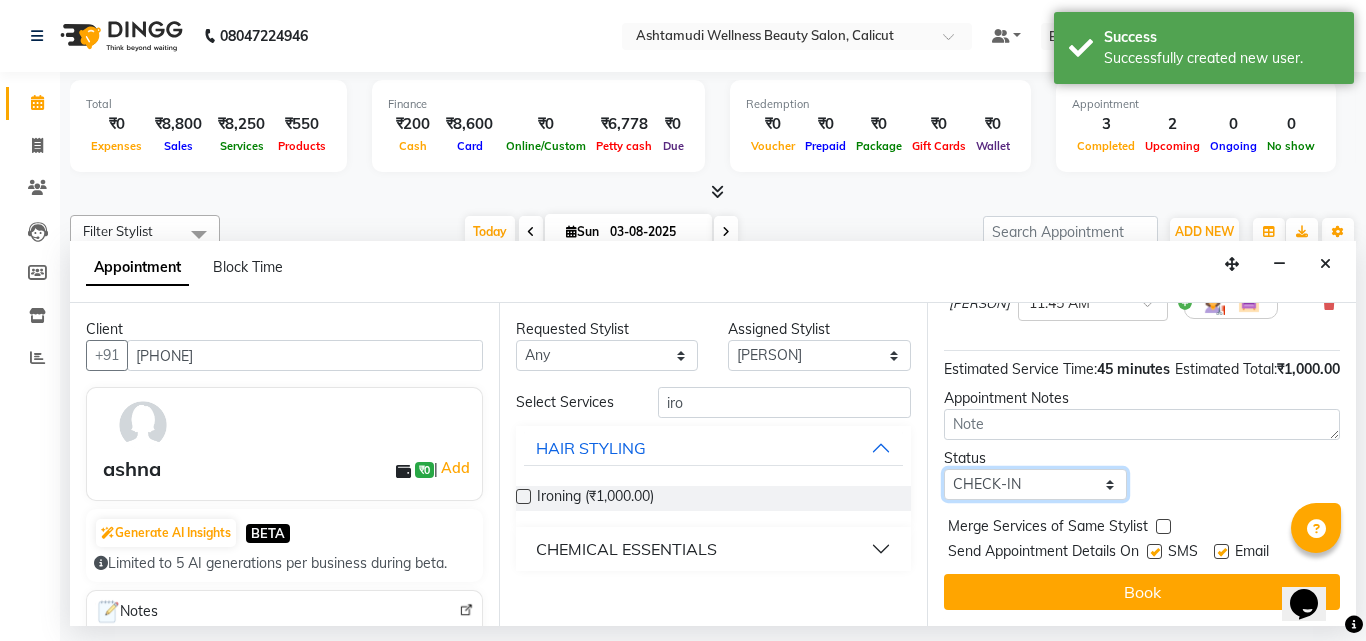 click on "Select TENTATIVE CONFIRM CHECK-IN UPCOMING" at bounding box center [1035, 484] 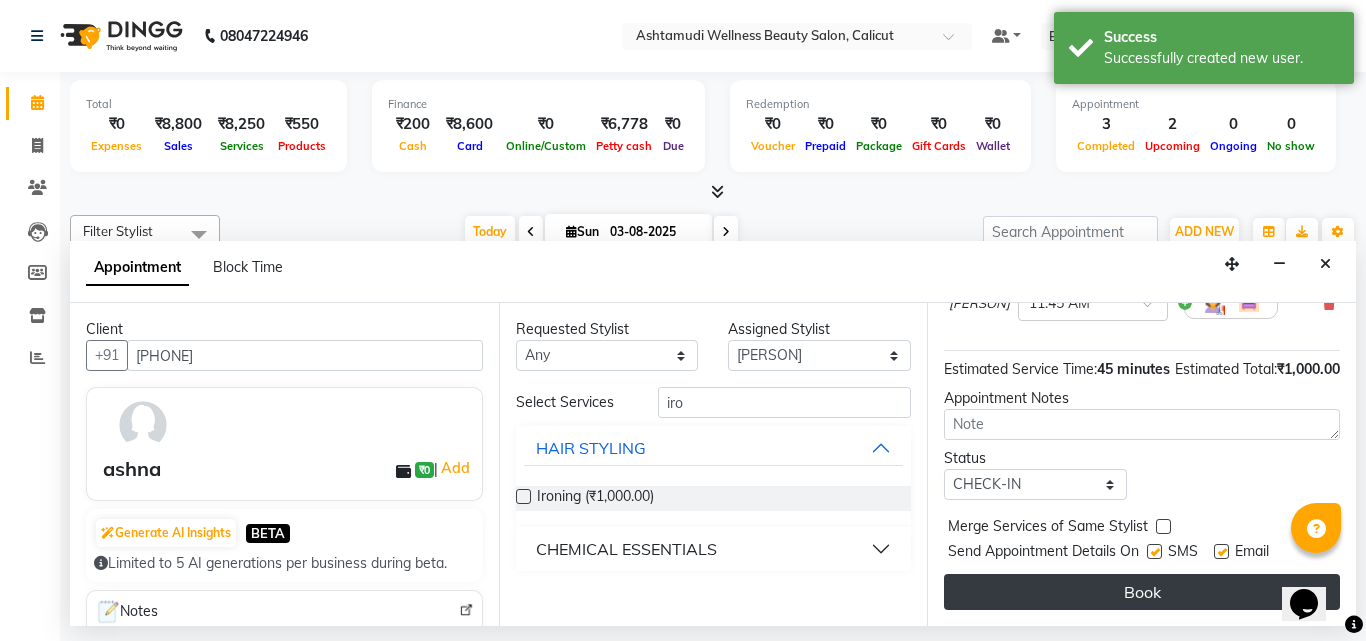 click on "Book" at bounding box center [1142, 592] 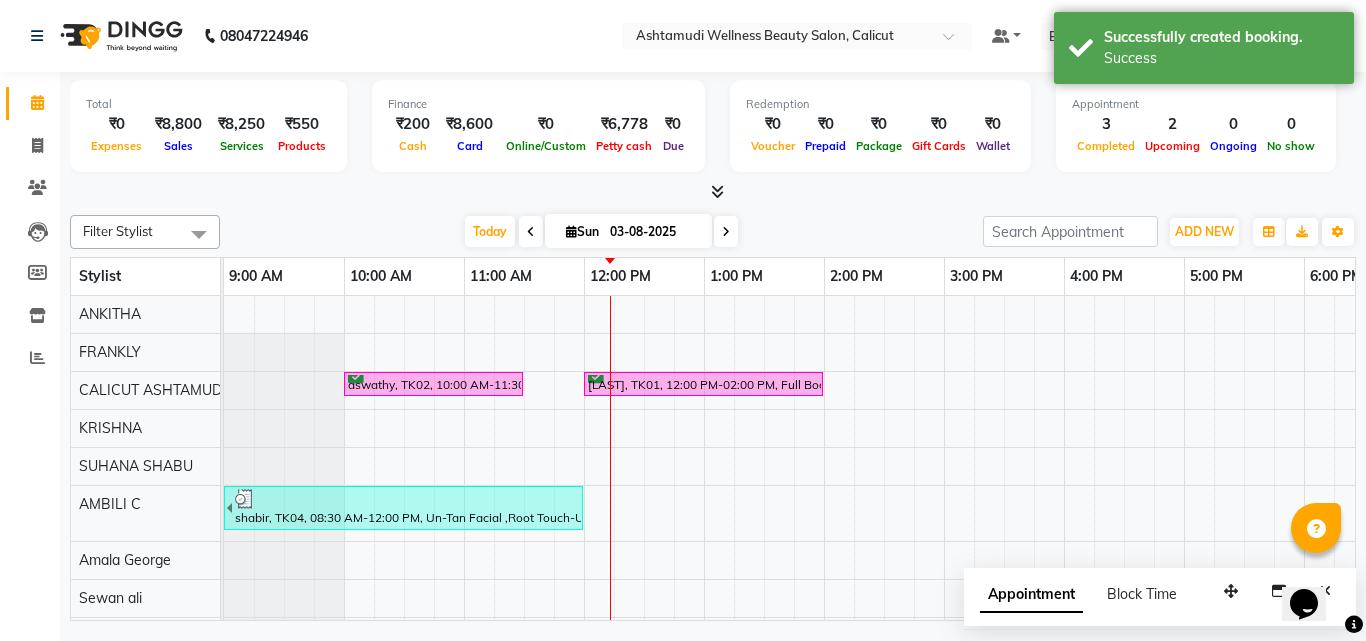 scroll, scrollTop: 268, scrollLeft: 0, axis: vertical 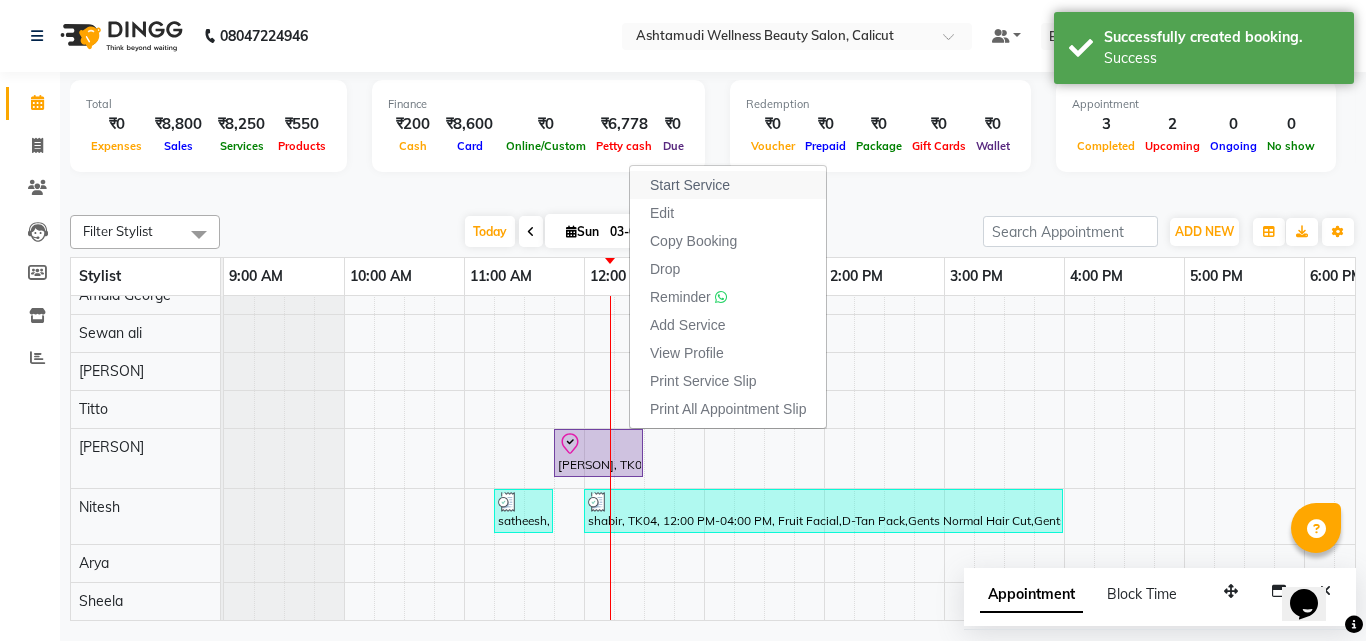 click on "Start Service" at bounding box center [690, 185] 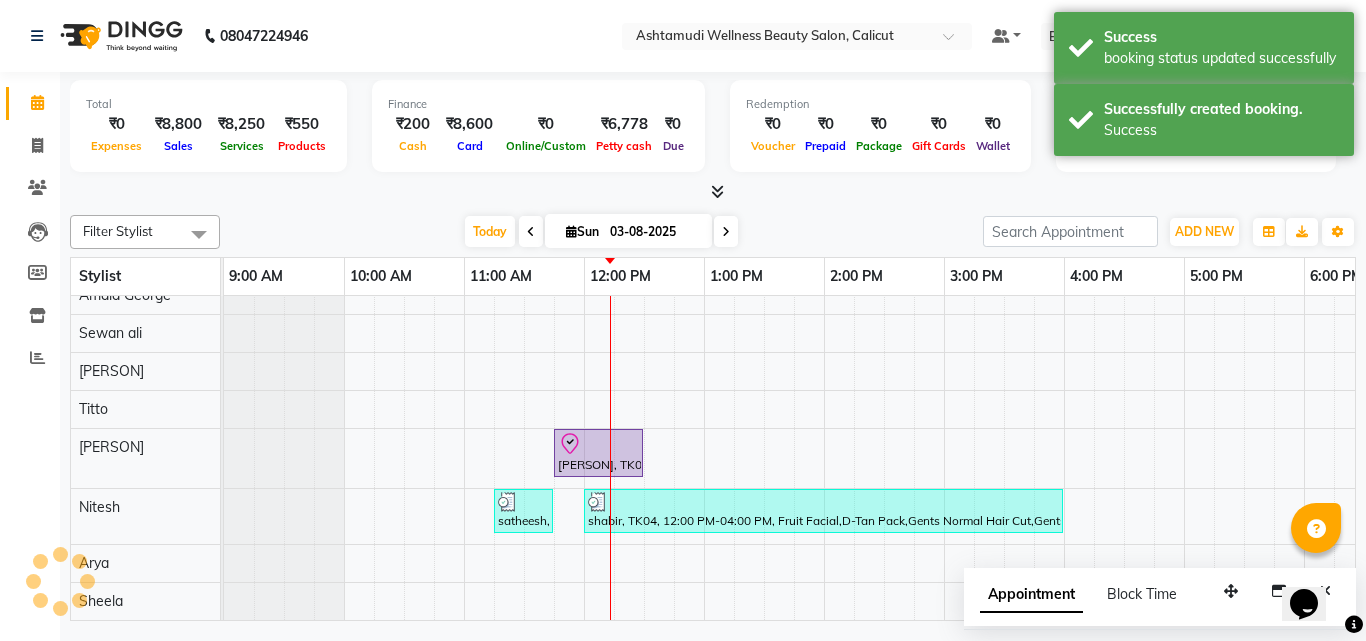 scroll, scrollTop: 258, scrollLeft: 0, axis: vertical 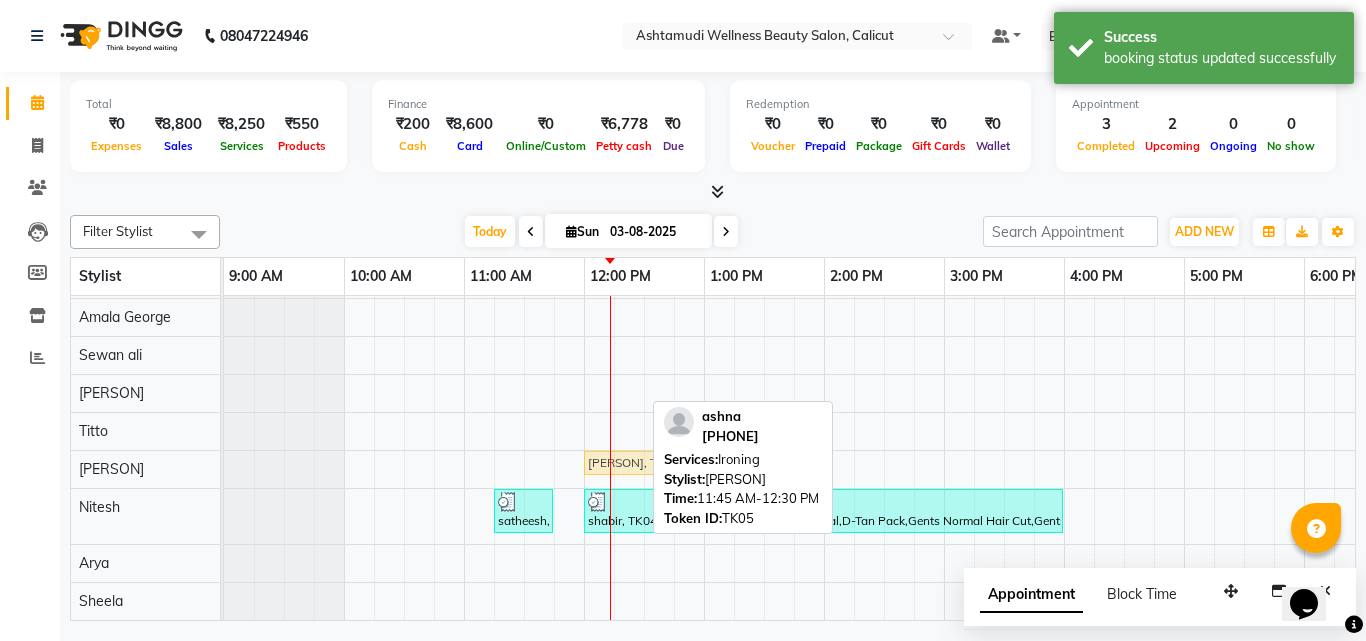 drag, startPoint x: 613, startPoint y: 447, endPoint x: 631, endPoint y: 449, distance: 18.110771 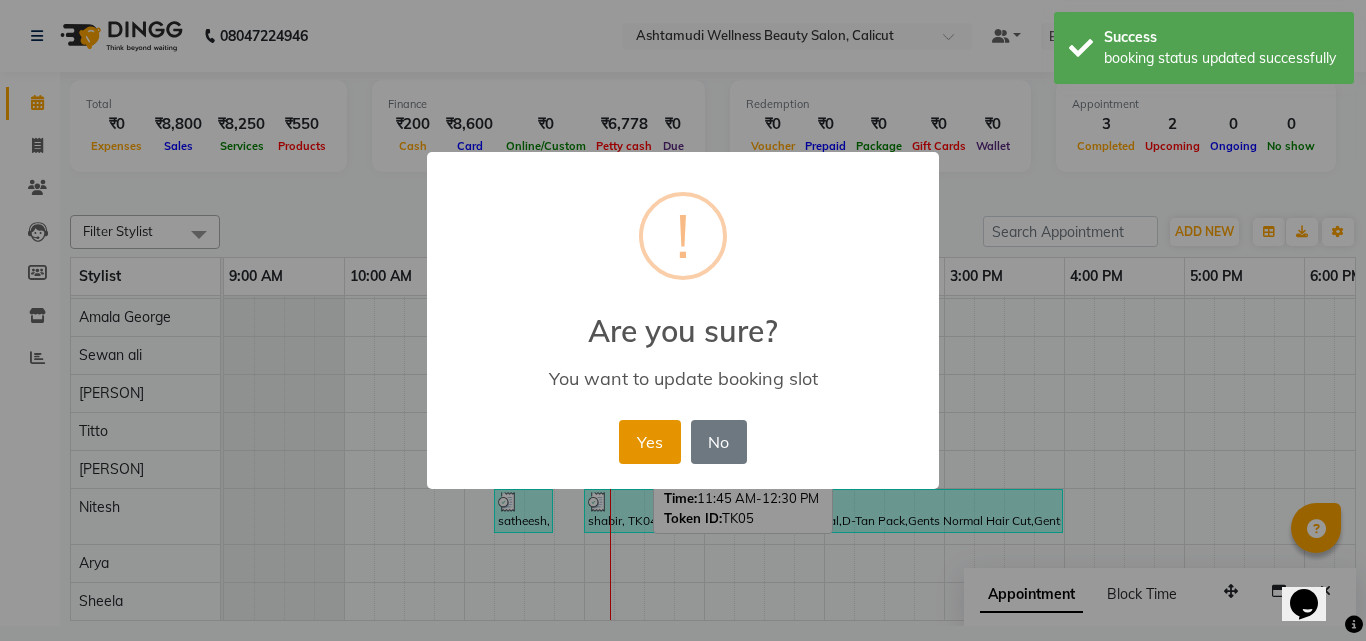 click on "Yes" at bounding box center (649, 442) 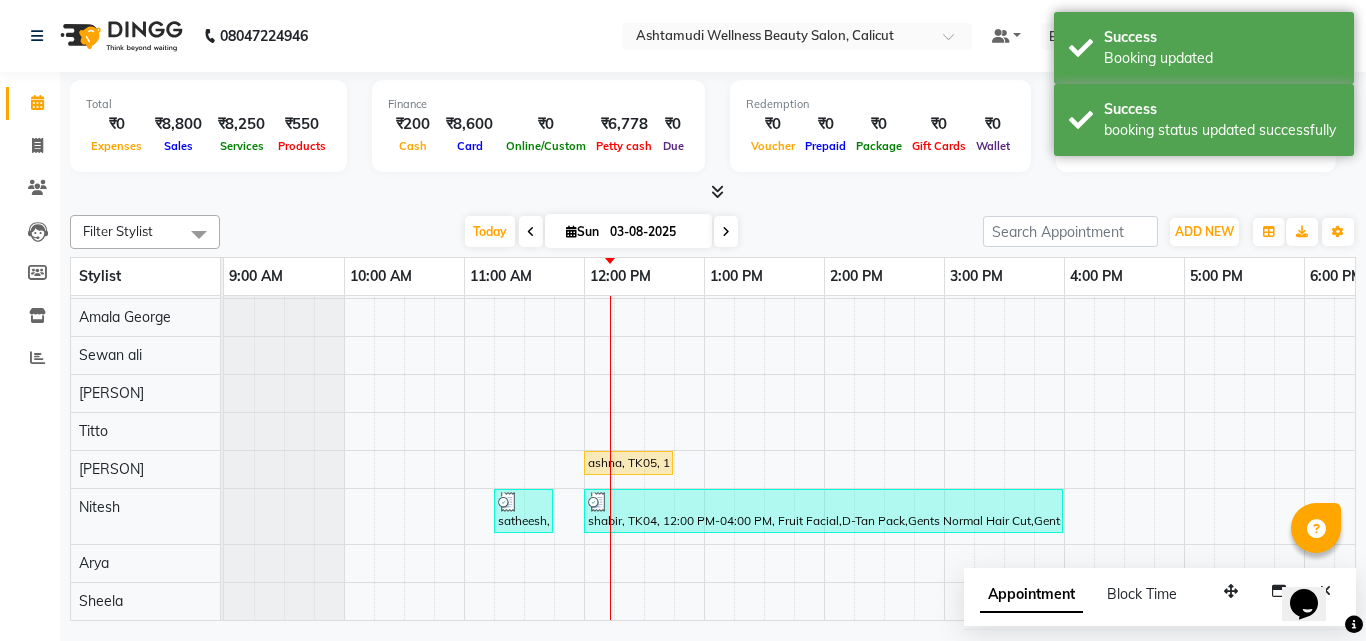 scroll, scrollTop: 27, scrollLeft: 0, axis: vertical 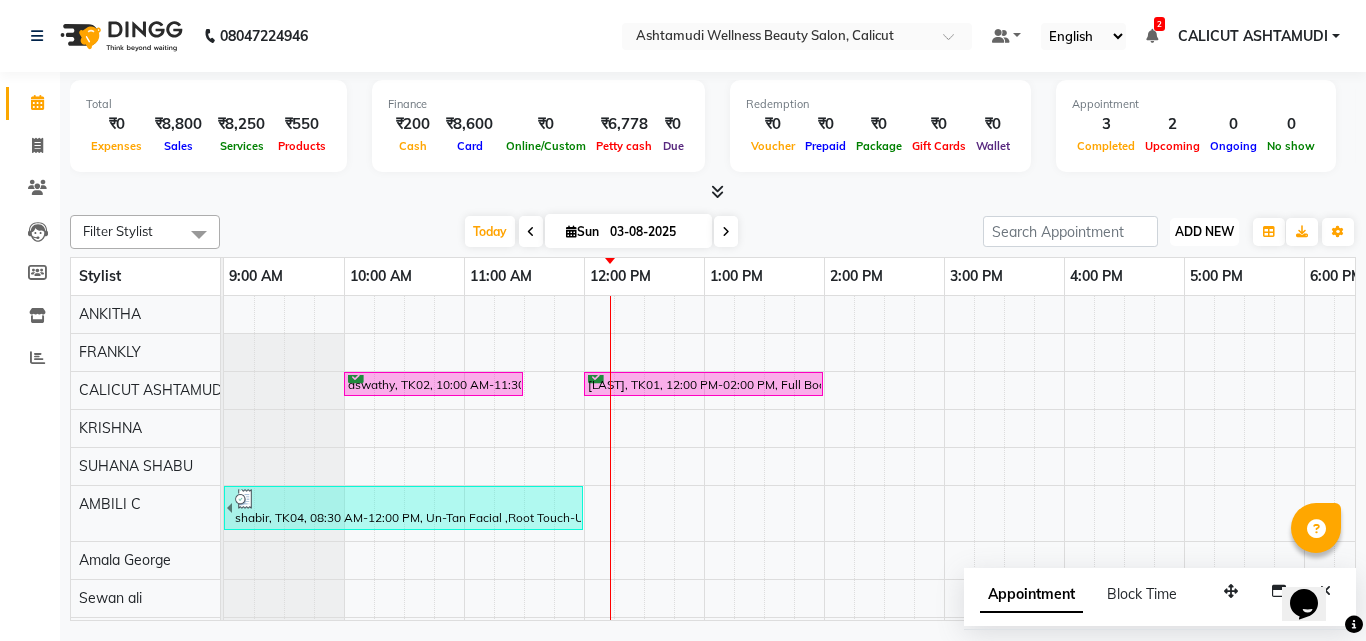 click on "ADD NEW" at bounding box center [1204, 231] 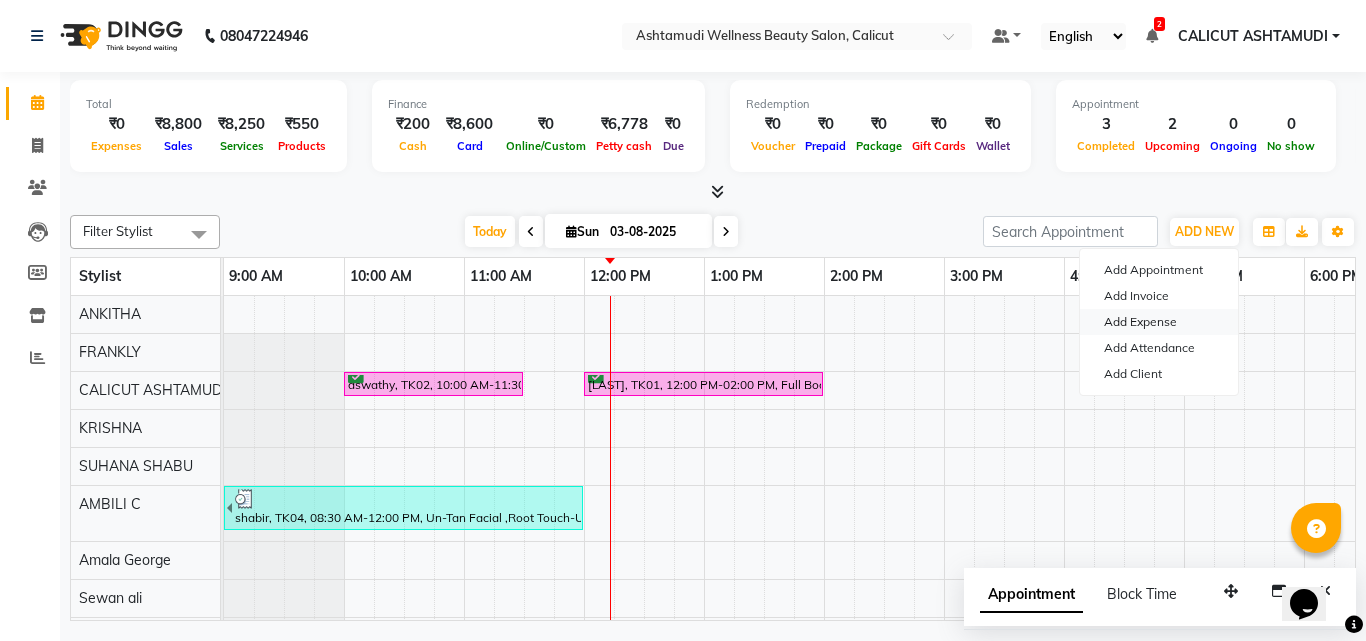 click on "Add Expense" at bounding box center [1159, 322] 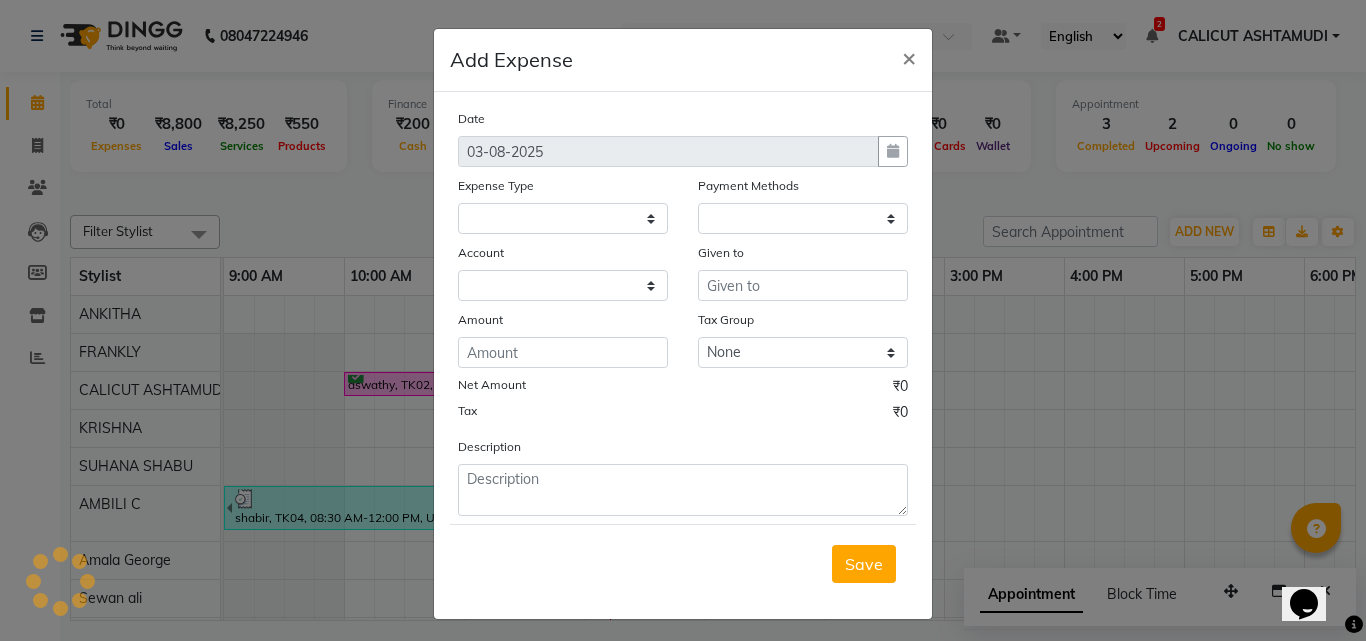 select on "1" 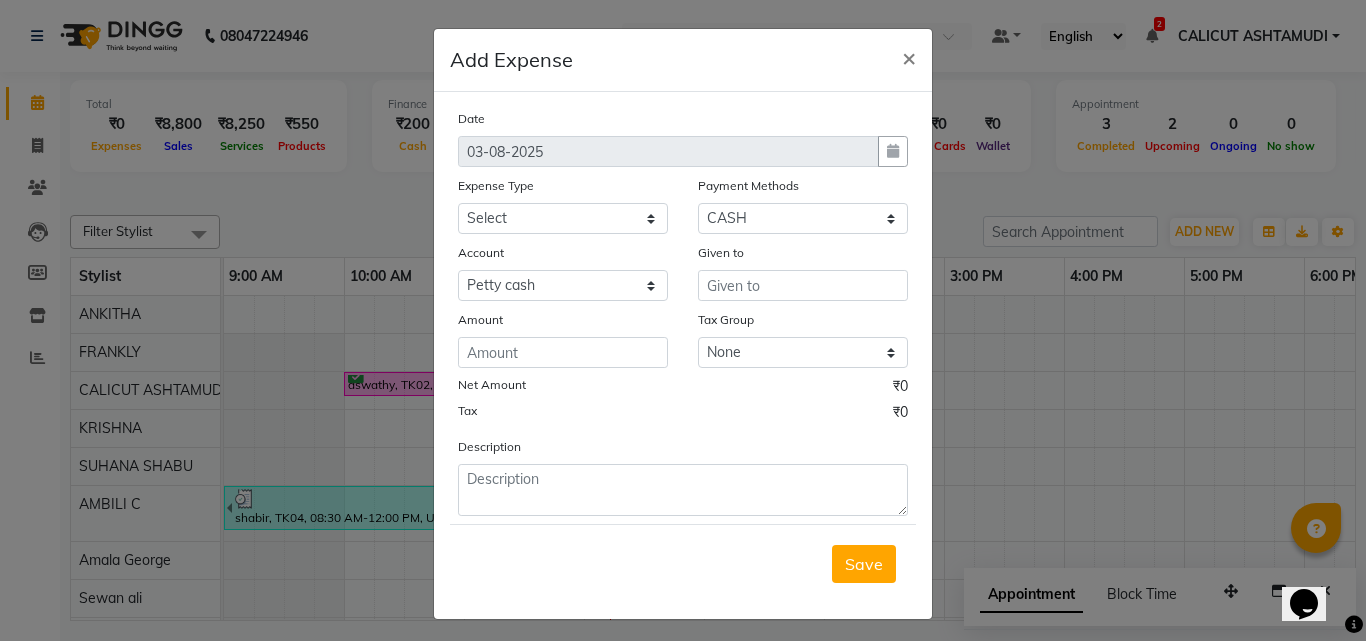 click on "Expense Type" 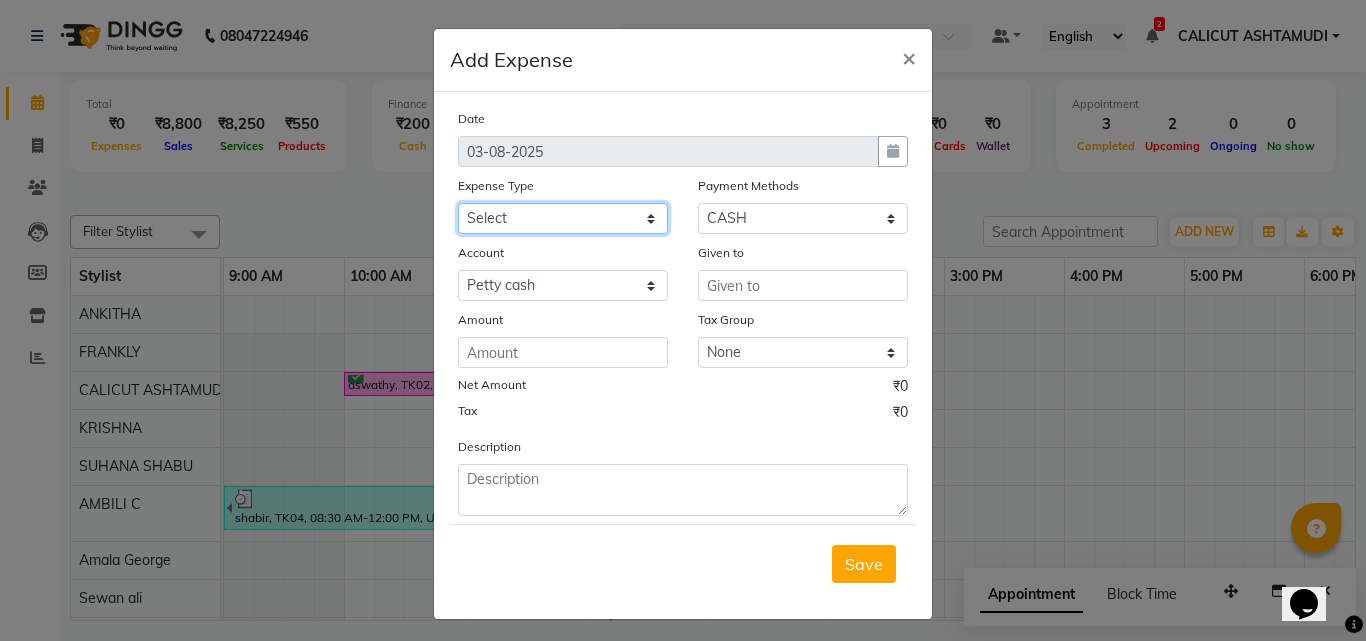 click on "Select ACCOMODATION EXPENSES ADVERTISEMENT SALES PROMOTIONAL EXPENSES Bonus BRIDAL ACCESSORIES REFUND BRIDAL COMMISSION BRIDAL FOOD BRIDAL INCENTIVES BRIDAL ORNAMENTS REFUND BRIDAL TA CASH DEPOSIT RAK BANK COMPUTER ACCESSORIES MOBILE PHONE Donation and Charity Expenses ELECTRICITY CHARGES ELECTRONICS FITTINGS Event Expense FISH FOOD EXPENSES FOOD REFRESHMENT FOR CLIENTS FOOD REFRESHMENT FOR STAFFS Freight And Forwarding Charges FUEL FOR GENERATOR FURNITURE AND EQUIPMENTS Gifts for Clients GIFTS FOR STAFFS GOKULAM CHITS HOSTEL RENT LAUNDRY EXPENSES LICENSE OTHER FEES LOADING UNLOADING CHARGES Medical Expenses MEHNDI PAYMENTS MISCELLANEOUS EXPENSES NEWSPAPER PERIODICALS Ornaments Maintenance Expense OVERTIME ALLOWANCES Payment For Pest Control Perfomance based incentives POSTAGE COURIER CHARGES Printing PRINTING STATIONERY EXPENSES PROFESSIONAL TAX REPAIRS MAINTENANCE ROUND OFF Salary SALARY ADVANCE Sales Incentives Membership Card SALES INCENTIVES PRODUCT SALES INCENTIVES SERVICES SALON ESSENTIALS SALON RENT" 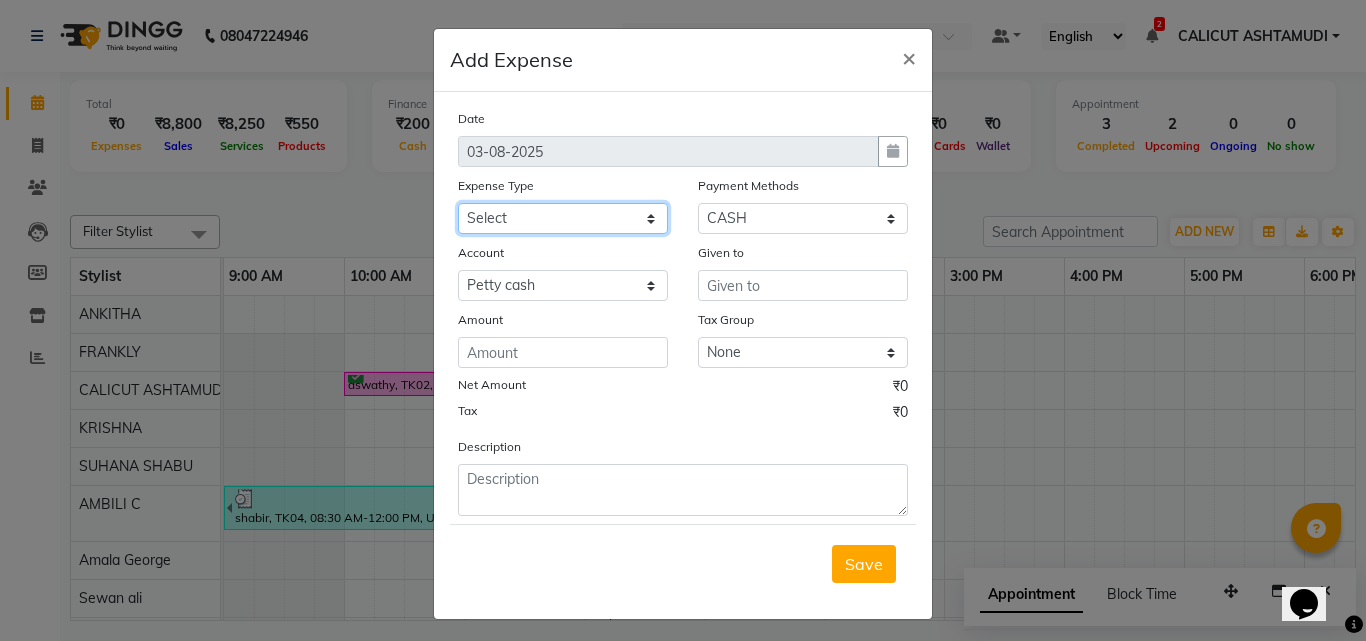 select on "6226" 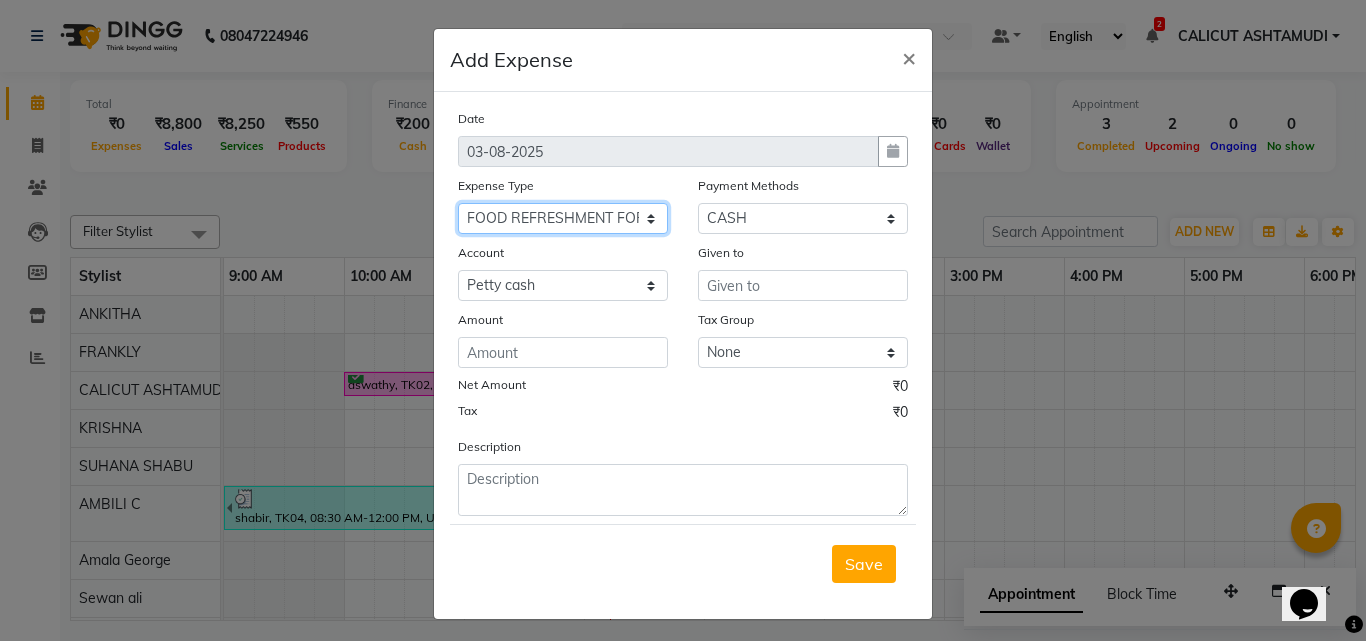 click on "Select ACCOMODATION EXPENSES ADVERTISEMENT SALES PROMOTIONAL EXPENSES Bonus BRIDAL ACCESSORIES REFUND BRIDAL COMMISSION BRIDAL FOOD BRIDAL INCENTIVES BRIDAL ORNAMENTS REFUND BRIDAL TA CASH DEPOSIT RAK BANK COMPUTER ACCESSORIES MOBILE PHONE Donation and Charity Expenses ELECTRICITY CHARGES ELECTRONICS FITTINGS Event Expense FISH FOOD EXPENSES FOOD REFRESHMENT FOR CLIENTS FOOD REFRESHMENT FOR STAFFS Freight And Forwarding Charges FUEL FOR GENERATOR FURNITURE AND EQUIPMENTS Gifts for Clients GIFTS FOR STAFFS GOKULAM CHITS HOSTEL RENT LAUNDRY EXPENSES LICENSE OTHER FEES LOADING UNLOADING CHARGES Medical Expenses MEHNDI PAYMENTS MISCELLANEOUS EXPENSES NEWSPAPER PERIODICALS Ornaments Maintenance Expense OVERTIME ALLOWANCES Payment For Pest Control Perfomance based incentives POSTAGE COURIER CHARGES Printing PRINTING STATIONERY EXPENSES PROFESSIONAL TAX REPAIRS MAINTENANCE ROUND OFF Salary SALARY ADVANCE Sales Incentives Membership Card SALES INCENTIVES PRODUCT SALES INCENTIVES SERVICES SALON ESSENTIALS SALON RENT" 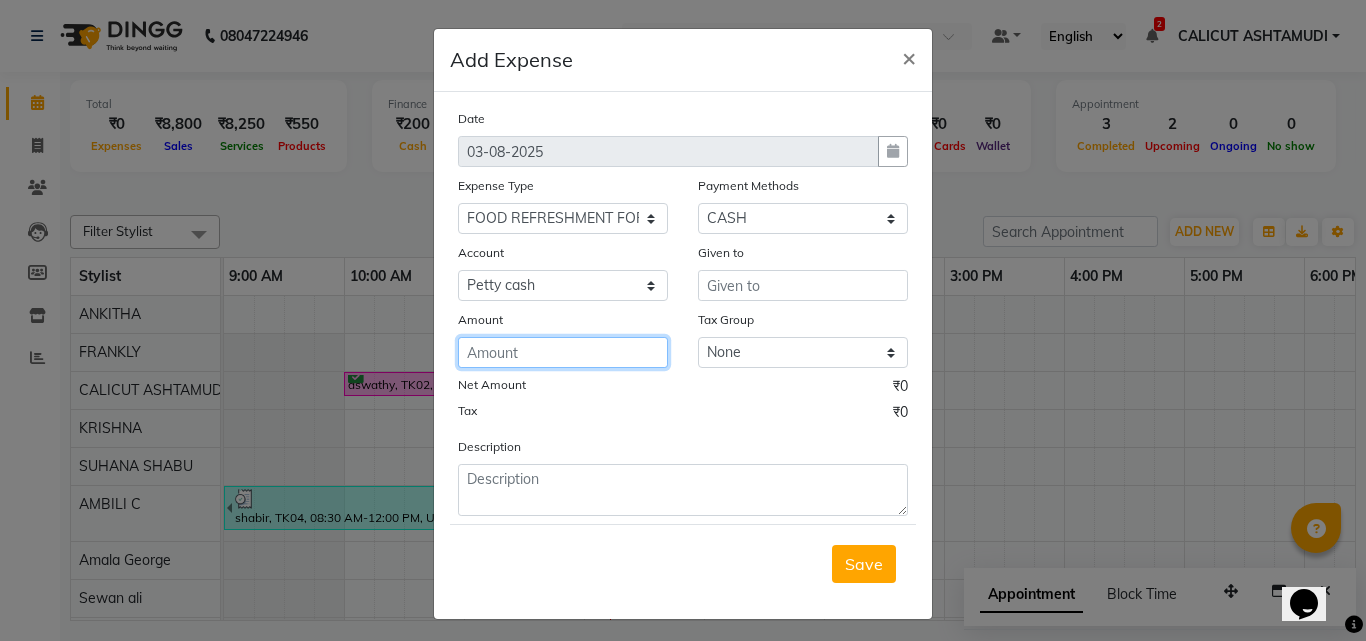click 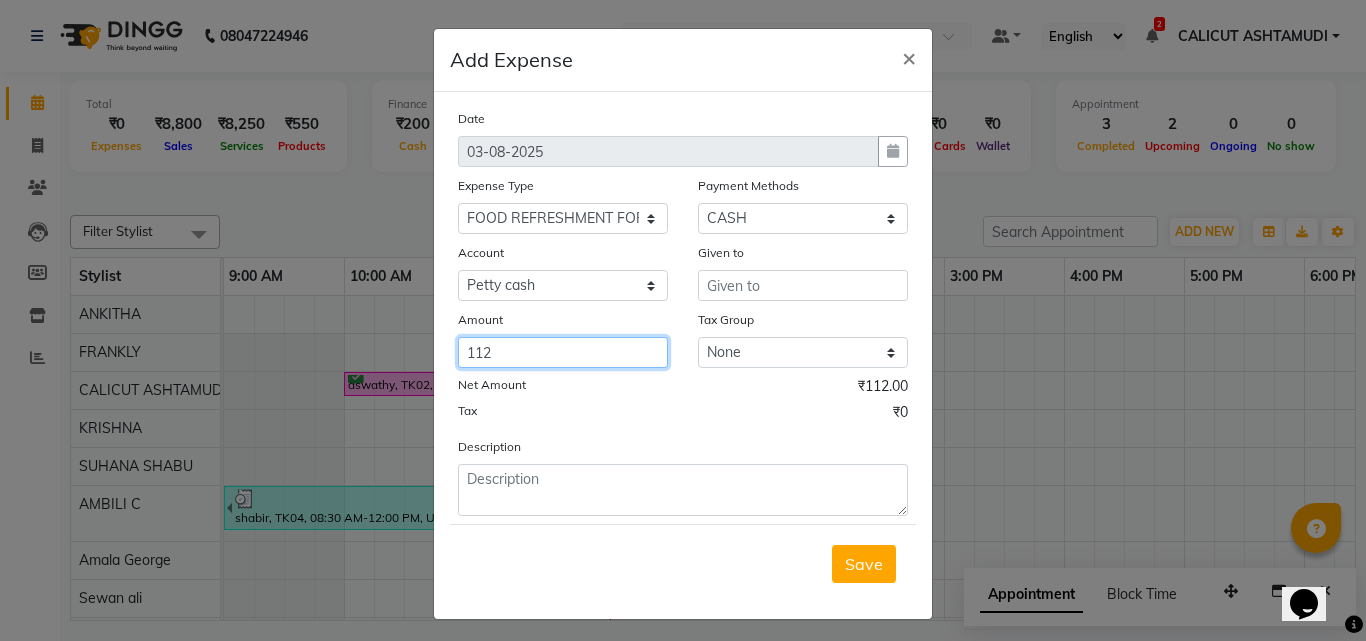 type on "112" 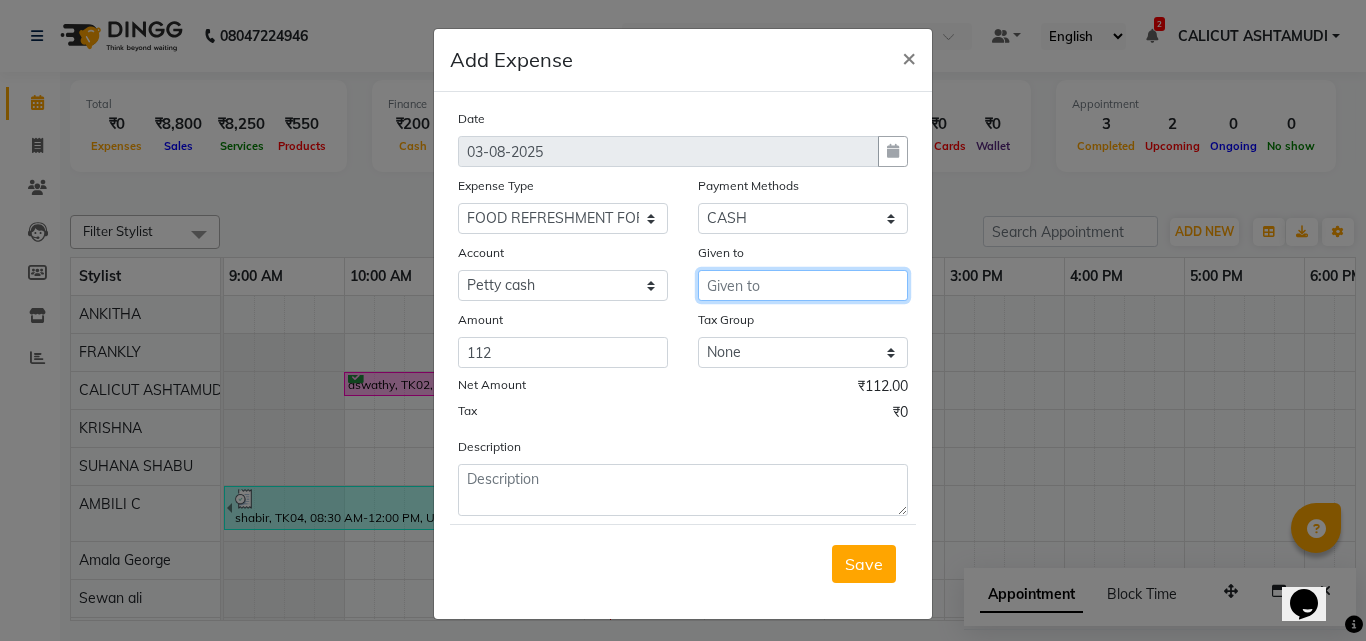 click at bounding box center [803, 285] 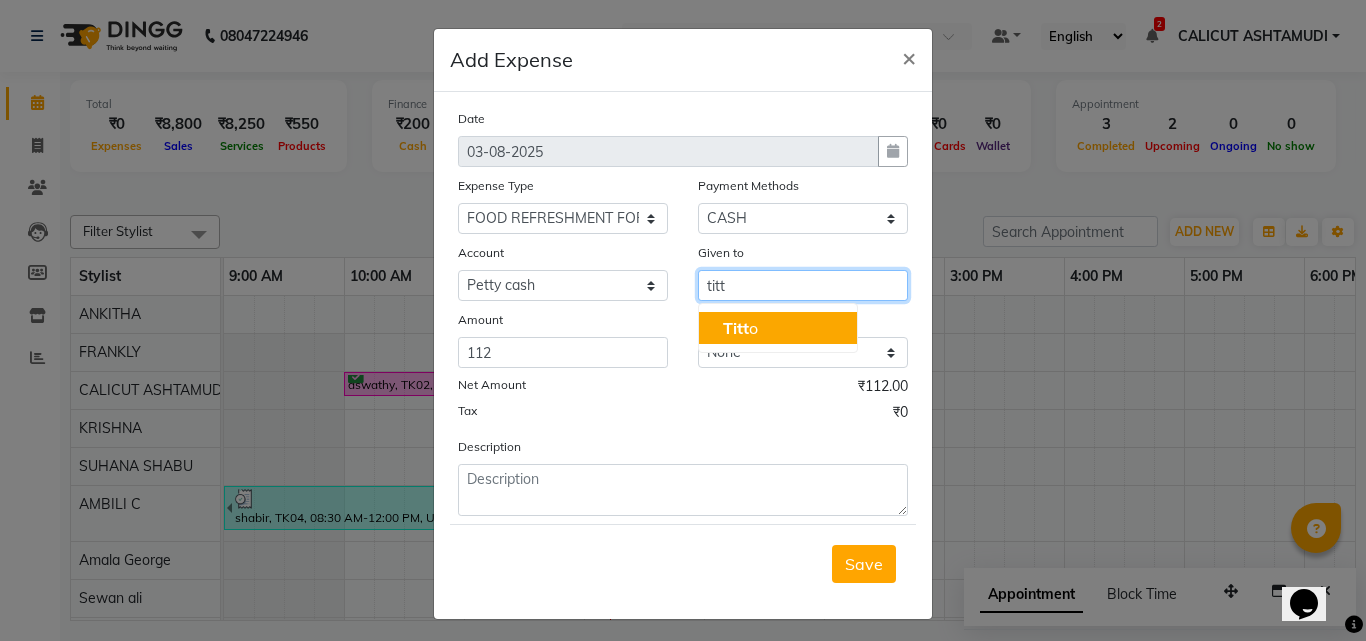 click on "Titt o" at bounding box center (778, 328) 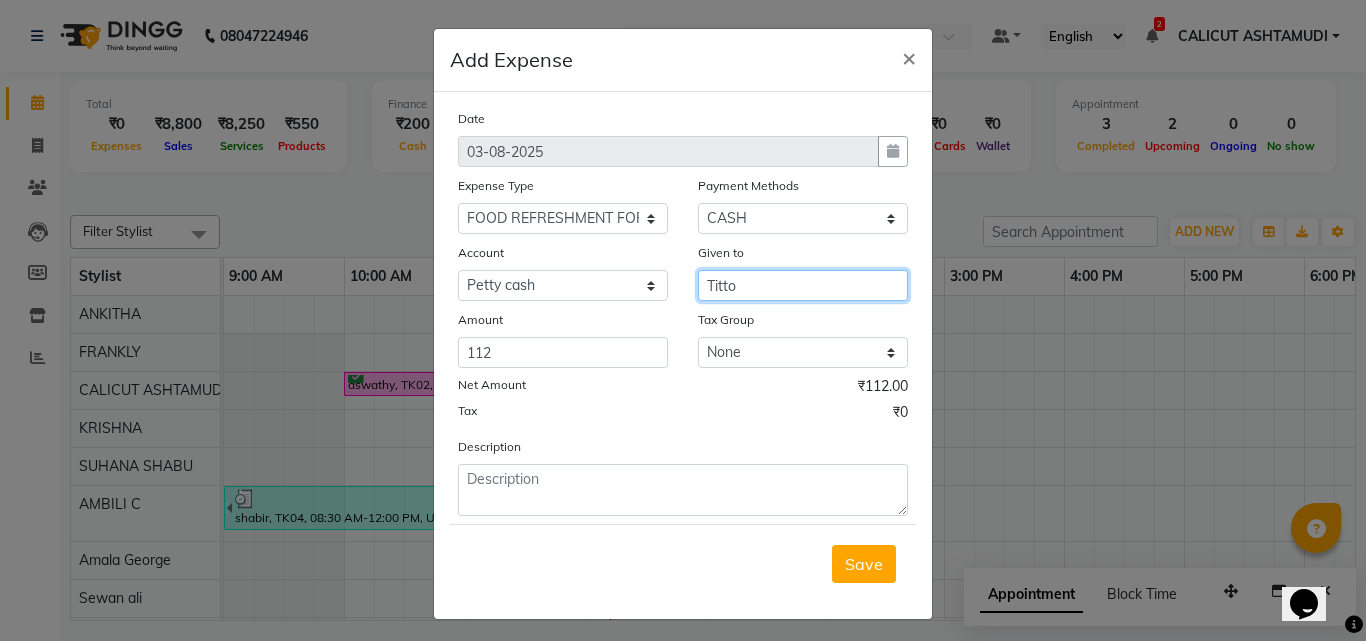 type on "Titto" 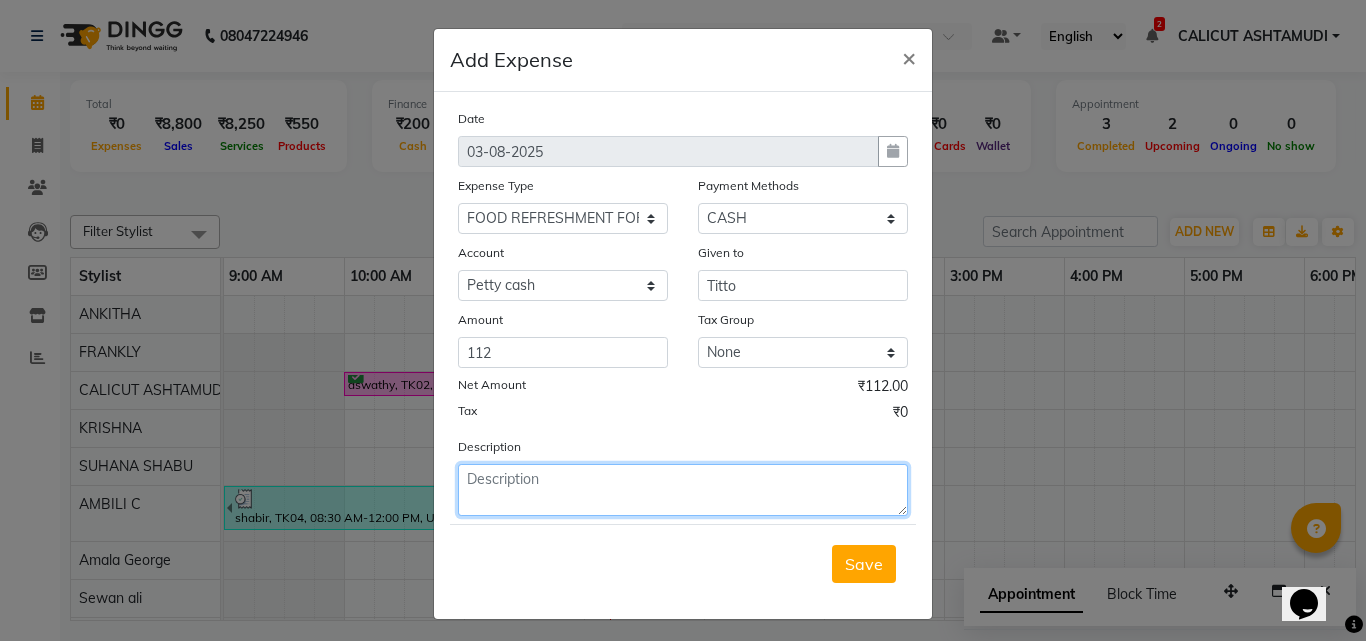 click 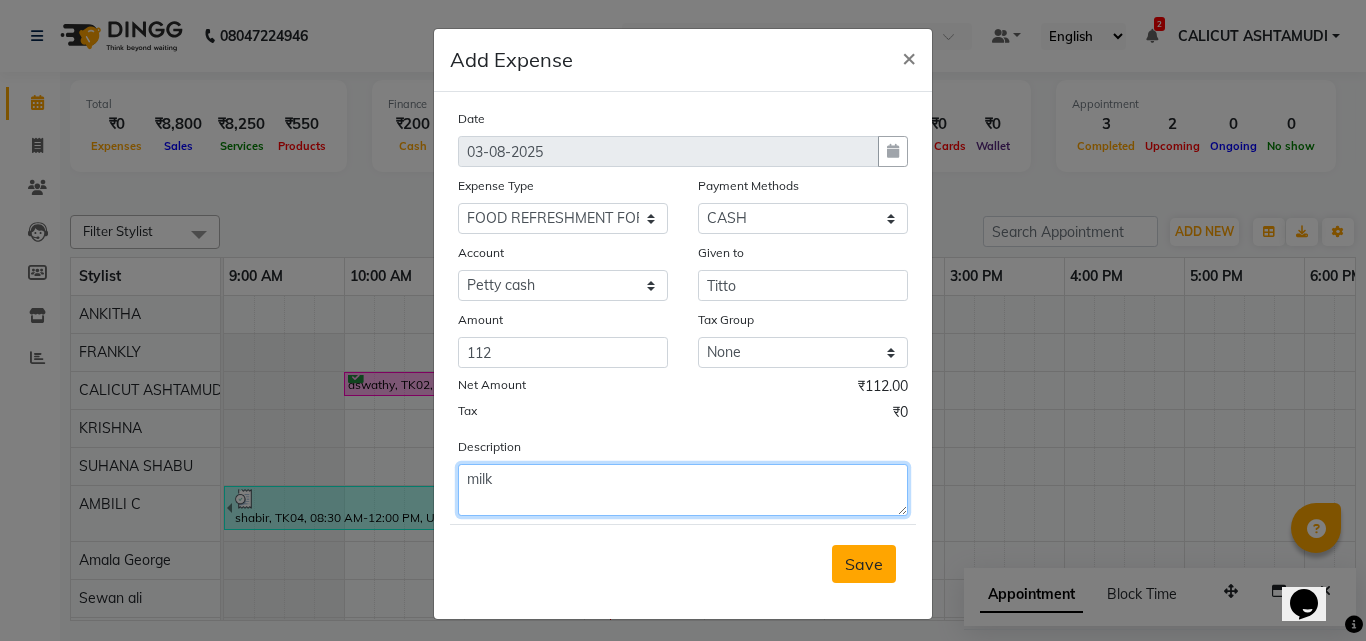 type on "milk" 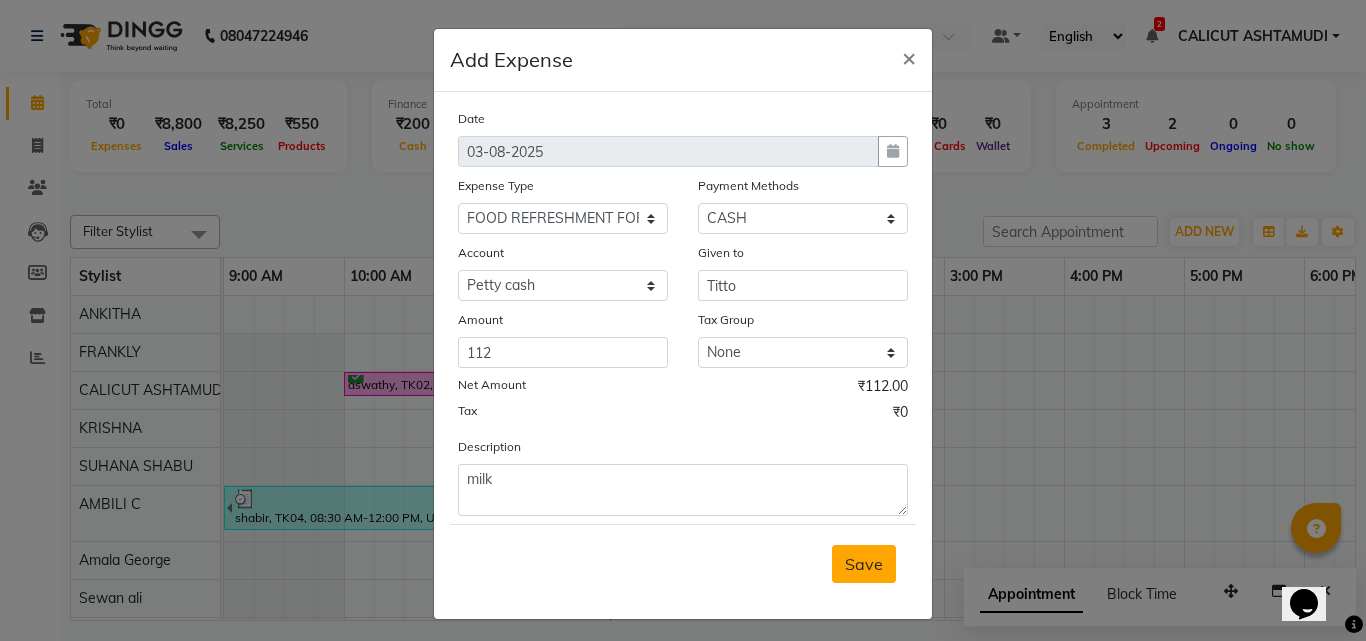 click on "Save" at bounding box center (864, 564) 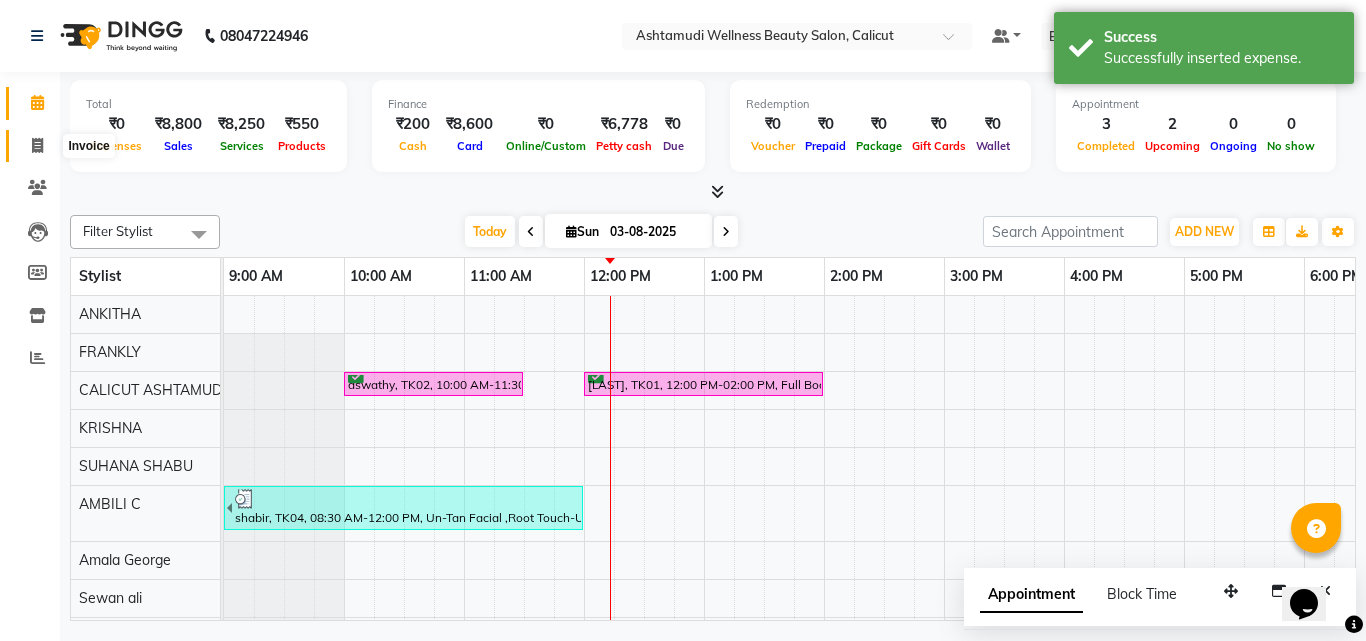 click 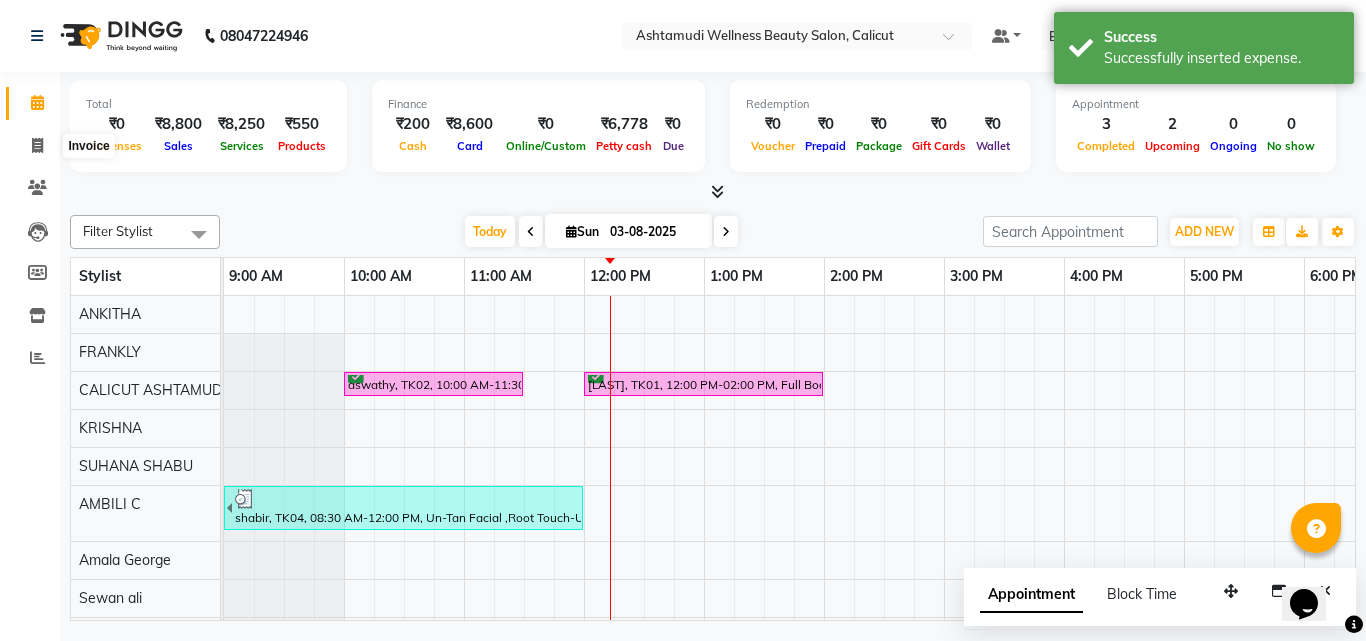 select on "service" 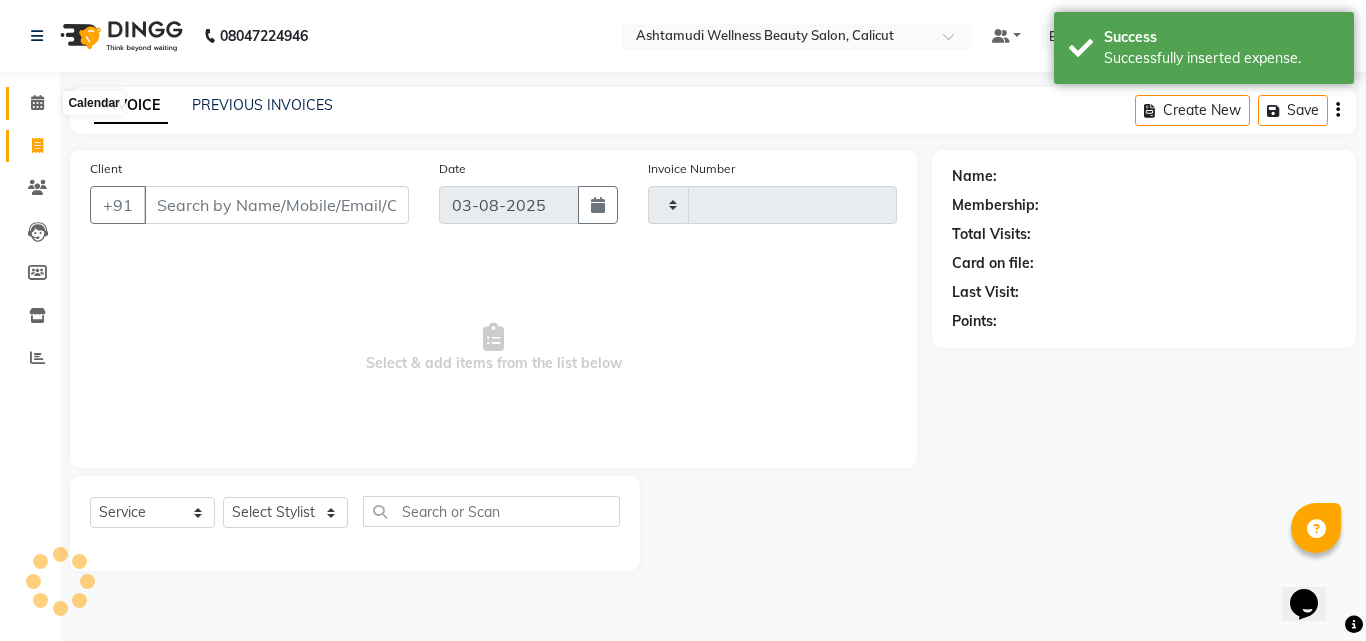 click 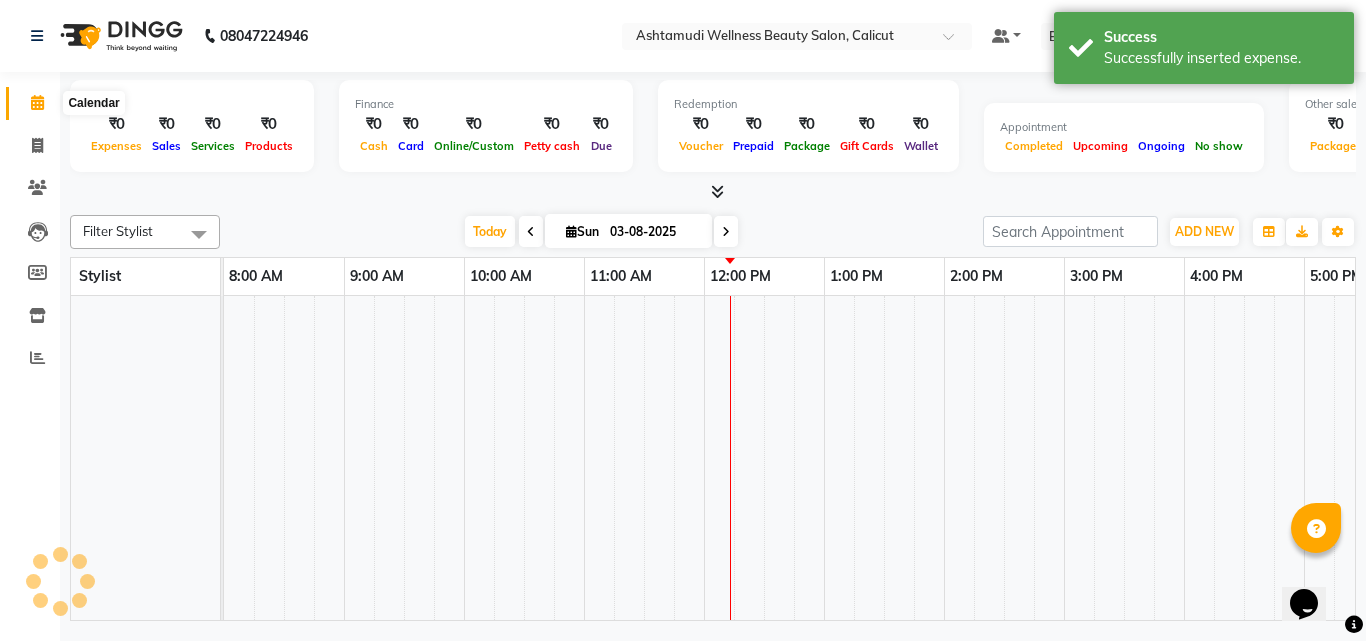 click 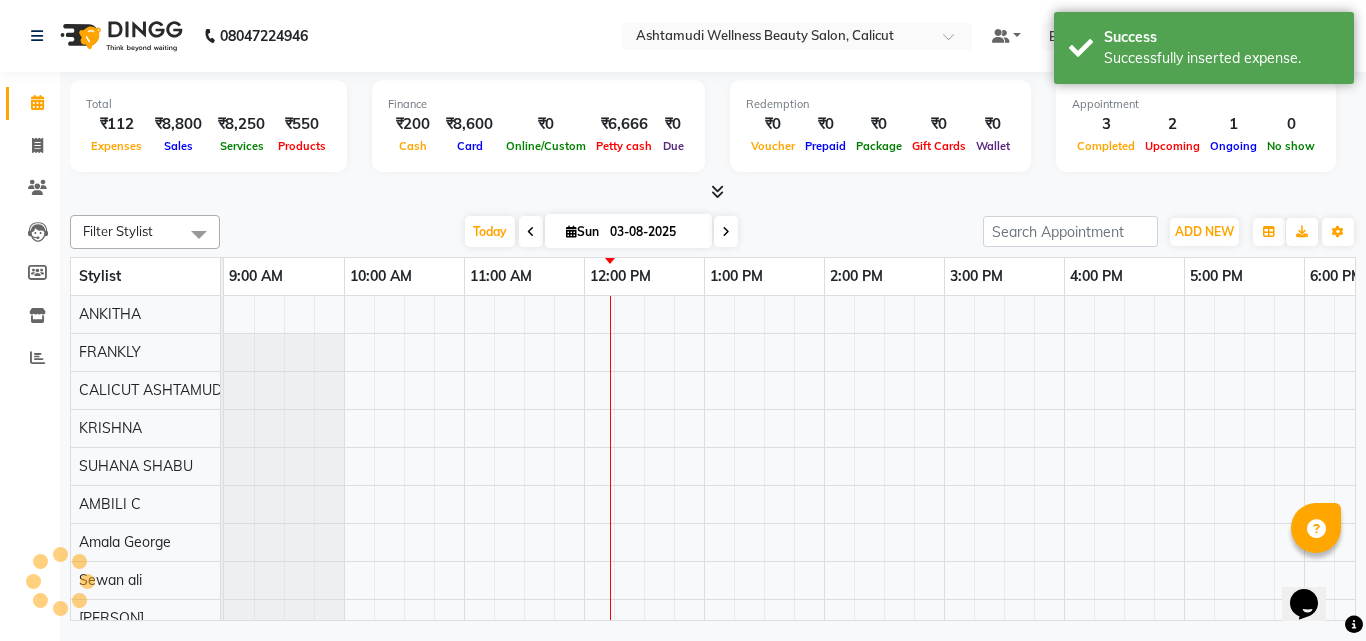 scroll, scrollTop: 0, scrollLeft: 0, axis: both 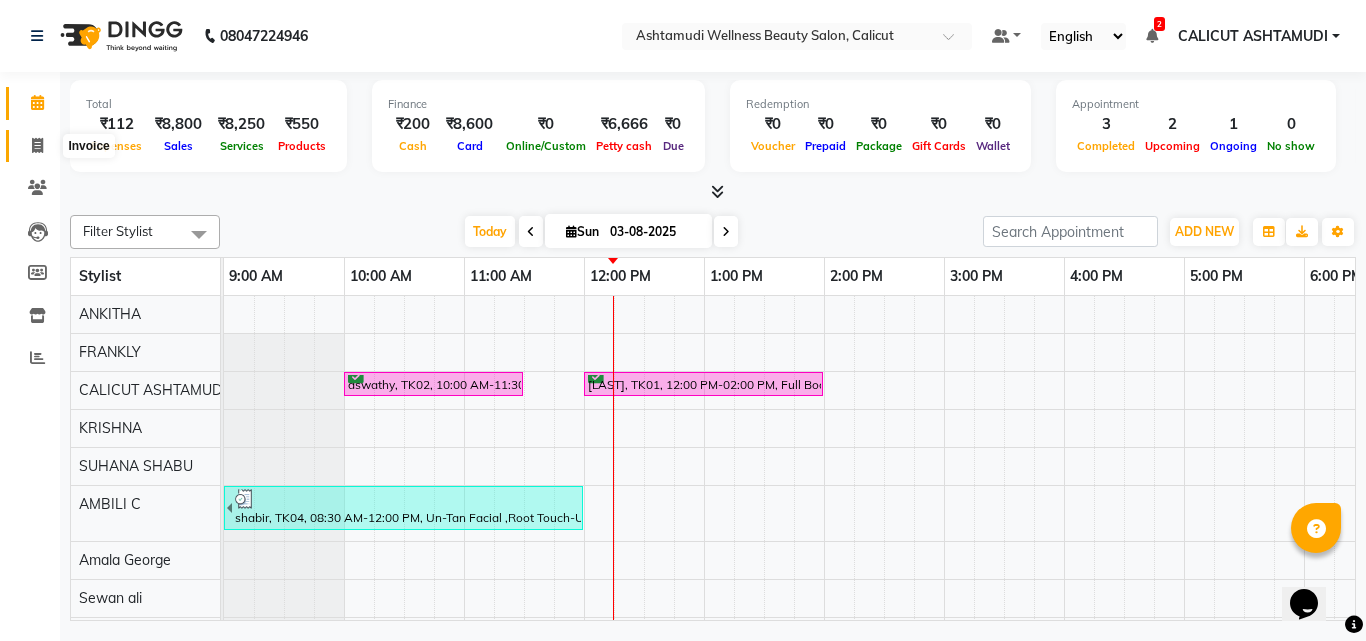 click 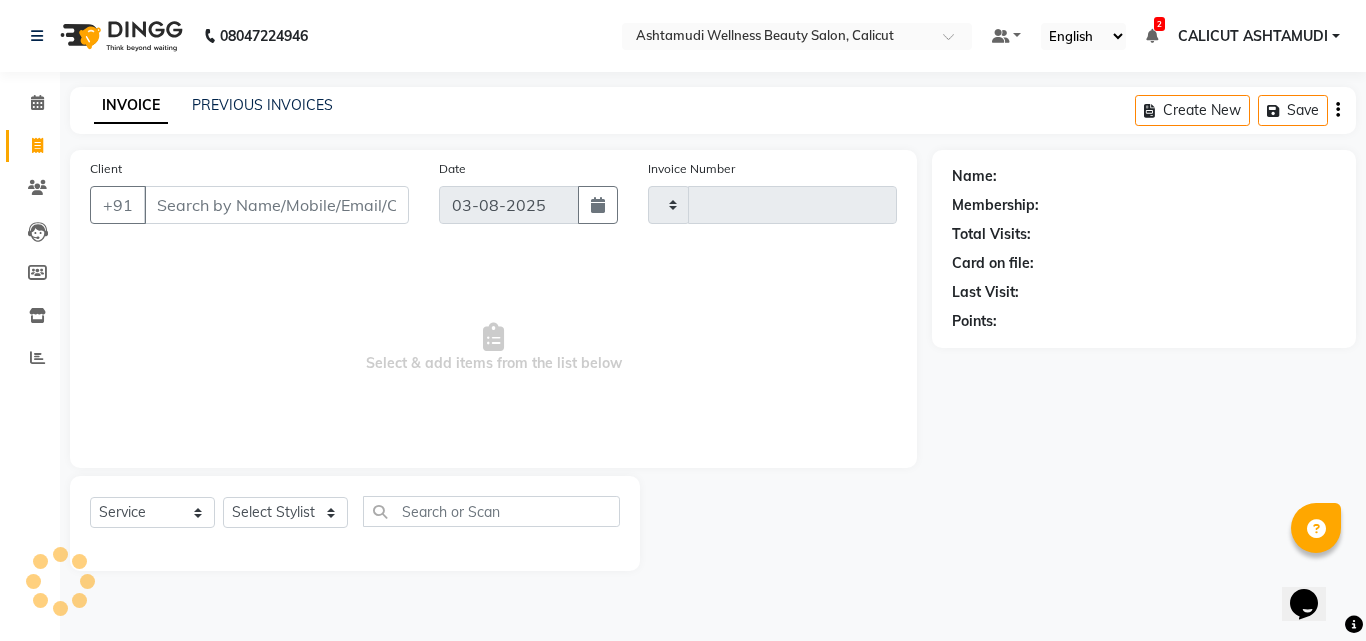 click 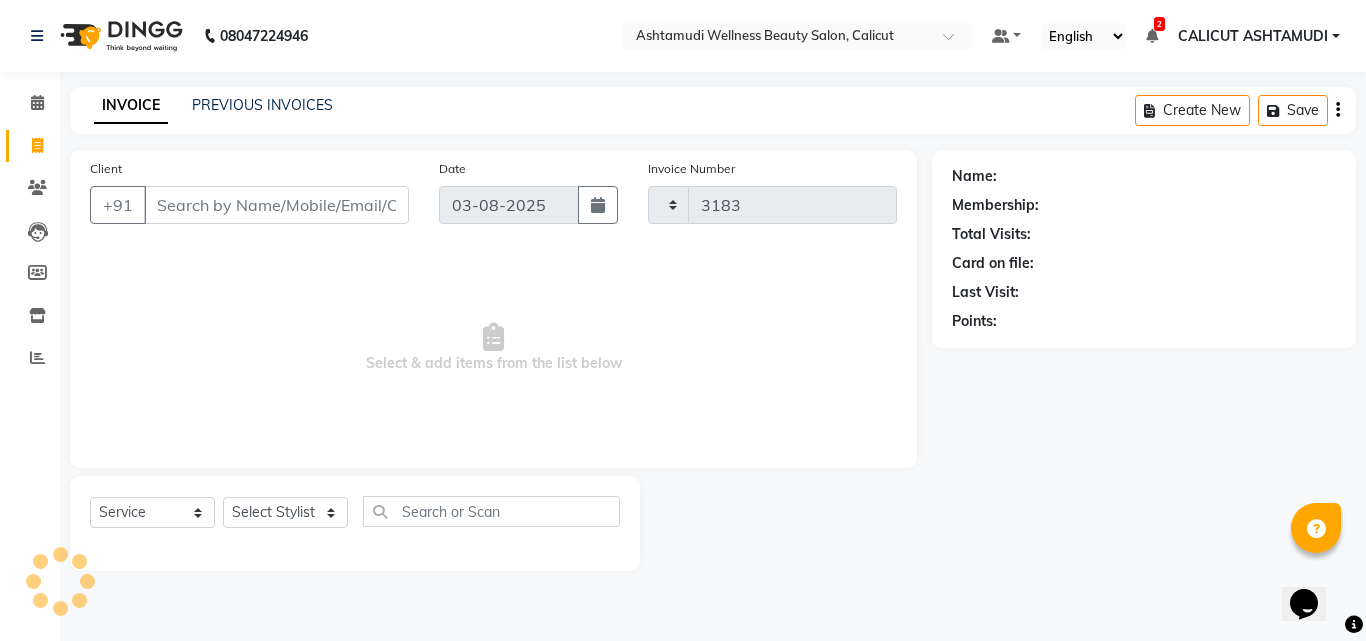 select on "4630" 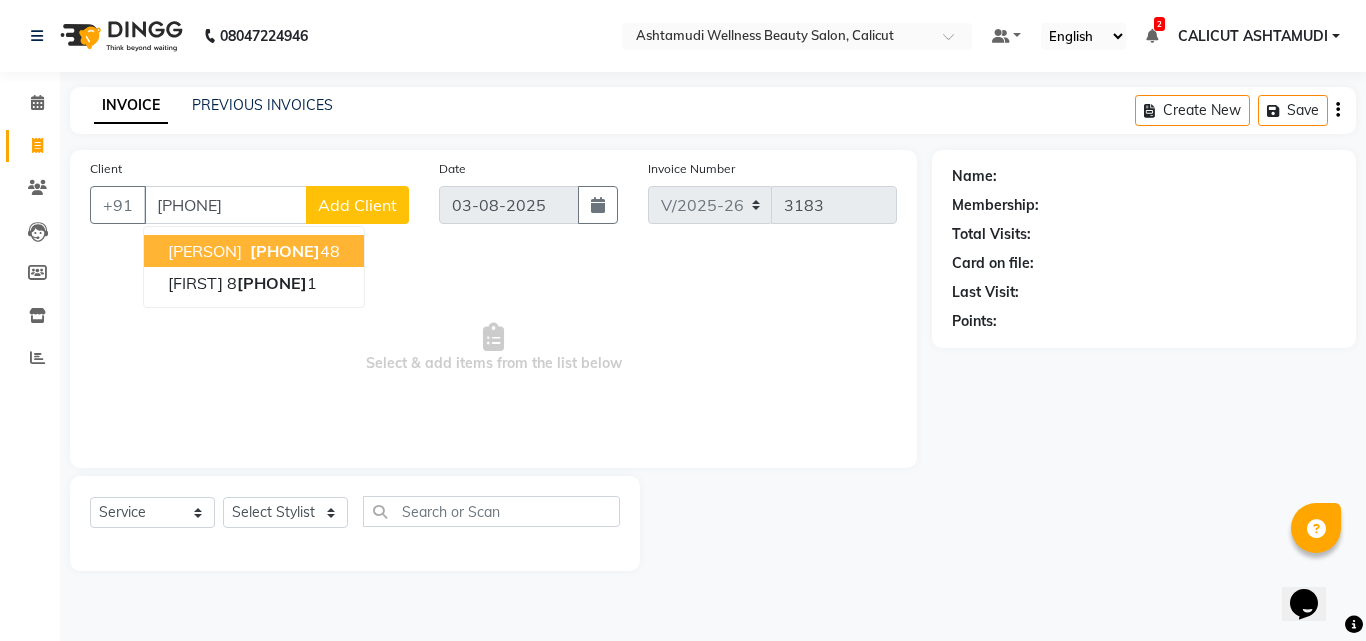 click on "90728206" at bounding box center [285, 251] 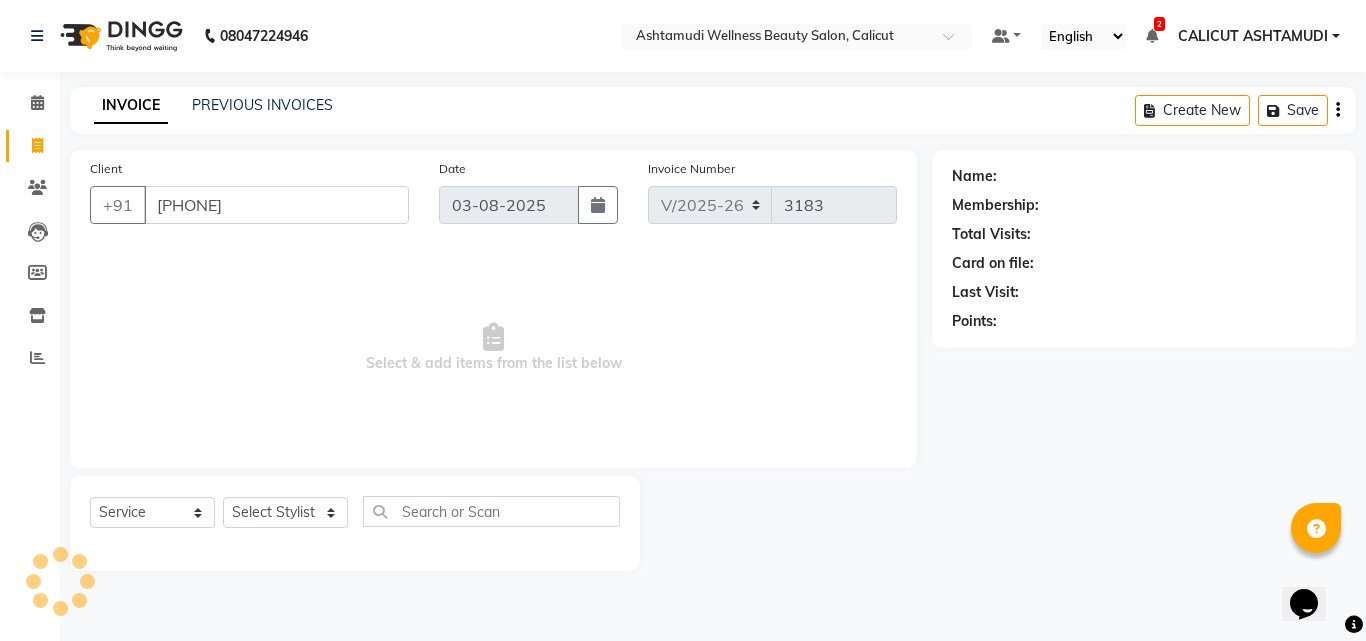 type on "9072820648" 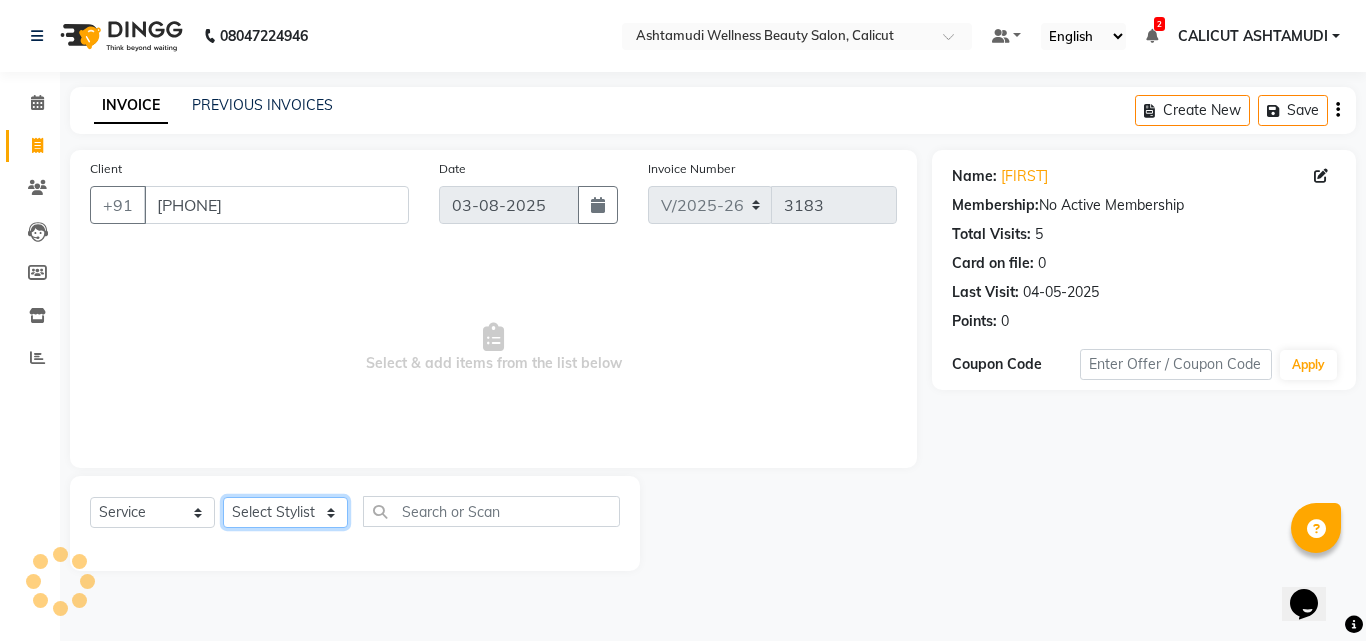 click on "Select Stylist Amala George AMBILI C ANJANA DAS ANKITHA Arya CALICUT ASHTAMUDI FRANKLY	 GRACY KRISHNA Nitesh Punam Gurung Sewan ali Sheela SUHANA  SHABU Titto" 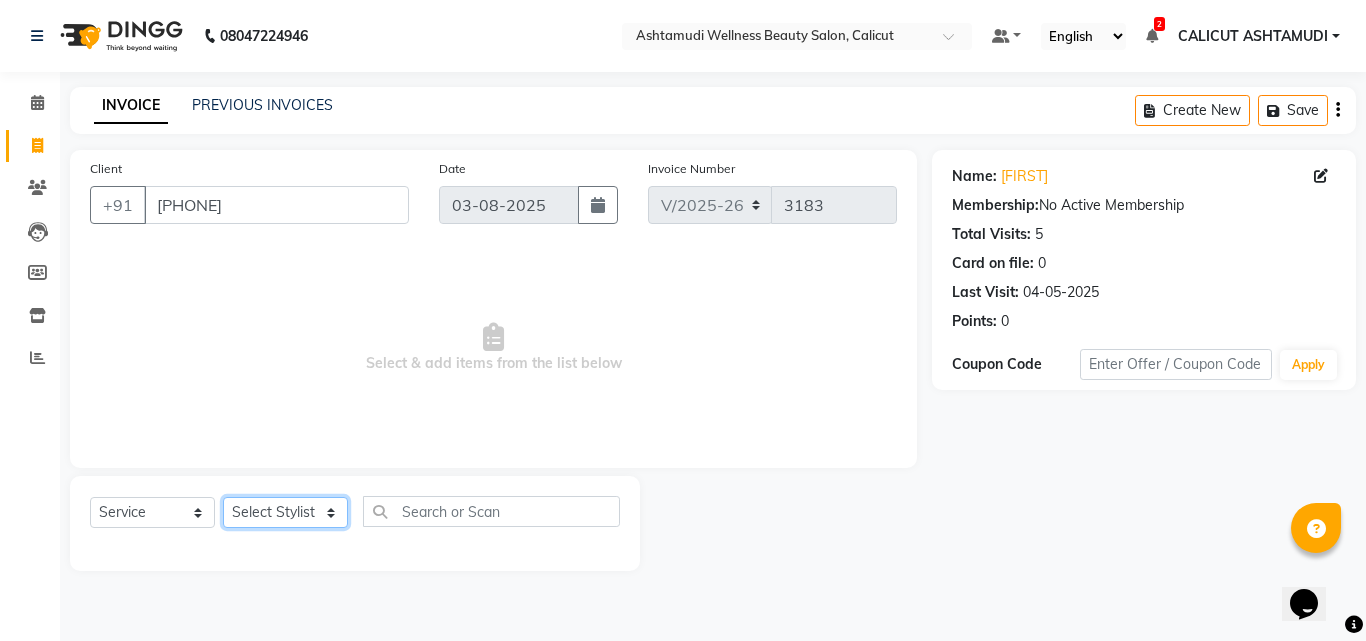 select on "85202" 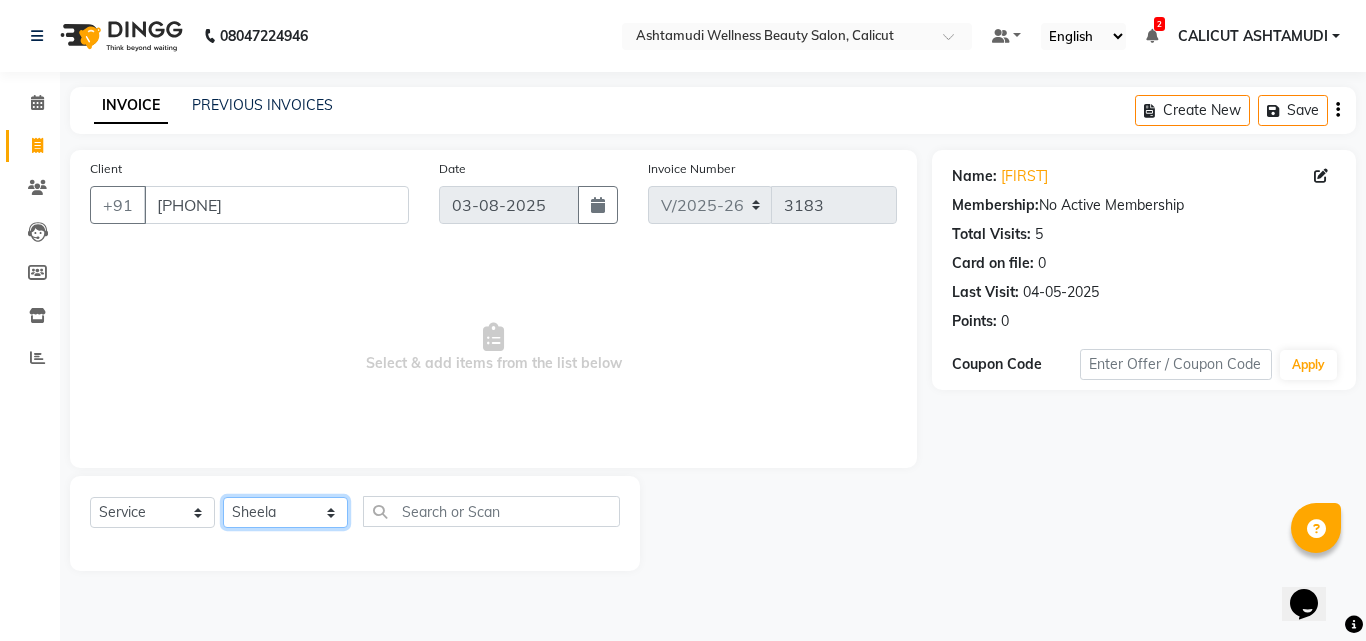 click on "Select Stylist Amala George AMBILI C ANJANA DAS ANKITHA Arya CALICUT ASHTAMUDI FRANKLY	 GRACY KRISHNA Nitesh Punam Gurung Sewan ali Sheela SUHANA  SHABU Titto" 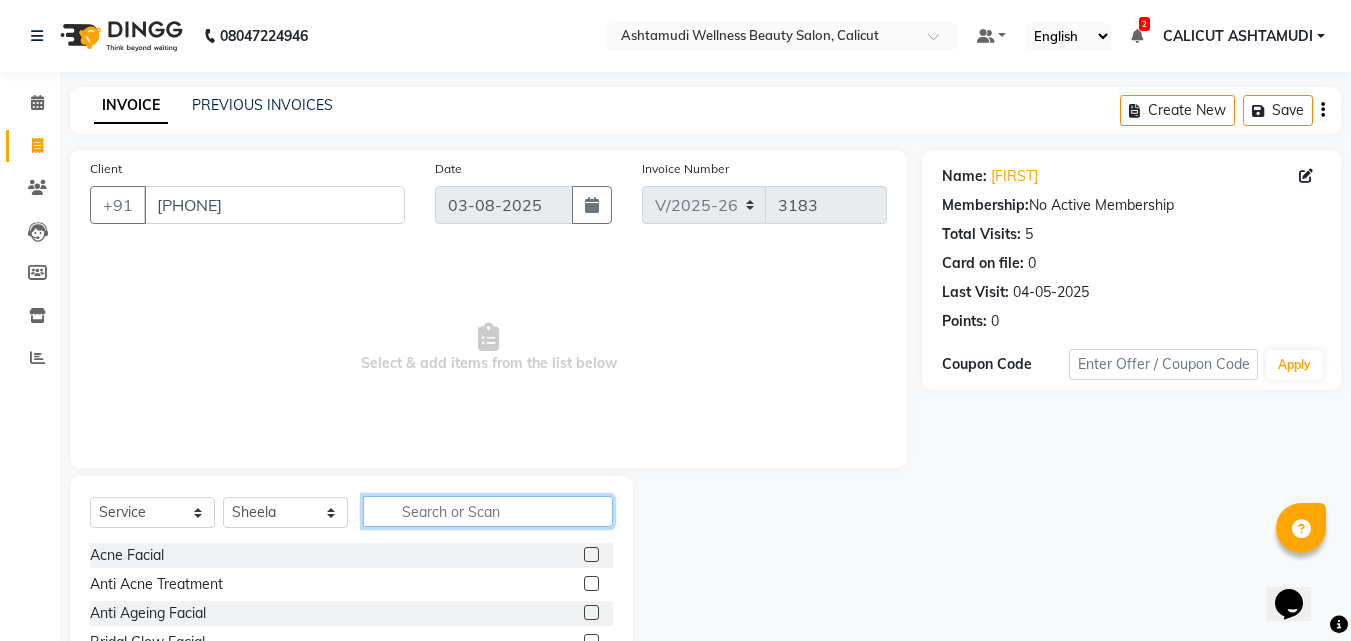 click 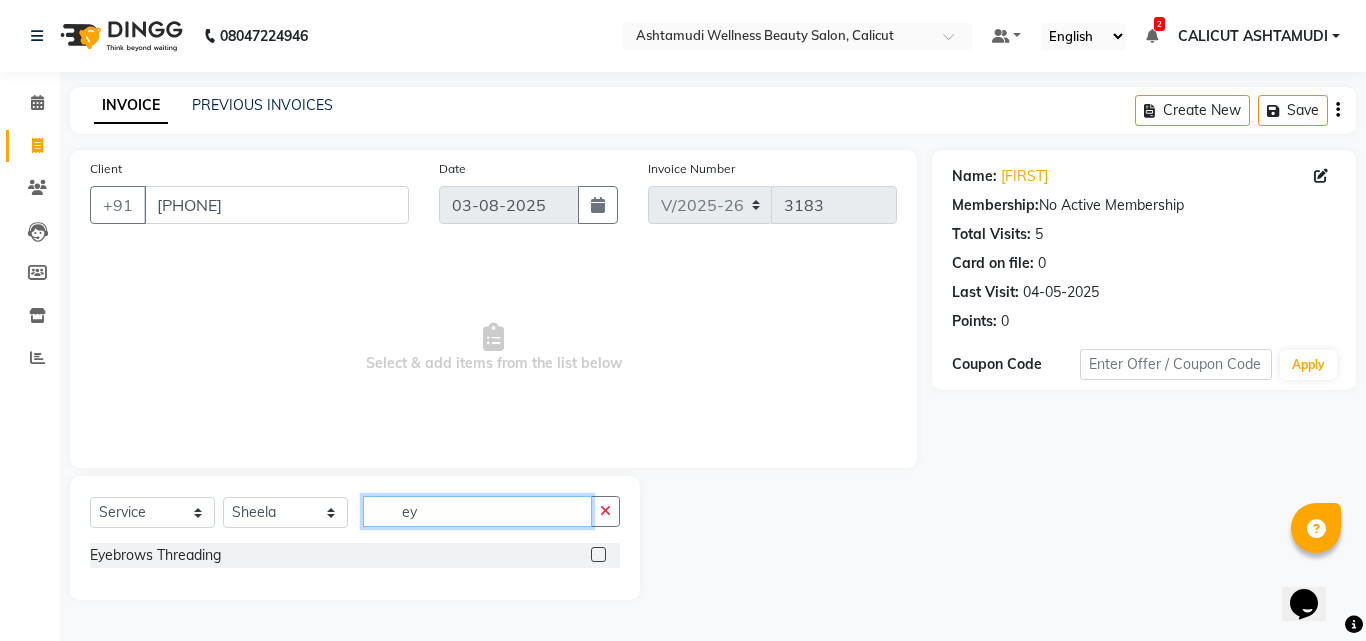 type on "ey" 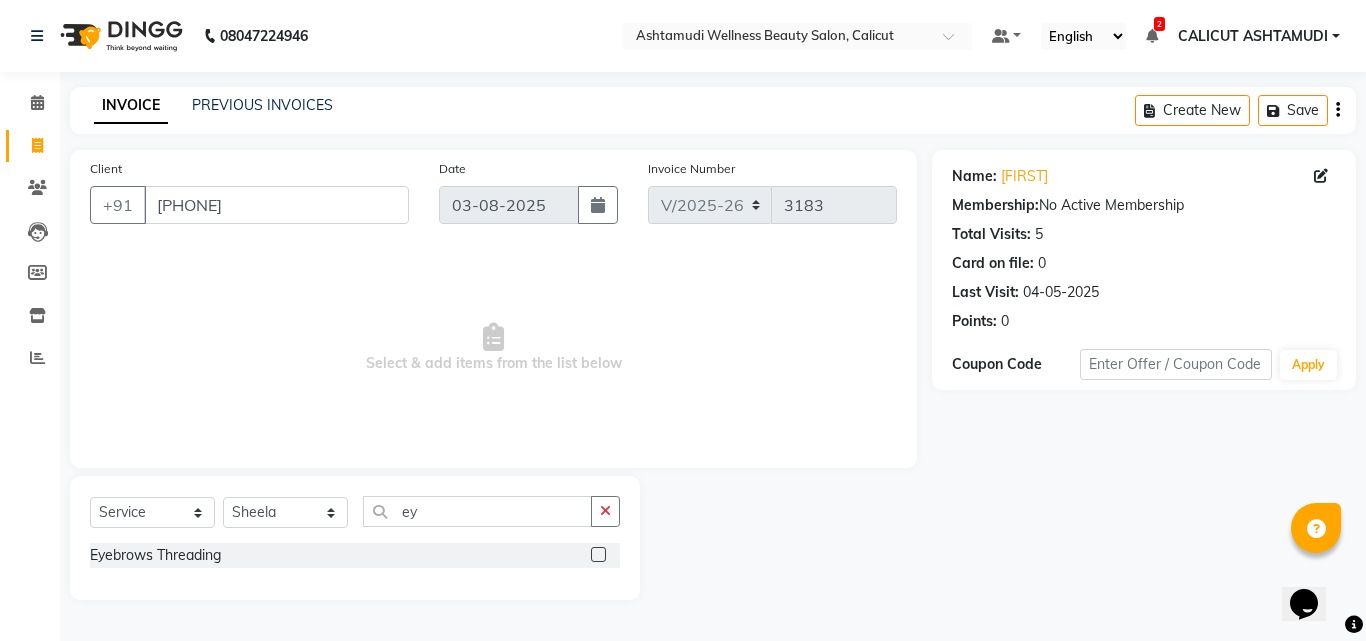 click 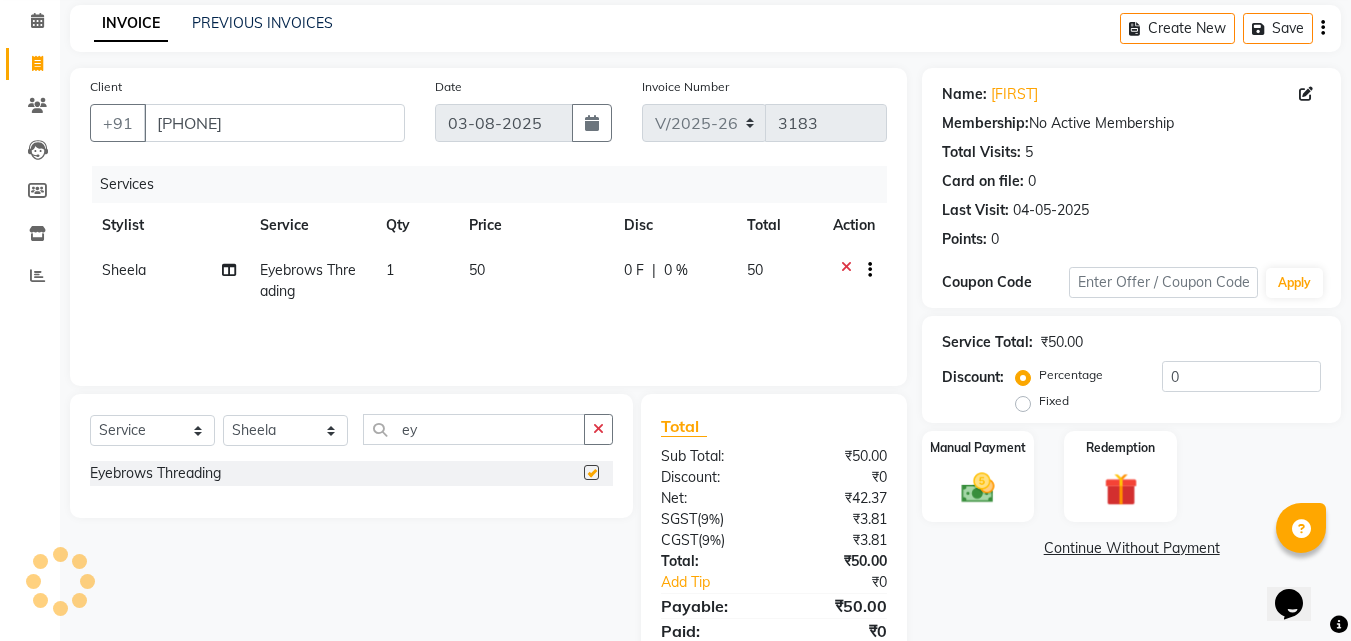 checkbox on "false" 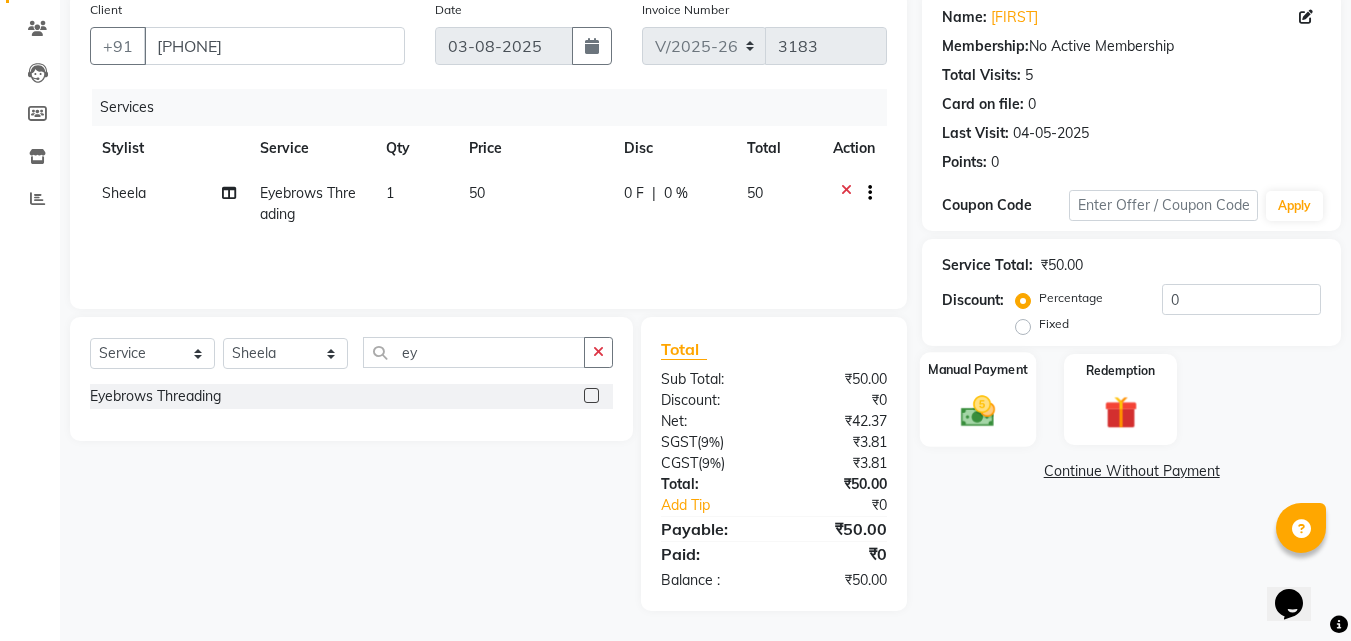 click 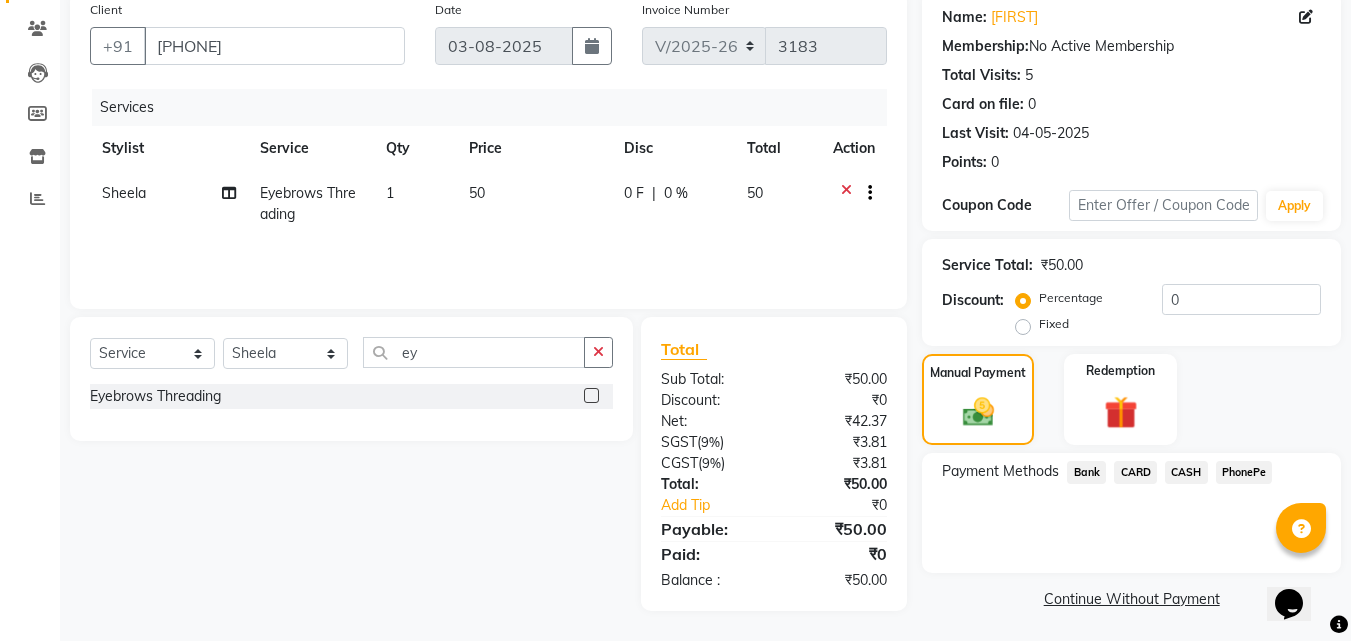 scroll, scrollTop: 162, scrollLeft: 0, axis: vertical 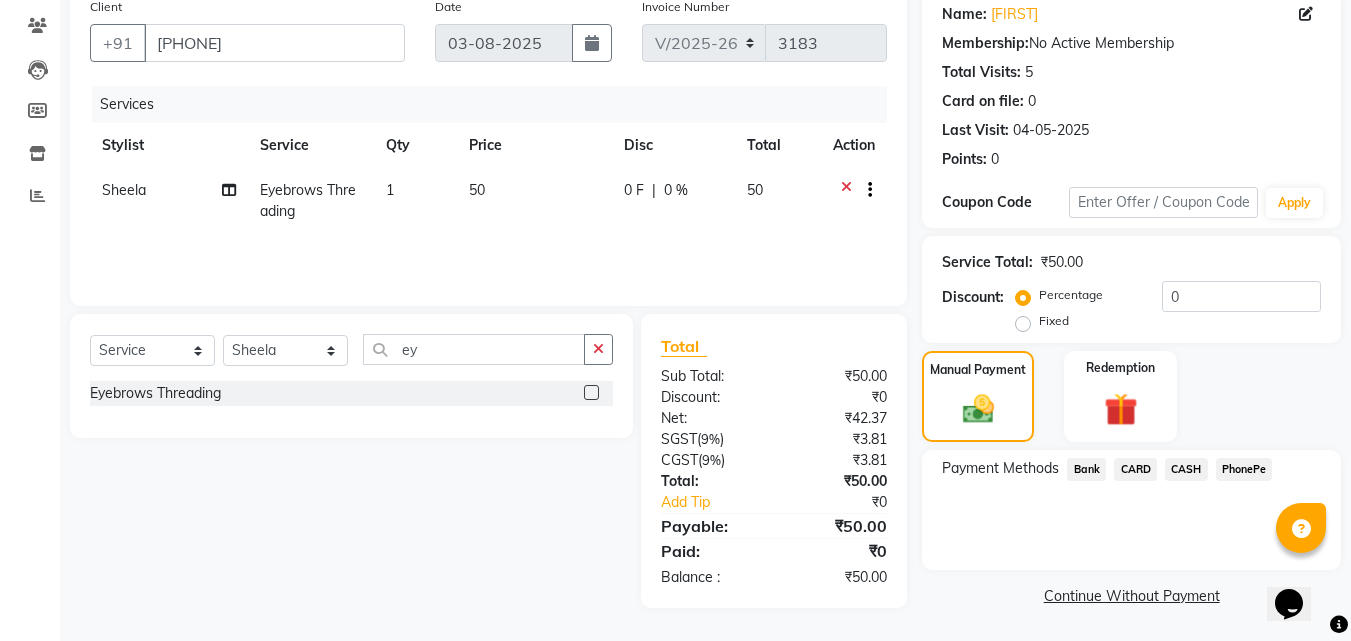 click on "PhonePe" 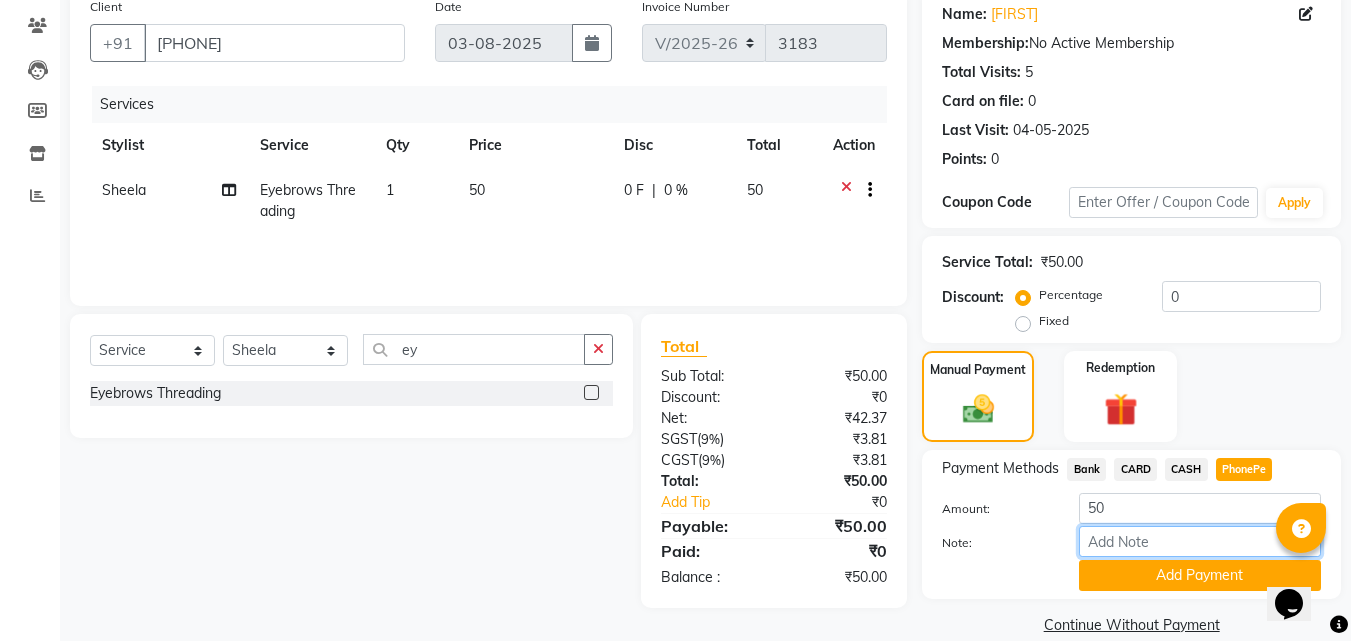 click on "Note:" at bounding box center [1200, 541] 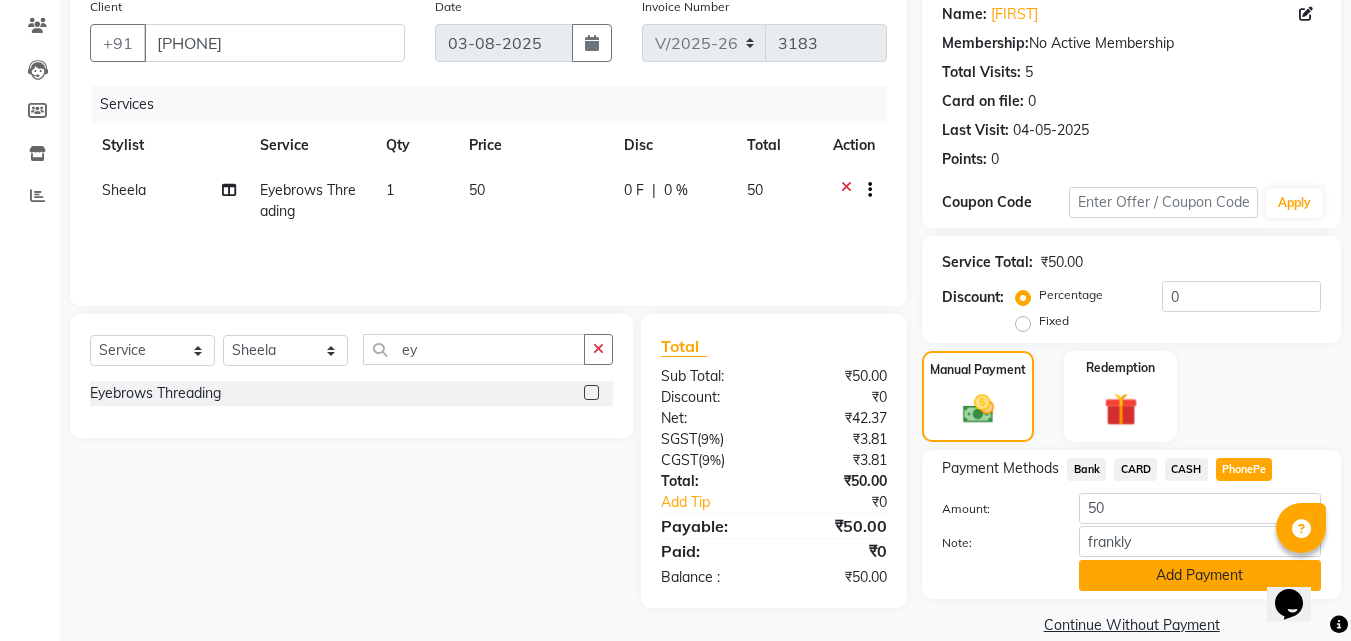 click on "Add Payment" 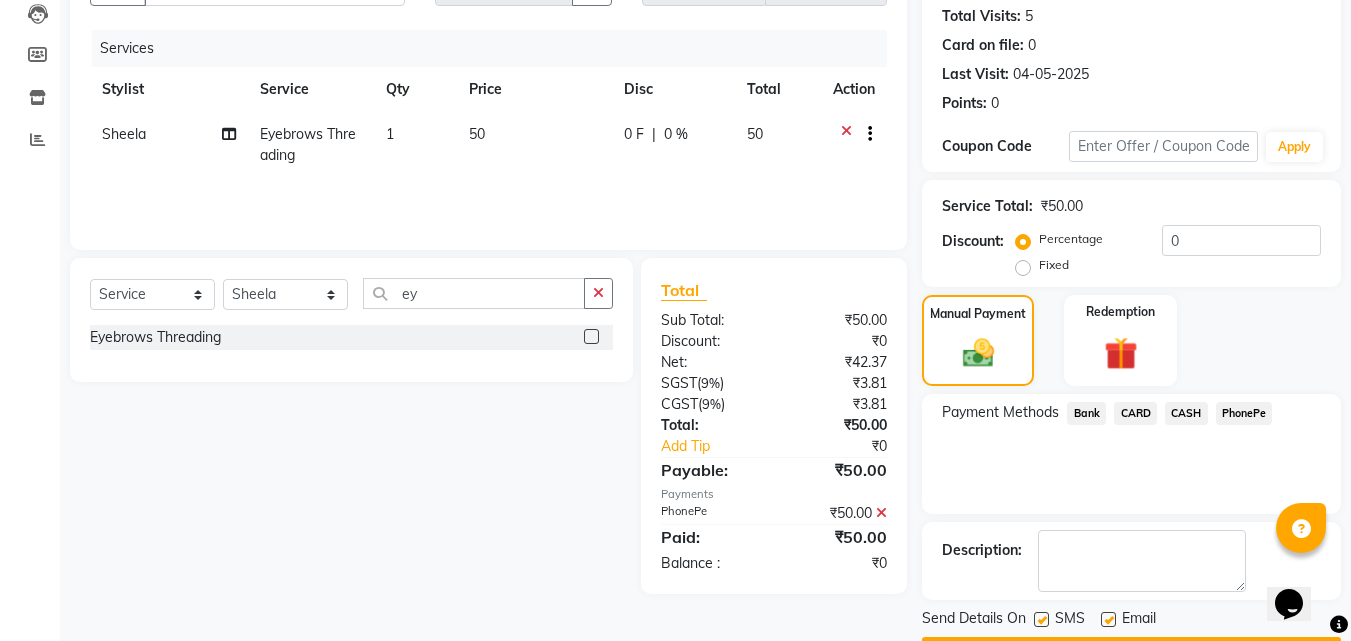 scroll, scrollTop: 275, scrollLeft: 0, axis: vertical 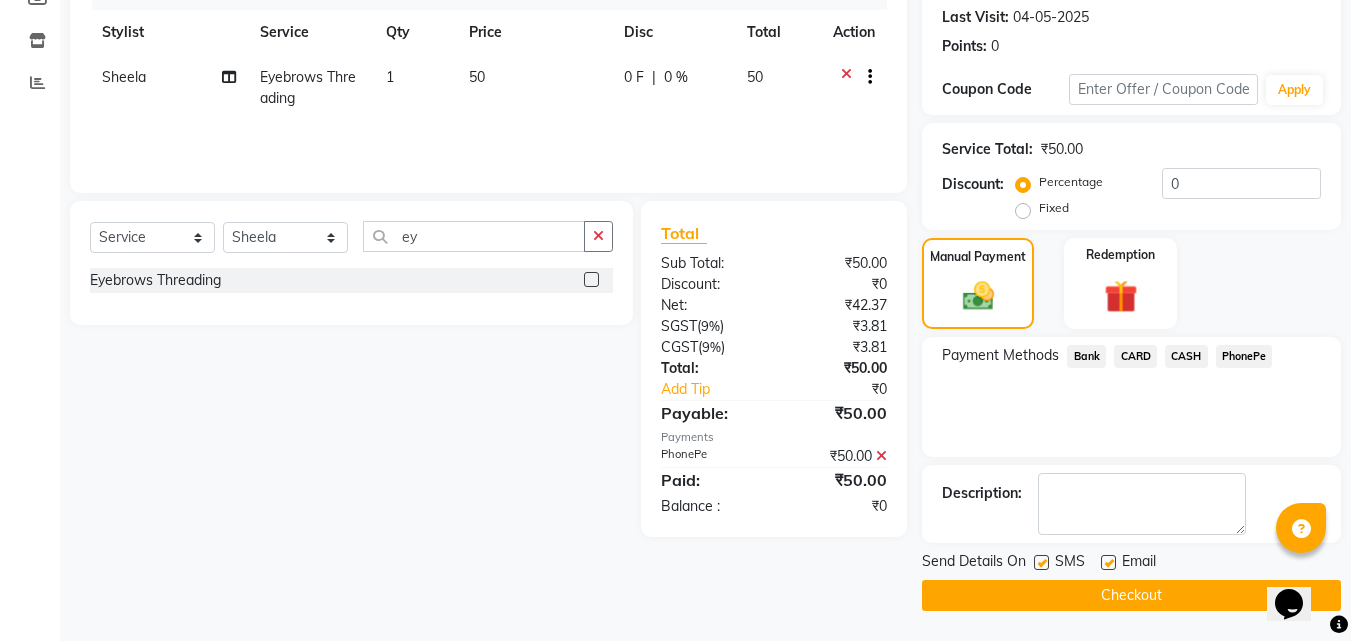 click on "Checkout" 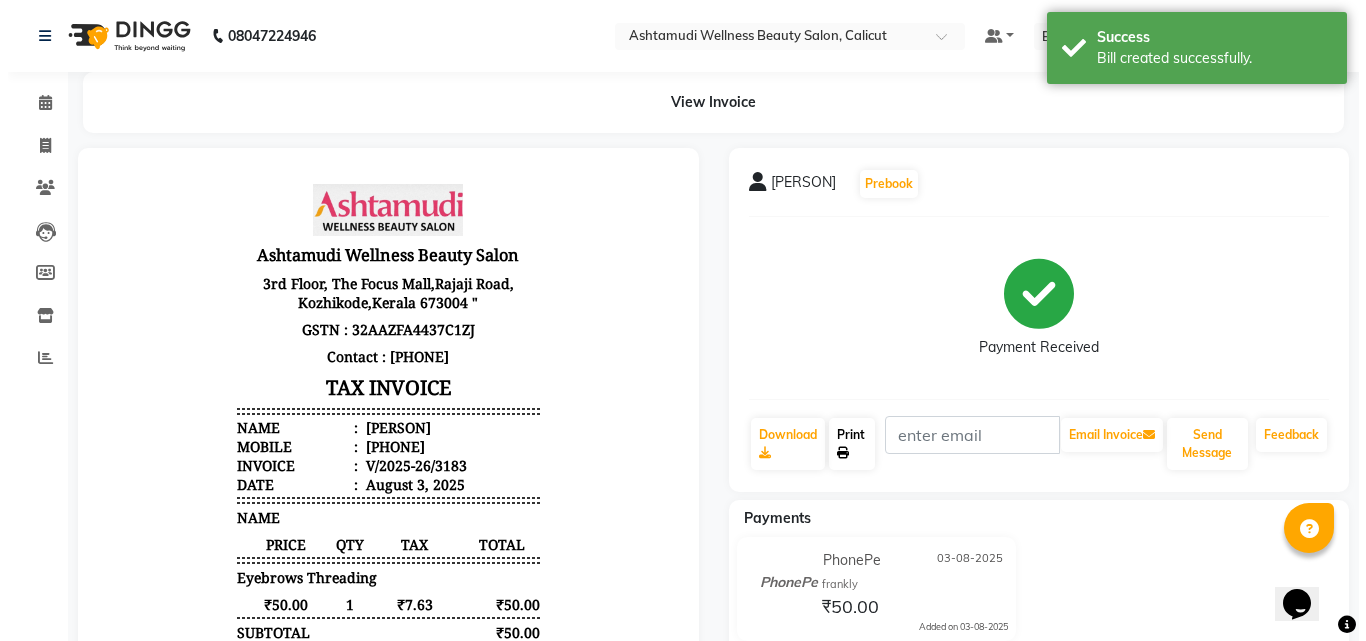 scroll, scrollTop: 0, scrollLeft: 0, axis: both 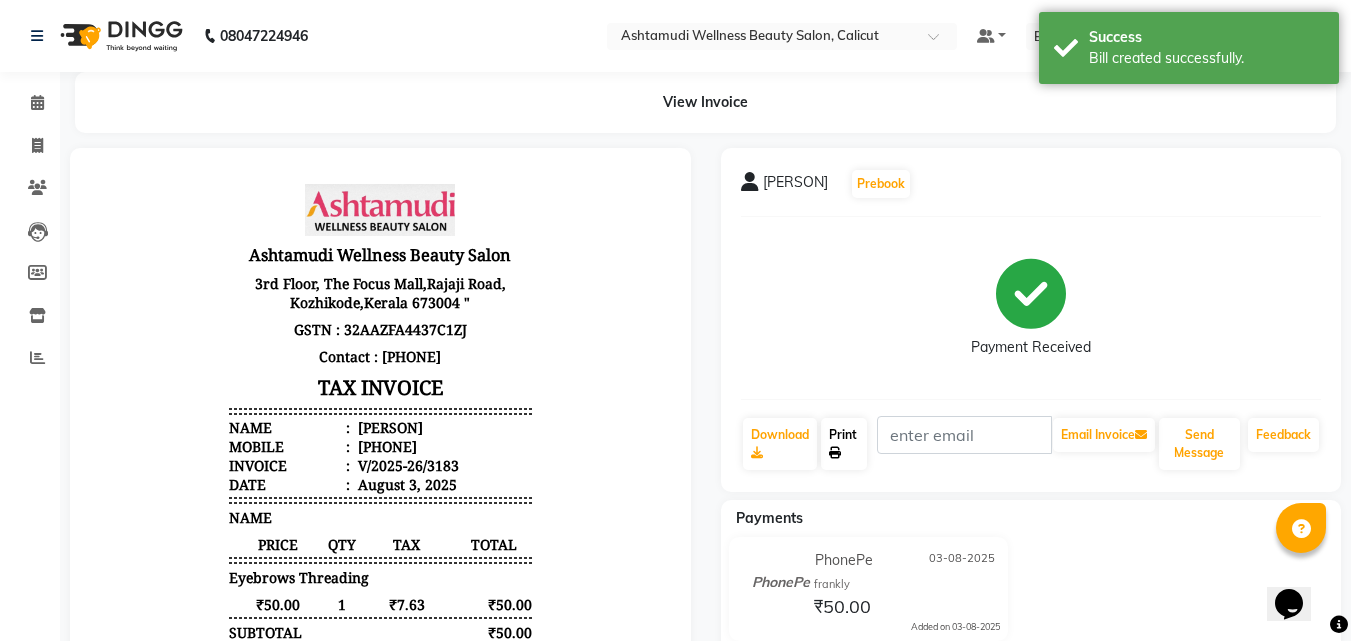 click on "Print" 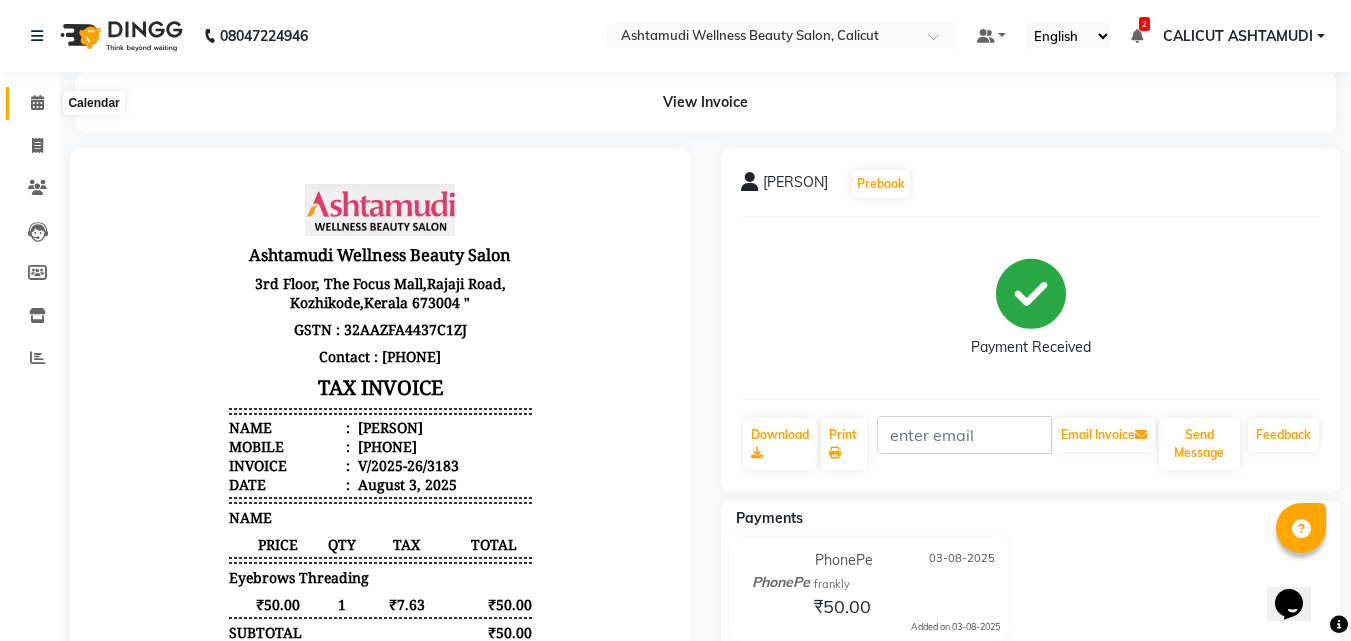 click 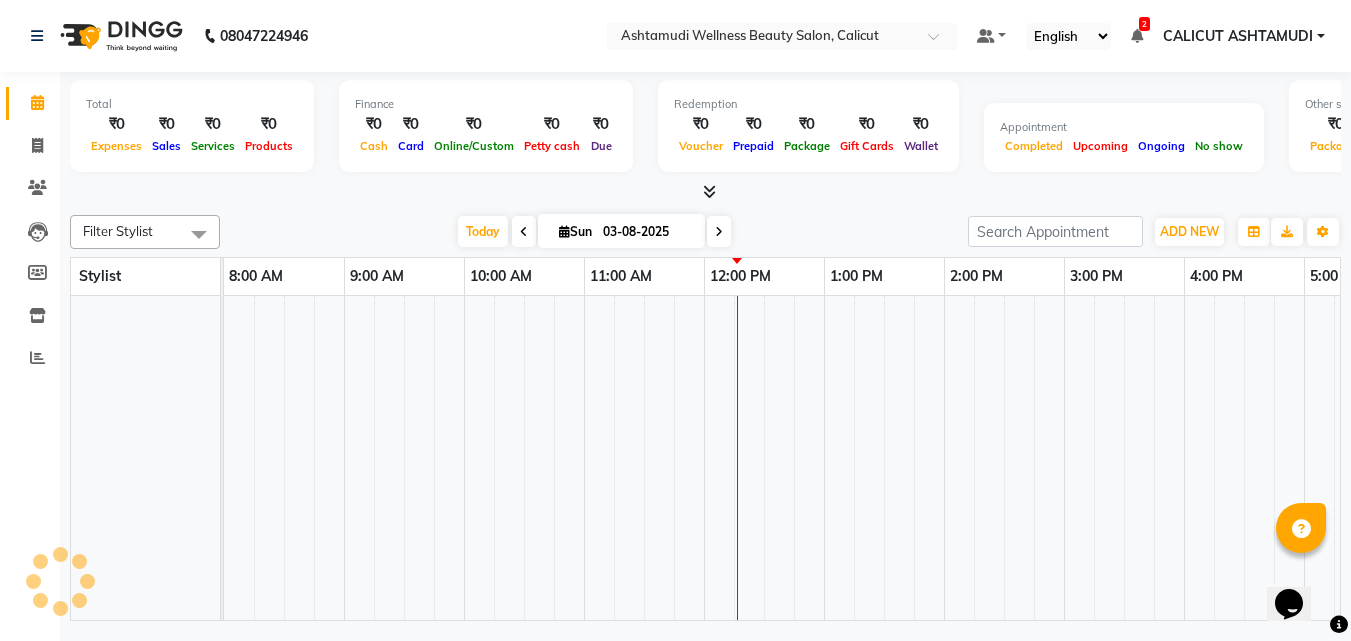 click 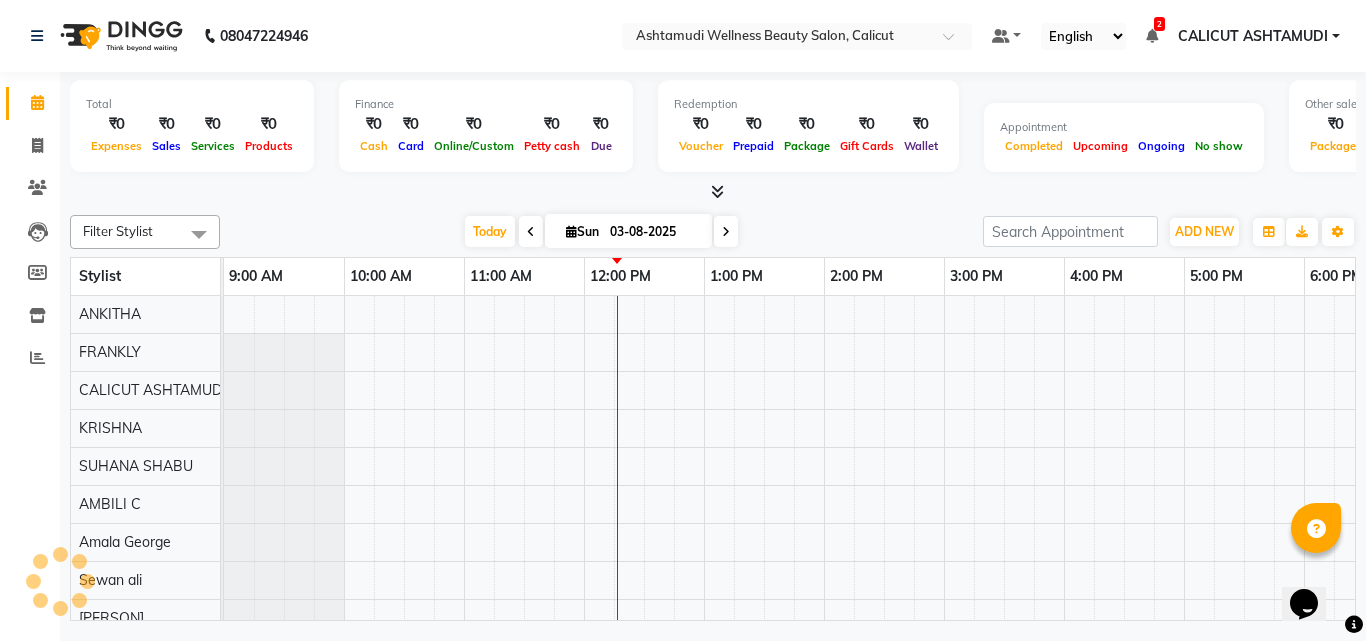 scroll, scrollTop: 0, scrollLeft: 361, axis: horizontal 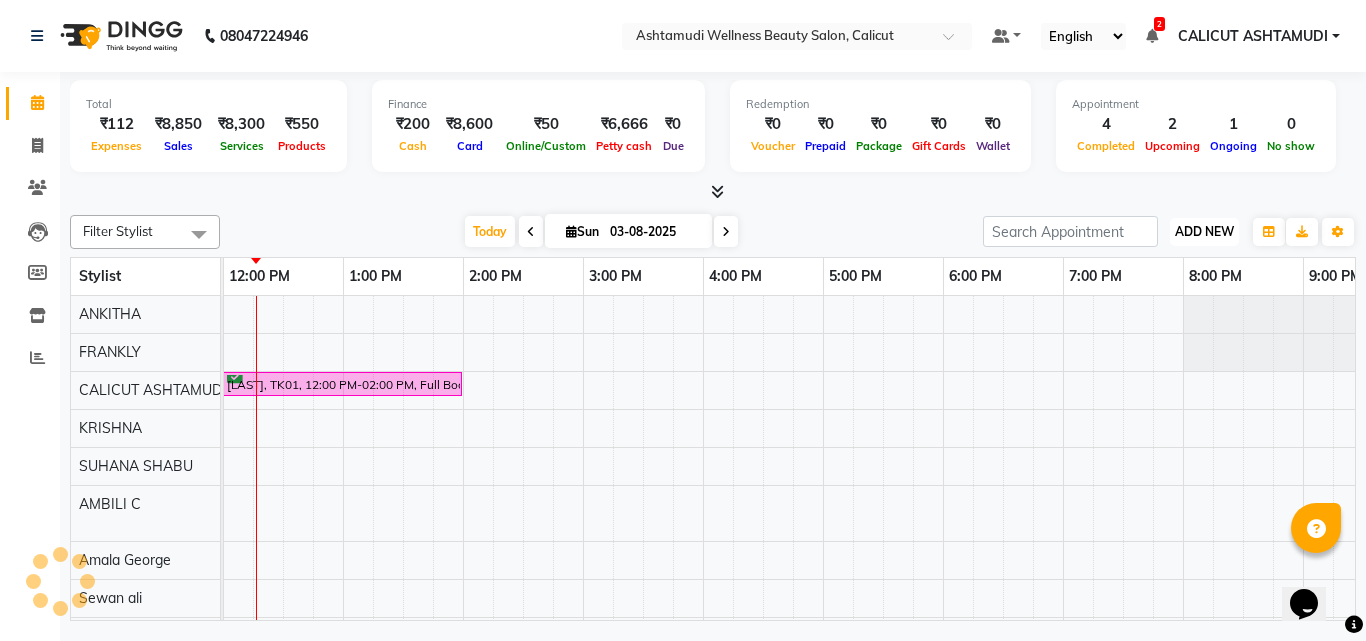 click on "ADD NEW" at bounding box center [1204, 231] 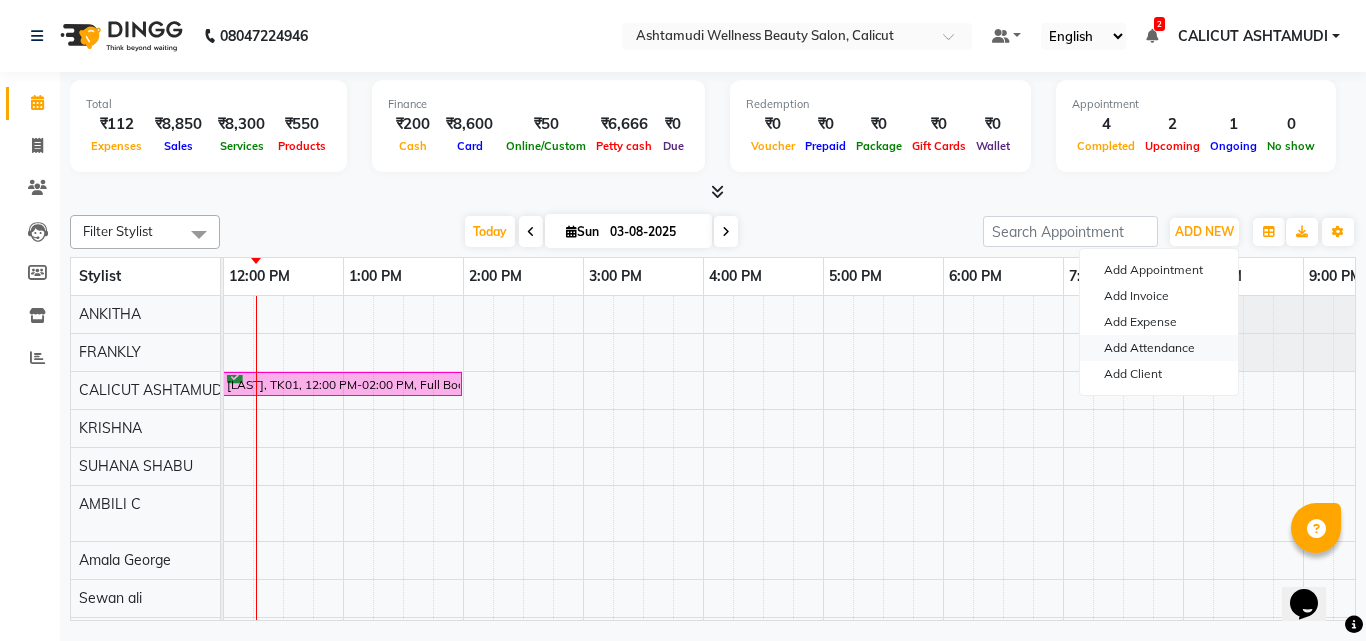click on "Add Attendance" at bounding box center [1159, 348] 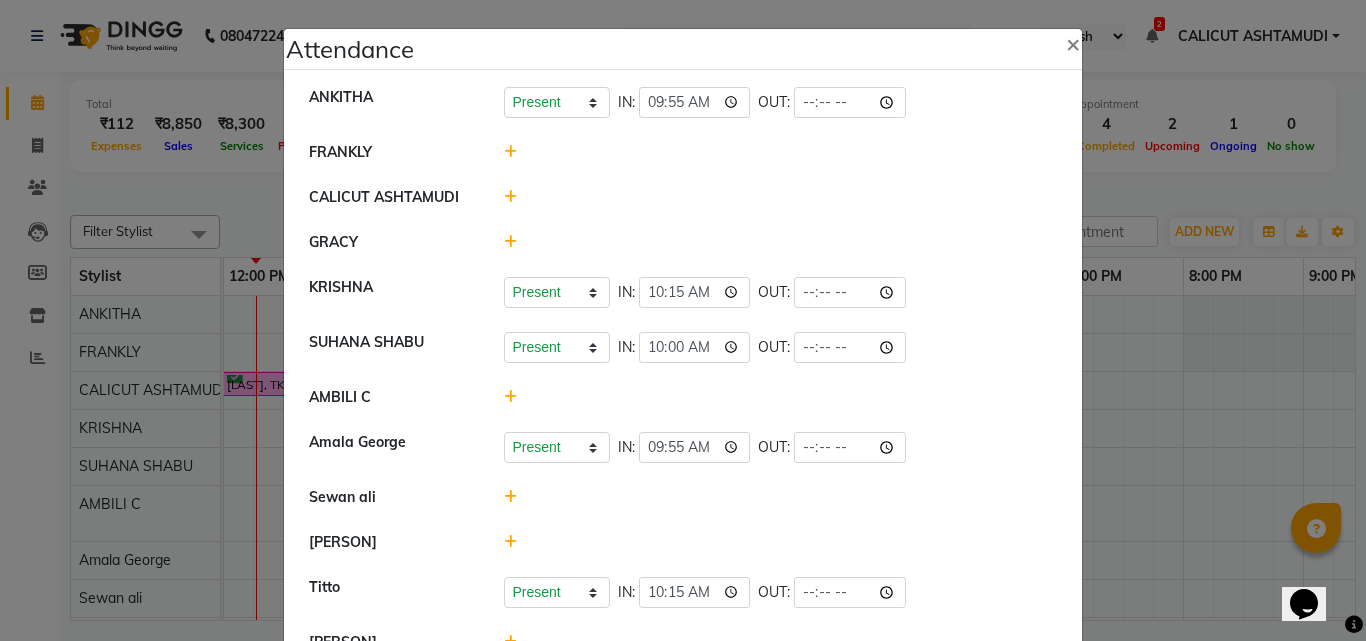 click 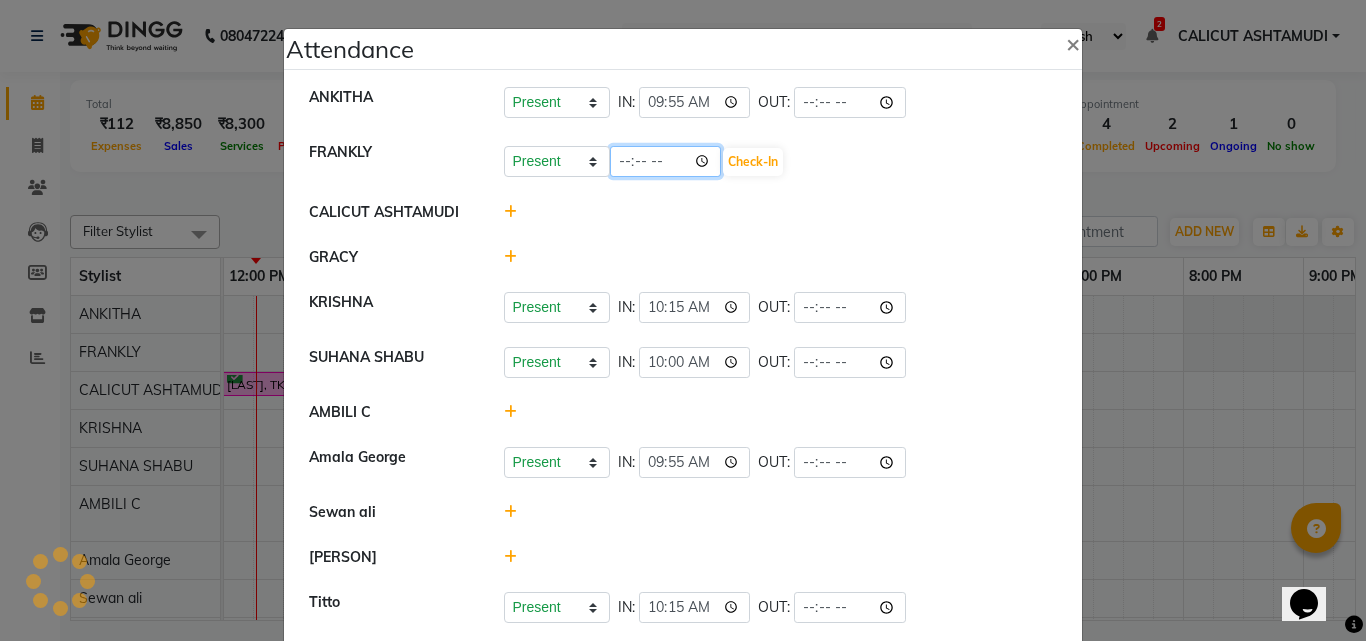 click on "12:17" 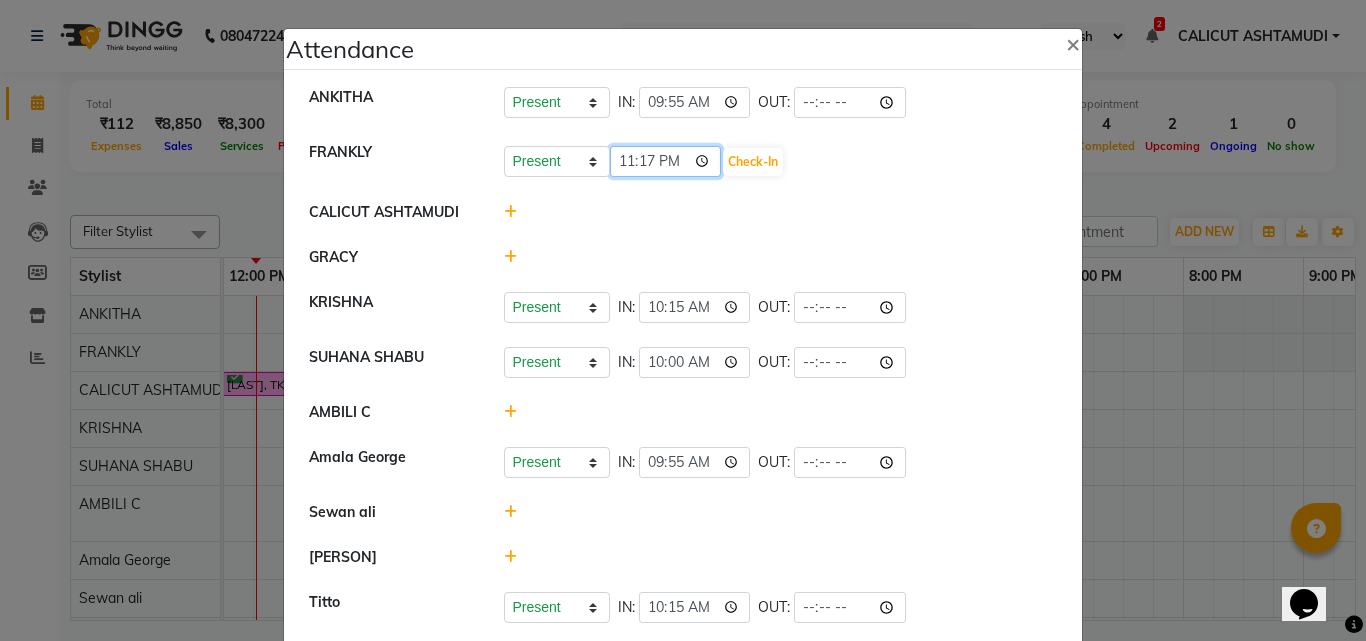 type on "23:00" 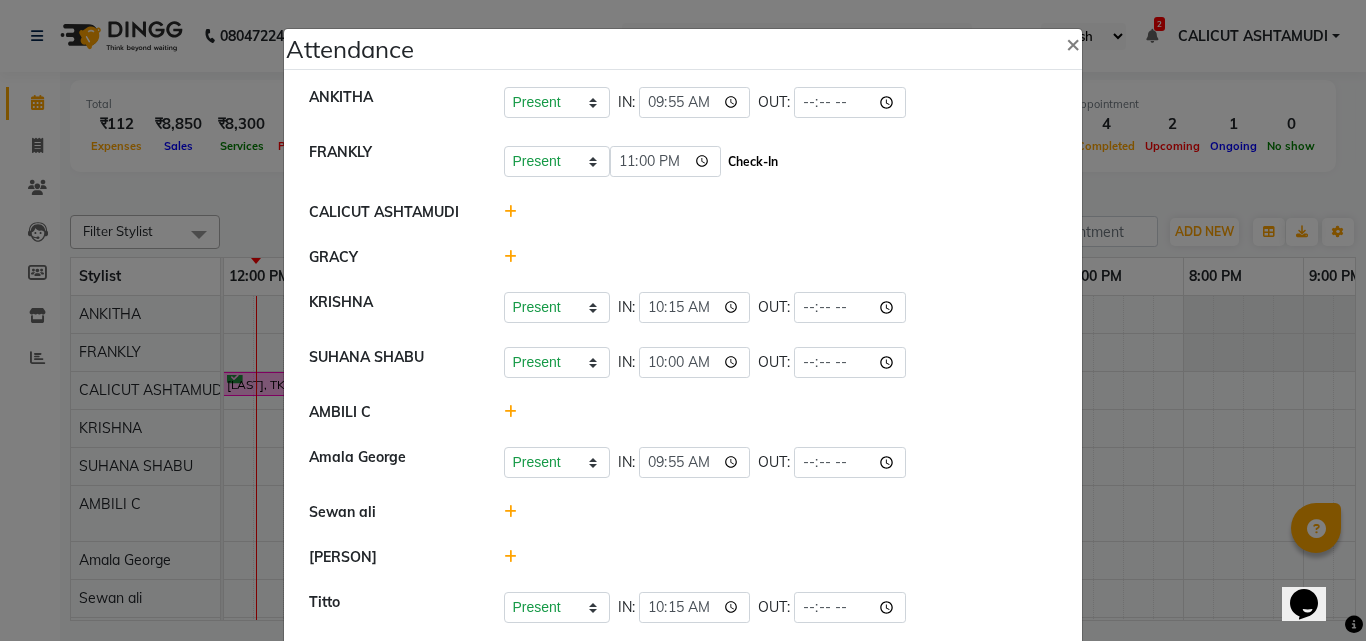 click on "Check-In" 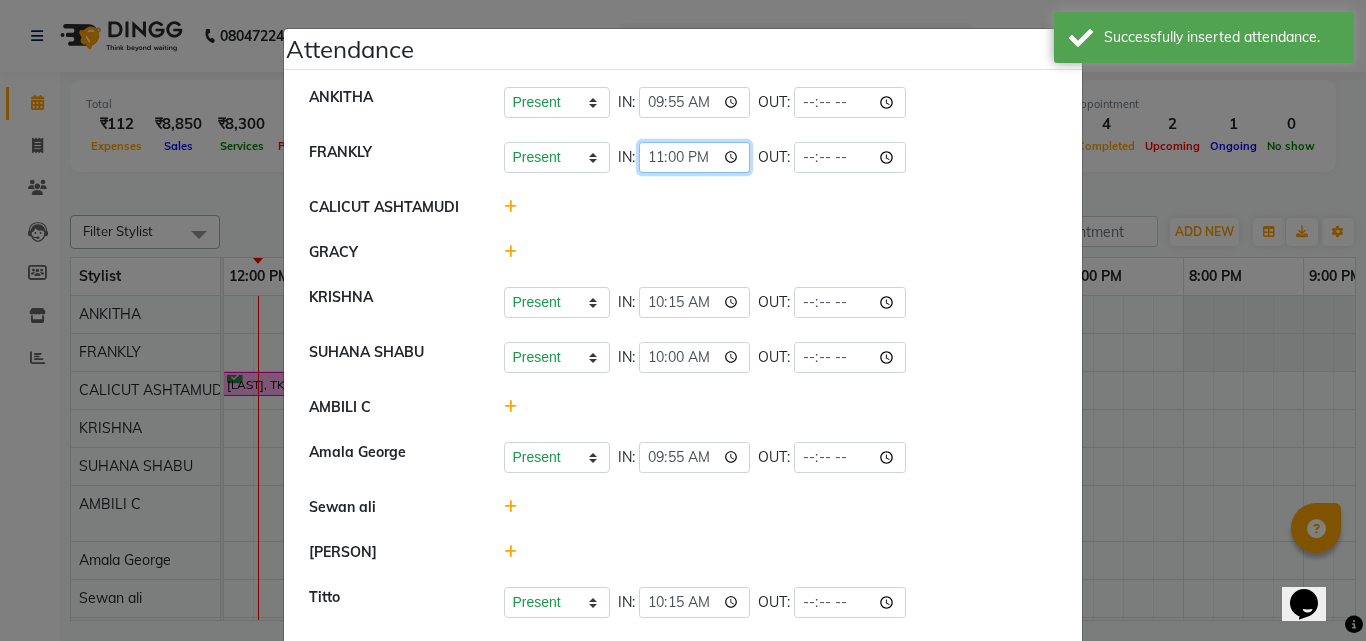 click on "23:00" 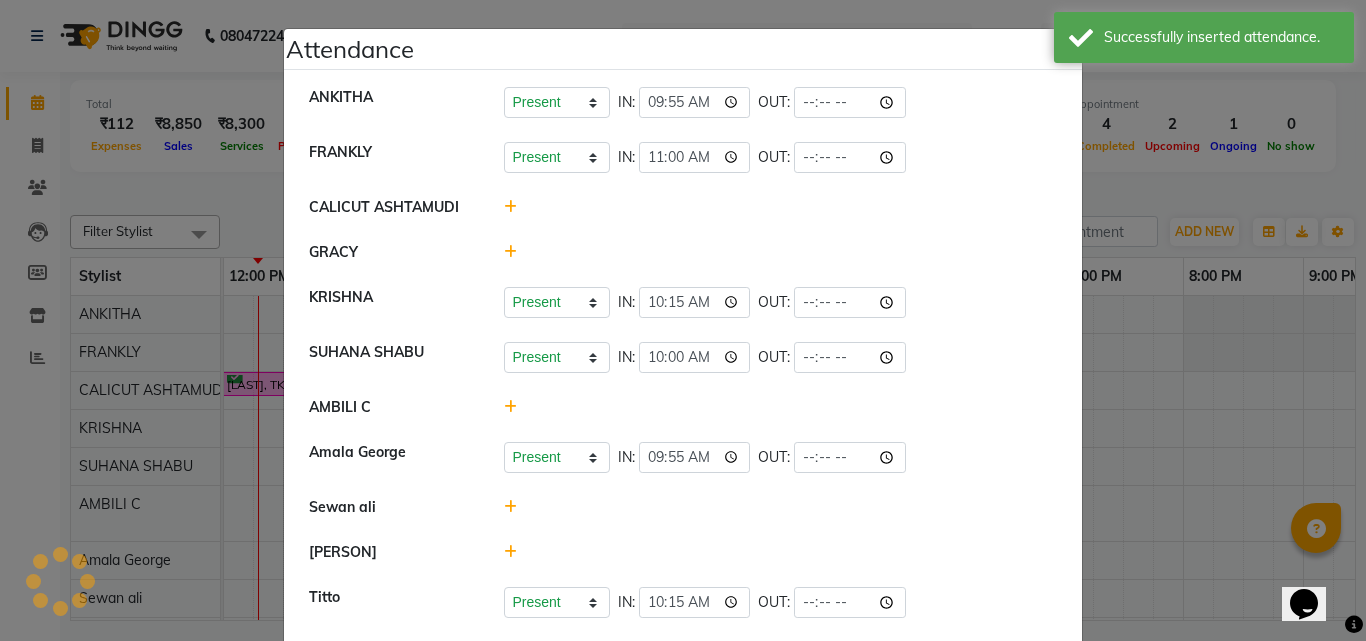 click on "CALICUT ASHTAMUDI" 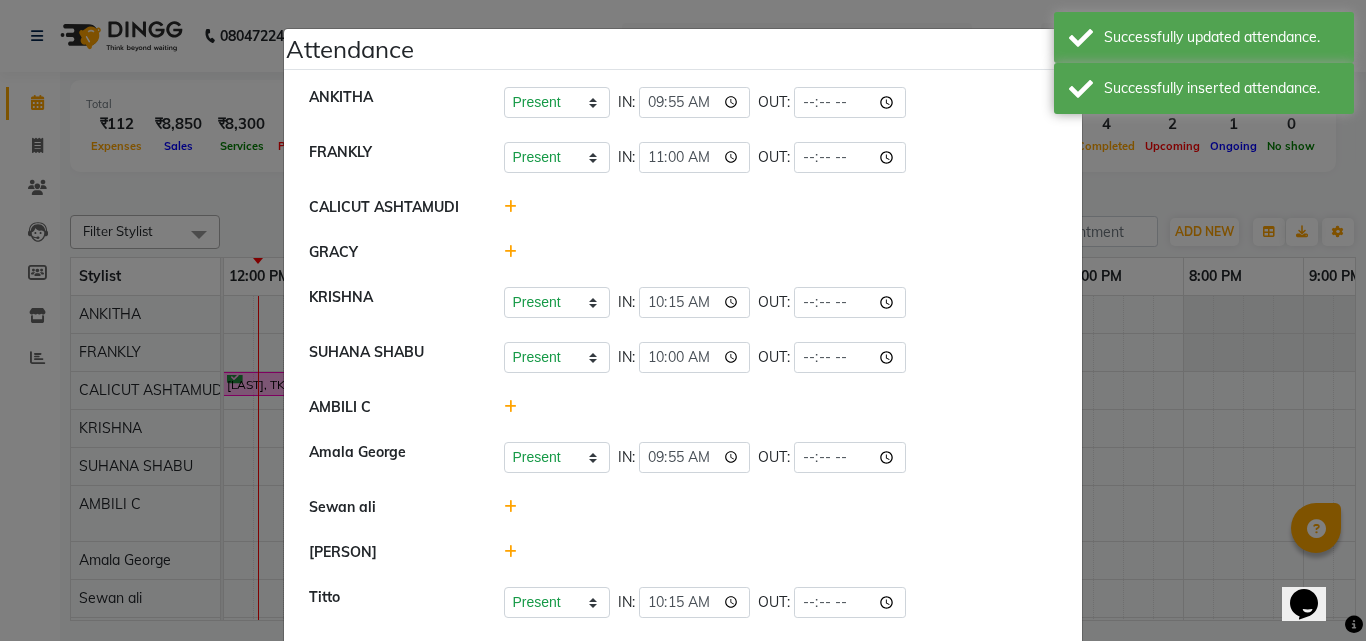click 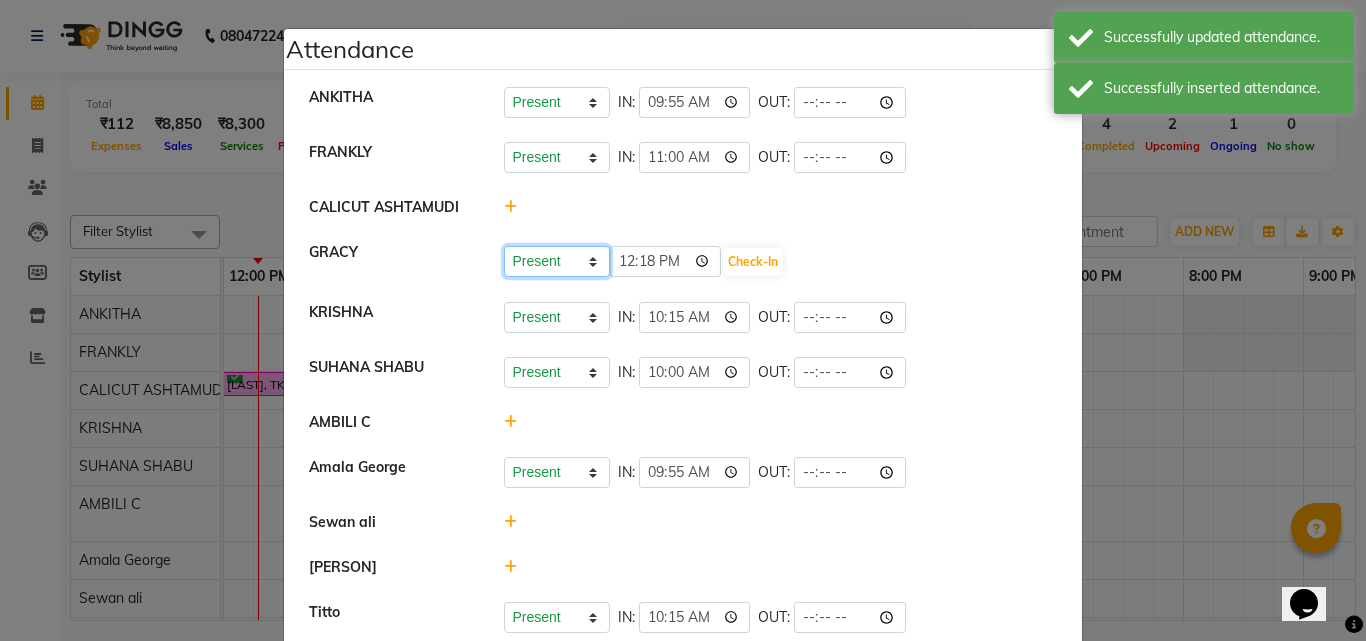 click on "Present Absent Late Half Day Weekly Off" 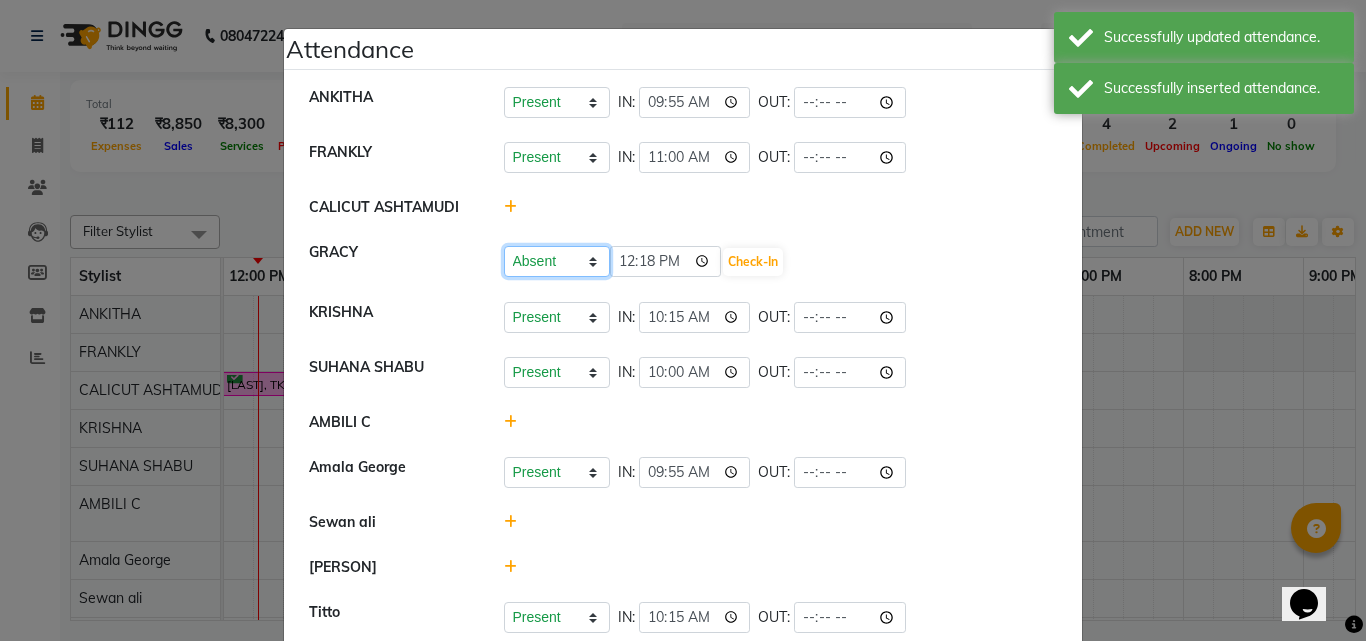 click on "Present Absent Late Half Day Weekly Off" 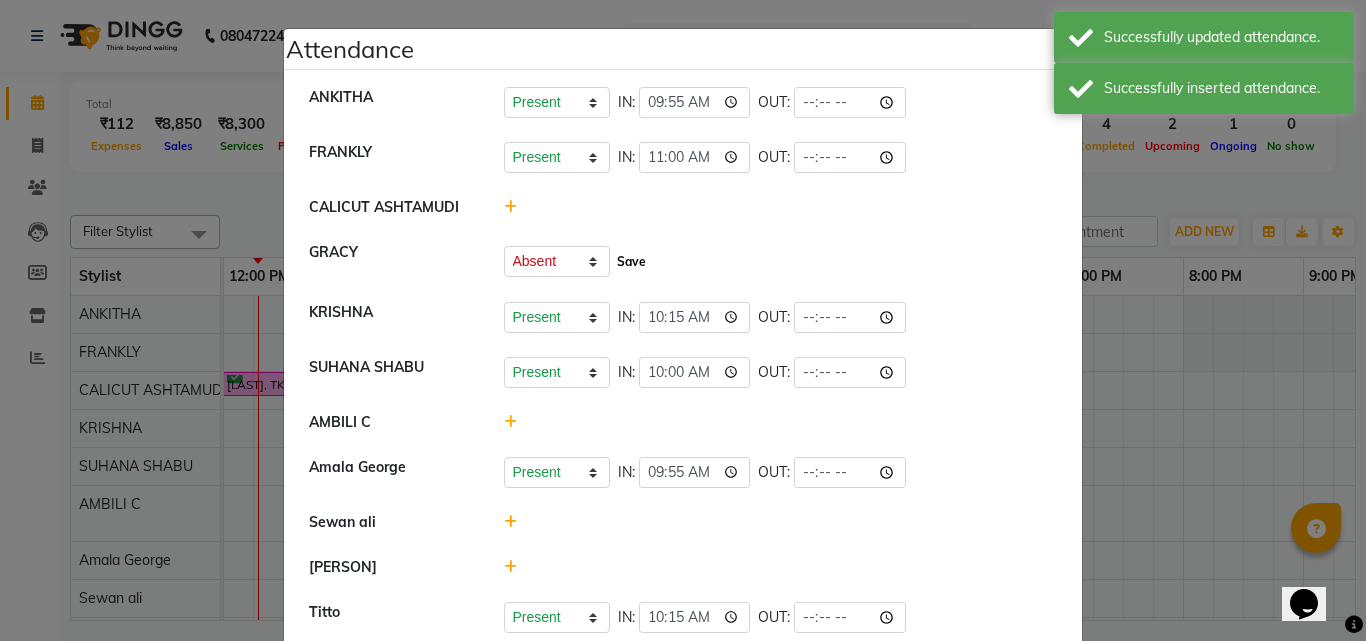 click on "Save" 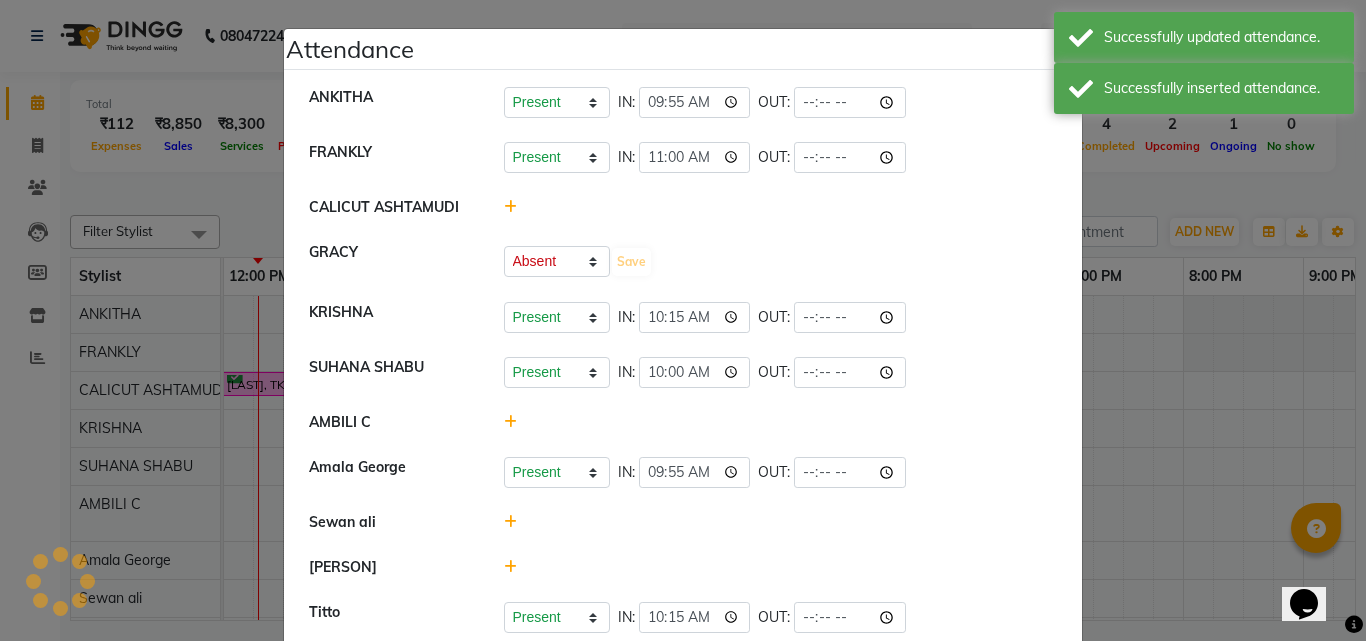 select on "A" 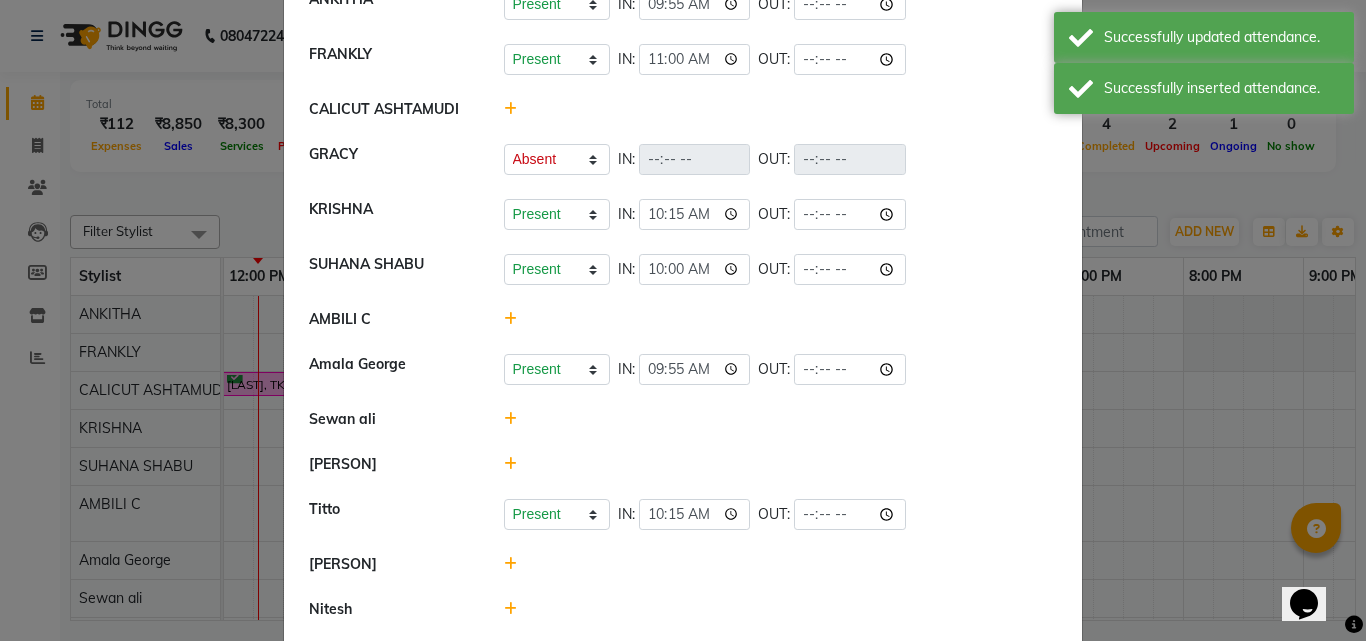 scroll, scrollTop: 200, scrollLeft: 0, axis: vertical 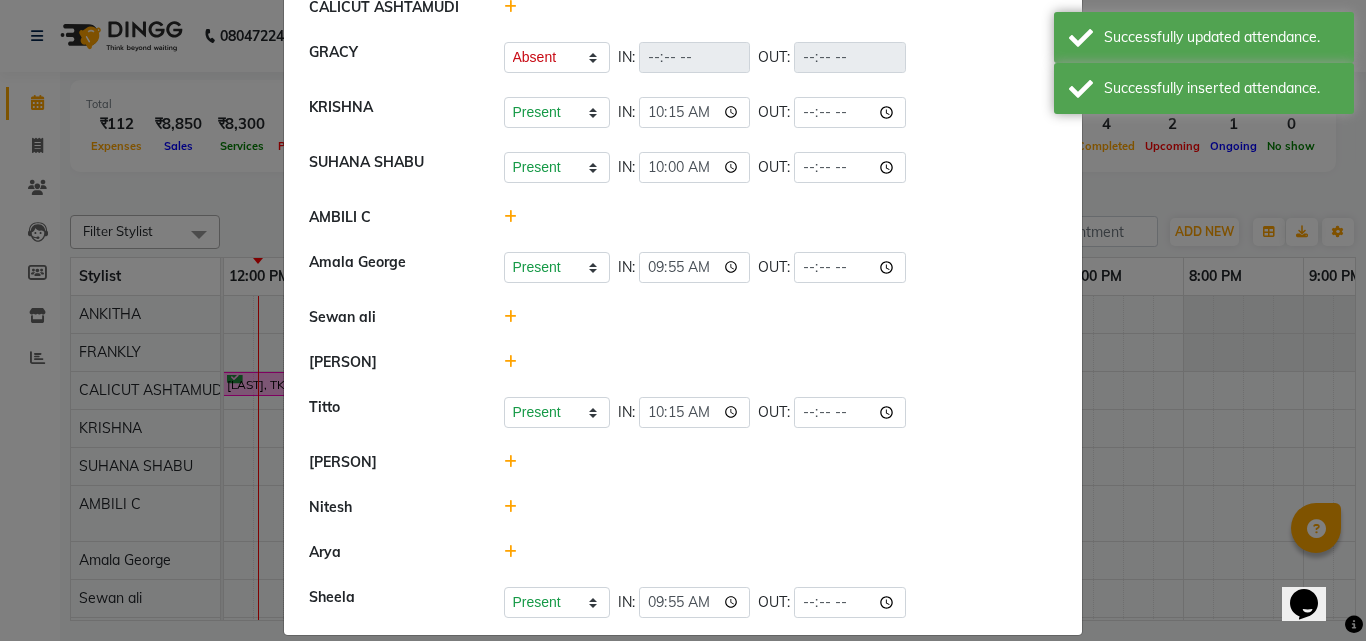 click 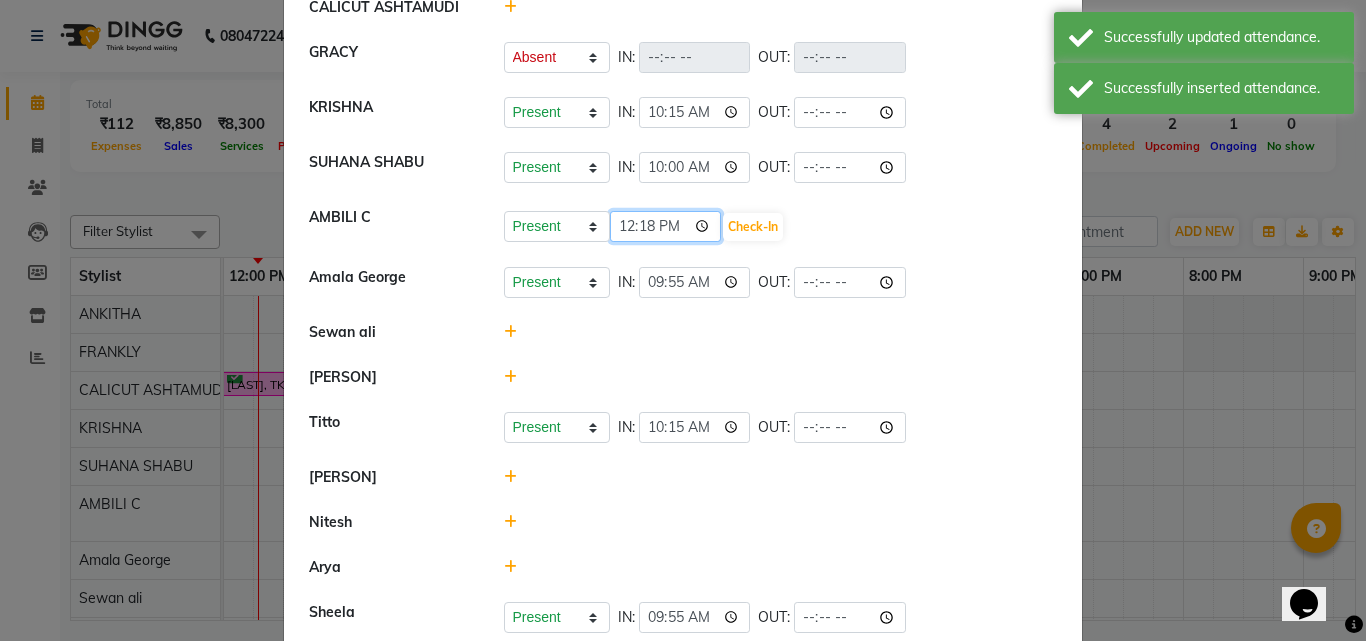 click on "12:18" 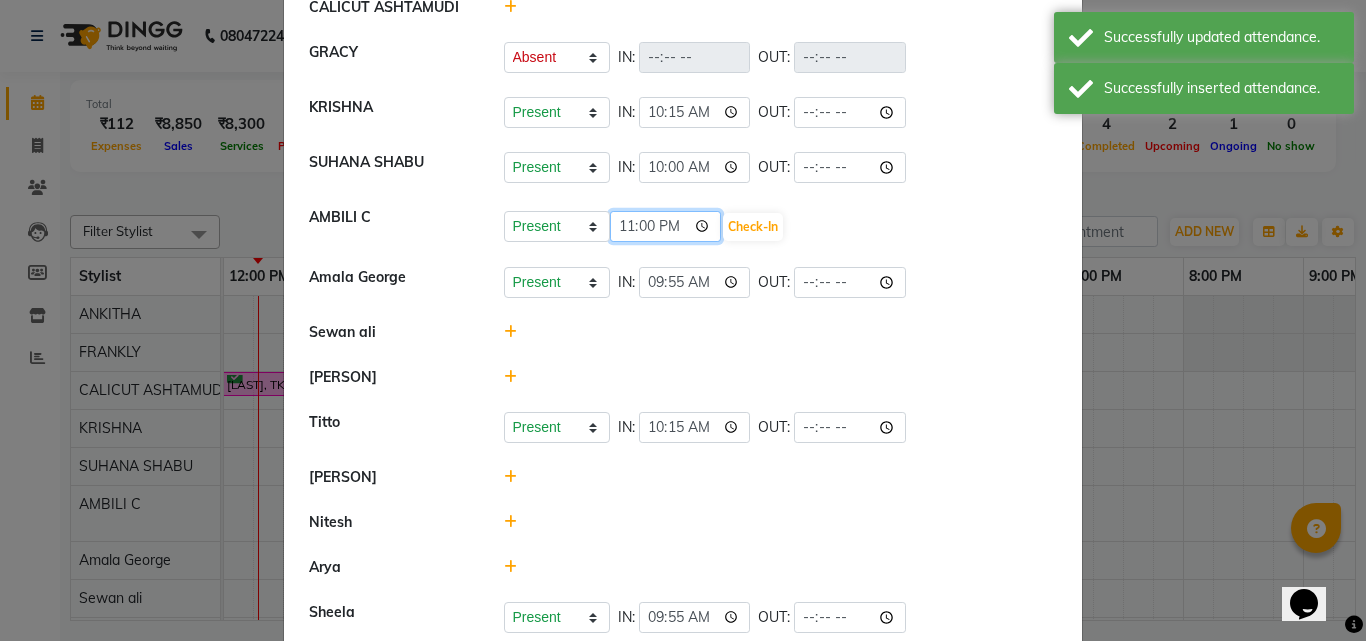 type on "11:00" 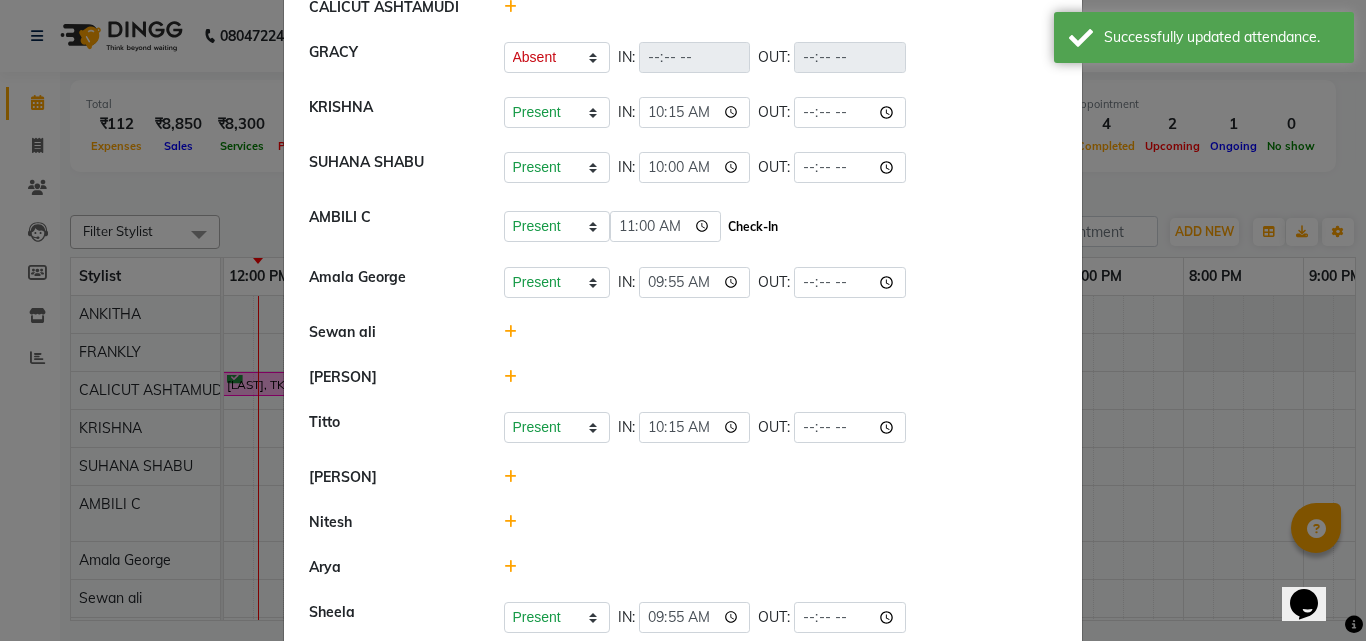 click on "Check-In" 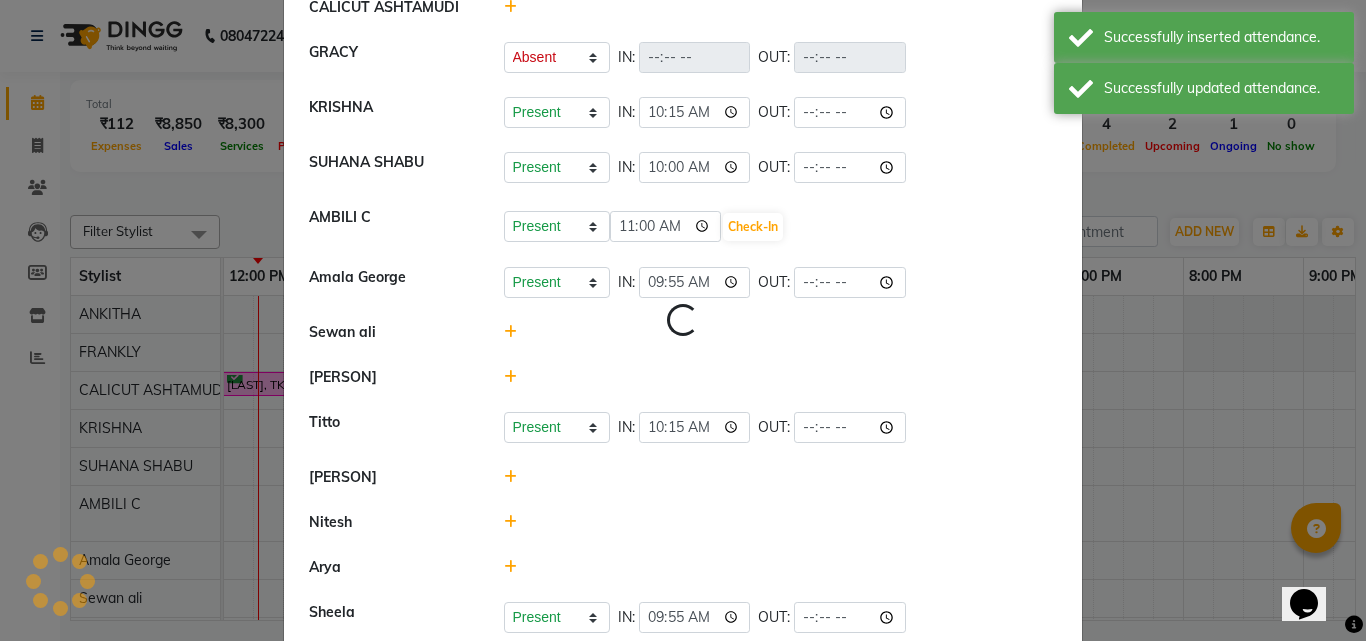 select on "A" 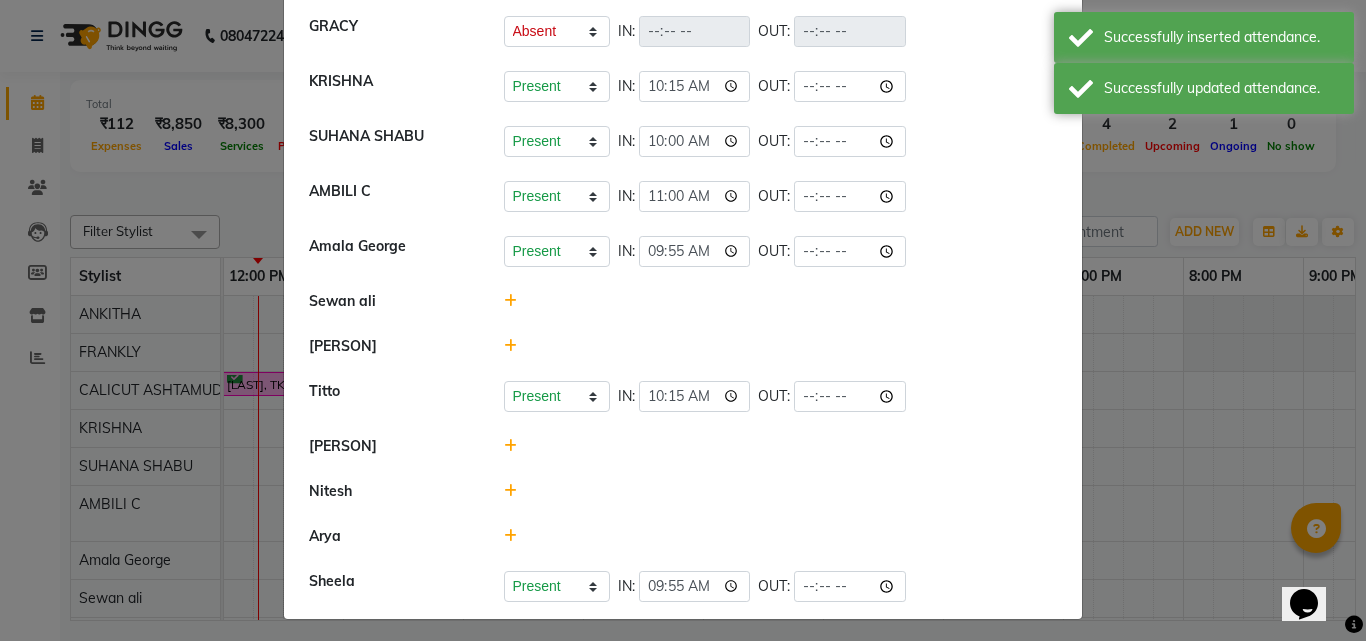 scroll, scrollTop: 233, scrollLeft: 0, axis: vertical 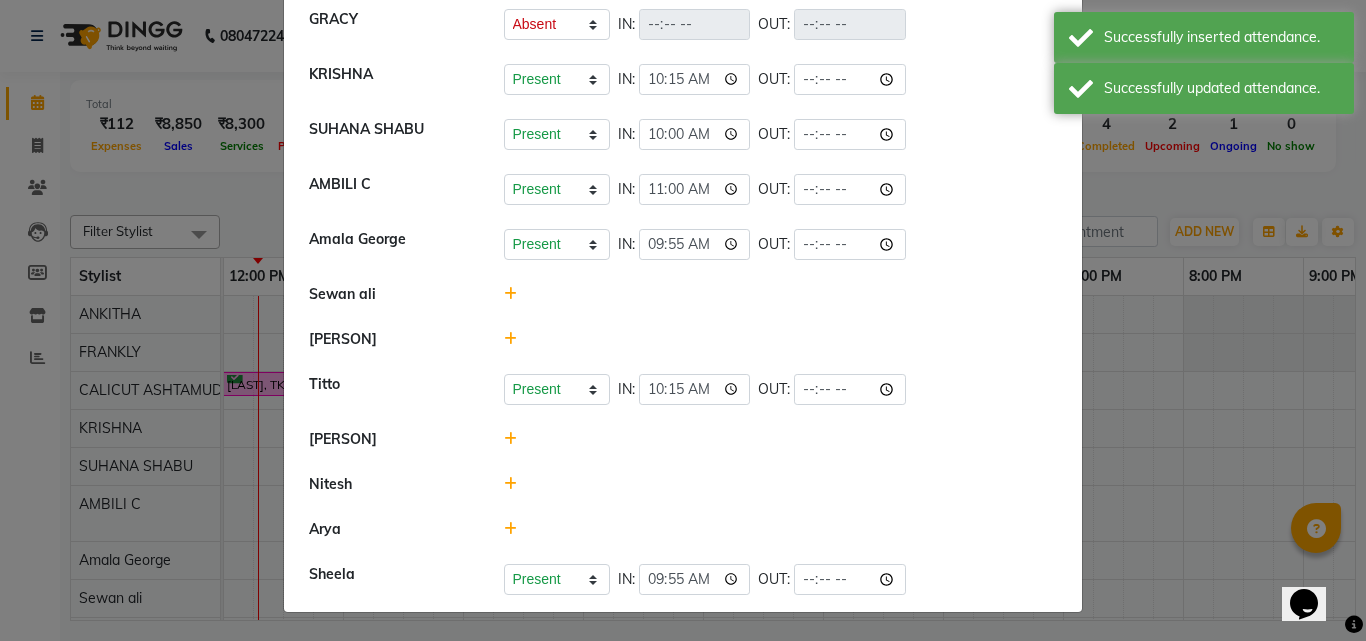 click 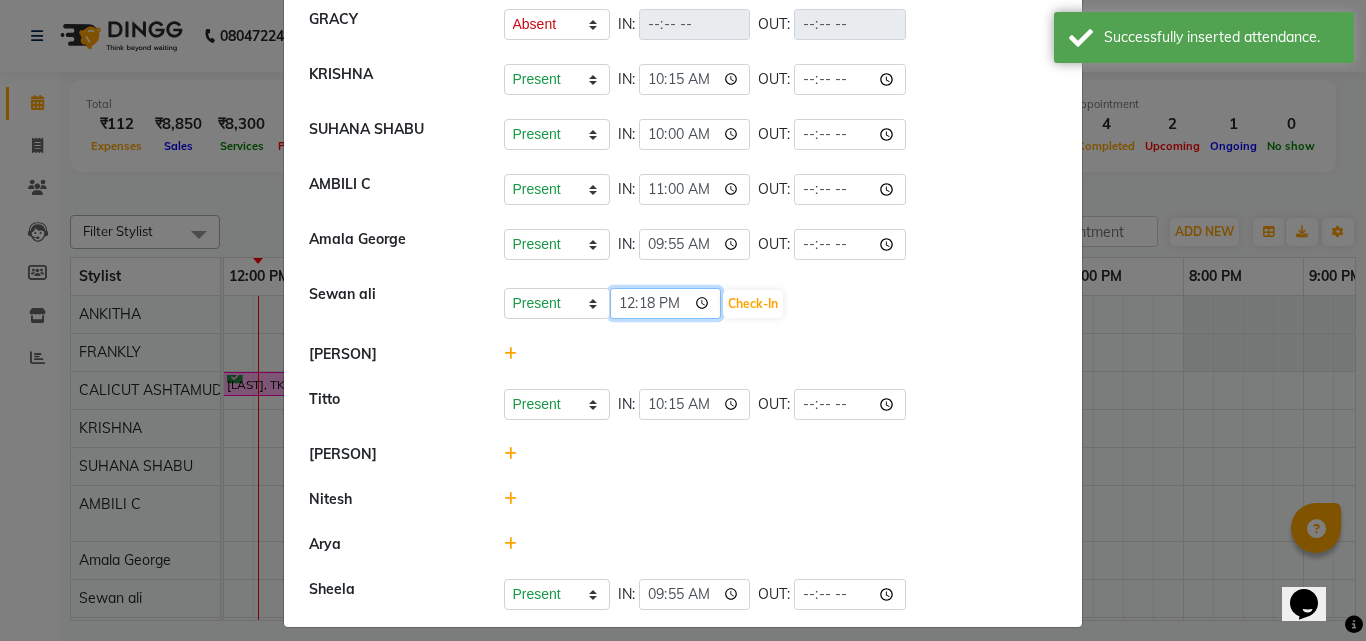 click on "12:18" 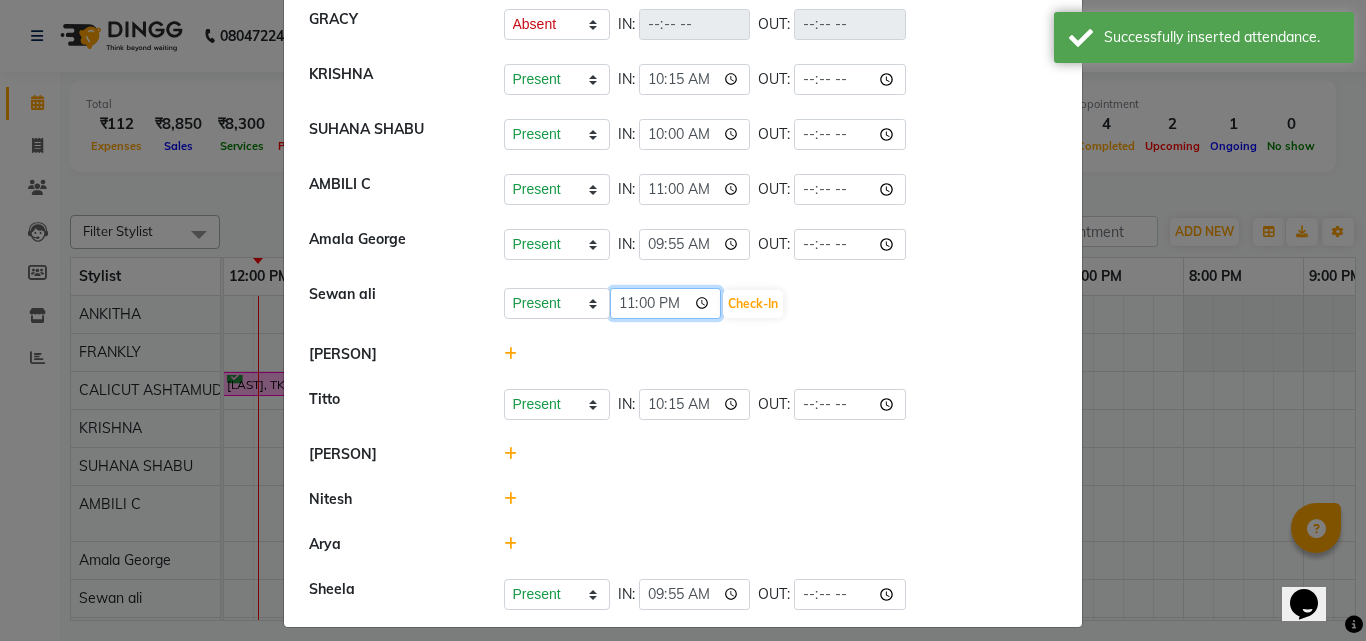 type on "11:00" 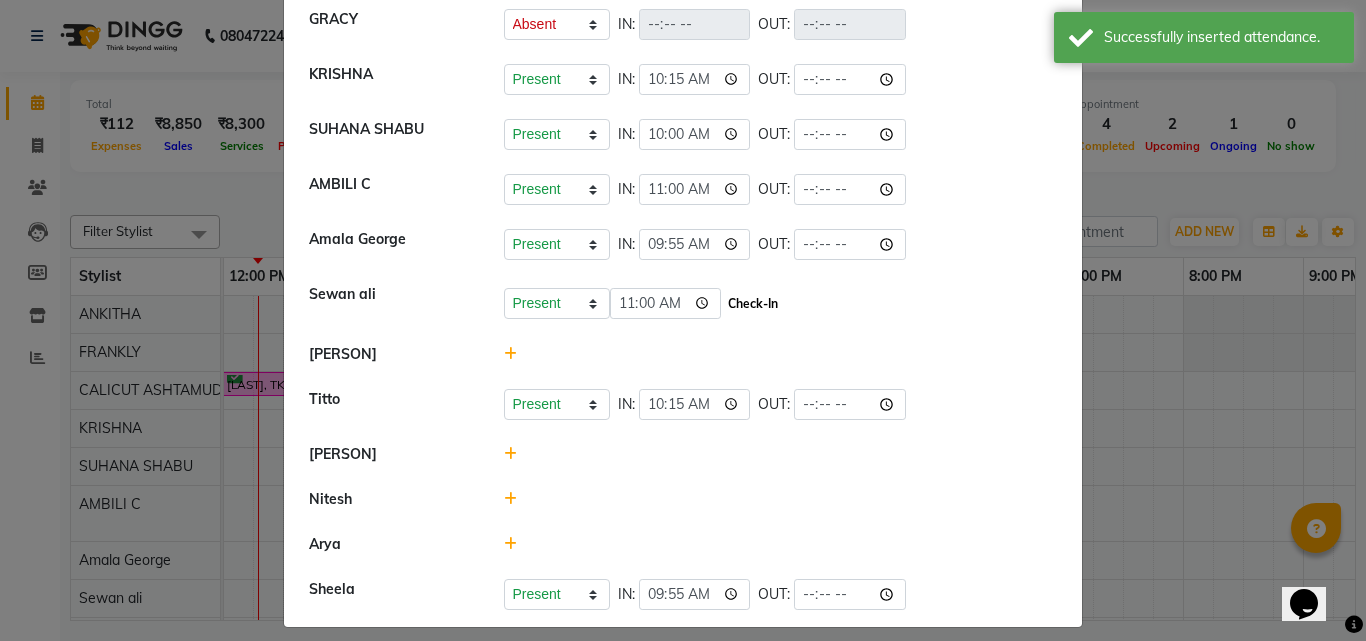 click on "Check-In" 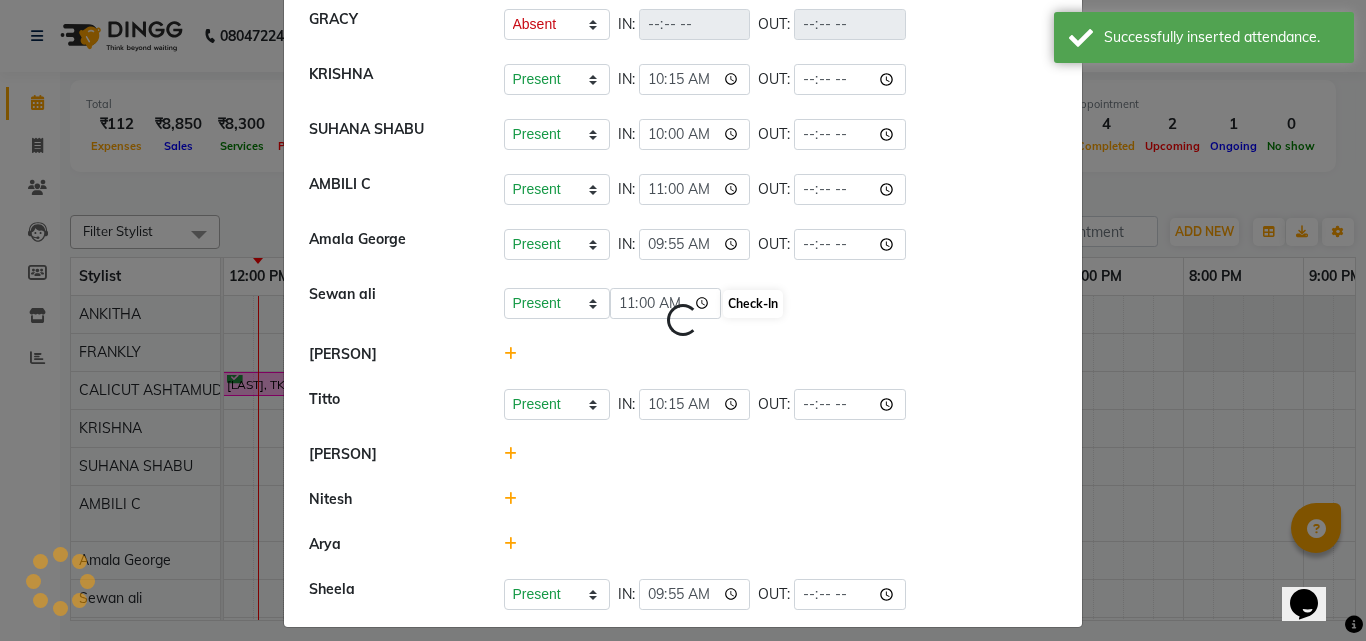 select on "A" 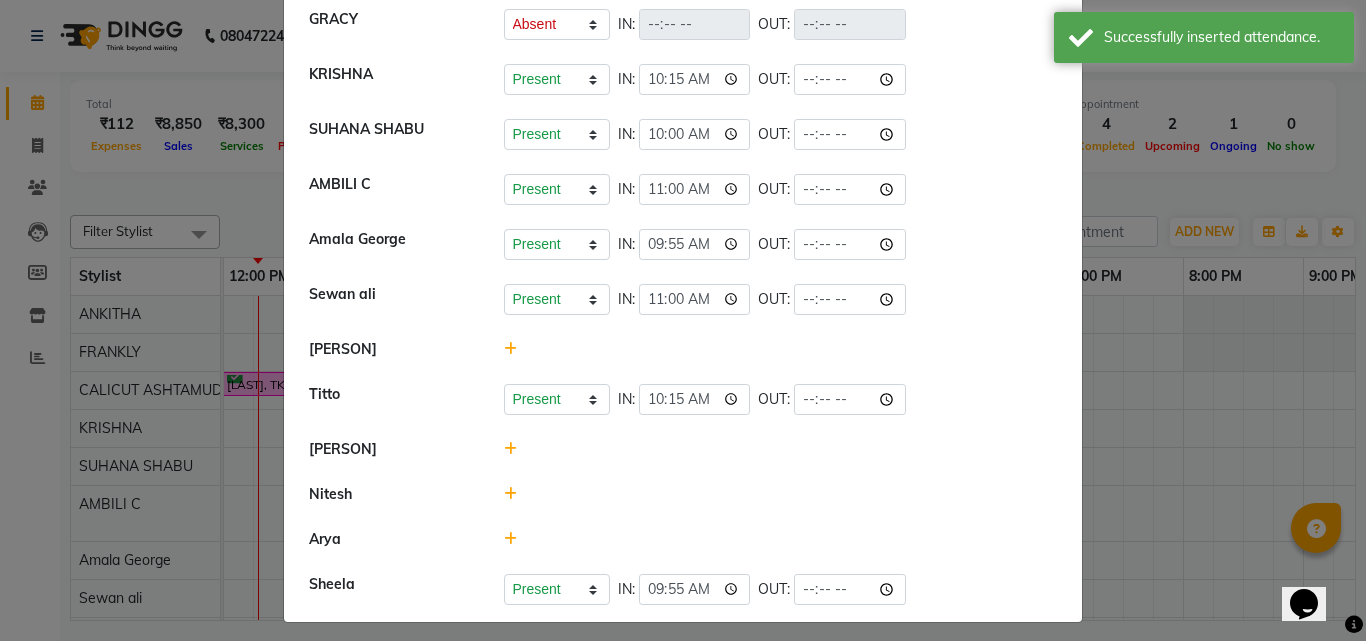 click 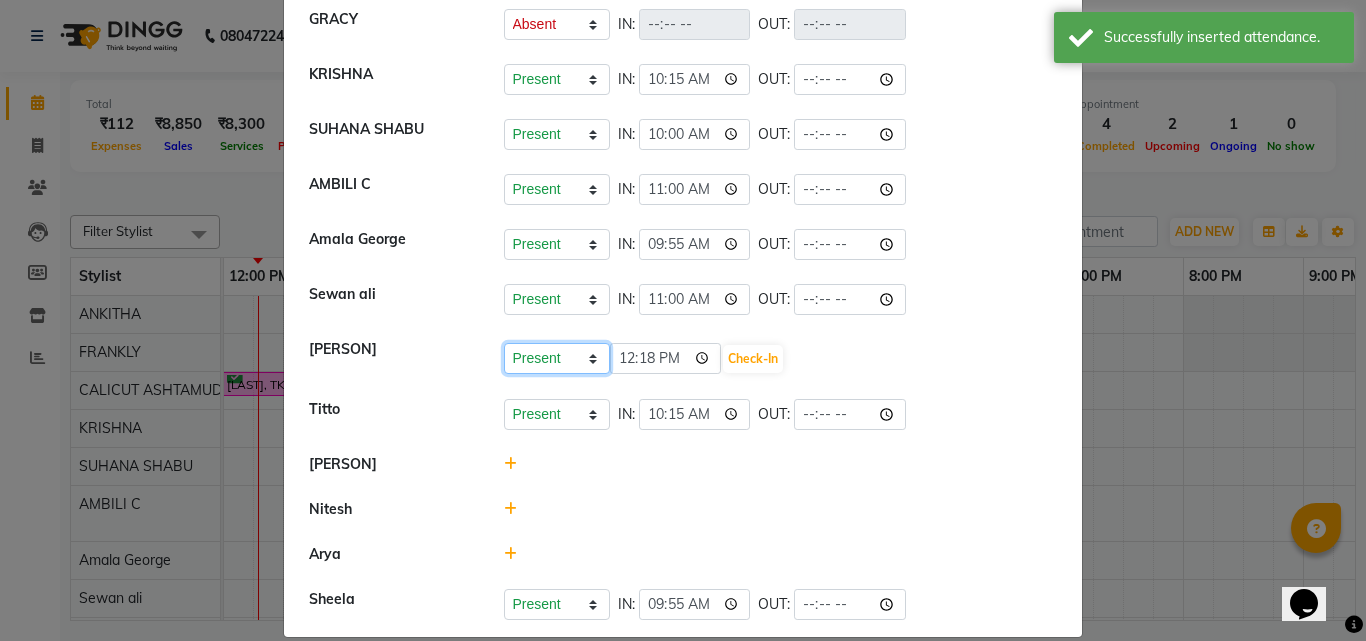 click on "Present Absent Late Half Day Weekly Off" 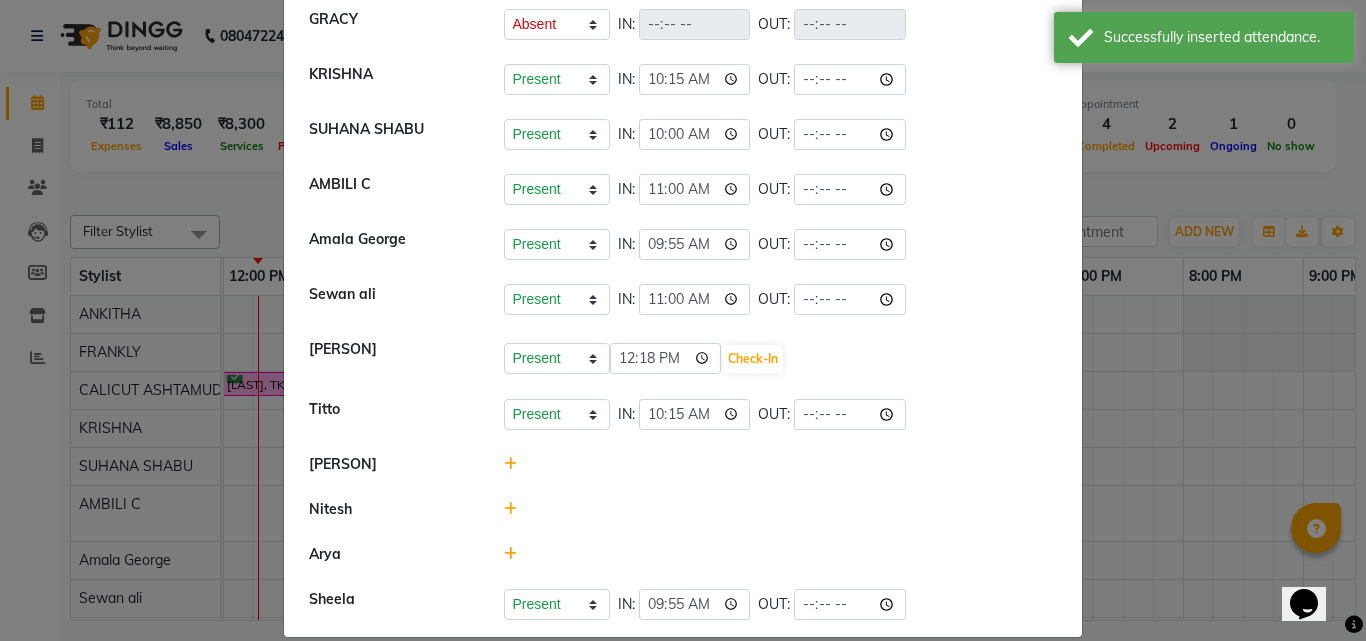 click 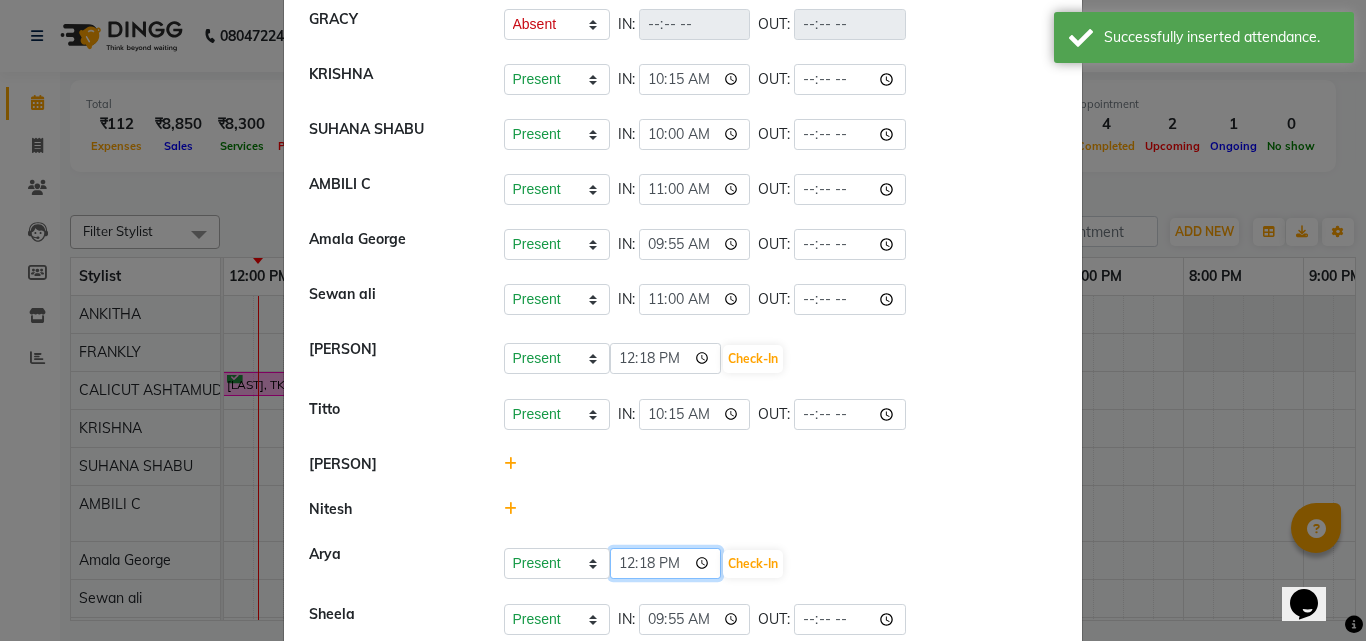 click on "12:18" 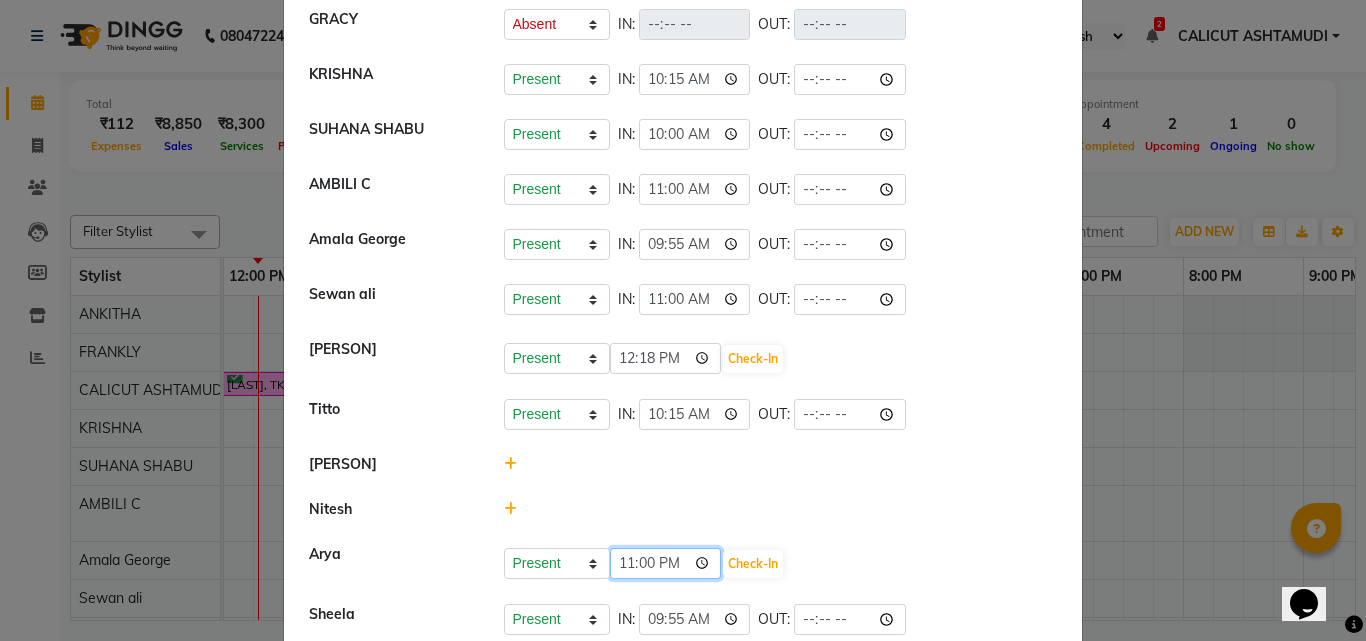 type on "11:00" 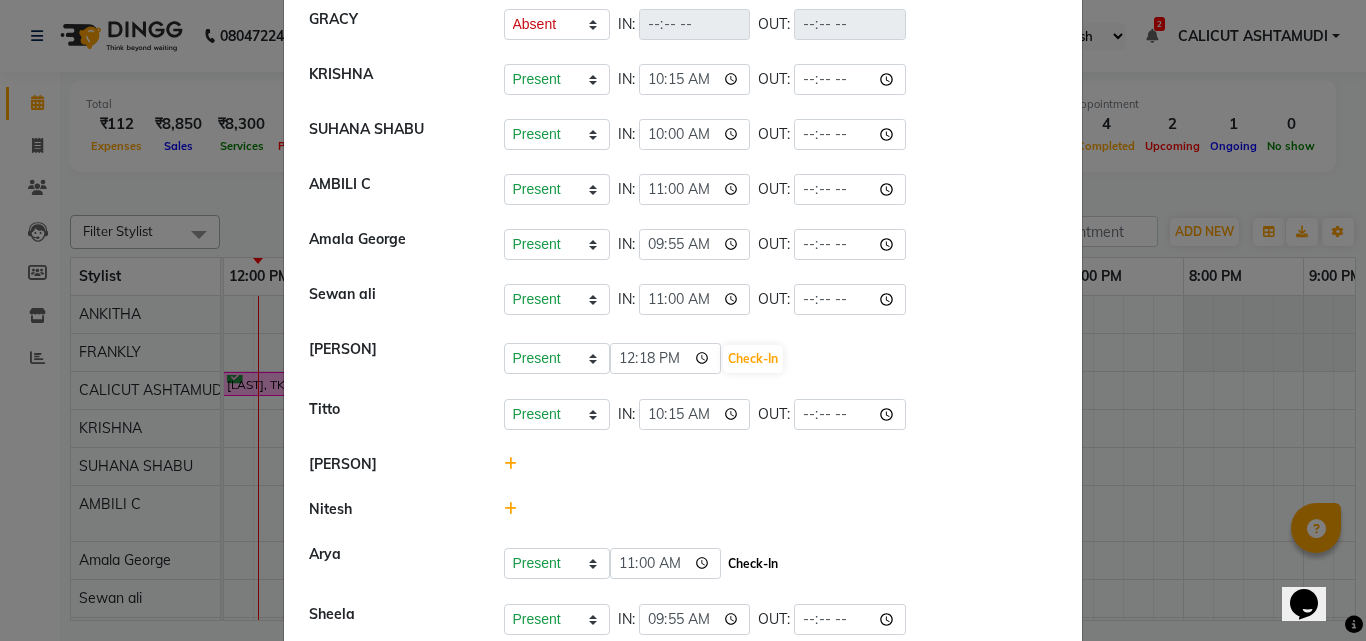 click on "Check-In" 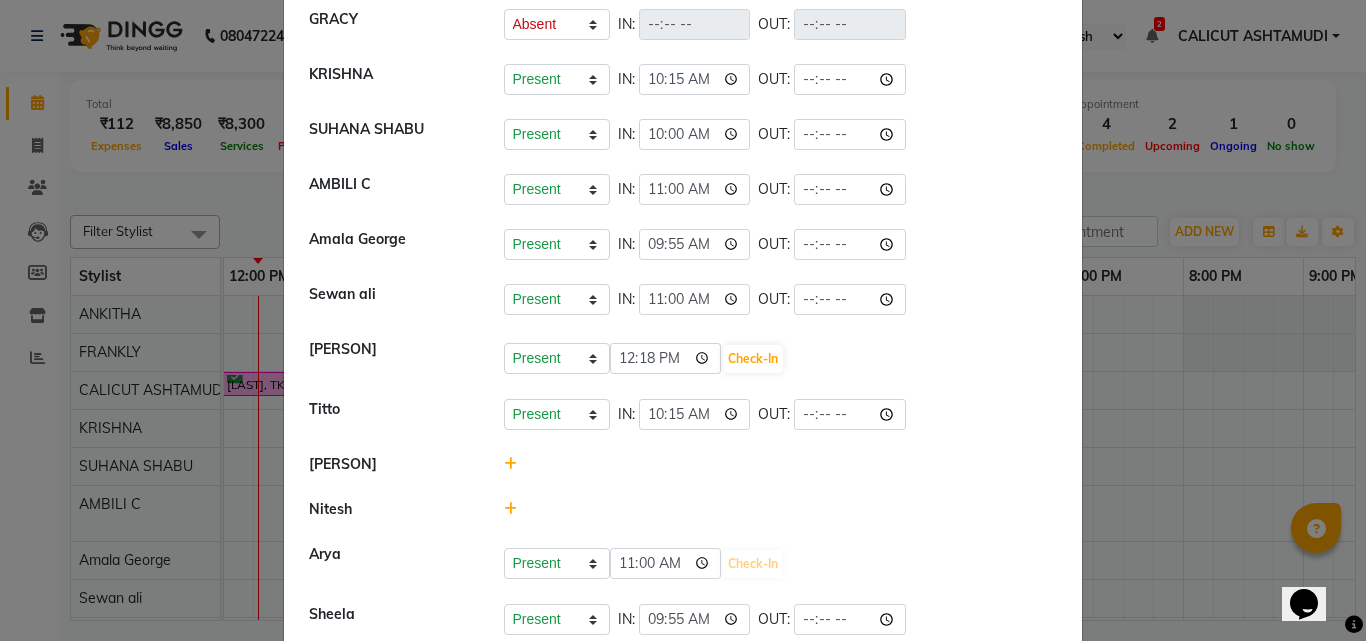 select on "A" 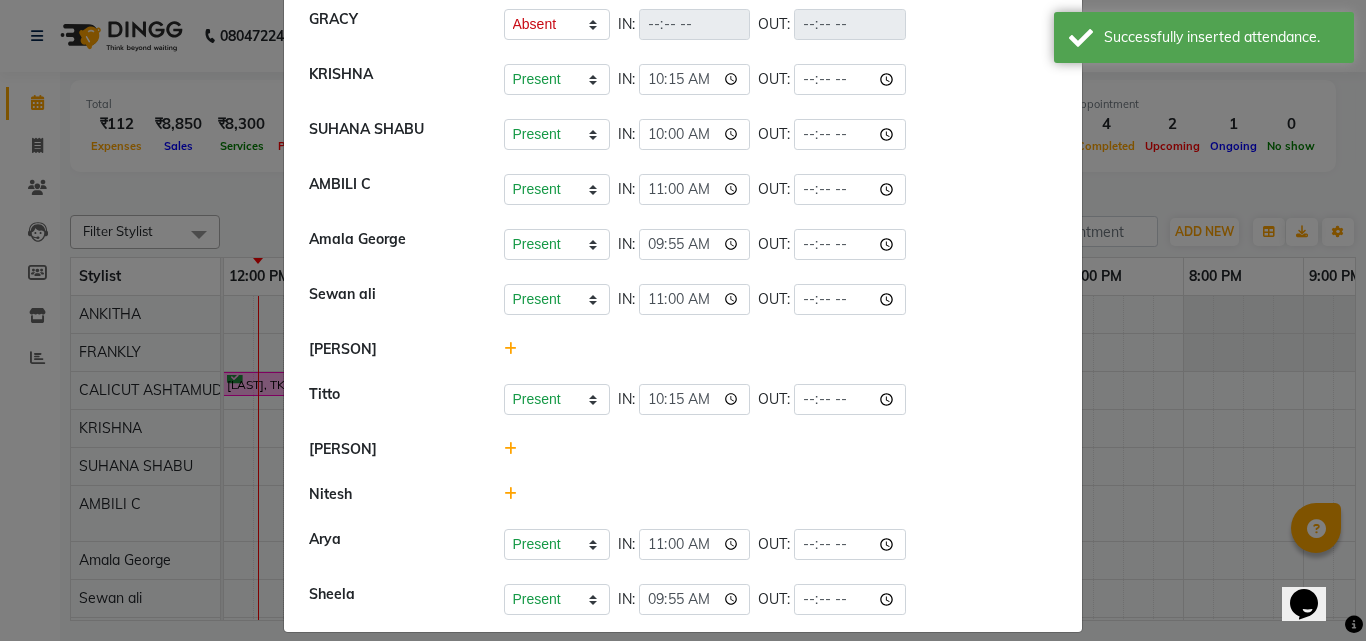 click 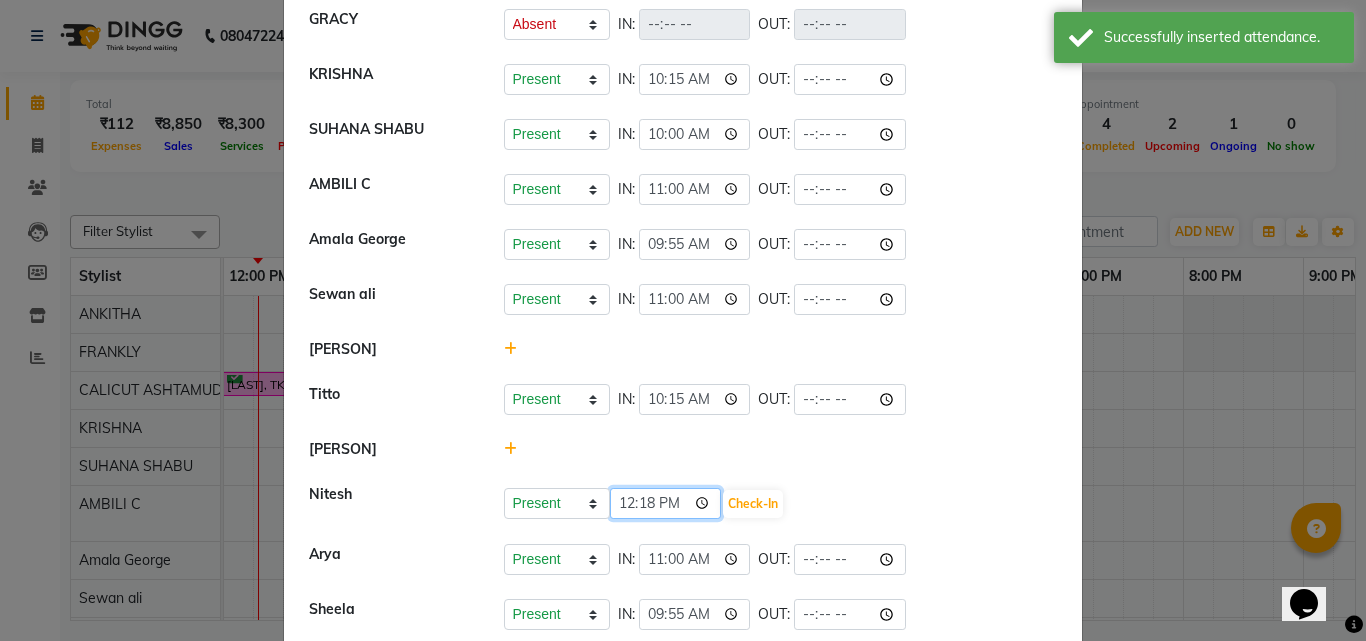 click on "12:18" 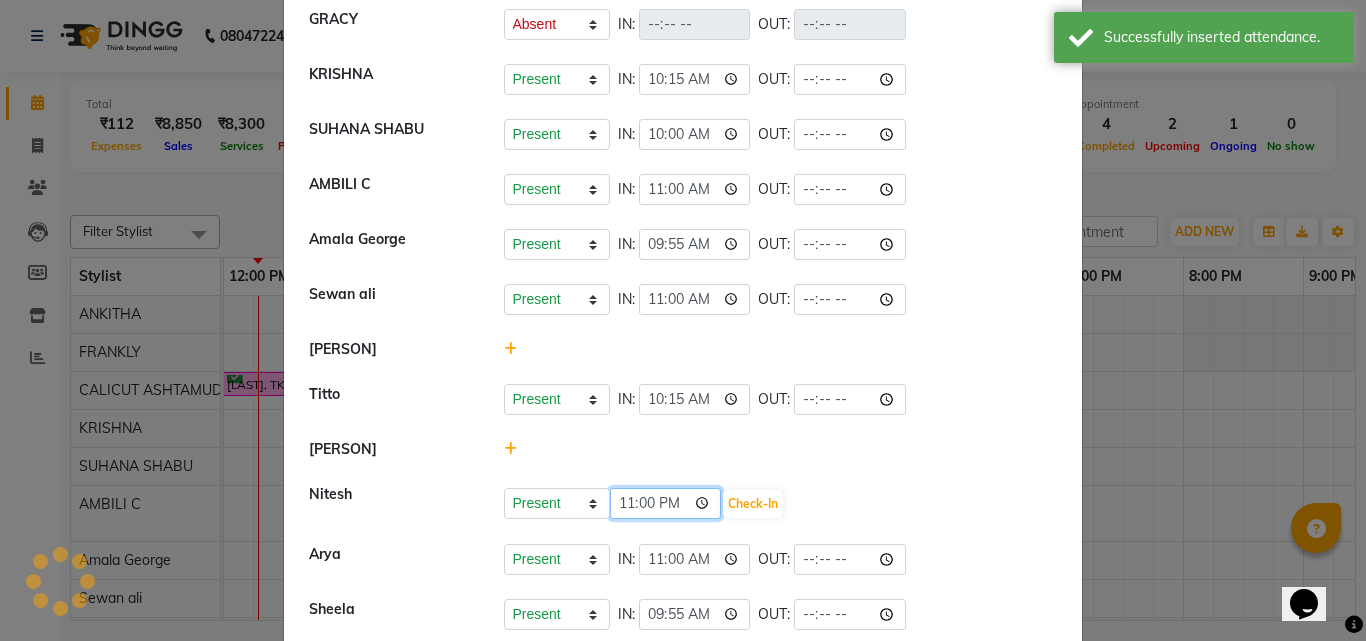 type on "11:00" 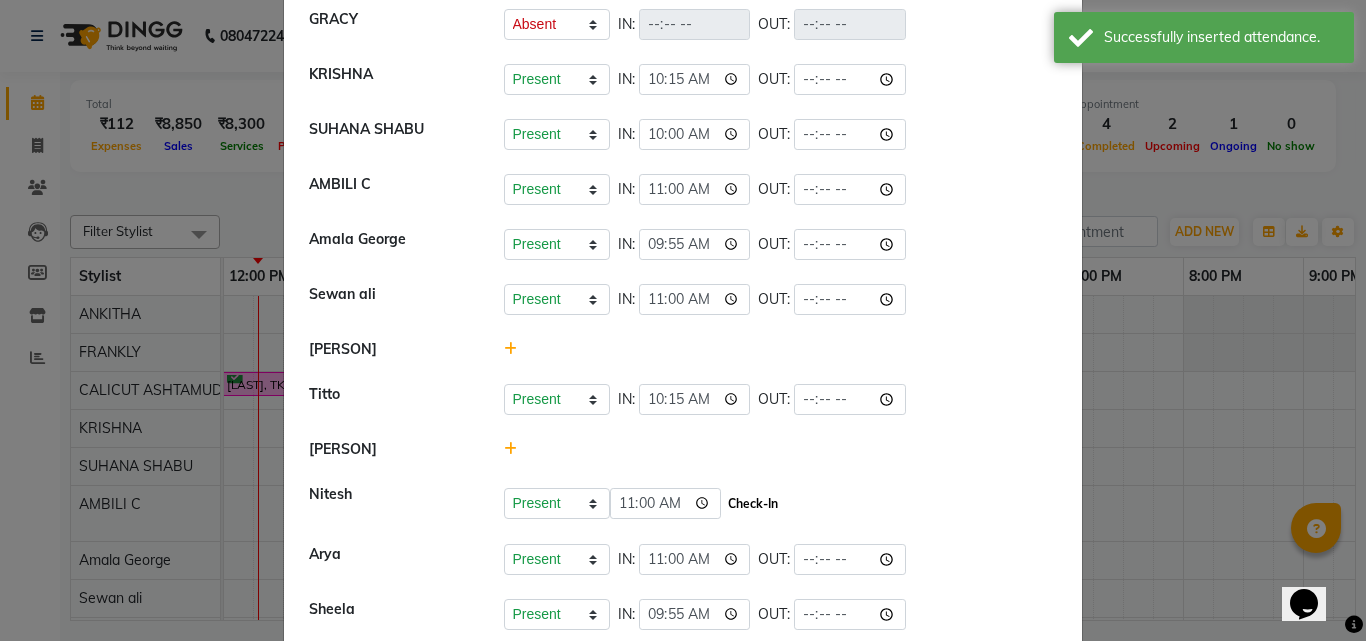 click on "Check-In" 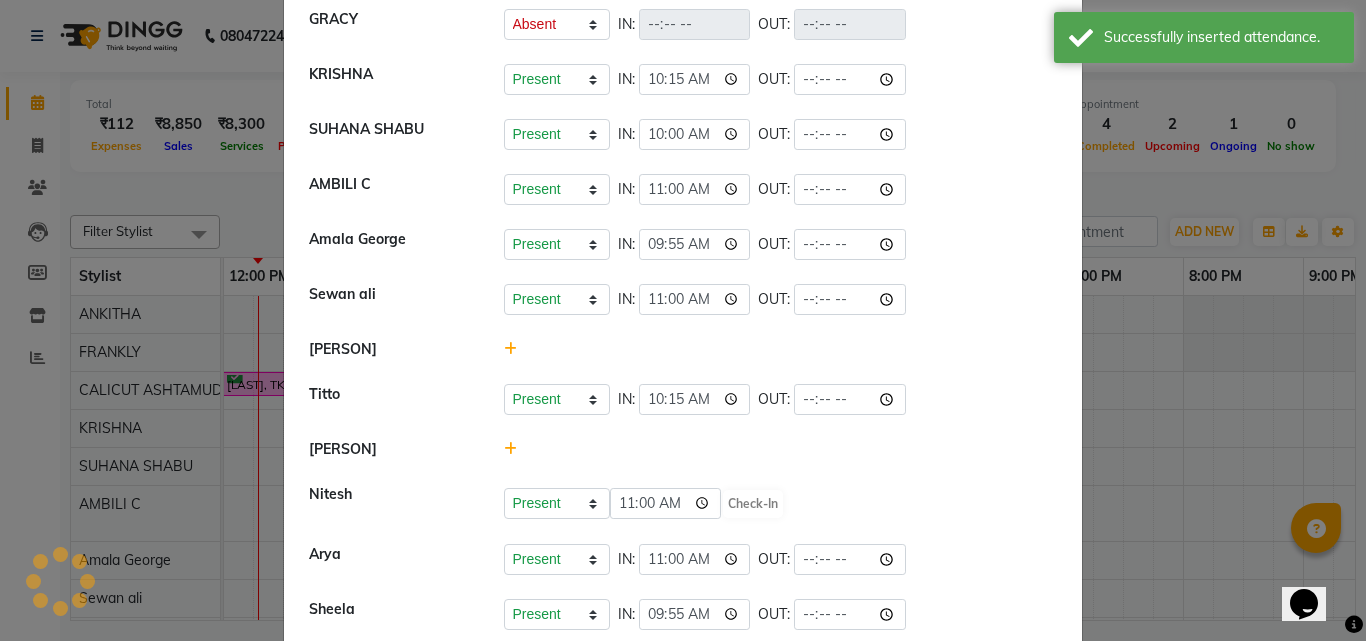 select on "A" 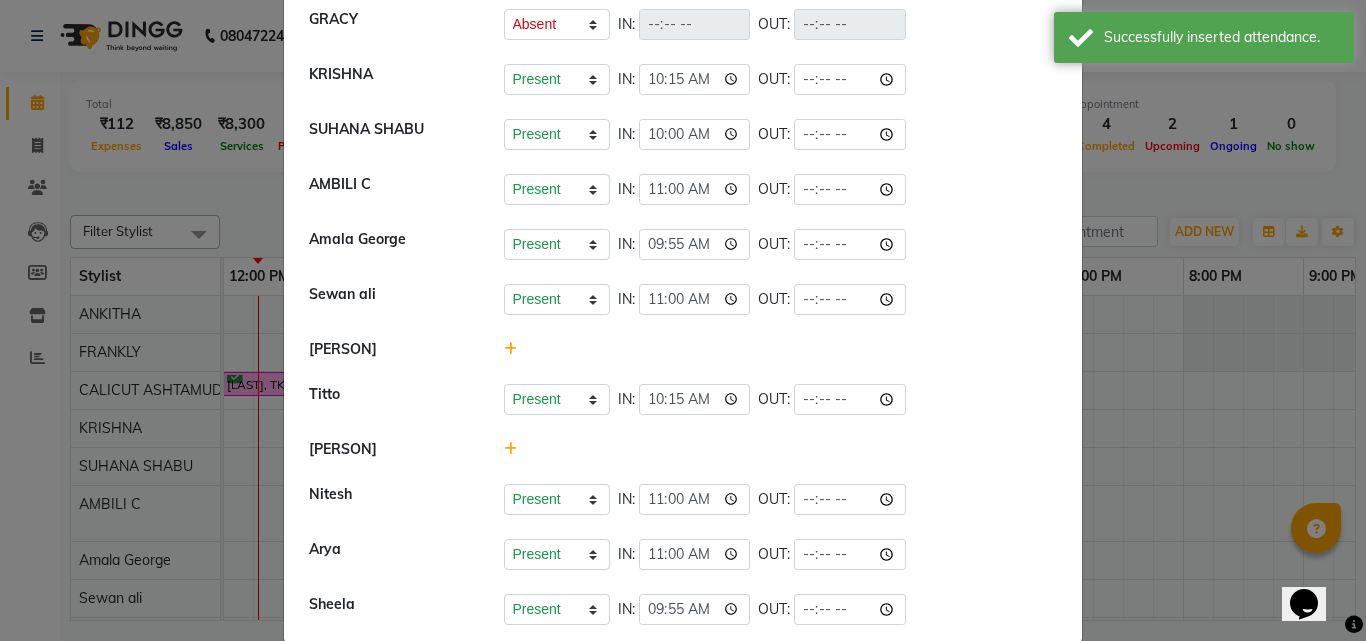 click 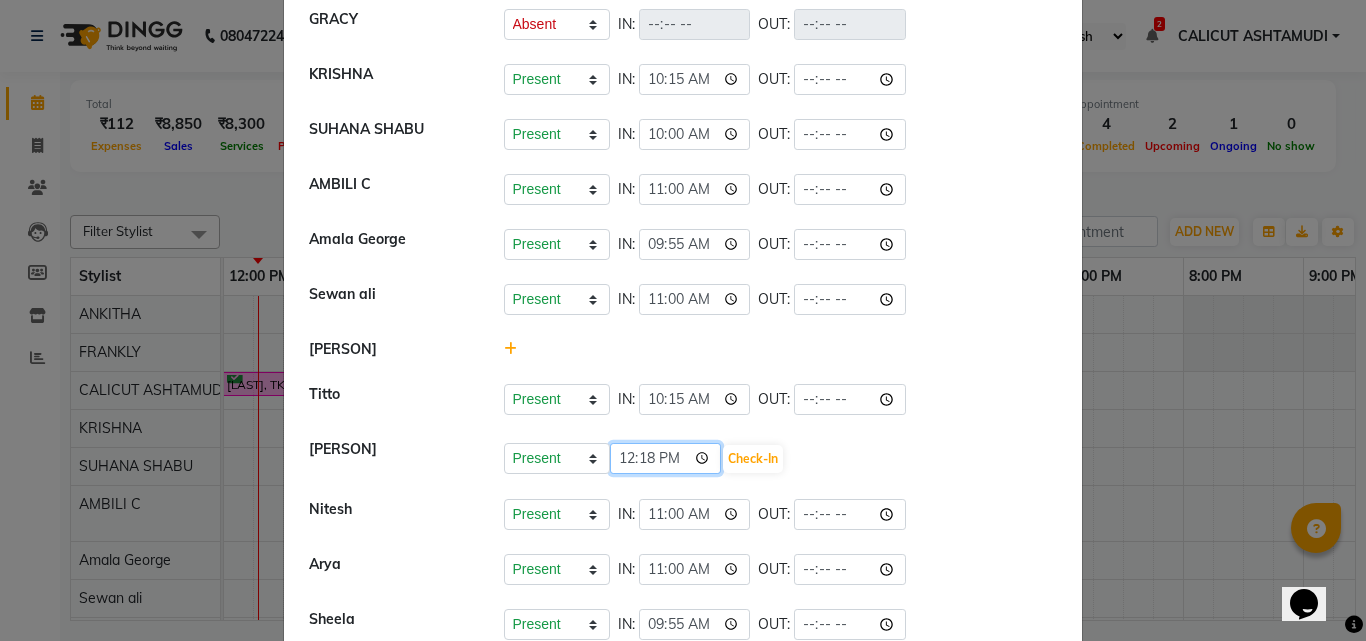 click on "12:18" 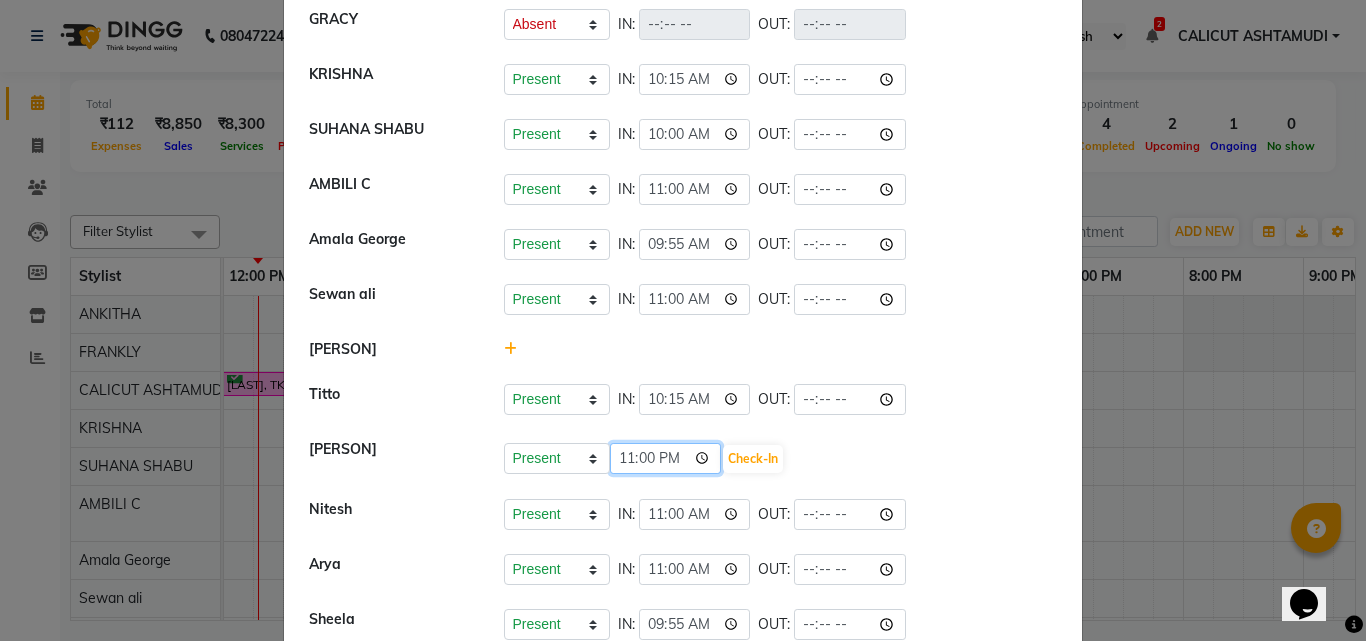 type on "11:00" 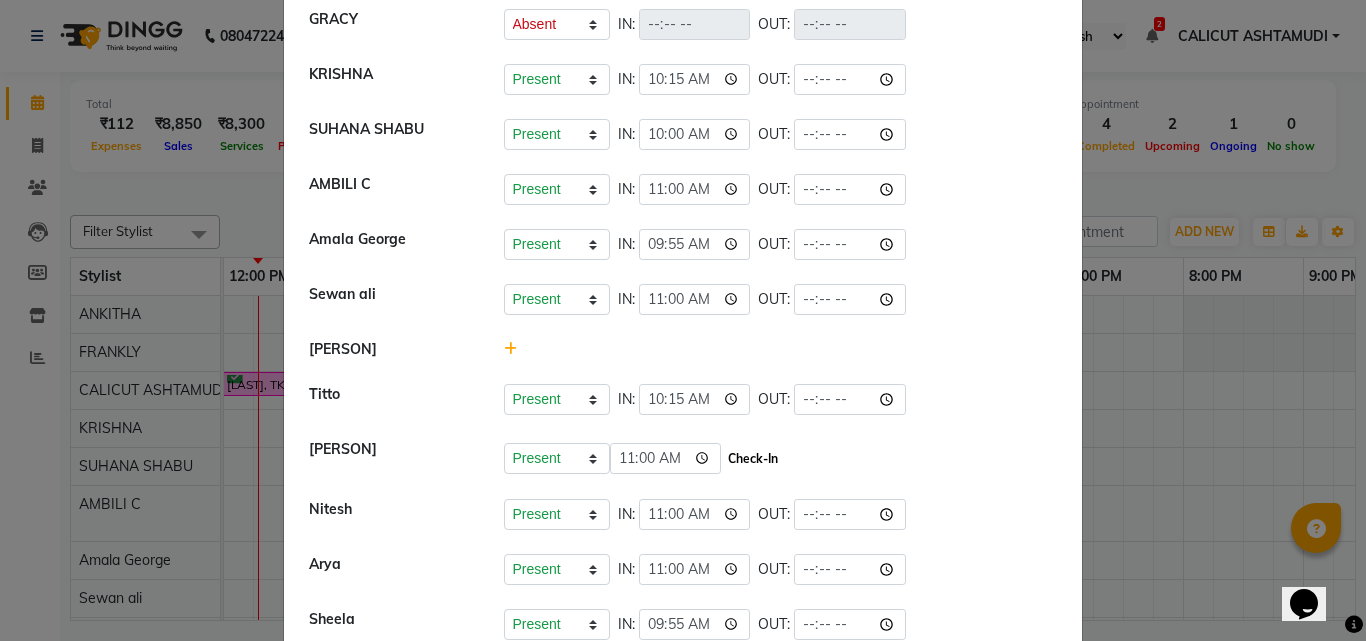 click on "Check-In" 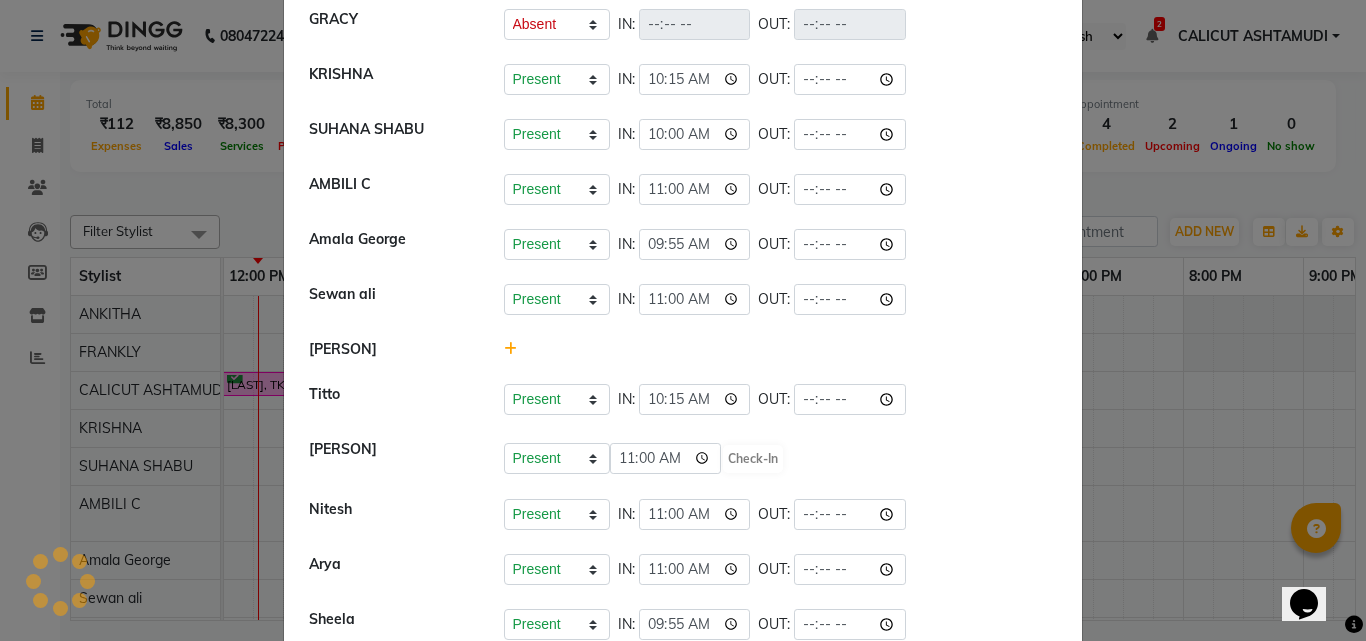 select on "A" 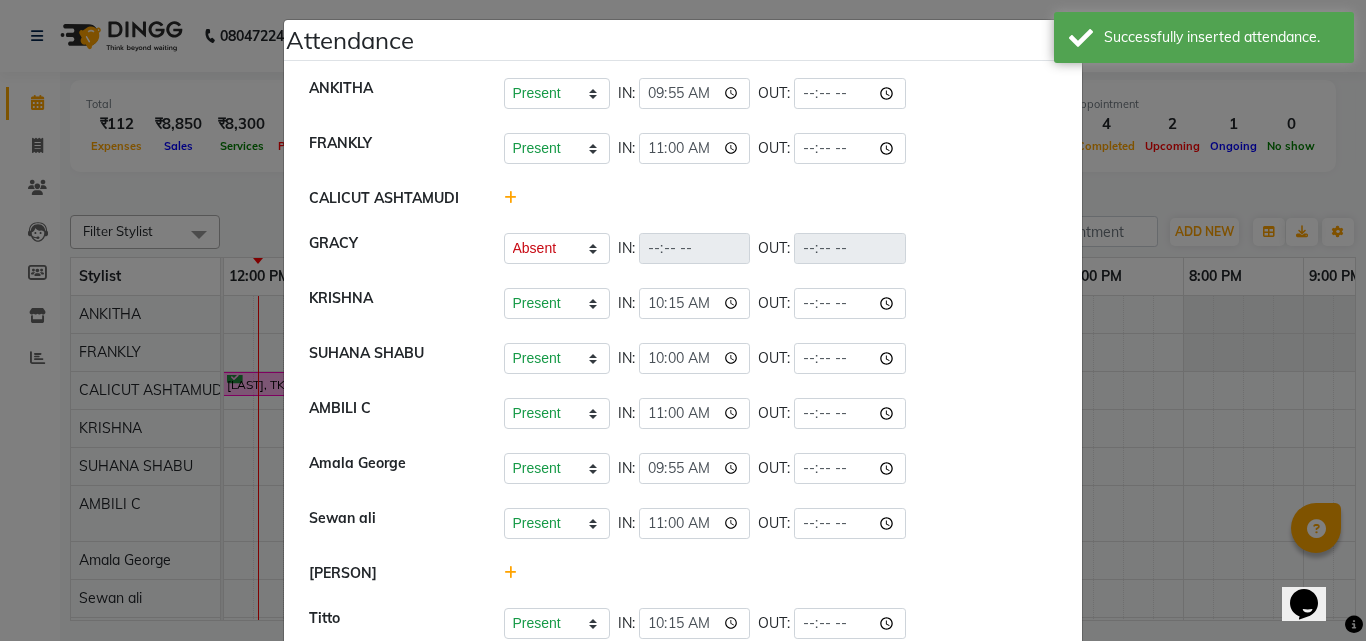 scroll, scrollTop: 0, scrollLeft: 0, axis: both 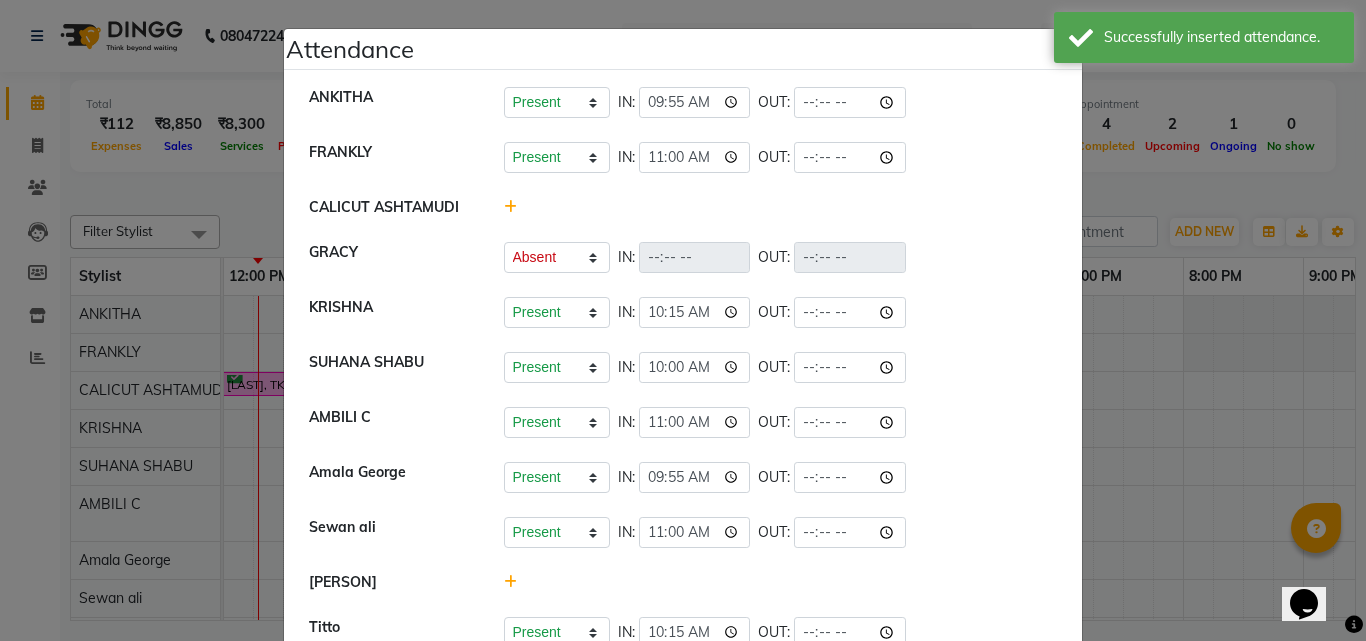 click on "Attendance ×  ANKITHA   Present   Absent   Late   Half Day   Weekly Off  IN:  09:55 OUT:   FRANKLY	   Present   Absent   Late   Half Day   Weekly Off  IN:  11:00 OUT:   CALICUT ASHTAMUDI   GRACY   Present   Absent   Late   Half Day   Weekly Off  IN:  OUT:   KRISHNA   Present   Absent   Late   Half Day   Weekly Off  IN:  10:15 OUT:   SUHANA  SHABU   Present   Absent   Late   Half Day   Weekly Off  IN:  10:00 OUT:   AMBILI C   Present   Absent   Late   Half Day   Weekly Off  IN:  11:00 OUT:   Amala George   Present   Absent   Late   Half Day   Weekly Off  IN:  09:55 OUT:   Sewan ali   Present   Absent   Late   Half Day   Weekly Off  IN:  11:00 OUT:   ANJANA DAS   Titto   Present   Absent   Late   Half Day   Weekly Off  IN:  10:15 OUT:   Punam Gurung   Present   Absent   Late   Half Day   Weekly Off  IN:  11:00 OUT:   Nitesh   Present   Absent   Late   Half Day   Weekly Off  IN:  11:00 OUT:   Arya   Present   Absent   Late   Half Day   Weekly Off  IN:  11:00 OUT:   Sheela   Present   Absent   Late   Half Day" 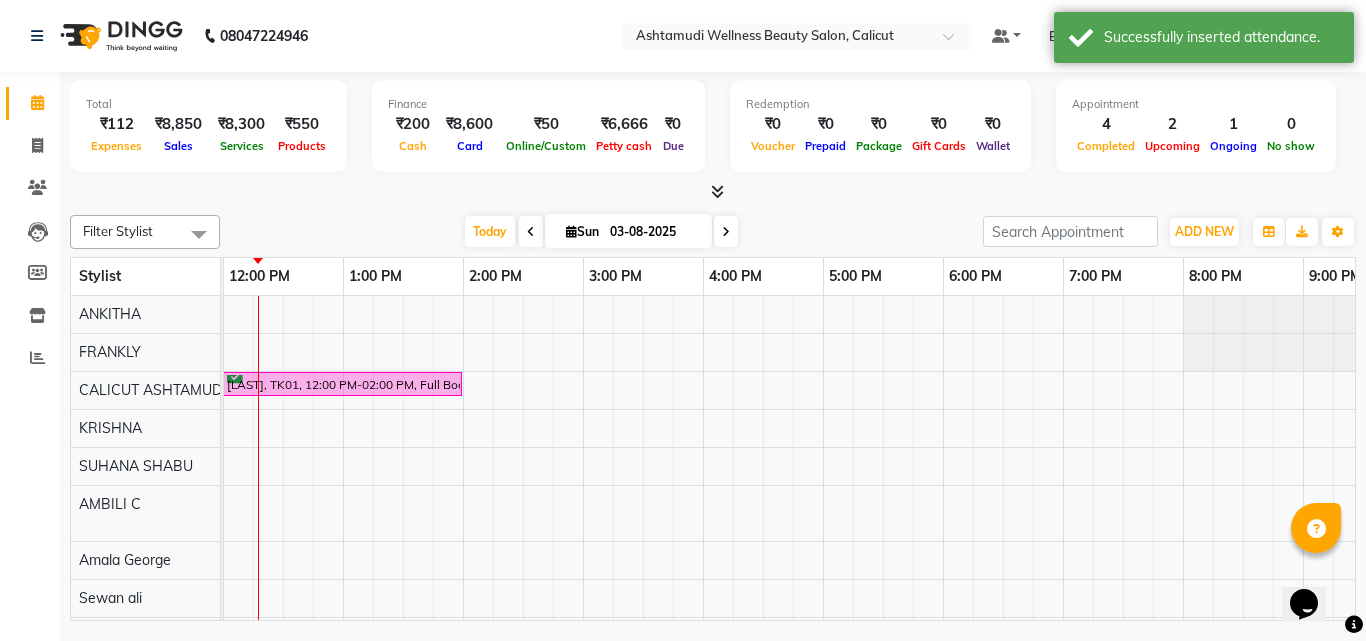 scroll, scrollTop: 0, scrollLeft: 0, axis: both 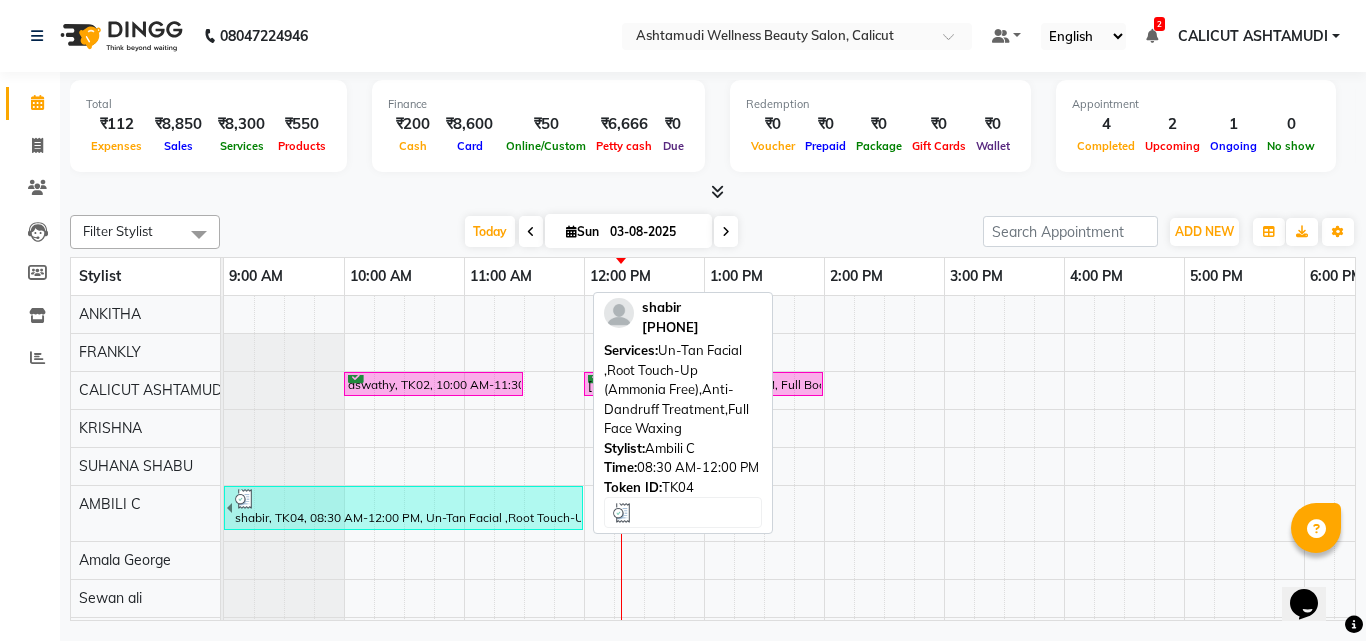 click at bounding box center [407, 499] 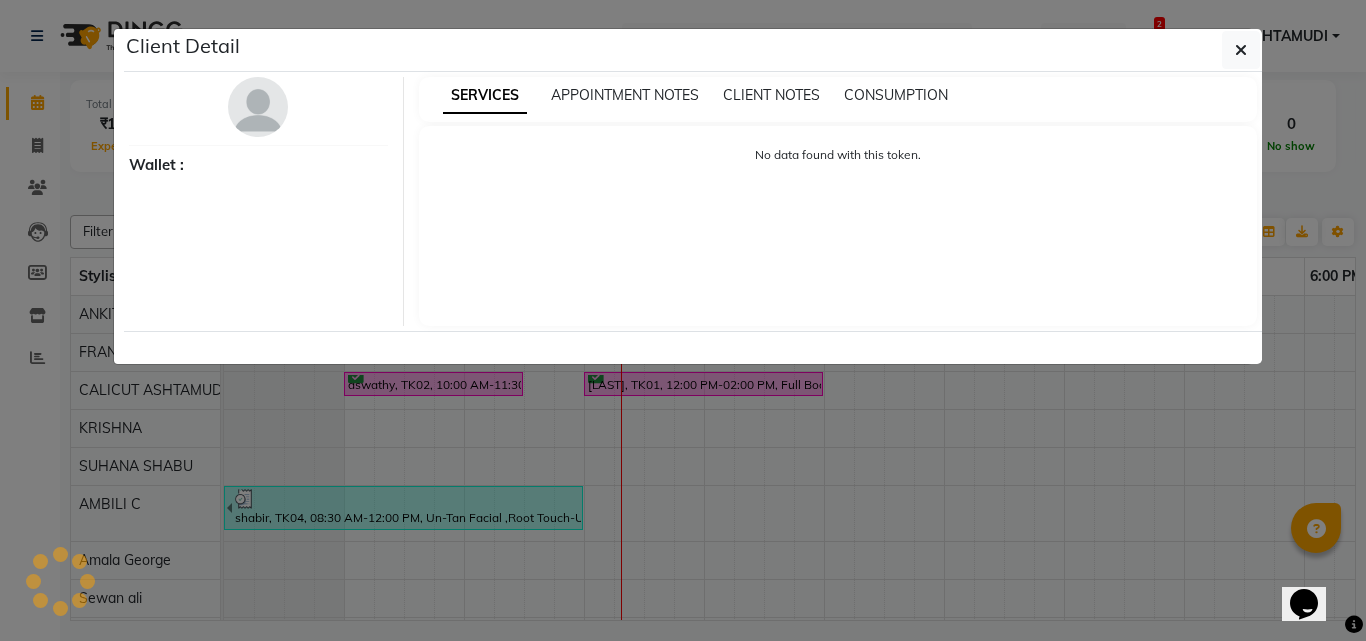 select on "3" 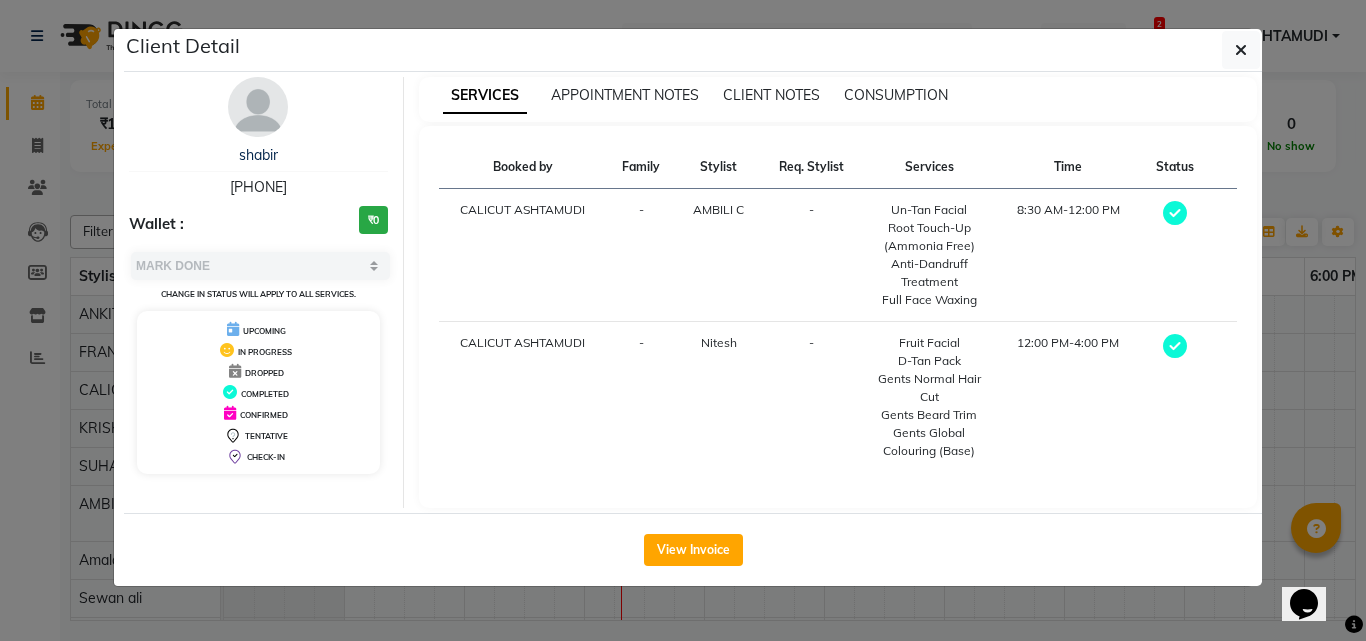 click on "Client Detail  shabir    9745909765 Wallet : ₹0 Select MARK DONE UPCOMING Change in status will apply to all services. UPCOMING IN PROGRESS DROPPED COMPLETED CONFIRMED TENTATIVE CHECK-IN SERVICES APPOINTMENT NOTES CLIENT NOTES CONSUMPTION Booked by Family Stylist Req. Stylist Services Time Status  CALICUT ASHTAMUDI  - AMBILI C -  Un-Tan Facial    Root Touch-Up (Ammonia Free)   Anti-Dandruff Treatment   Full Face Waxing   8:30 AM-12:00 PM   CALICUT ASHTAMUDI  - Nitesh -  Fruit Facial   D-Tan Pack   Gents Normal Hair Cut   Gents Beard Trim   Gents Global Colouring (Base)   12:00 PM-4:00 PM   View Invoice" 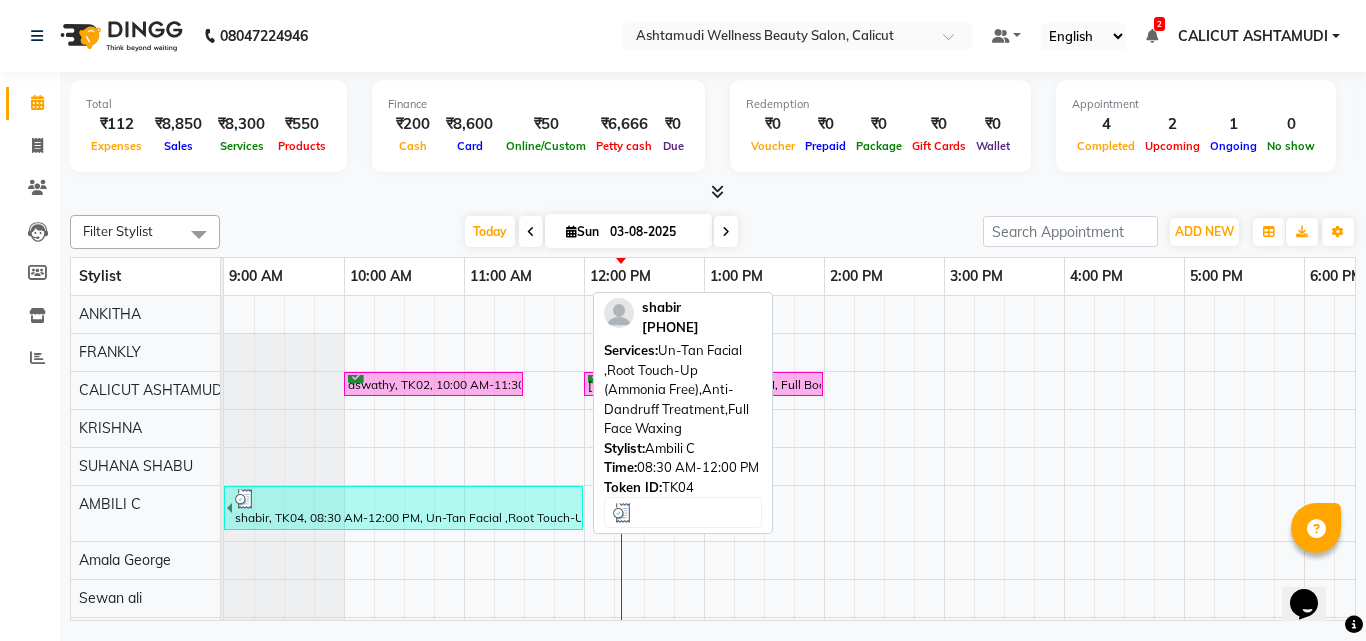click at bounding box center [407, 499] 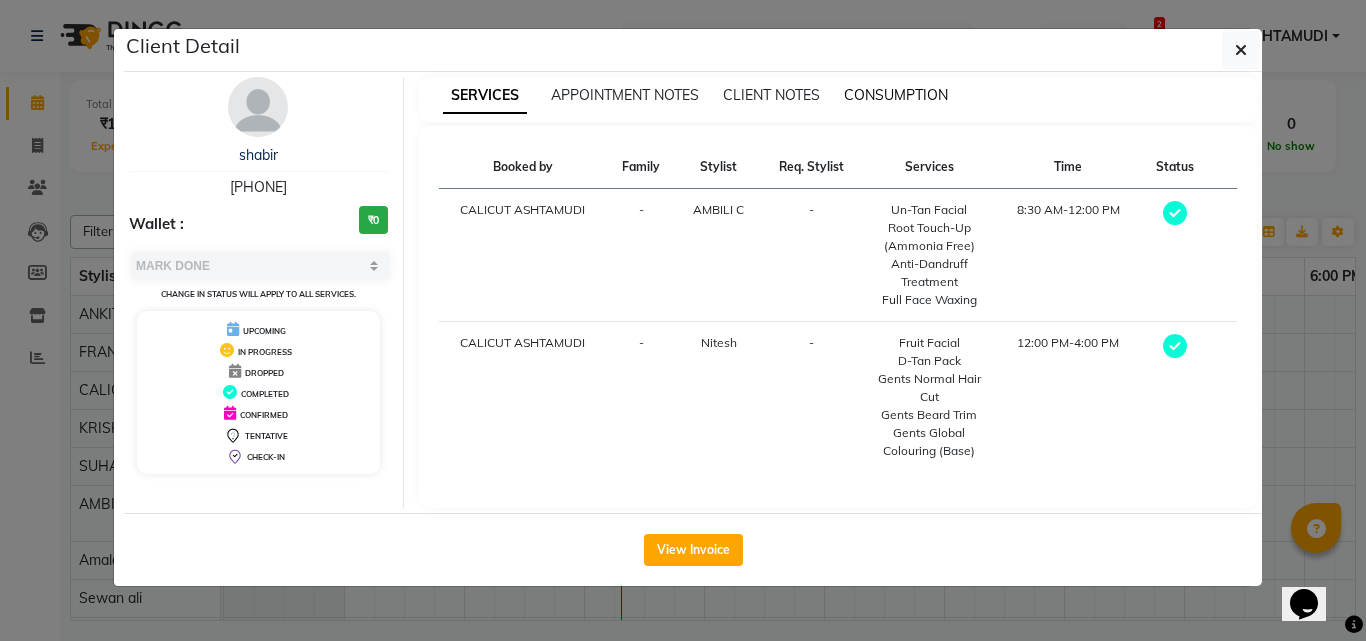 click on "CONSUMPTION" at bounding box center [896, 95] 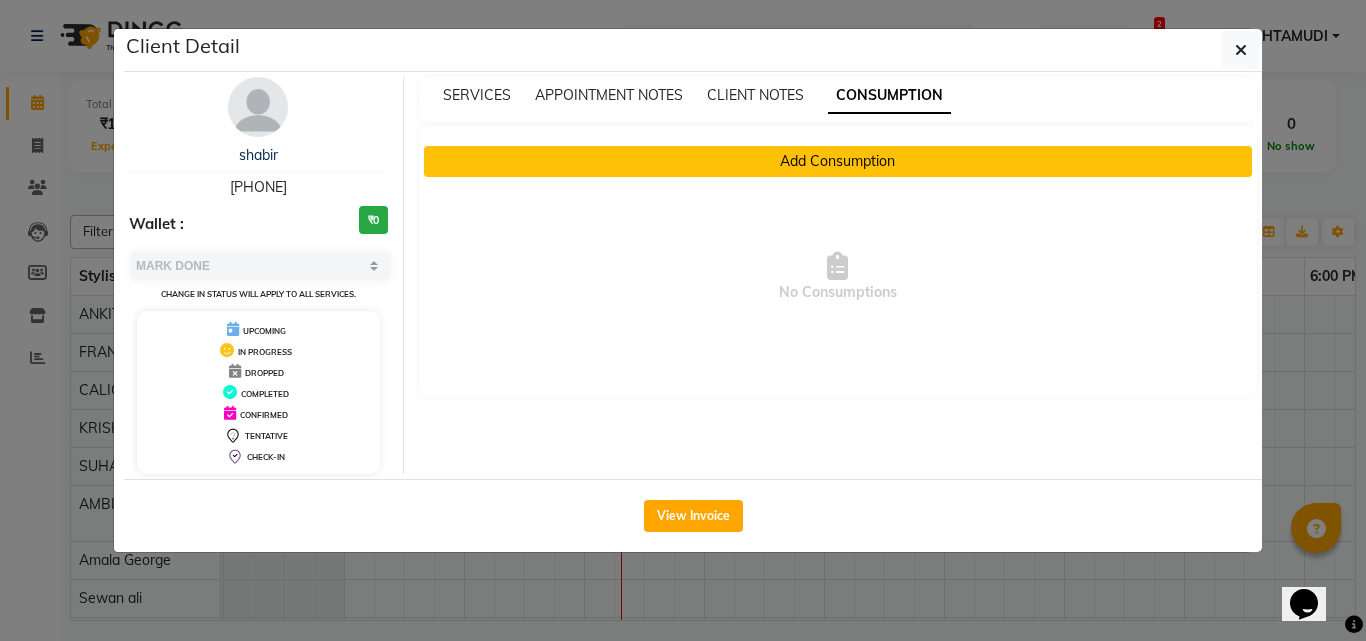 click on "Add Consumption" at bounding box center [838, 161] 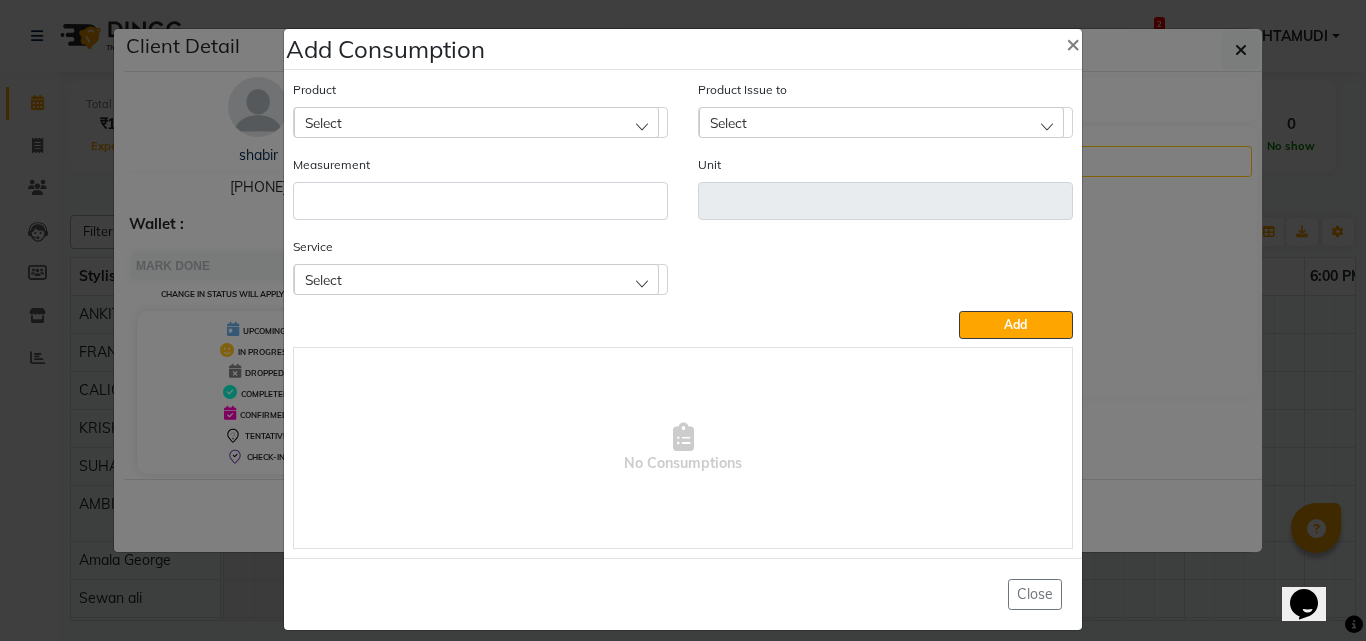 drag, startPoint x: 592, startPoint y: 263, endPoint x: 547, endPoint y: 297, distance: 56.400356 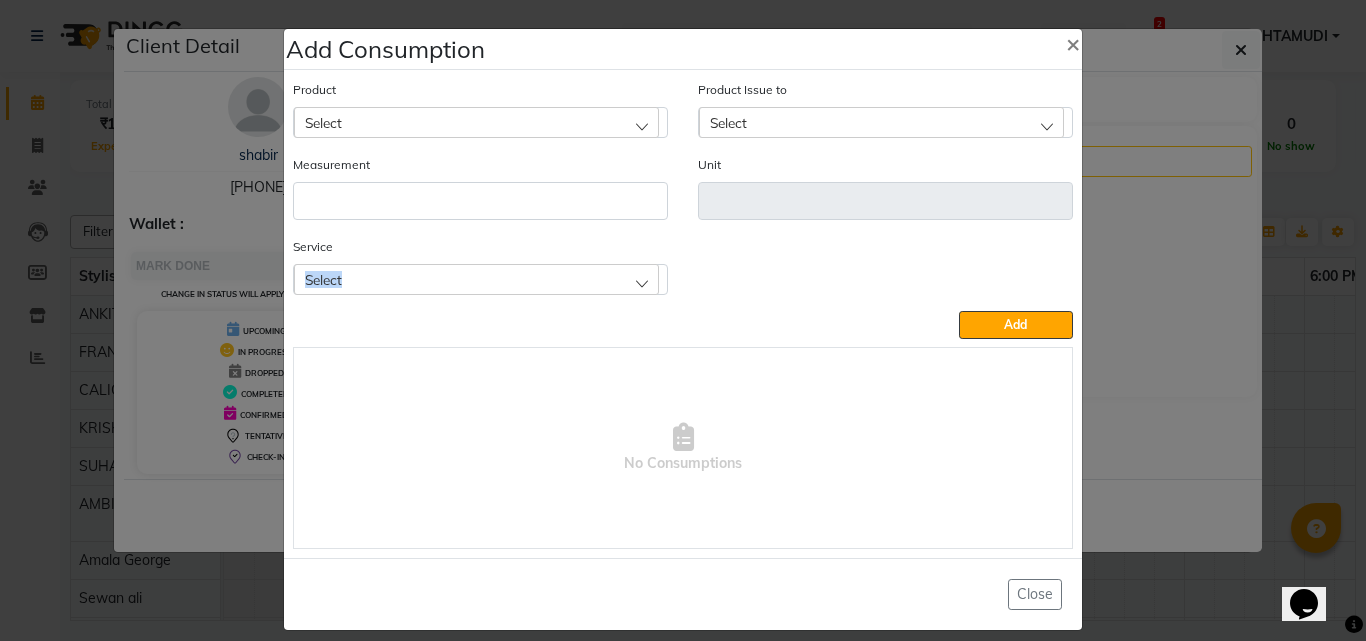 click on "Select" 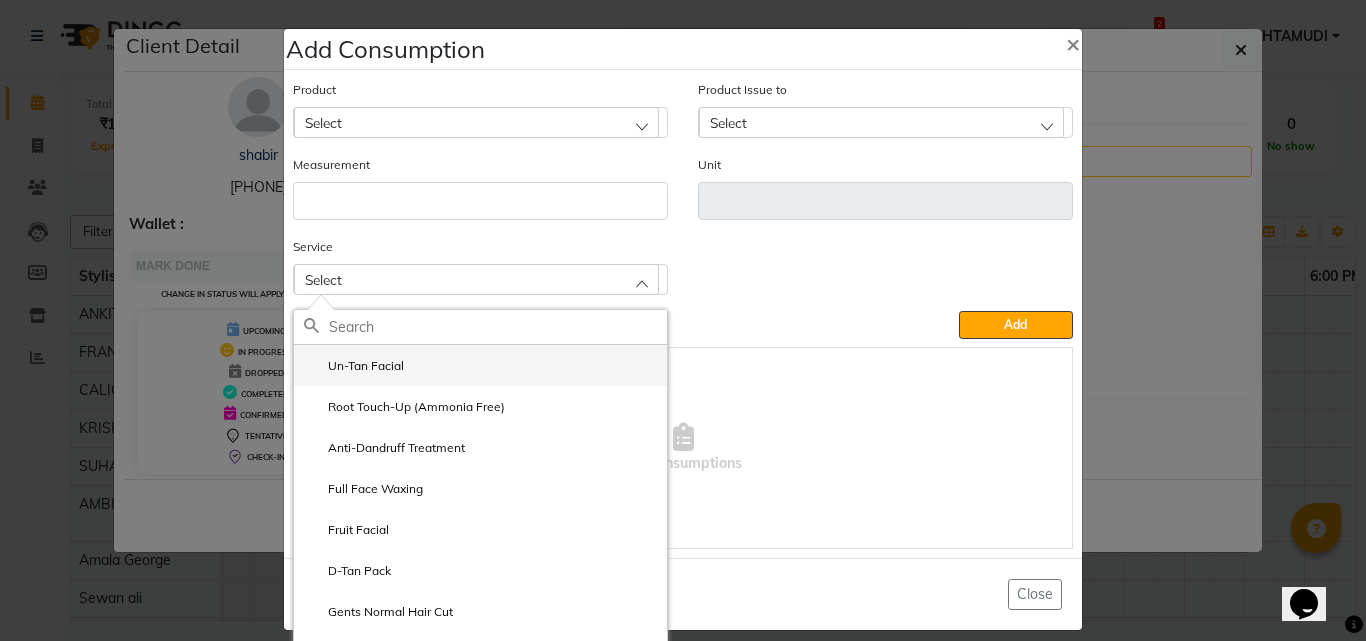 click on "Un-Tan Facial" 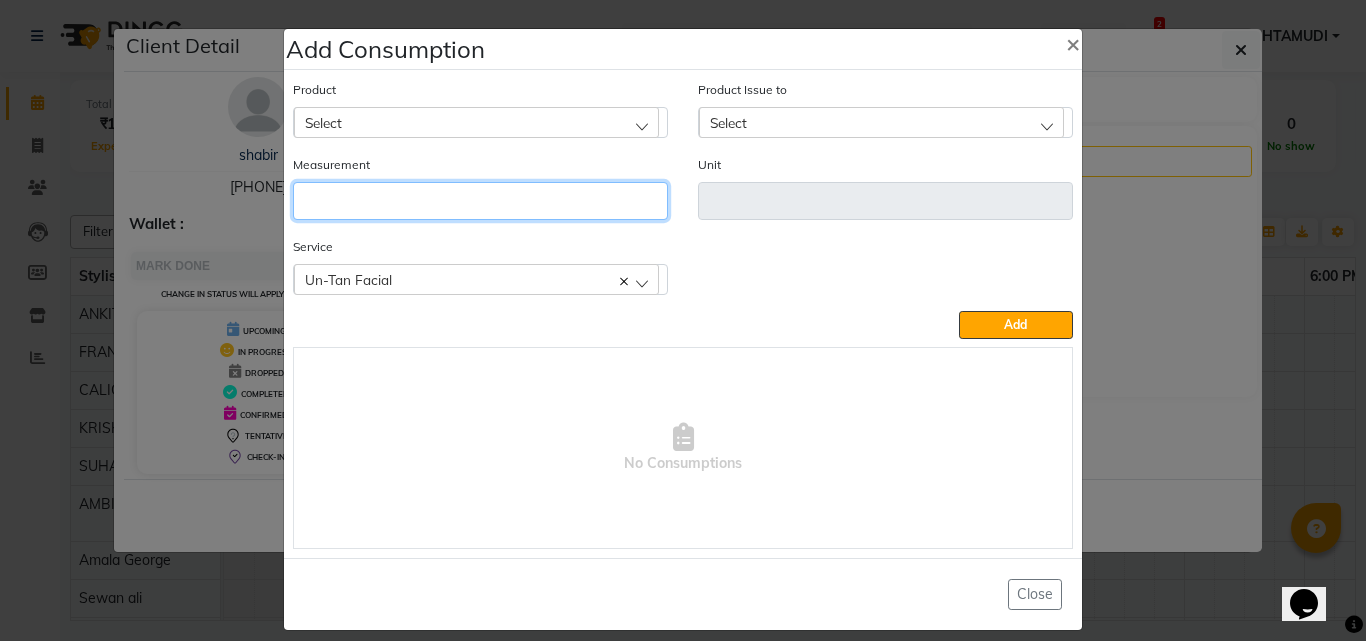 drag, startPoint x: 387, startPoint y: 221, endPoint x: 369, endPoint y: 208, distance: 22.203604 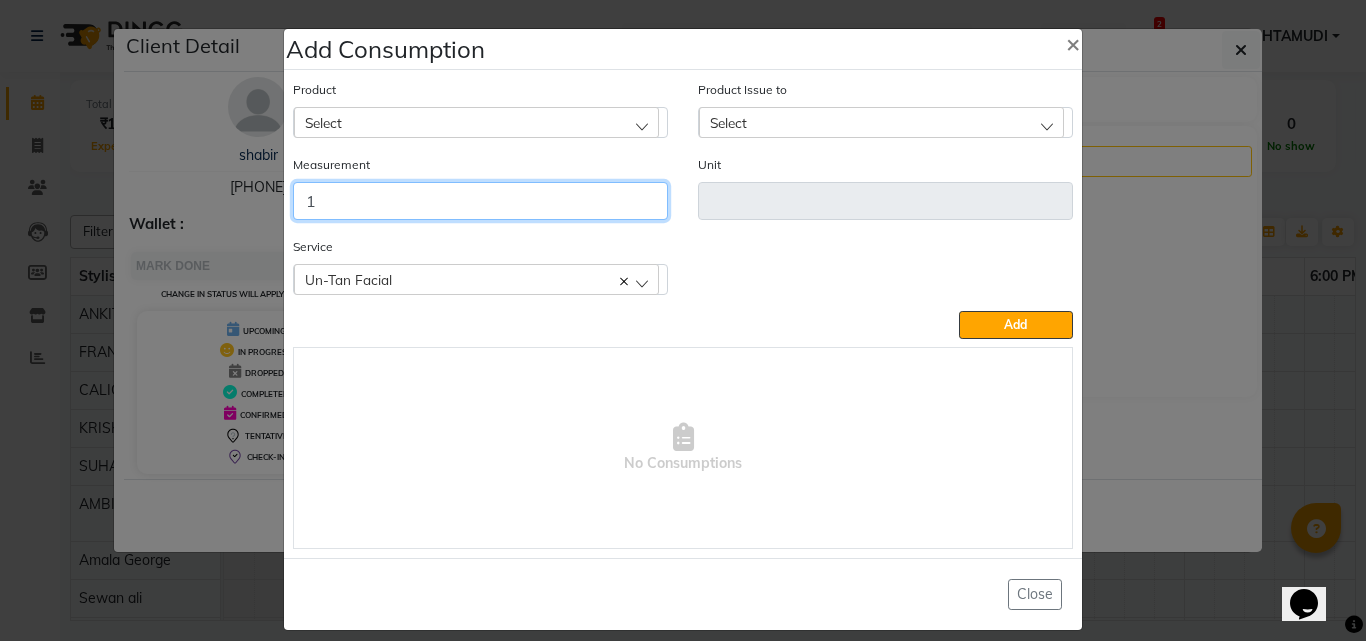 type on "1" 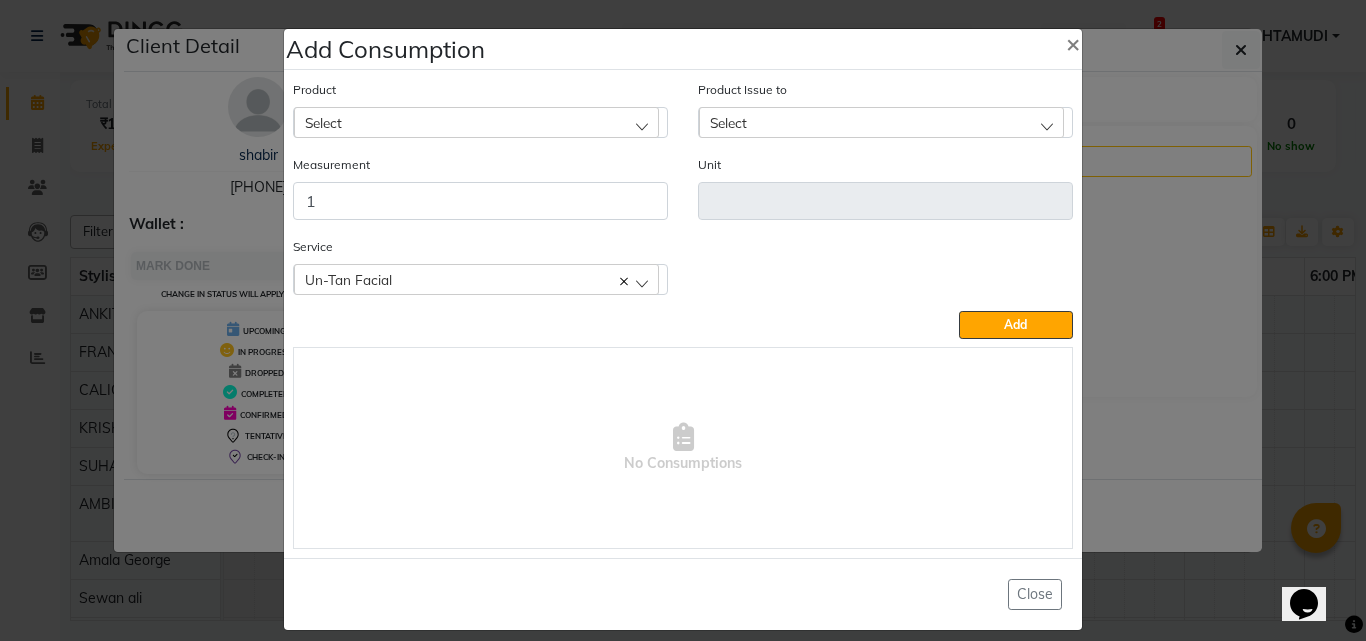 click on "Select" 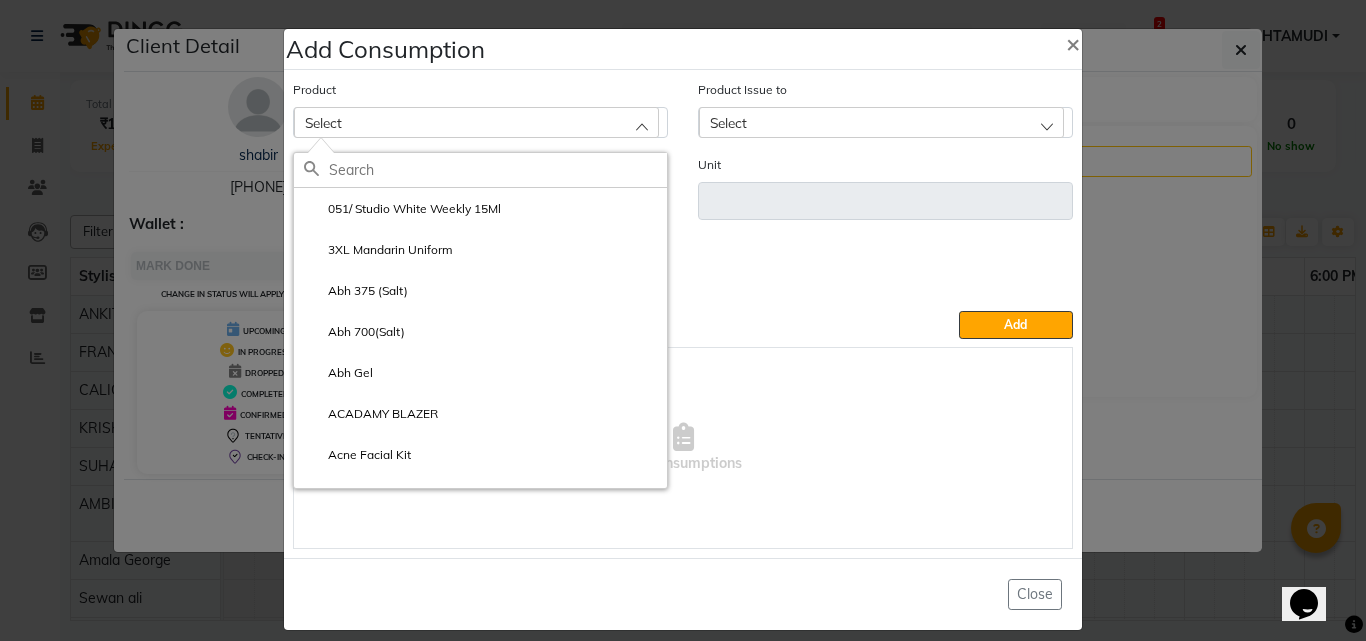 type on "u" 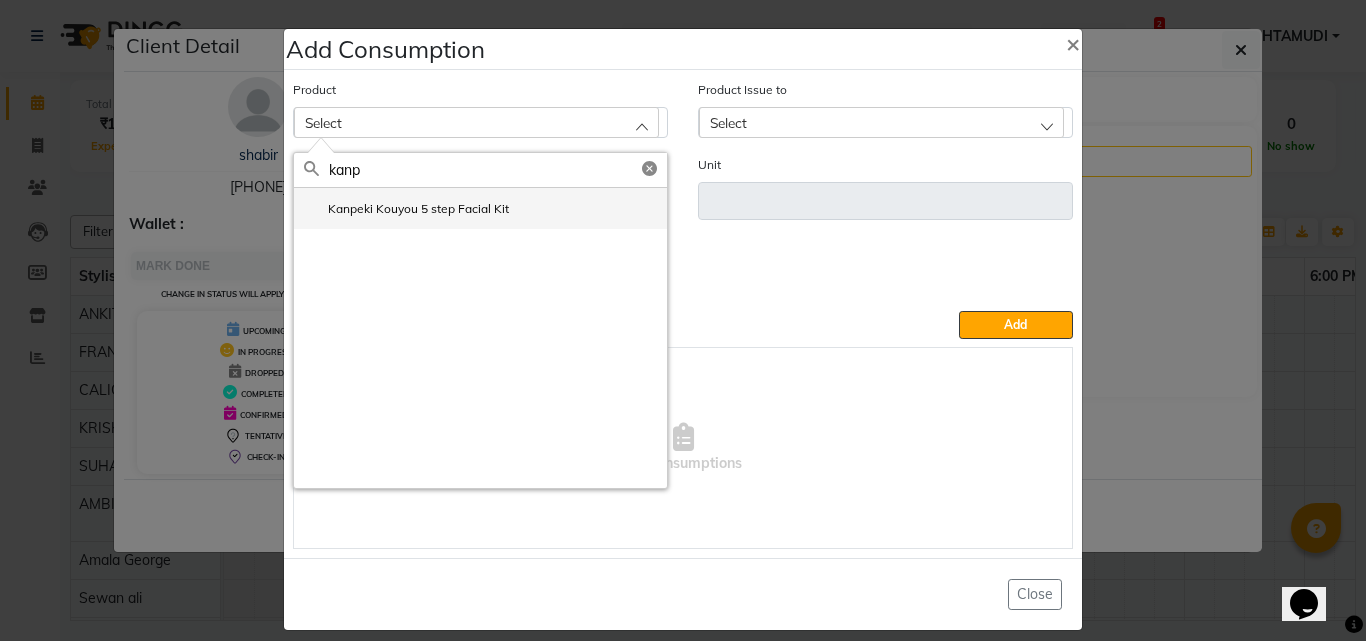 type on "kanp" 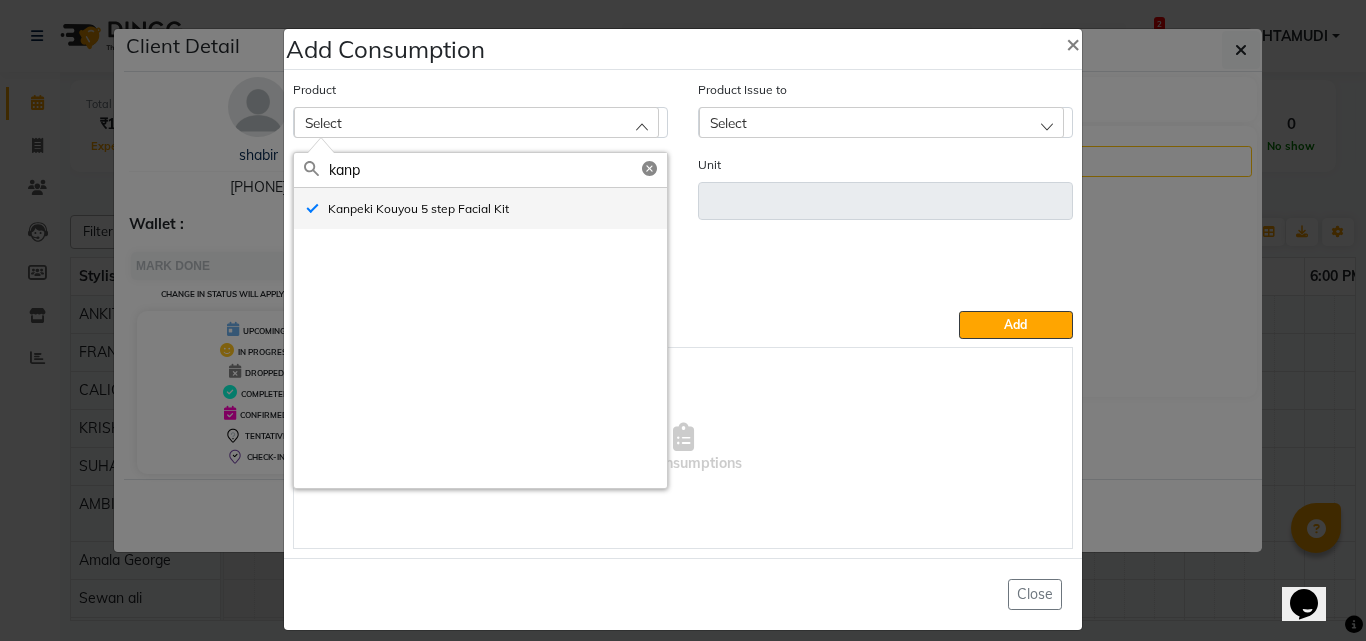 type on "pc" 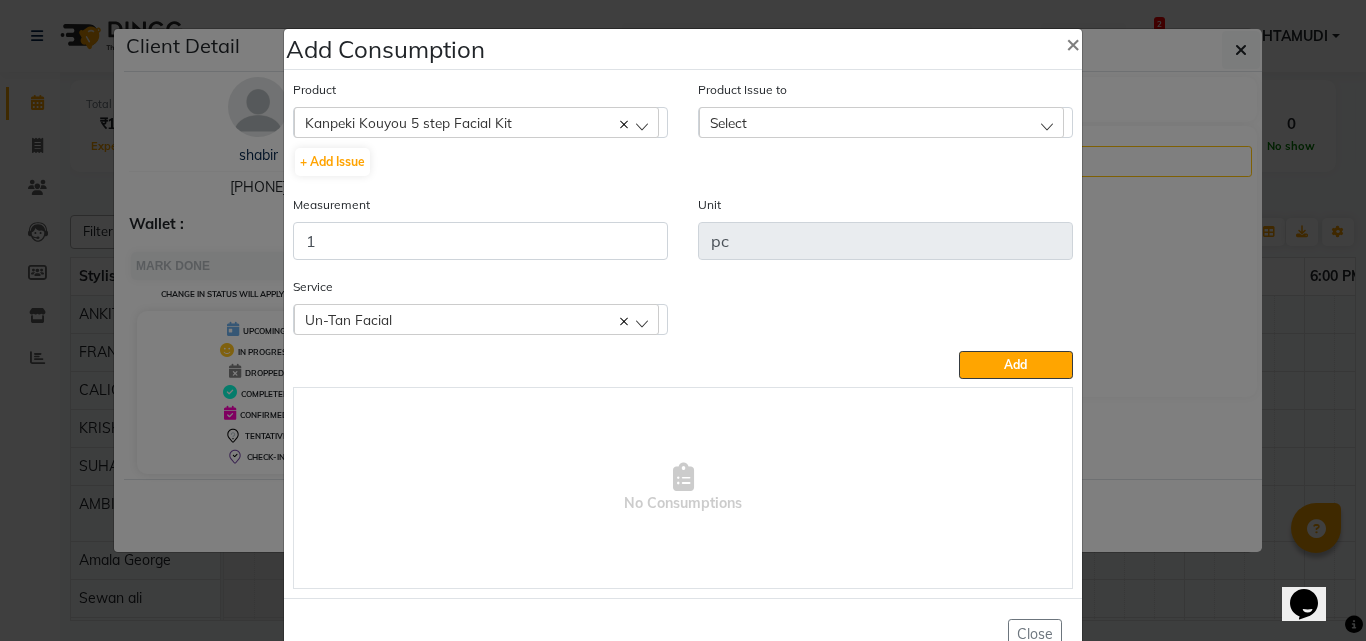 click on "Select" 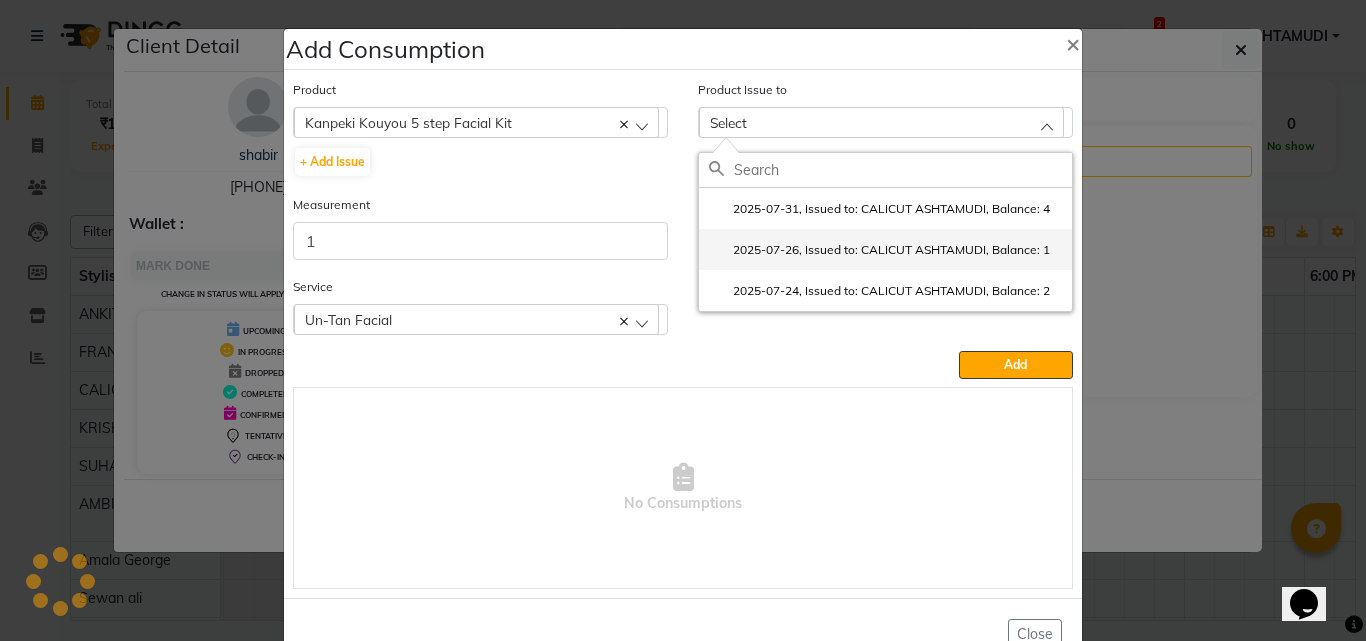 click on "2025-07-26, Issued to: CALICUT ASHTAMUDI, Balance: 1" 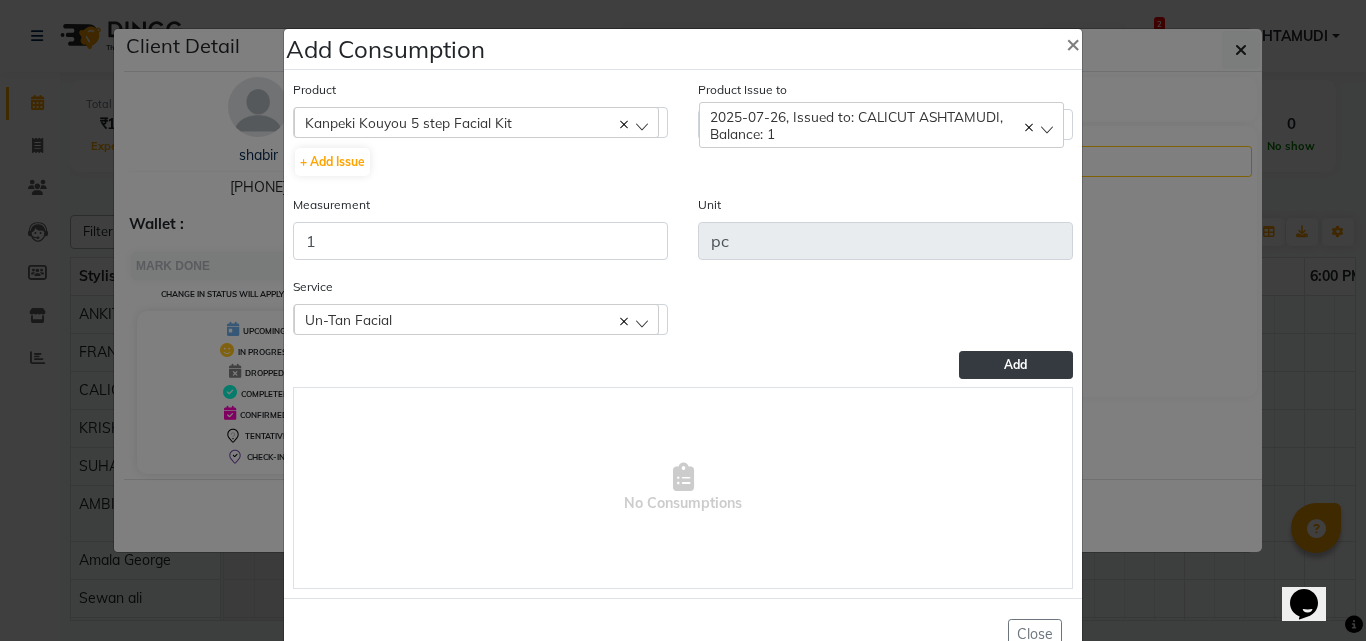 click on "Add" 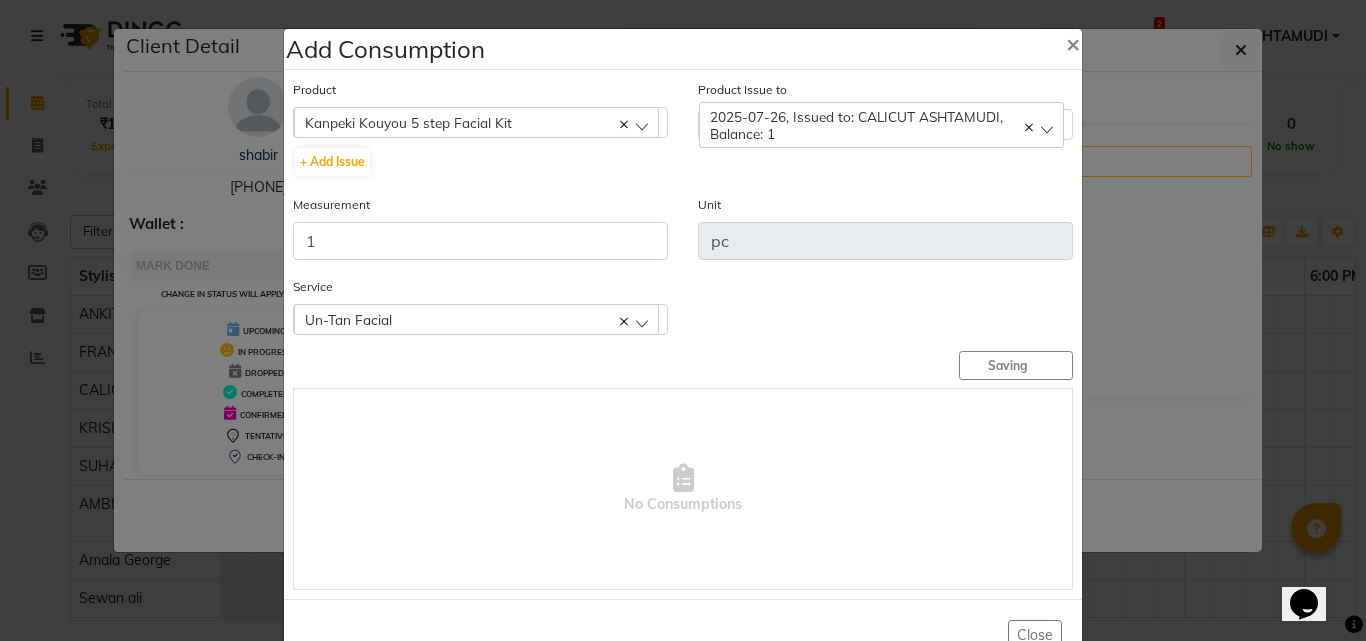 type 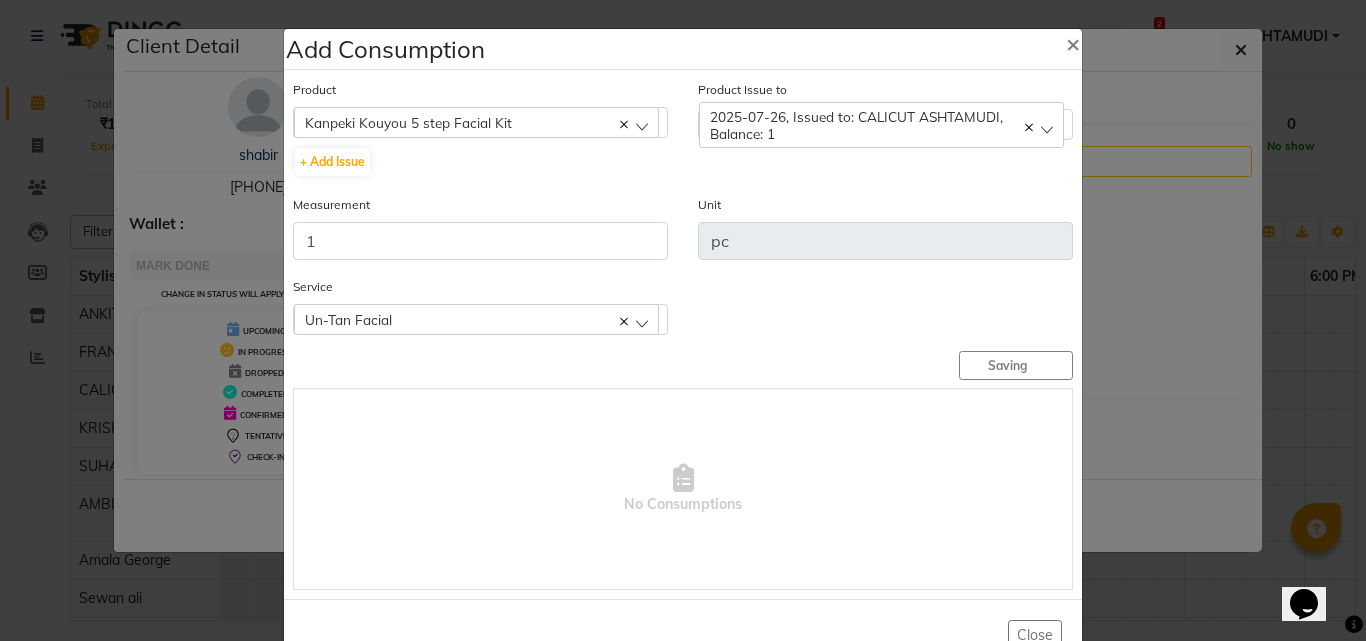 type 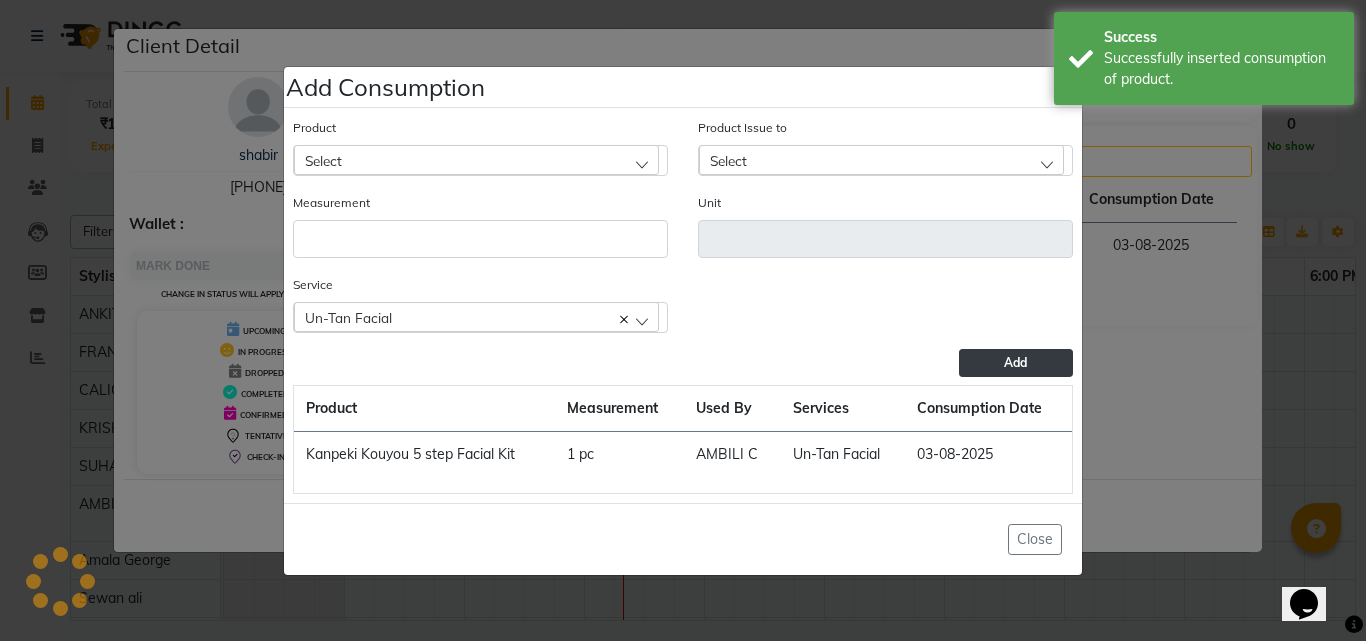 click on "Un-Tan Facial" 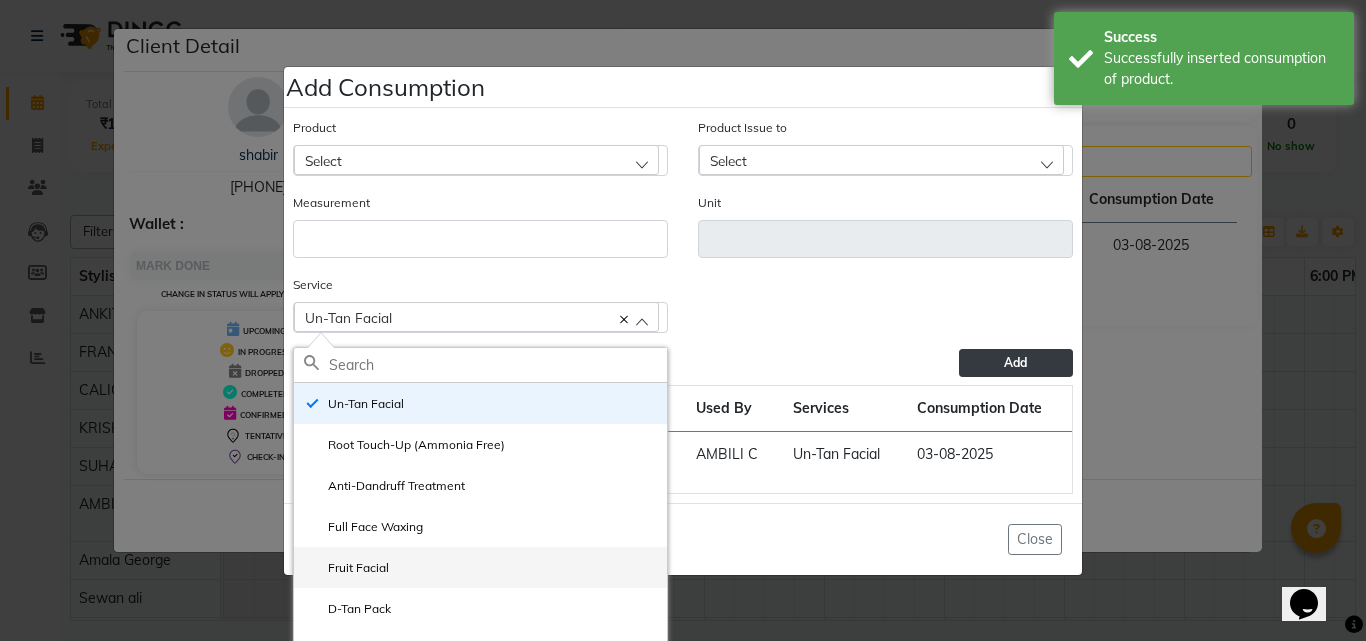 scroll, scrollTop: 69, scrollLeft: 0, axis: vertical 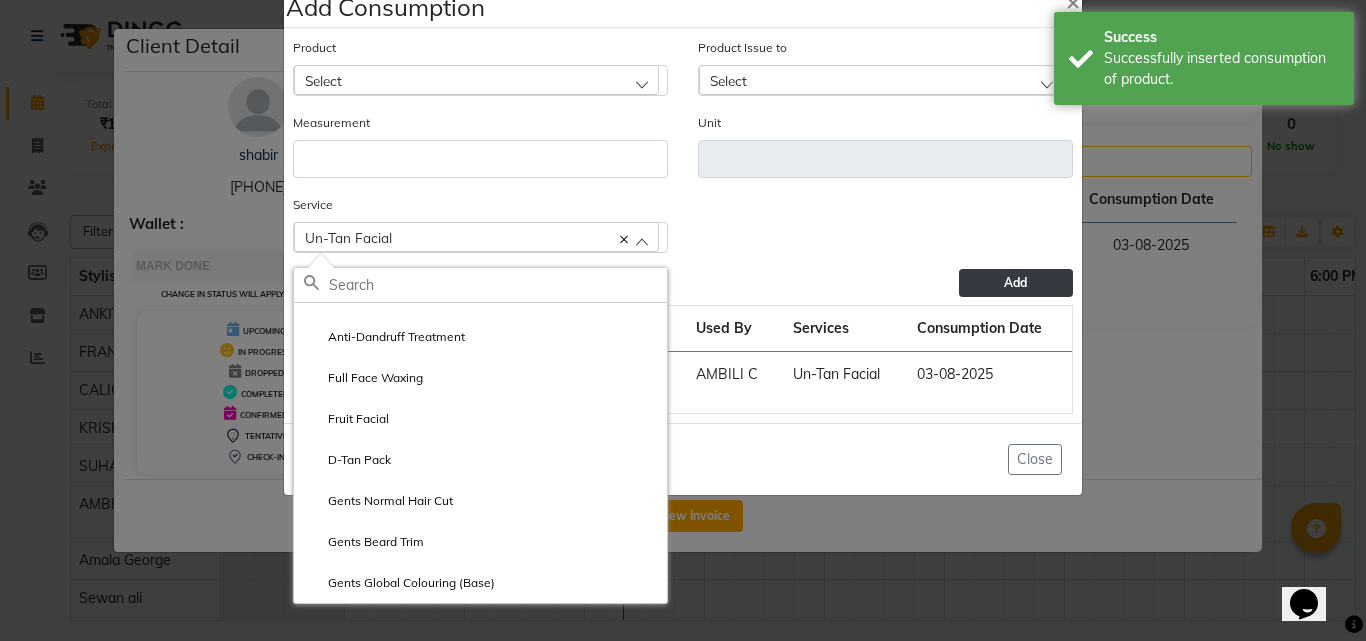 click on "Add Consumption × Product Select 051/ Studio White Weekly 15Ml Product Issue to Select 2025-07-31, Issued to: CALICUT ASHTAMUDI, Balance: 4 2025-07-26, Issued to: CALICUT ASHTAMUDI, Balance: 1 2025-07-24, Issued to: CALICUT ASHTAMUDI, Balance: 2 Measurement Unit Service  Un-Tan Facial   Un-Tan Facial   Root Touch-Up (Ammonia Free)  Anti-Dandruff Treatment  Full Face Waxing  Fruit Facial  D-Tan Pack  Gents Normal Hair Cut  Gents Beard Trim  Gents Global Colouring (Base)  Add  Product Measurement Used By Services Consumption Date  Kanpeki Kouyou 5 step Facial Kit   1 pc   AMBILI C   Un-Tan Facial    03-08-2025   Close" 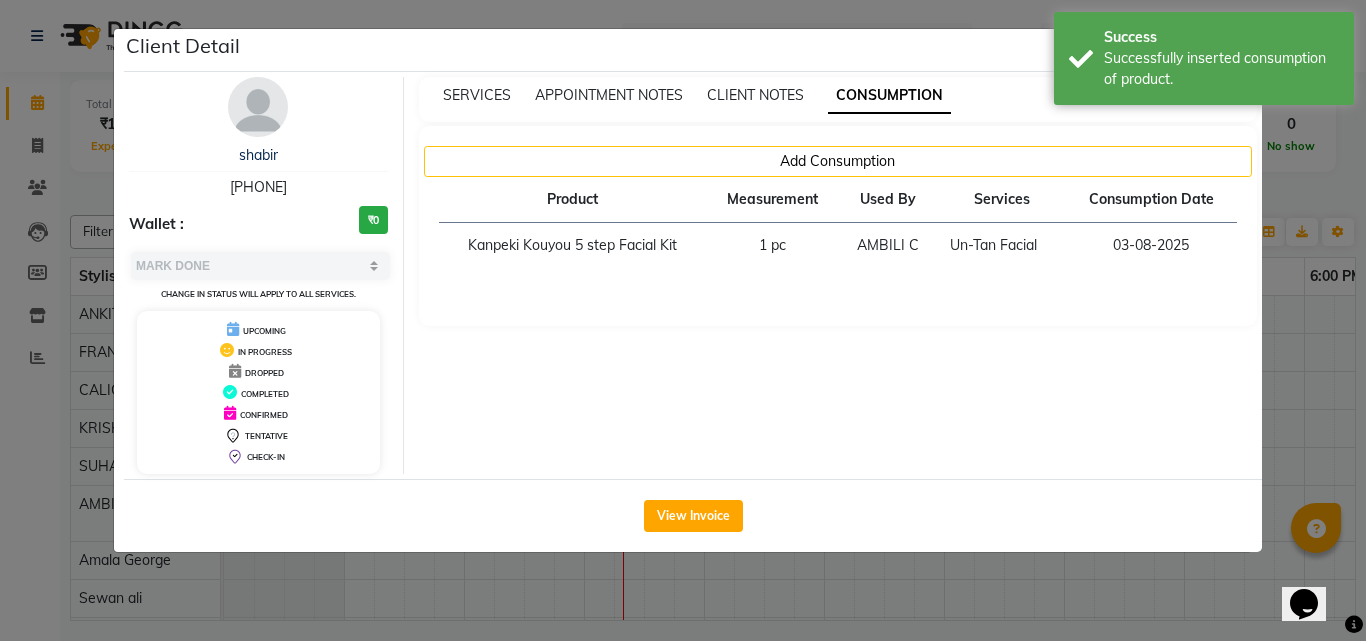 click on "Client Detail  shabir    9745909765 Wallet : ₹0 Select MARK DONE UPCOMING Change in status will apply to all services. UPCOMING IN PROGRESS DROPPED COMPLETED CONFIRMED TENTATIVE CHECK-IN SERVICES APPOINTMENT NOTES CLIENT NOTES CONSUMPTION Add Consumption Product Measurement Used By Services Consumption Date  Kanpeki Kouyou 5 step Facial Kit   1 pc   AMBILI C   Un-Tan Facial    03-08-2025   View Invoice" 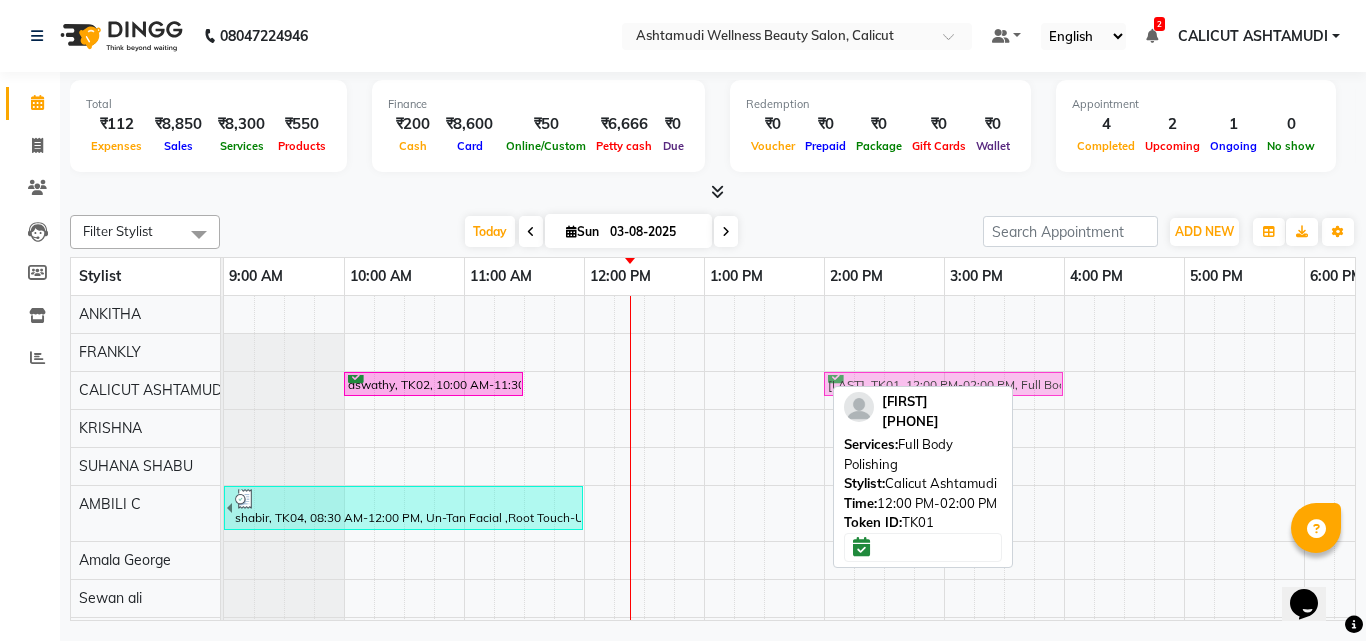 drag, startPoint x: 708, startPoint y: 379, endPoint x: 940, endPoint y: 396, distance: 232.62201 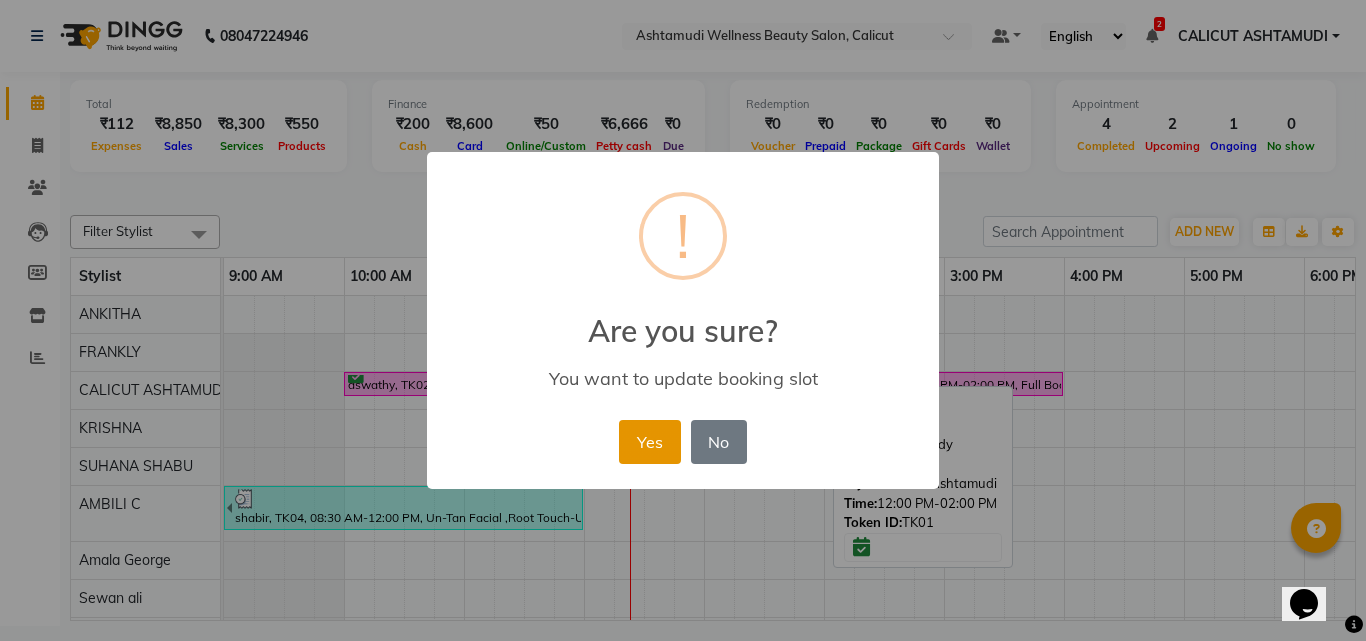 click on "Yes" at bounding box center (649, 442) 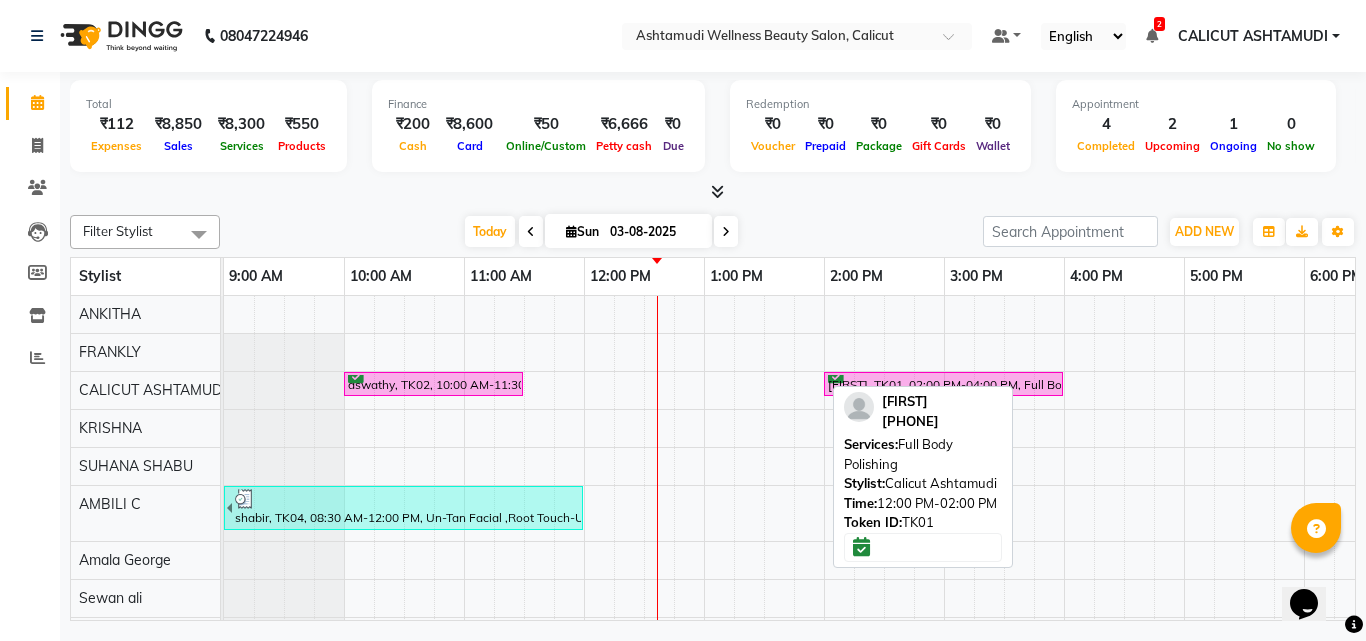 click on "aswathy, TK02, 10:00 AM-11:30 AM, Hydra Brightening Facial     SANA, TK01, 02:00 PM-04:00 PM, Full Body Polishing     shabir, TK04, 08:30 AM-12:00 PM, Un-Tan Facial ,Root Touch-Up (Ammonia Free),Anti-Dandruff Treatment,Full Face Waxing    ashna, TK05, 12:00 PM-12:45 PM, Ironing     satheesh, TK03, 11:15 AM-11:45 AM, Gents Beard Trim     shabir, TK04, 12:00 PM-04:00 PM, Fruit Facial,D-Tan Pack,Gents Normal Hair Cut,Gents Beard Trim,Gents Global Colouring (Base)     anupama, TK06, 12:00 PM-12:15 PM, Eyebrows Threading" at bounding box center (1124, 588) 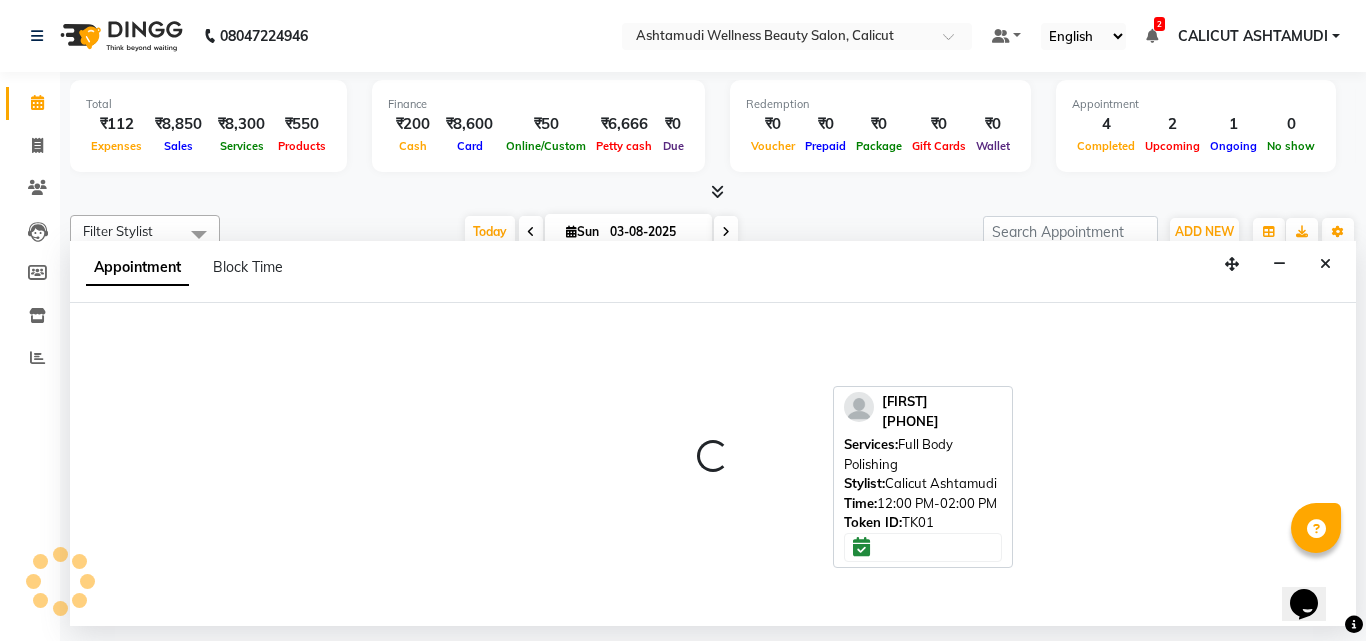 select on "27314" 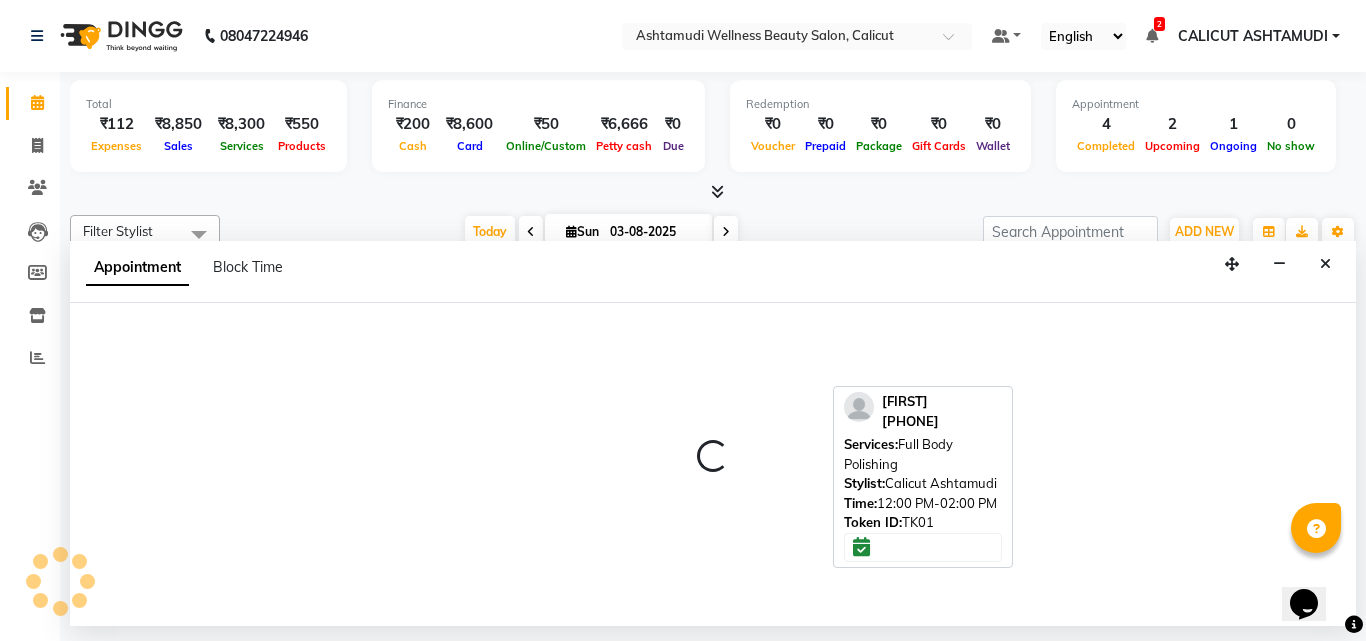 select on "750" 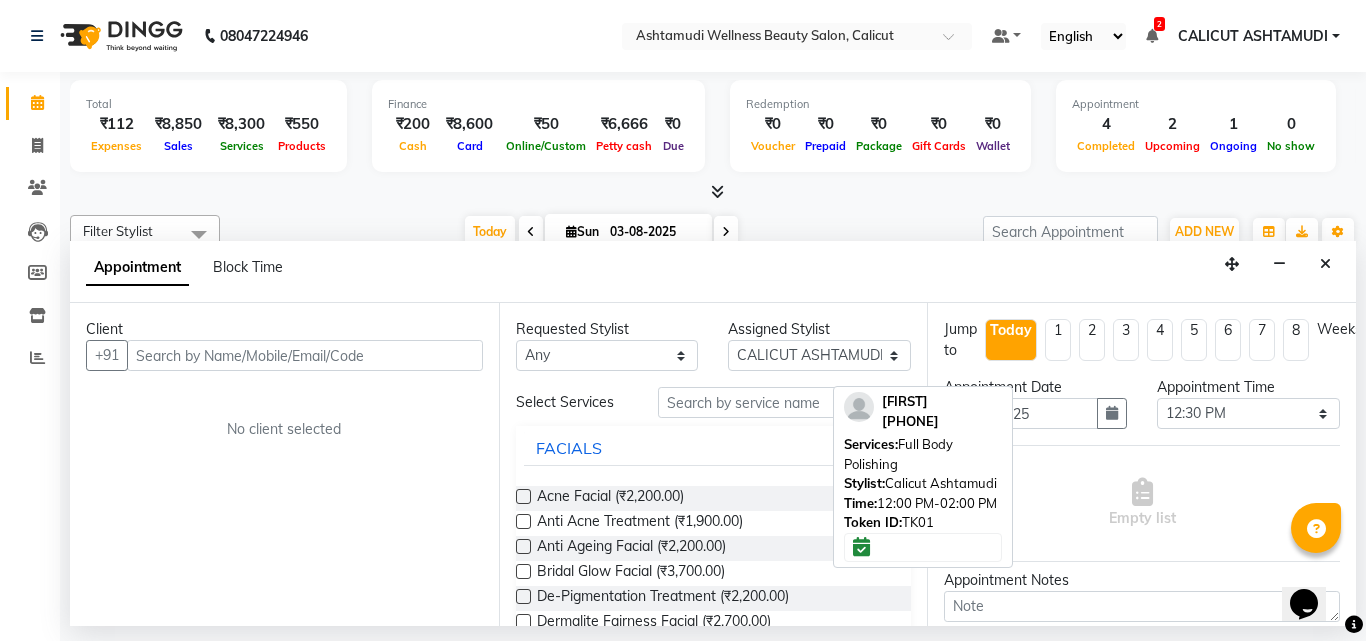 click at bounding box center [305, 355] 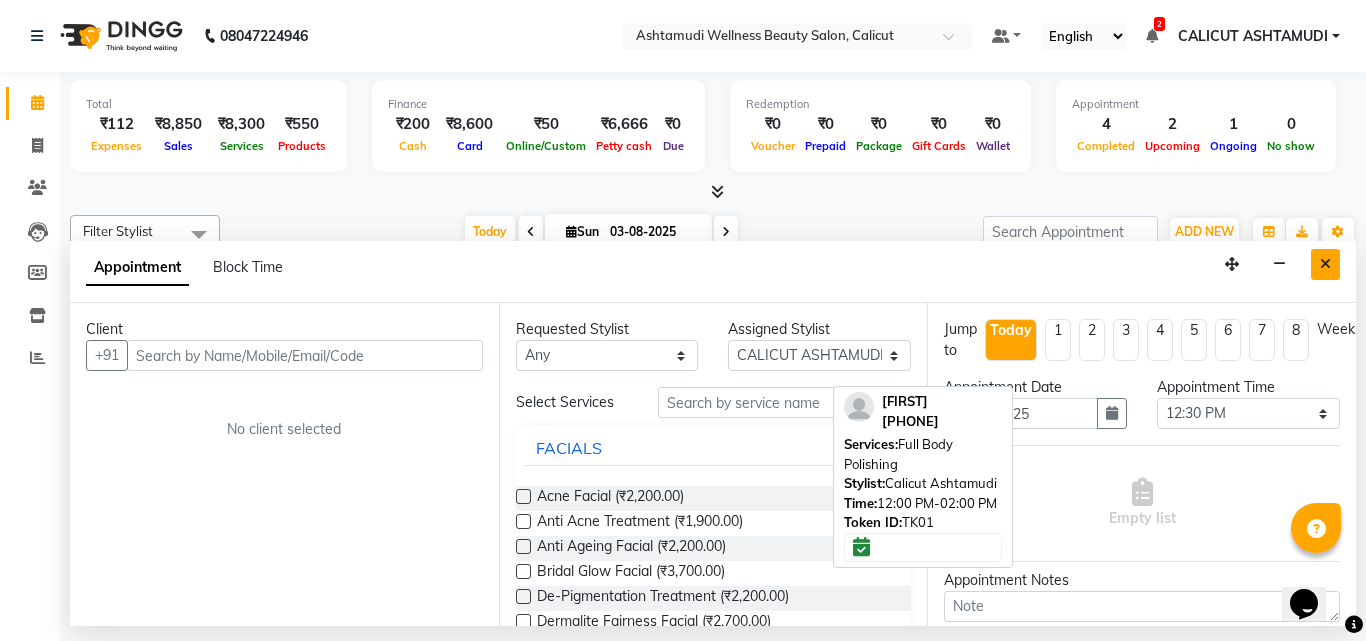 click at bounding box center (1325, 264) 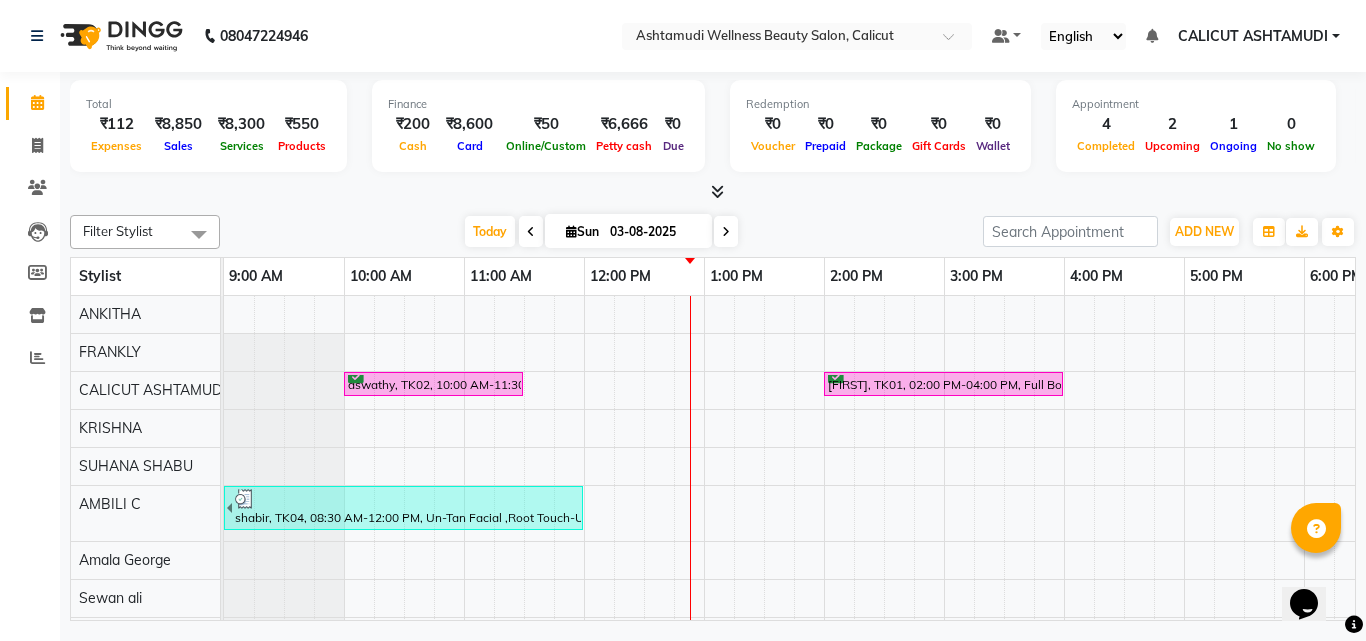 scroll, scrollTop: 82, scrollLeft: 0, axis: vertical 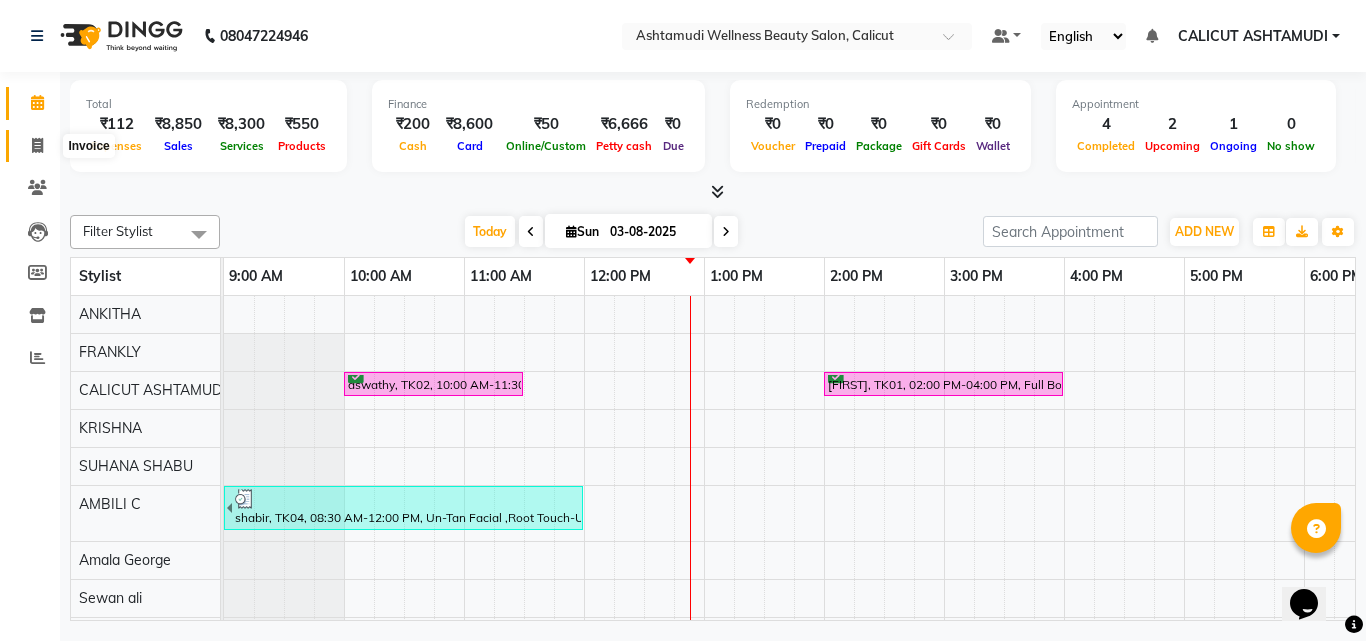 click 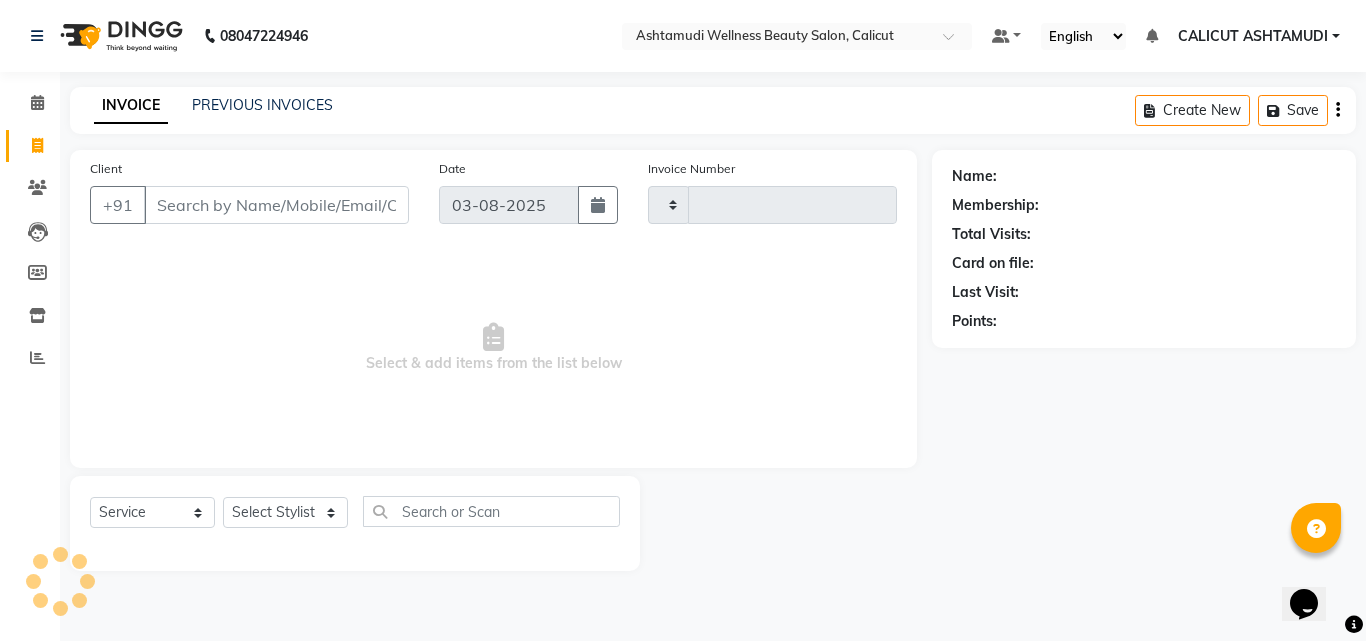 type on "3184" 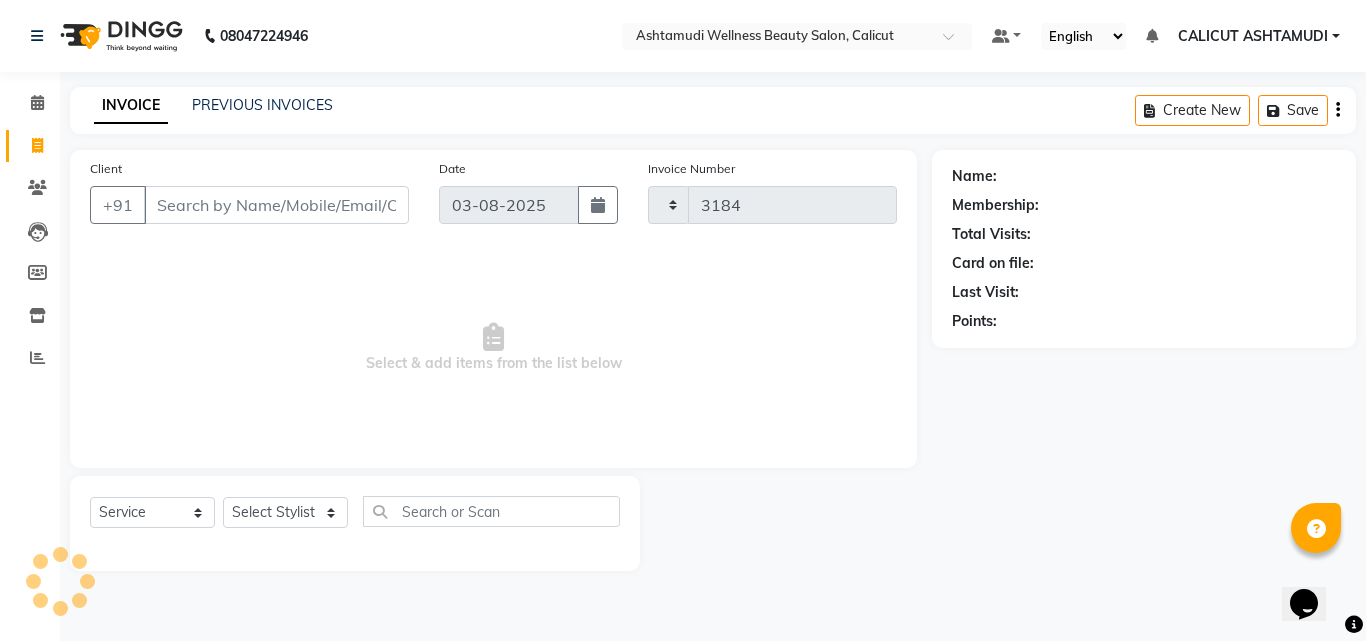 select on "4630" 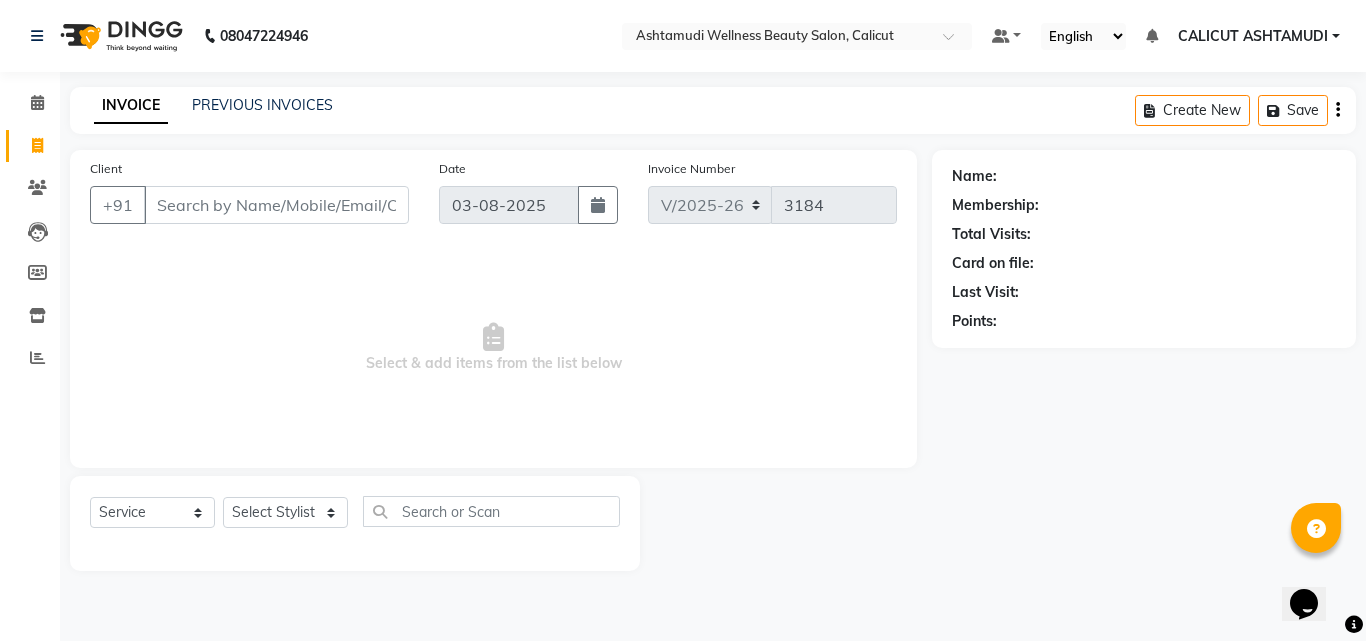 click on "Client" at bounding box center [276, 205] 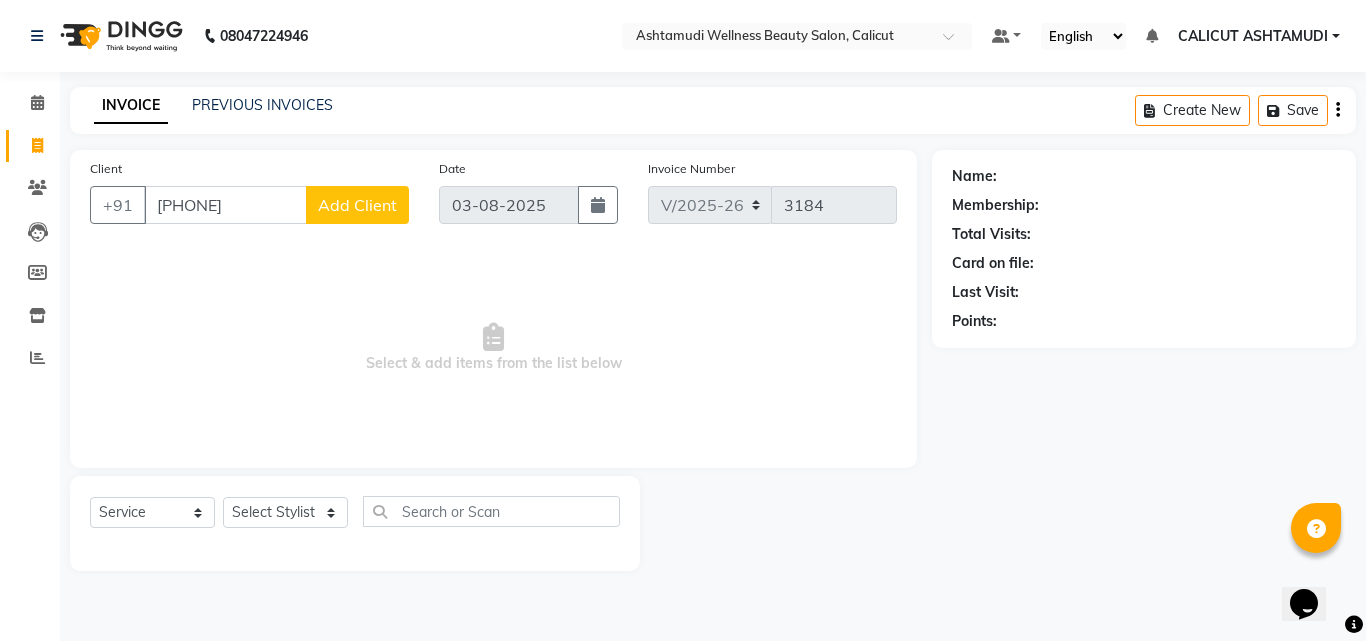 type on "9645309707" 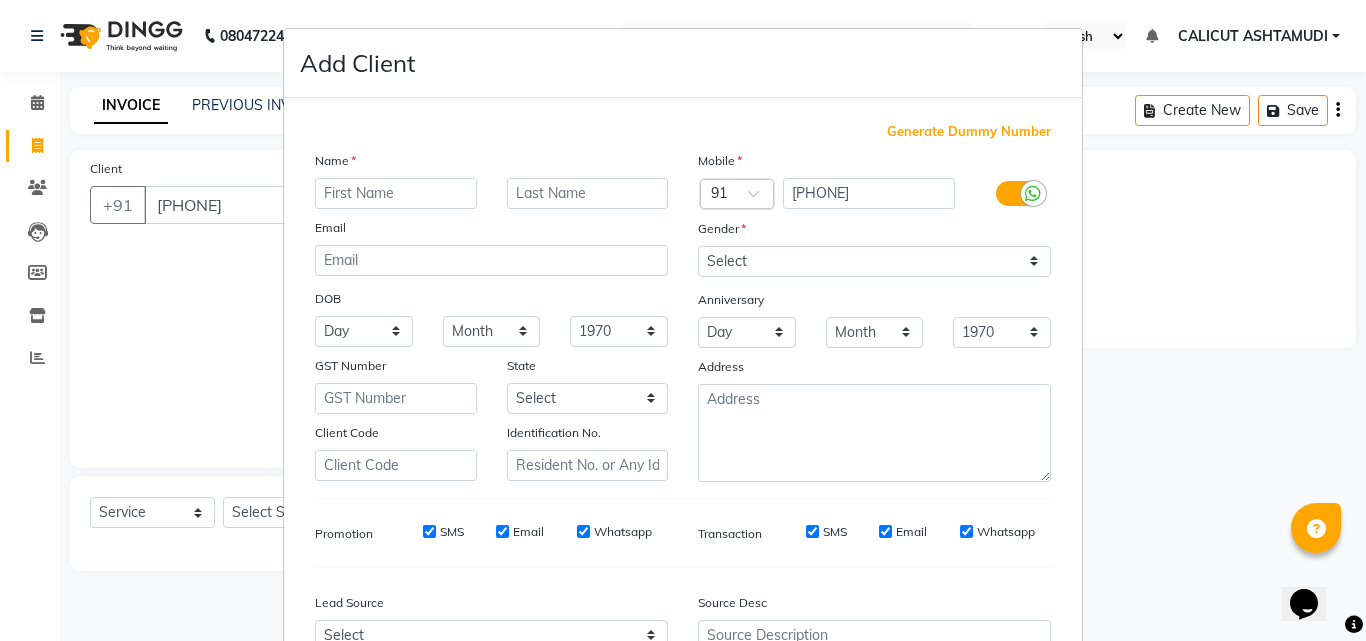 click at bounding box center (396, 193) 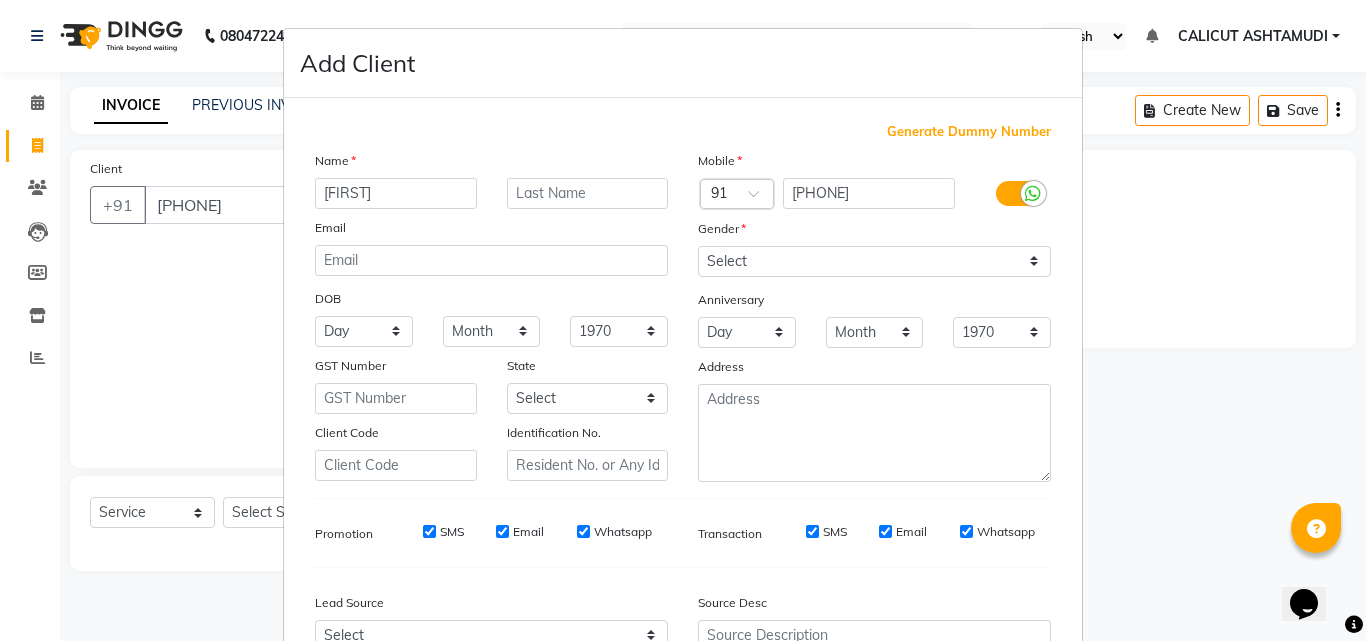type on "sharanya" 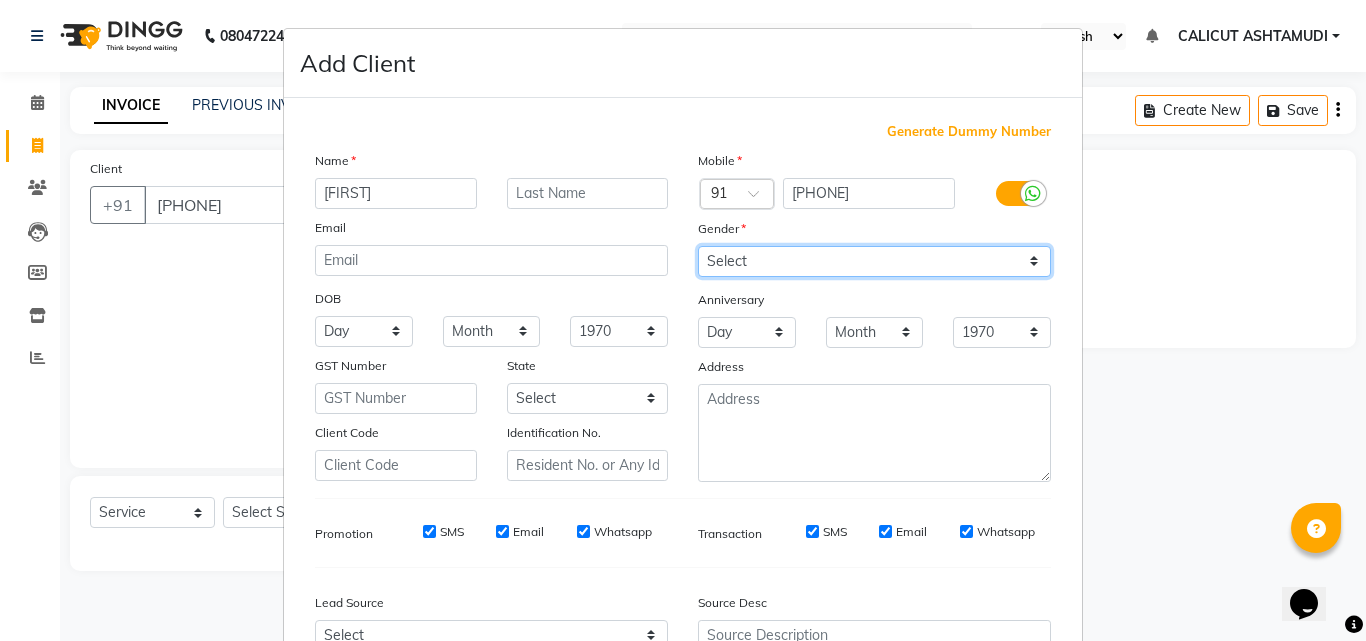 drag, startPoint x: 825, startPoint y: 259, endPoint x: 820, endPoint y: 274, distance: 15.811388 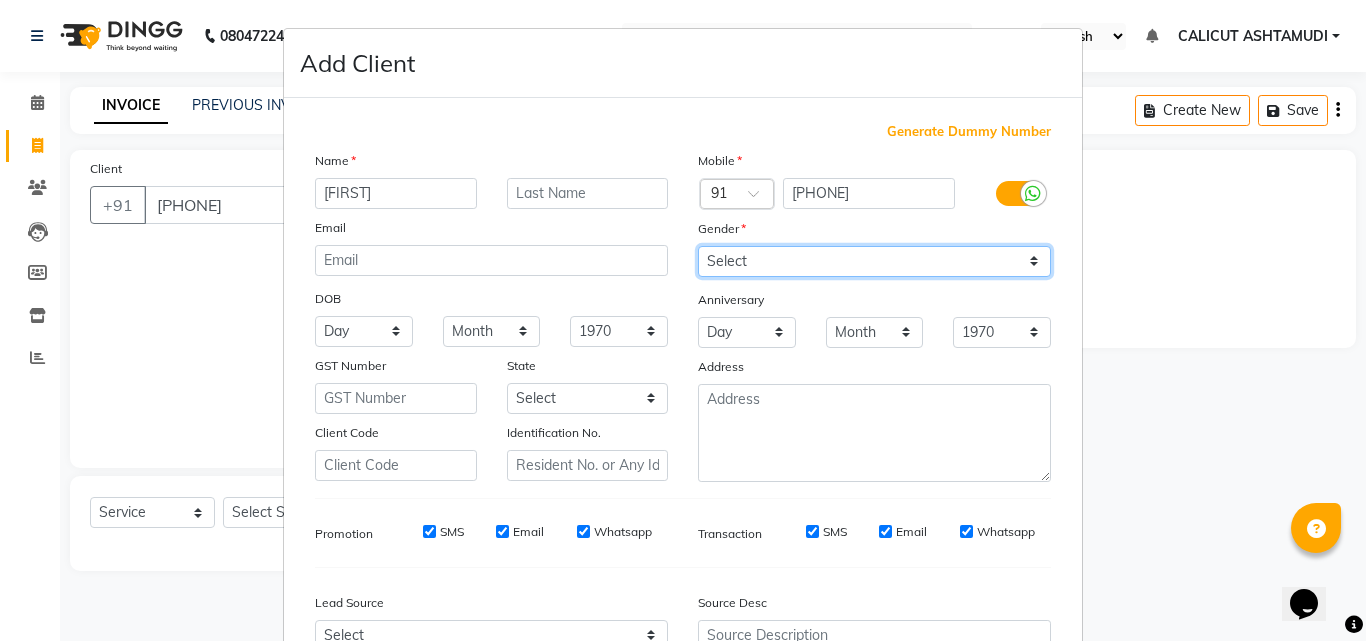 click on "Select Male Female Other Prefer Not To Say" at bounding box center (874, 261) 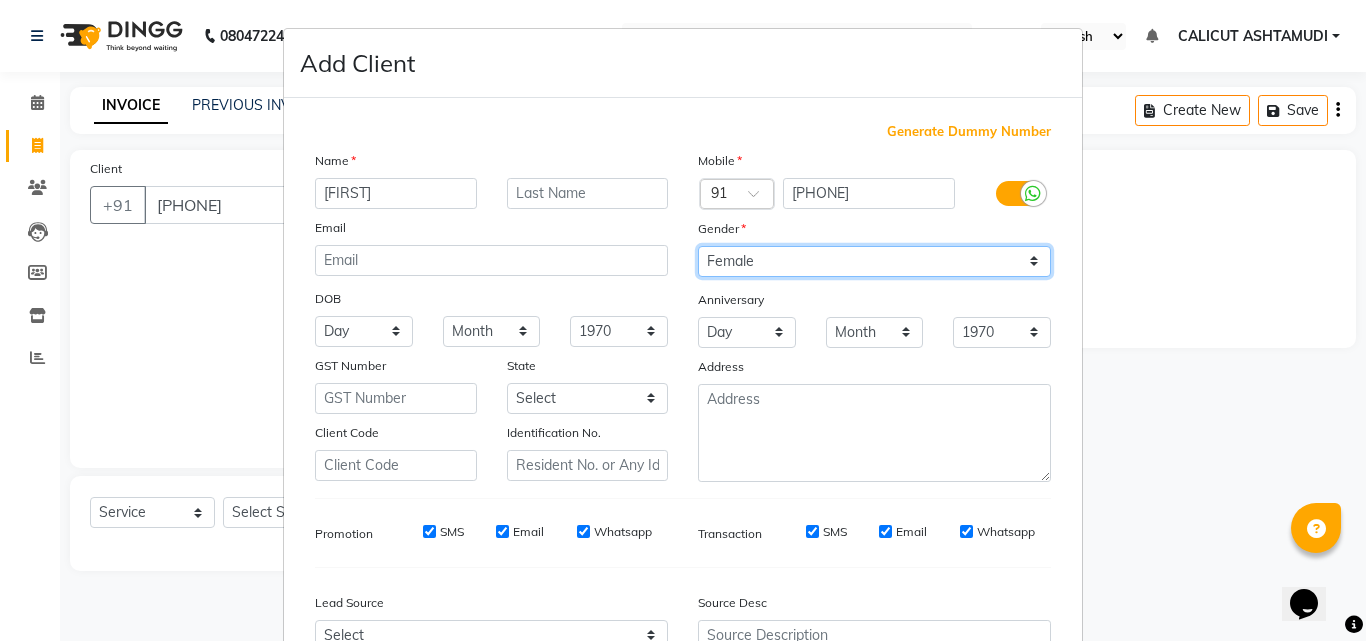 click on "Select Male Female Other Prefer Not To Say" at bounding box center (874, 261) 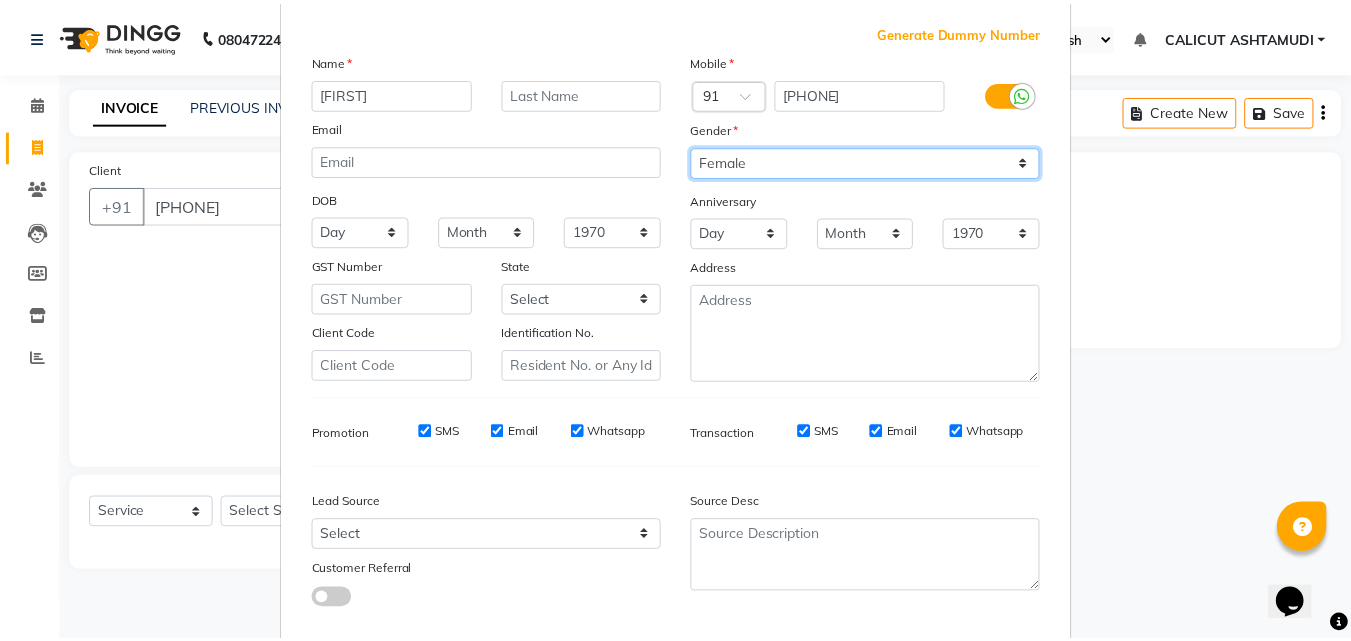 scroll, scrollTop: 208, scrollLeft: 0, axis: vertical 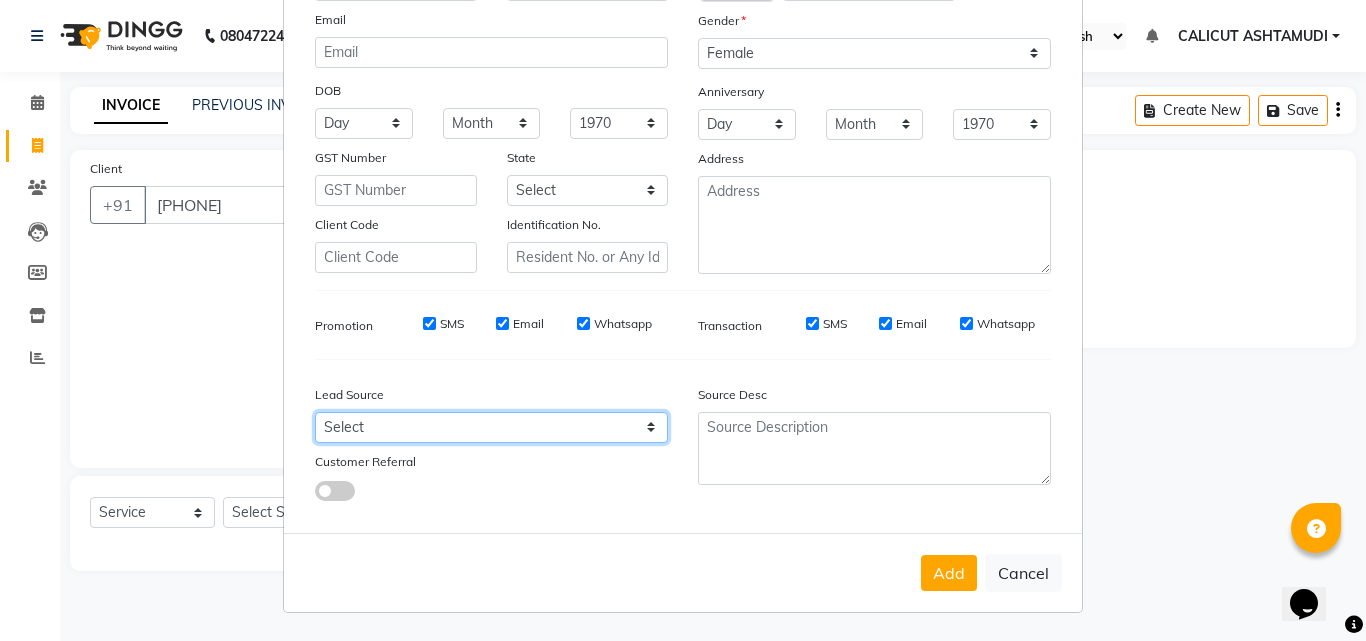 click on "Select Walk-in Referral Internet Friend Word of Mouth Advertisement Facebook JustDial Google Other Instagram  YouTube  WhatsApp" at bounding box center [491, 427] 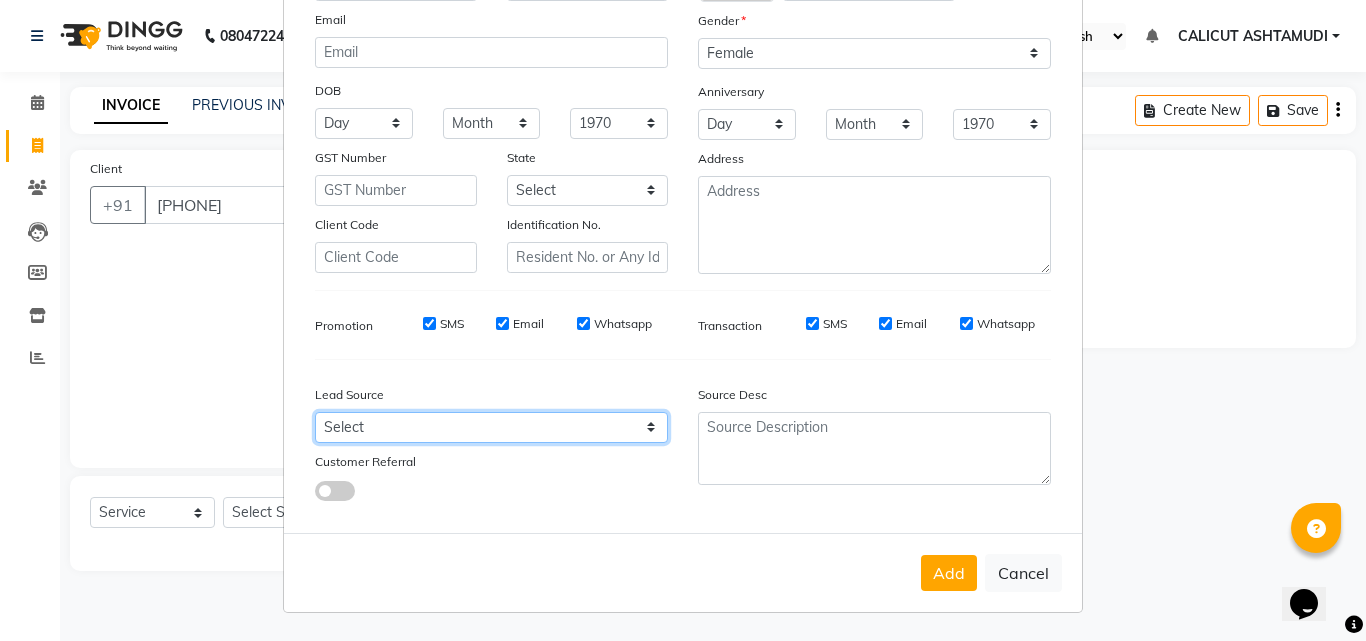 select on "31336" 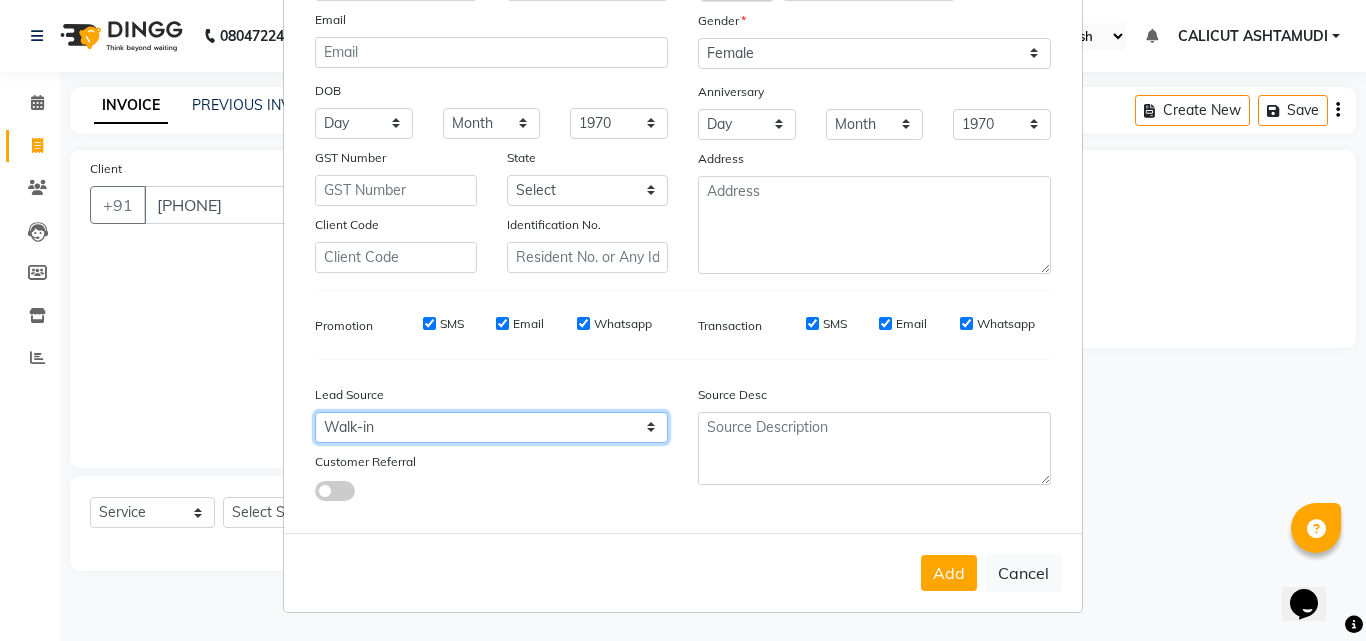 click on "Select Walk-in Referral Internet Friend Word of Mouth Advertisement Facebook JustDial Google Other Instagram  YouTube  WhatsApp" at bounding box center [491, 427] 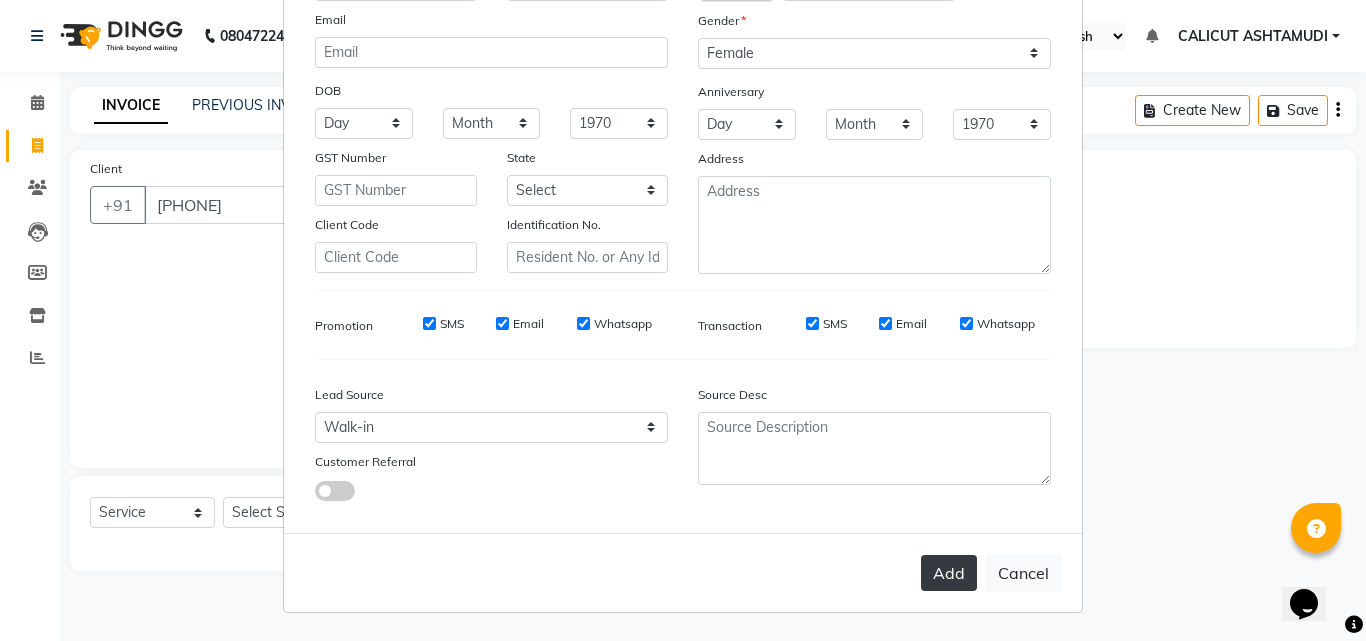click on "Add" at bounding box center [949, 573] 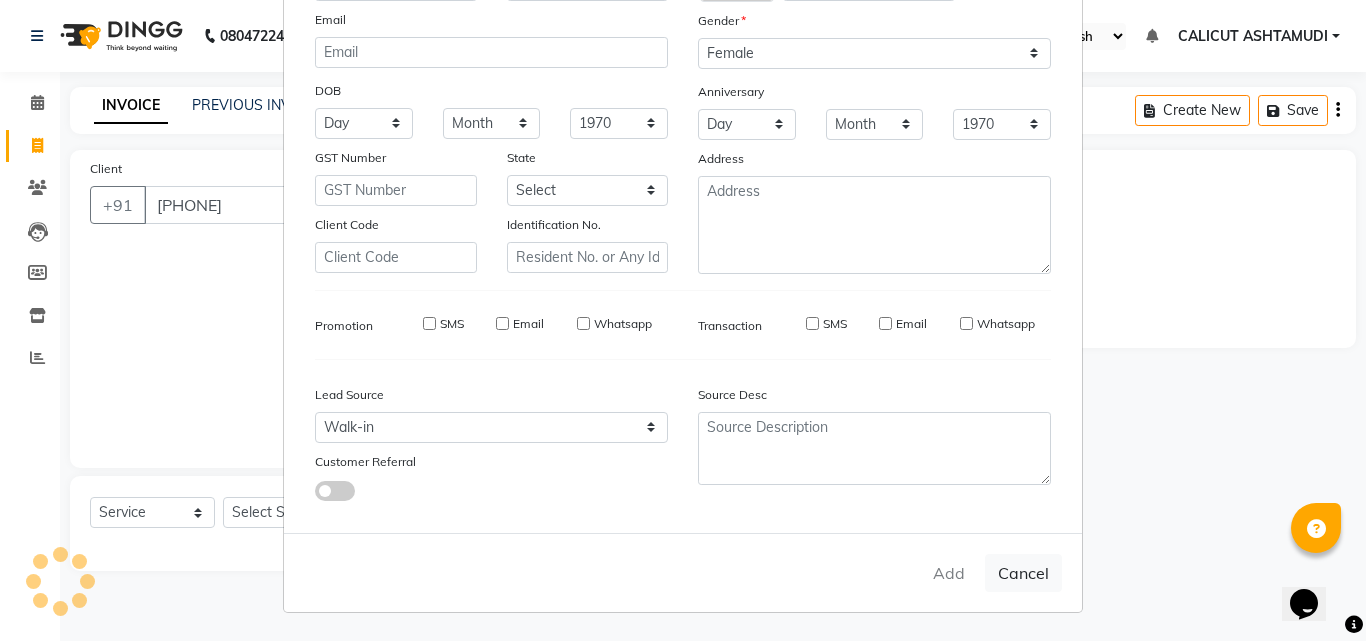 type 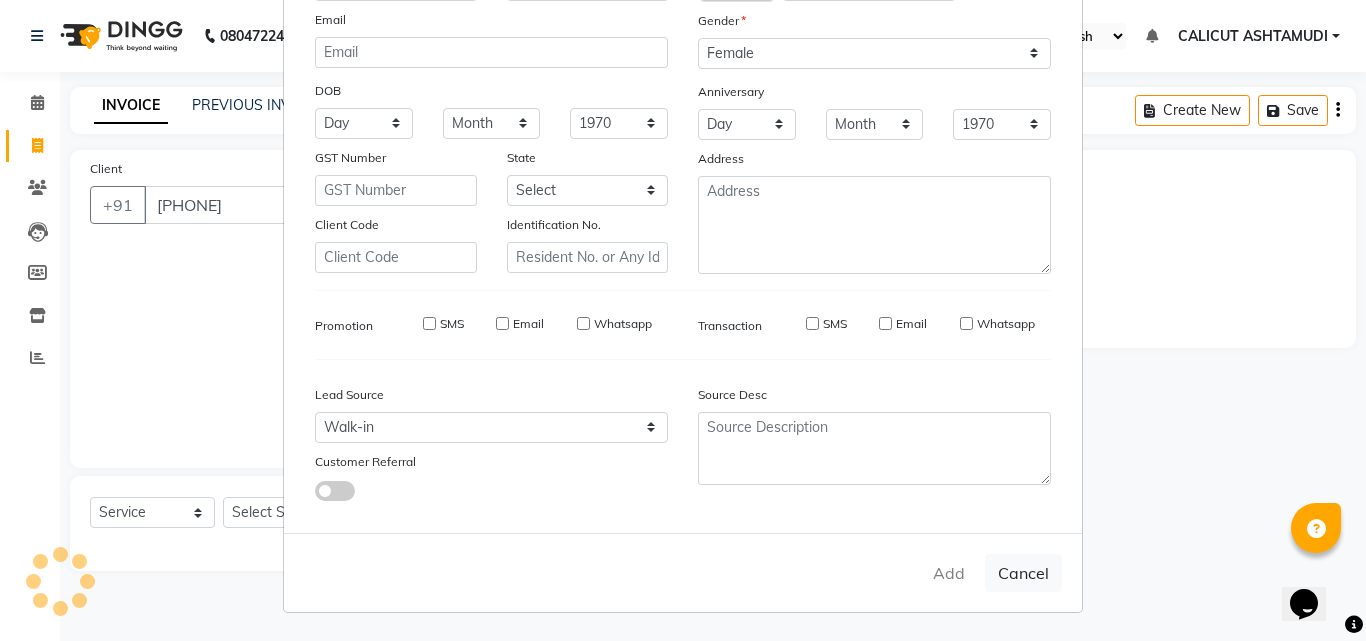 select 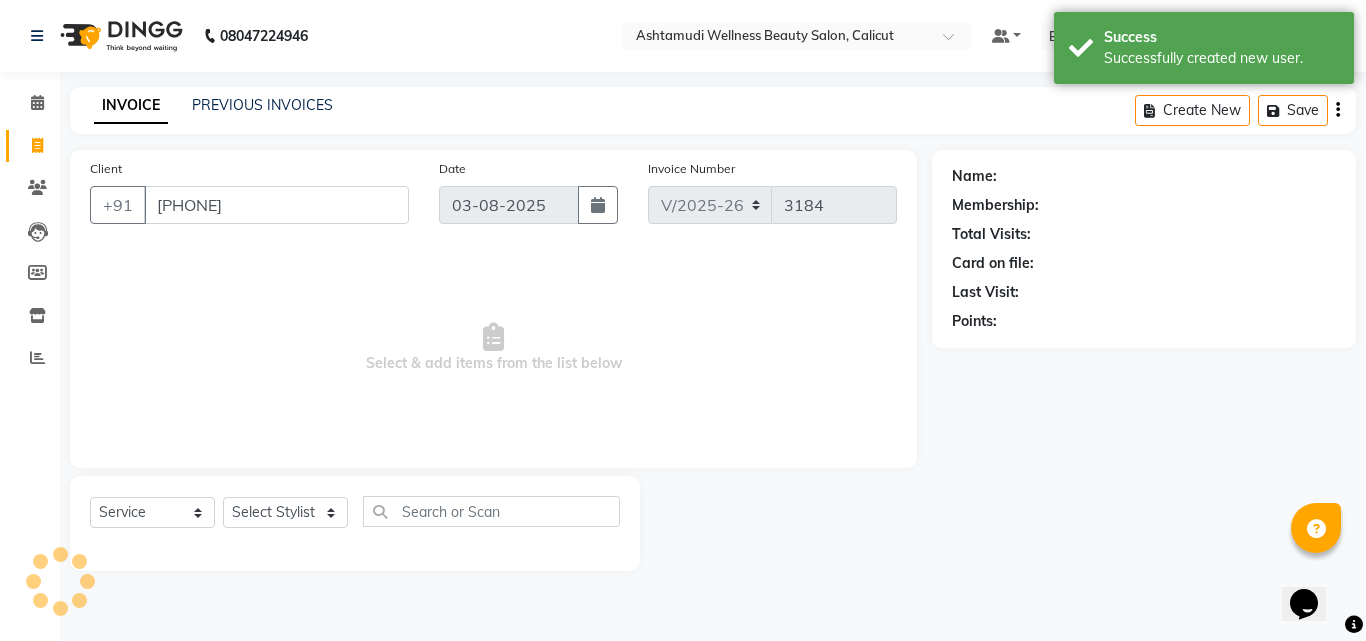 select on "1: Object" 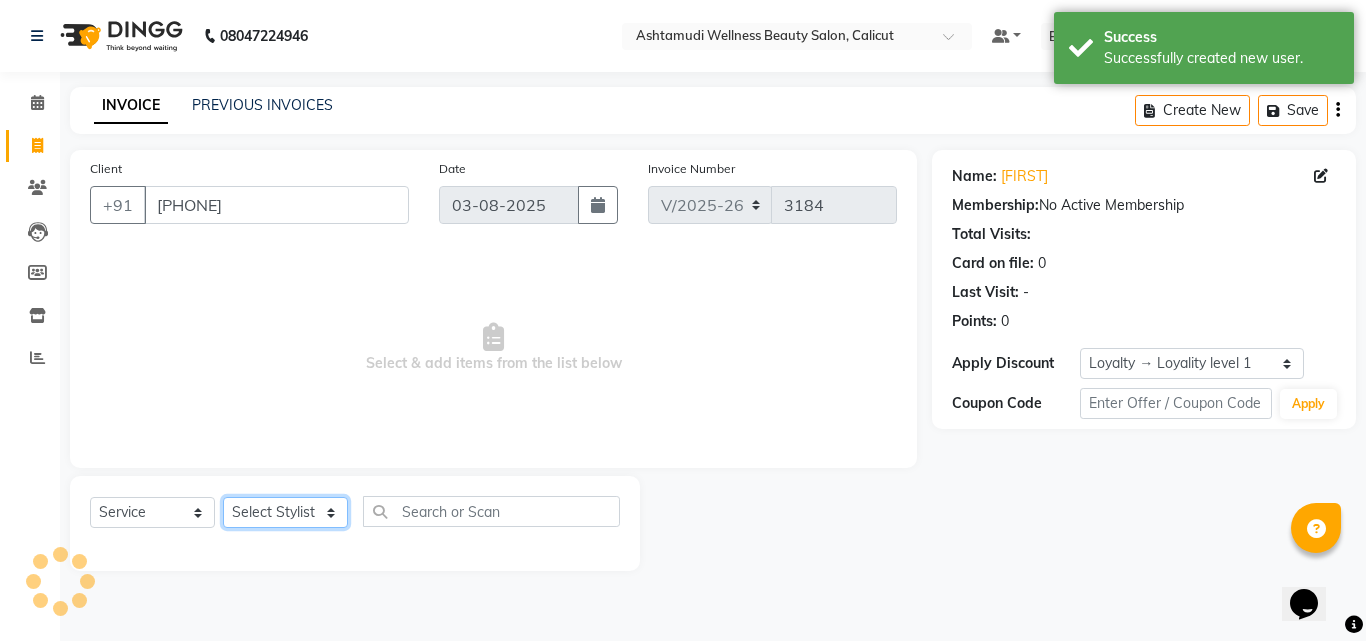 click on "Select Stylist Amala George AMBILI C ANJANA DAS ANKITHA Arya CALICUT ASHTAMUDI FRANKLY	 GRACY KRISHNA Nitesh Punam Gurung Sewan ali Sheela SUHANA  SHABU Titto" 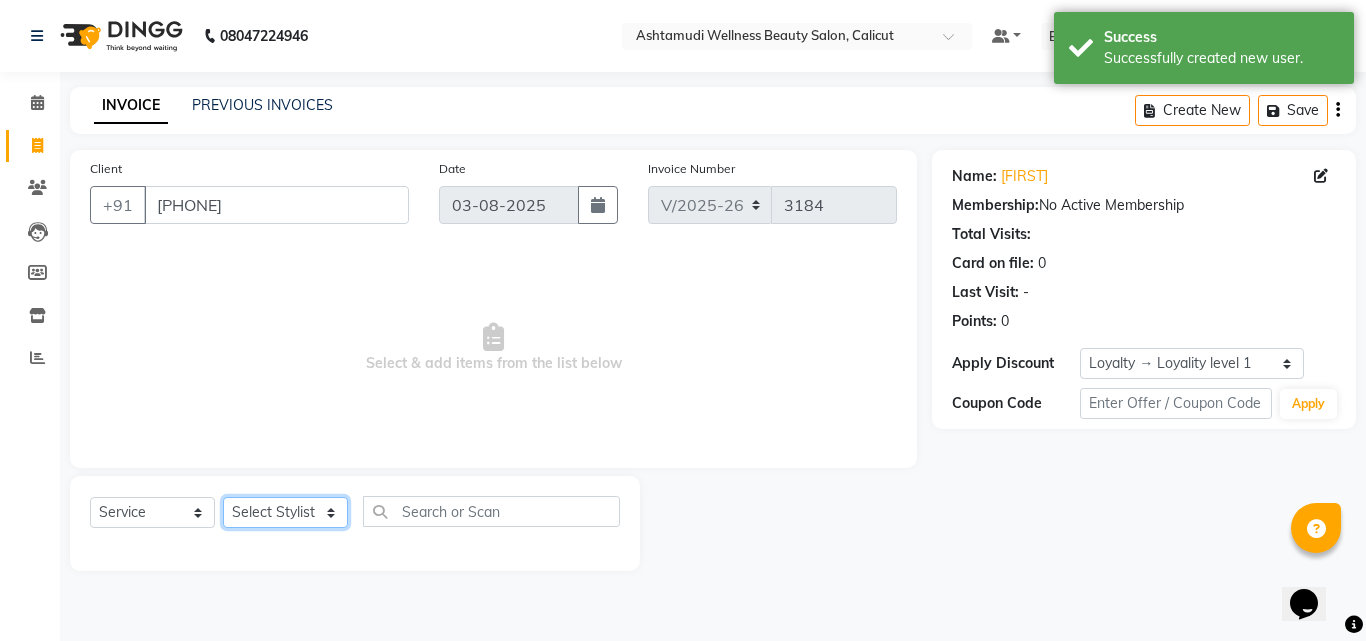 select on "54081" 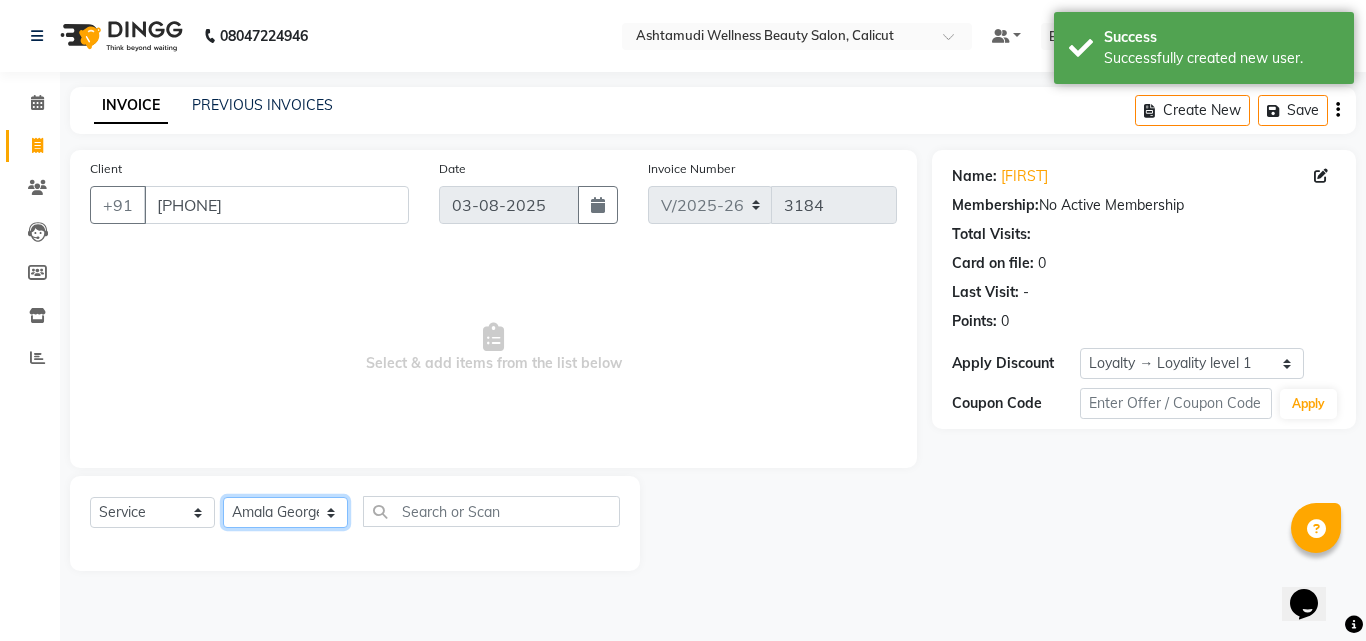 click on "Select Stylist Amala George AMBILI C ANJANA DAS ANKITHA Arya CALICUT ASHTAMUDI FRANKLY	 GRACY KRISHNA Nitesh Punam Gurung Sewan ali Sheela SUHANA  SHABU Titto" 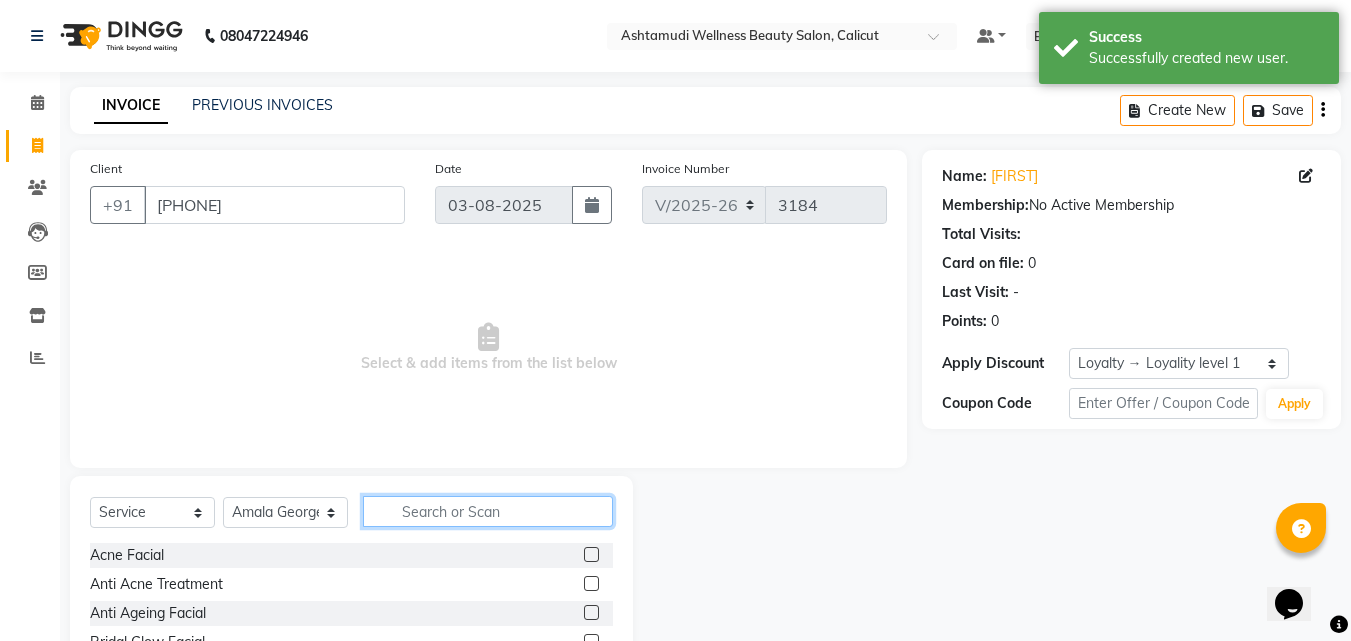 click 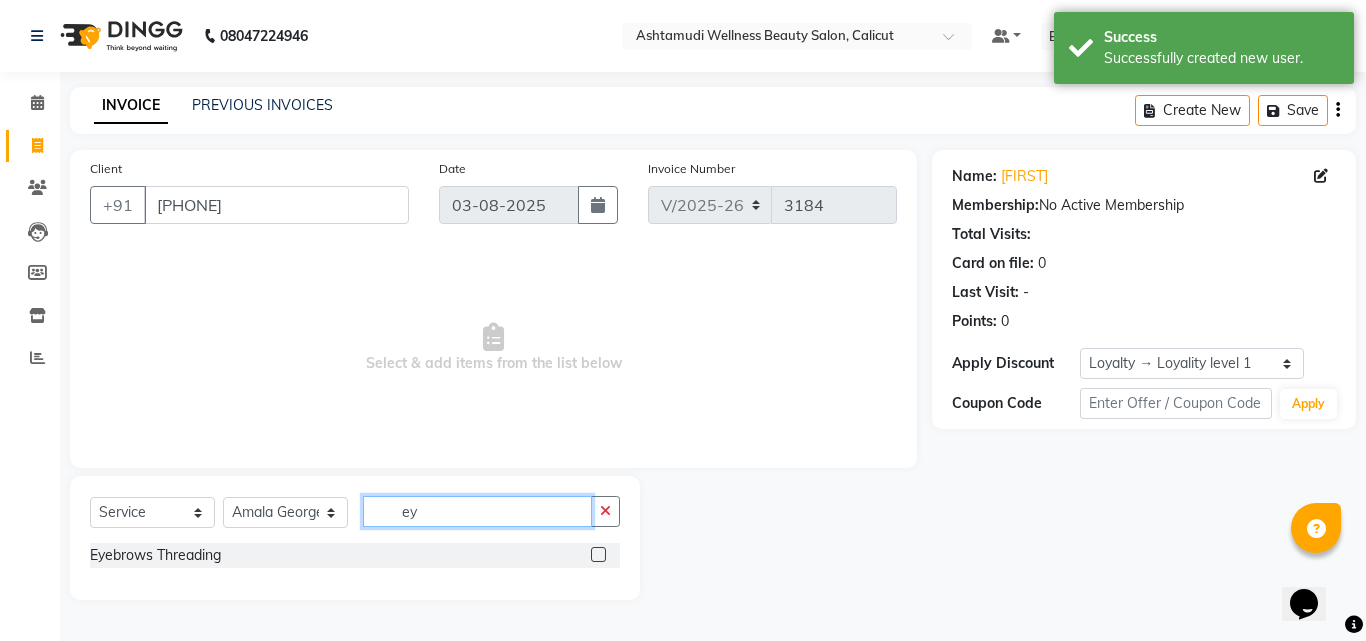 type on "ey" 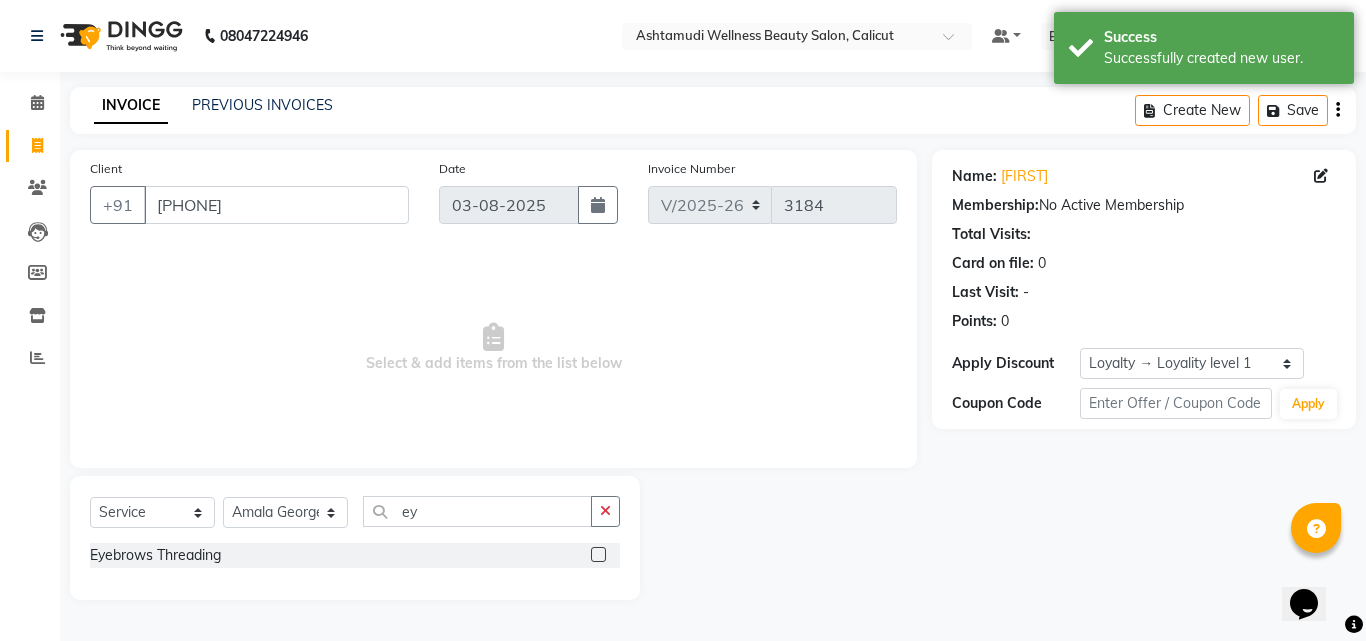 click 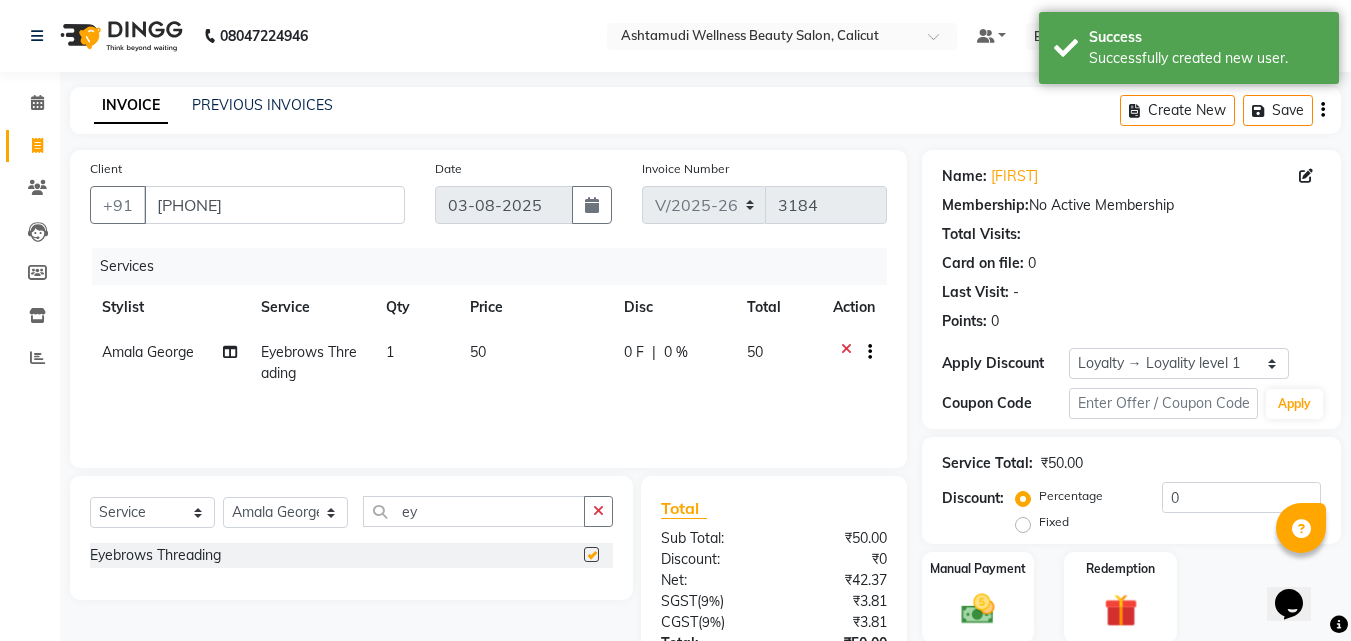 checkbox on "false" 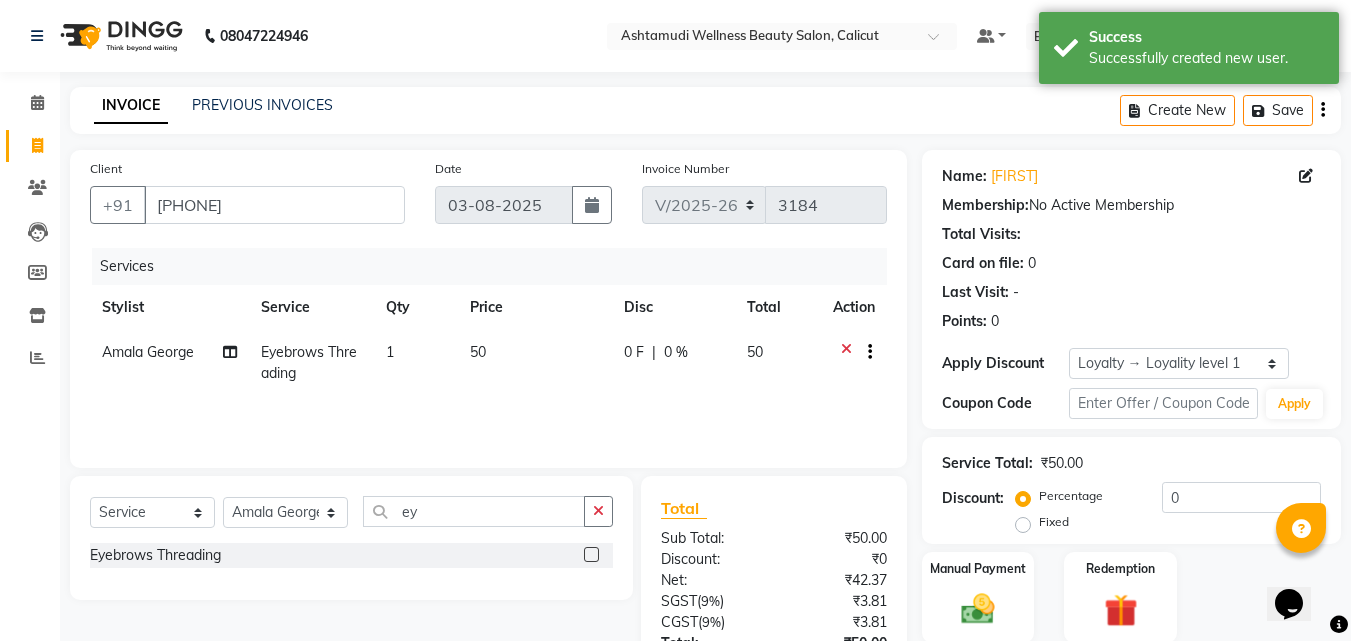 scroll, scrollTop: 159, scrollLeft: 0, axis: vertical 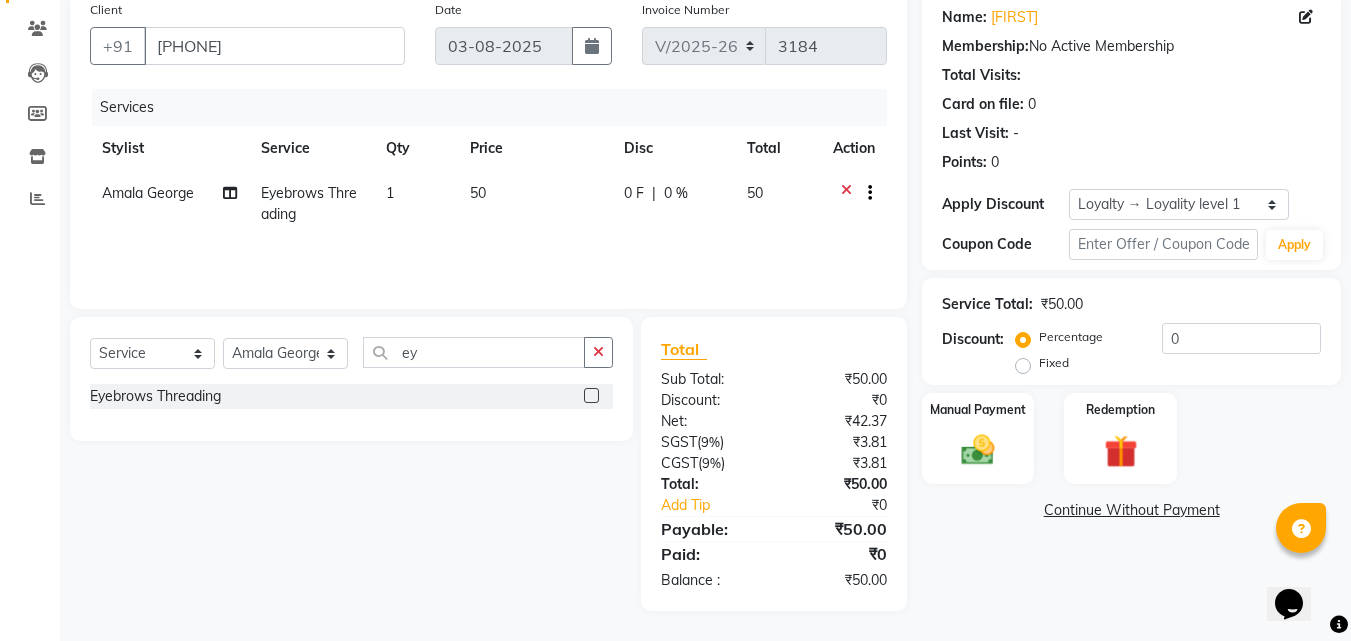 click on "1" 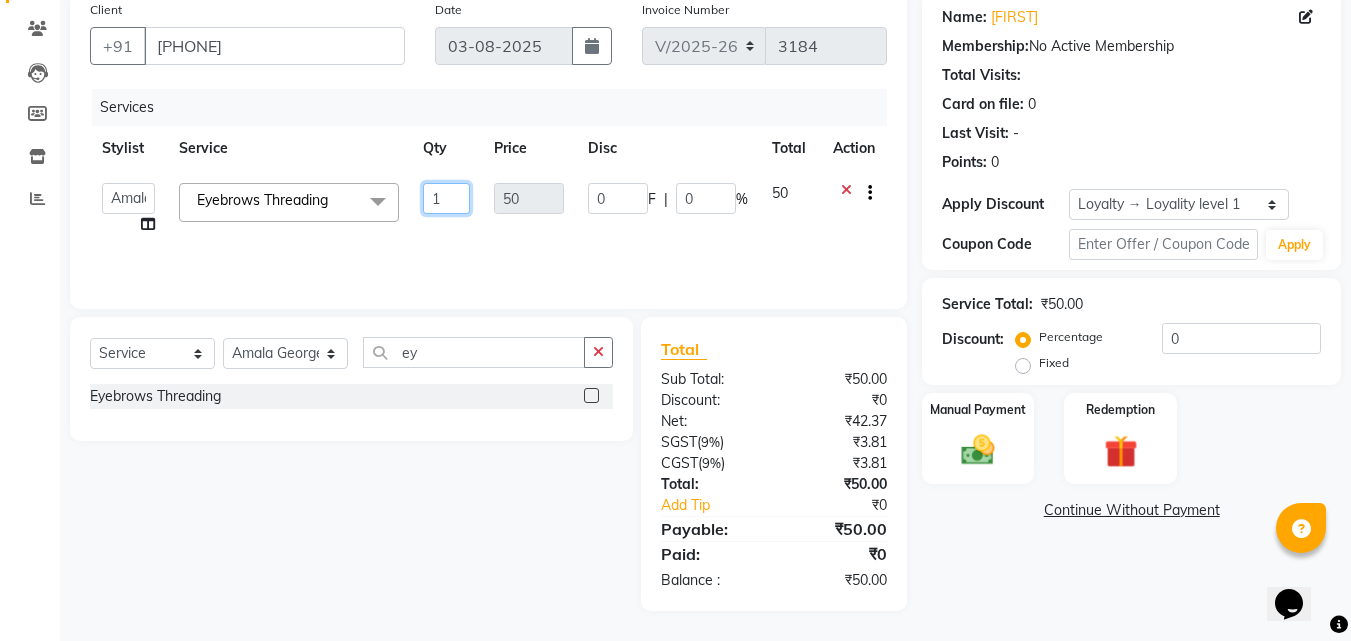 click on "1" 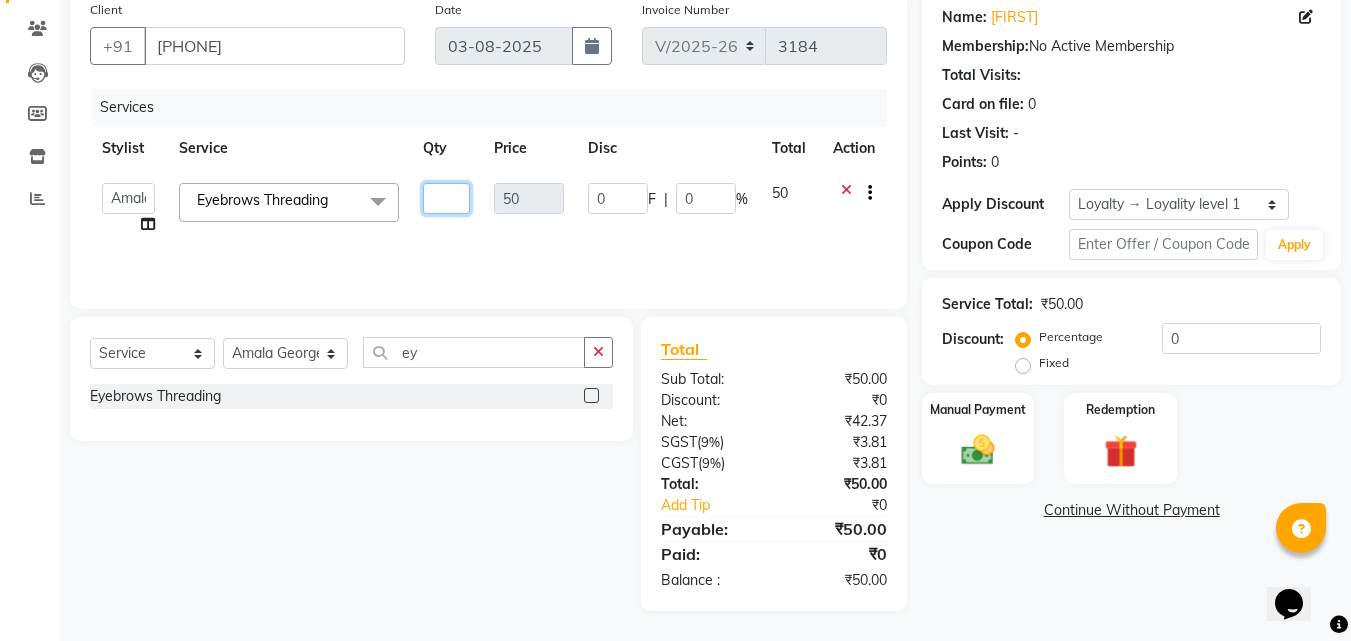 type on "2" 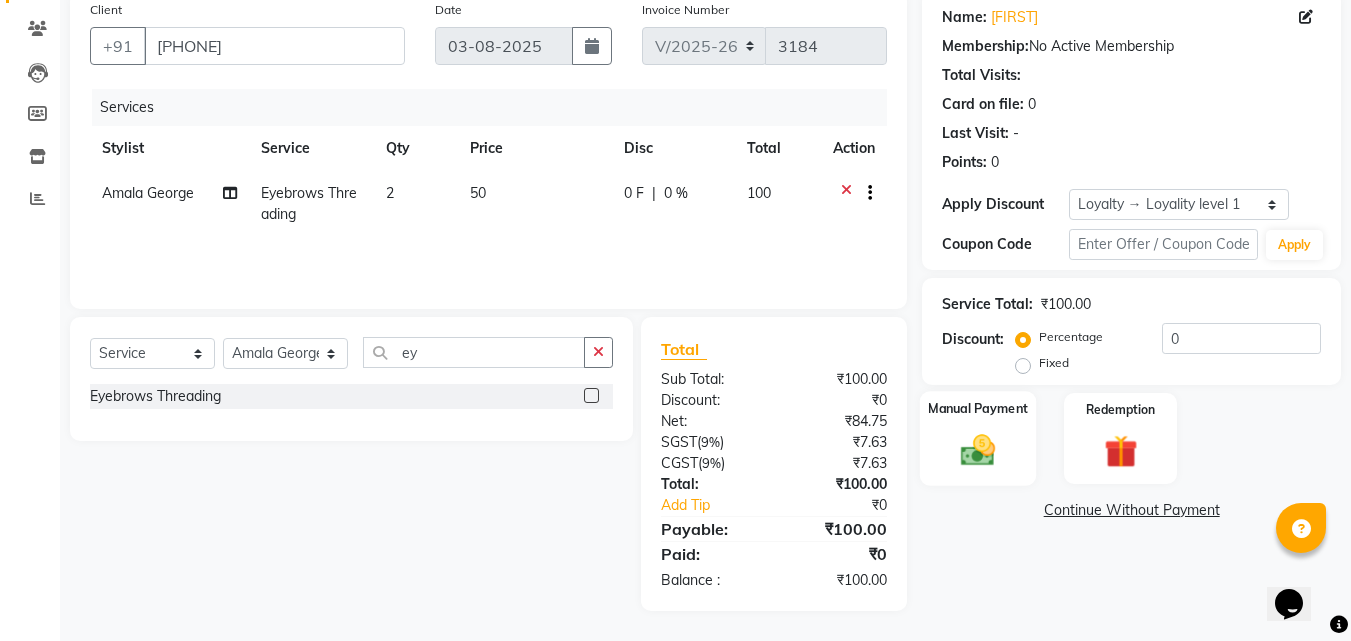 click on "Manual Payment" 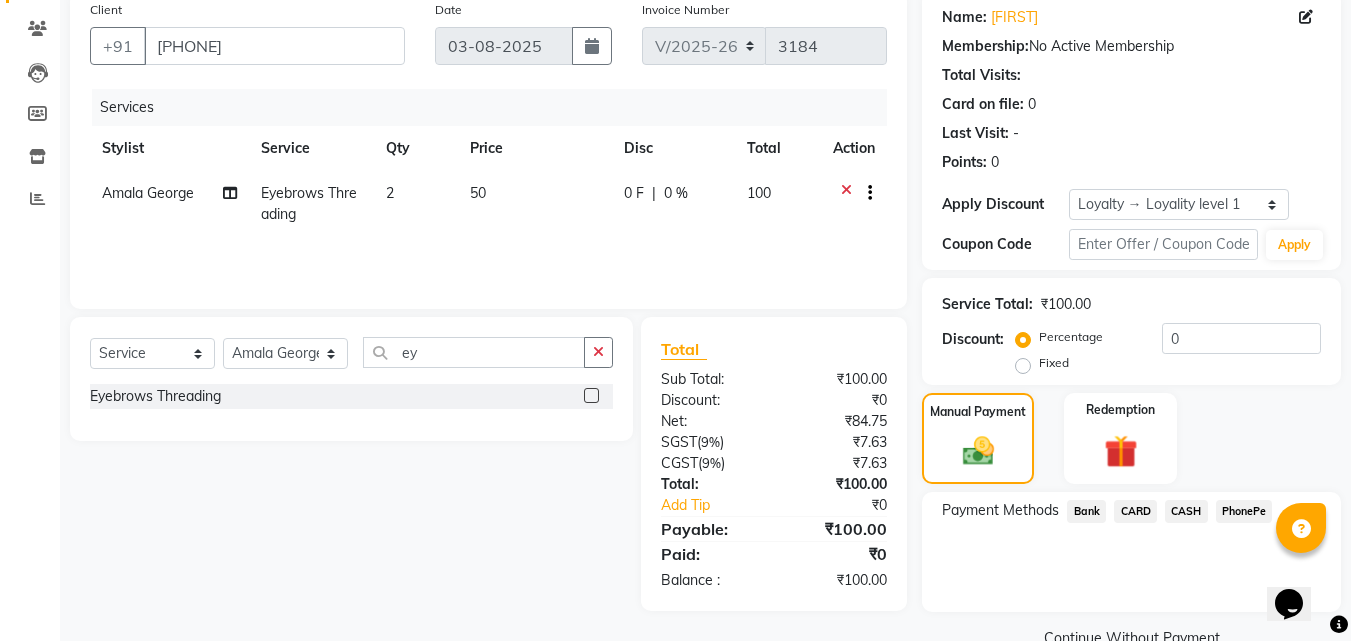 click on "PhonePe" 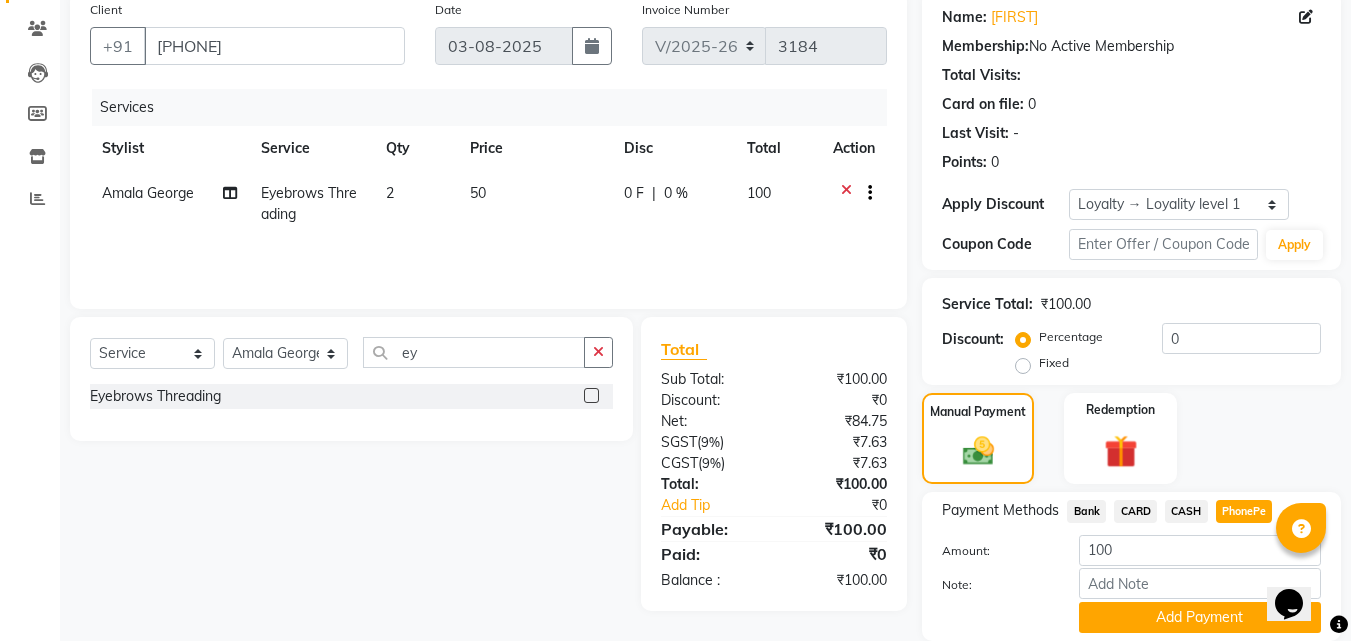 scroll, scrollTop: 230, scrollLeft: 0, axis: vertical 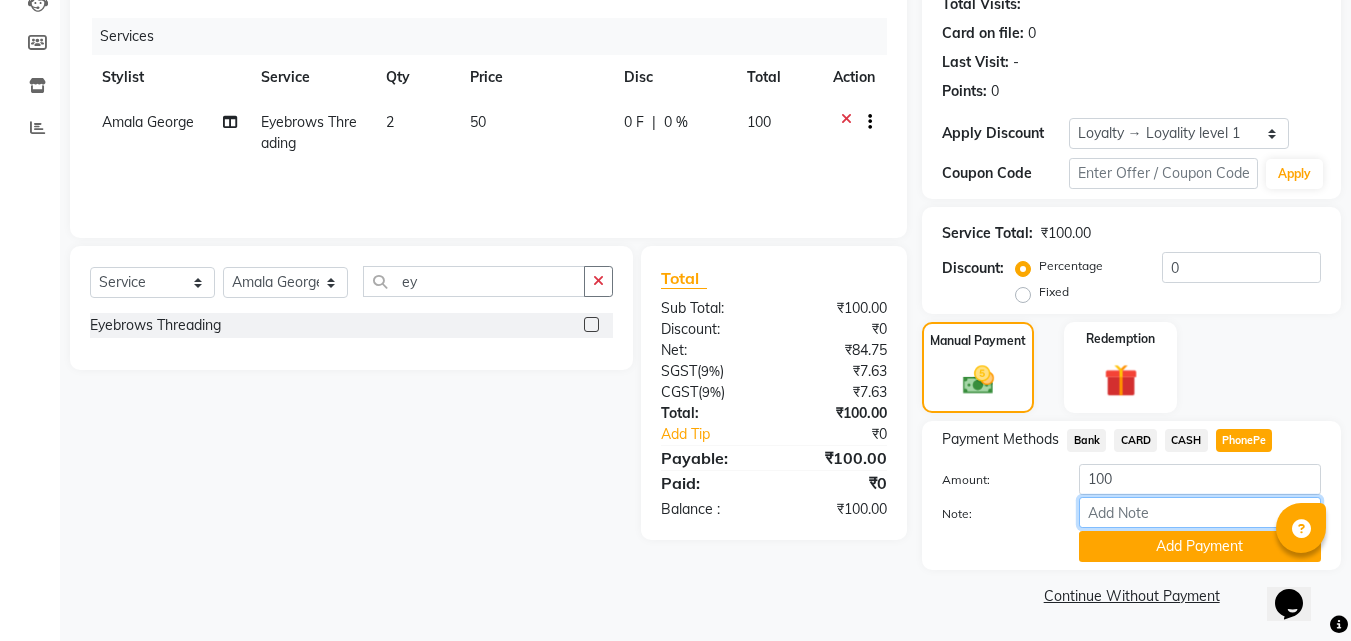 click on "Note:" at bounding box center [1200, 512] 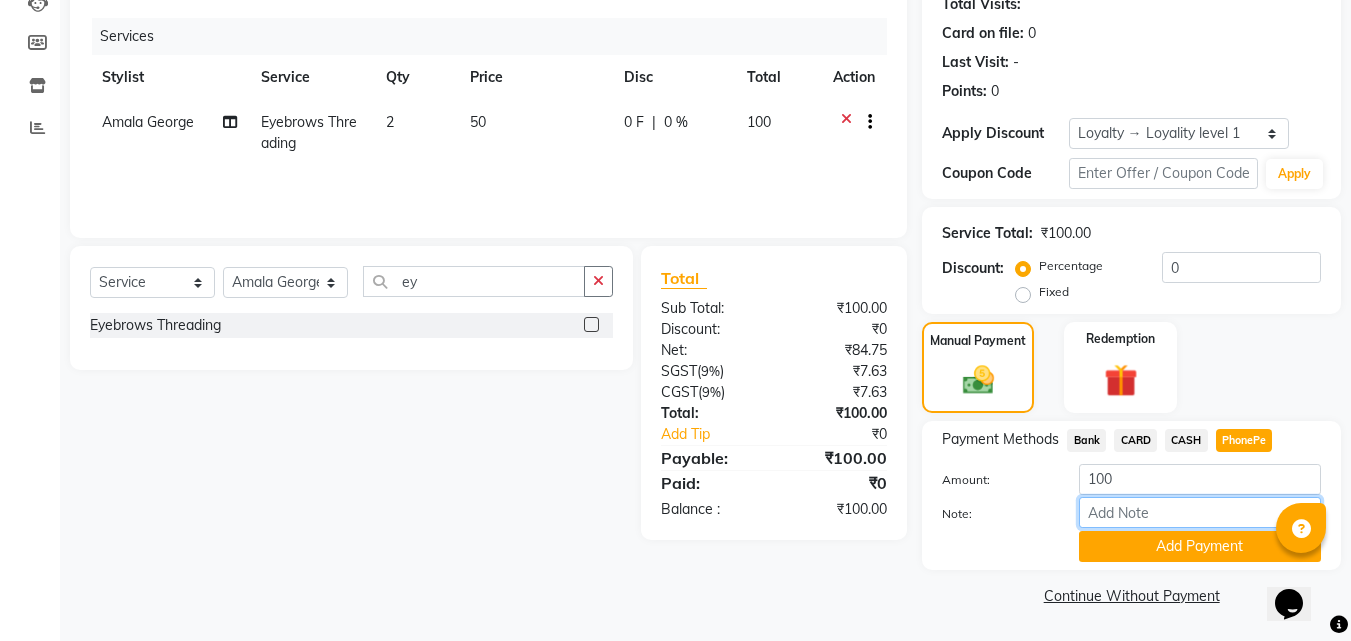 type on "[FIRST]" 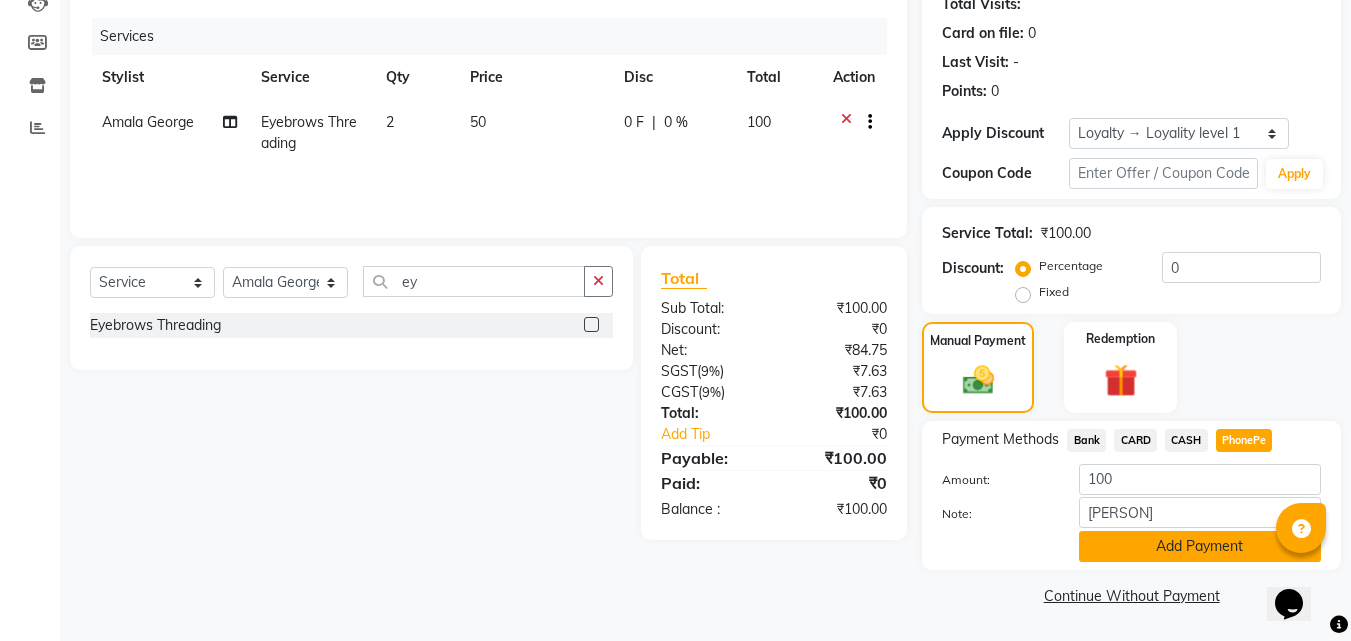 click on "Add Payment" 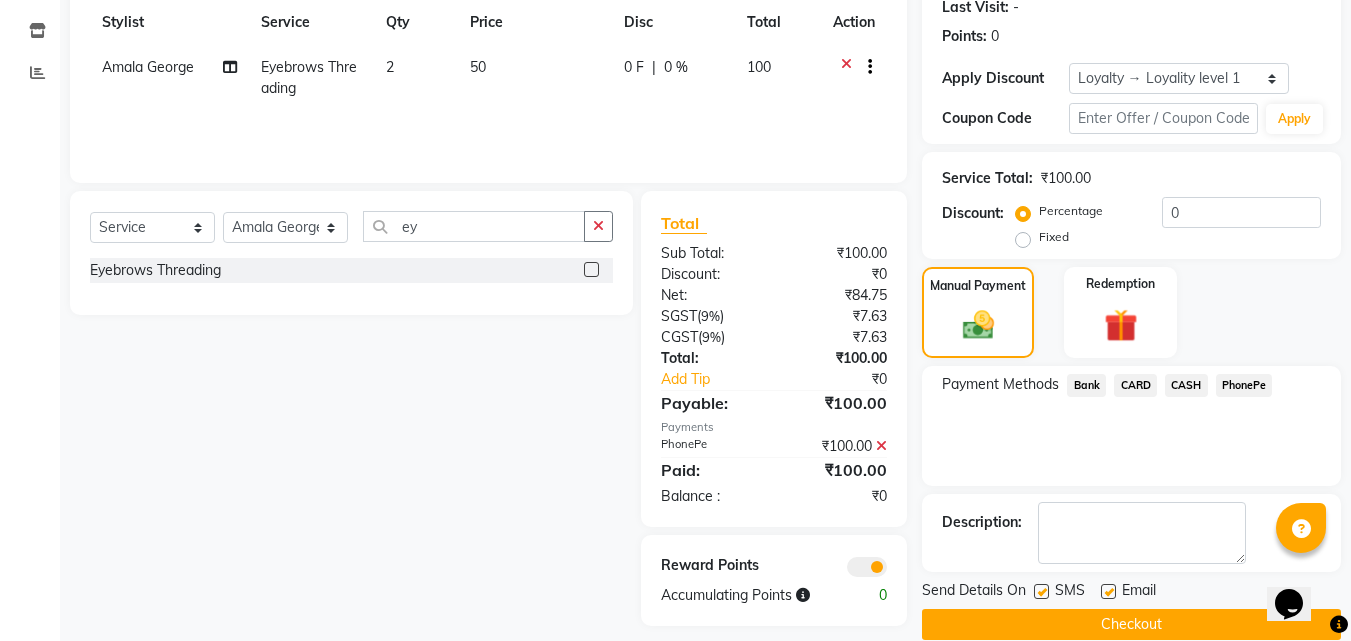 scroll, scrollTop: 314, scrollLeft: 0, axis: vertical 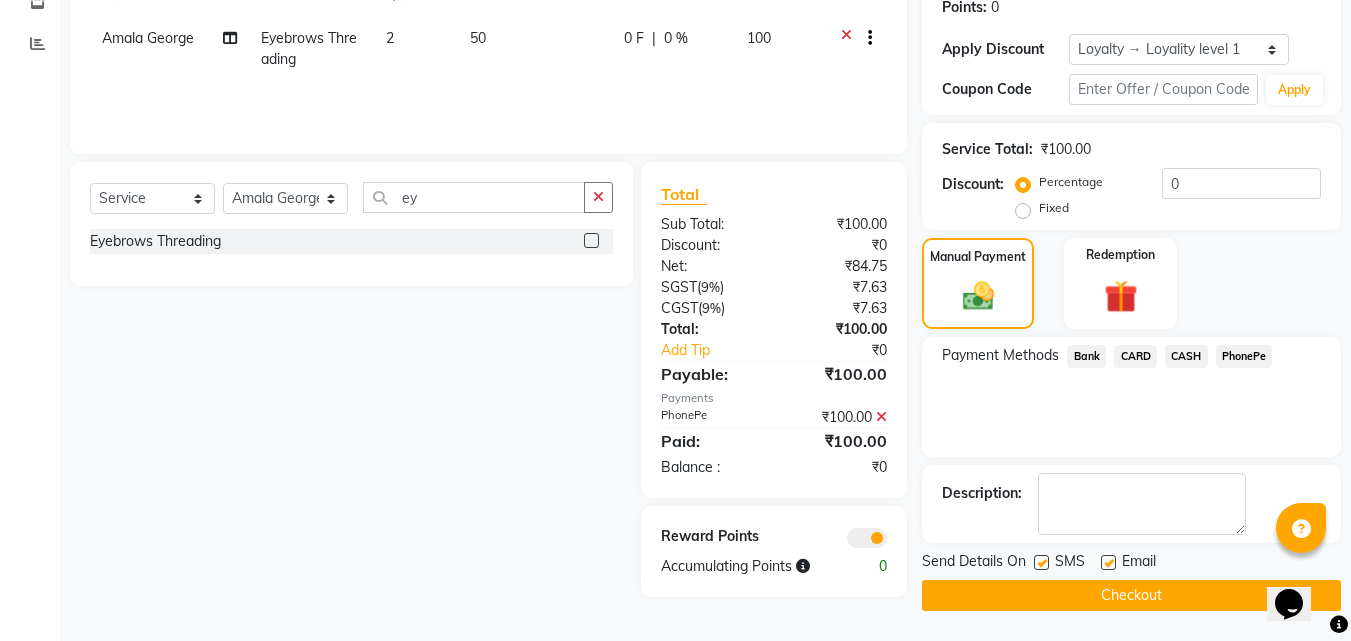 click on "Checkout" 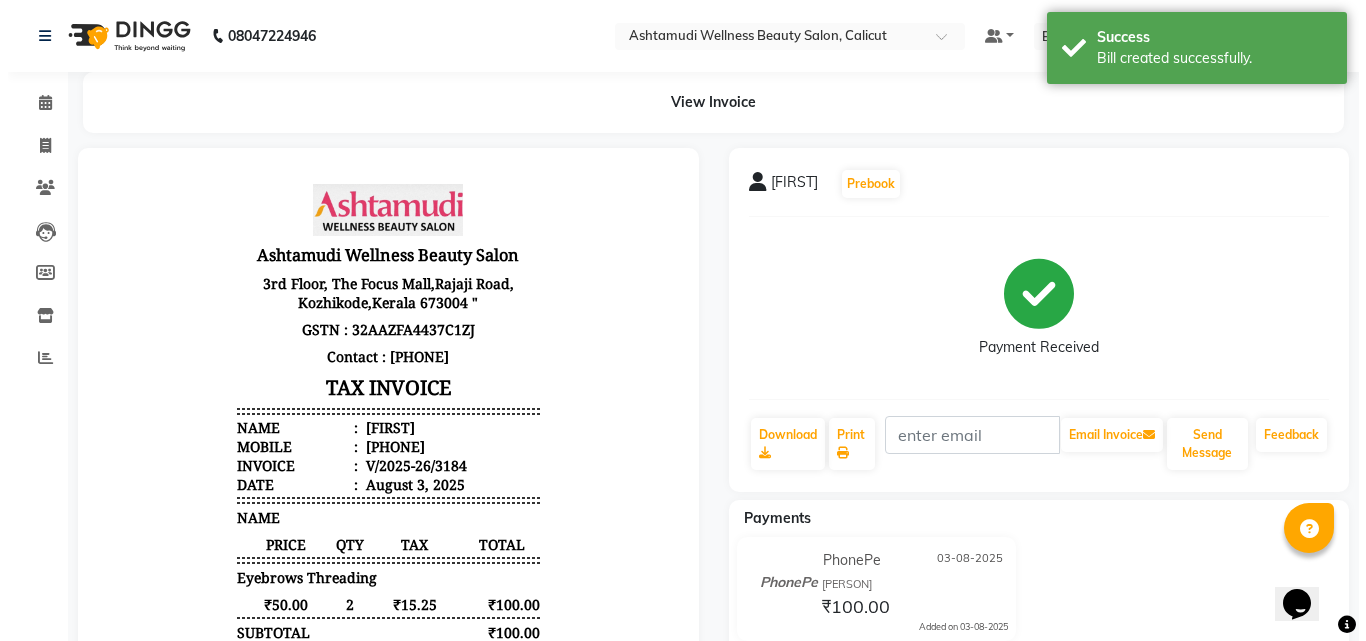 scroll, scrollTop: 0, scrollLeft: 0, axis: both 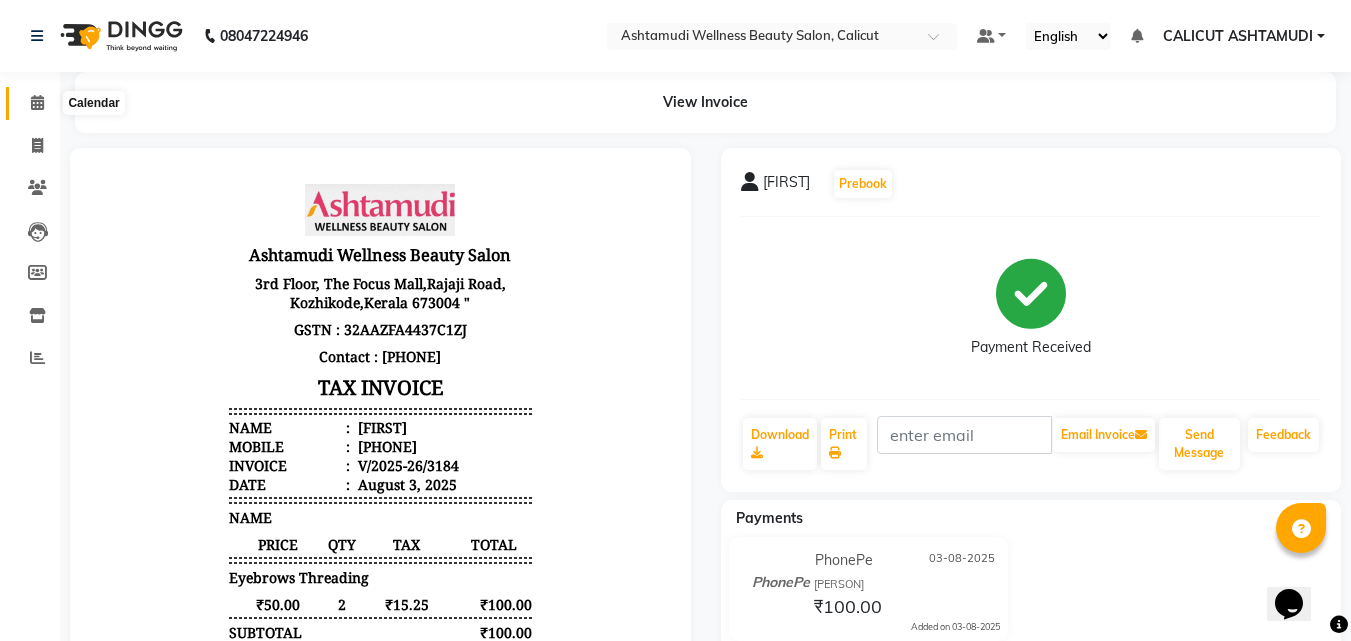 click 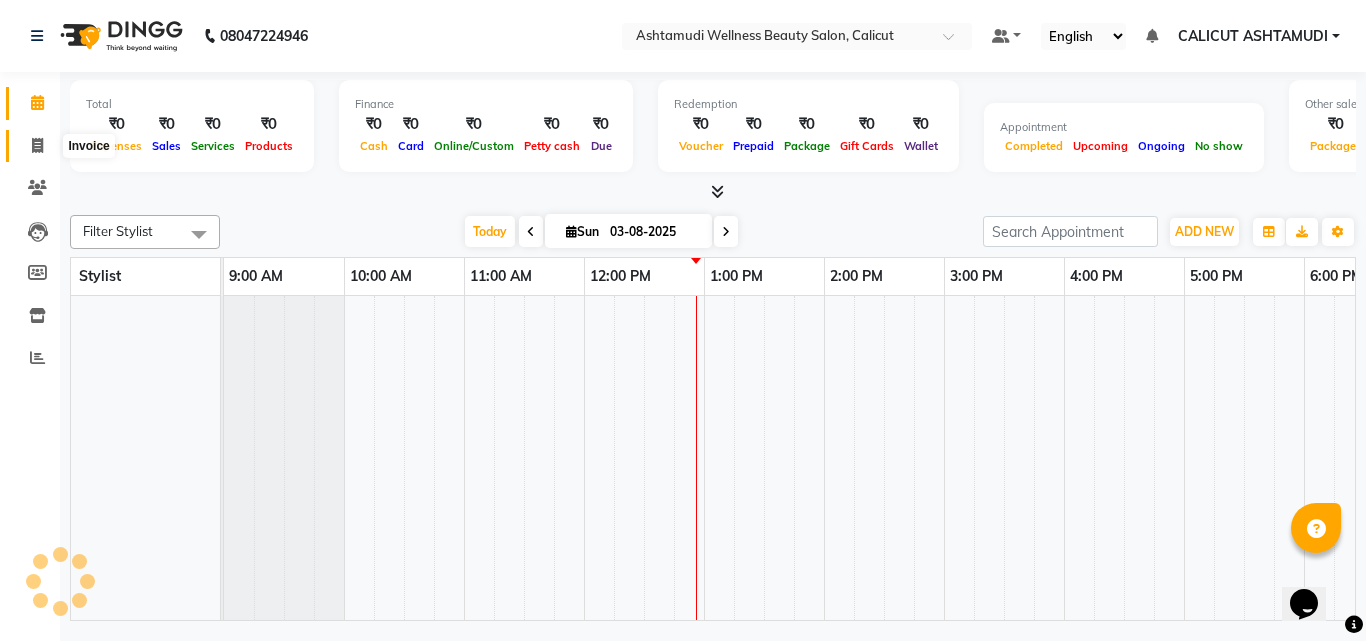 scroll, scrollTop: 0, scrollLeft: 0, axis: both 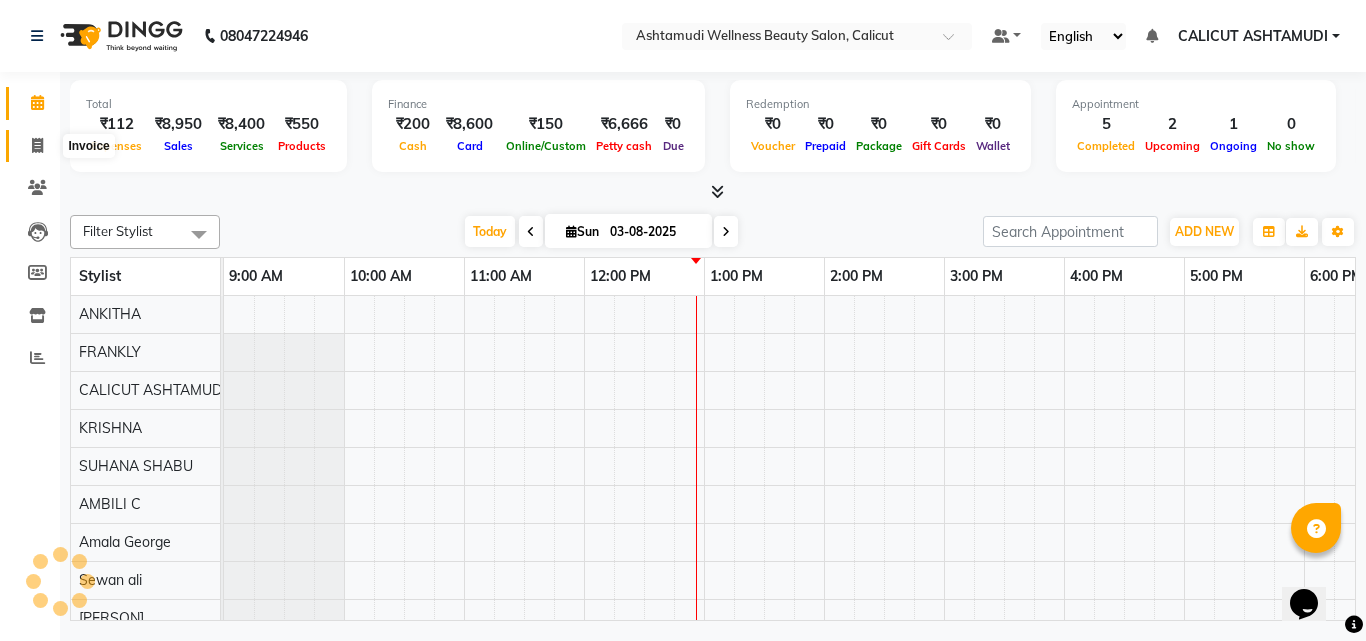 click 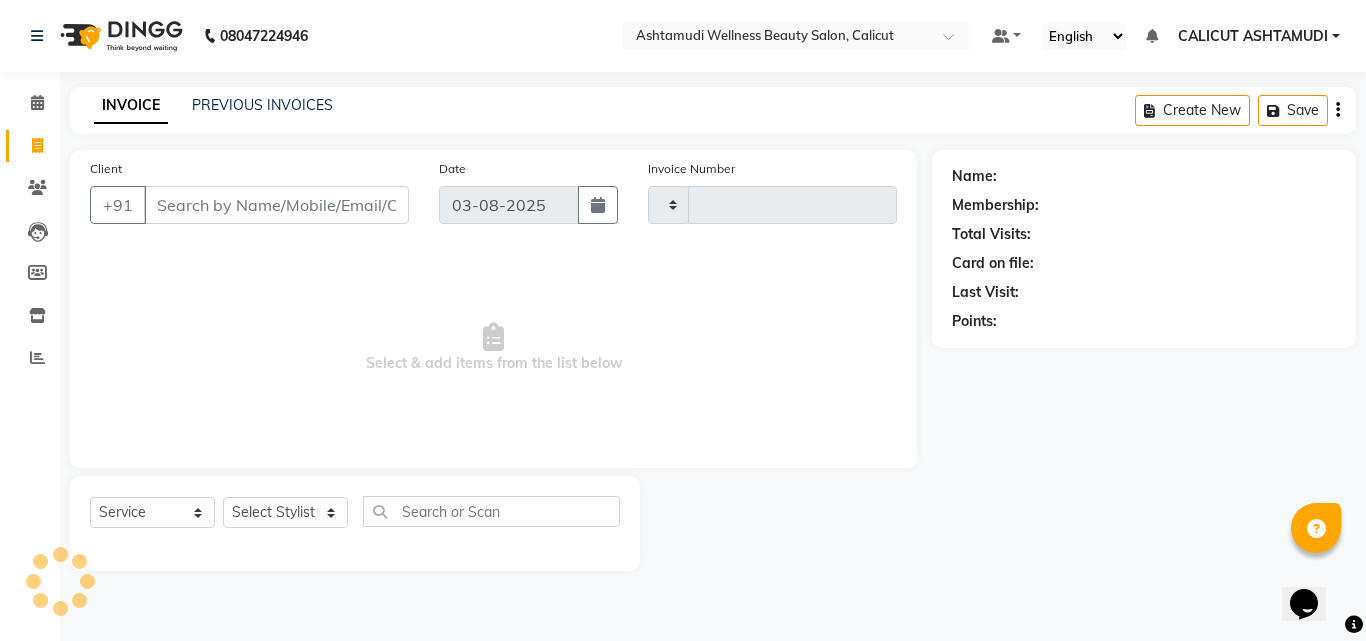 type on "3185" 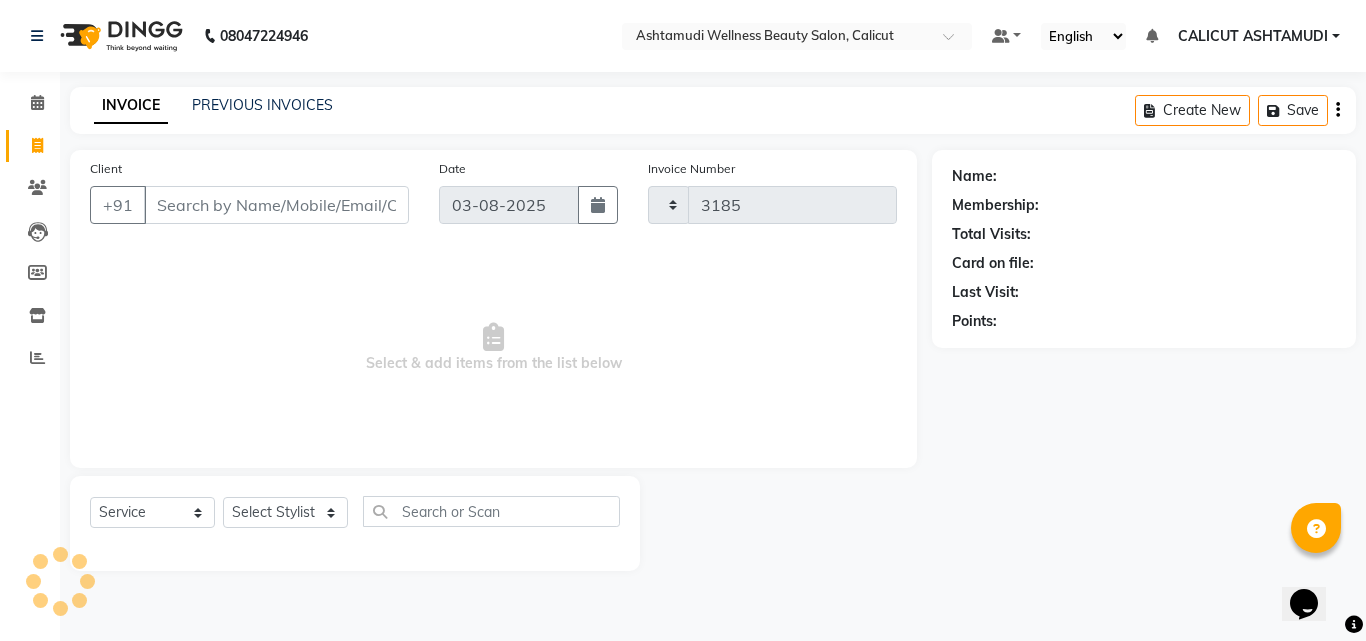 select on "4630" 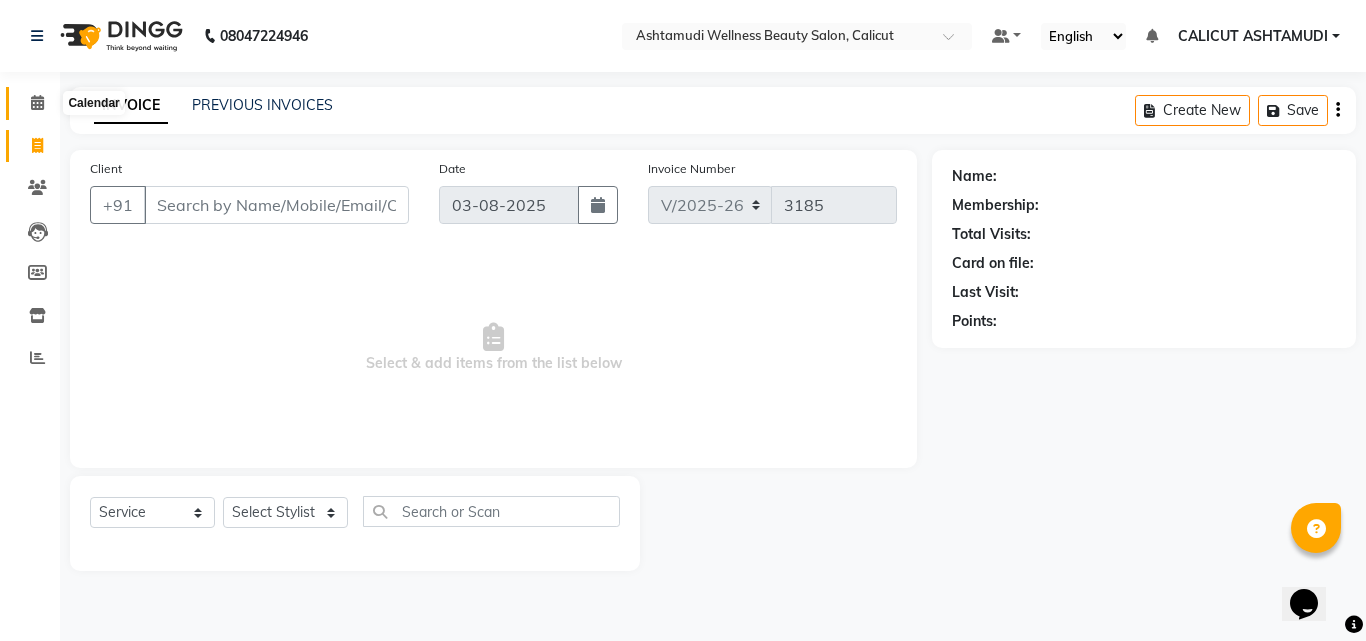 click 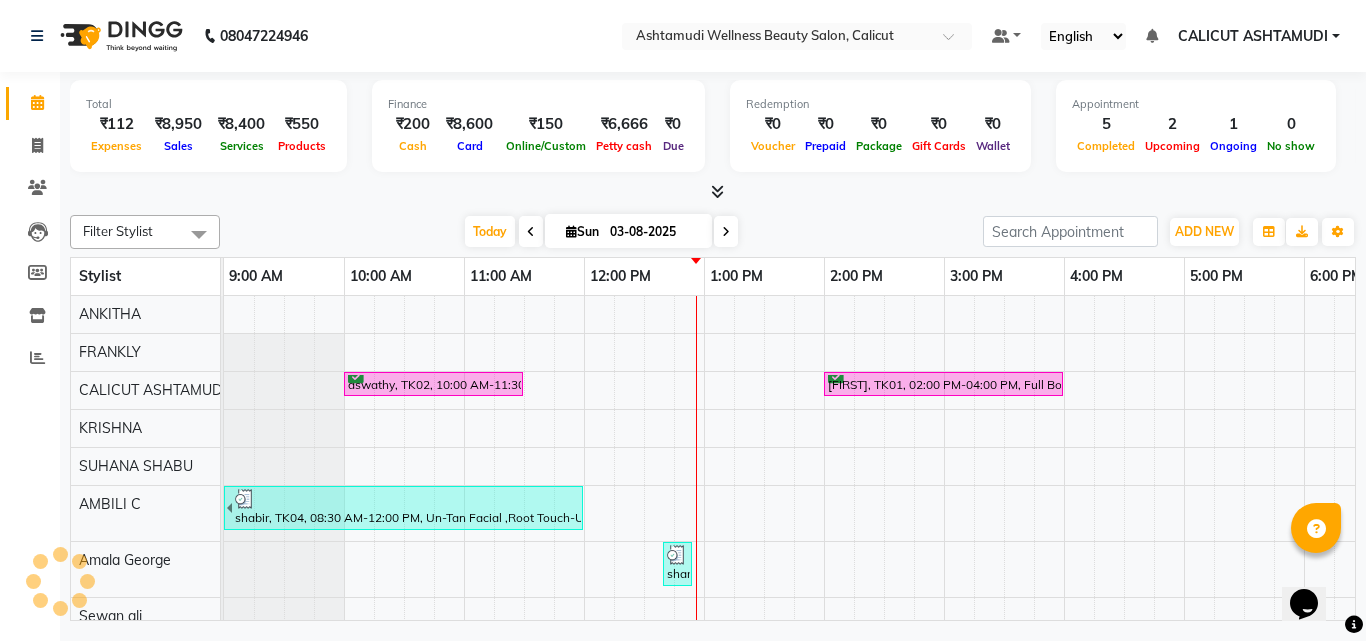 scroll, scrollTop: 0, scrollLeft: 0, axis: both 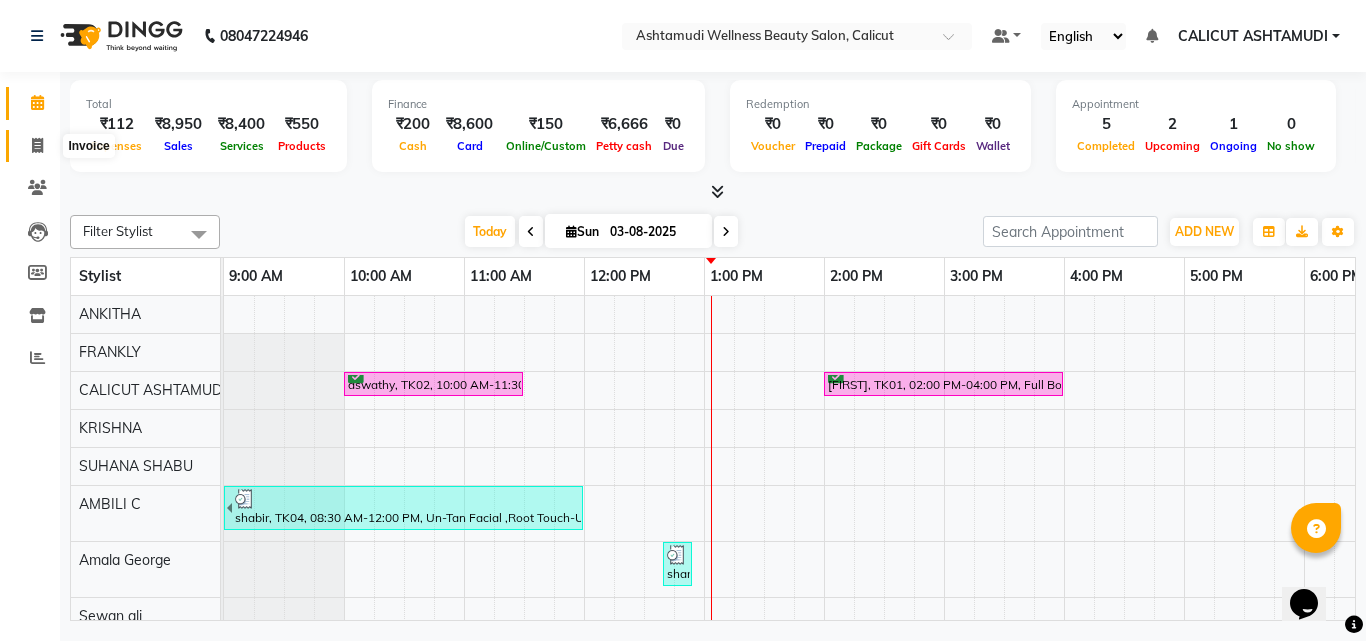 click 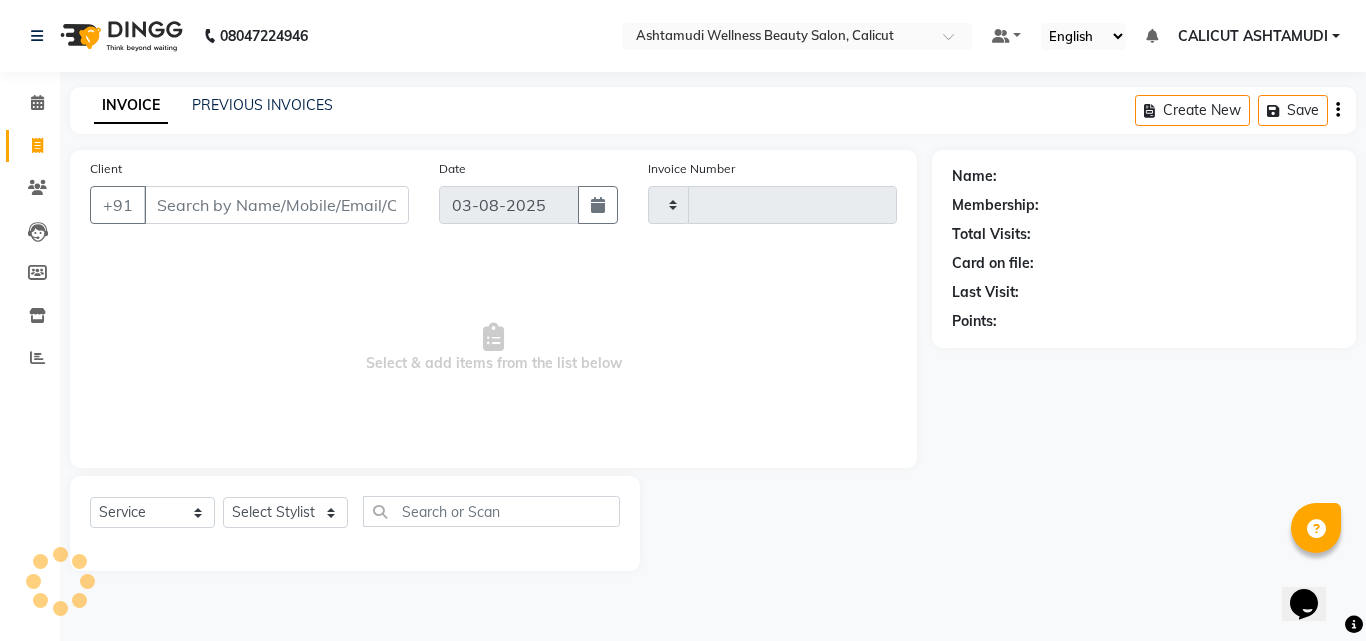 type on "3185" 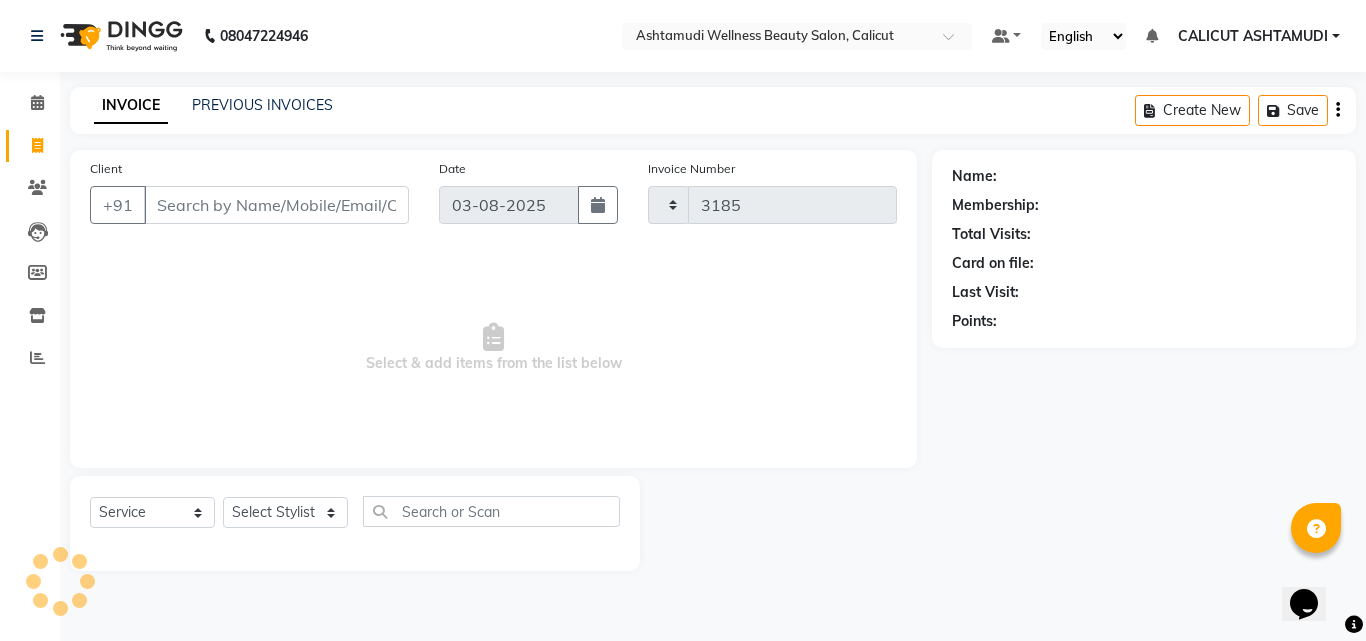 select on "4630" 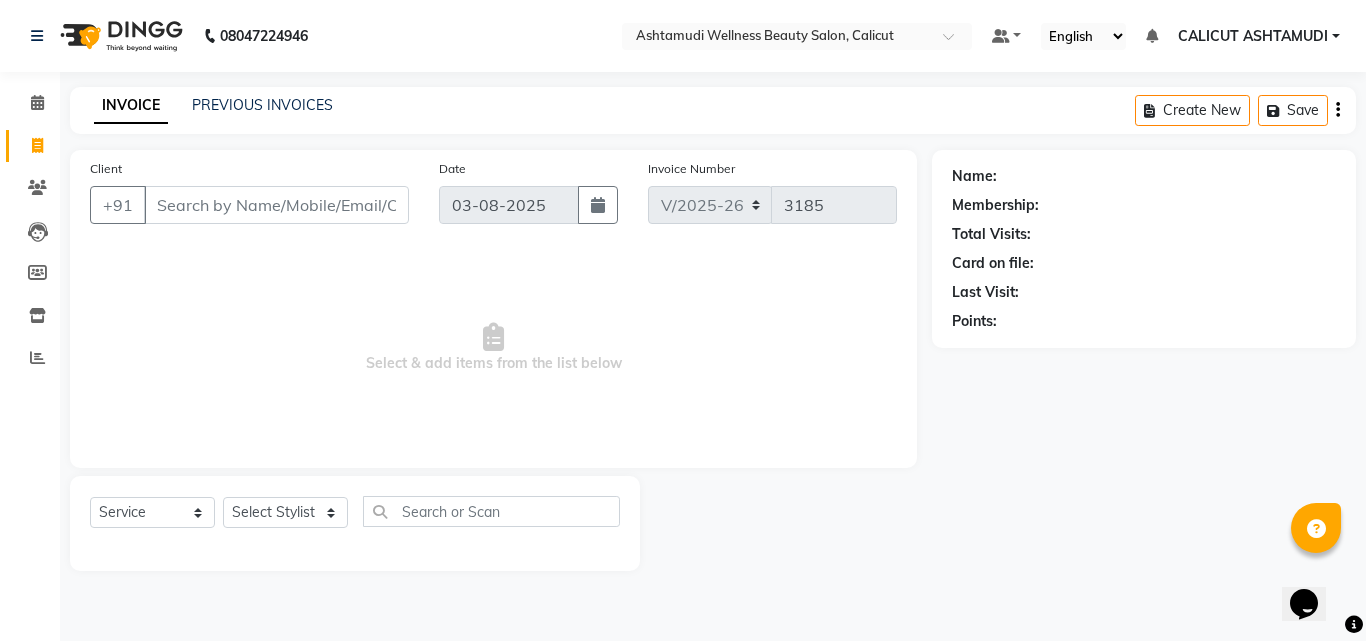 click on "Client" at bounding box center (276, 205) 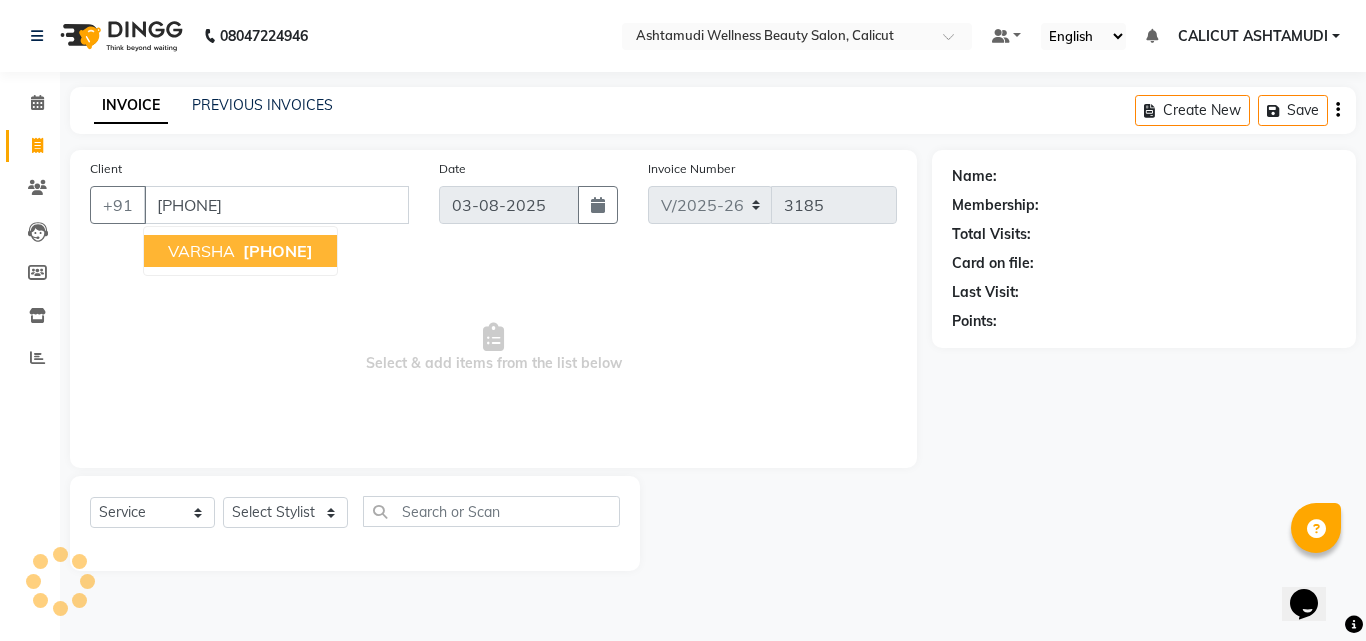 type on "7356311592" 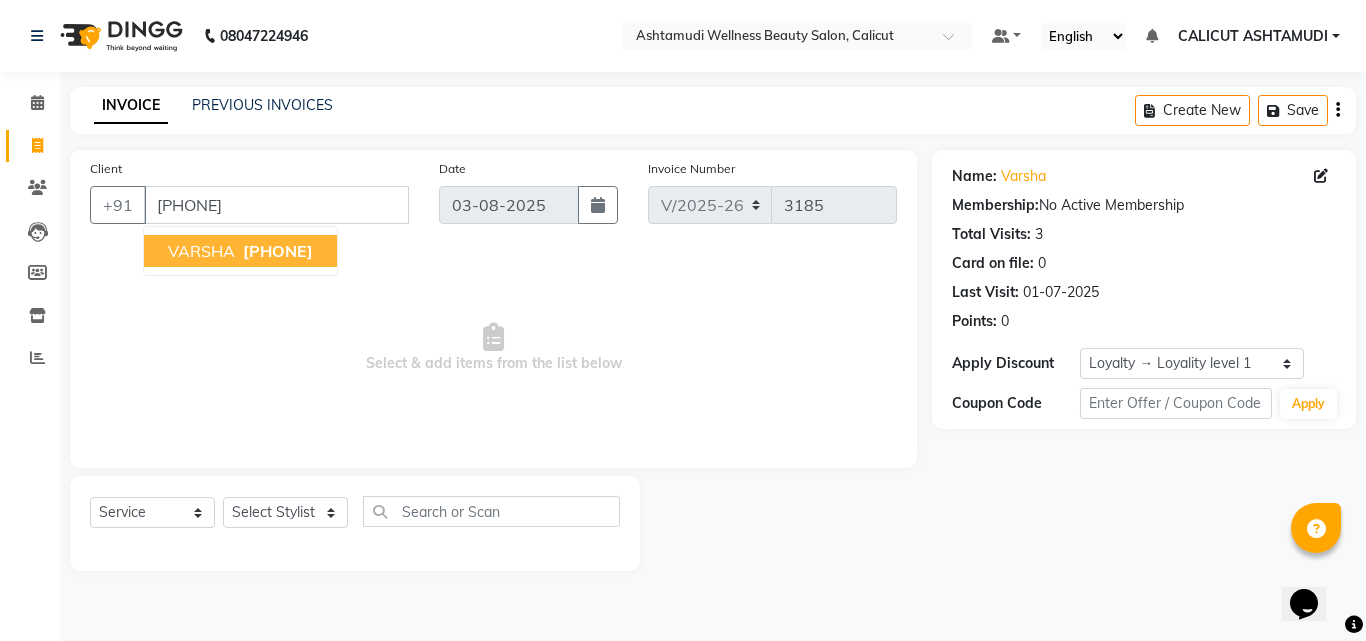 click on "VARSHA" at bounding box center [201, 251] 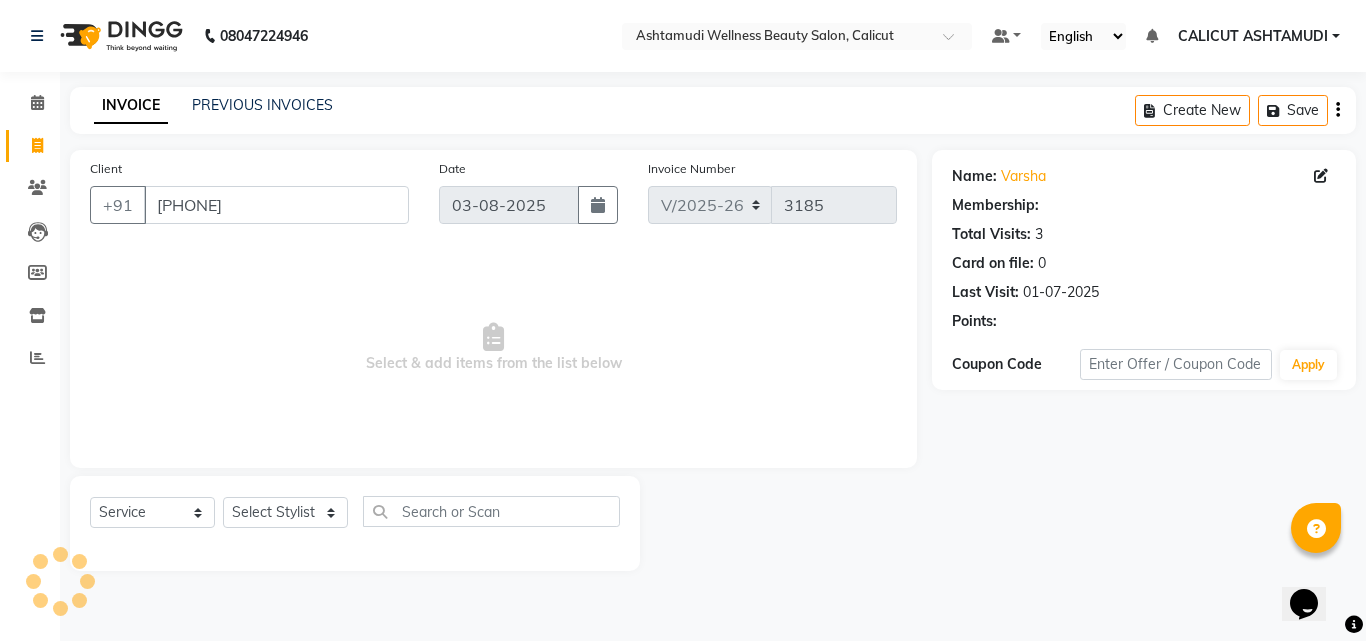 select on "1: Object" 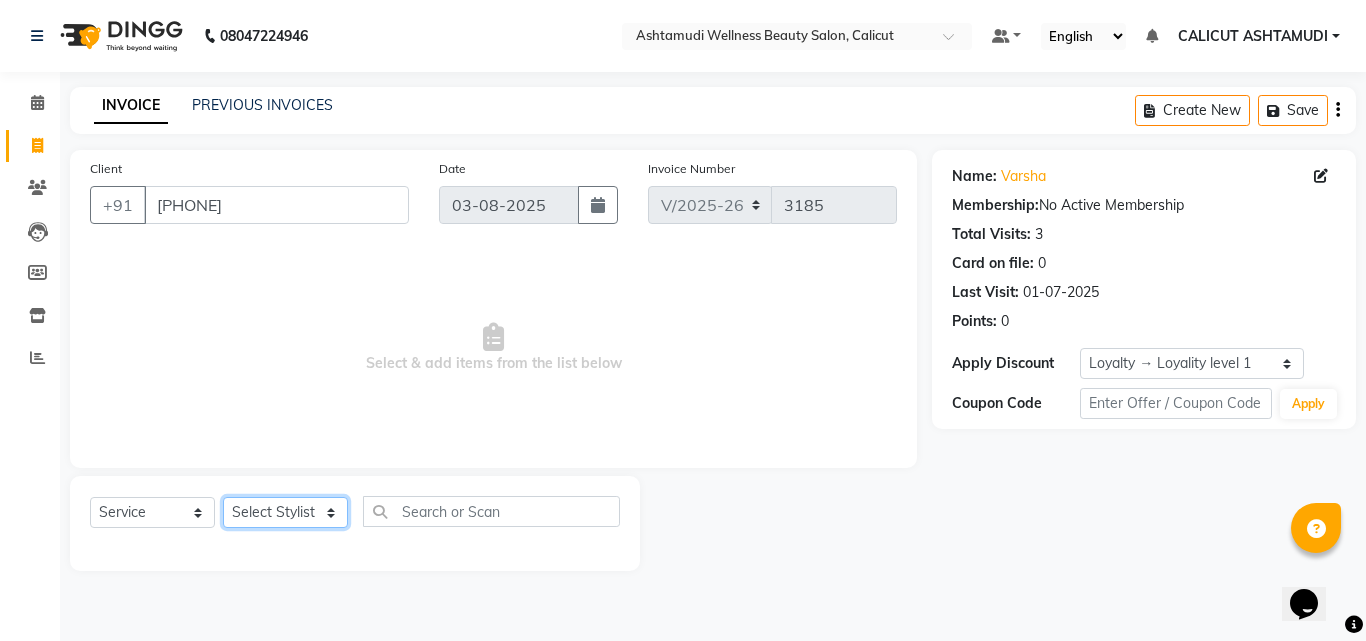 click on "Select Stylist Amala George AMBILI C ANJANA DAS ANKITHA Arya CALICUT ASHTAMUDI FRANKLY	 GRACY KRISHNA Nitesh Punam Gurung Sewan ali Sheela SUHANA  SHABU Titto" 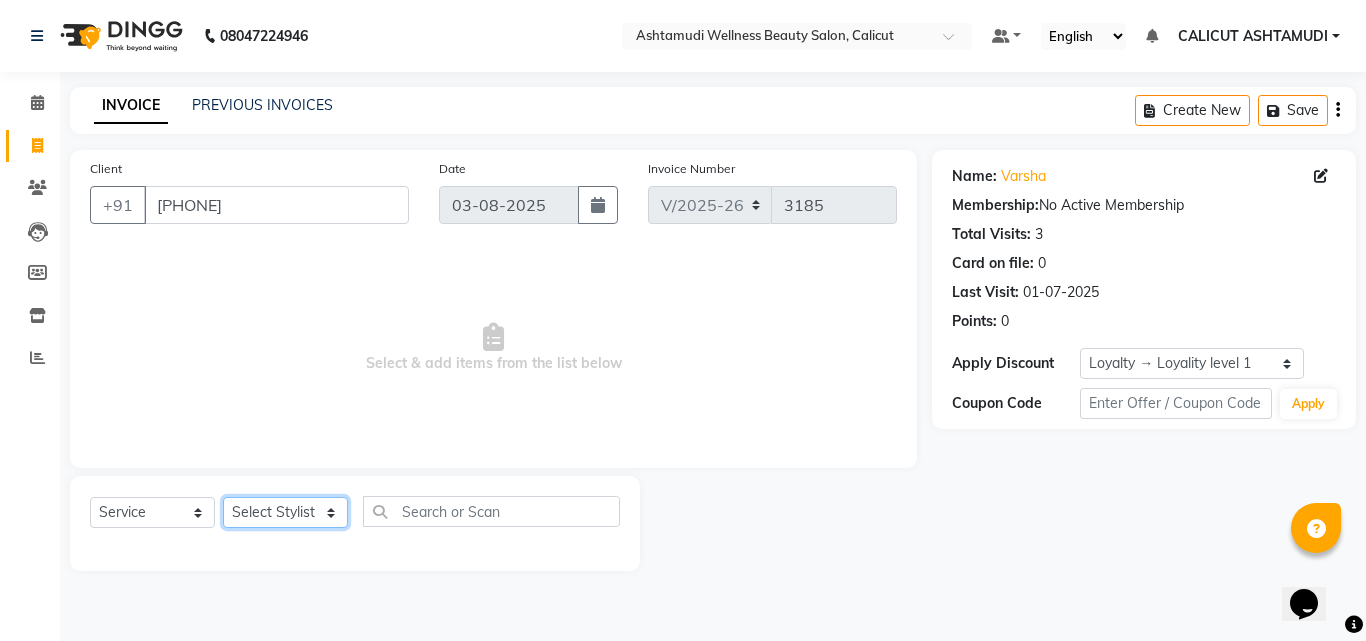 select on "54081" 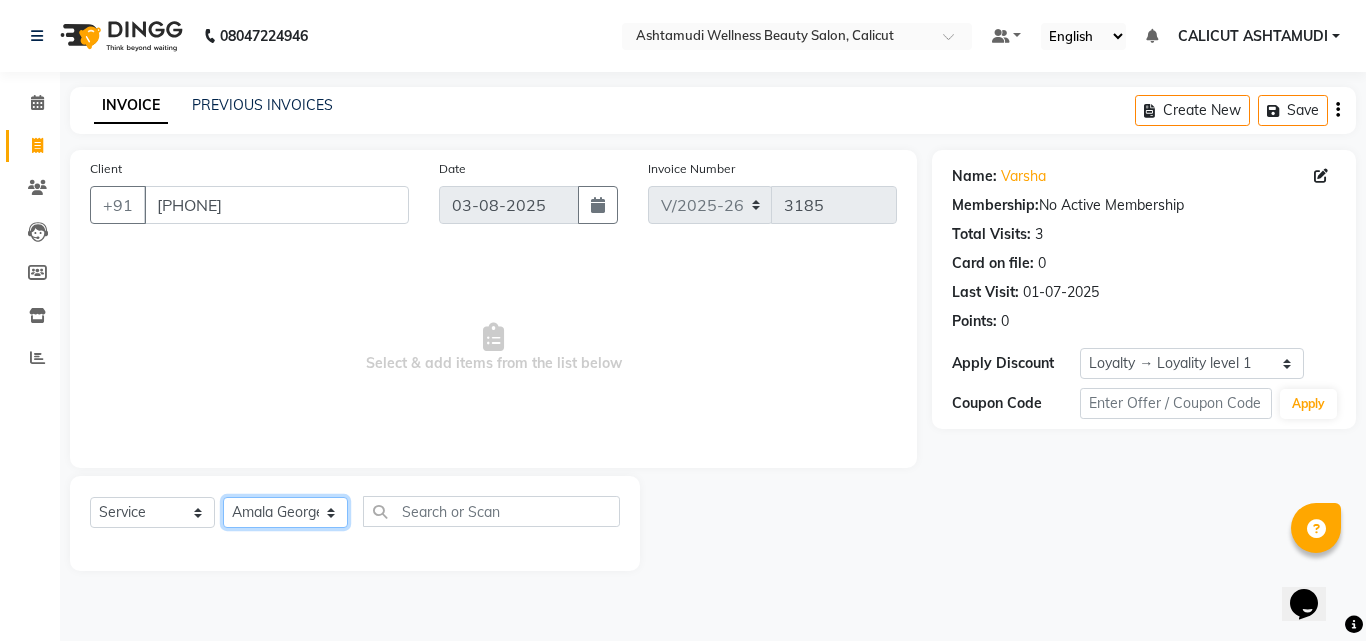 click on "Select Stylist Amala George AMBILI C ANJANA DAS ANKITHA Arya CALICUT ASHTAMUDI FRANKLY	 GRACY KRISHNA Nitesh Punam Gurung Sewan ali Sheela SUHANA  SHABU Titto" 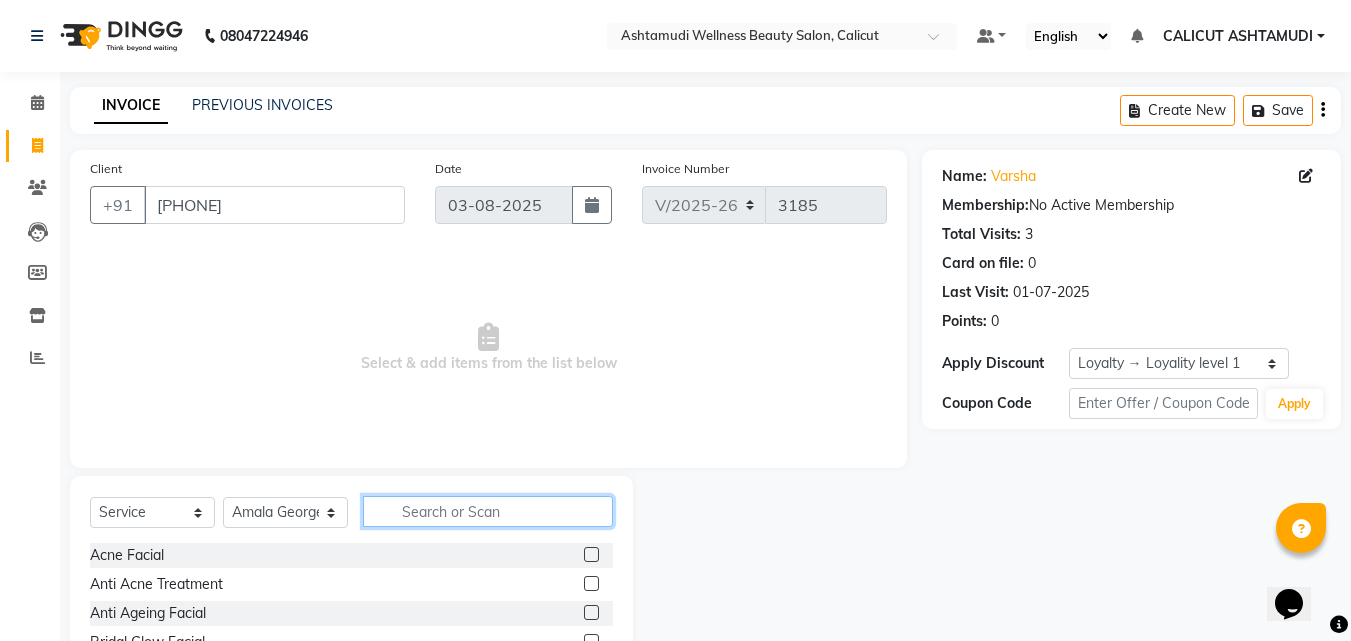click 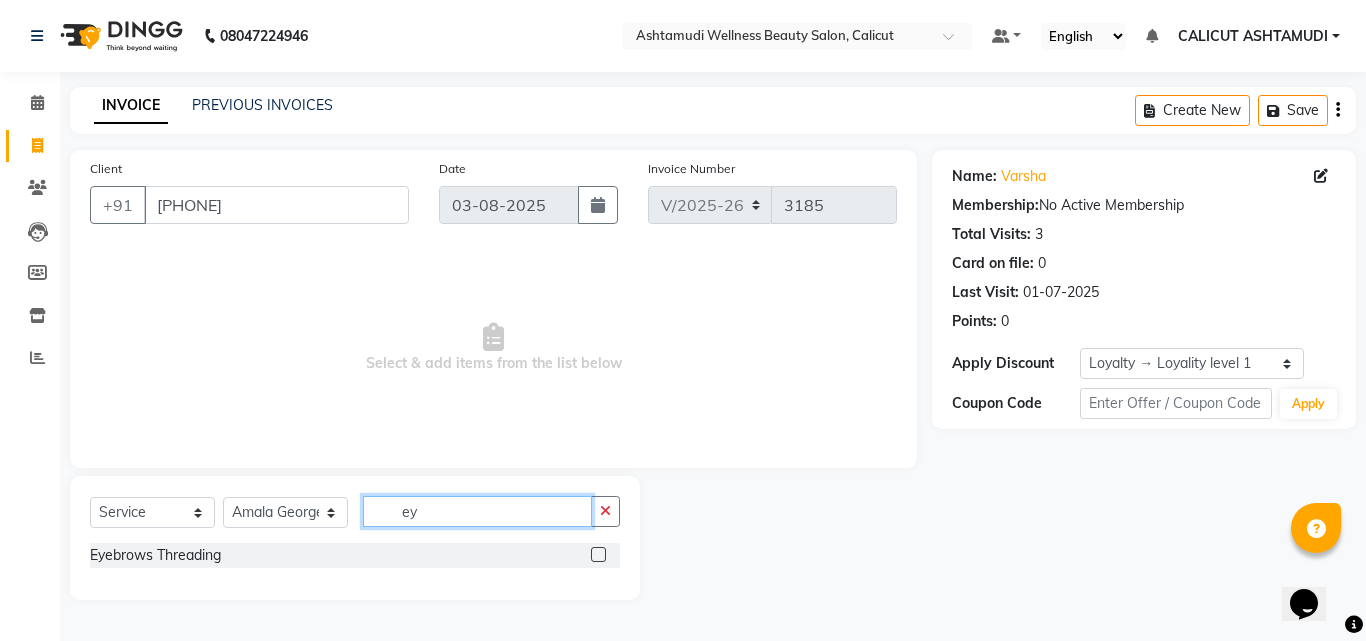 type on "ey" 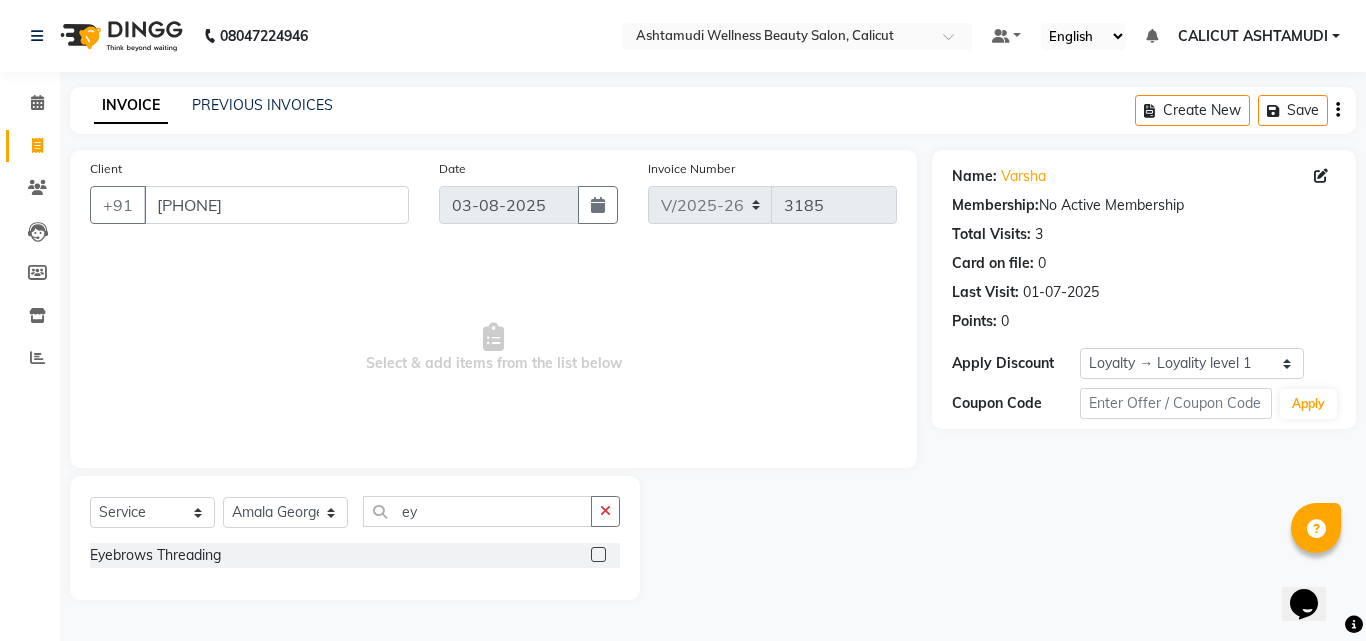 click 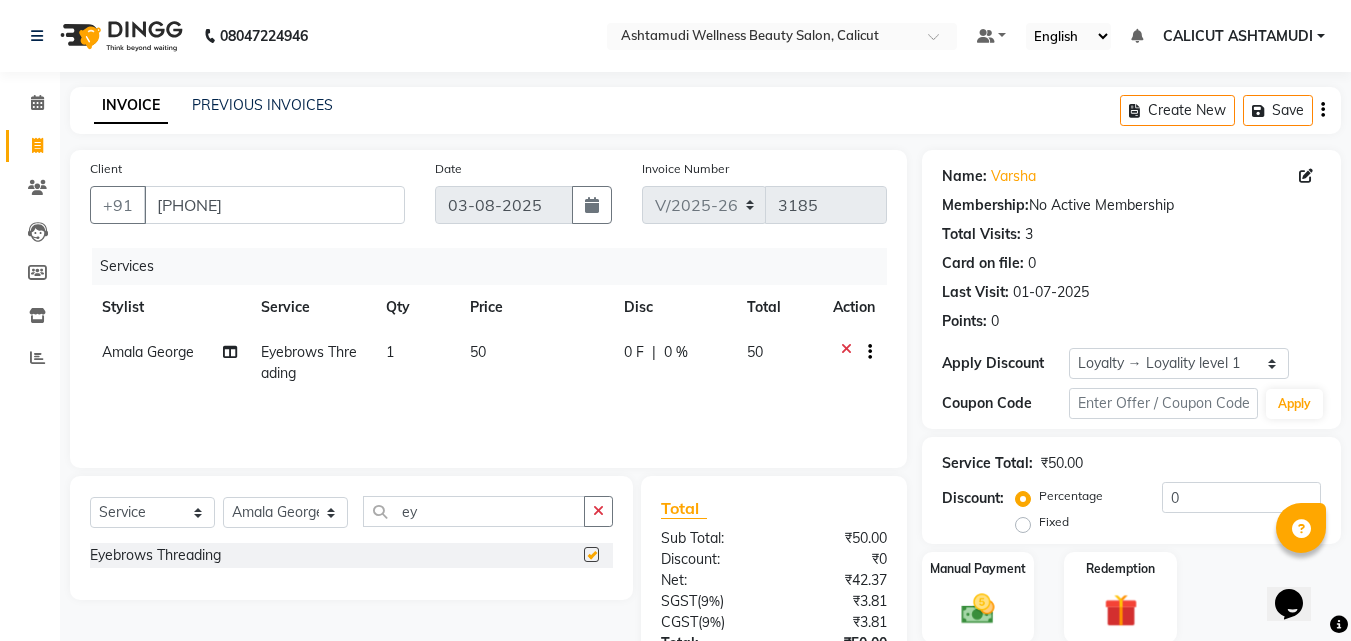 checkbox on "false" 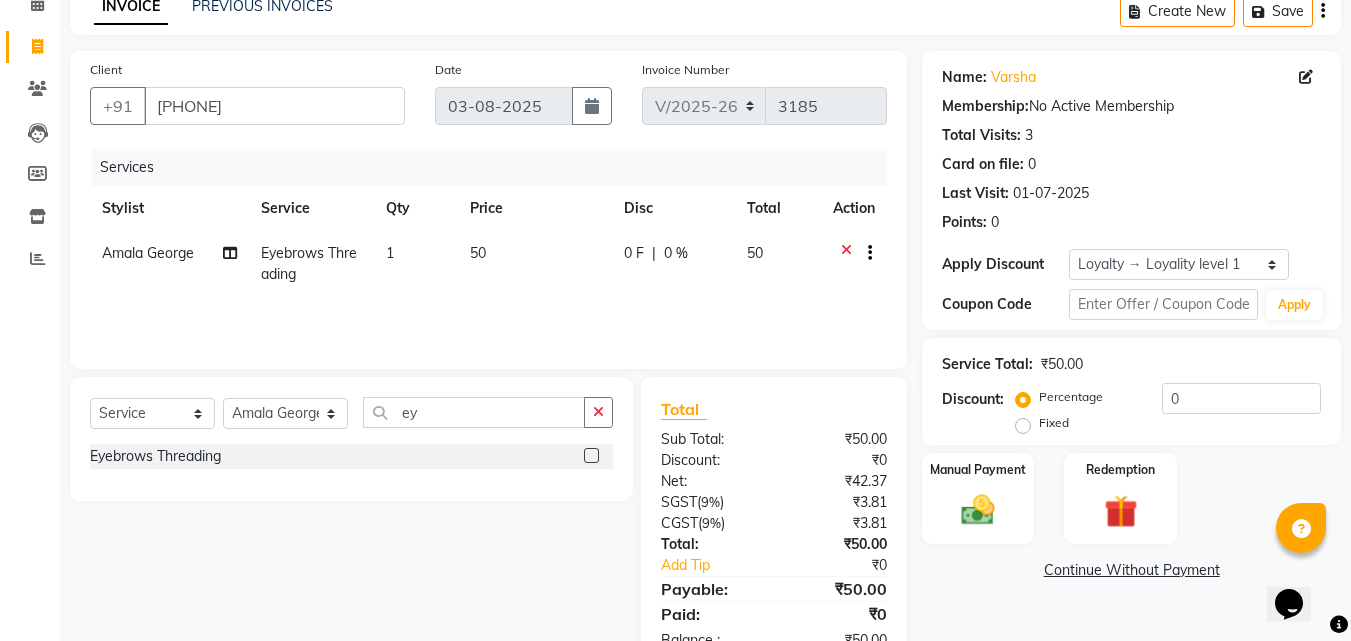 scroll, scrollTop: 100, scrollLeft: 0, axis: vertical 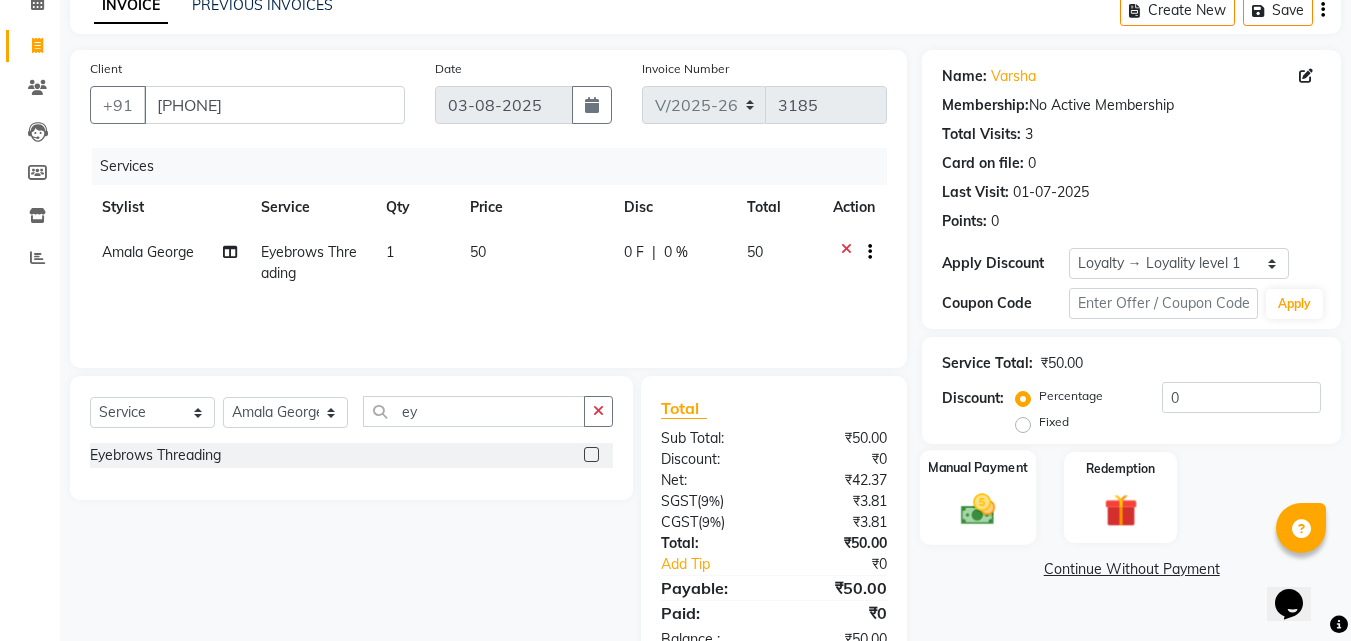 click 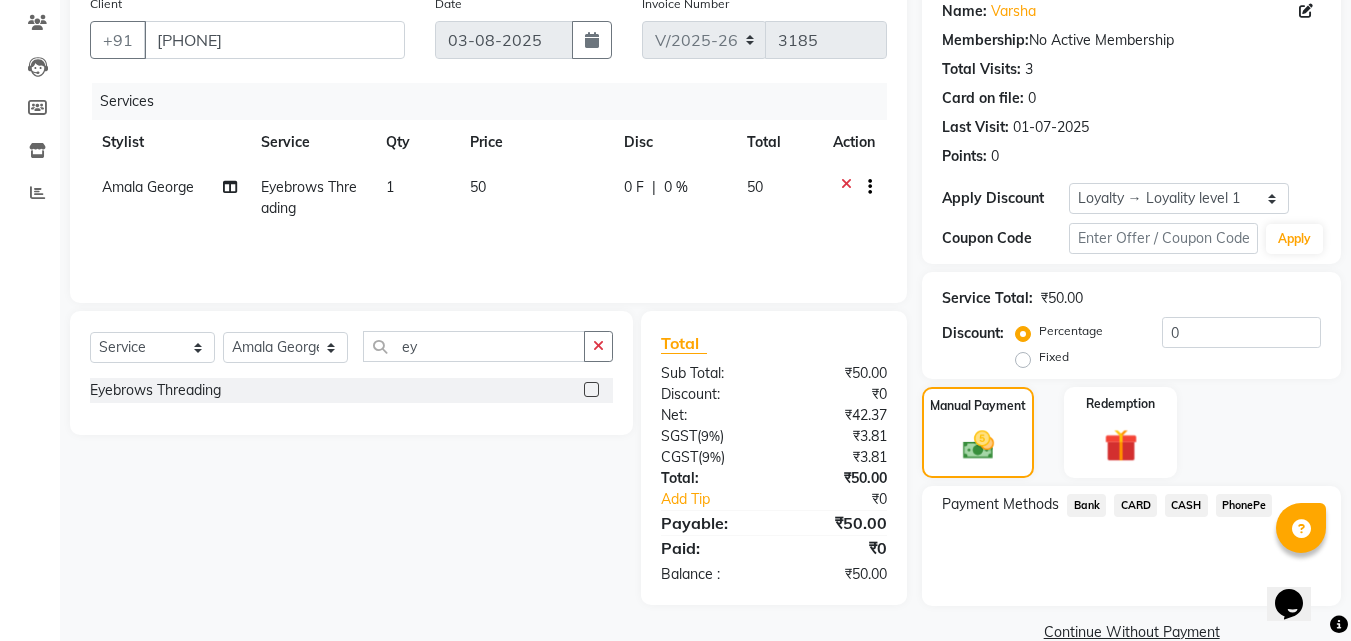 scroll, scrollTop: 201, scrollLeft: 0, axis: vertical 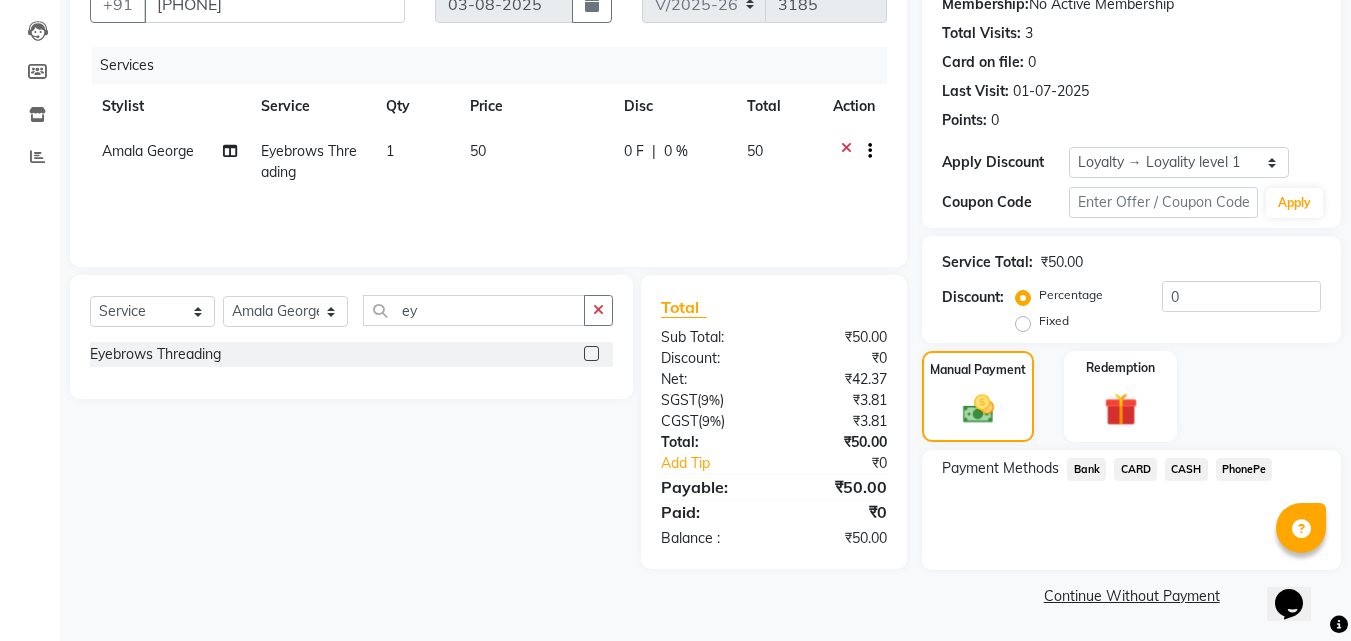 click on "CASH" 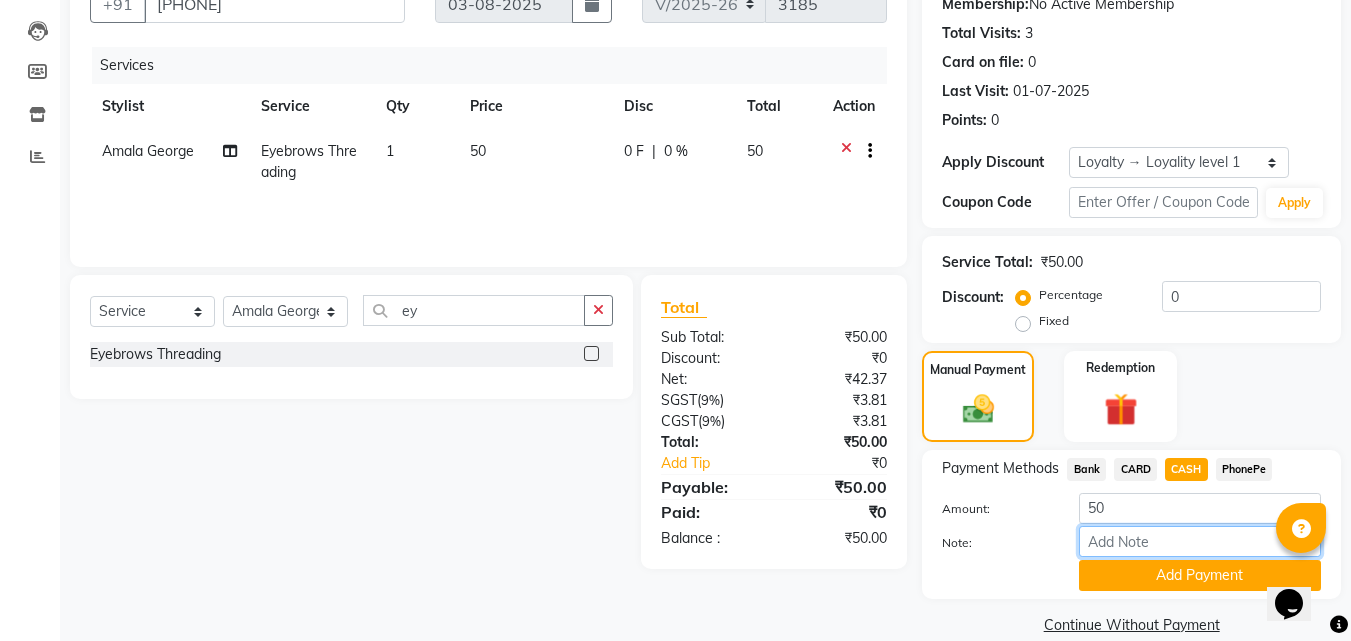 drag, startPoint x: 1153, startPoint y: 546, endPoint x: 1162, endPoint y: 538, distance: 12.0415945 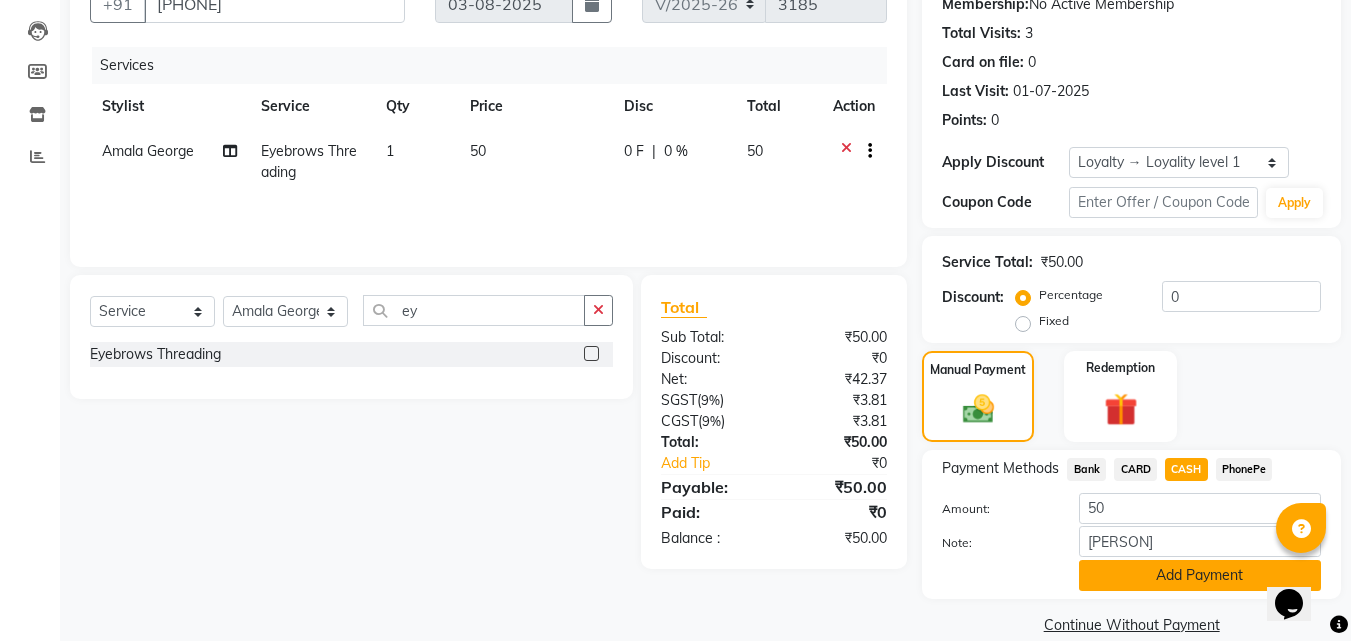 click on "Add Payment" 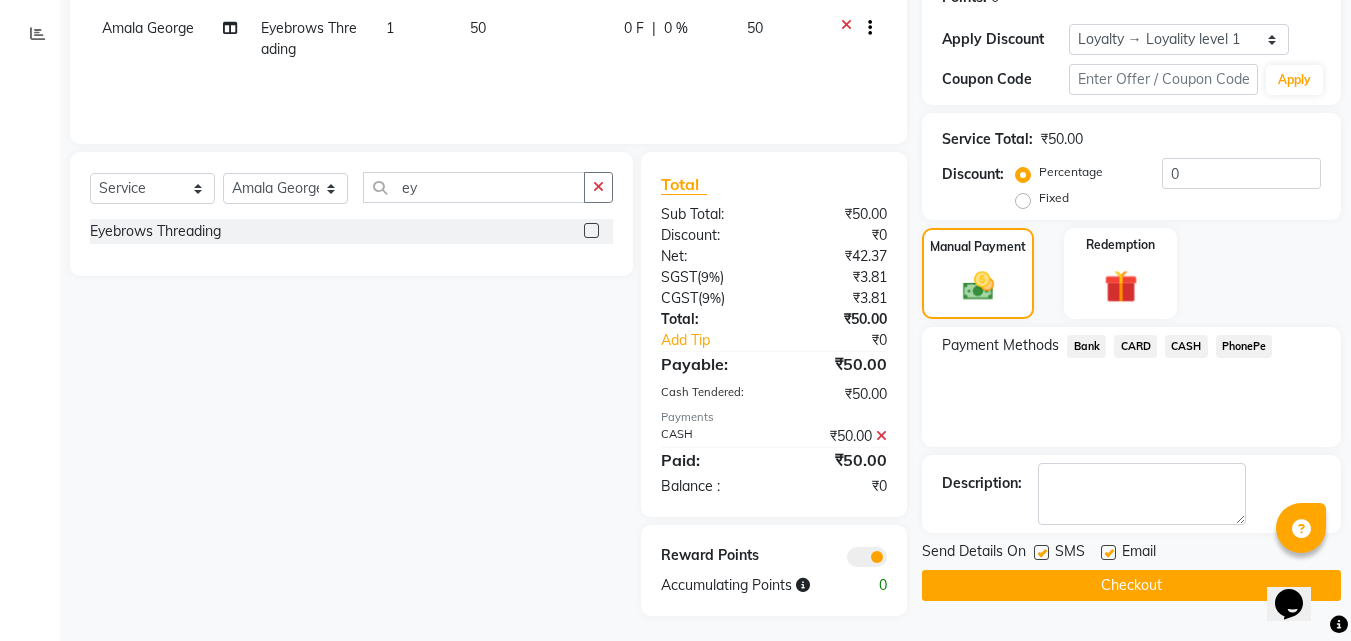 scroll, scrollTop: 329, scrollLeft: 0, axis: vertical 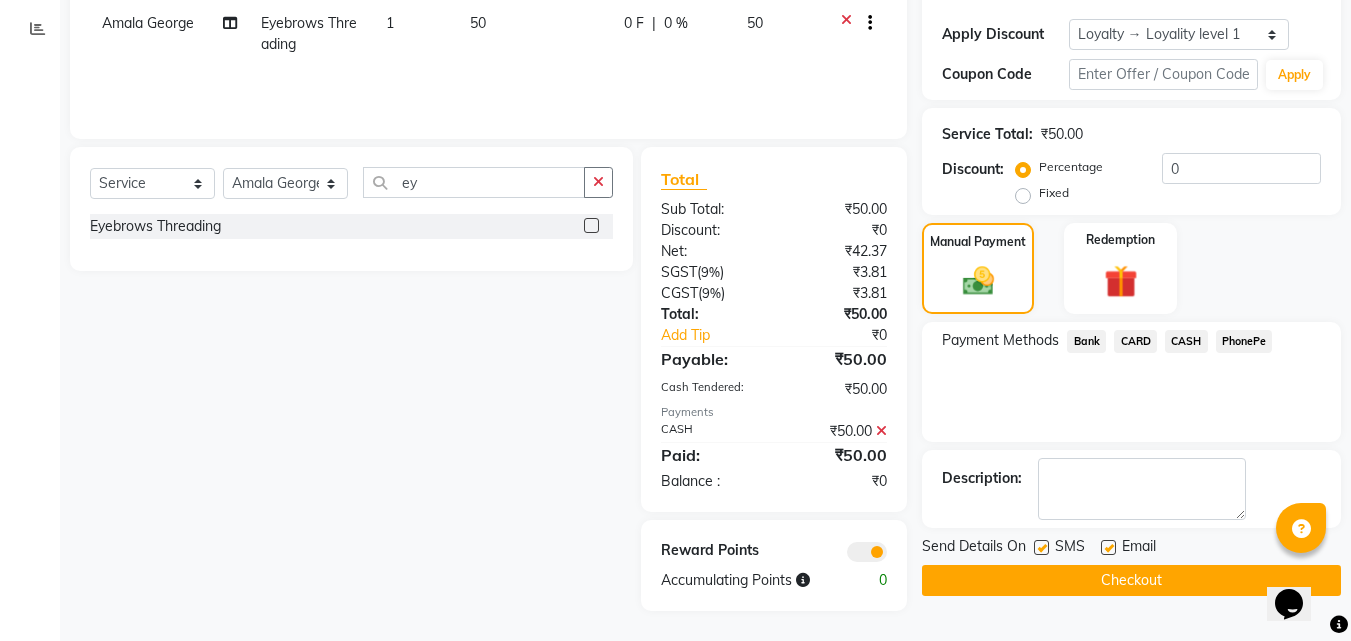 click on "Checkout" 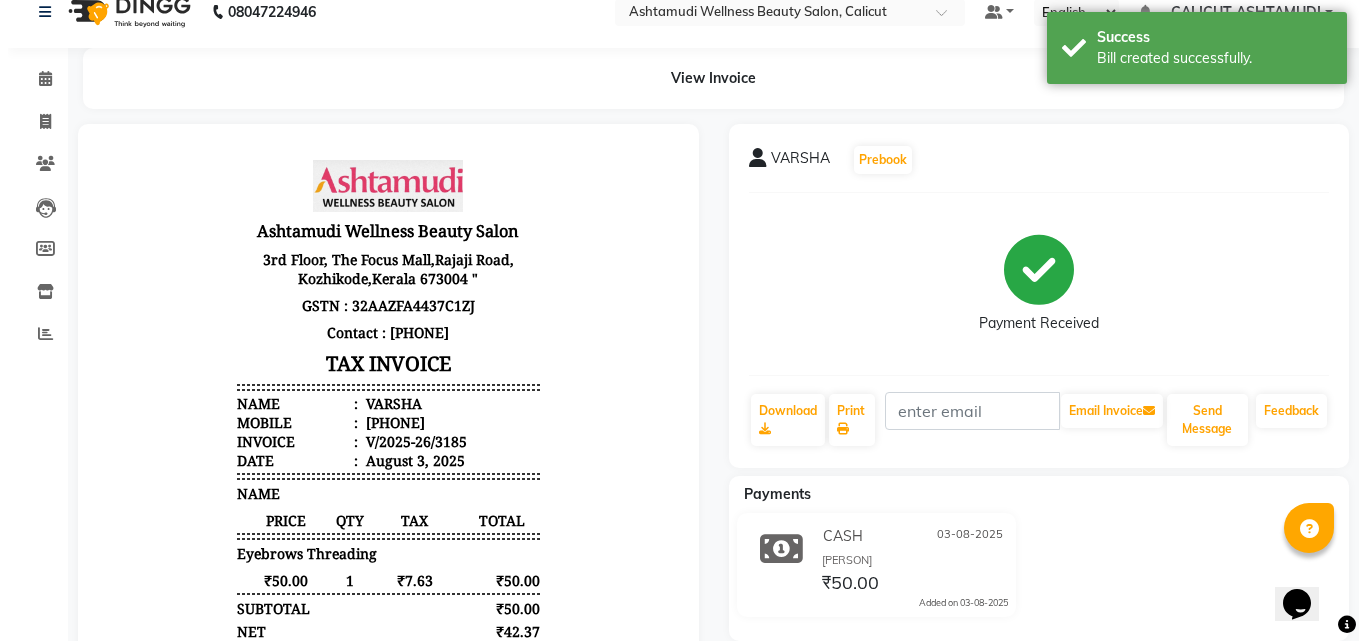 scroll, scrollTop: 0, scrollLeft: 0, axis: both 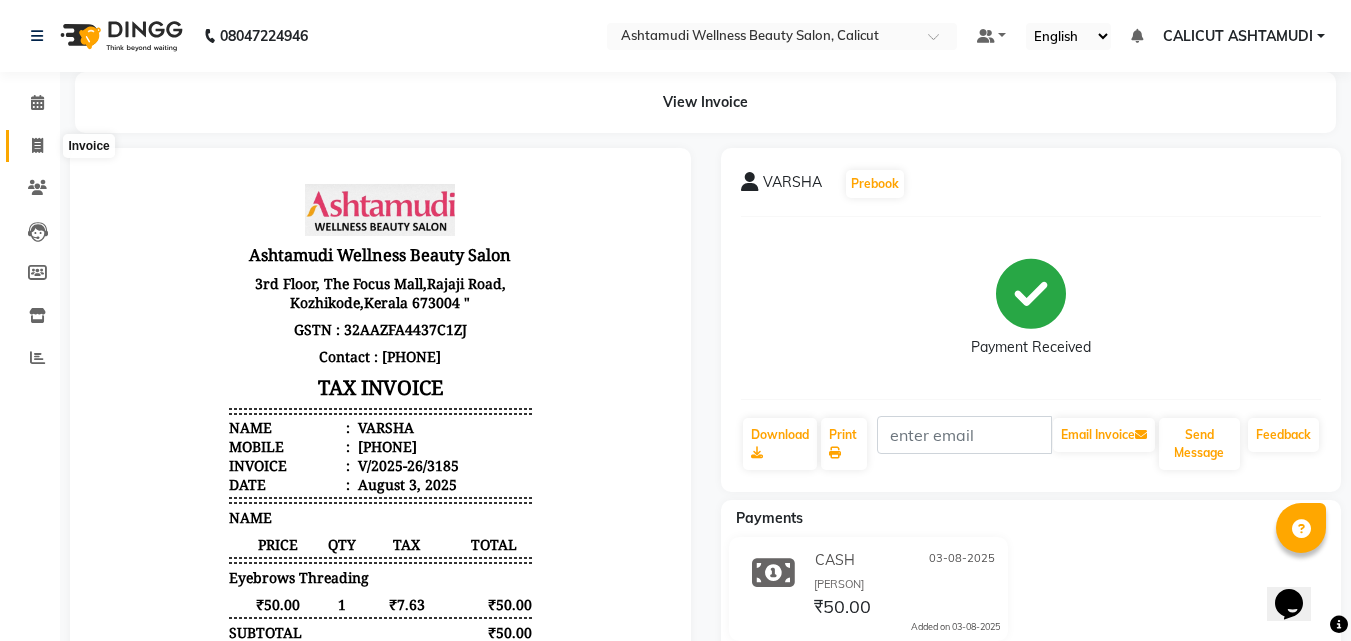 click 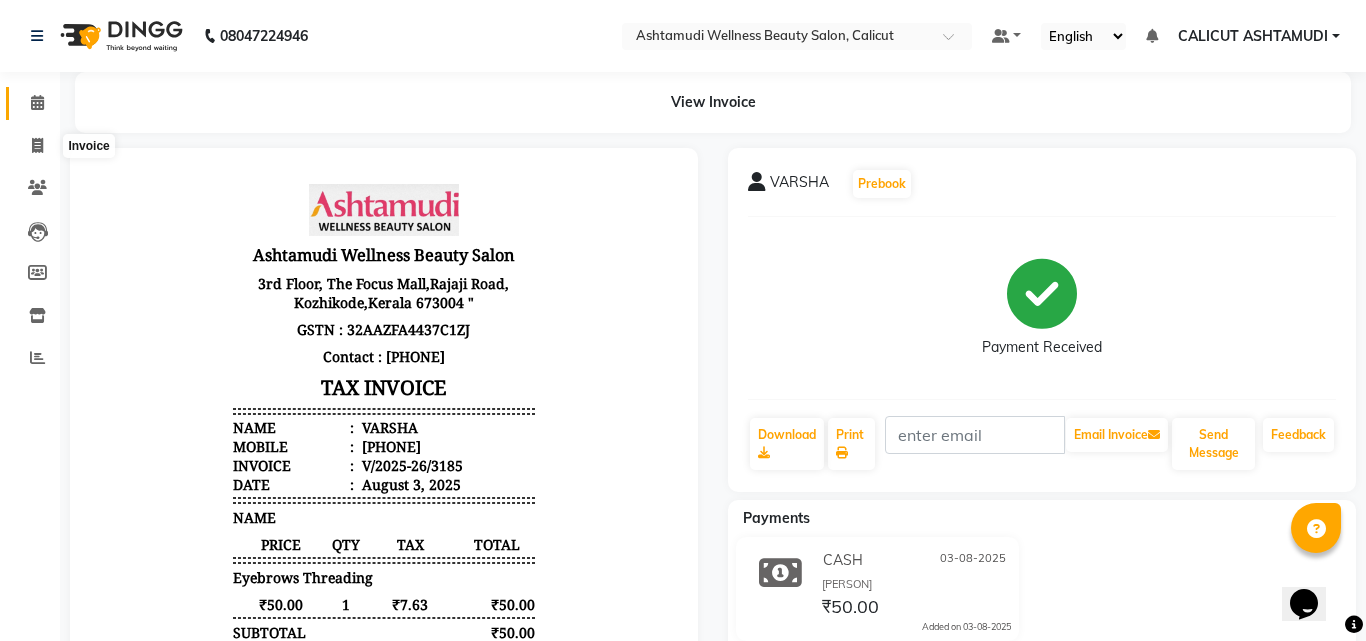 select on "4630" 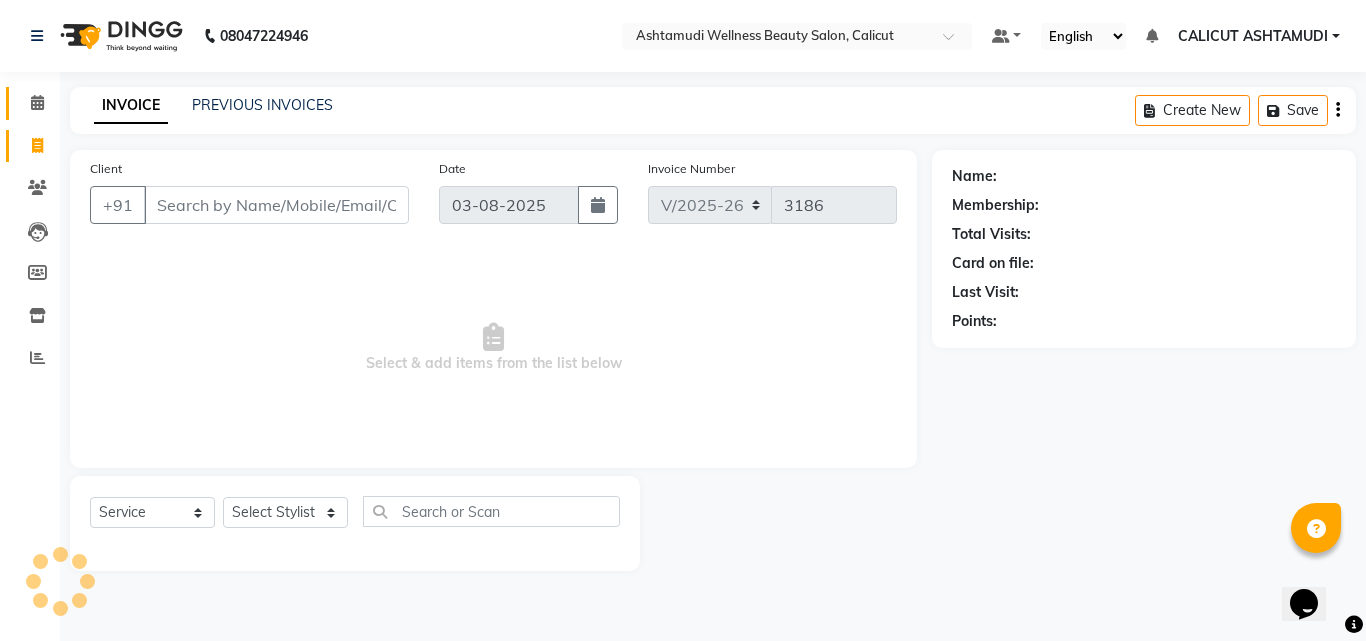 click 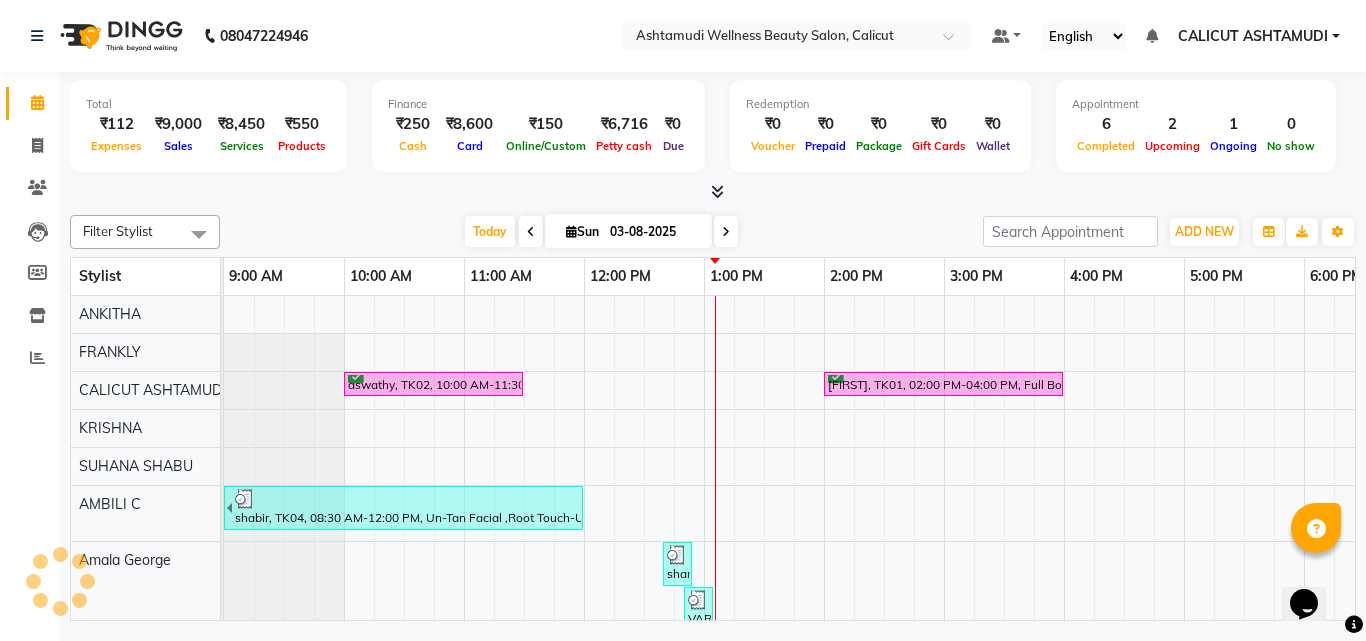 scroll, scrollTop: 0, scrollLeft: 0, axis: both 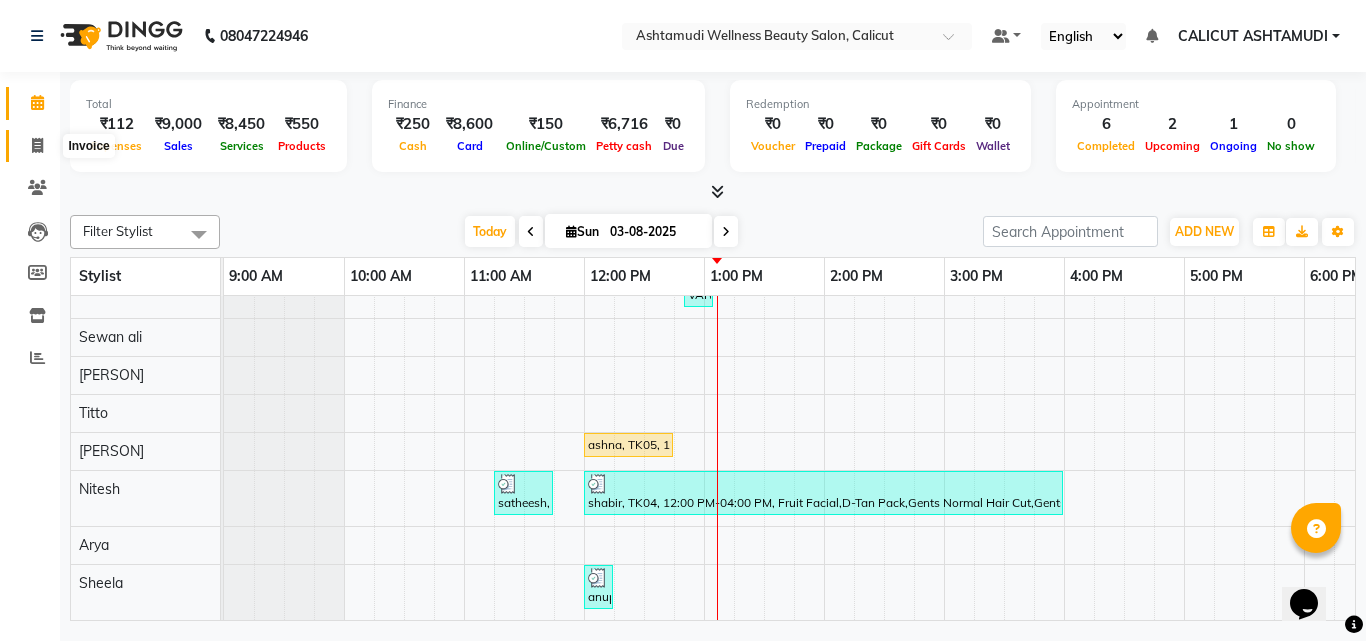 click 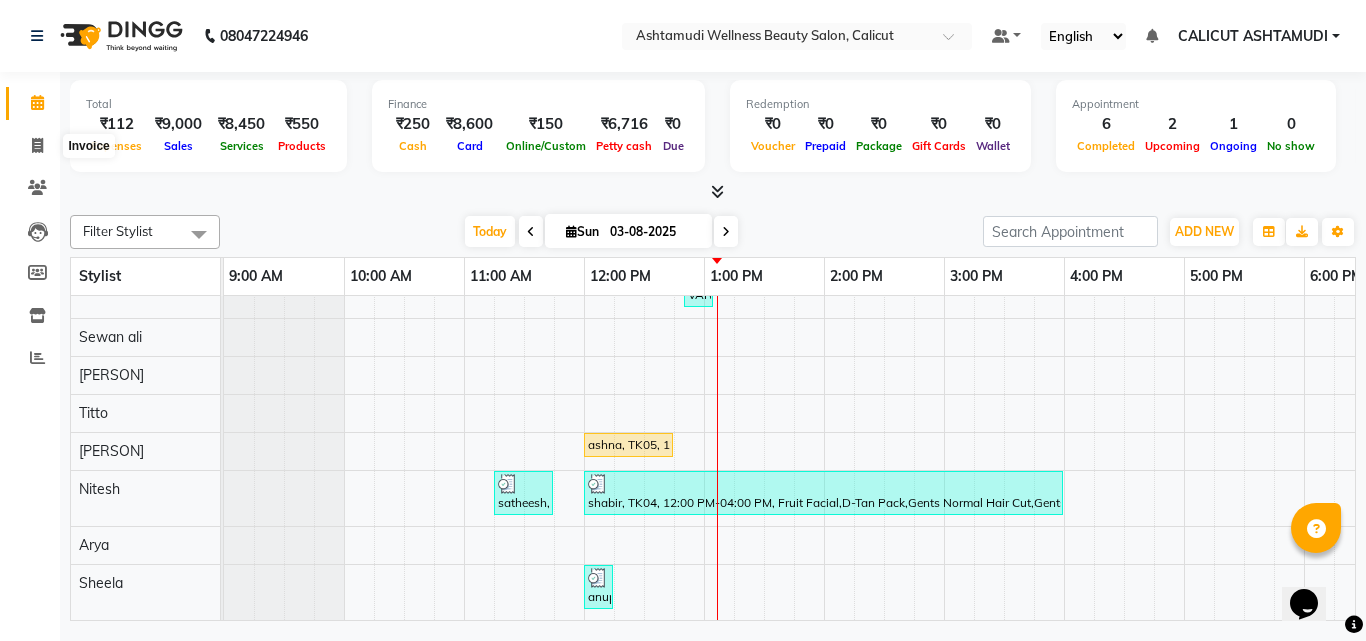 select on "service" 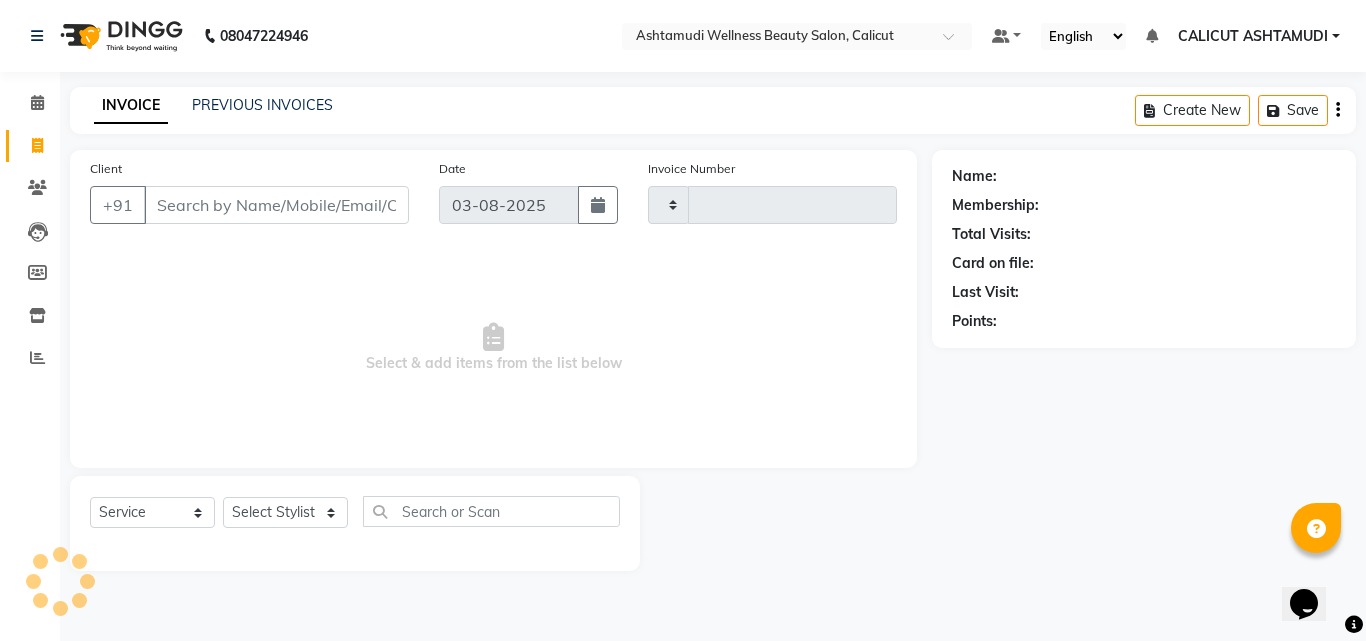 type on "3186" 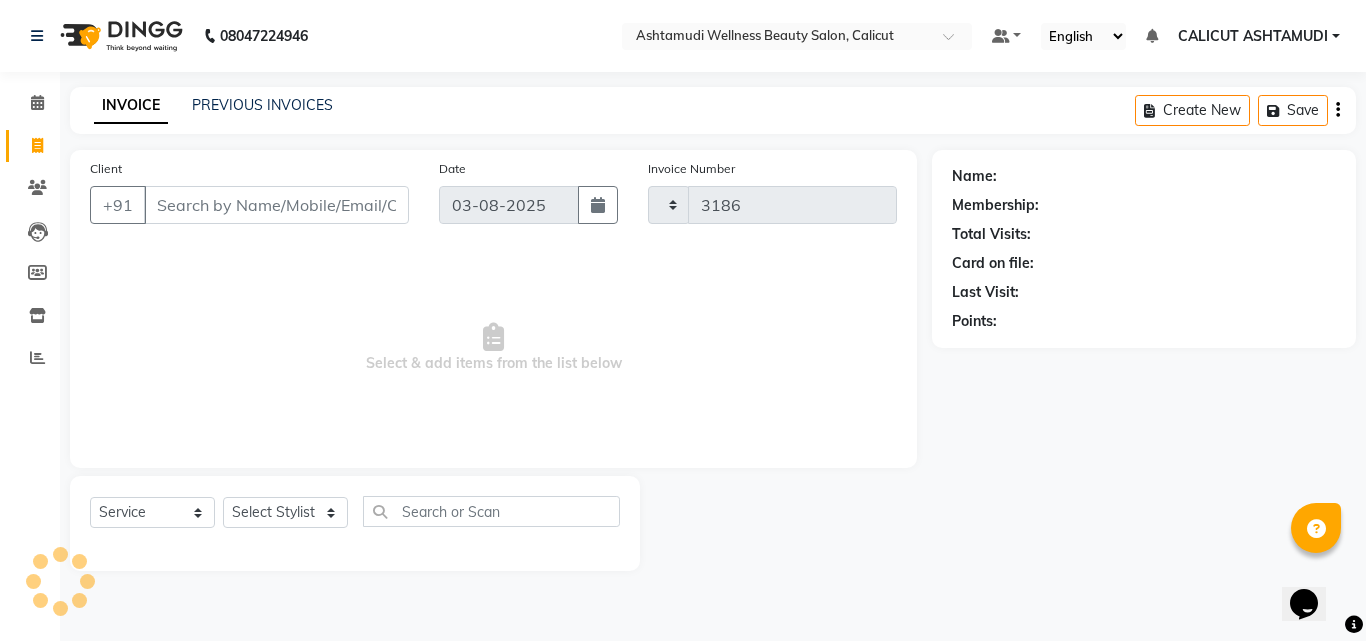 select on "4630" 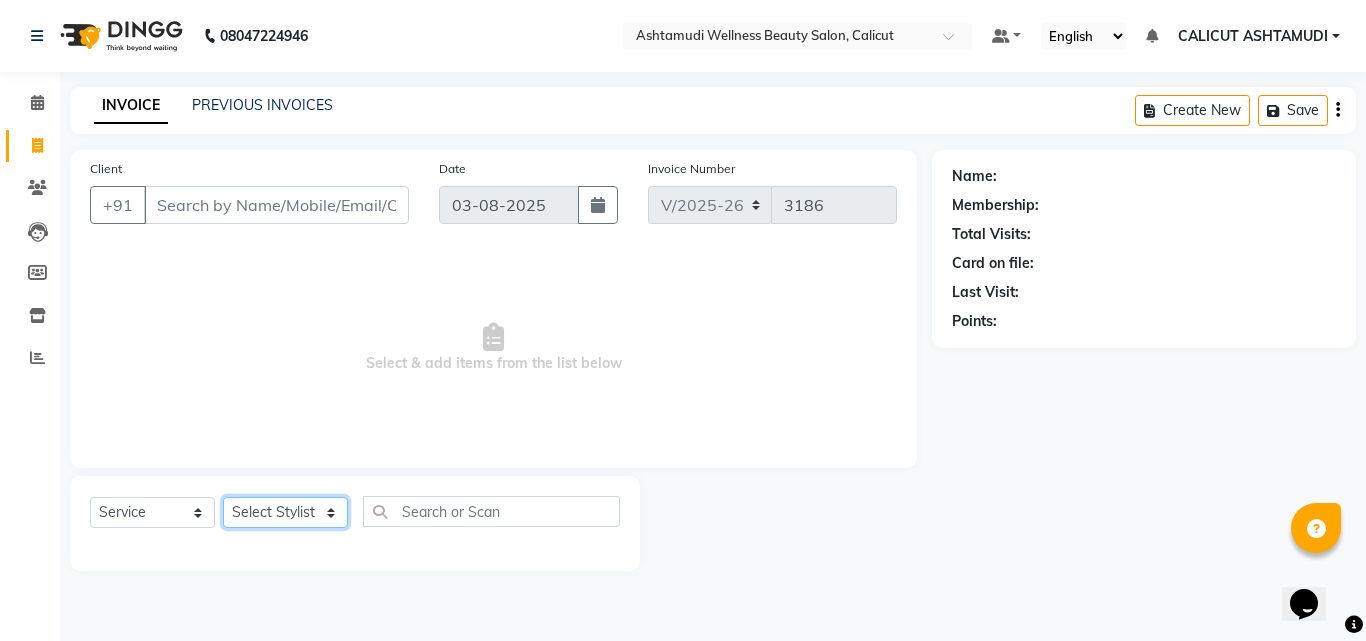 click on "Select Stylist Amala George AMBILI C ANJANA DAS ANKITHA Arya CALICUT ASHTAMUDI FRANKLY	 GRACY KRISHNA Nitesh Punam Gurung Sewan ali Sheela SUHANA  SHABU Titto" 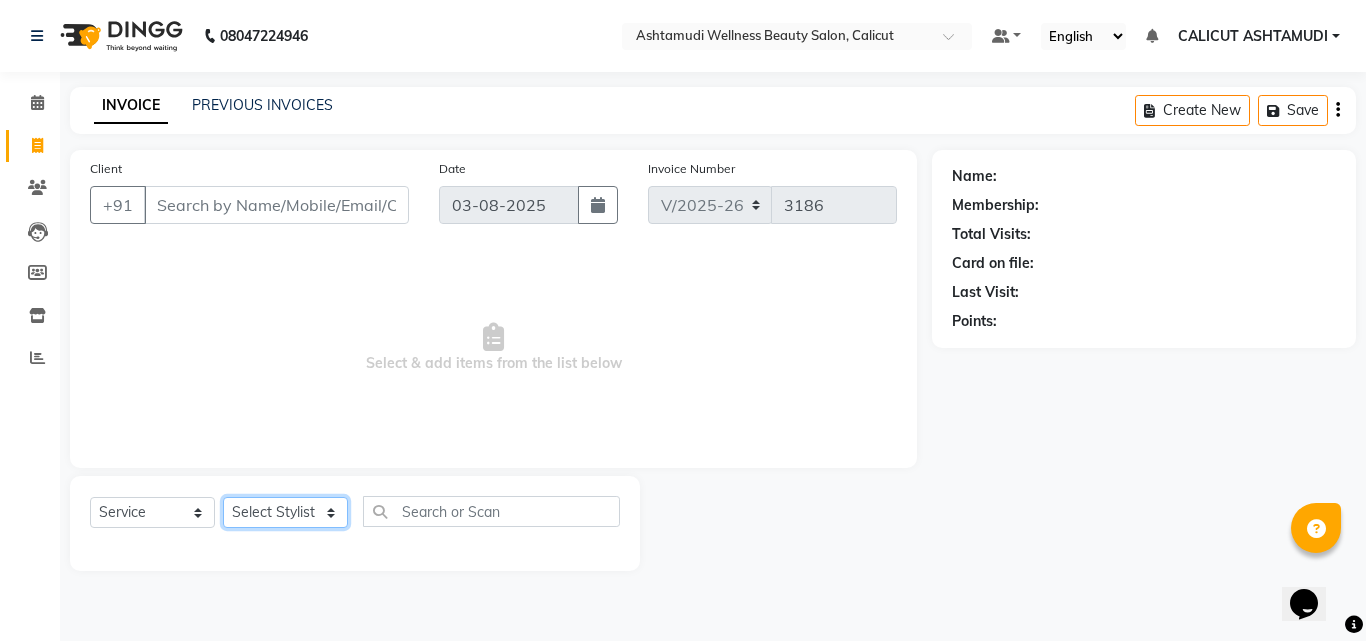 select on "72440" 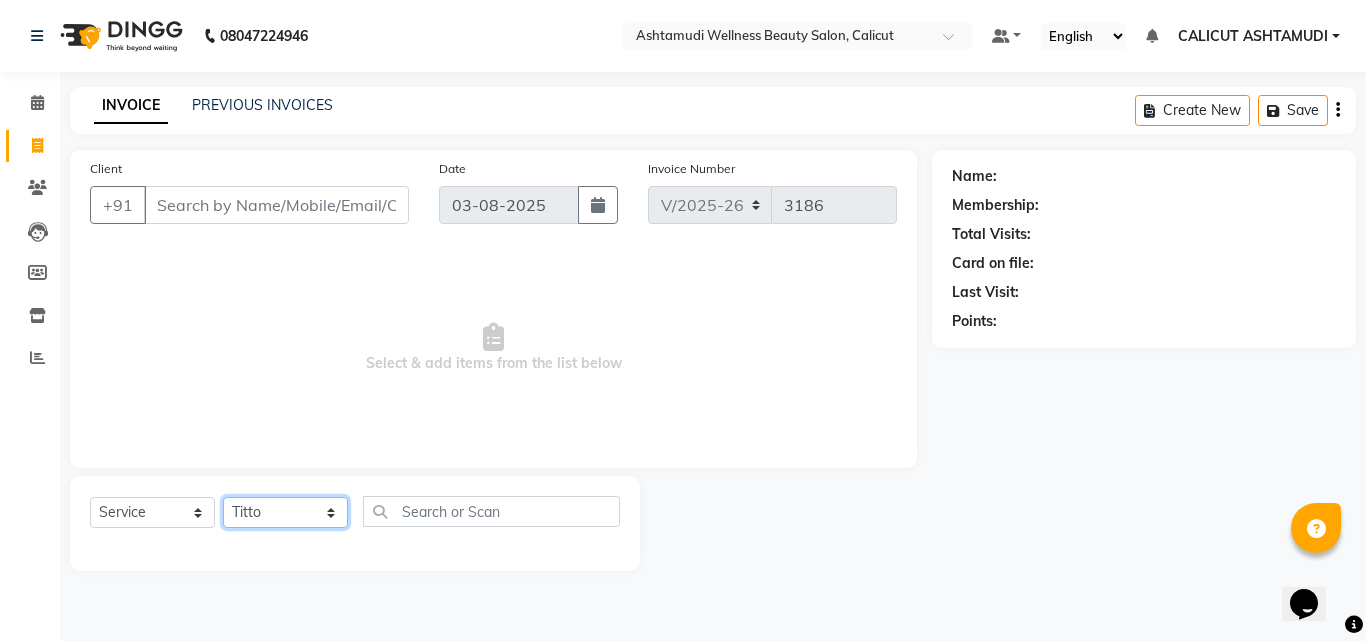 click on "Select Stylist Amala George AMBILI C ANJANA DAS ANKITHA Arya CALICUT ASHTAMUDI FRANKLY	 GRACY KRISHNA Nitesh Punam Gurung Sewan ali Sheela SUHANA  SHABU Titto" 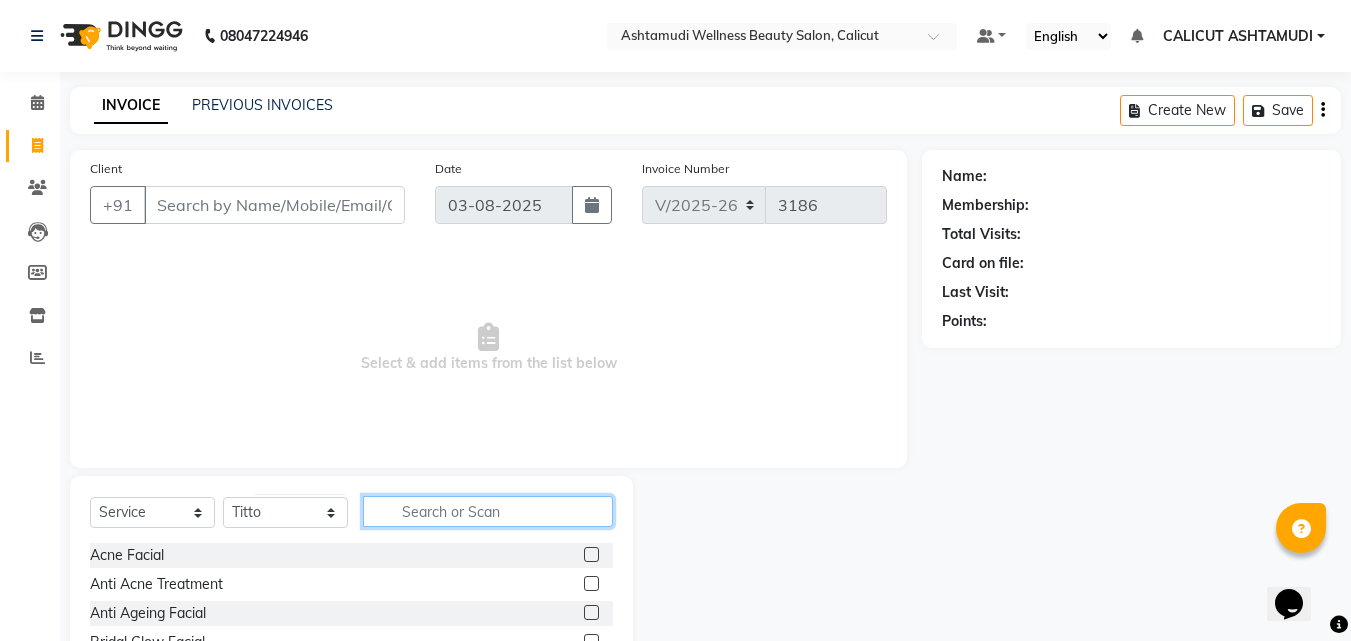 click 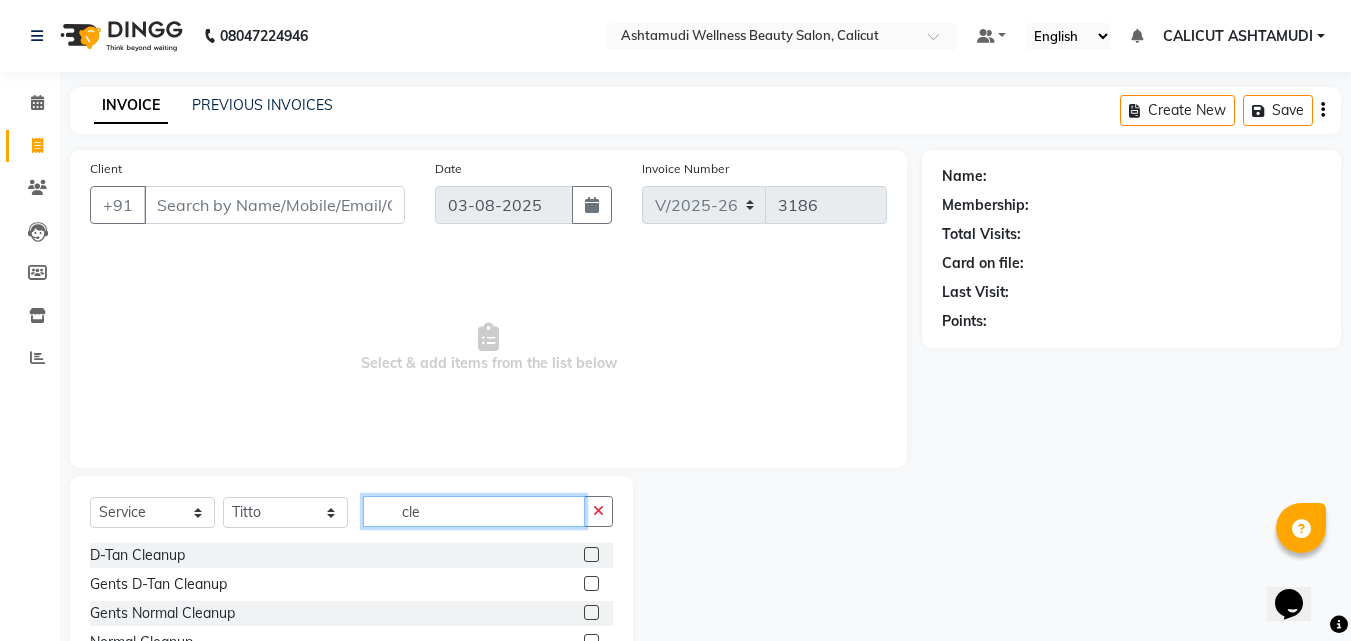 type on "cle" 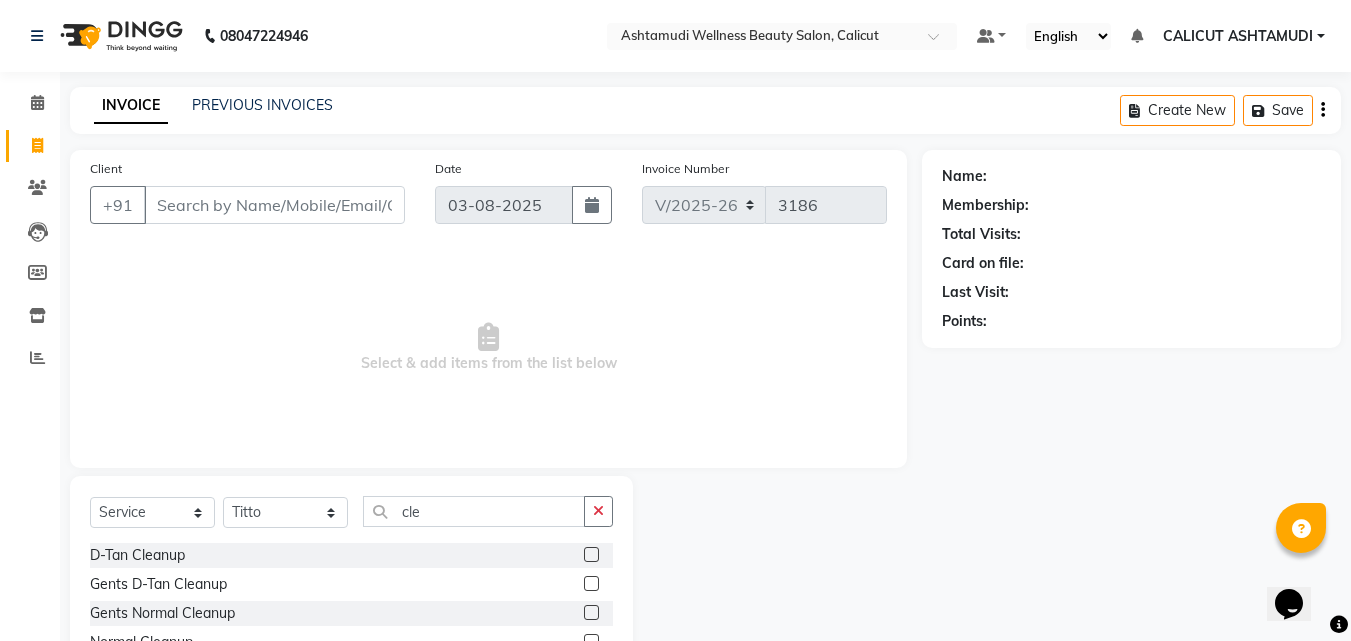click 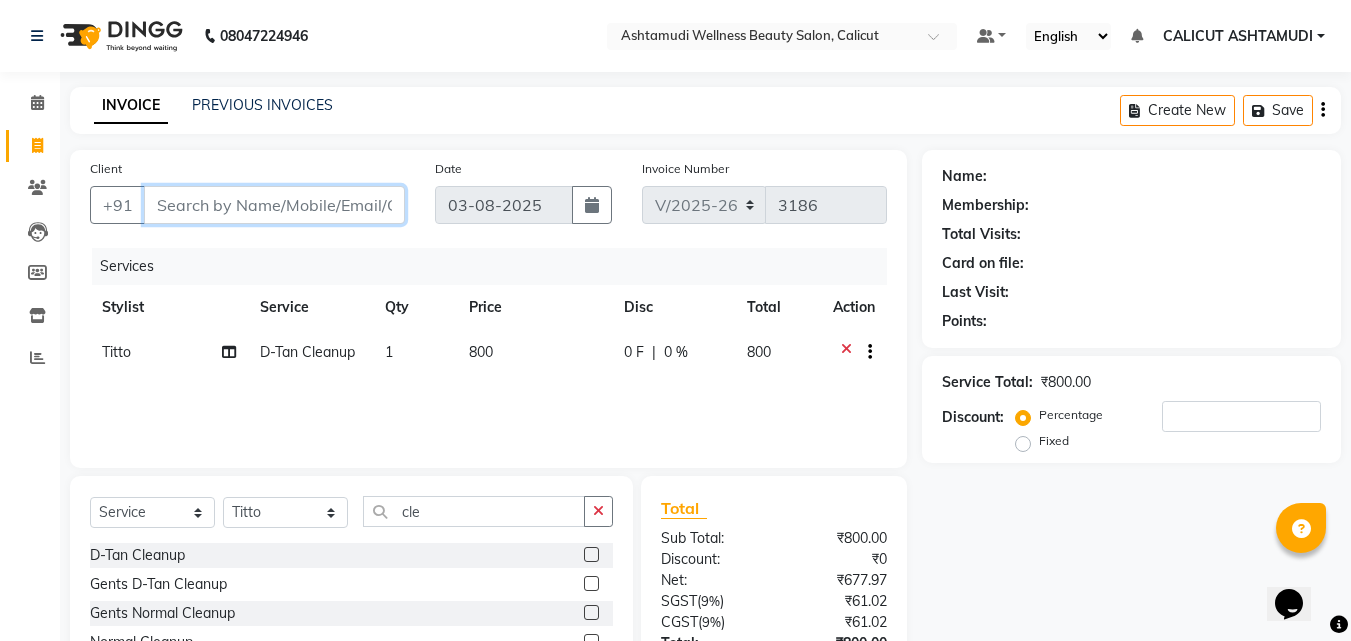 checkbox on "false" 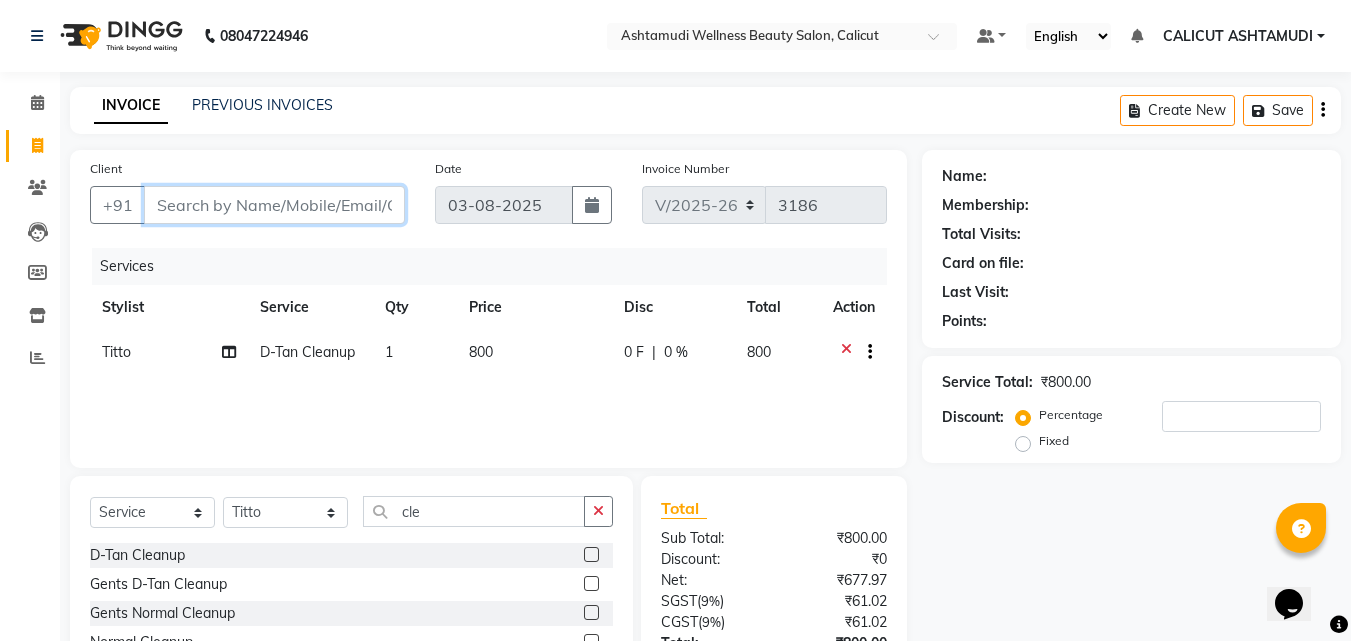 type on "8" 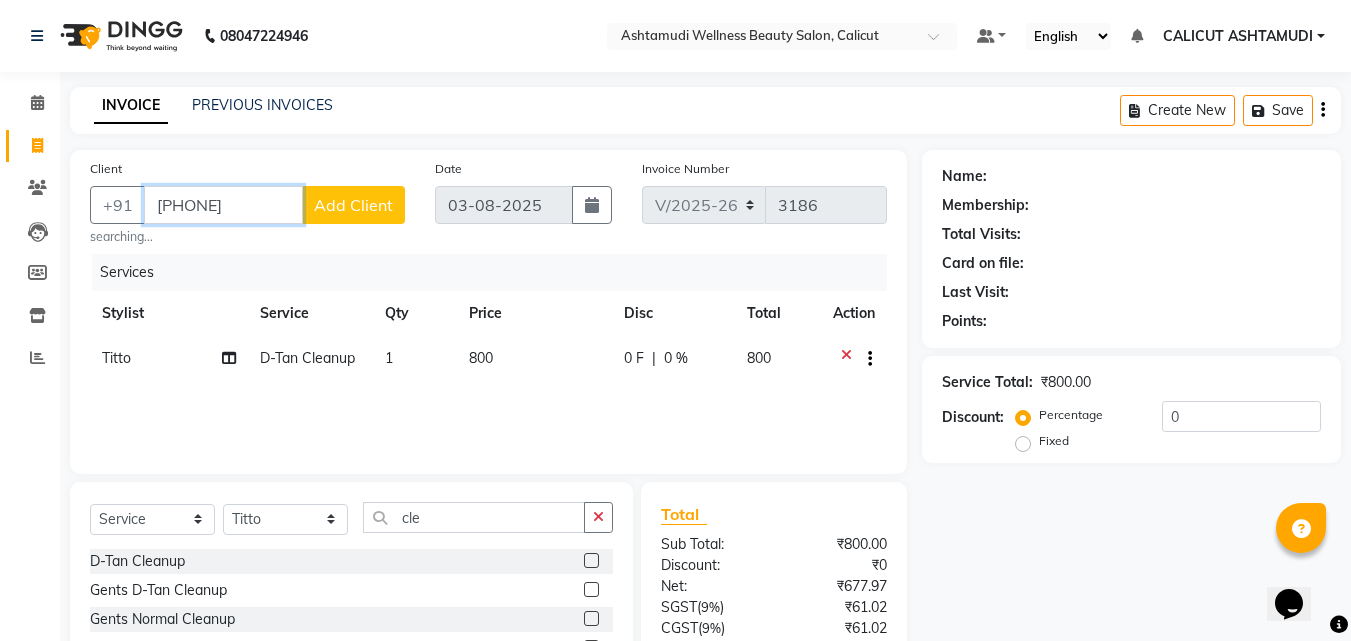 type on "8606565113" 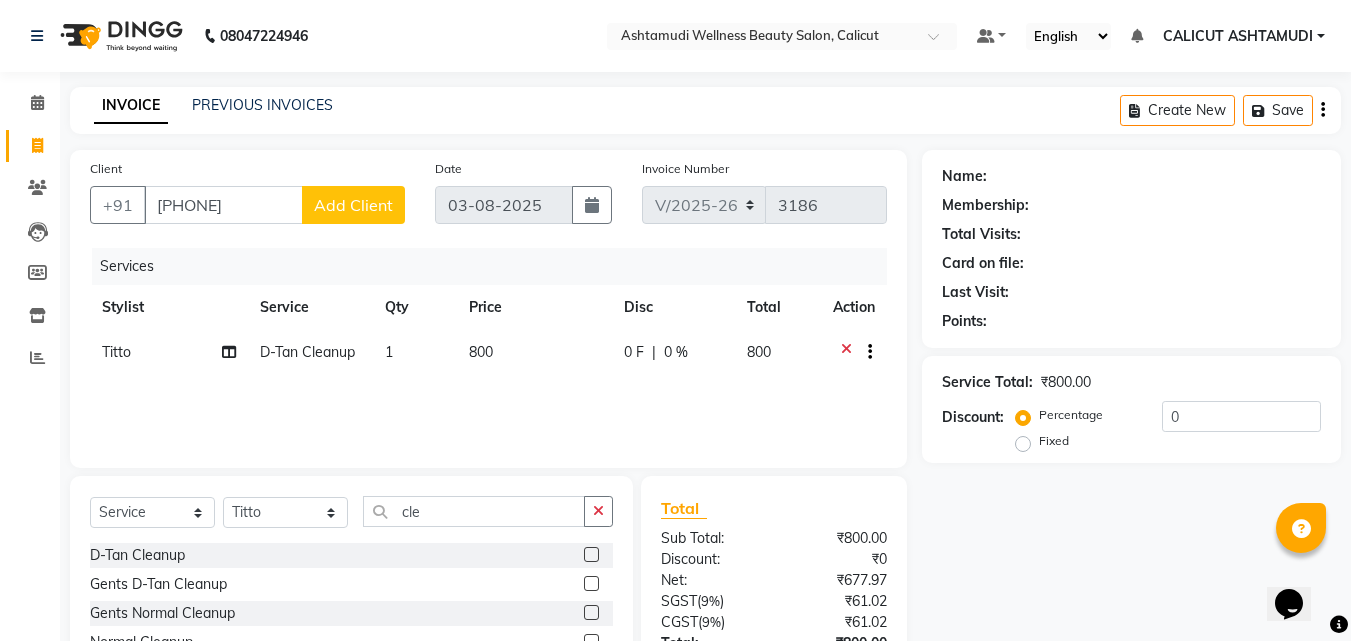click on "Add Client" 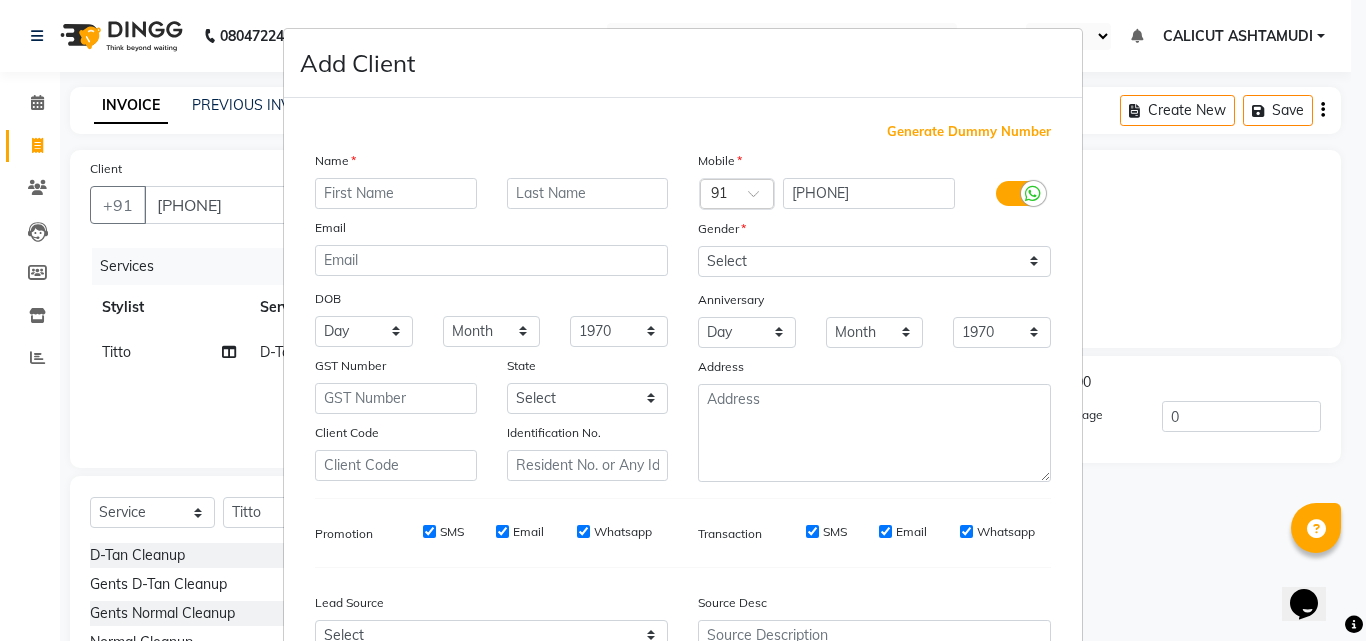 click at bounding box center (396, 193) 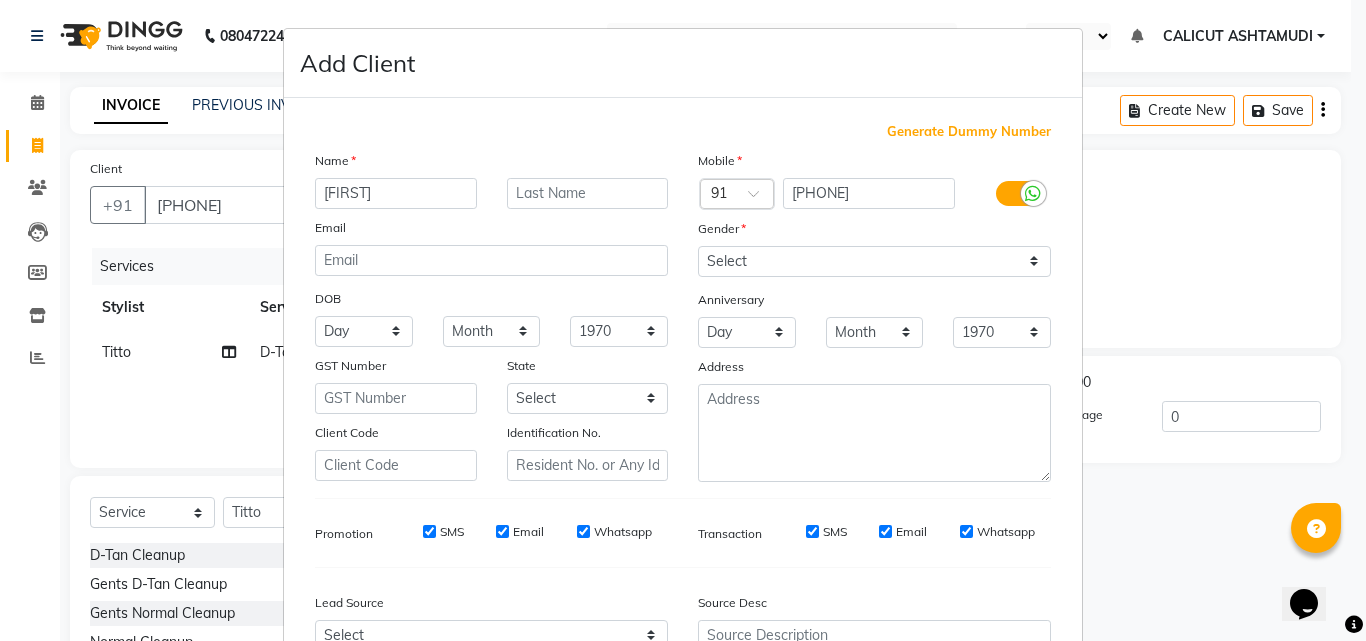 type on "ashique" 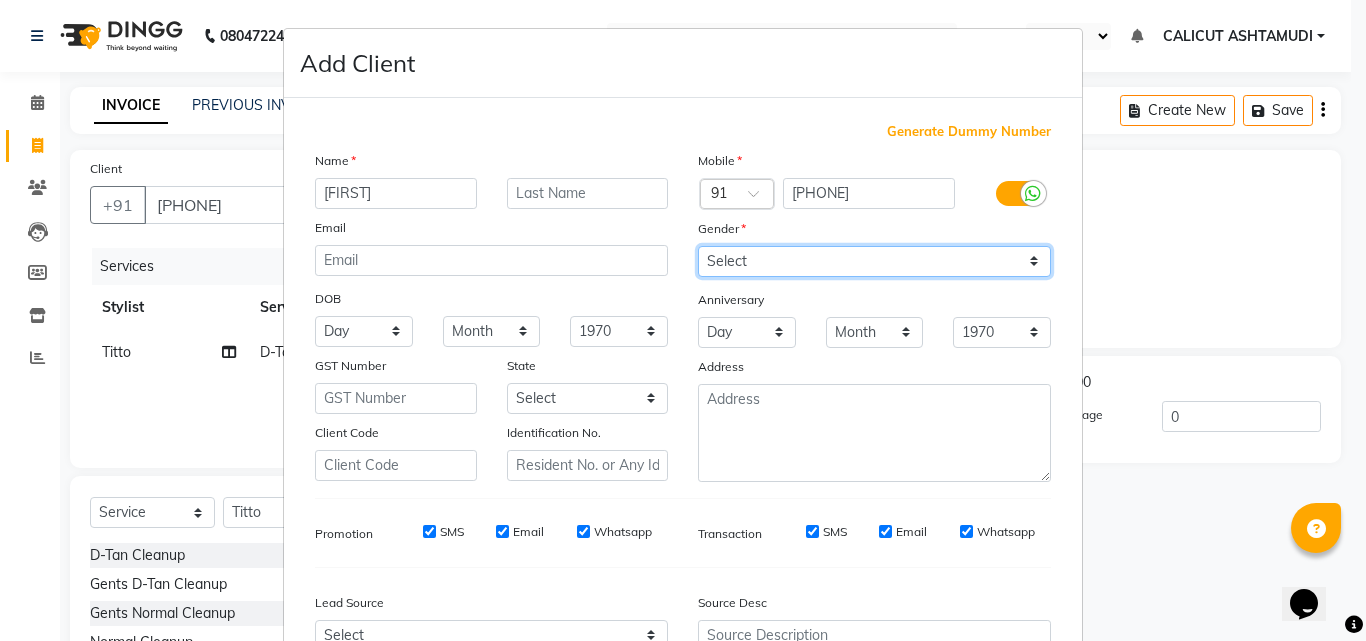 drag, startPoint x: 793, startPoint y: 261, endPoint x: 793, endPoint y: 274, distance: 13 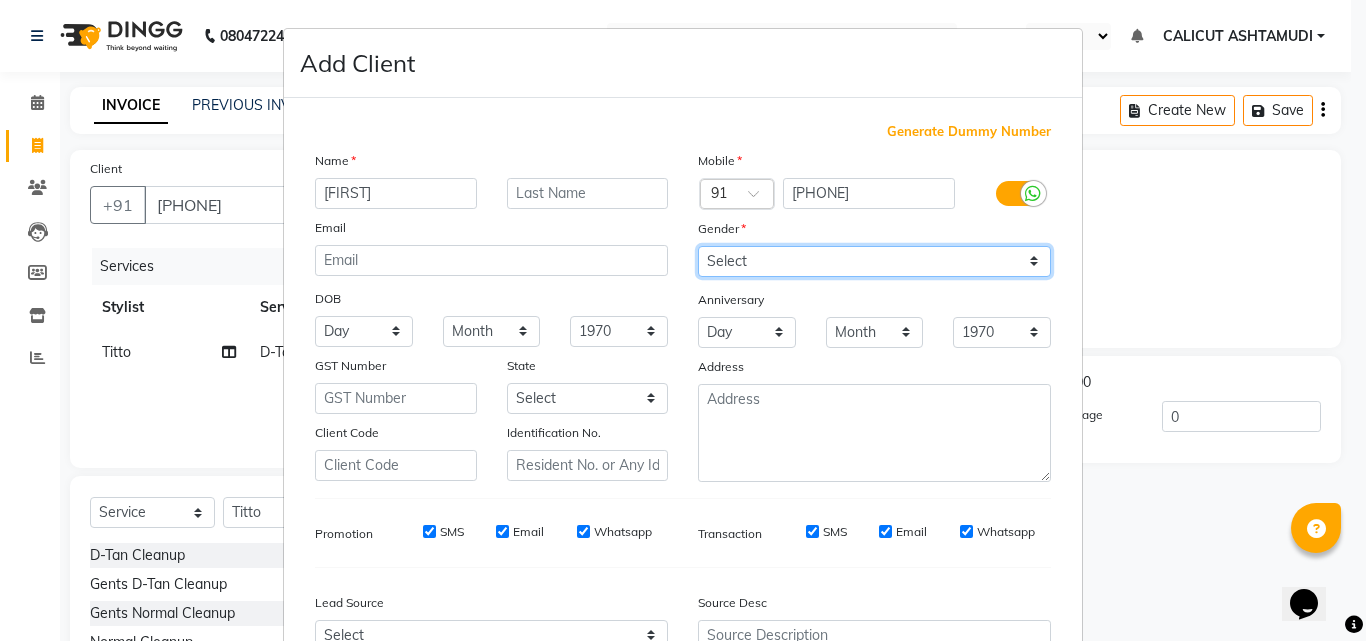 select on "male" 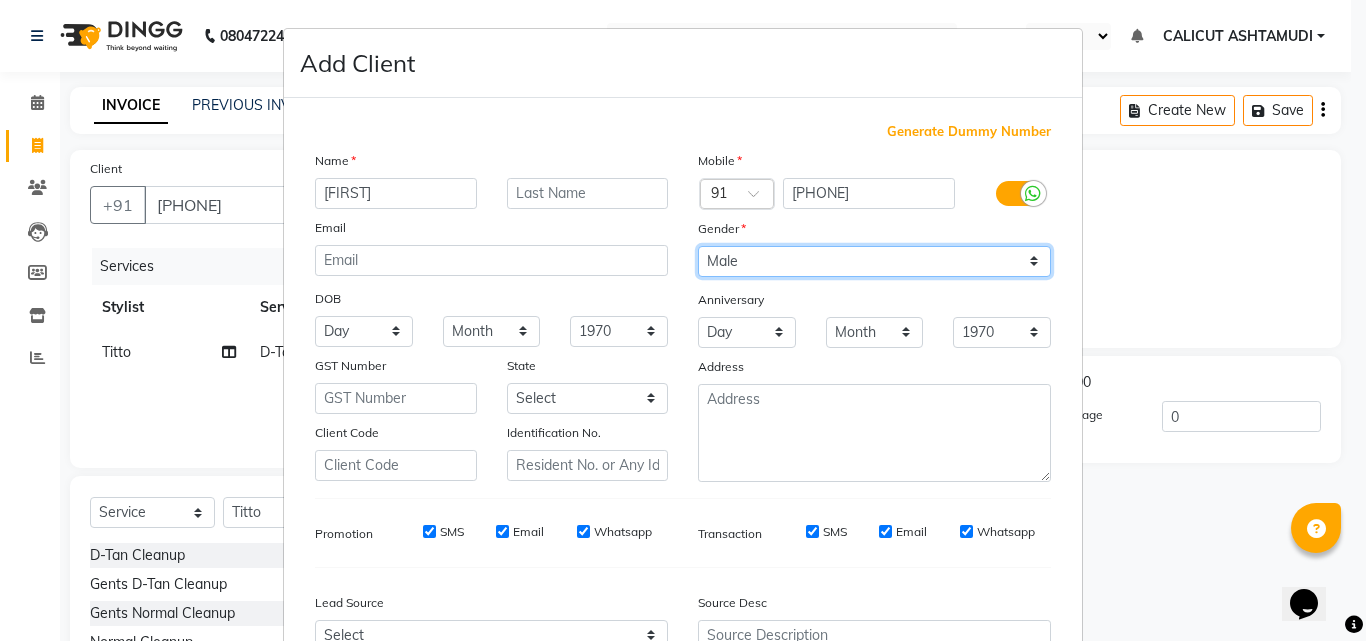 click on "Select Male Female Other Prefer Not To Say" at bounding box center [874, 261] 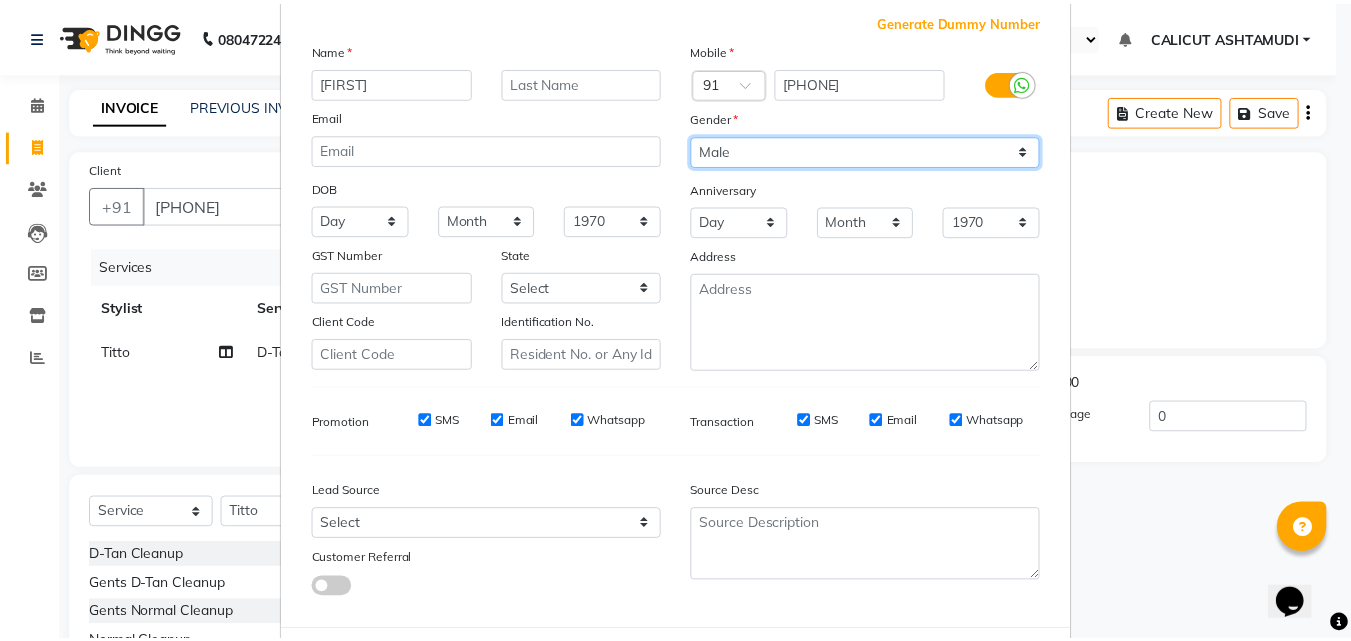 scroll, scrollTop: 208, scrollLeft: 0, axis: vertical 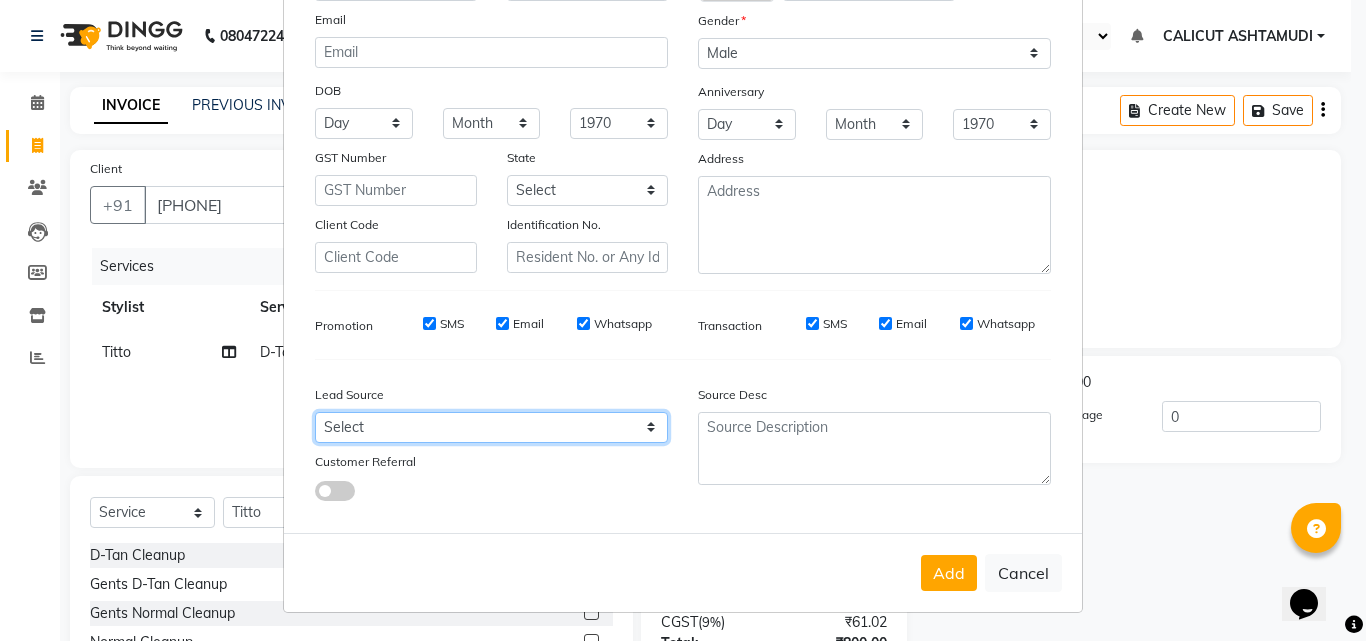 click on "Select Walk-in Referral Internet Friend Word of Mouth Advertisement Facebook JustDial Google Other Instagram  YouTube  WhatsApp" at bounding box center (491, 427) 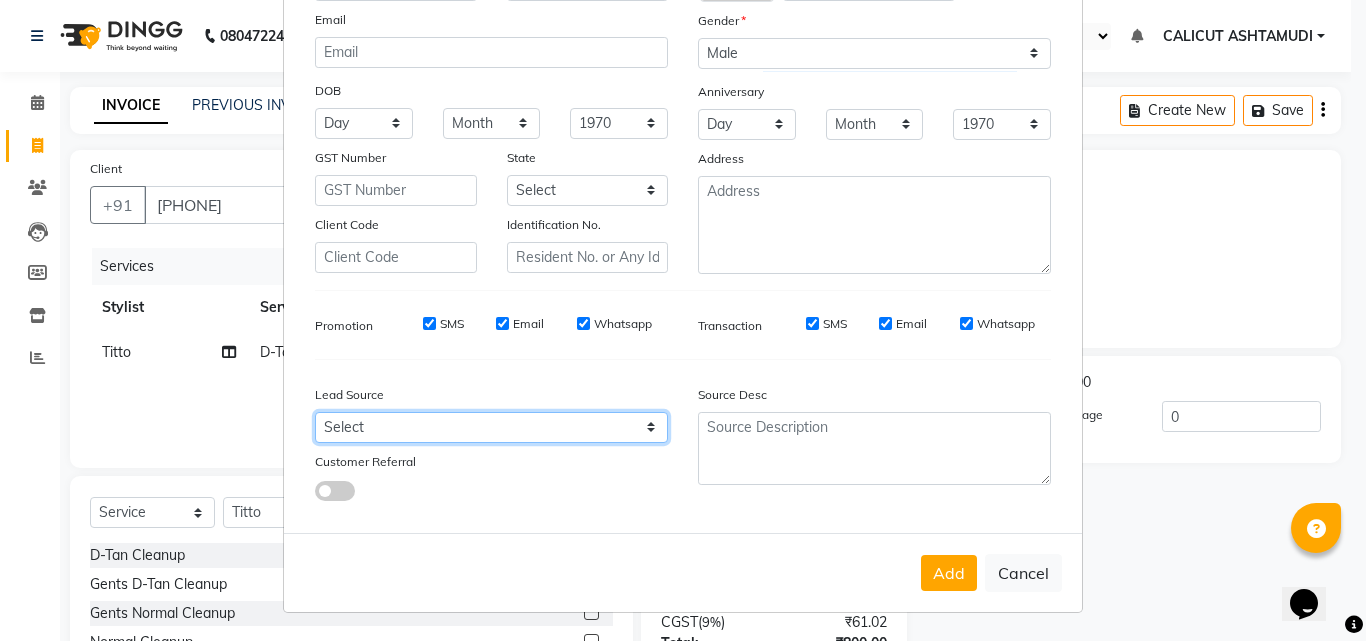 select on "31336" 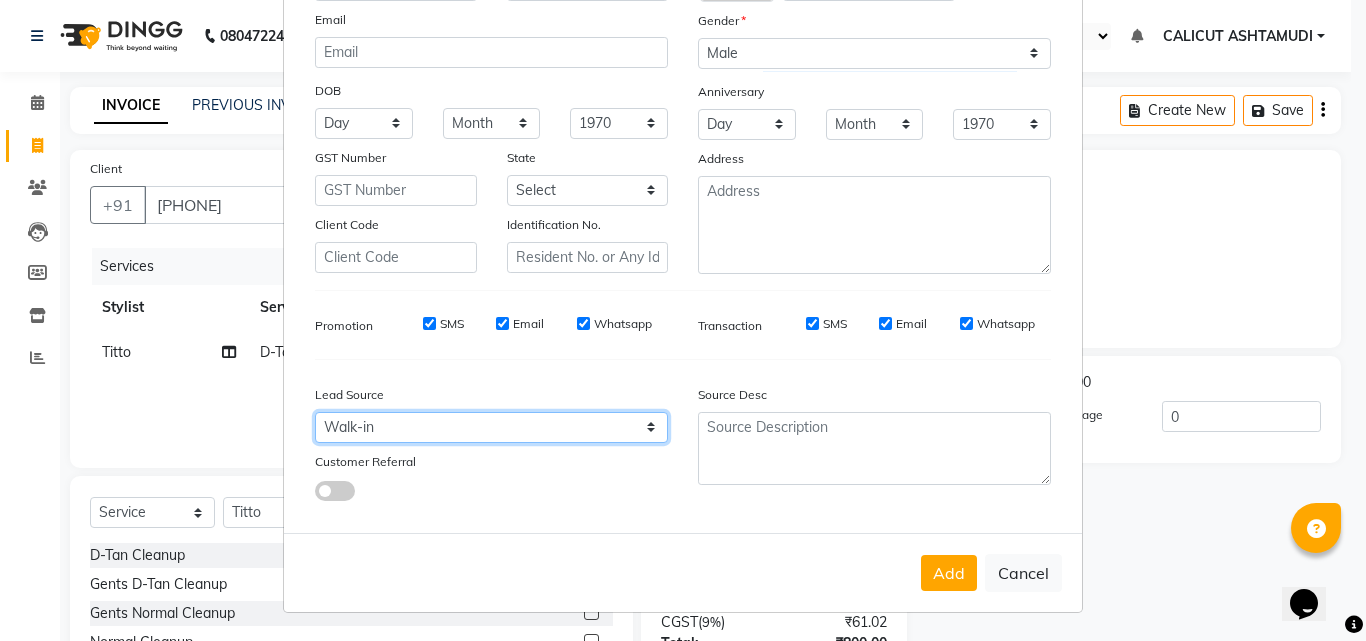 click on "Select Walk-in Referral Internet Friend Word of Mouth Advertisement Facebook JustDial Google Other Instagram  YouTube  WhatsApp" at bounding box center [491, 427] 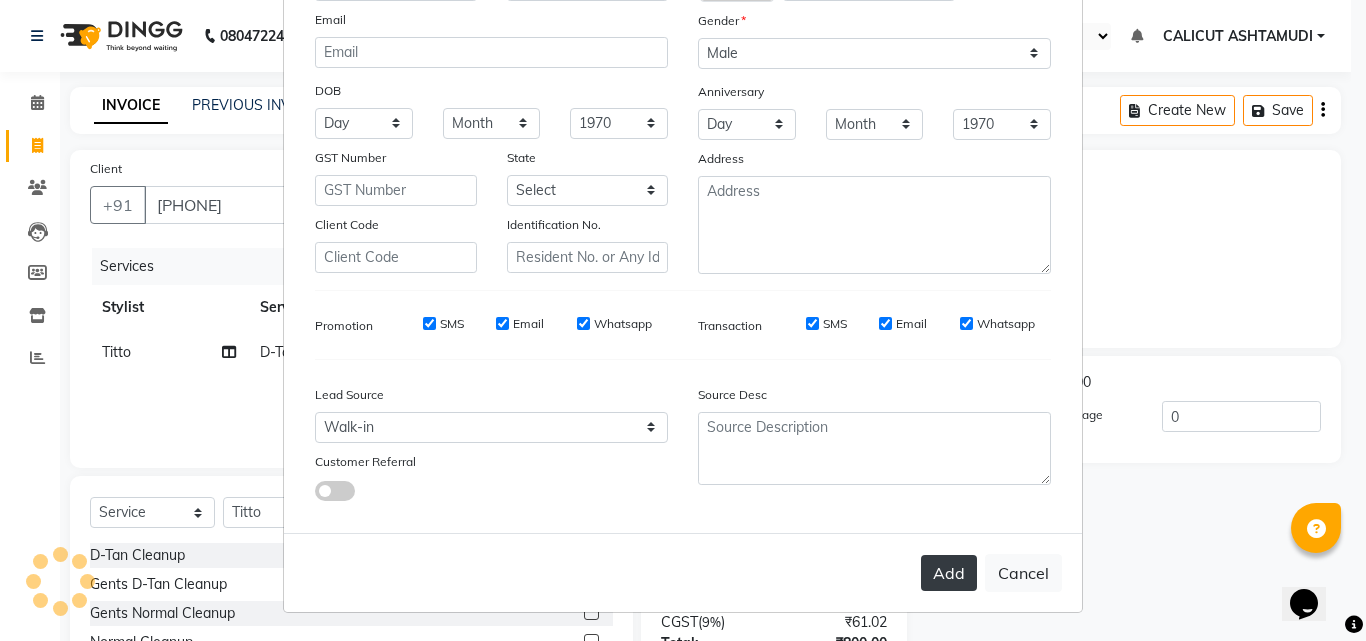 click on "Add" at bounding box center [949, 573] 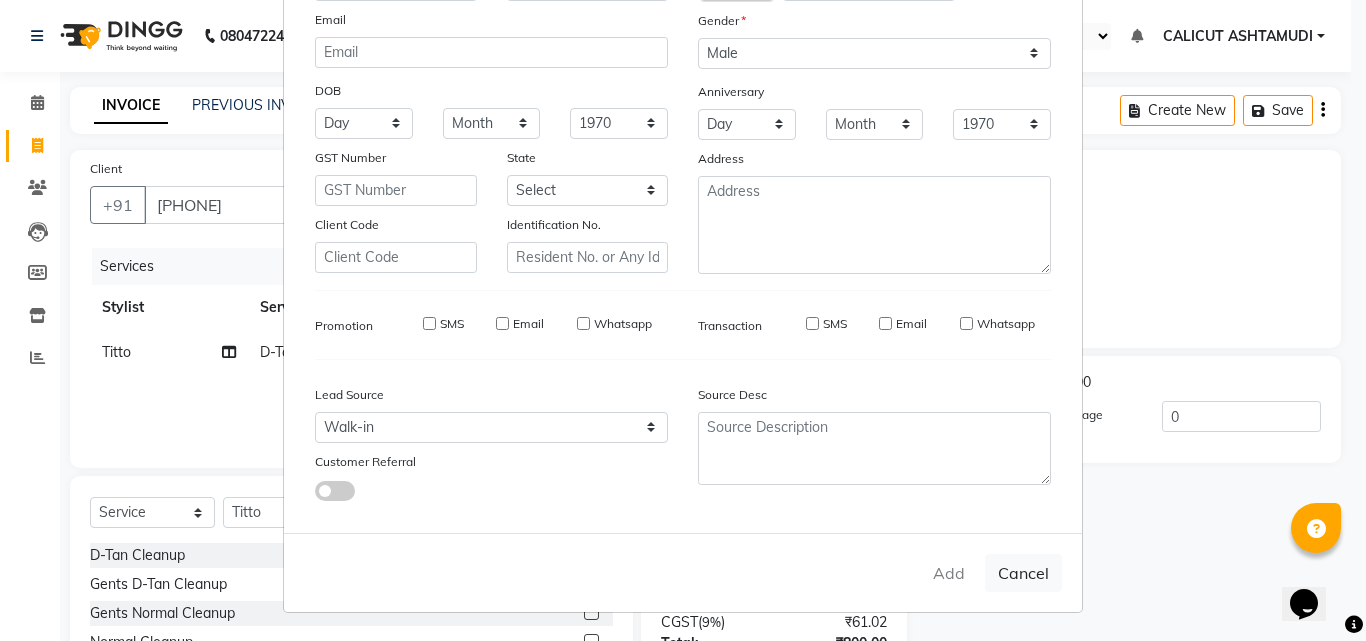 type 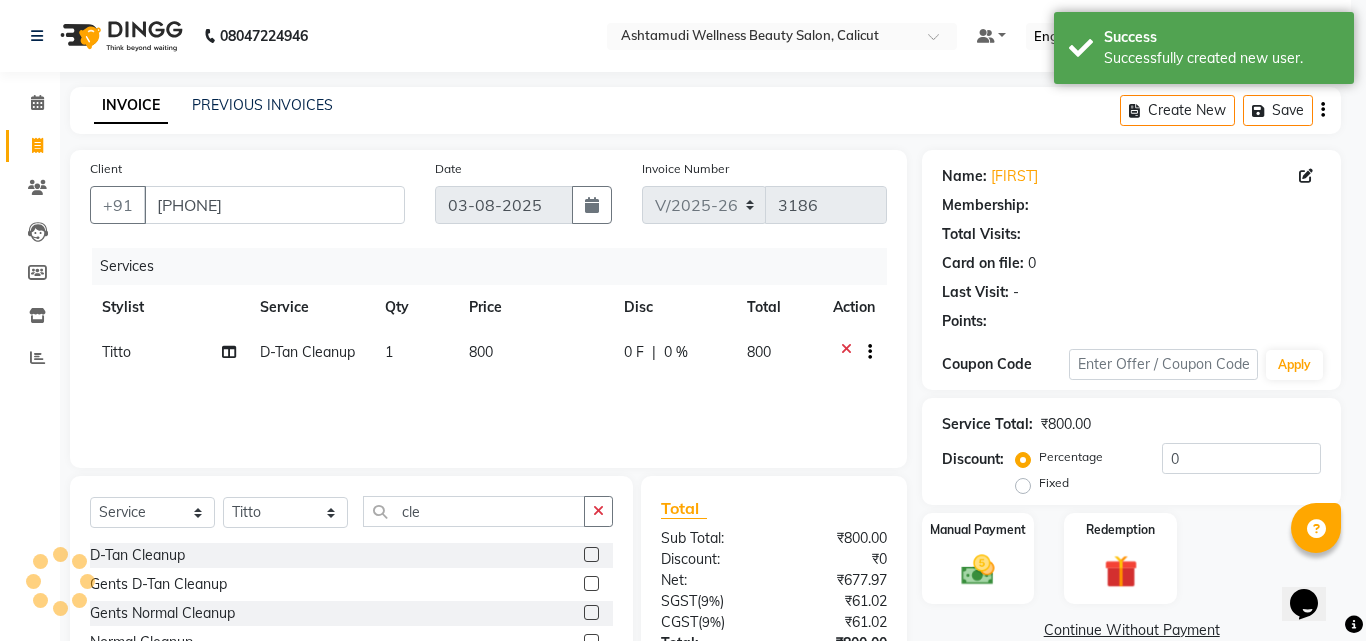 select on "1: Object" 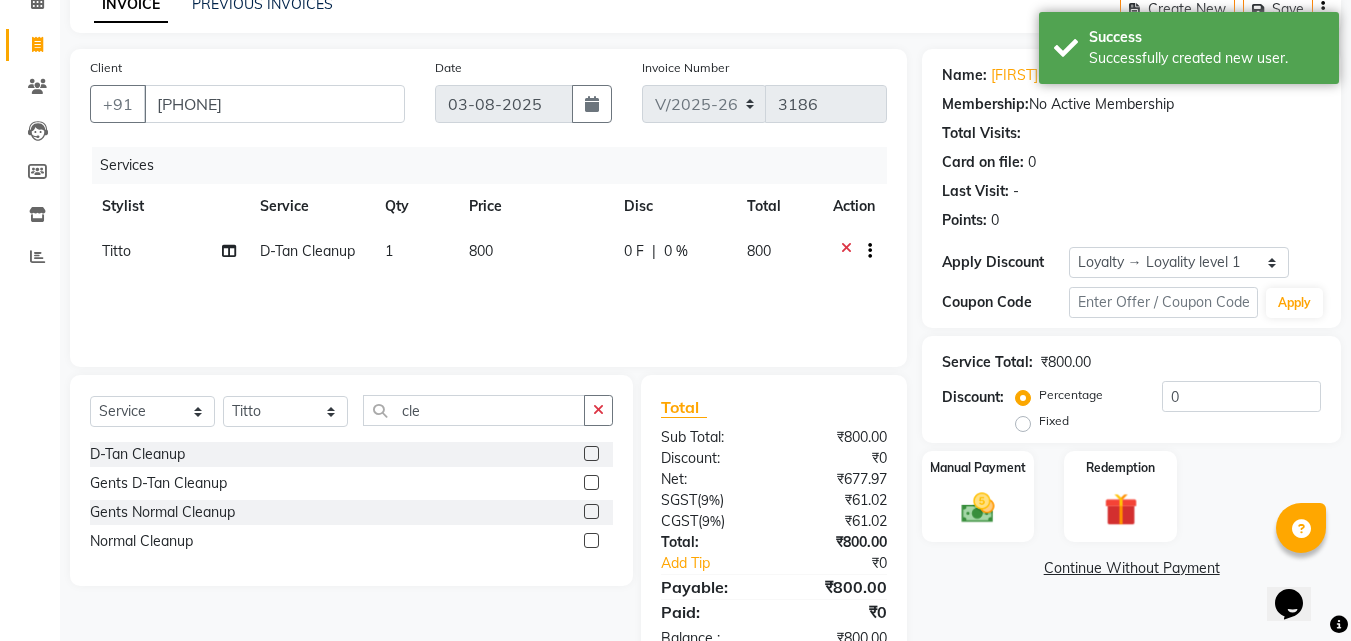 scroll, scrollTop: 159, scrollLeft: 0, axis: vertical 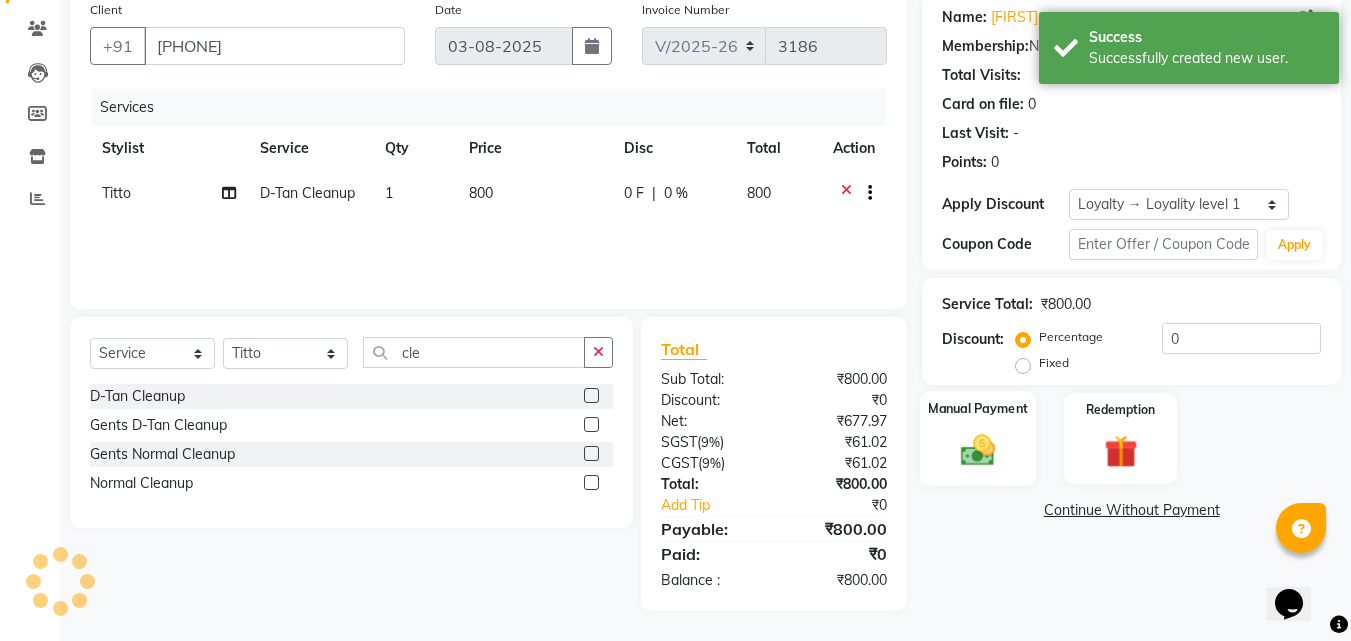 click on "Manual Payment" 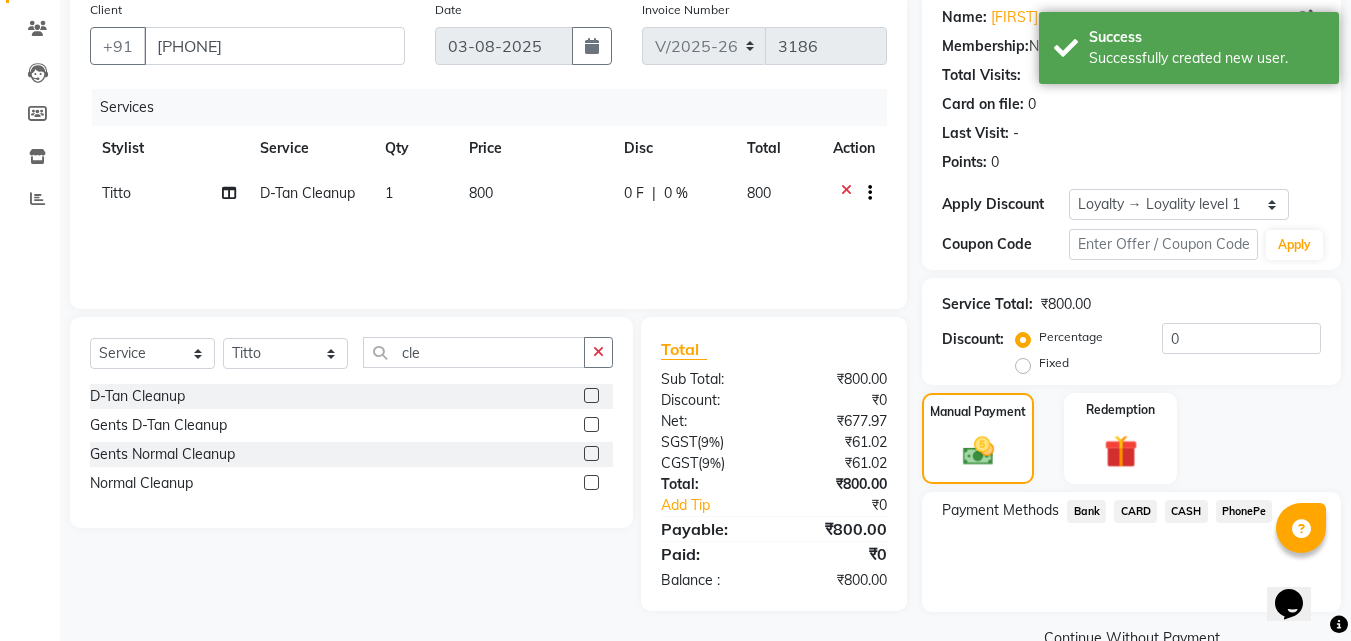 click on "PhonePe" 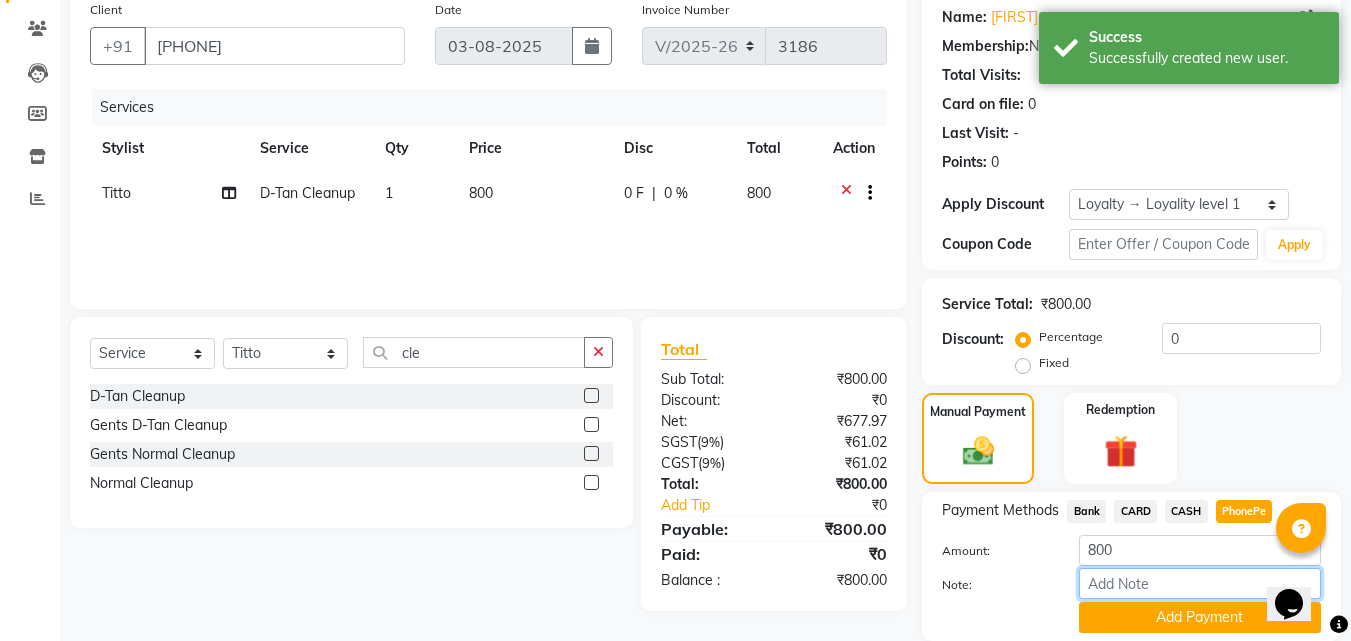 click on "Note:" at bounding box center (1200, 583) 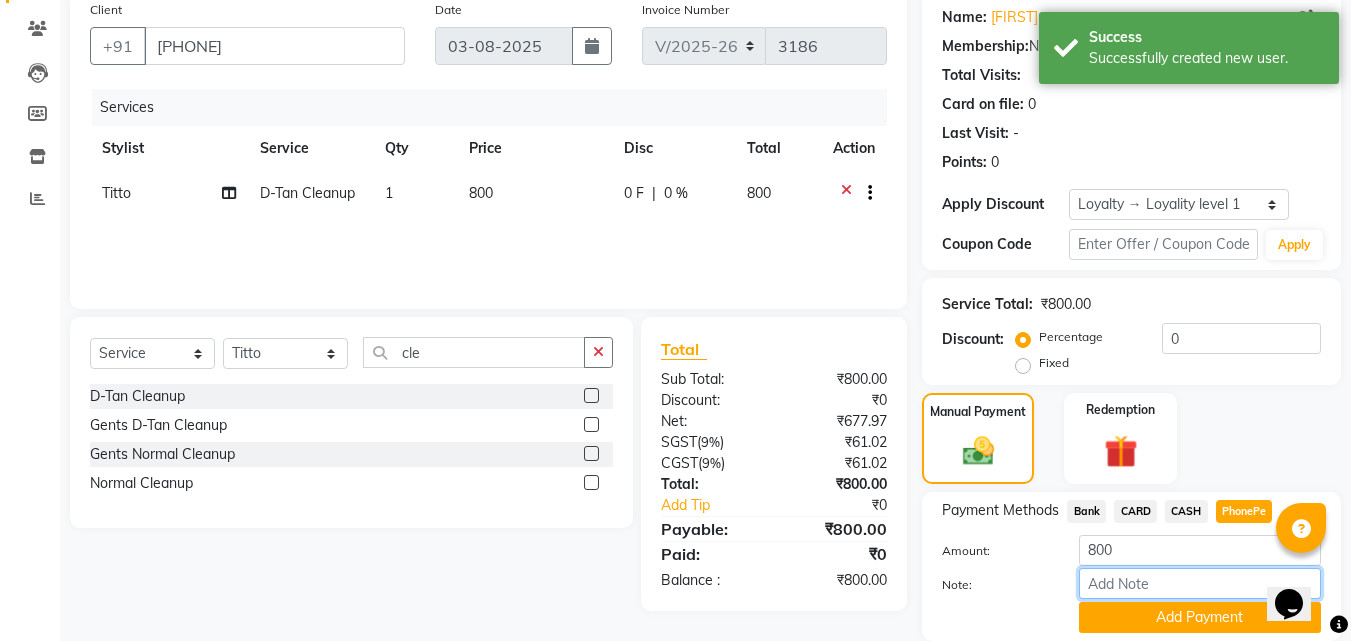 type on "[FIRST]" 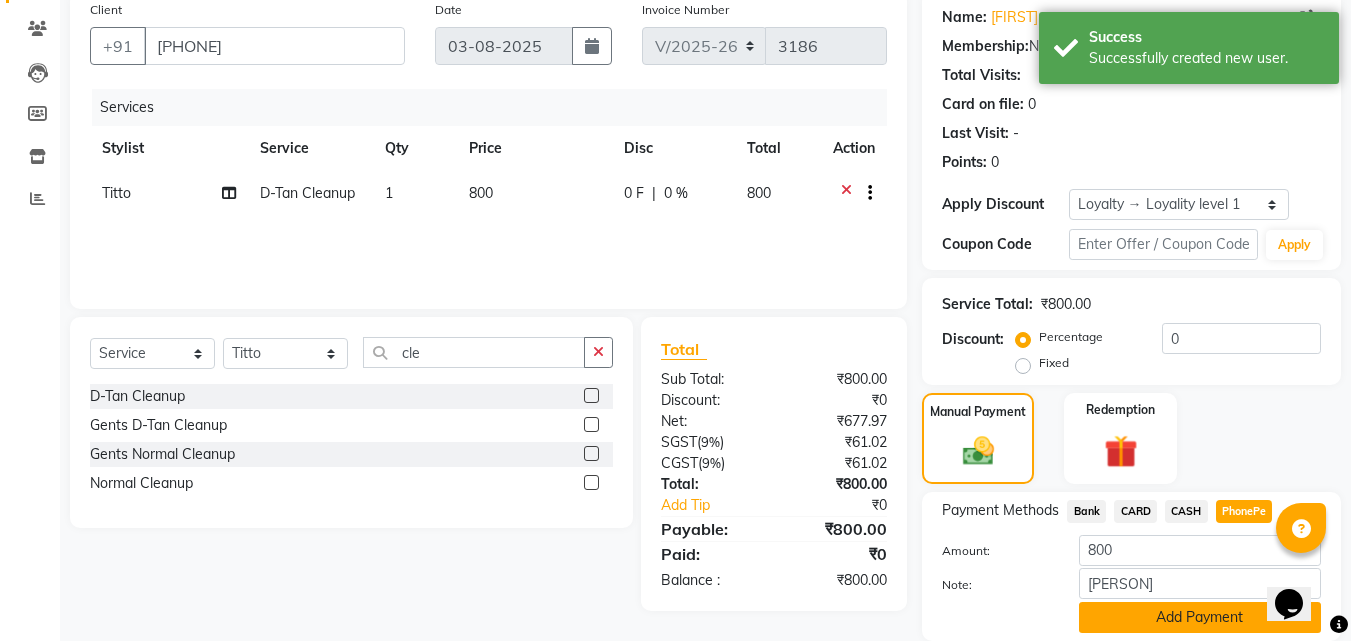 click on "Add Payment" 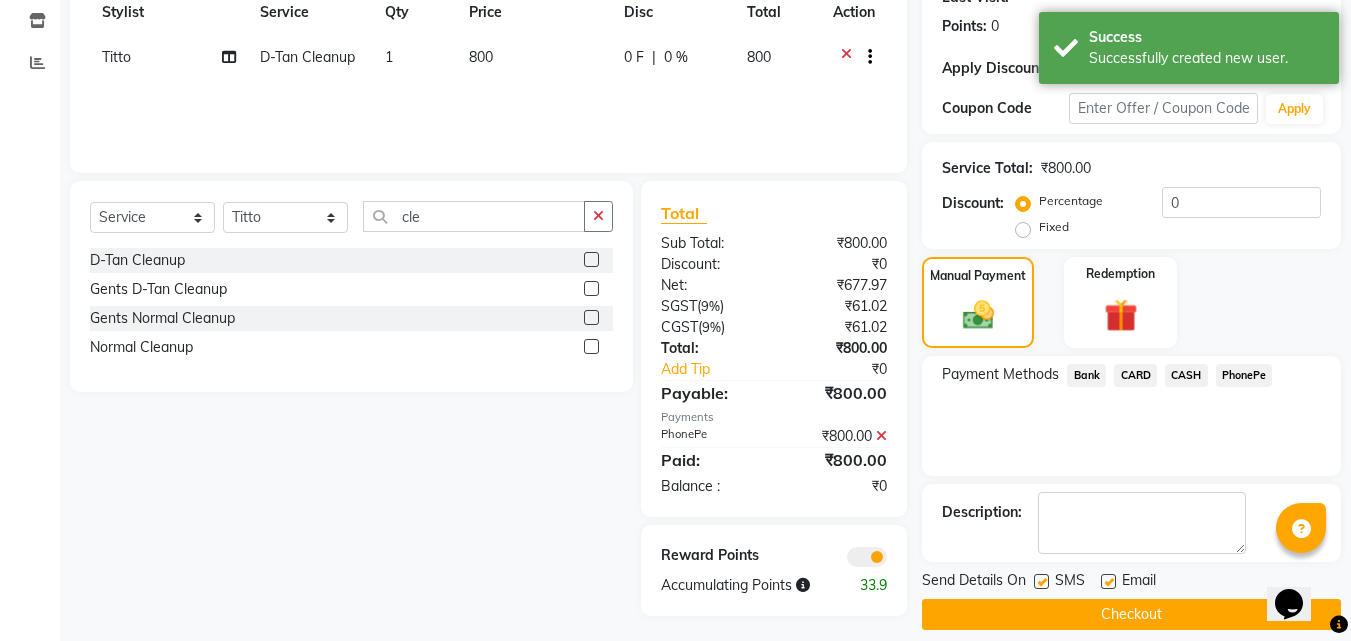 scroll, scrollTop: 314, scrollLeft: 0, axis: vertical 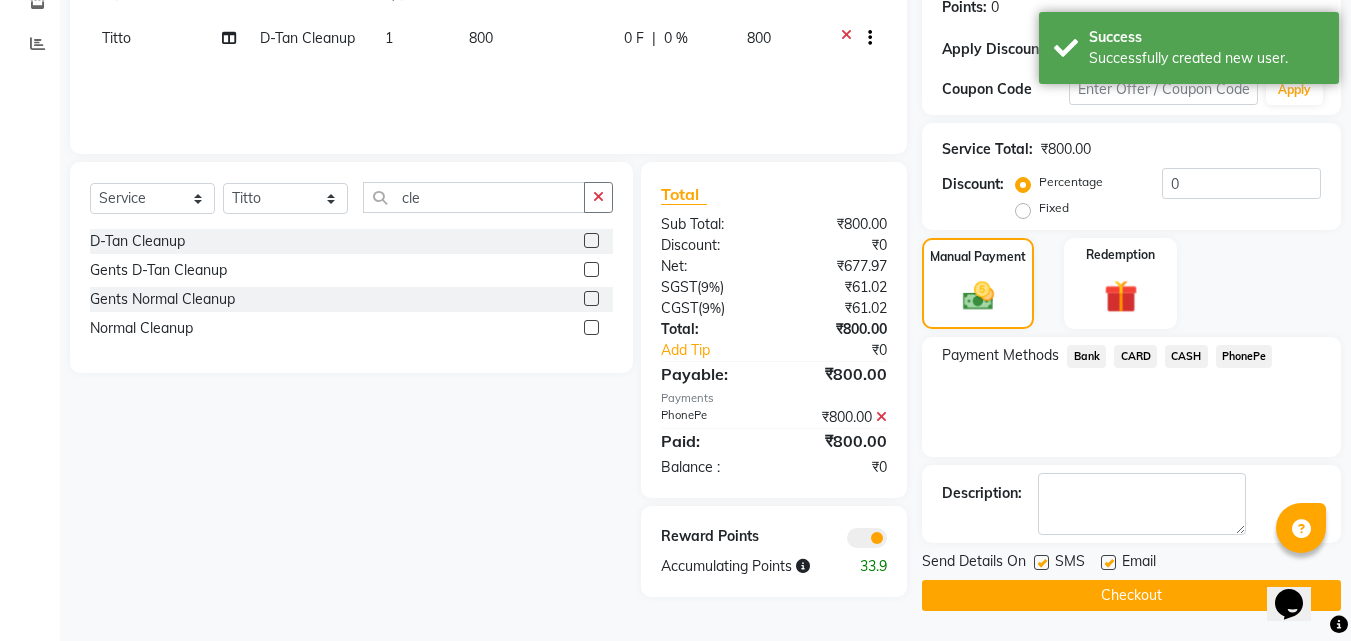 click on "Checkout" 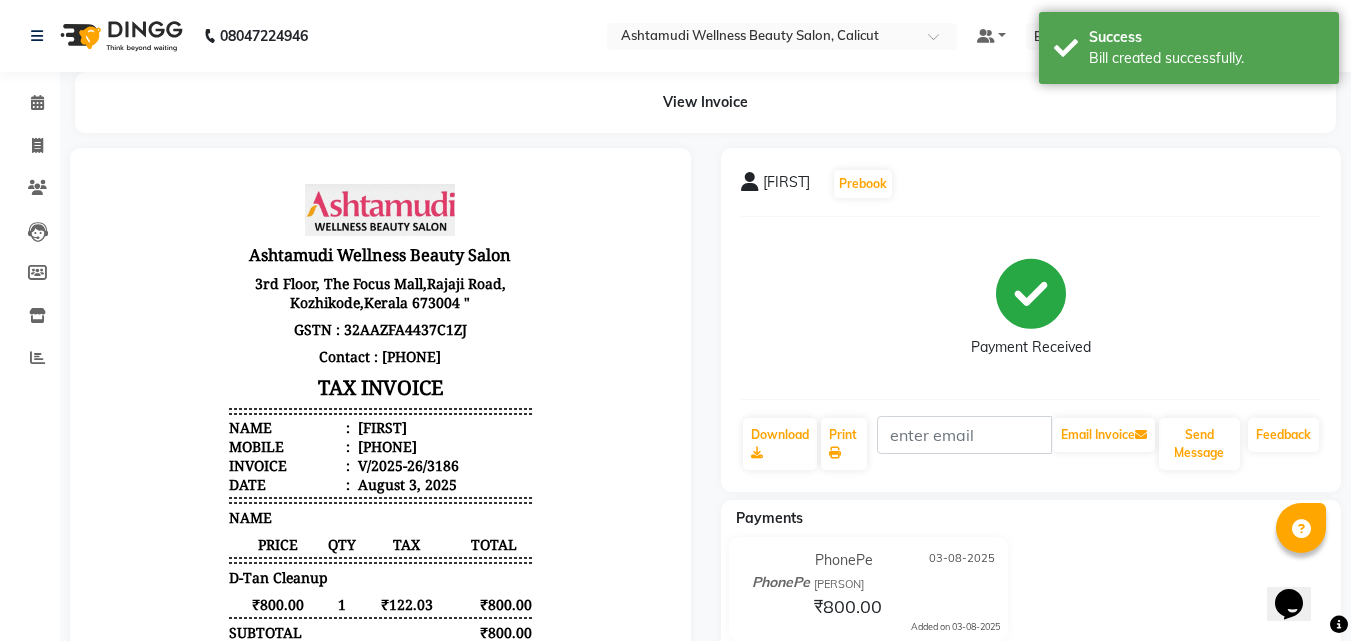 scroll, scrollTop: 0, scrollLeft: 0, axis: both 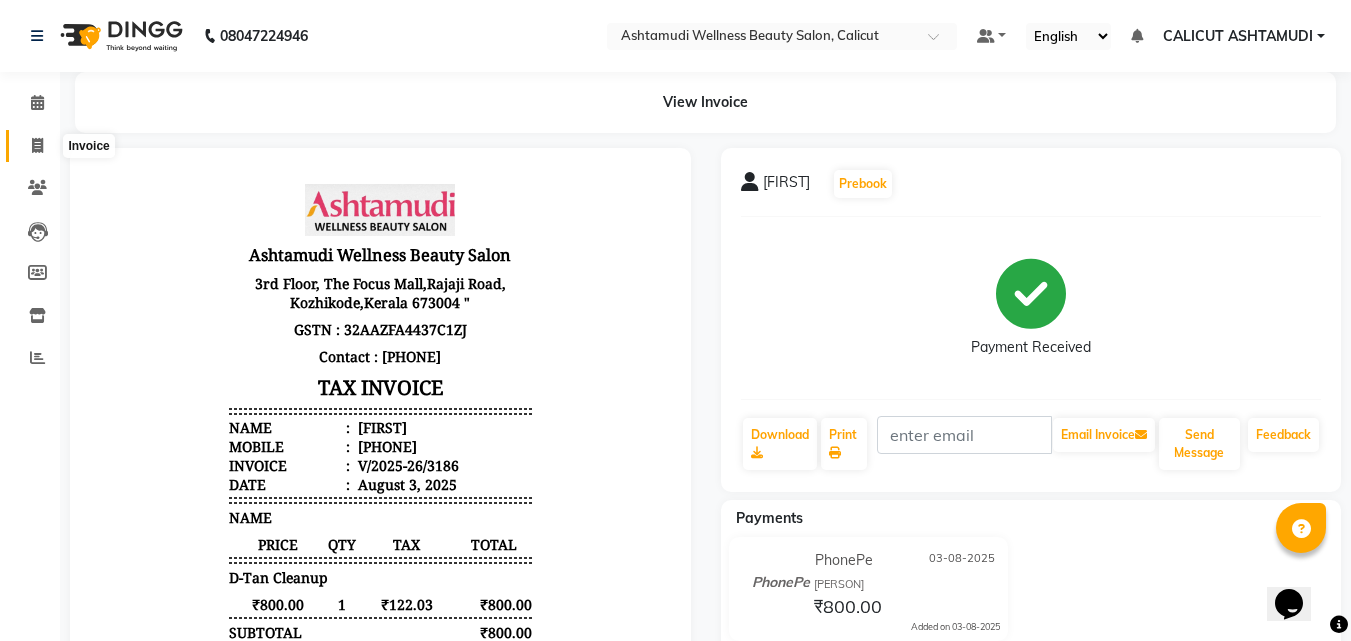 click 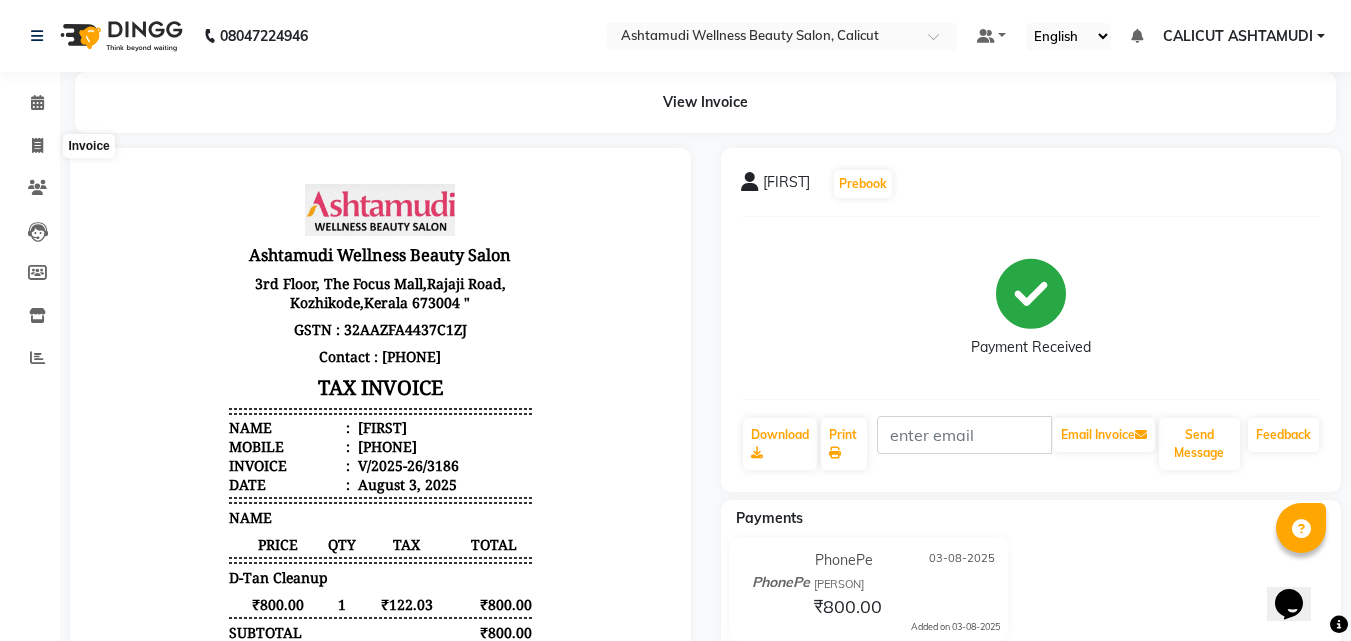 select on "service" 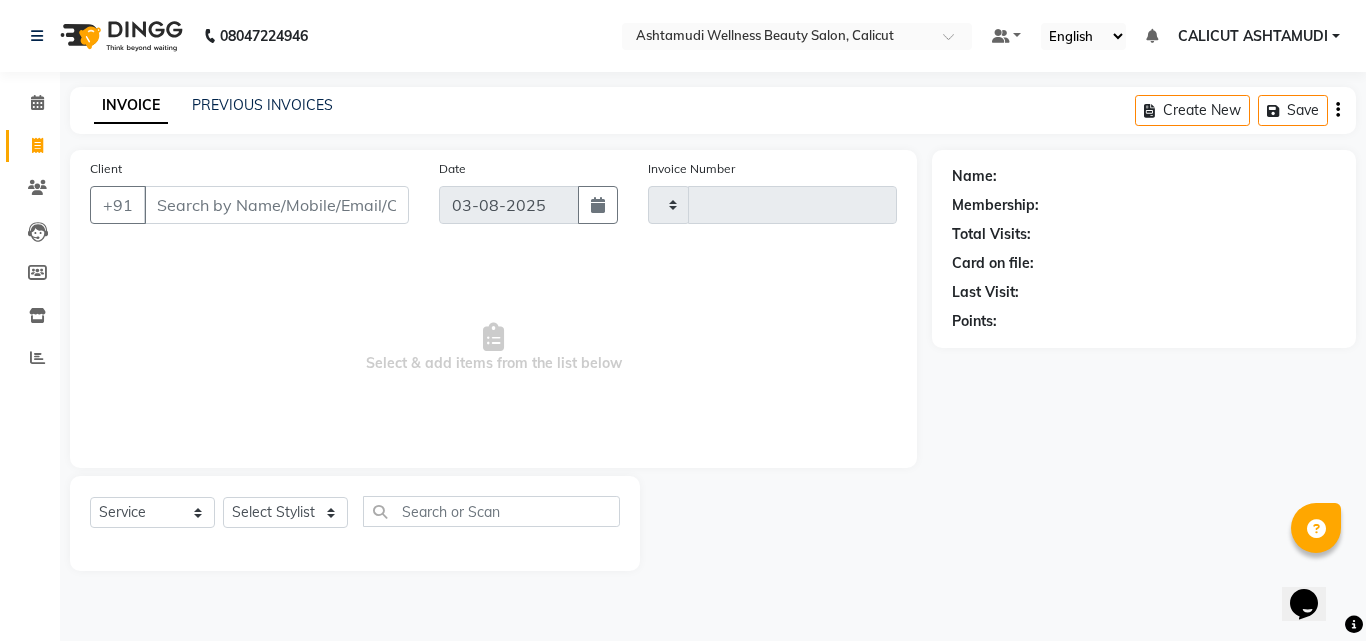 type on "3187" 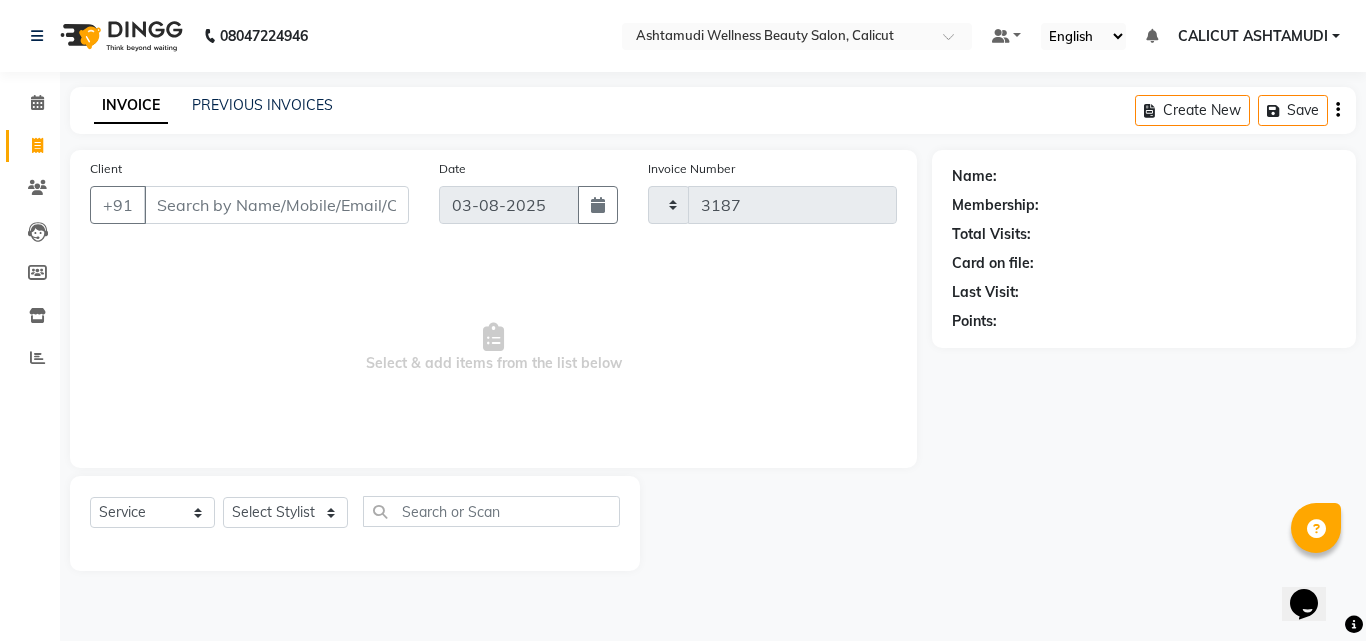 select on "4630" 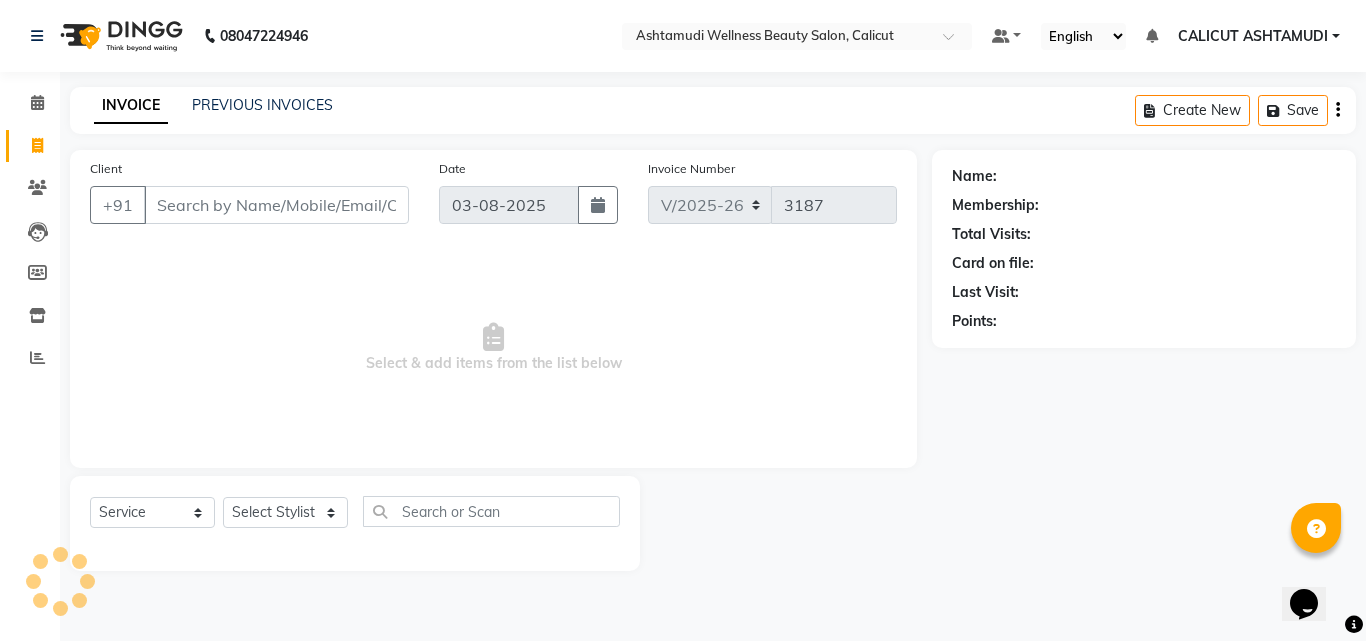 click on "Client" at bounding box center (276, 205) 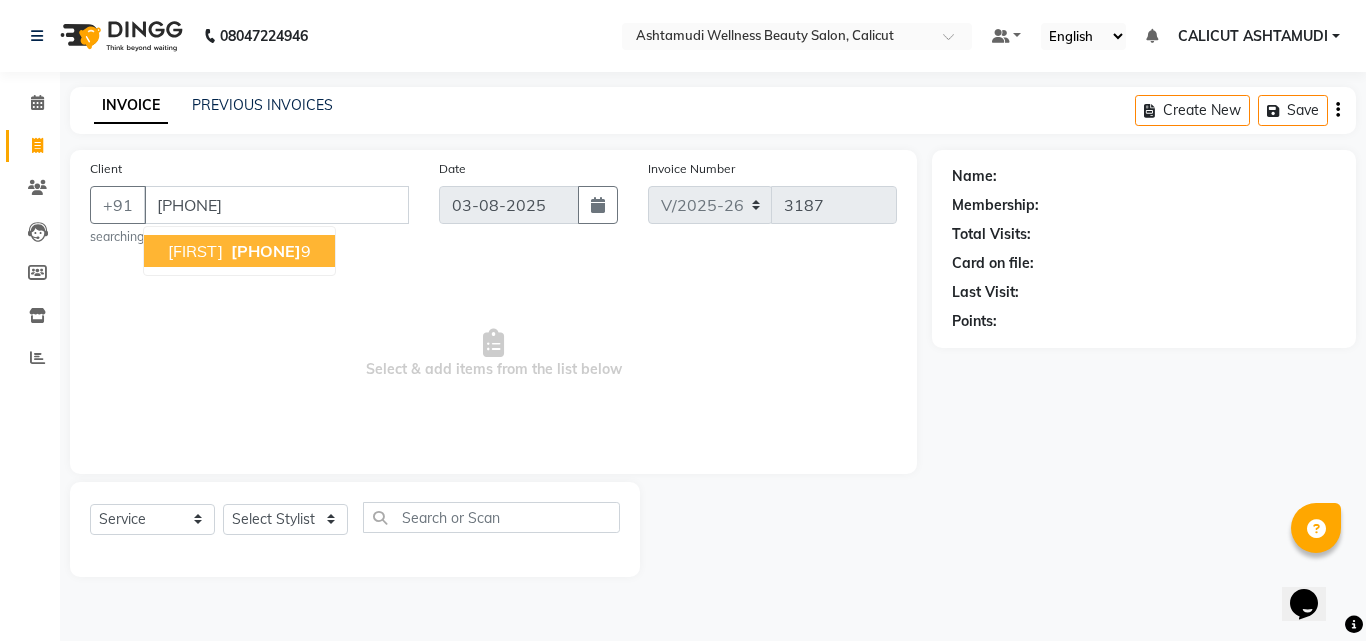 type on "7593069629" 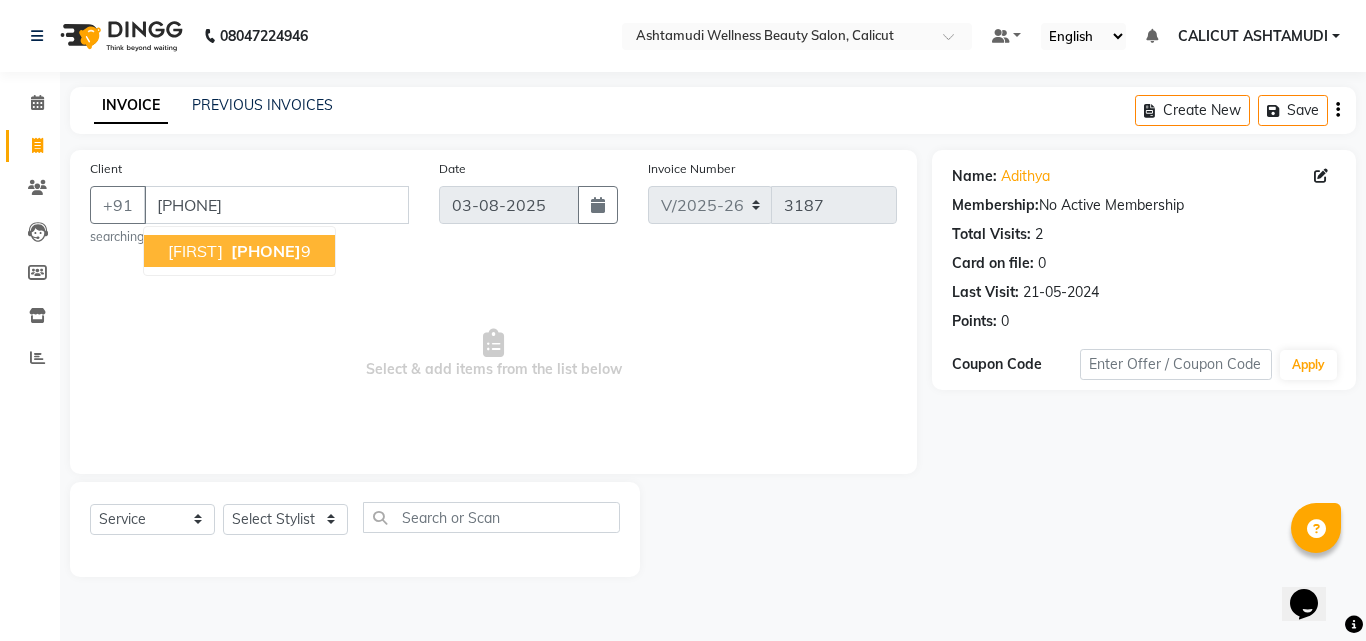 click on "759306962" at bounding box center (266, 251) 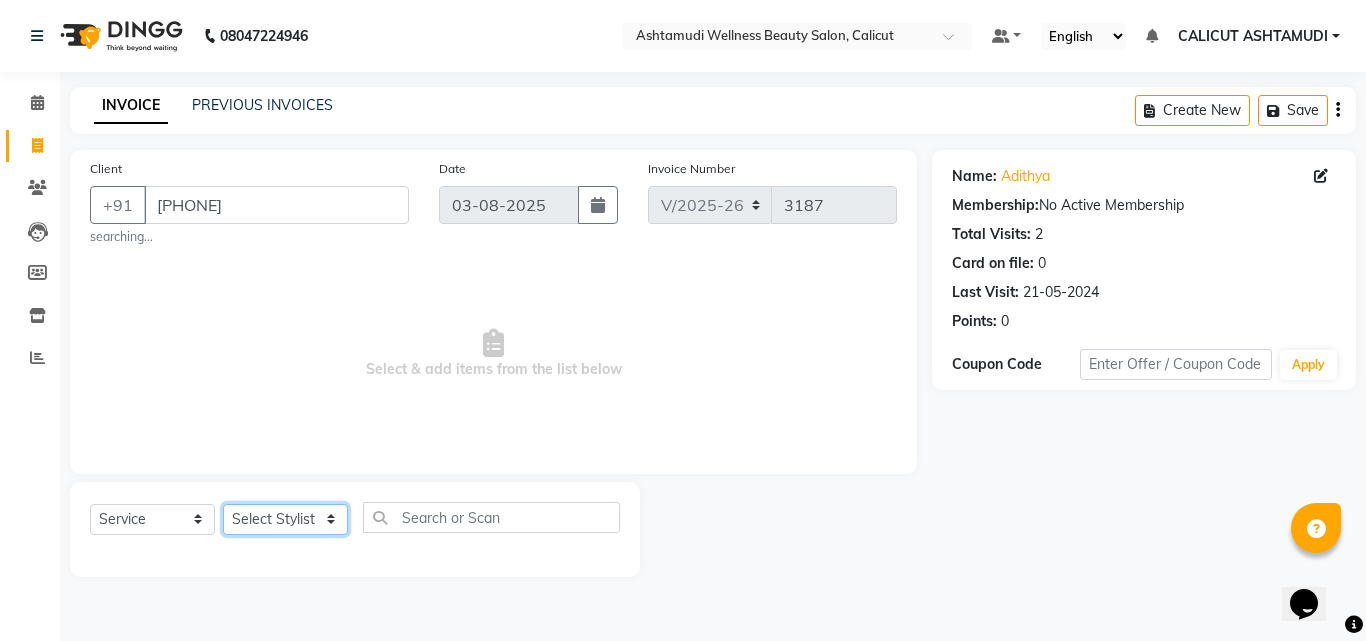 click on "Select Stylist Amala George AMBILI C ANJANA DAS ANKITHA Arya CALICUT ASHTAMUDI FRANKLY	 GRACY KRISHNA Nitesh Punam Gurung Sewan ali Sheela SUHANA  SHABU Titto" 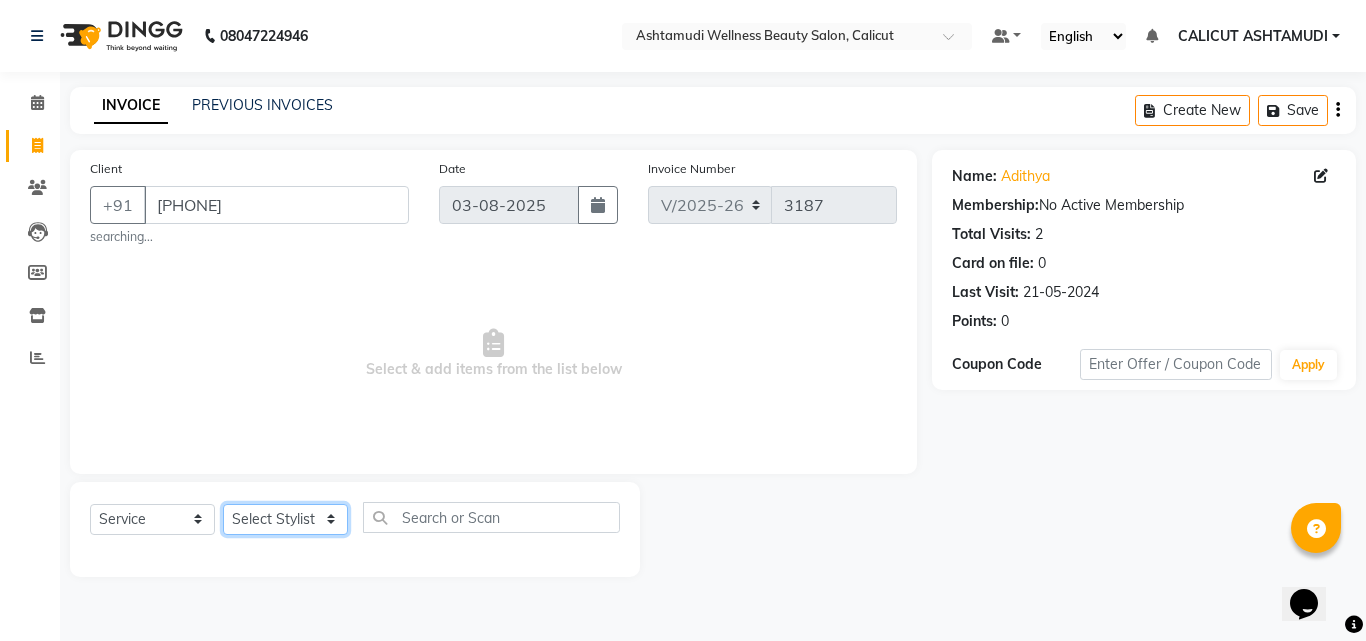 select on "54081" 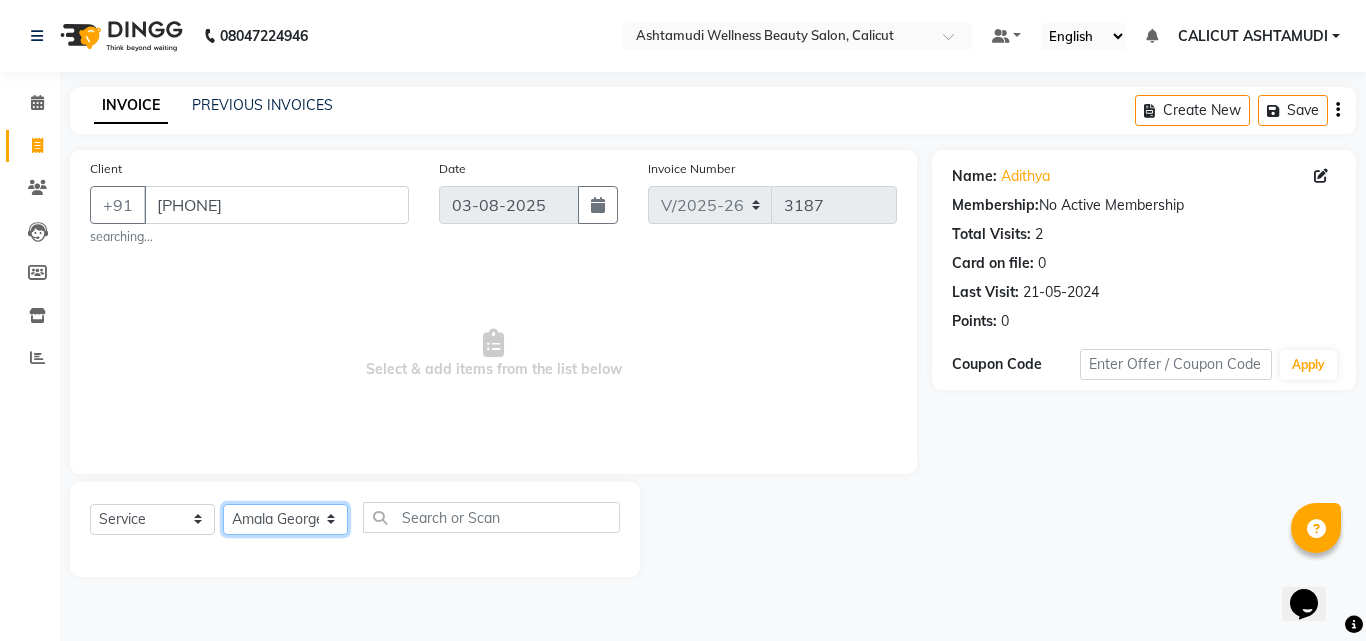 click on "Select Stylist Amala George AMBILI C ANJANA DAS ANKITHA Arya CALICUT ASHTAMUDI FRANKLY	 GRACY KRISHNA Nitesh Punam Gurung Sewan ali Sheela SUHANA  SHABU Titto" 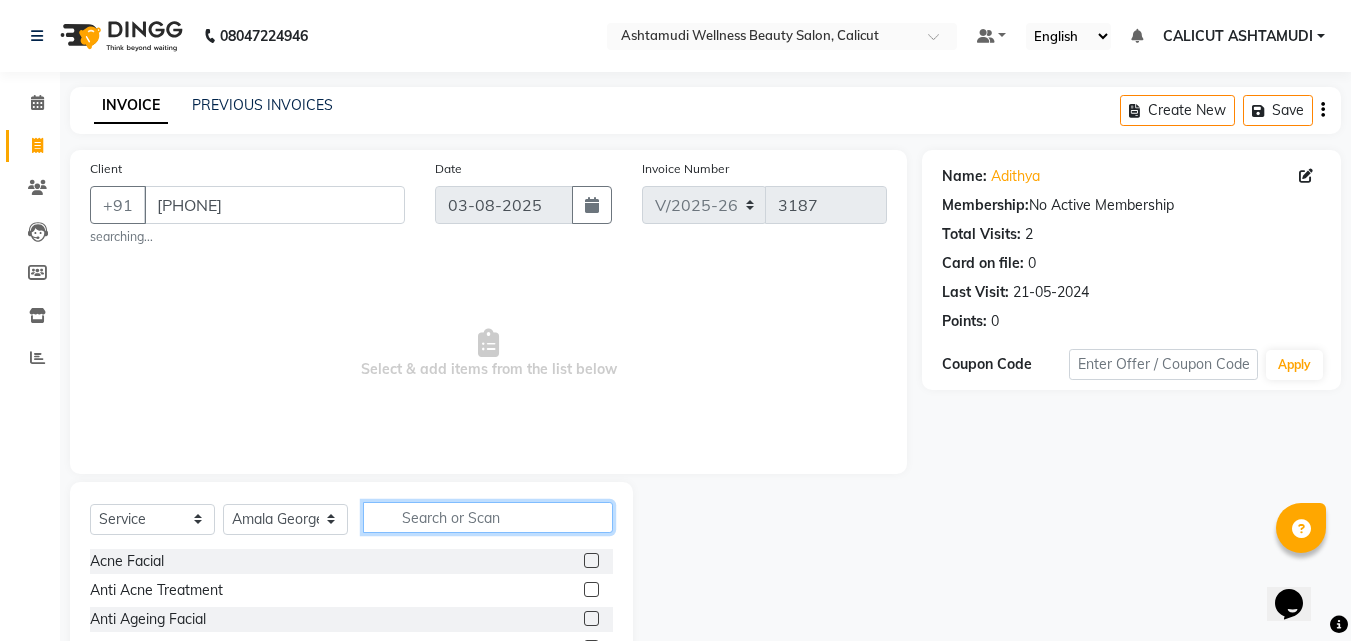 click 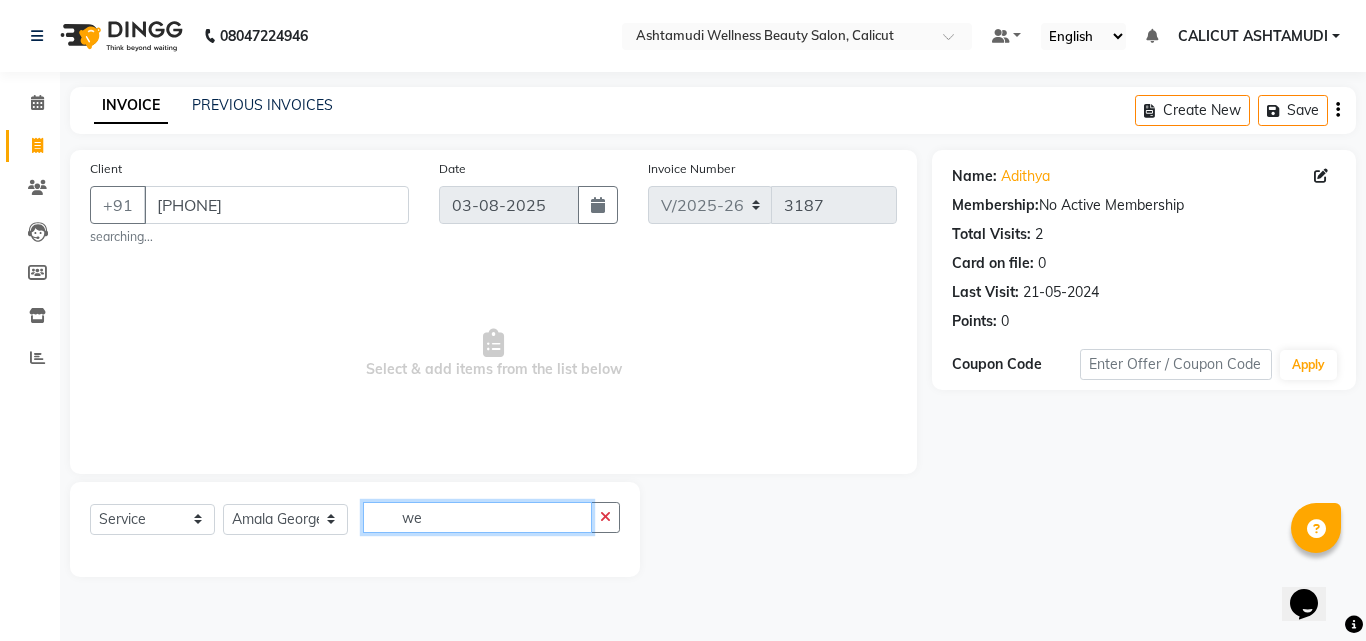 type on "w" 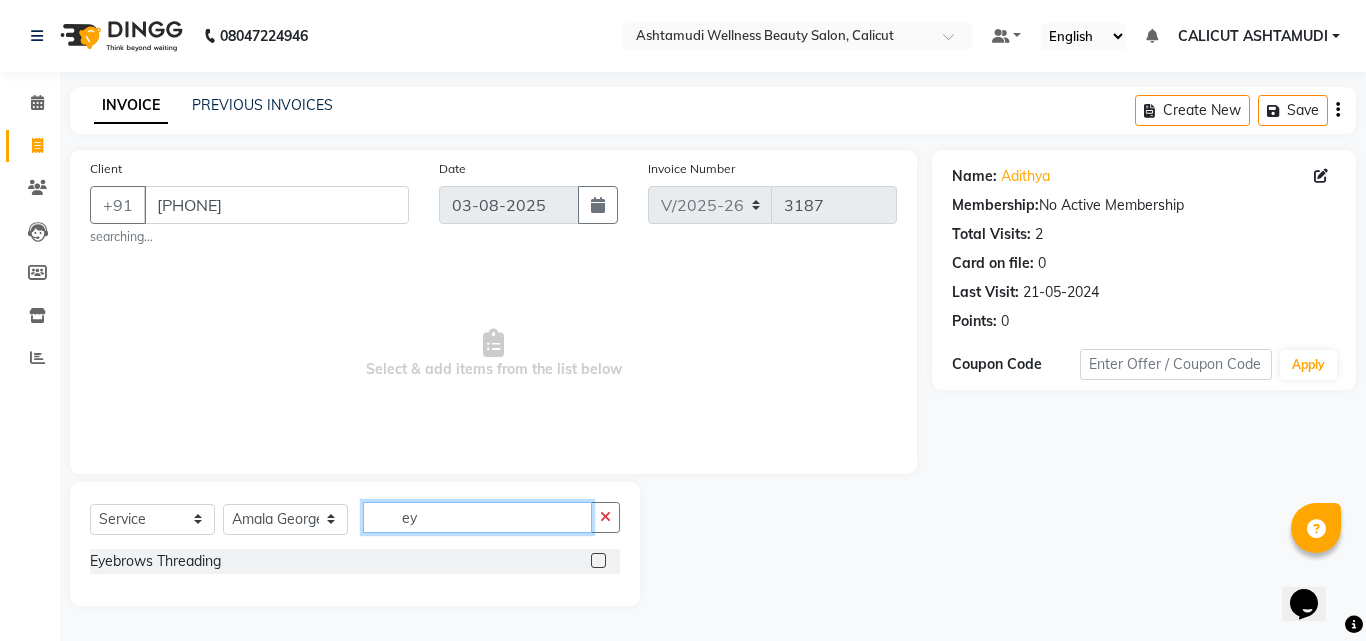 type on "ey" 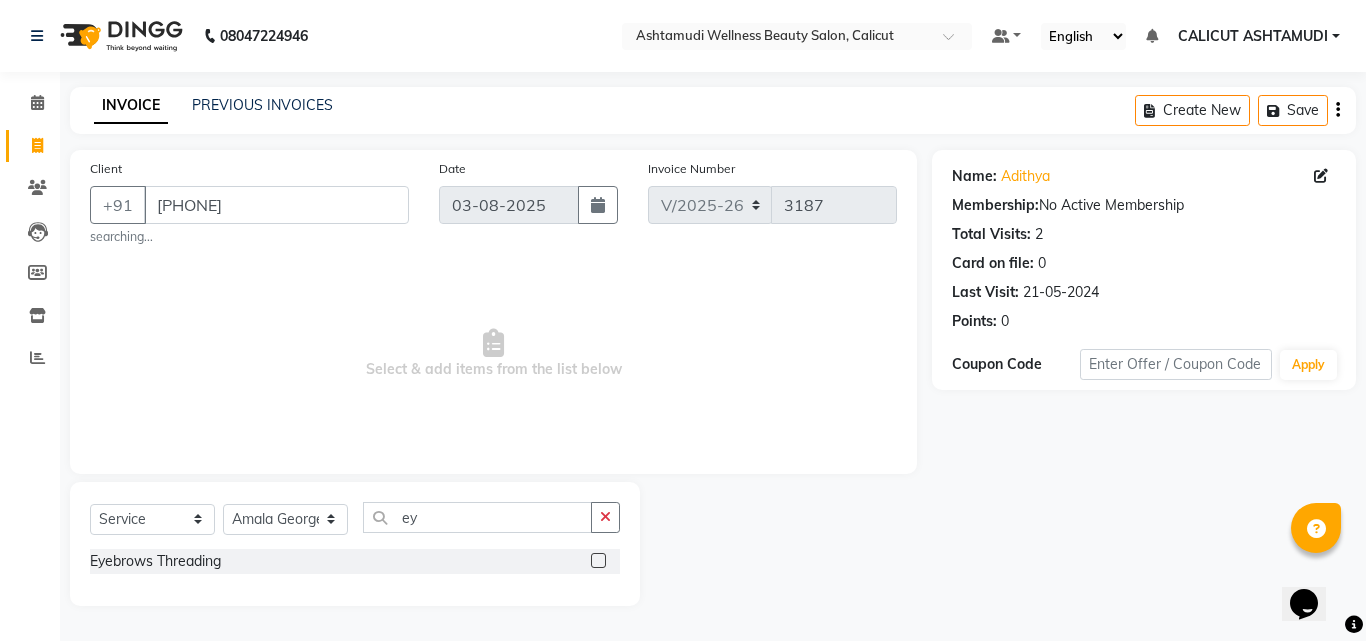 click 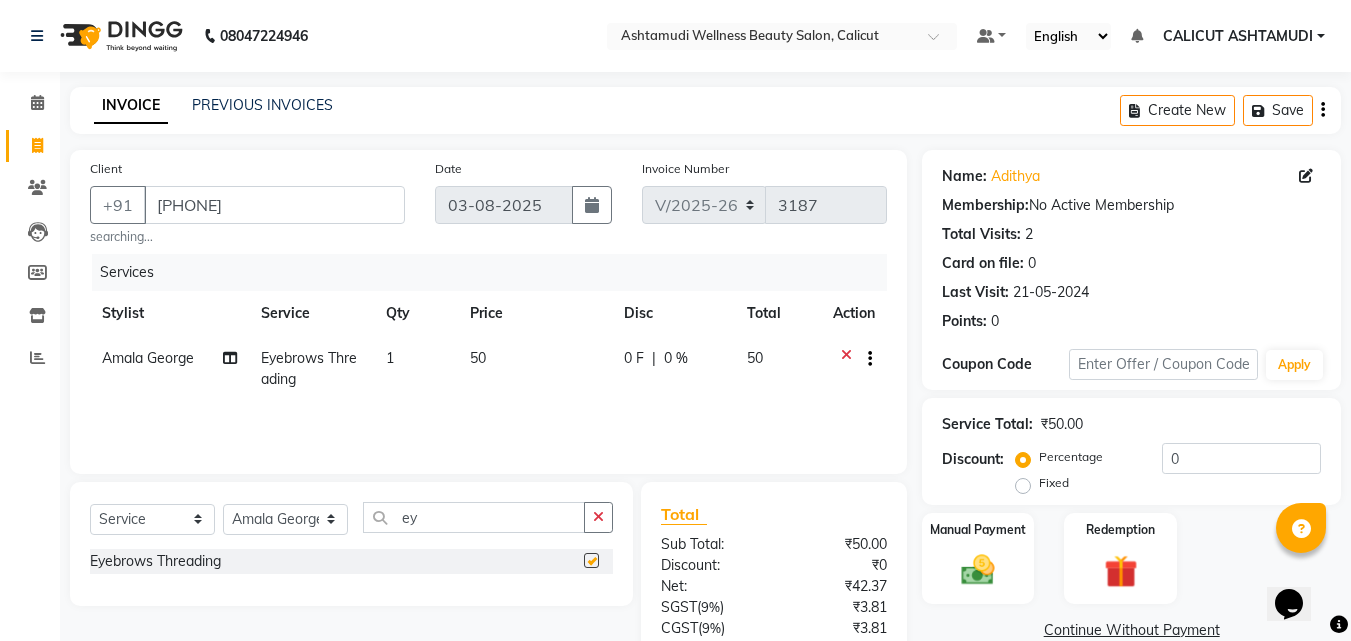 checkbox on "false" 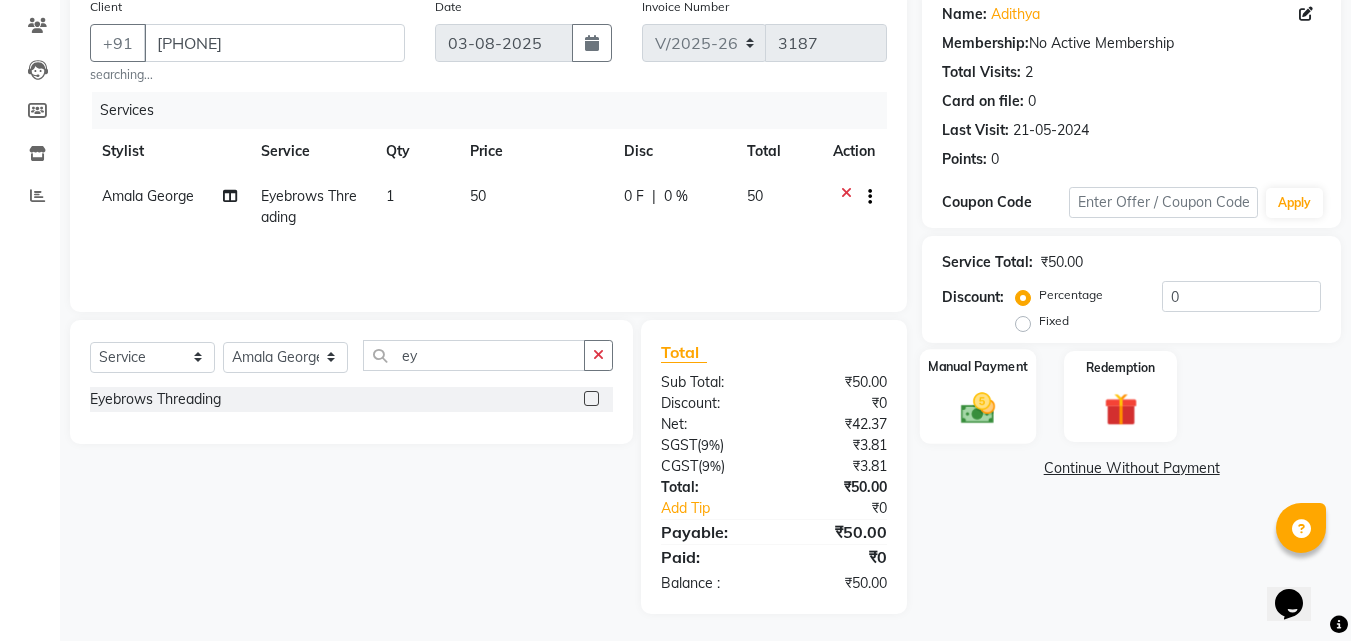 scroll, scrollTop: 165, scrollLeft: 0, axis: vertical 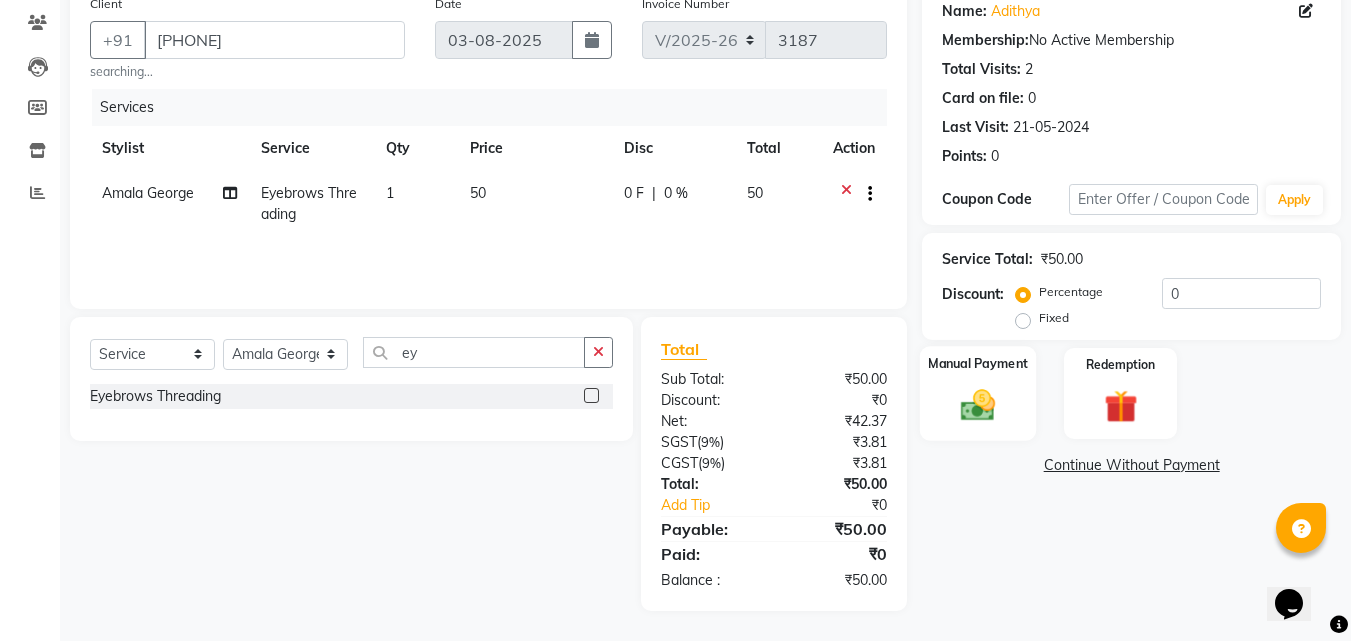 click on "Manual Payment" 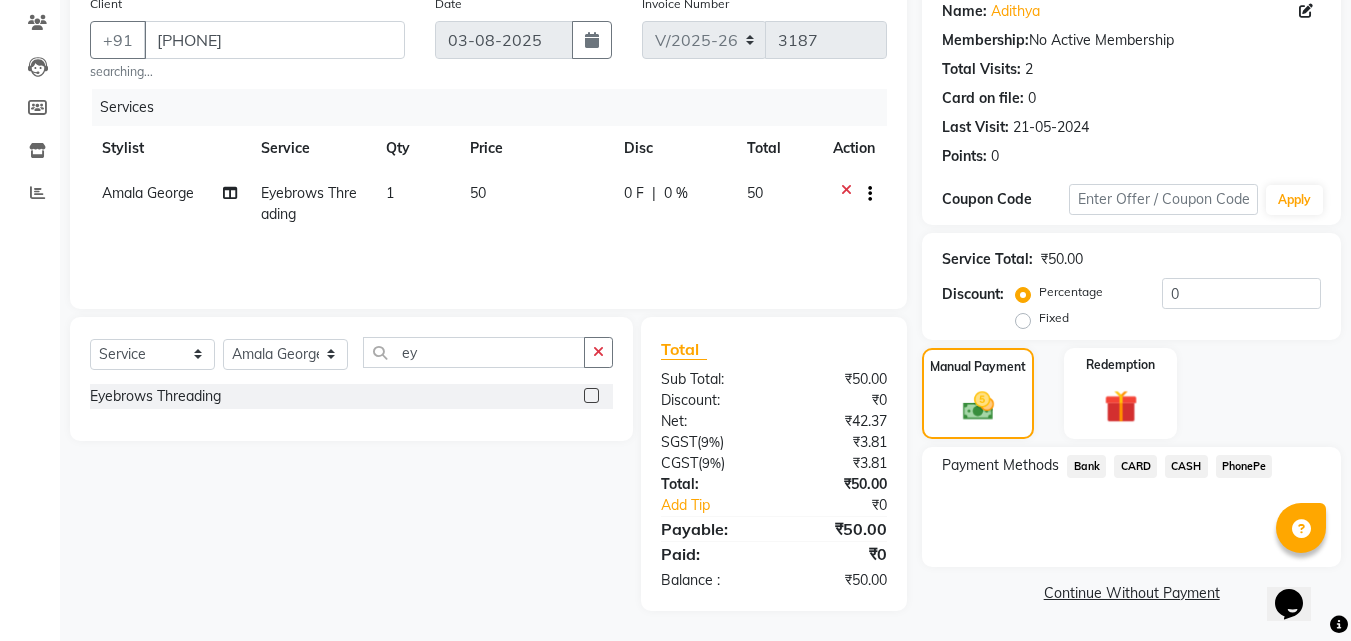 click on "PhonePe" 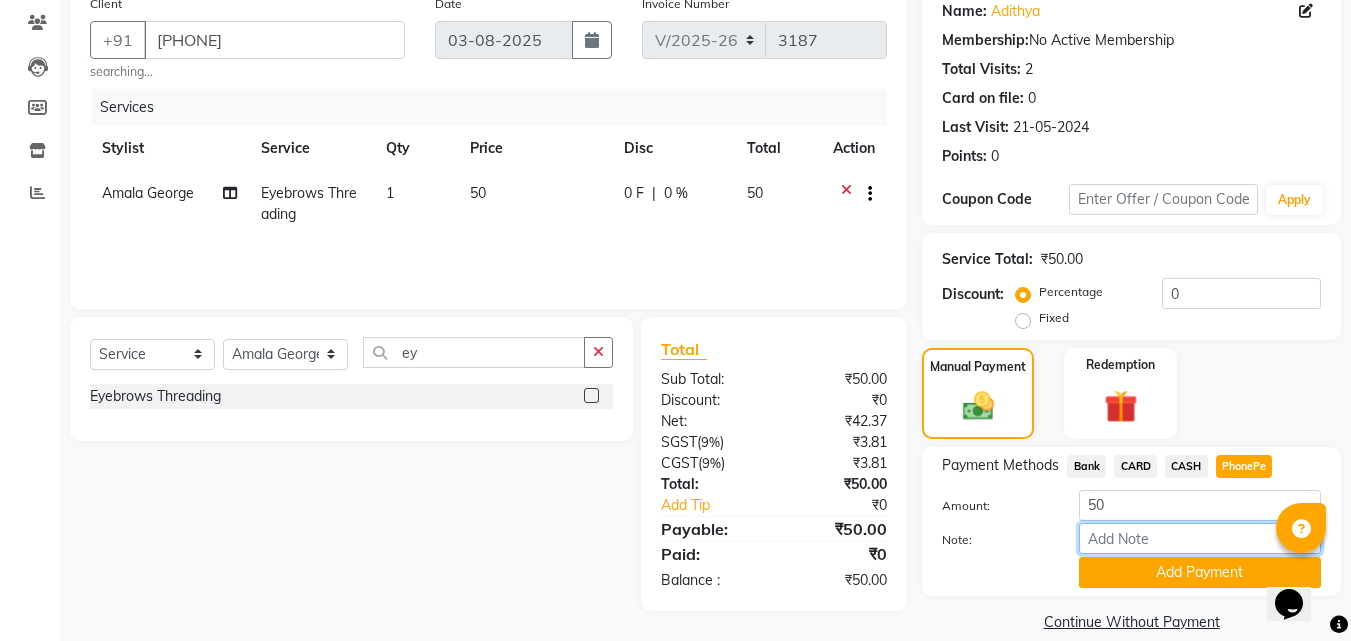drag, startPoint x: 1154, startPoint y: 542, endPoint x: 1165, endPoint y: 534, distance: 13.601471 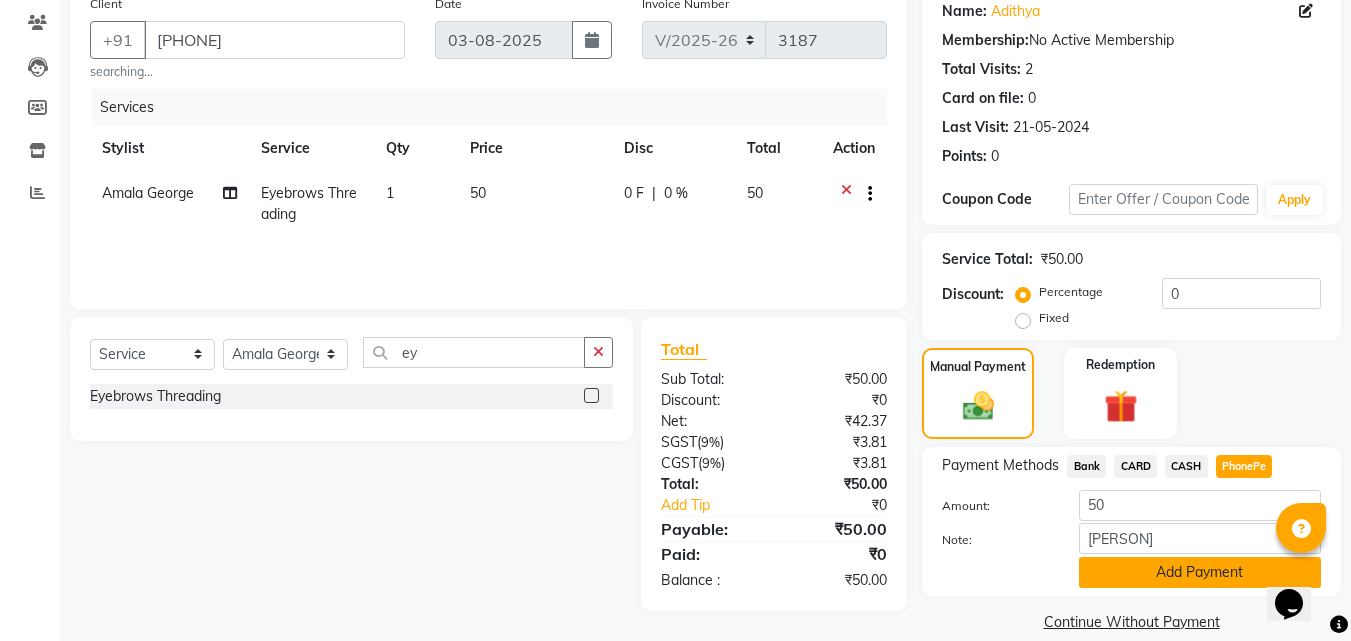 click on "Add Payment" 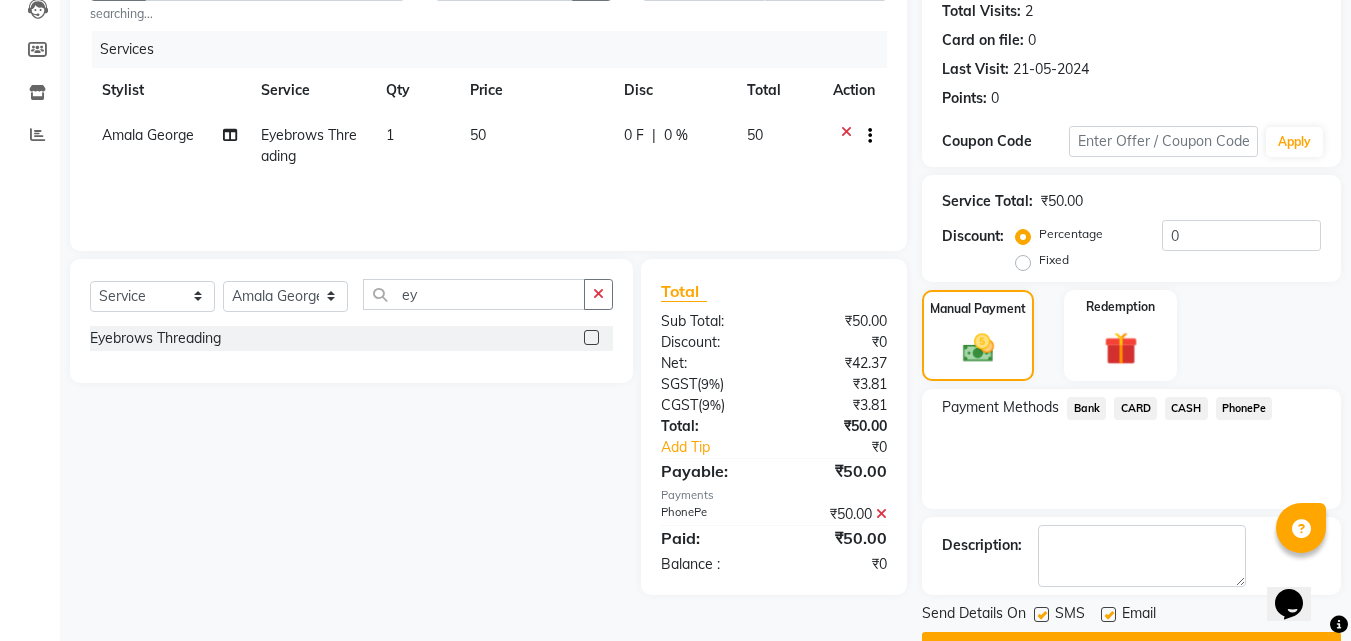 scroll, scrollTop: 275, scrollLeft: 0, axis: vertical 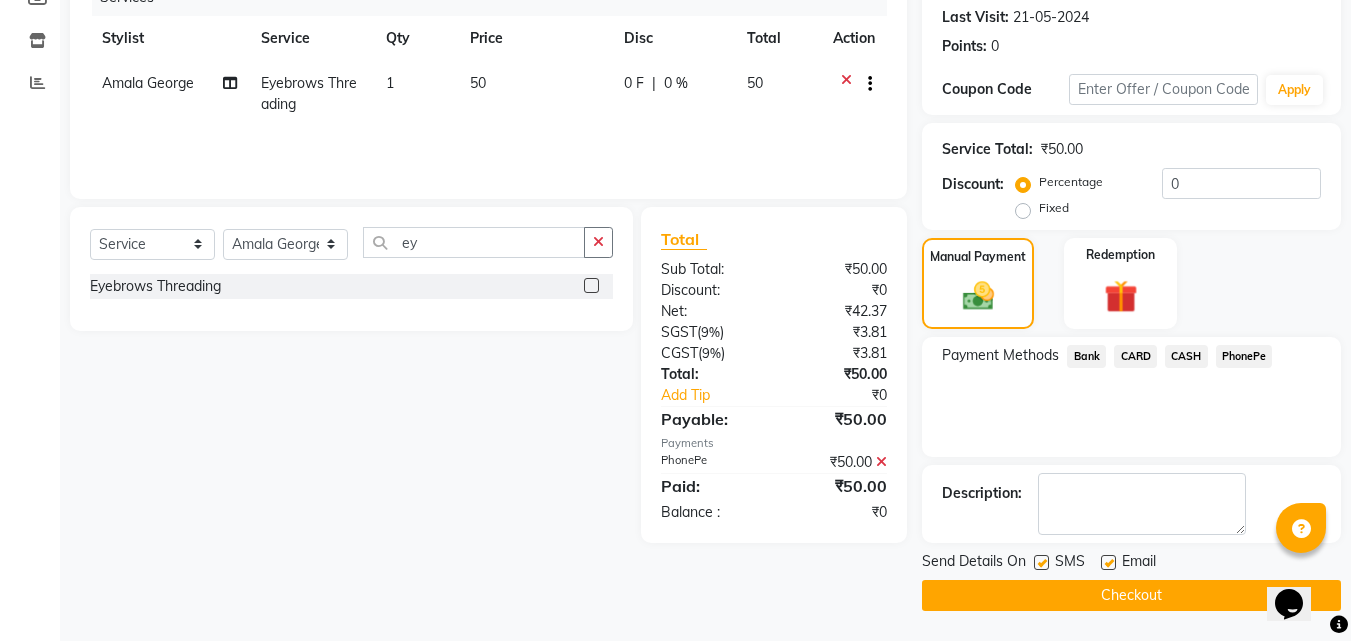 click on "Checkout" 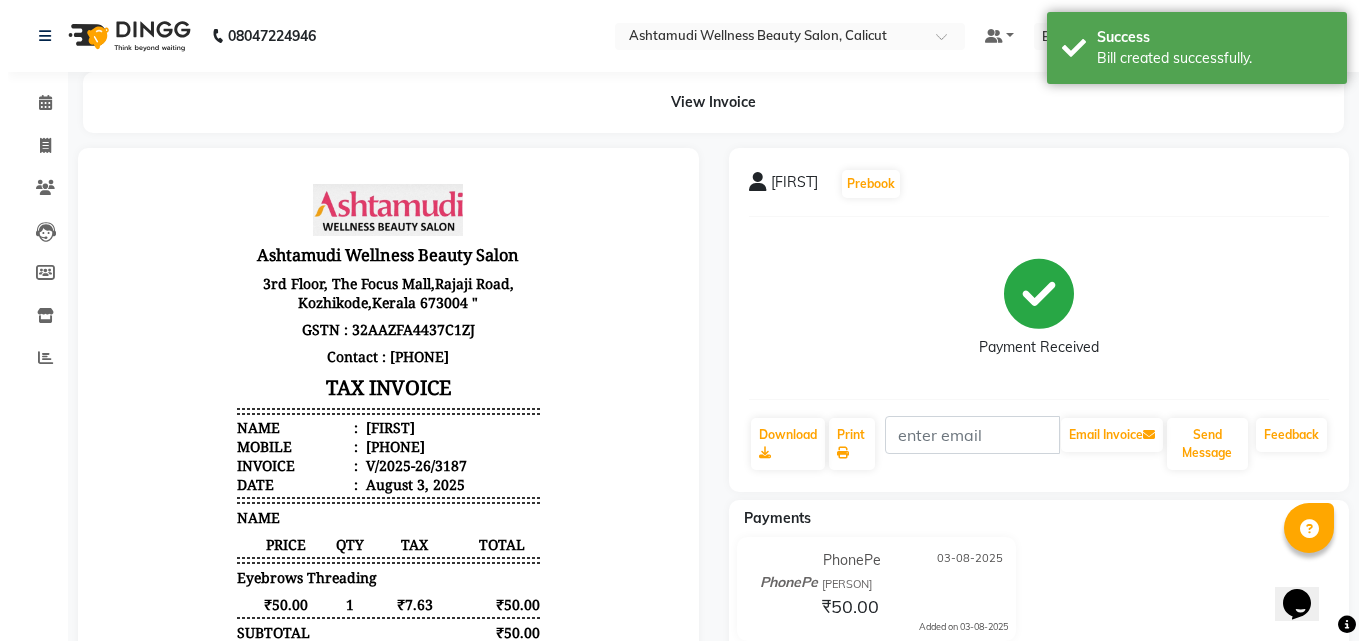 scroll, scrollTop: 0, scrollLeft: 0, axis: both 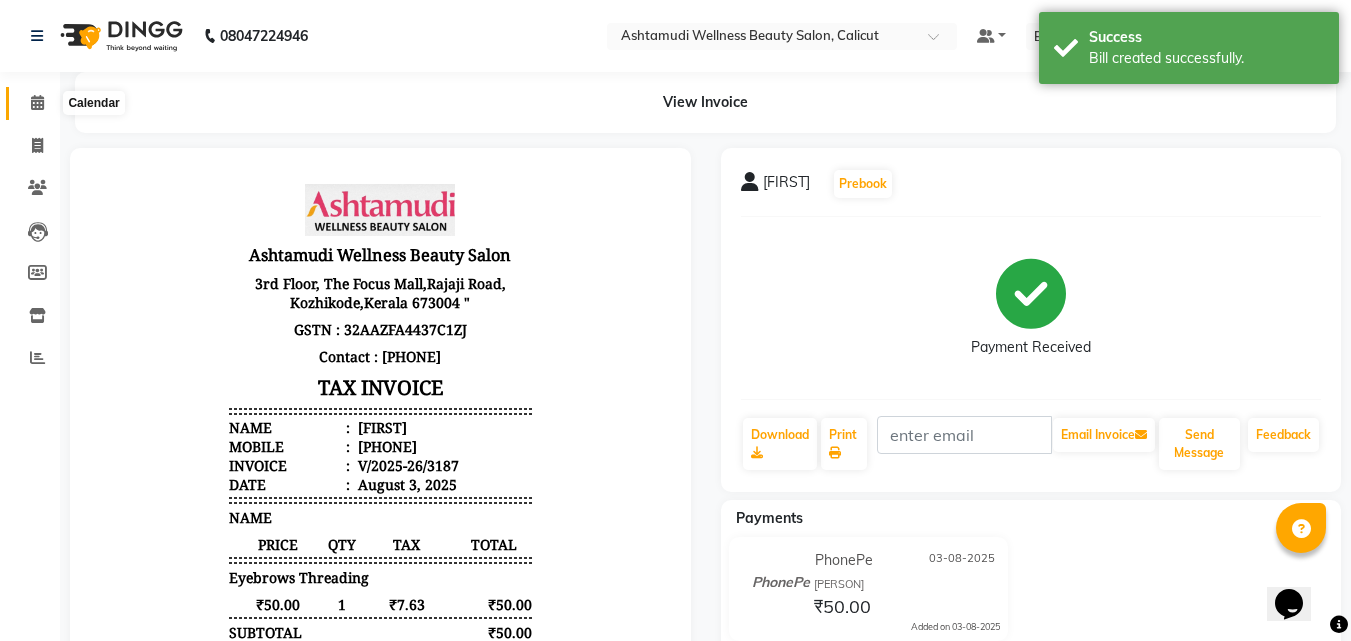 click 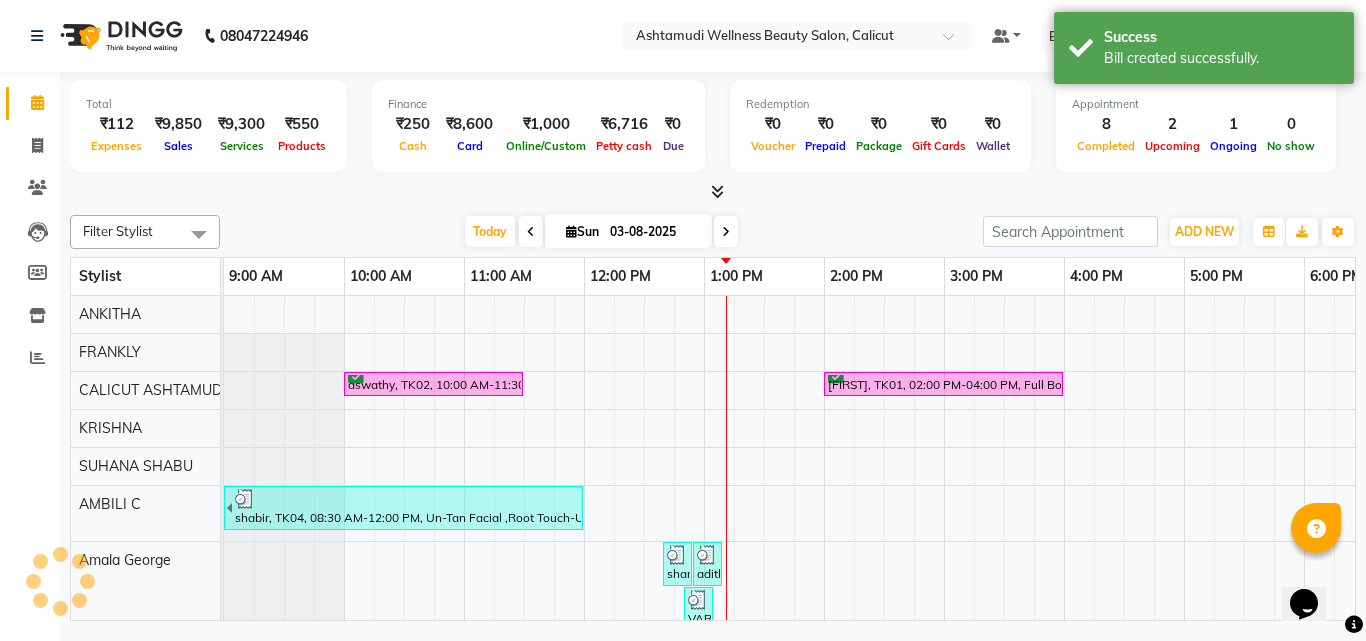 scroll, scrollTop: 0, scrollLeft: 0, axis: both 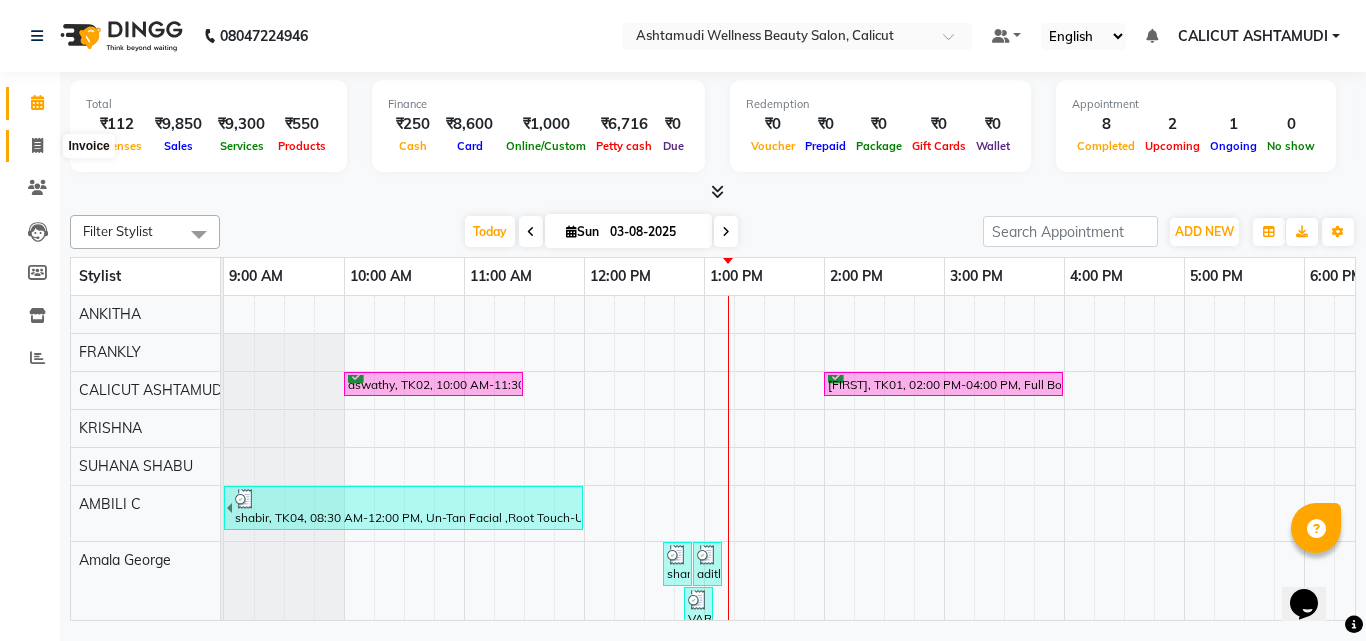 click 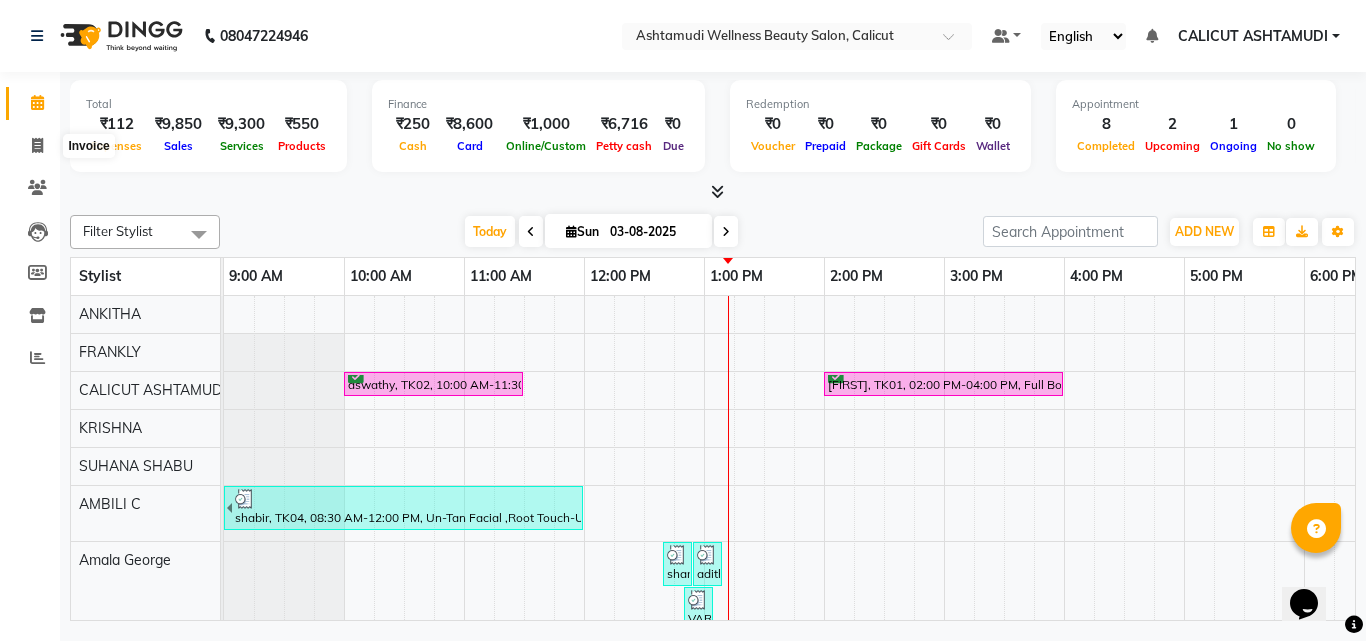 select on "service" 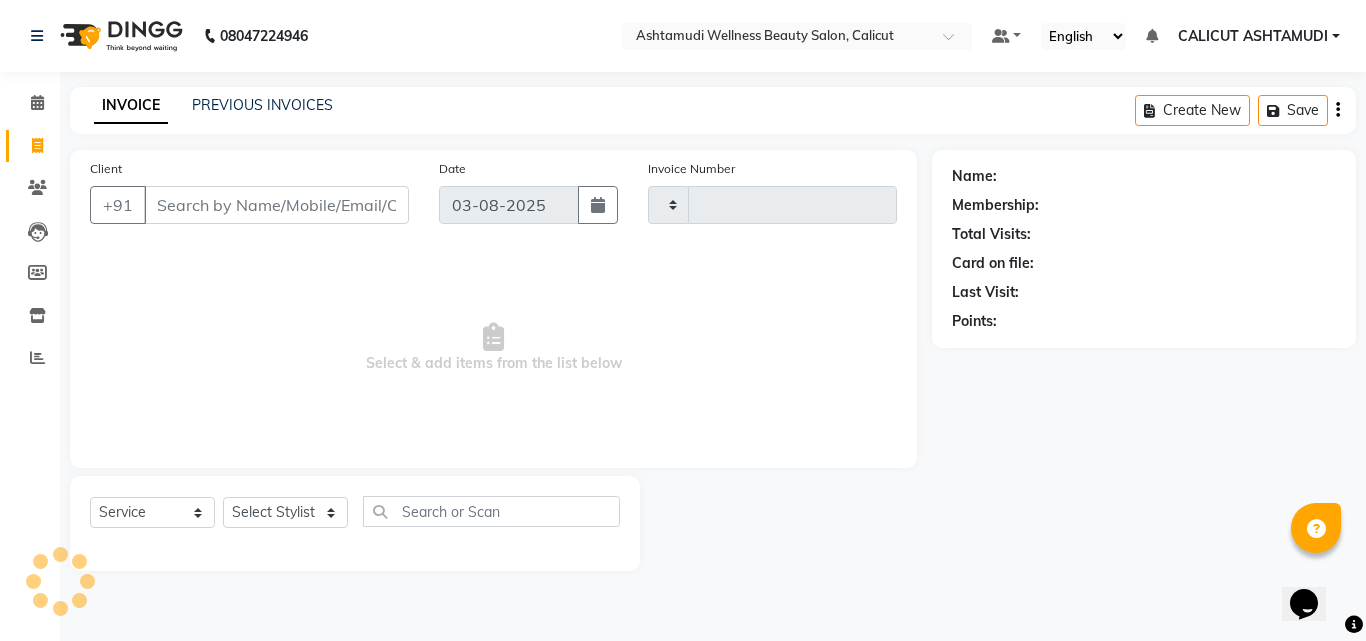 type 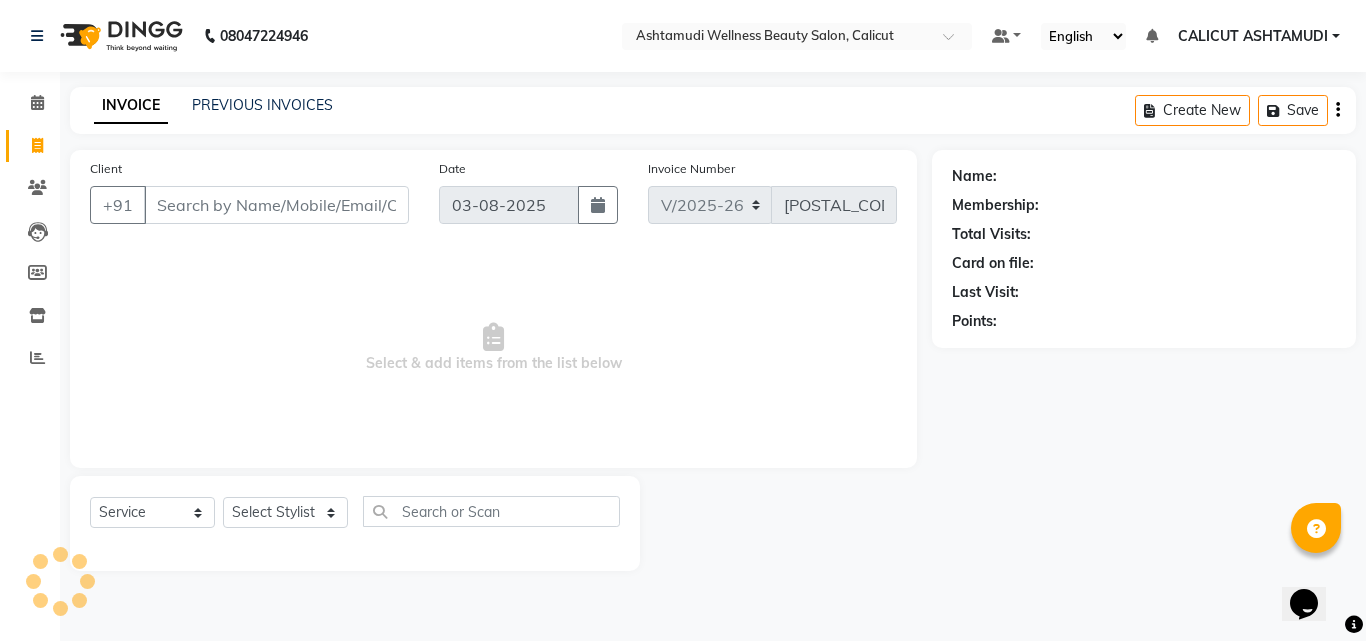 click on "Client" at bounding box center (276, 205) 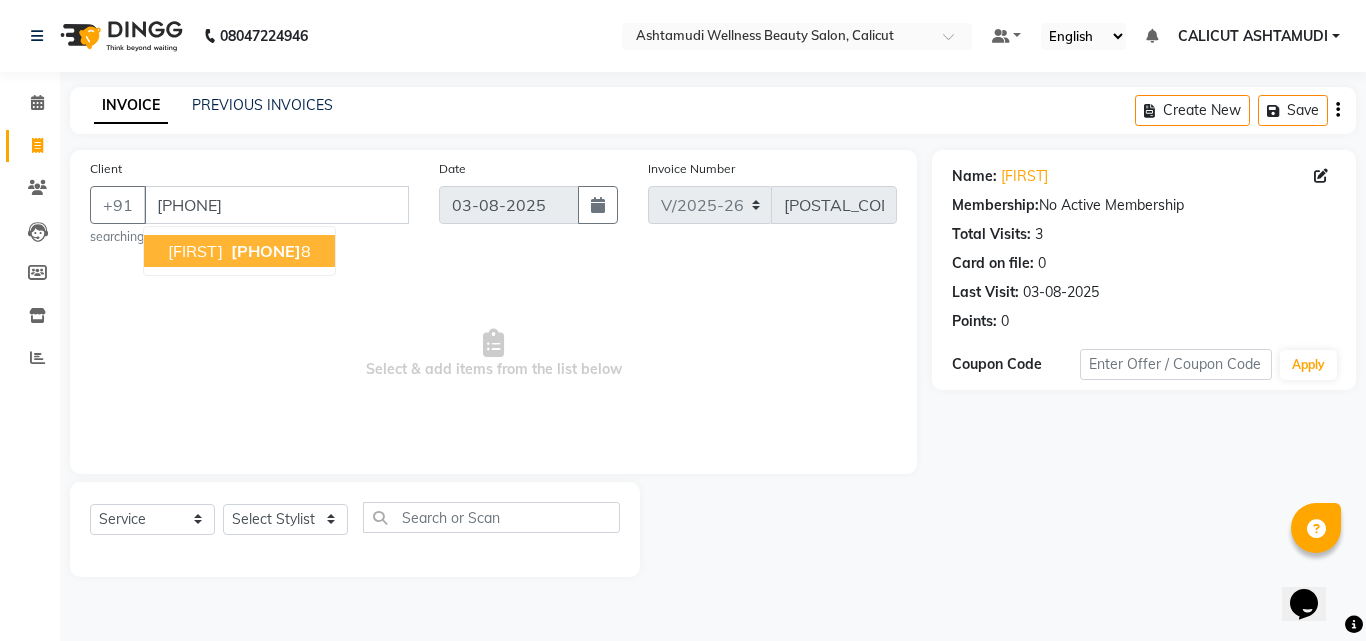 click on "944735674" at bounding box center (266, 251) 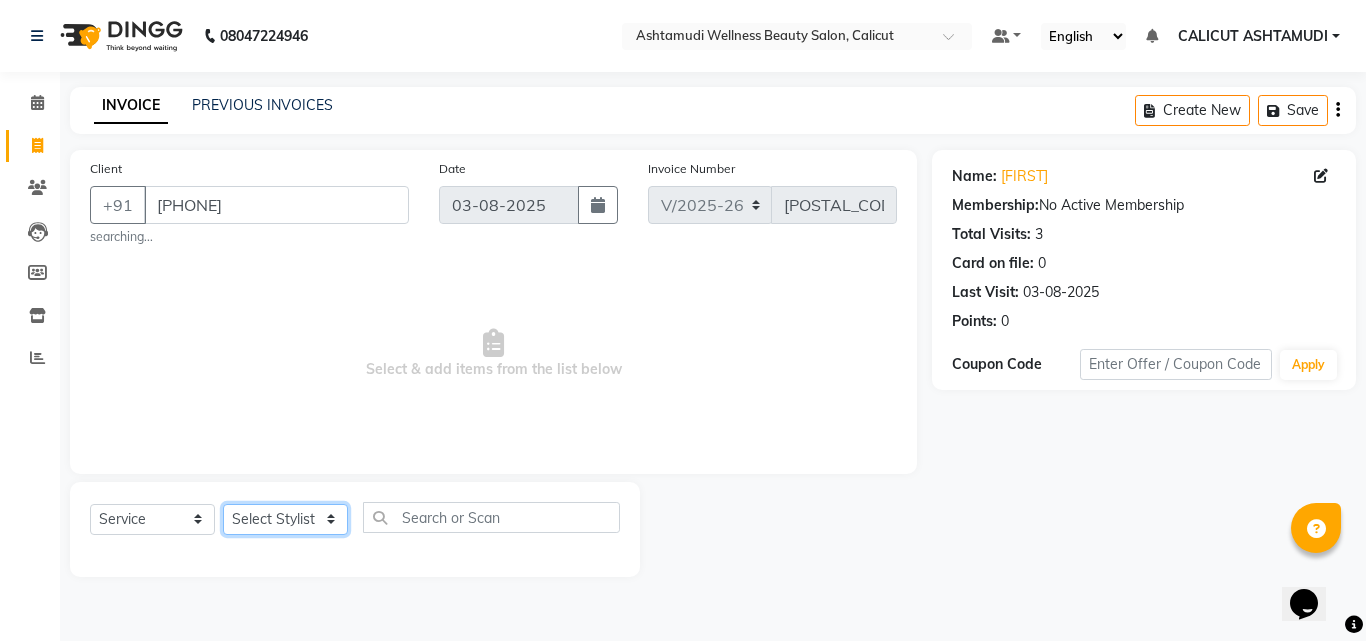 drag, startPoint x: 257, startPoint y: 521, endPoint x: 268, endPoint y: 512, distance: 14.21267 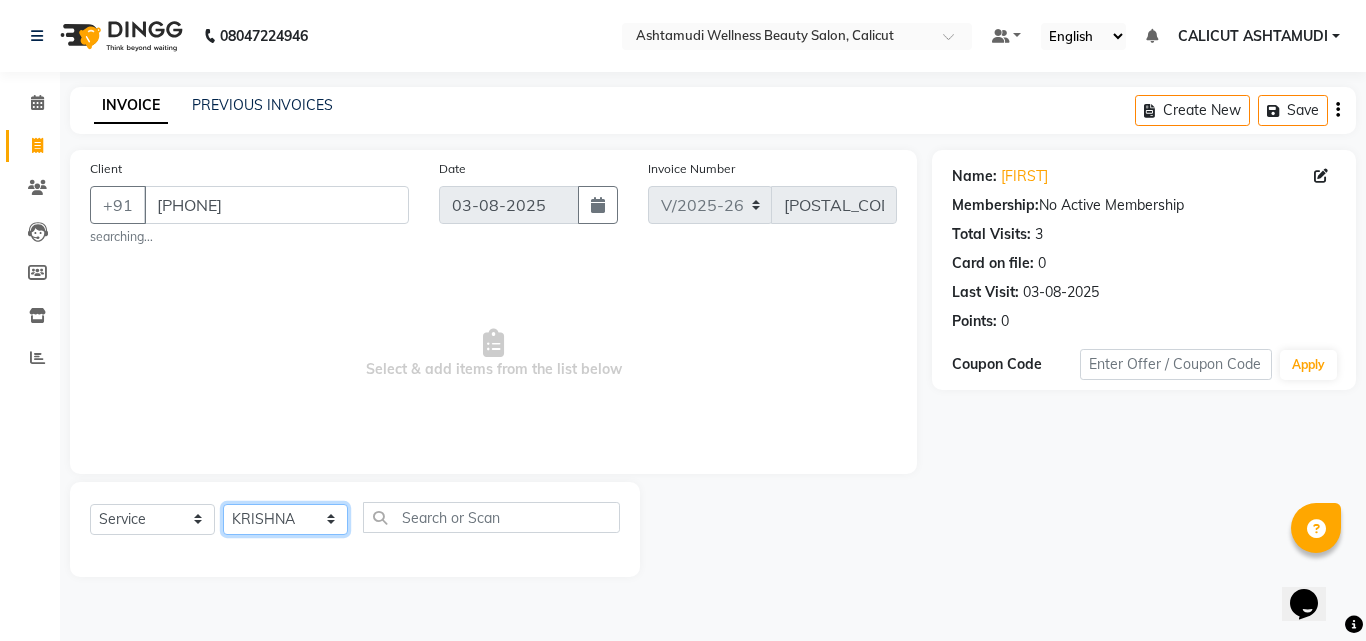 click on "Select Stylist Amala George AMBILI C ANJANA DAS ANKITHA Arya CALICUT ASHTAMUDI FRANKLY	 GRACY KRISHNA Nitesh Punam Gurung Sewan ali Sheela SUHANA  SHABU Titto" 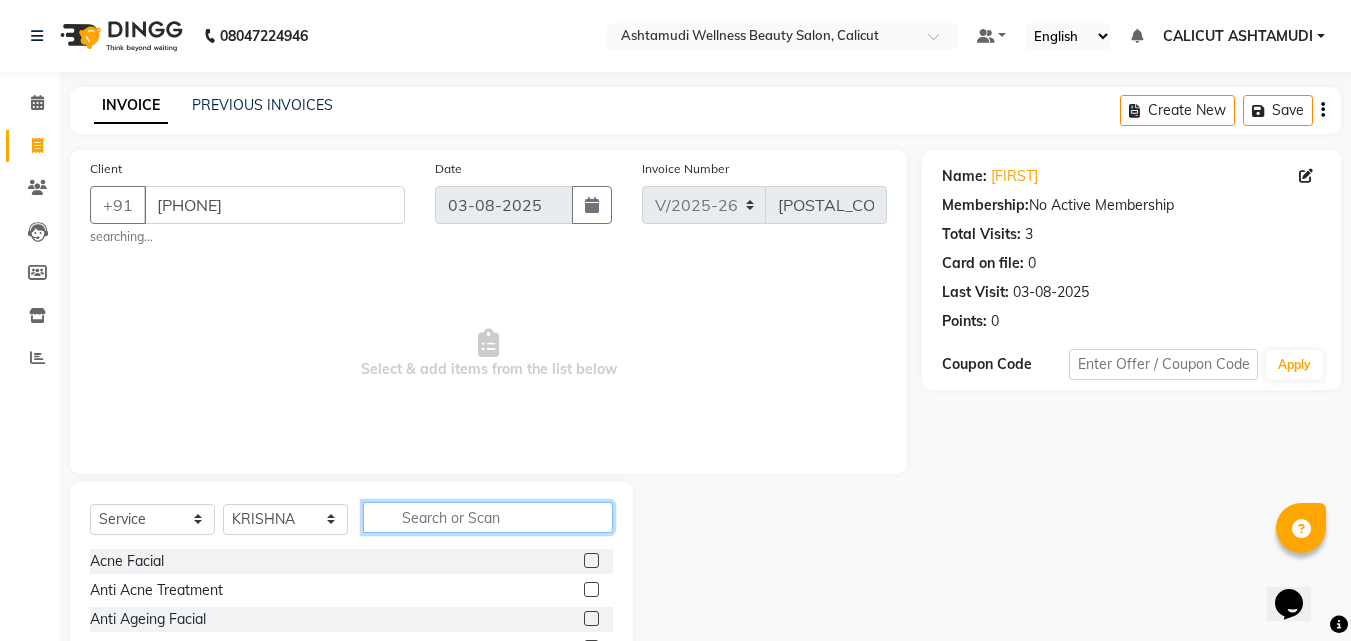 click 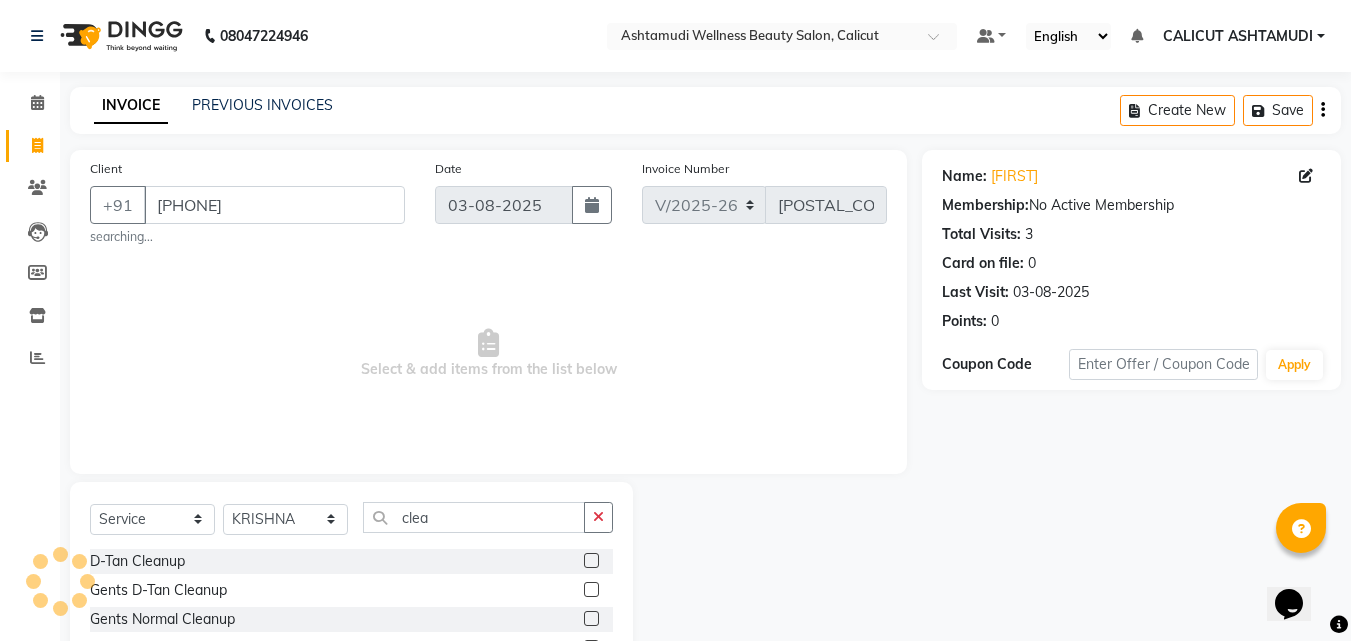 click 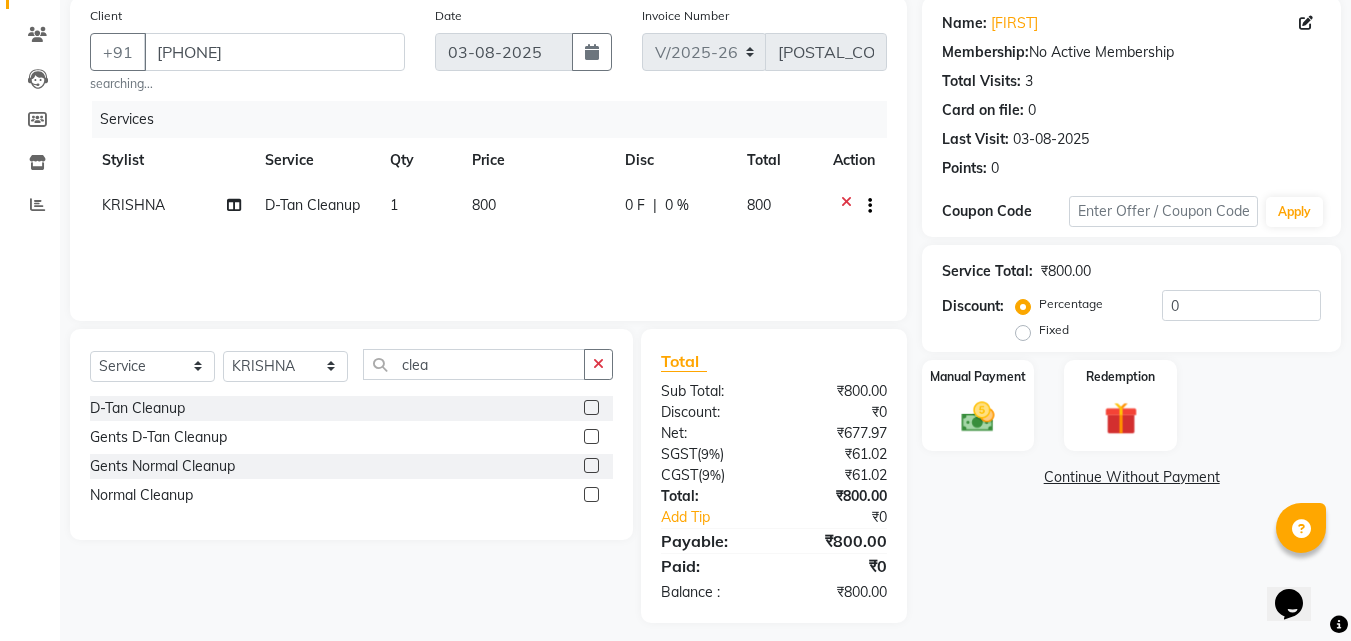 scroll, scrollTop: 165, scrollLeft: 0, axis: vertical 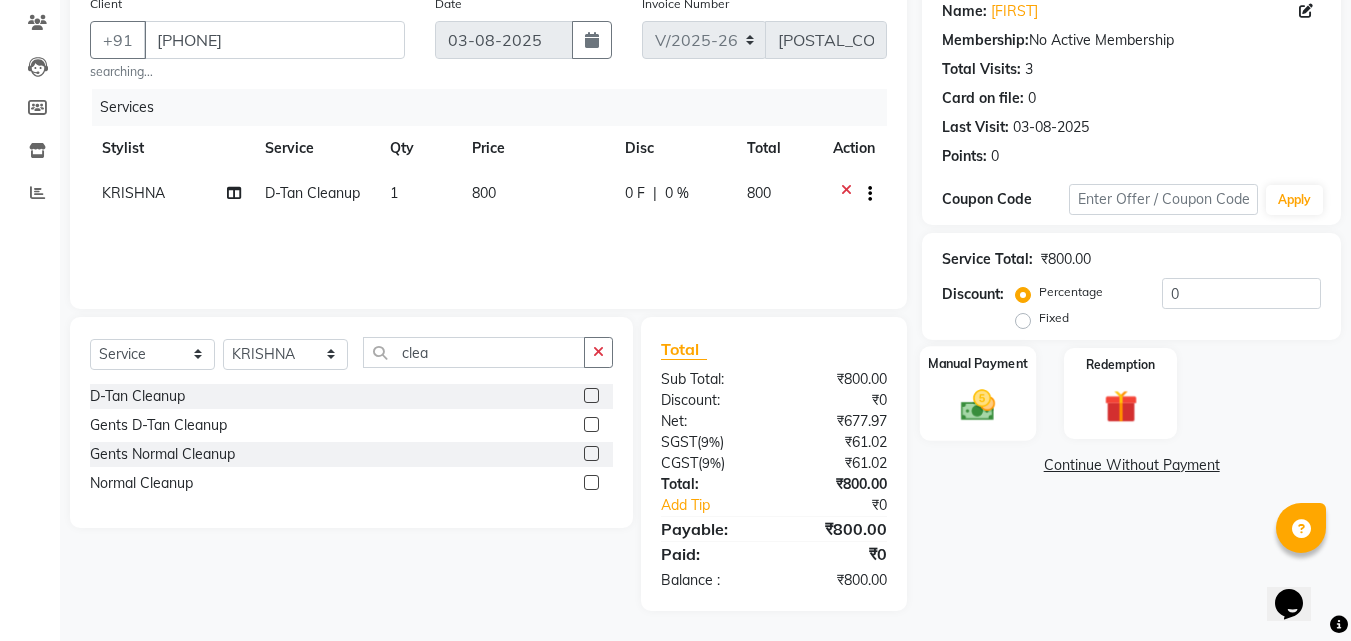 click 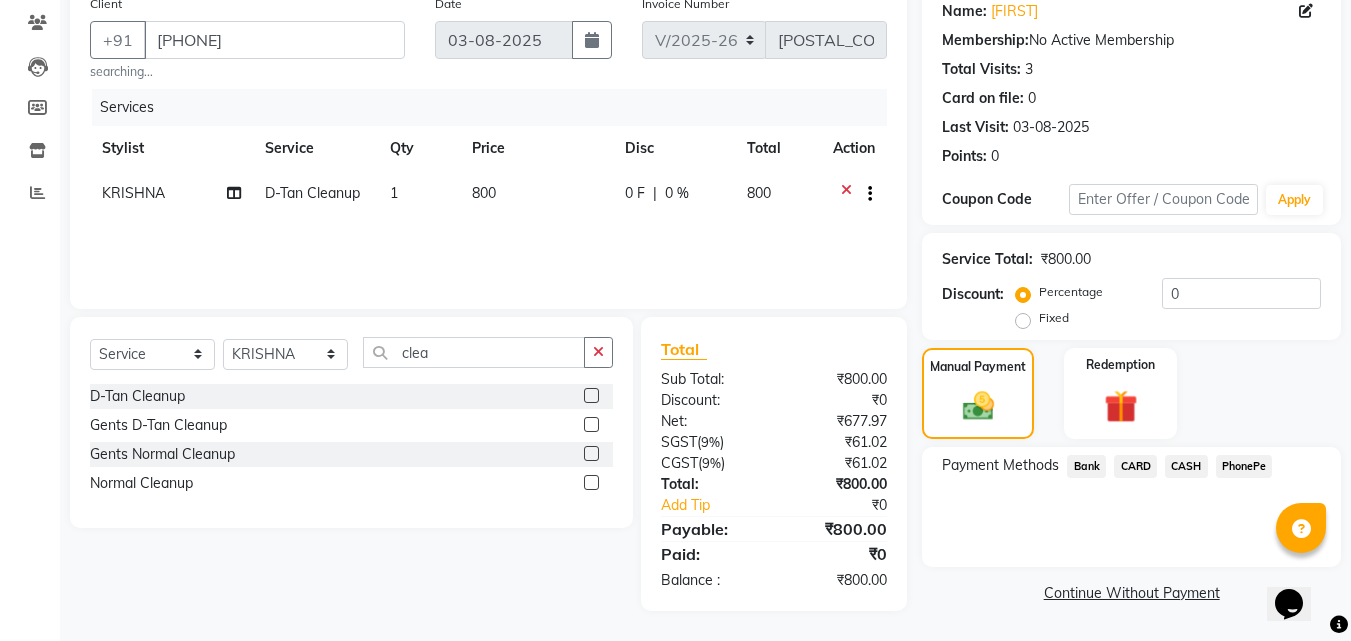 click on "CASH" 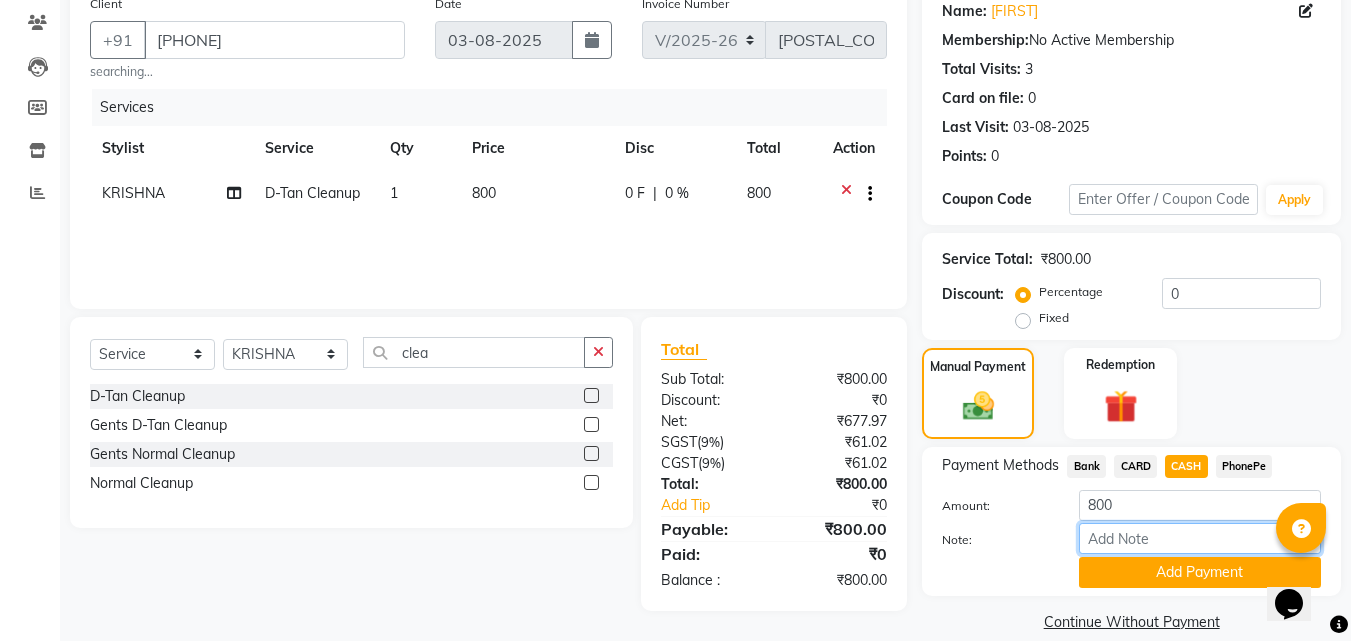 drag, startPoint x: 1171, startPoint y: 535, endPoint x: 1187, endPoint y: 524, distance: 19.416489 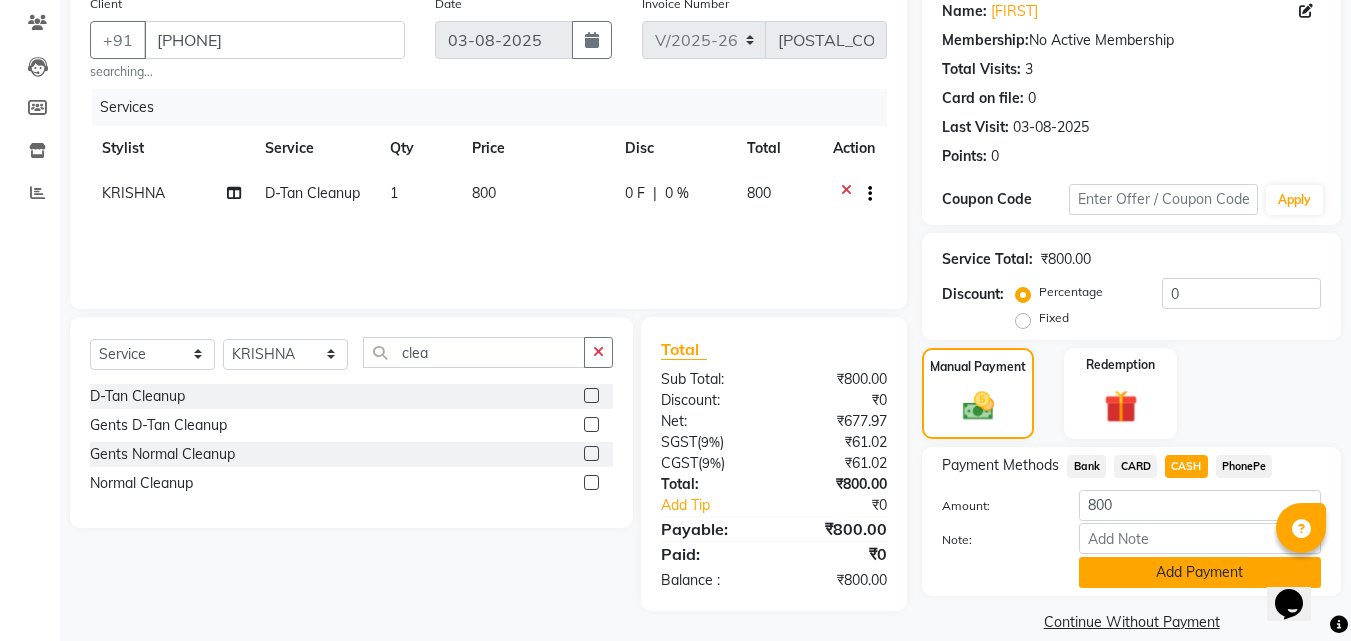 click on "Add Payment" 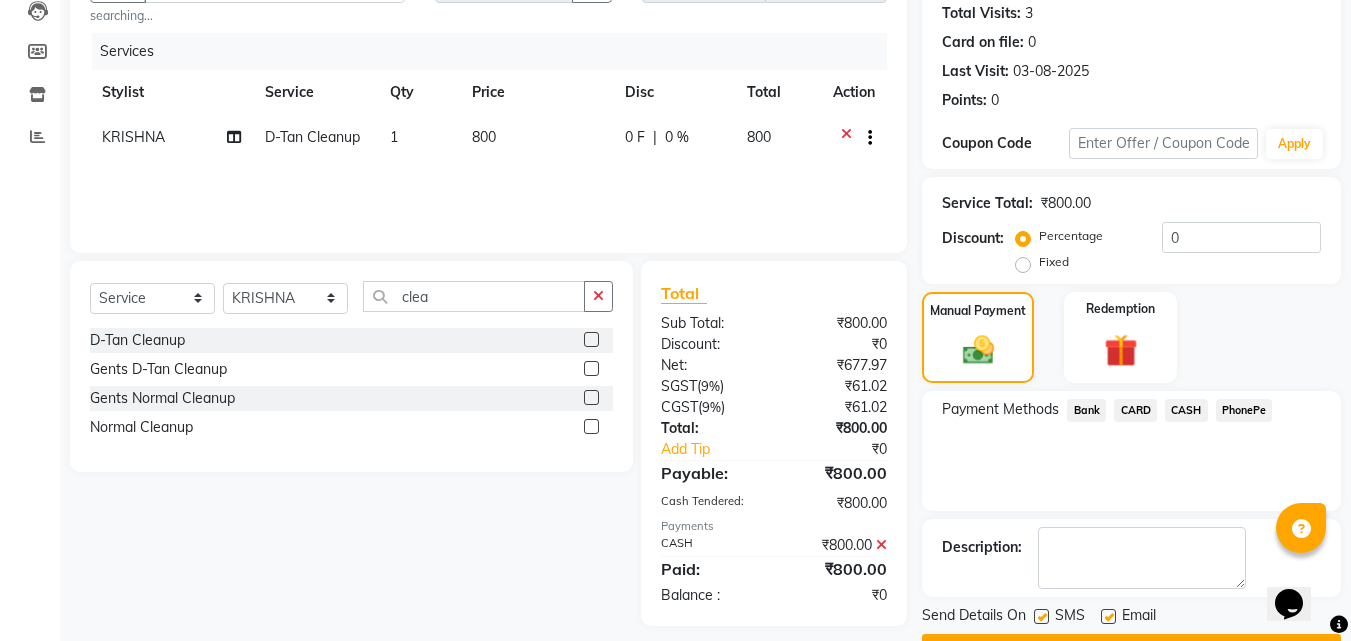 scroll, scrollTop: 275, scrollLeft: 0, axis: vertical 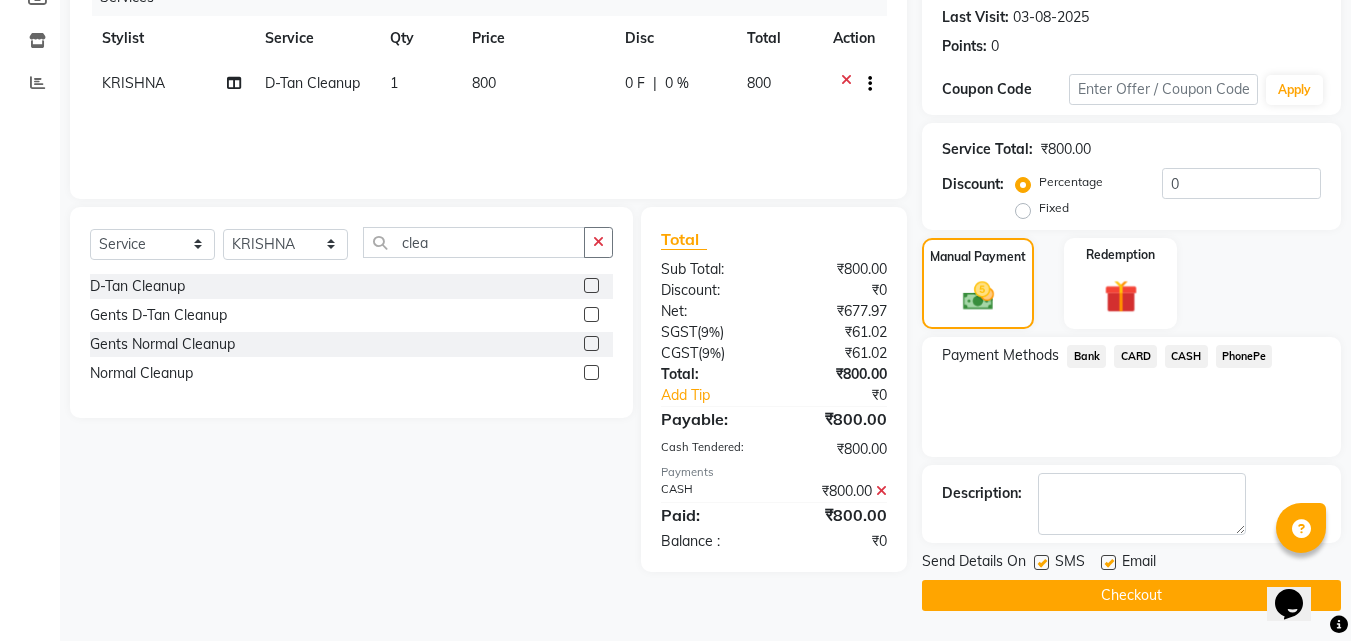 click on "Checkout" 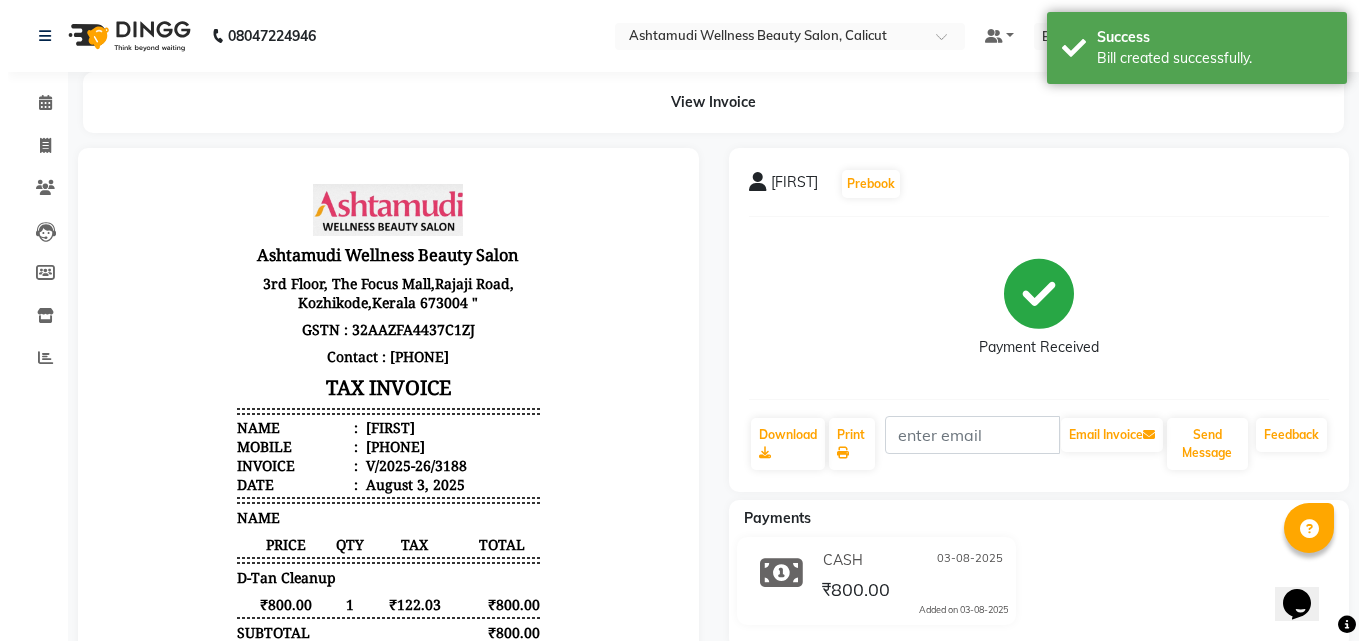 scroll, scrollTop: 0, scrollLeft: 0, axis: both 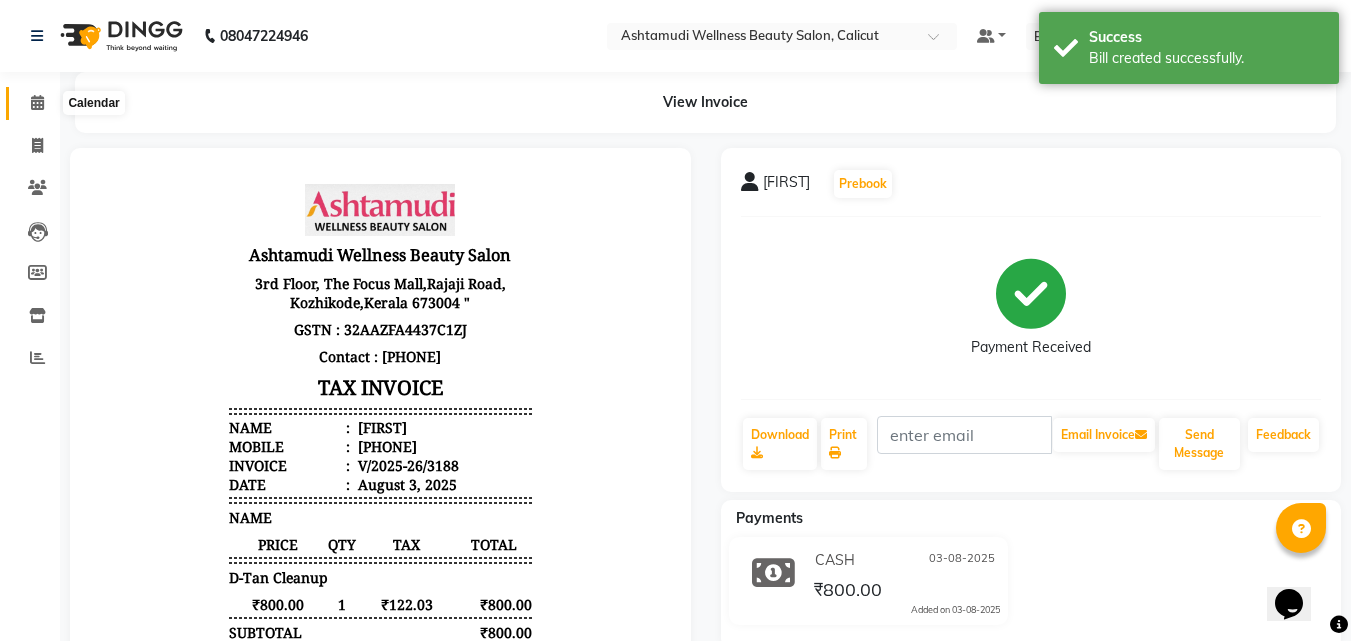 click 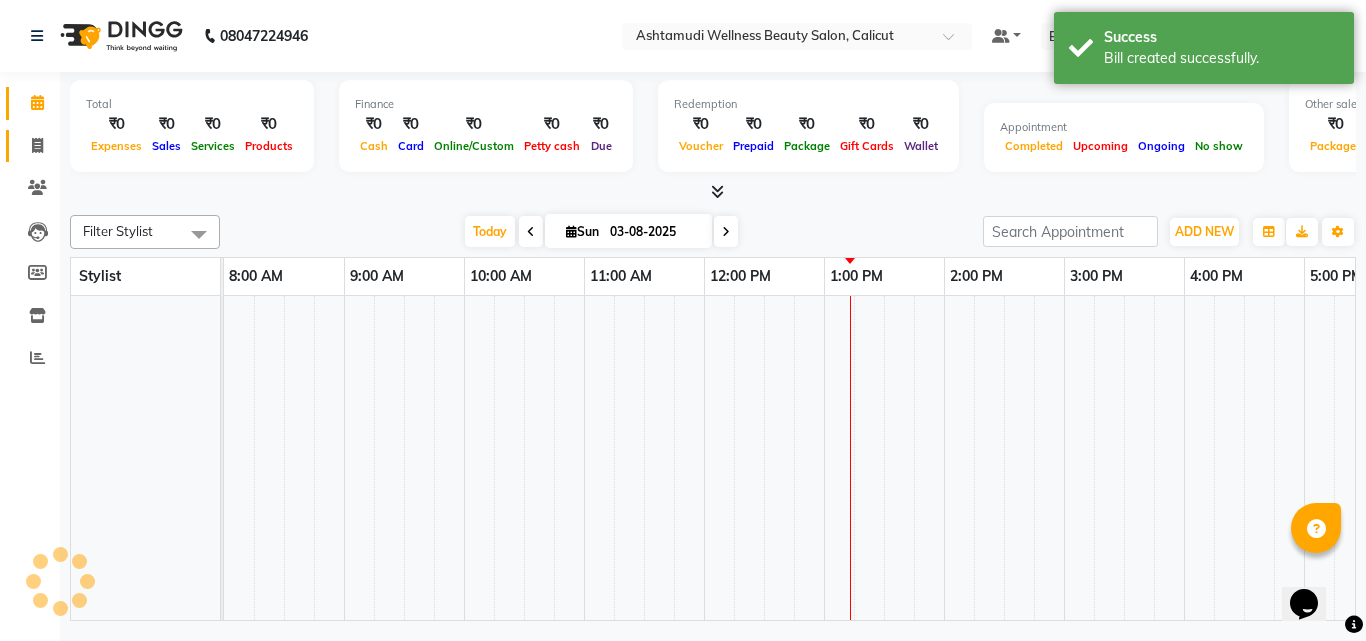 click on "Invoice" 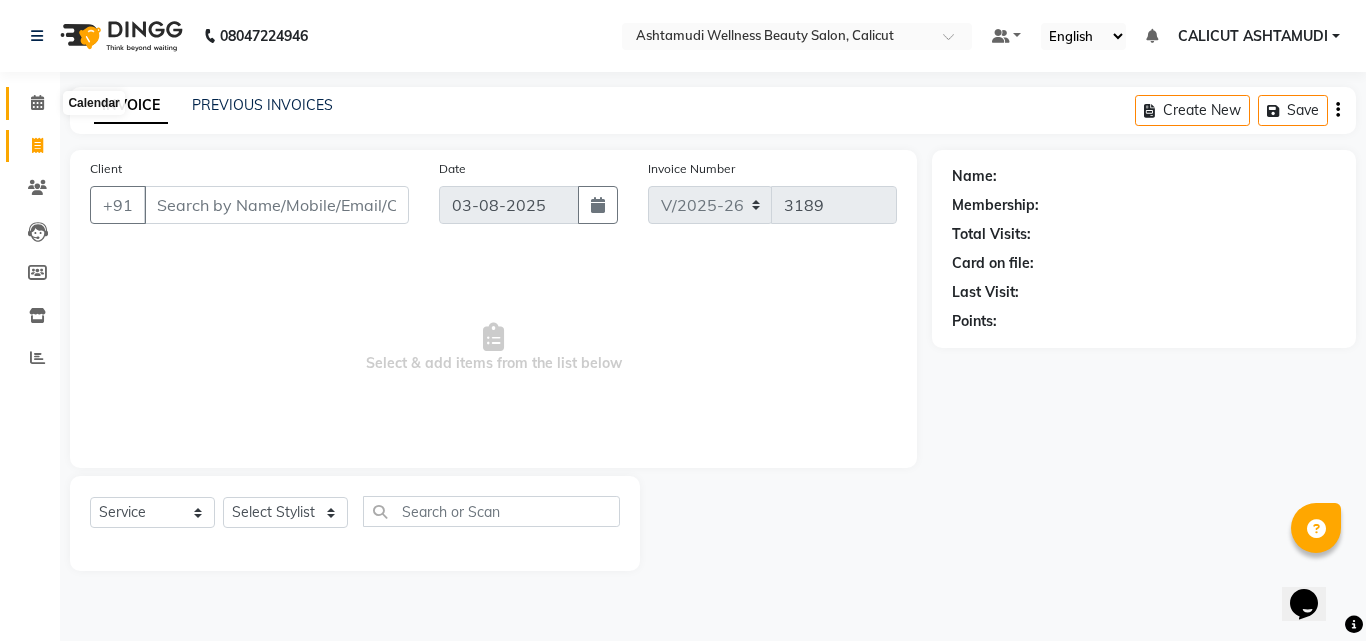 click 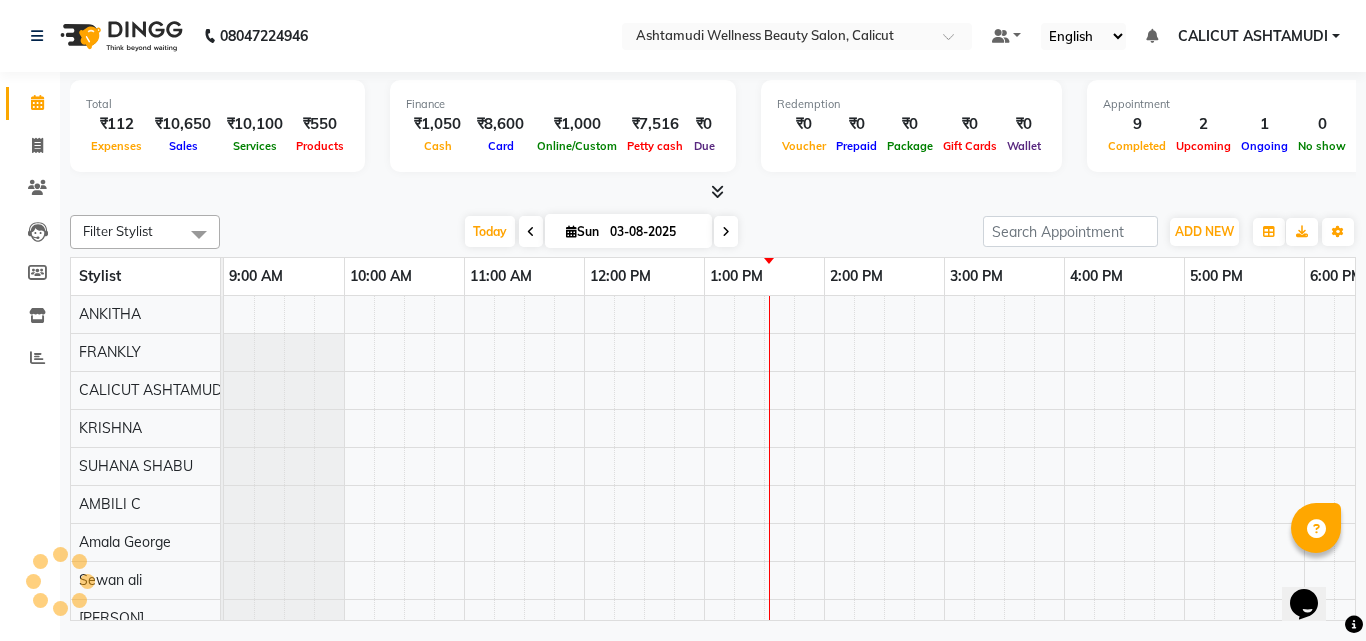 scroll, scrollTop: 0, scrollLeft: 481, axis: horizontal 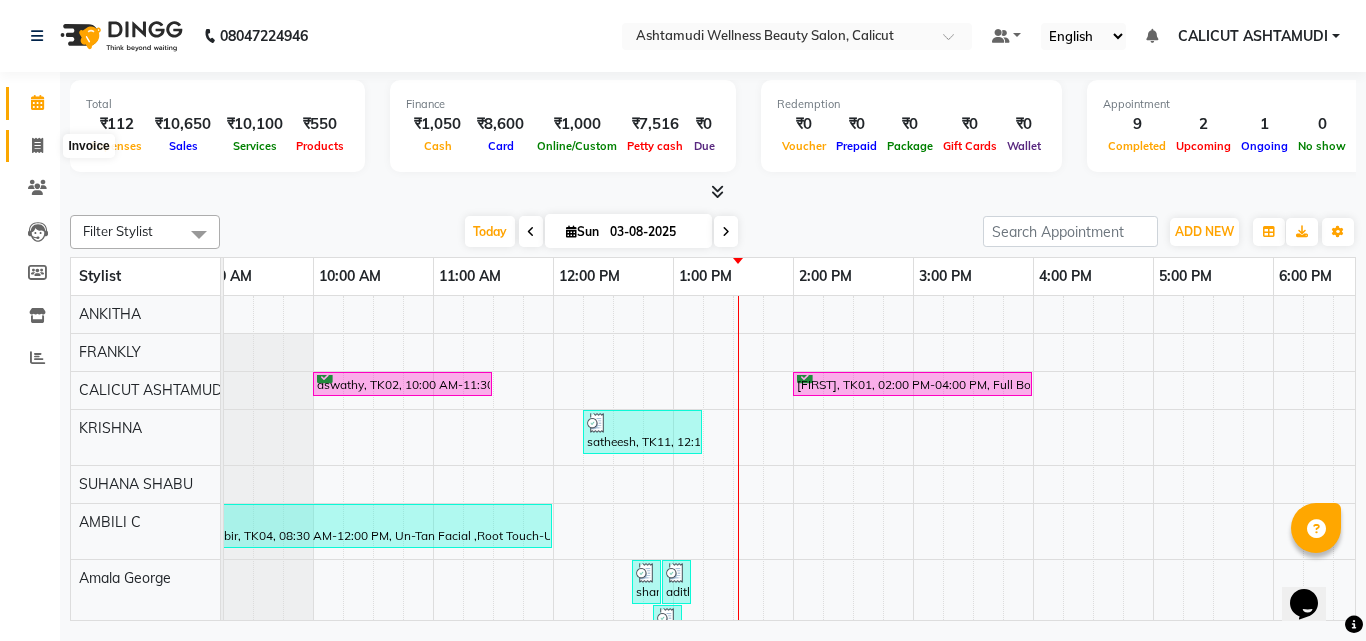 click 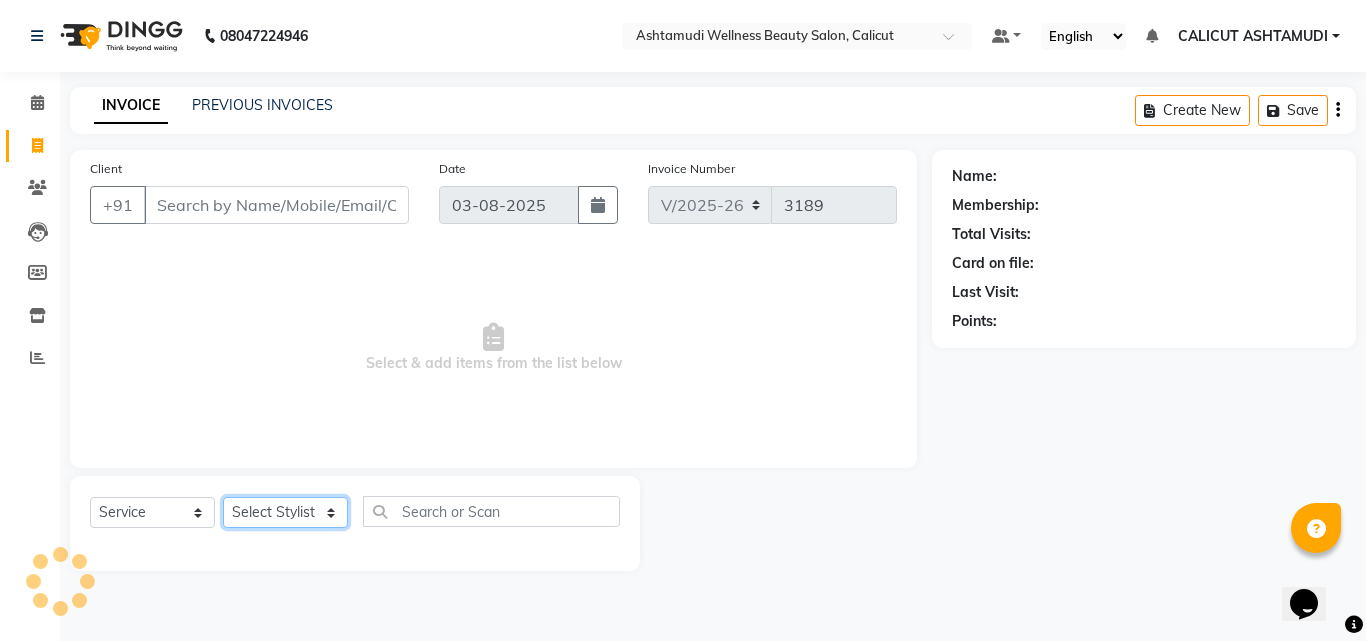 click on "Select Stylist" 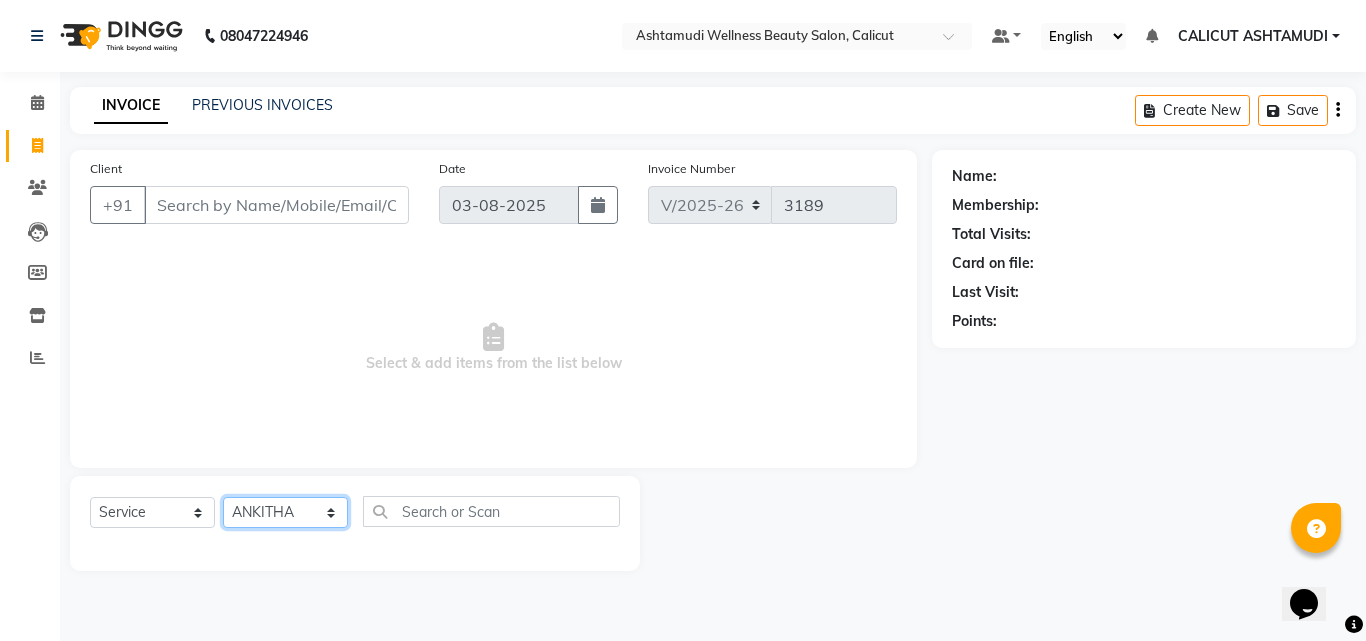 click on "Select Stylist Amala George AMBILI C ANJANA DAS ANKITHA Arya CALICUT ASHTAMUDI FRANKLY	 GRACY KRISHNA Nitesh Punam Gurung Sewan ali Sheela SUHANA  SHABU Titto" 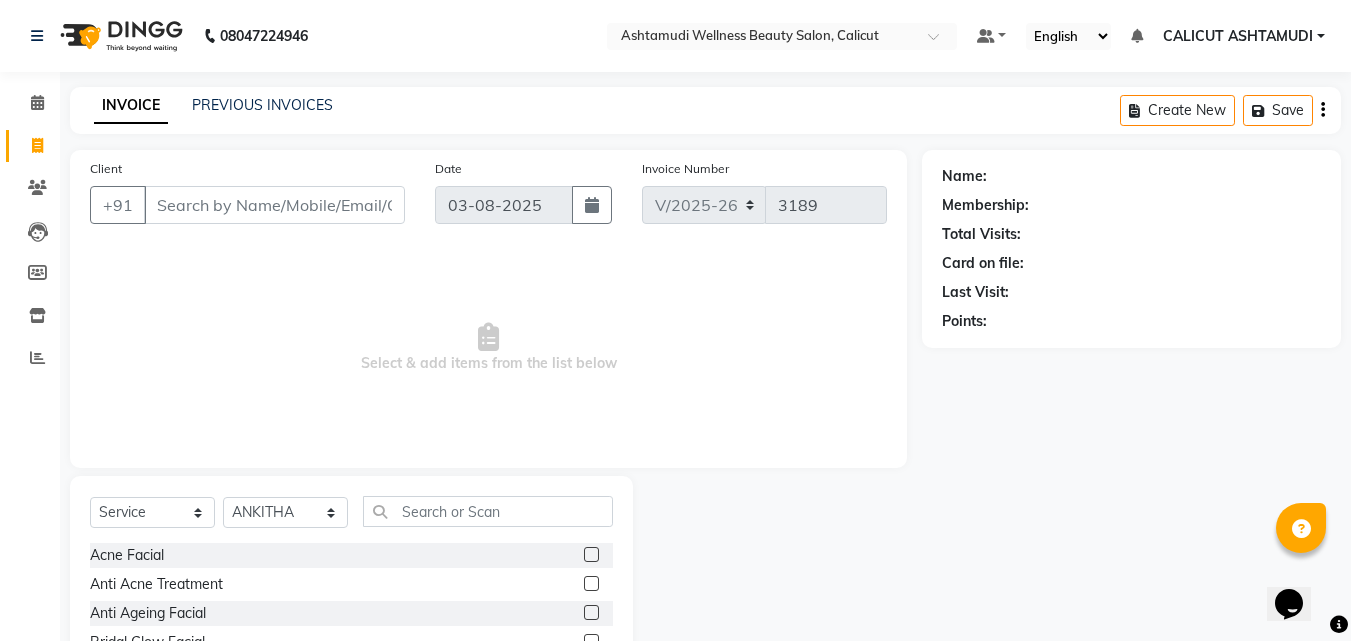 click on "Select  Service  Product  Membership  Package Voucher Prepaid Gift Card  Select Stylist Amala George AMBILI C ANJANA DAS ANKITHA Arya CALICUT ASHTAMUDI FRANKLY	 GRACY KRISHNA Nitesh Punam Gurung Sewan ali Sheela SUHANA  SHABU Titto" 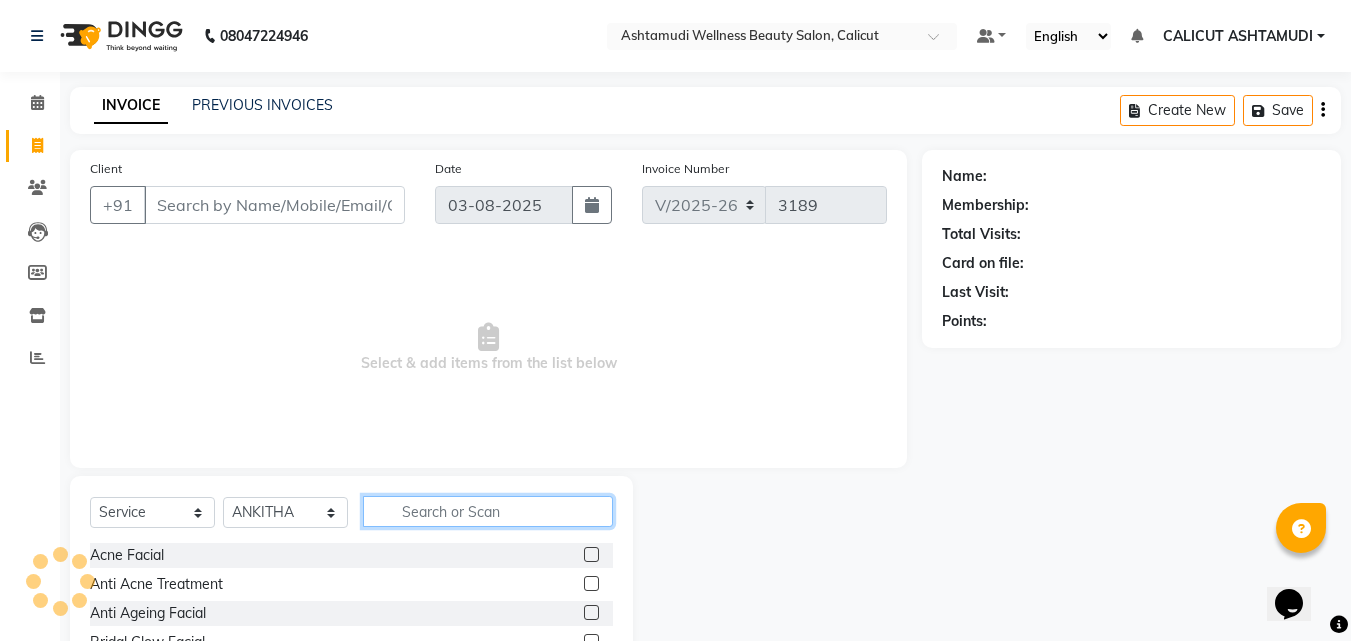 click 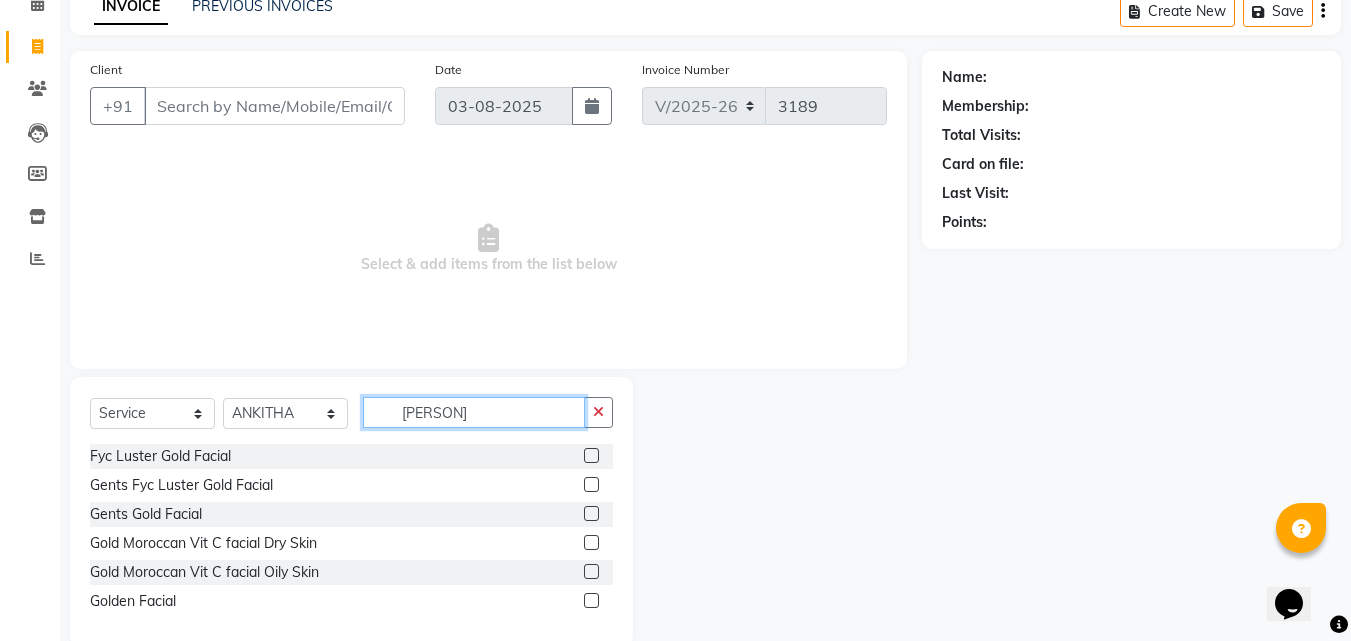 scroll, scrollTop: 100, scrollLeft: 0, axis: vertical 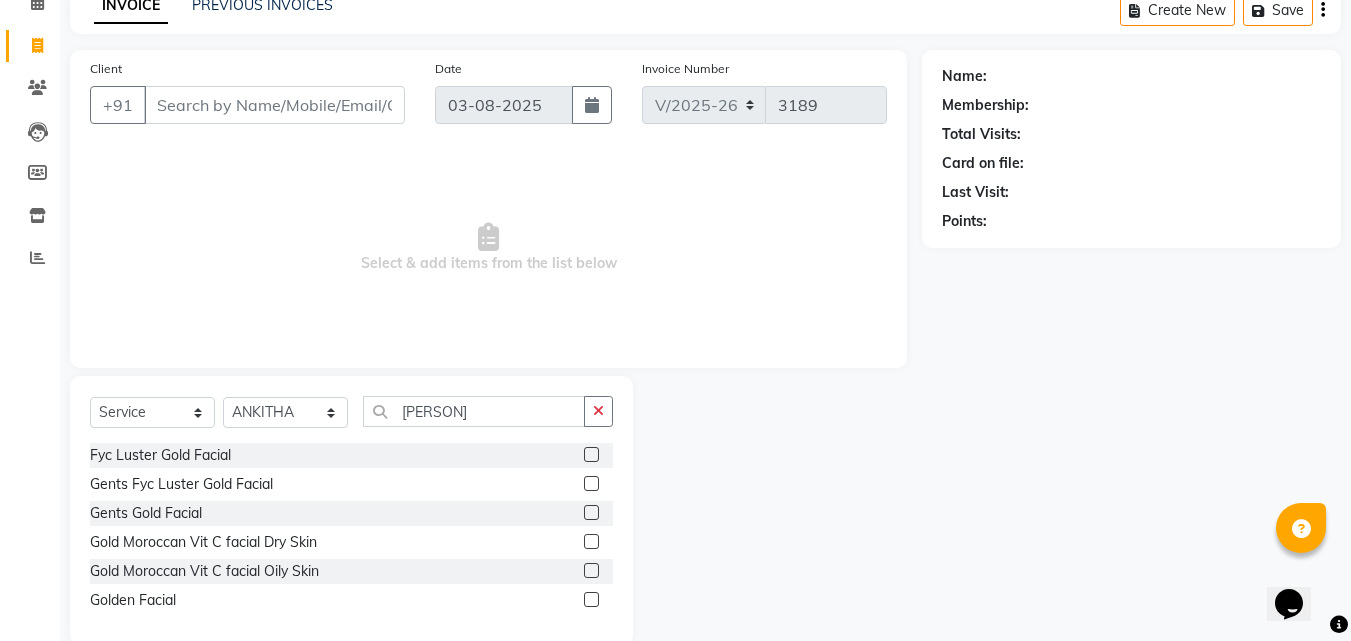 click 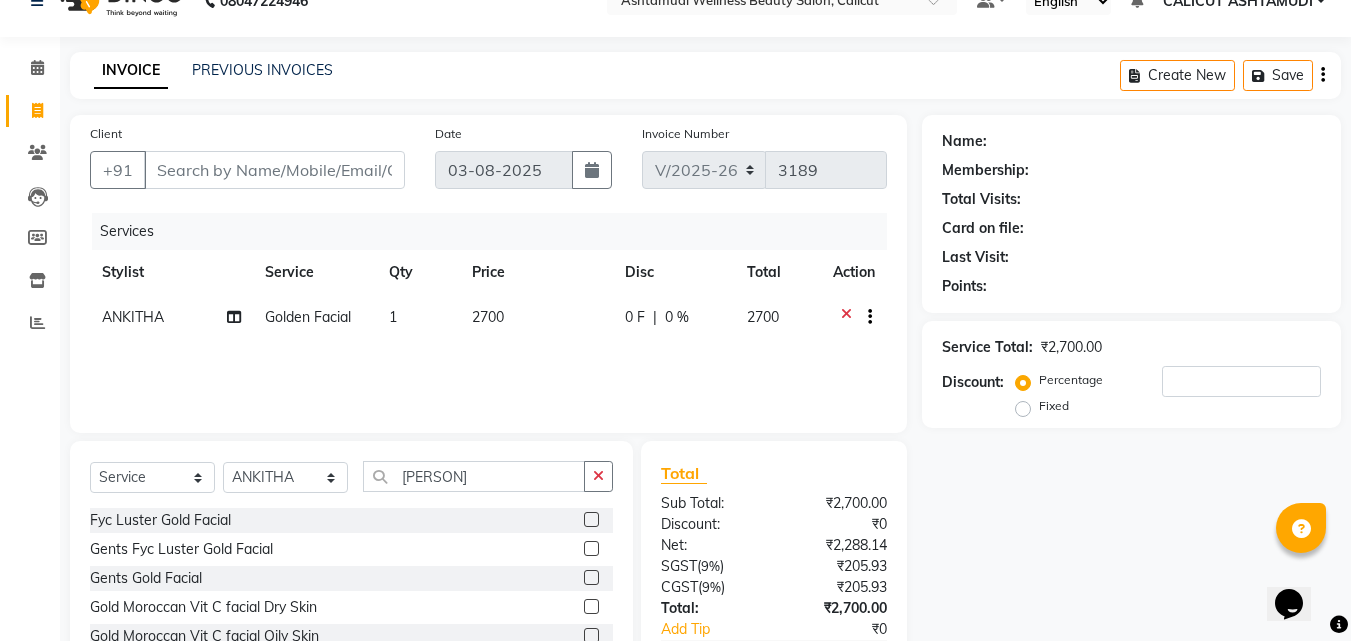 scroll, scrollTop: 0, scrollLeft: 0, axis: both 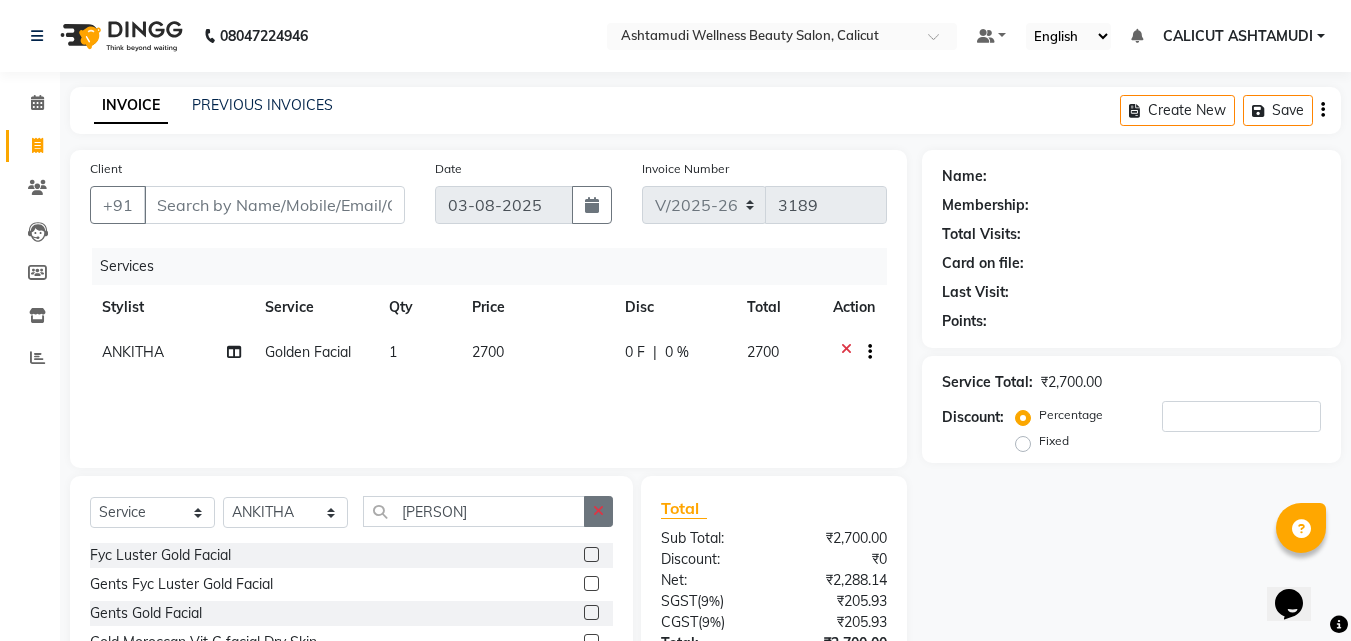 click 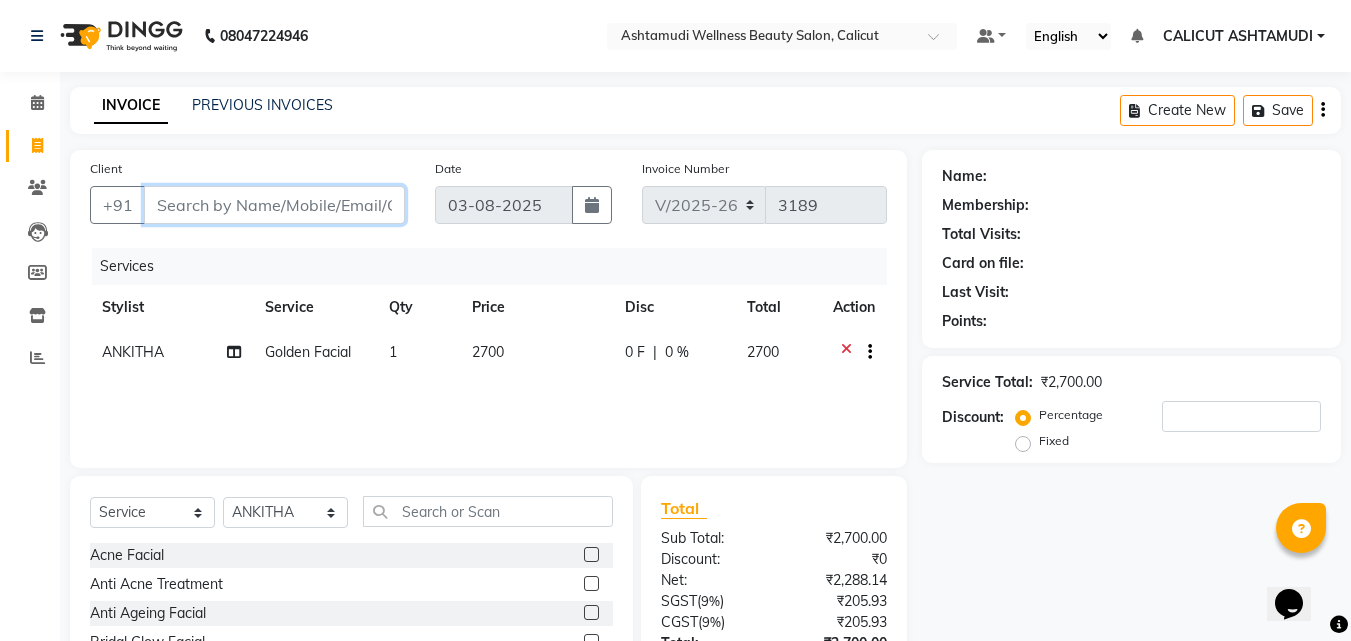 click on "Client" at bounding box center (274, 205) 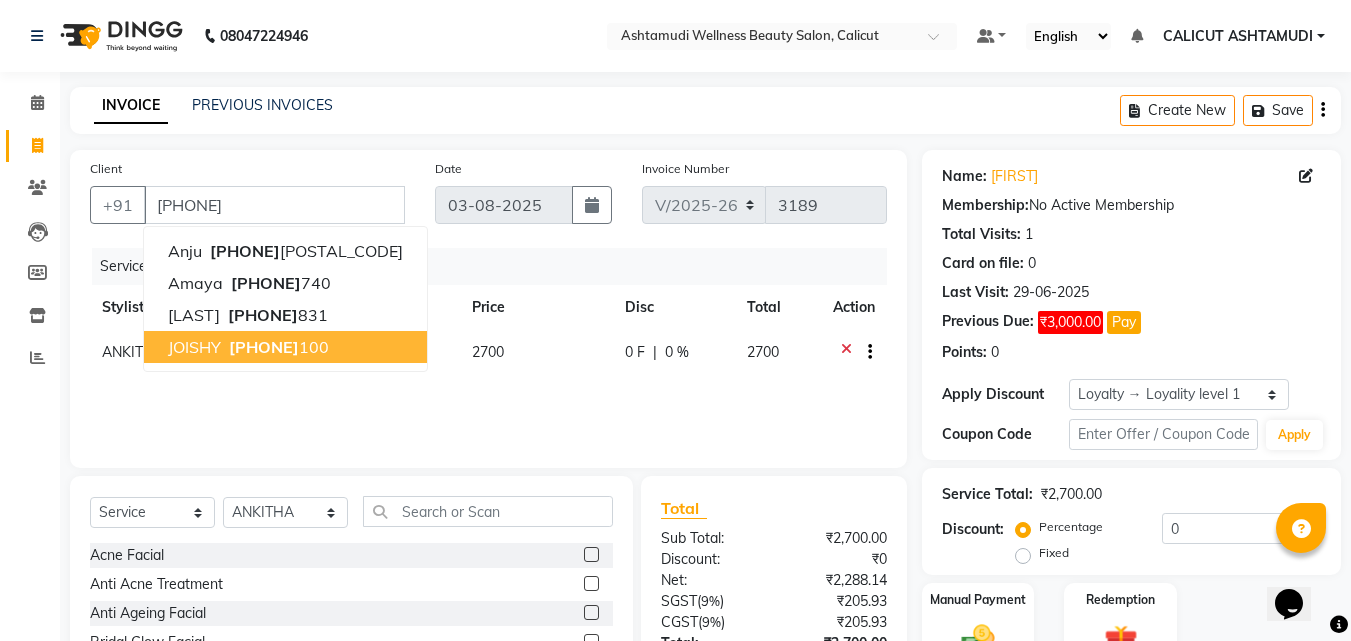 click on "7559965 100" at bounding box center [277, 347] 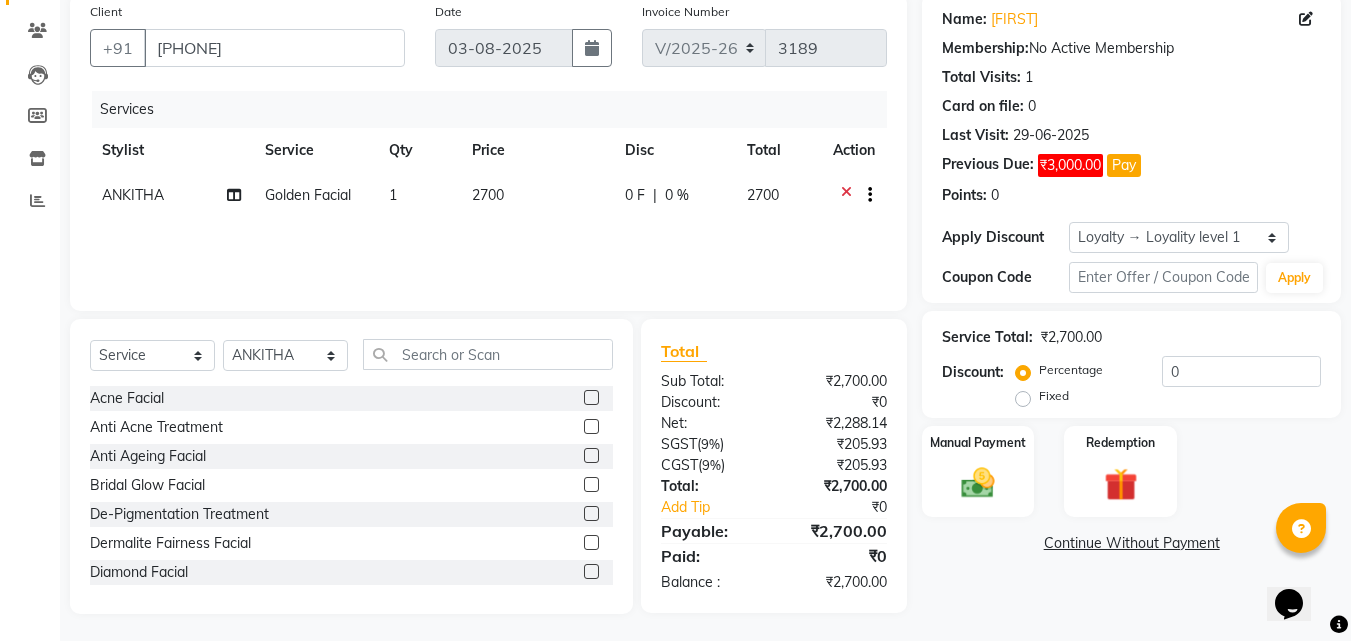 scroll, scrollTop: 160, scrollLeft: 0, axis: vertical 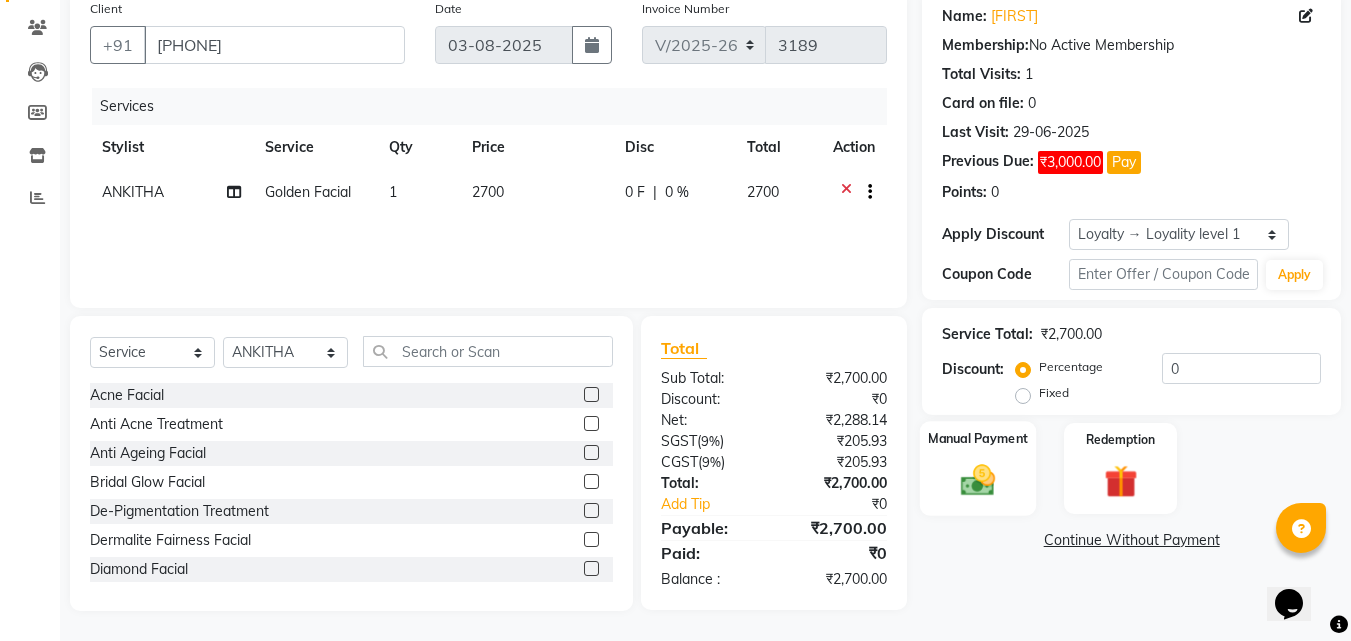 click on "Manual Payment" 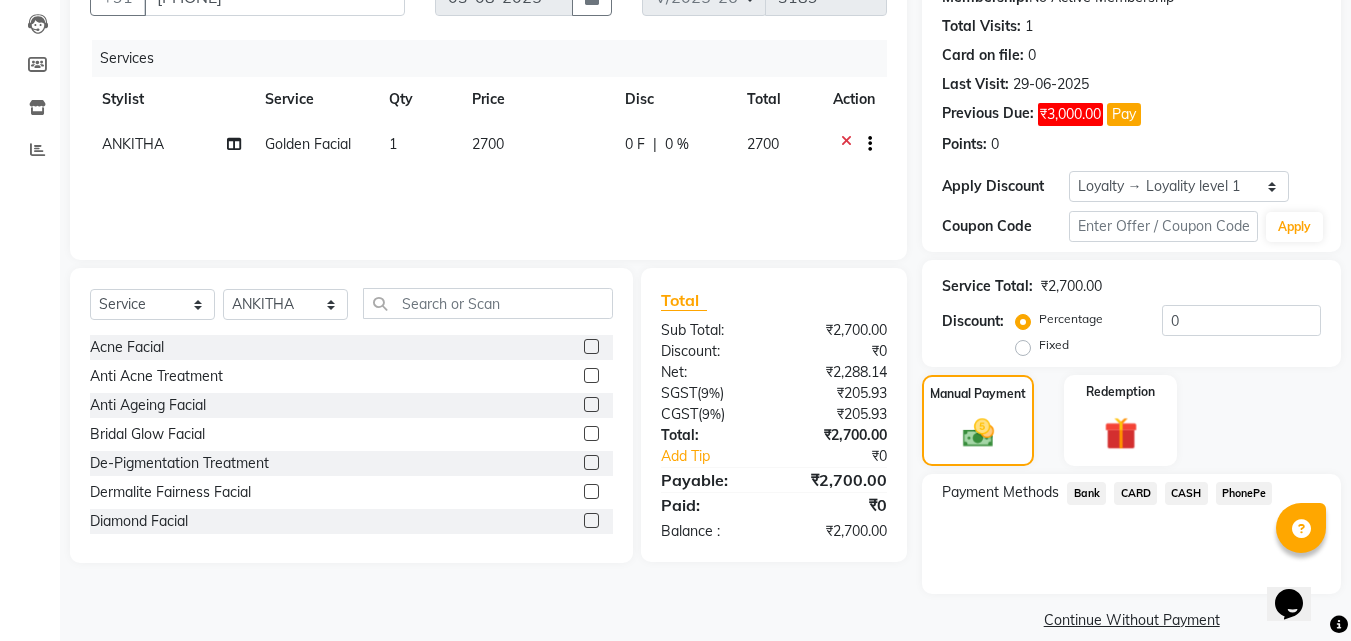 scroll, scrollTop: 232, scrollLeft: 0, axis: vertical 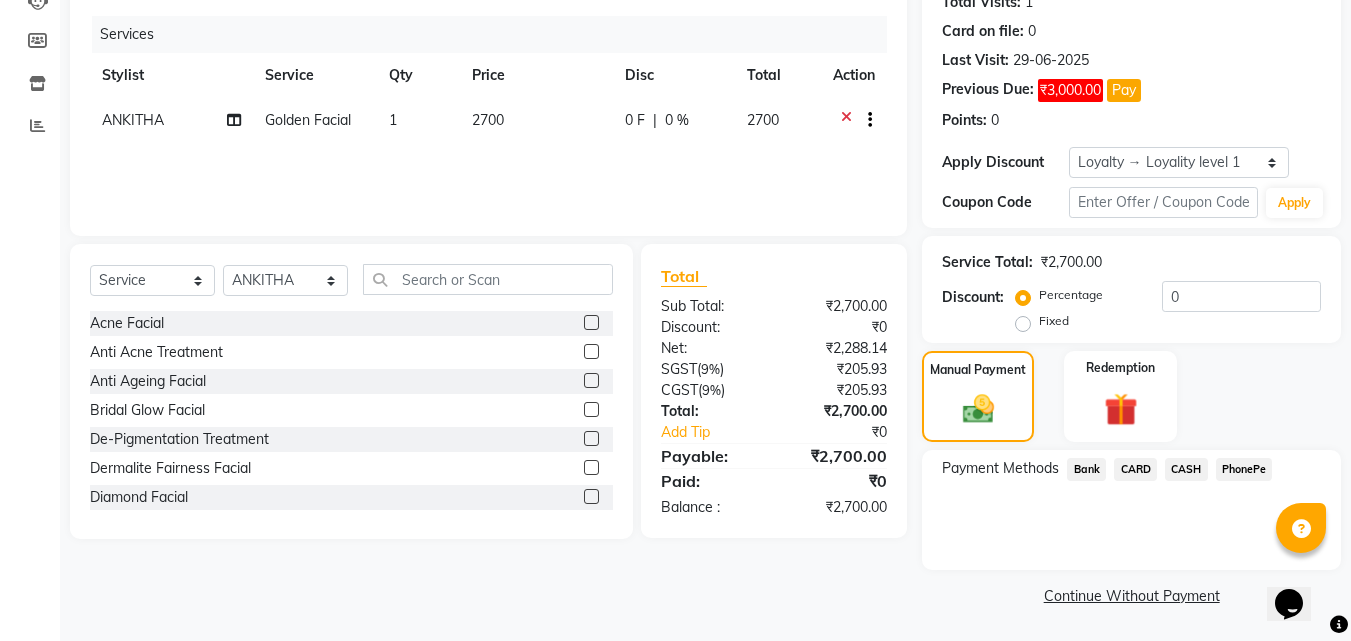 click on "PhonePe" 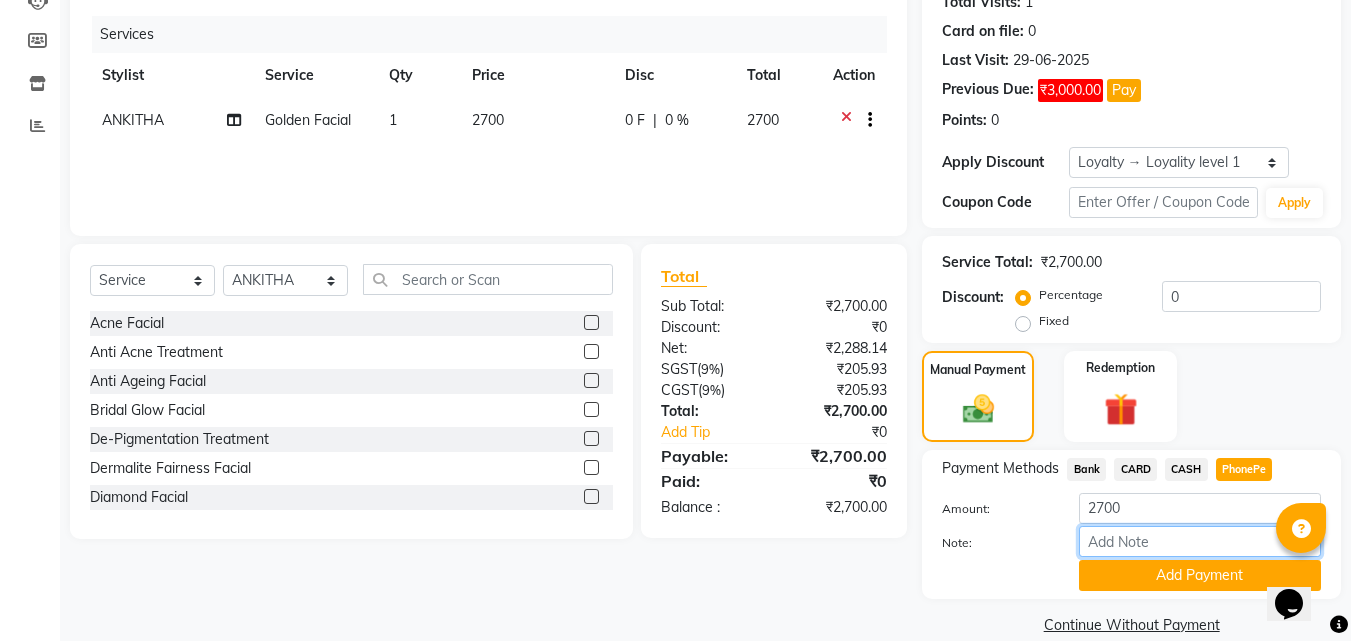 click on "Note:" at bounding box center (1200, 541) 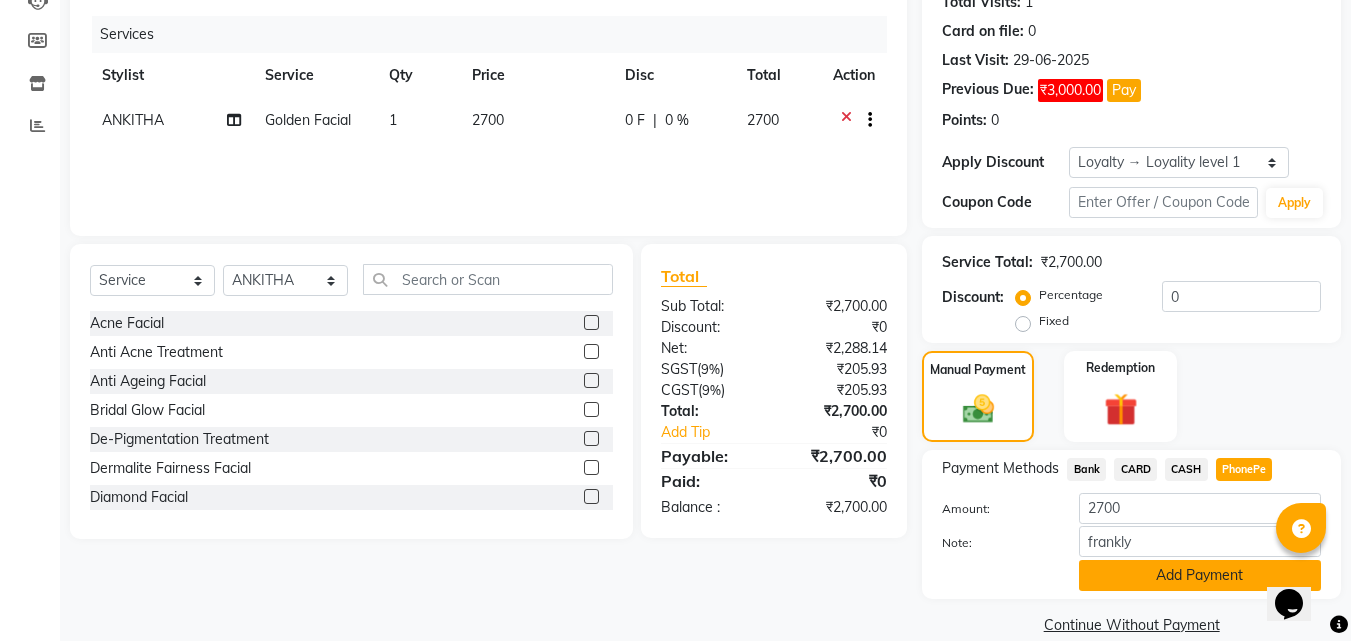 click on "Add Payment" 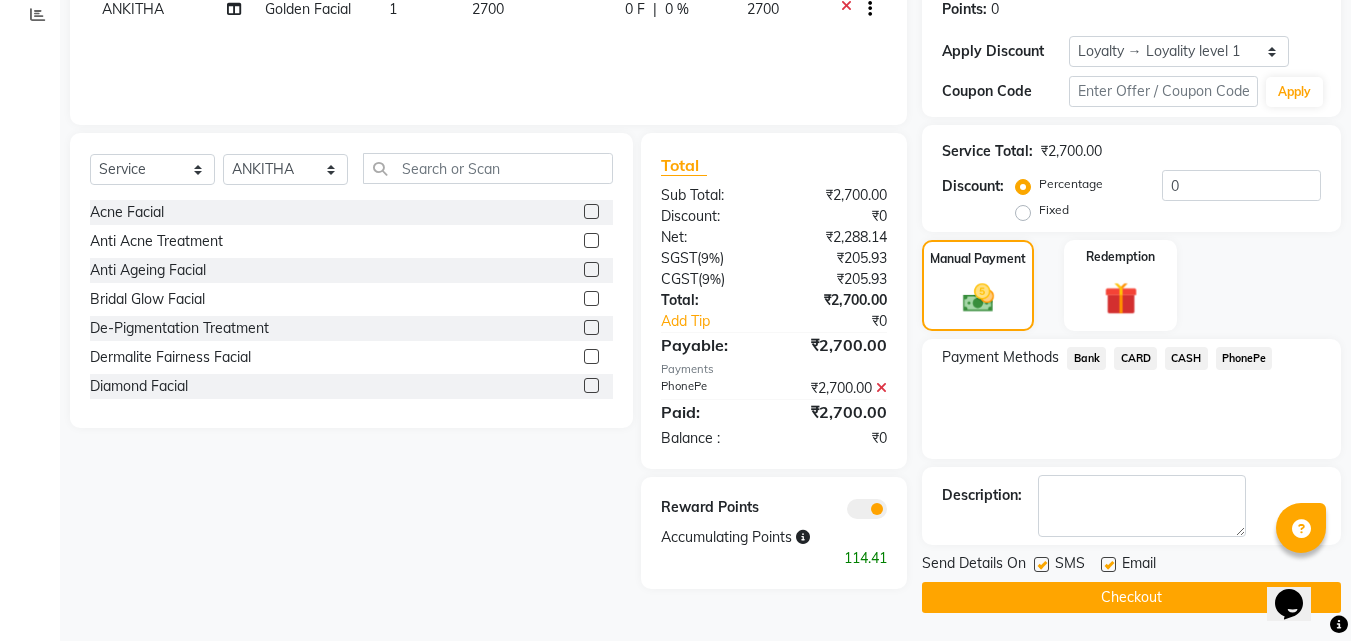 scroll, scrollTop: 345, scrollLeft: 0, axis: vertical 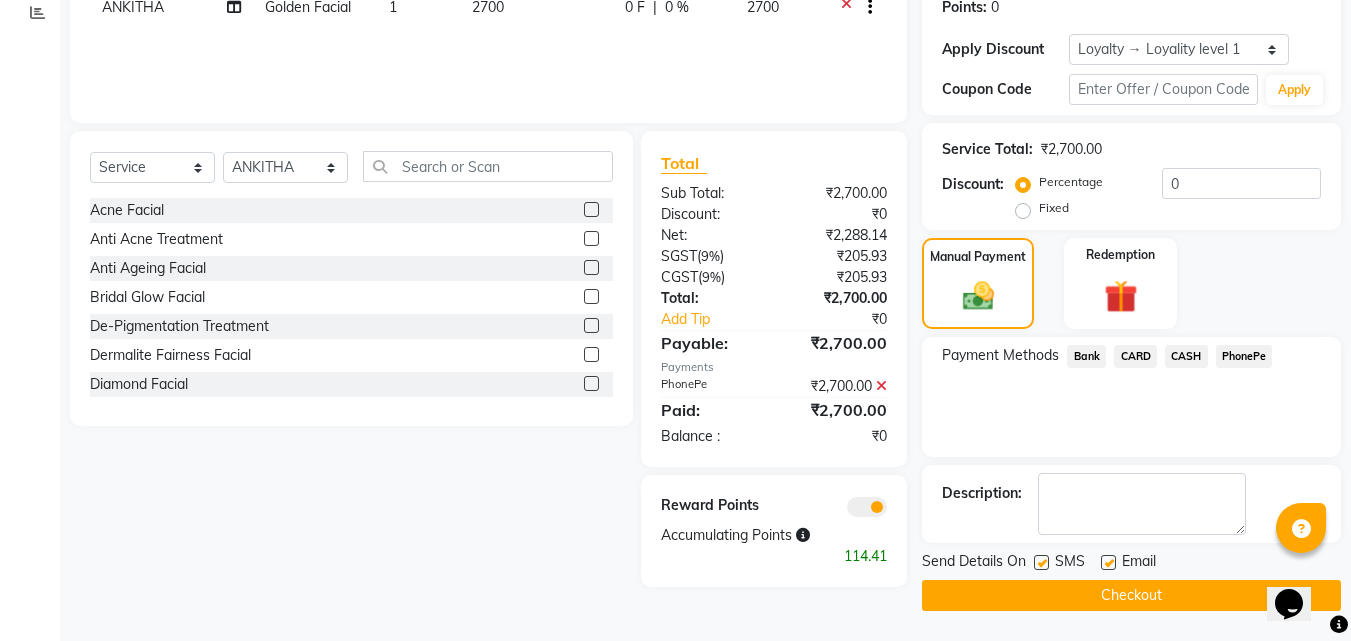 click on "Checkout" 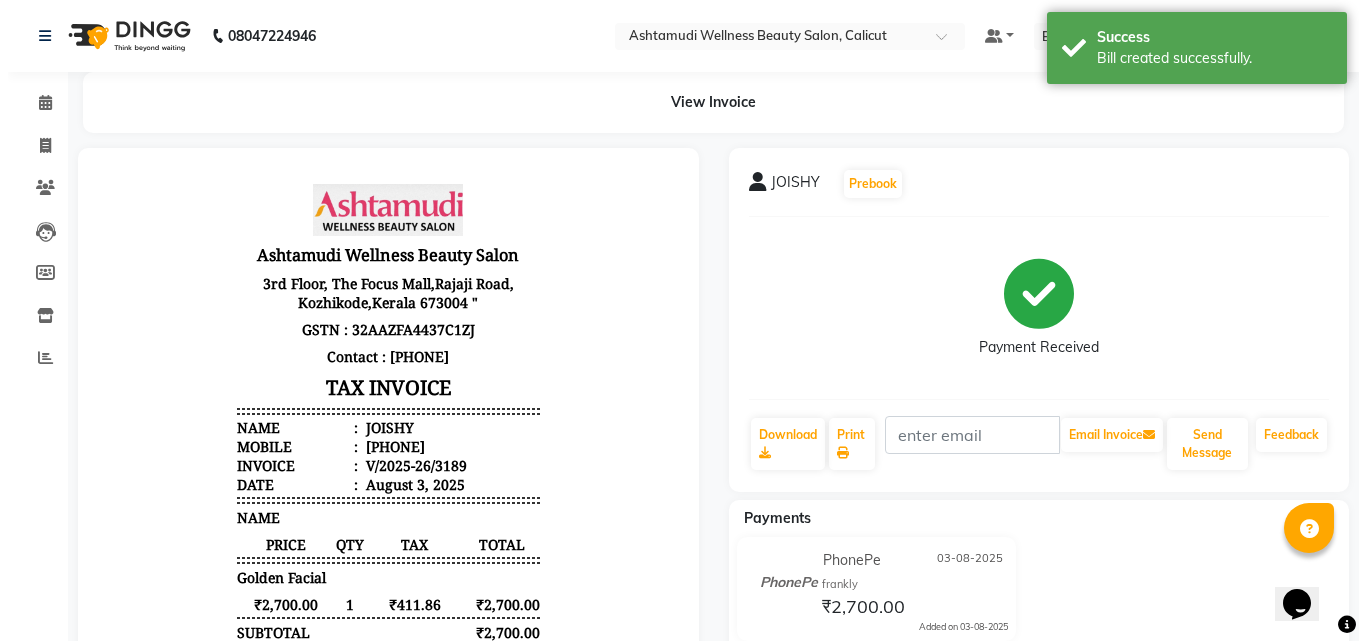 scroll, scrollTop: 0, scrollLeft: 0, axis: both 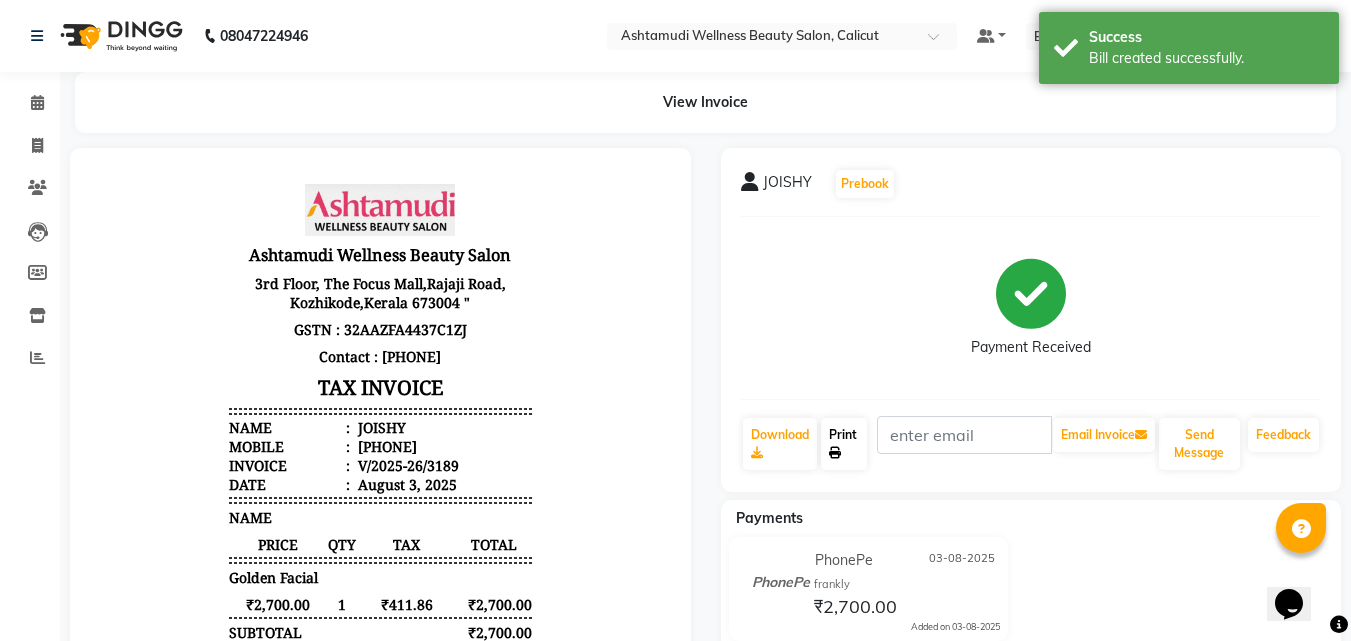 click on "Print" 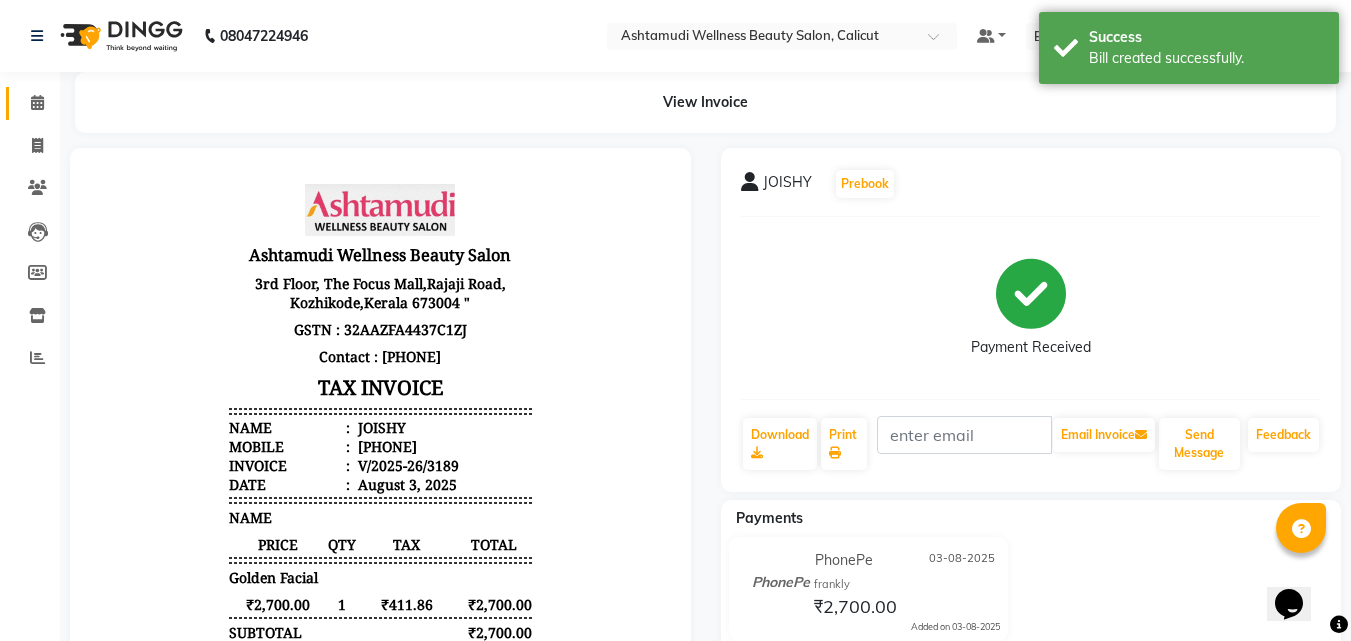 click 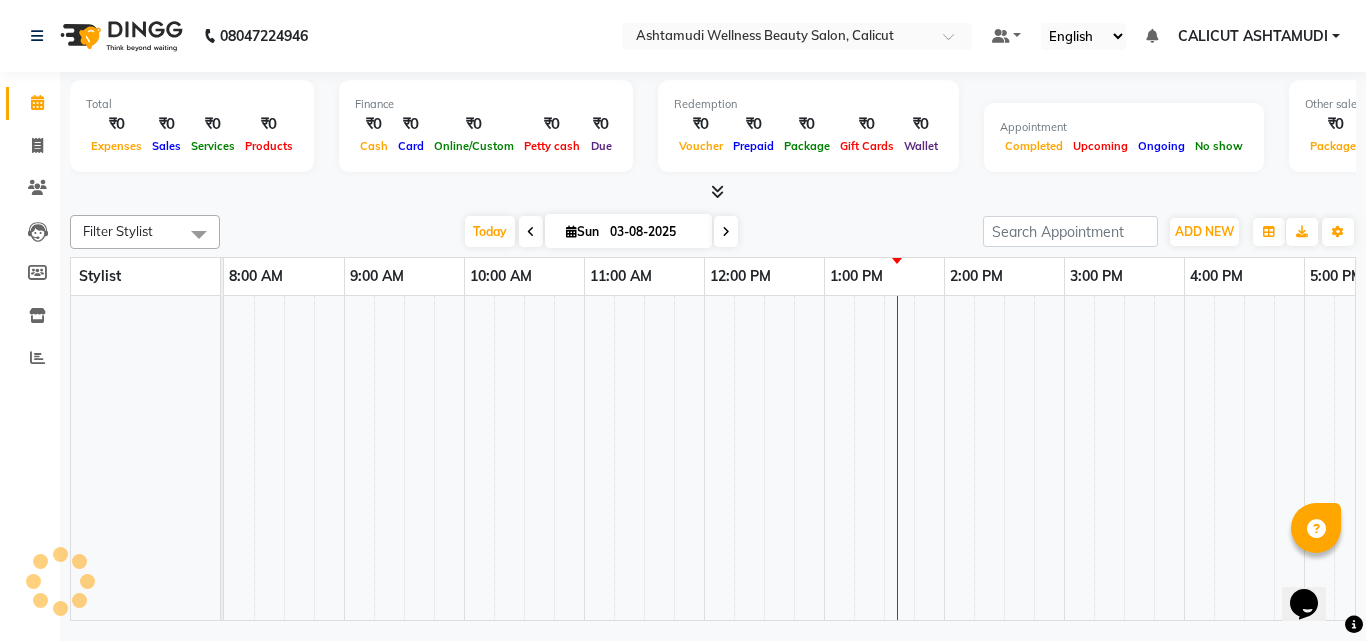 click 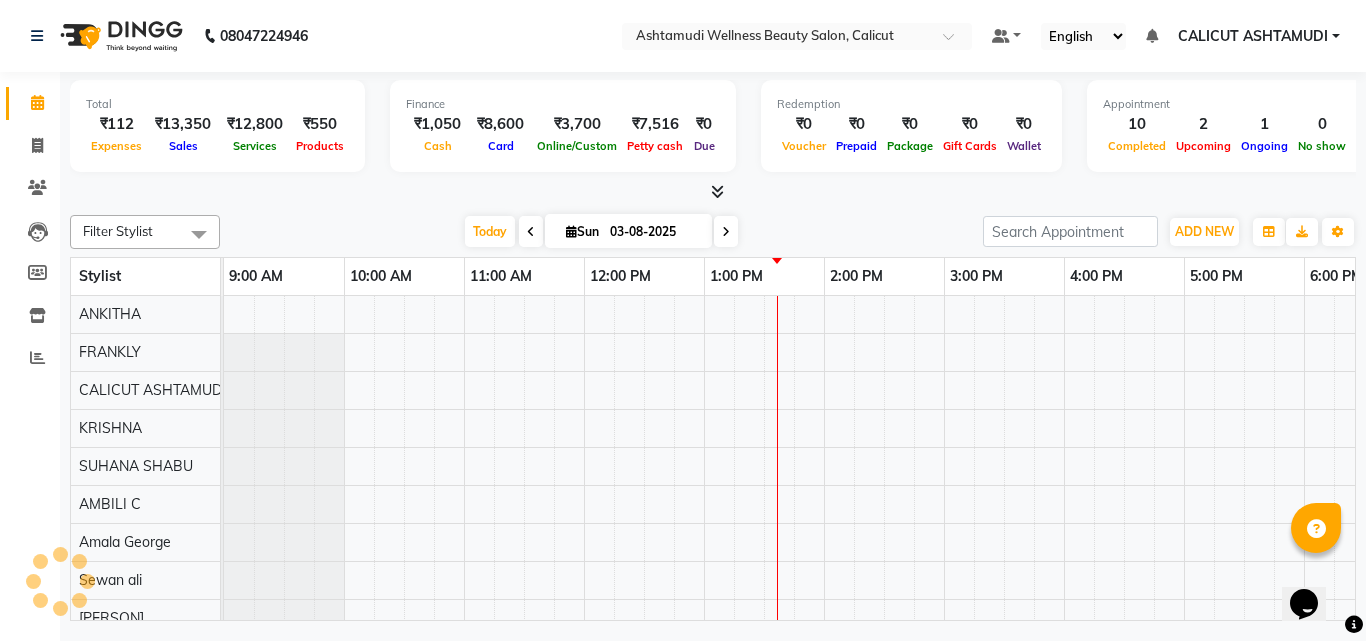 scroll, scrollTop: 0, scrollLeft: 481, axis: horizontal 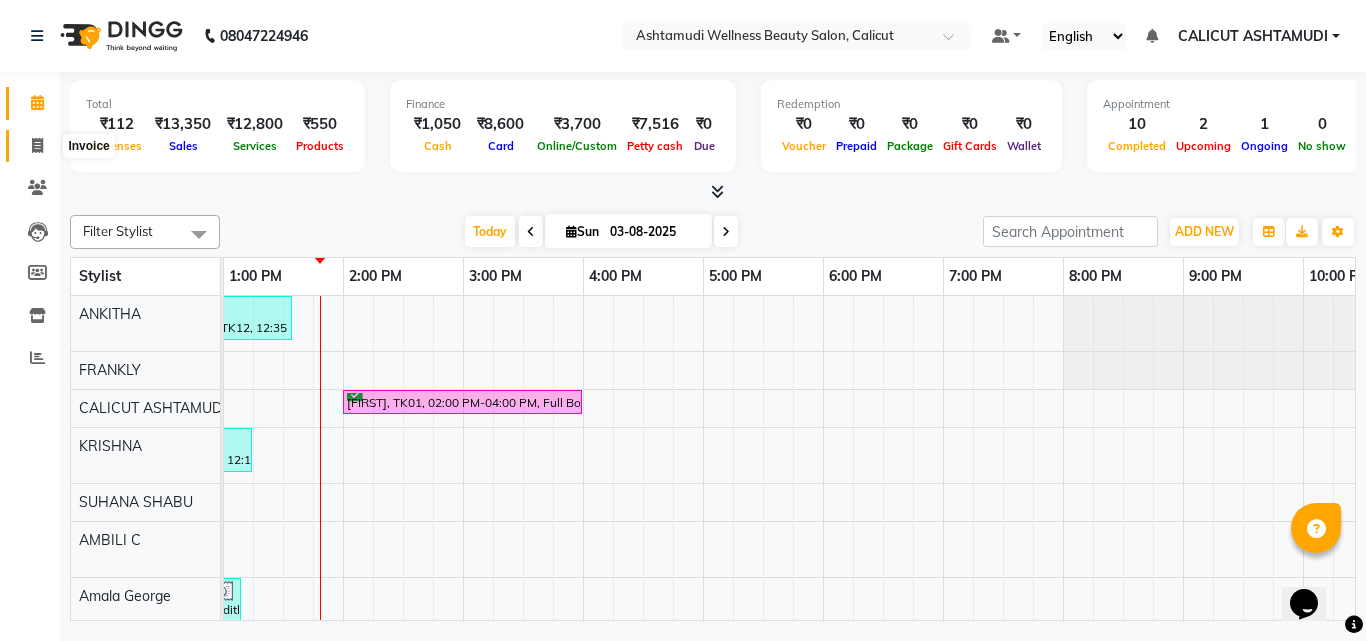 click 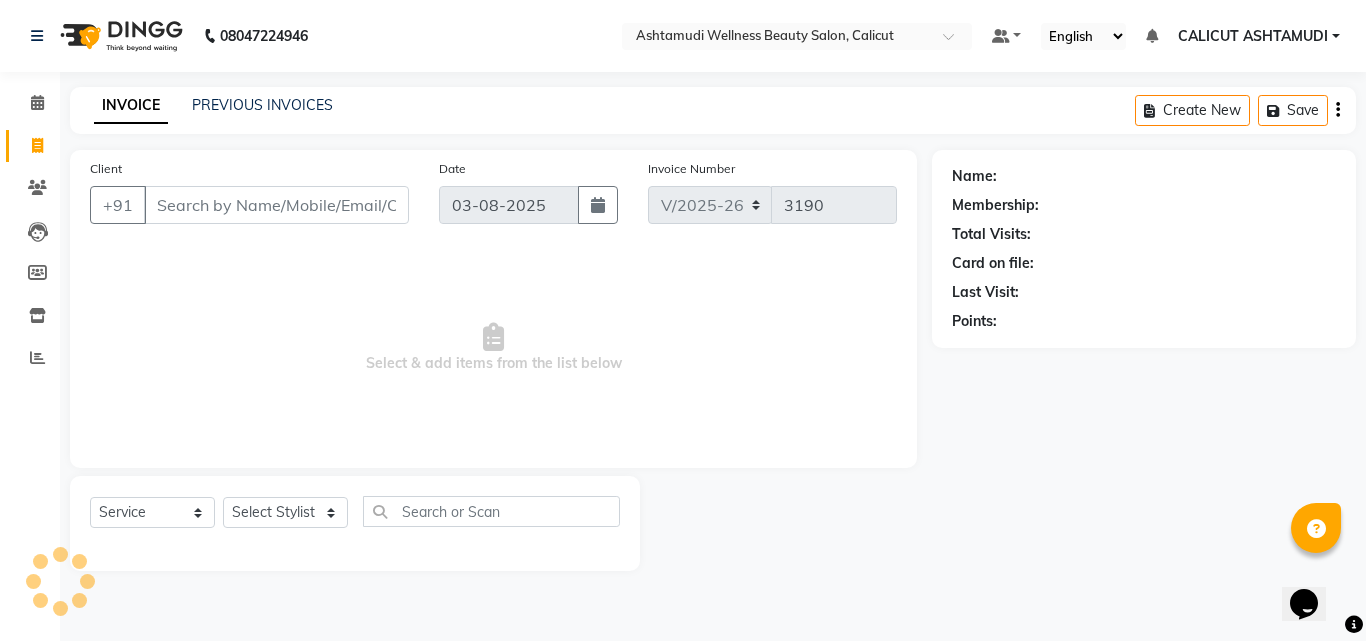 click on "Client" at bounding box center (276, 205) 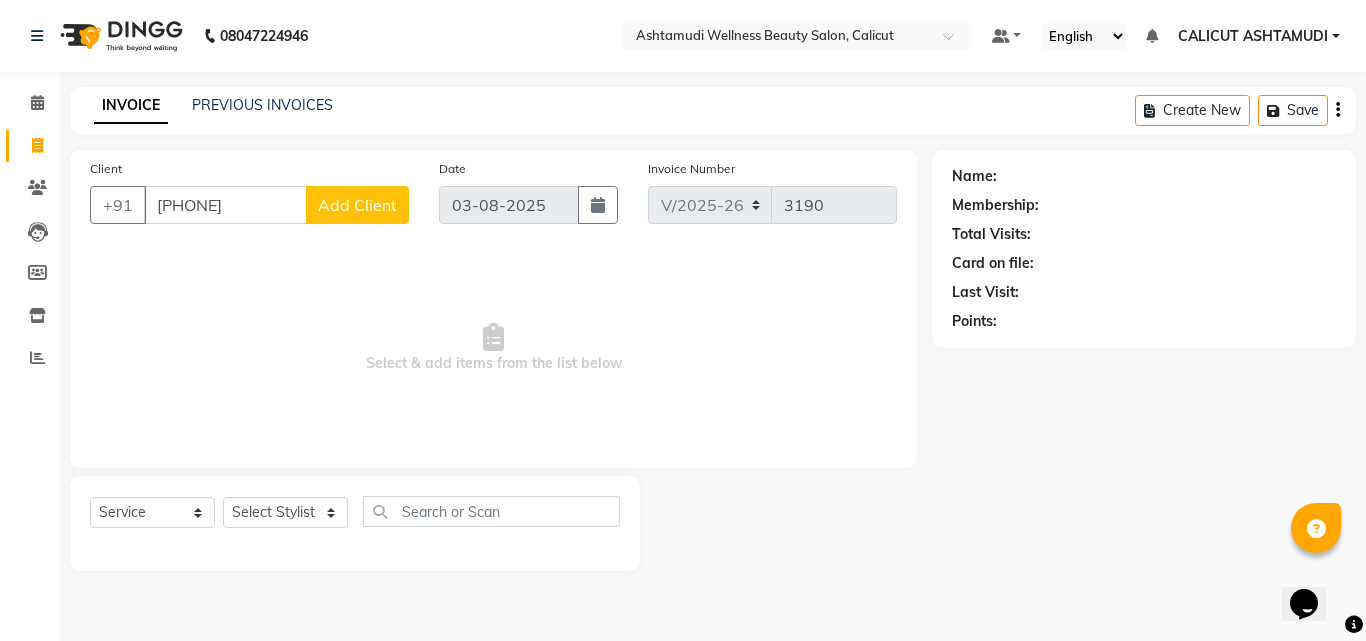 click on "Add Client" 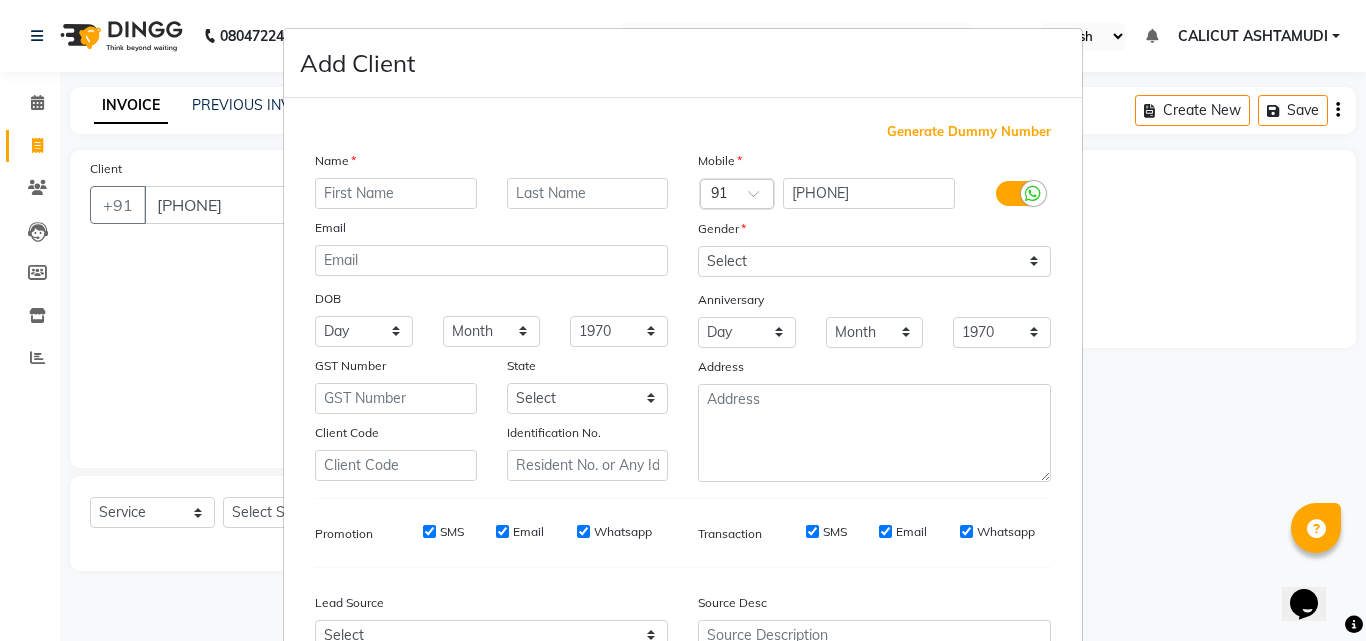 click at bounding box center (396, 193) 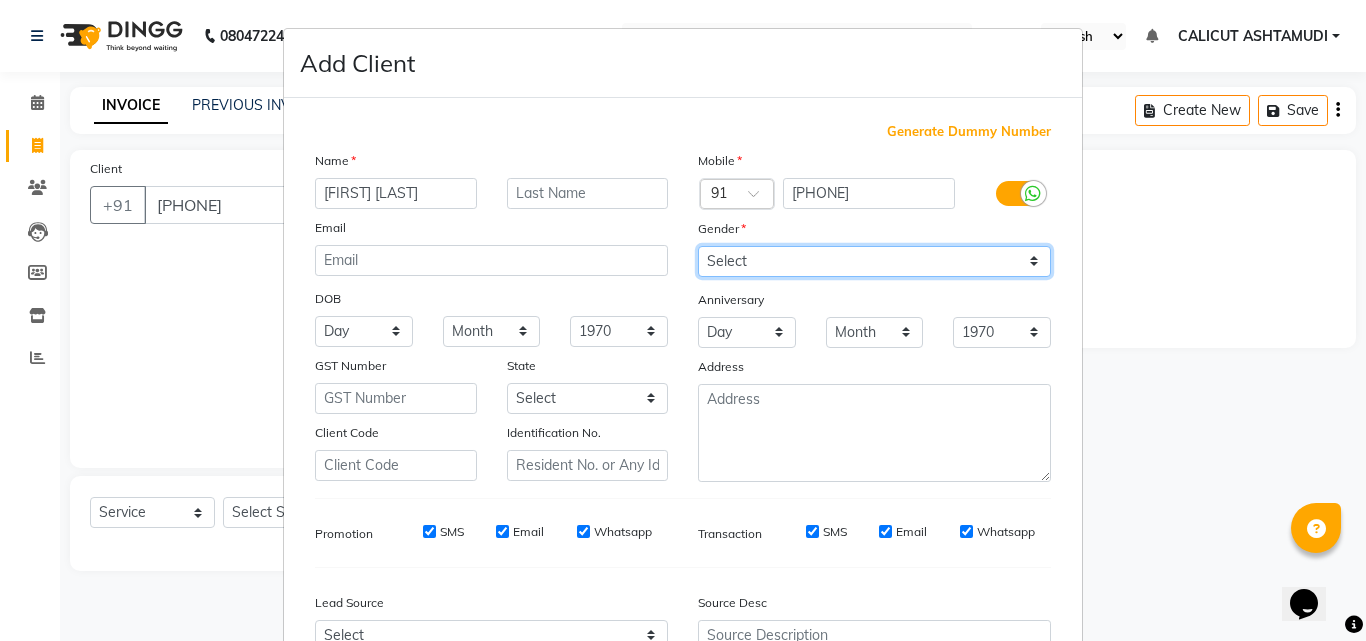 click on "Select Male Female Other Prefer Not To Say" at bounding box center (874, 261) 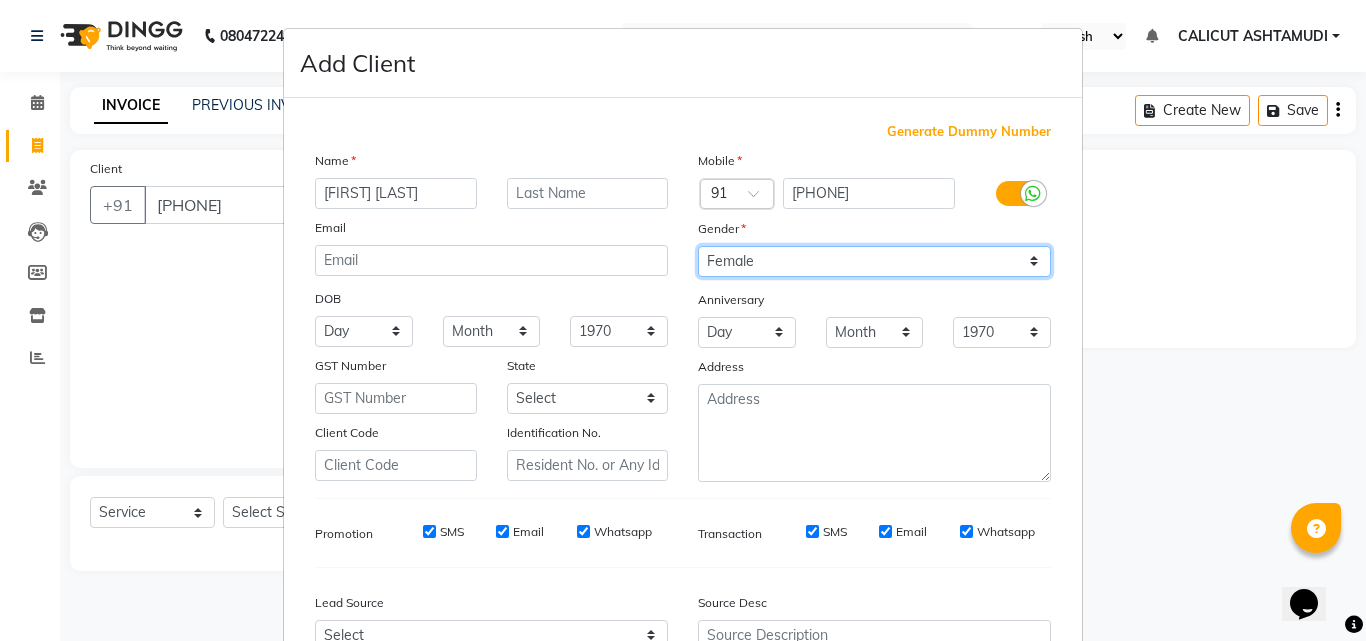 click on "Select Male Female Other Prefer Not To Say" at bounding box center [874, 261] 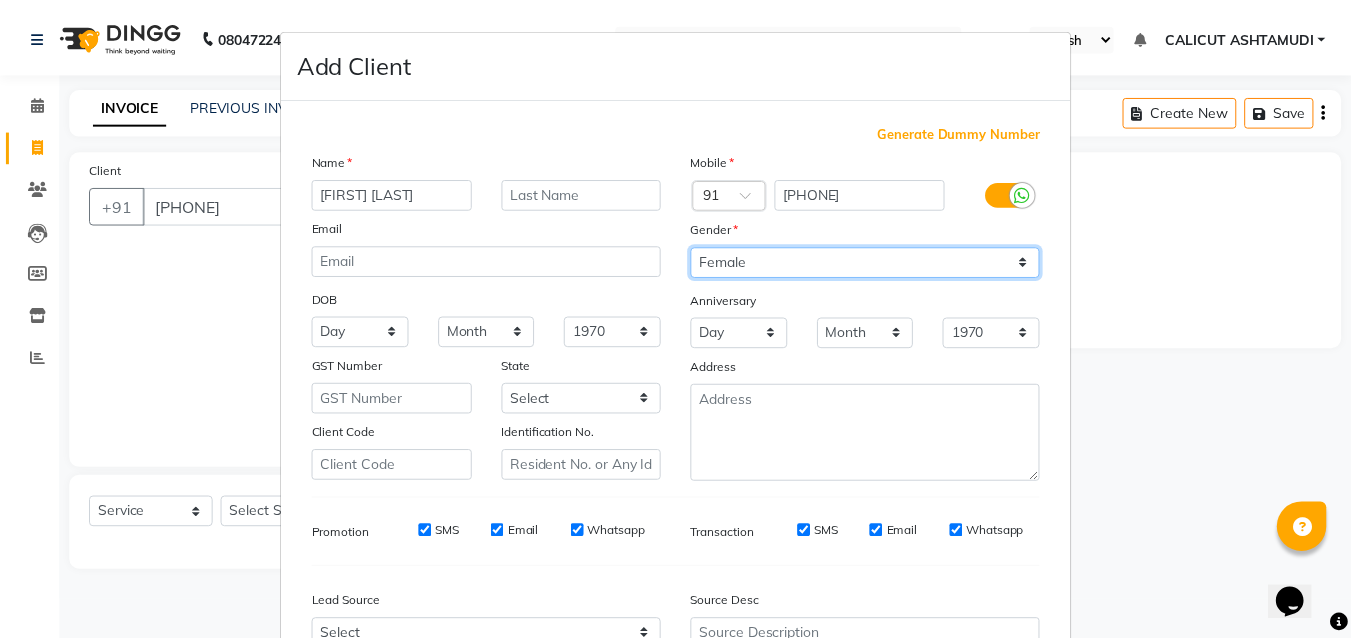 scroll, scrollTop: 208, scrollLeft: 0, axis: vertical 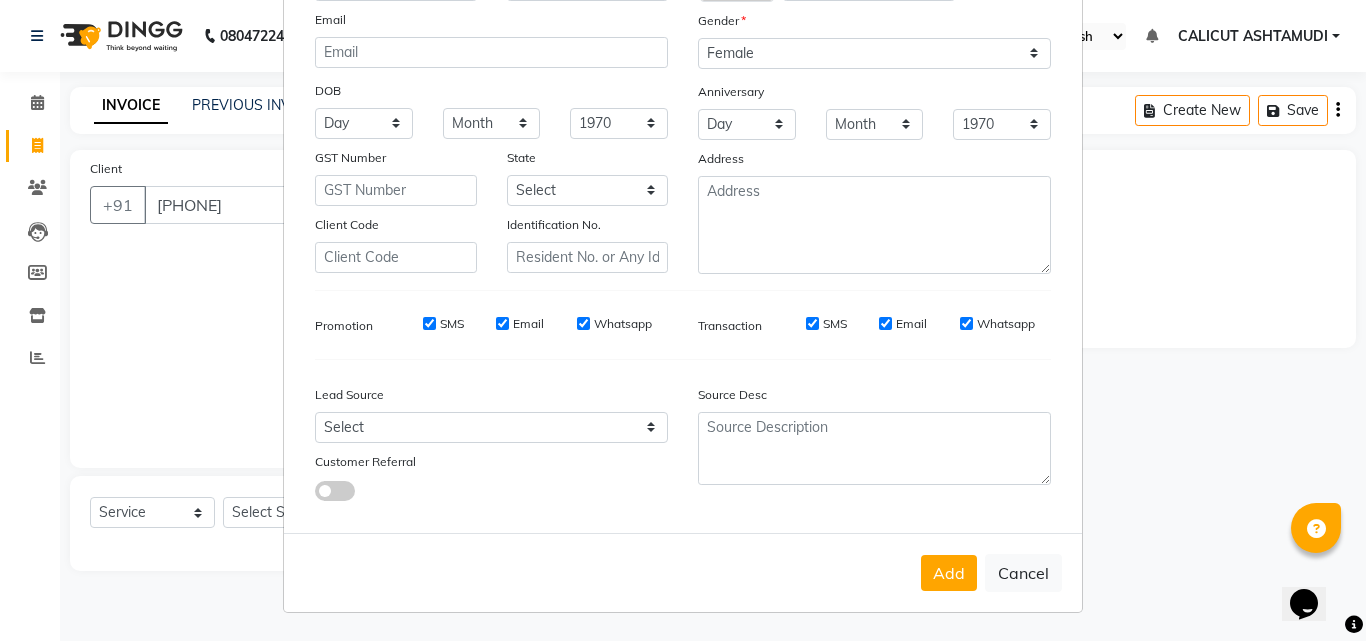 click on "Lead Source Select Walk-in Referral Internet Friend Word of Mouth Advertisement Facebook JustDial Google Other Instagram  YouTube  WhatsApp  Customer Referral" at bounding box center [491, 438] 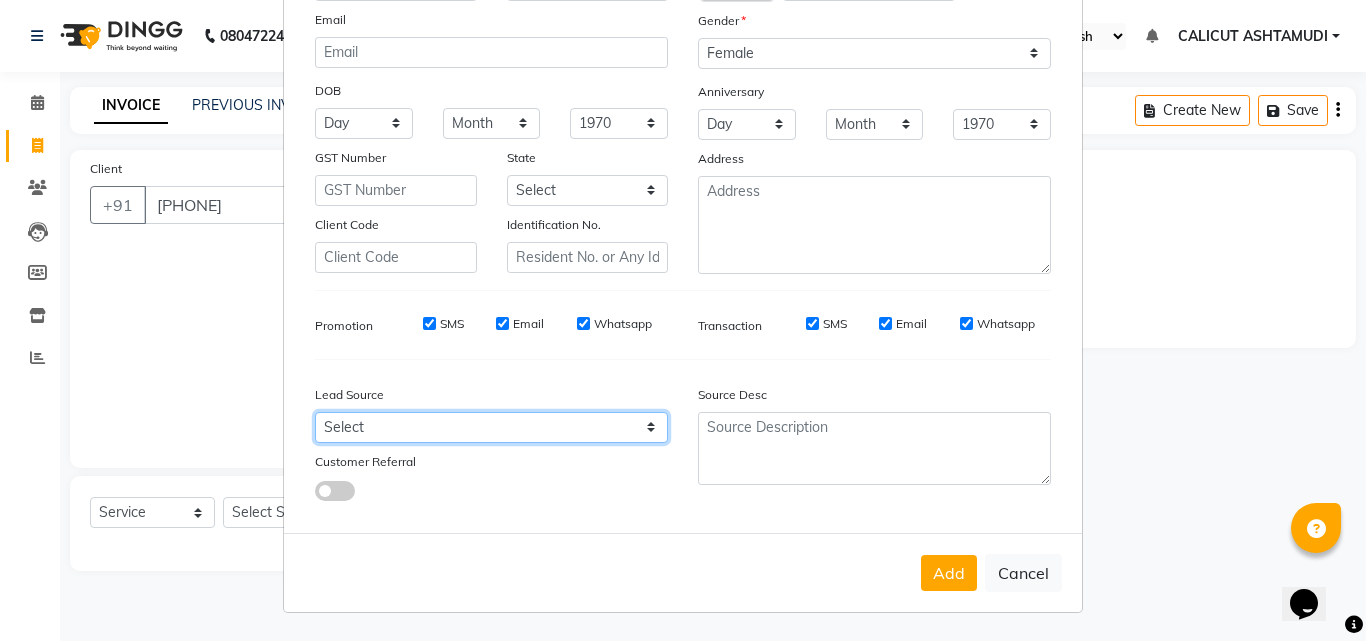 click on "Select Walk-in Referral Internet Friend Word of Mouth Advertisement Facebook JustDial Google Other Instagram  YouTube  WhatsApp" at bounding box center (491, 427) 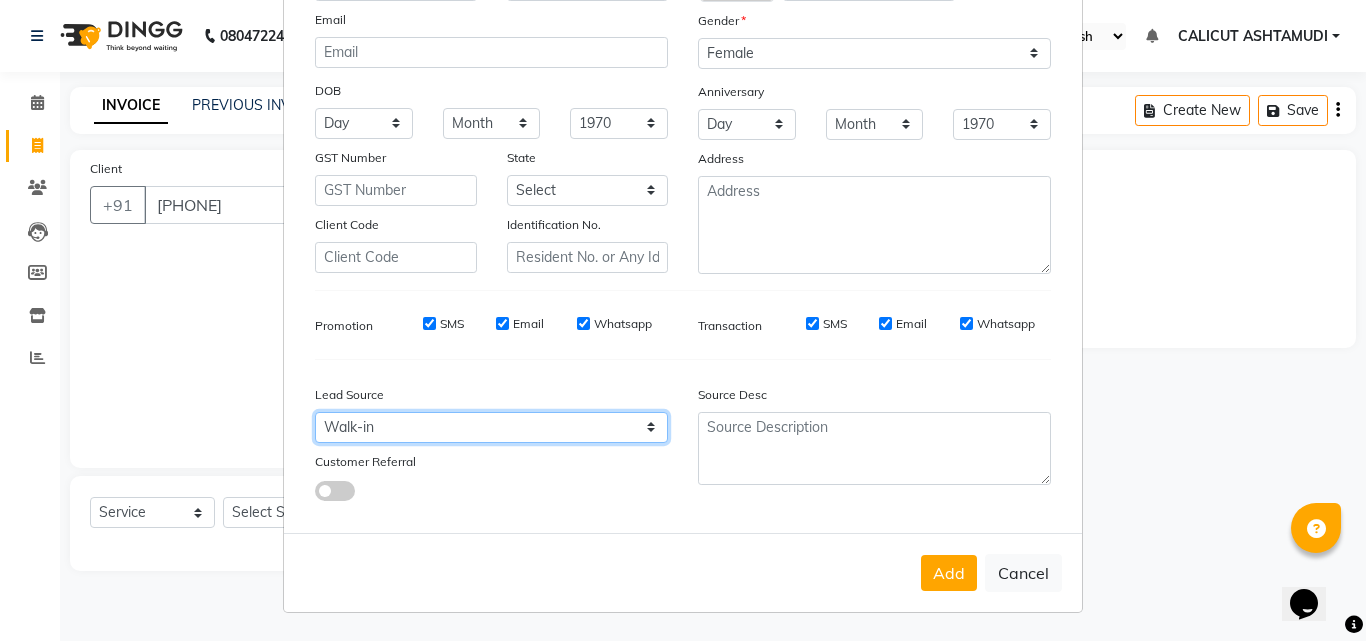 click on "Select Walk-in Referral Internet Friend Word of Mouth Advertisement Facebook JustDial Google Other Instagram  YouTube  WhatsApp" at bounding box center (491, 427) 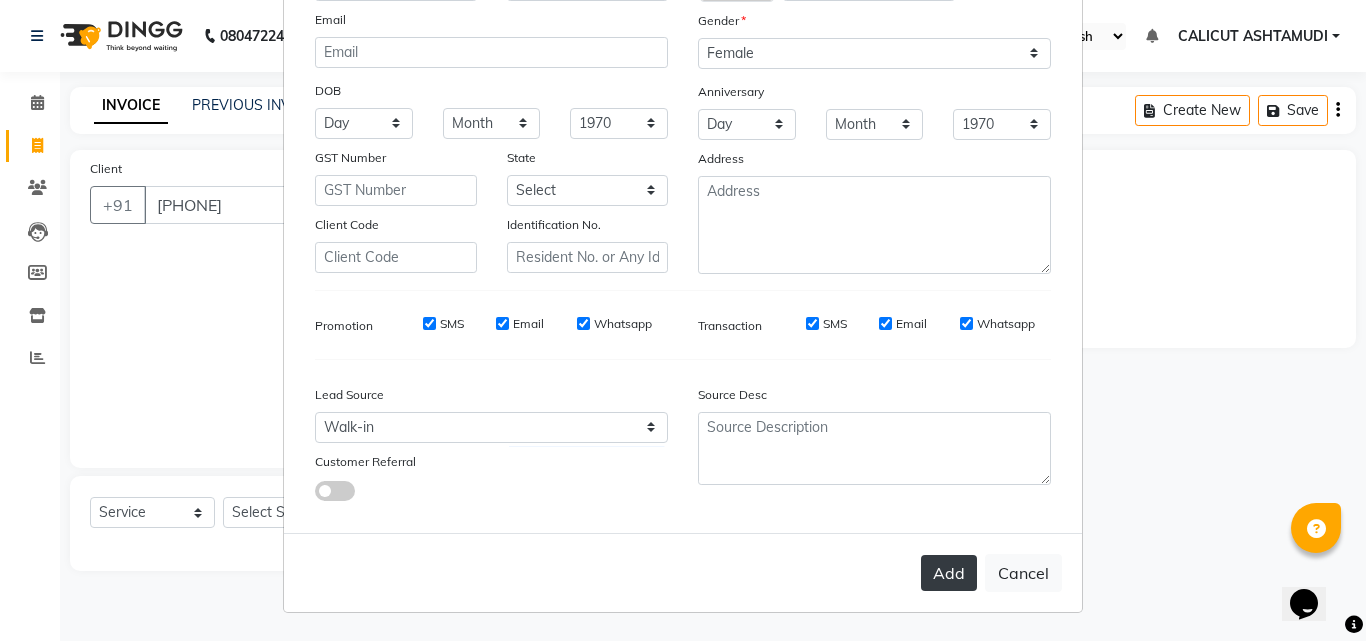 click on "Add" at bounding box center [949, 573] 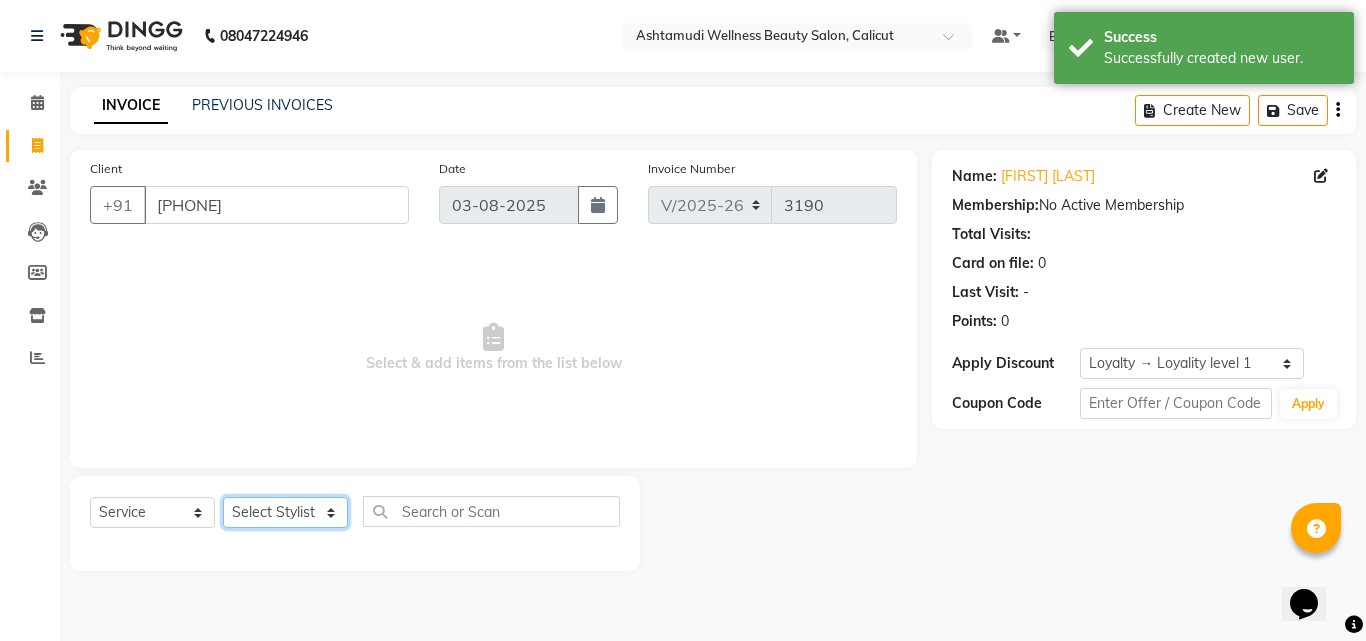 drag, startPoint x: 256, startPoint y: 501, endPoint x: 257, endPoint y: 514, distance: 13.038404 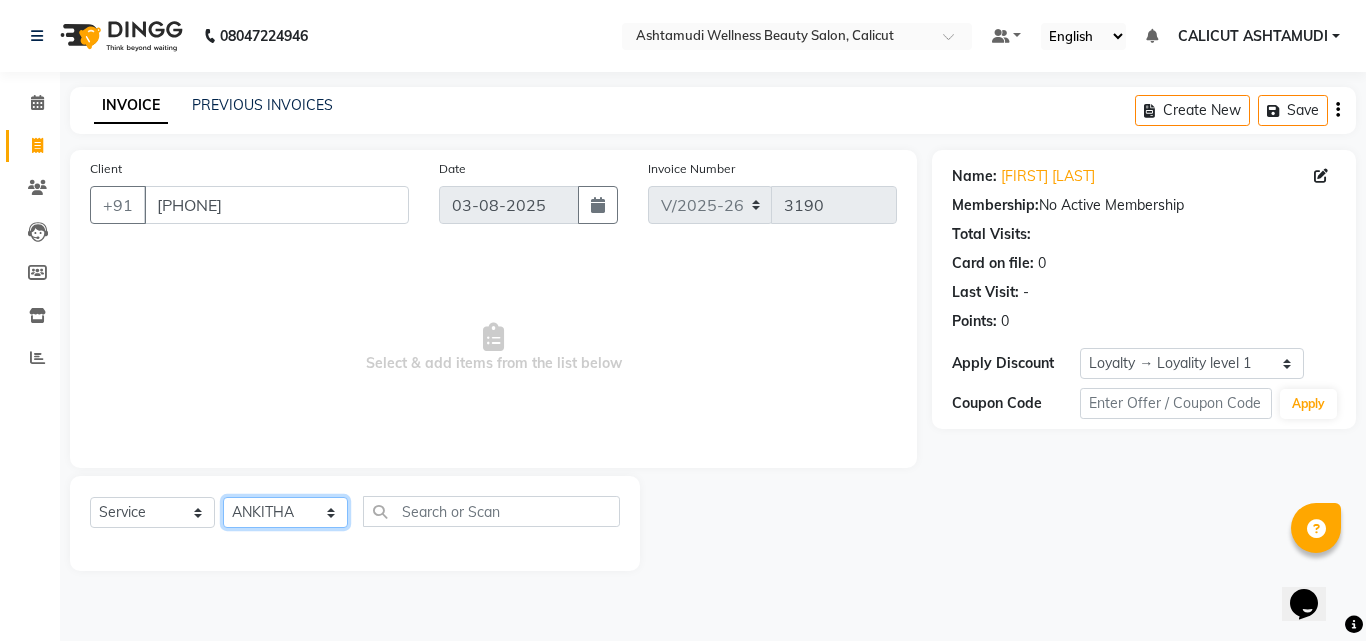 click on "Select Stylist Amala George AMBILI C ANJANA DAS ANKITHA Arya CALICUT ASHTAMUDI FRANKLY	 GRACY KRISHNA Nitesh Punam Gurung Sewan ali Sheela SUHANA  SHABU Titto" 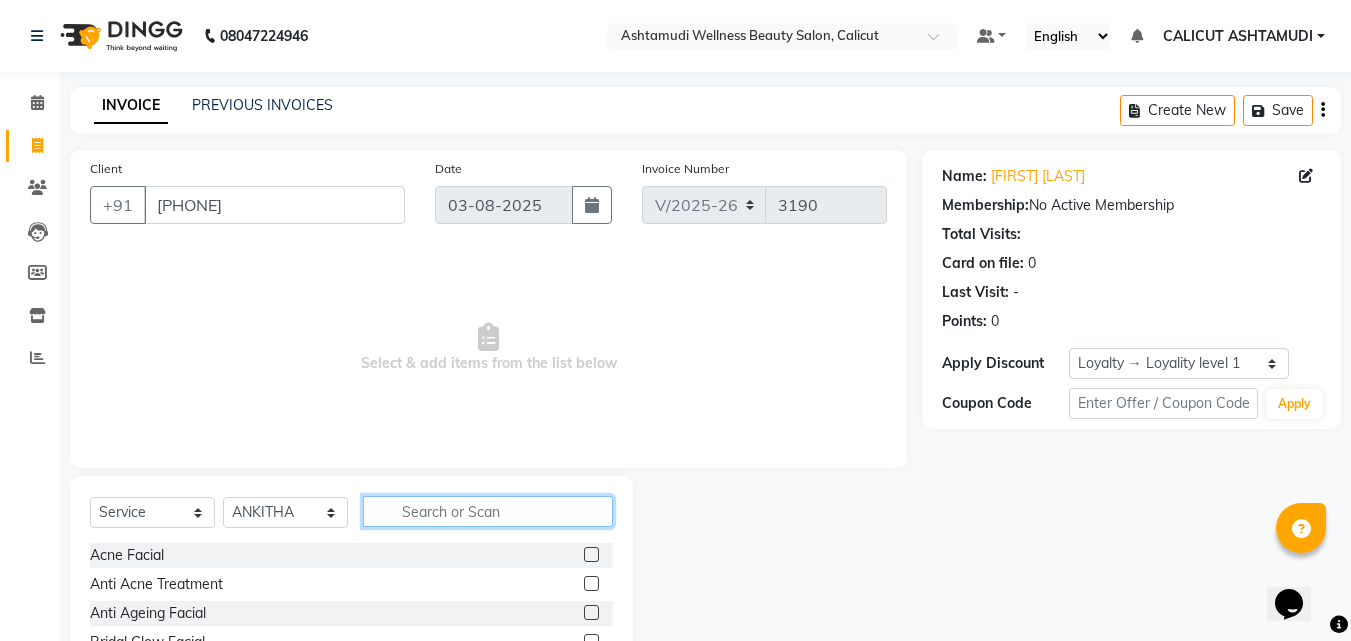 click 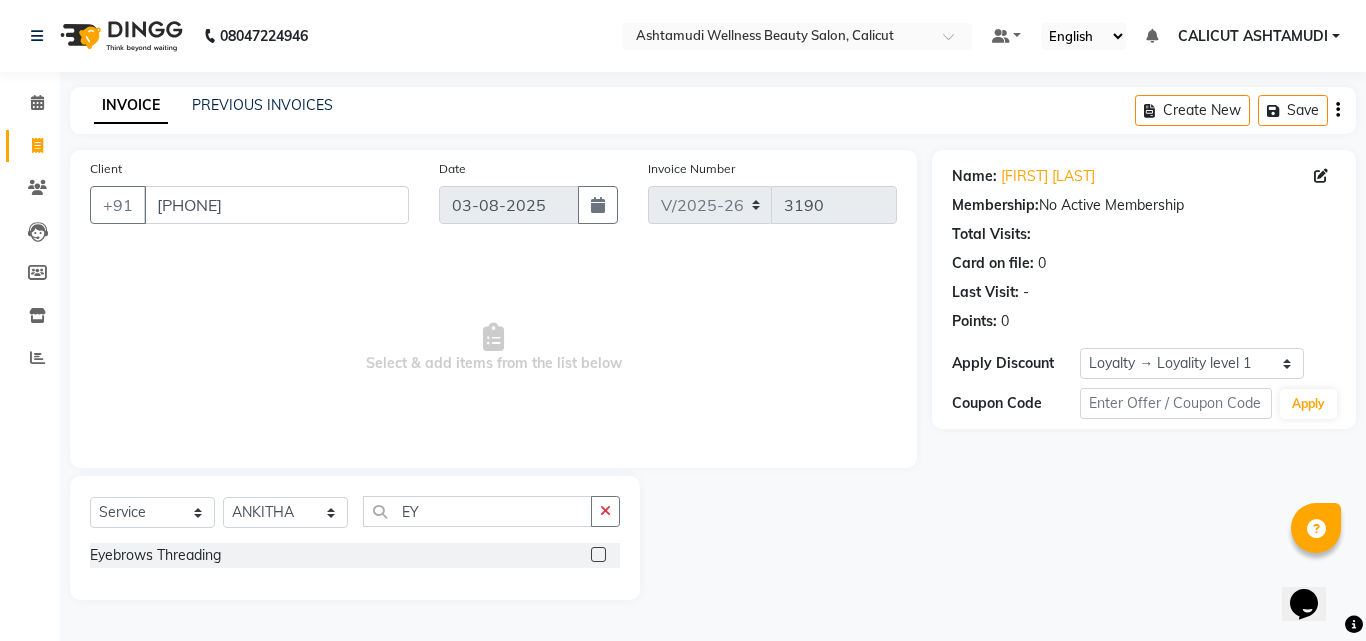 click 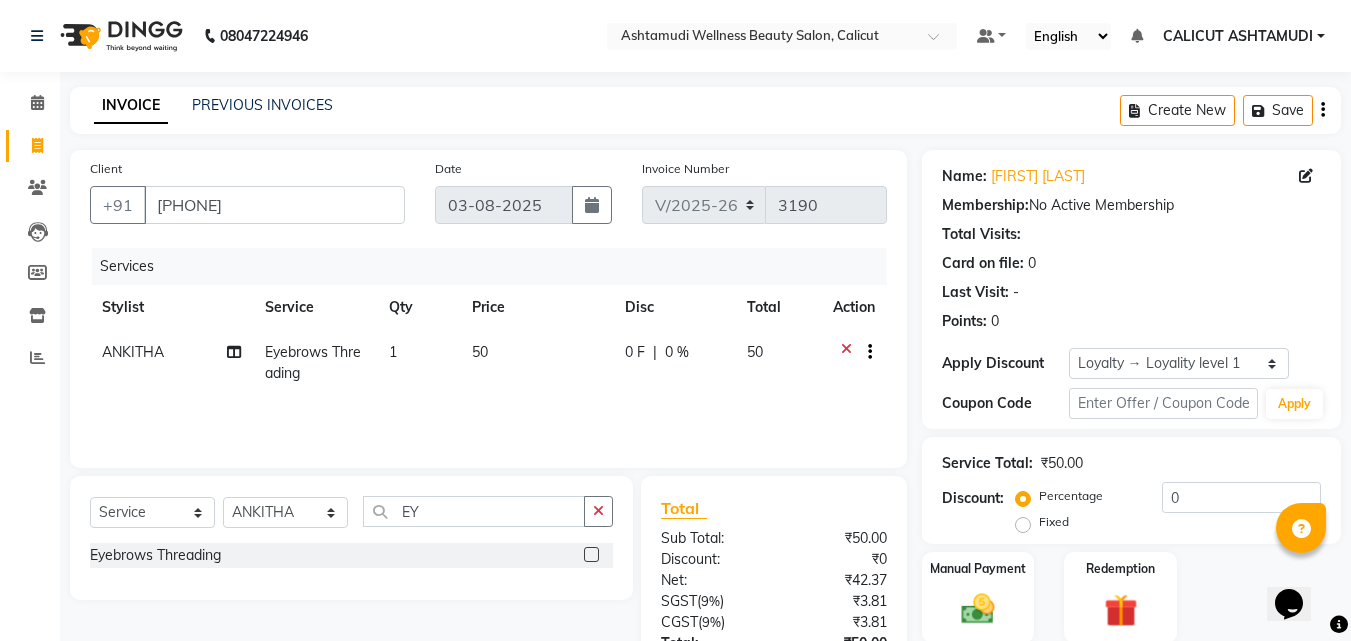 click on "1" 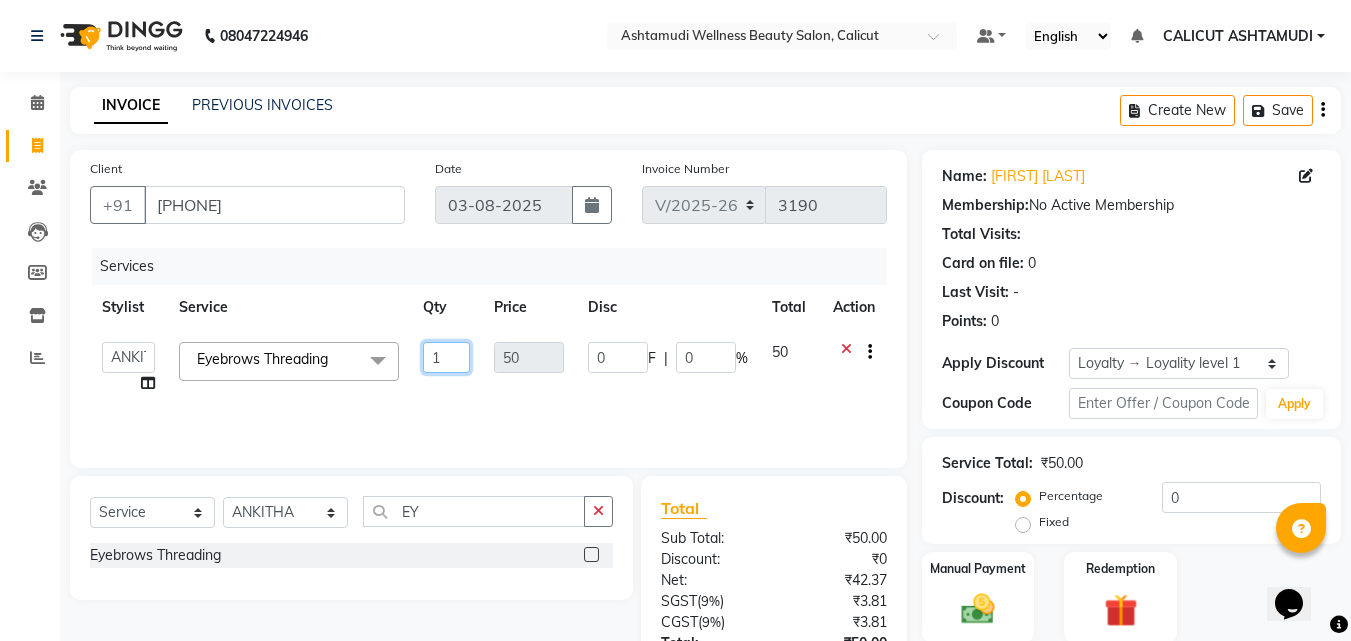 click on "1" 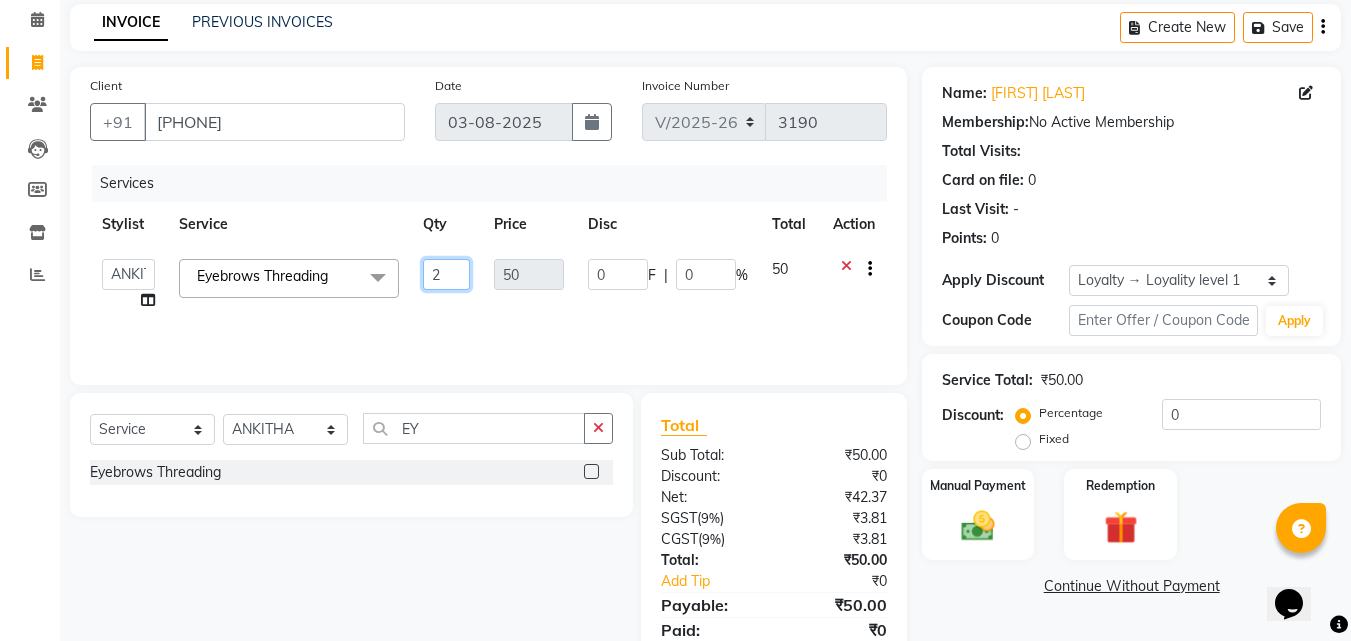 scroll, scrollTop: 159, scrollLeft: 0, axis: vertical 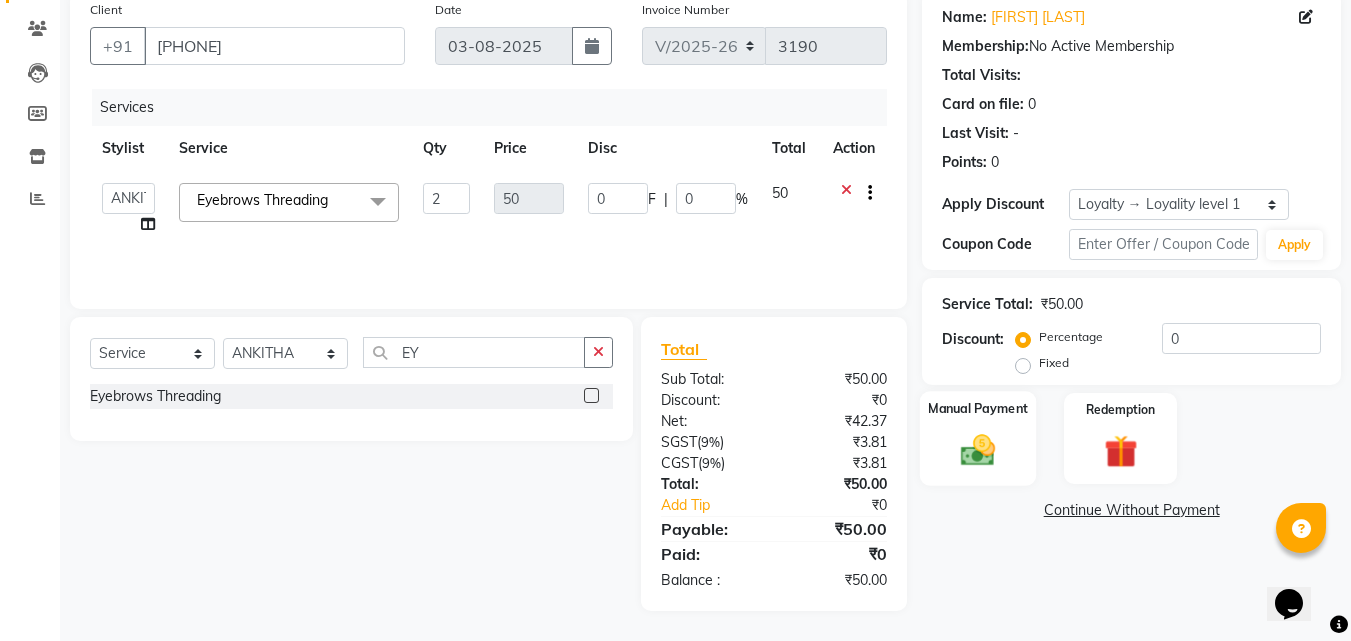 click 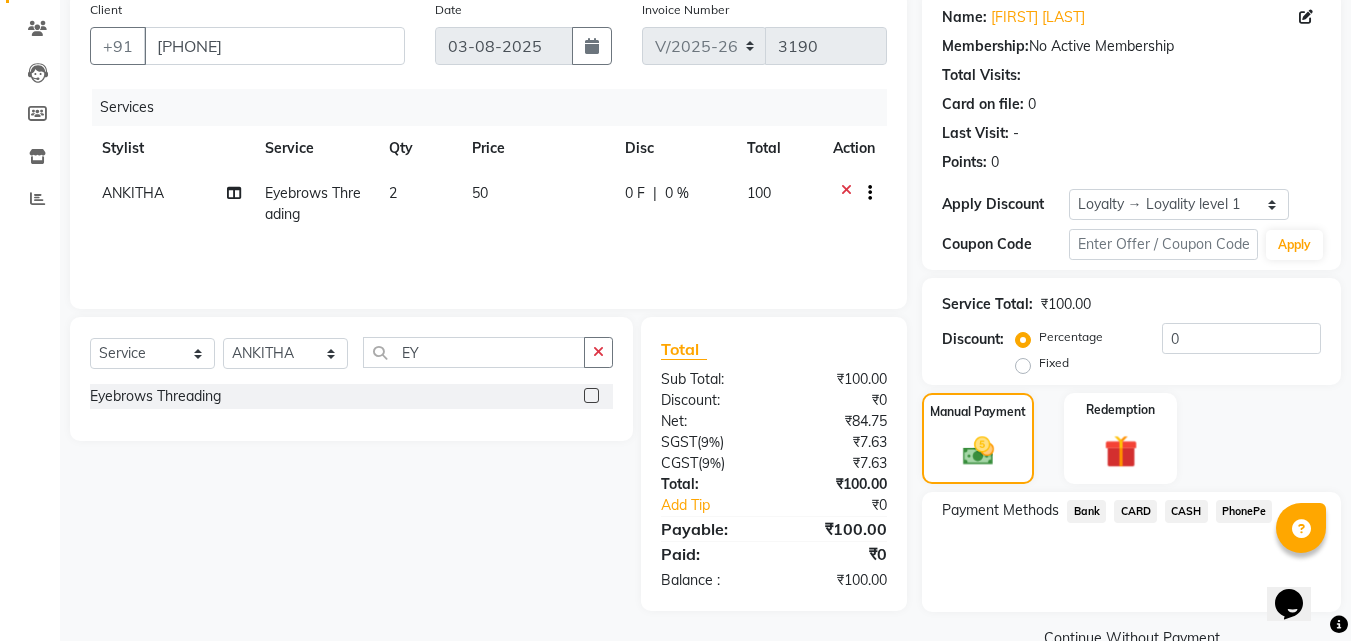 click on "CASH" 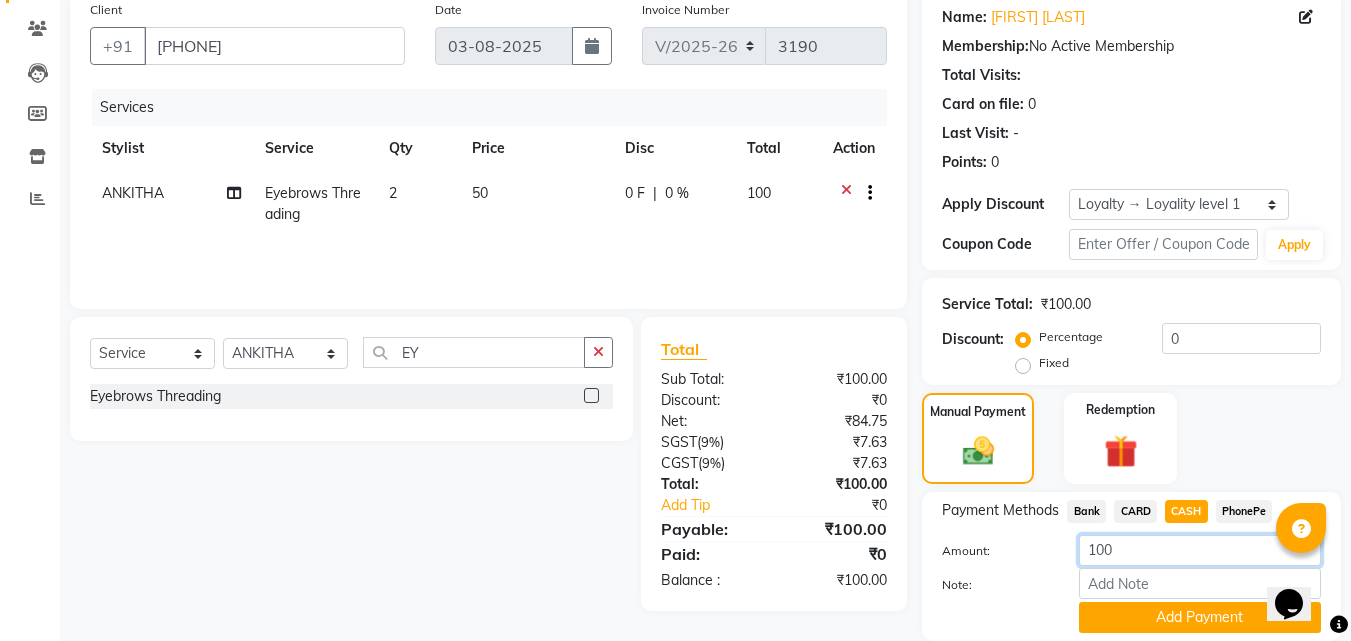 click on "100" 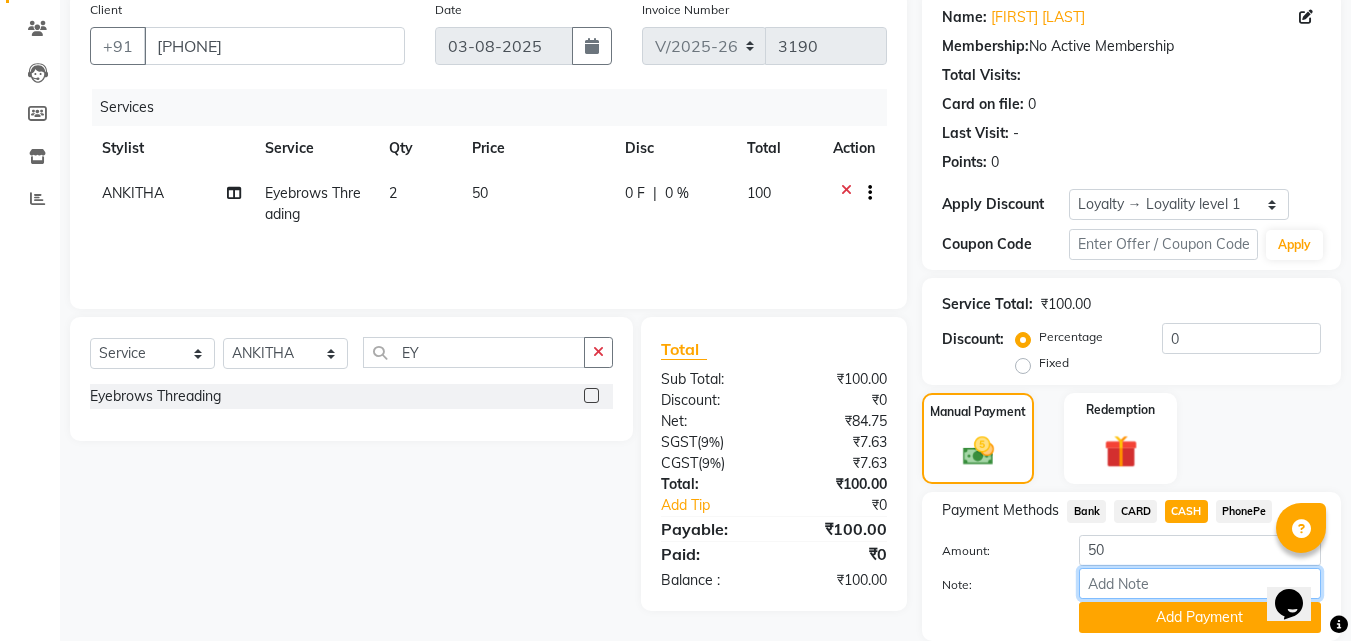click on "Note:" at bounding box center [1200, 583] 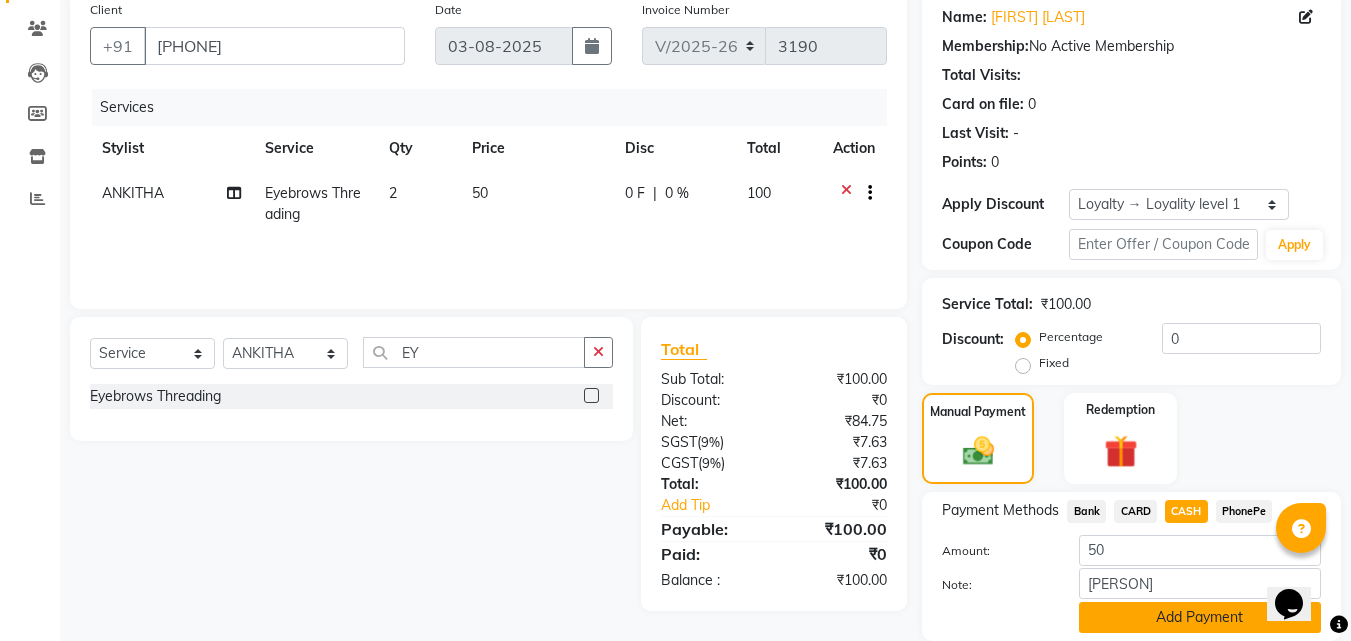 click on "Add Payment" 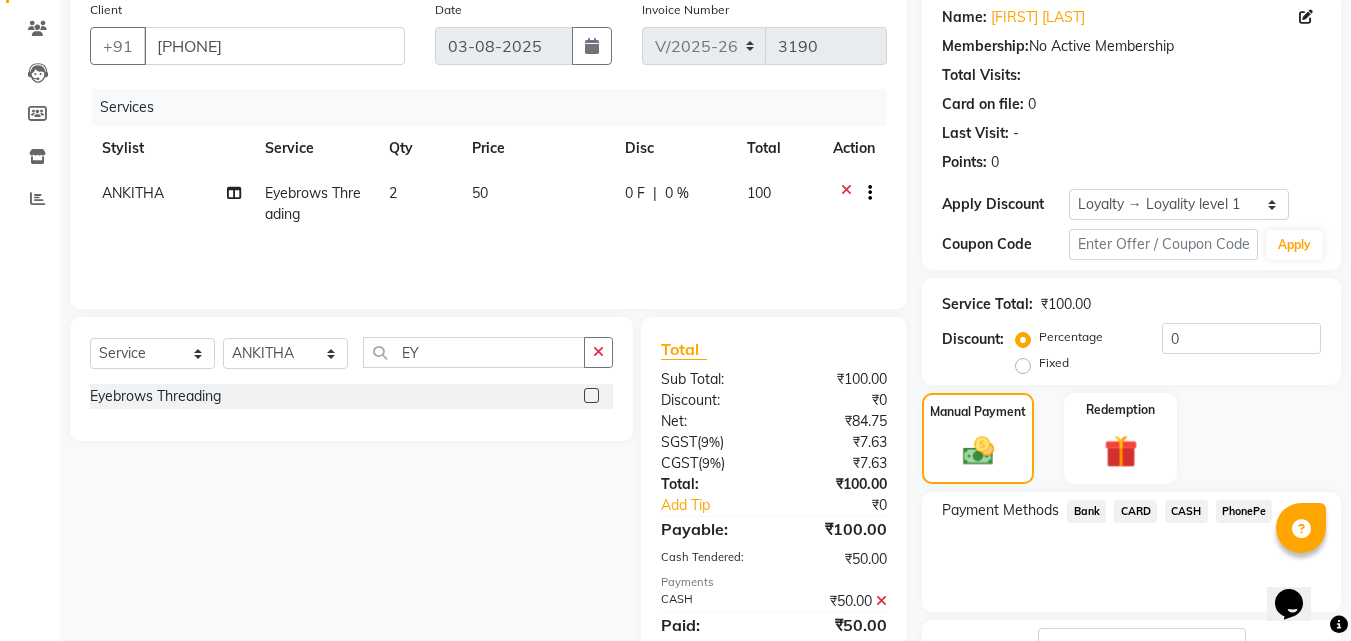 click on "PhonePe" 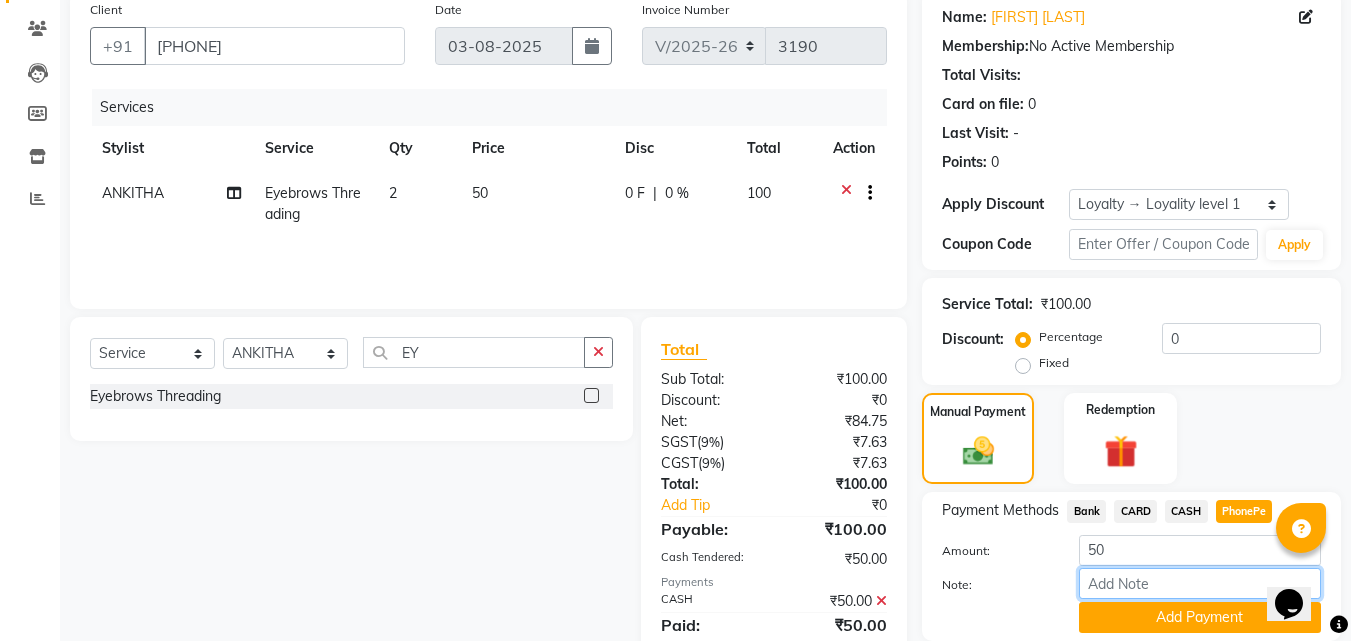 click on "Note:" at bounding box center [1200, 583] 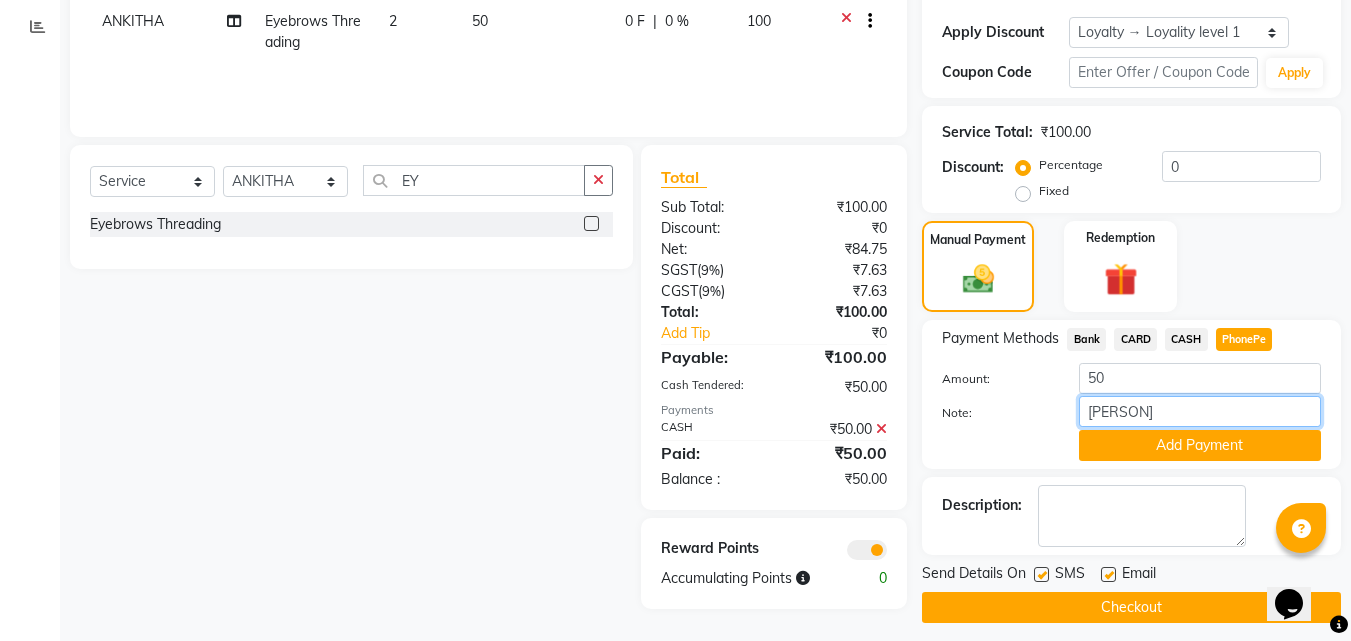 scroll, scrollTop: 343, scrollLeft: 0, axis: vertical 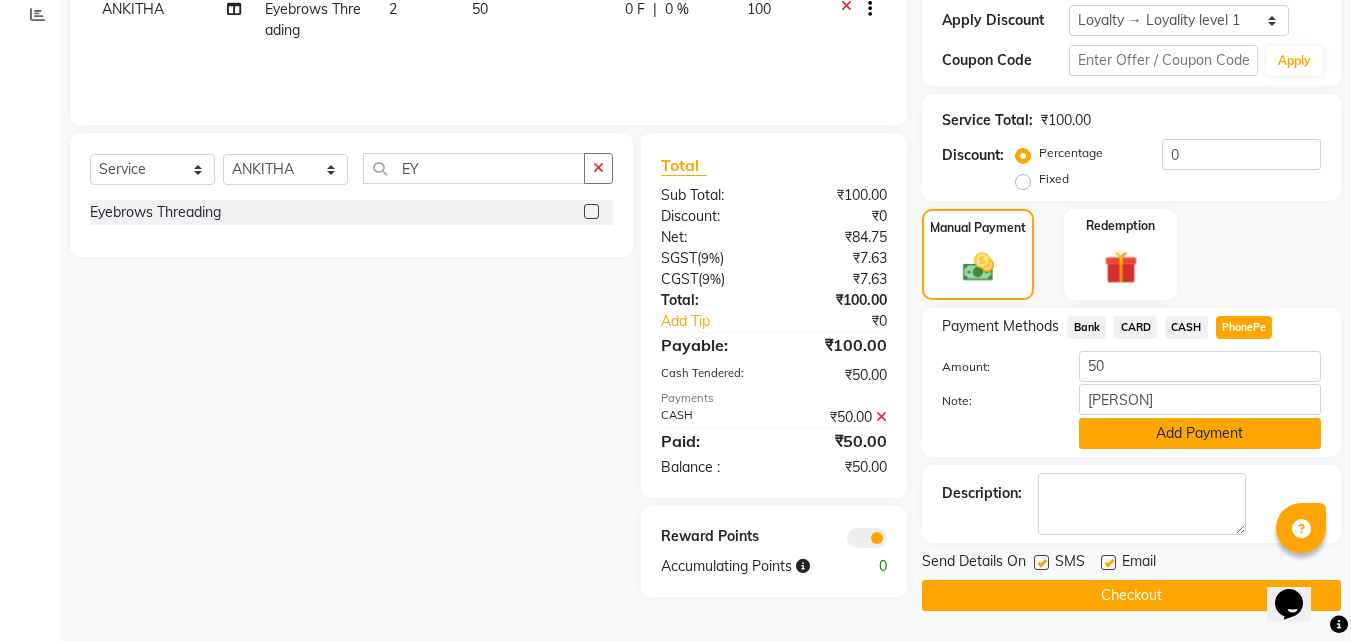 click on "Add Payment" 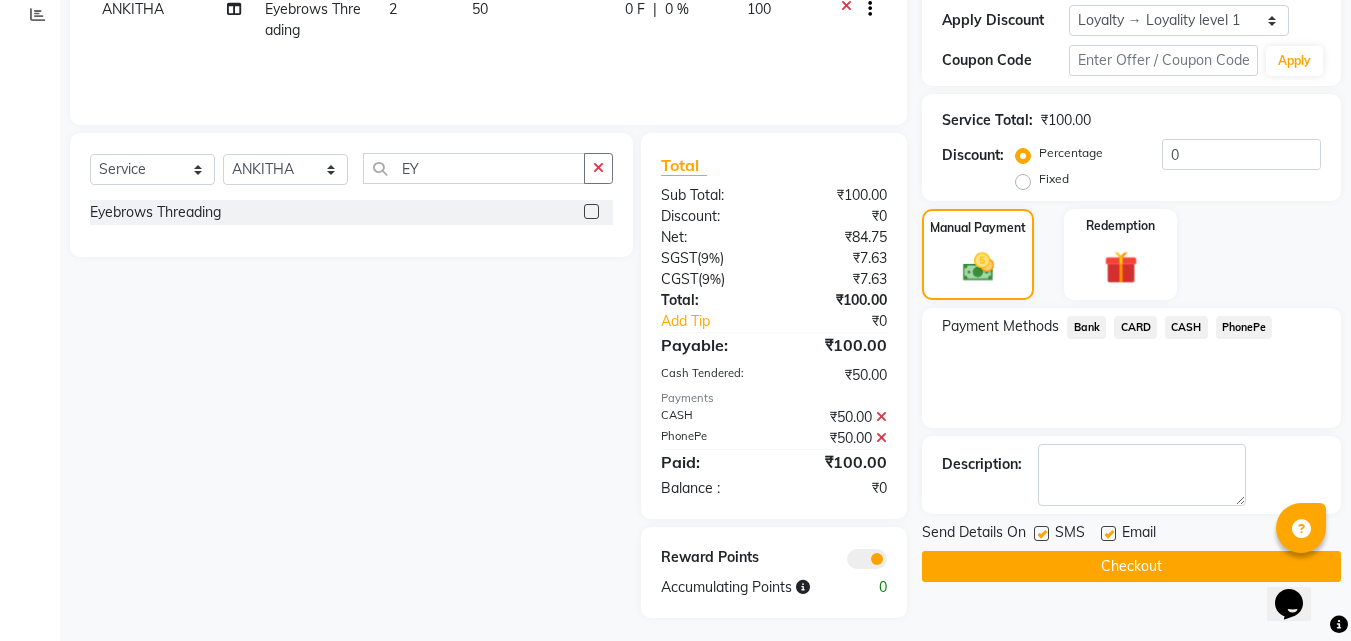 click on "Checkout" 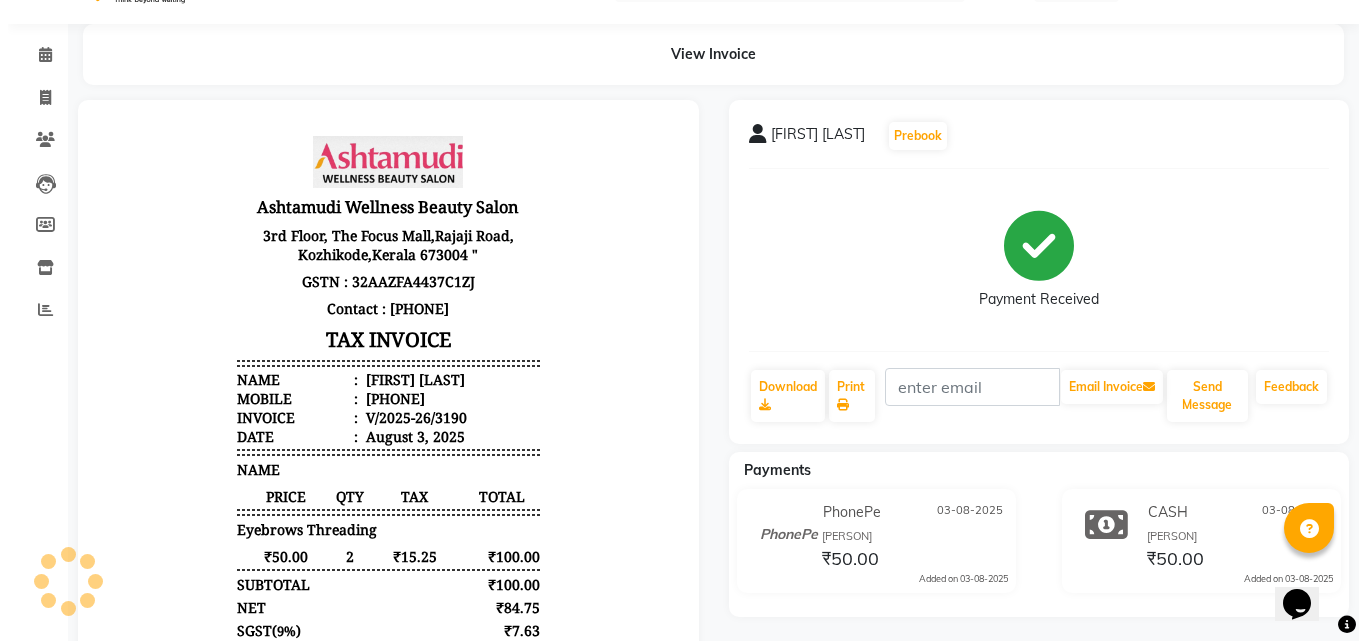 scroll, scrollTop: 0, scrollLeft: 0, axis: both 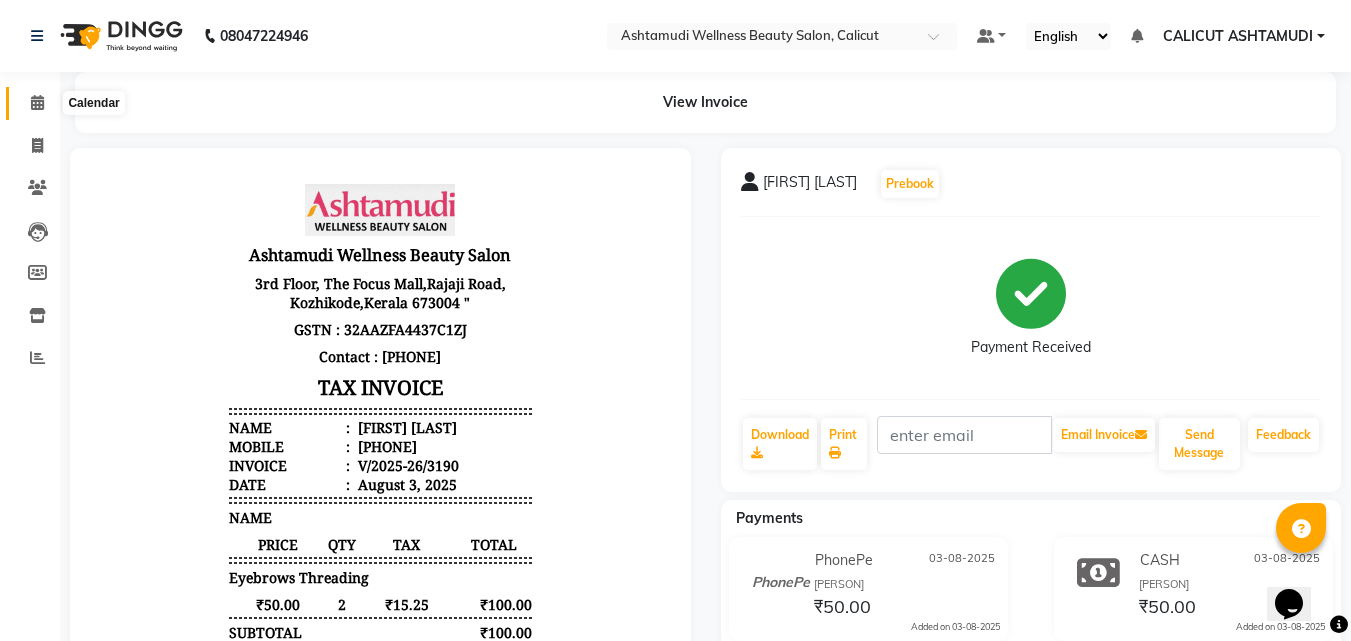 click 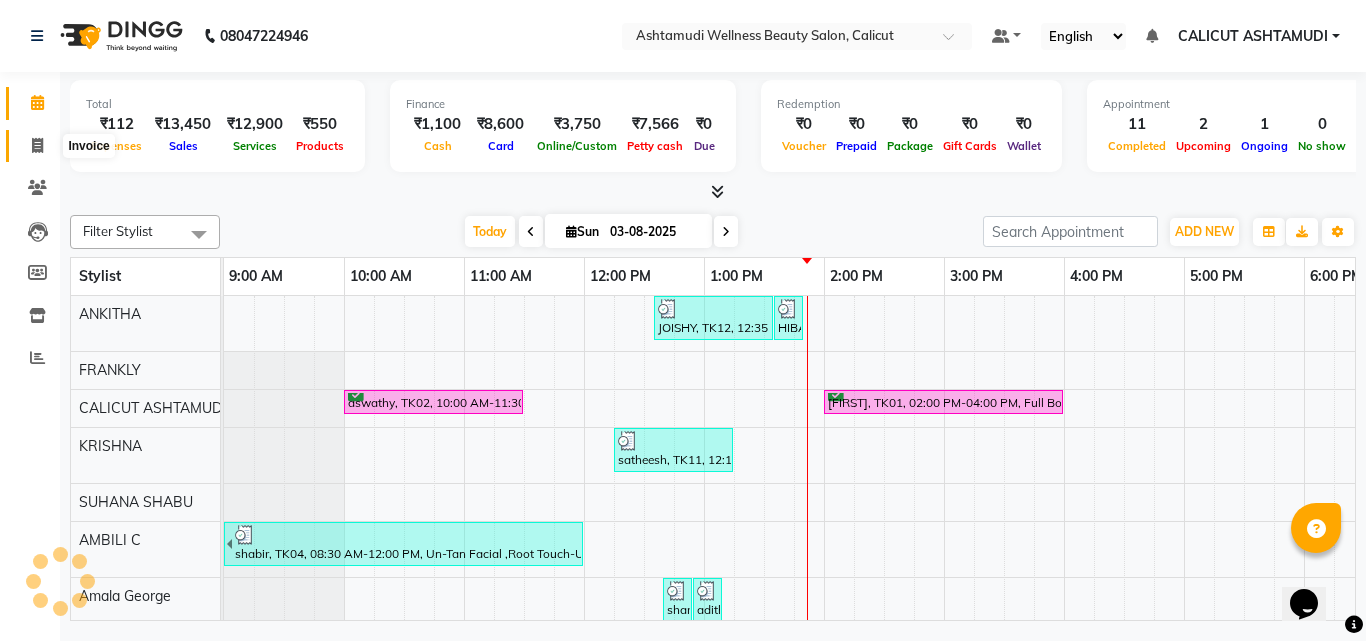 scroll, scrollTop: 0, scrollLeft: 0, axis: both 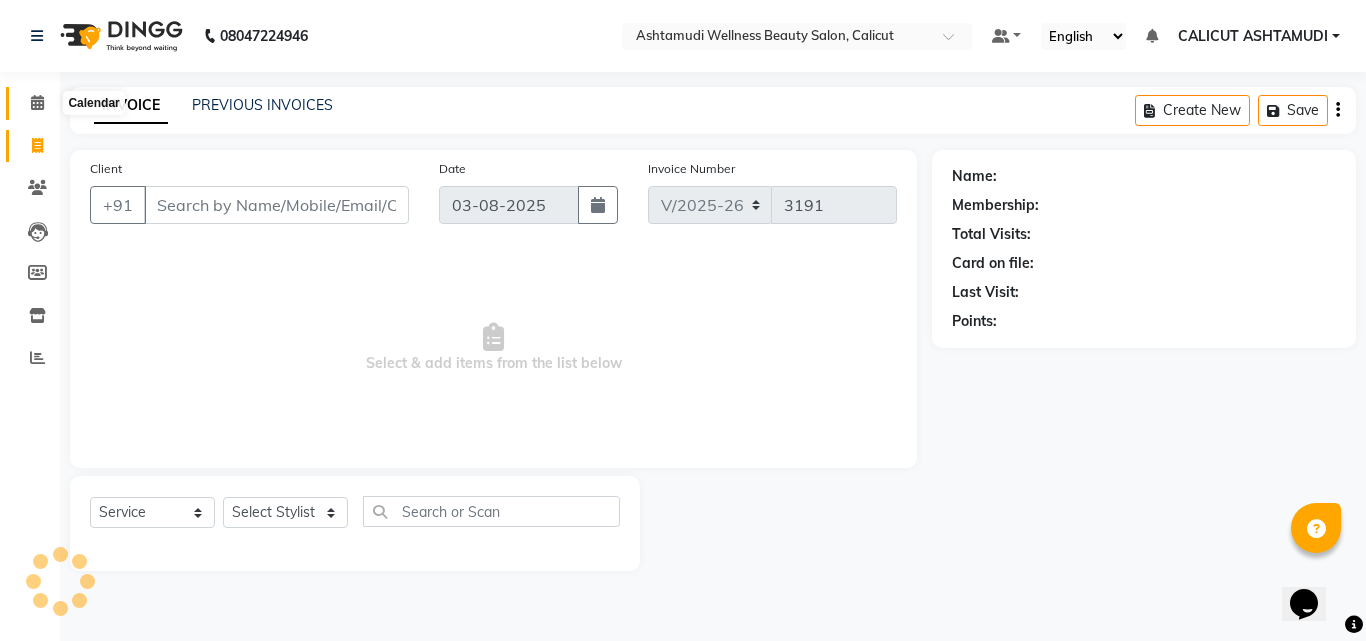 click 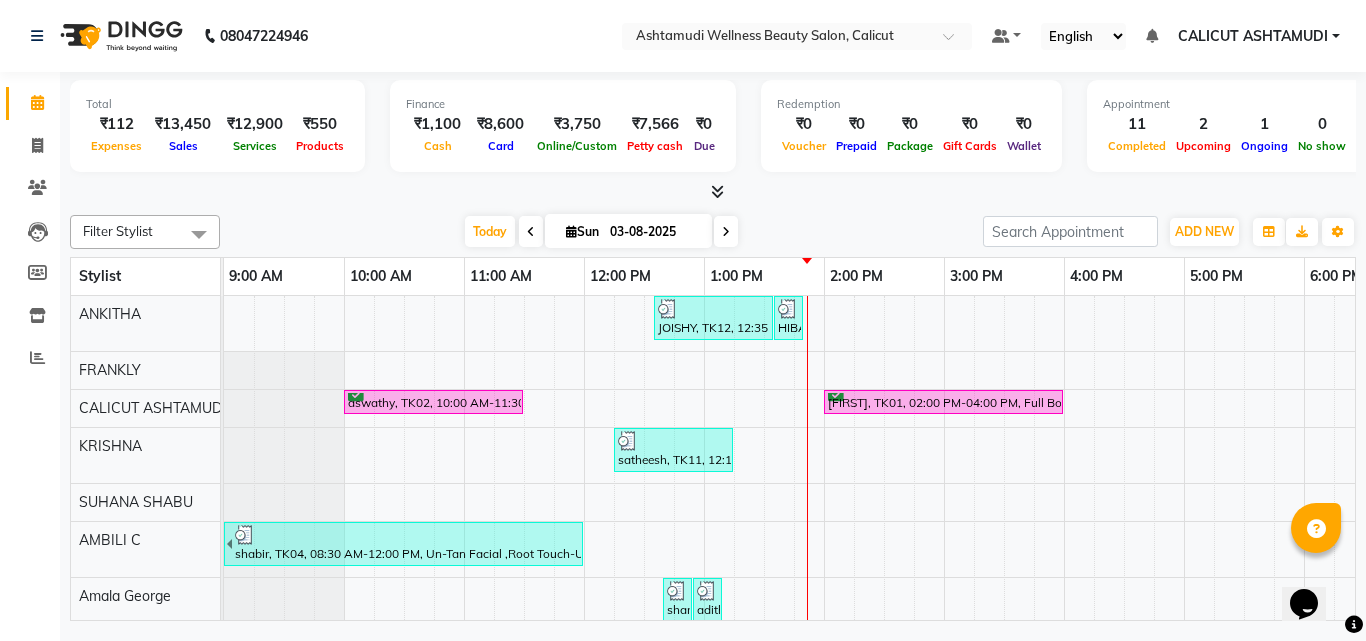 scroll, scrollTop: 289, scrollLeft: 0, axis: vertical 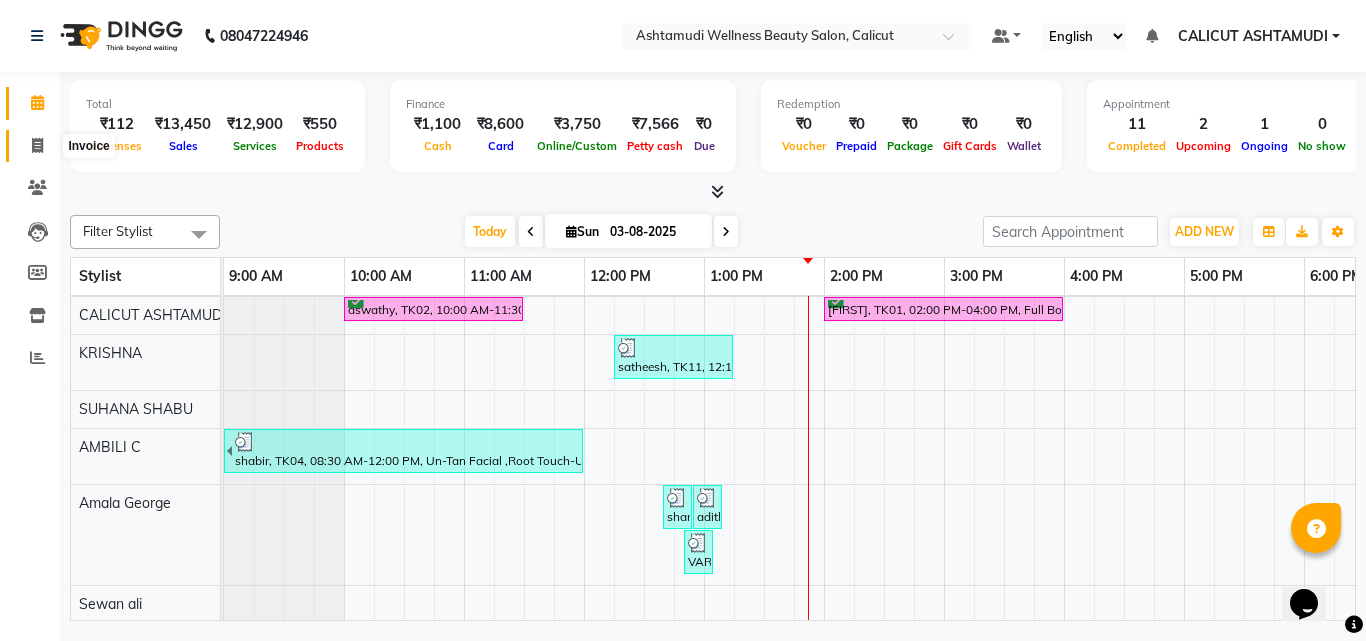 click 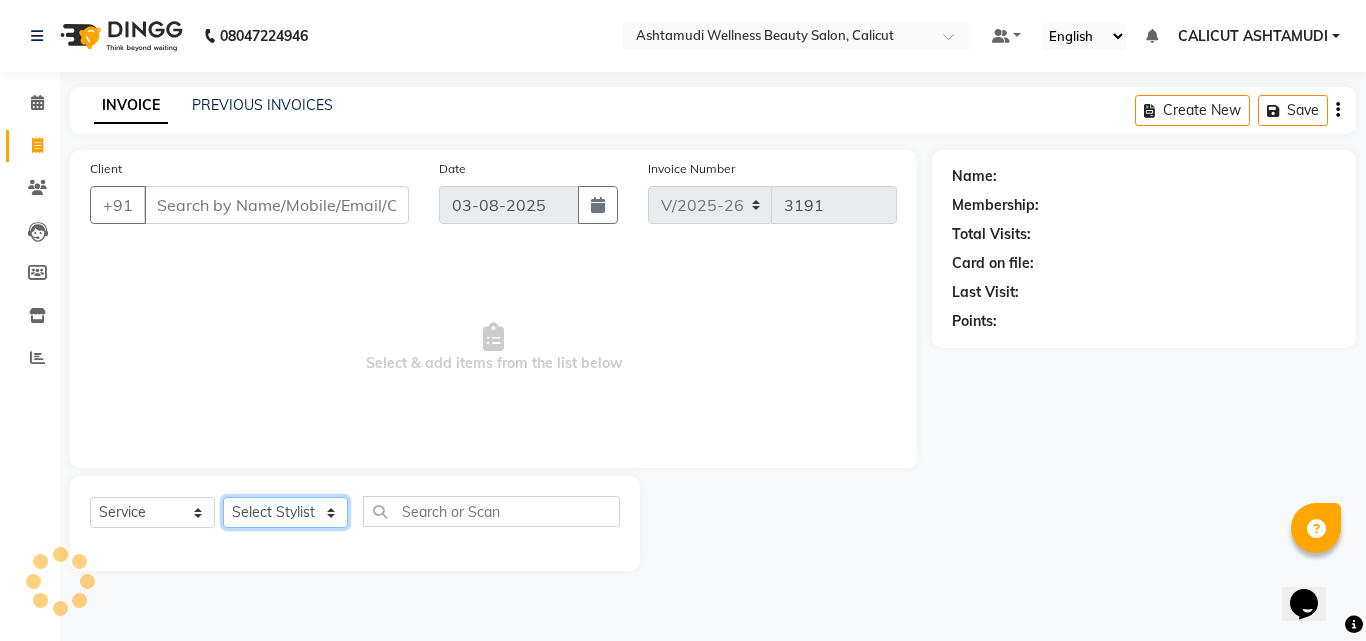 click on "Select Stylist Amala George AMBILI C ANJANA DAS ANKITHA Arya CALICUT ASHTAMUDI FRANKLY	 GRACY KRISHNA Nitesh Punam Gurung Sewan ali Sheela SUHANA  SHABU Titto" 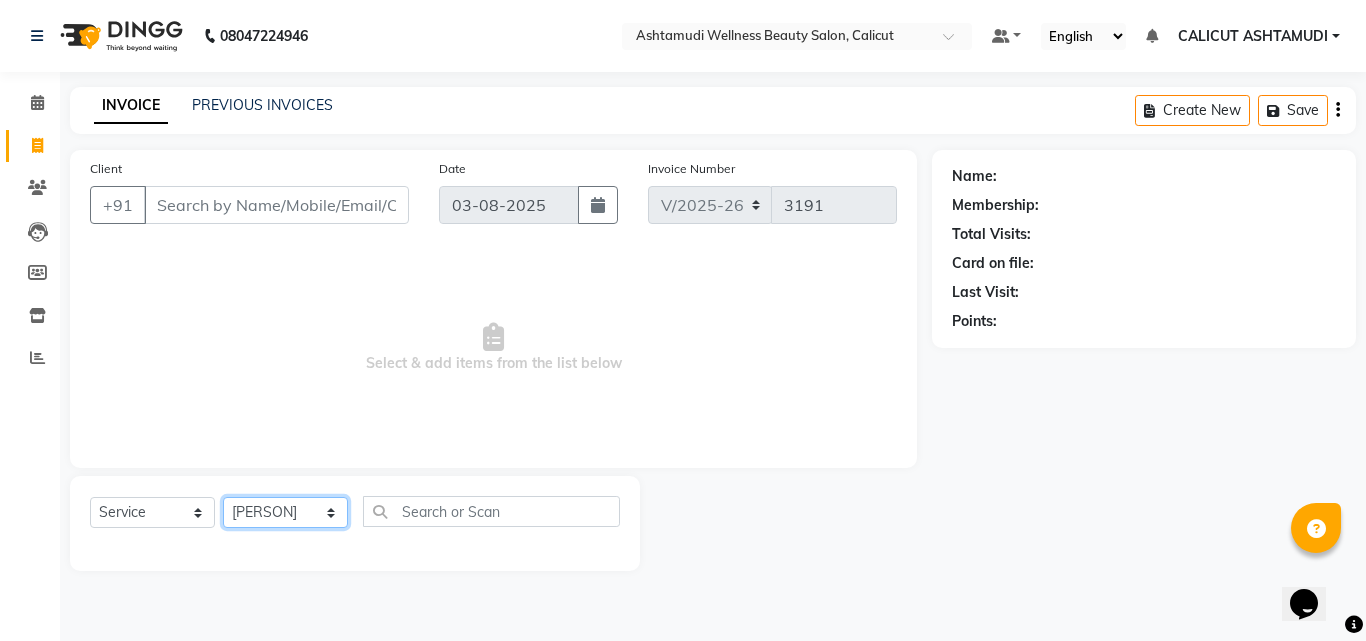 click on "Select Stylist Amala George AMBILI C ANJANA DAS ANKITHA Arya CALICUT ASHTAMUDI FRANKLY	 GRACY KRISHNA Nitesh Punam Gurung Sewan ali Sheela SUHANA  SHABU Titto" 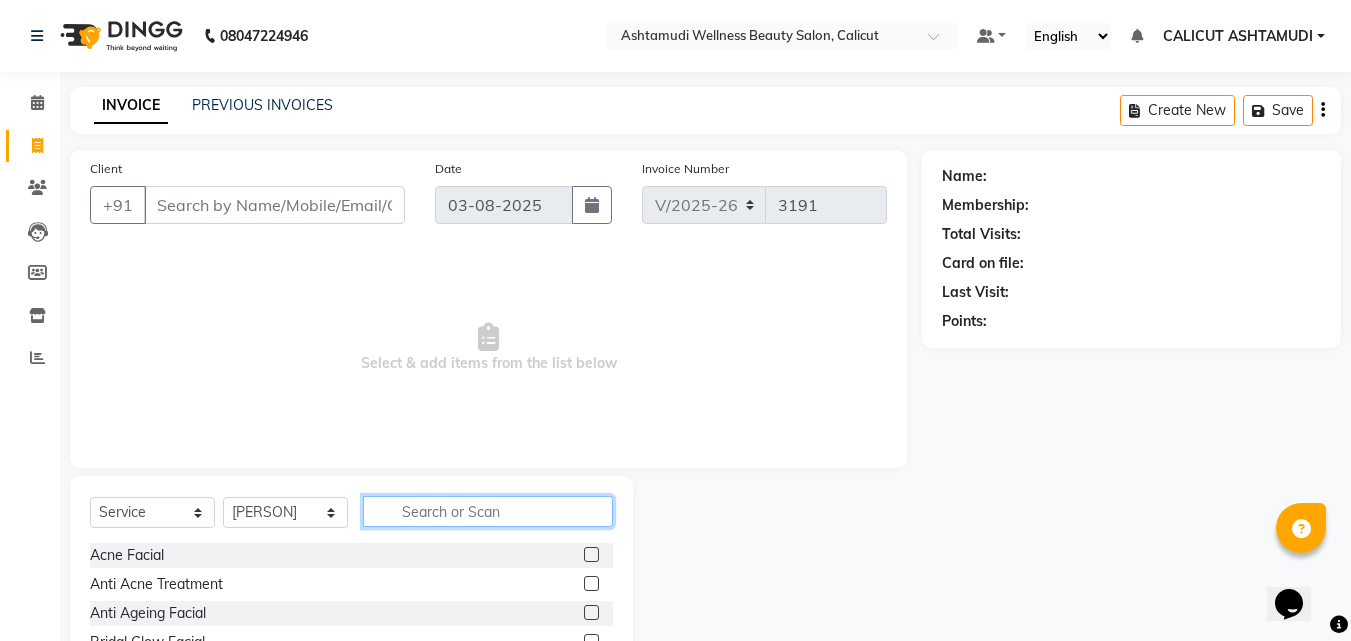 click 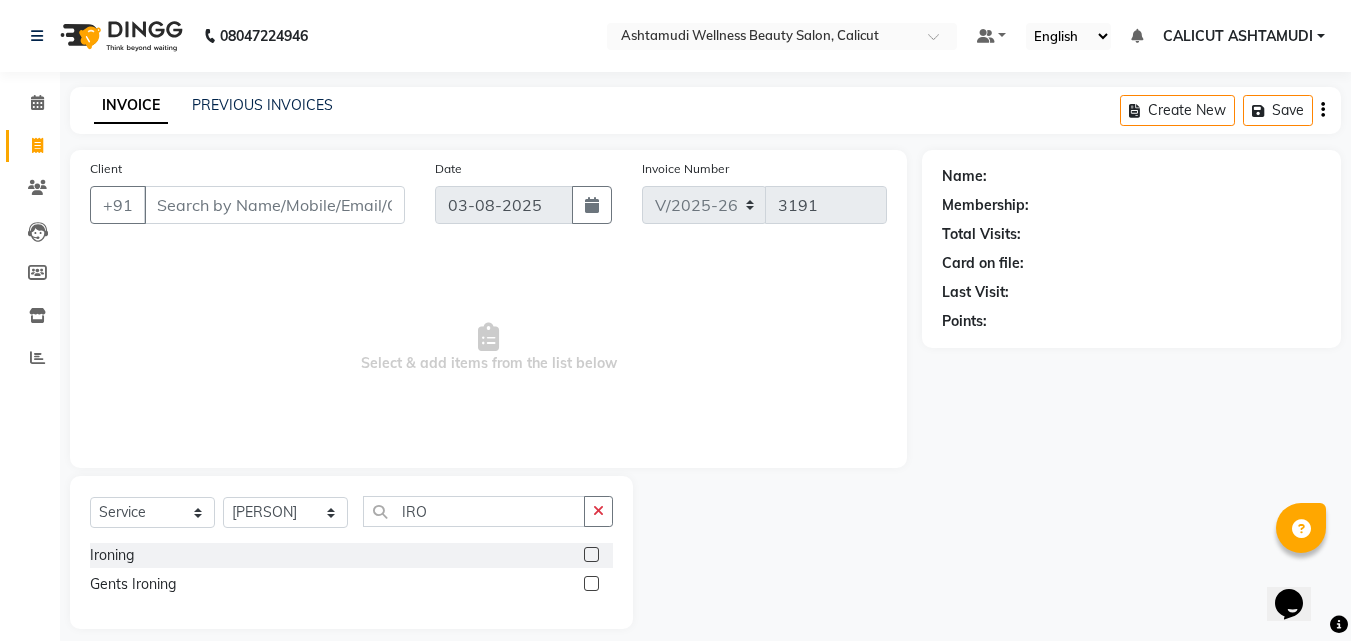 click 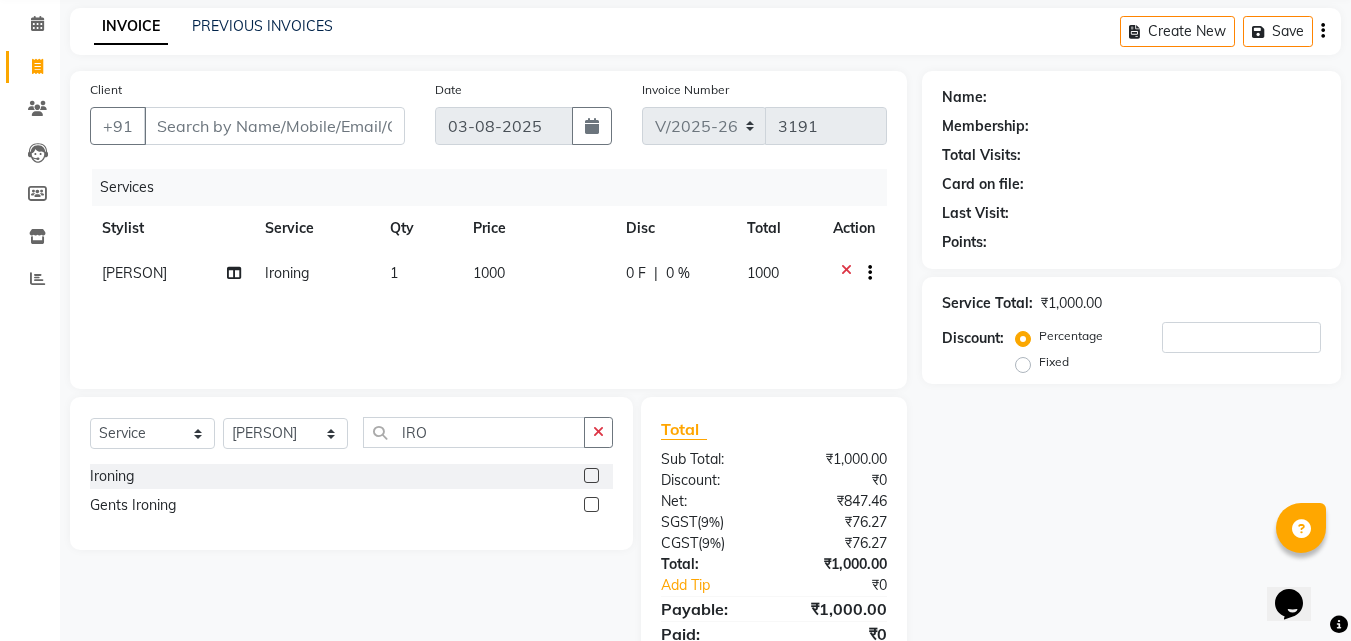 scroll, scrollTop: 159, scrollLeft: 0, axis: vertical 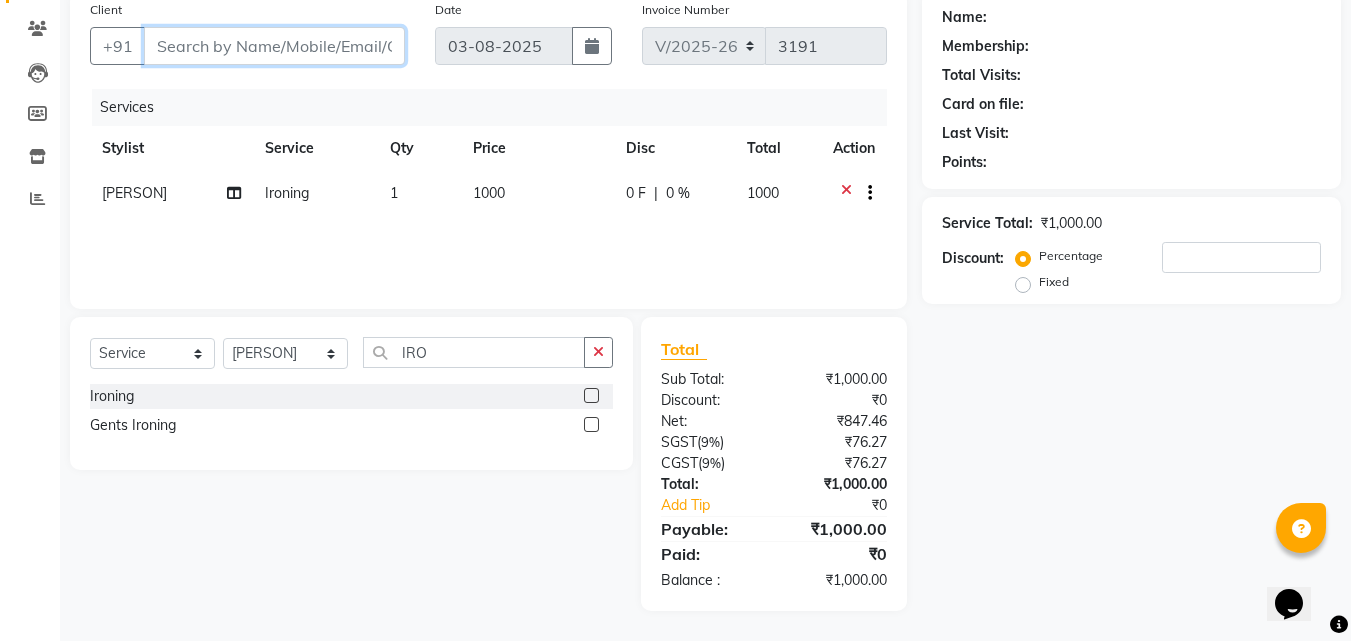 click on "Client" at bounding box center (274, 46) 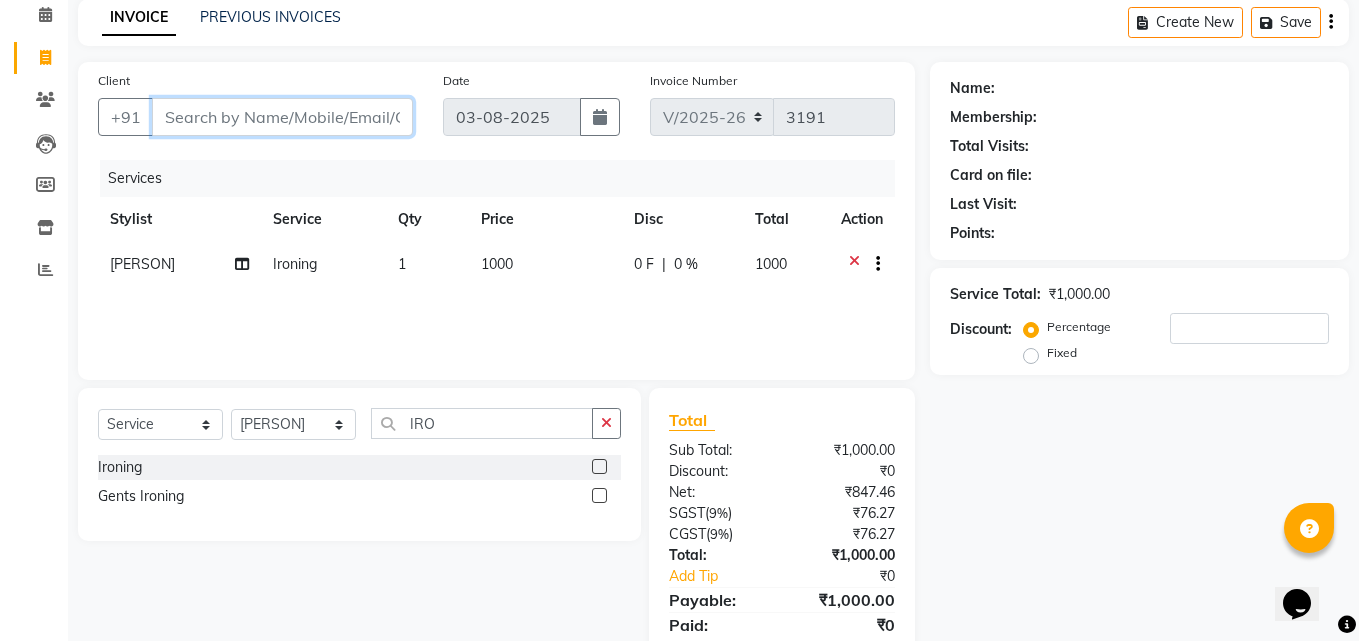 scroll, scrollTop: 0, scrollLeft: 0, axis: both 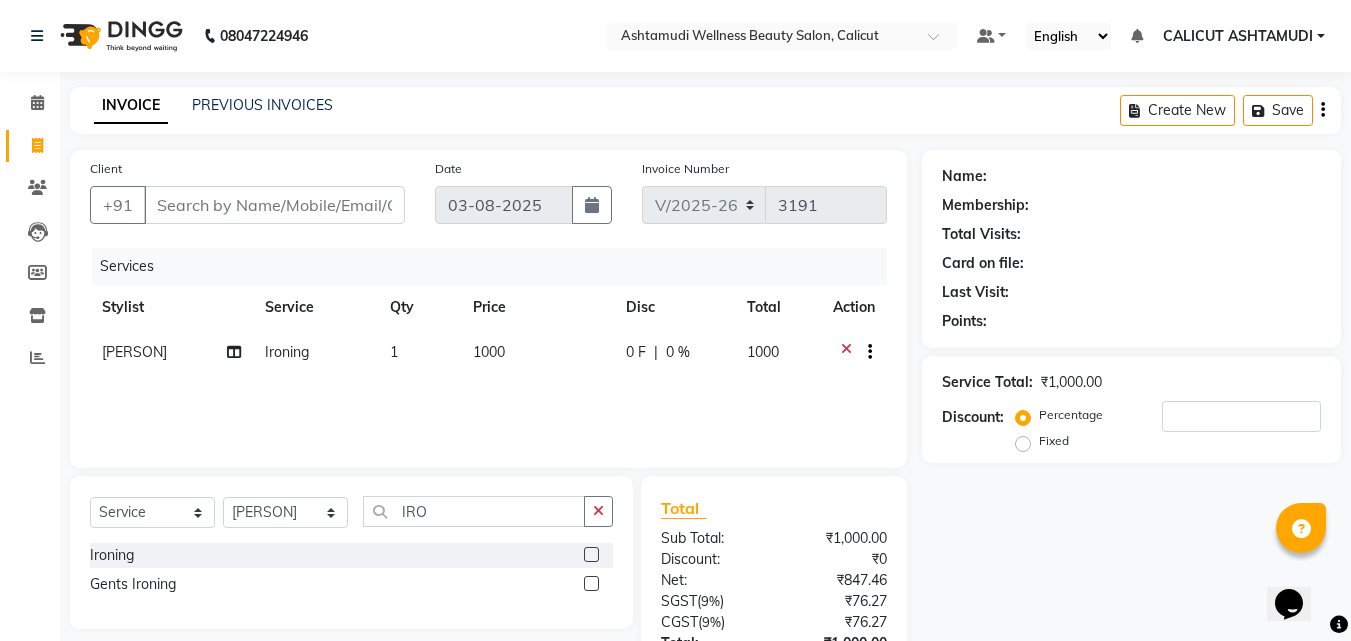 click on "Invoice" 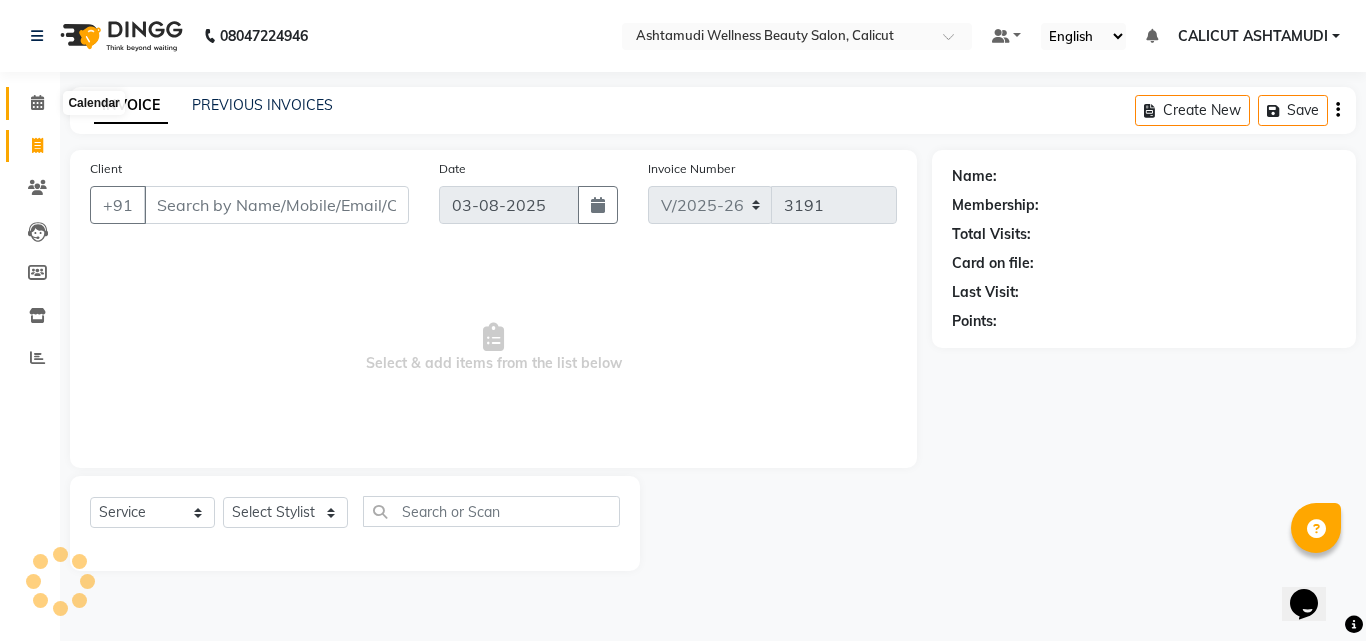 click 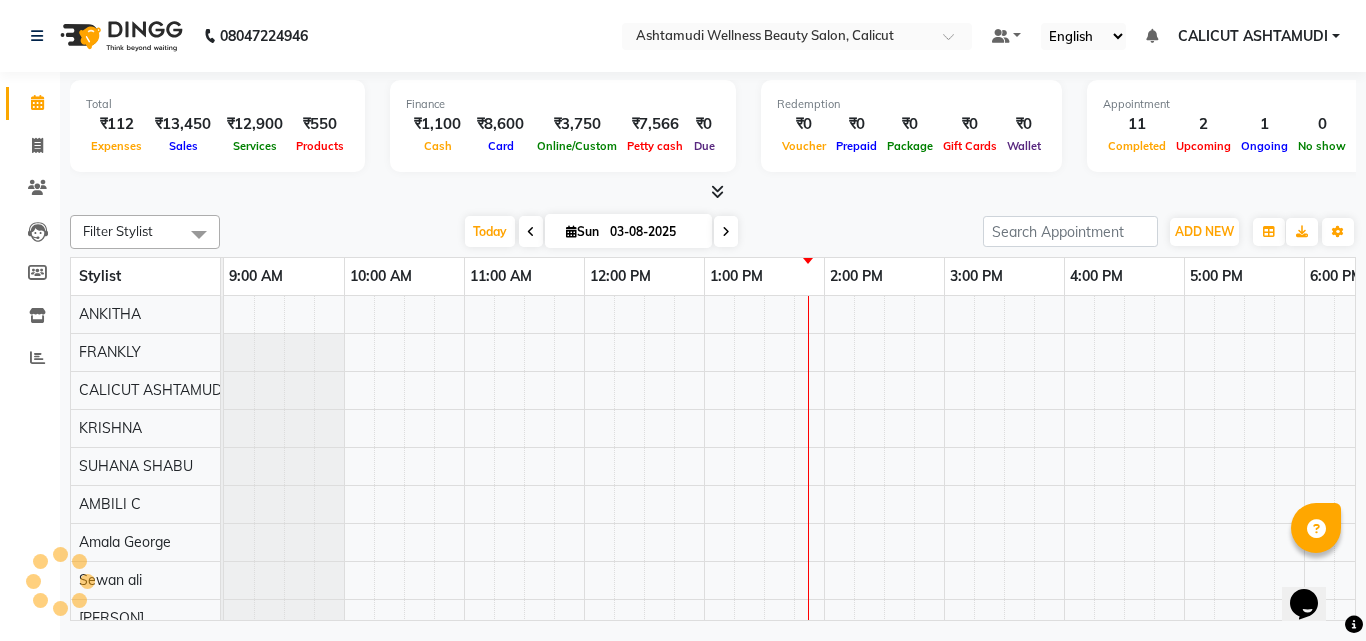 scroll, scrollTop: 0, scrollLeft: 0, axis: both 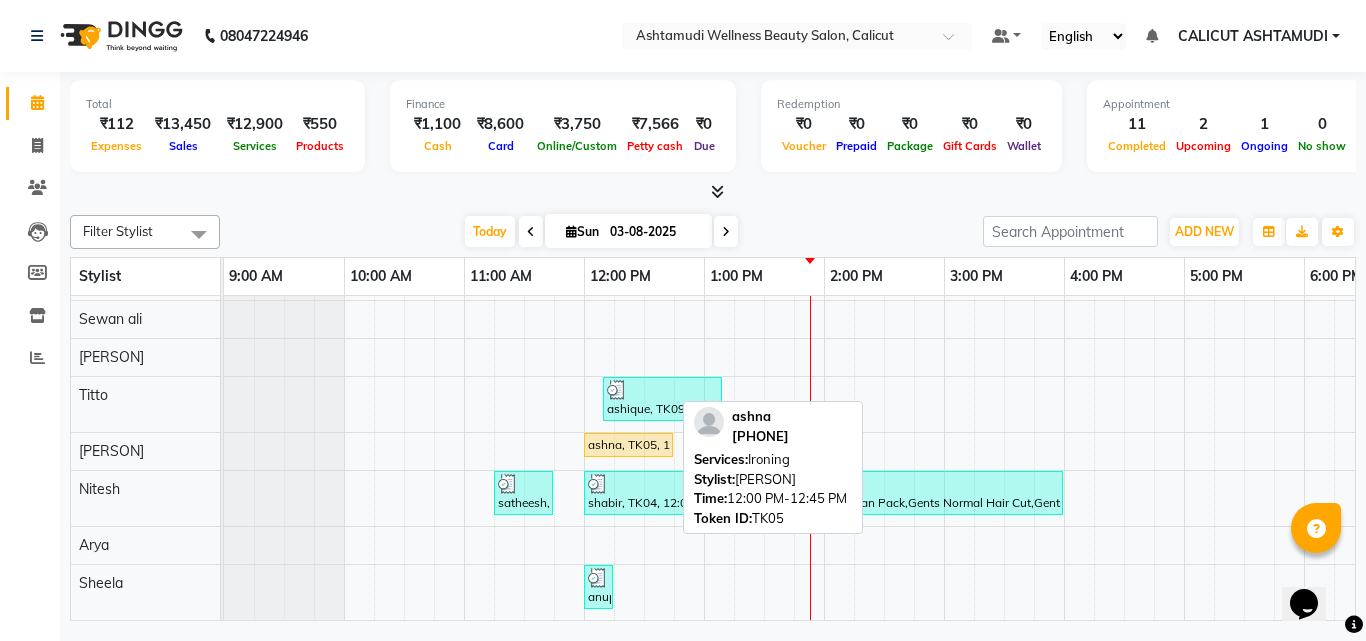 click on "ashna, TK05, 12:00 PM-12:45 PM, Ironing" at bounding box center [628, 445] 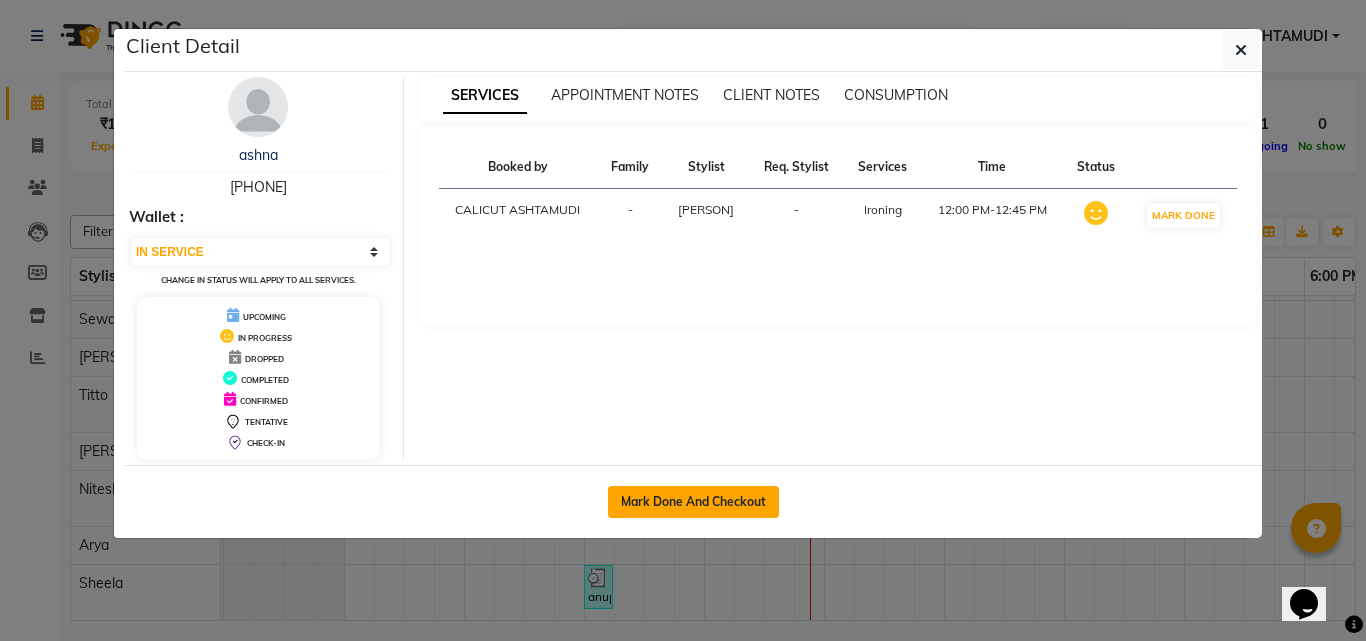 click on "Mark Done And Checkout" 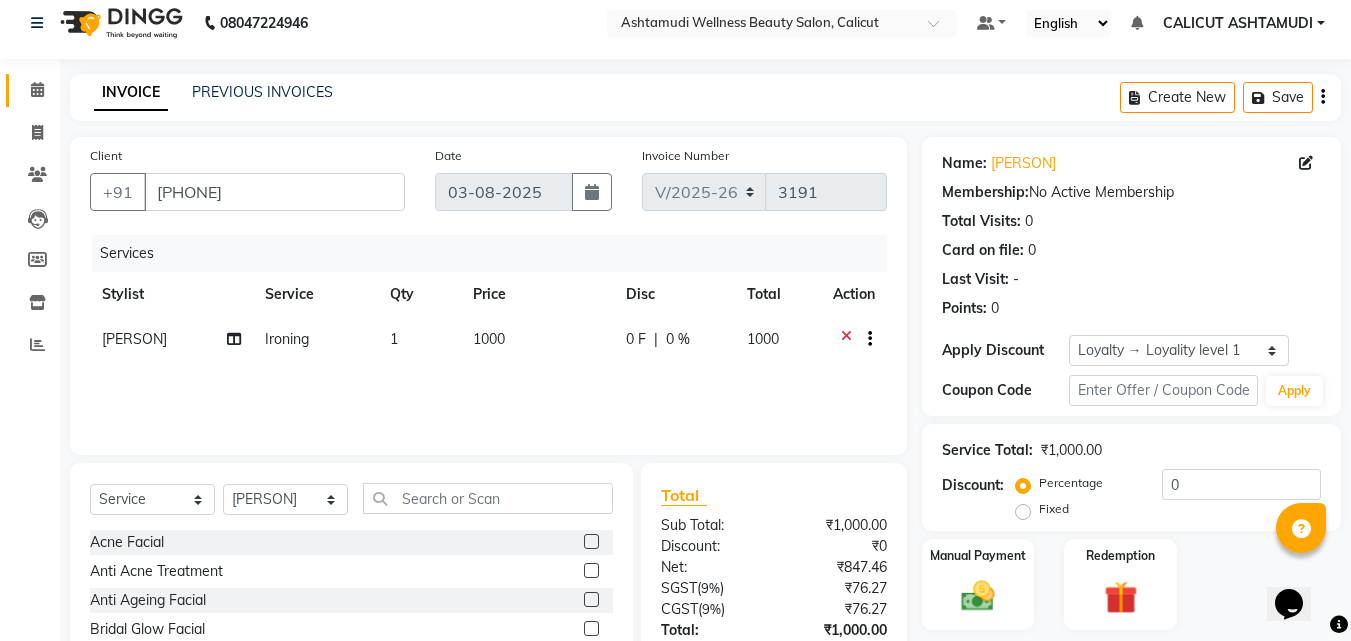 scroll, scrollTop: 160, scrollLeft: 0, axis: vertical 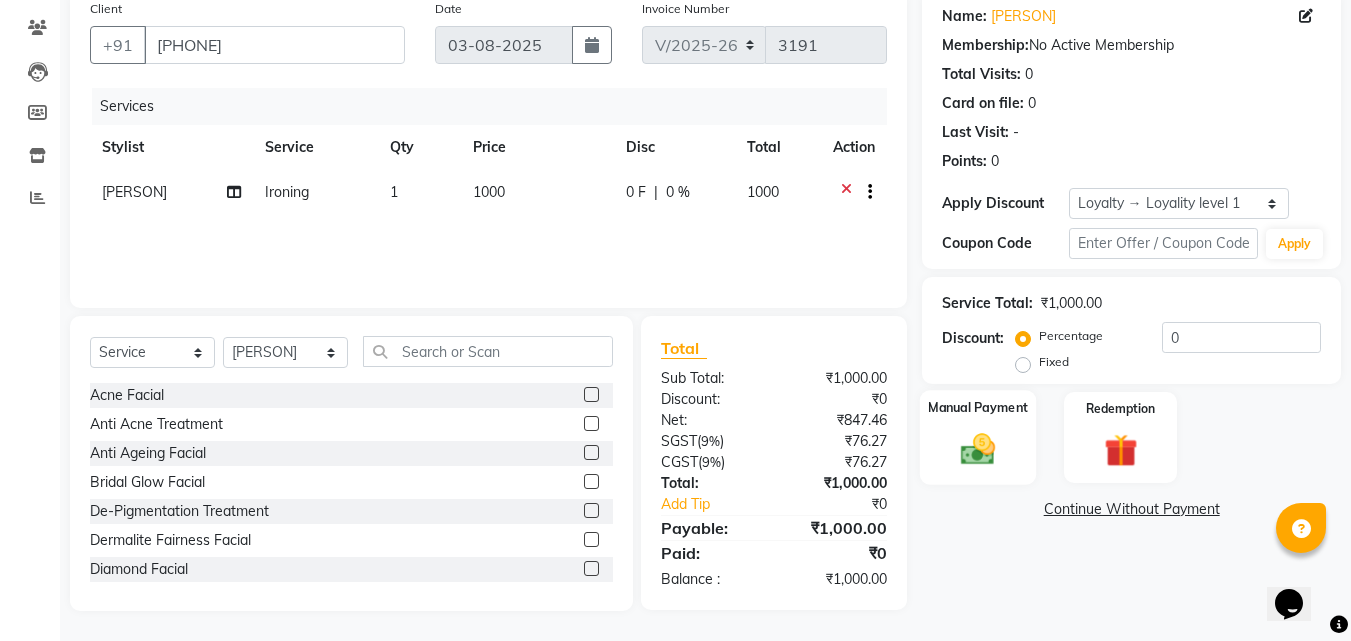 click 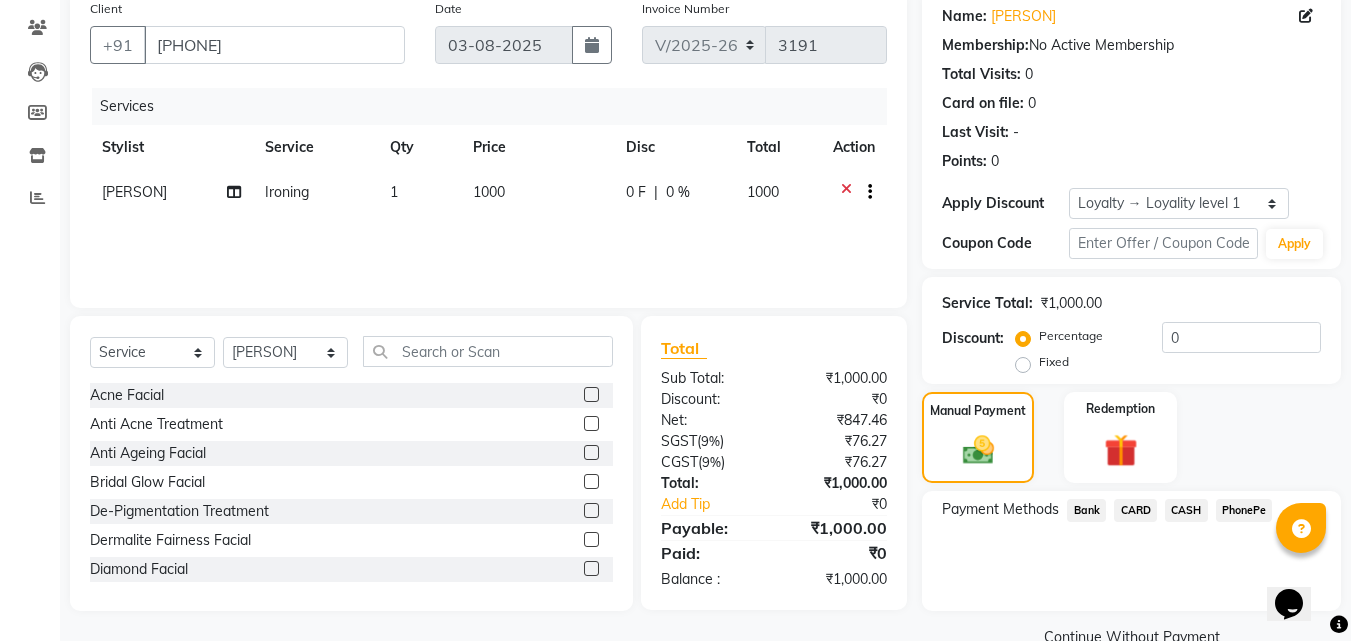 click on "CASH" 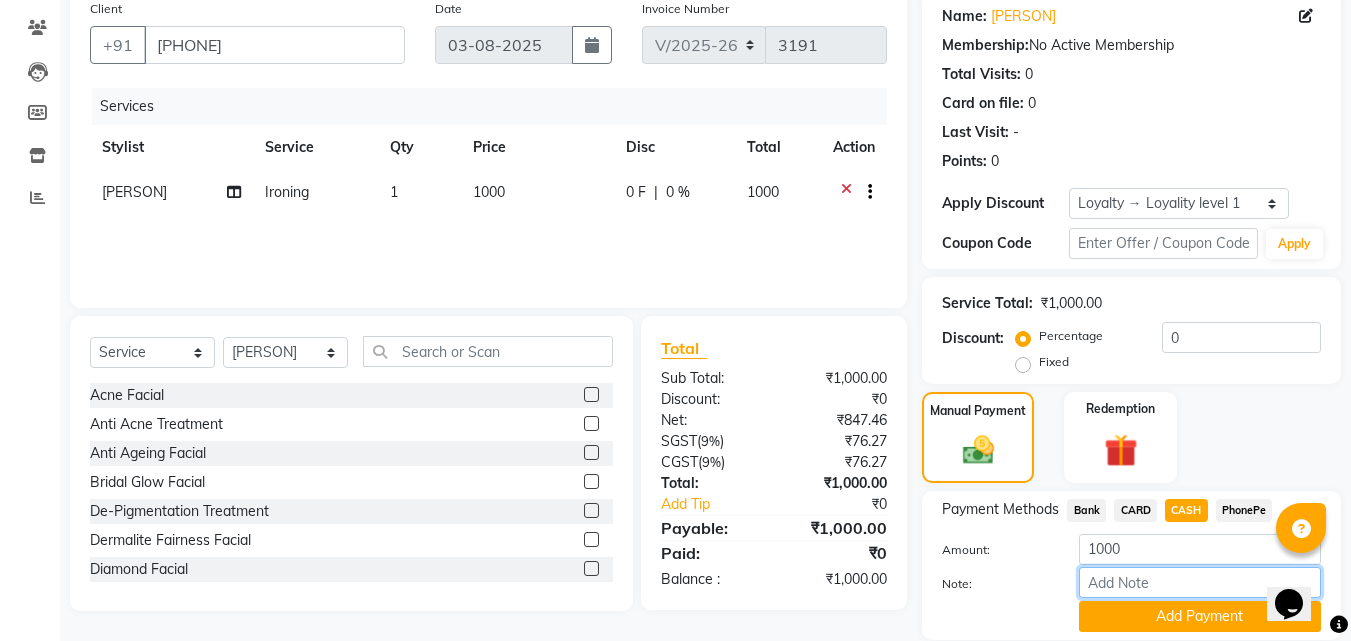 click on "Note:" at bounding box center (1200, 582) 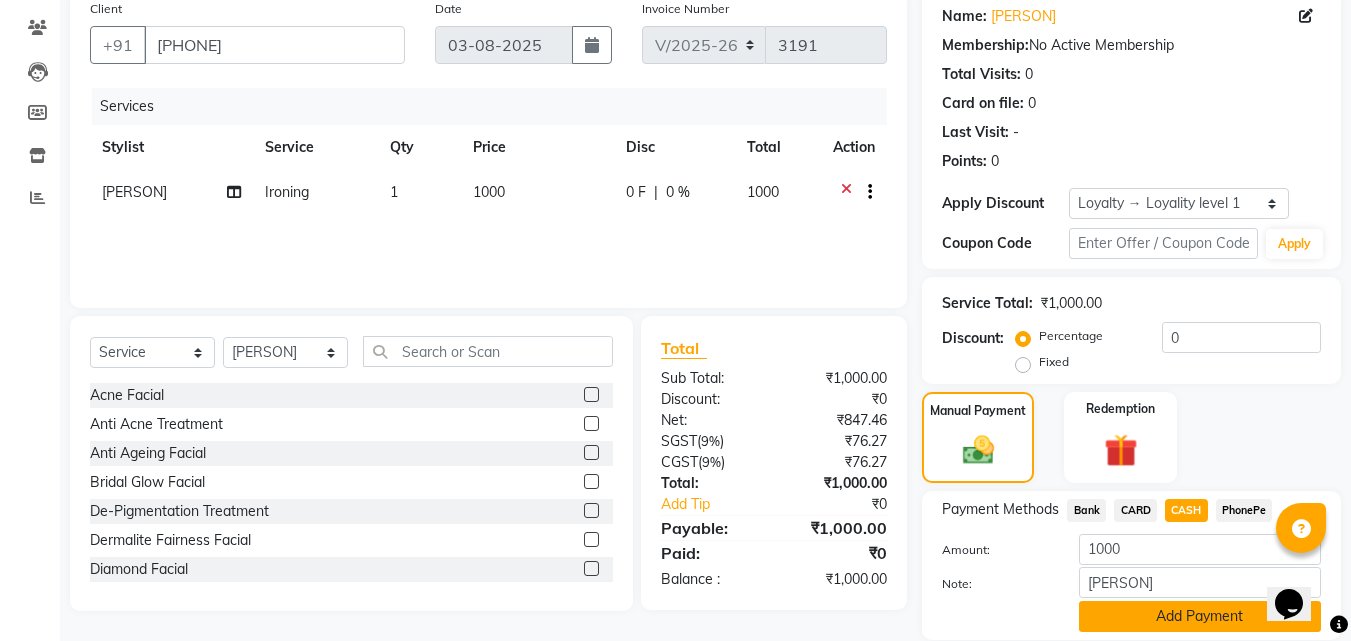 click on "Add Payment" 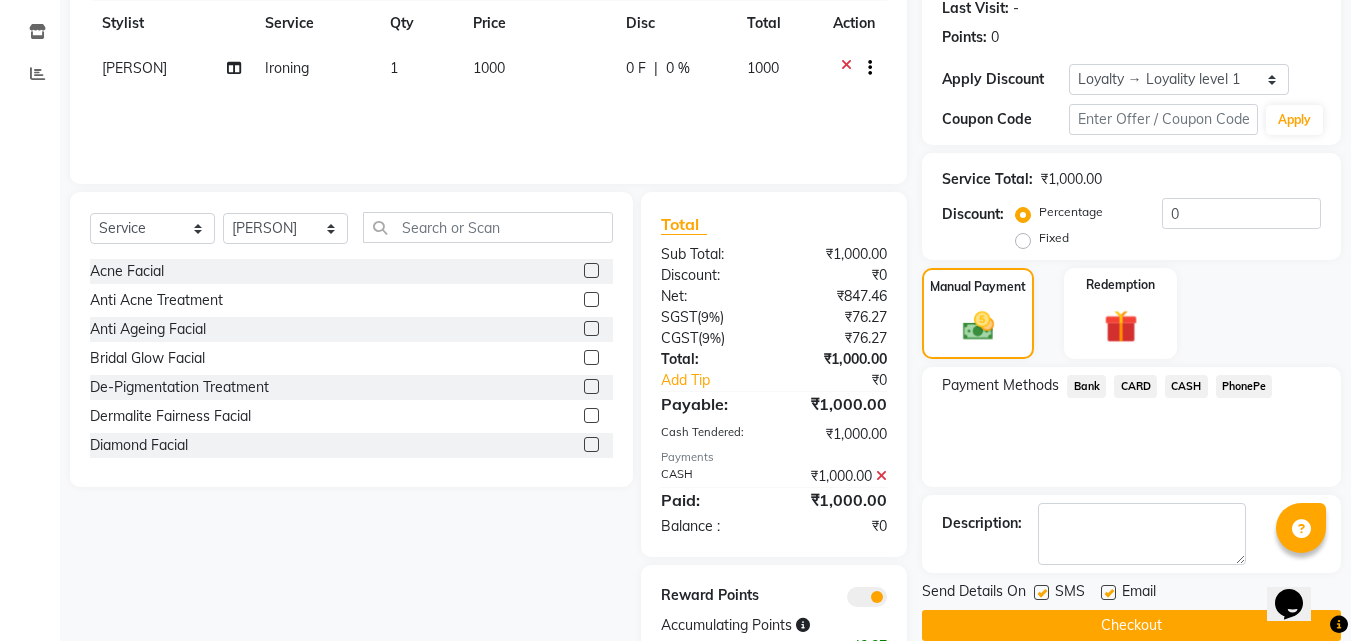 scroll, scrollTop: 350, scrollLeft: 0, axis: vertical 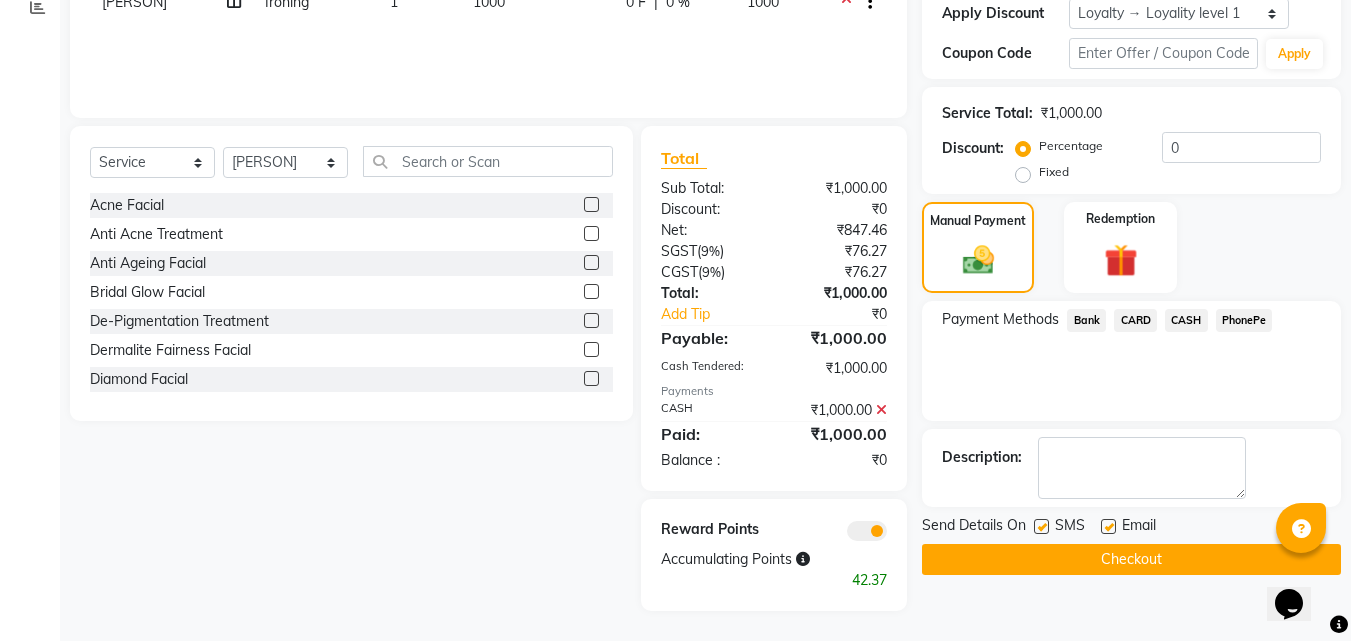 click on "Checkout" 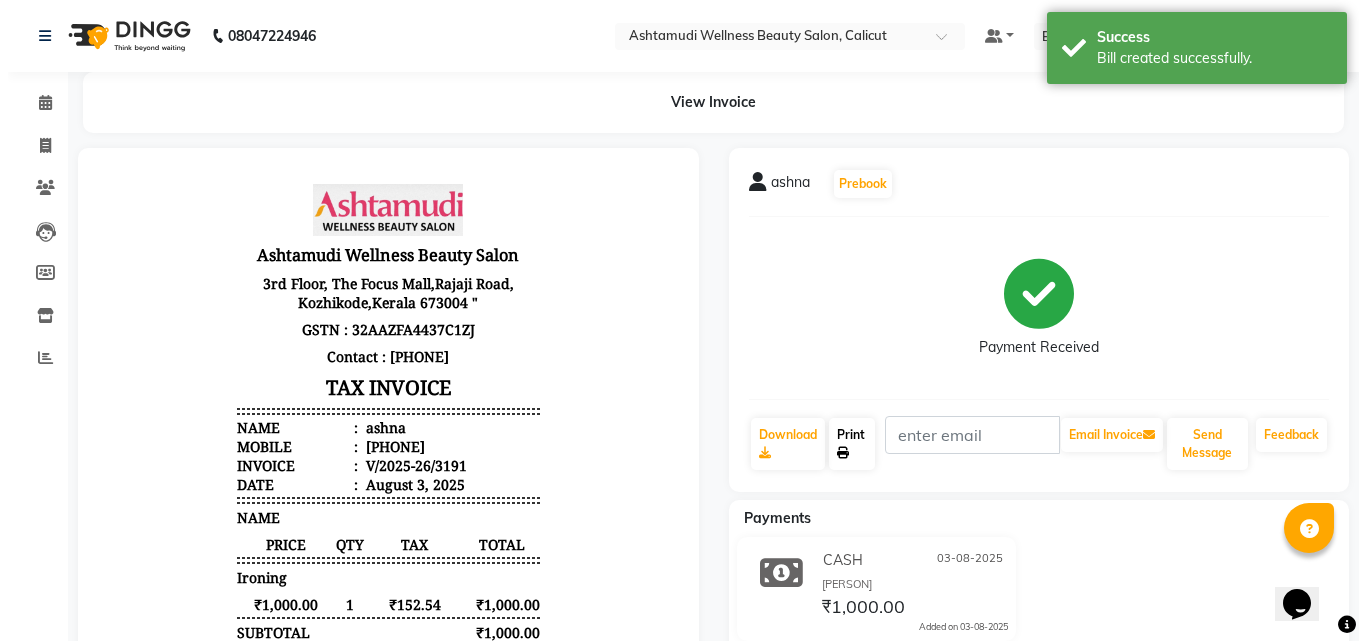 scroll, scrollTop: 0, scrollLeft: 0, axis: both 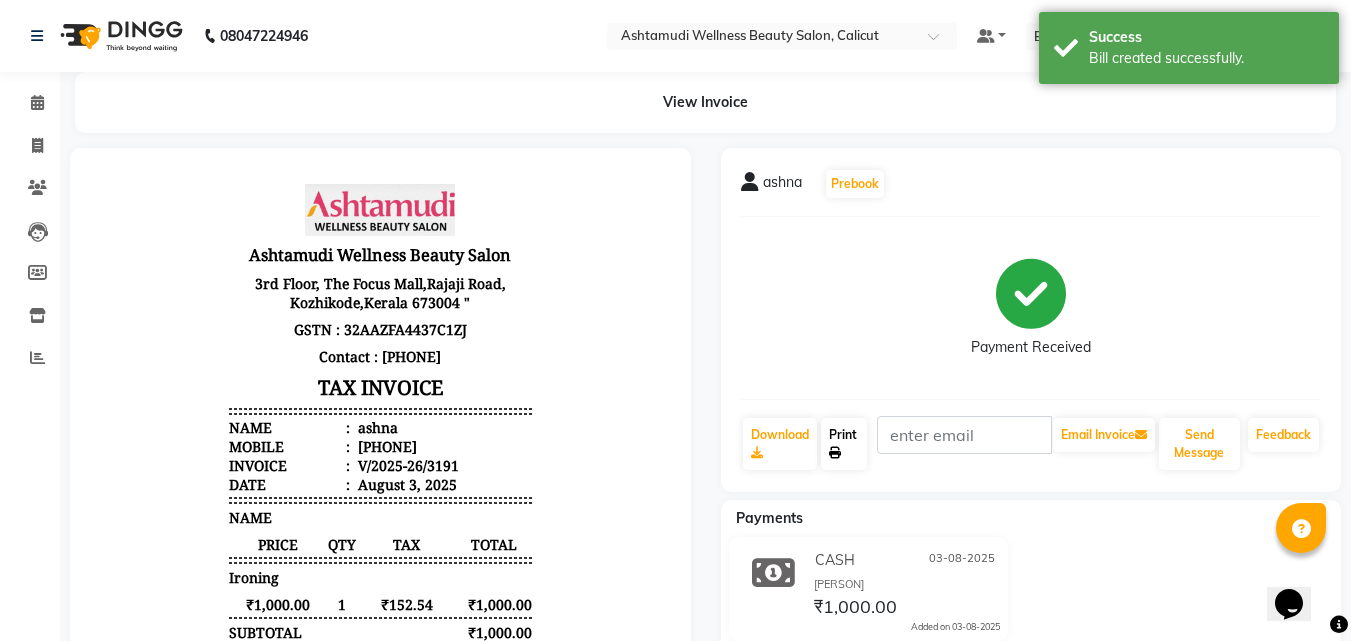 click on "Print" 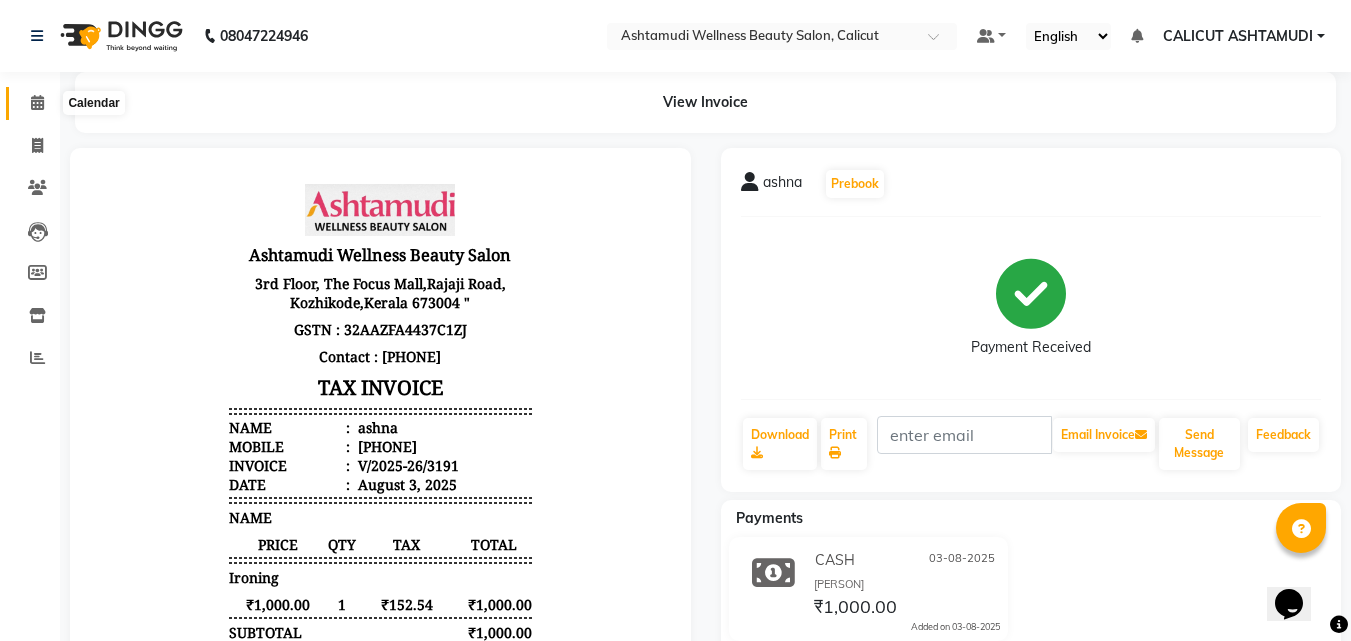 click 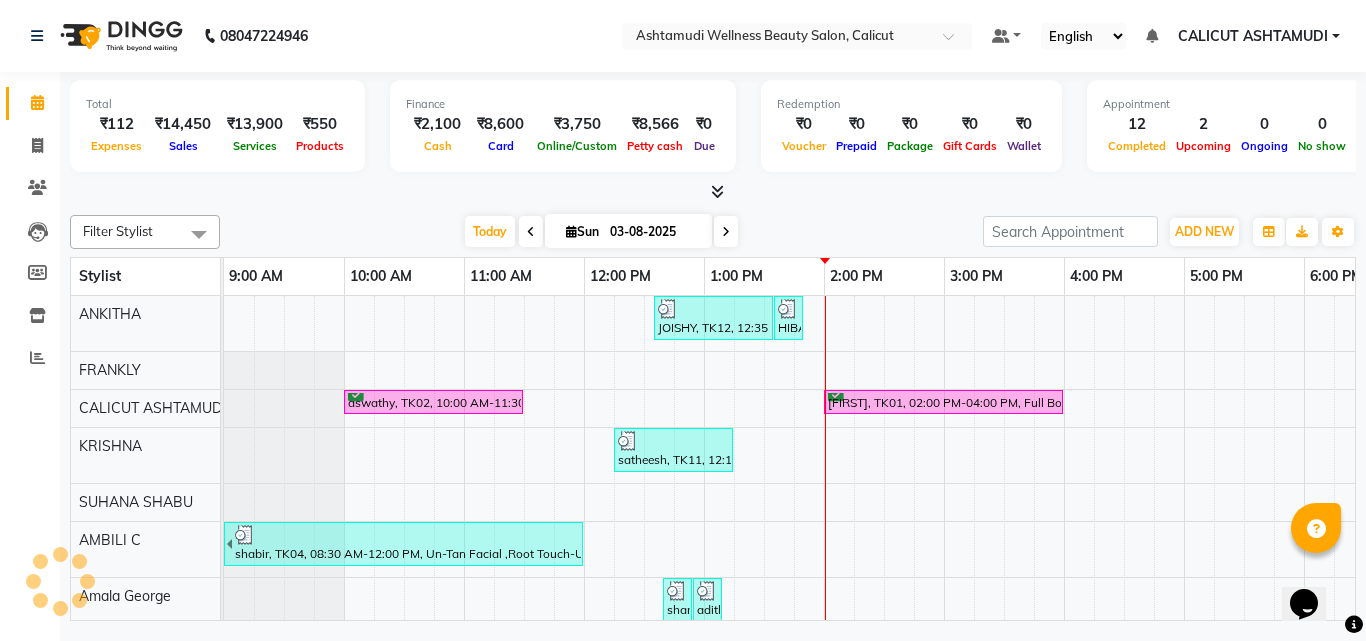 scroll, scrollTop: 0, scrollLeft: 601, axis: horizontal 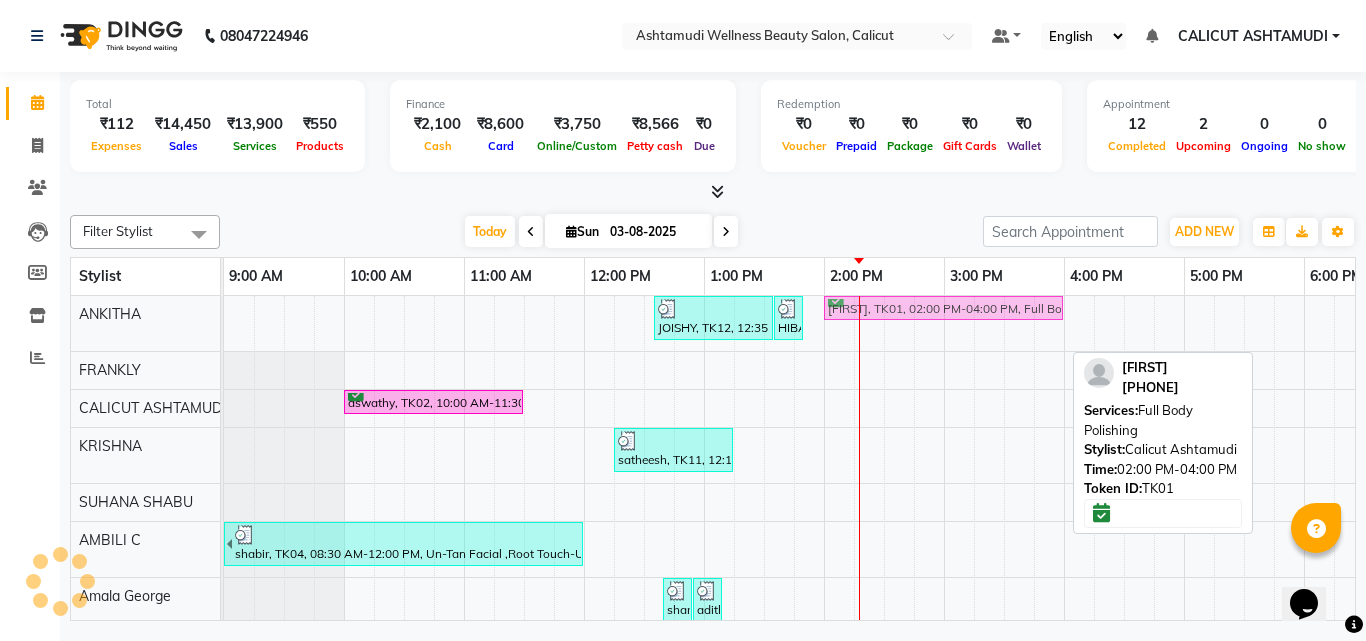 drag, startPoint x: 878, startPoint y: 406, endPoint x: 888, endPoint y: 321, distance: 85.58621 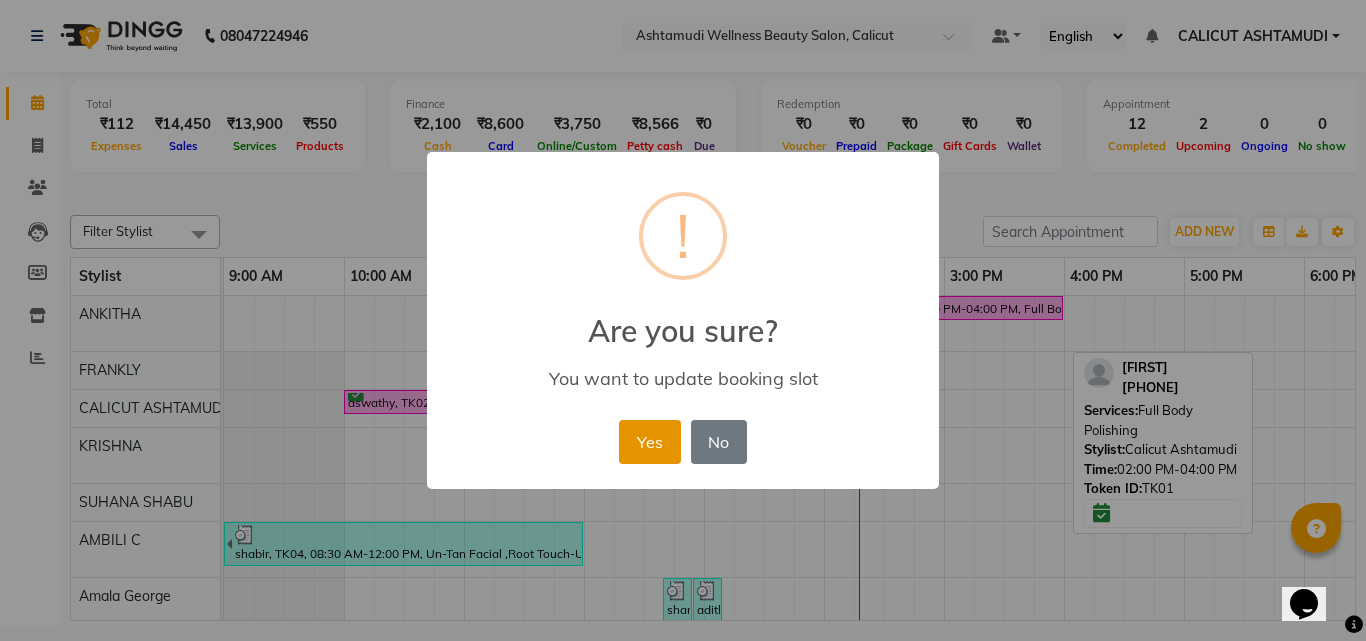 click on "Yes" at bounding box center (649, 442) 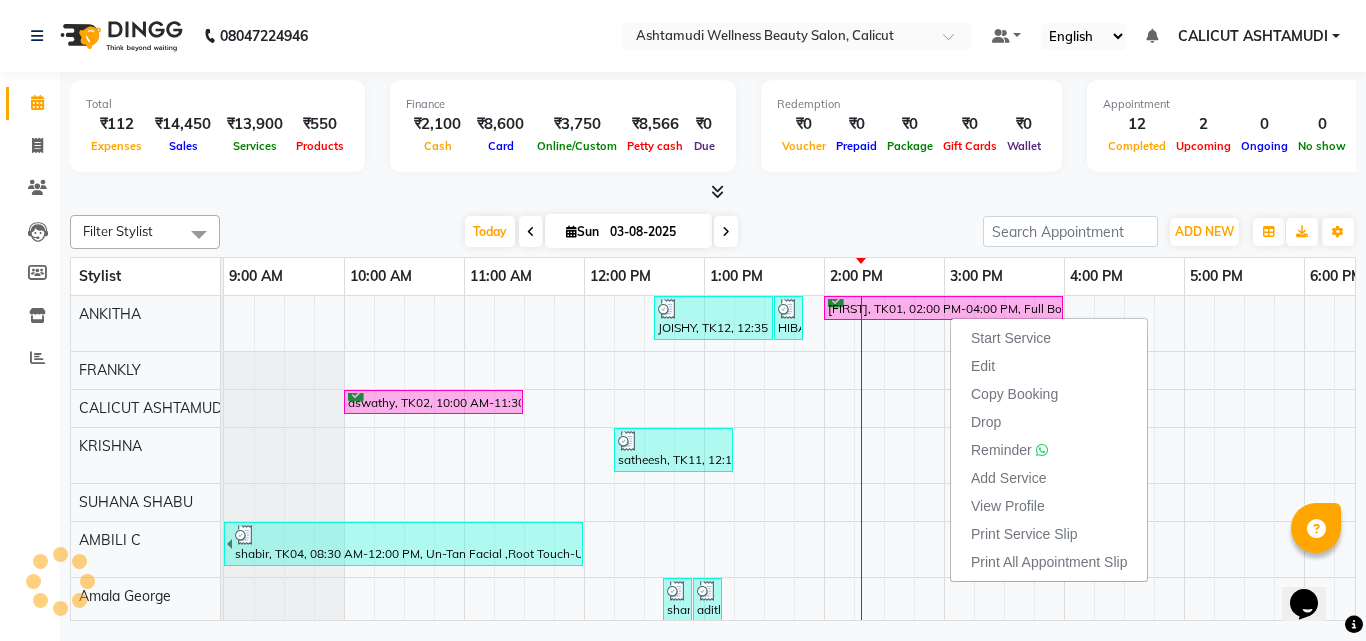 click on "Today  Sun 03-08-2025" at bounding box center [601, 232] 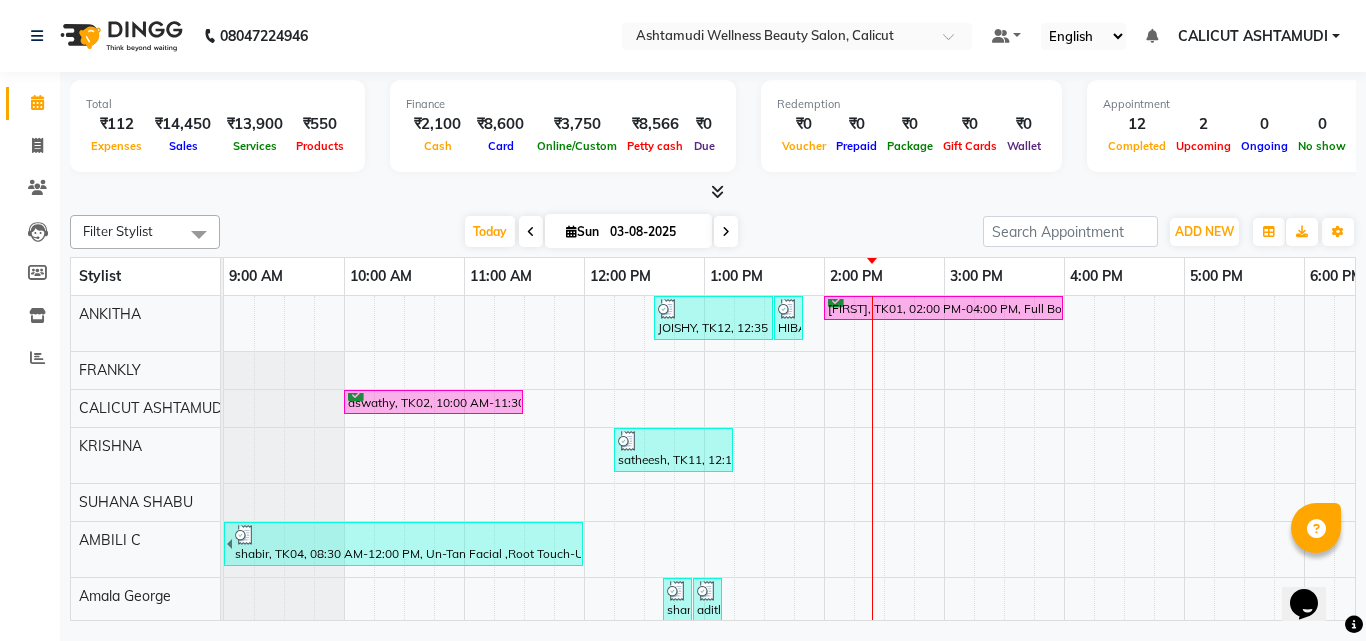 scroll, scrollTop: 300, scrollLeft: 0, axis: vertical 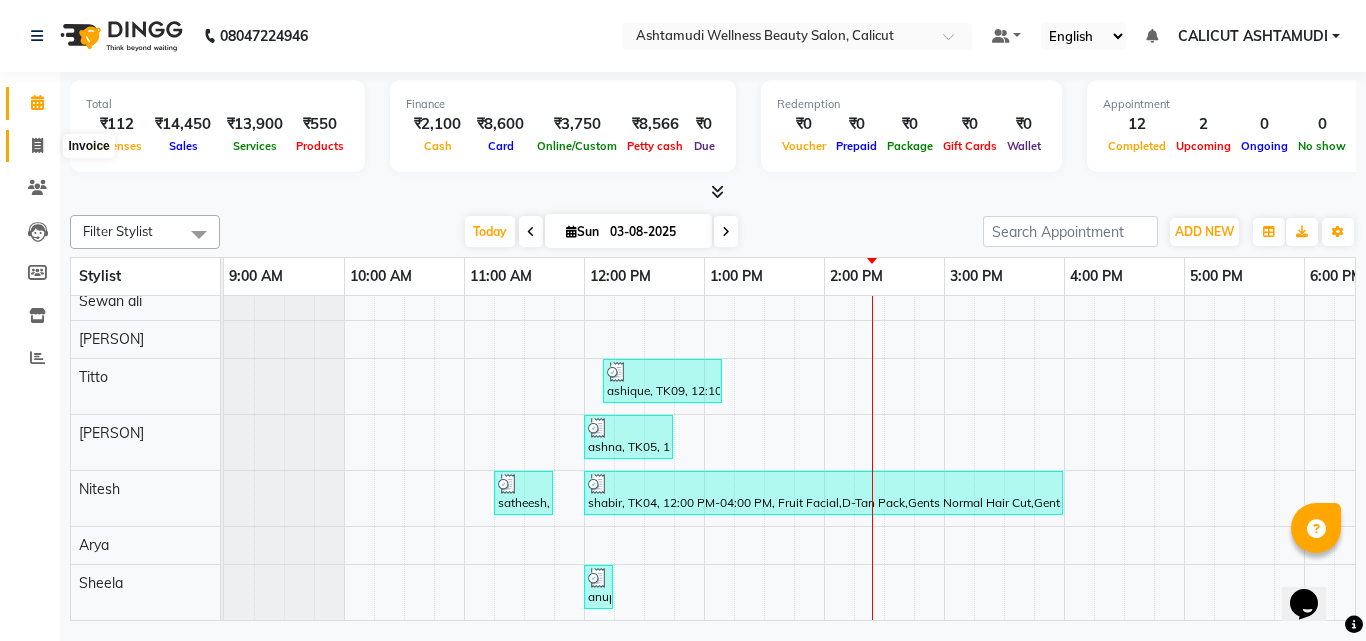 click 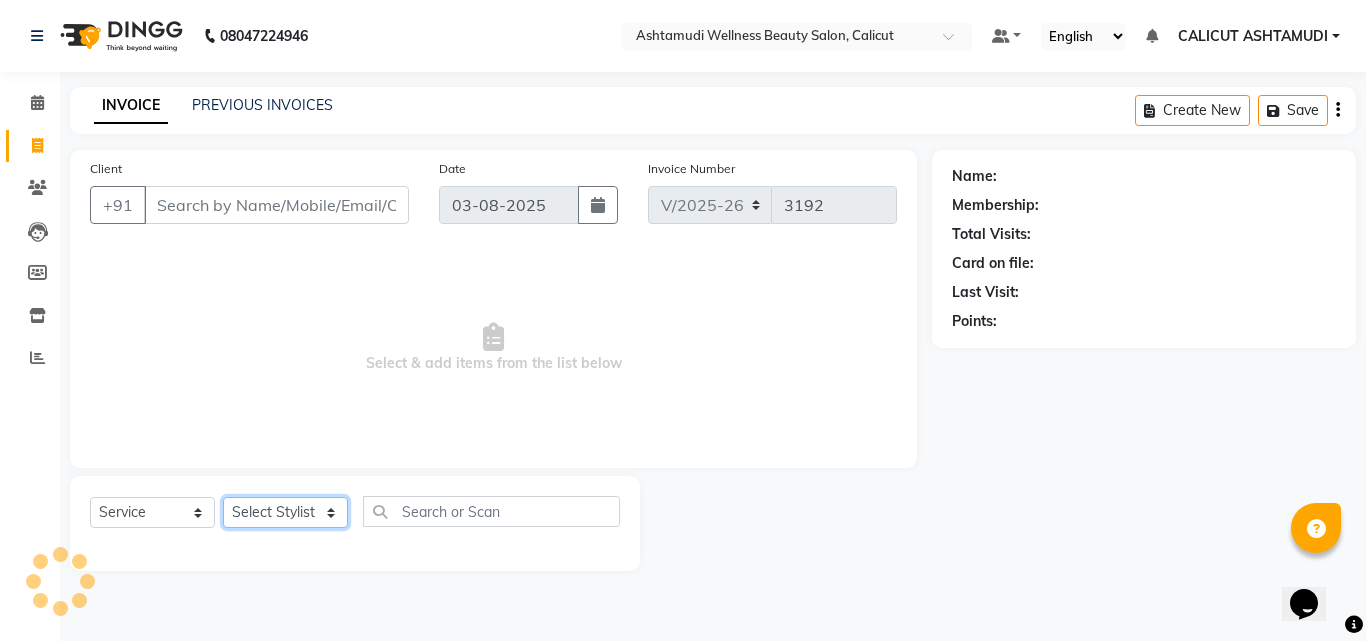 click on "Select Stylist" 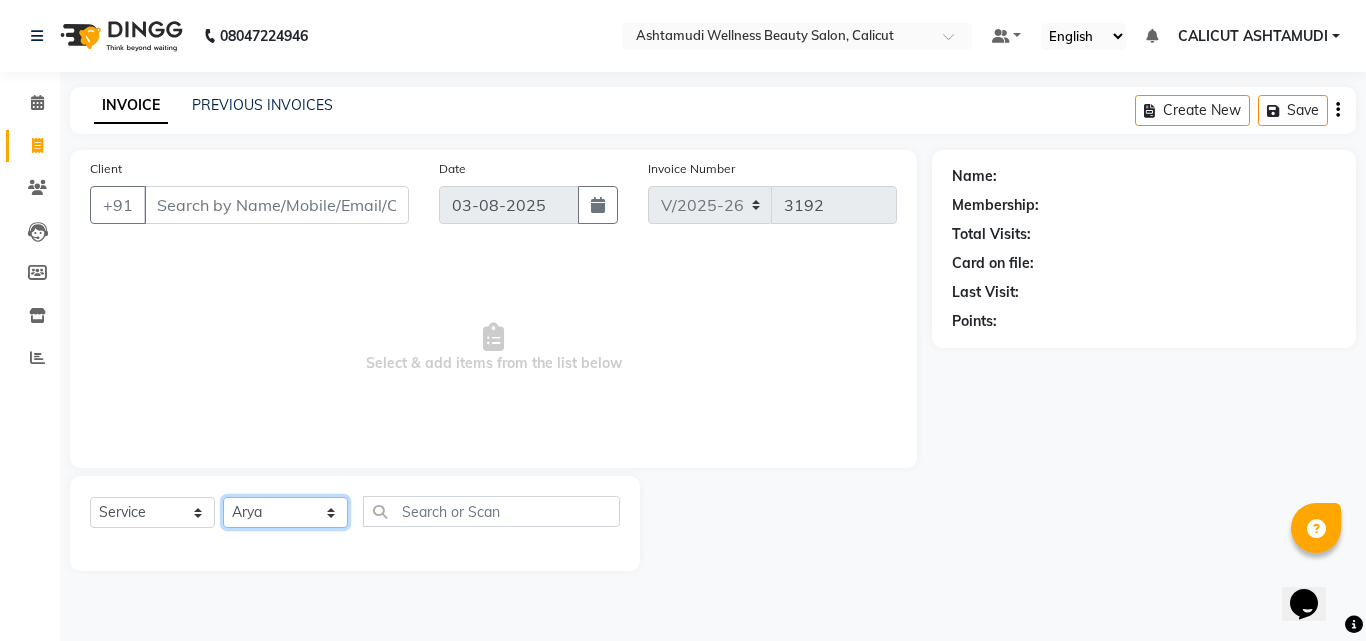click on "Select Stylist Amala George AMBILI C ANJANA DAS ANKITHA Arya CALICUT ASHTAMUDI FRANKLY	 GRACY KRISHNA Nitesh Punam Gurung Sewan ali Sheela SUHANA  SHABU Titto" 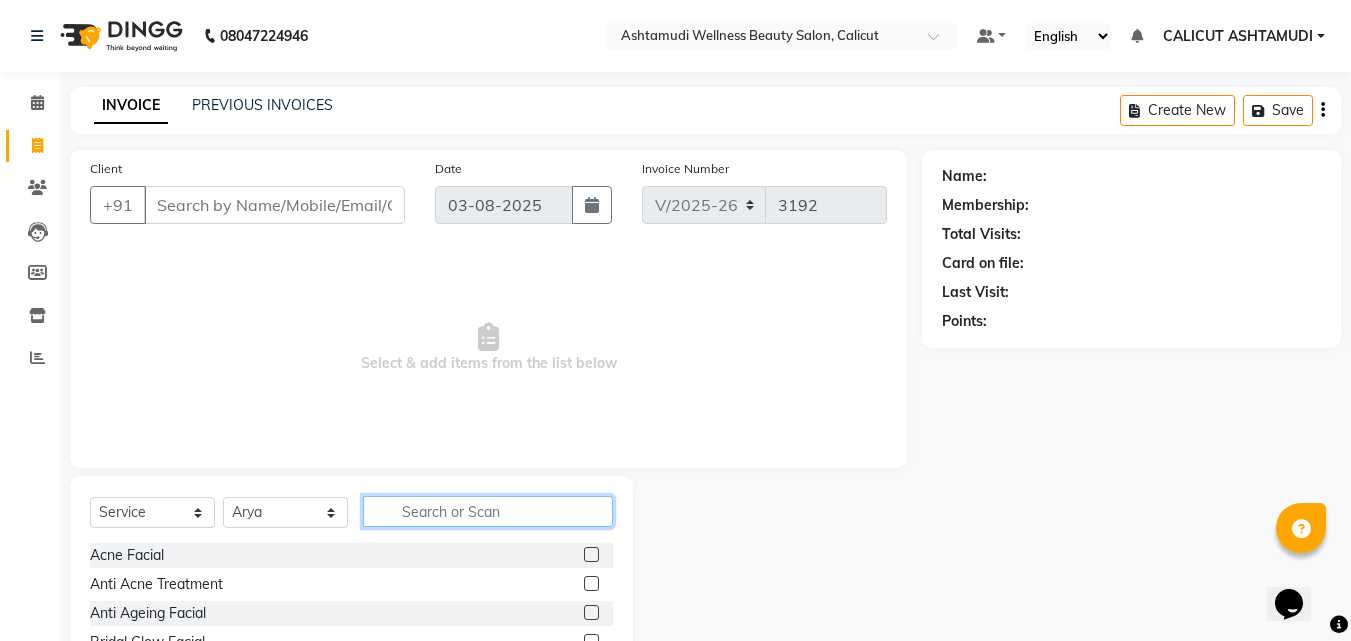 click 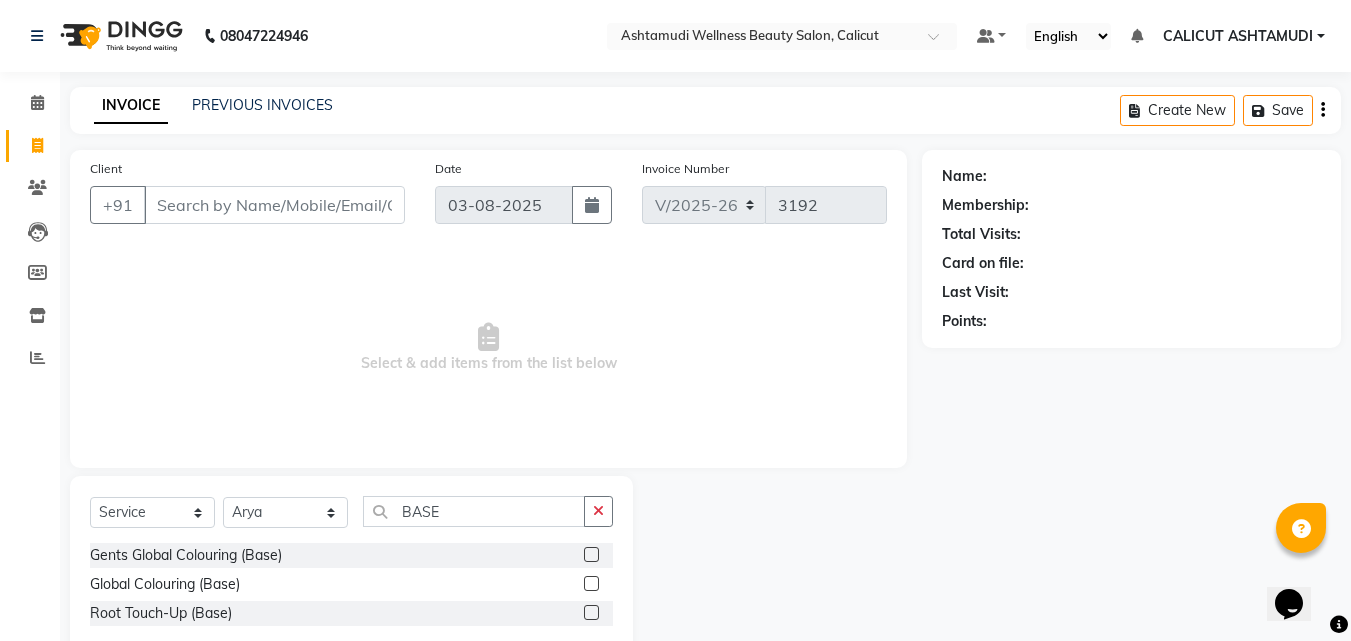 click 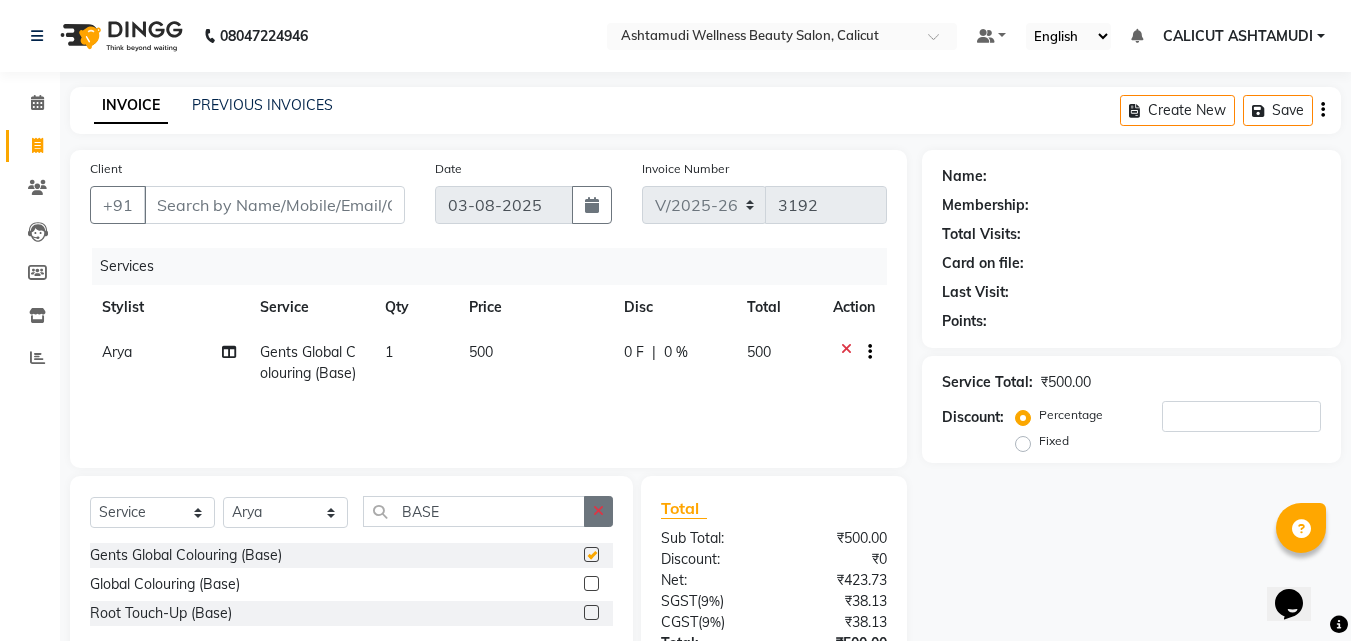 click 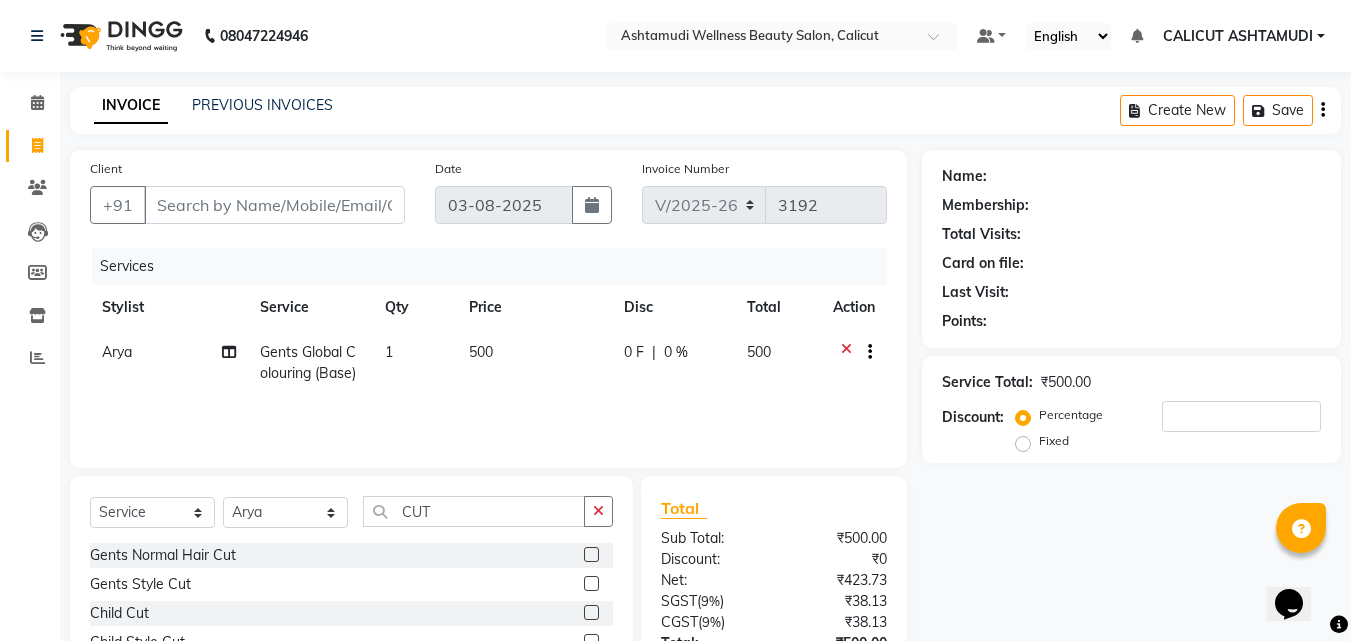 click 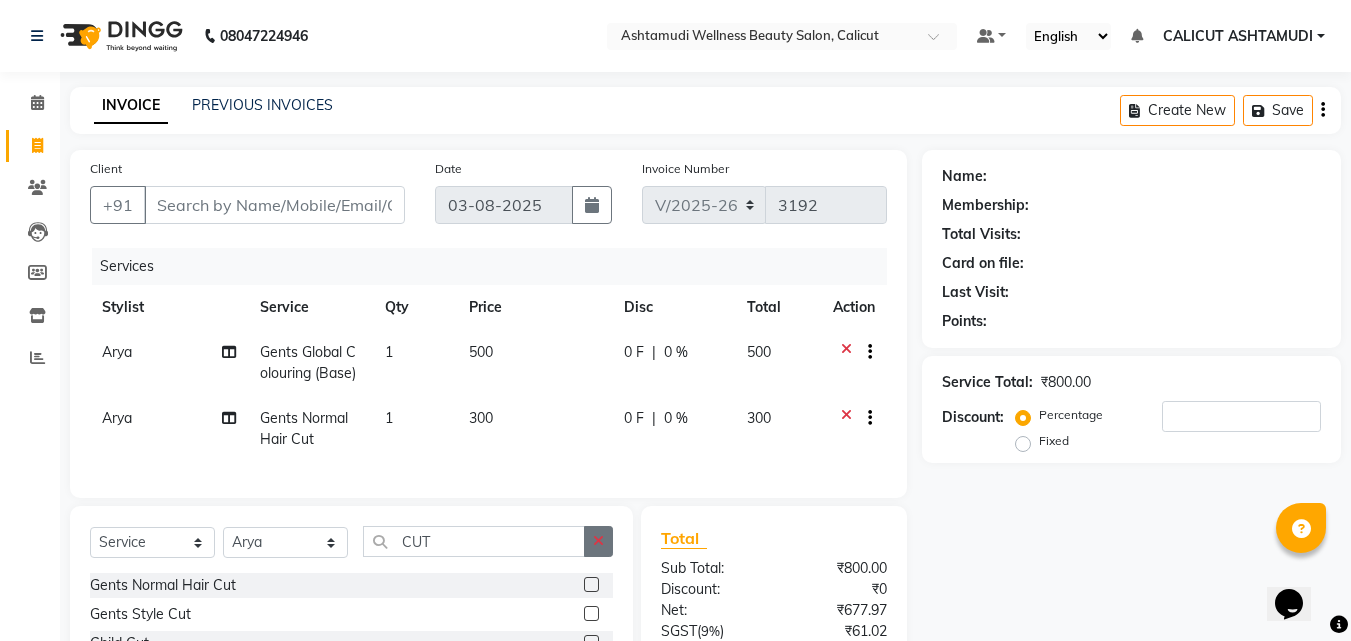 click 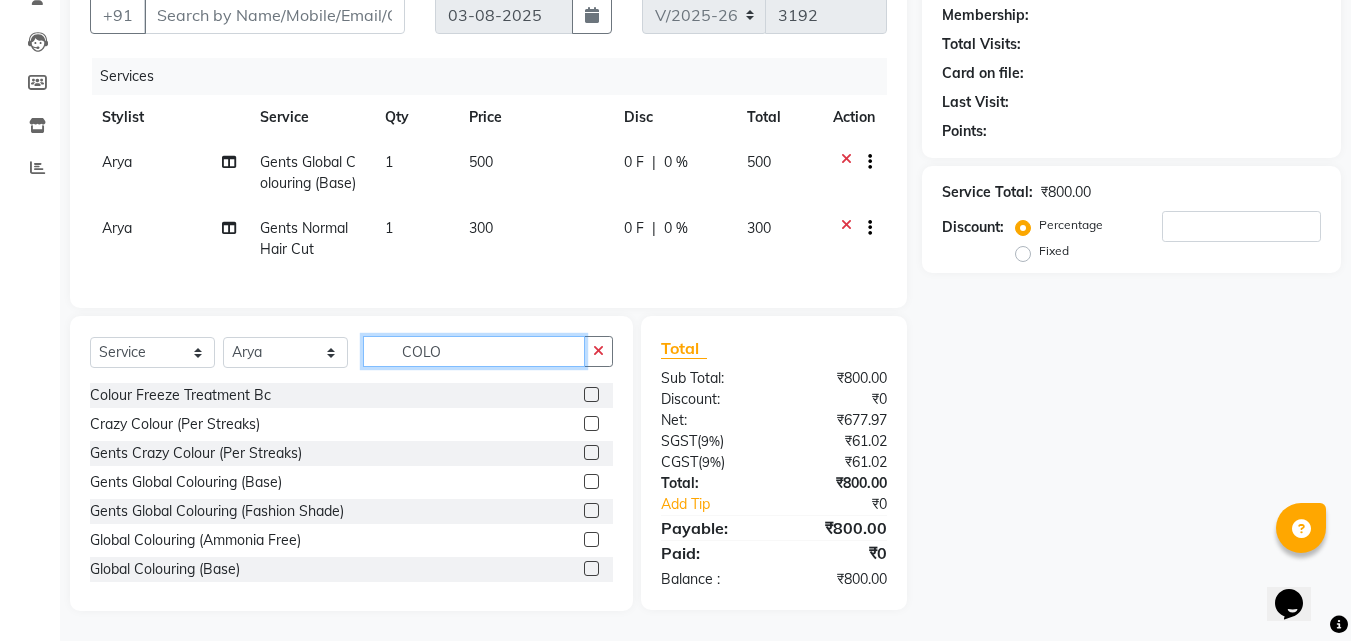 scroll, scrollTop: 205, scrollLeft: 0, axis: vertical 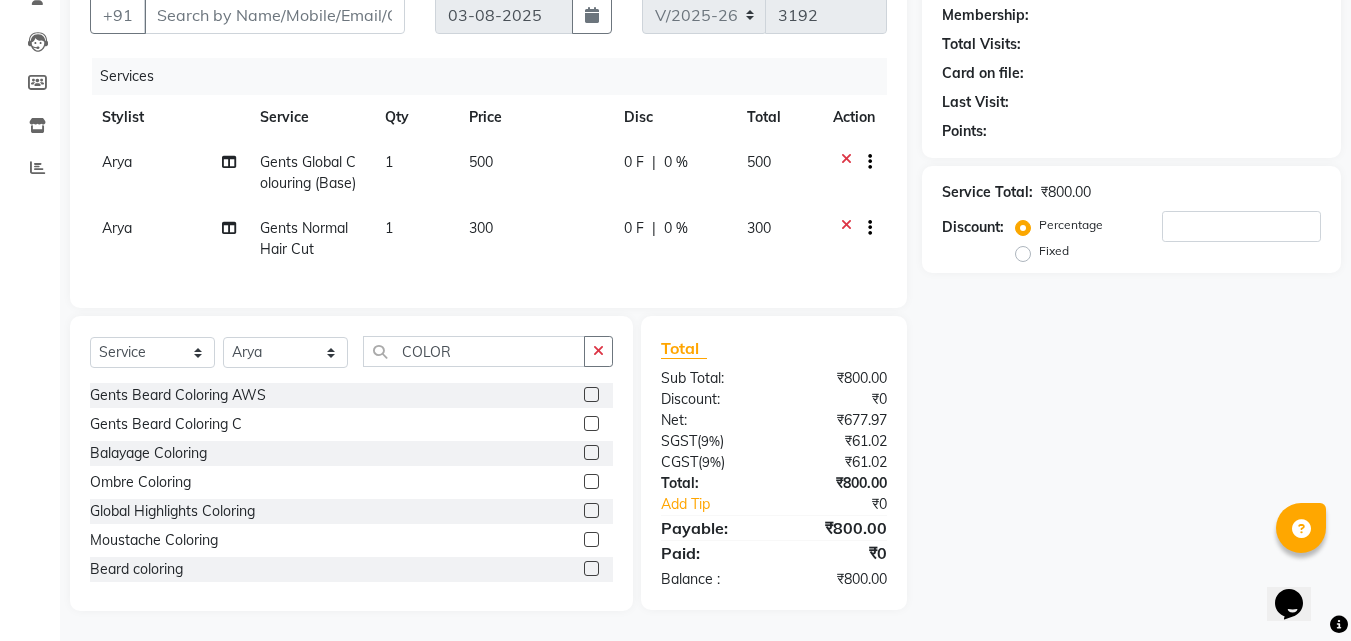 click 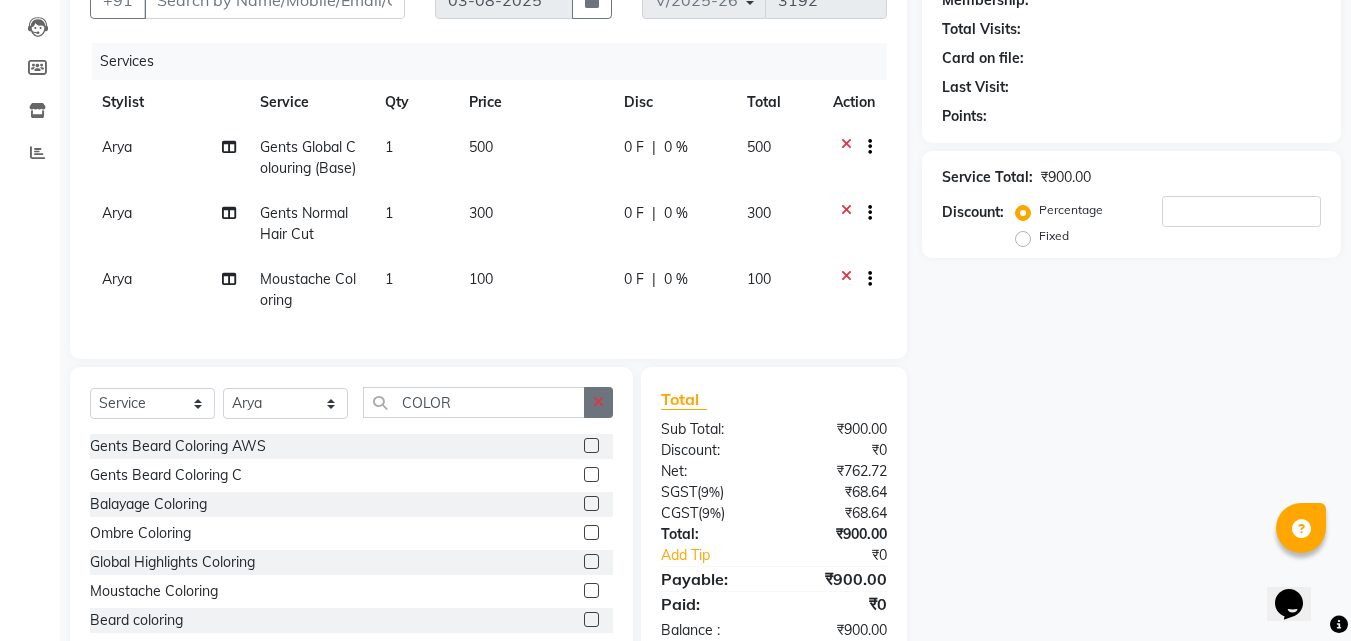 click 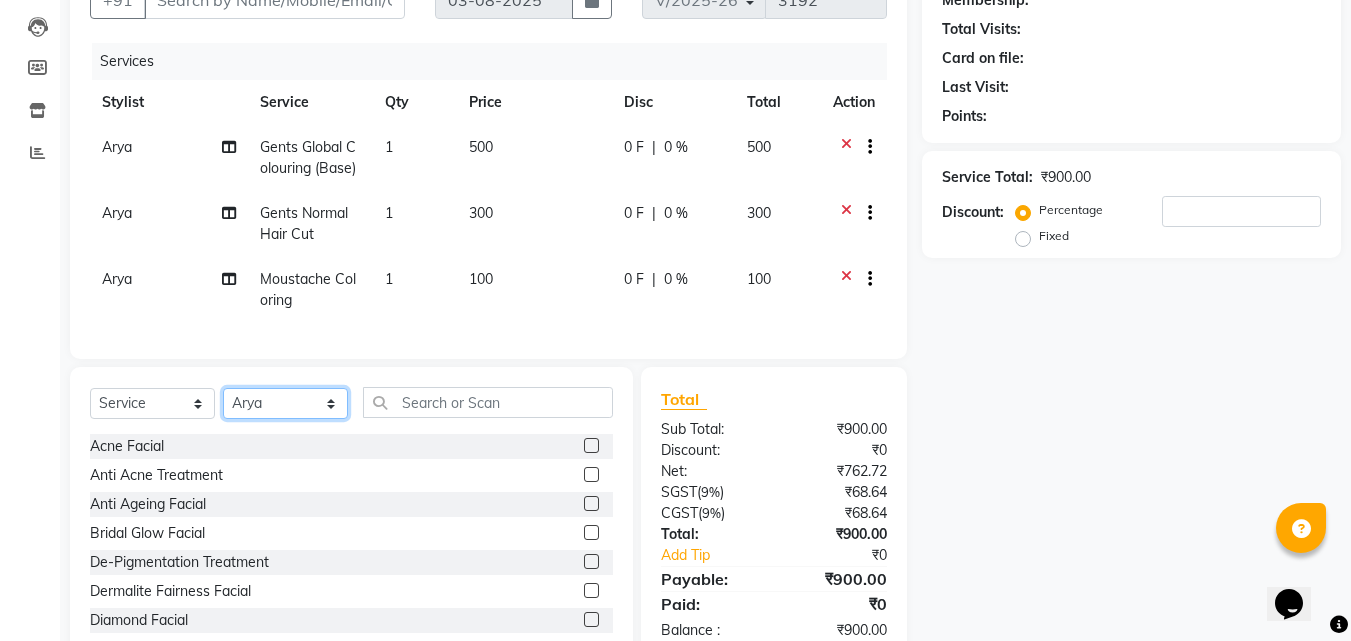 click on "Select Stylist Amala George AMBILI C ANJANA DAS ANKITHA Arya CALICUT ASHTAMUDI FRANKLY	 GRACY KRISHNA Nitesh Punam Gurung Sewan ali Sheela SUHANA  SHABU Titto" 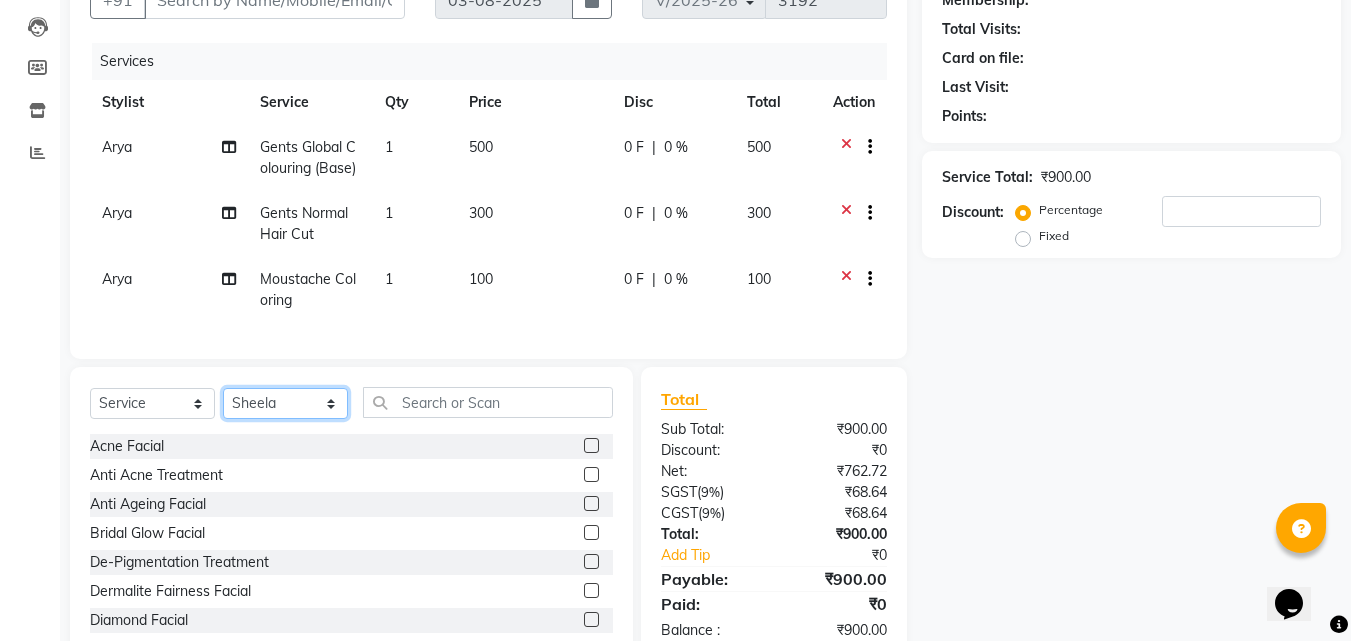 click on "Select Stylist Amala George AMBILI C ANJANA DAS ANKITHA Arya CALICUT ASHTAMUDI FRANKLY	 GRACY KRISHNA Nitesh Punam Gurung Sewan ali Sheela SUHANA  SHABU Titto" 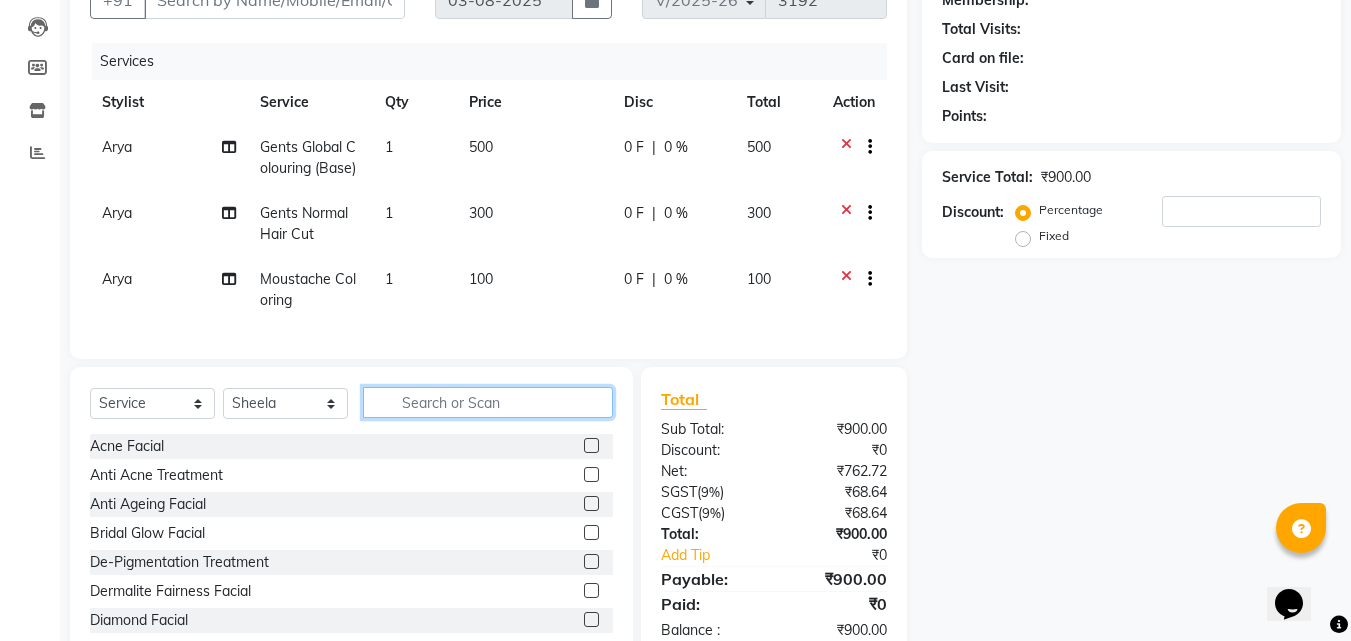 click 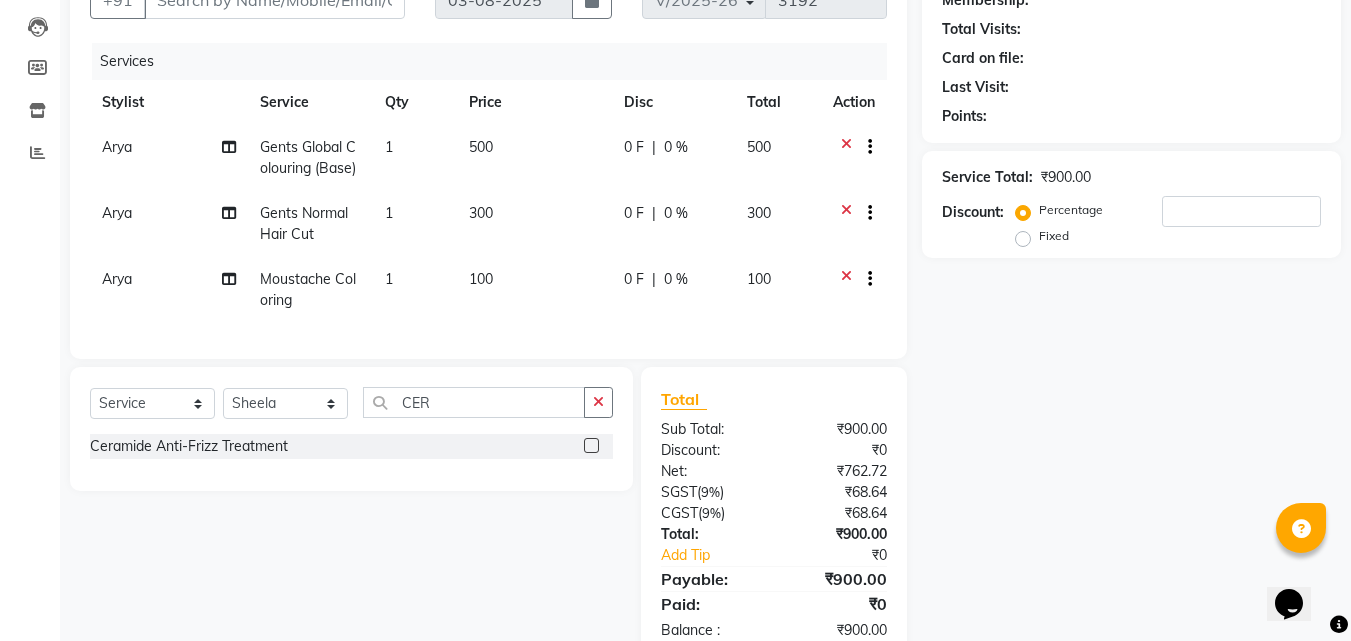 click 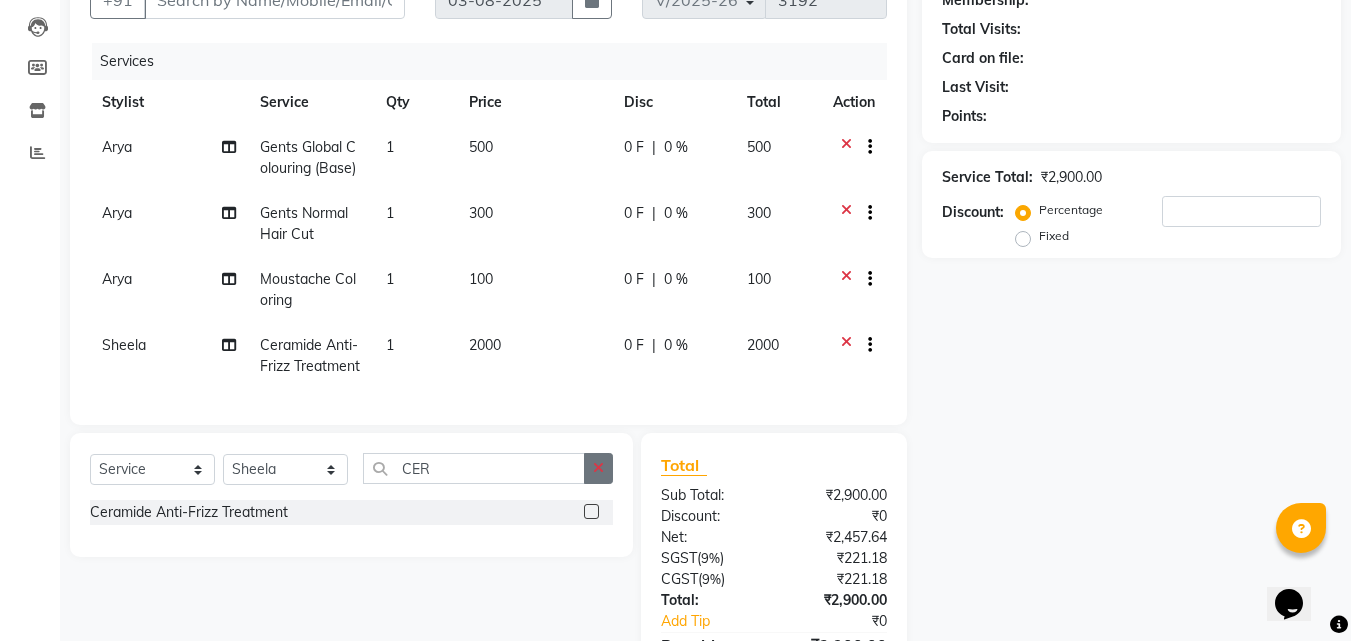 click 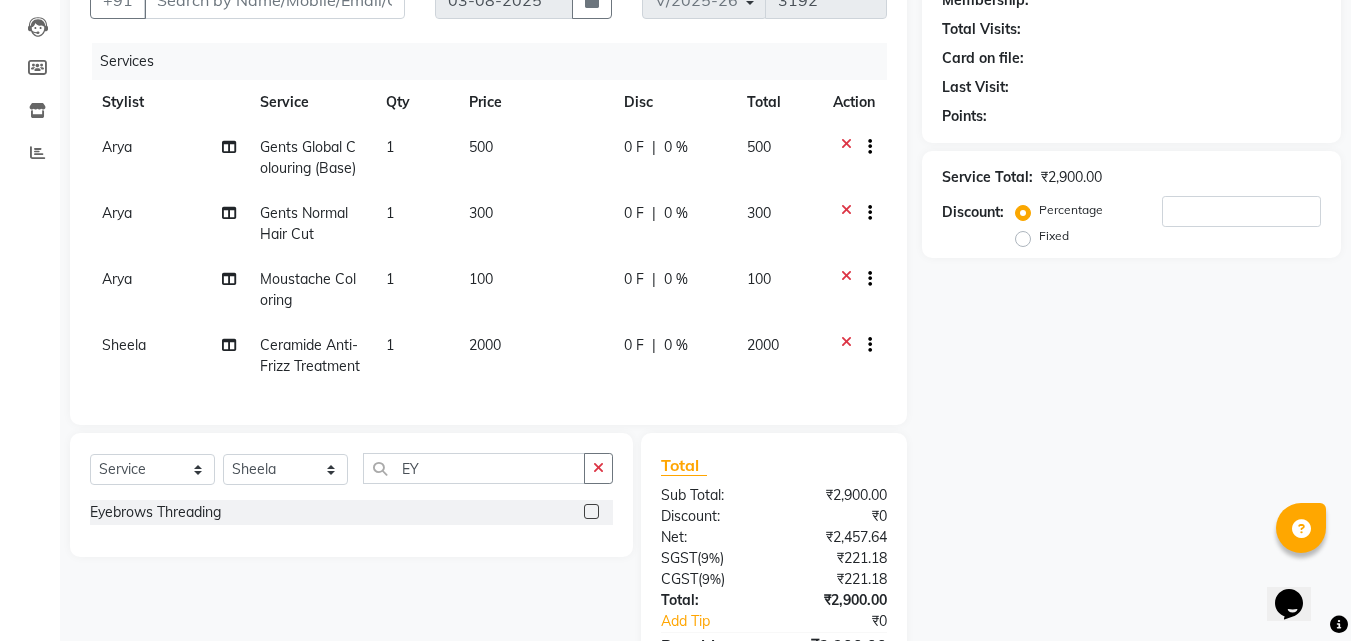 click 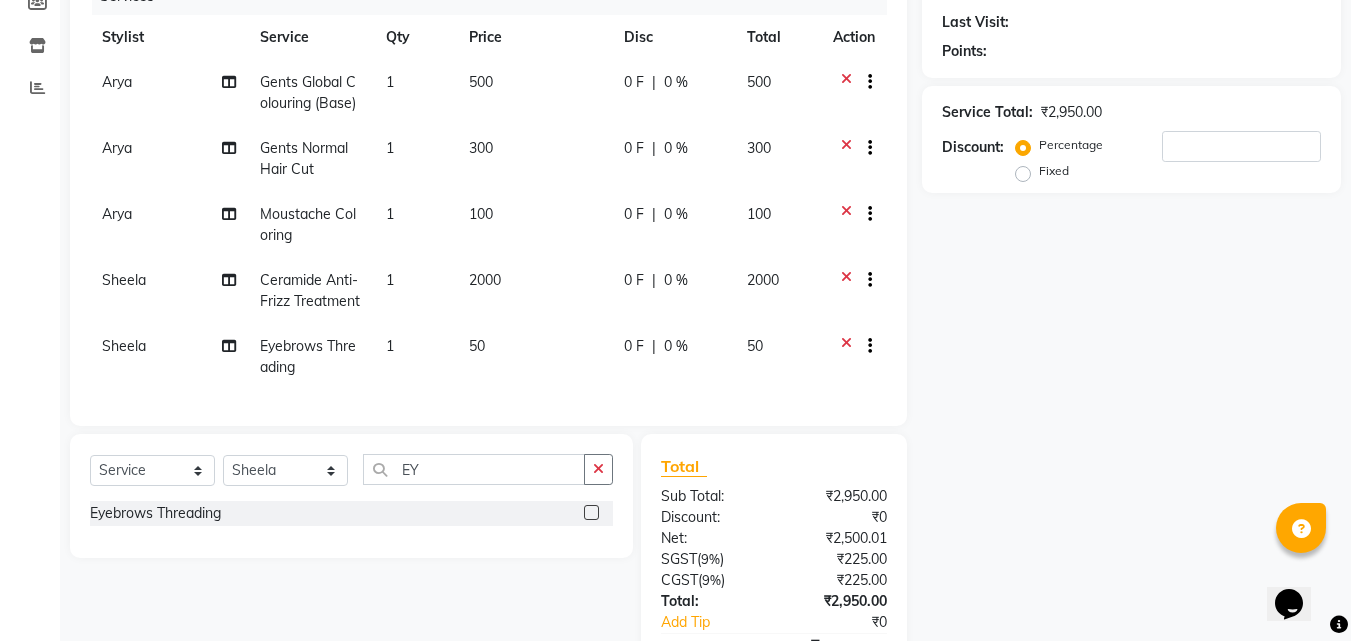 scroll, scrollTop: 305, scrollLeft: 0, axis: vertical 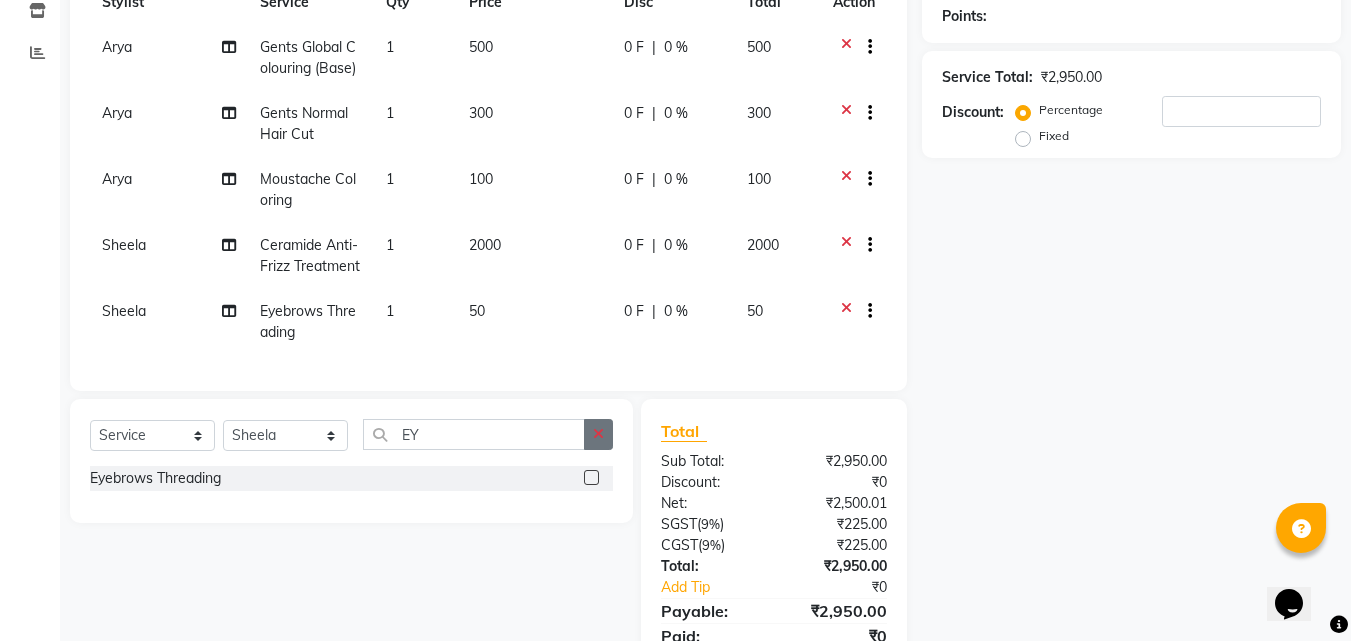 click 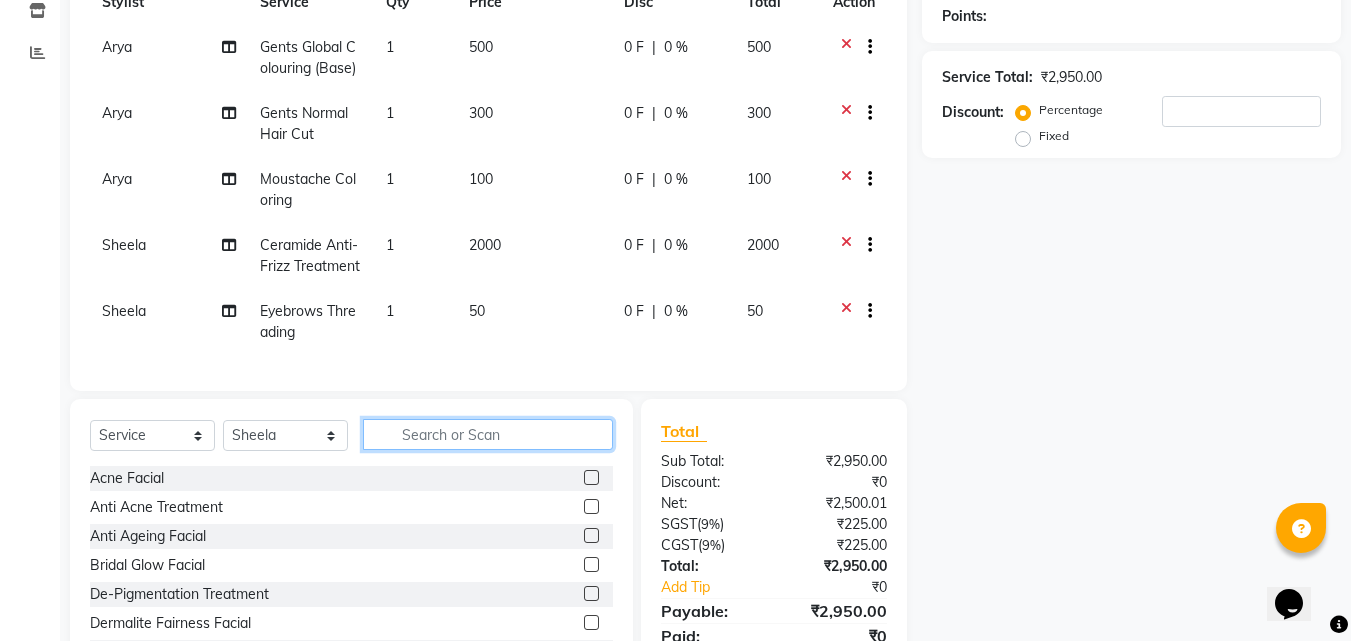 click 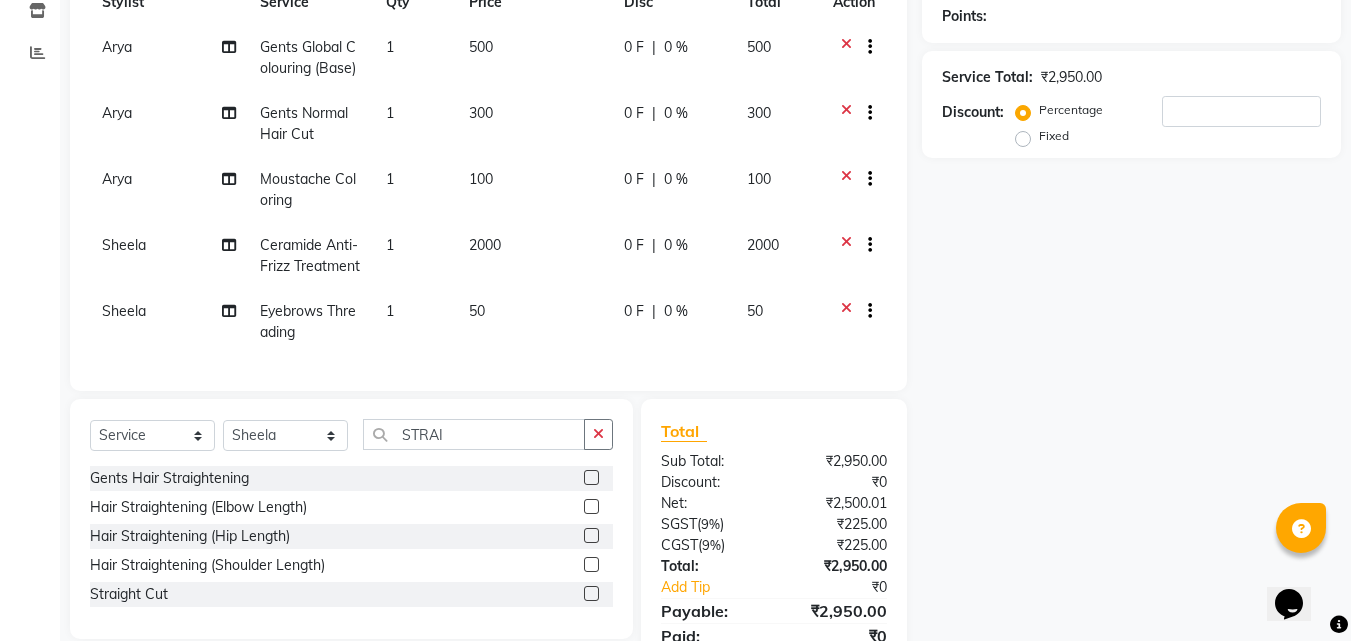 click 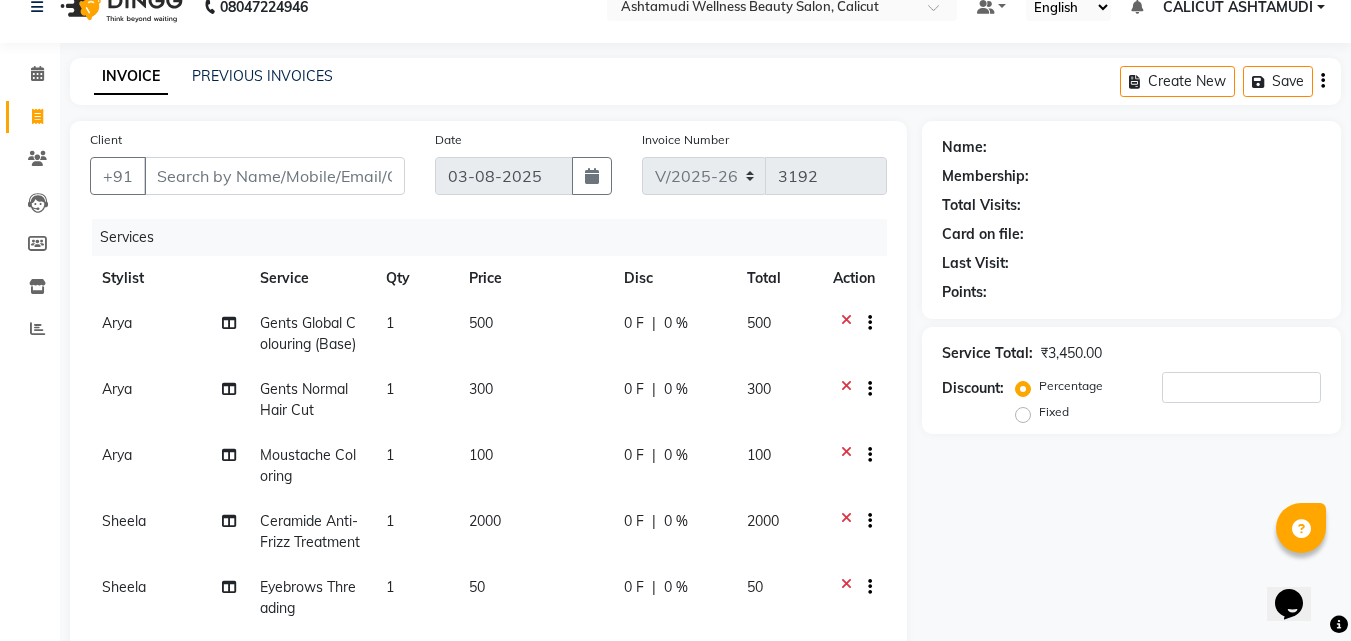 scroll, scrollTop: 5, scrollLeft: 0, axis: vertical 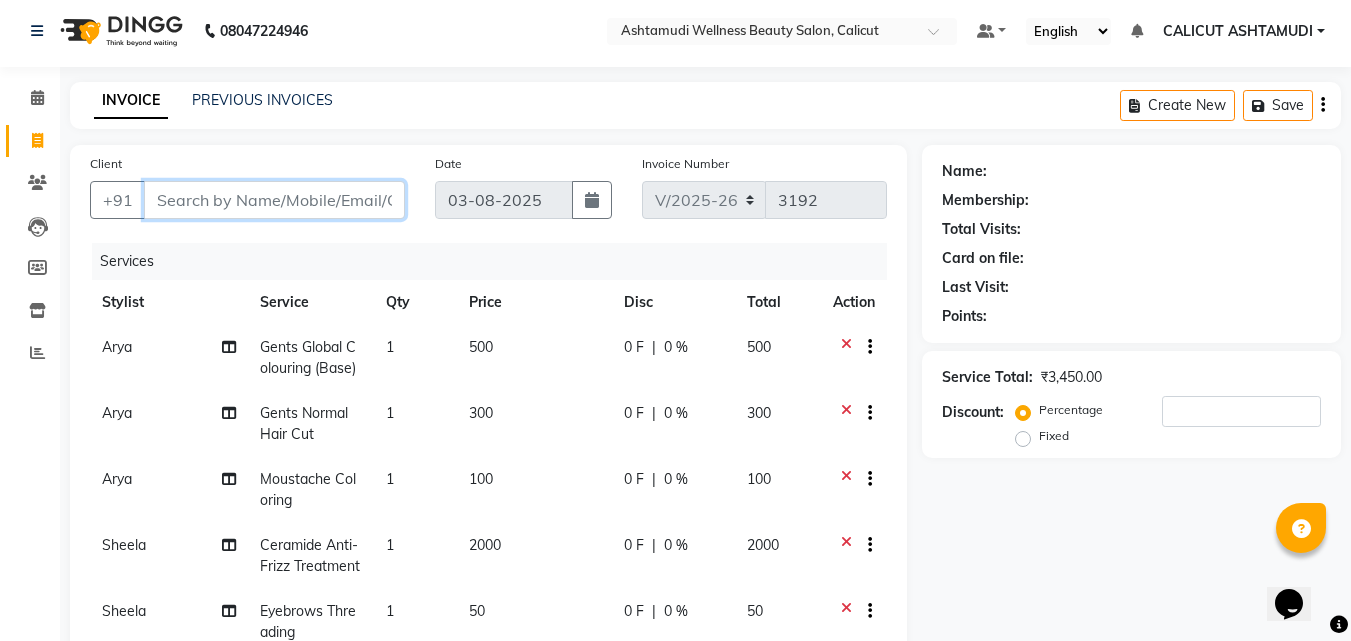 click on "Client" at bounding box center [274, 200] 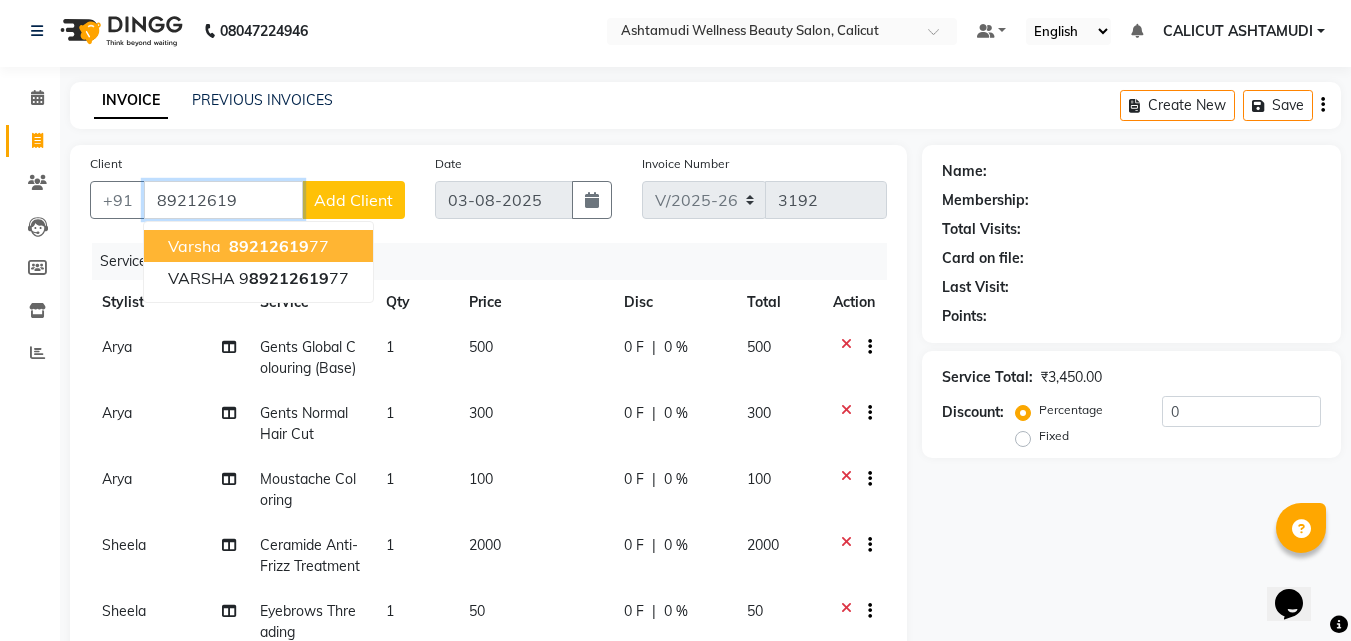 click on "89212619" at bounding box center (269, 246) 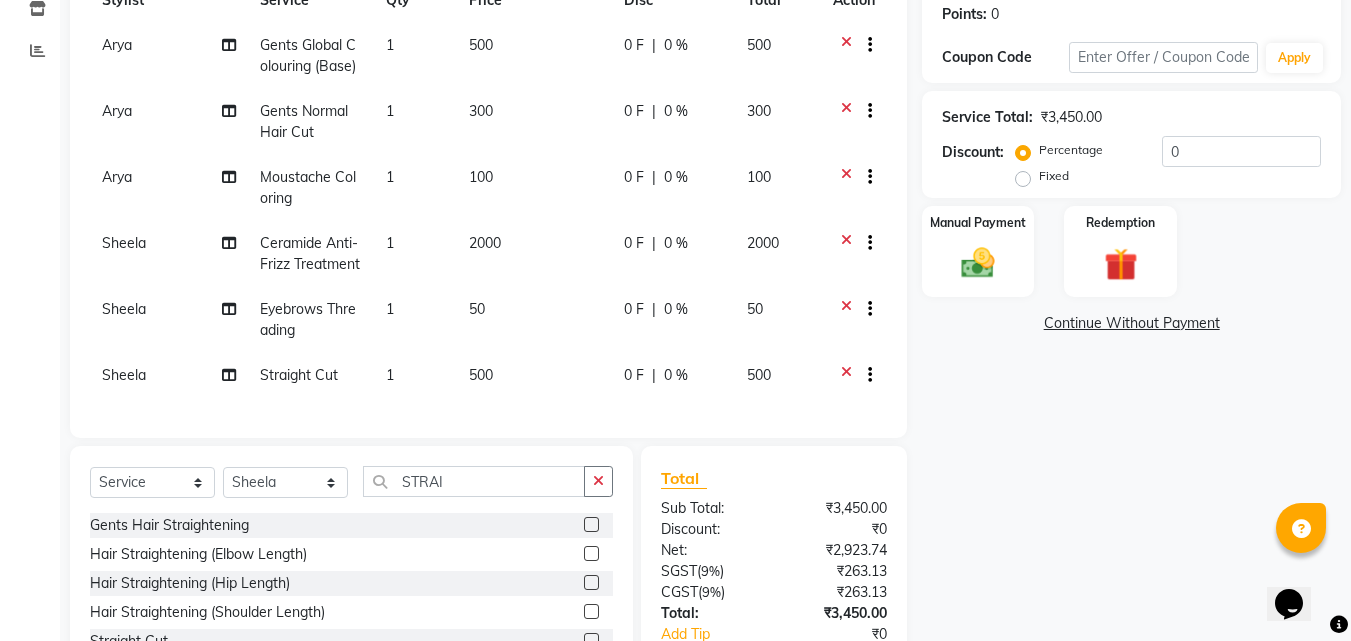 scroll, scrollTop: 405, scrollLeft: 0, axis: vertical 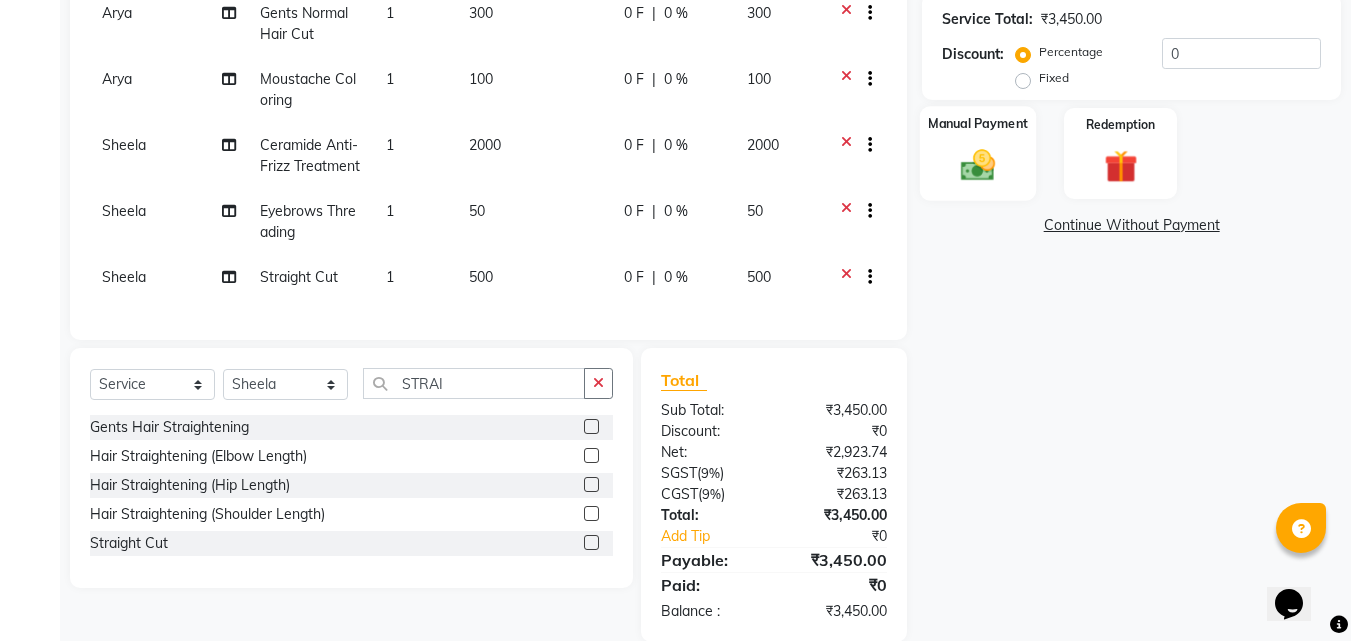 click 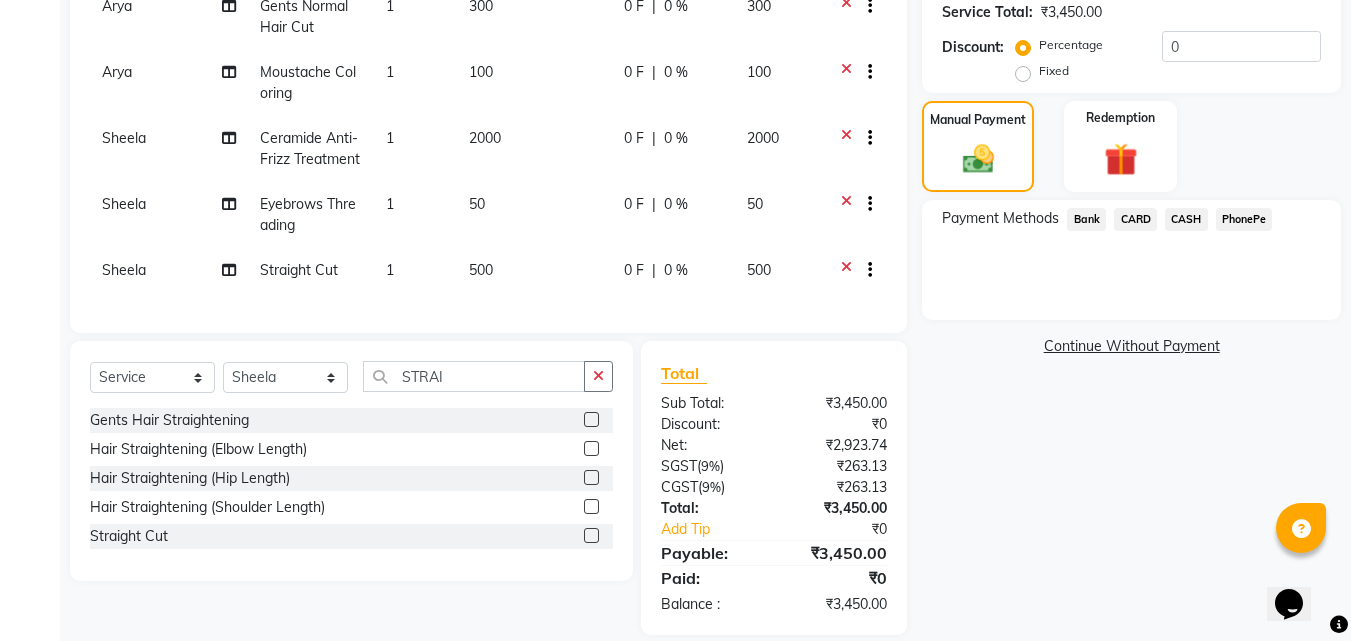 scroll, scrollTop: 451, scrollLeft: 0, axis: vertical 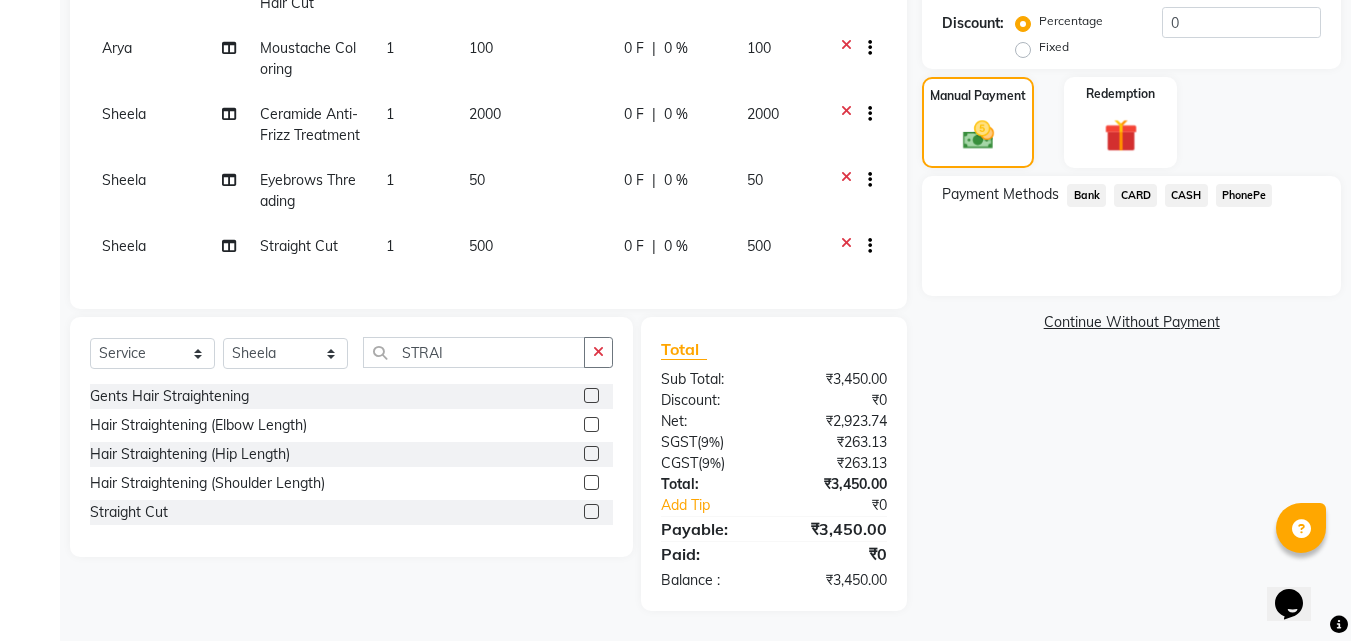 click on "PhonePe" 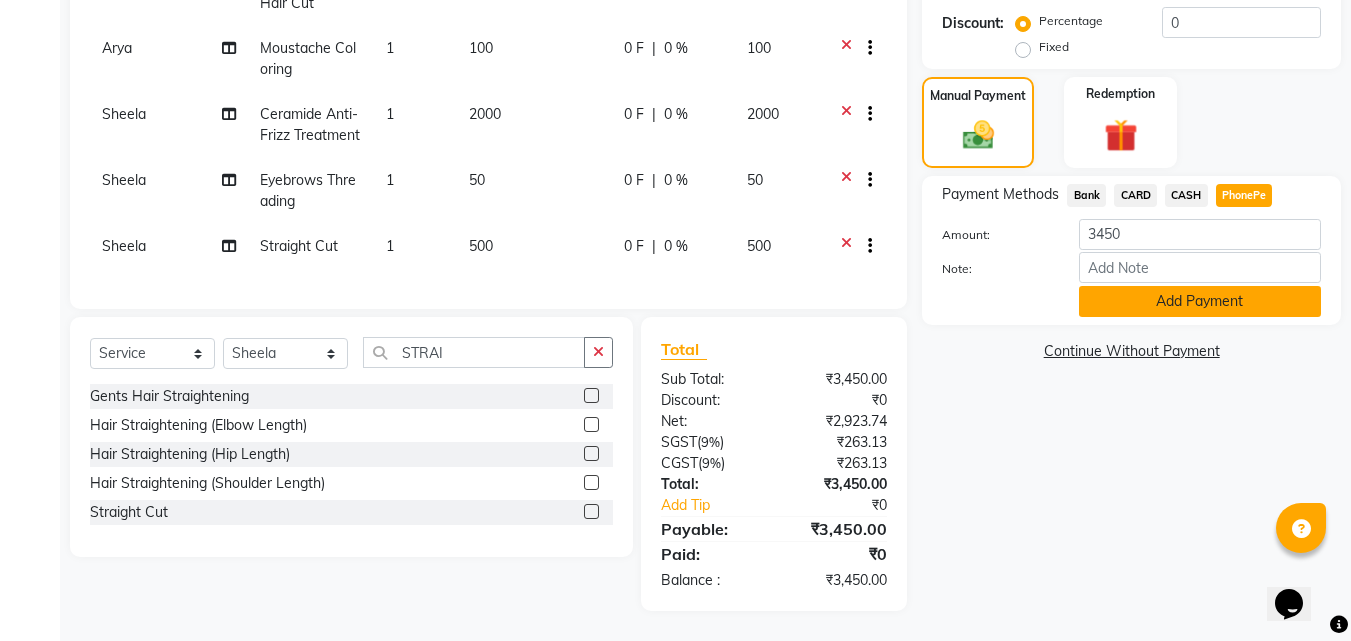 click on "Add Payment" 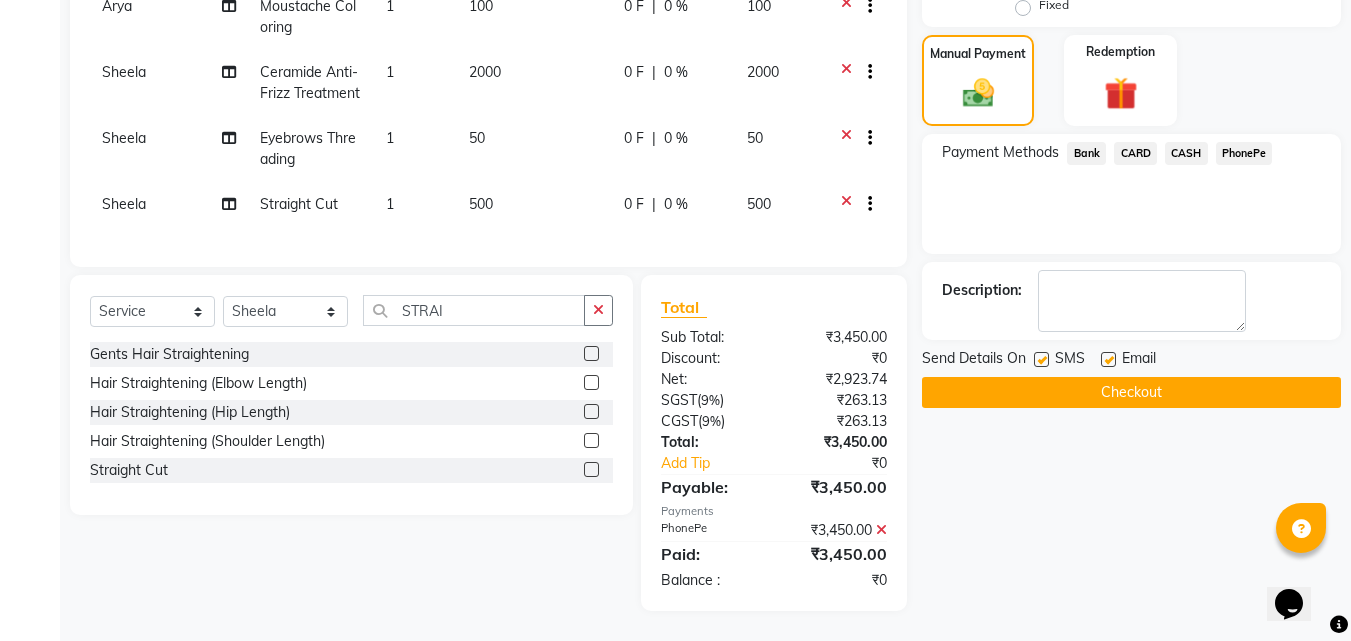 scroll, scrollTop: 493, scrollLeft: 0, axis: vertical 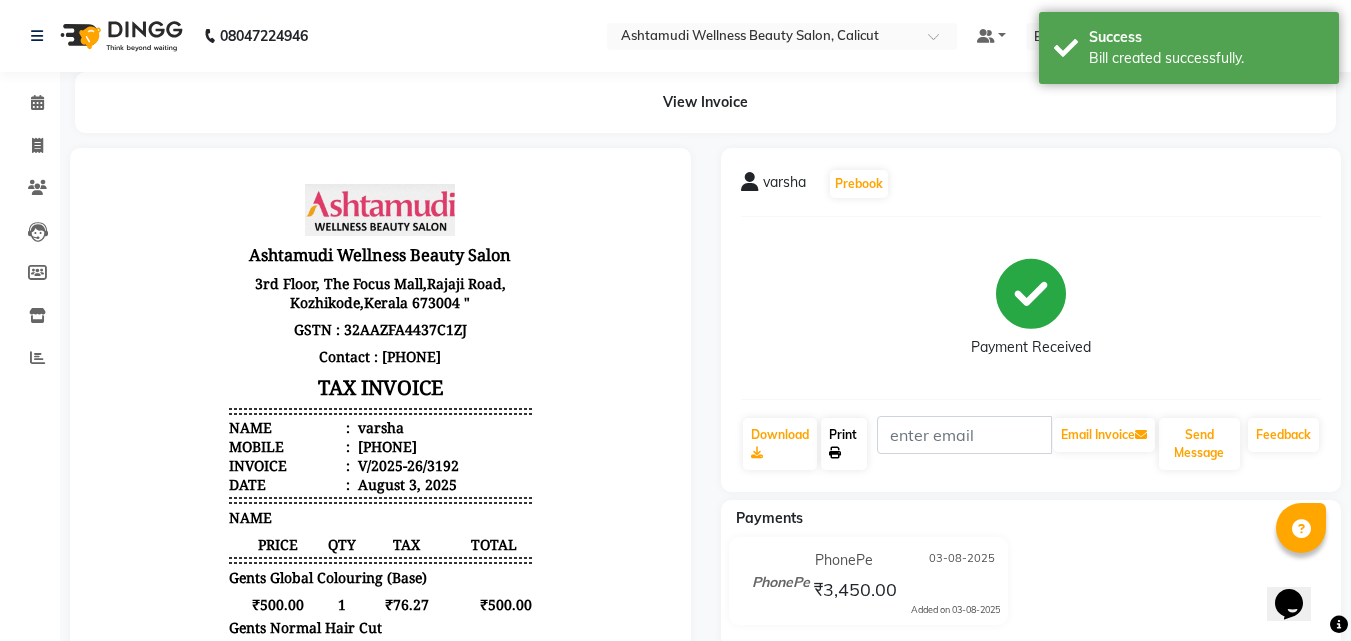 click on "Print" 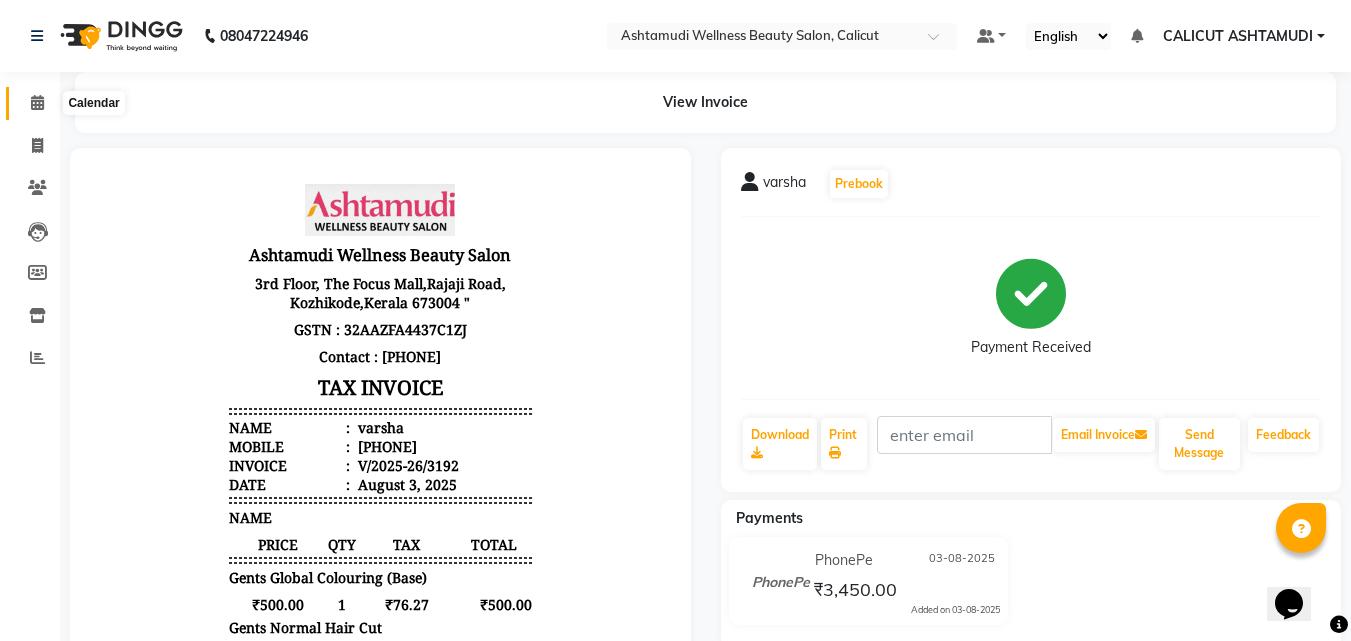 click 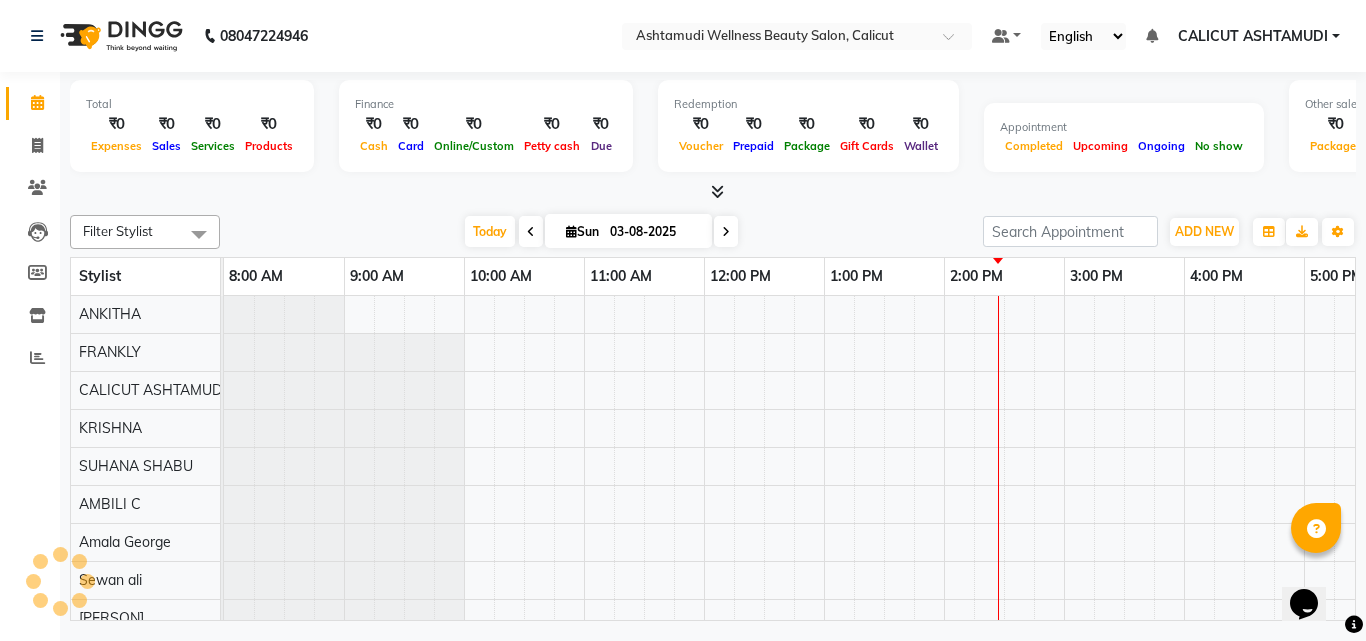 scroll, scrollTop: 0, scrollLeft: 0, axis: both 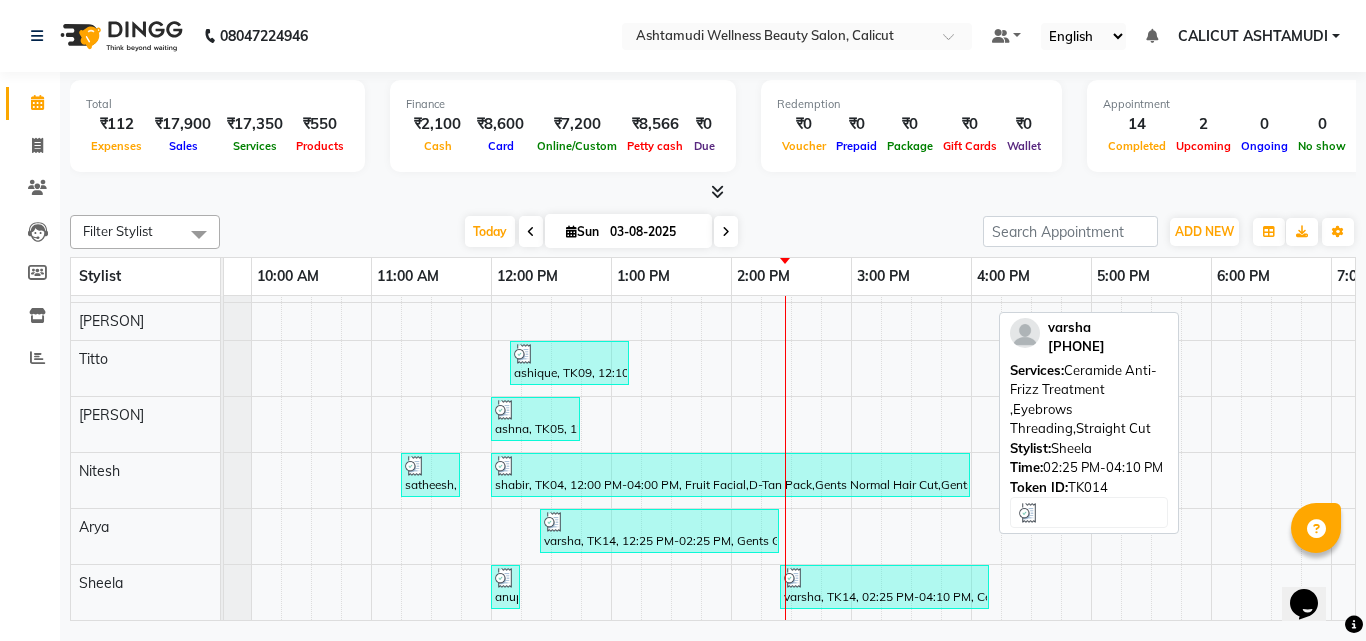 click on "varsha, TK14, 02:25 PM-04:10 PM, Ceramide Anti-Frizz Treatment ,Eyebrows Threading,Straight Cut" at bounding box center [884, 587] 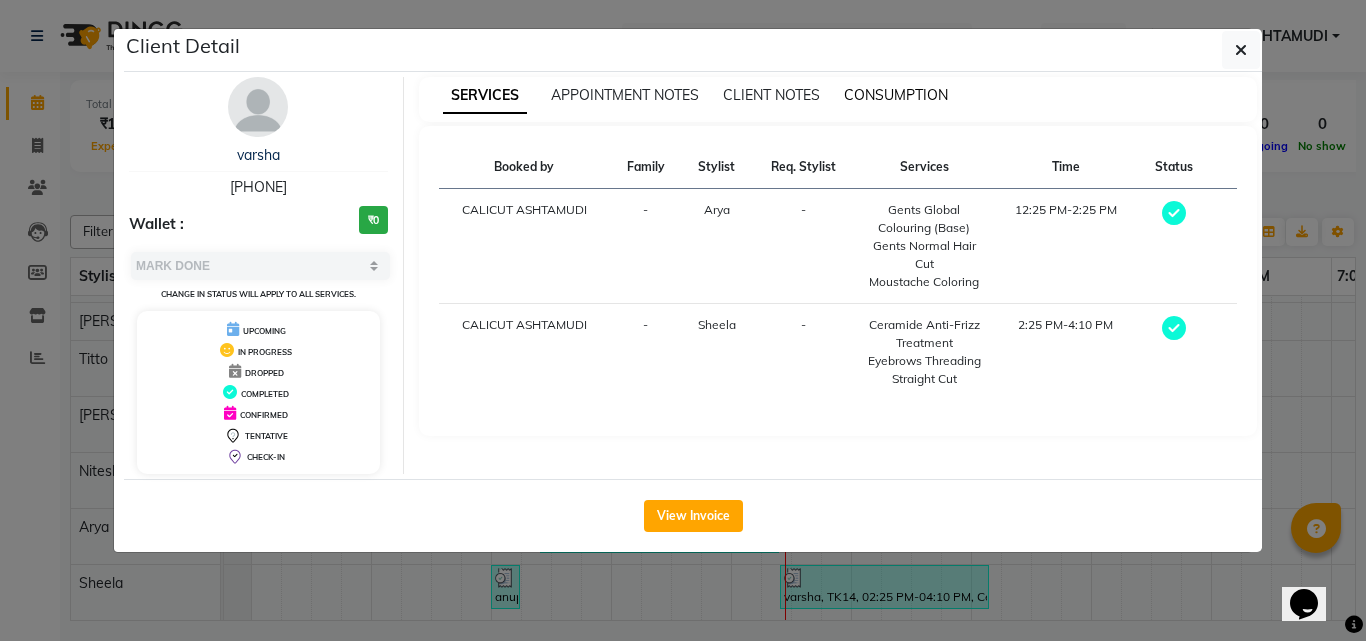 click on "CONSUMPTION" at bounding box center [896, 95] 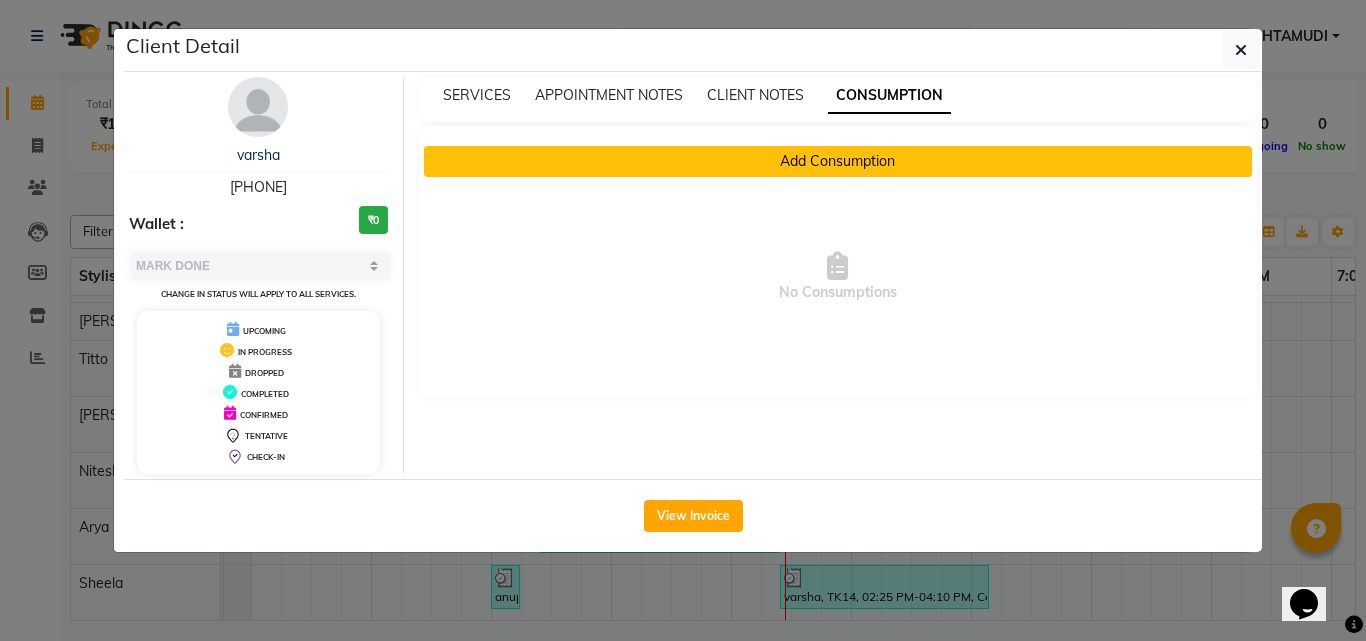click on "Add Consumption" at bounding box center [838, 161] 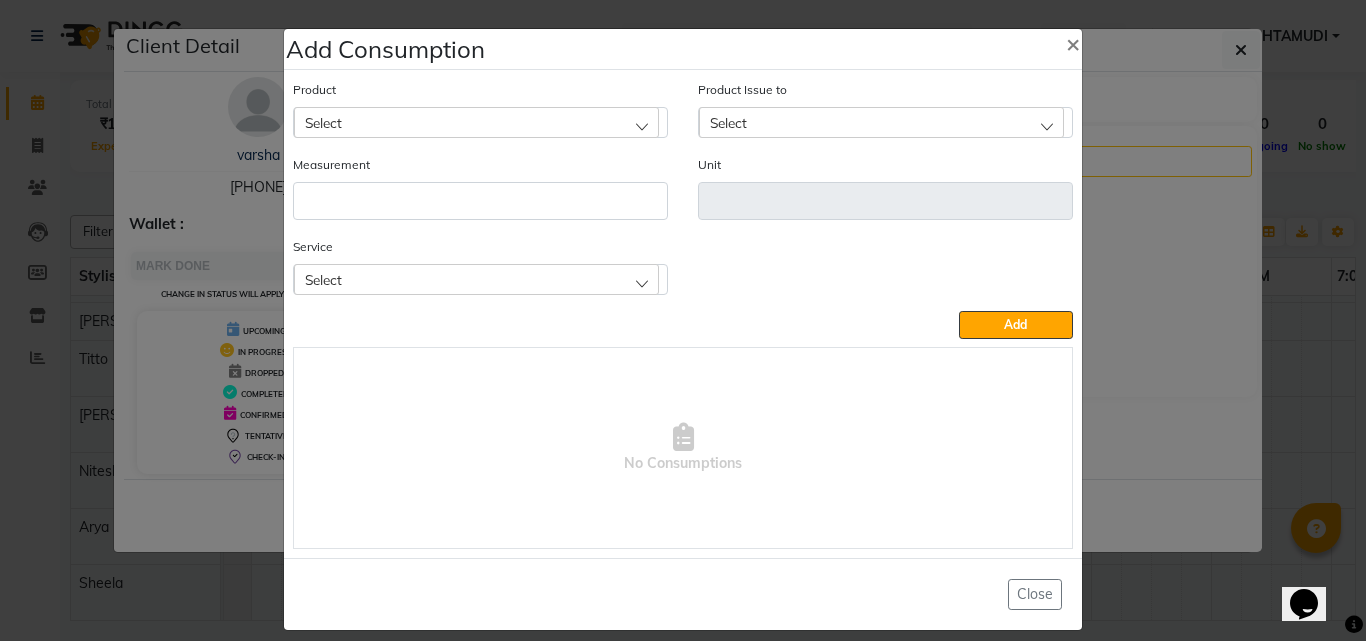 click on "Select" 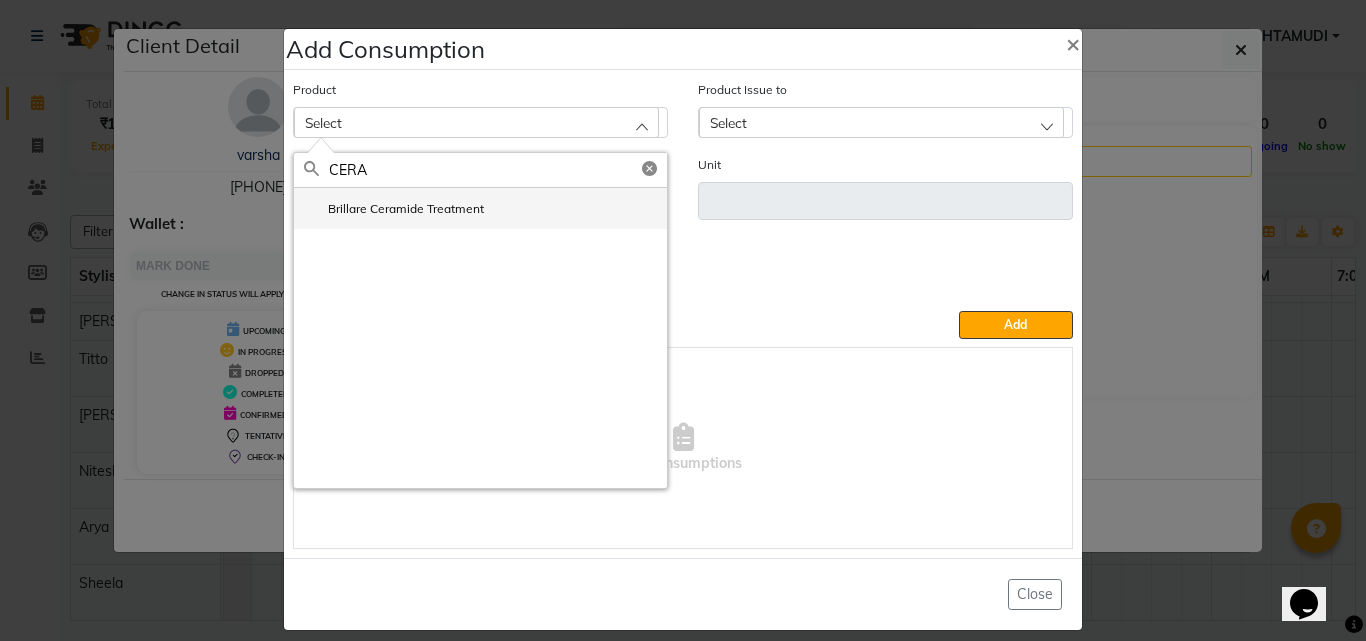 click on "Brillare Ceramide Treatment" 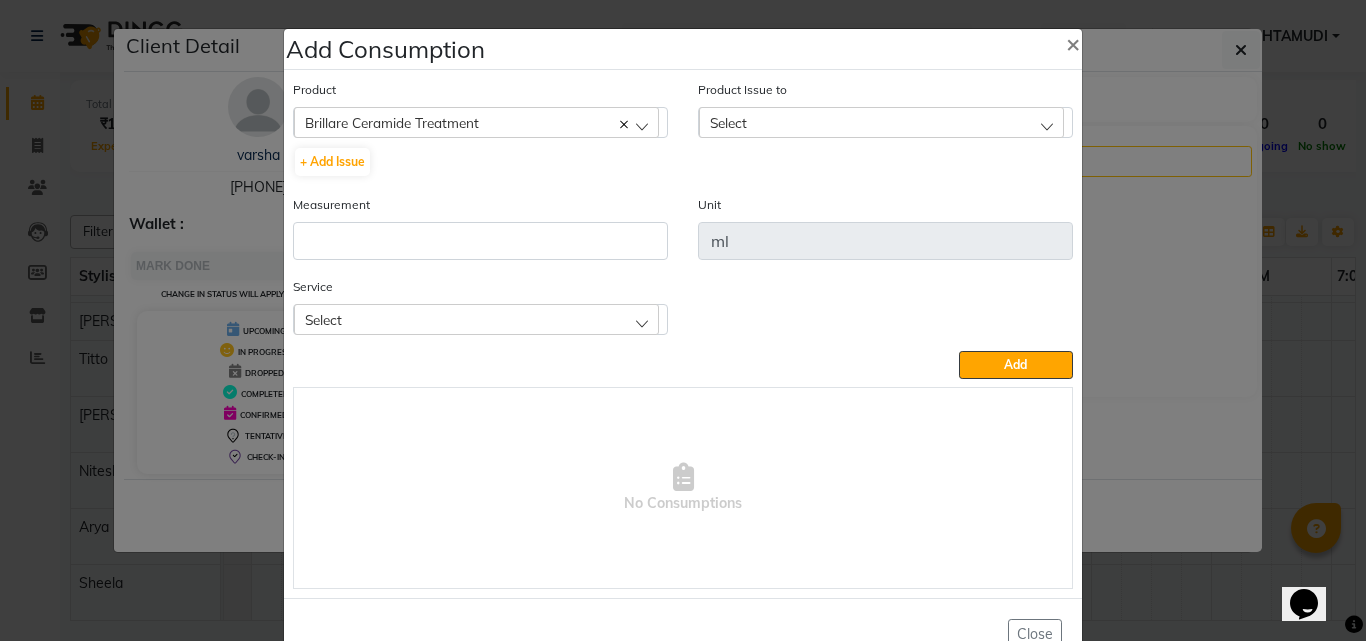 click on "Select" 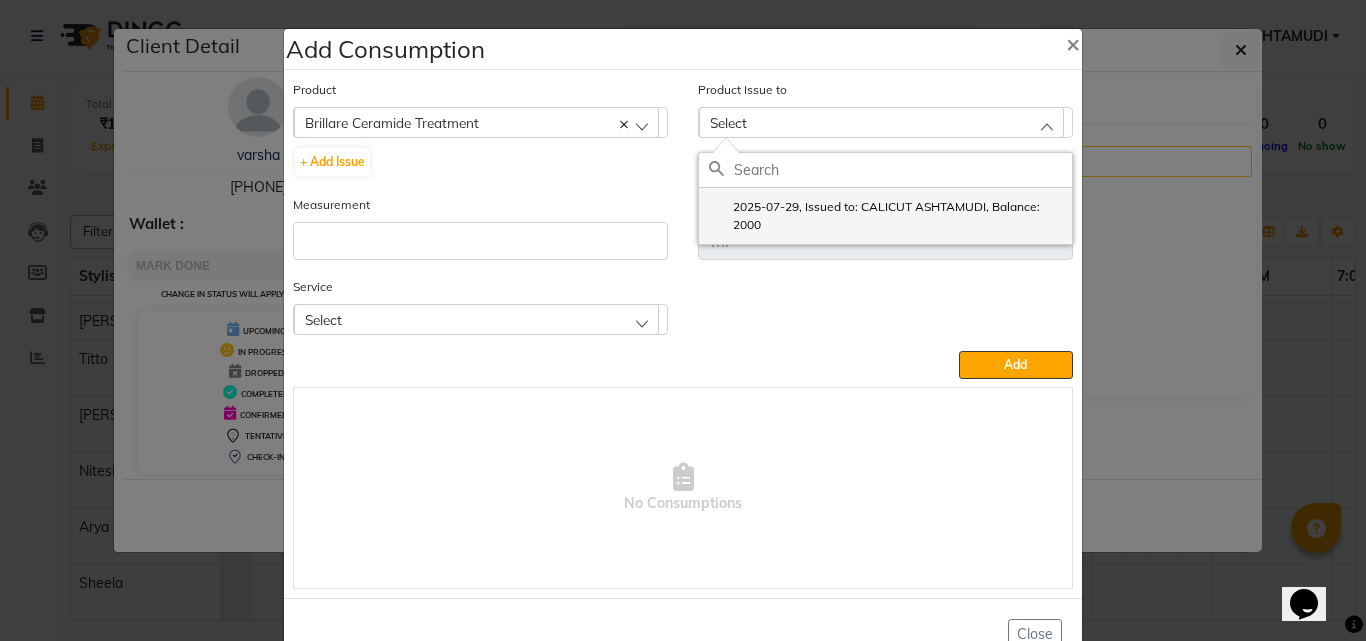 drag, startPoint x: 763, startPoint y: 220, endPoint x: 606, endPoint y: 225, distance: 157.0796 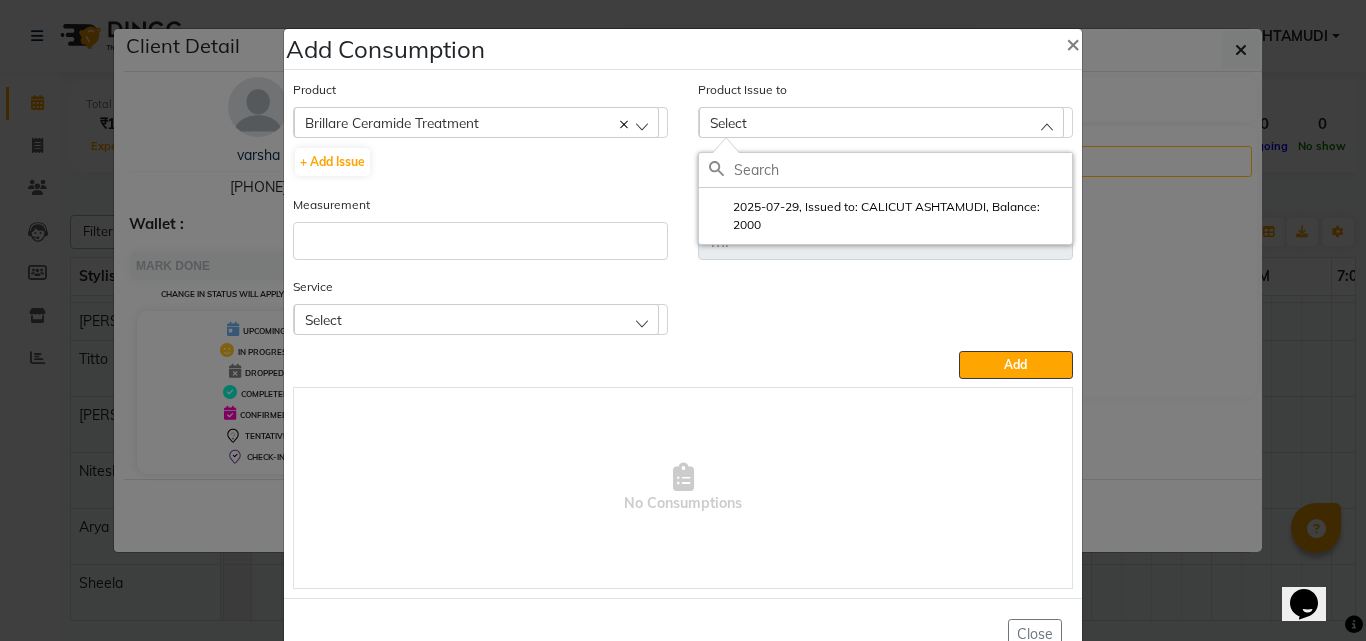 click on "2025-07-29, Issued to: CALICUT ASHTAMUDI, Balance: 2000" 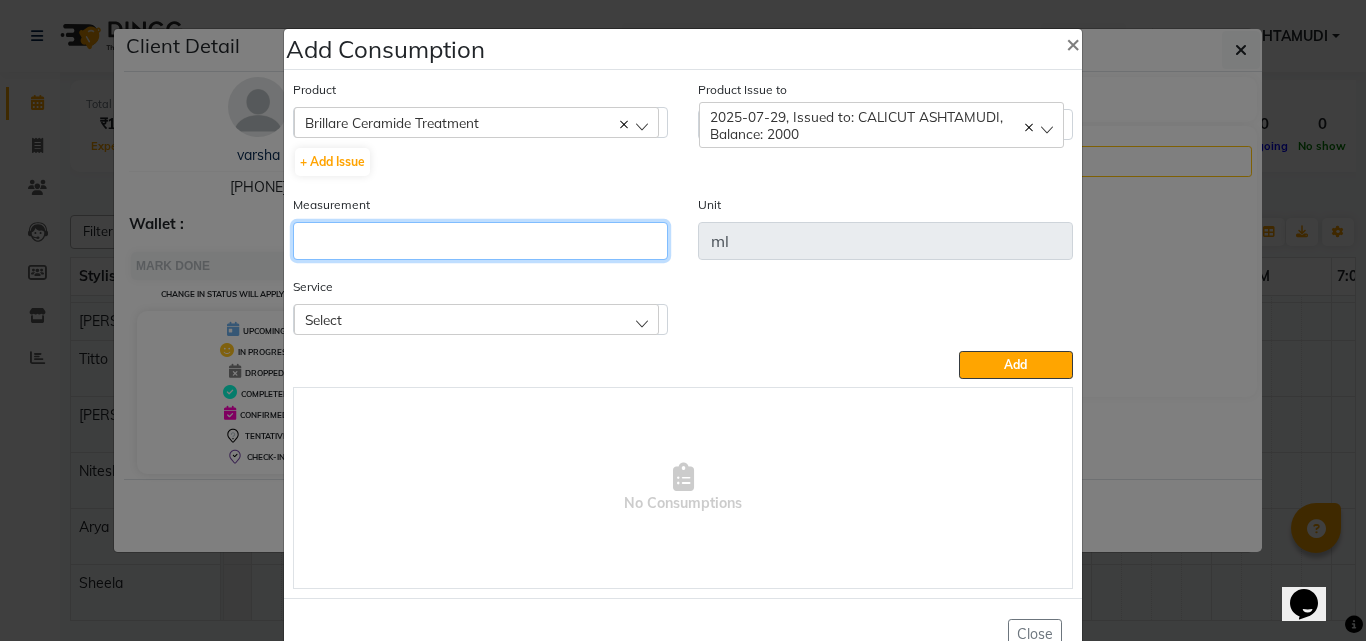 click 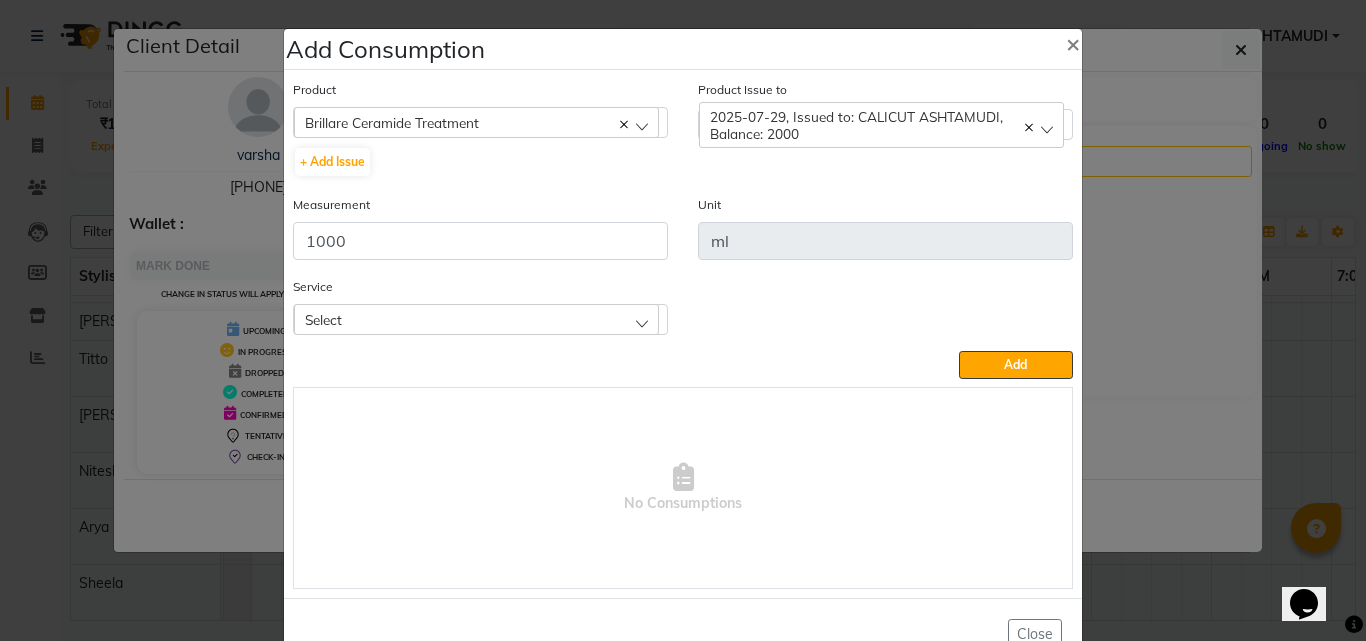 click on "Select" 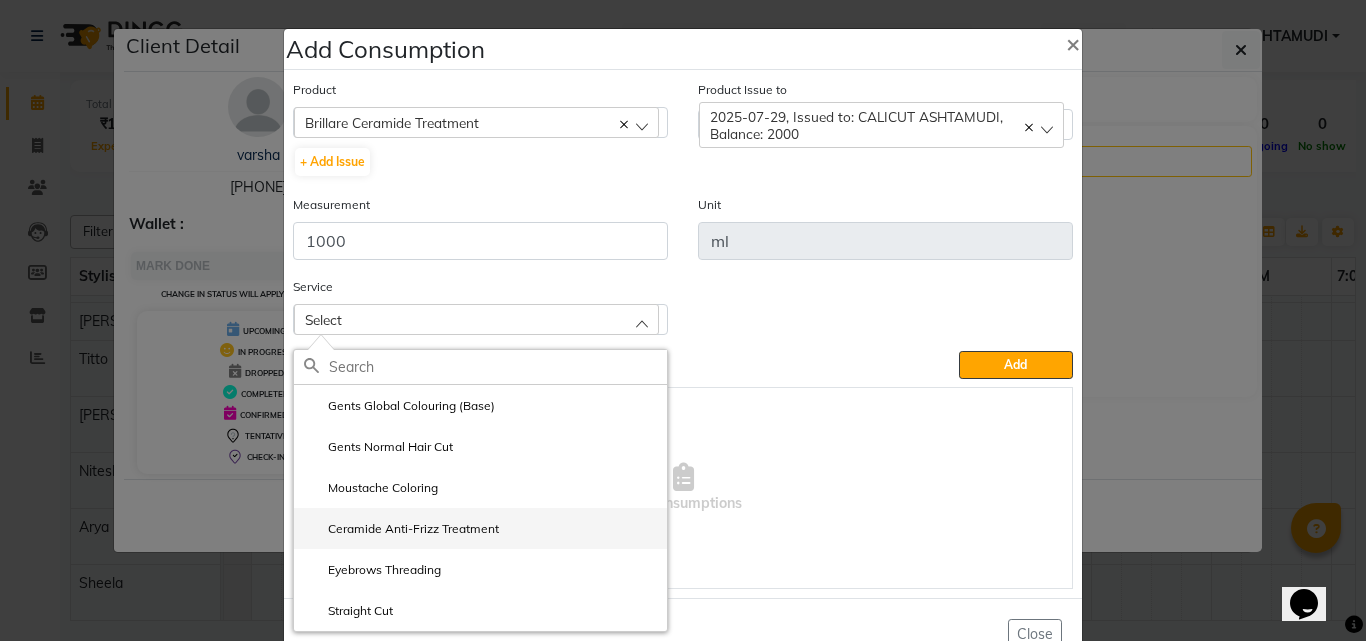 click on "Ceramide Anti-Frizz Treatment" 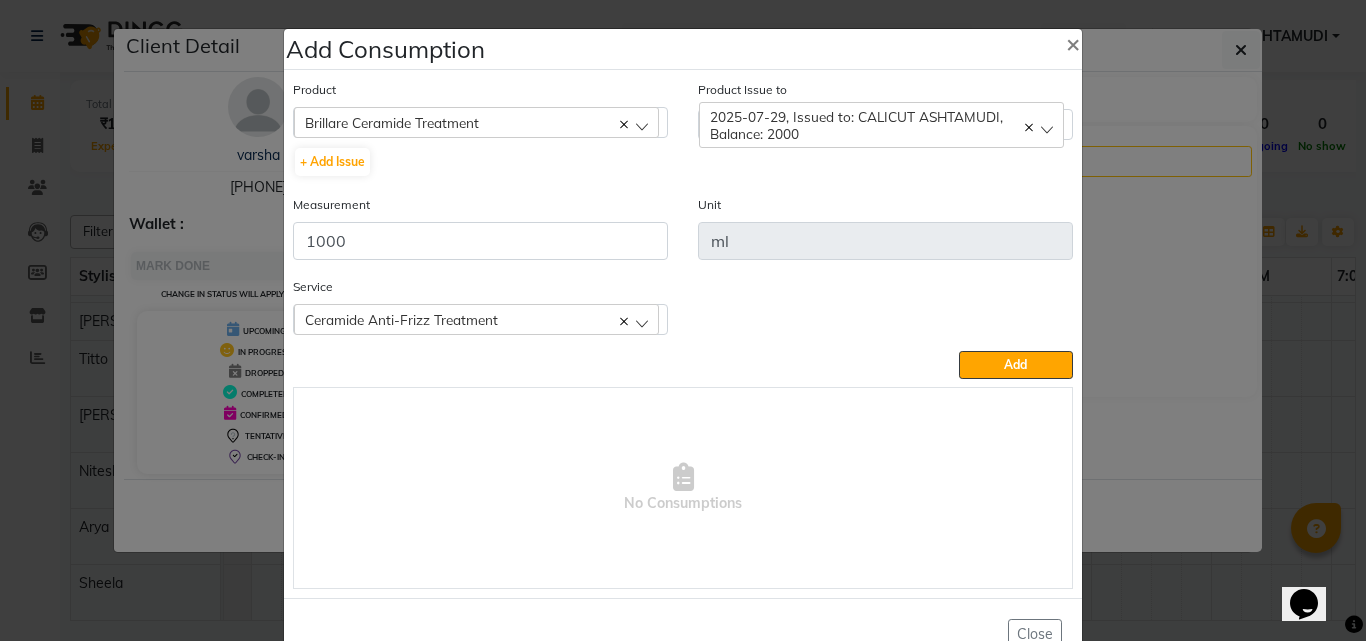 click on "Product  Brillare Ceramide Treatment  051/ Studio White Weekly 15Ml  + Add Issue  Product Issue to  2025-07-29, Issued to: CALICUT ASHTAMUDI, Balance: 2000  2025-07-29, Issued to: CALICUT ASHTAMUDI, Balance: 2000 Measurement 1000 Unit ml Service   Ceramide Anti-Frizz Treatment   Gents Global Colouring (Base)  Gents Normal Hair Cut  Moustache Coloring			  Ceramide Anti-Frizz Treatment   Eyebrows Threading  Straight Cut  Add   No Consumptions" 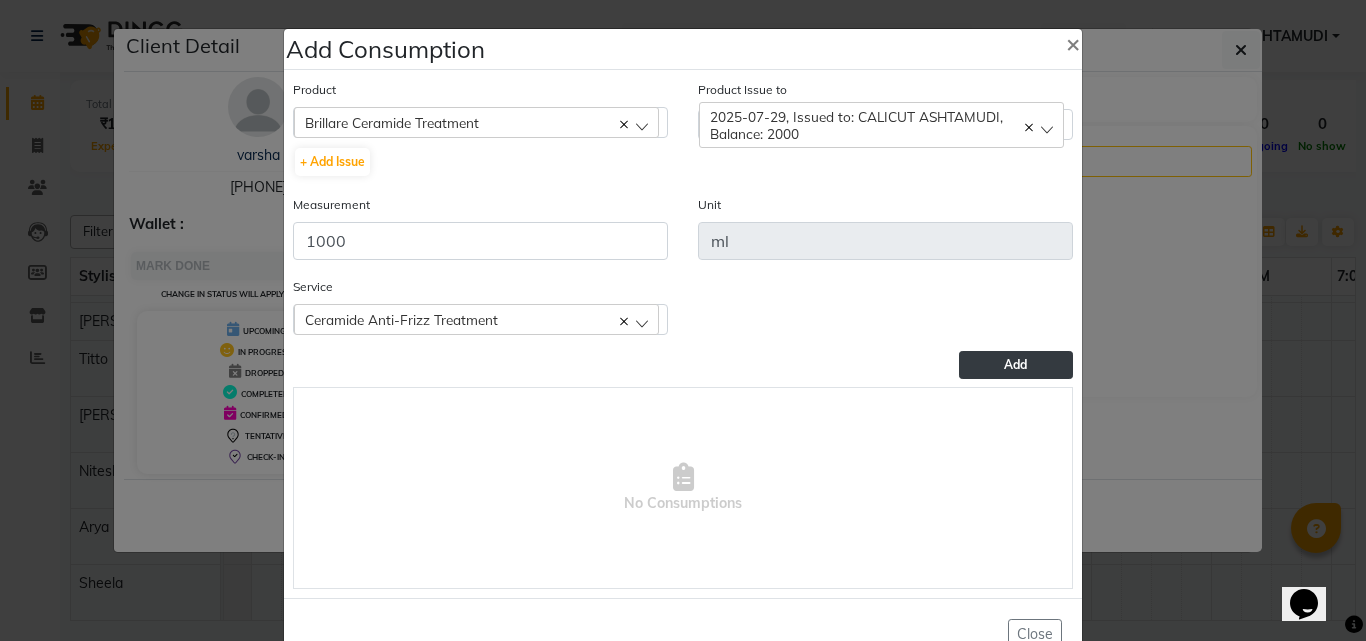 click on "Add" 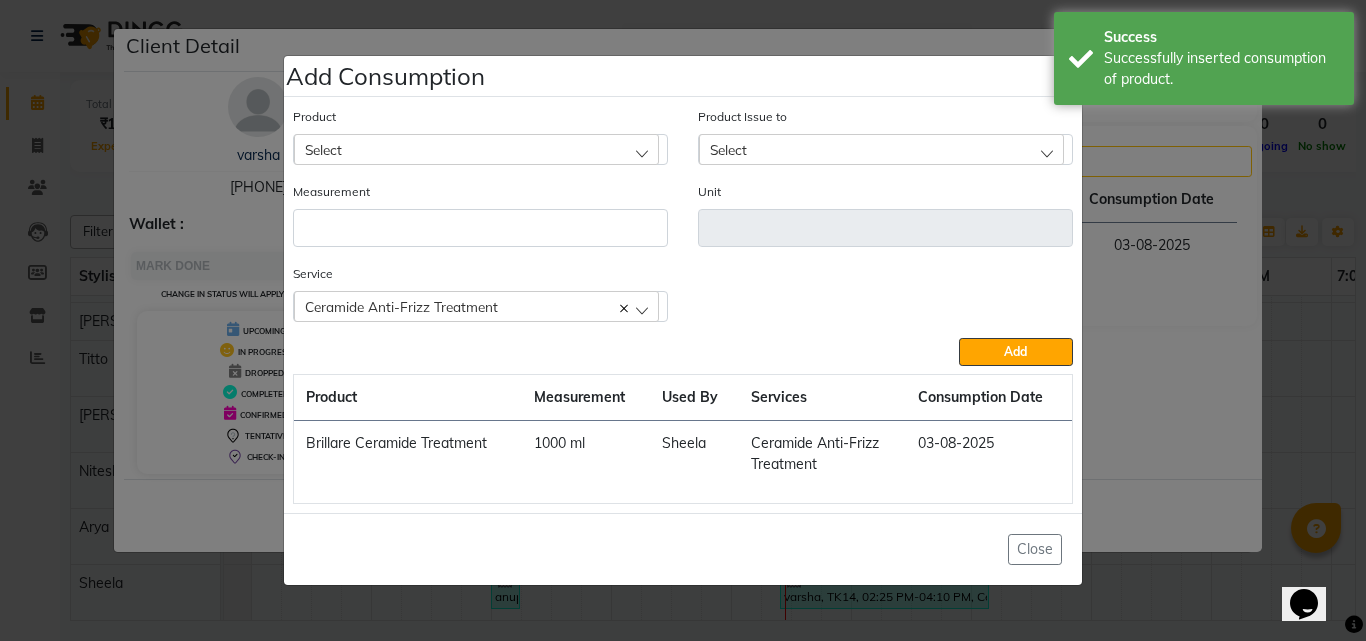 click on "Add Consumption × Product Select 051/ Studio White Weekly 15Ml Product Issue to Select 2025-07-29, Issued to: CALICUT ASHTAMUDI, Balance: 2000 Measurement Unit Service   Ceramide Anti-Frizz Treatment   Gents Global Colouring (Base)  Gents Normal Hair Cut  Moustache Coloring			  Ceramide Anti-Frizz Treatment   Eyebrows Threading  Straight Cut  Add  Product Measurement Used By Services Consumption Date  Brillare Ceramide Treatment   1000 ml   Sheela    Ceramide Anti-Frizz Treatment    03-08-2025   Close" 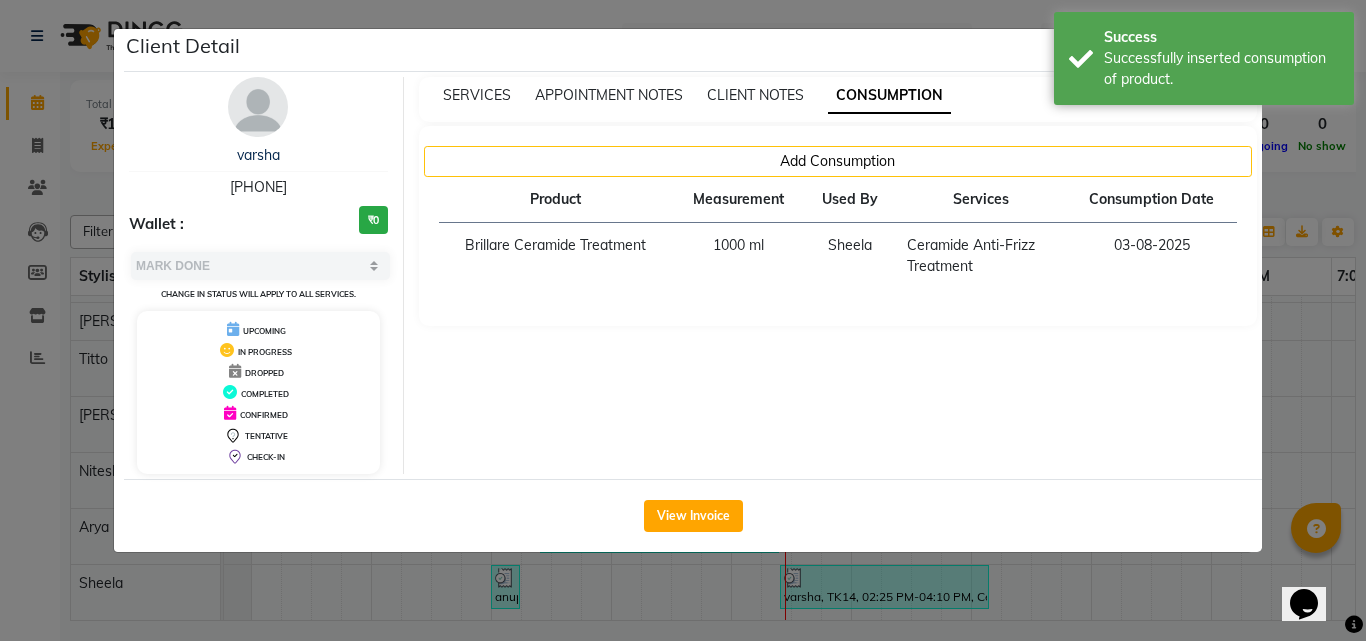 click on "Client Detail  varsha    8921261977 Wallet : ₹0 Select MARK DONE UPCOMING Change in status will apply to all services. UPCOMING IN PROGRESS DROPPED COMPLETED CONFIRMED TENTATIVE CHECK-IN SERVICES APPOINTMENT NOTES CLIENT NOTES CONSUMPTION Add Consumption Product Measurement Used By Services Consumption Date  Brillare Ceramide Treatment   1000 ml   Sheela    Ceramide Anti-Frizz Treatment    03-08-2025   View Invoice" 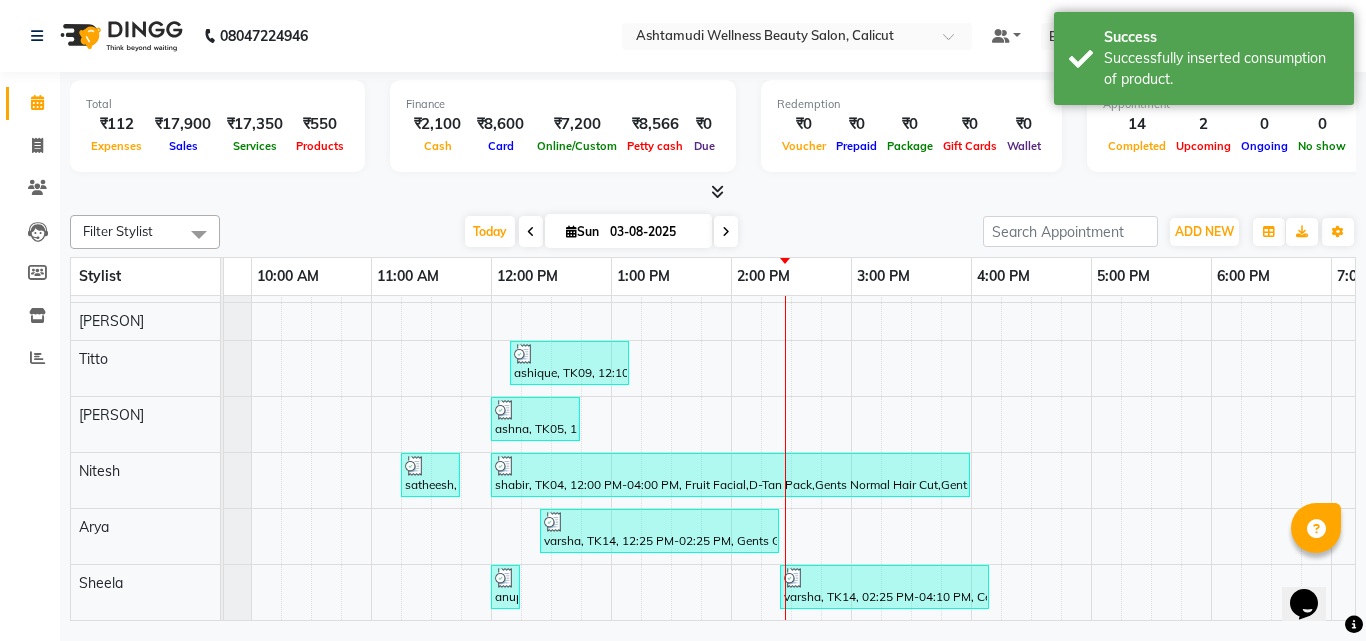scroll, scrollTop: 104, scrollLeft: 93, axis: both 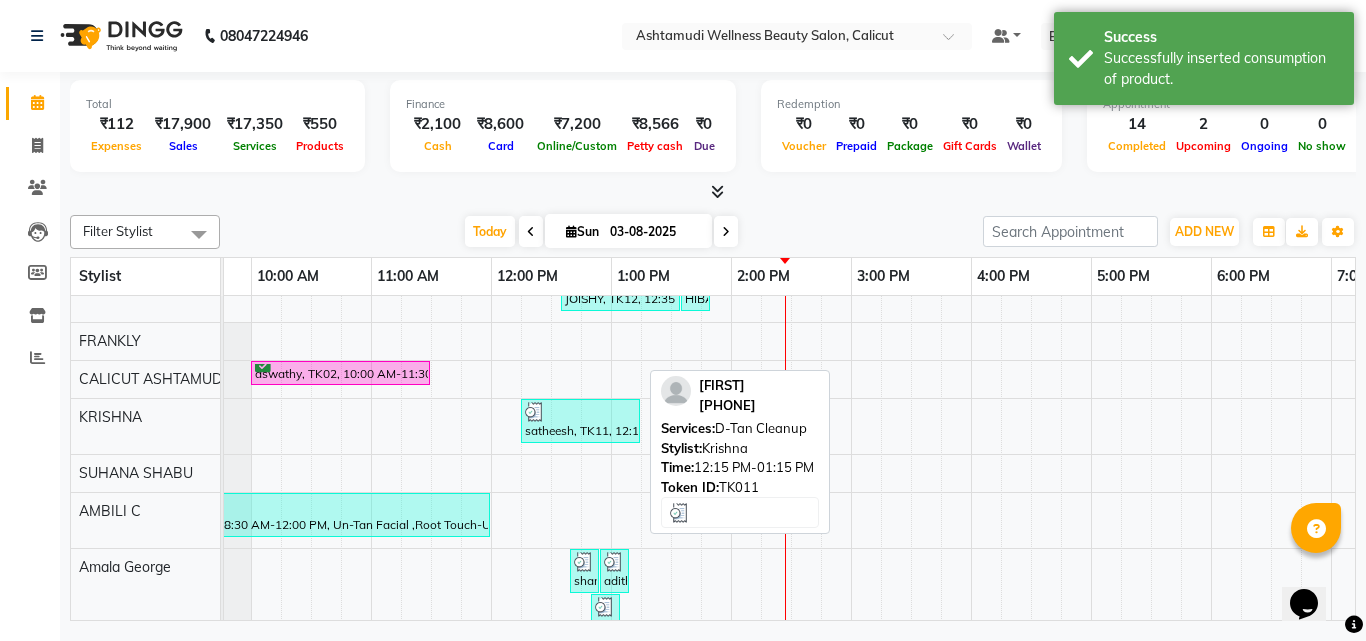 click at bounding box center (535, 412) 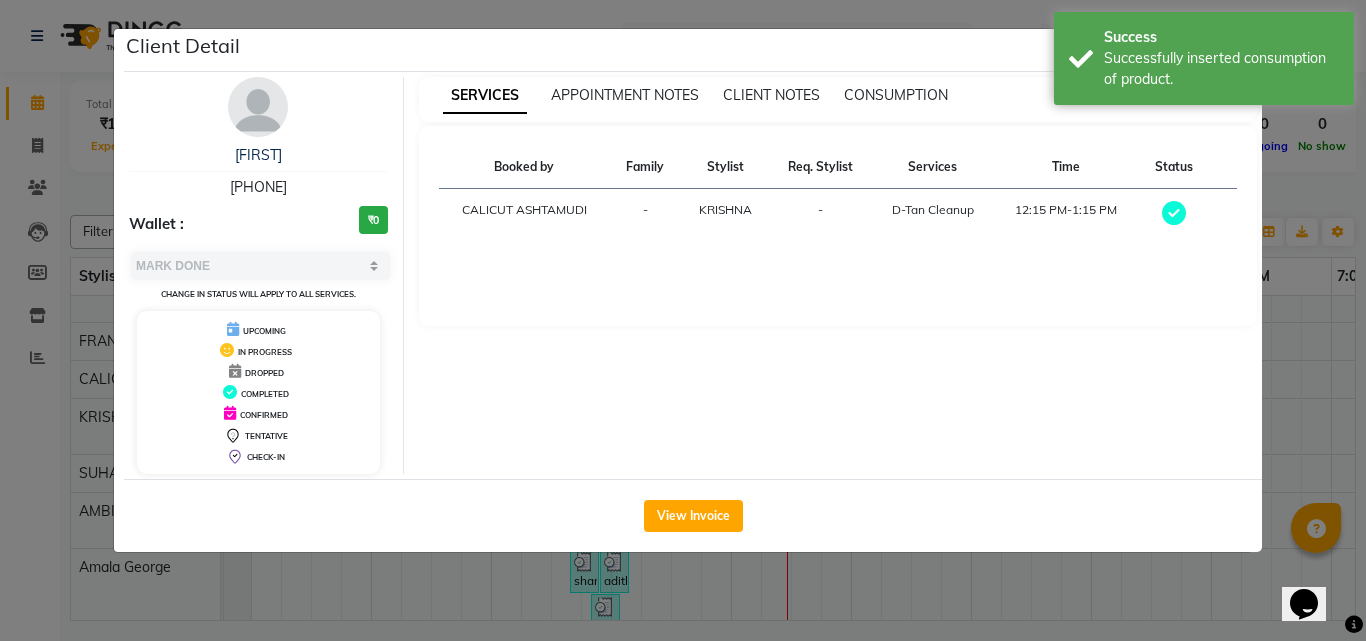 click on "Client Detail  satheesh    9447356748 Wallet : ₹0 Select MARK DONE UPCOMING Change in status will apply to all services. UPCOMING IN PROGRESS DROPPED COMPLETED CONFIRMED TENTATIVE CHECK-IN SERVICES APPOINTMENT NOTES CLIENT NOTES CONSUMPTION Booked by Family Stylist Req. Stylist Services Time Status  CALICUT ASHTAMUDI  - KRISHNA -  D-Tan Cleanup   12:15 PM-1:15 PM   View Invoice" 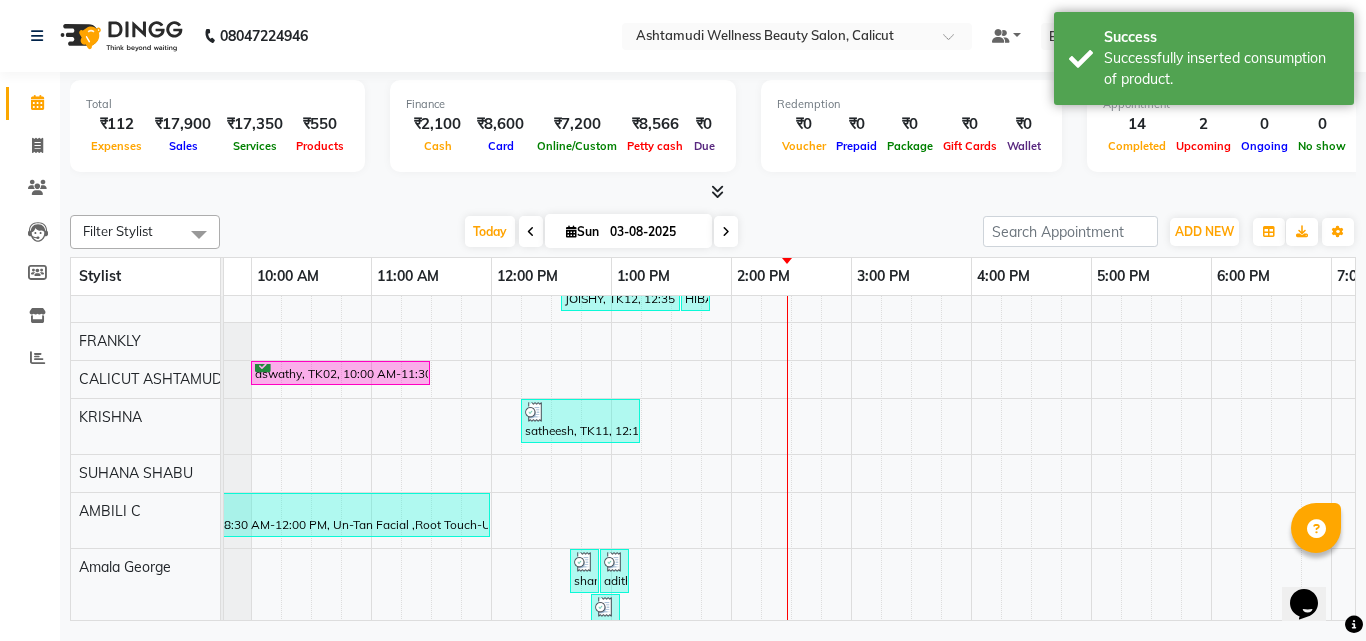 scroll, scrollTop: 6, scrollLeft: 93, axis: both 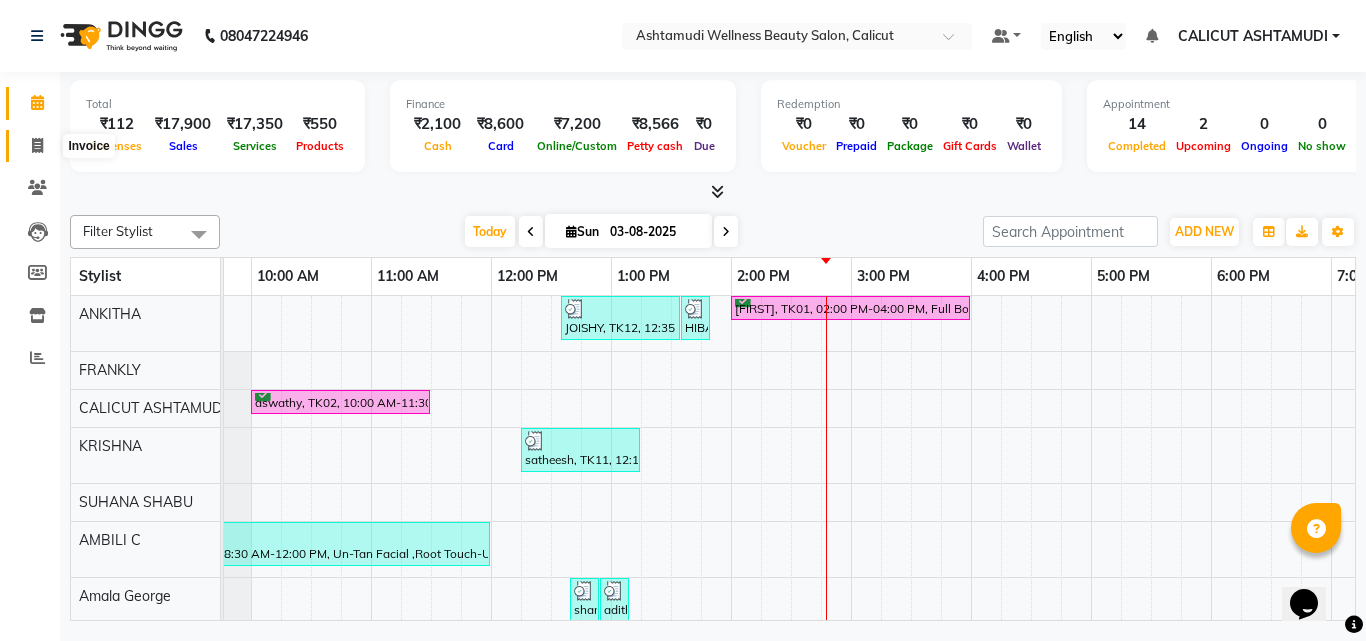 click 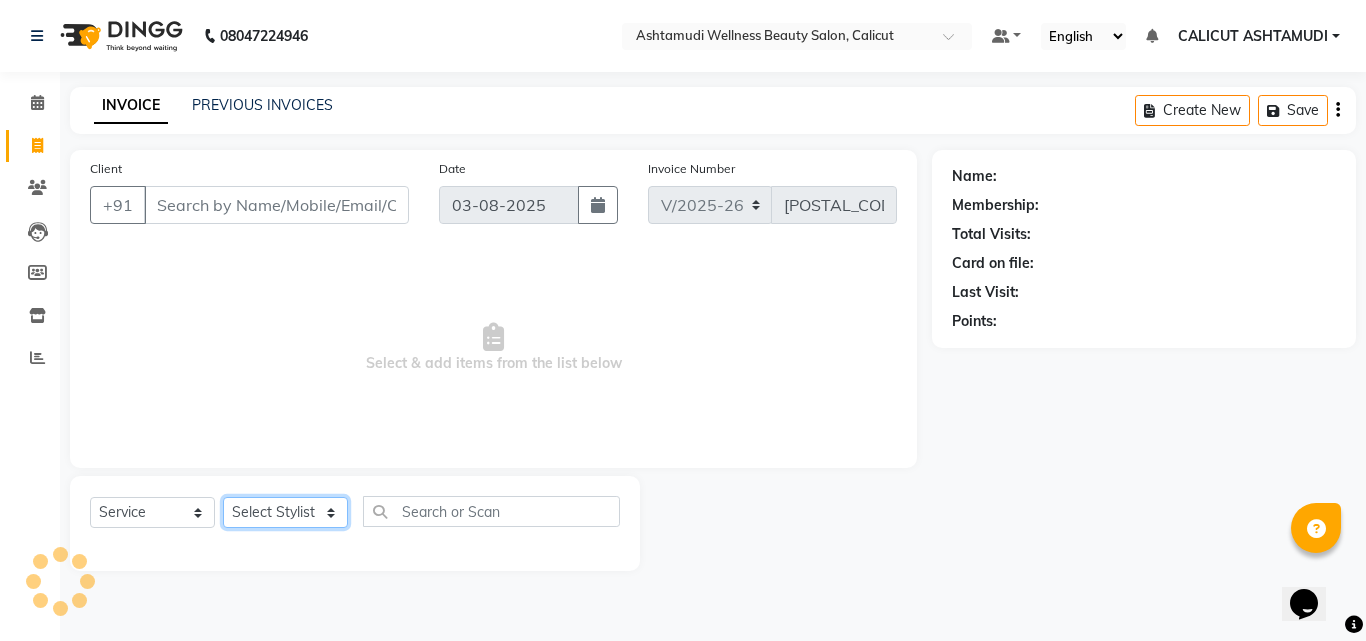 click on "Select Stylist" 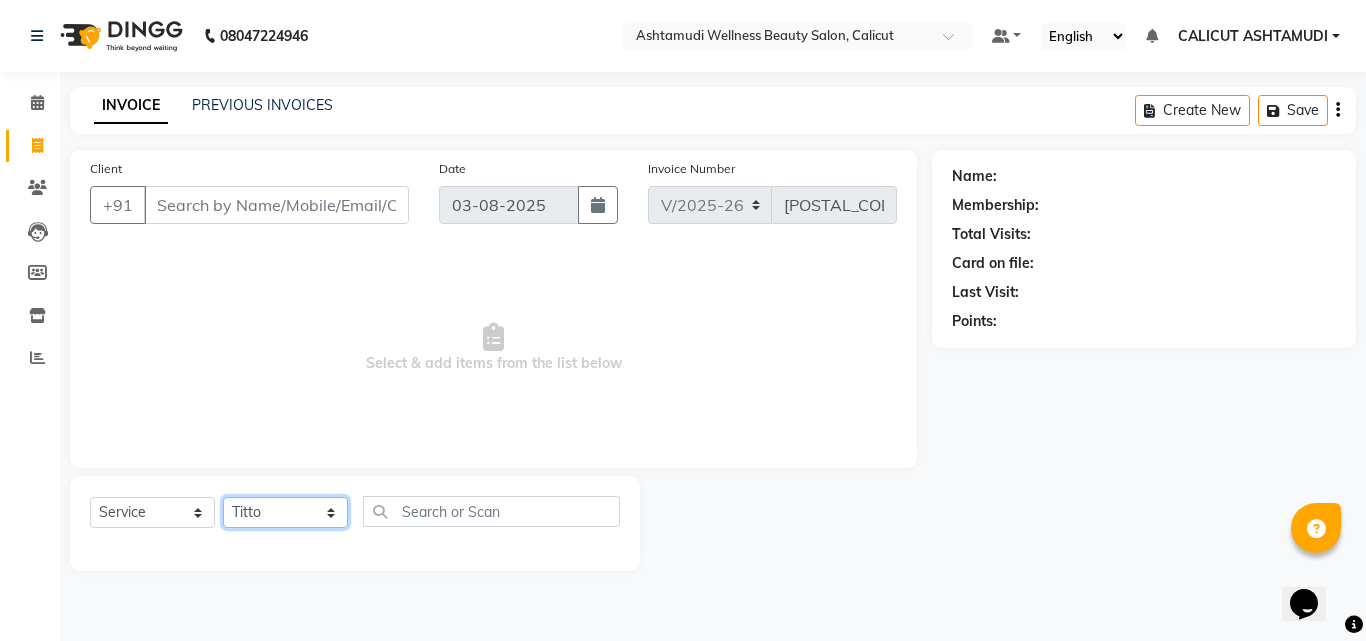 click on "Select Stylist Amala George AMBILI C ANJANA DAS ANKITHA Arya CALICUT ASHTAMUDI FRANKLY	 GRACY KRISHNA Nitesh Punam Gurung Sewan ali Sheela SUHANA  SHABU Titto" 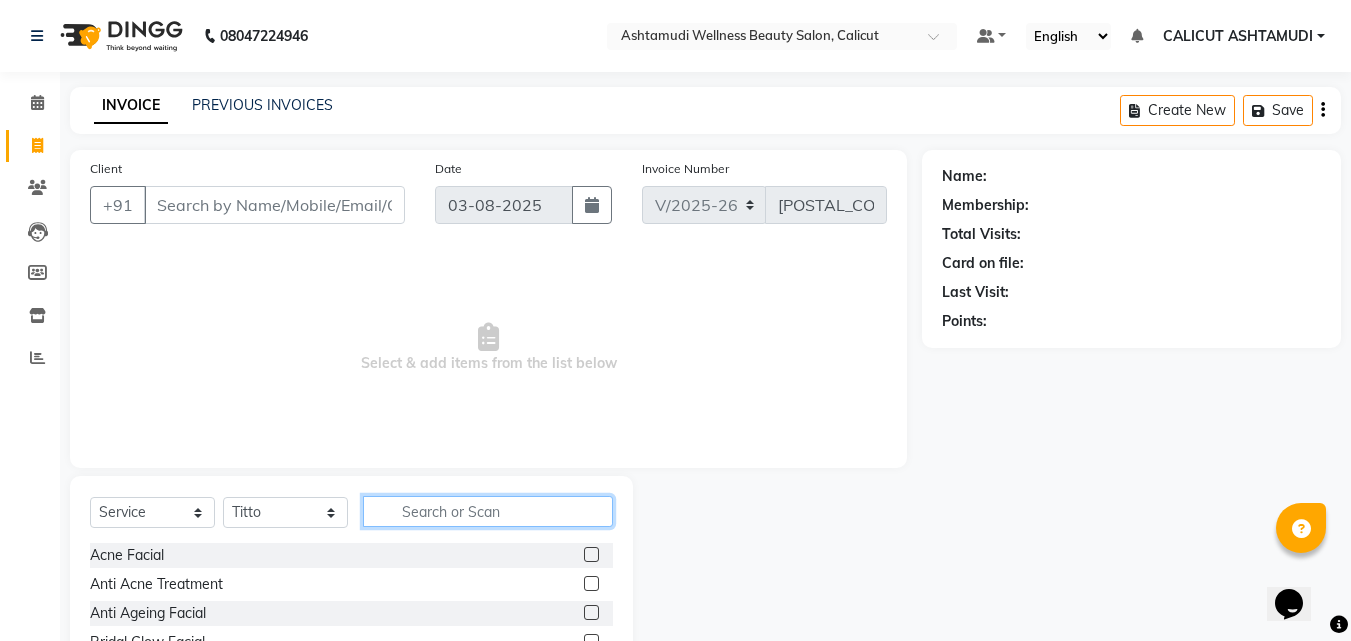 click 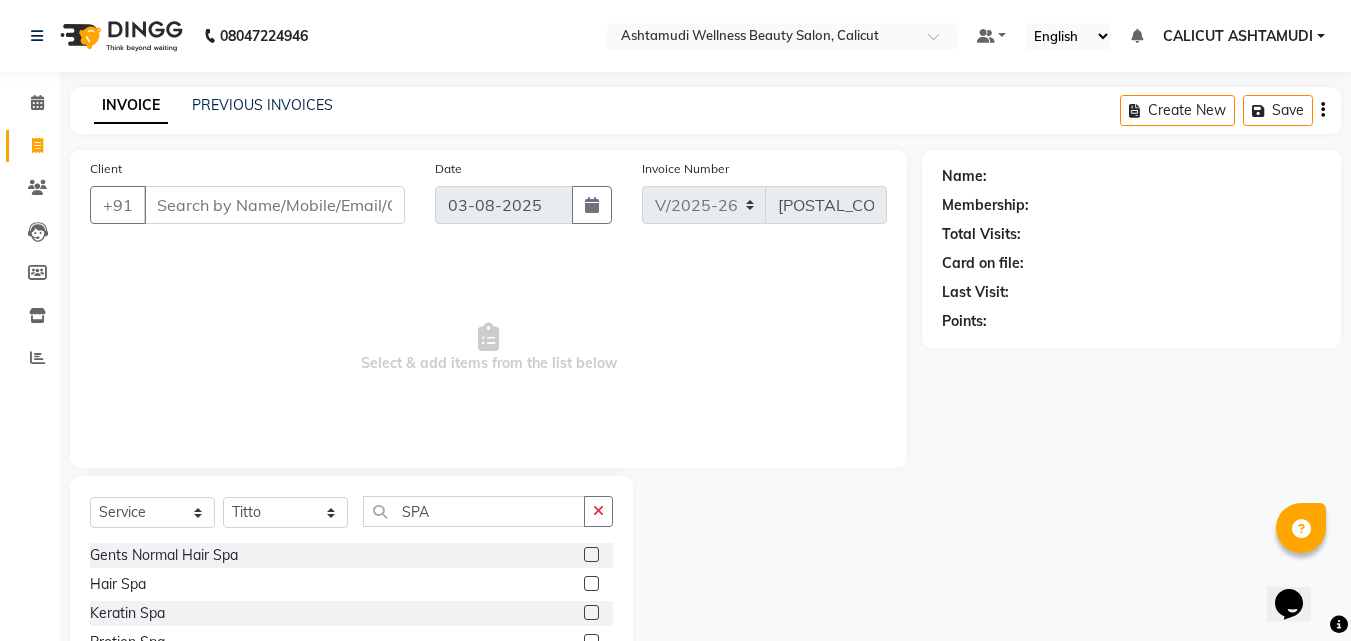 click 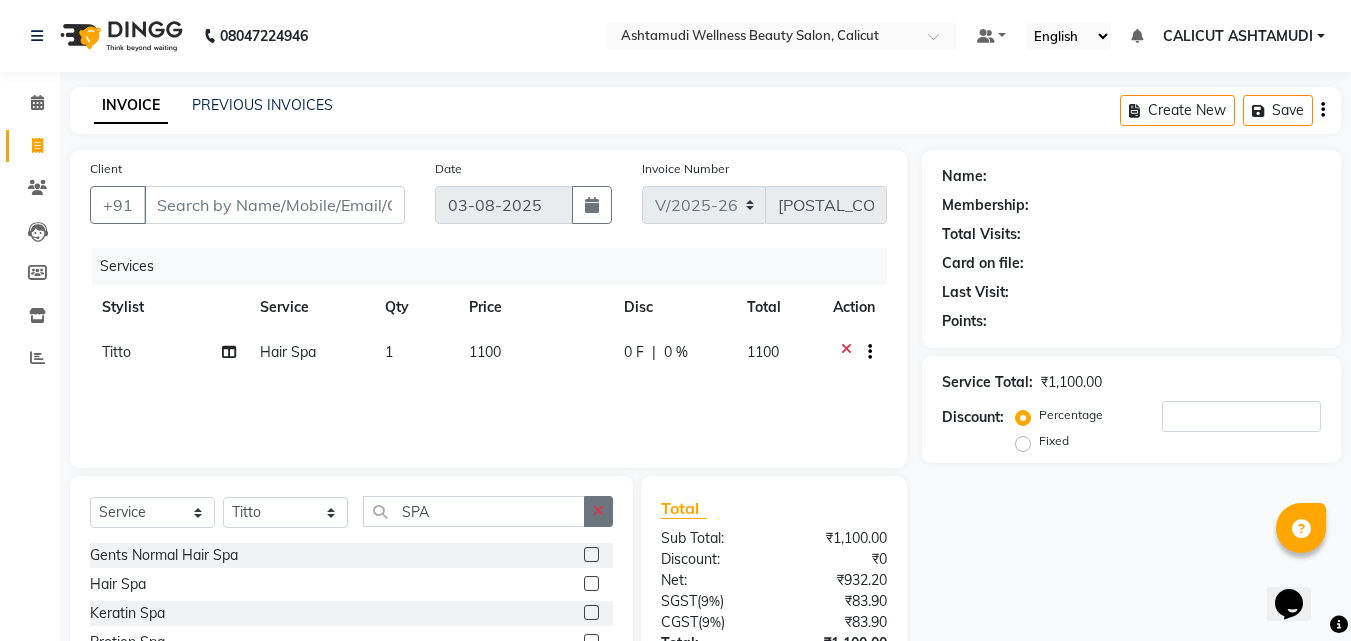 click 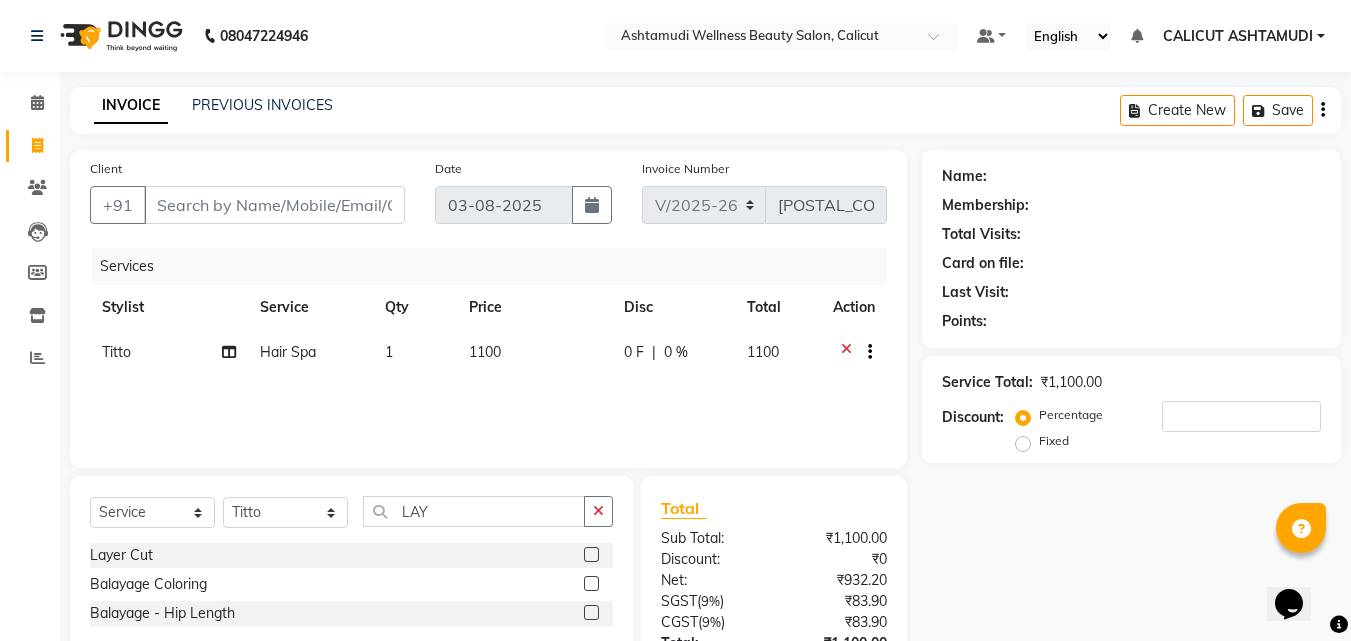 click 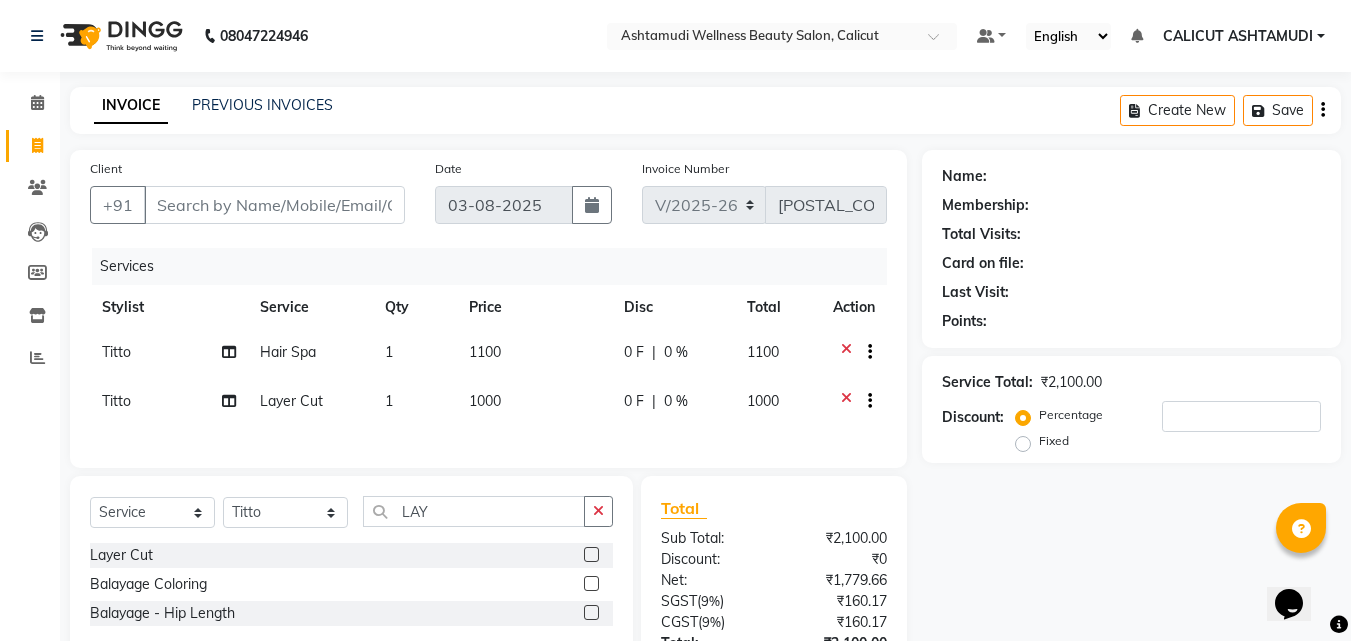 click on "Hair Spa" 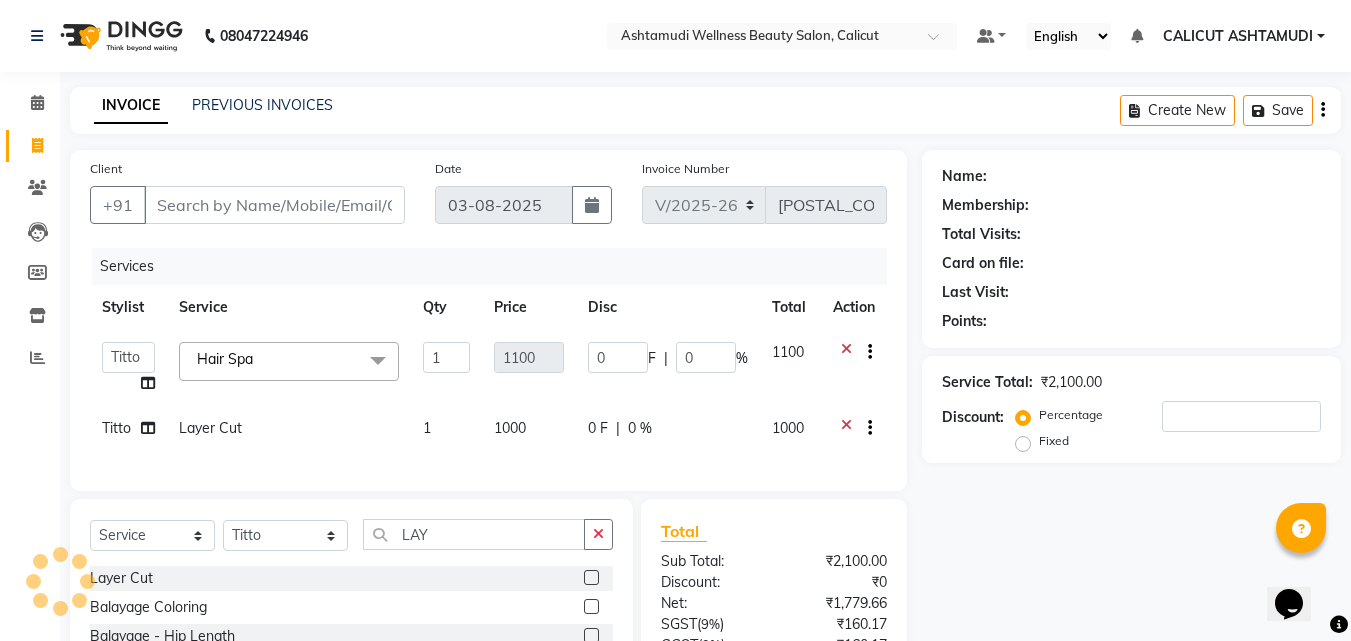 click on "Hair Spa  x" 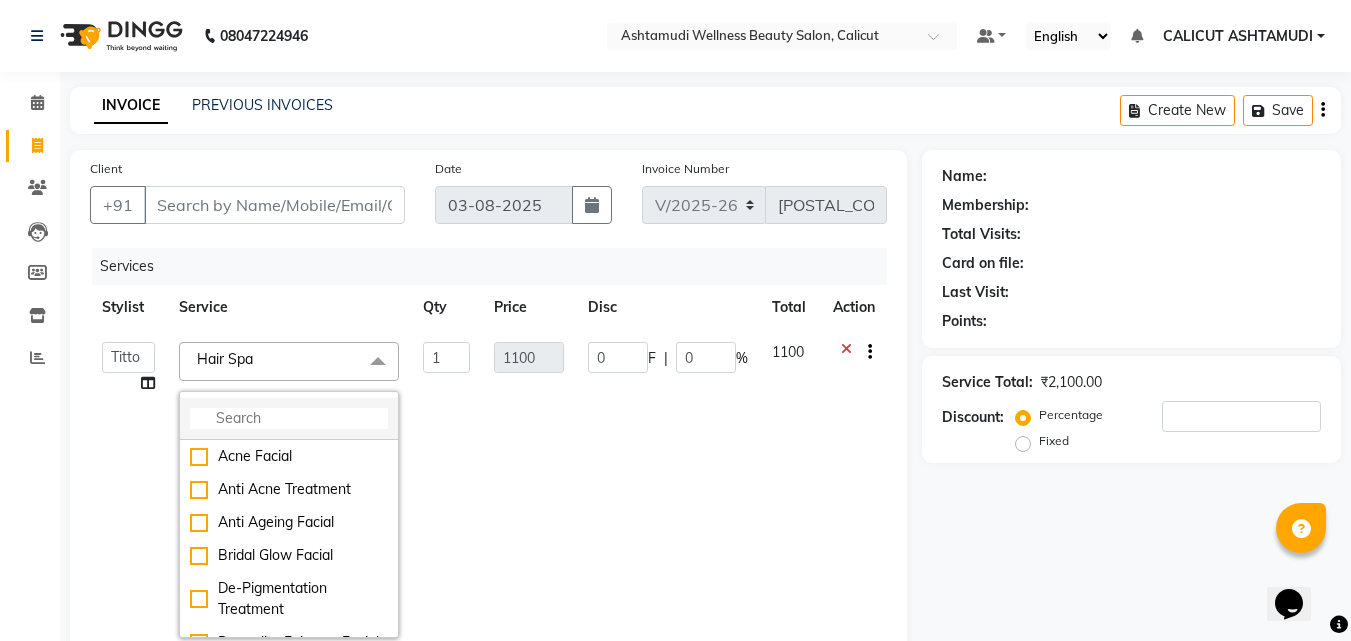 click 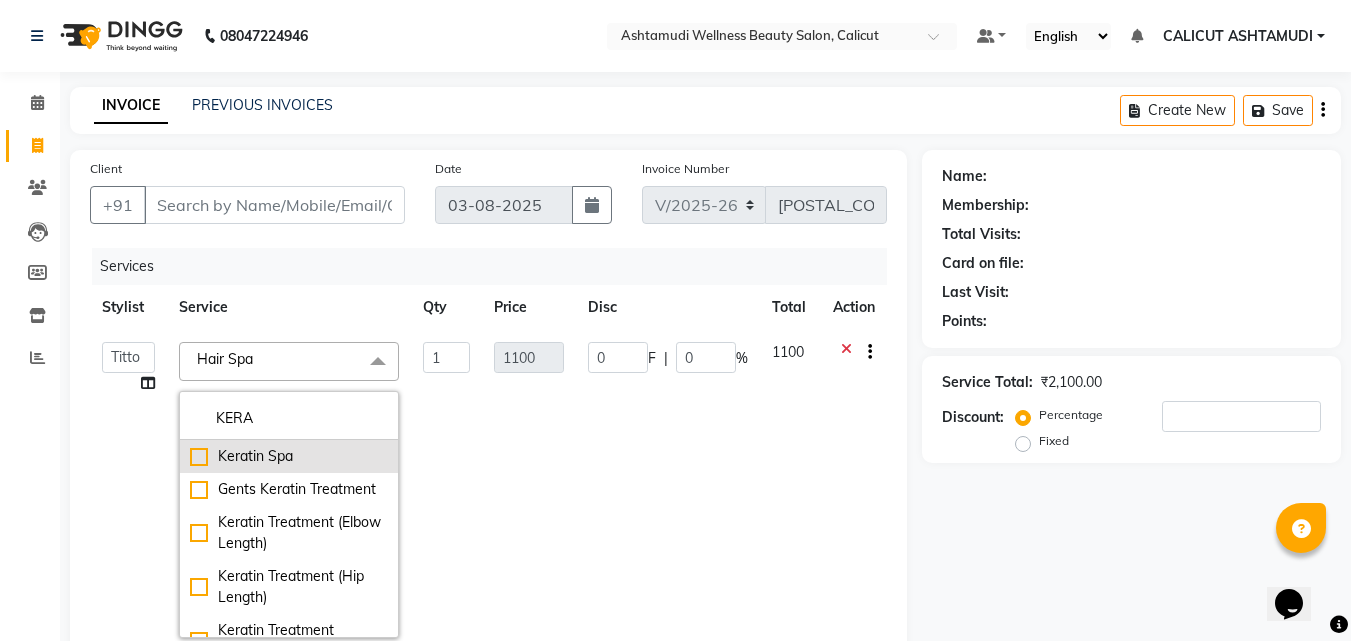 drag, startPoint x: 185, startPoint y: 455, endPoint x: 197, endPoint y: 455, distance: 12 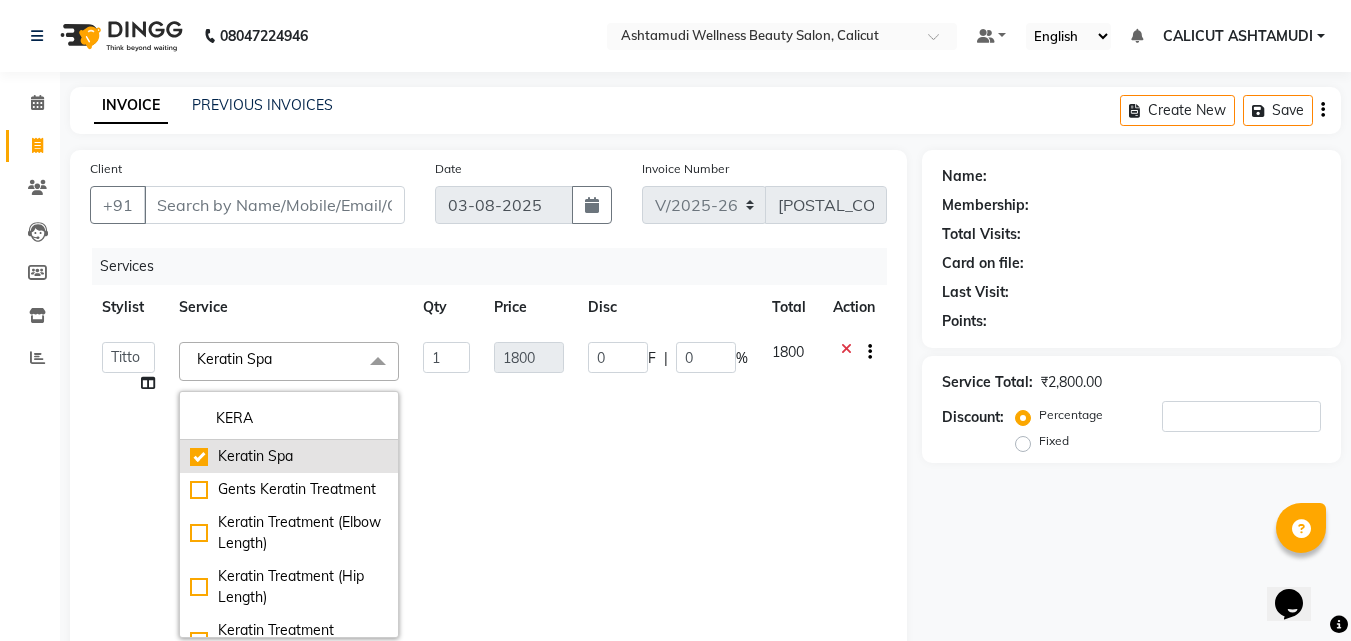 click on "Keratin Spa" 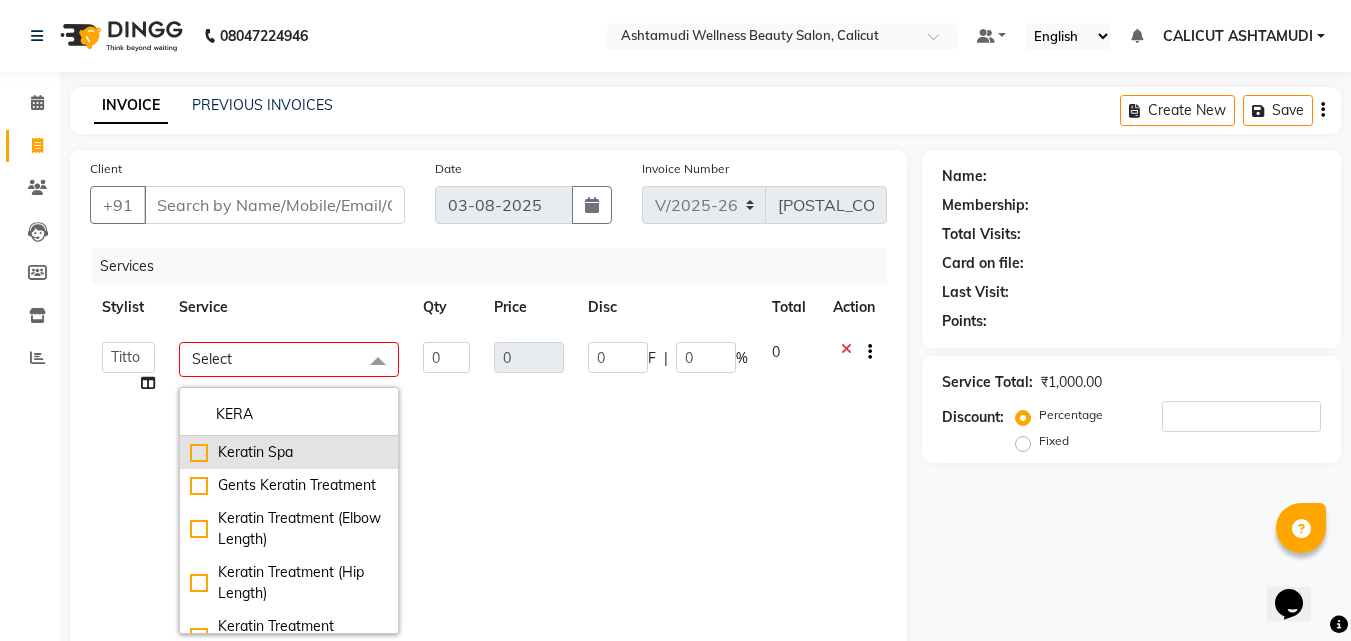 click on "Keratin Spa" 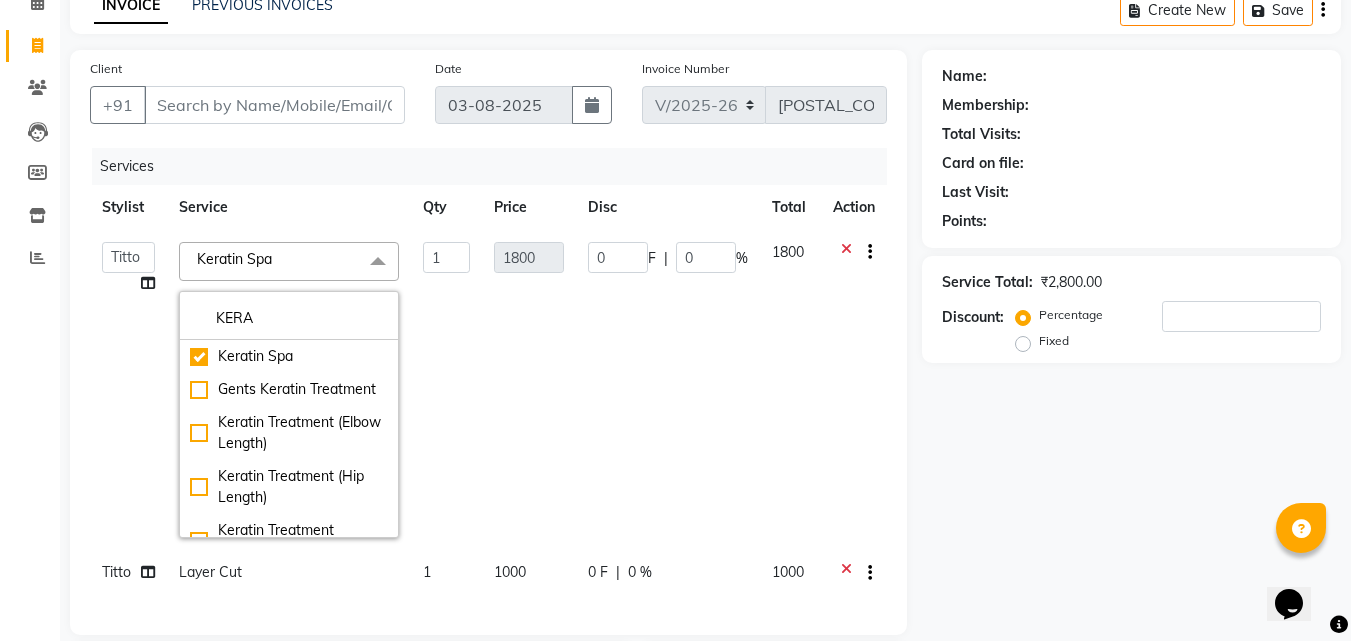 click on "0 F | 0 %" 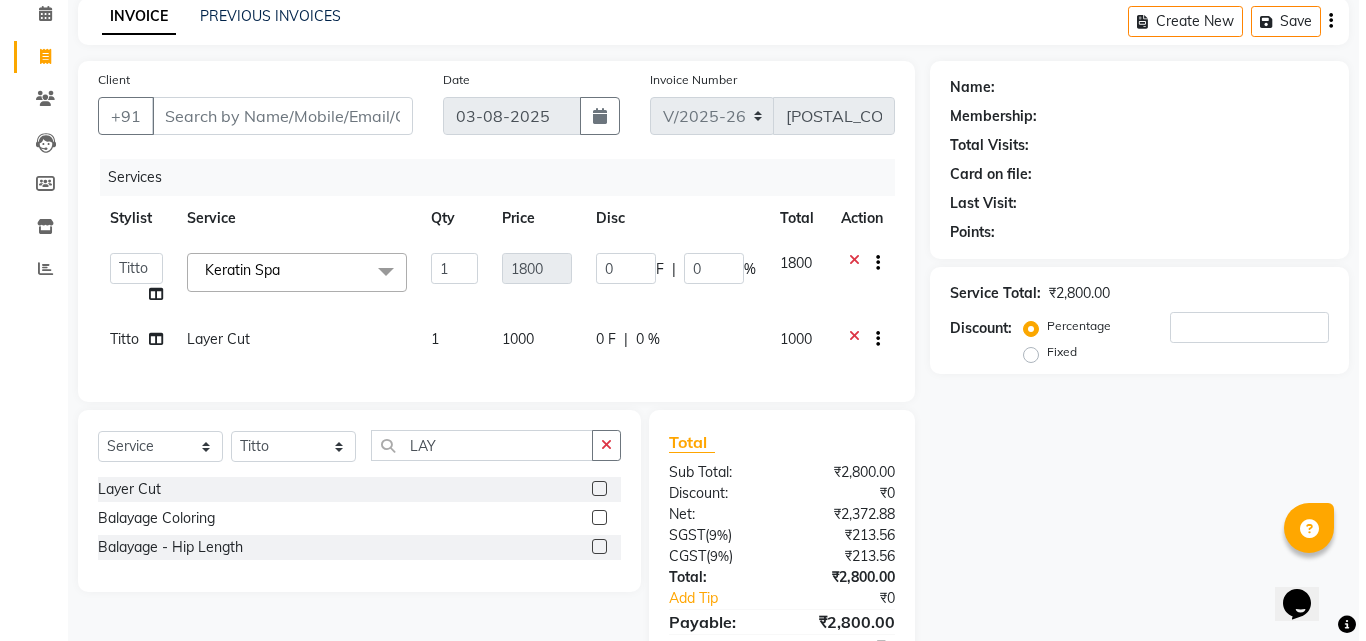 scroll, scrollTop: 0, scrollLeft: 0, axis: both 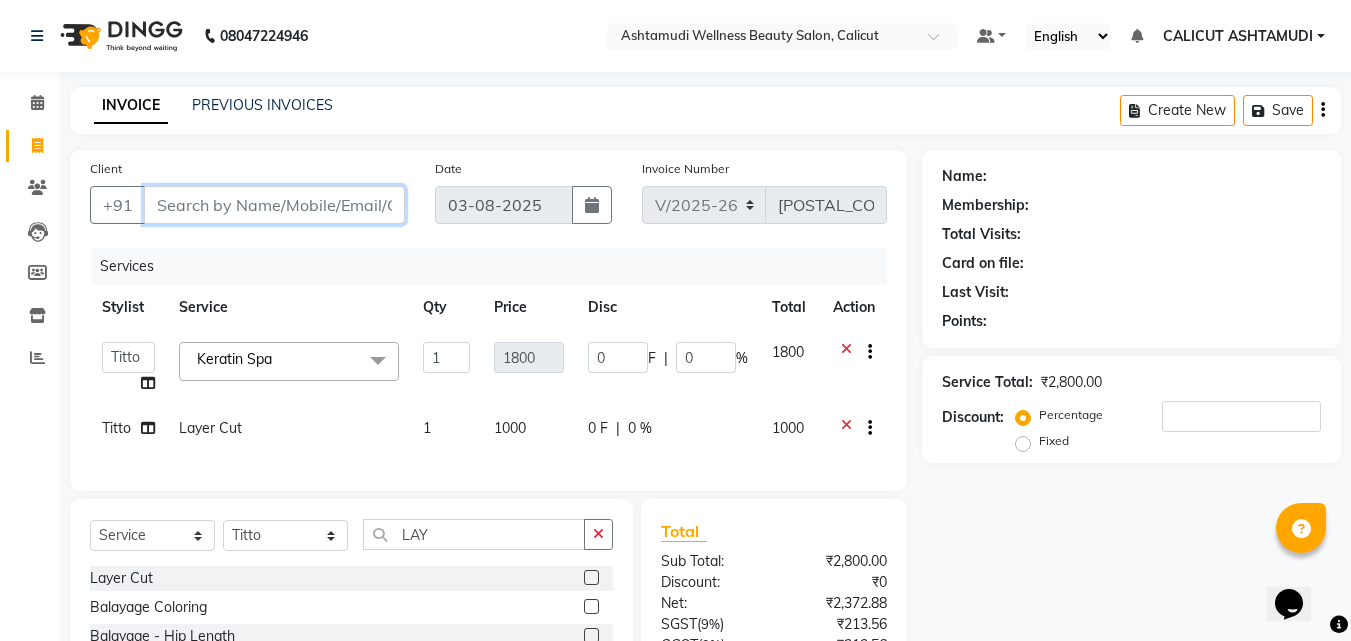 click on "Client" at bounding box center [274, 205] 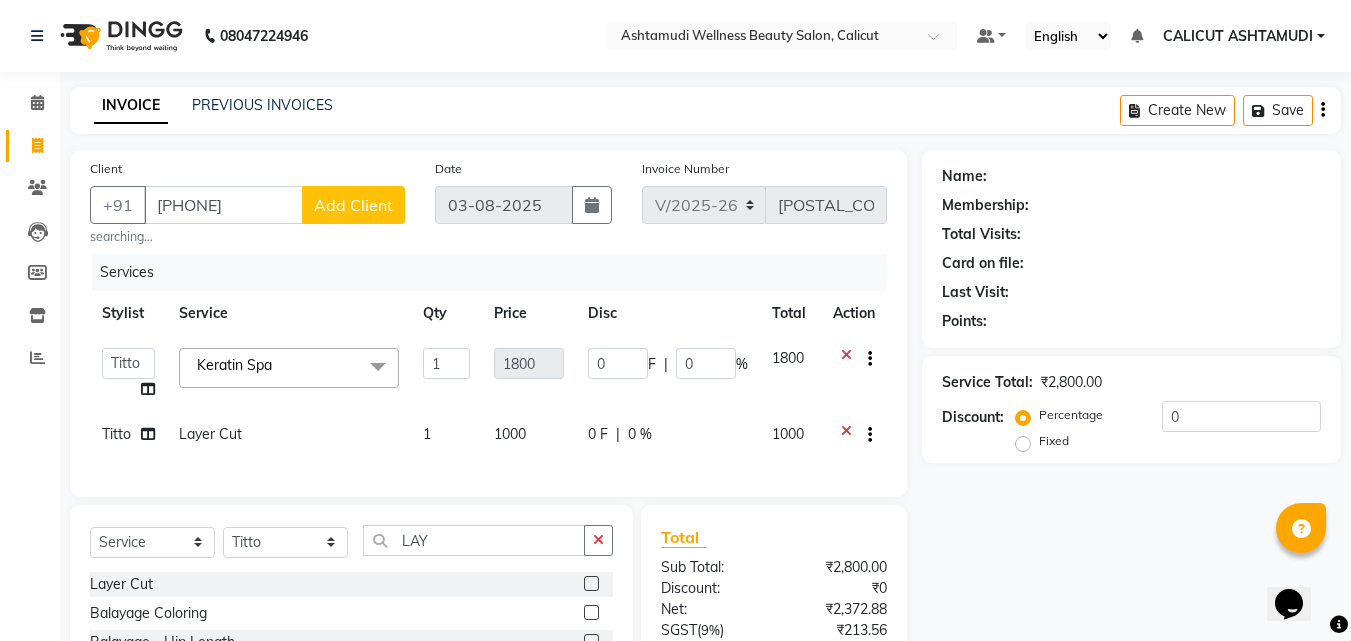 click on "Add Client" 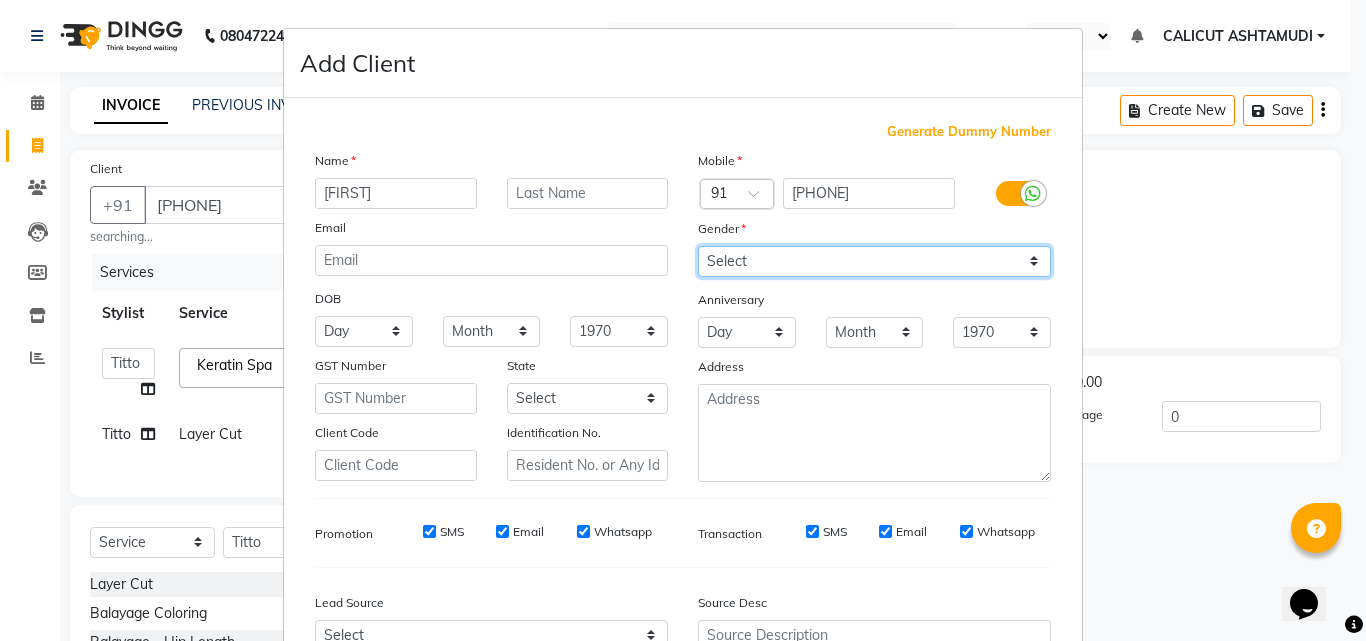 click on "Select Male Female Other Prefer Not To Say" at bounding box center [874, 261] 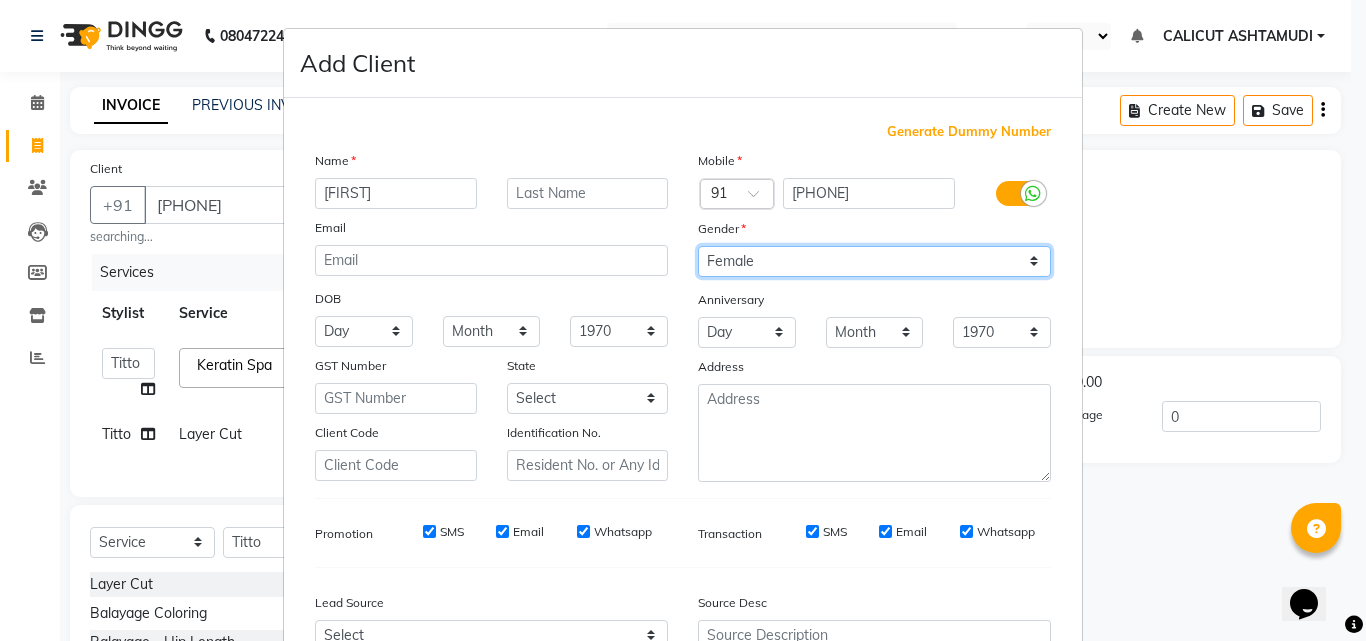 click on "Select Male Female Other Prefer Not To Say" at bounding box center [874, 261] 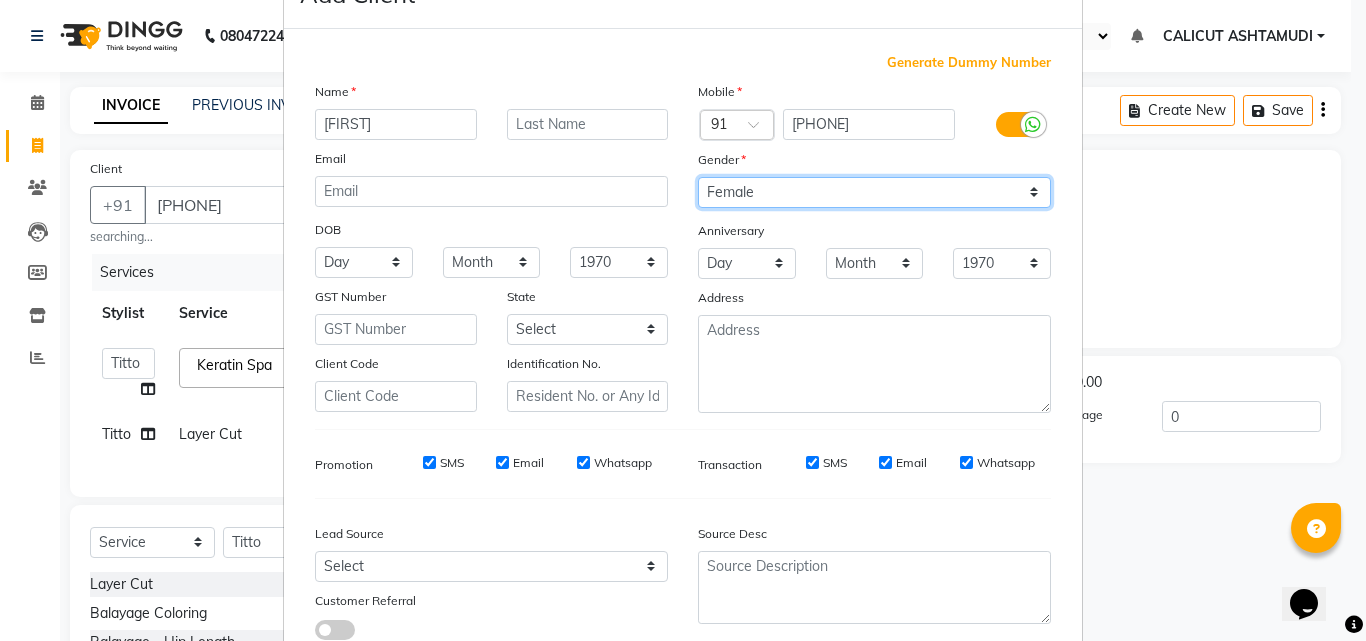 scroll, scrollTop: 200, scrollLeft: 0, axis: vertical 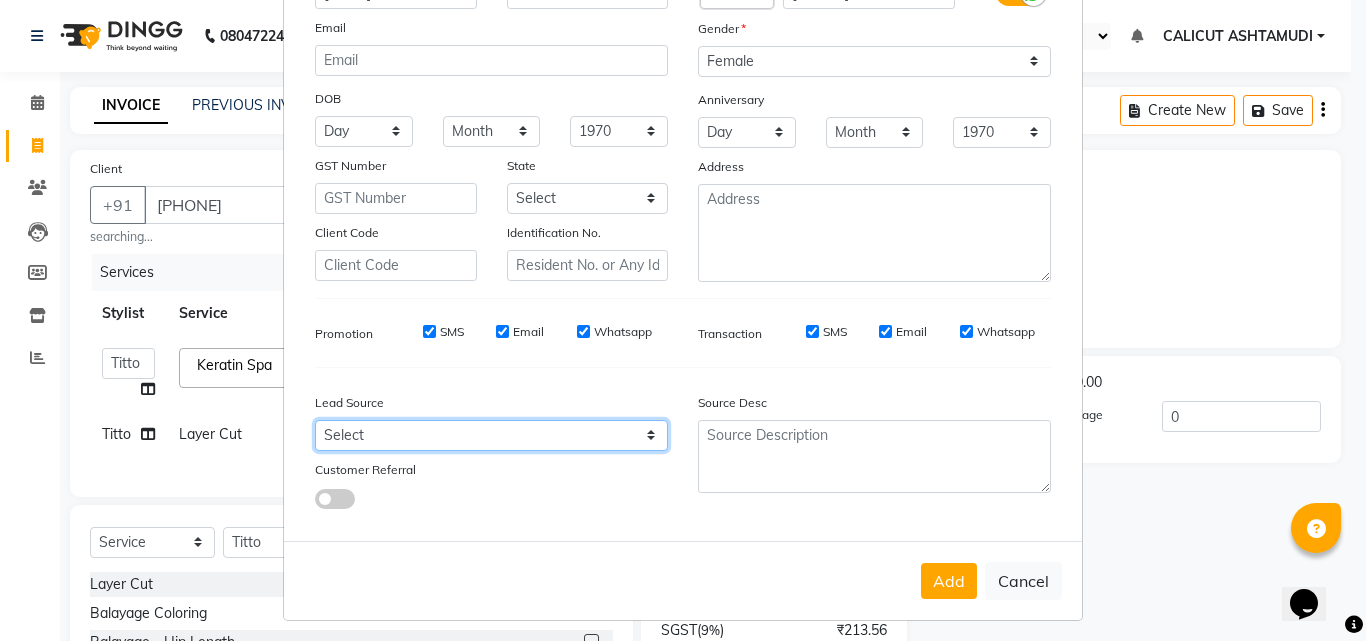click on "Select Walk-in Referral Internet Friend Word of Mouth Advertisement Facebook JustDial Google Other Instagram  YouTube  WhatsApp" at bounding box center (491, 435) 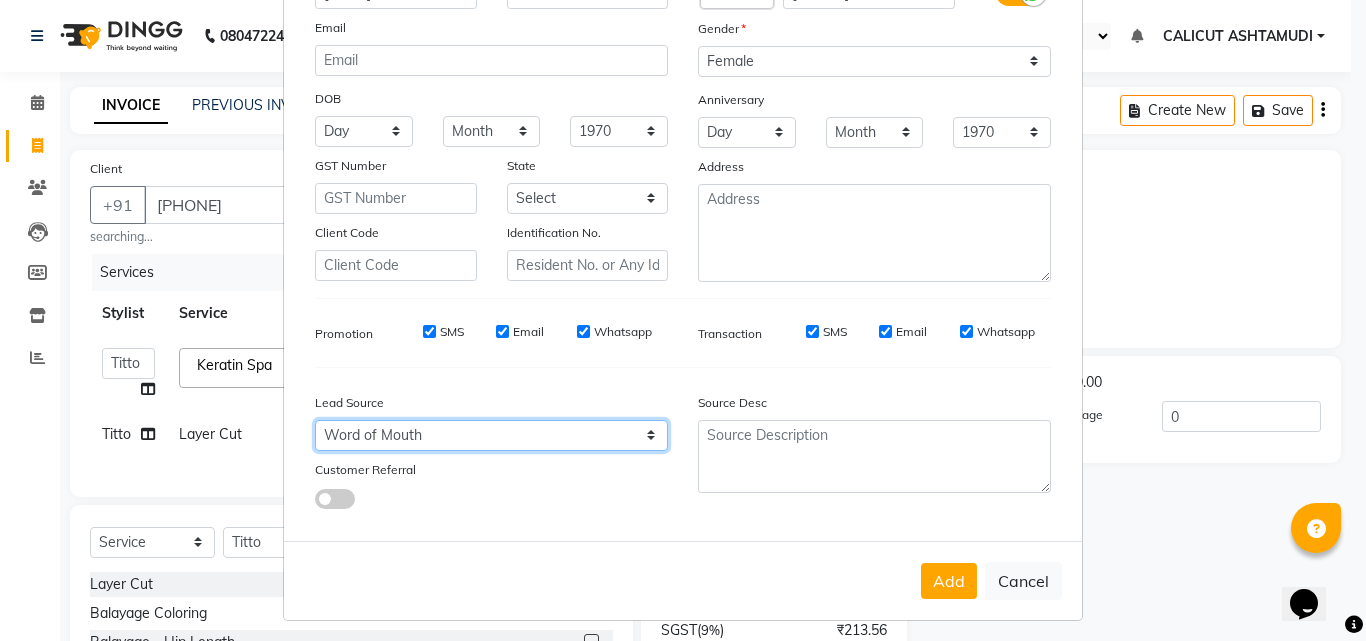 click on "Select Walk-in Referral Internet Friend Word of Mouth Advertisement Facebook JustDial Google Other Instagram  YouTube  WhatsApp" at bounding box center [491, 435] 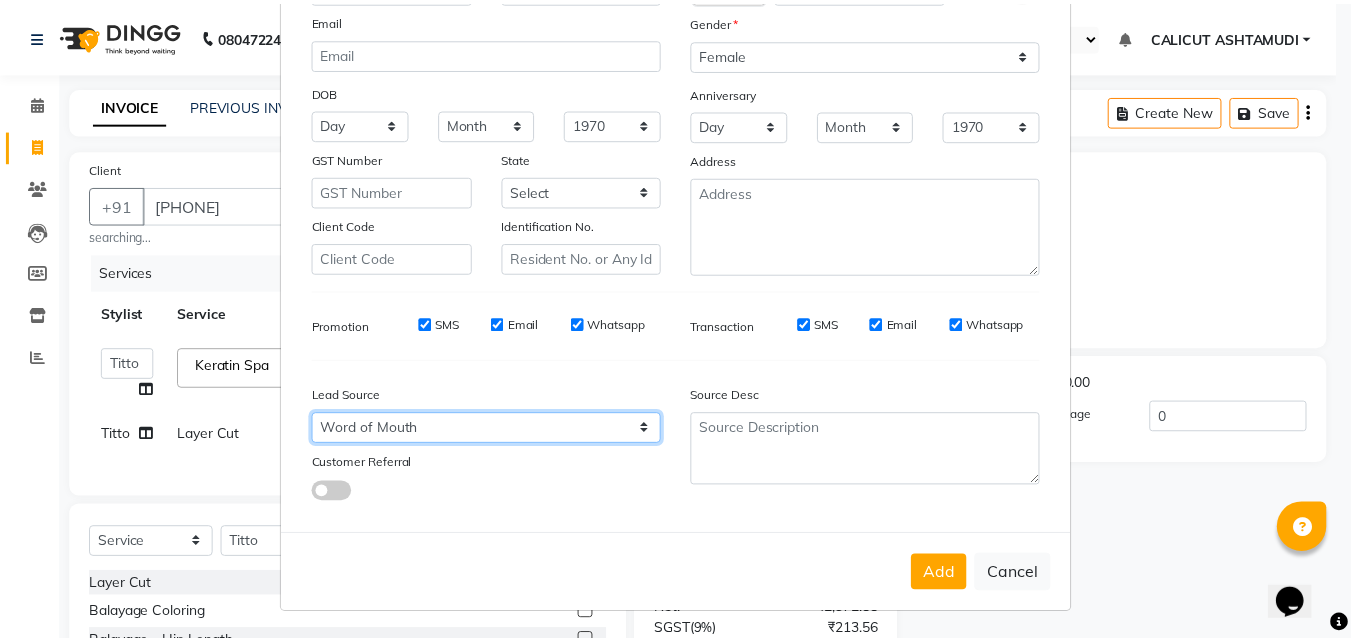 scroll, scrollTop: 208, scrollLeft: 0, axis: vertical 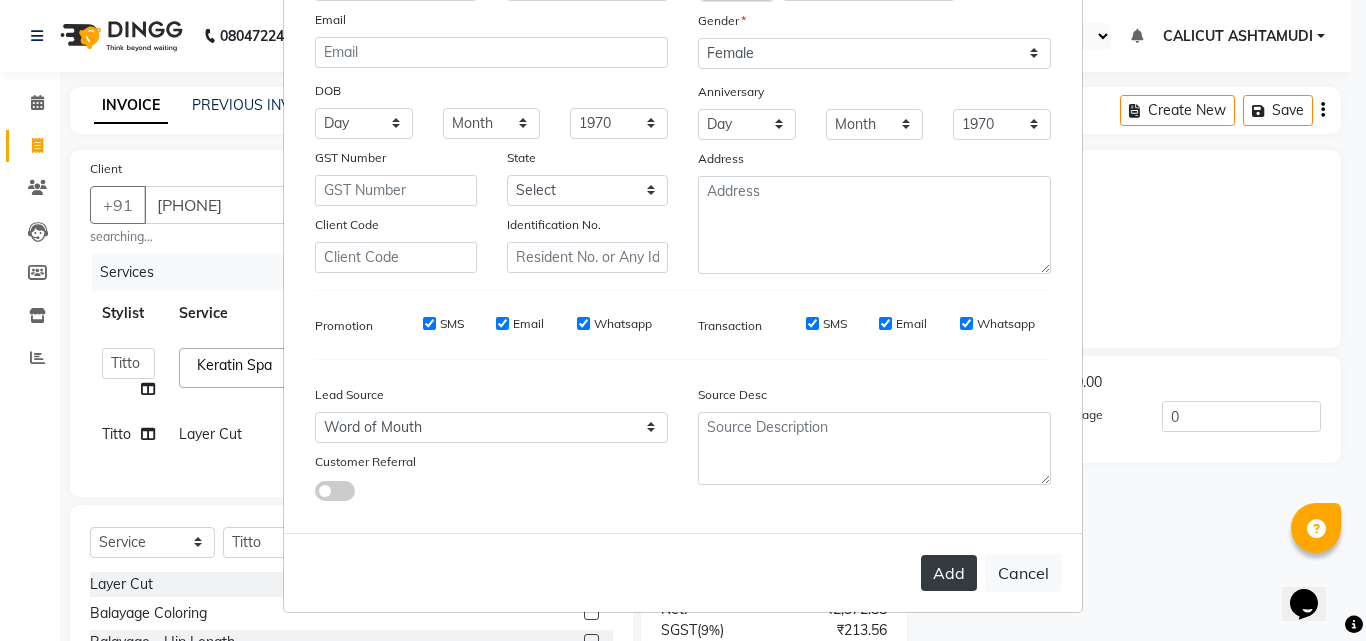 click on "Add" at bounding box center [949, 573] 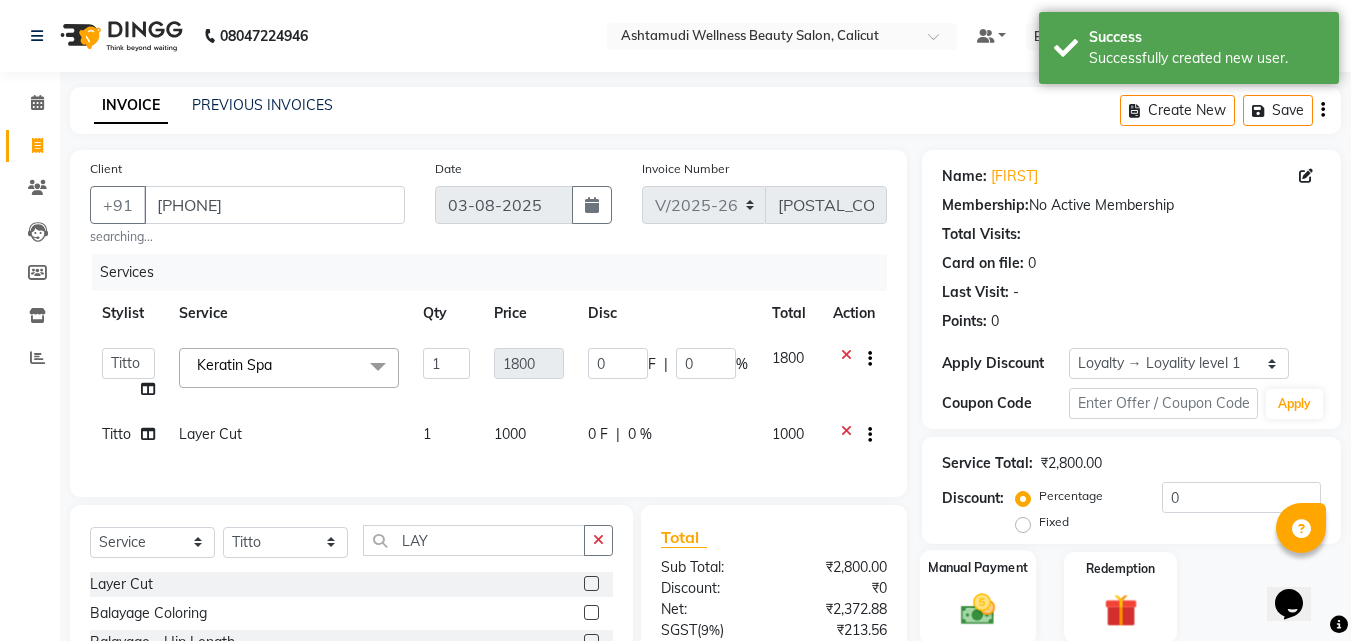 click on "Manual Payment" 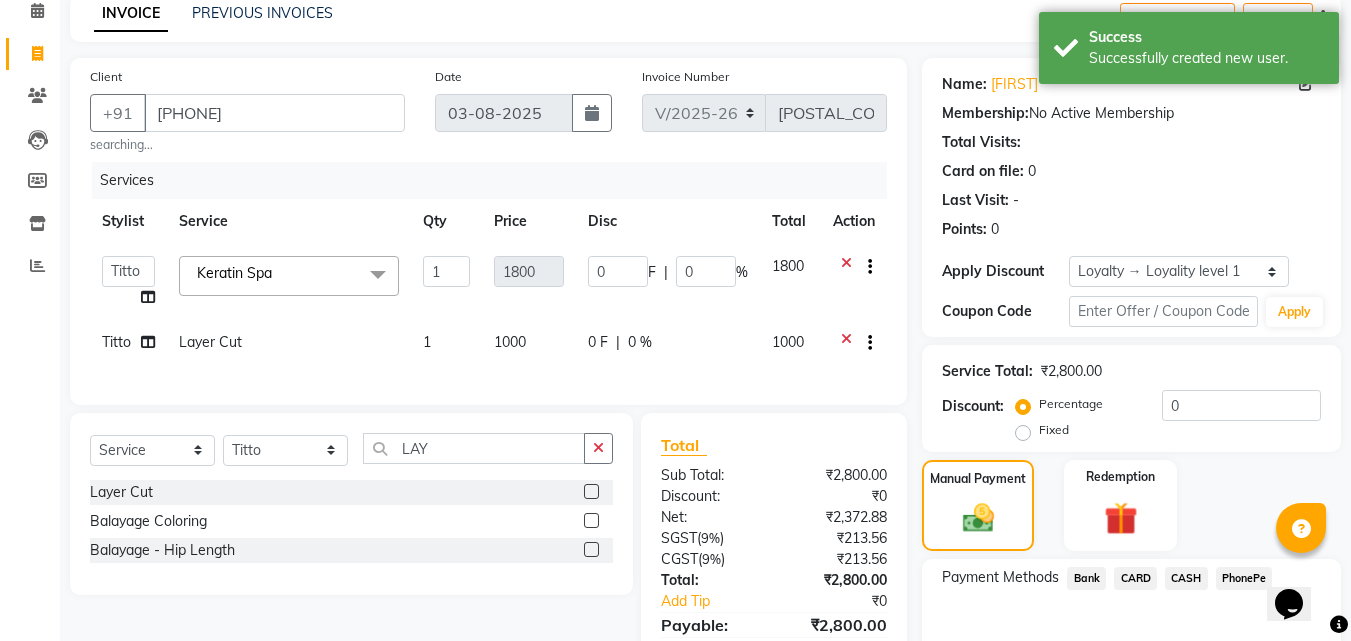 scroll, scrollTop: 200, scrollLeft: 0, axis: vertical 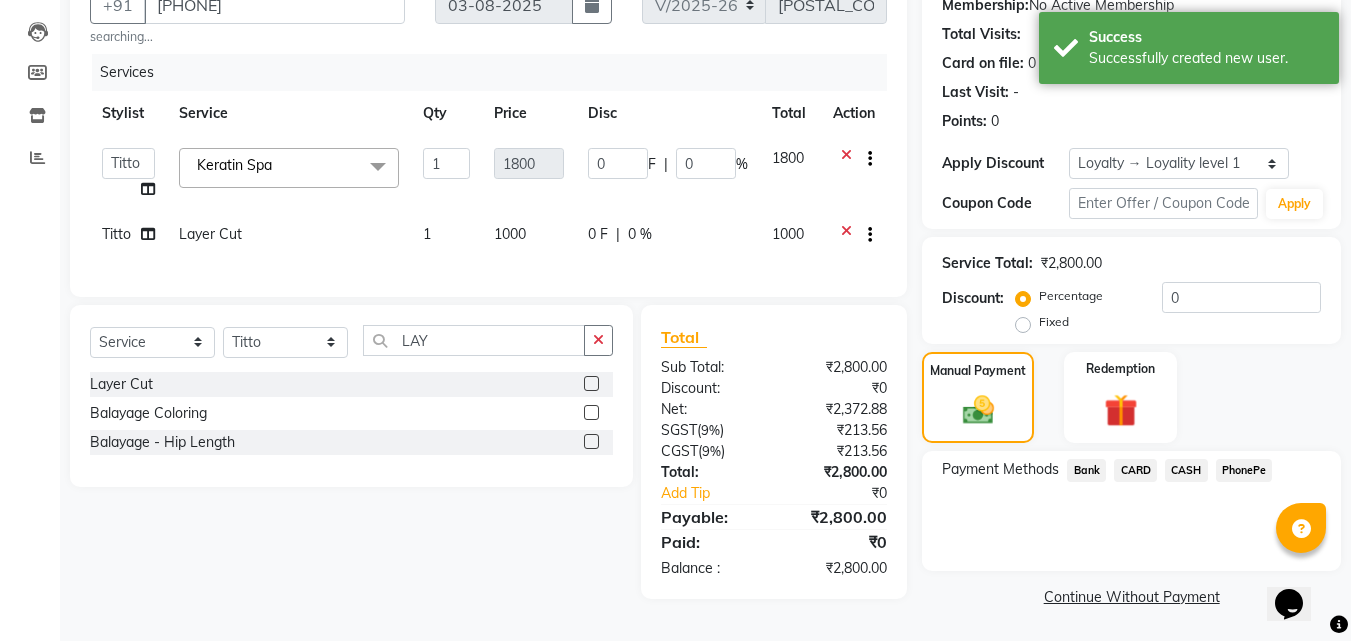 click on "PhonePe" 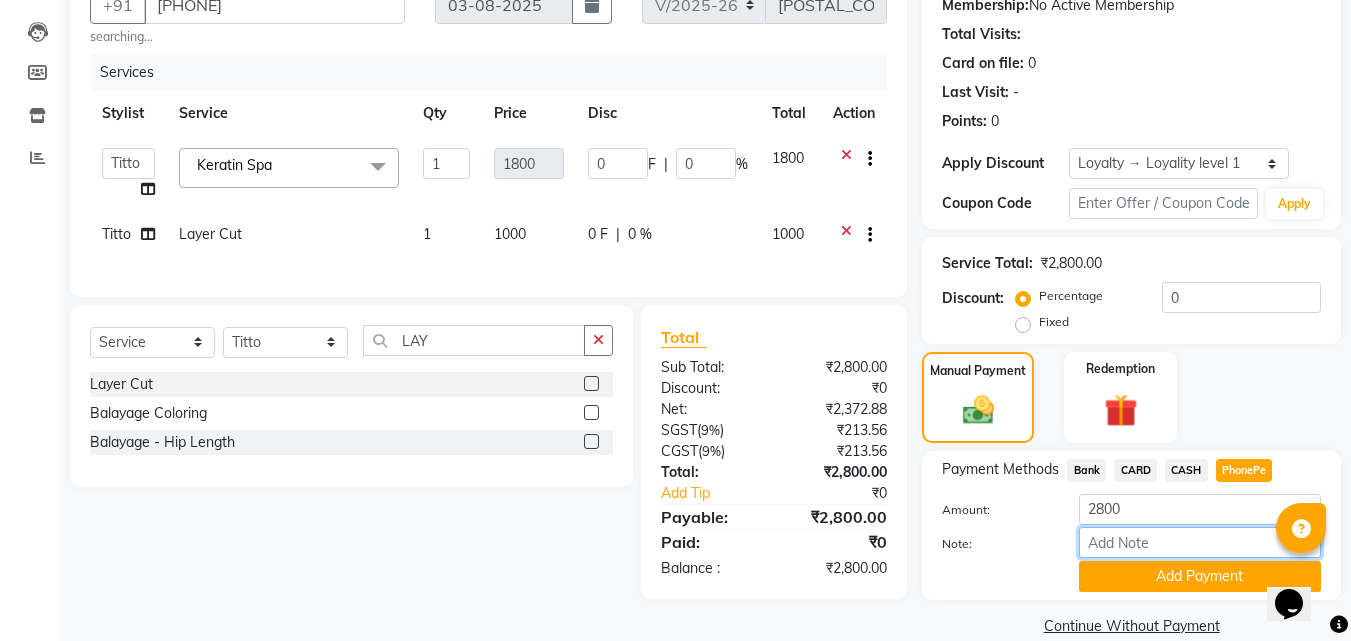 click on "Note:" at bounding box center [1200, 542] 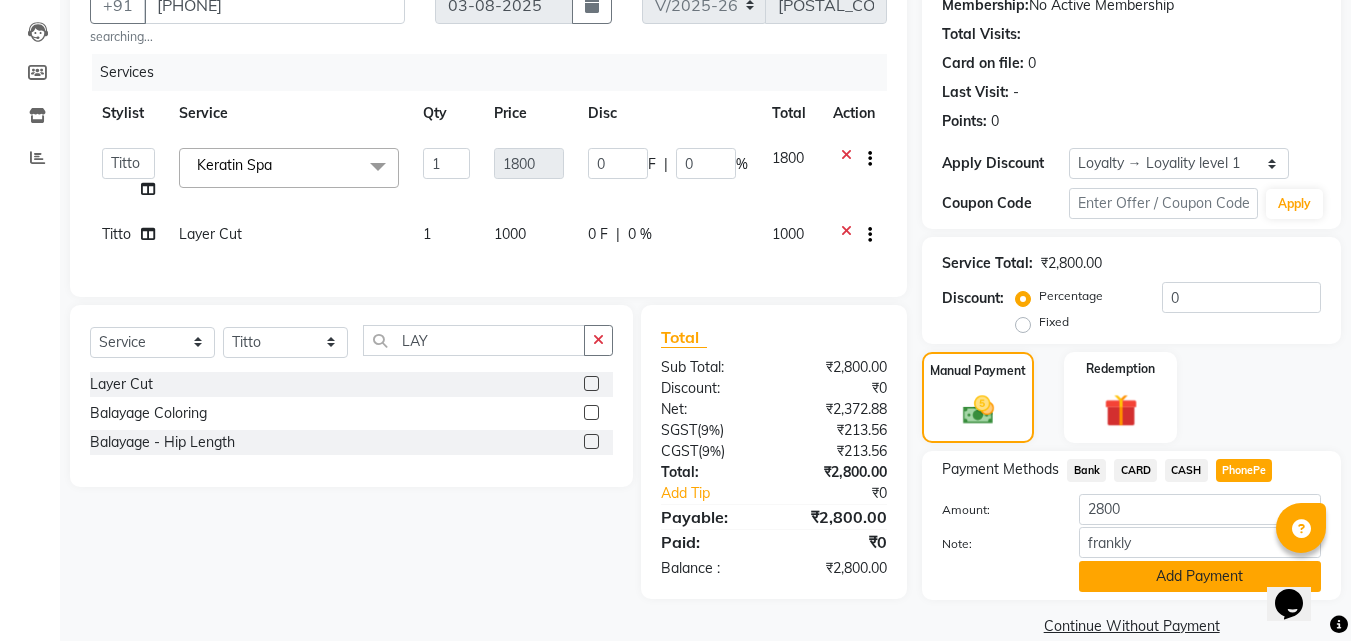 click on "Add Payment" 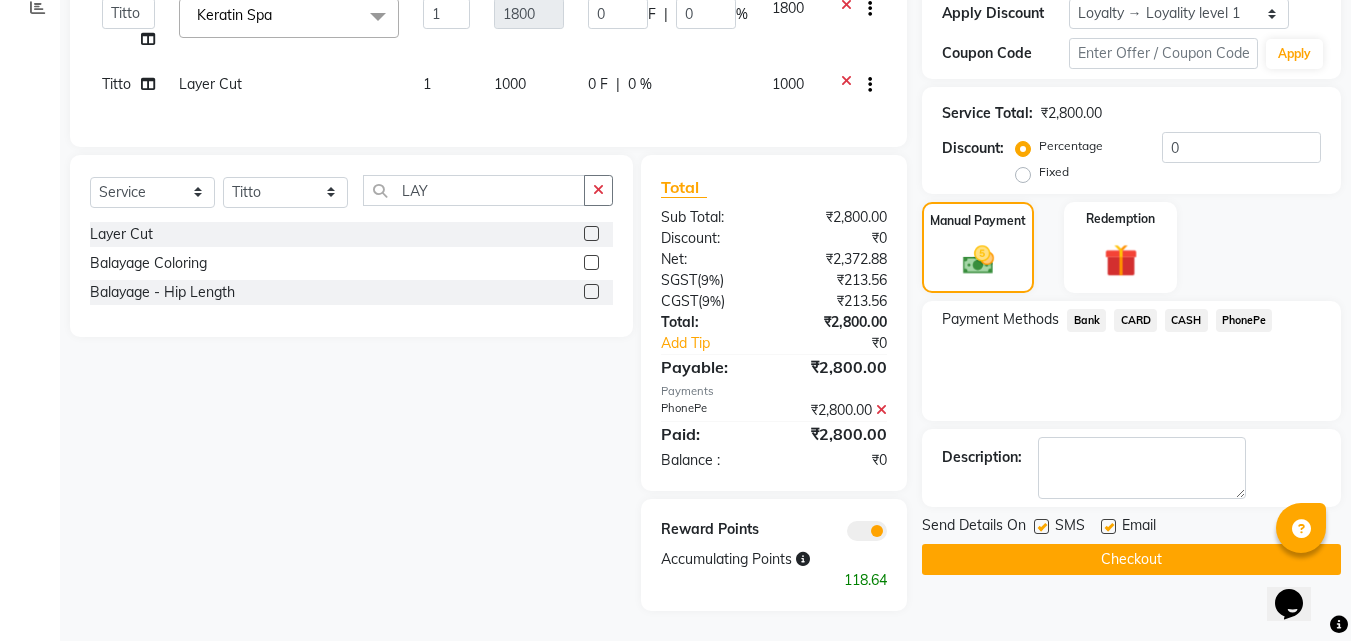 scroll, scrollTop: 365, scrollLeft: 0, axis: vertical 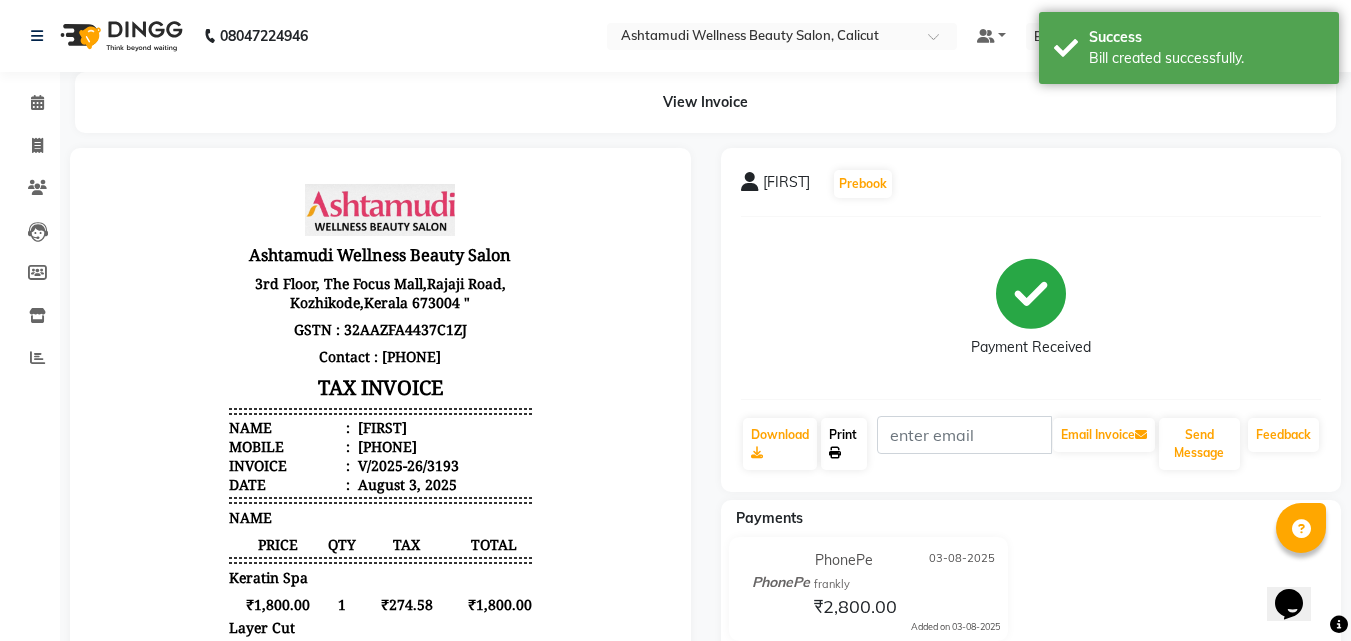 click on "Print" 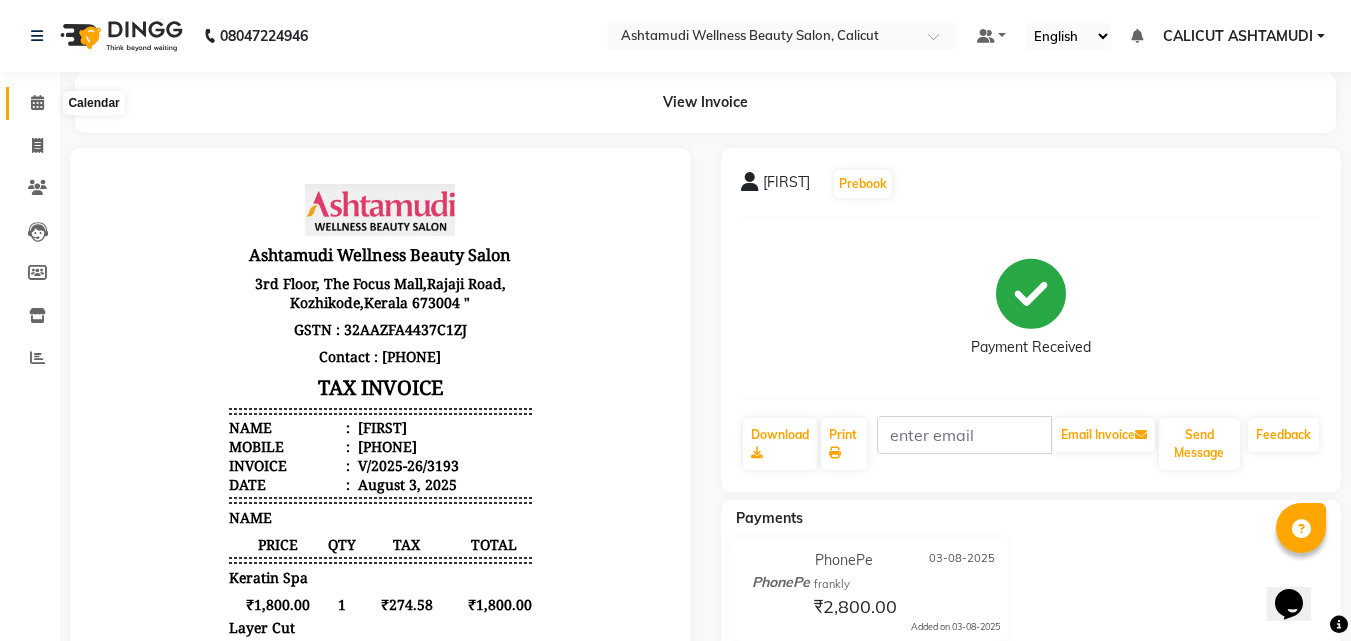 click 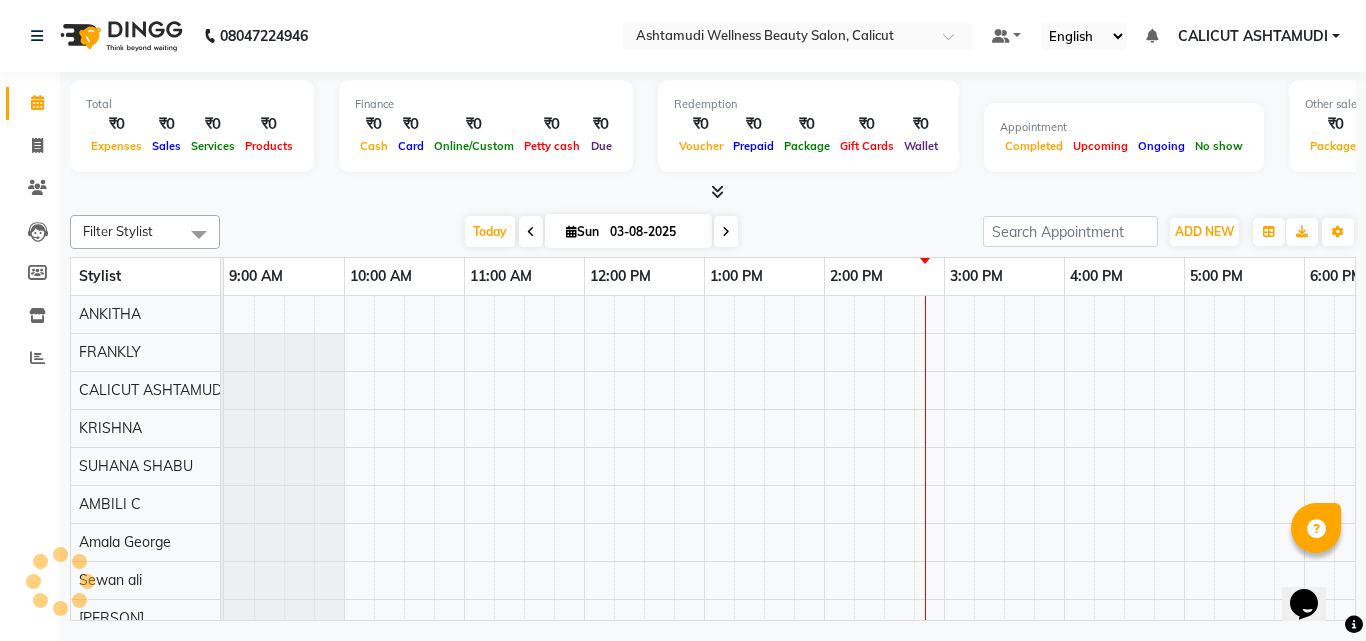 scroll, scrollTop: 0, scrollLeft: 601, axis: horizontal 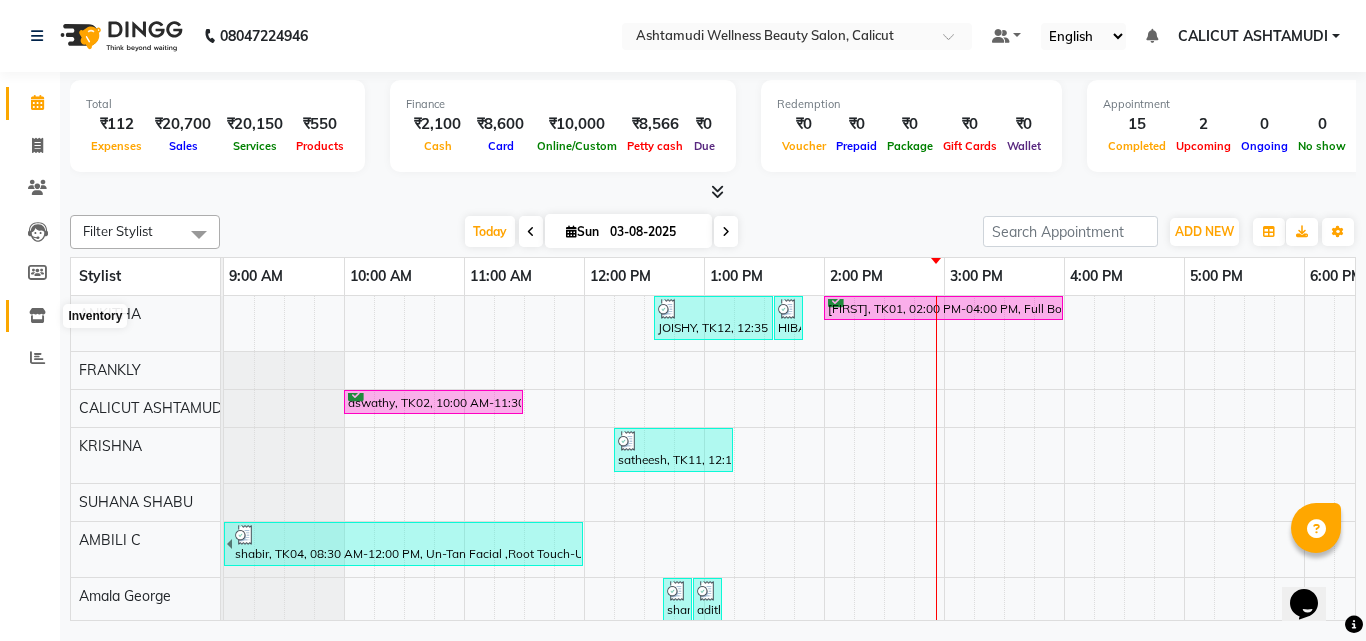 click 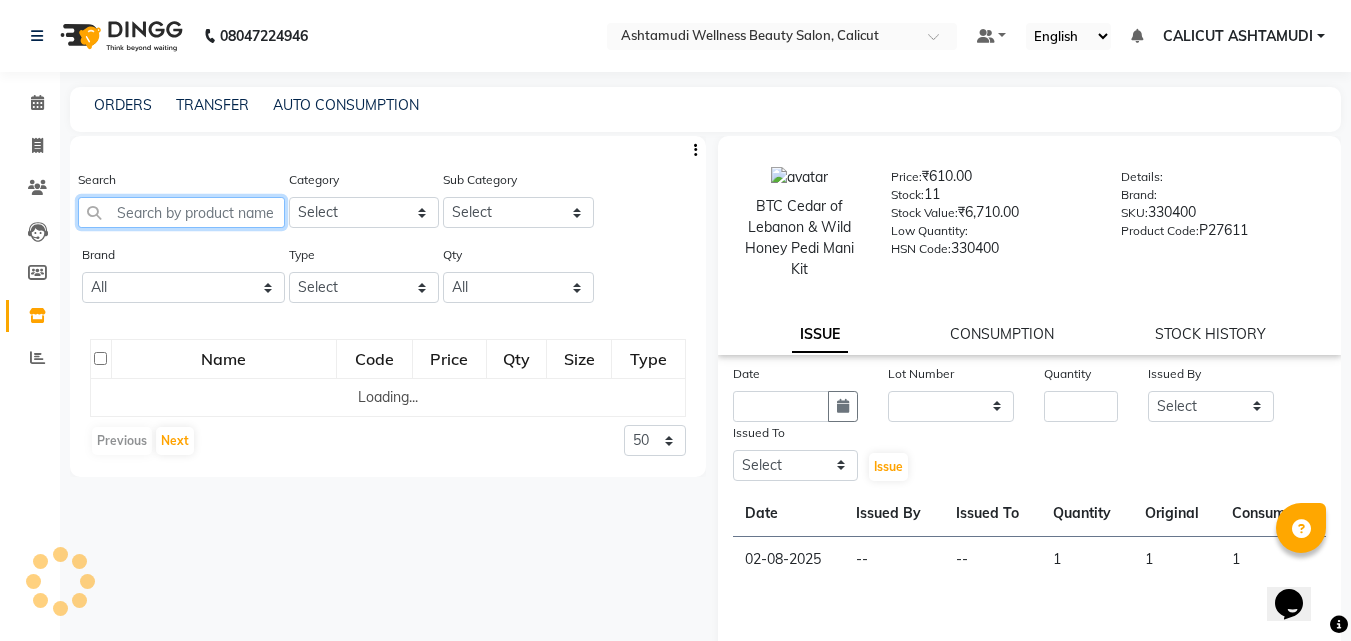 click 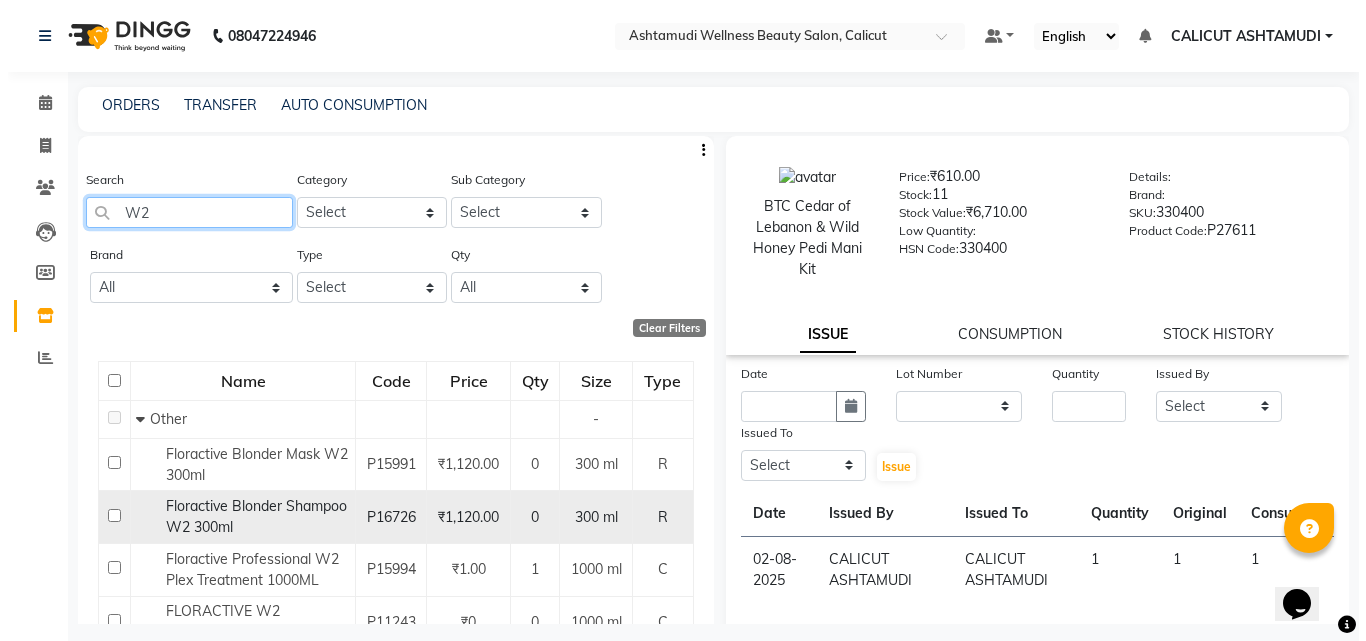 scroll, scrollTop: 85, scrollLeft: 0, axis: vertical 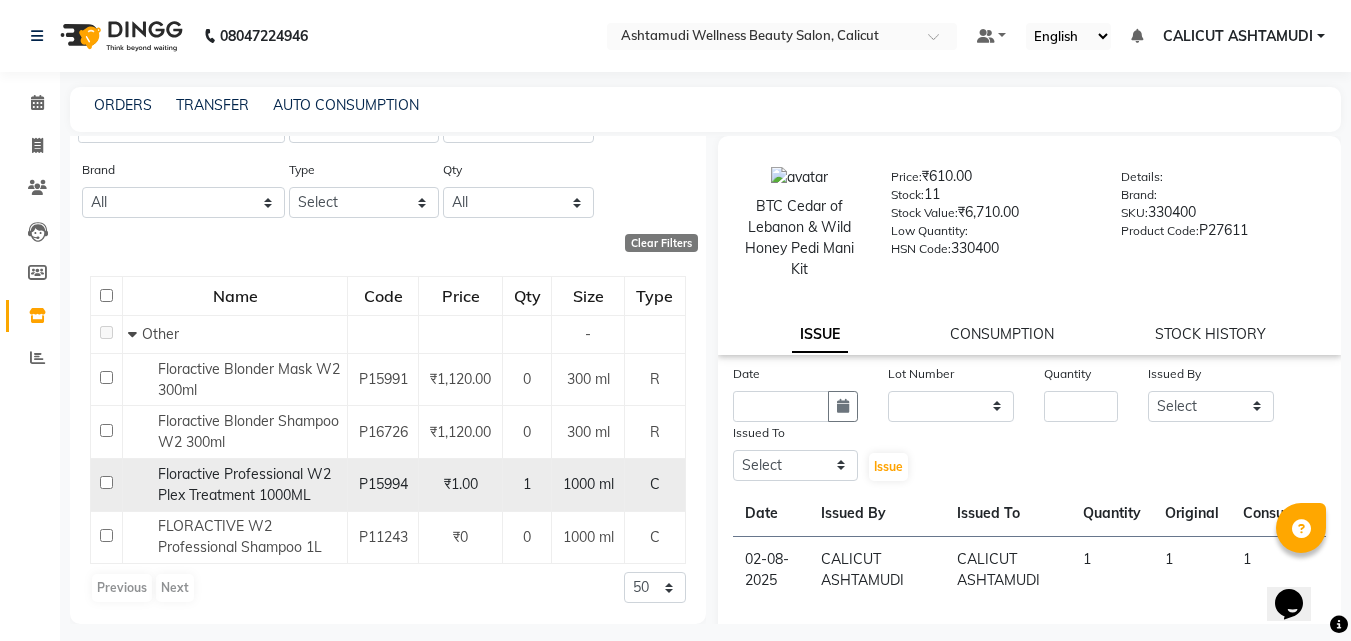 click 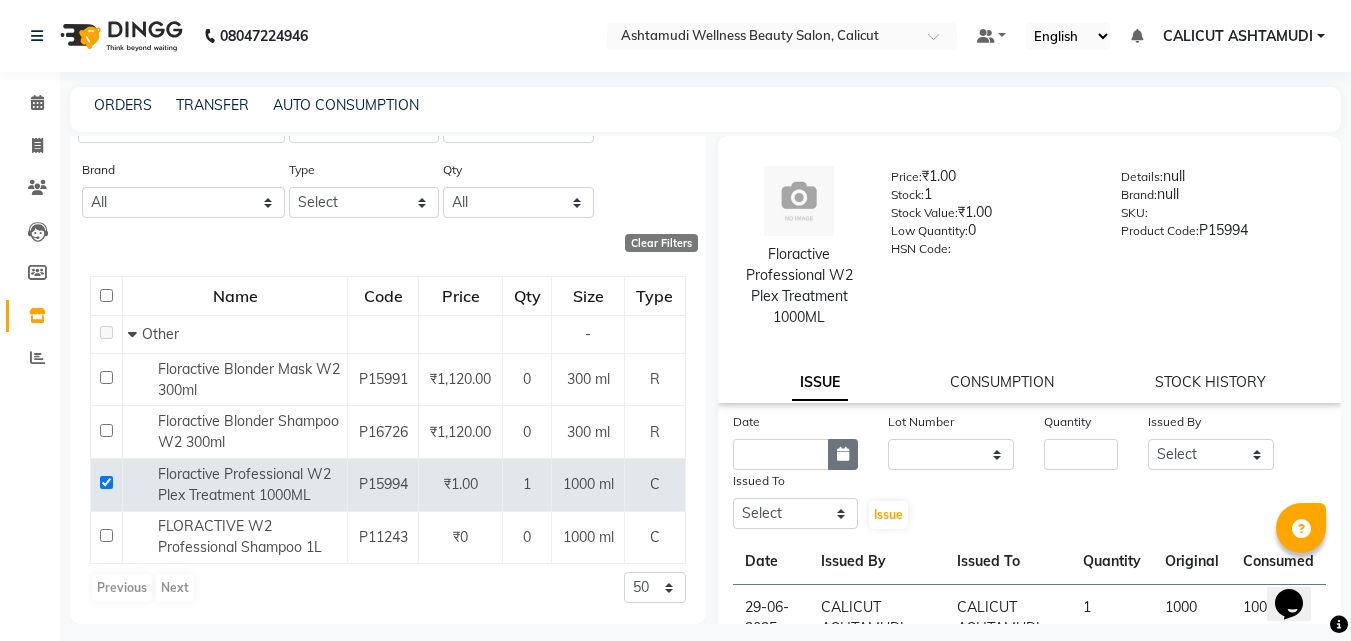 click 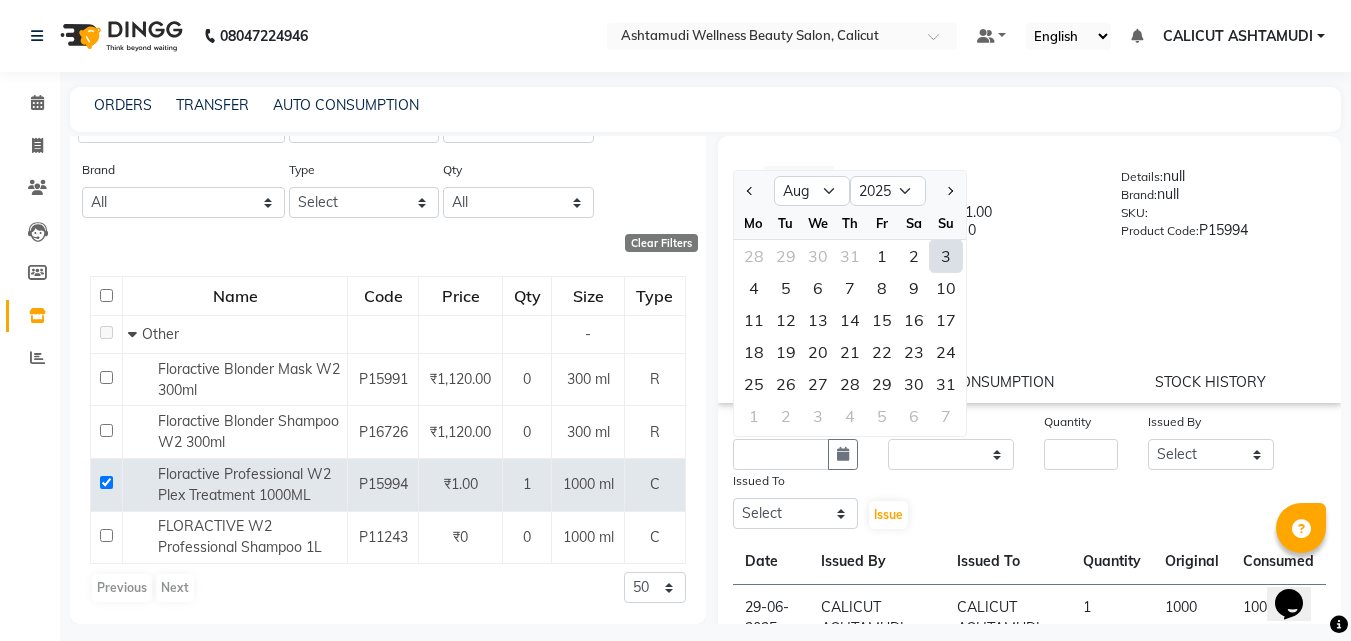 click on "3" 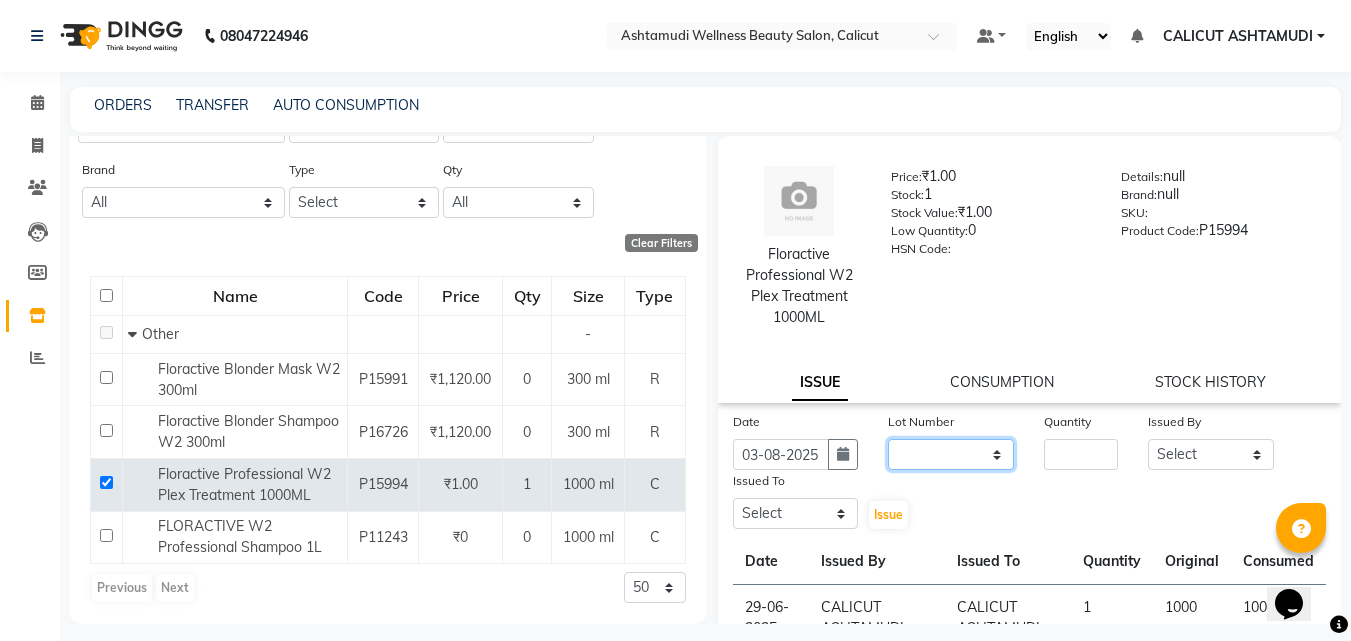 click on "None" 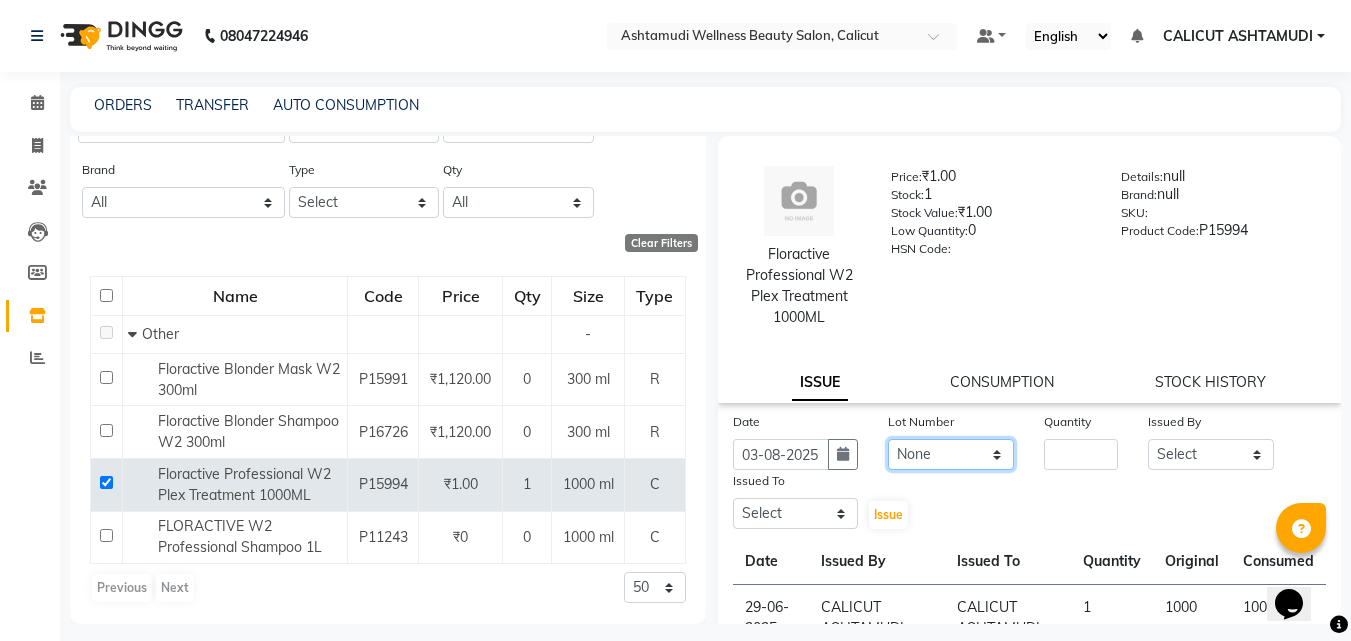 click on "None" 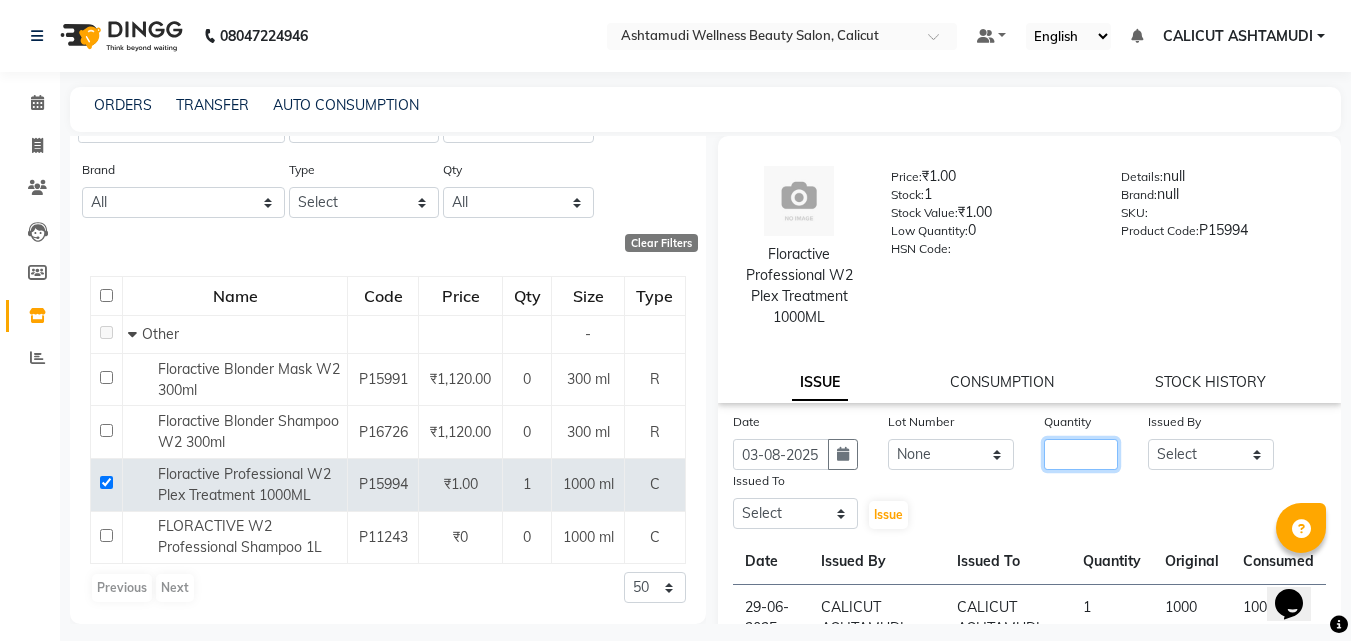 click 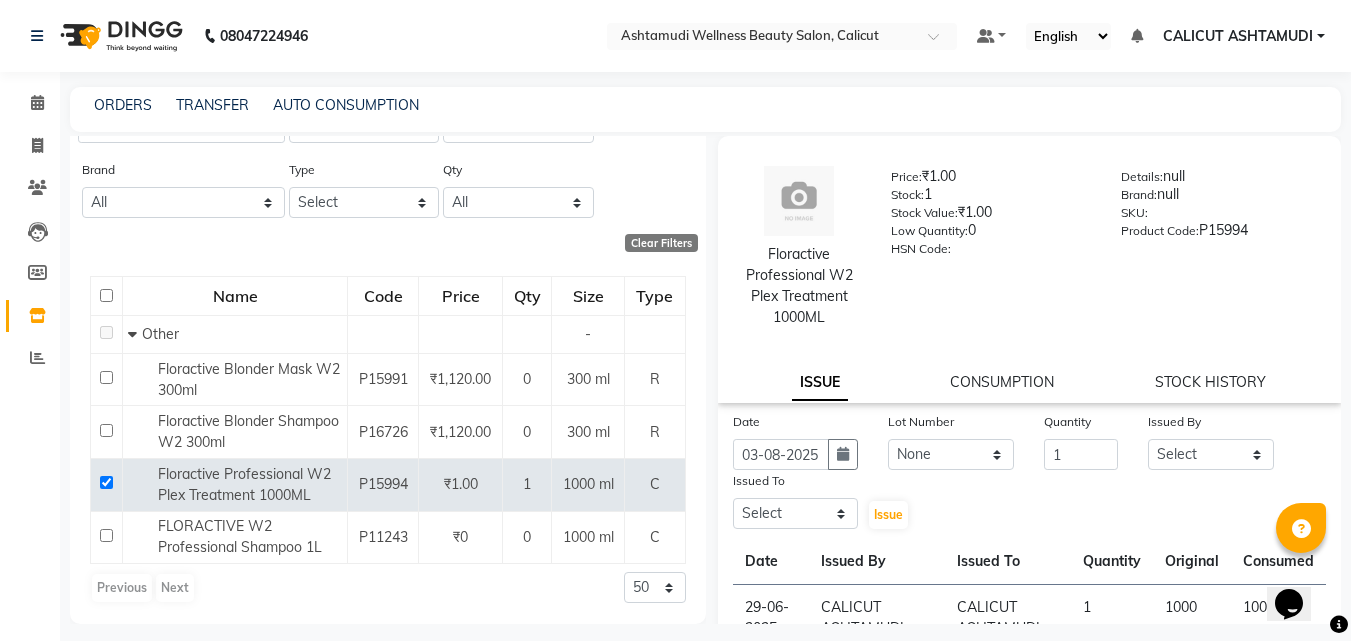 click on "Date 03-08-2025 Lot Number None Quantity 1 Issued By Select Amala George AMBILI C ANJANA DAS ANKITHA Arya CALICUT ASHTAMUDI FRANKLY	 GRACY KRISHNA Nitesh Punam Gurung Sewan ali Sheela SUHANA  SHABU Titto Issued To Select Amala George AMBILI C ANJANA DAS ANKITHA Arya CALICUT ASHTAMUDI FRANKLY	 GRACY KRISHNA Nitesh Punam Gurung Sewan ali Sheela SUHANA  SHABU Titto  Issue" 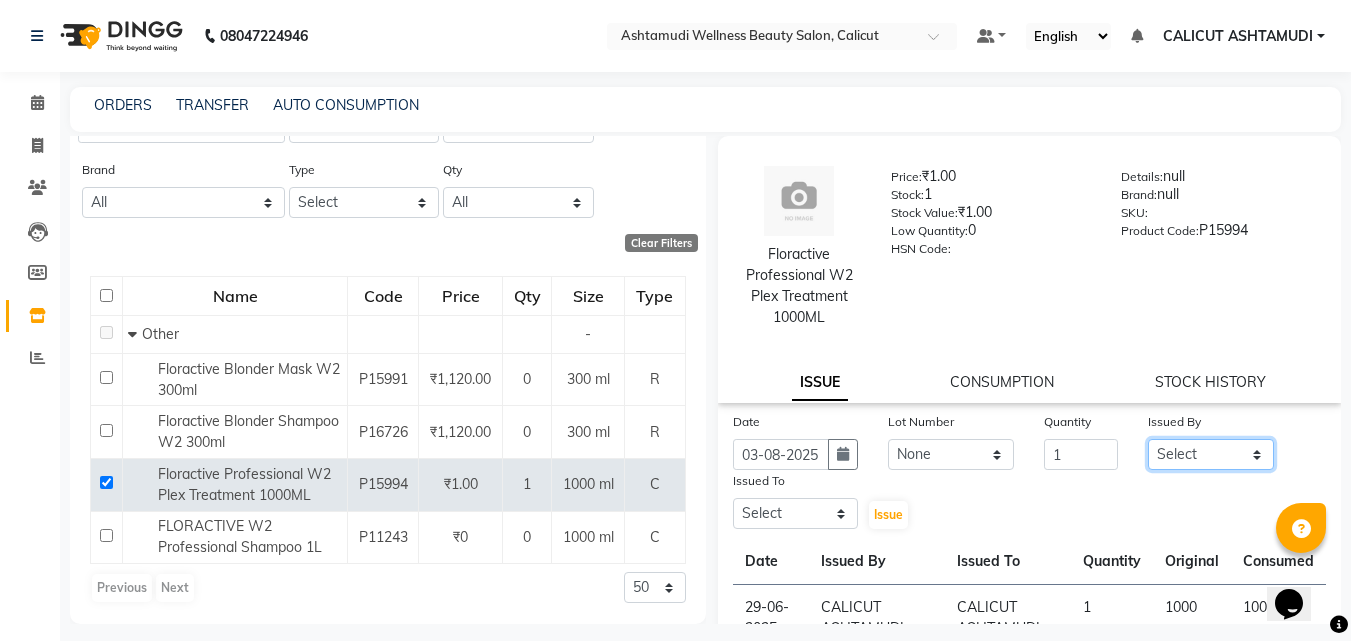 drag, startPoint x: 1165, startPoint y: 453, endPoint x: 1168, endPoint y: 441, distance: 12.369317 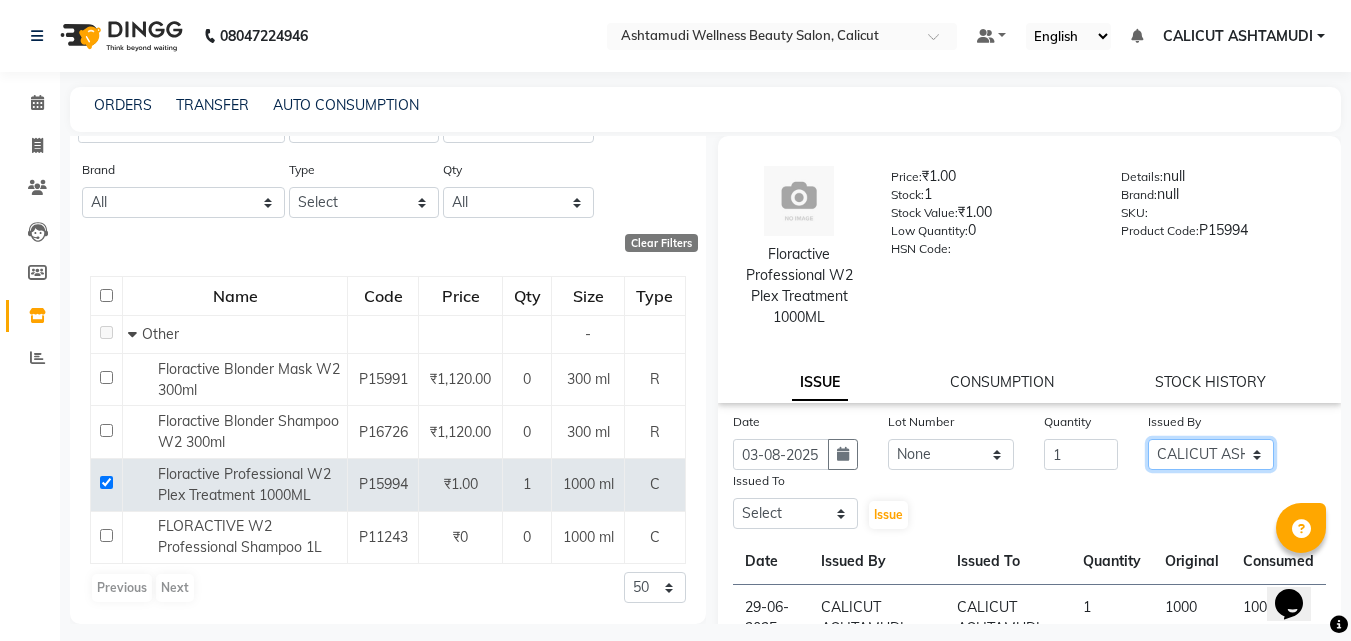 click on "Select Amala George AMBILI C ANJANA DAS ANKITHA Arya CALICUT ASHTAMUDI FRANKLY	 GRACY KRISHNA Nitesh Punam Gurung Sewan ali Sheela SUHANA  SHABU Titto" 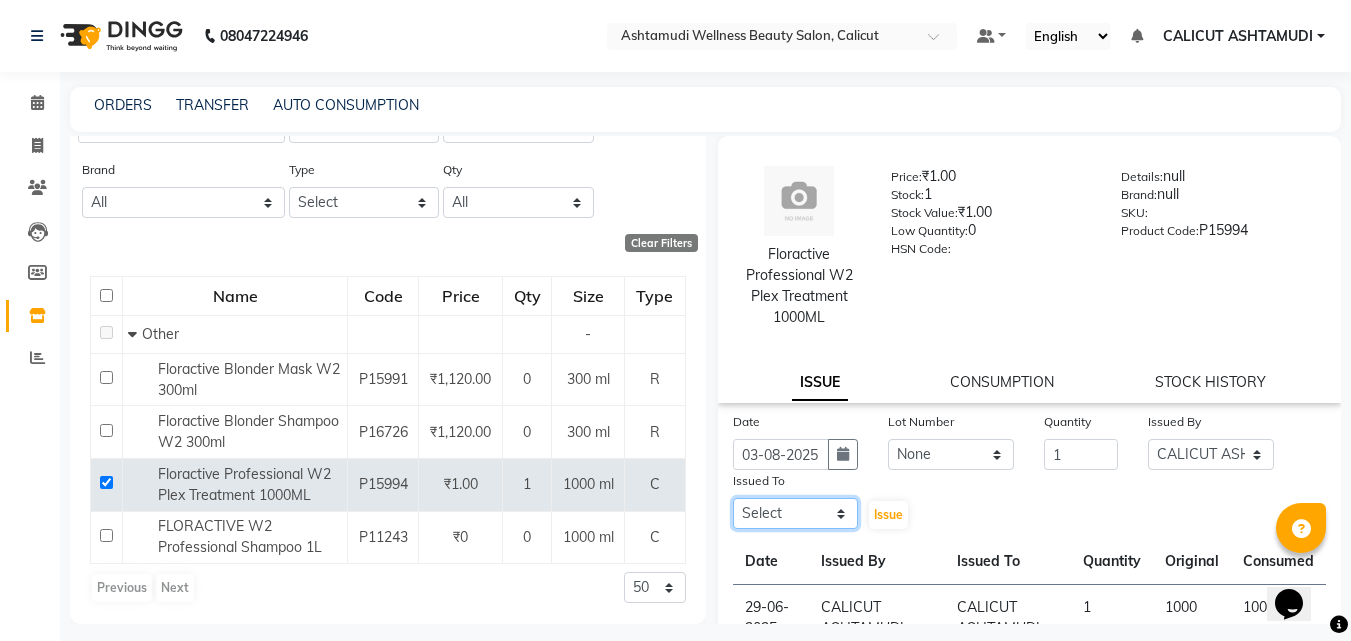 click on "Select Amala George AMBILI C ANJANA DAS ANKITHA Arya CALICUT ASHTAMUDI FRANKLY	 GRACY KRISHNA Nitesh Punam Gurung Sewan ali Sheela SUHANA  SHABU Titto" 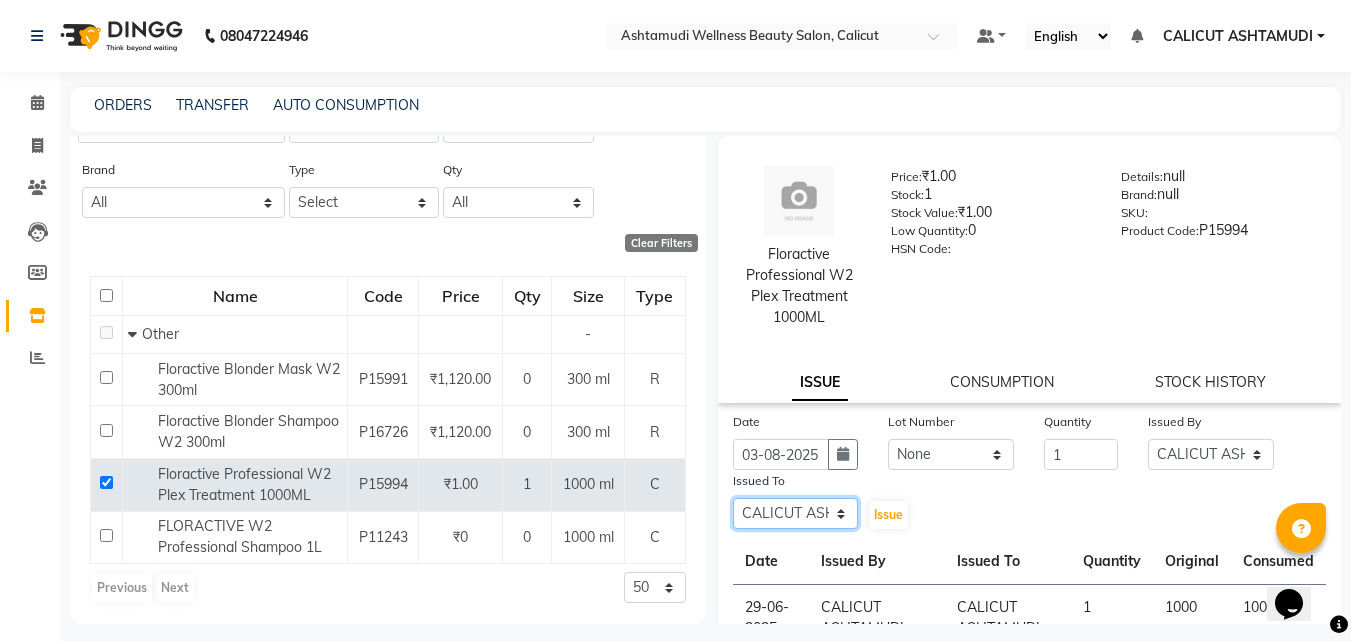 click on "Select Amala George AMBILI C ANJANA DAS ANKITHA Arya CALICUT ASHTAMUDI FRANKLY	 GRACY KRISHNA Nitesh Punam Gurung Sewan ali Sheela SUHANA  SHABU Titto" 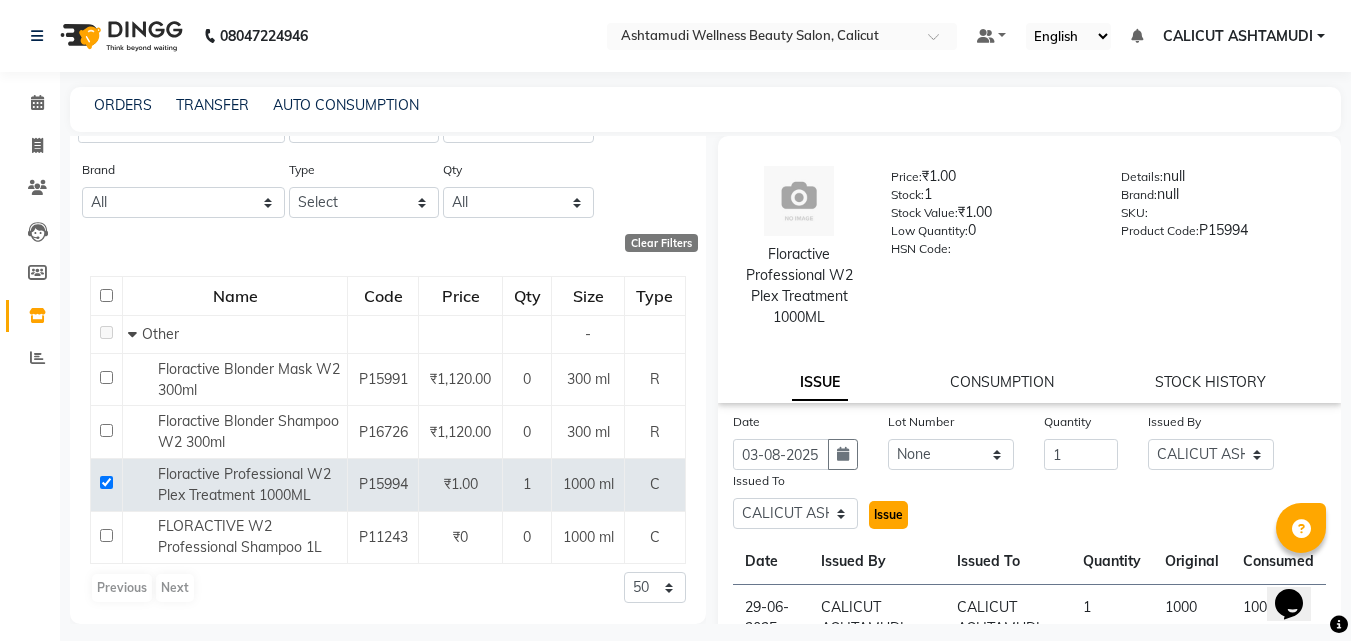 click on "Issue" 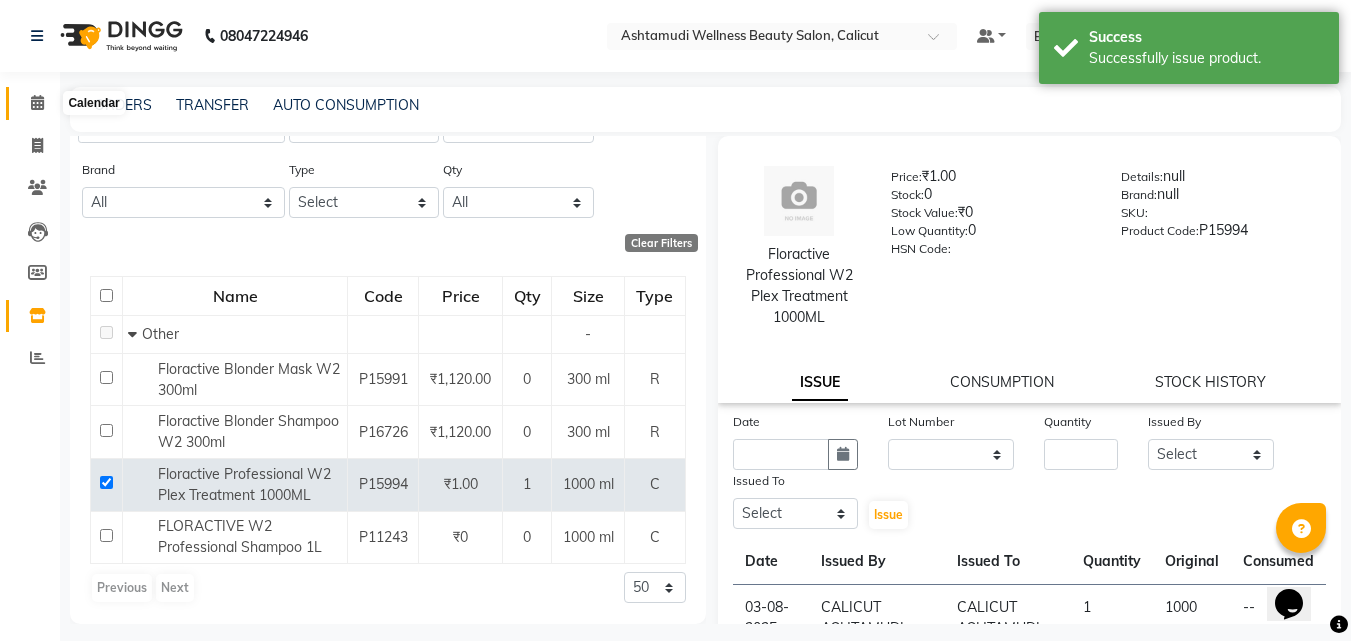 click 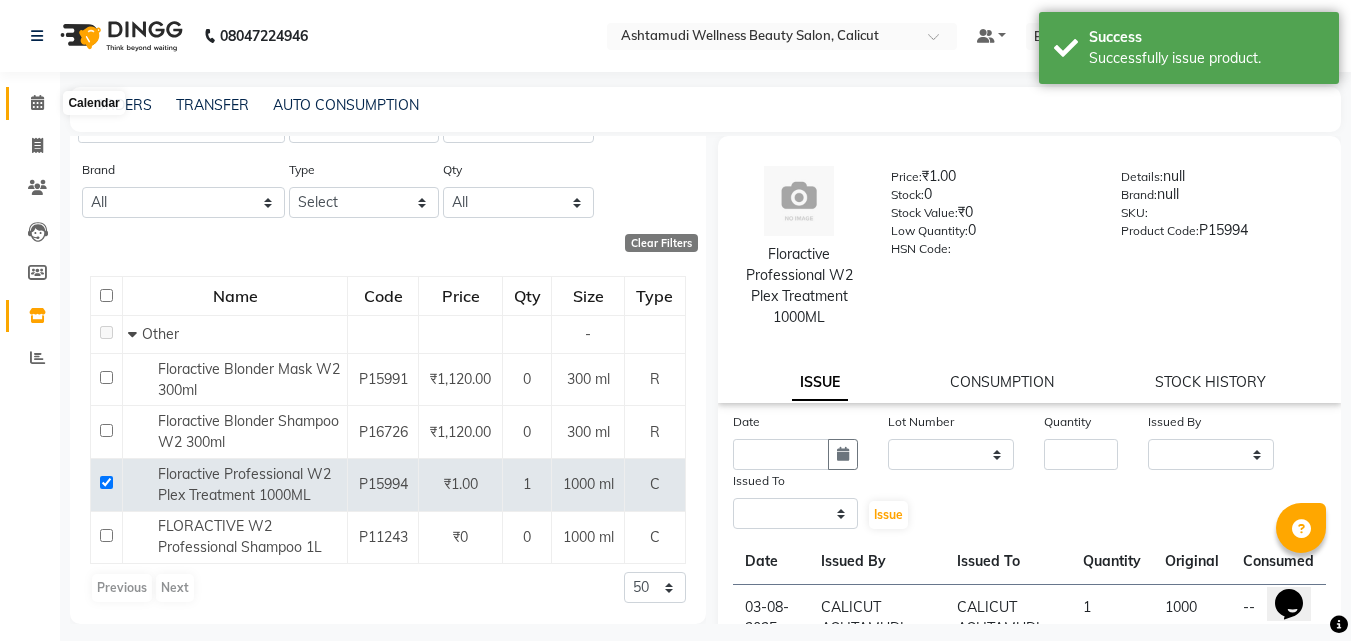 click 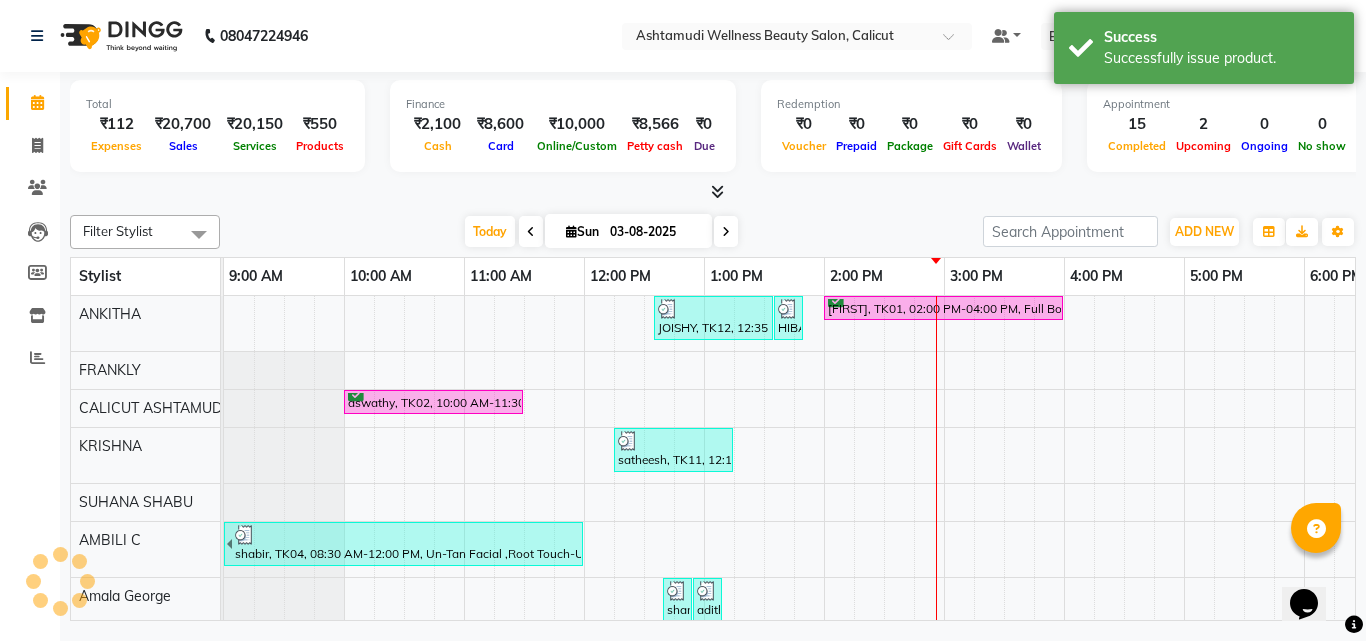 scroll, scrollTop: 0, scrollLeft: 0, axis: both 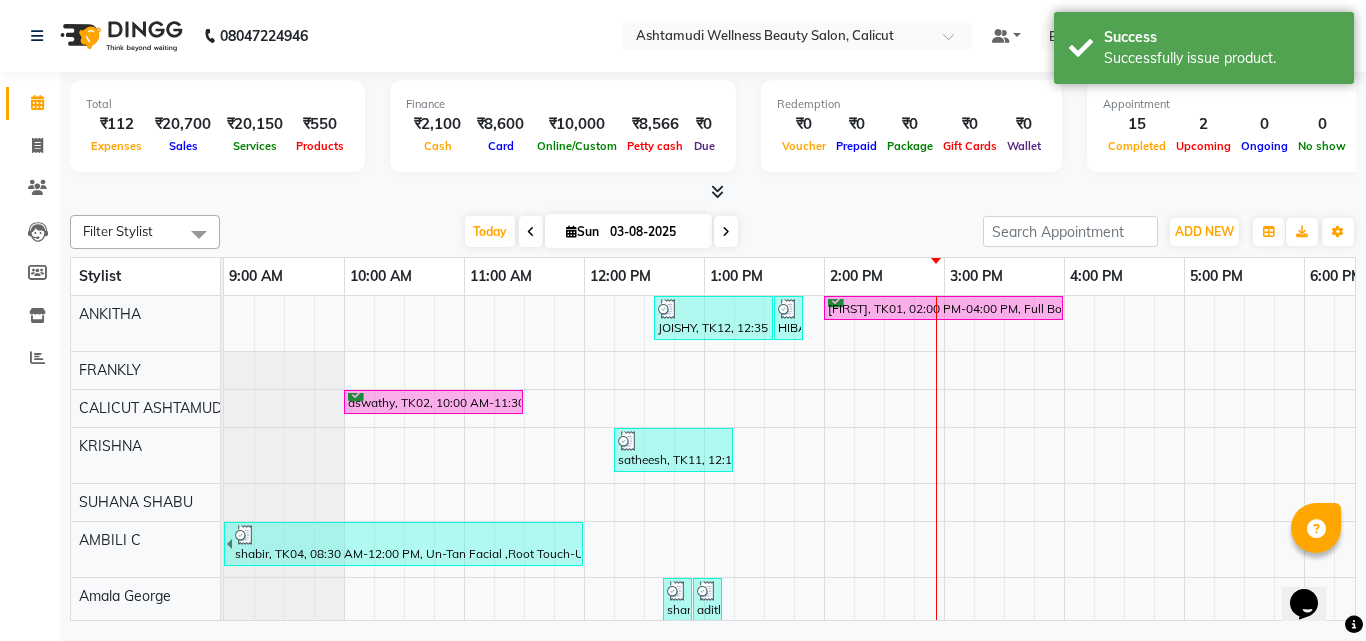 click at bounding box center (531, 231) 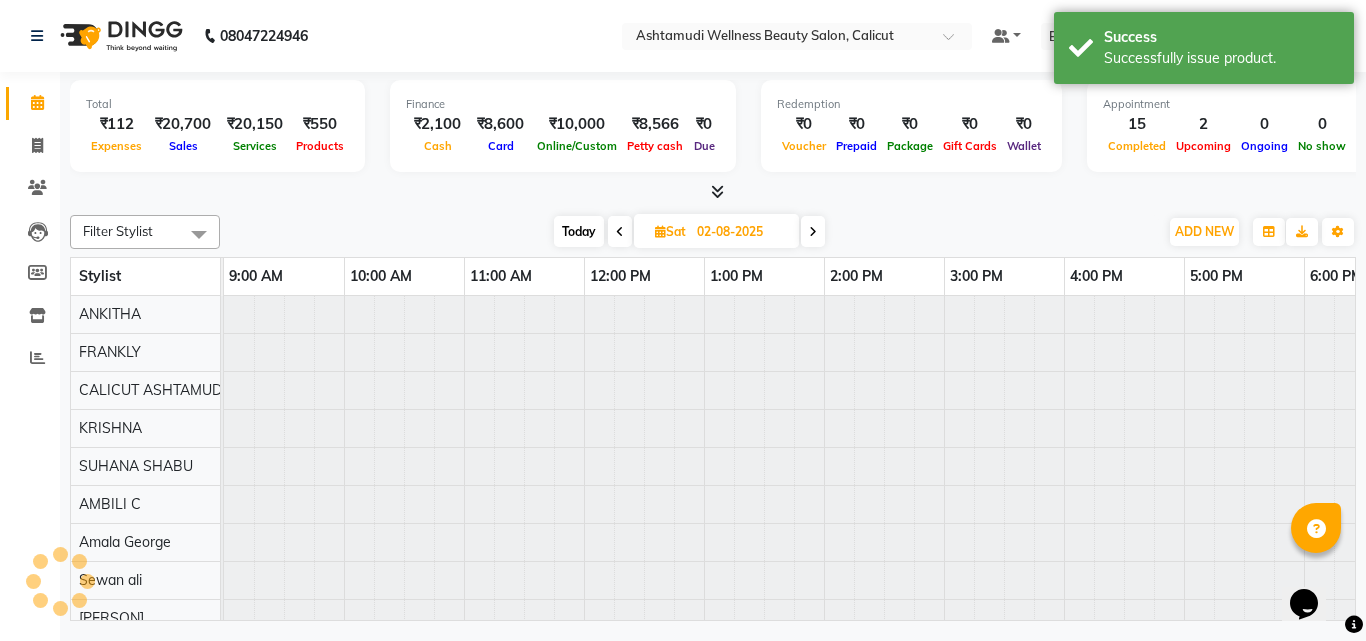 scroll, scrollTop: 0, scrollLeft: 601, axis: horizontal 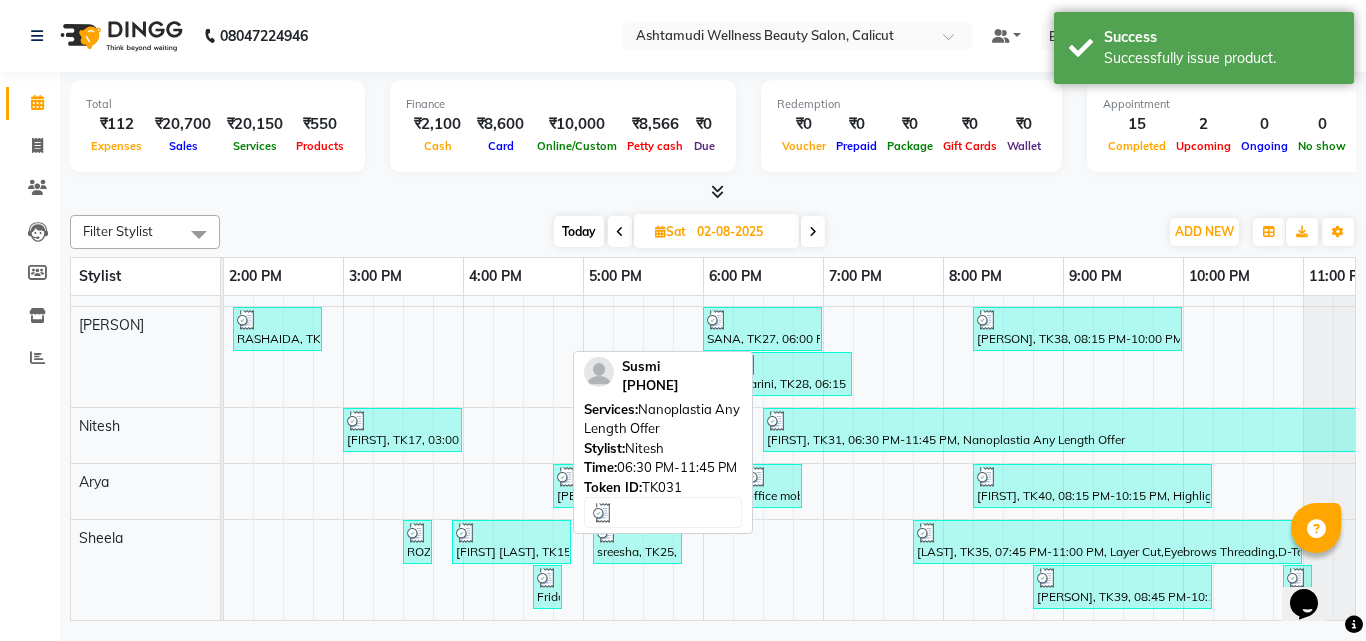 click on "Susmi, TK31, 06:30 PM-11:45 PM, Nanoplastia Any Length Offer" at bounding box center (1077, 430) 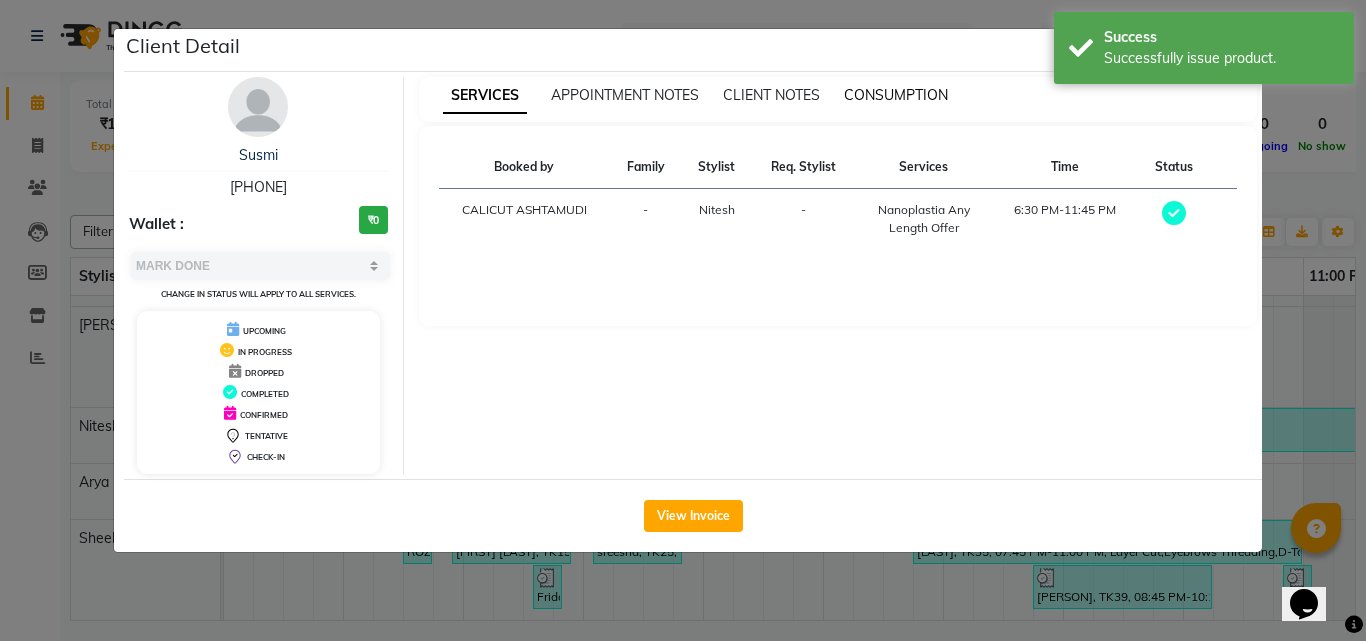 click on "CONSUMPTION" at bounding box center [896, 95] 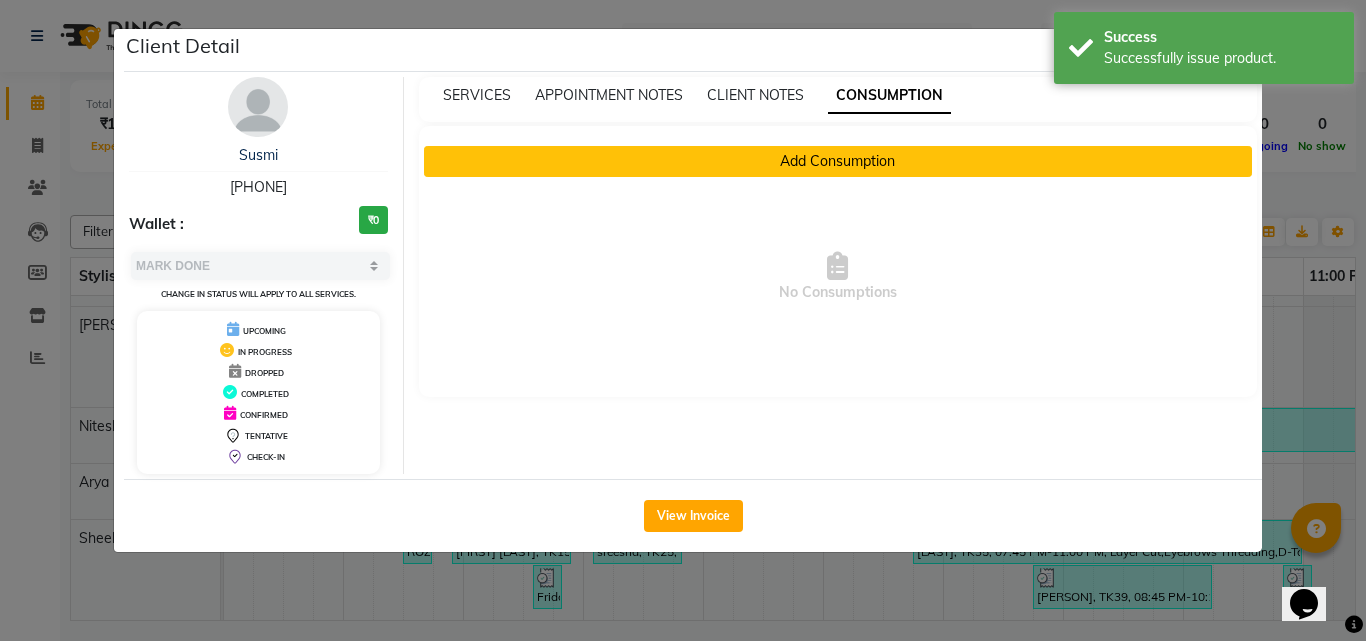 click on "Add Consumption" at bounding box center (838, 161) 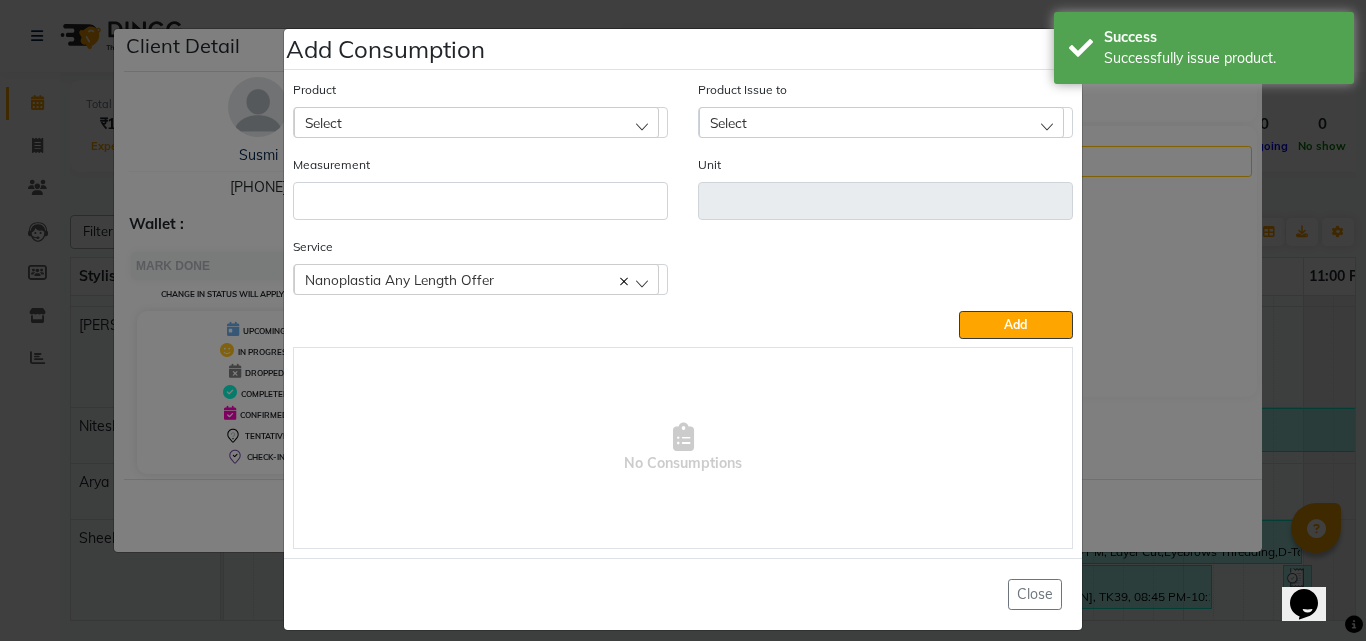 click on "Select" 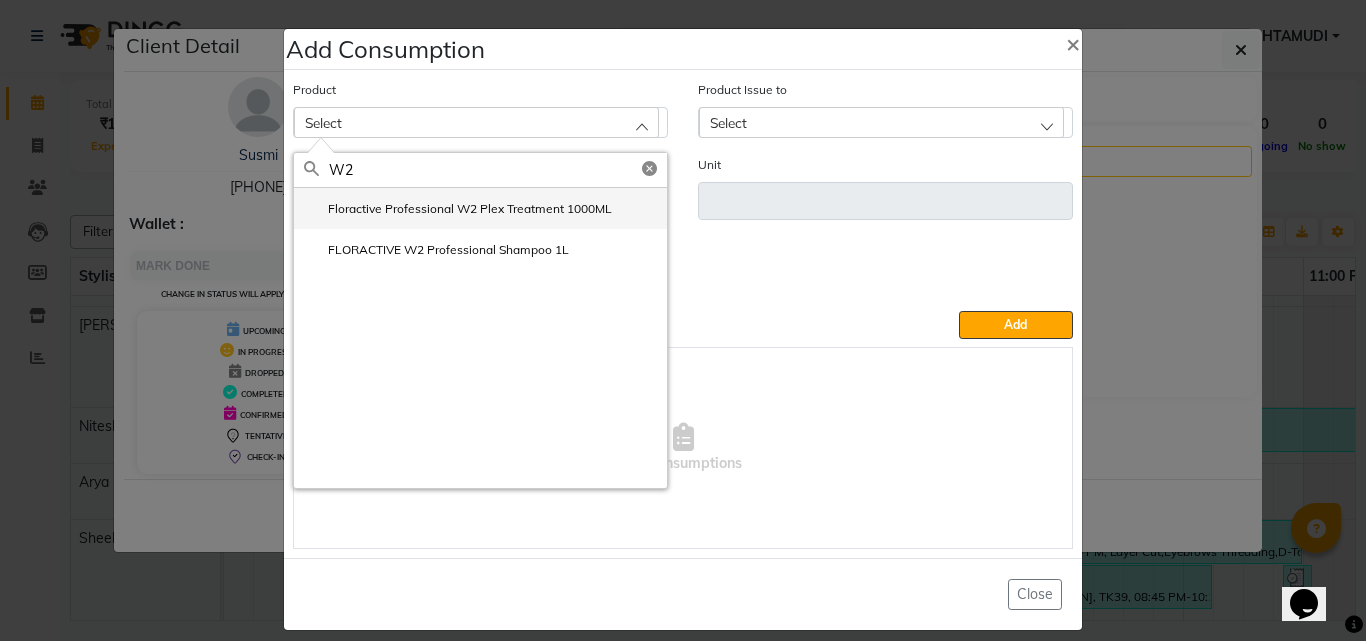 click on "Floractive Professional W2 Plex Treatment 1000ML" 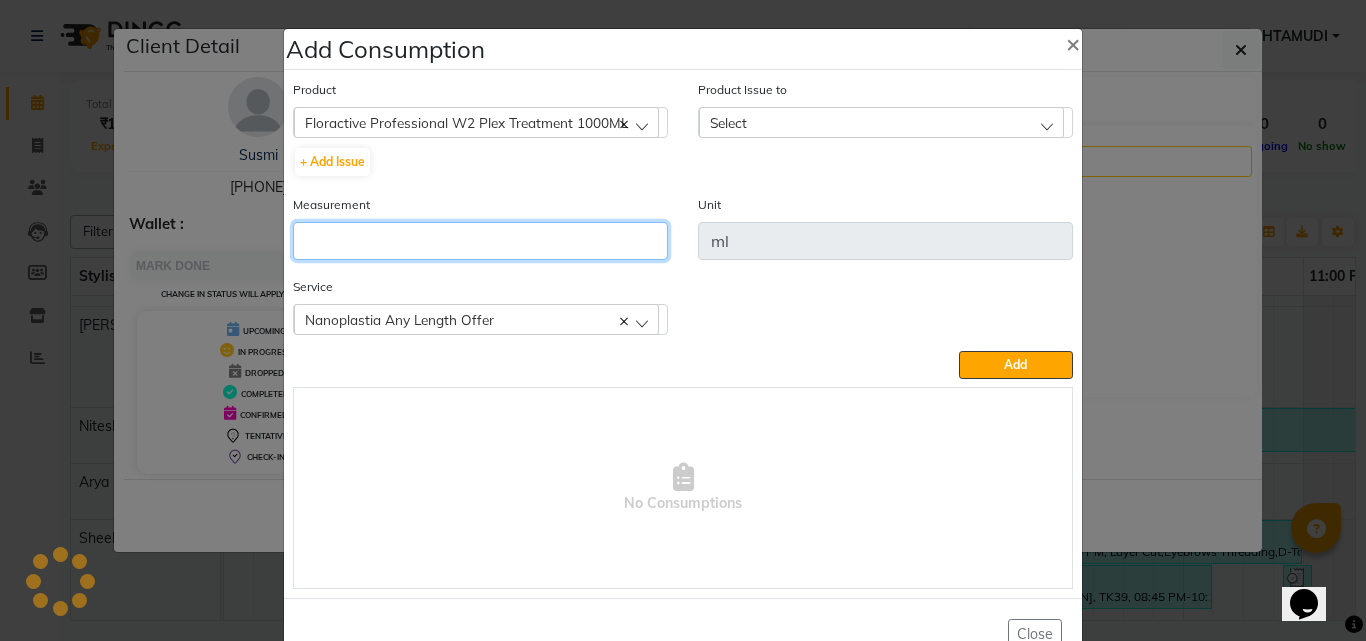 click 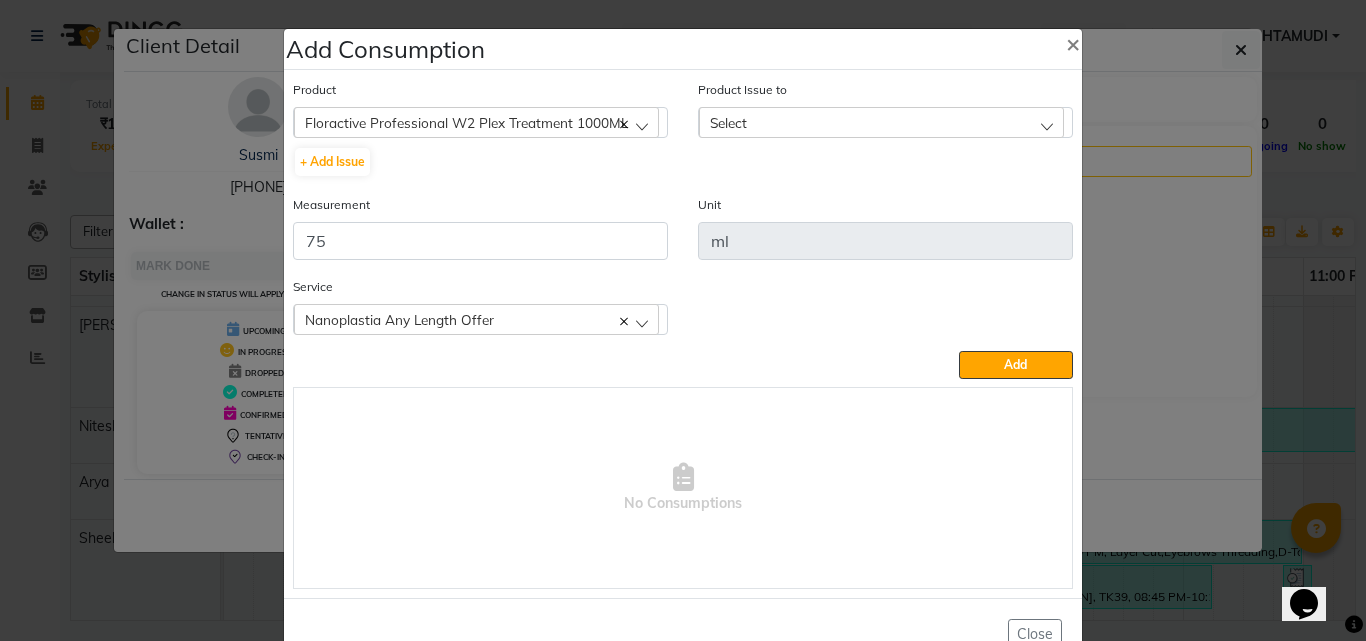 click on "Product Issue to Select 2025-08-03, Issued to: CALICUT ASHTAMUDI, Balance: 1000" 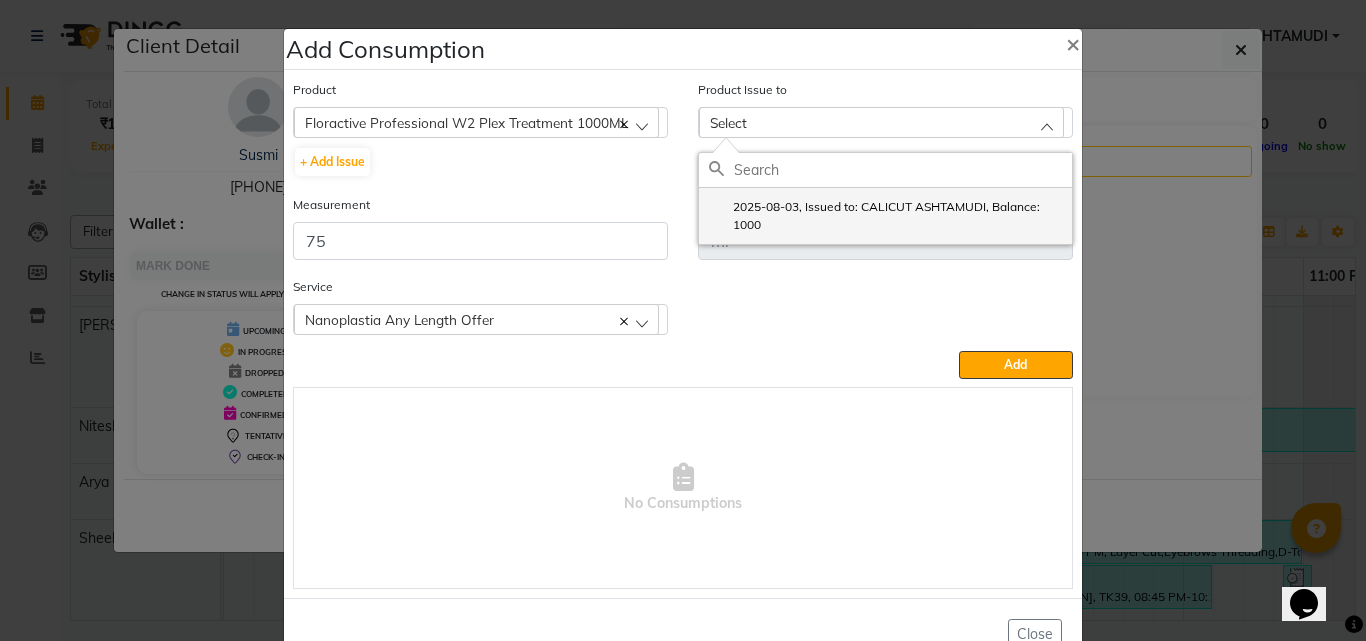 click on "2025-08-03, Issued to: CALICUT ASHTAMUDI, Balance: 1000" 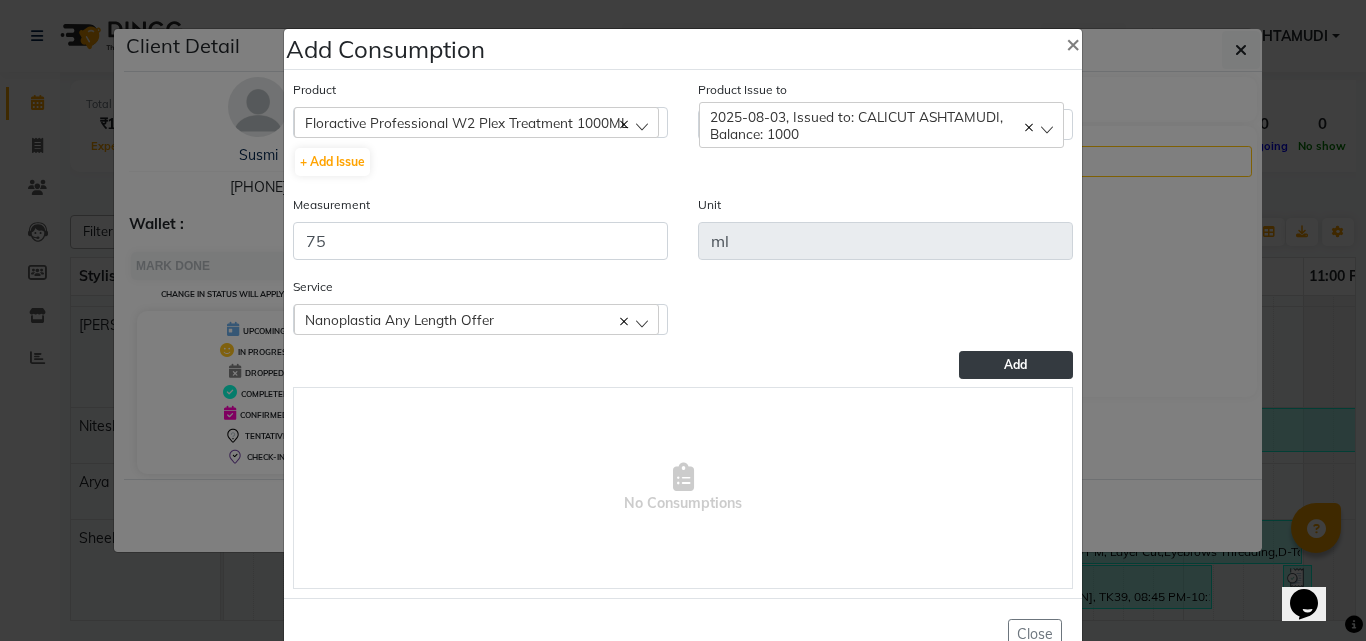 click on "Add" 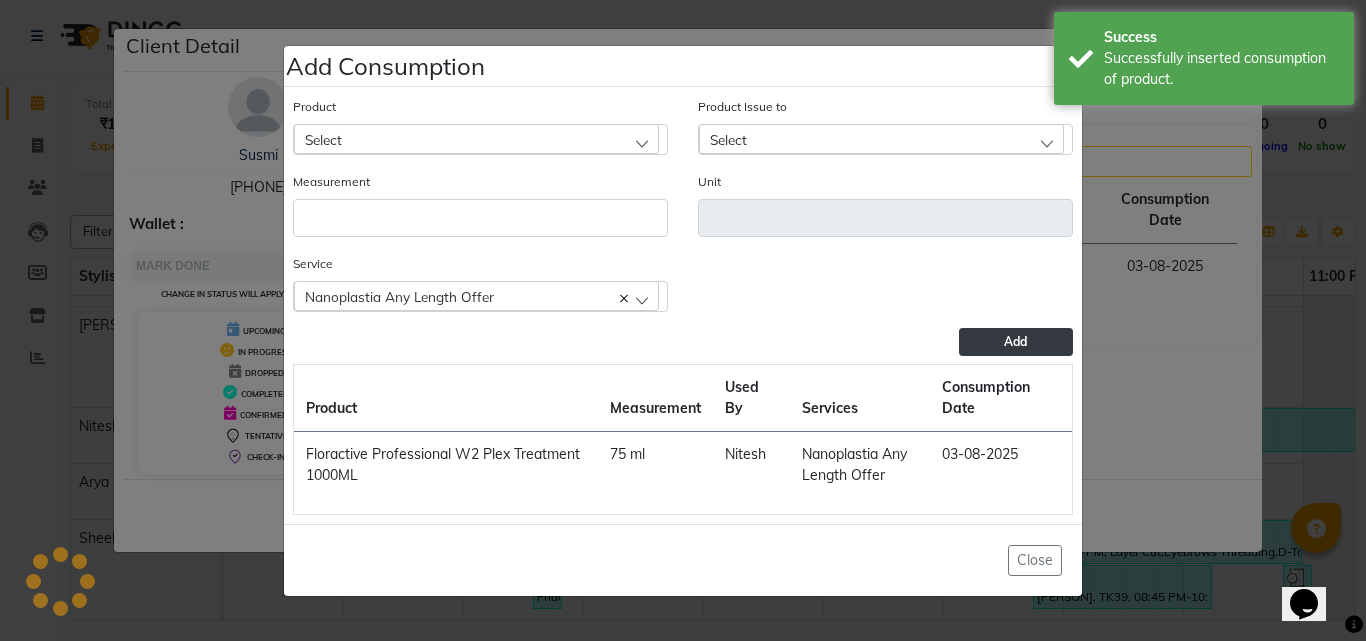 click on "Add Consumption × Product Select 051/ Studio White Weekly 15Ml Product Issue to Select 2025-08-03, Issued to: CALICUT ASHTAMUDI, Balance: 1000 Measurement Unit Service  Nanoplastia Any Length Offer  Nanoplastia Any Length Offer  Add  Product Measurement Used By Services Consumption Date  Floractive Professional W2 Plex Treatment 1000ML   75 ml   Nitesh   Nanoplastia Any Length Offer   03-08-2025   Close" 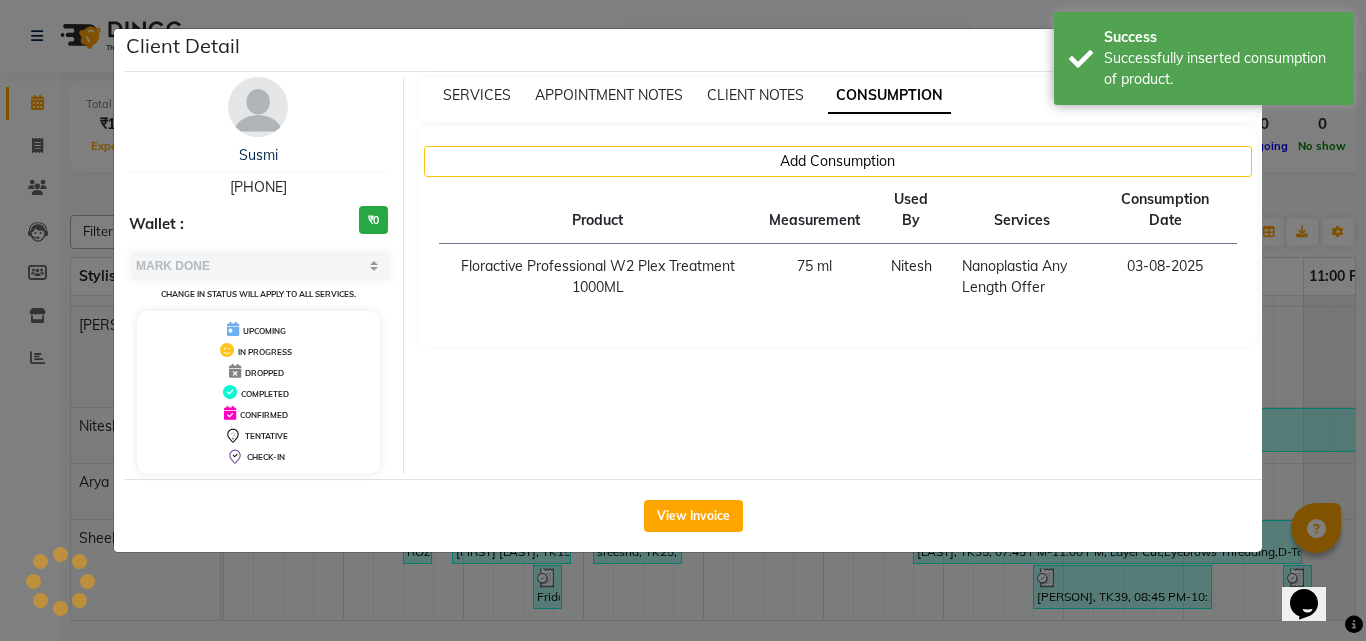 click on "Client Detail  Susmi    9633268242 Wallet : ₹0 Select MARK DONE UPCOMING Change in status will apply to all services. UPCOMING IN PROGRESS DROPPED COMPLETED CONFIRMED TENTATIVE CHECK-IN SERVICES APPOINTMENT NOTES CLIENT NOTES CONSUMPTION Add Consumption Product Measurement Used By Services Consumption Date  Floractive Professional W2 Plex Treatment 1000ML   75 ml   Nitesh   Nanoplastia Any Length Offer   03-08-2025   View Invoice" 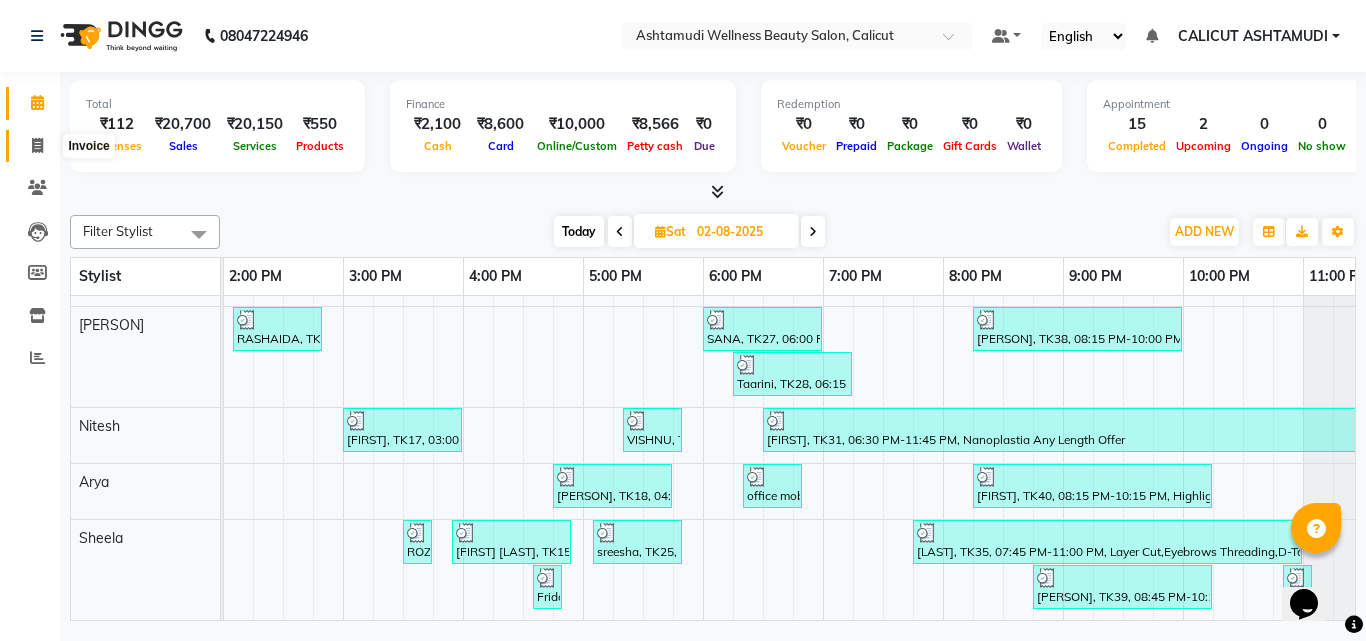 click 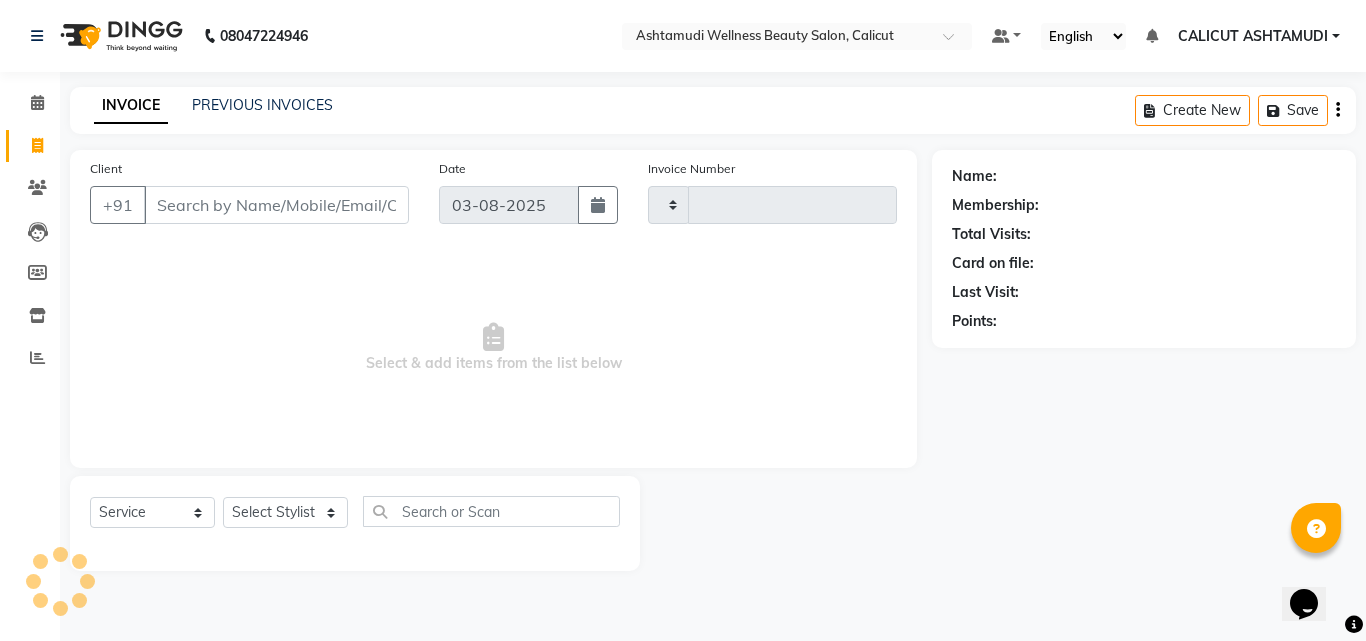 click 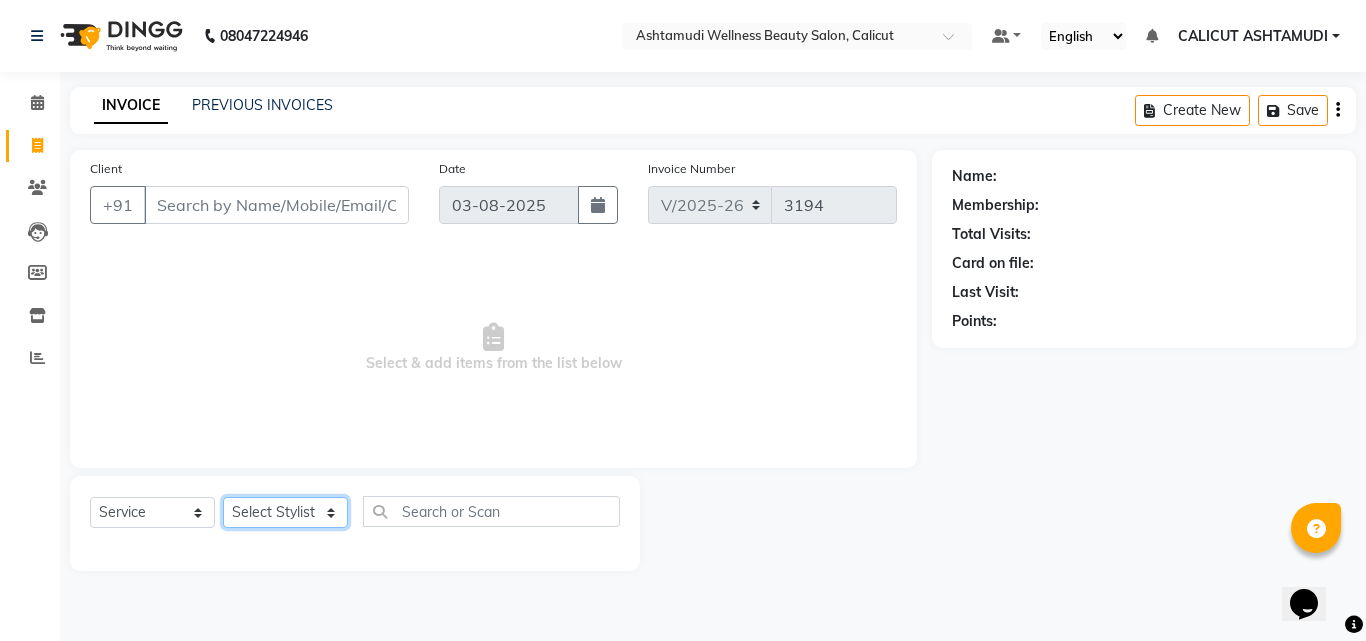 click on "Select Stylist Amala George AMBILI C ANJANA DAS ANKITHA Arya CALICUT ASHTAMUDI FRANKLY	 GRACY KRISHNA Nitesh Punam Gurung Sewan ali Sheela SUHANA  SHABU Titto" 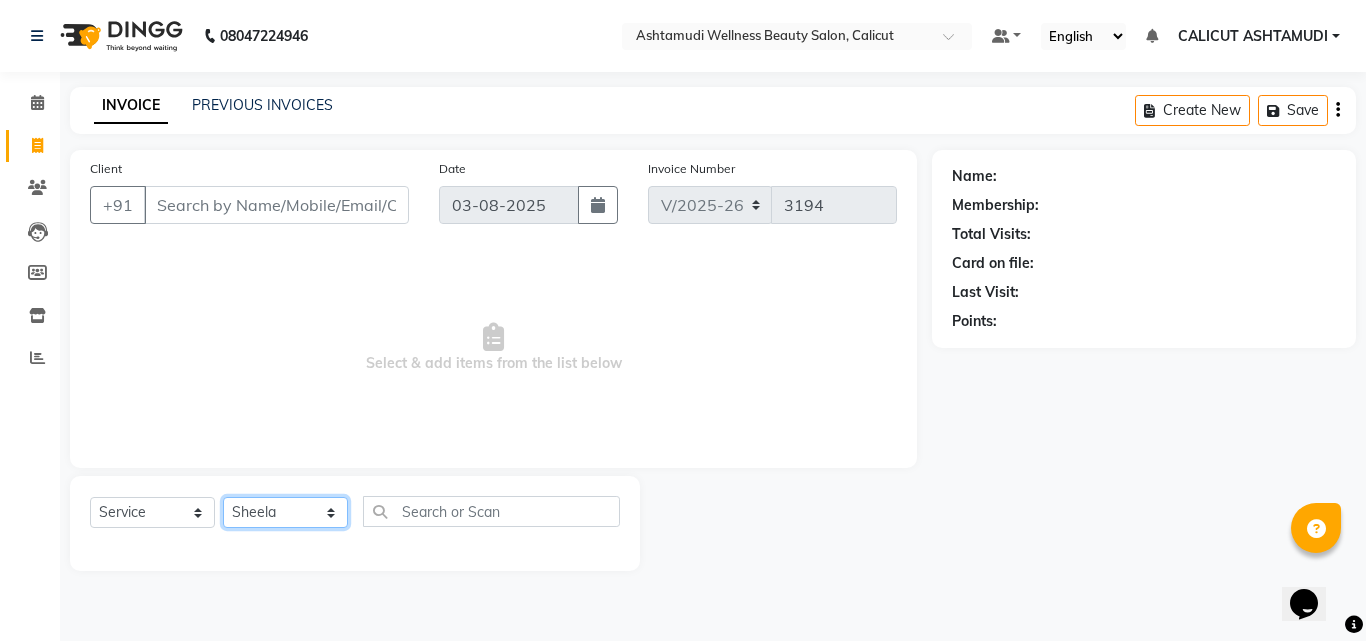 click on "Select Stylist Amala George AMBILI C ANJANA DAS ANKITHA Arya CALICUT ASHTAMUDI FRANKLY	 GRACY KRISHNA Nitesh Punam Gurung Sewan ali Sheela SUHANA  SHABU Titto" 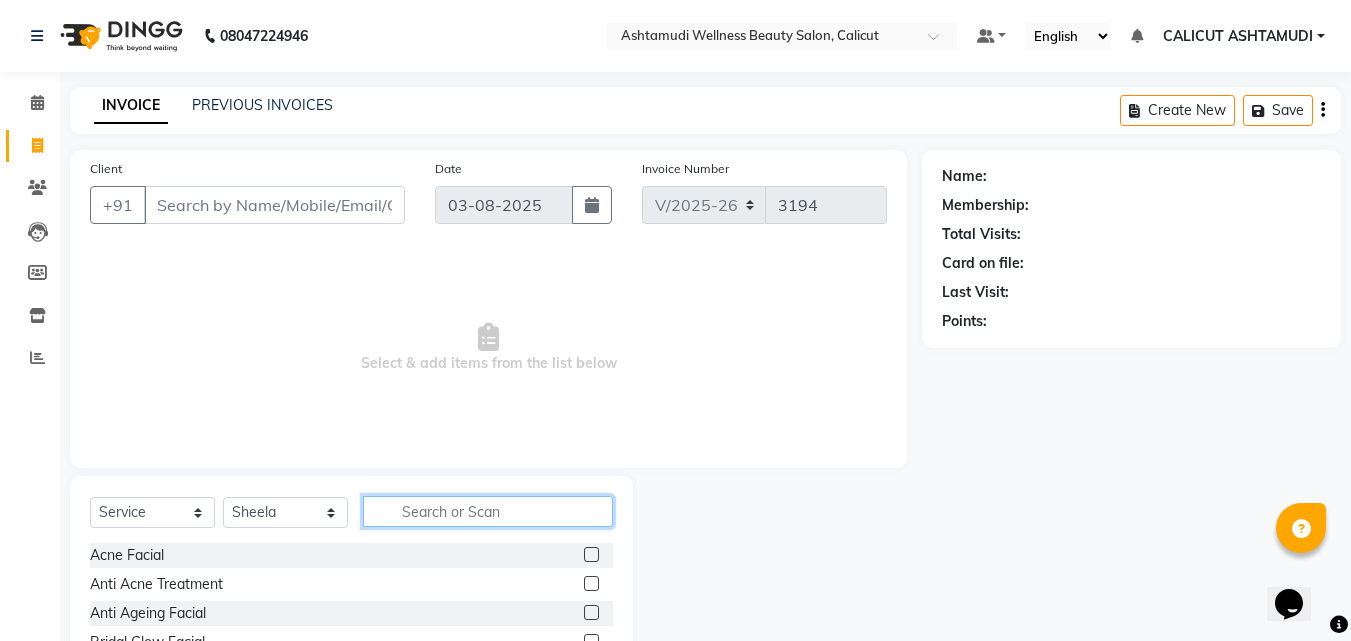 click 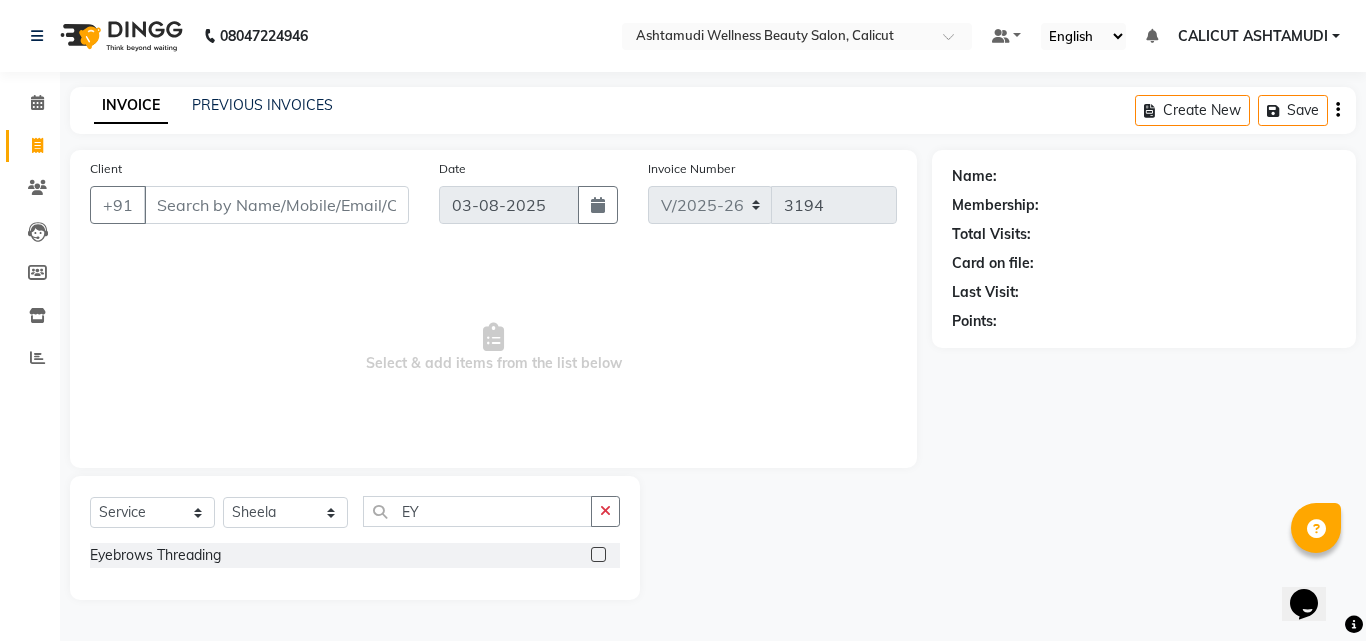 click 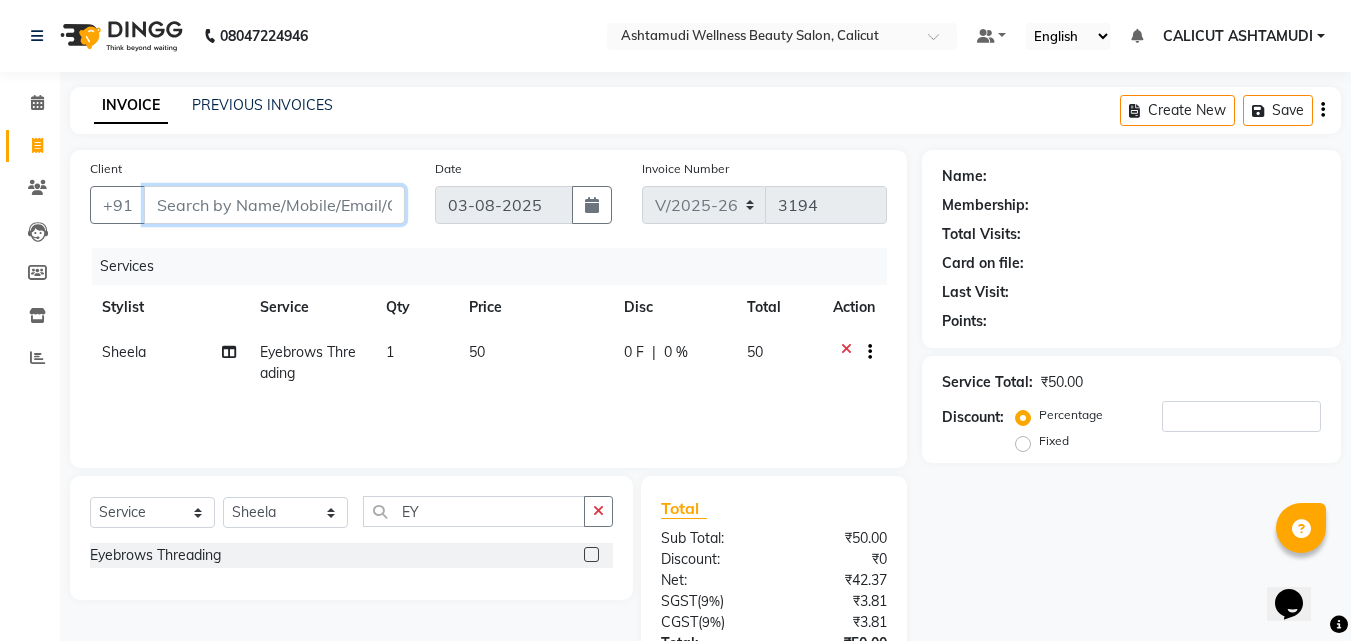 click on "Client" at bounding box center (274, 205) 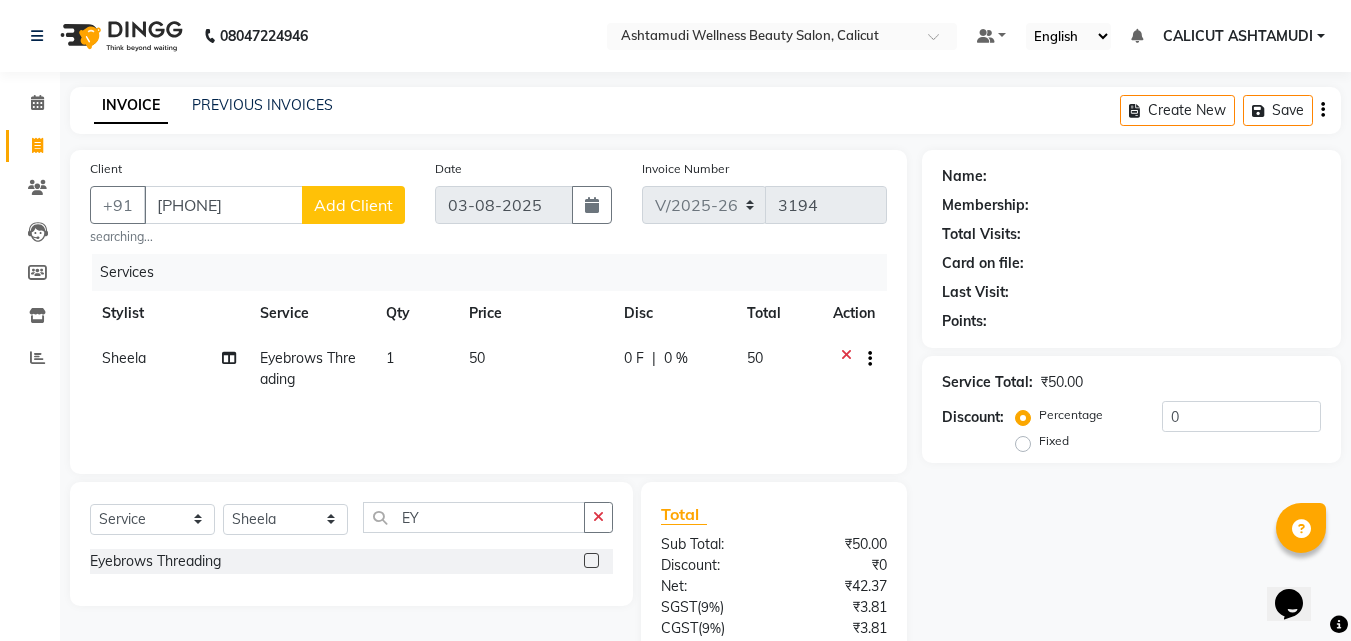click on "Add Client" 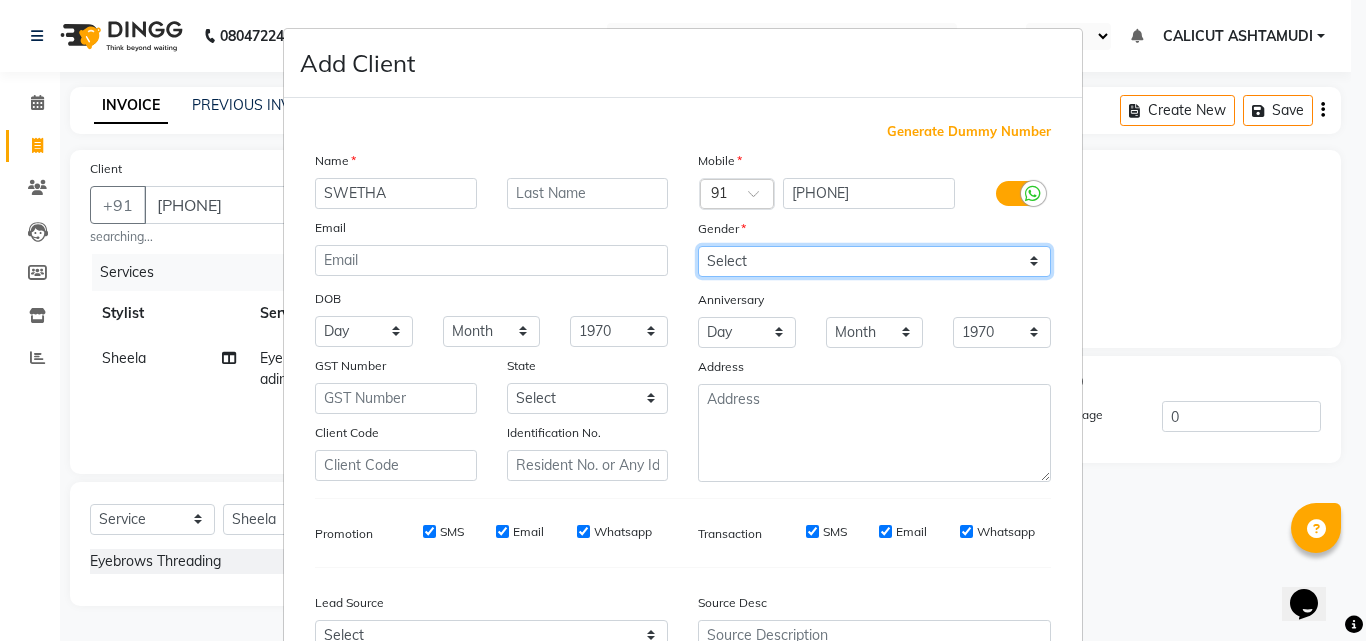 drag, startPoint x: 721, startPoint y: 261, endPoint x: 720, endPoint y: 274, distance: 13.038404 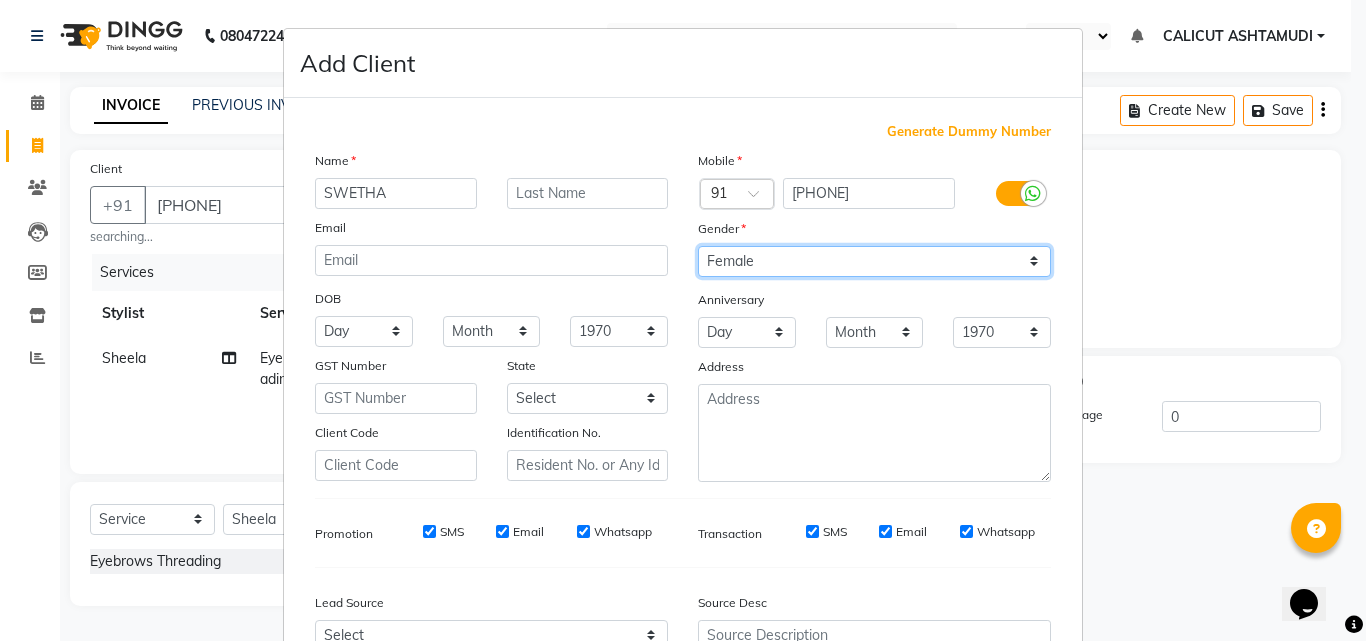 click on "Select Male Female Other Prefer Not To Say" at bounding box center [874, 261] 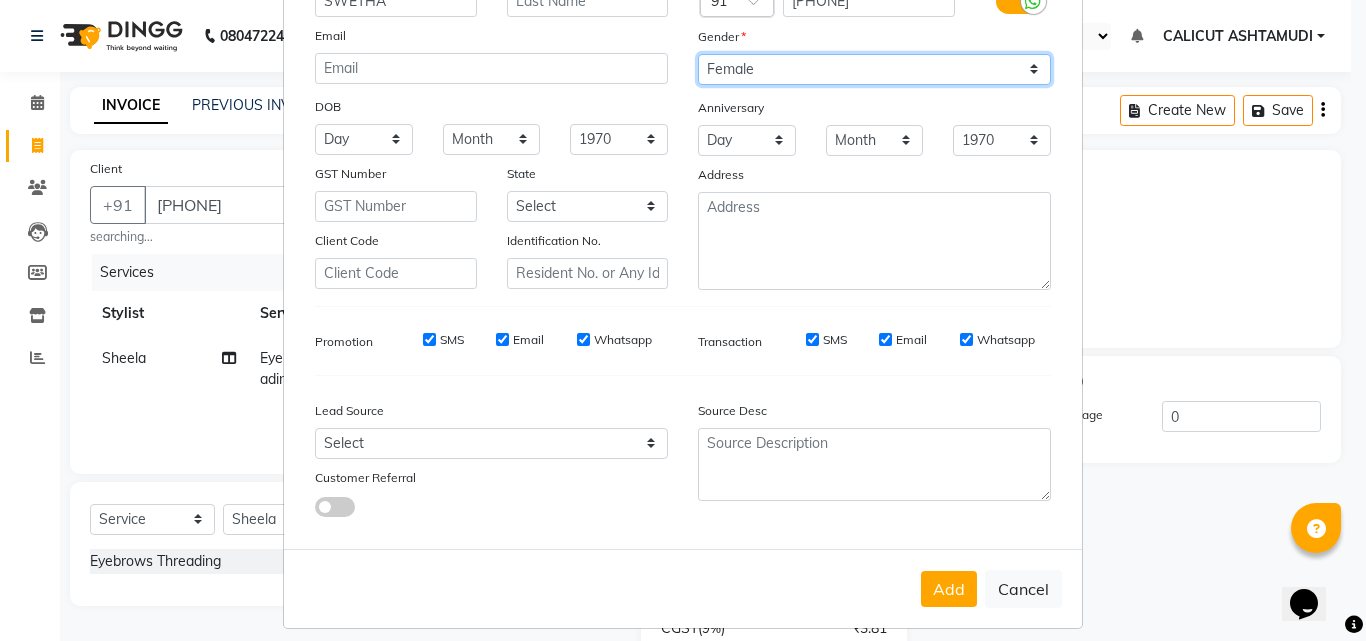 scroll, scrollTop: 200, scrollLeft: 0, axis: vertical 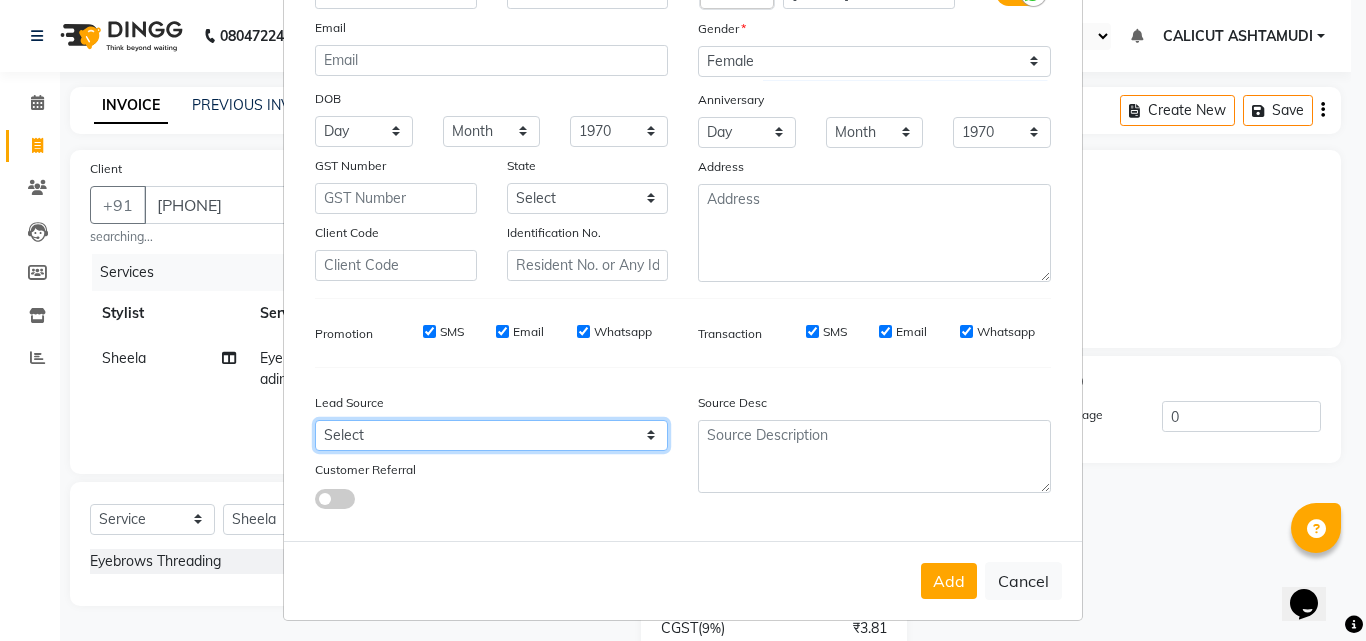 drag, startPoint x: 649, startPoint y: 436, endPoint x: 640, endPoint y: 421, distance: 17.492855 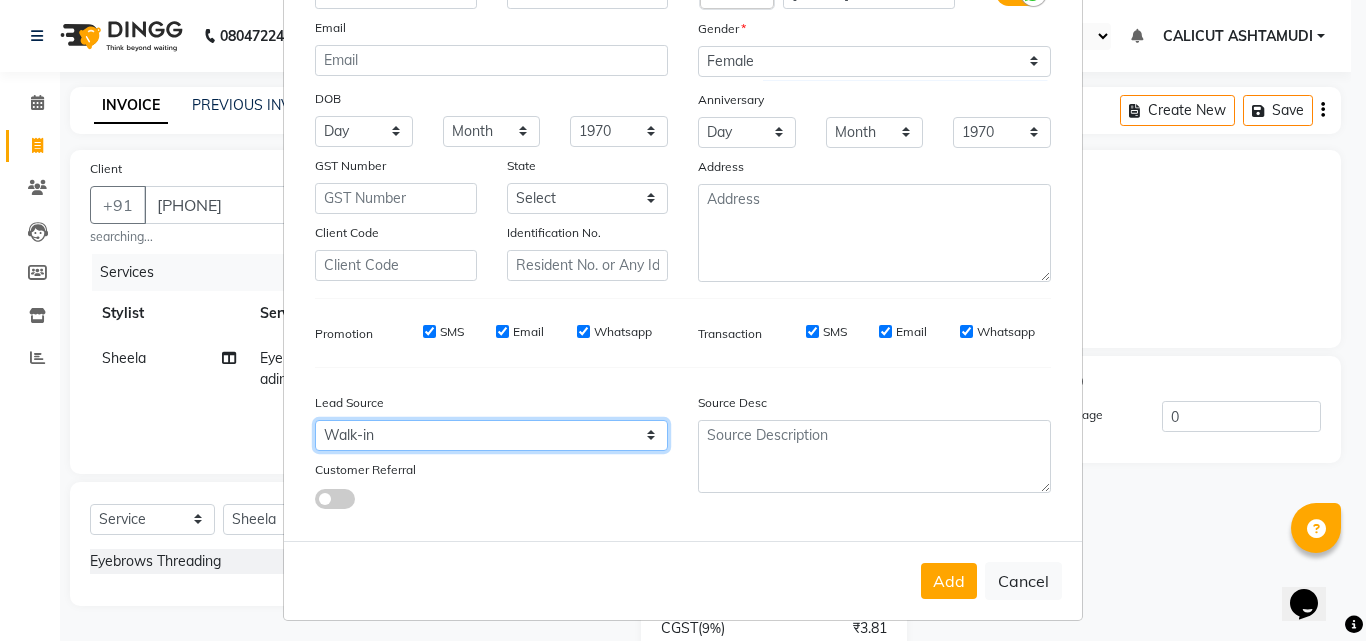 click on "Select Walk-in Referral Internet Friend Word of Mouth Advertisement Facebook JustDial Google Other Instagram  YouTube  WhatsApp" at bounding box center (491, 435) 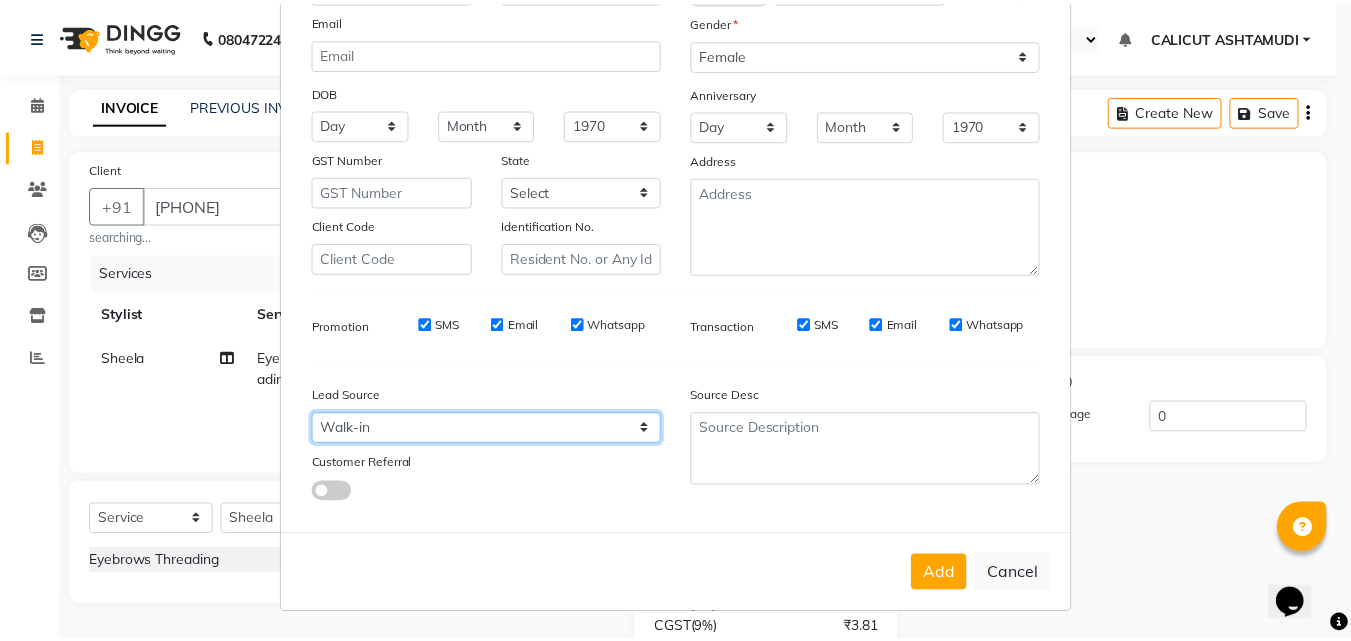 scroll, scrollTop: 208, scrollLeft: 0, axis: vertical 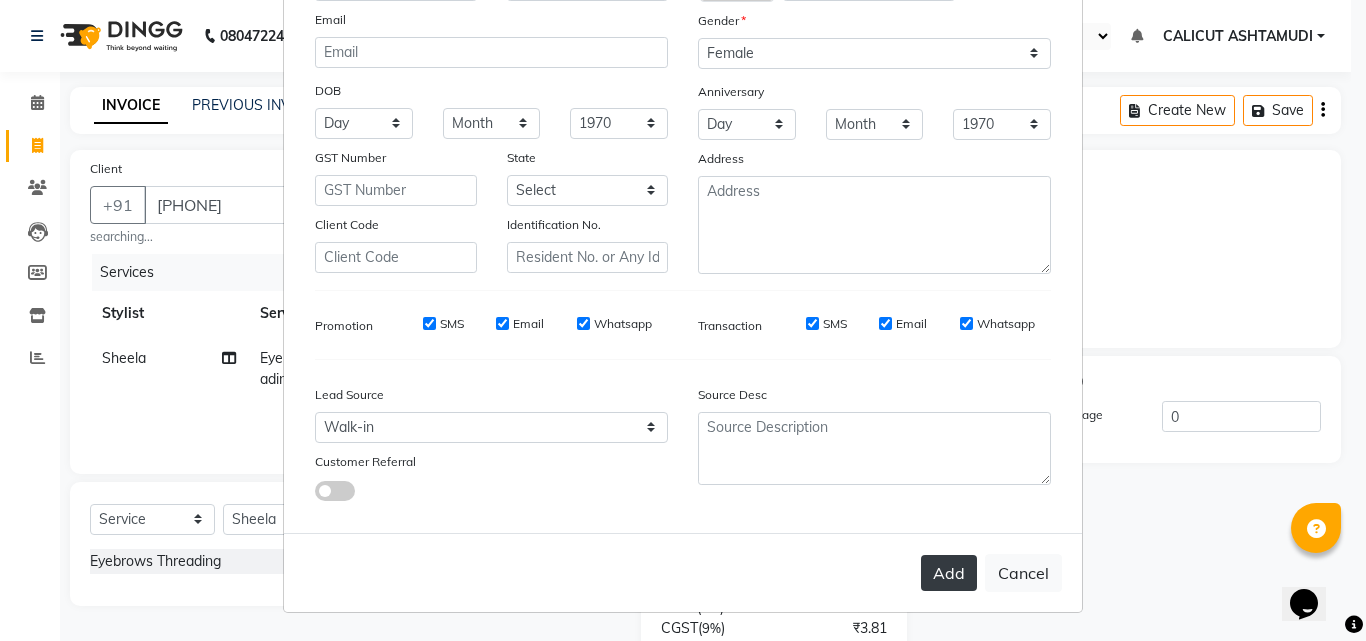 click on "Add" at bounding box center (949, 573) 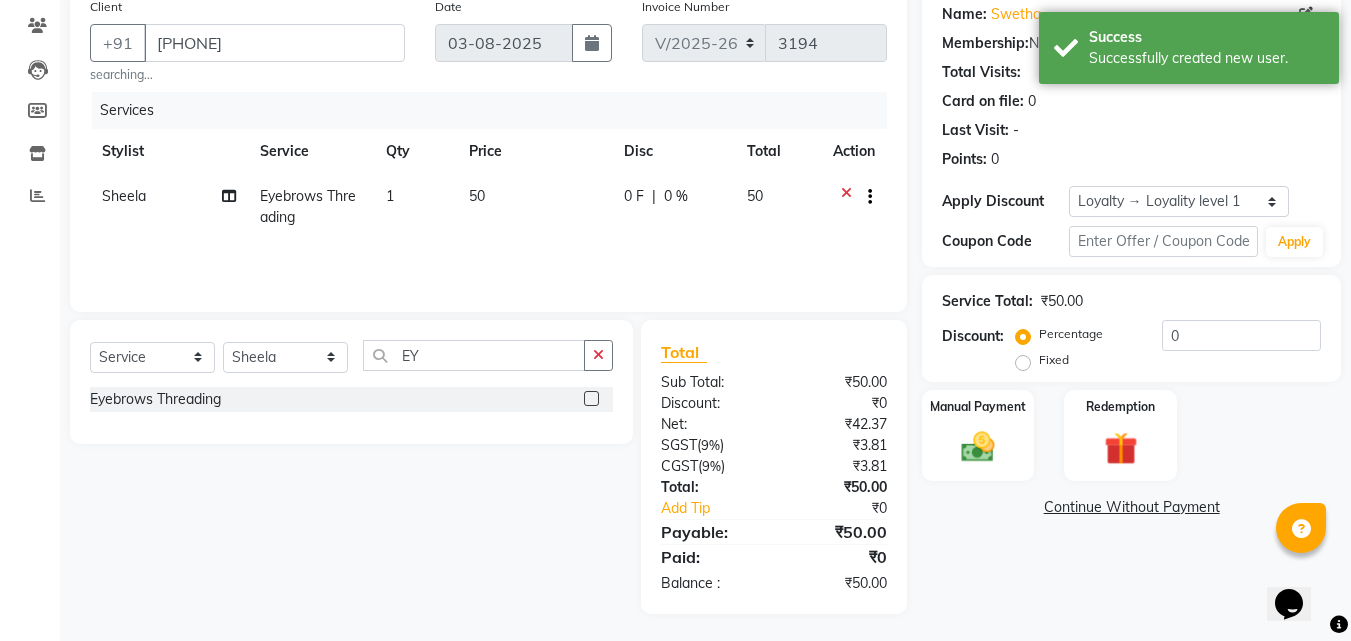 scroll, scrollTop: 165, scrollLeft: 0, axis: vertical 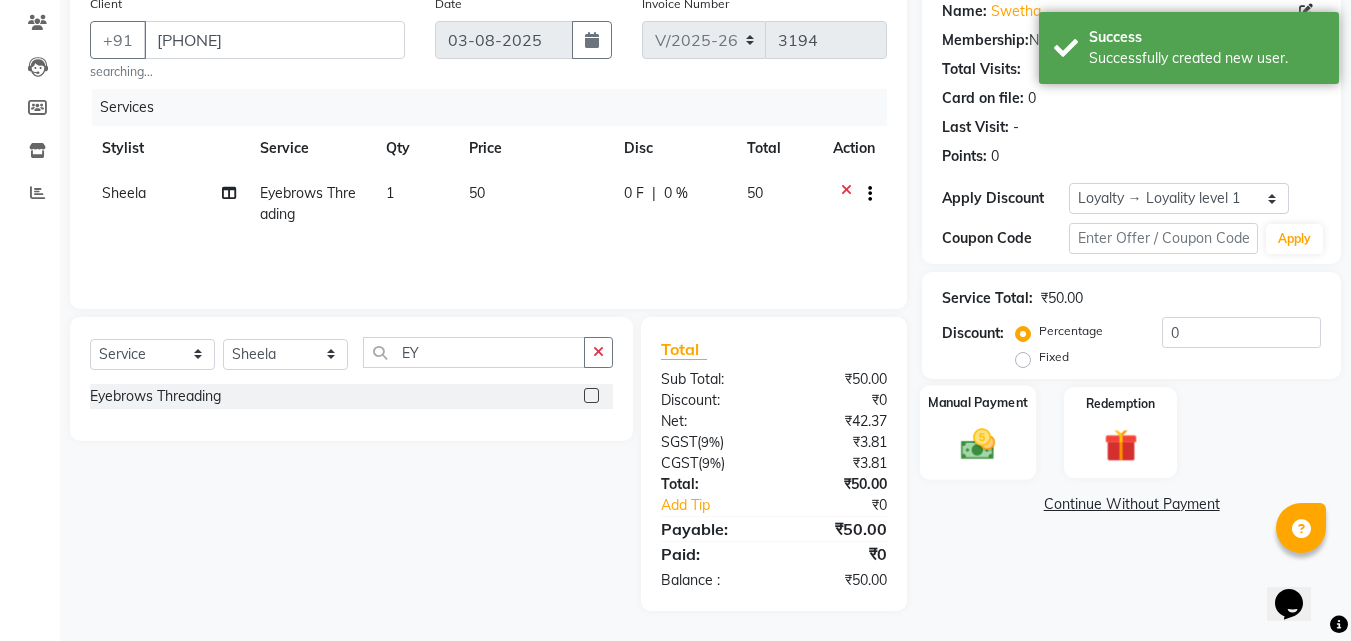 click 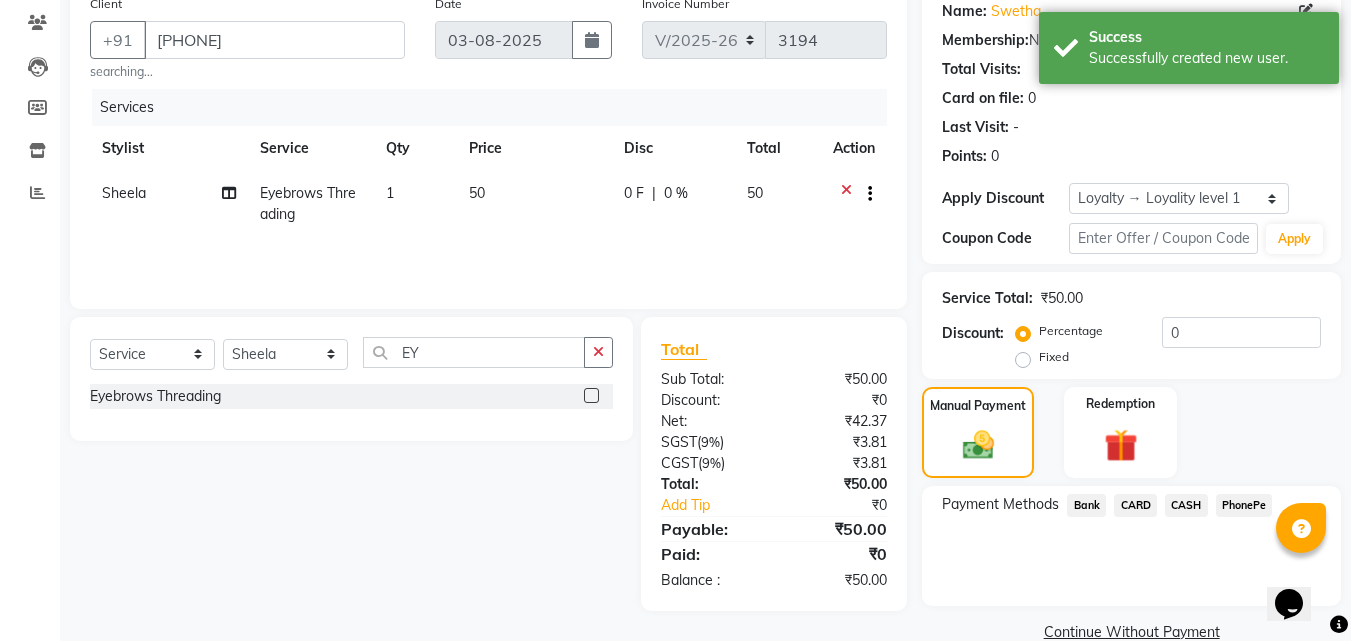scroll, scrollTop: 201, scrollLeft: 0, axis: vertical 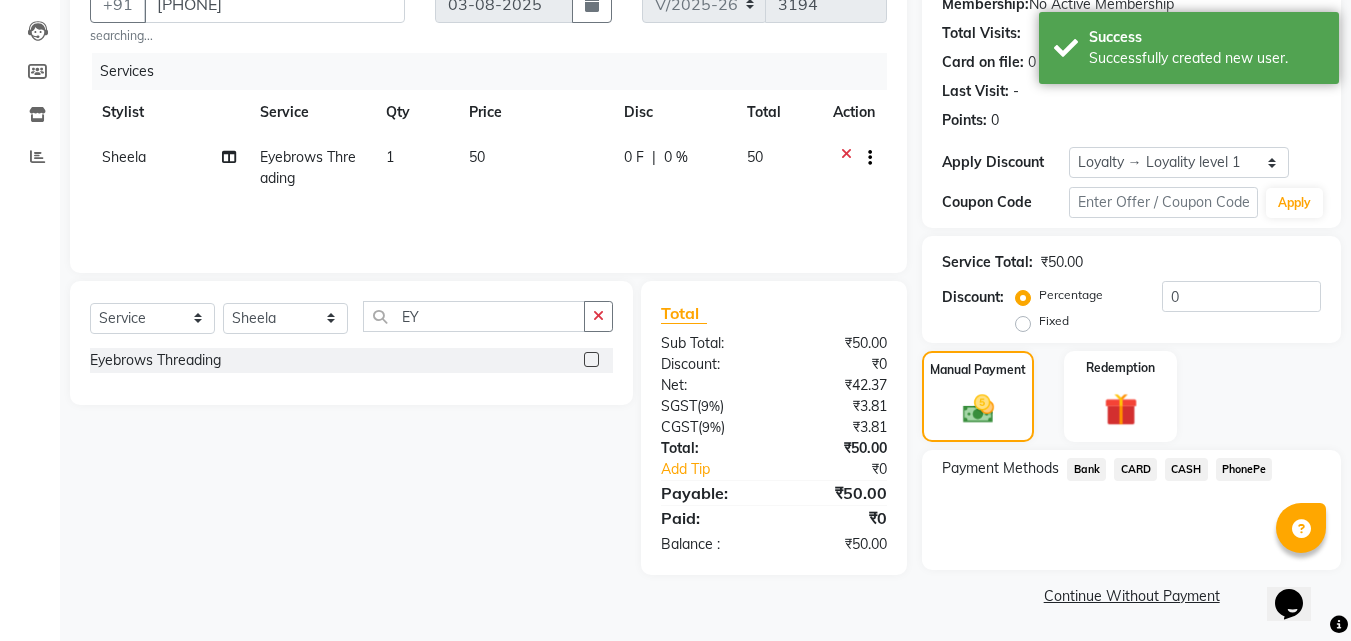 click on "PhonePe" 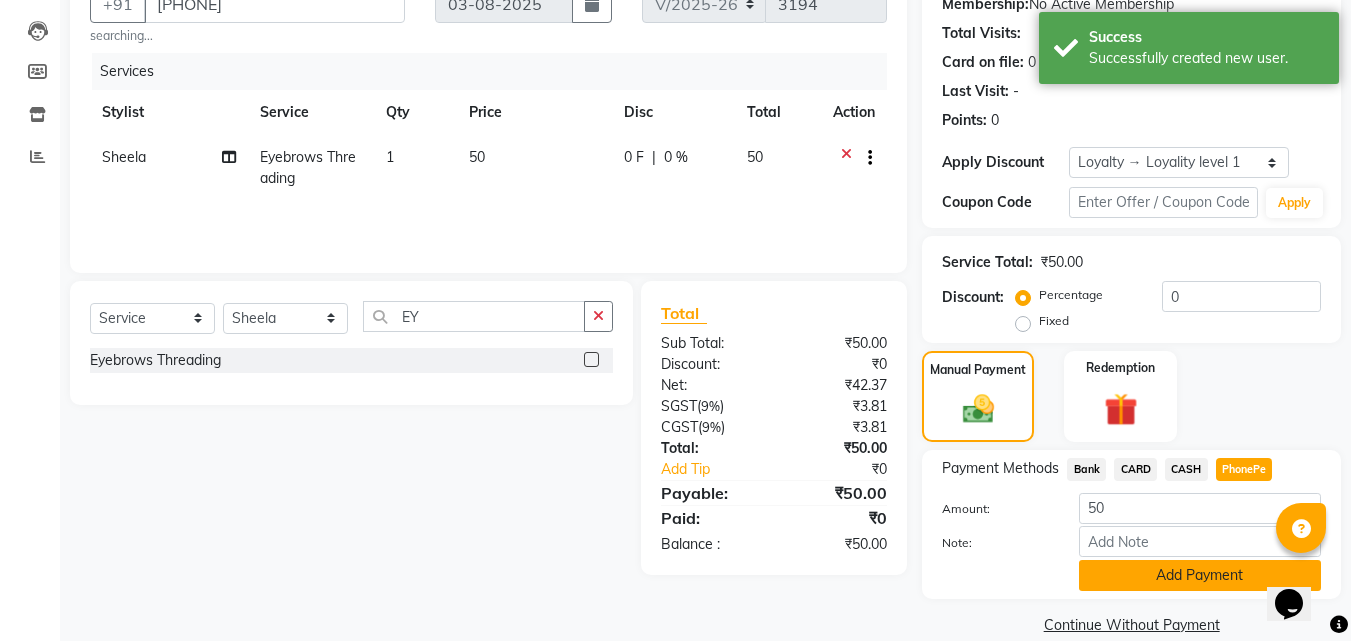 click on "Add Payment" 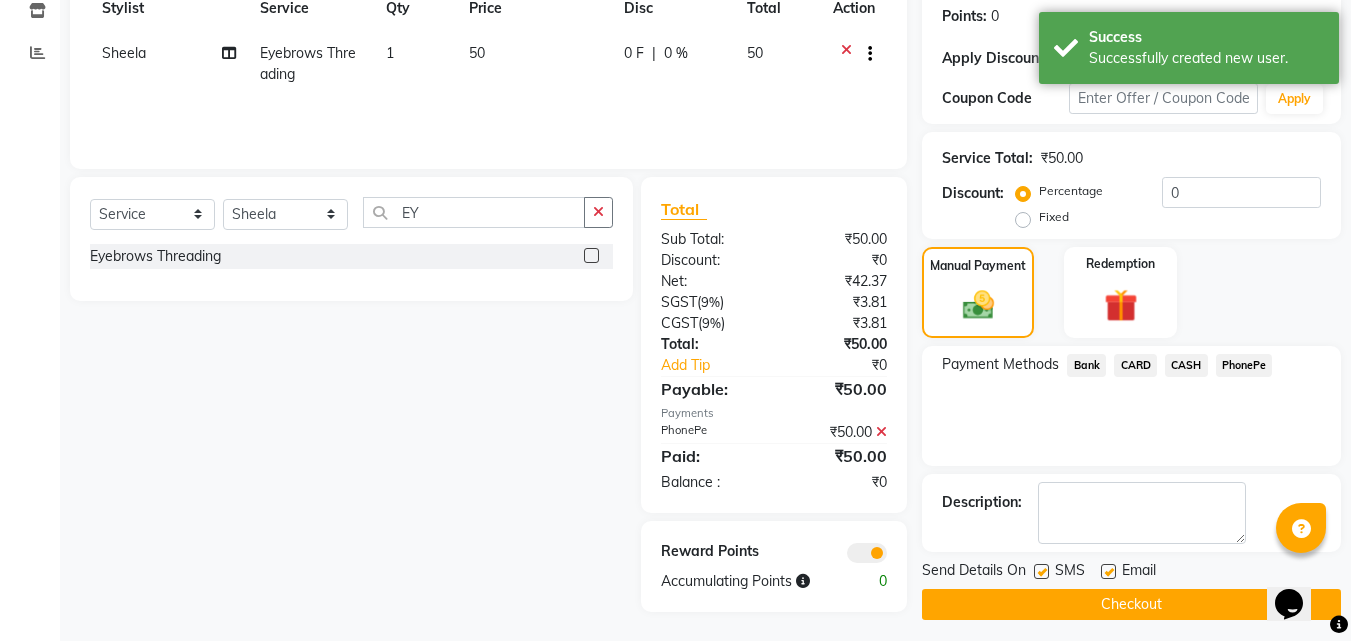 scroll, scrollTop: 314, scrollLeft: 0, axis: vertical 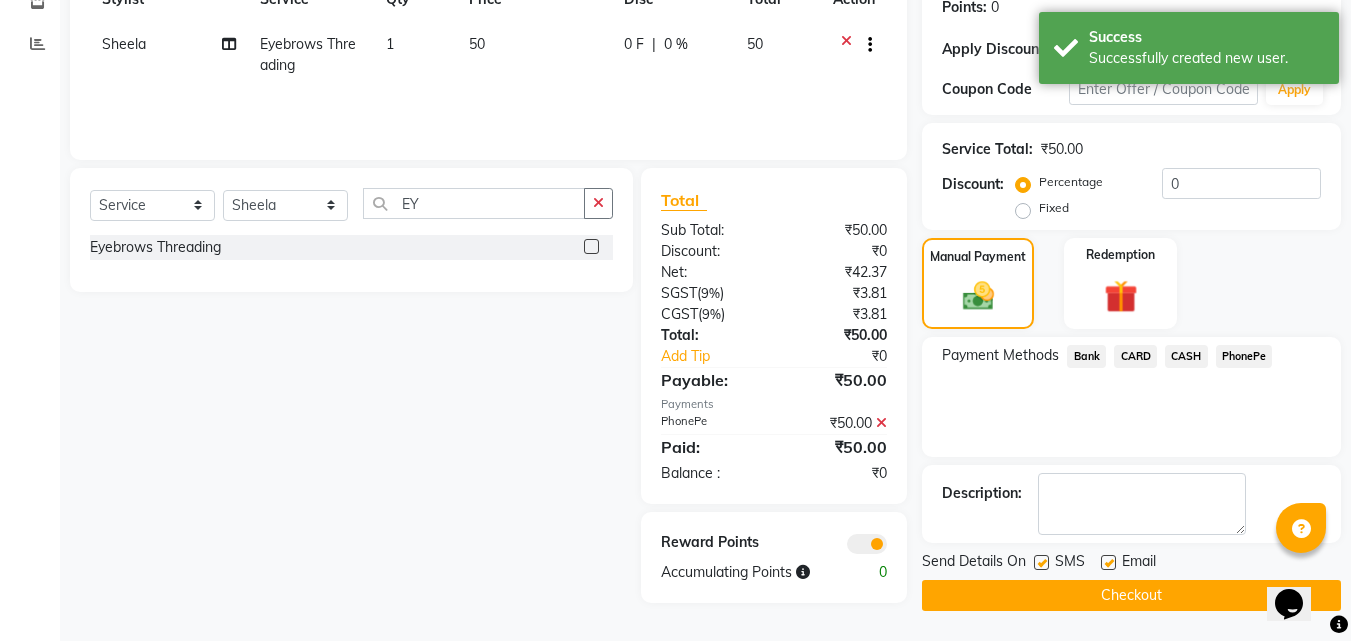 click on "Checkout" 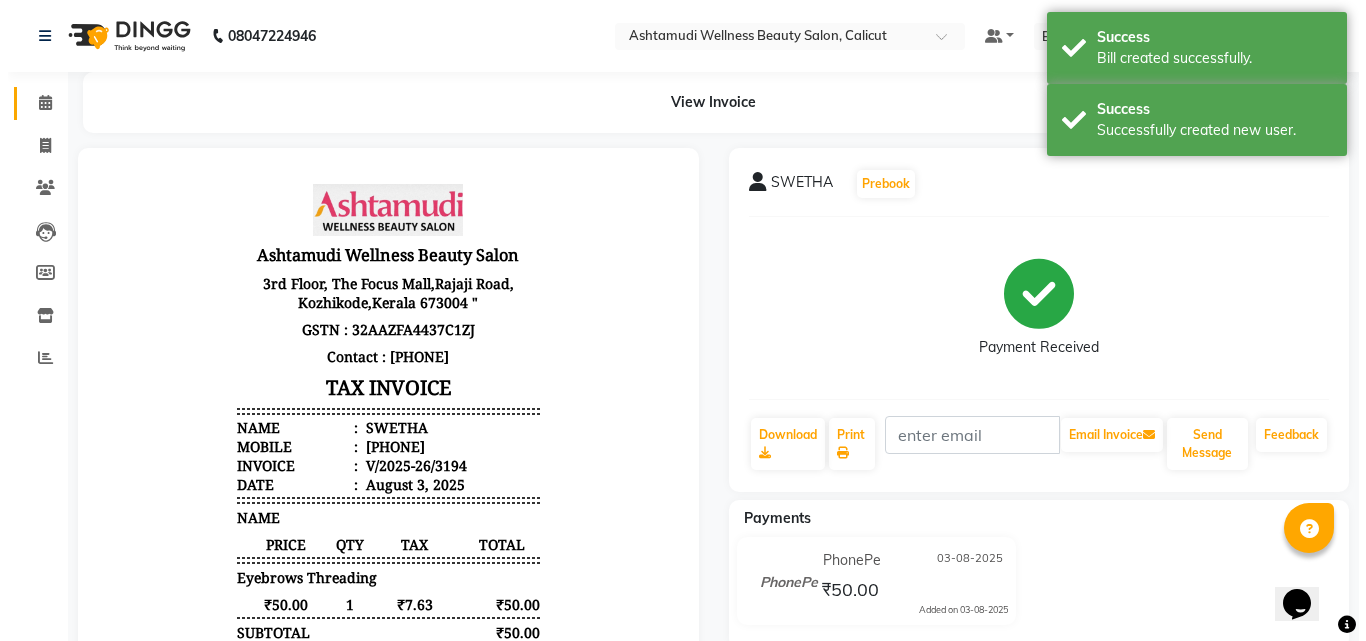 scroll, scrollTop: 0, scrollLeft: 0, axis: both 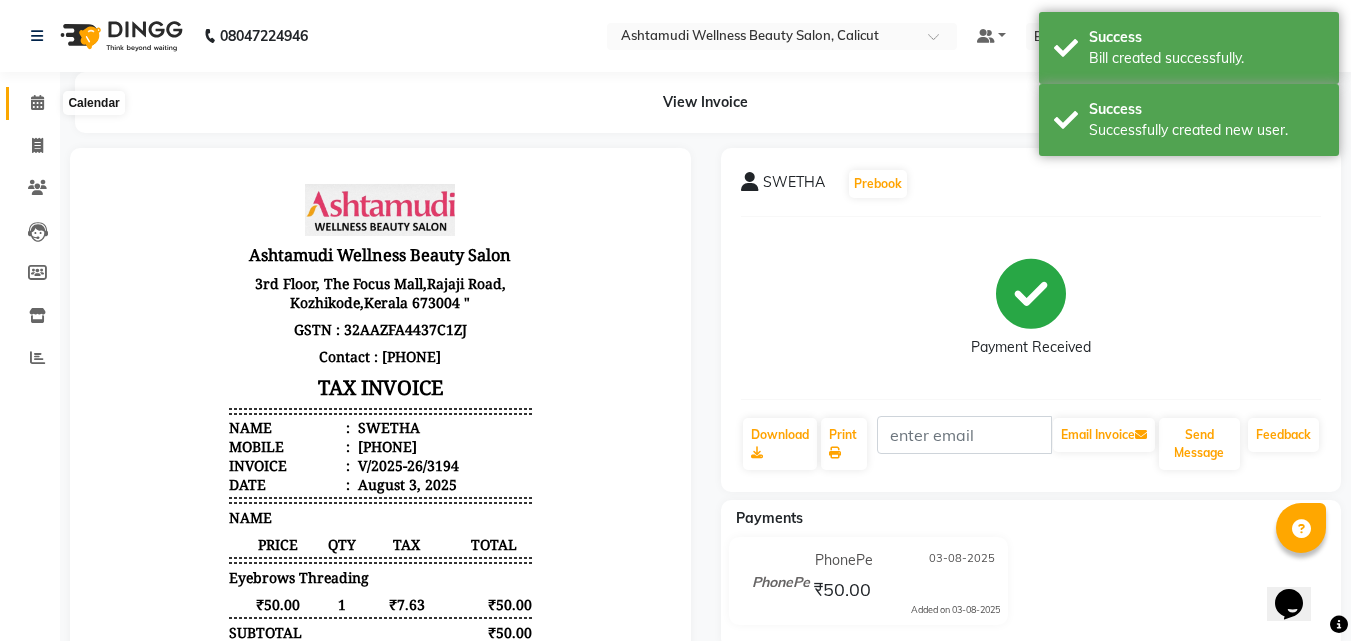 click 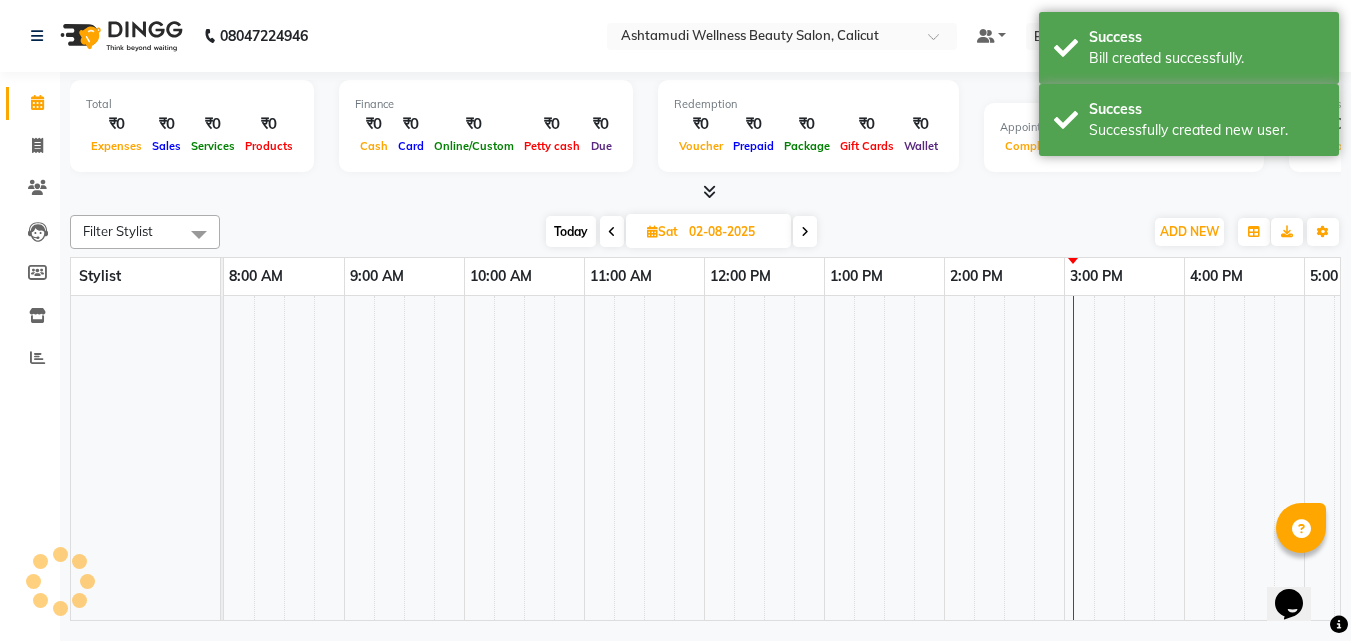 click 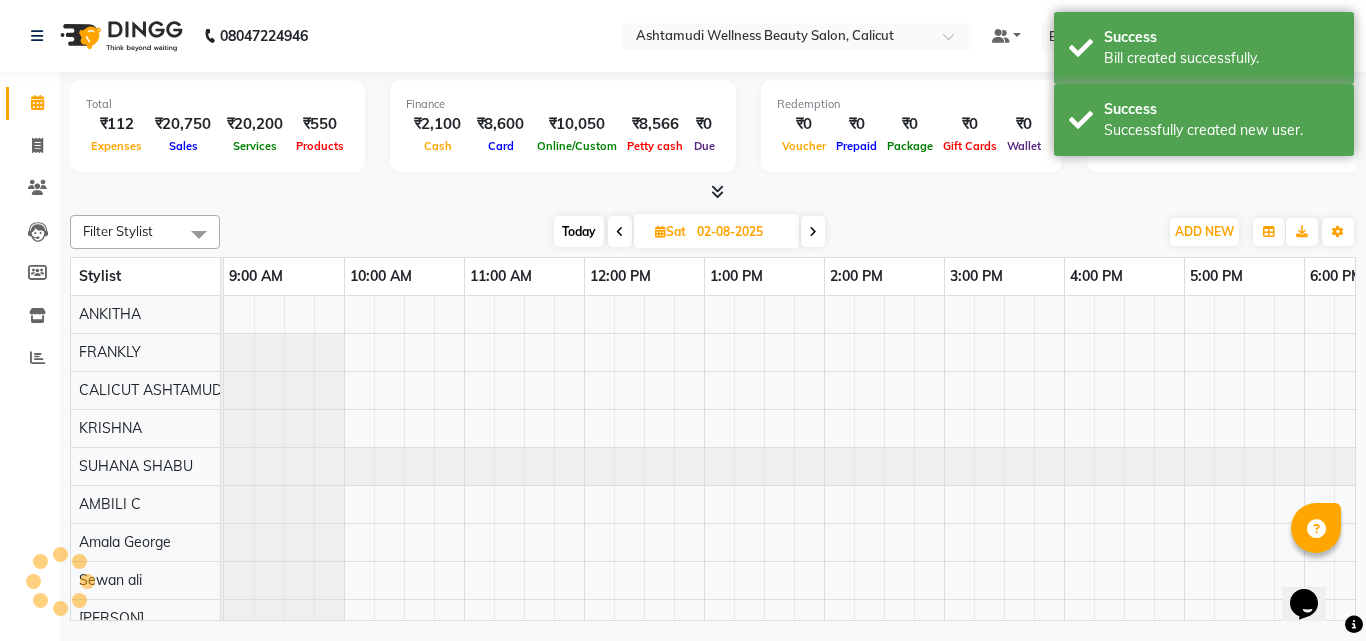 scroll, scrollTop: 0, scrollLeft: 0, axis: both 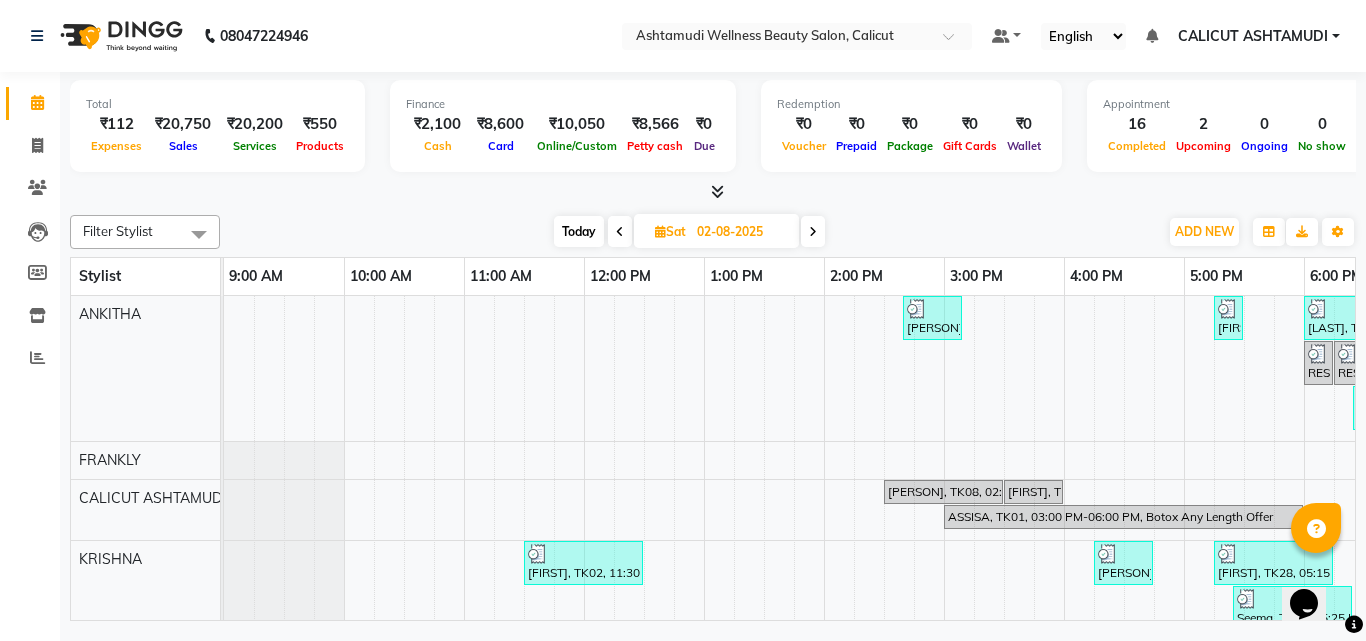 click at bounding box center [813, 231] 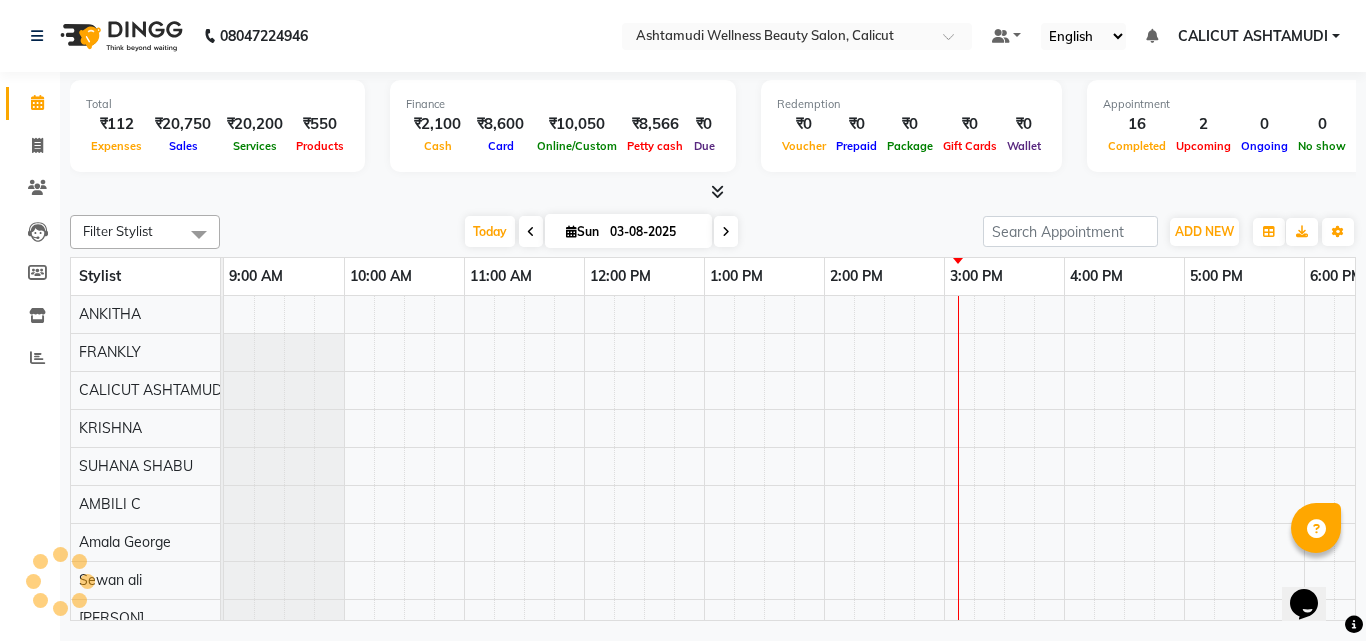 scroll, scrollTop: 0, scrollLeft: 669, axis: horizontal 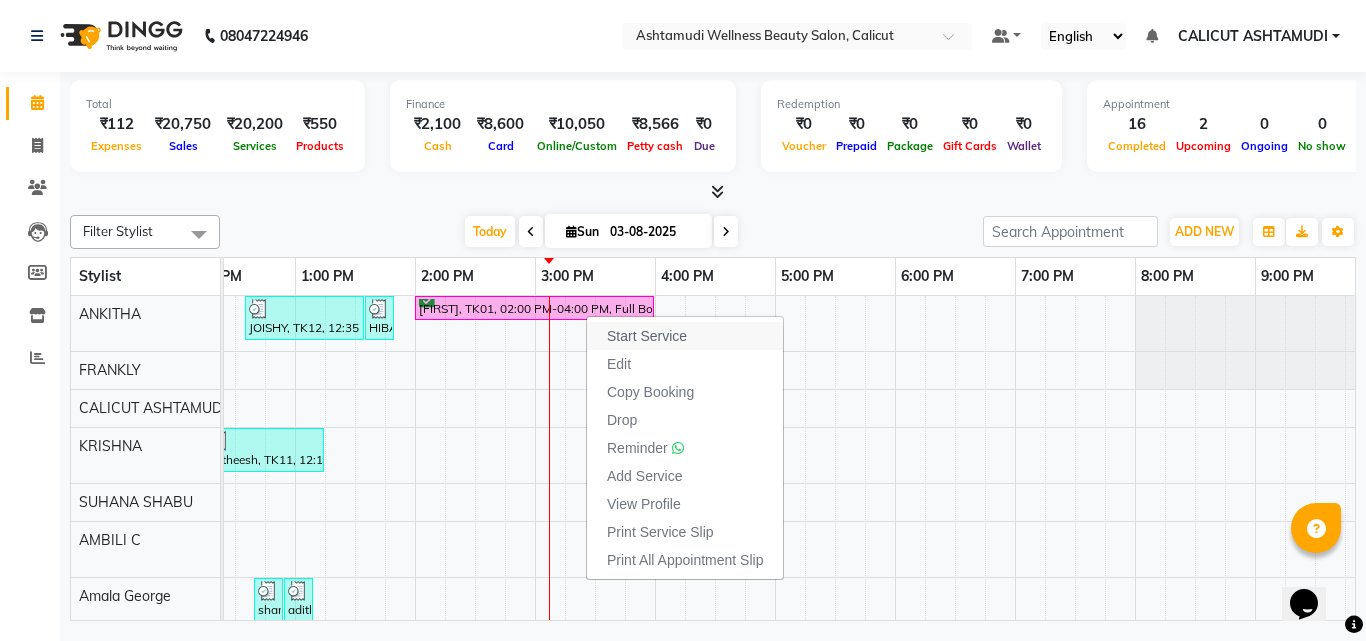 click on "Start Service" at bounding box center (647, 336) 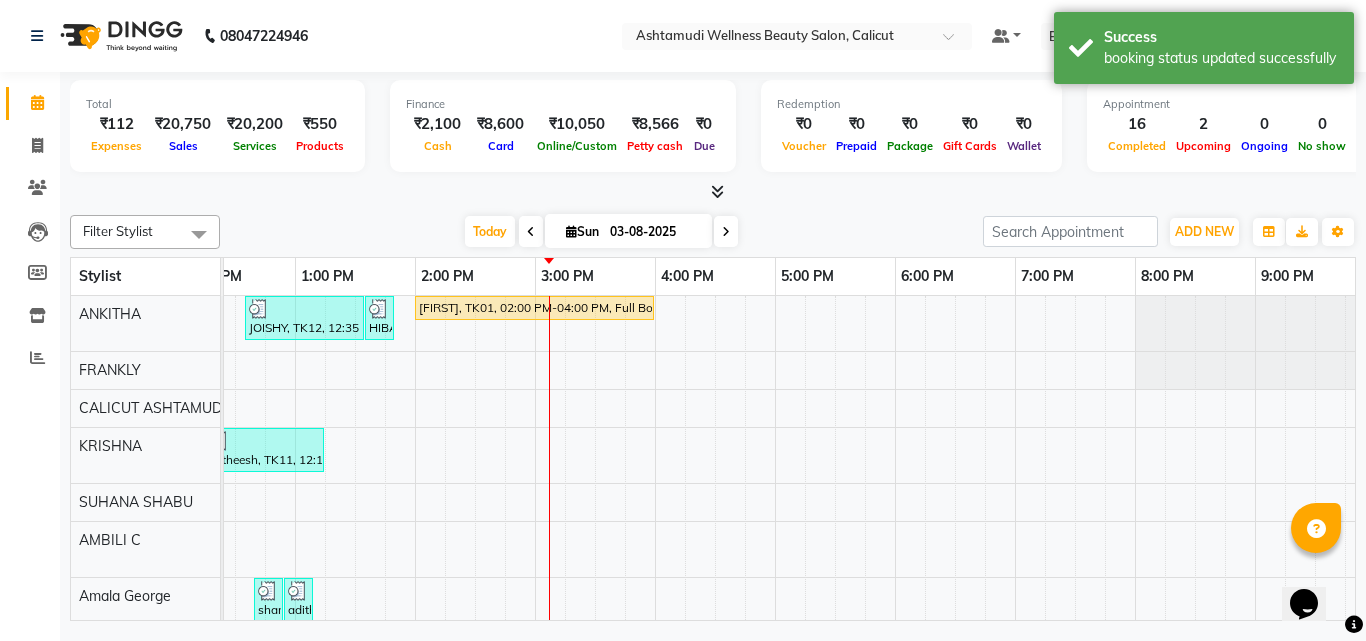 scroll, scrollTop: 104, scrollLeft: 409, axis: both 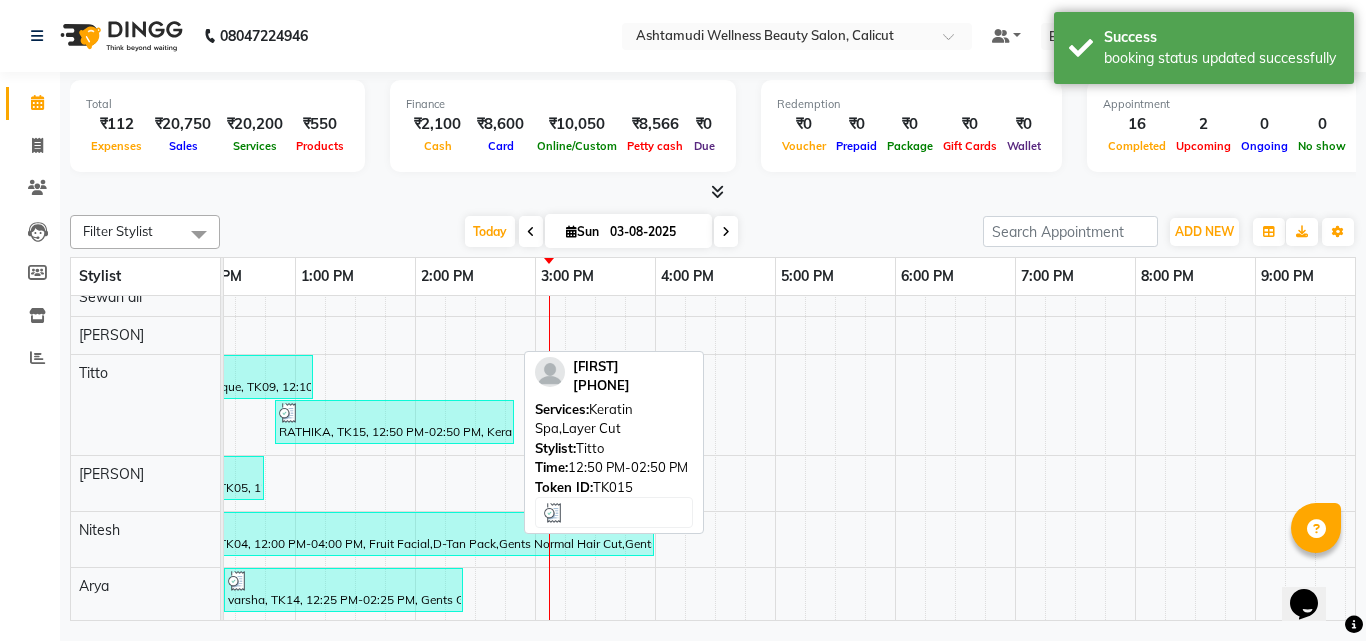 click on "RATHIKA, TK15, 12:50 PM-02:50 PM, Keratin Spa,Layer Cut" at bounding box center (394, 422) 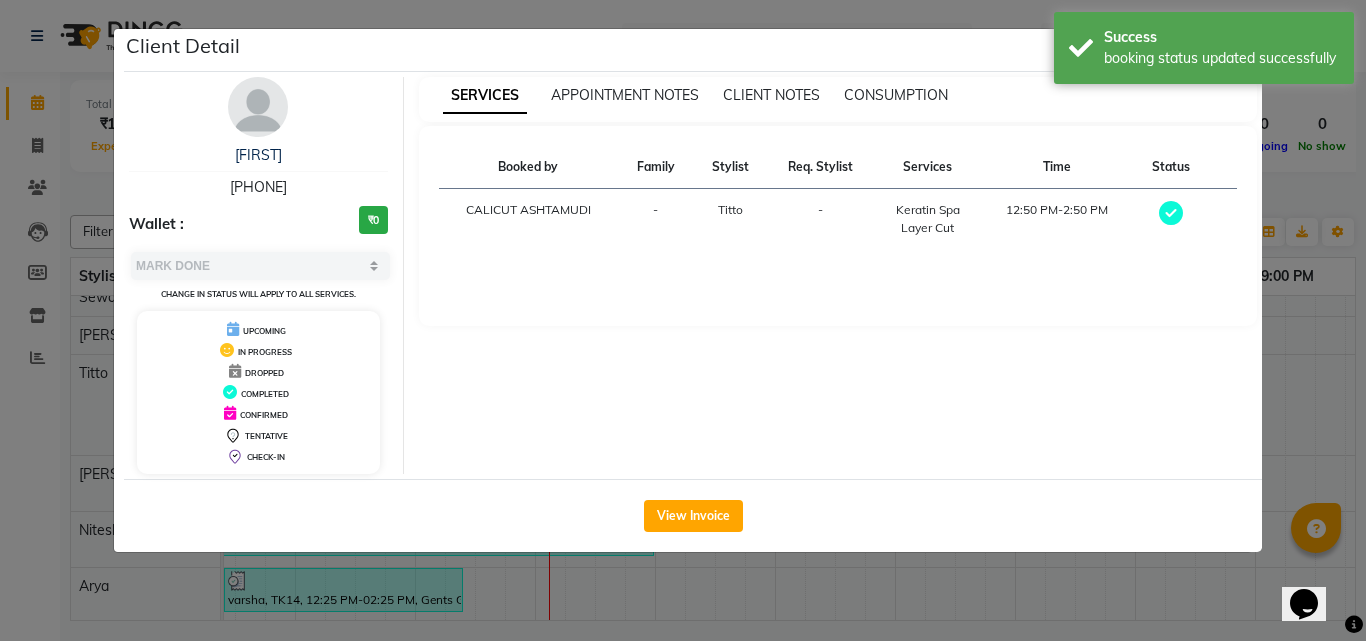 click on "[PHONE]" at bounding box center [258, 187] 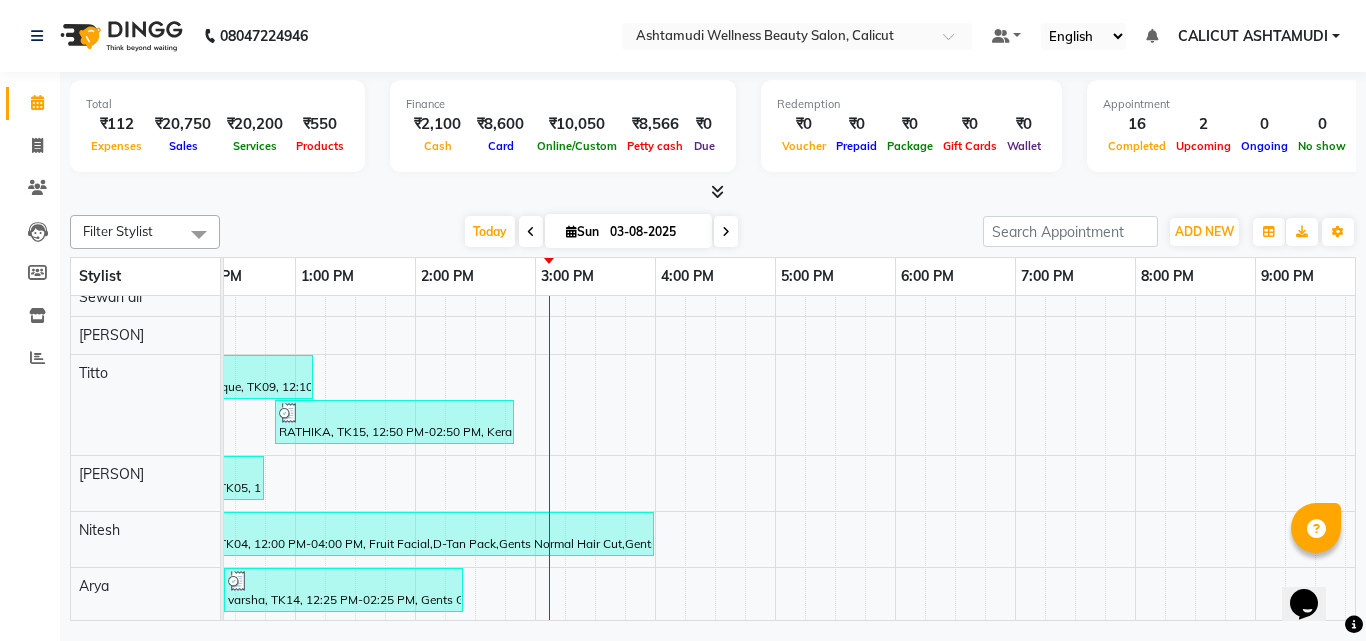 scroll, scrollTop: 500, scrollLeft: 409, axis: both 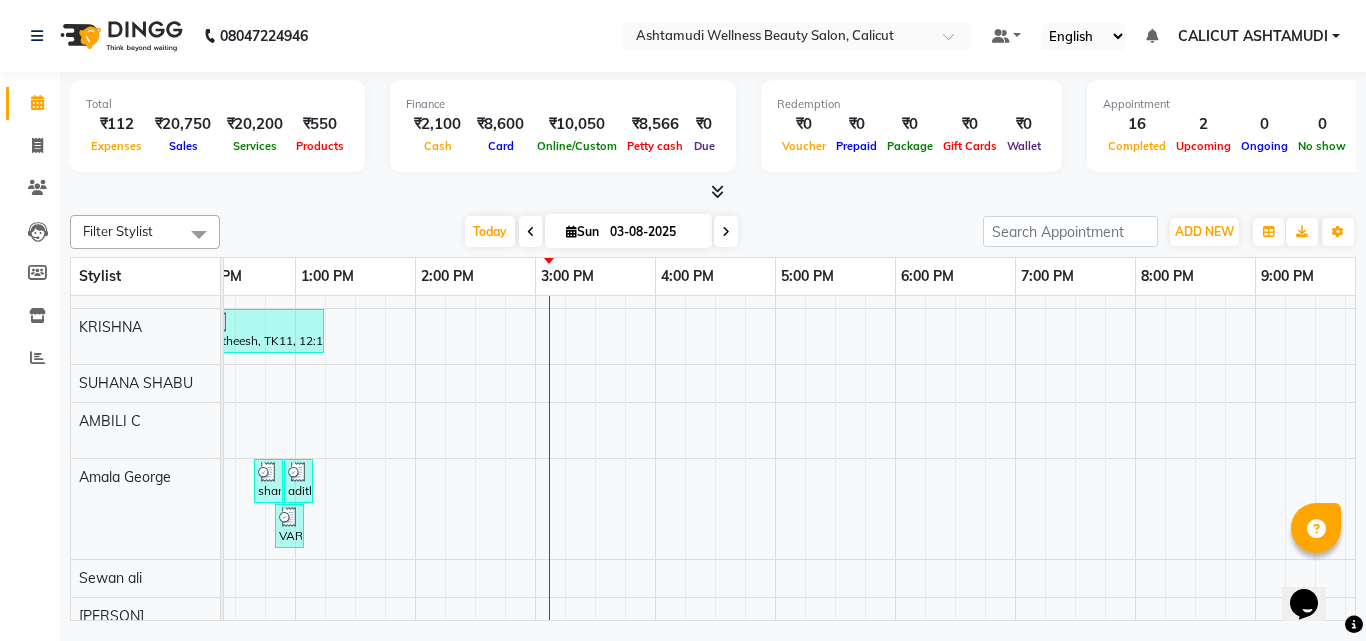 click on "JOISHY, TK12, 12:35 PM-01:35 PM, Golden Facial     HIBA SHERIN, TK13, 01:35 PM-01:50 PM, Eyebrows Threading    SANA, TK01, 02:00 PM-04:00 PM, Full Body Polishing     aswathy, TK02, 10:00 AM-11:30 AM, Hydra Brightening Facial     satheesh, TK11, 12:15 PM-01:15 PM, D-Tan Cleanup     shabir, TK04, 08:30 AM-12:00 PM, Un-Tan Facial ,Root Touch-Up (Ammonia Free),Anti-Dandruff Treatment,Full Face Waxing     sharanya, TK07, 12:40 PM-12:55 PM, Eyebrows Threading     adithya, TK10, 12:55 PM-01:10 PM, Eyebrows Threading     VARSHA, TK08, 12:50 PM-01:05 PM, Eyebrows Threading     ashique, TK09, 12:10 PM-01:10 PM, D-Tan Cleanup     RATHIKA, TK15, 12:50 PM-02:50 PM, Keratin Spa,Layer Cut     ashna, TK05, 12:00 PM-12:45 PM, Ironing     satheesh, TK03, 11:15 AM-11:45 AM, Gents Beard Trim     shabir, TK04, 12:00 PM-04:00 PM, Fruit Facial,D-Tan Pack,Gents Normal Hair Cut,Gents Beard Trim,Gents Global Colouring (Base)         anupama, TK06, 12:00 PM-12:15 PM, Eyebrows Threading" at bounding box center (715, 591) 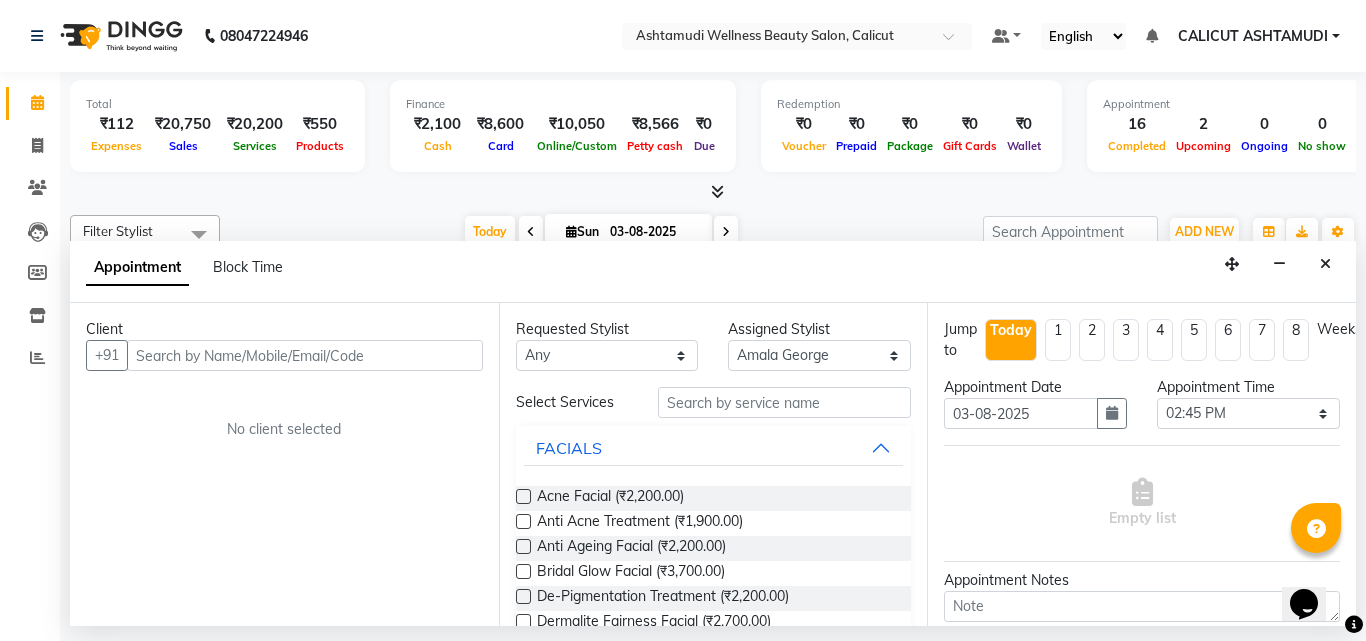 click at bounding box center [305, 355] 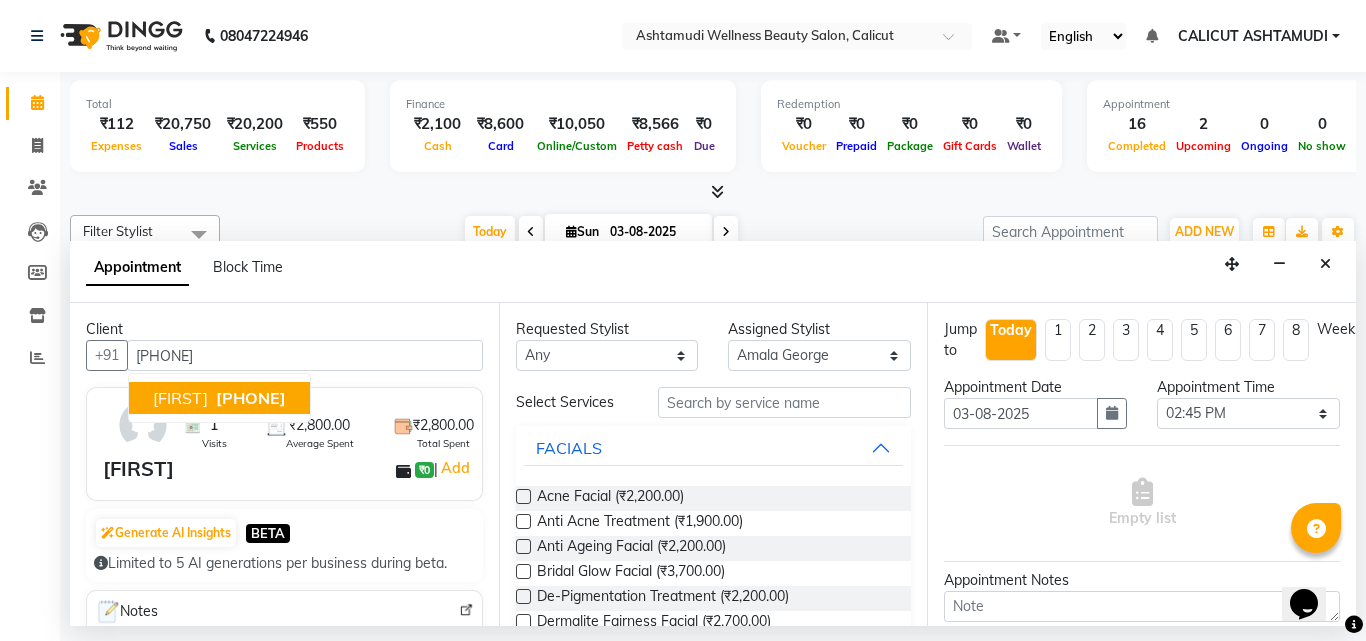 click on "[LAST]" at bounding box center [180, 398] 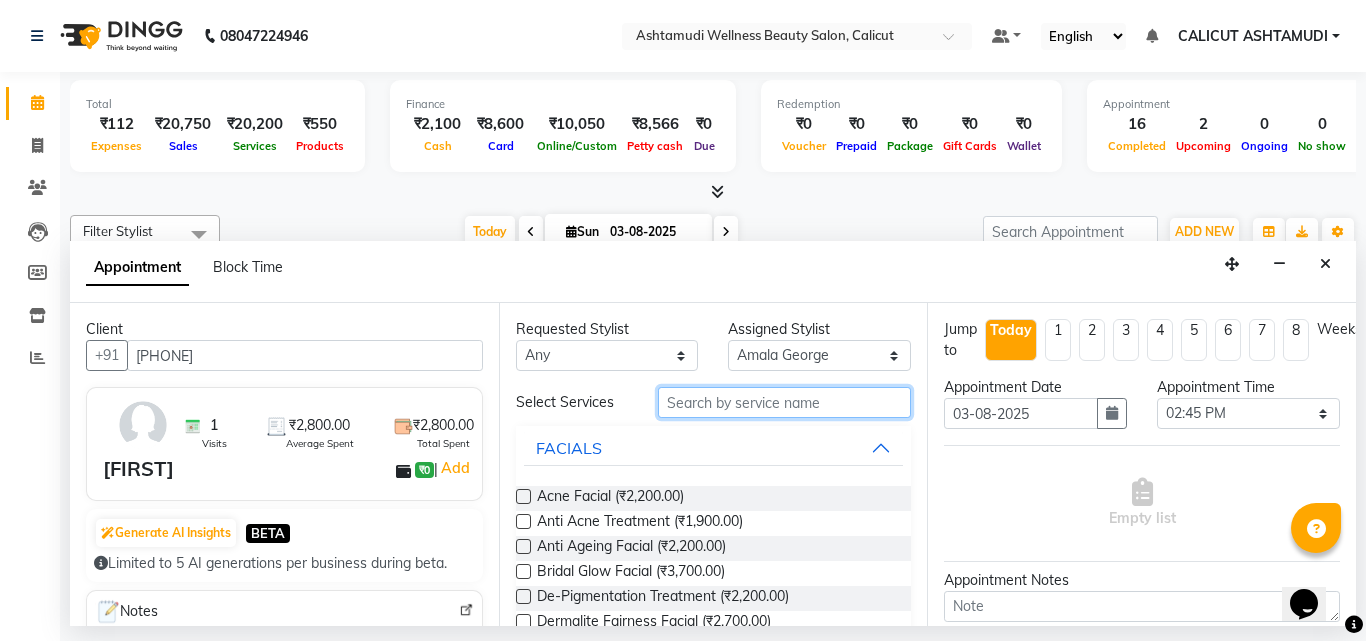 click at bounding box center (785, 402) 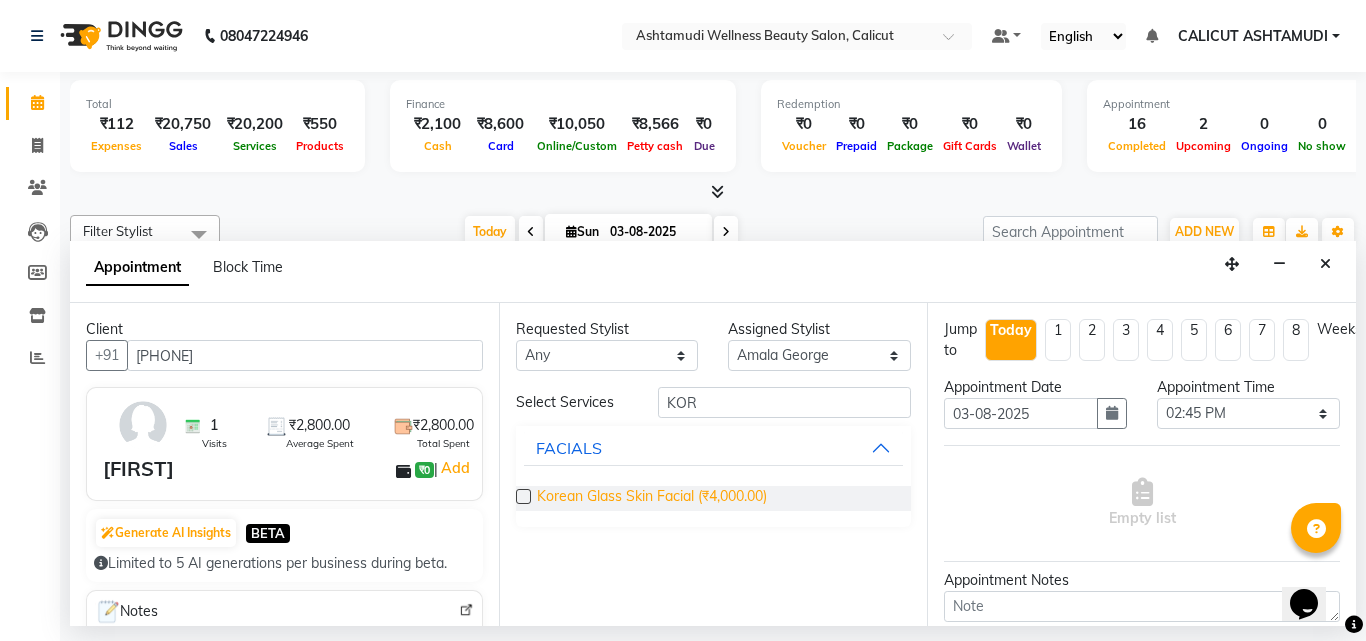 click on "Korean Glass Skin Facial (₹4,000.00)" at bounding box center [652, 498] 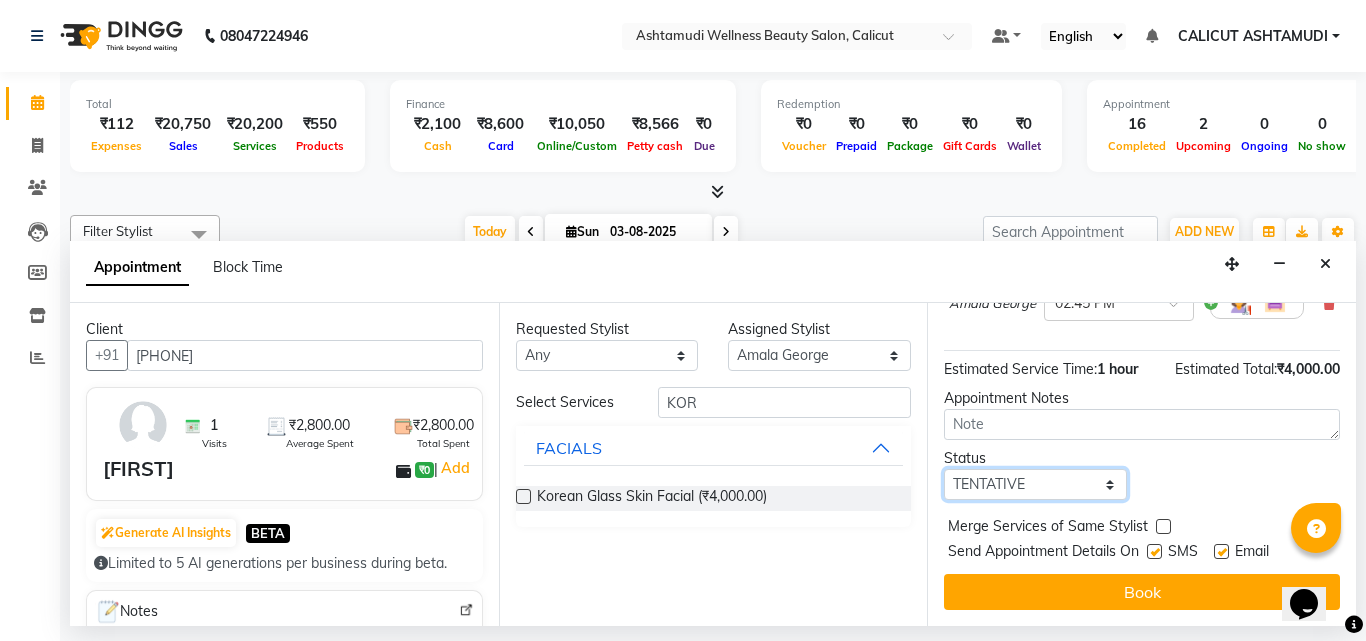click on "Select TENTATIVE CONFIRM CHECK-IN UPCOMING" at bounding box center (1035, 484) 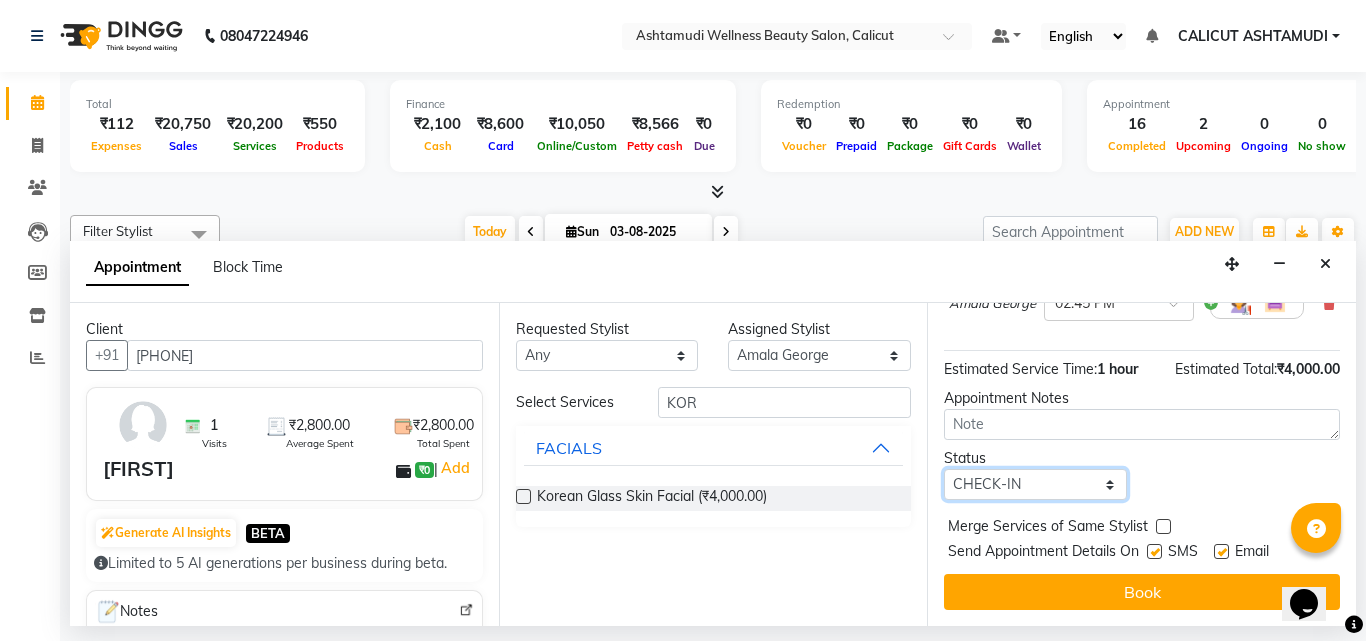 click on "Select TENTATIVE CONFIRM CHECK-IN UPCOMING" at bounding box center [1035, 484] 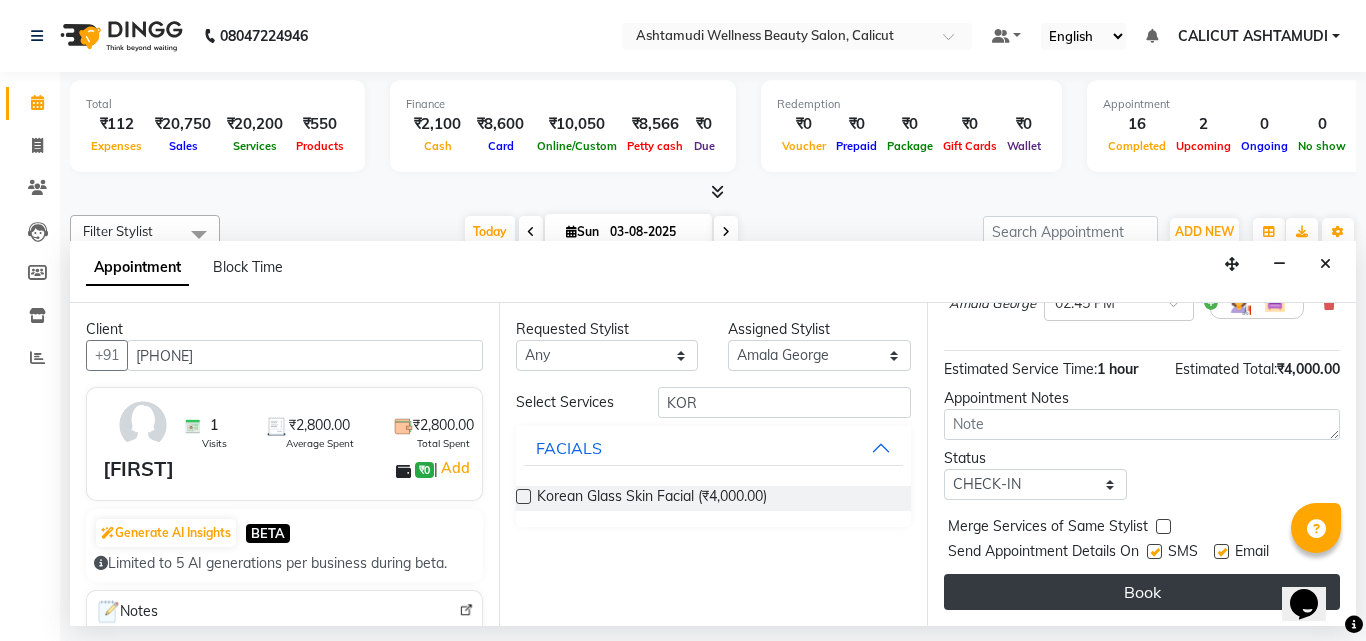 click on "Book" at bounding box center [1142, 592] 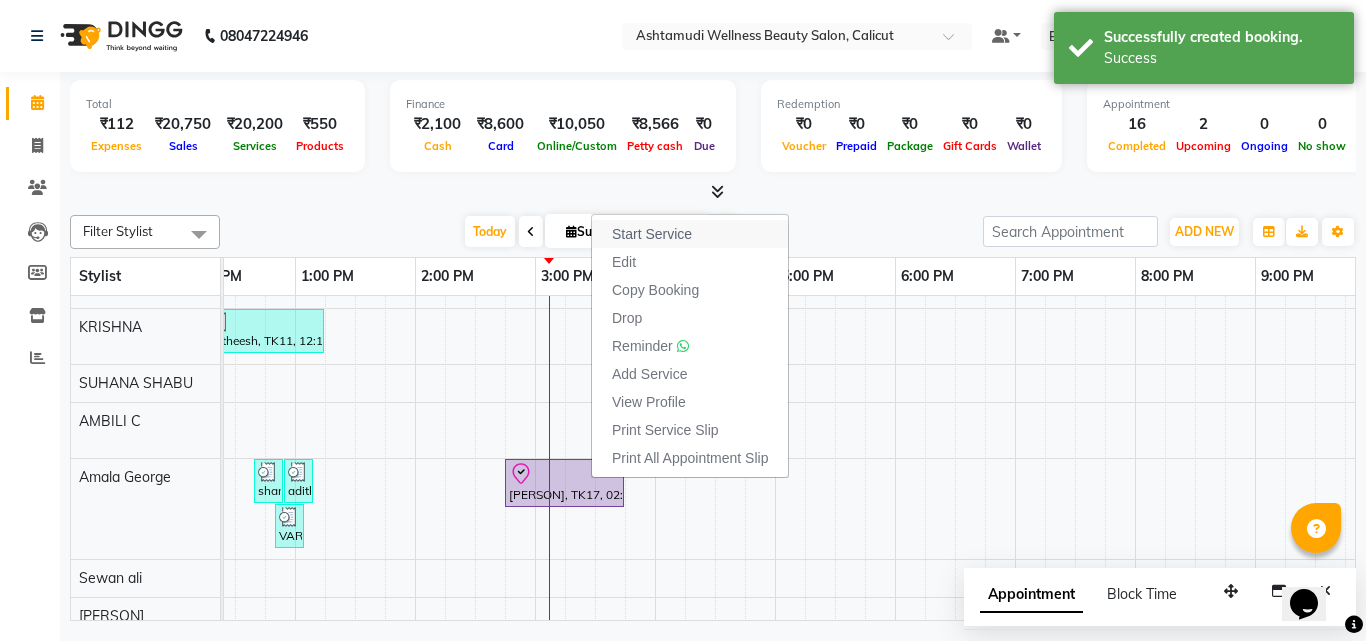 click on "Start Service" at bounding box center [652, 234] 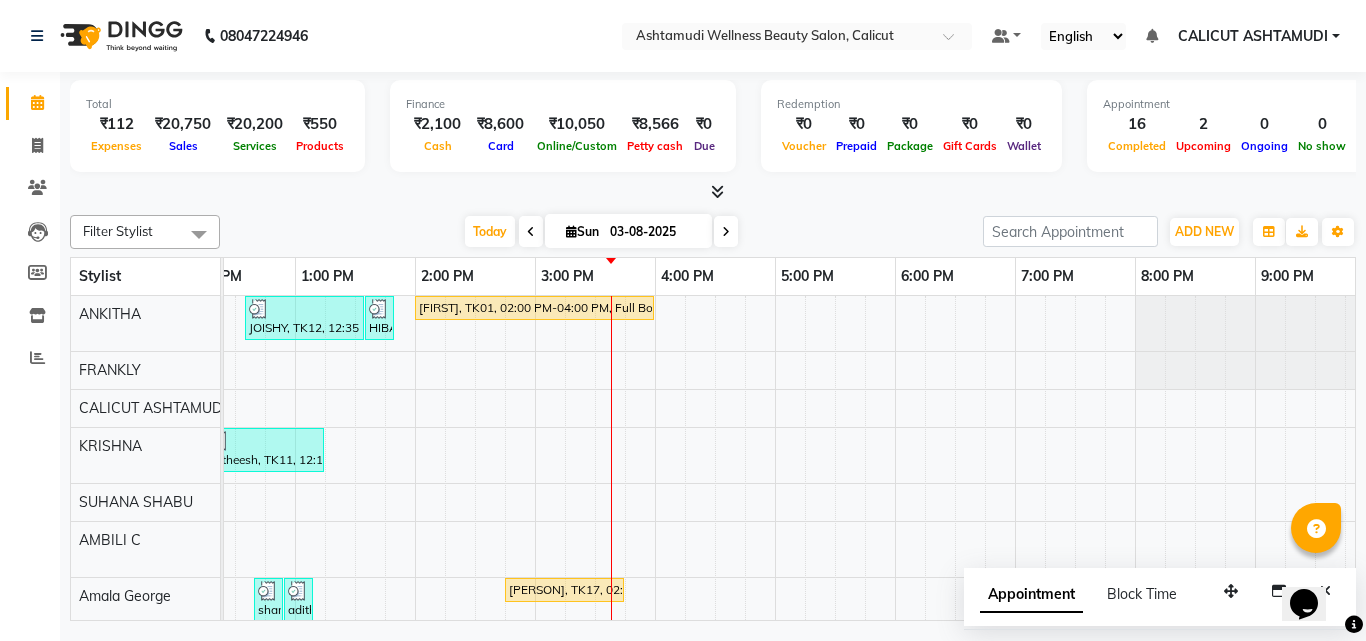 click on "JOISHY, TK12, 12:35 PM-01:35 PM, Golden Facial     HIBA SHERIN, TK13, 01:35 PM-01:50 PM, Eyebrows Threading    SANA, TK01, 02:00 PM-04:00 PM, Full Body Polishing     aswathy, TK02, 10:00 AM-11:30 AM, Hydra Brightening Facial     satheesh, TK11, 12:15 PM-01:15 PM, D-Tan Cleanup     shabir, TK04, 08:30 AM-12:00 PM, Un-Tan Facial ,Root Touch-Up (Ammonia Free),Anti-Dandruff Treatment,Full Face Waxing     sharanya, TK07, 12:40 PM-12:55 PM, Eyebrows Threading     adithya, TK10, 12:55 PM-01:10 PM, Eyebrows Threading    RATHIKA, TK17, 02:45 PM-03:45 PM, Korean Glass Skin Facial     VARSHA, TK08, 12:50 PM-01:05 PM, Eyebrows Threading     ashique, TK09, 12:10 PM-01:10 PM, D-Tan Cleanup     RATHIKA, TK15, 12:50 PM-02:50 PM, Keratin Spa,Layer Cut     ashna, TK05, 12:00 PM-12:45 PM, Ironing     satheesh, TK03, 11:15 AM-11:45 AM, Gents Beard Trim     shabir, TK04, 12:00 PM-04:00 PM, Fruit Facial,D-Tan Pack,Gents Normal Hair Cut,Gents Beard Trim,Gents Global Colouring (Base)" at bounding box center [715, 710] 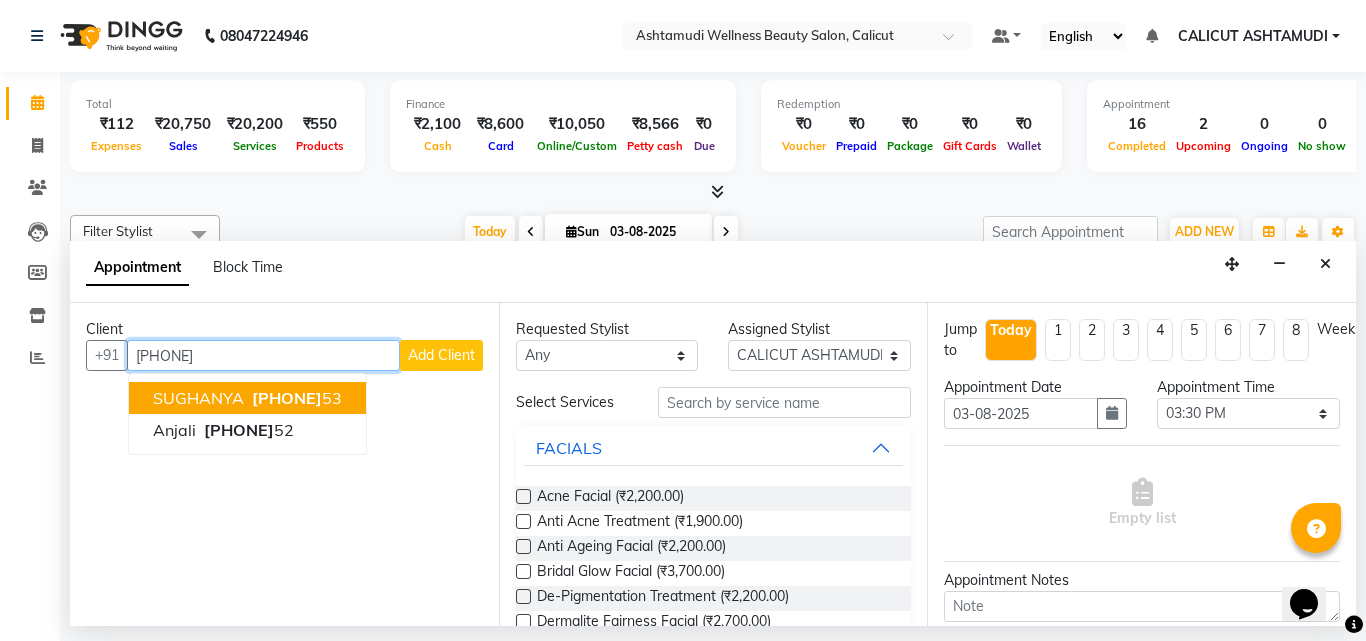 click on "72939914" at bounding box center [287, 398] 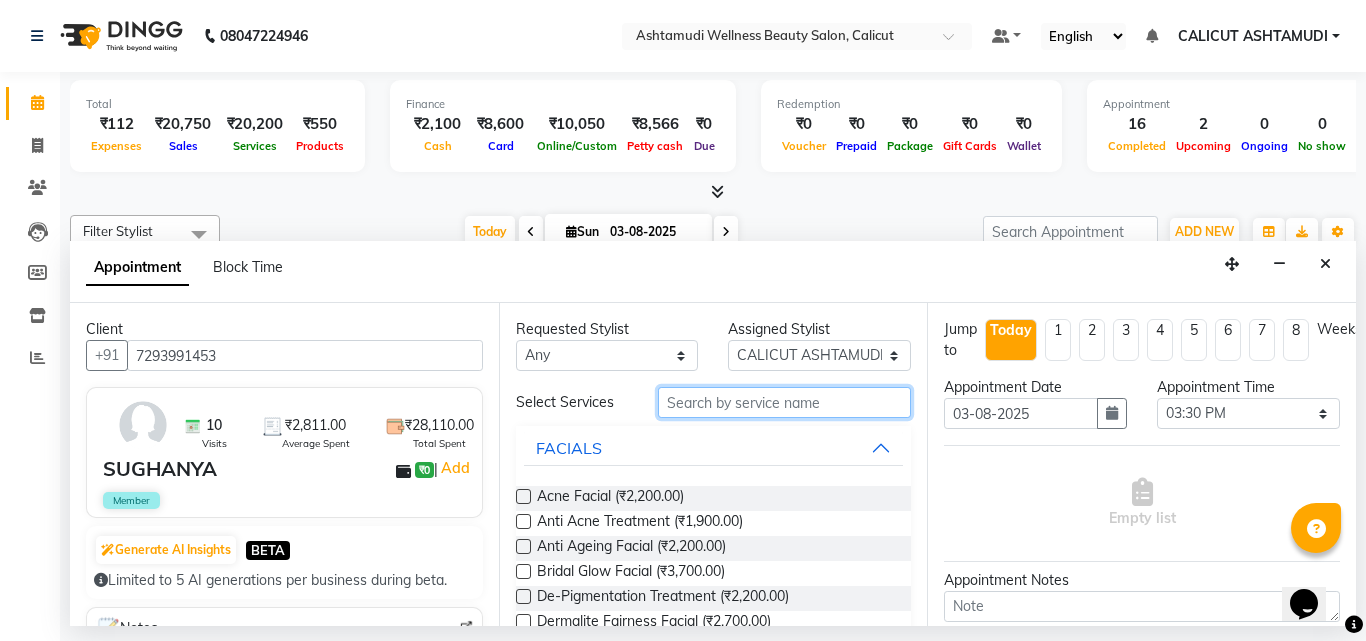 click at bounding box center [785, 402] 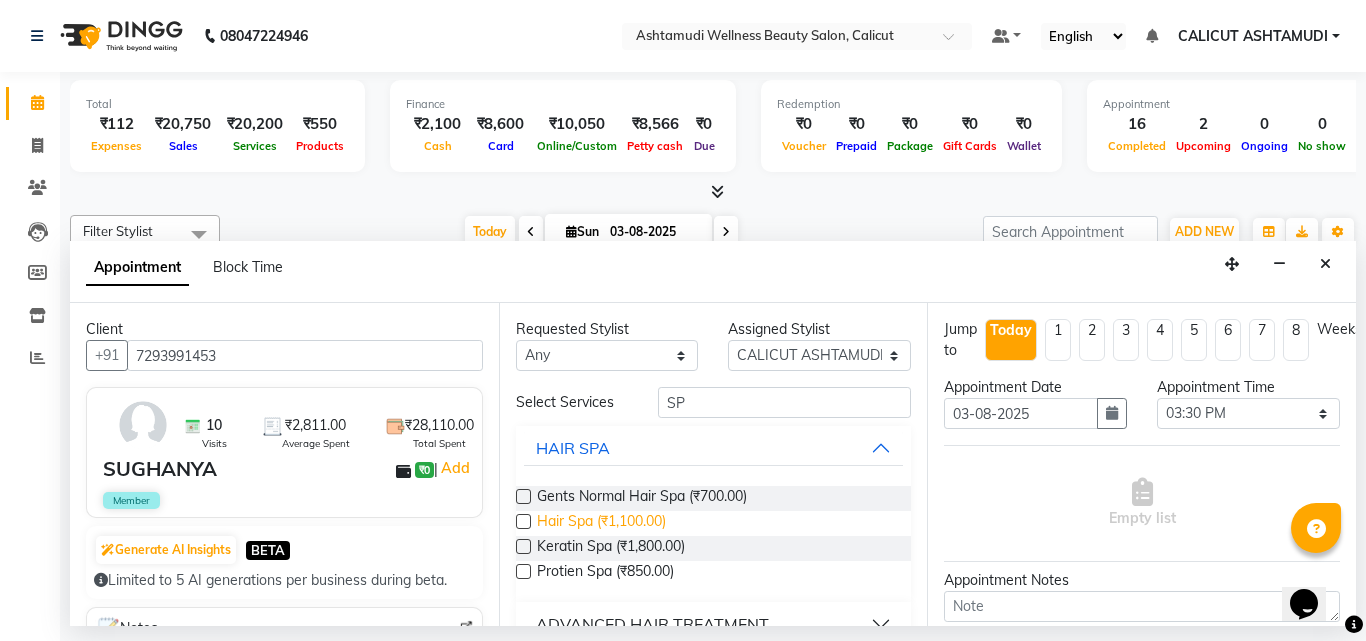 click on "Hair Spa (₹1,100.00)" at bounding box center [601, 523] 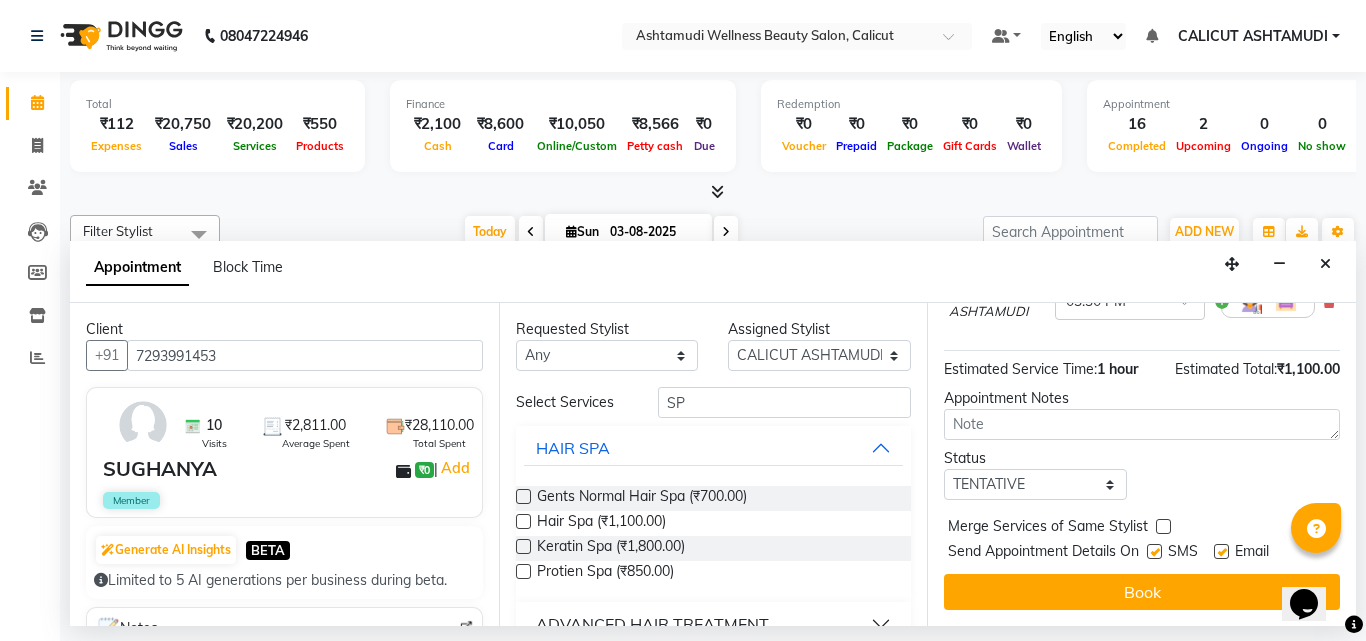 scroll, scrollTop: 221, scrollLeft: 0, axis: vertical 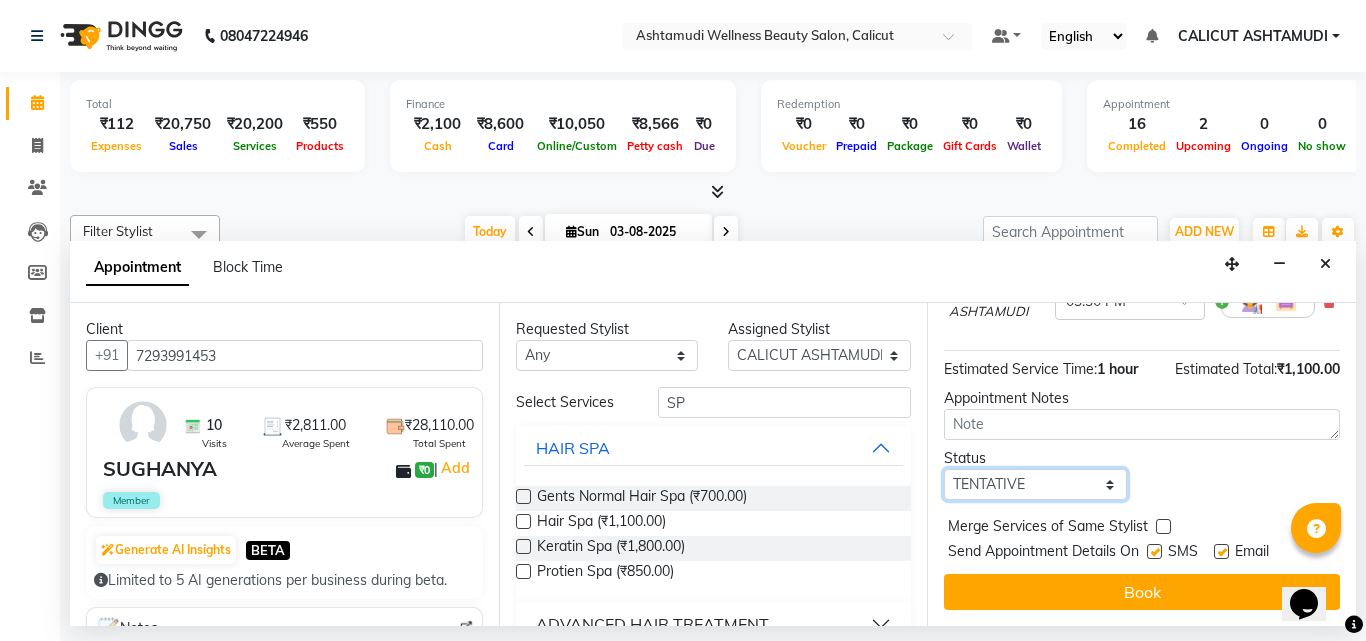 click on "Select TENTATIVE CONFIRM CHECK-IN UPCOMING" at bounding box center [1035, 484] 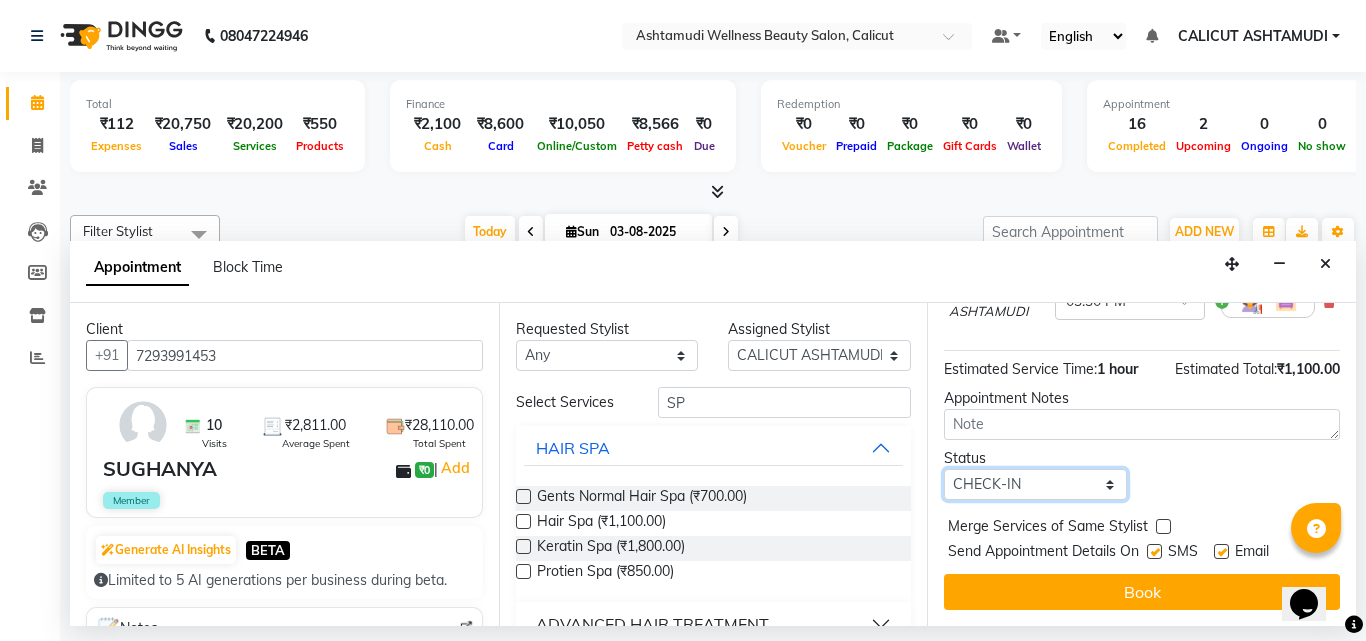 click on "Select TENTATIVE CONFIRM CHECK-IN UPCOMING" at bounding box center [1035, 484] 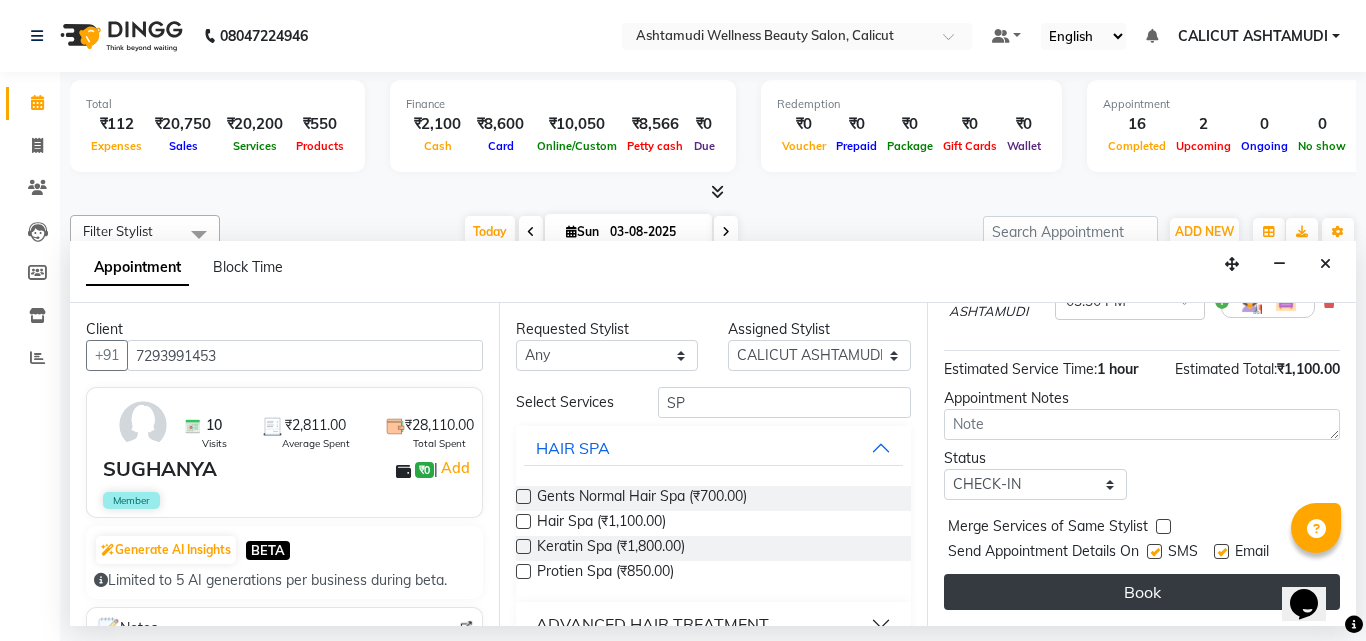 click on "Book" at bounding box center [1142, 592] 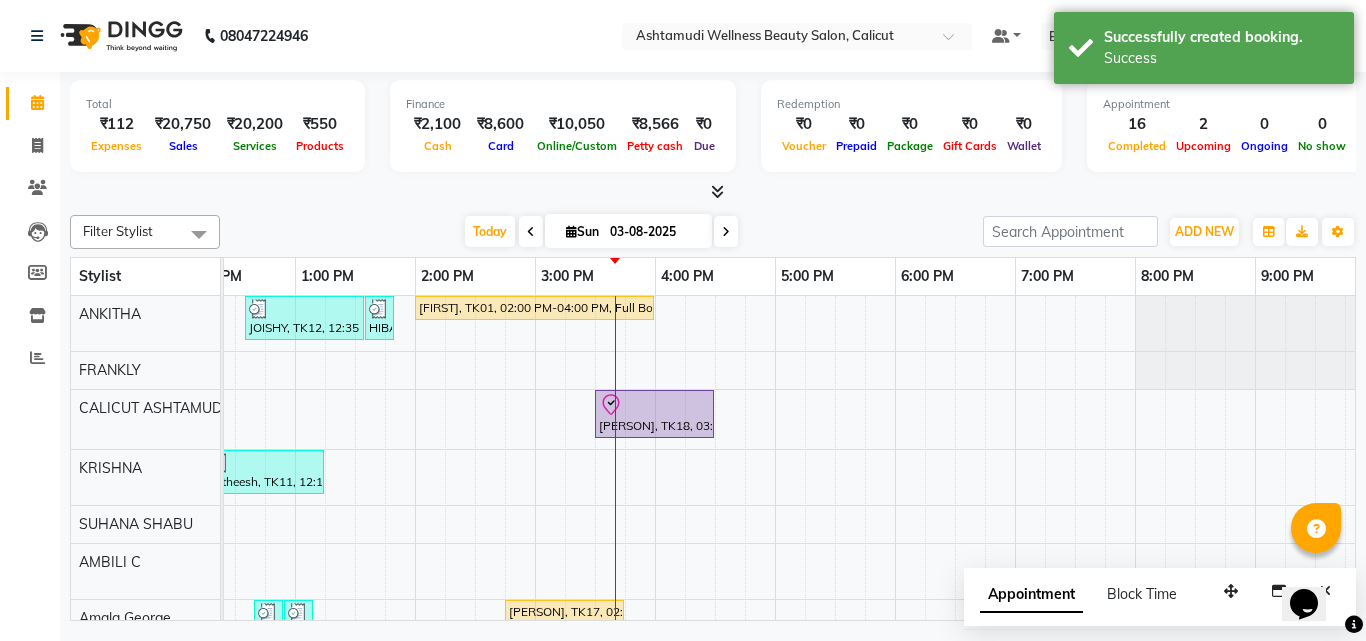 scroll, scrollTop: 174, scrollLeft: 409, axis: both 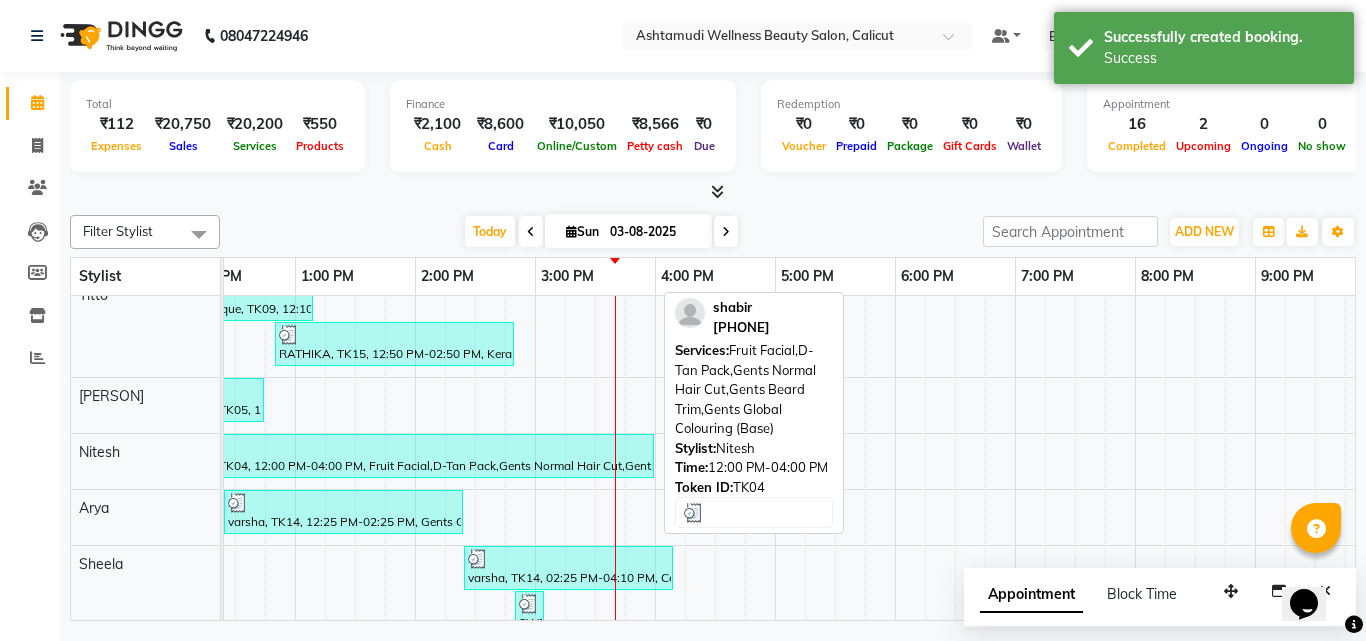 click on "shabir, TK04, 12:00 PM-04:00 PM, Fruit Facial,D-Tan Pack,Gents Normal Hair Cut,Gents Beard Trim,Gents Global Colouring (Base)" at bounding box center [414, 456] 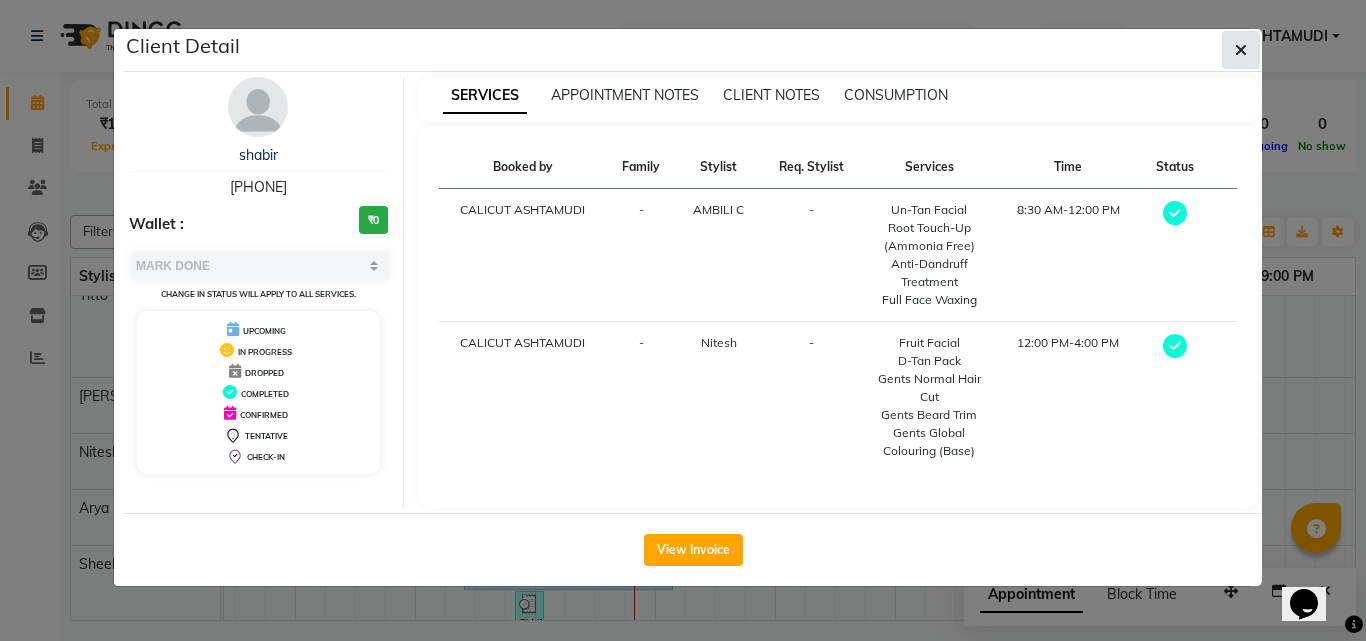 click 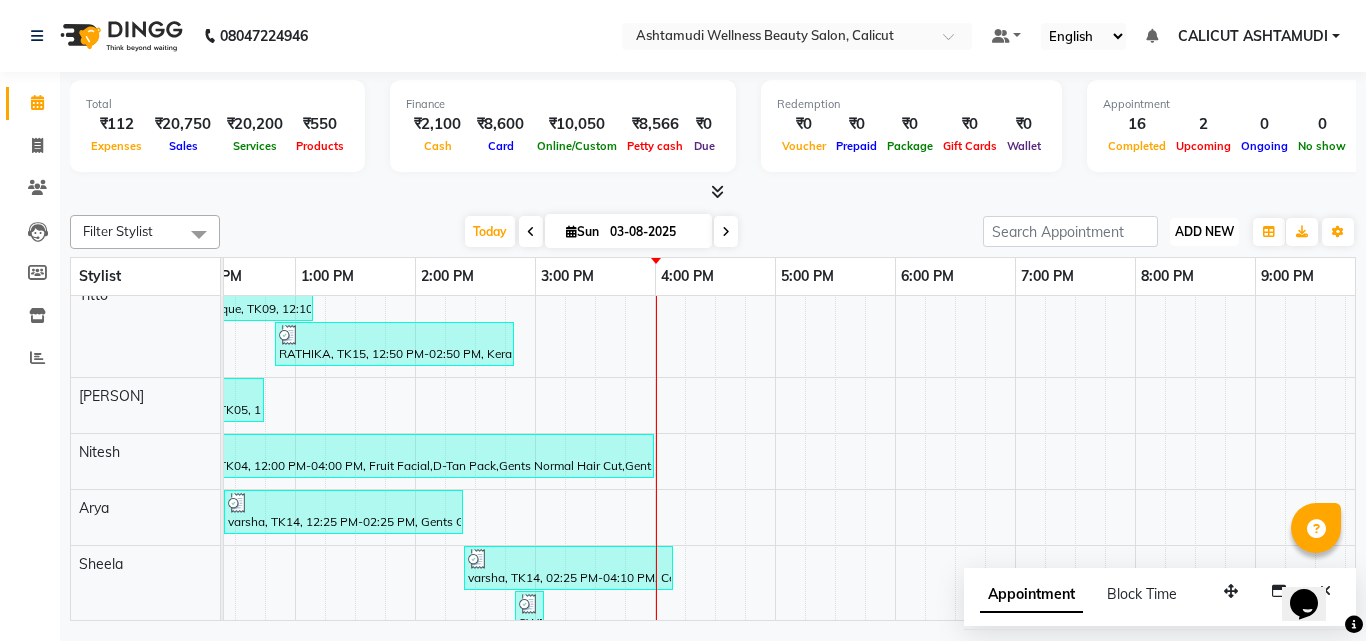 click on "ADD NEW Toggle Dropdown" at bounding box center (1204, 232) 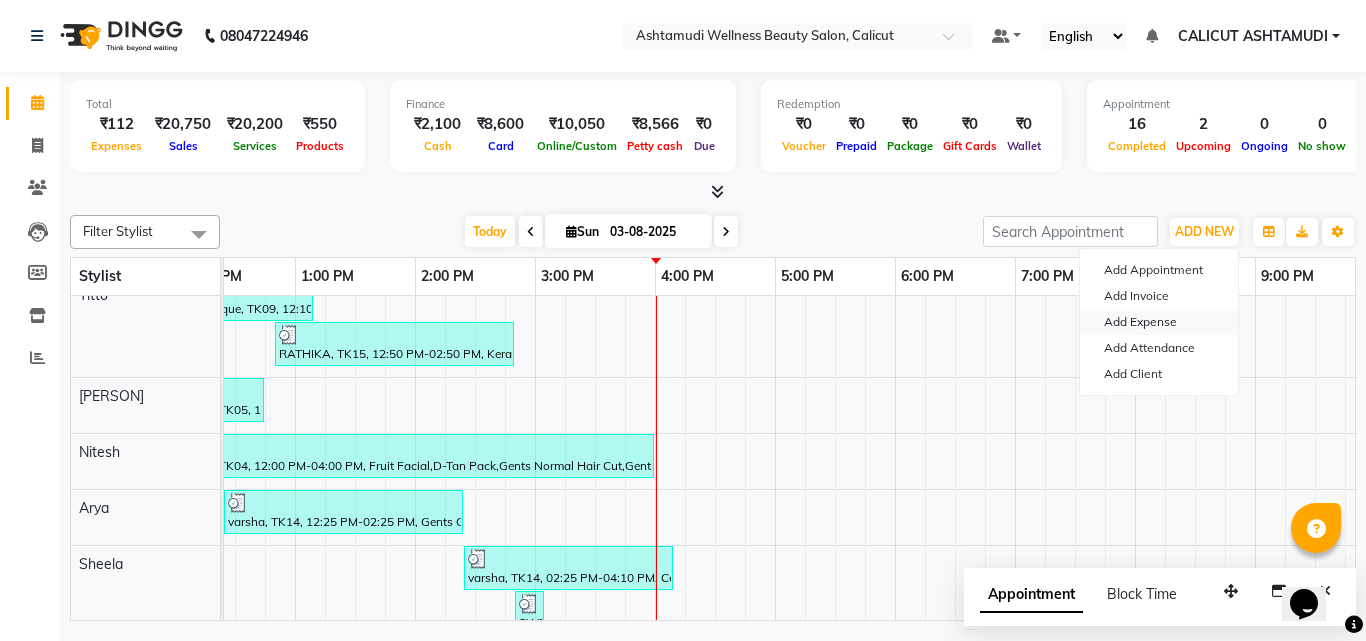 click on "Add Expense" at bounding box center [1159, 322] 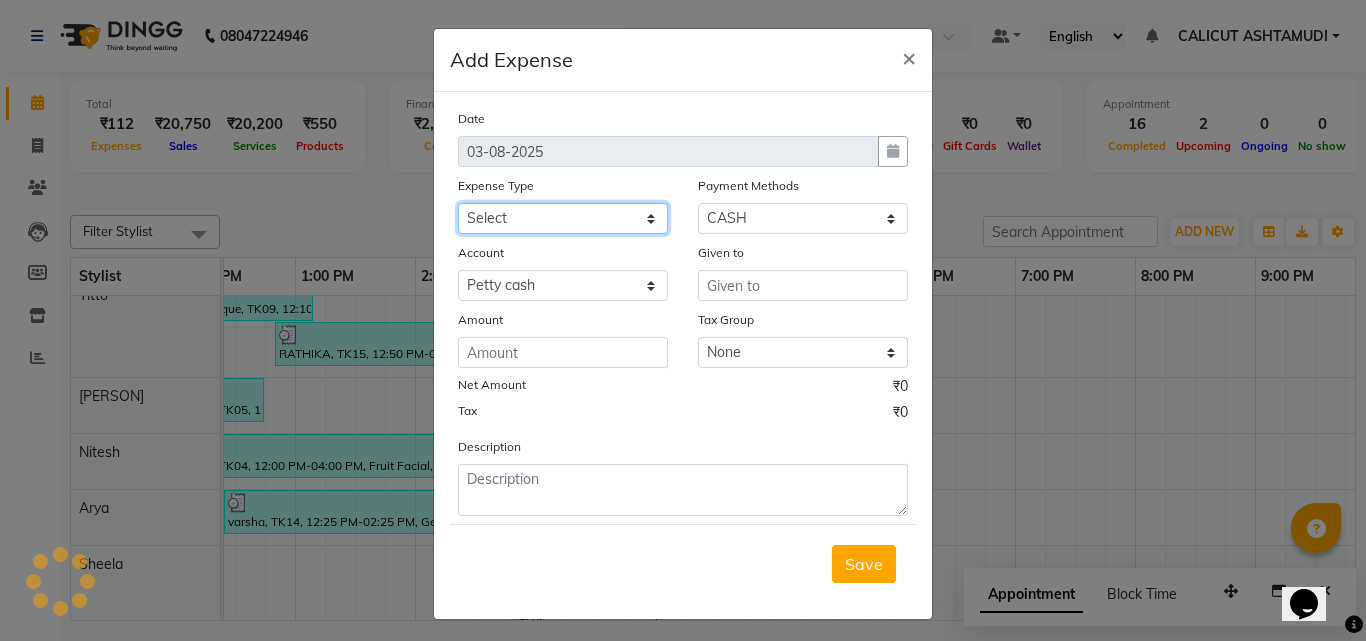 drag, startPoint x: 601, startPoint y: 211, endPoint x: 596, endPoint y: 231, distance: 20.615528 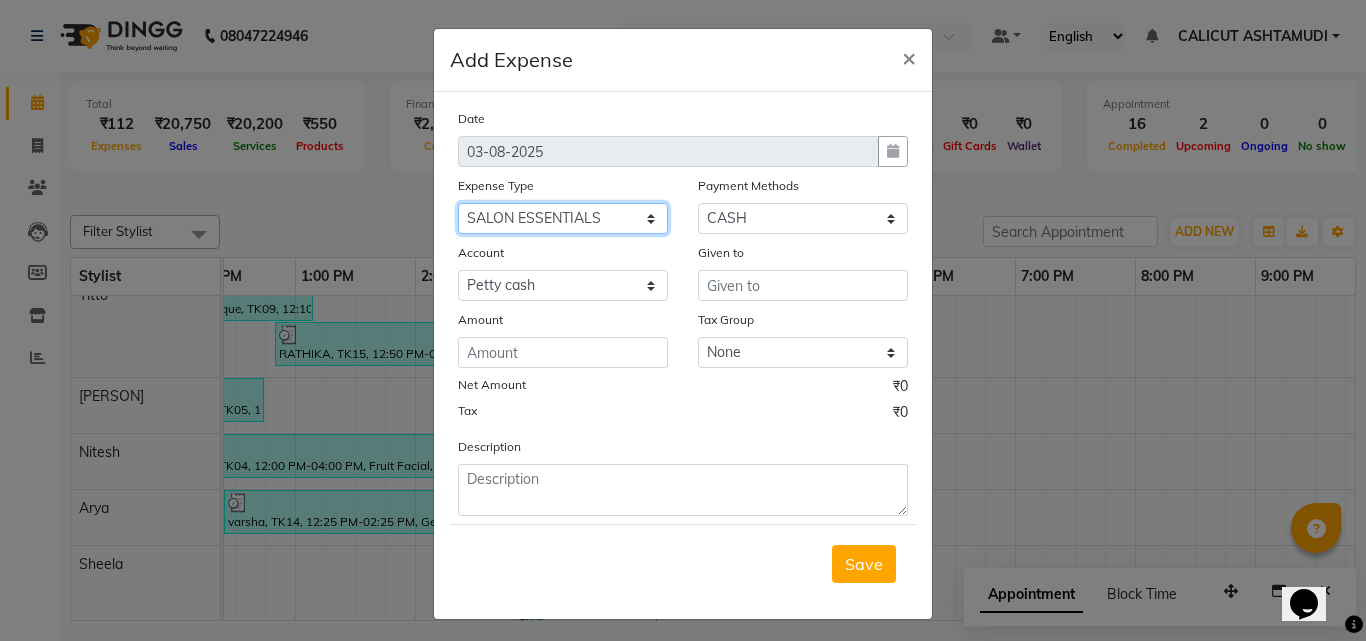 click on "Select ACCOMODATION EXPENSES ADVERTISEMENT SALES PROMOTIONAL EXPENSES Bonus BRIDAL ACCESSORIES REFUND BRIDAL COMMISSION BRIDAL FOOD BRIDAL INCENTIVES BRIDAL ORNAMENTS REFUND BRIDAL TA CASH DEPOSIT RAK BANK COMPUTER ACCESSORIES MOBILE PHONE Donation and Charity Expenses ELECTRICITY CHARGES ELECTRONICS FITTINGS Event Expense FISH FOOD EXPENSES FOOD REFRESHMENT FOR CLIENTS FOOD REFRESHMENT FOR STAFFS Freight And Forwarding Charges FUEL FOR GENERATOR FURNITURE AND EQUIPMENTS Gifts for Clients GIFTS FOR STAFFS GOKULAM CHITS HOSTEL RENT LAUNDRY EXPENSES LICENSE OTHER FEES LOADING UNLOADING CHARGES Medical Expenses MEHNDI PAYMENTS MISCELLANEOUS EXPENSES NEWSPAPER PERIODICALS Ornaments Maintenance Expense OVERTIME ALLOWANCES Payment For Pest Control Perfomance based incentives POSTAGE COURIER CHARGES Printing PRINTING STATIONERY EXPENSES PROFESSIONAL TAX REPAIRS MAINTENANCE ROUND OFF Salary SALARY ADVANCE Sales Incentives Membership Card SALES INCENTIVES PRODUCT SALES INCENTIVES SERVICES SALON ESSENTIALS SALON RENT" 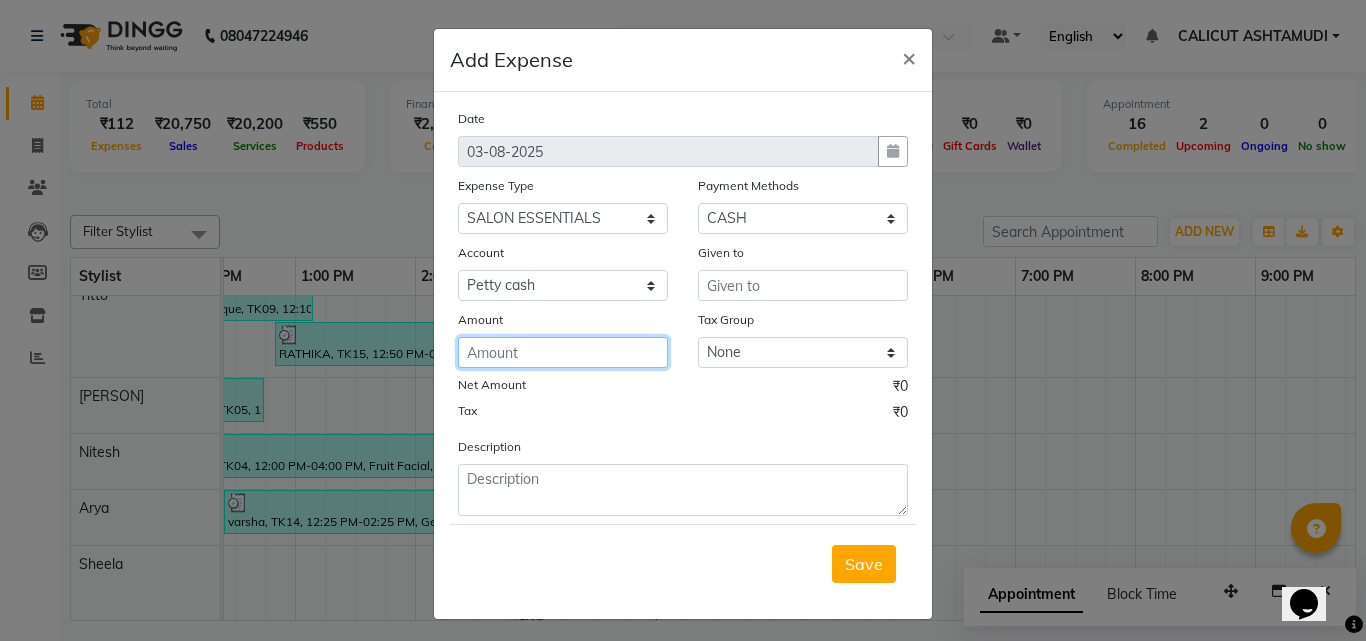click 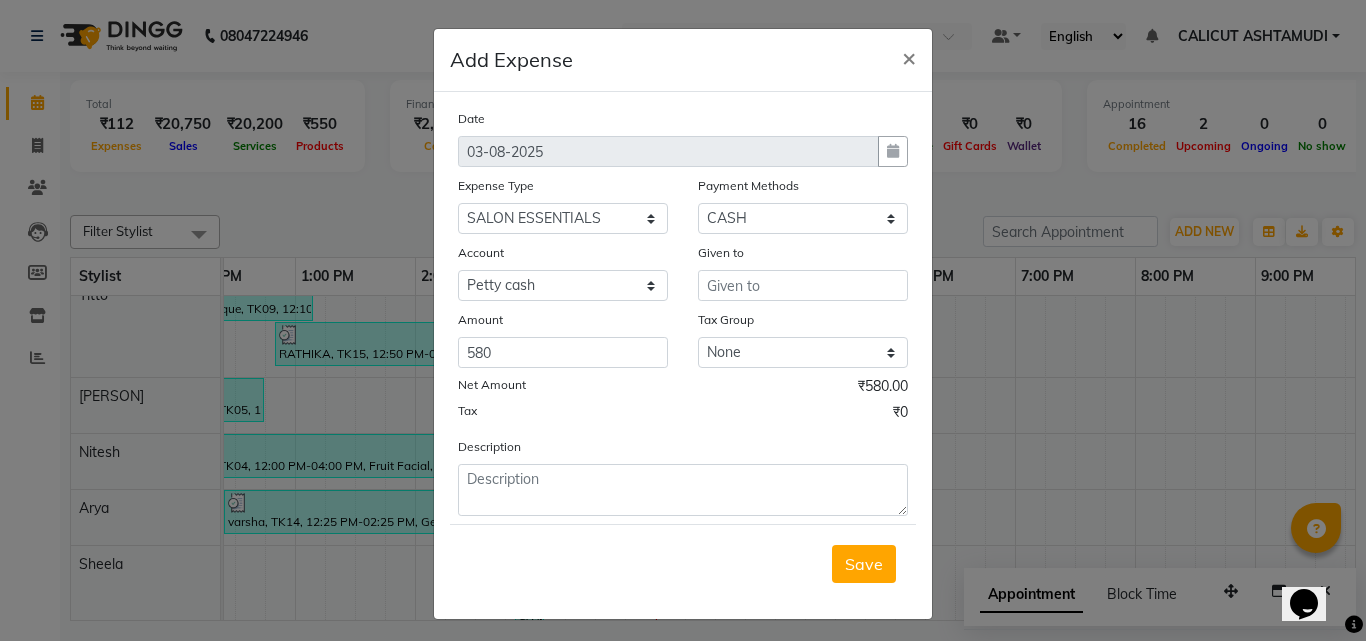 click on "Given to" 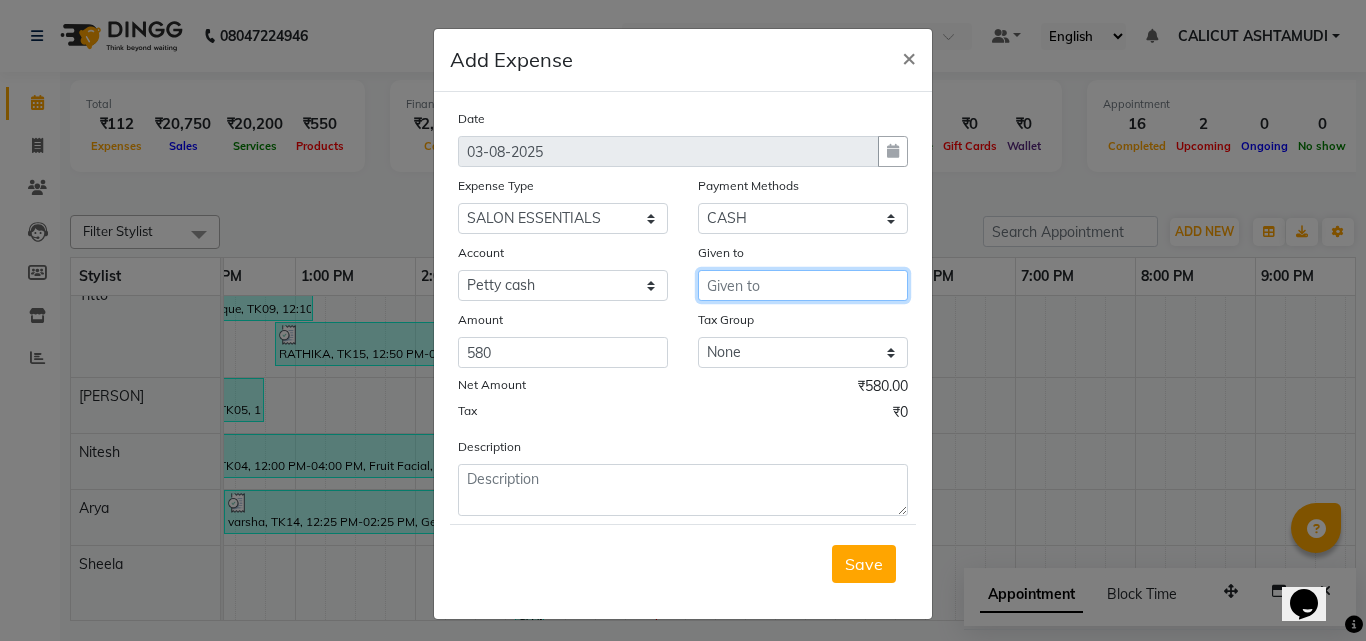 click at bounding box center (803, 285) 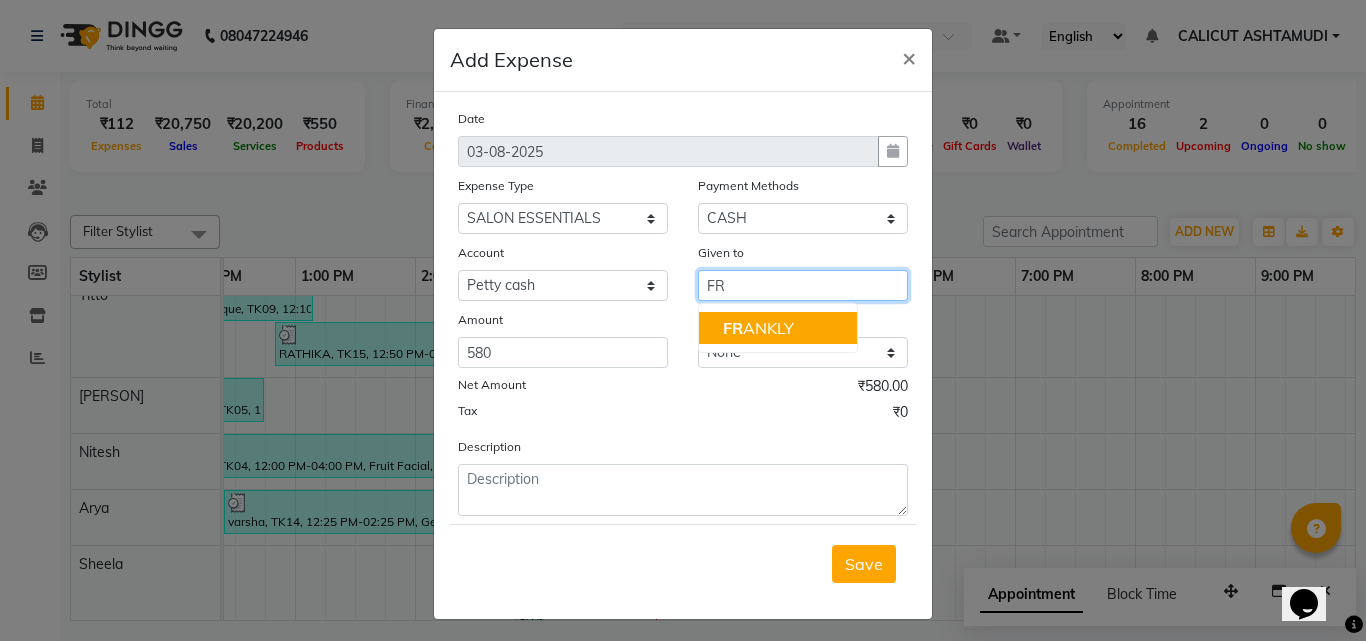 click on "FR ANKLY" at bounding box center (758, 328) 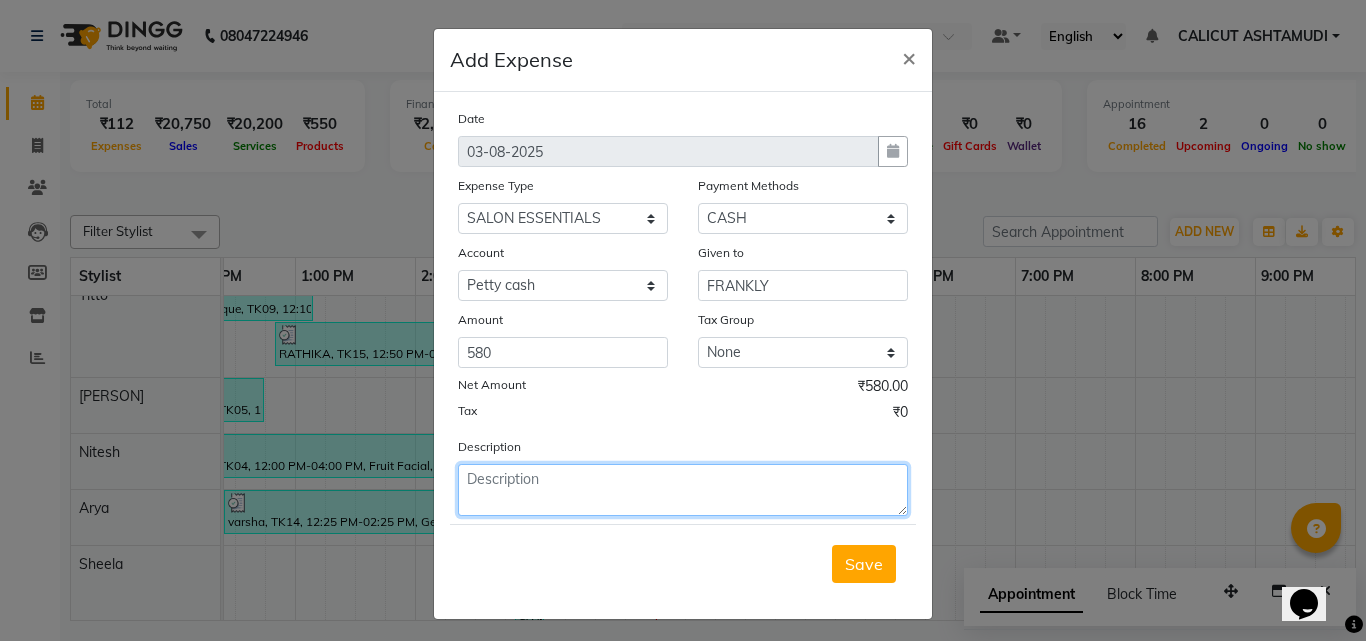click 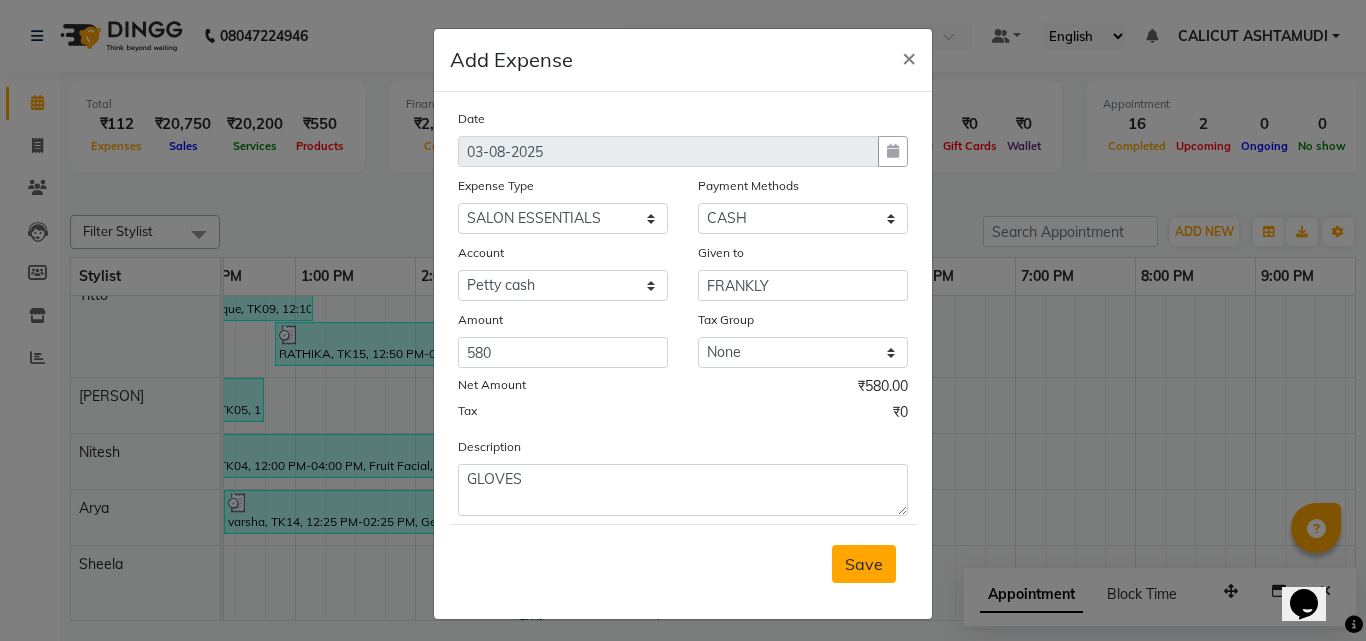 click on "Save" at bounding box center (864, 564) 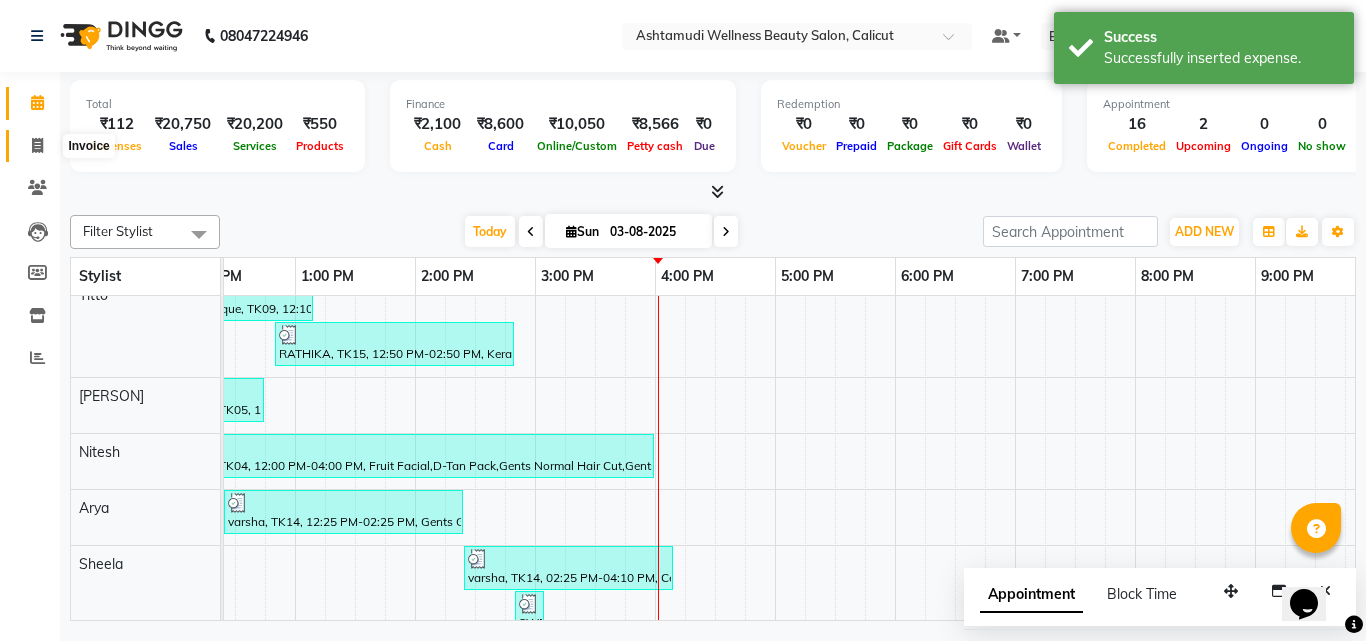 click 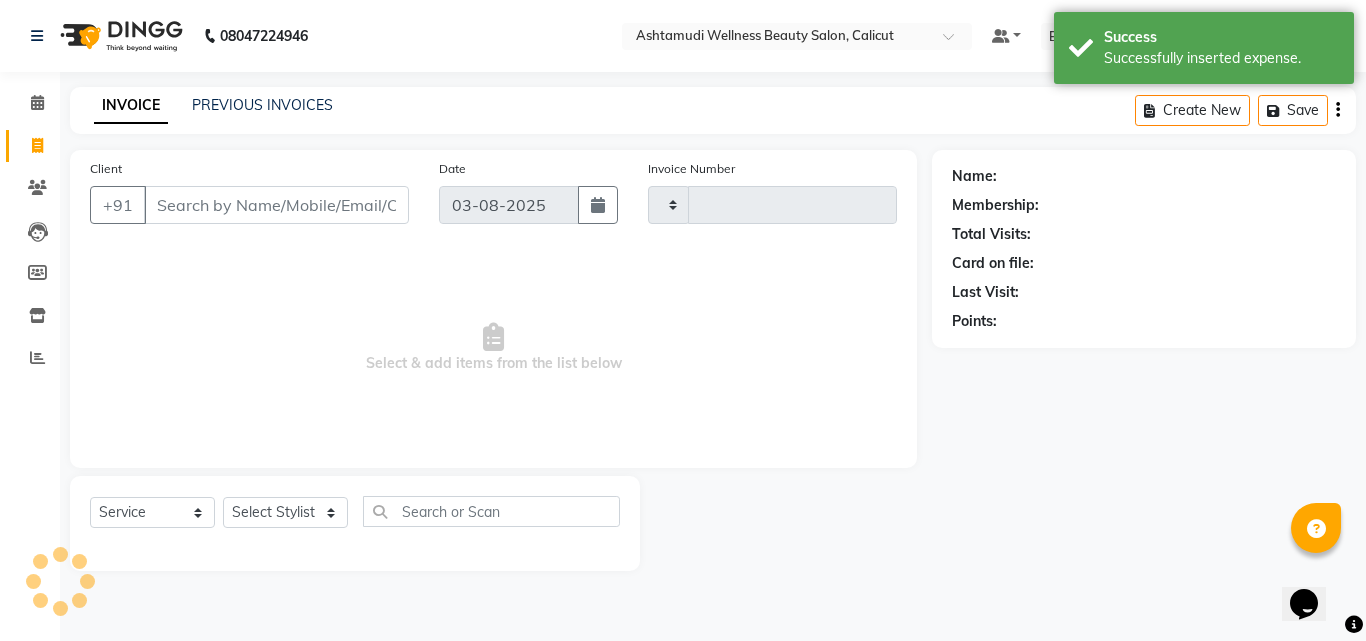 click 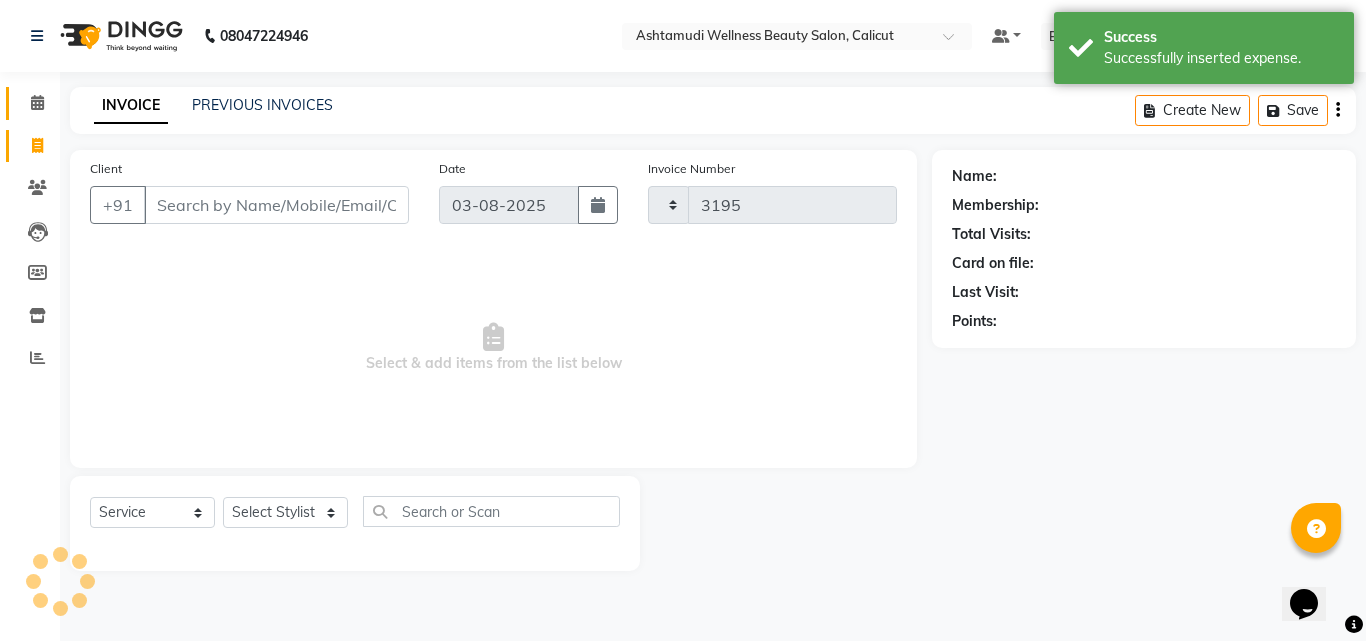 click 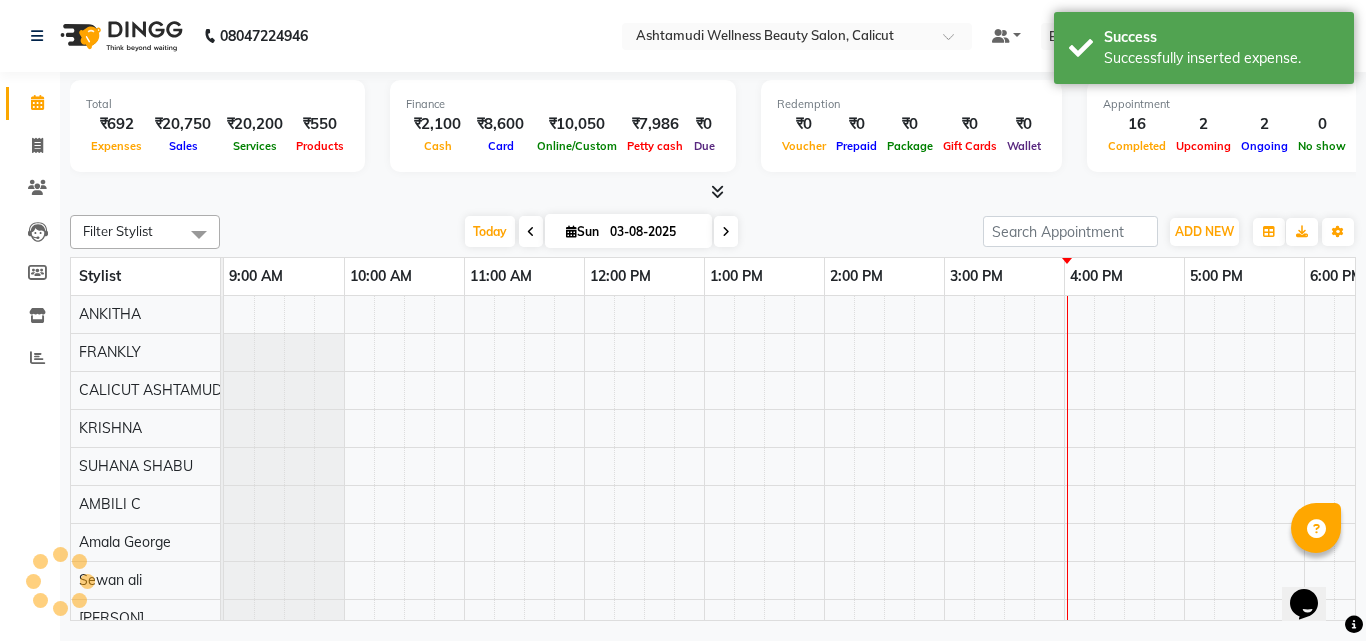 scroll, scrollTop: 0, scrollLeft: 0, axis: both 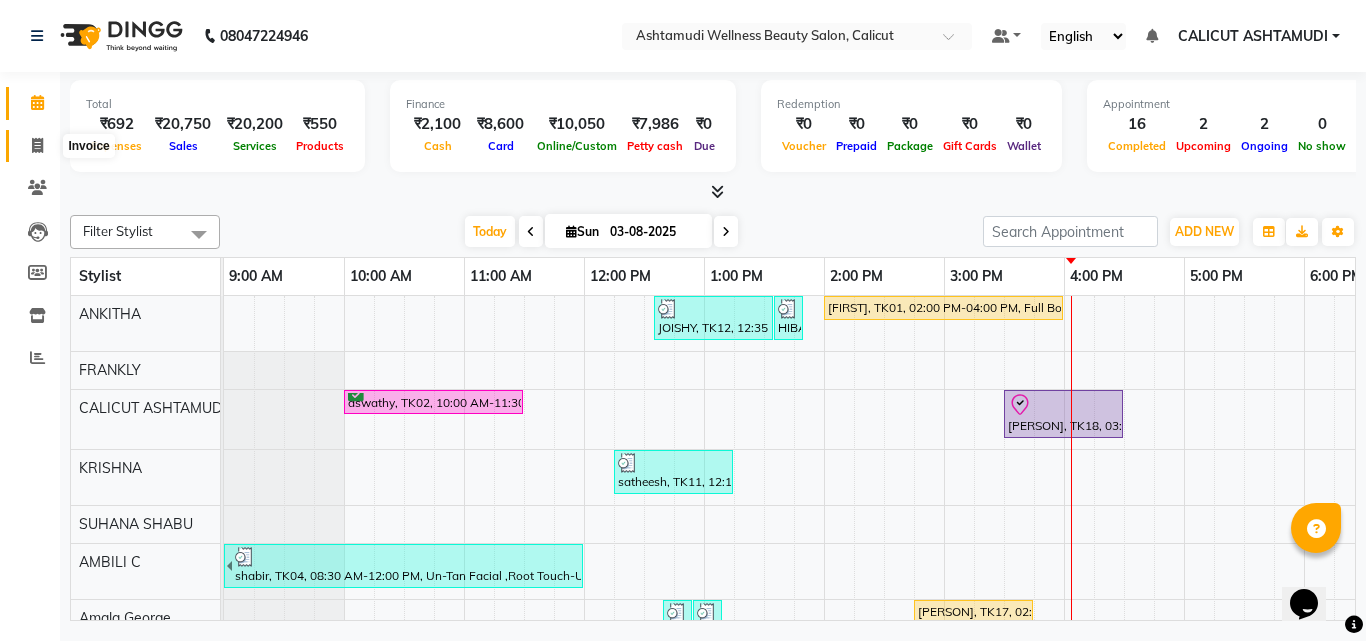 click 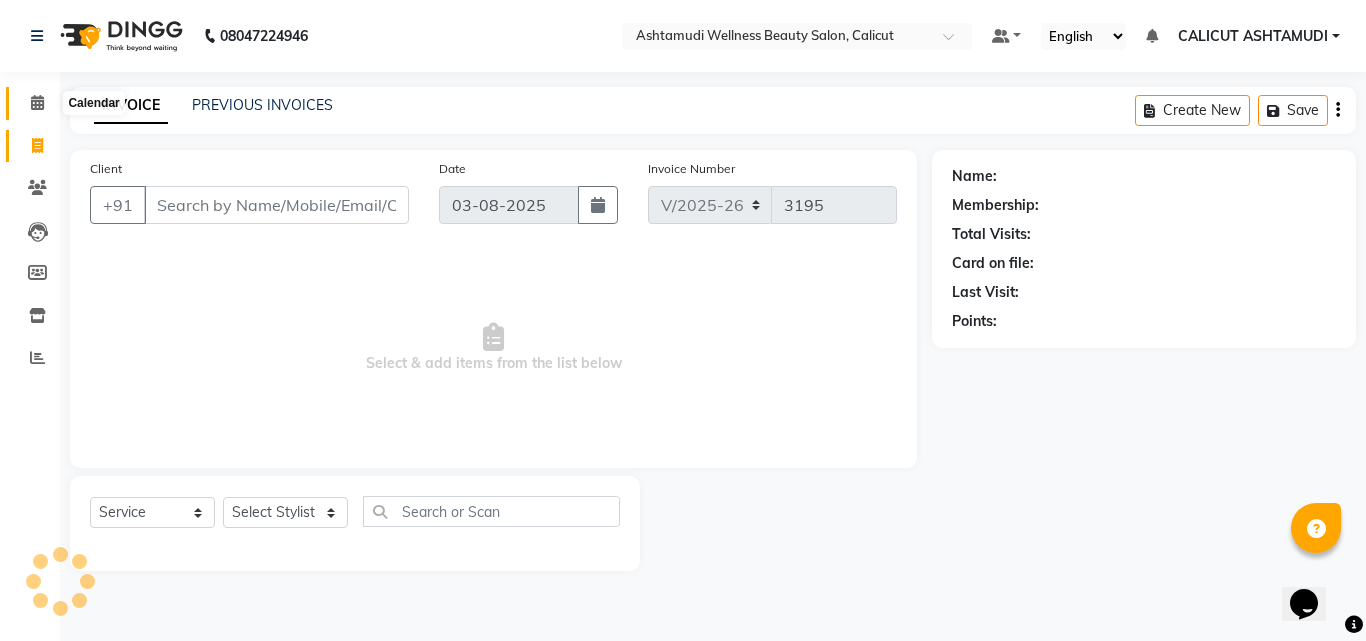 click 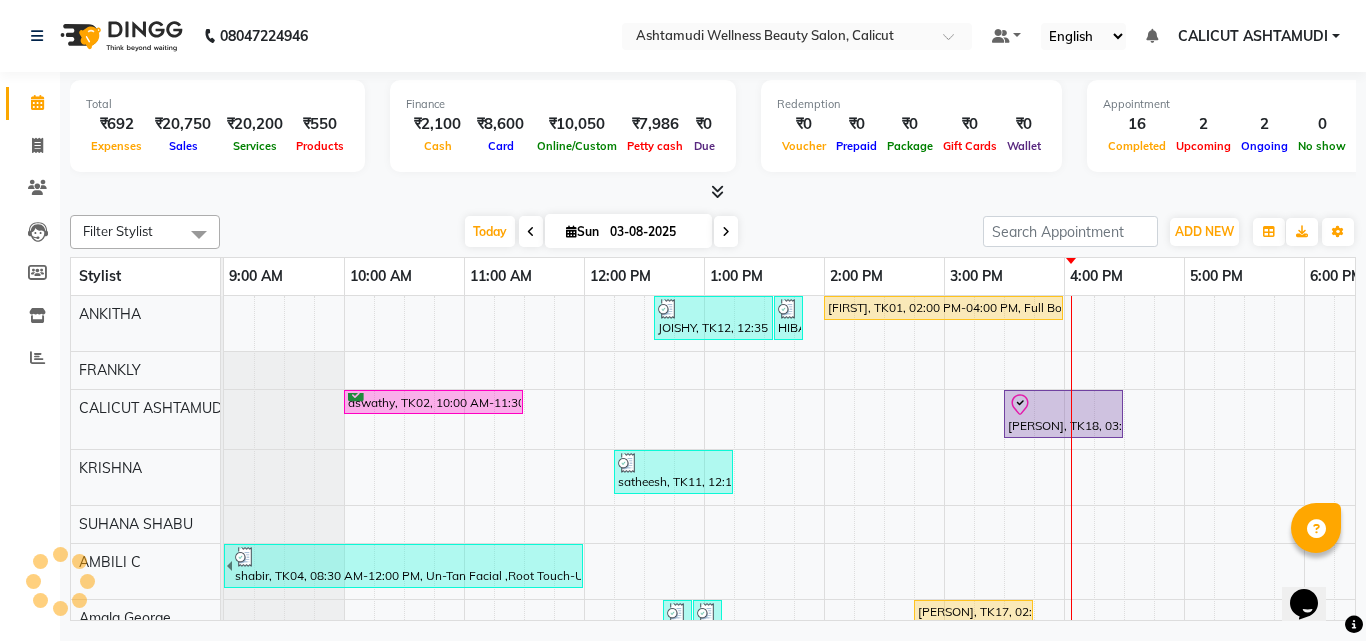 scroll, scrollTop: 0, scrollLeft: 0, axis: both 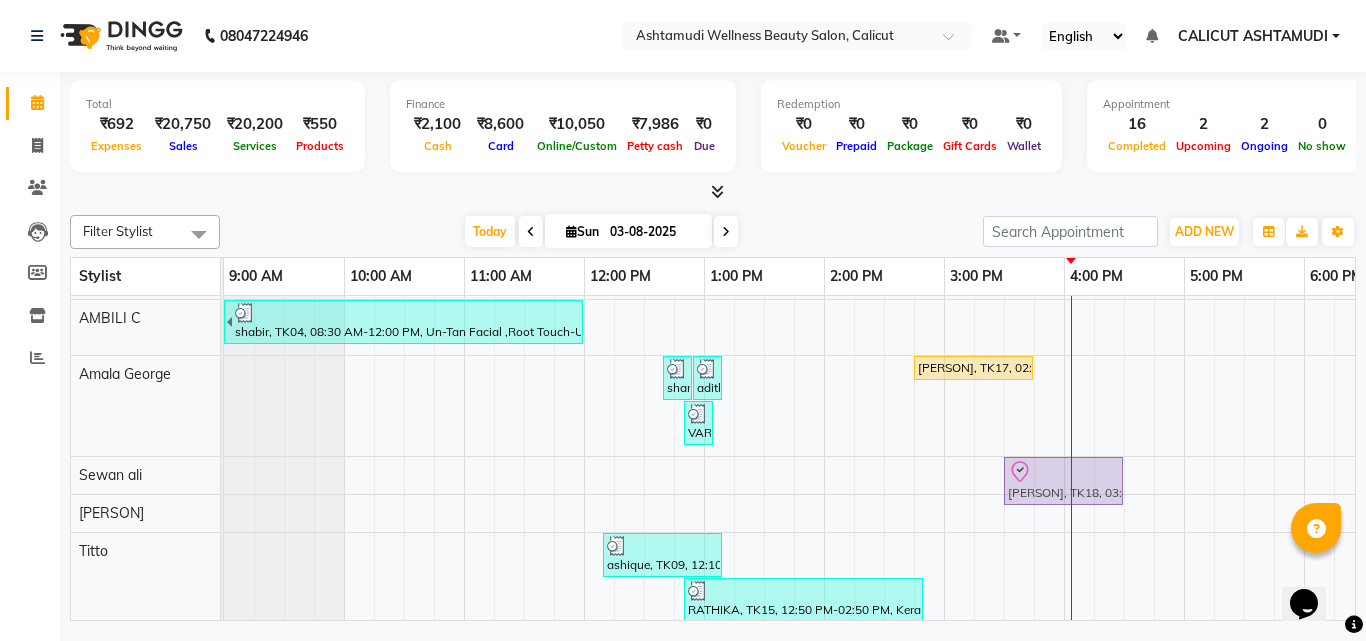 drag, startPoint x: 1069, startPoint y: 423, endPoint x: 1066, endPoint y: 476, distance: 53.08484 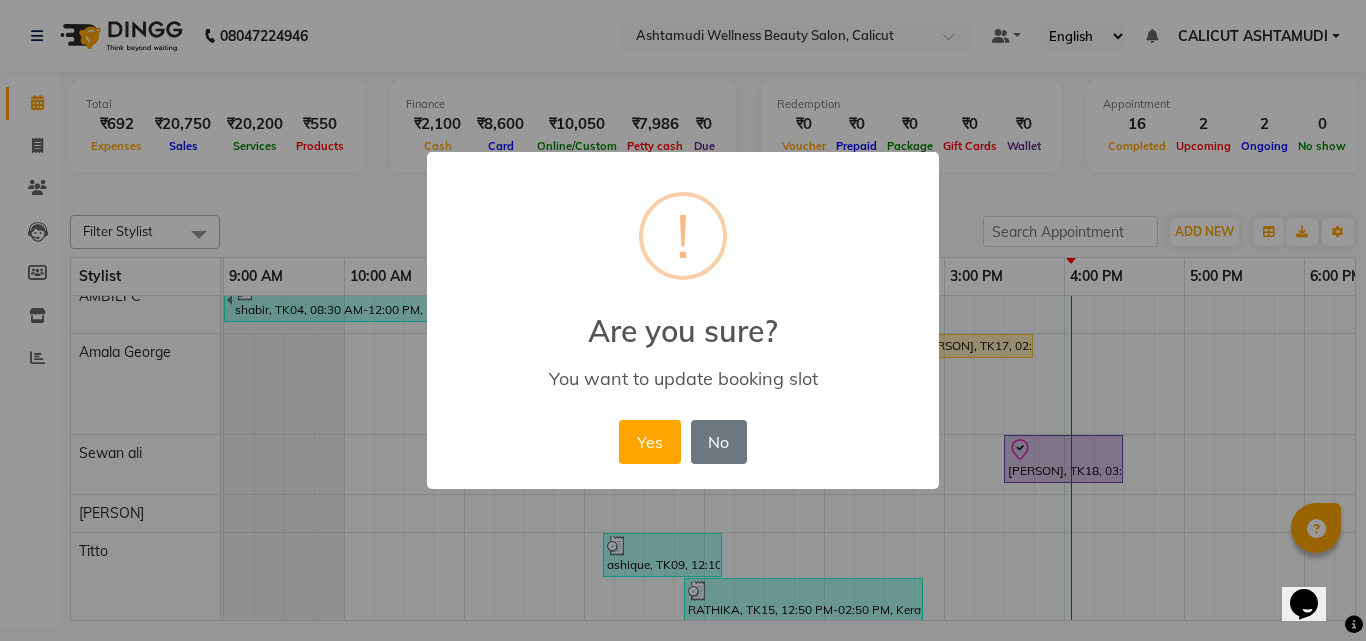 drag, startPoint x: 655, startPoint y: 432, endPoint x: 760, endPoint y: 440, distance: 105.30432 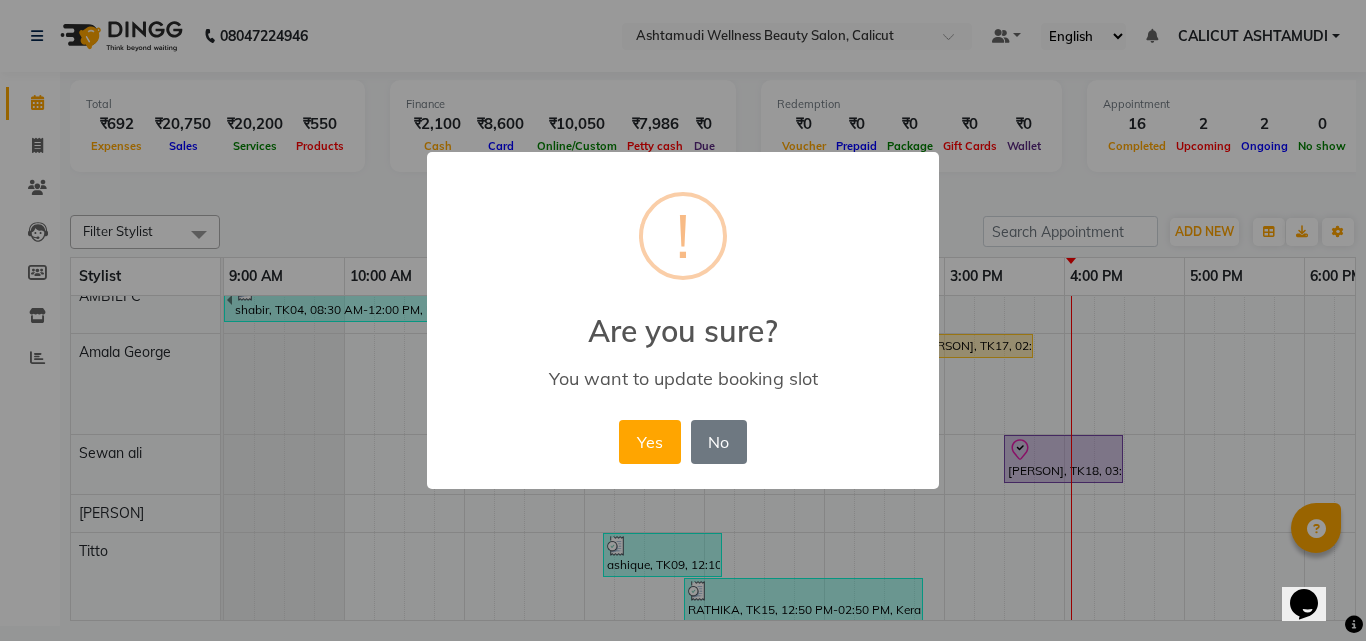 click on "Yes" at bounding box center [649, 442] 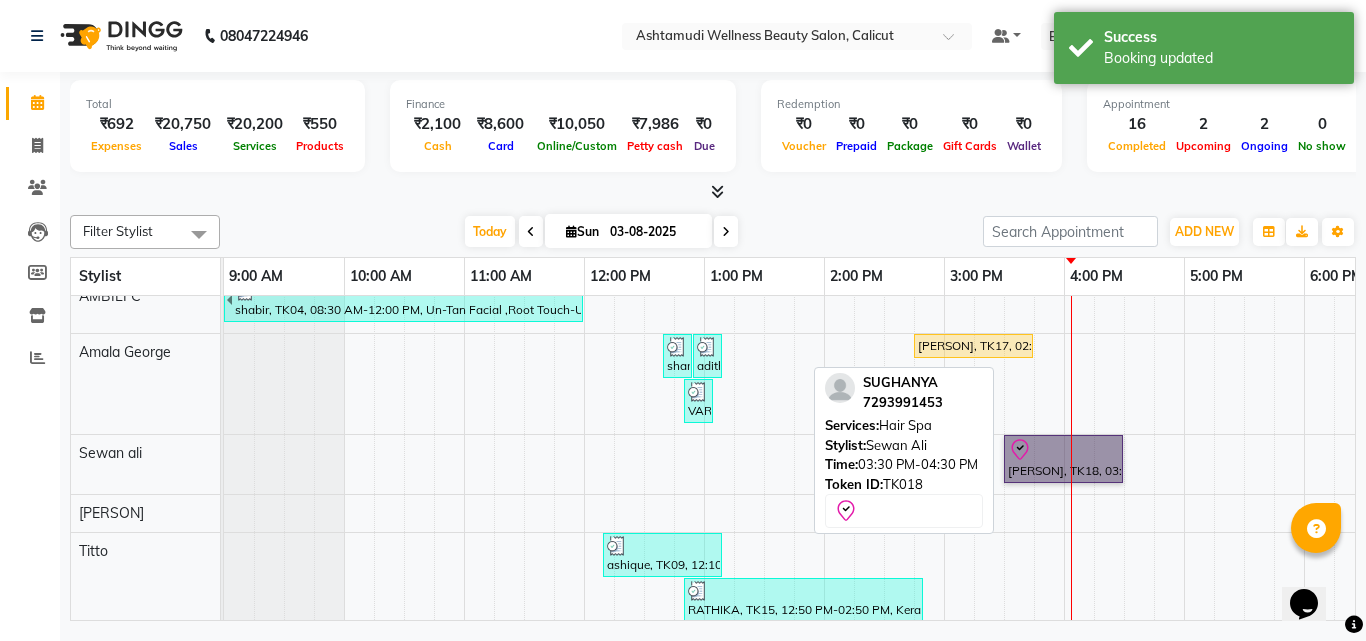 drag, startPoint x: 1136, startPoint y: 469, endPoint x: 1078, endPoint y: 453, distance: 60.166435 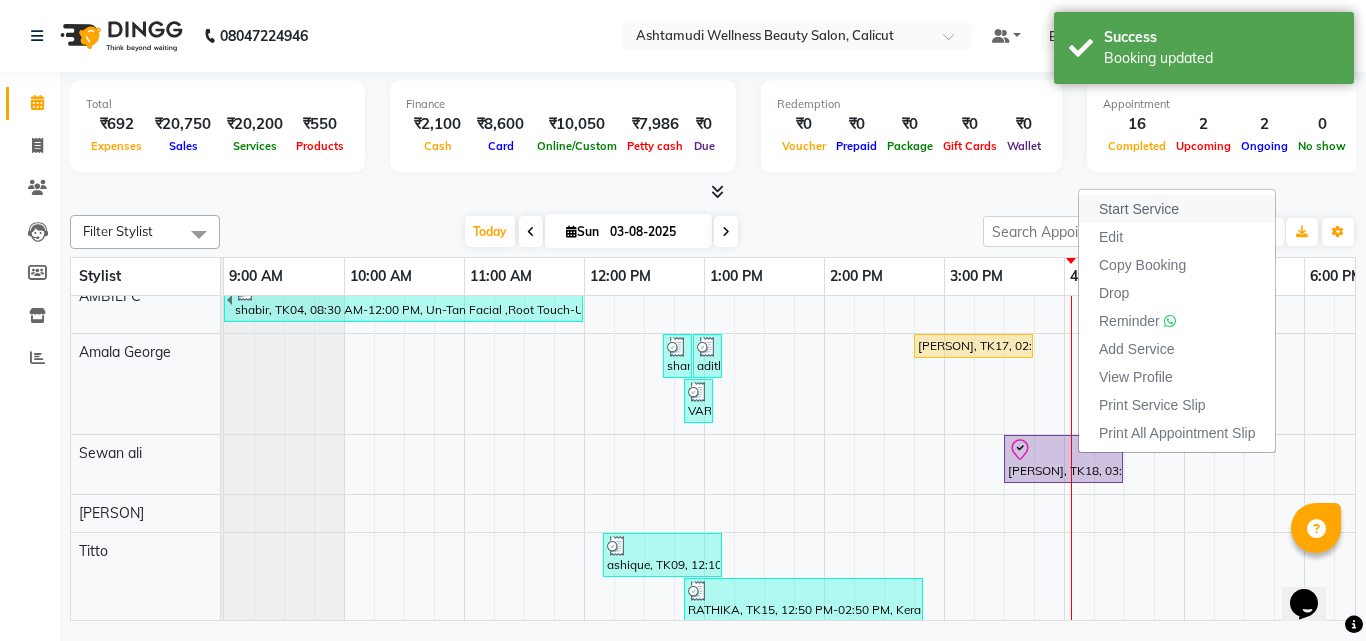 click on "Start Service" at bounding box center (1139, 209) 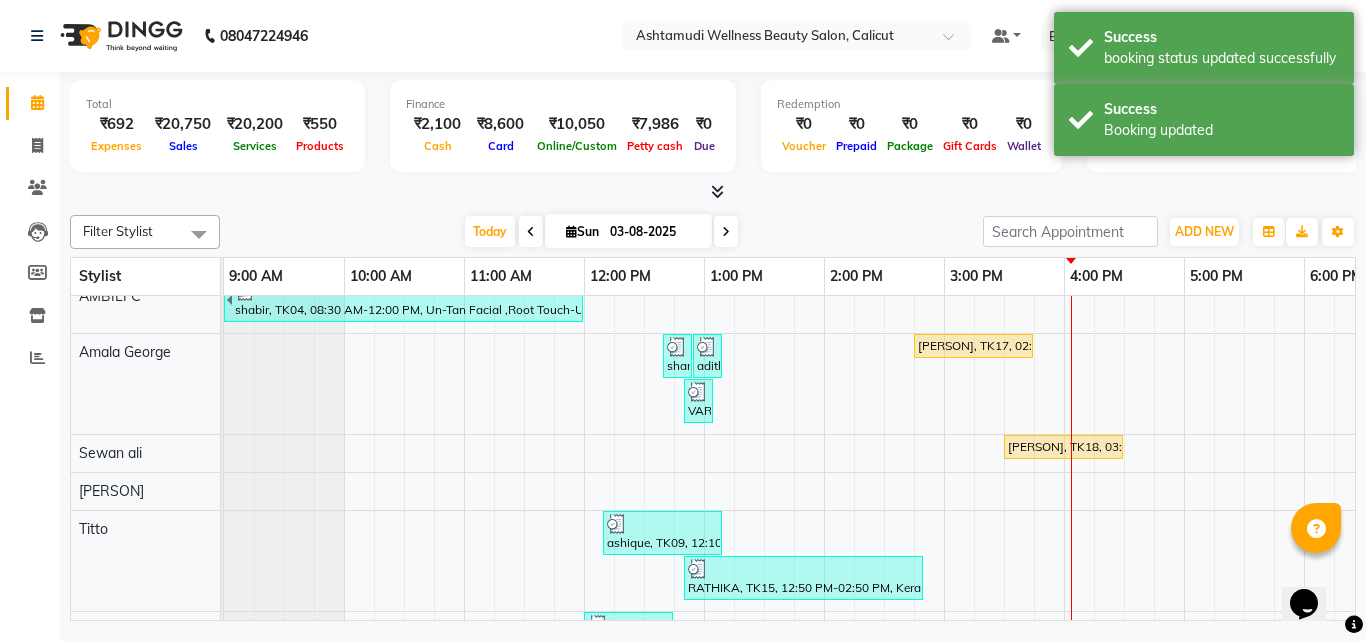 scroll, scrollTop: 144, scrollLeft: 0, axis: vertical 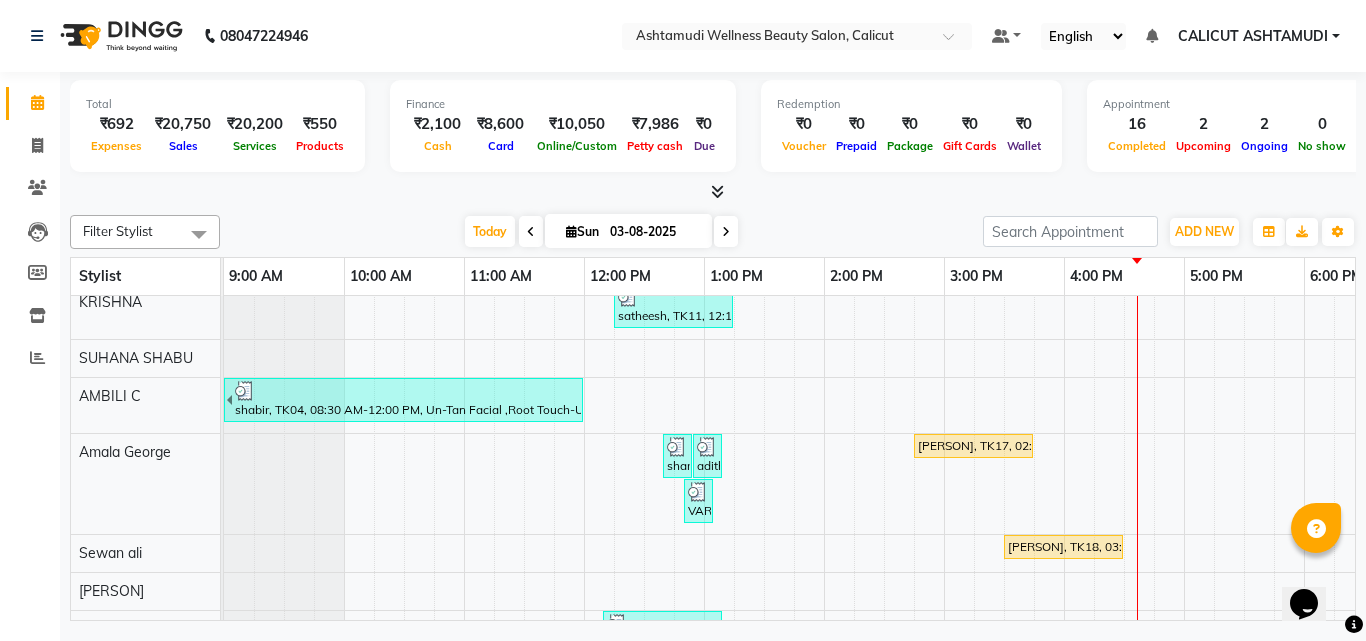 click on "JOISHY, TK12, 12:35 PM-01:35 PM, Golden Facial     HIBA SHERIN, TK13, 01:35 PM-01:50 PM, Eyebrows Threading    SANA, TK01, 02:00 PM-04:00 PM, Full Body Polishing     aswathy, TK02, 10:00 AM-11:30 AM, Hydra Brightening Facial     satheesh, TK11, 12:15 PM-01:15 PM, D-Tan Cleanup     shabir, TK04, 08:30 AM-12:00 PM, Un-Tan Facial ,Root Touch-Up (Ammonia Free),Anti-Dandruff Treatment,Full Face Waxing     sharanya, TK07, 12:40 PM-12:55 PM, Eyebrows Threading     adithya, TK10, 12:55 PM-01:10 PM, Eyebrows Threading    RATHIKA, TK17, 02:45 PM-03:45 PM, Korean Glass Skin Facial     VARSHA, TK08, 12:50 PM-01:05 PM, Eyebrows Threading    SUGHANYA, TK18, 03:30 PM-04:30 PM, Hair Spa     ashique, TK09, 12:10 PM-01:10 PM, D-Tan Cleanup     RATHIKA, TK15, 12:50 PM-02:50 PM, Keratin Spa,Layer Cut     ashna, TK05, 12:00 PM-12:45 PM, Ironing     satheesh, TK03, 11:15 AM-11:45 AM, Gents Beard Trim         varsha, TK14, 12:25 PM-02:25 PM, Gents Global Colouring (Base),Gents Normal Hair Cut,Moustache Coloring" at bounding box center [1124, 566] 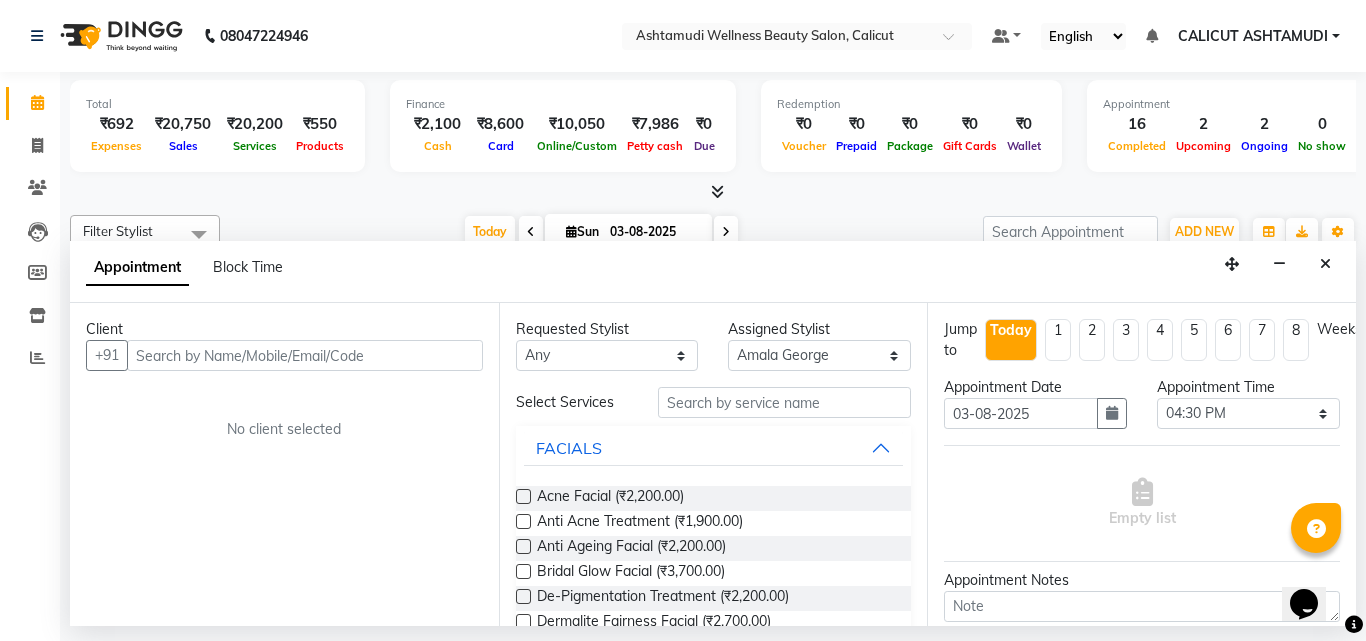 click at bounding box center [305, 355] 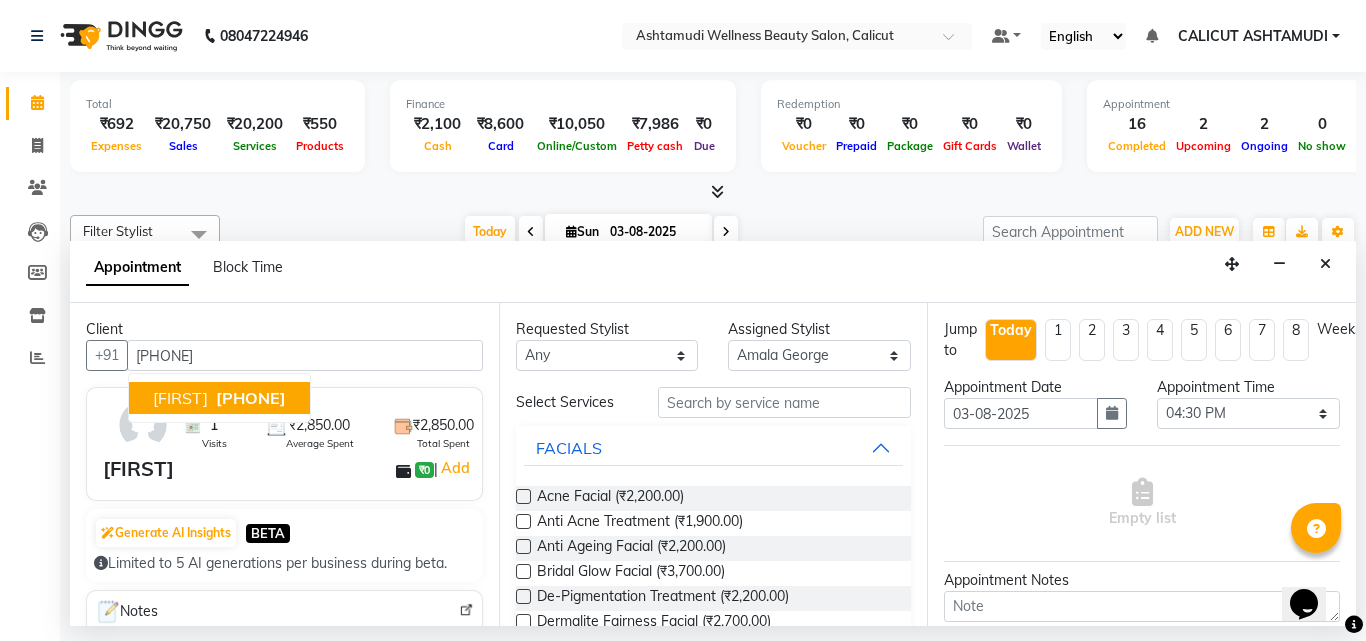 click on "Haripriya   8078351023" at bounding box center (219, 398) 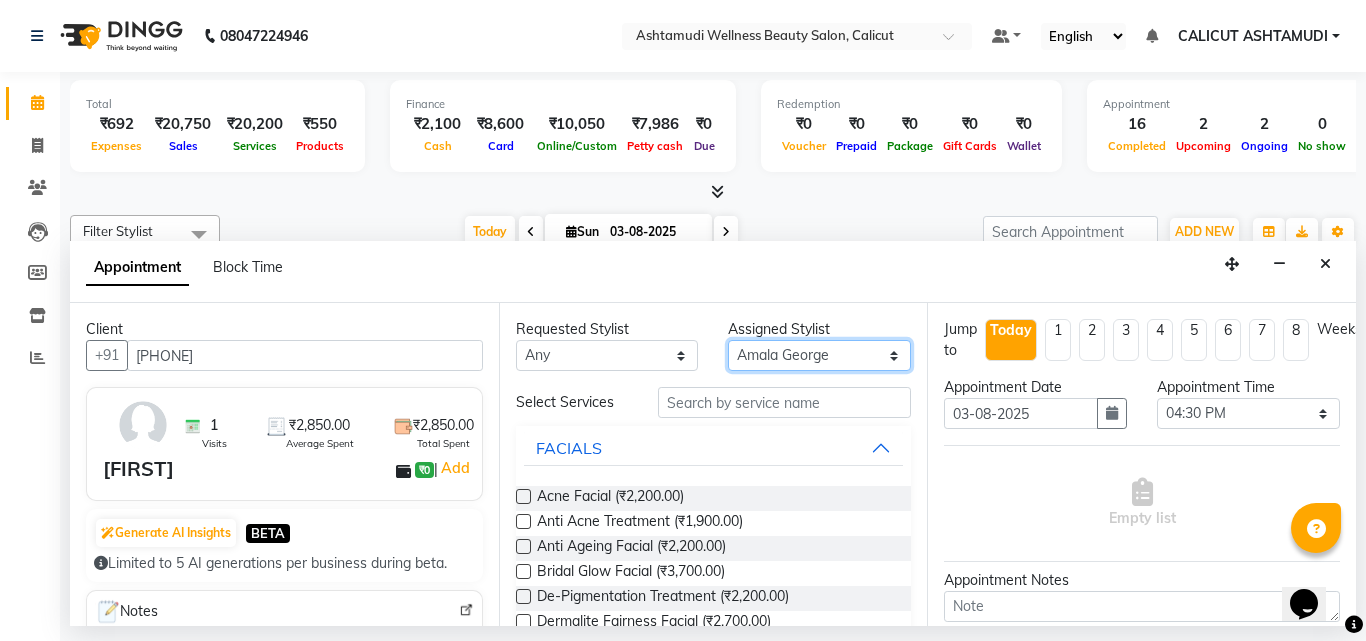 click on "Select Amala George AMBILI C ANJANA DAS ANKITHA Arya CALICUT ASHTAMUDI FRANKLY	 KRISHNA Nitesh Punam Gurung Sewan ali Sheela SUHANA  SHABU Titto" at bounding box center [819, 355] 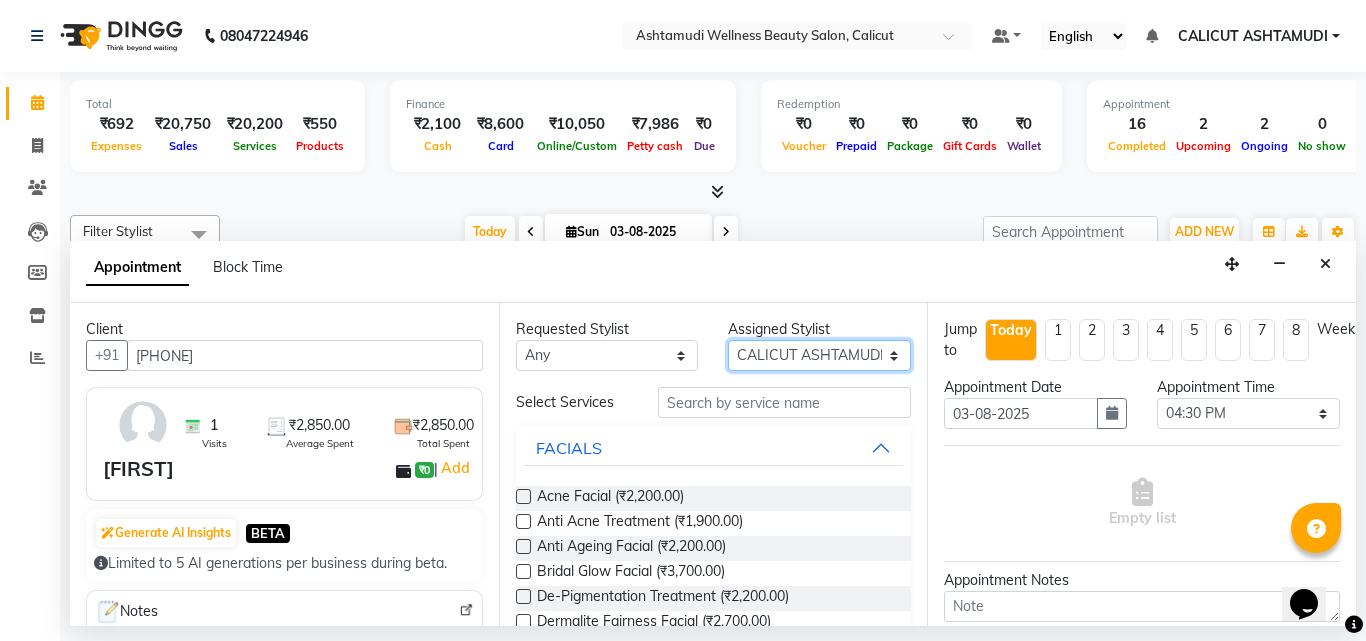 click on "Select Amala George AMBILI C ANJANA DAS ANKITHA Arya CALICUT ASHTAMUDI FRANKLY	 KRISHNA Nitesh Punam Gurung Sewan ali Sheela SUHANA  SHABU Titto" at bounding box center (819, 355) 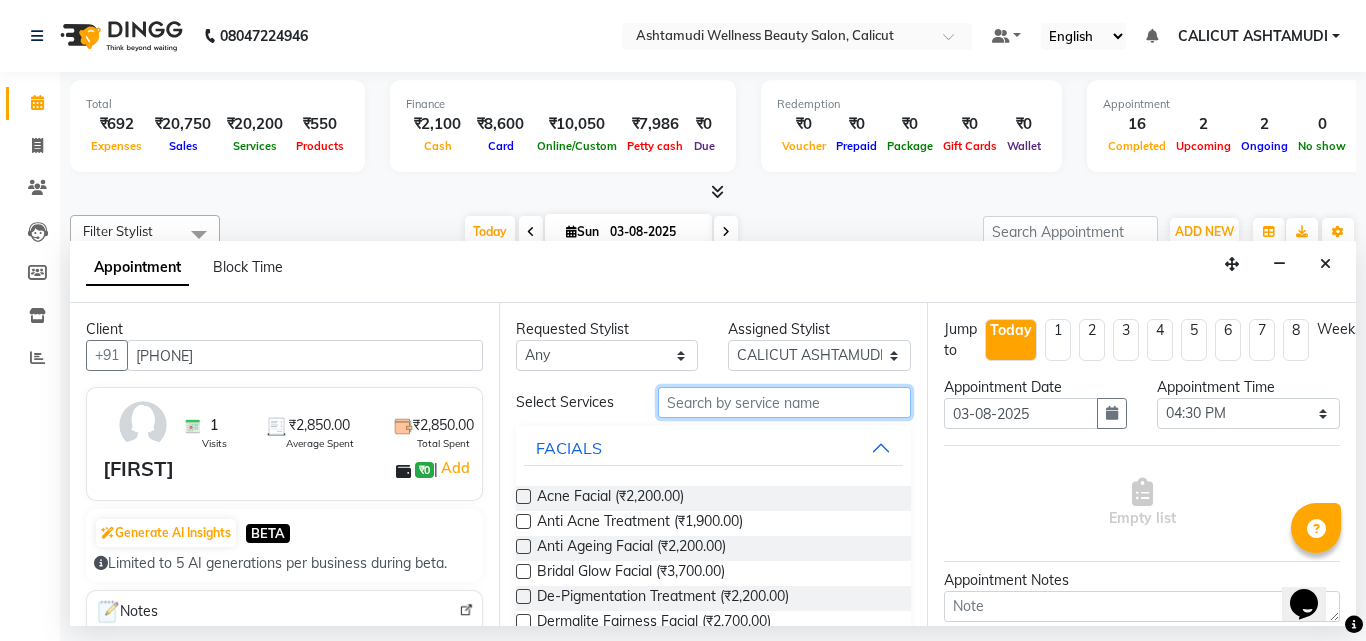 click at bounding box center [785, 402] 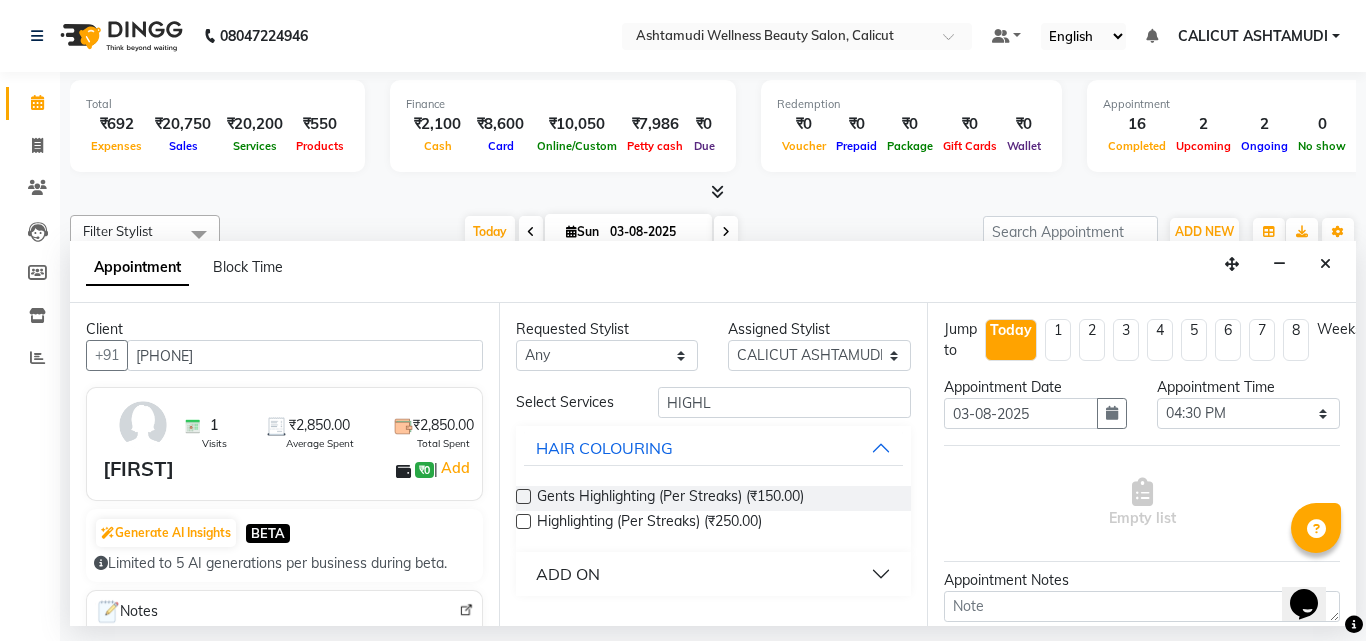 click at bounding box center [523, 521] 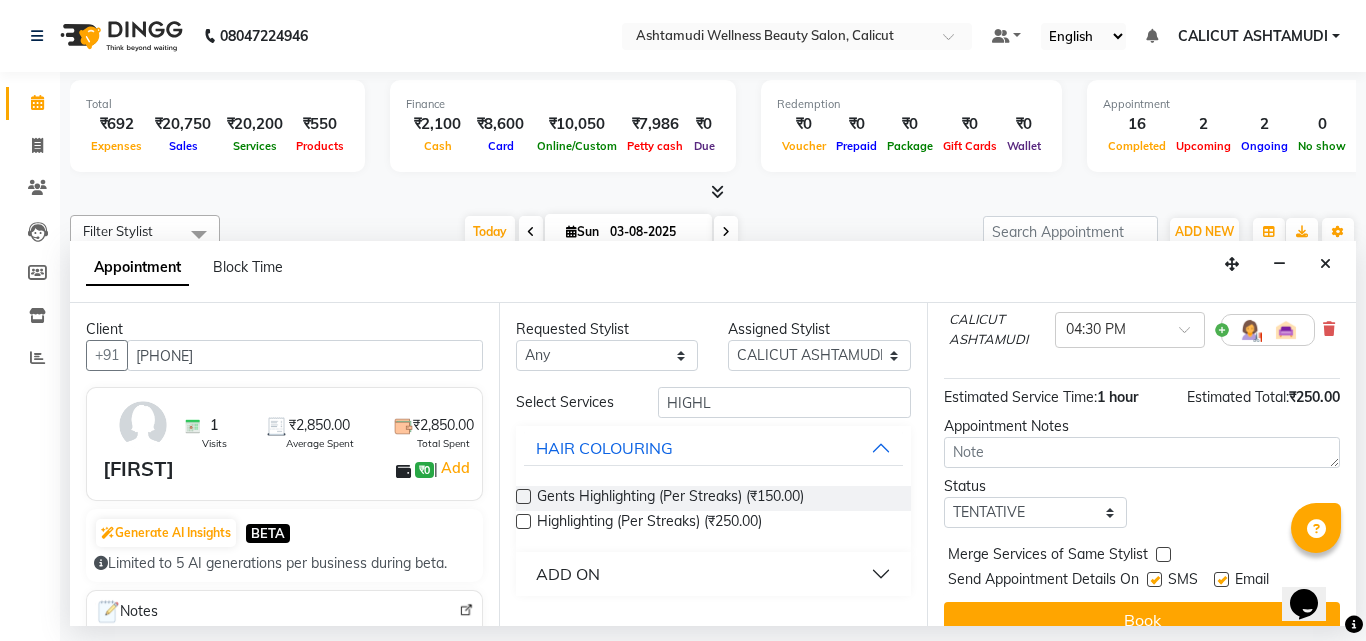 scroll, scrollTop: 221, scrollLeft: 0, axis: vertical 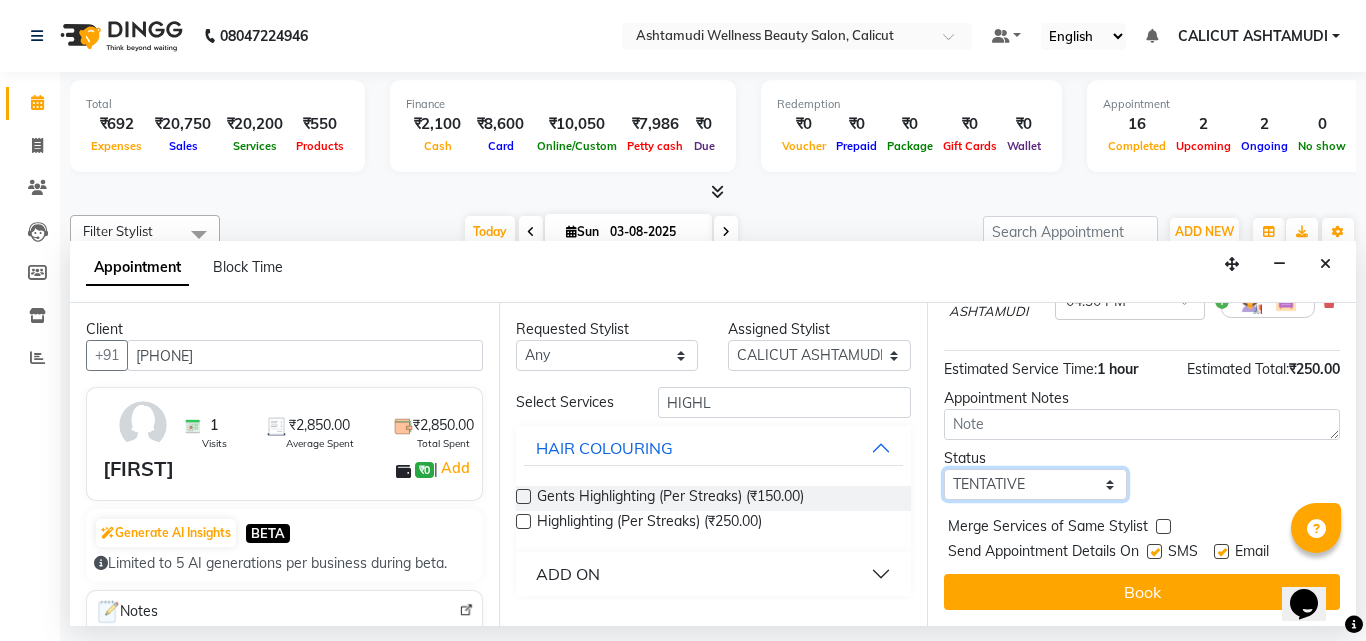 drag, startPoint x: 997, startPoint y: 471, endPoint x: 1004, endPoint y: 483, distance: 13.892444 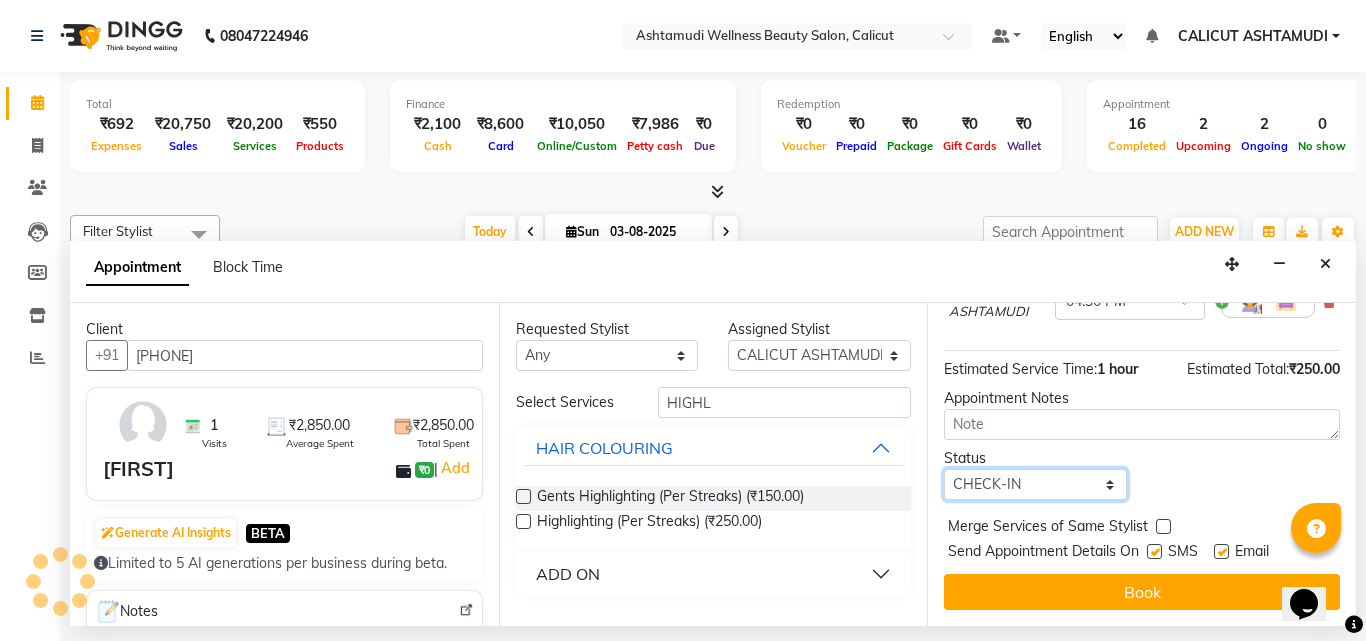 click on "Select TENTATIVE CONFIRM CHECK-IN UPCOMING" at bounding box center [1035, 484] 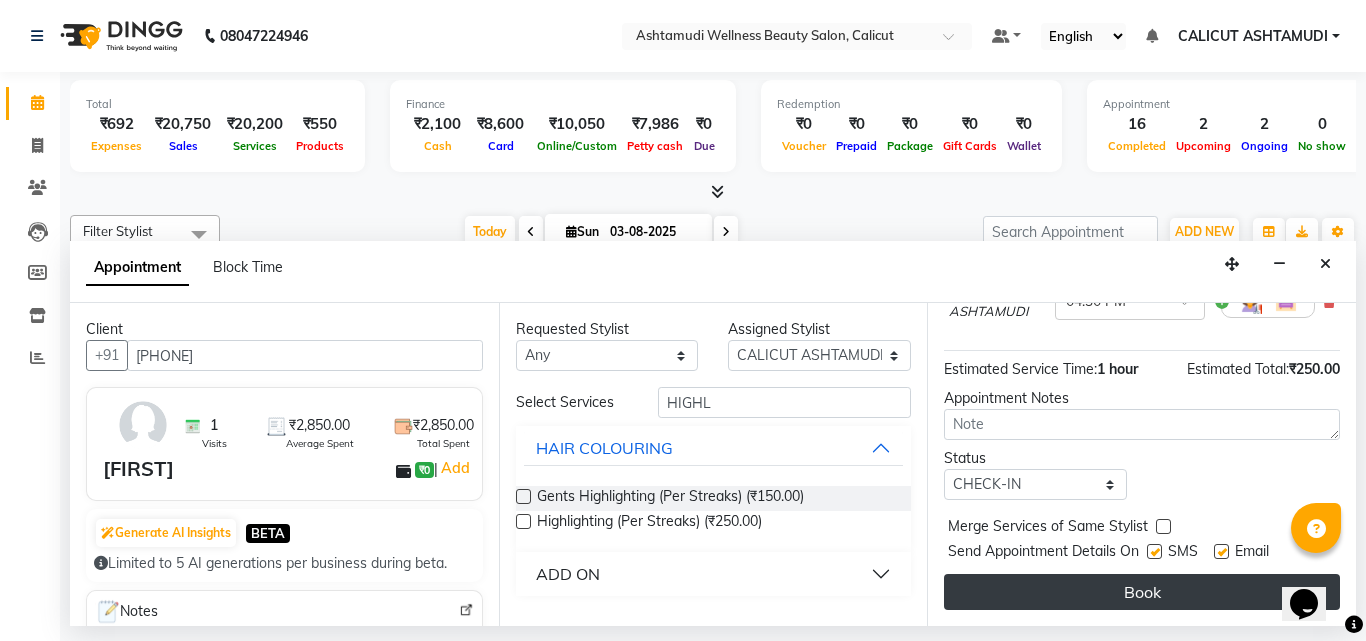 click on "Book" at bounding box center (1142, 592) 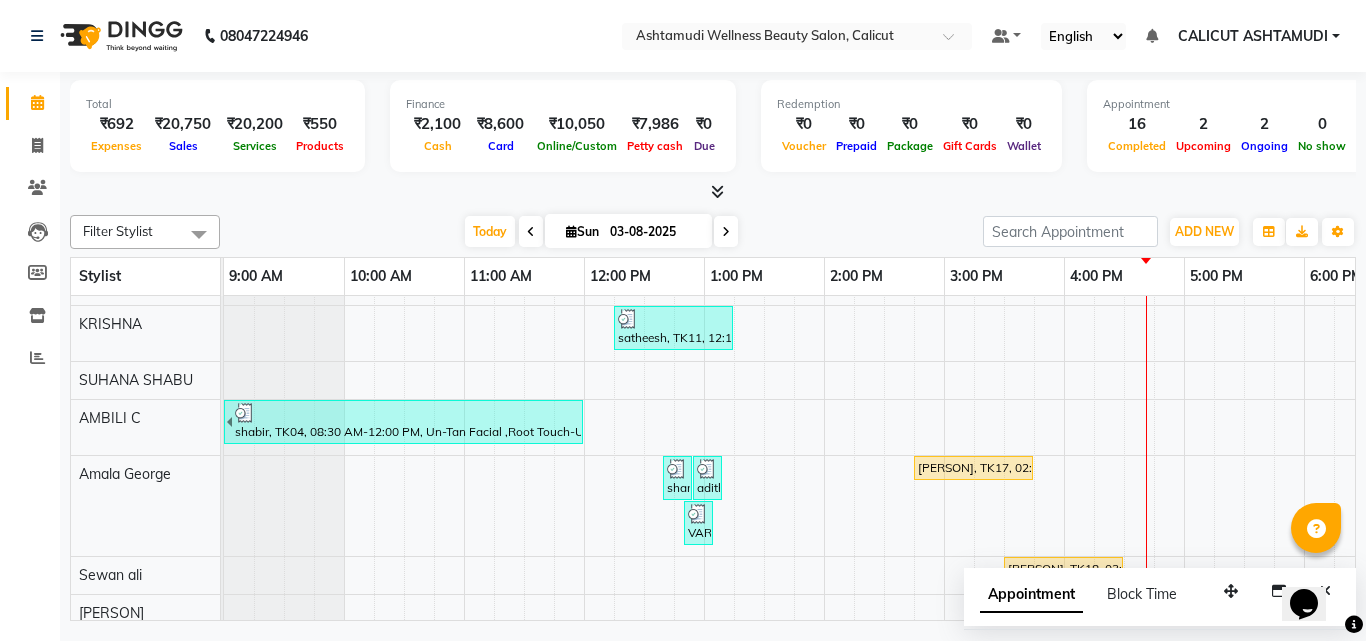 scroll, scrollTop: 83, scrollLeft: 0, axis: vertical 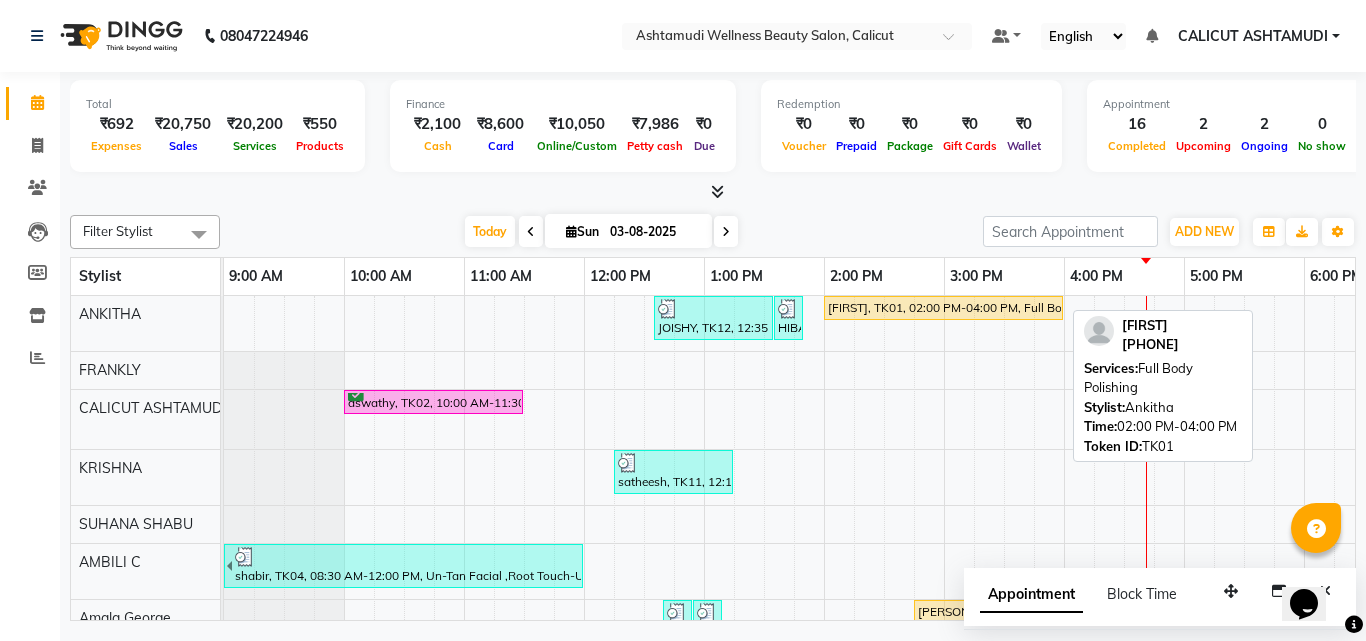 click on "SANA, TK01, 02:00 PM-04:00 PM, Full Body Polishing" at bounding box center [943, 308] 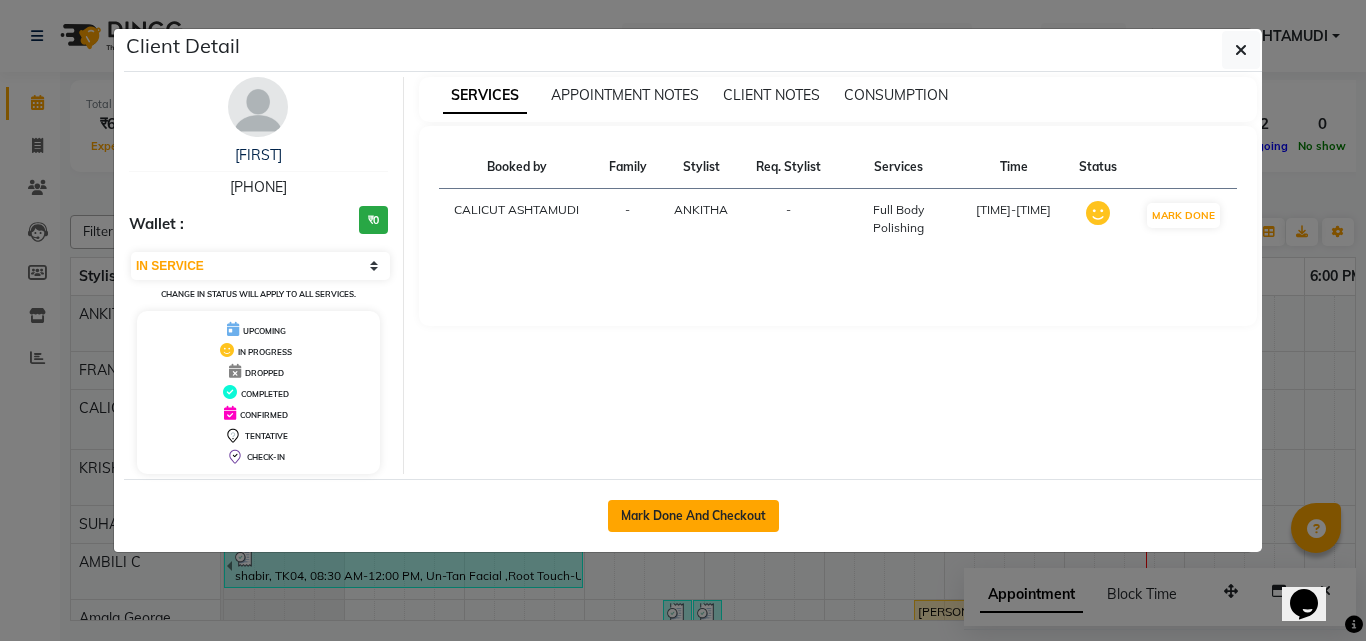 click on "Mark Done And Checkout" 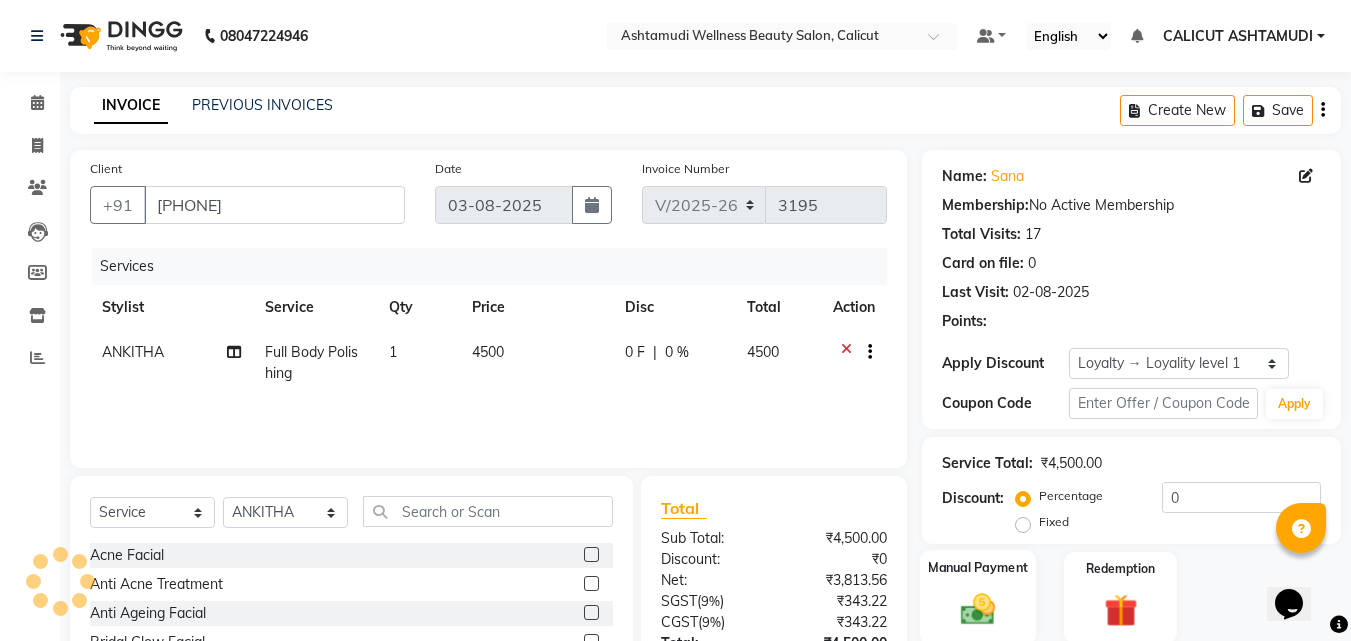 click 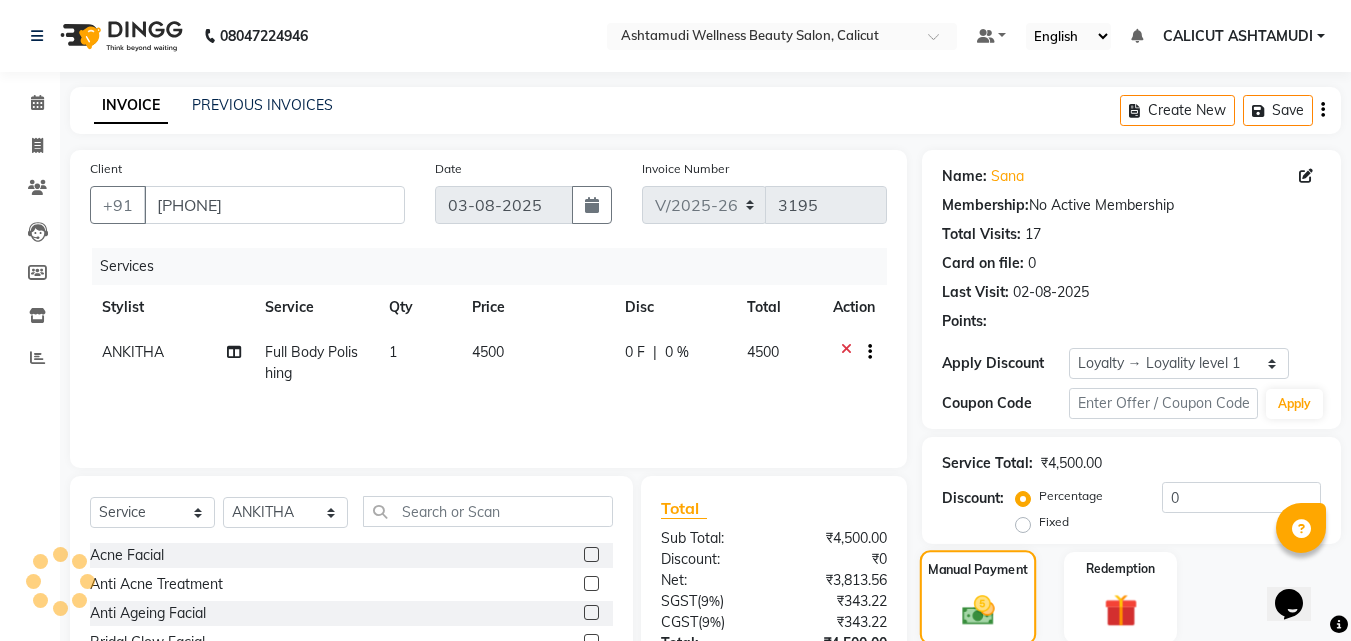 scroll, scrollTop: 200, scrollLeft: 0, axis: vertical 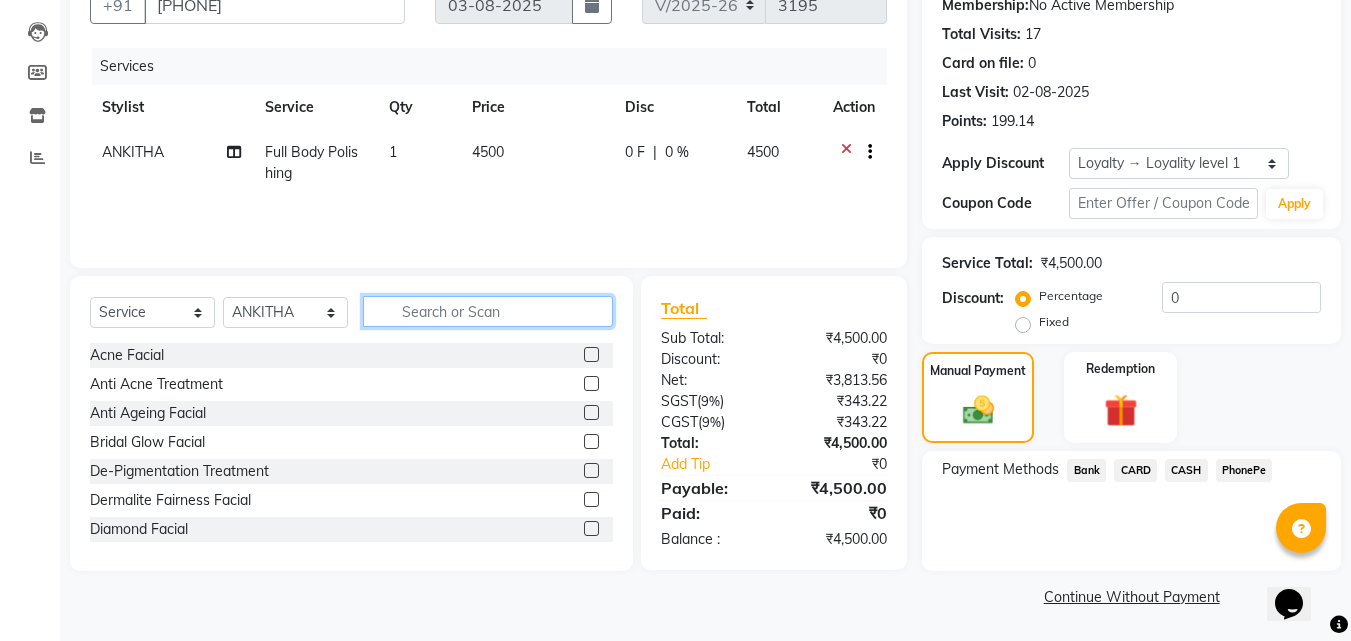 click 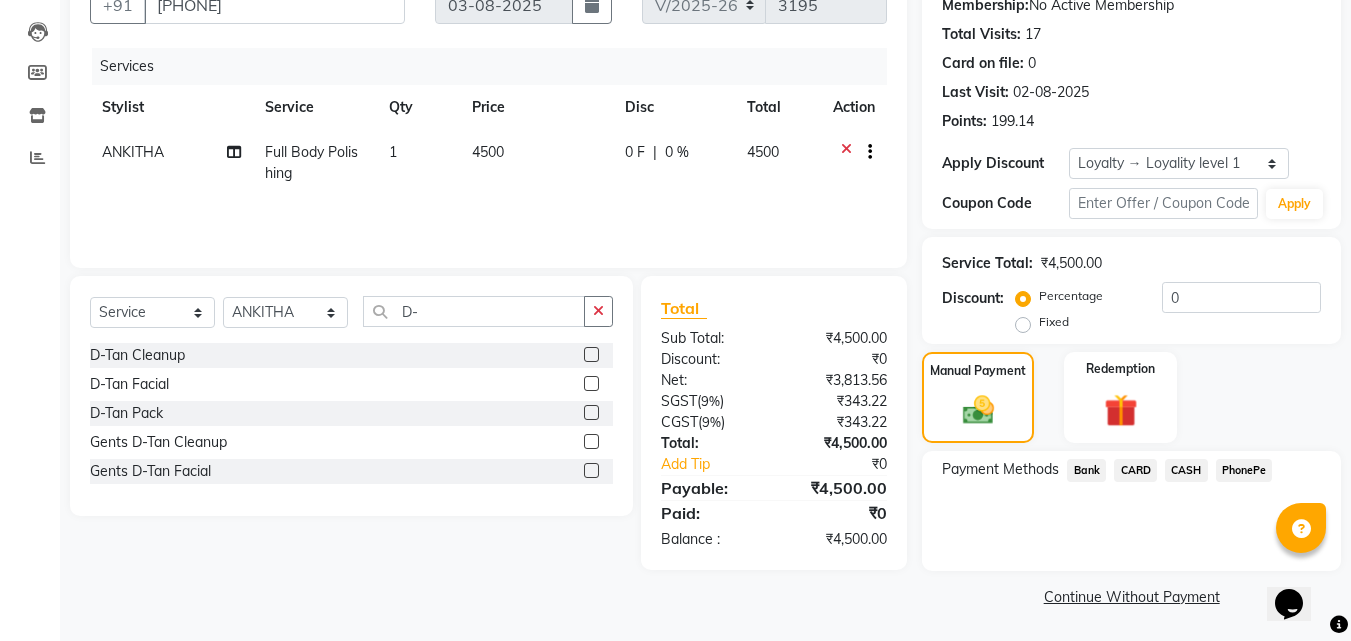 click 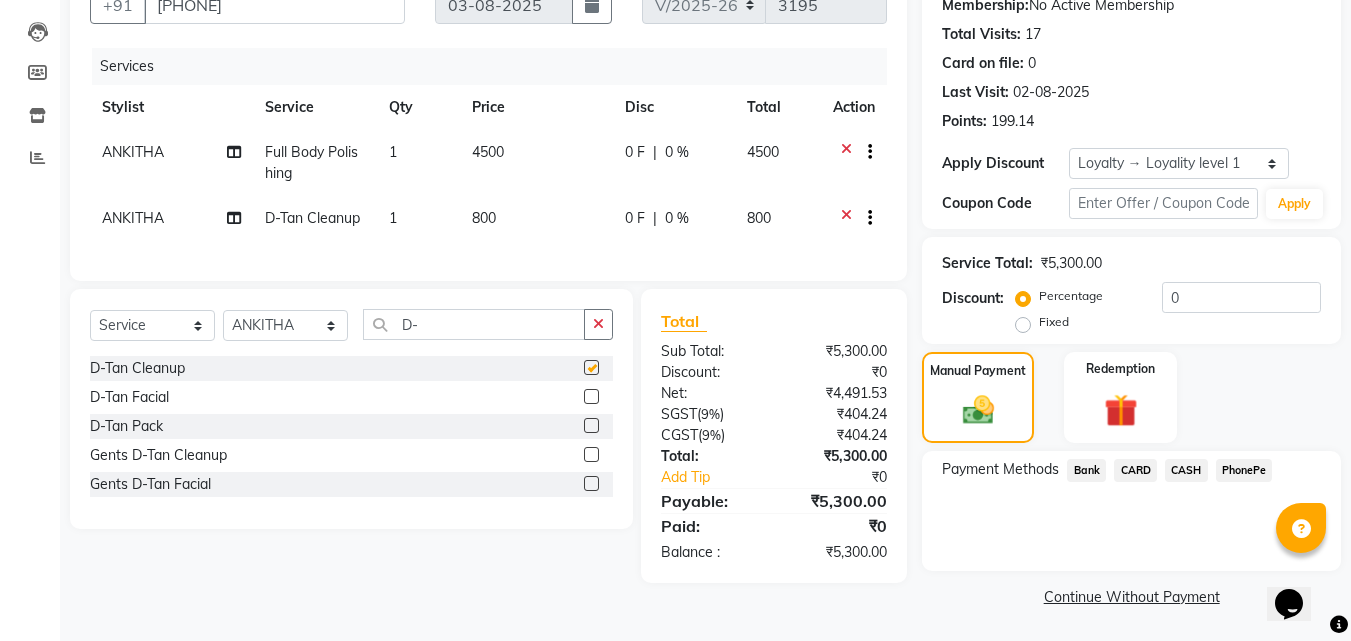 scroll, scrollTop: 201, scrollLeft: 0, axis: vertical 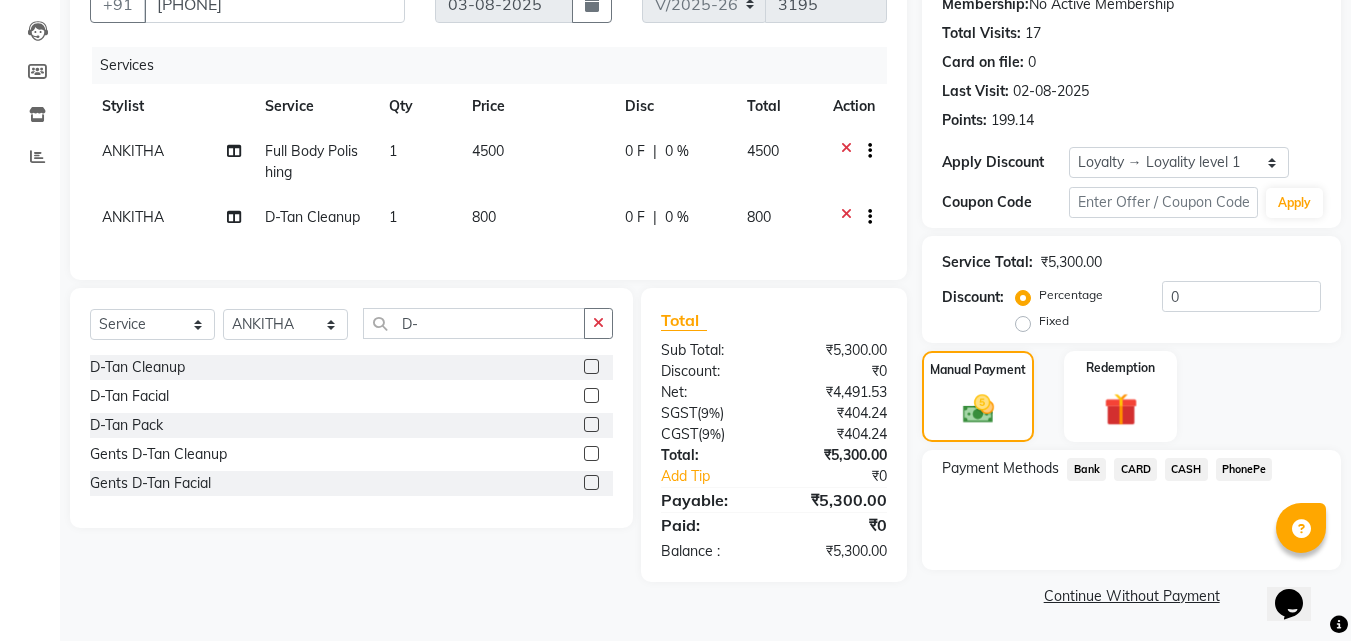 click on "PhonePe" 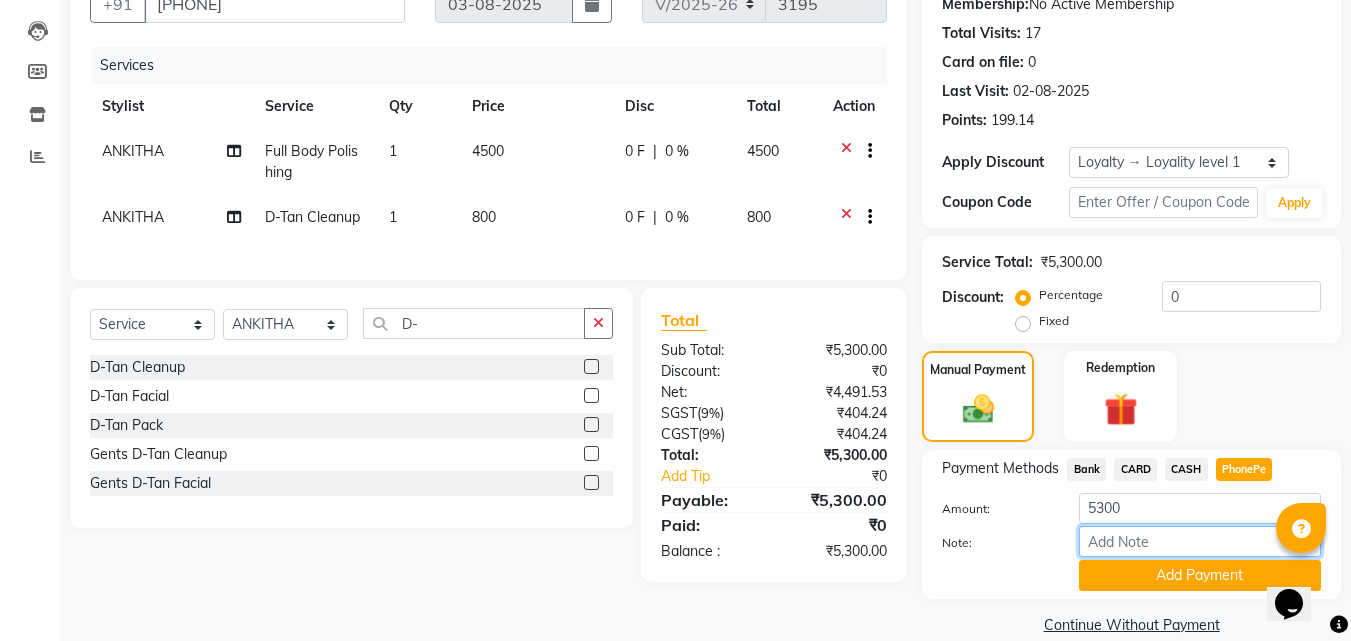 click on "Note:" at bounding box center (1200, 541) 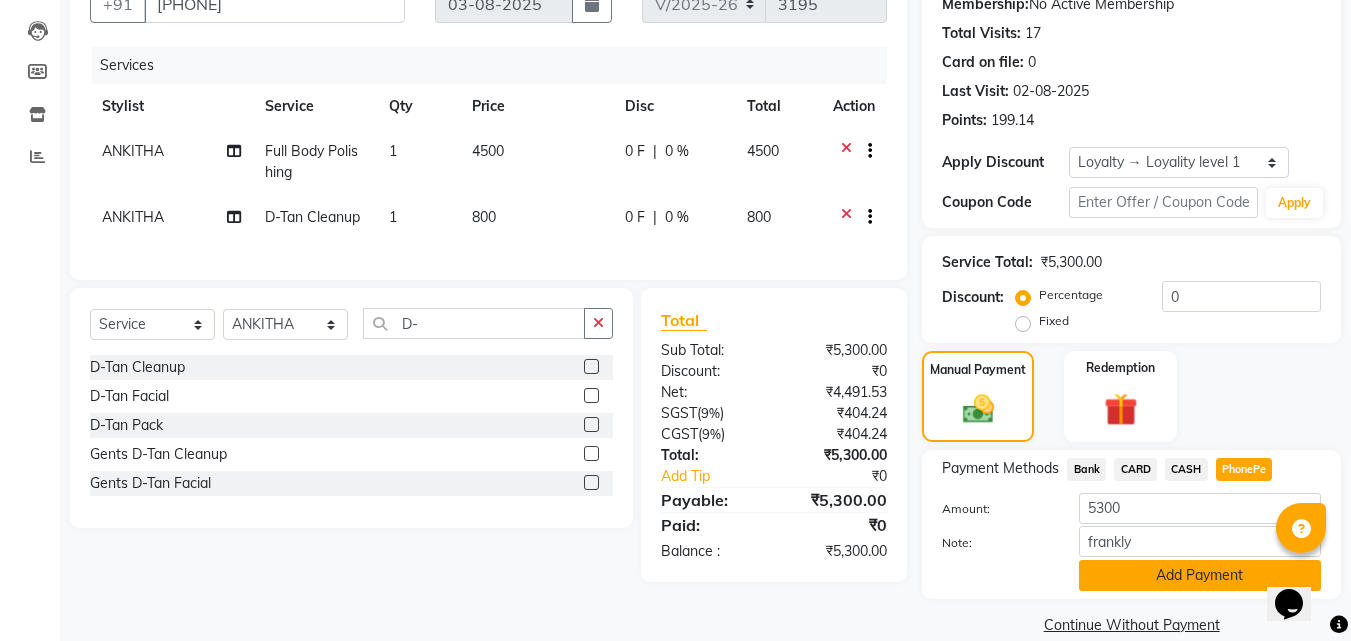 click on "Add Payment" 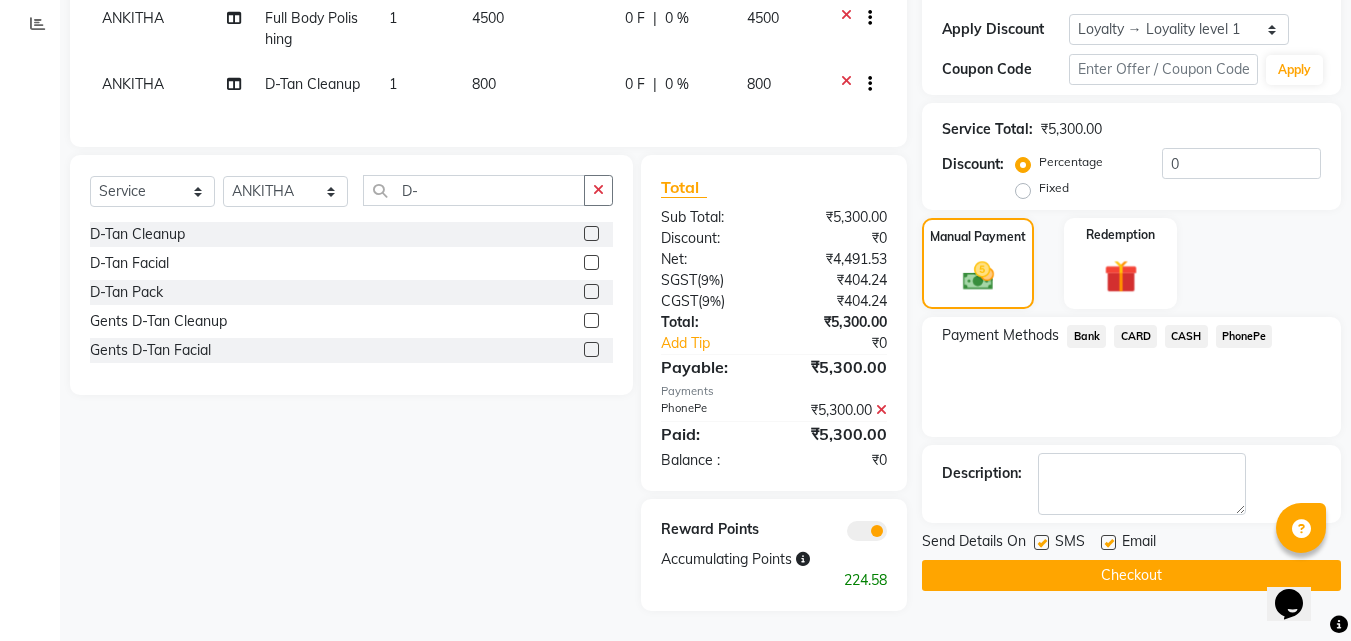 scroll, scrollTop: 349, scrollLeft: 0, axis: vertical 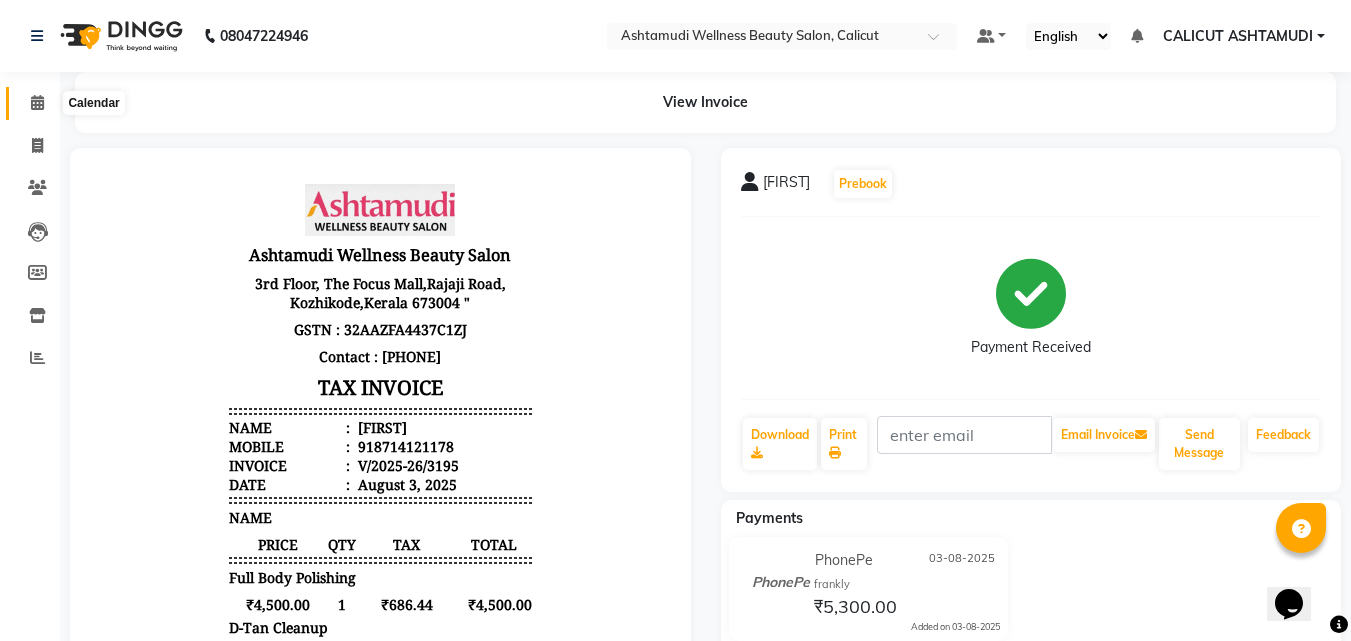 click 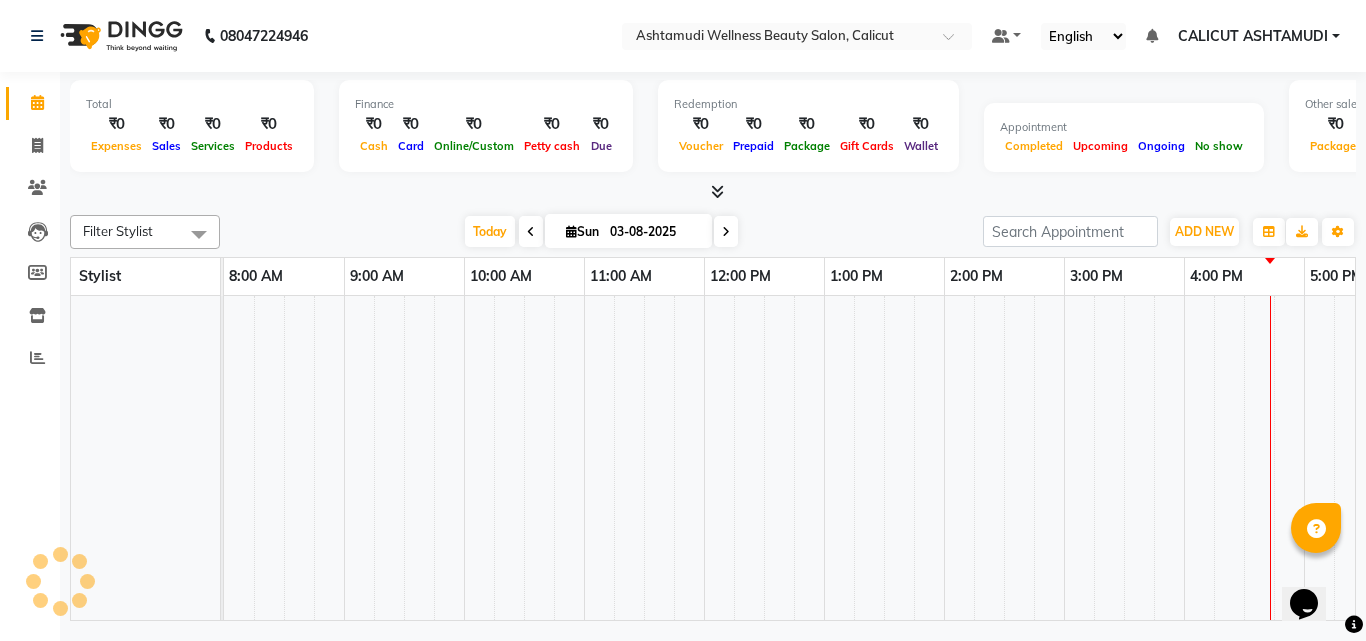 click 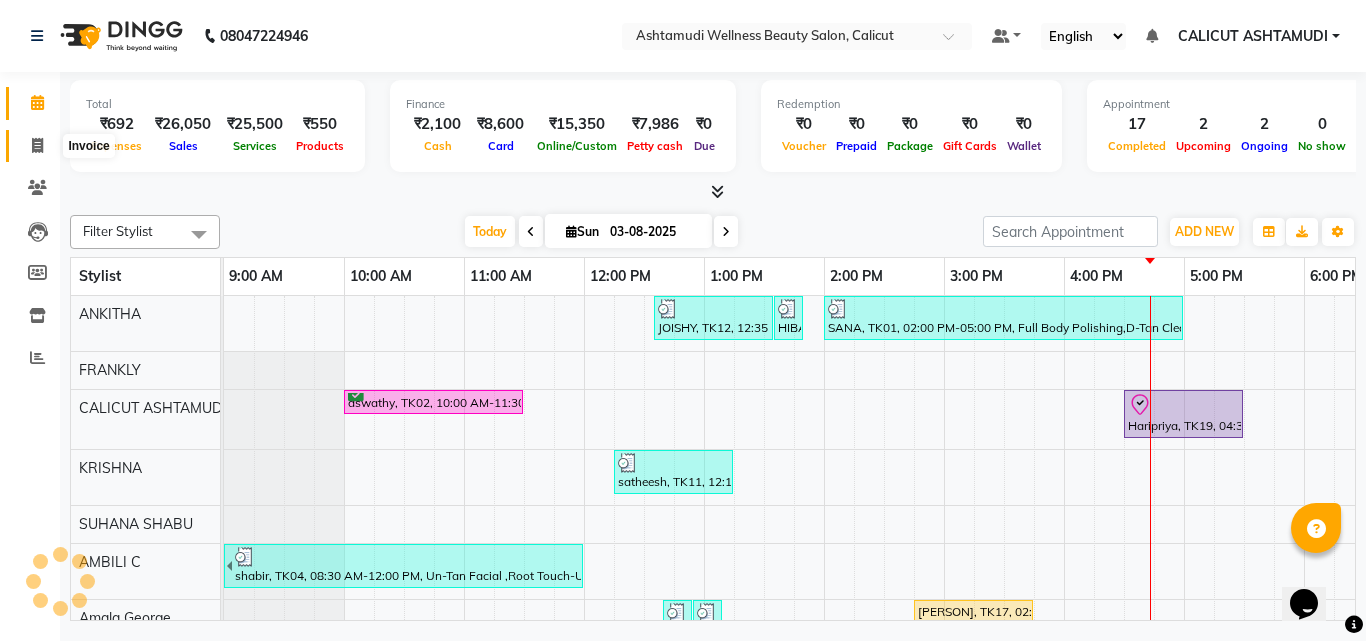 click 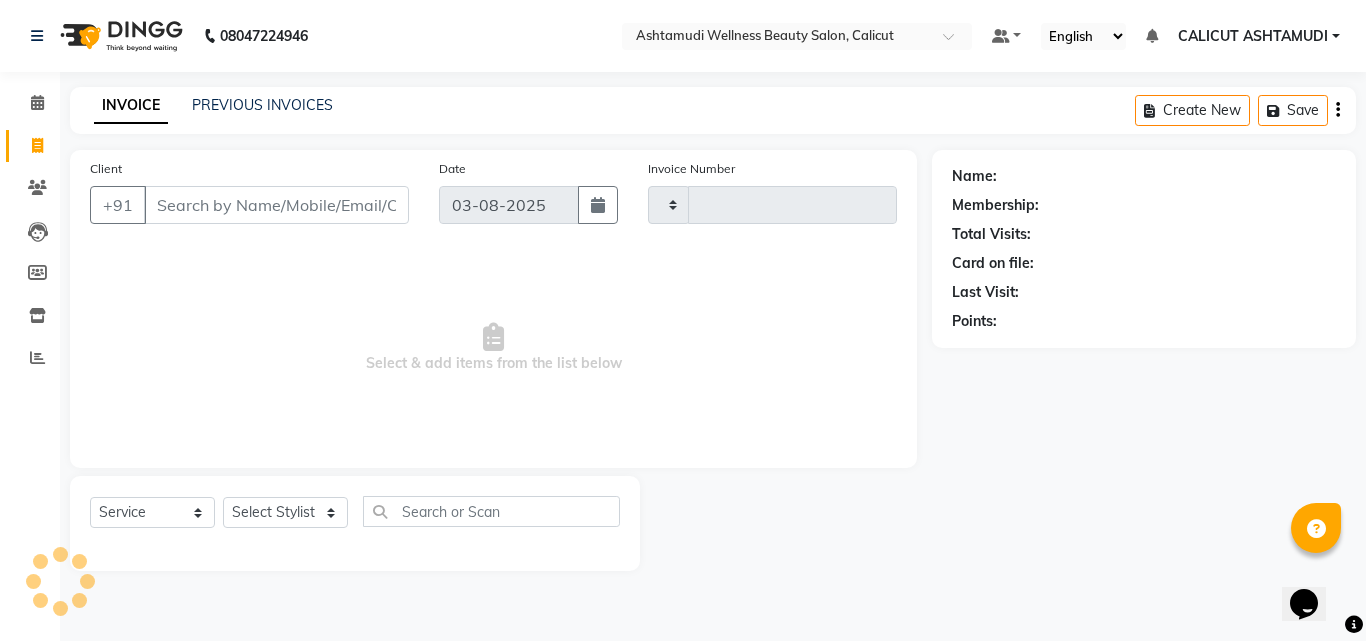 click on "Calendar" 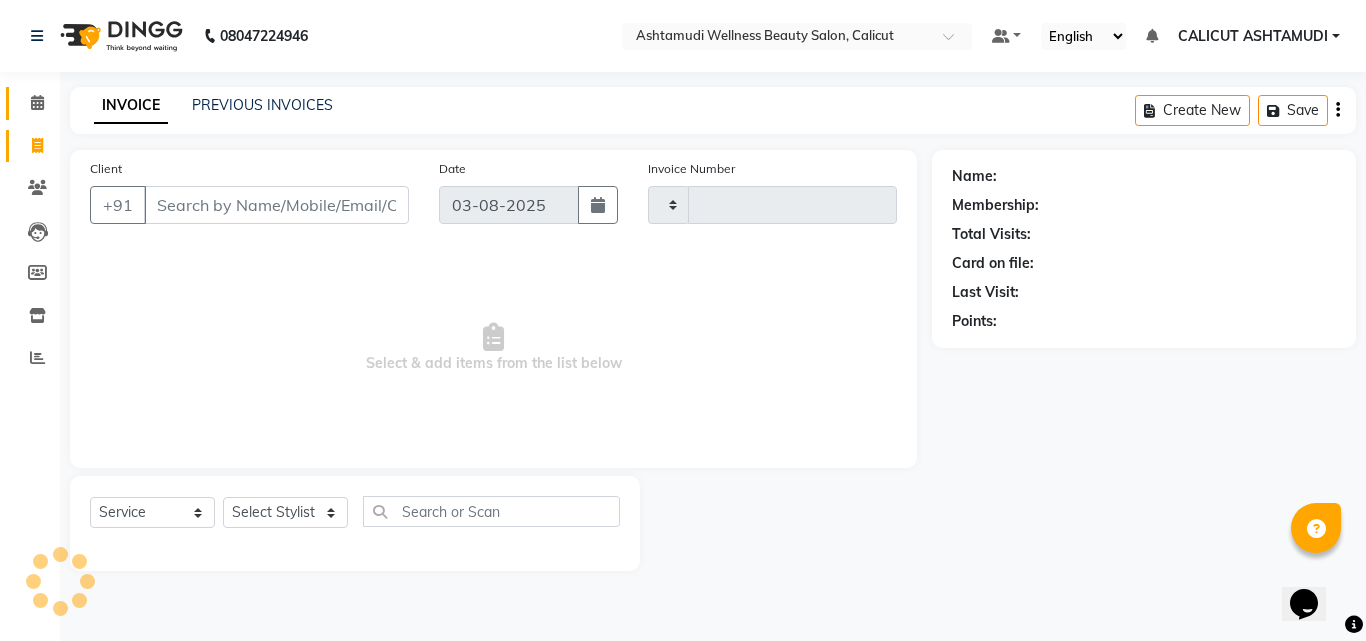 click 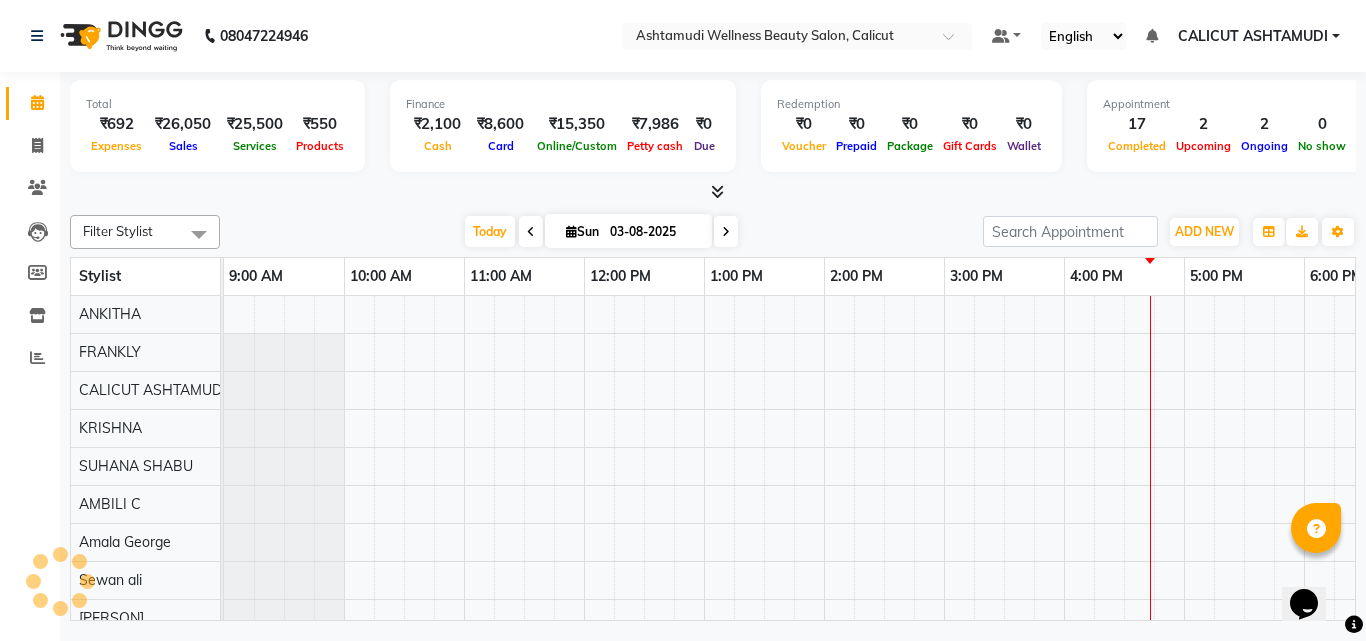 scroll, scrollTop: 0, scrollLeft: 0, axis: both 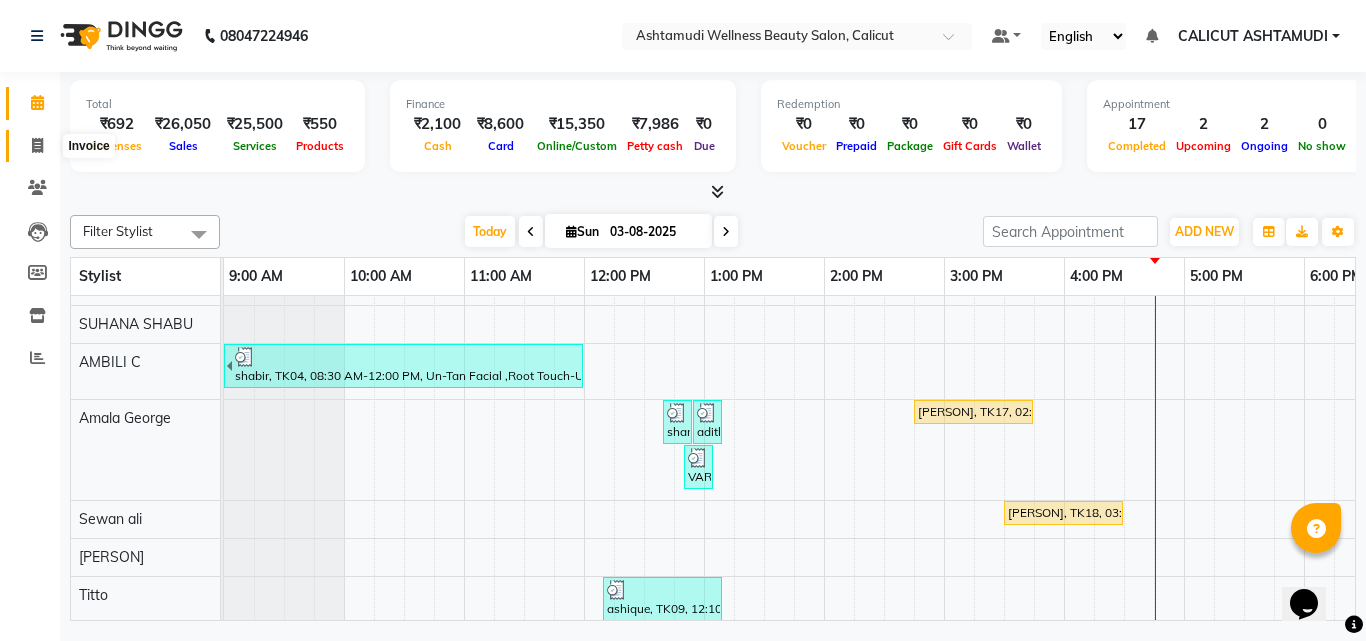 click 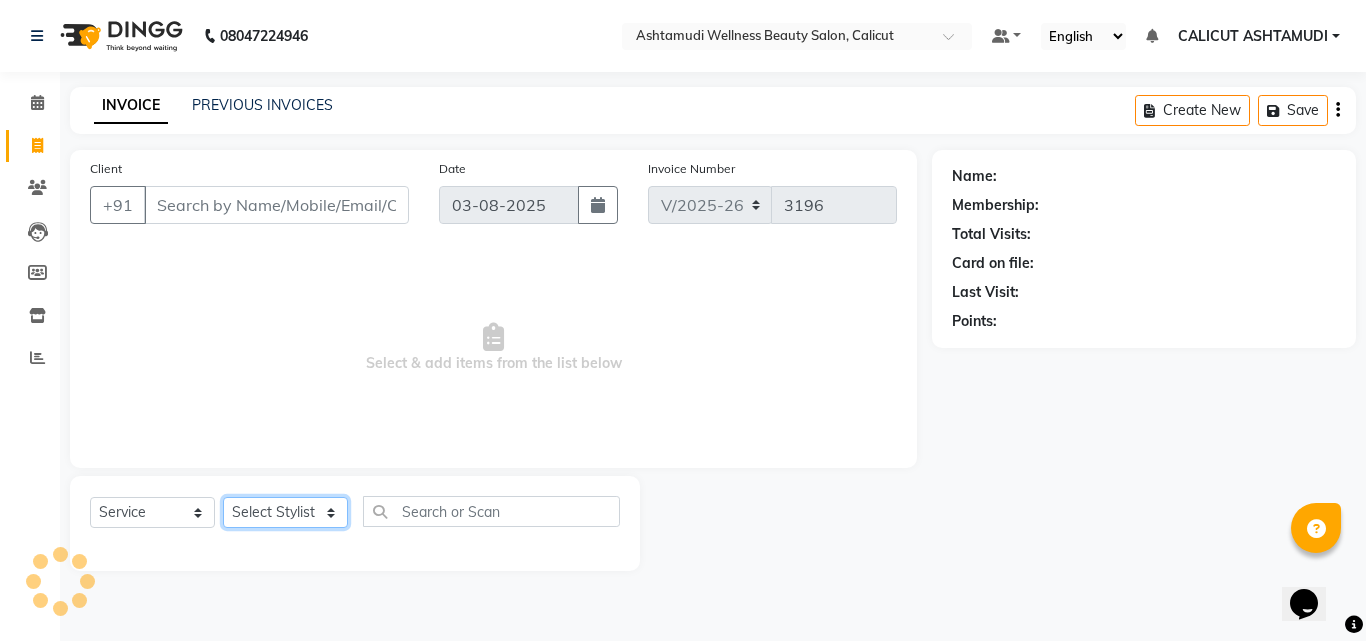 click on "Select Stylist Amala George AMBILI C ANJANA DAS ANKITHA Arya CALICUT ASHTAMUDI FRANKLY	 GRACY KRISHNA Nitesh Punam Gurung Sewan ali Sheela SUHANA  SHABU Titto" 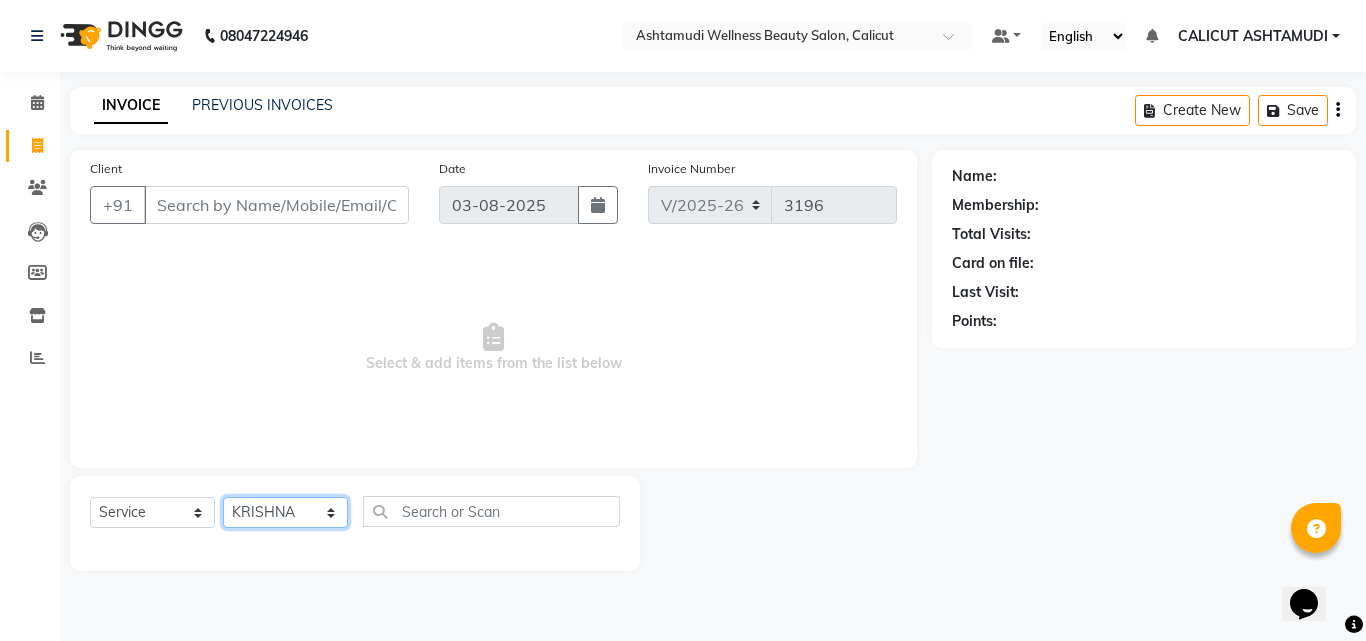 click on "Select Stylist Amala George AMBILI C ANJANA DAS ANKITHA Arya CALICUT ASHTAMUDI FRANKLY	 GRACY KRISHNA Nitesh Punam Gurung Sewan ali Sheela SUHANA  SHABU Titto" 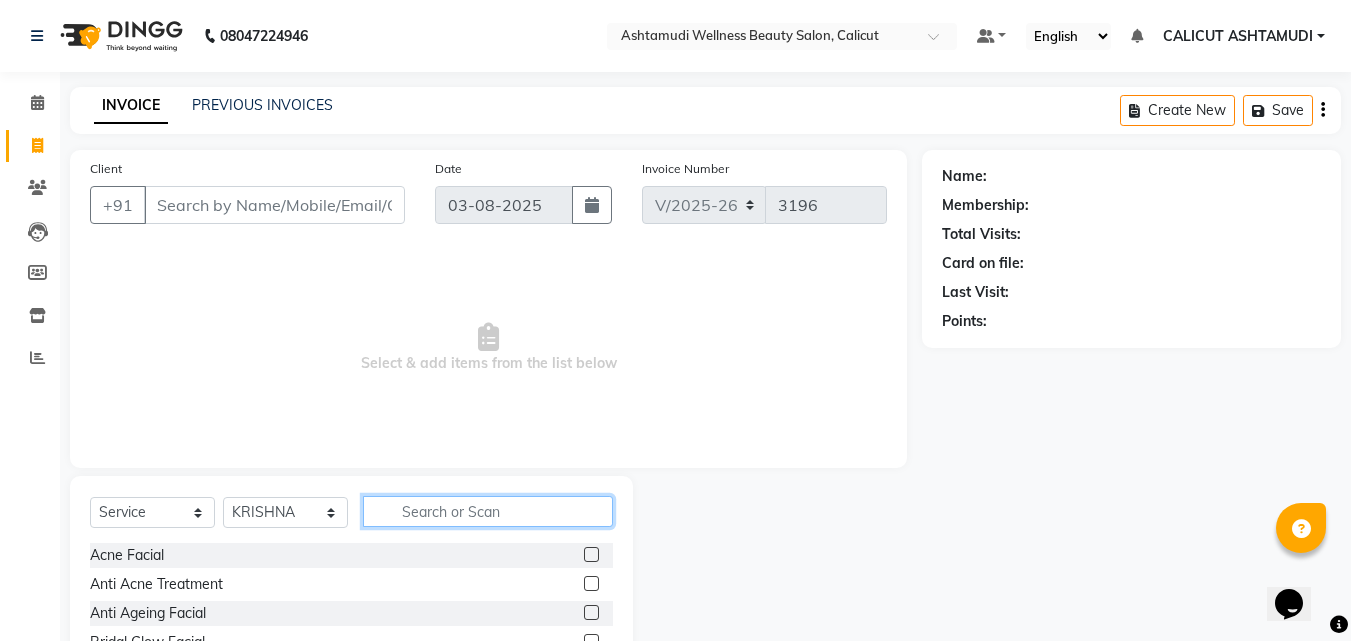 click 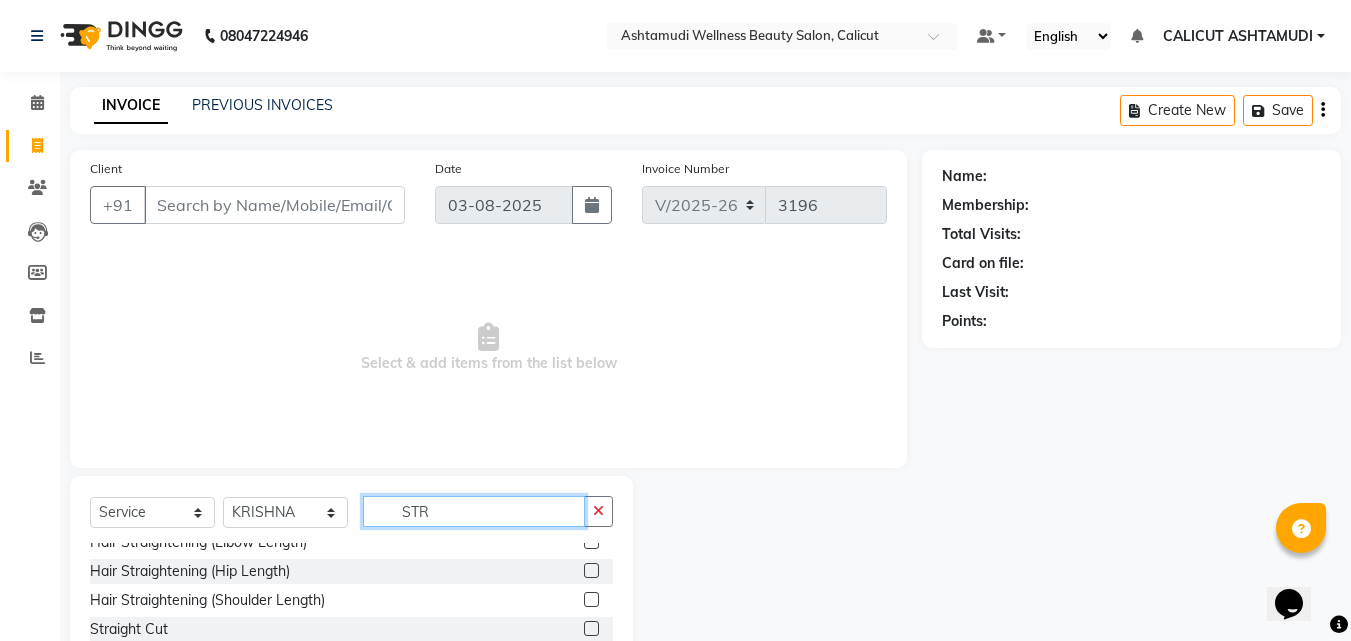 scroll, scrollTop: 61, scrollLeft: 0, axis: vertical 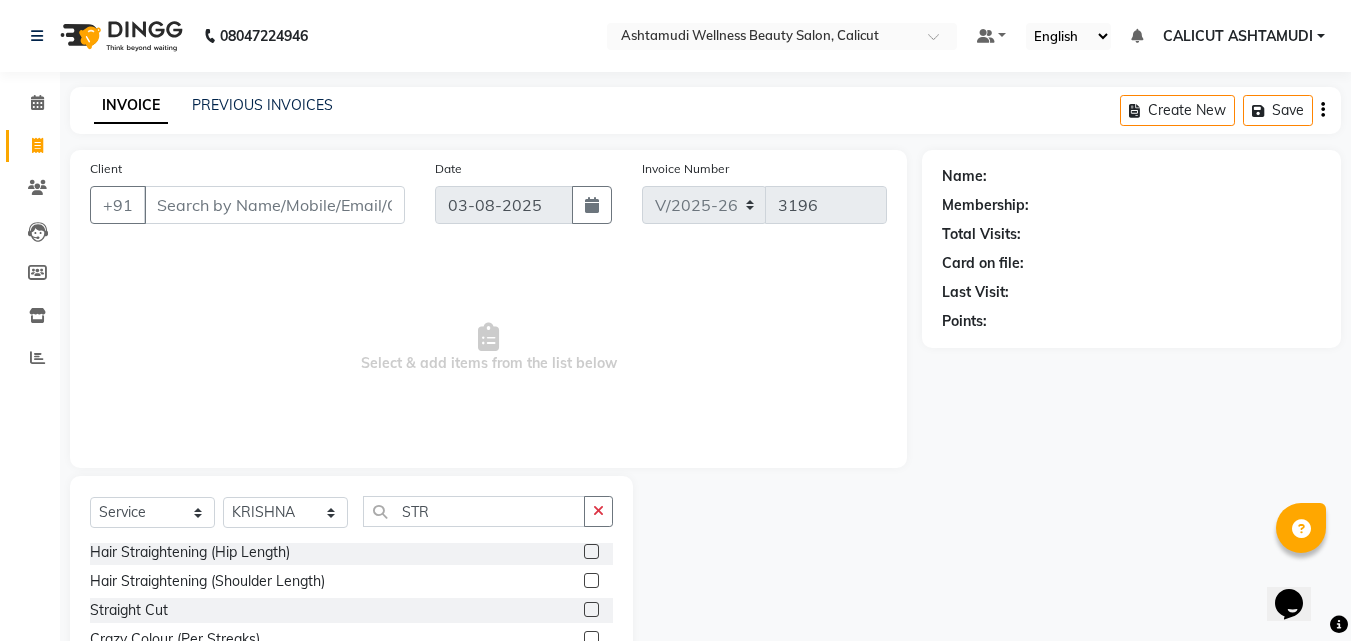 click 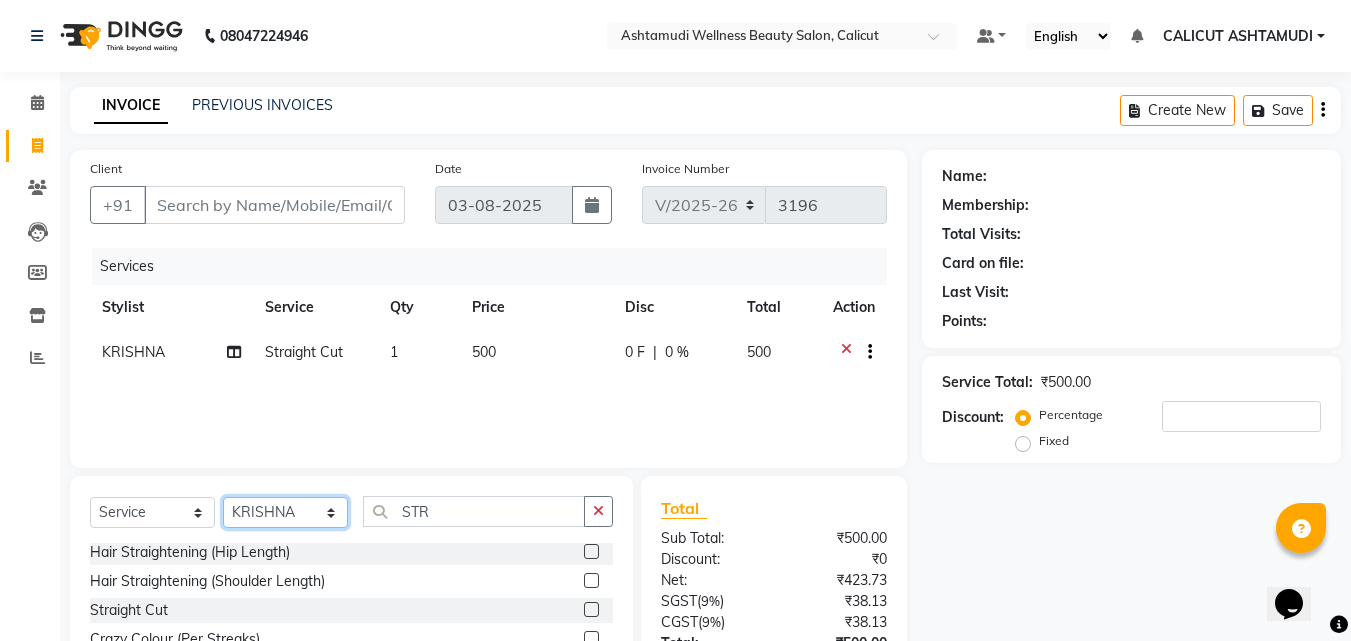 click on "Select Stylist Amala George AMBILI C ANJANA DAS ANKITHA Arya CALICUT ASHTAMUDI FRANKLY	 GRACY KRISHNA Nitesh Punam Gurung Sewan ali Sheela SUHANA  SHABU Titto" 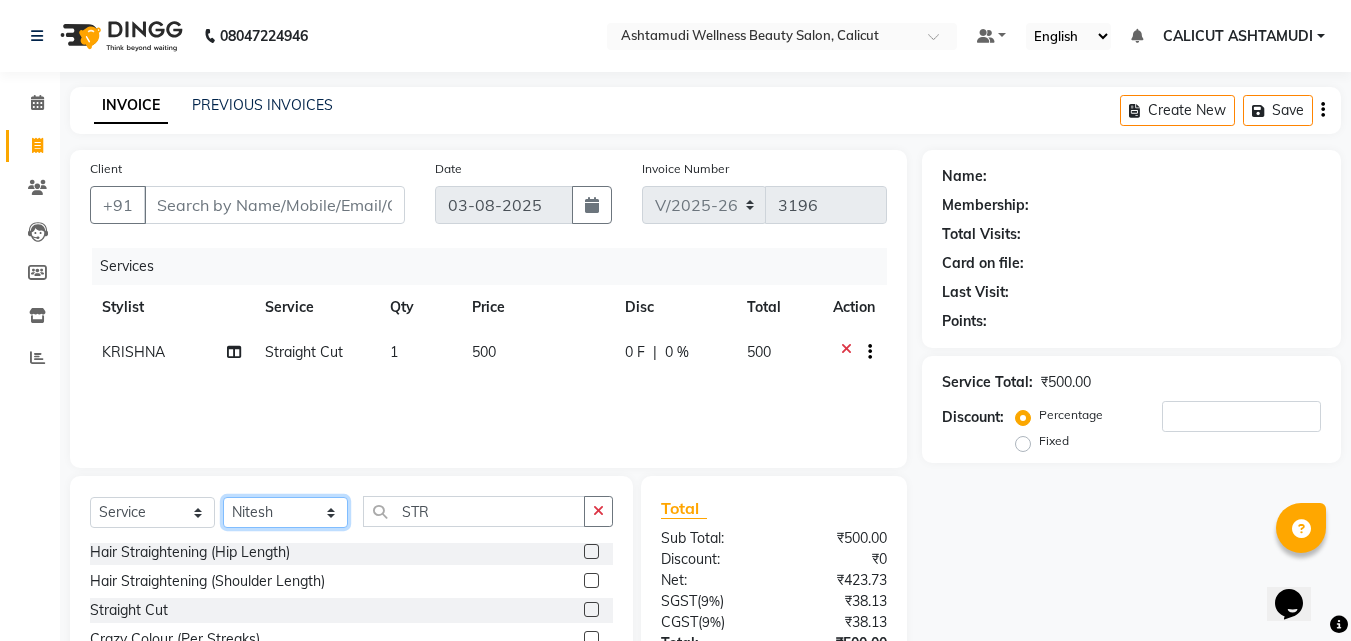 click on "Select Stylist Amala George AMBILI C ANJANA DAS ANKITHA Arya CALICUT ASHTAMUDI FRANKLY	 GRACY KRISHNA Nitesh Punam Gurung Sewan ali Sheela SUHANA  SHABU Titto" 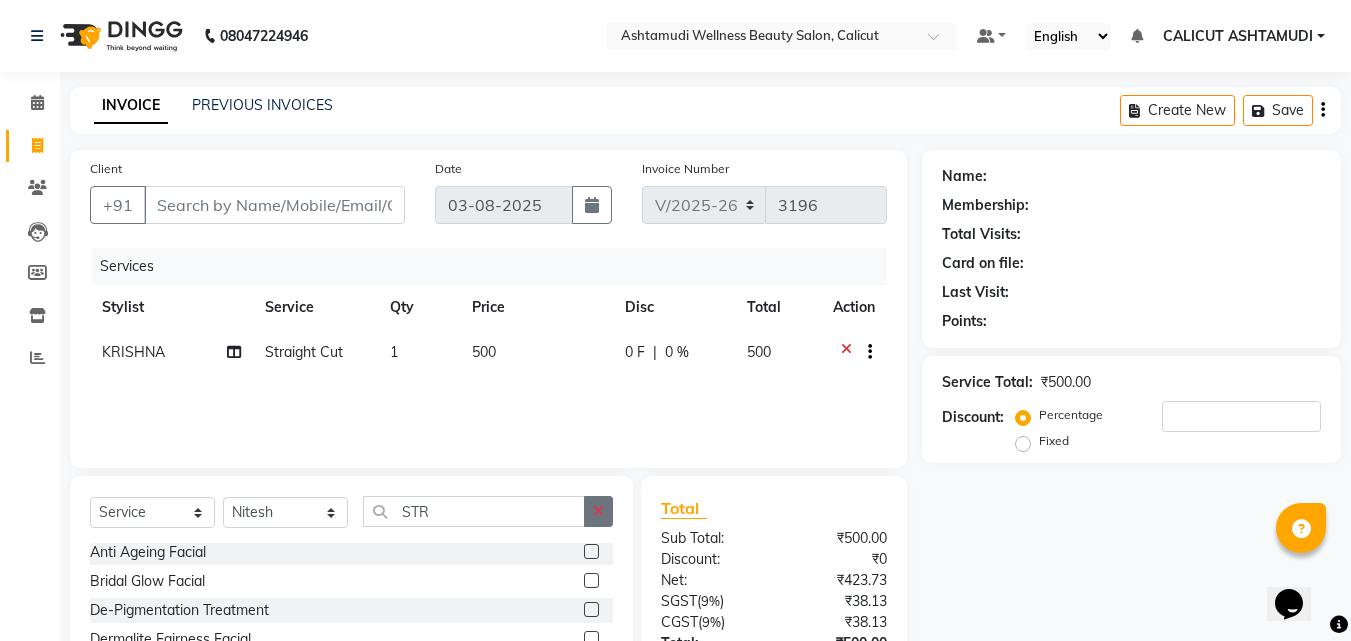 click 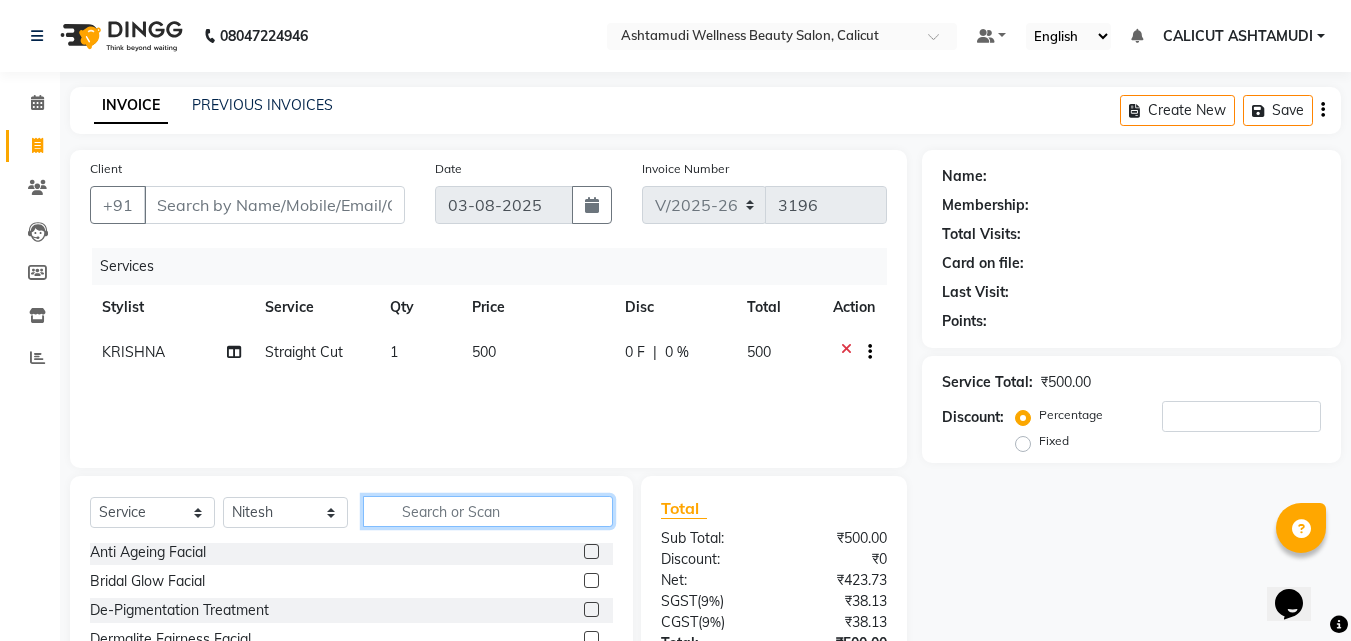 click 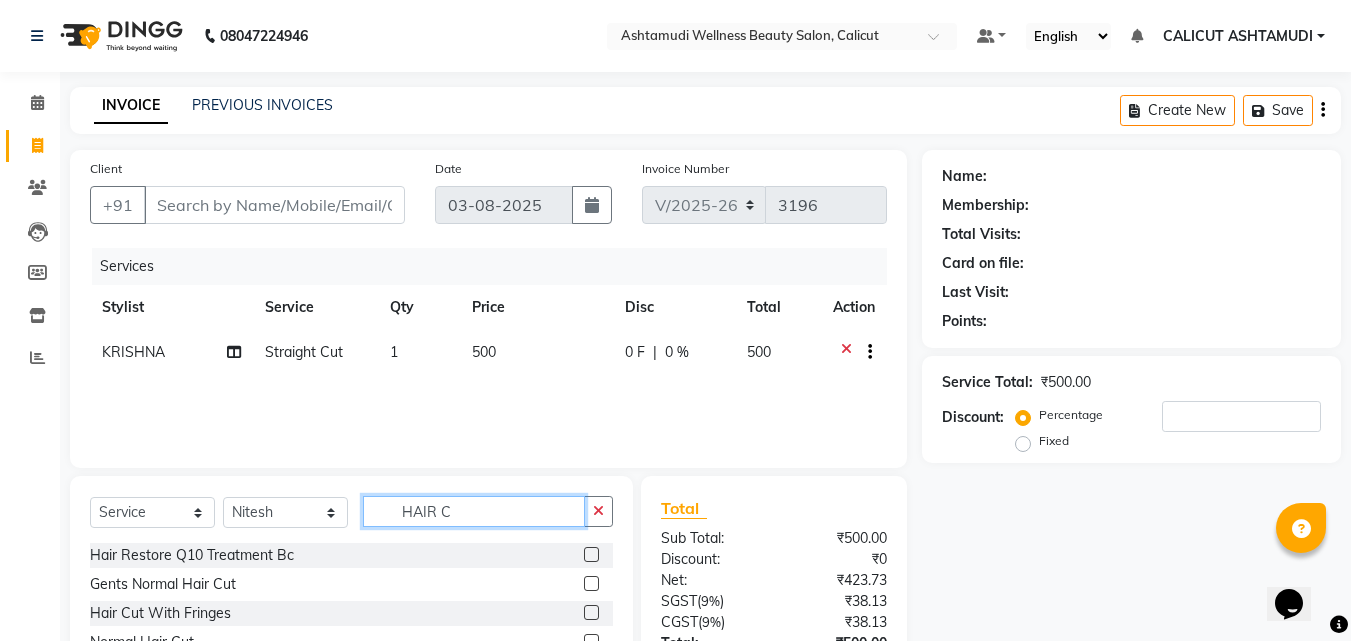 scroll, scrollTop: 0, scrollLeft: 0, axis: both 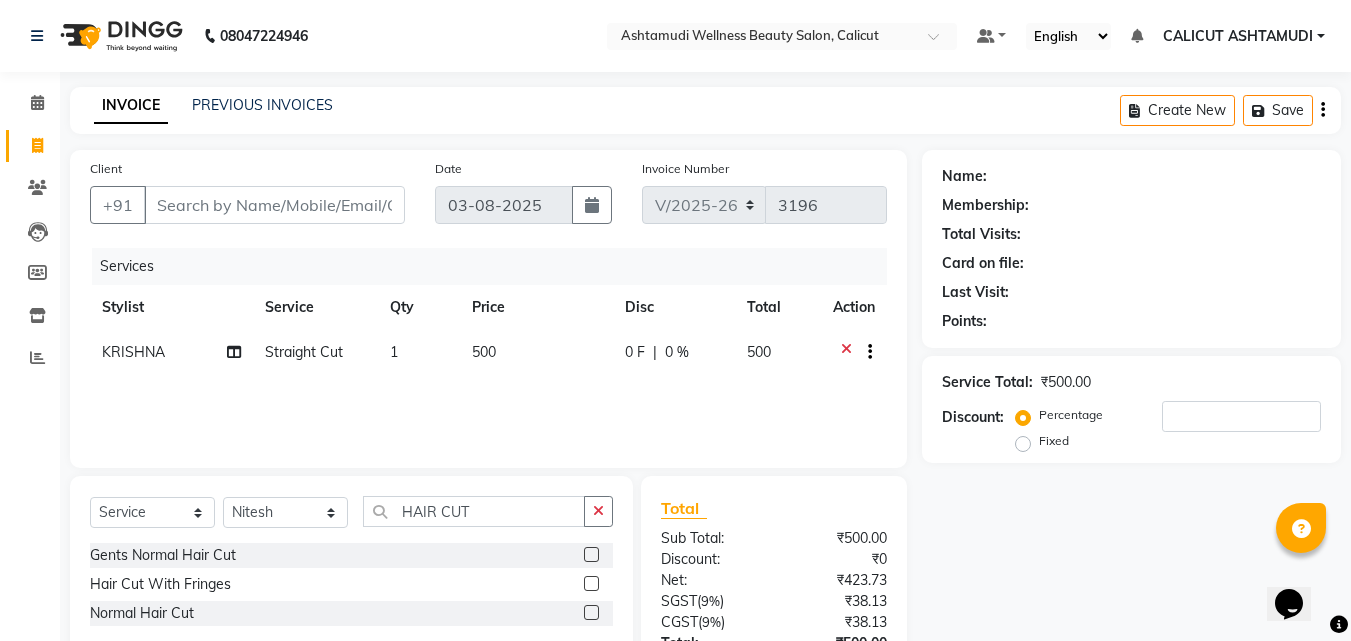 click 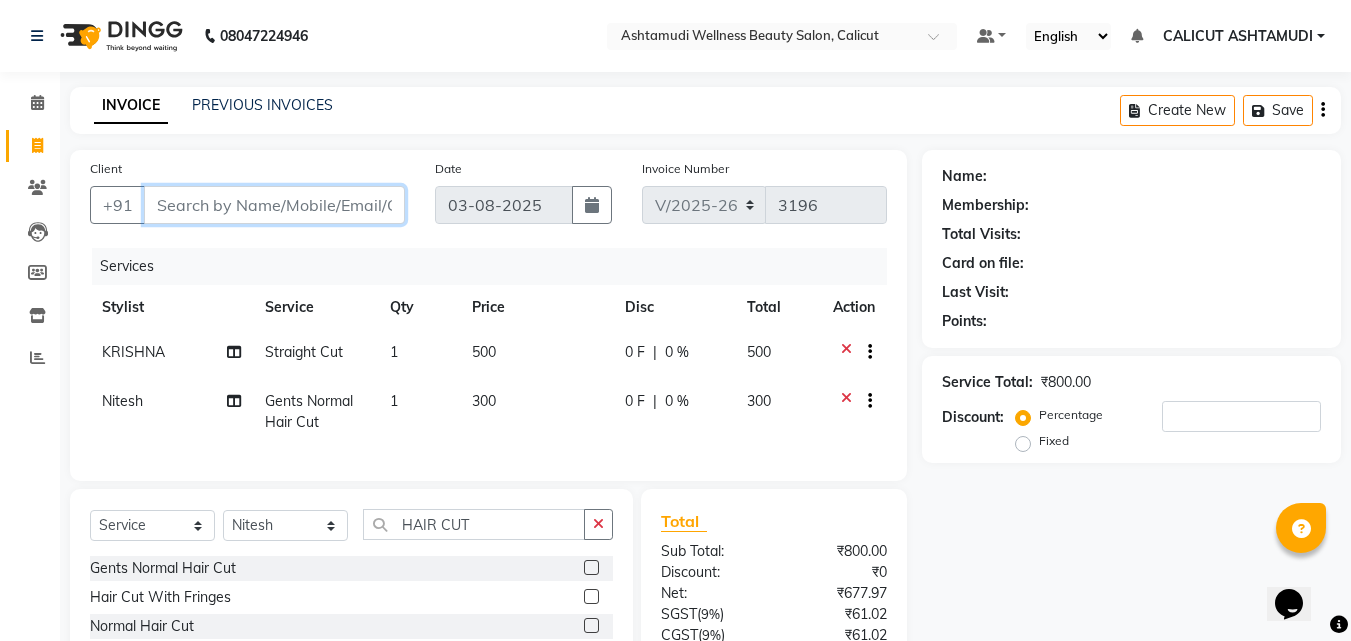 click on "Client" at bounding box center (274, 205) 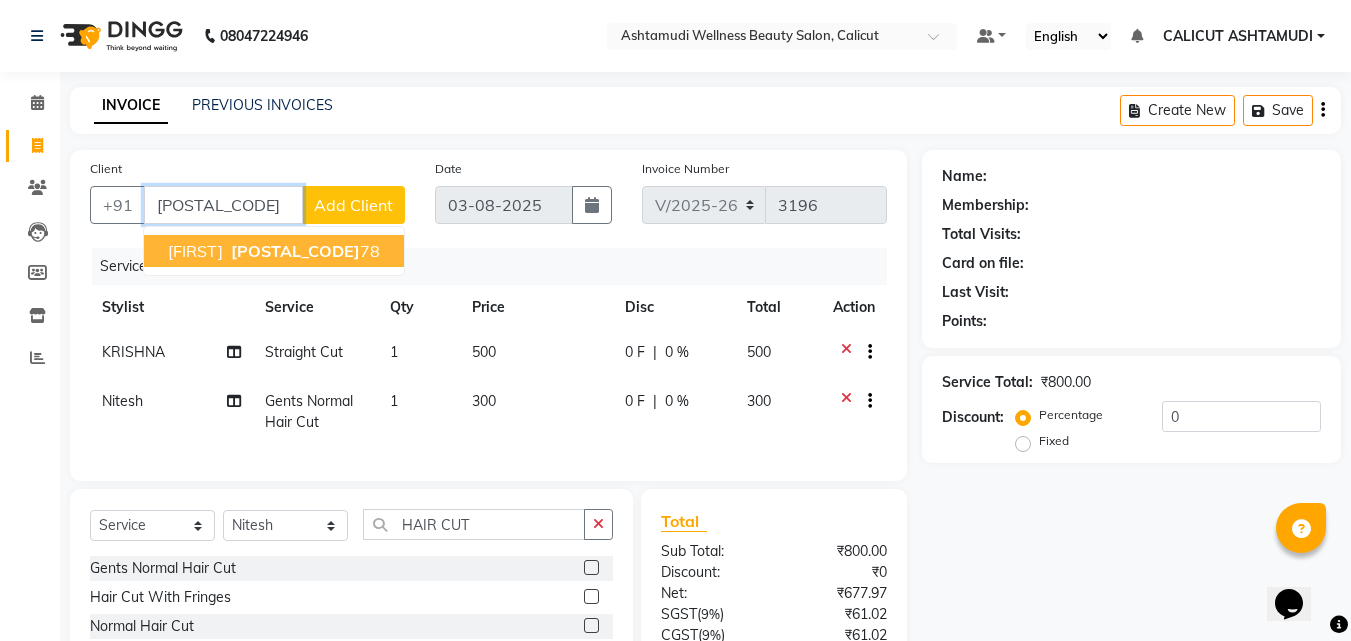 click on "63616185" at bounding box center [295, 251] 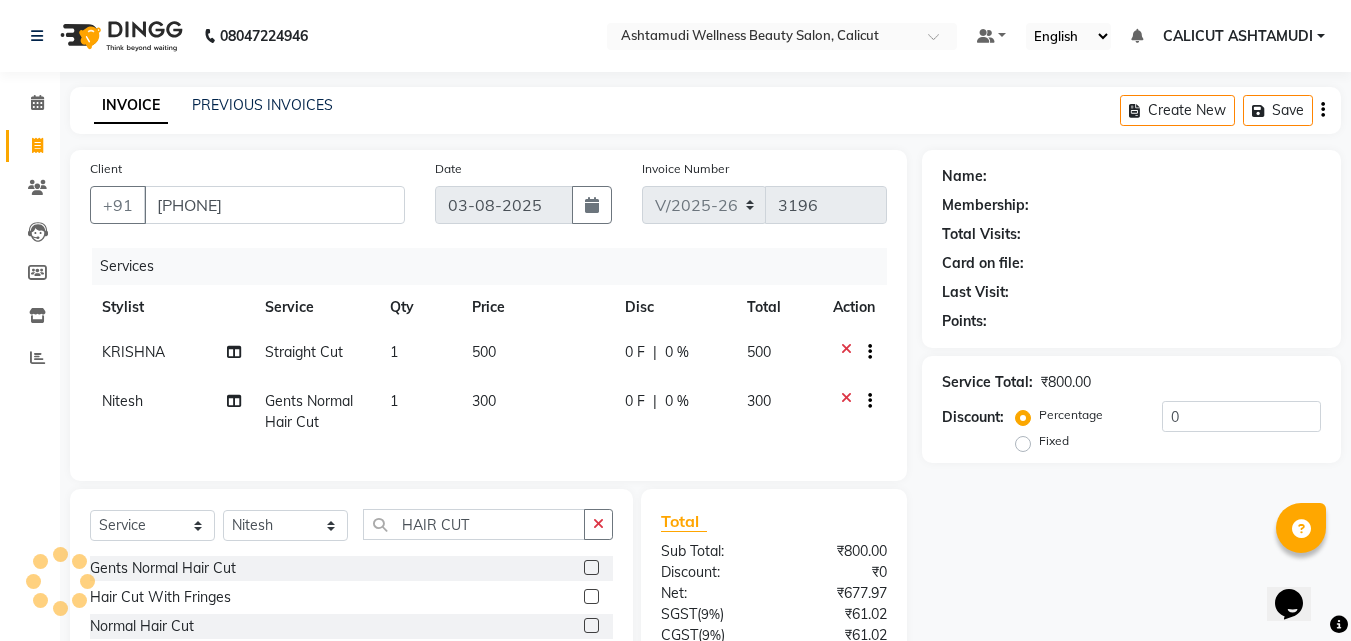 scroll, scrollTop: 187, scrollLeft: 0, axis: vertical 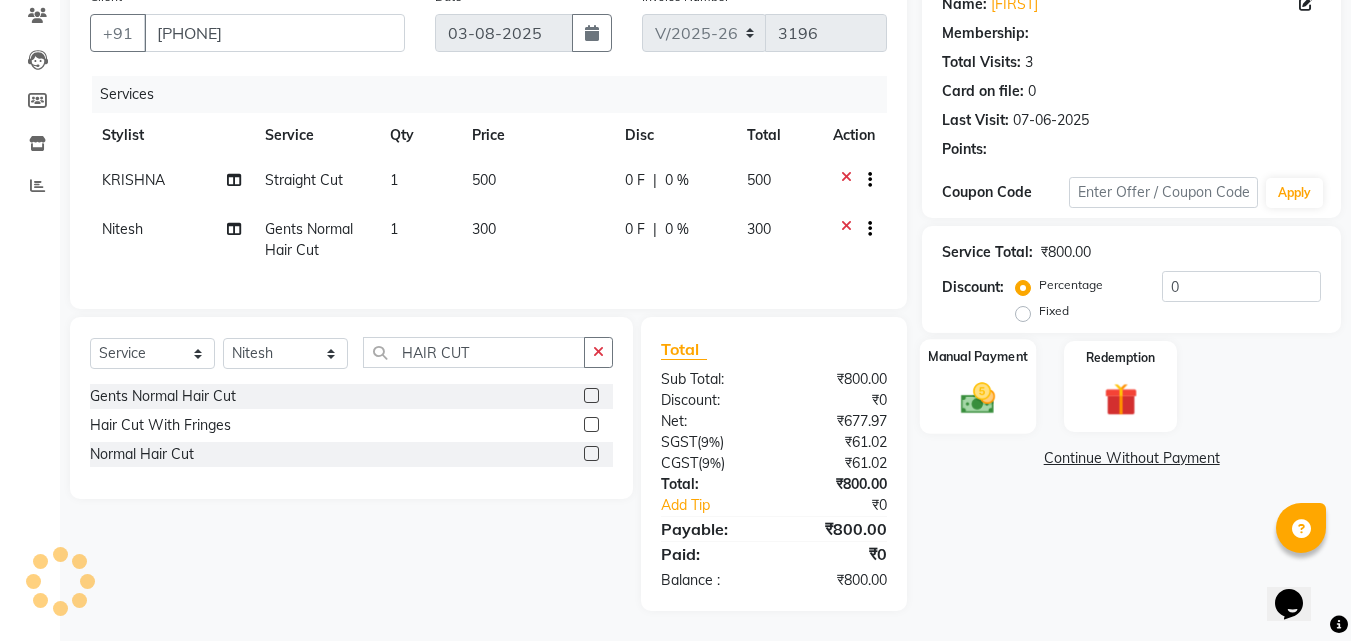 click 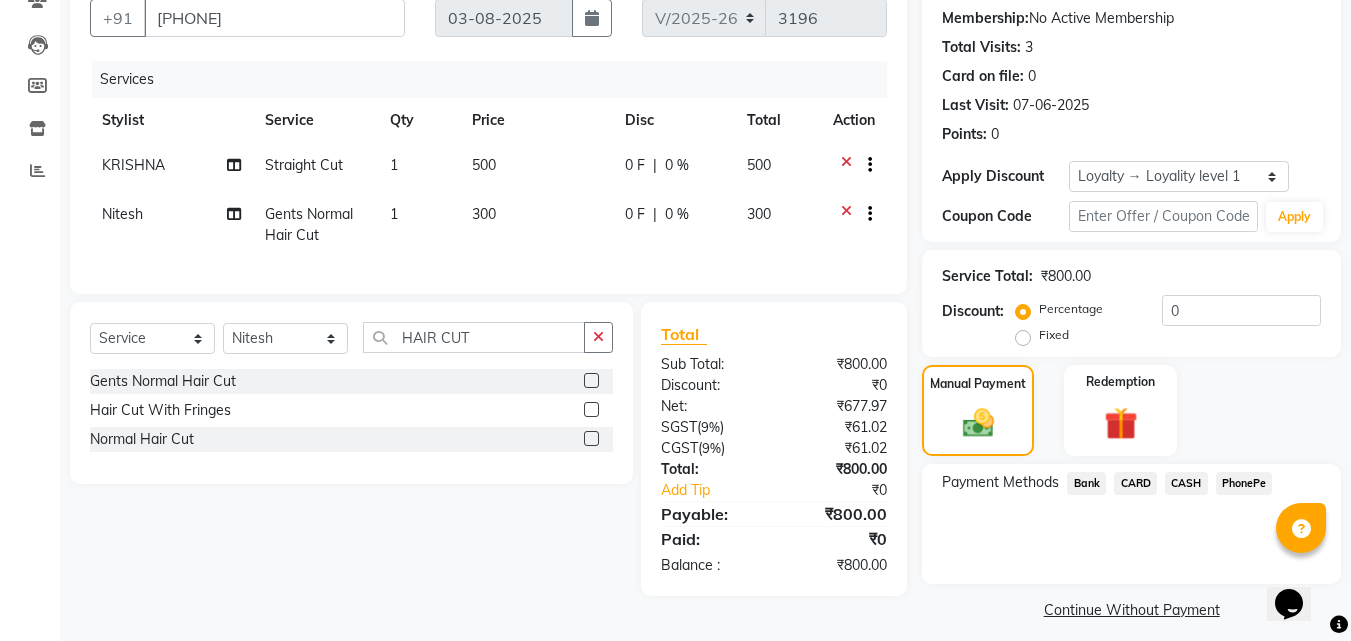 click on "Manual Payment Redemption" 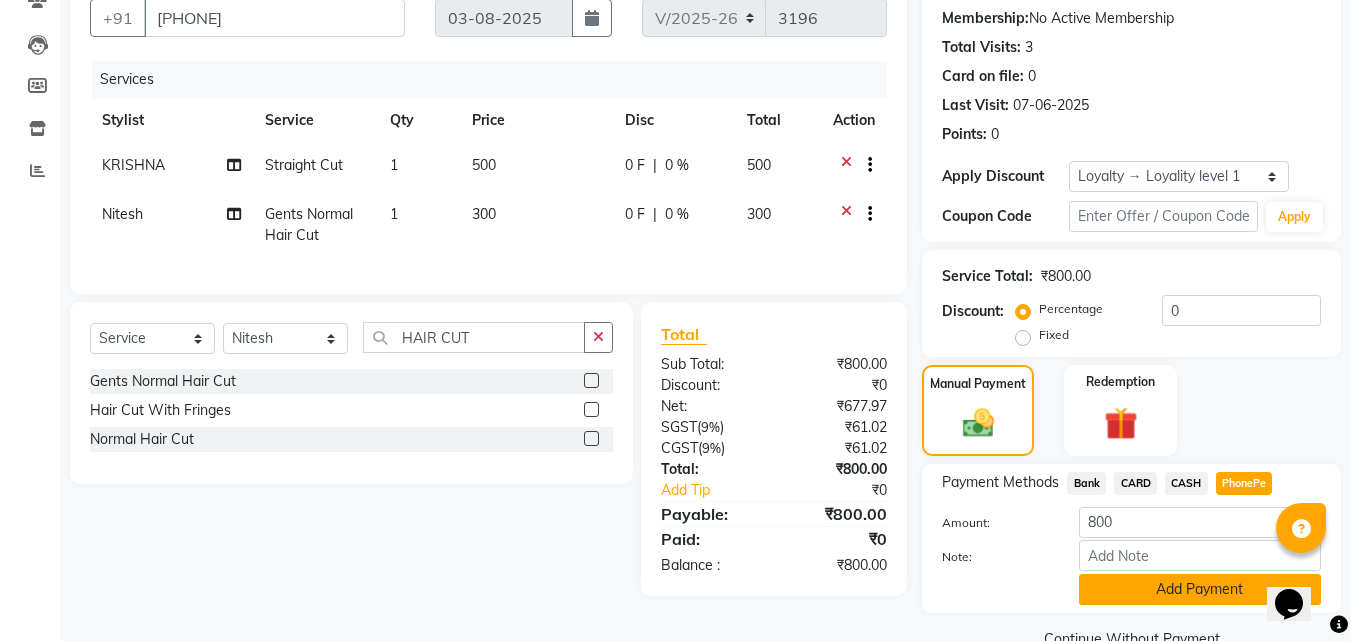 click on "Add Payment" 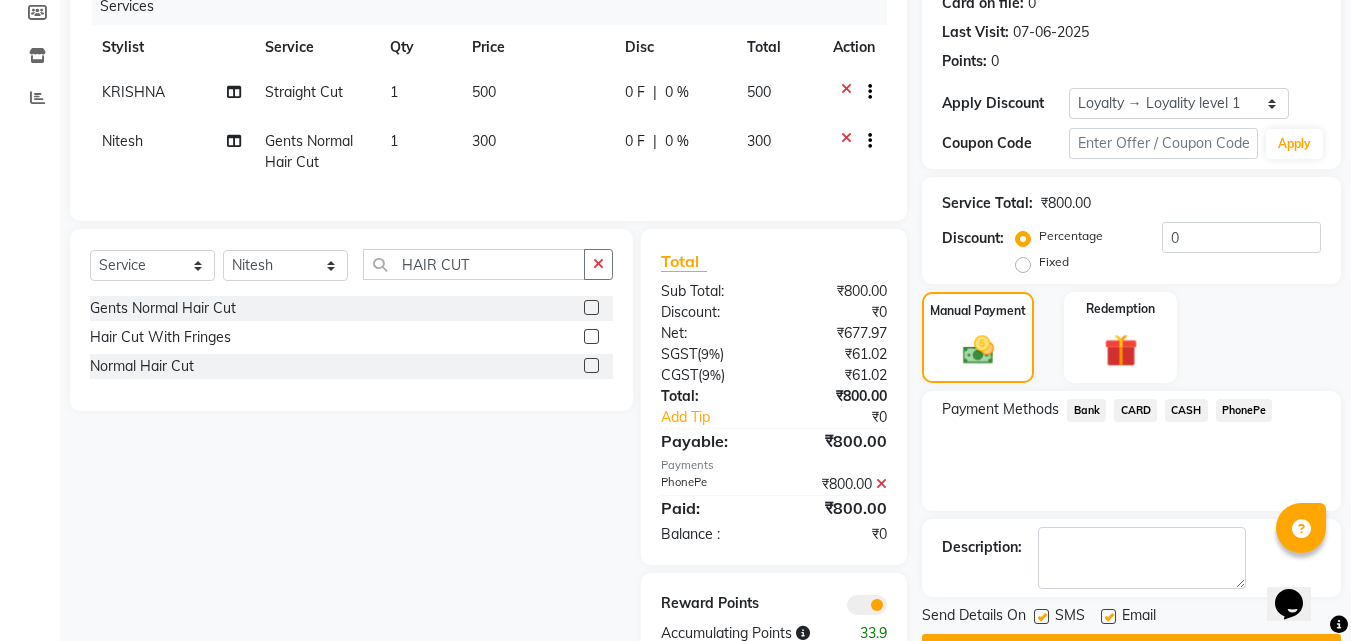 scroll, scrollTop: 328, scrollLeft: 0, axis: vertical 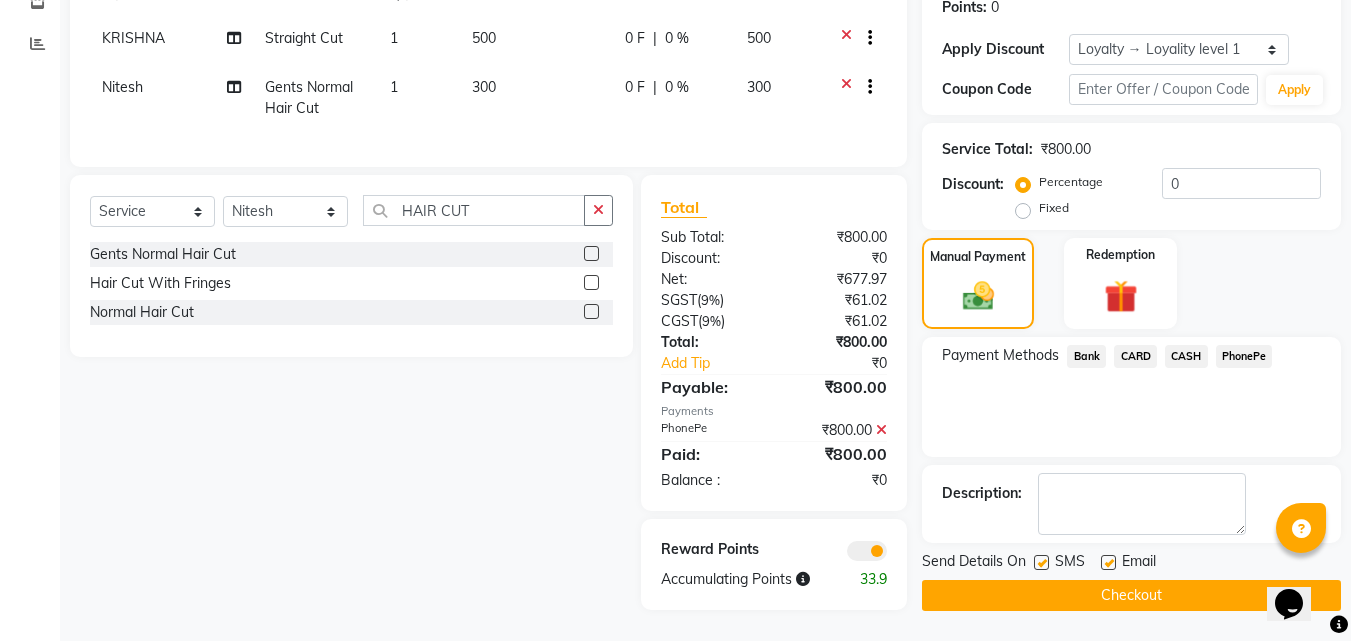click on "Name: Vismaya  Membership:  No Active Membership  Total Visits:  3 Card on file:  0 Last Visit:   07-06-2025 Points:   0  Apply Discount Select  Loyalty → Loyality level 1  Coupon Code Apply Service Total:  ₹800.00  Discount:  Percentage   Fixed  0 Manual Payment Redemption Payment Methods  Bank   CARD   CASH   PhonePe  Description:                  Send Details On SMS Email  Checkout" 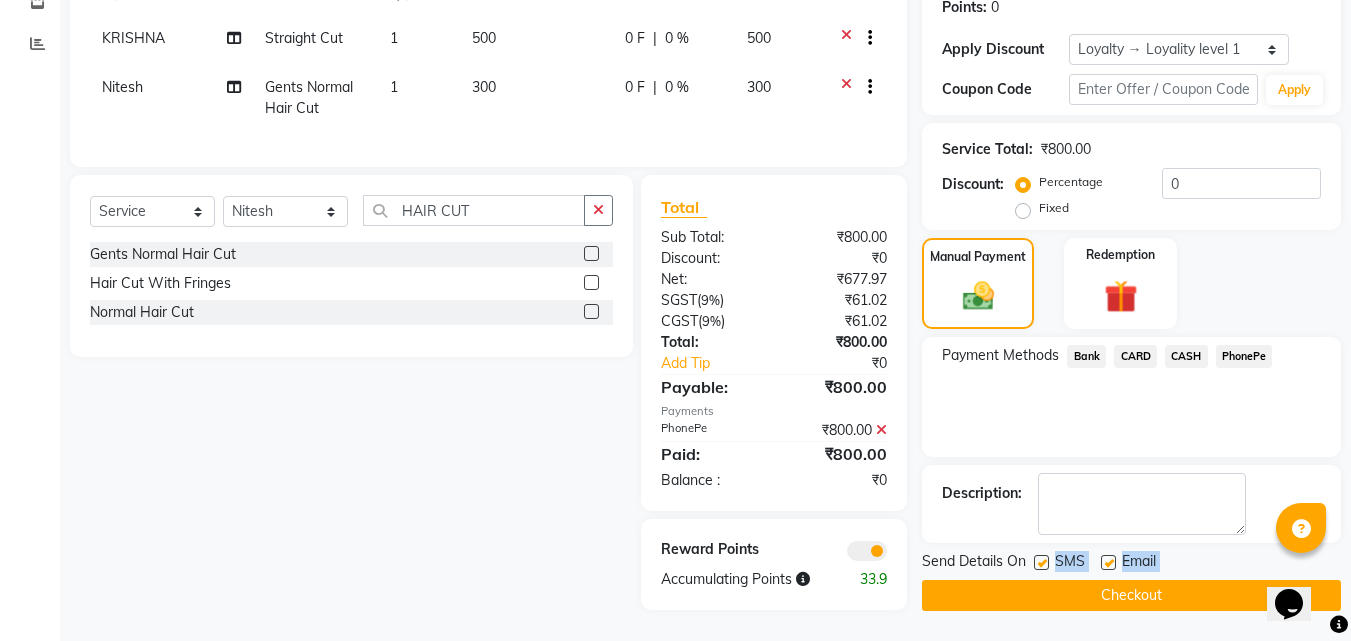 click on "Checkout" 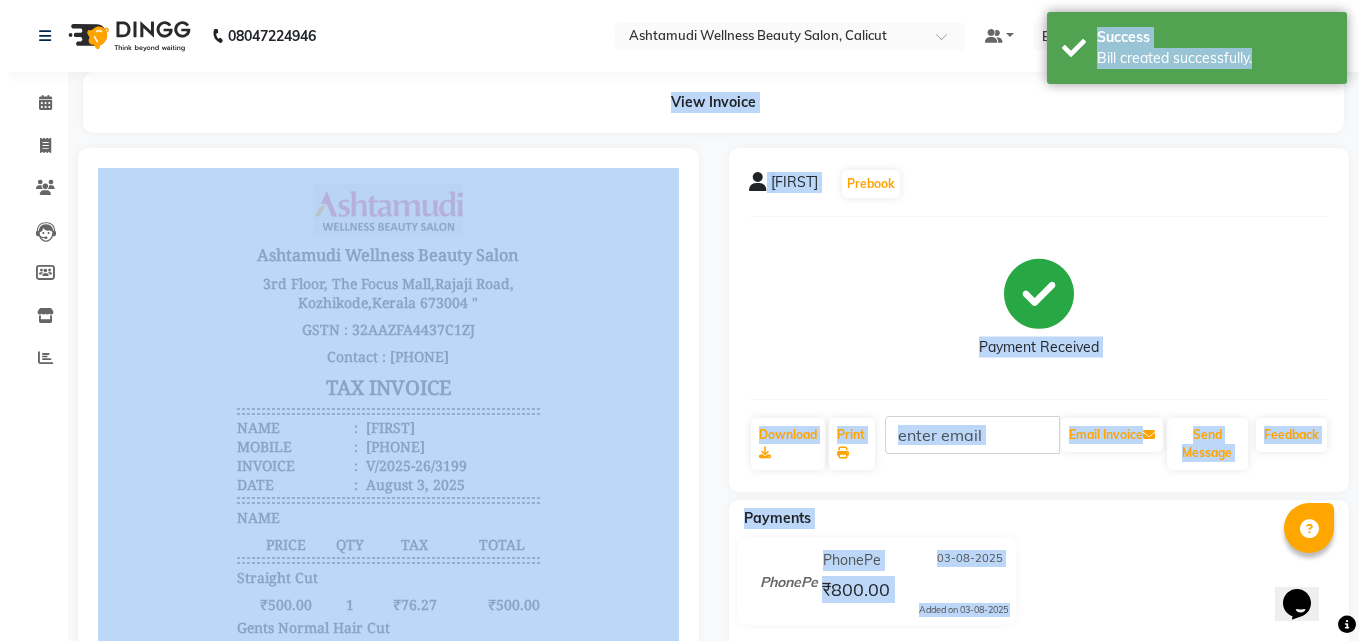 scroll, scrollTop: 0, scrollLeft: 0, axis: both 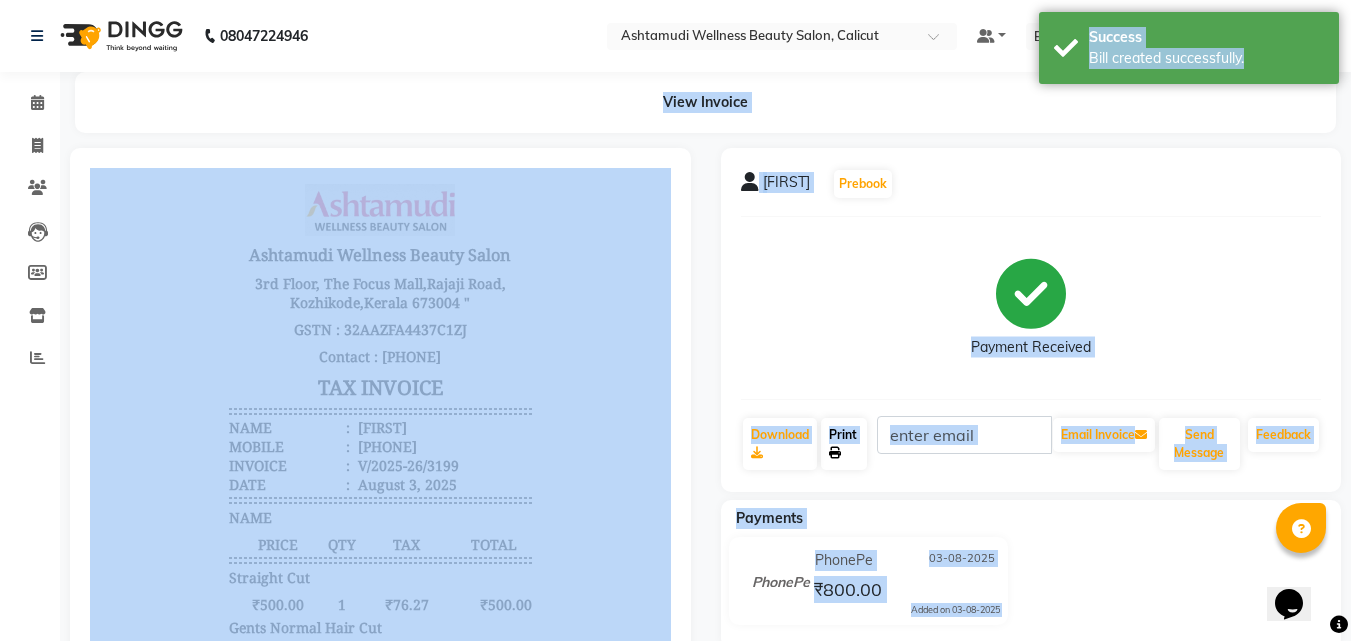 click on "Print" 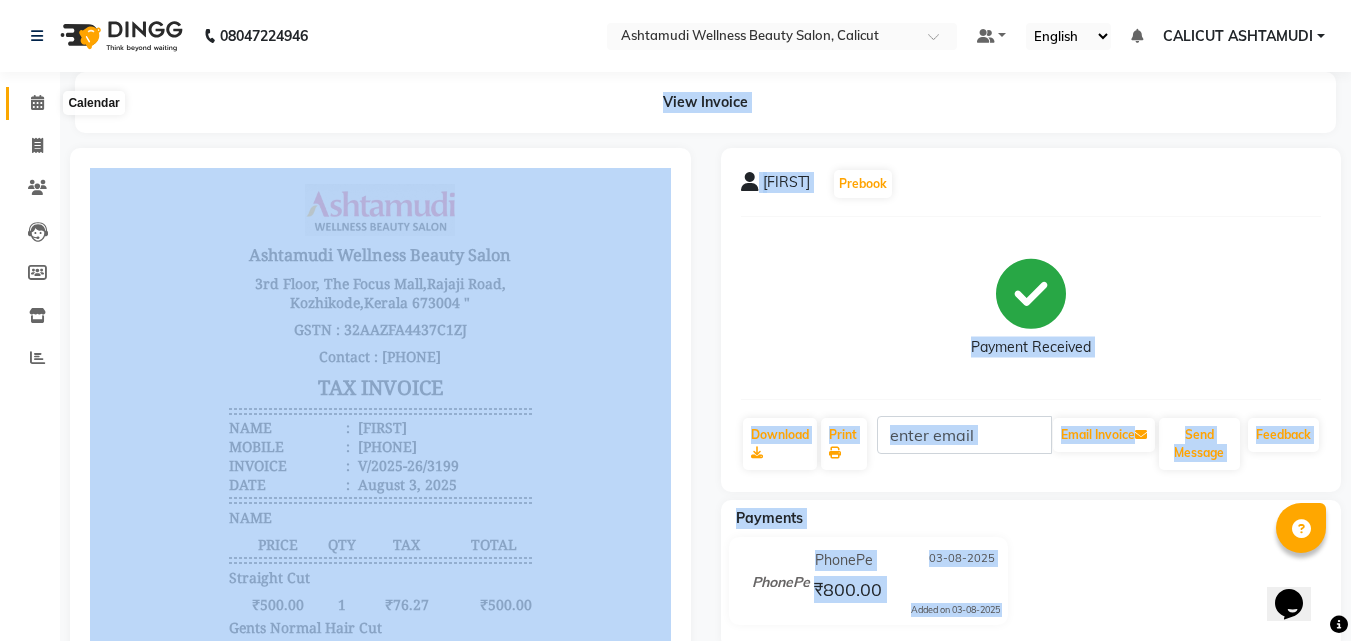 click 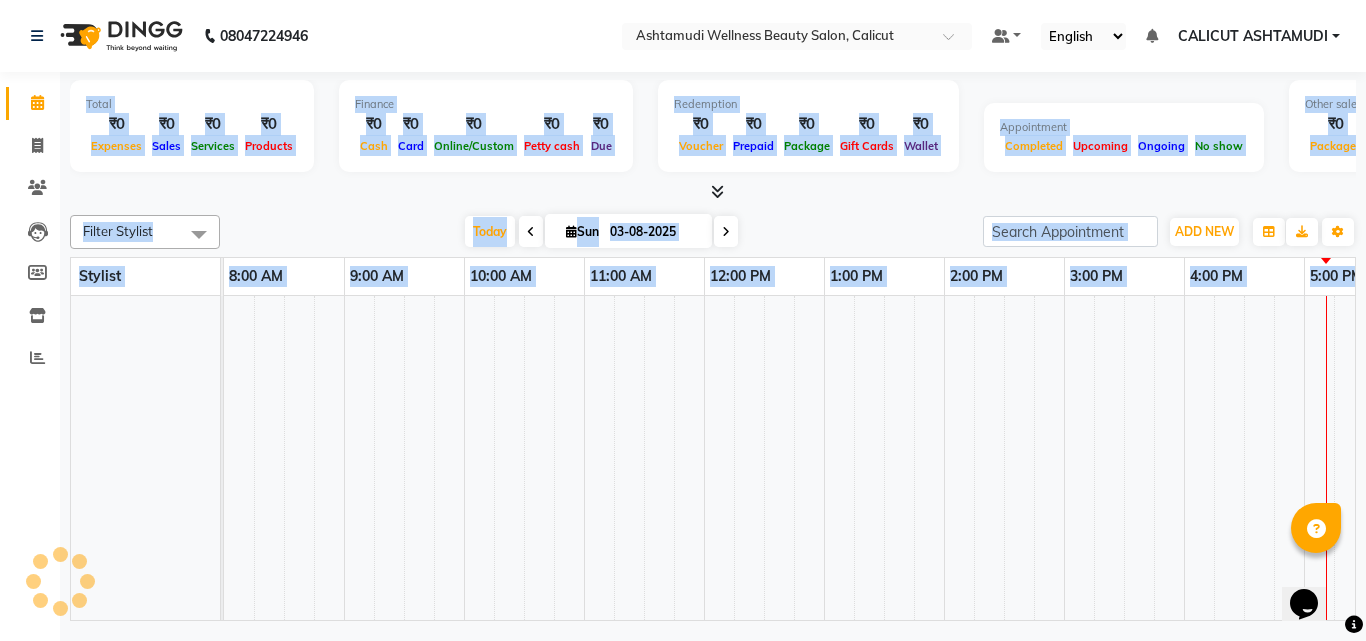 click 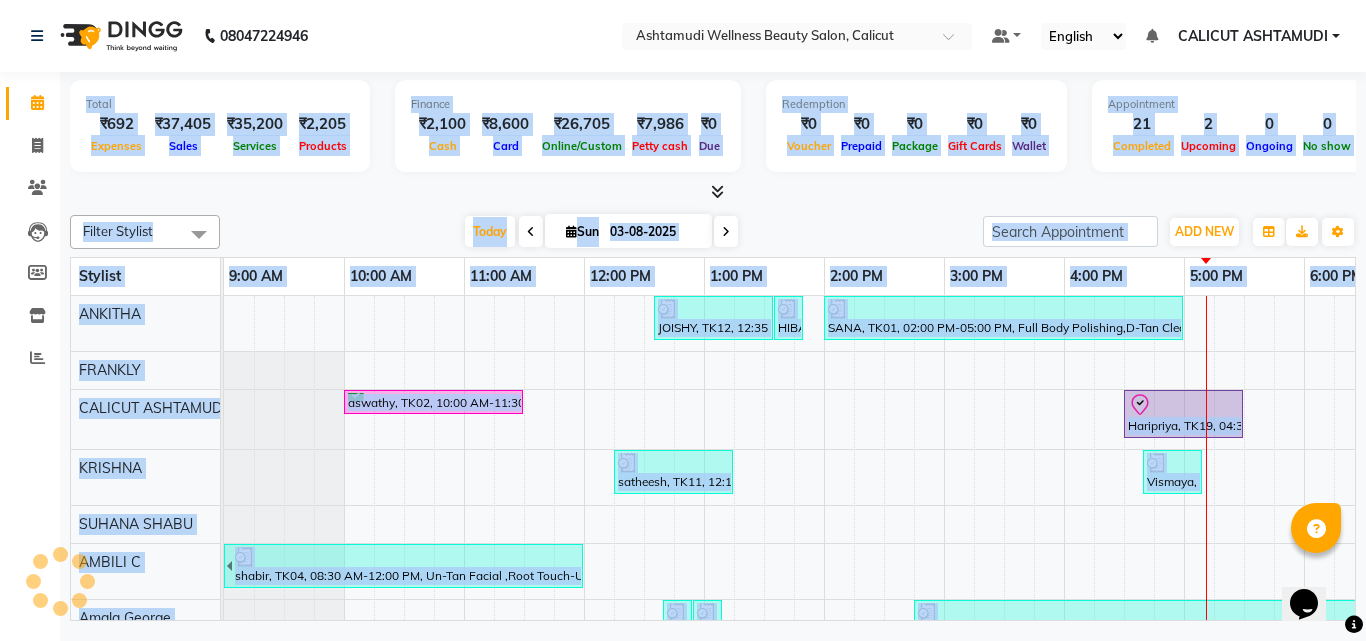 scroll, scrollTop: 0, scrollLeft: 0, axis: both 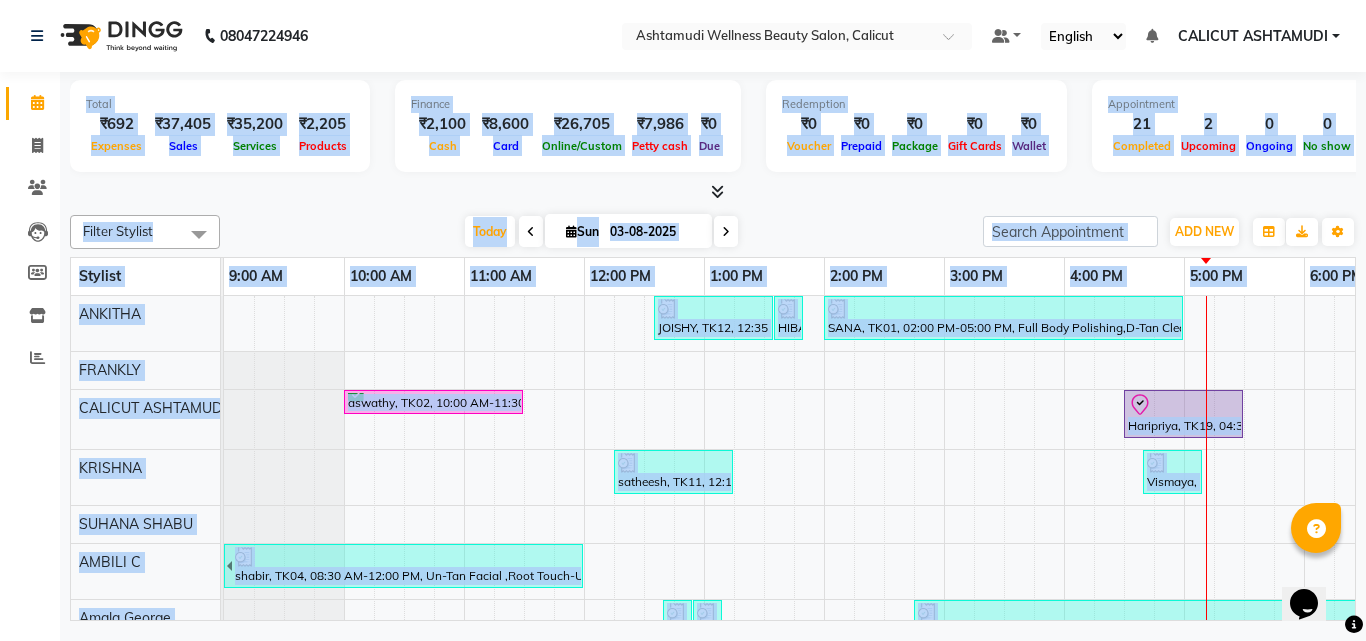click on "Today  Sun 03-08-2025" at bounding box center (601, 232) 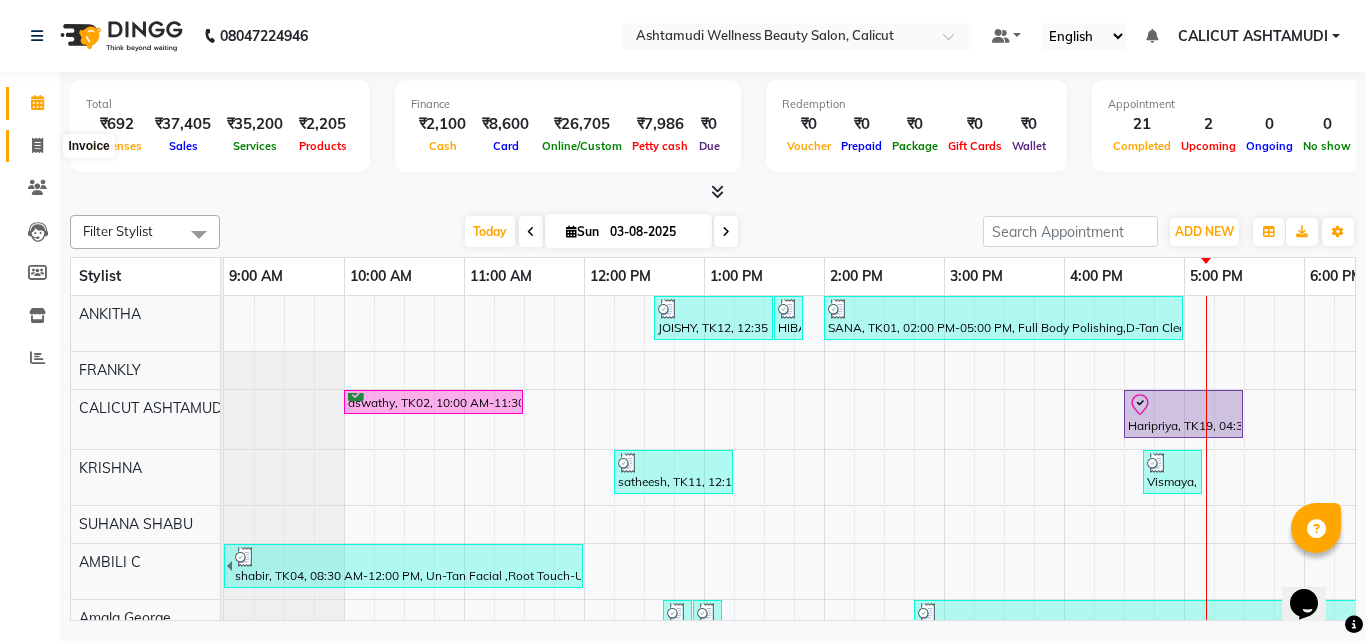 click 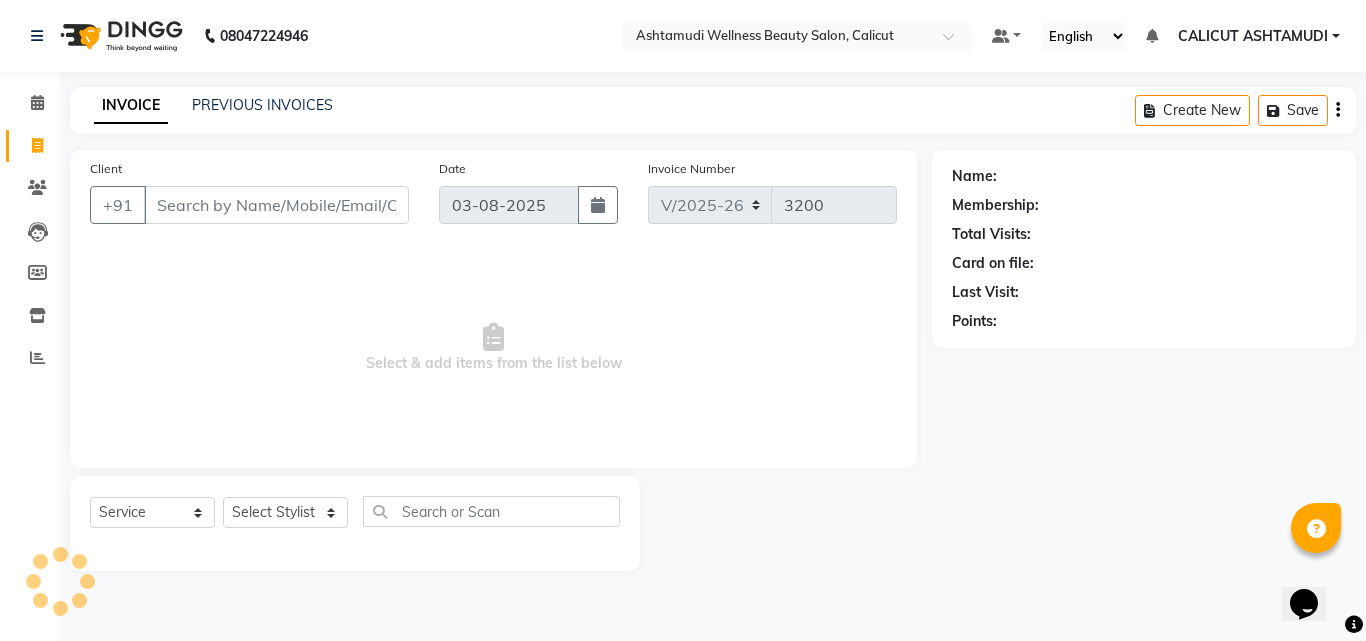 click on "Client" at bounding box center (276, 205) 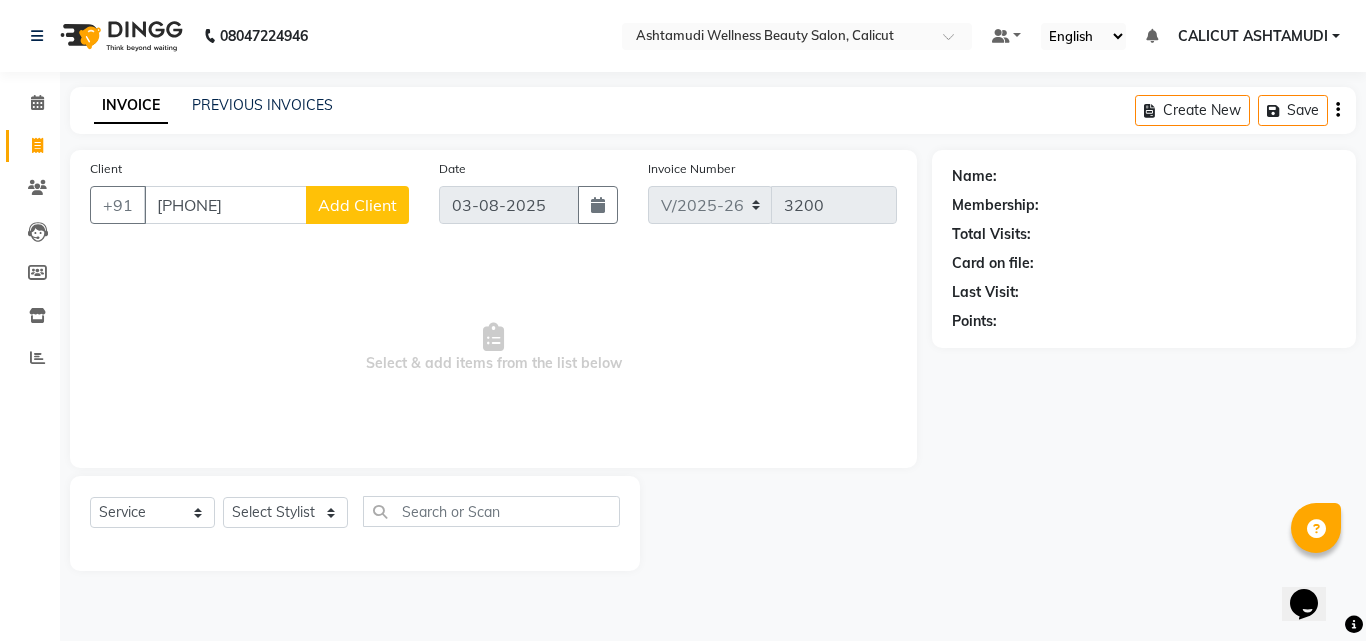click on "Add Client" 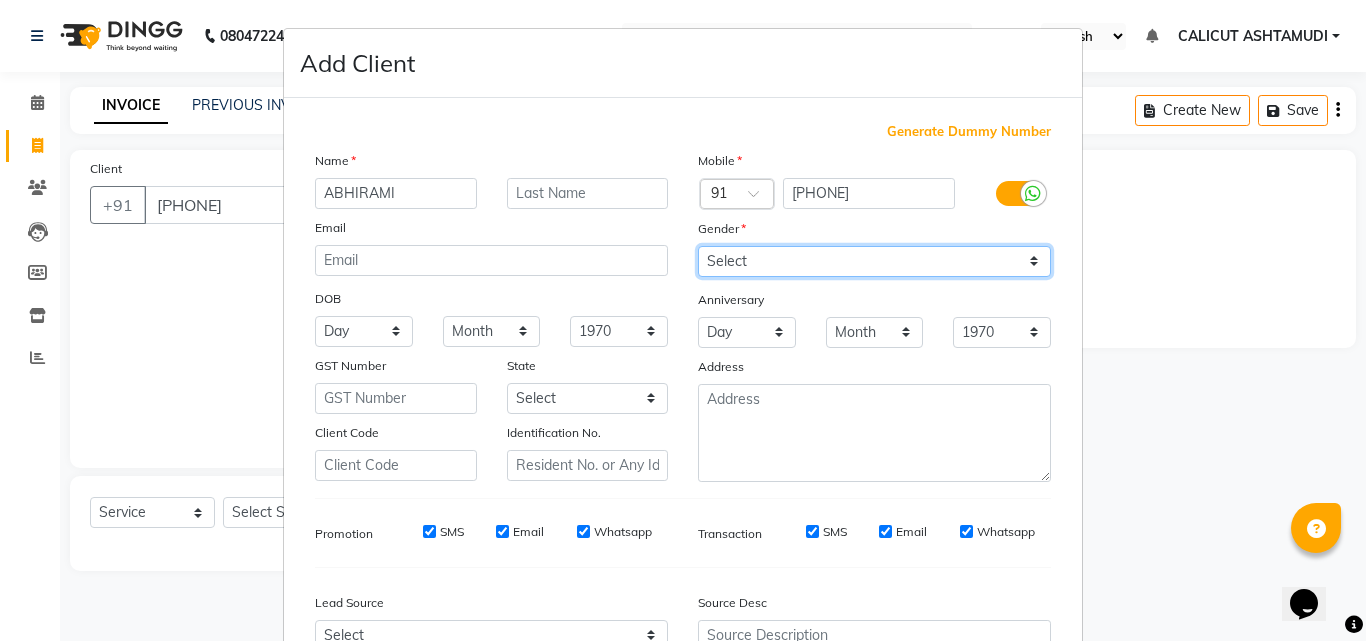 click on "Select Male Female Other Prefer Not To Say" at bounding box center [874, 261] 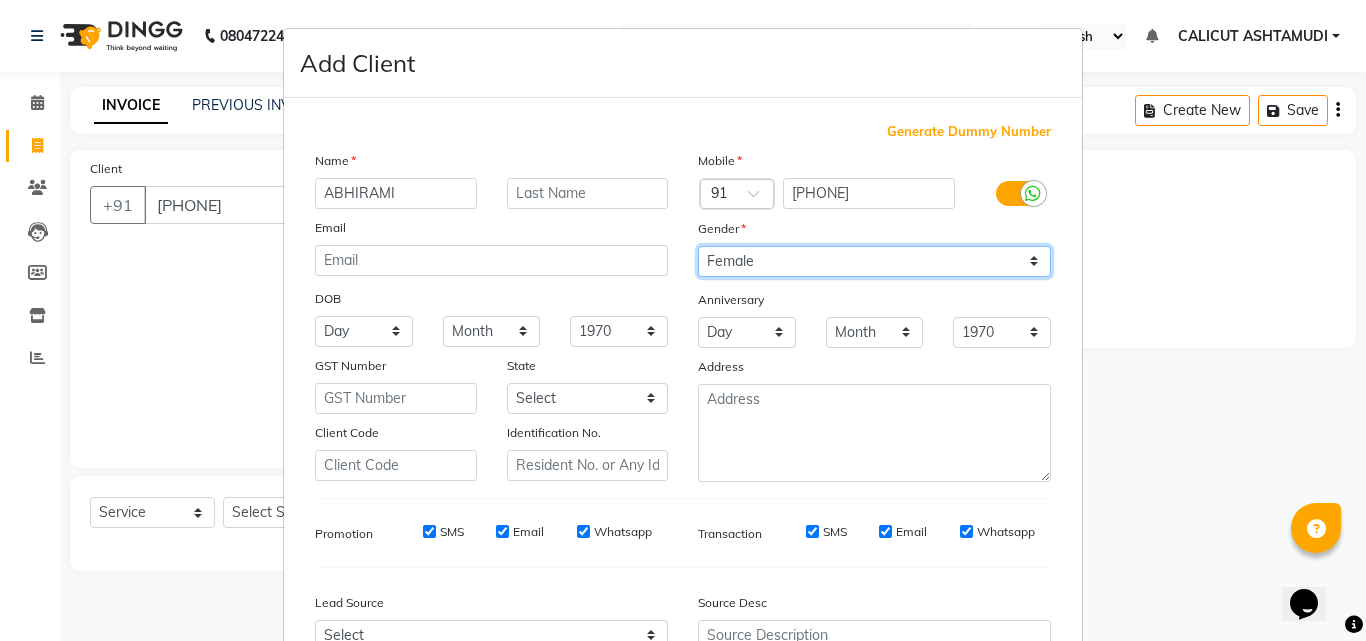 click on "Select Male Female Other Prefer Not To Say" at bounding box center (874, 261) 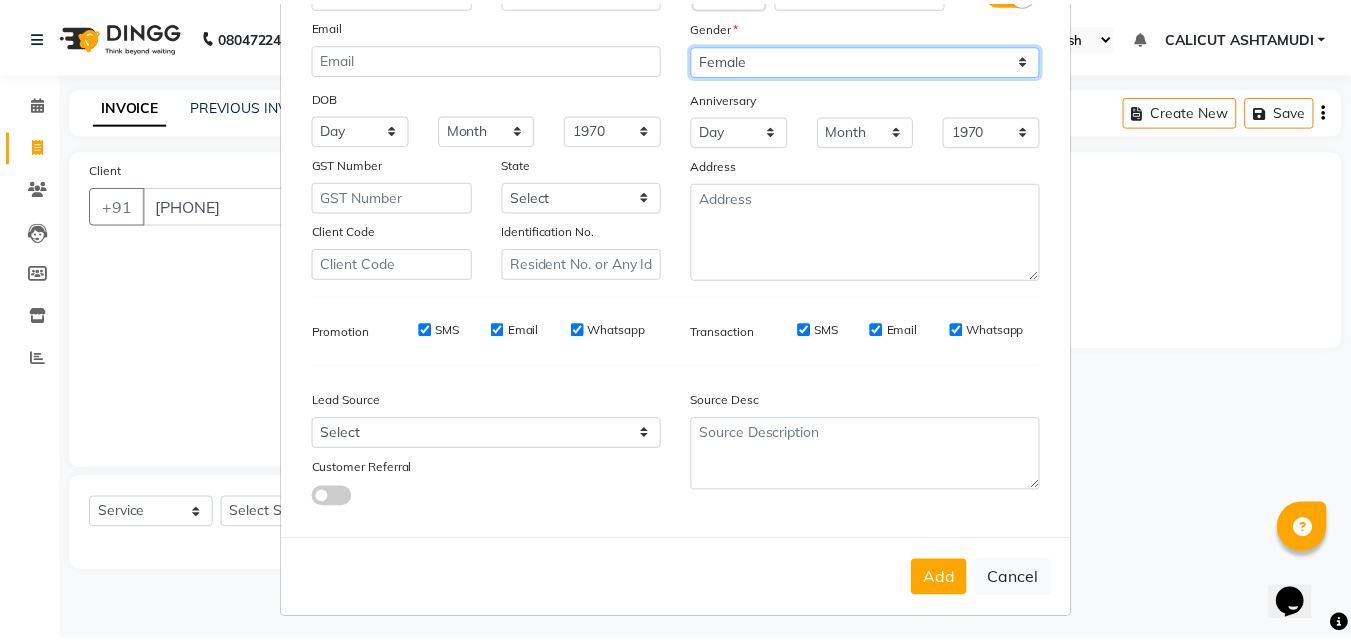 scroll, scrollTop: 208, scrollLeft: 0, axis: vertical 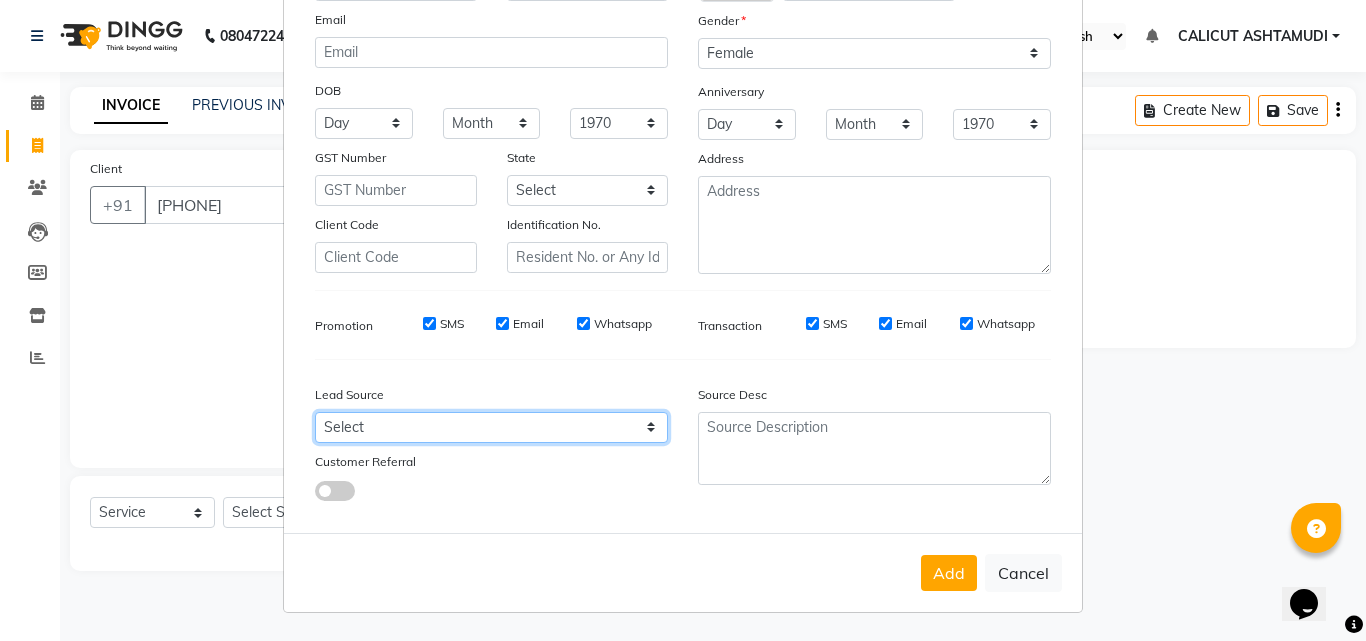 click on "Select Walk-in Referral Internet Friend Word of Mouth Advertisement Facebook JustDial Google Other Instagram  YouTube  WhatsApp" at bounding box center [491, 427] 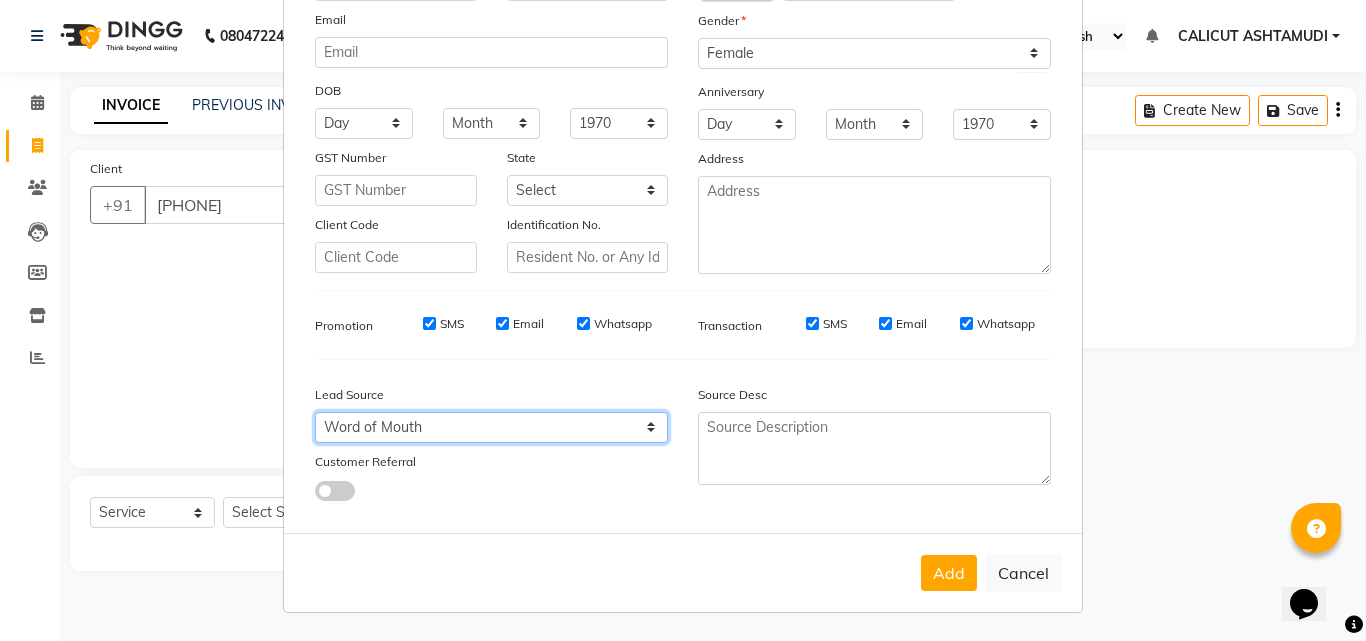 click on "Select Walk-in Referral Internet Friend Word of Mouth Advertisement Facebook JustDial Google Other Instagram  YouTube  WhatsApp" at bounding box center [491, 427] 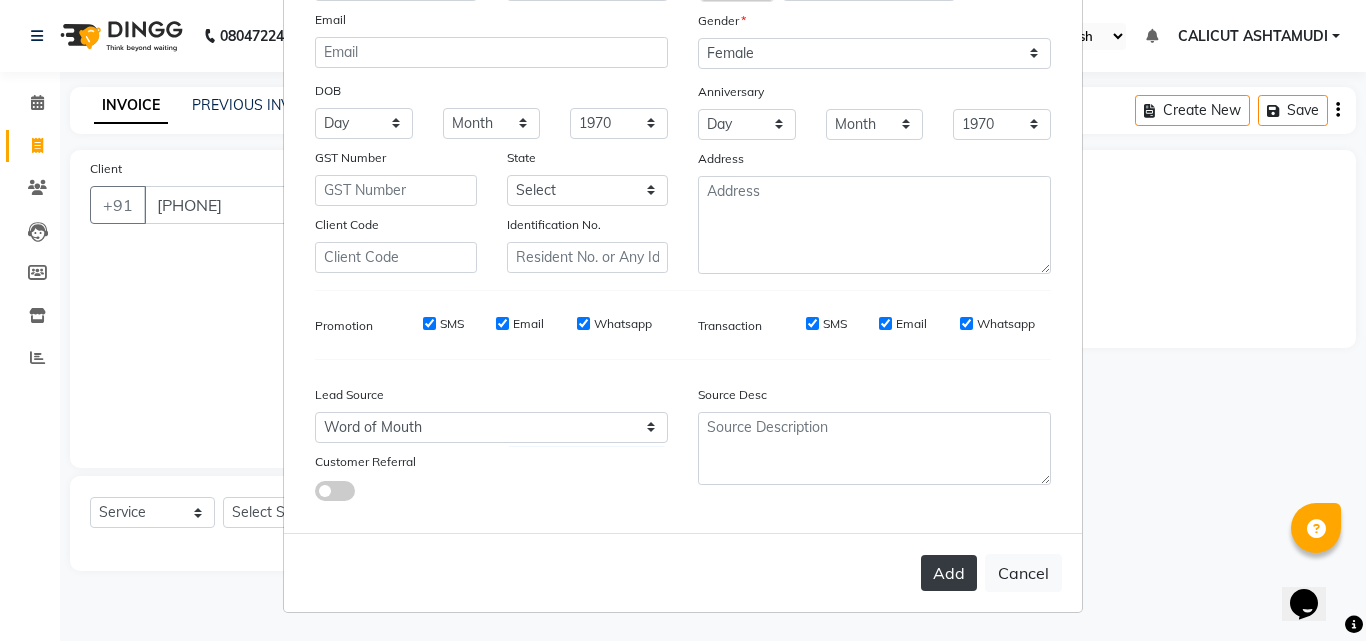 click on "Add" at bounding box center (949, 573) 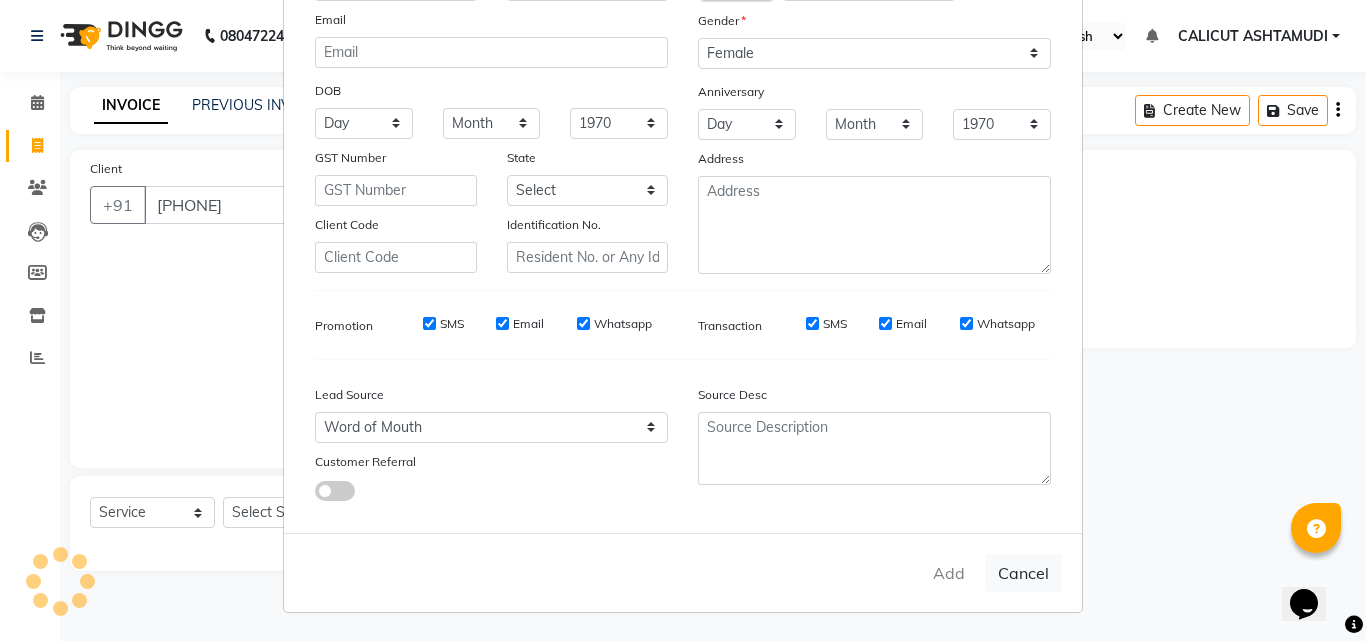 click on "Add Client Generate Dummy Number Name ABHIRAMI Email DOB Day 01 02 03 04 05 06 07 08 09 10 11 12 13 14 15 16 17 18 19 20 21 22 23 24 25 26 27 28 29 30 31 Month January February March April May June July August September October November December 1940 1941 1942 1943 1944 1945 1946 1947 1948 1949 1950 1951 1952 1953 1954 1955 1956 1957 1958 1959 1960 1961 1962 1963 1964 1965 1966 1967 1968 1969 1970 1971 1972 1973 1974 1975 1976 1977 1978 1979 1980 1981 1982 1983 1984 1985 1986 1987 1988 1989 1990 1991 1992 1993 1994 1995 1996 1997 1998 1999 2000 2001 2002 2003 2004 2005 2006 2007 2008 2009 2010 2011 2012 2013 2014 2015 2016 2017 2018 2019 2020 2021 2022 2023 2024 GST Number State Select Andaman and Nicobar Islands Andhra Pradesh Arunachal Pradesh Assam Bihar Chandigarh Chhattisgarh Dadra and Nagar Haveli Daman and Diu Delhi Goa Gujarat Haryana Himachal Pradesh Jammu and Kashmir Jharkhand Karnataka Kerala Lakshadweep Madhya Pradesh Maharashtra Manipur Meghalaya Mizoram Nagaland Odisha Pondicherry Punjab Sikkim" at bounding box center (683, 320) 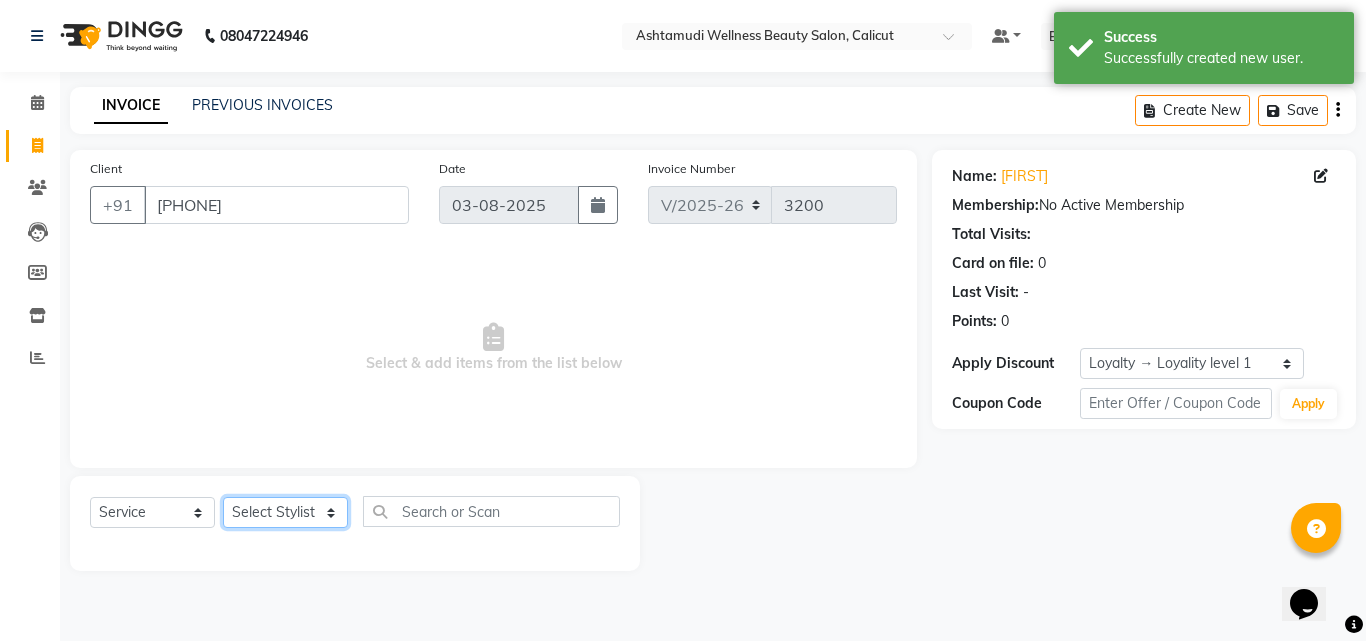 click on "Select Stylist Amala George AMBILI C ANJANA DAS ANKITHA Arya CALICUT ASHTAMUDI FRANKLY	 GRACY KRISHNA Nitesh Punam Gurung Sewan ali Sheela SUHANA  SHABU Titto" 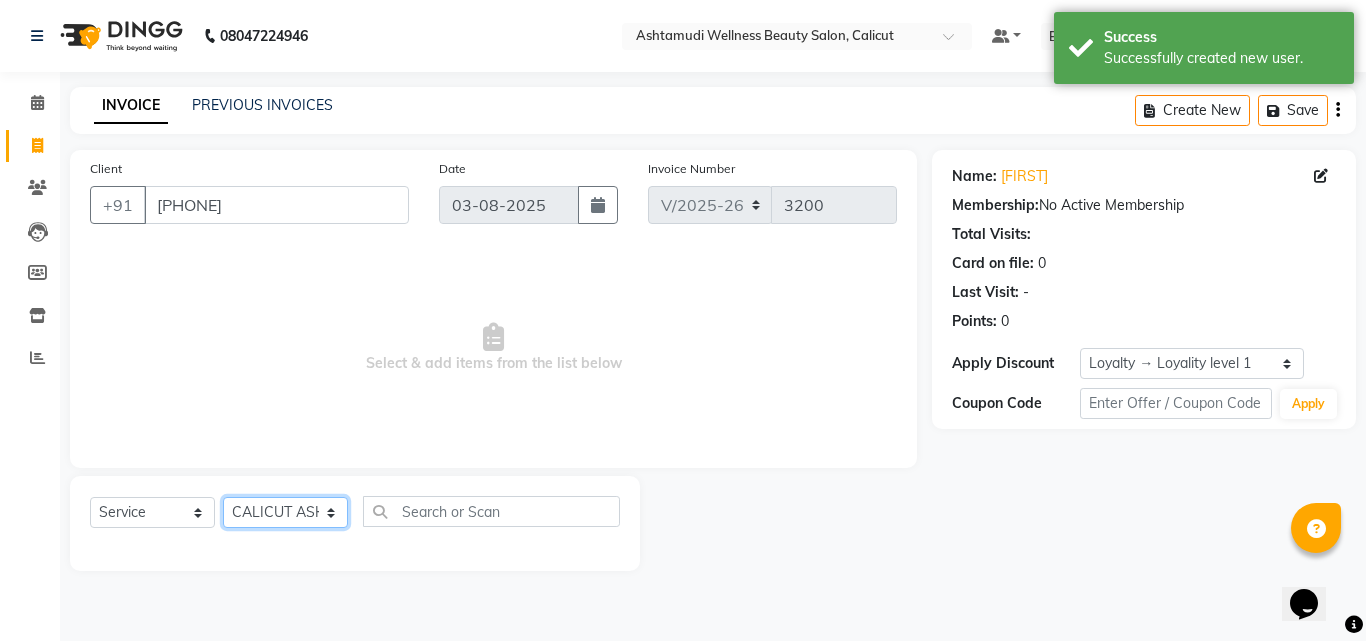 click on "Select Stylist Amala George AMBILI C ANJANA DAS ANKITHA Arya CALICUT ASHTAMUDI FRANKLY	 GRACY KRISHNA Nitesh Punam Gurung Sewan ali Sheela SUHANA  SHABU Titto" 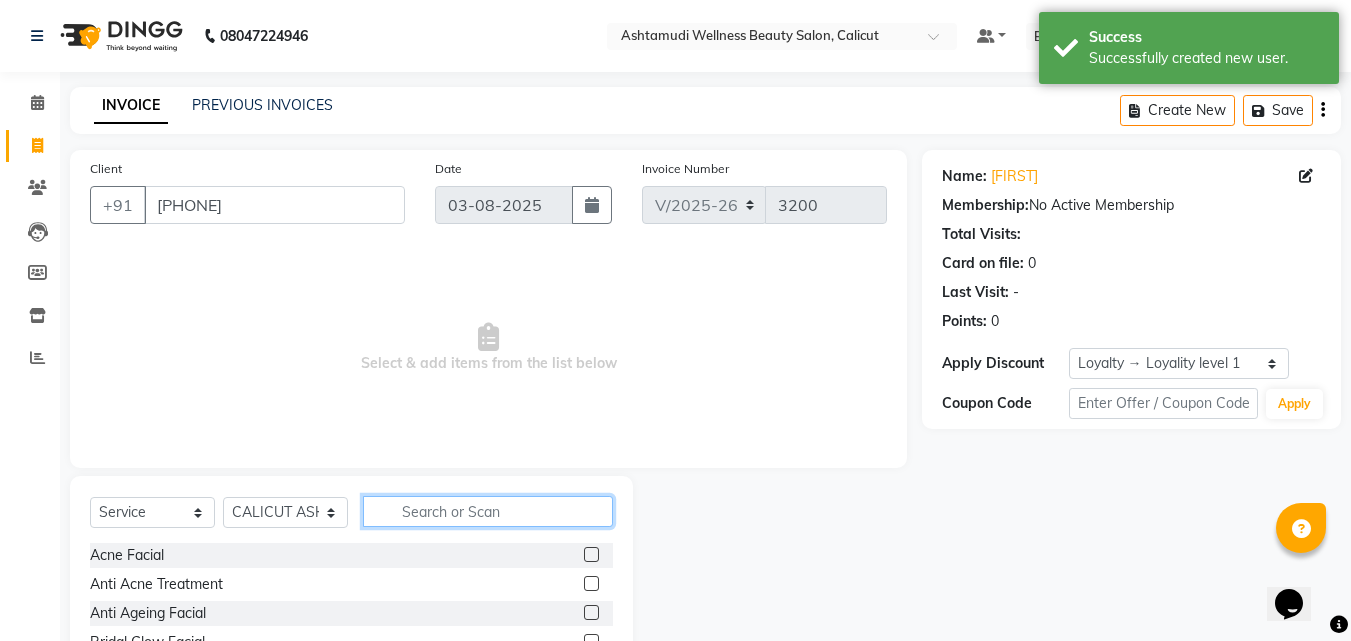 click 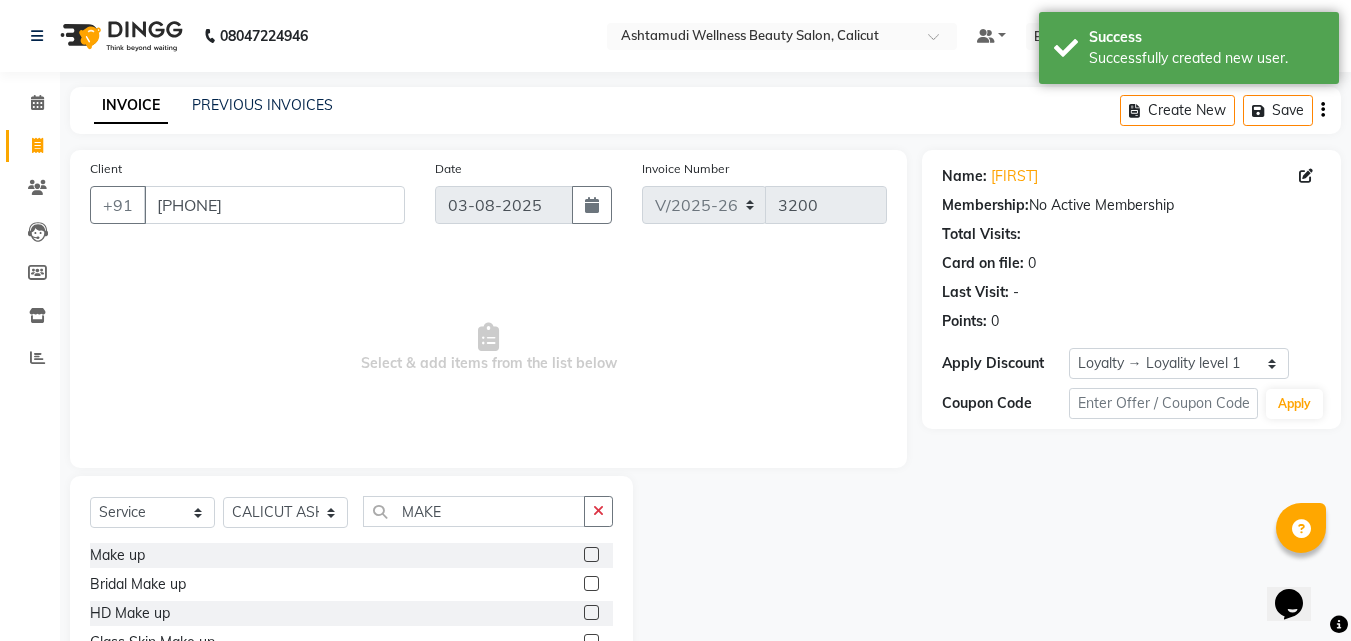 click on "Select & add items from the list below" at bounding box center [488, 348] 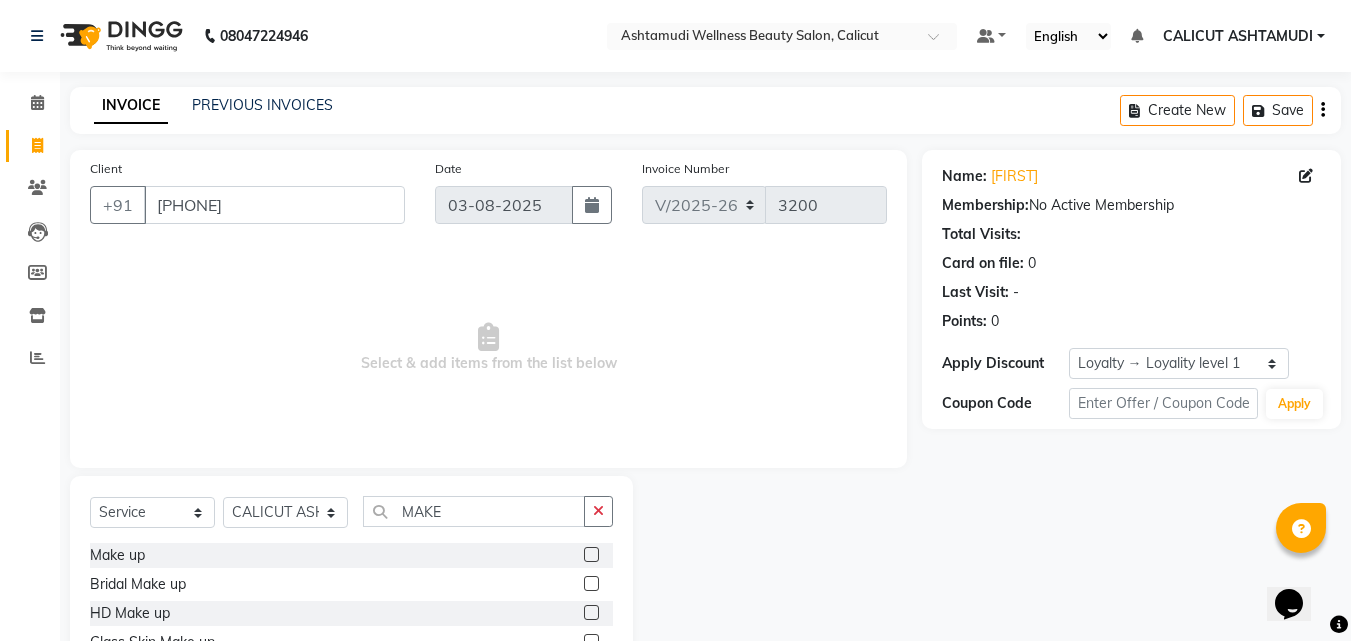 click 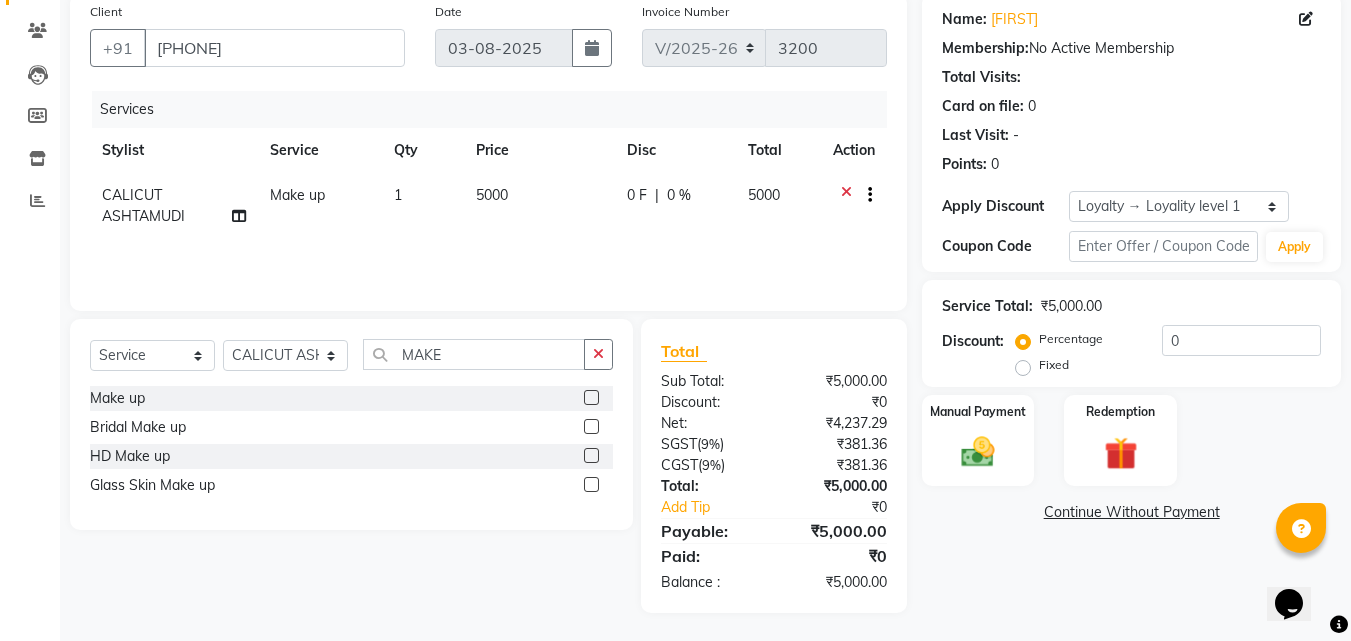 scroll, scrollTop: 159, scrollLeft: 0, axis: vertical 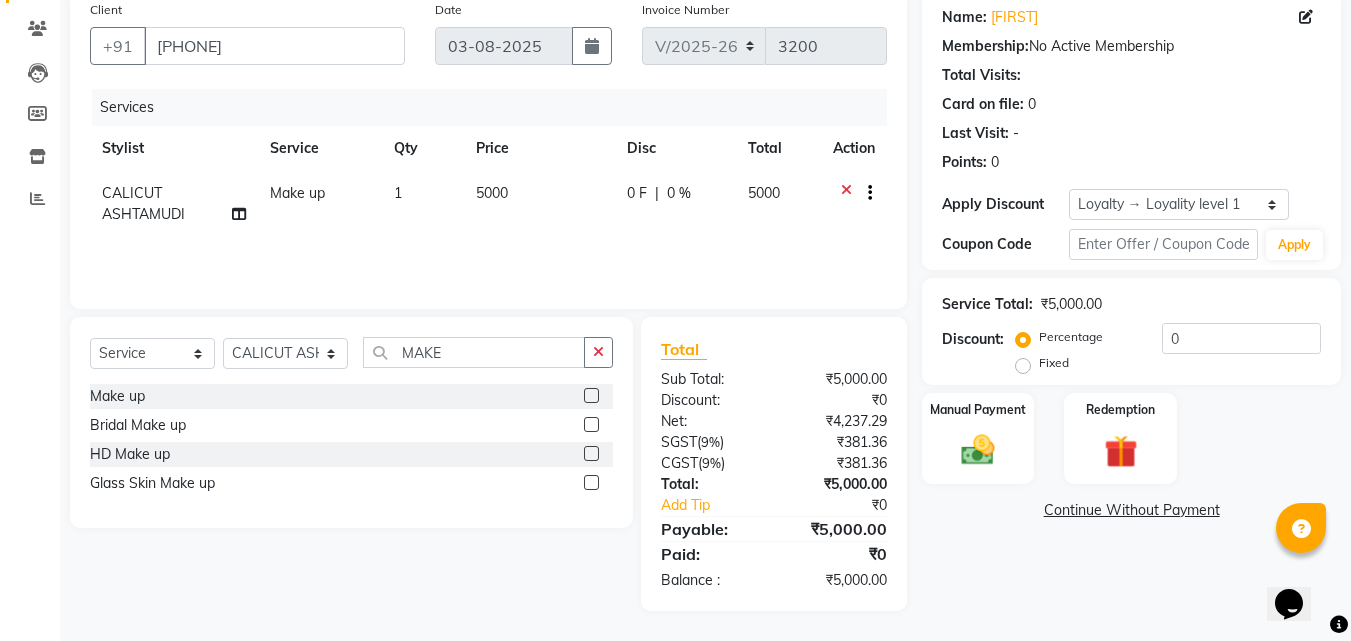click on "0 F | 0 %" 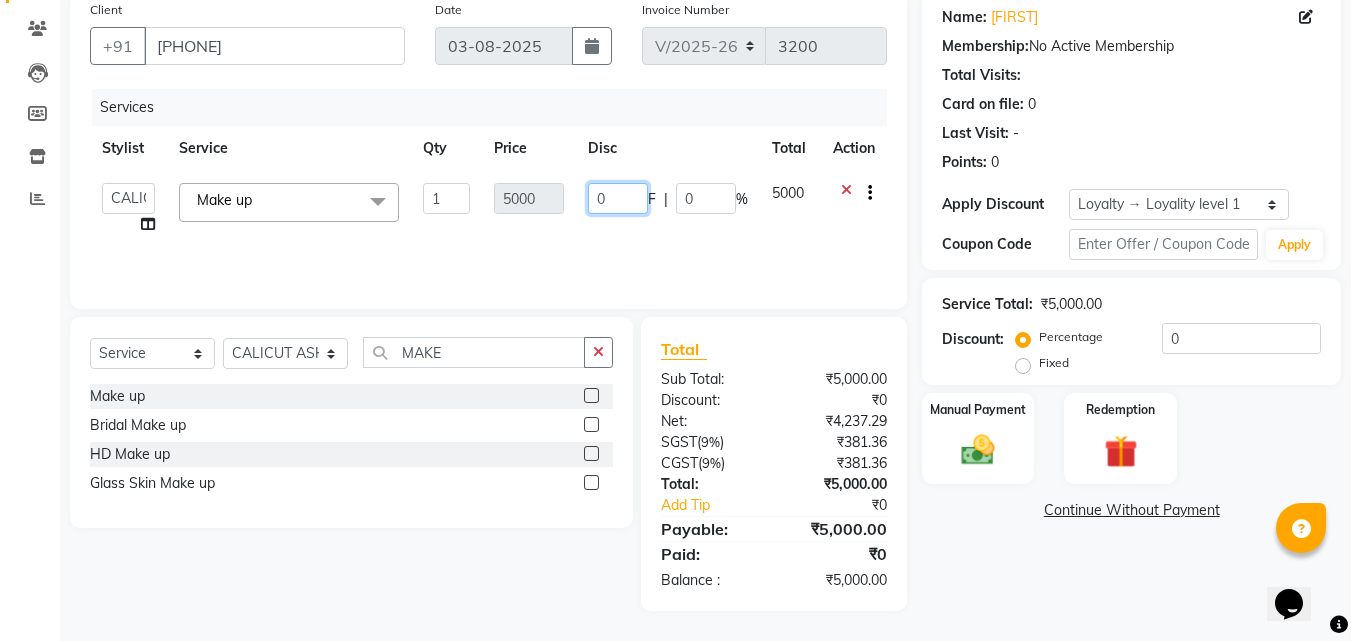 click on "0" 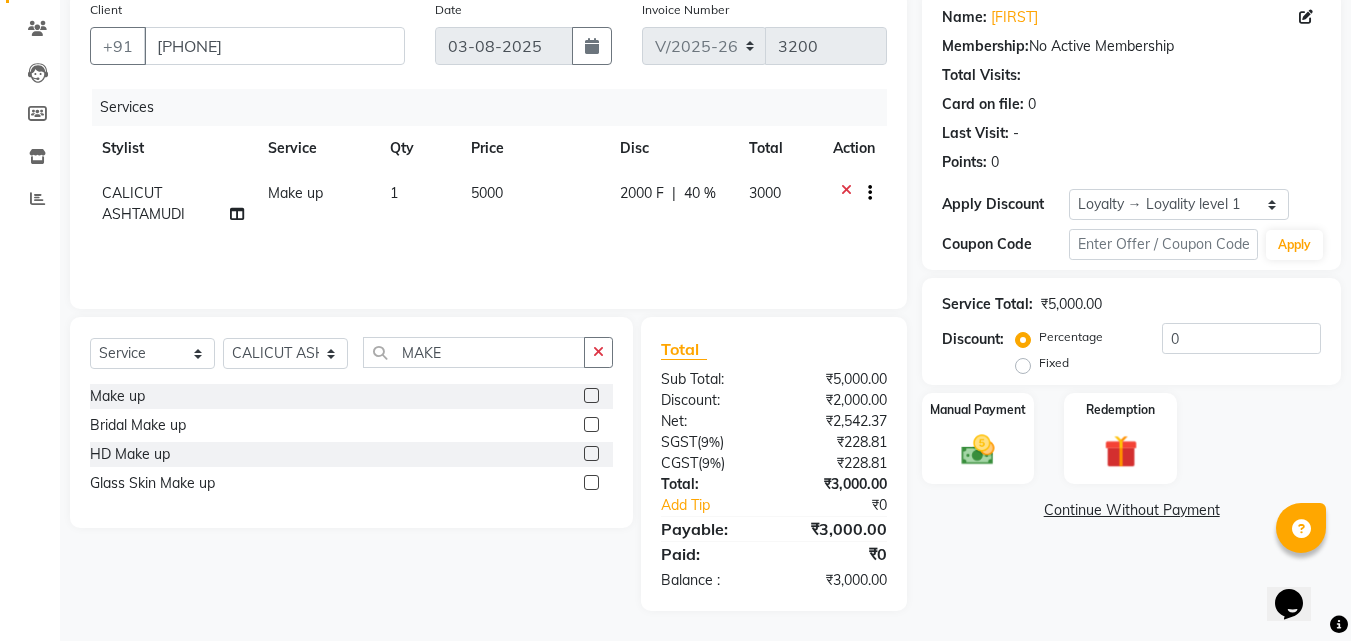 click on "2000 F | 40 %" 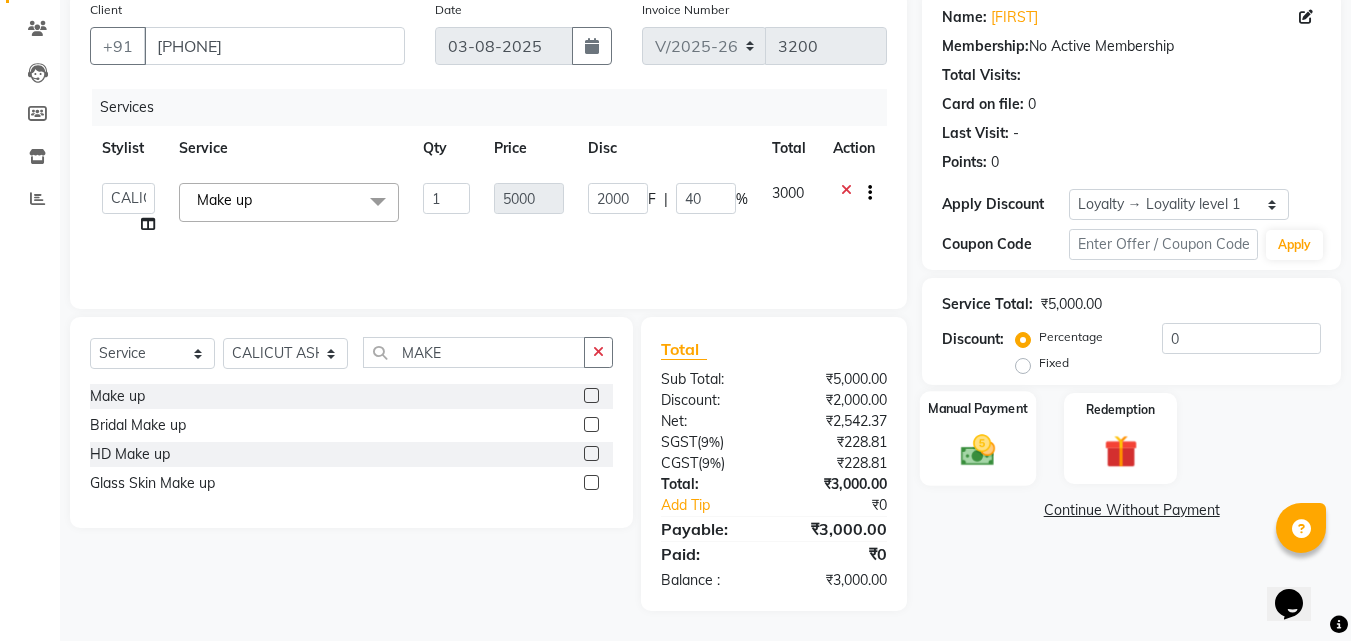 click on "Manual Payment" 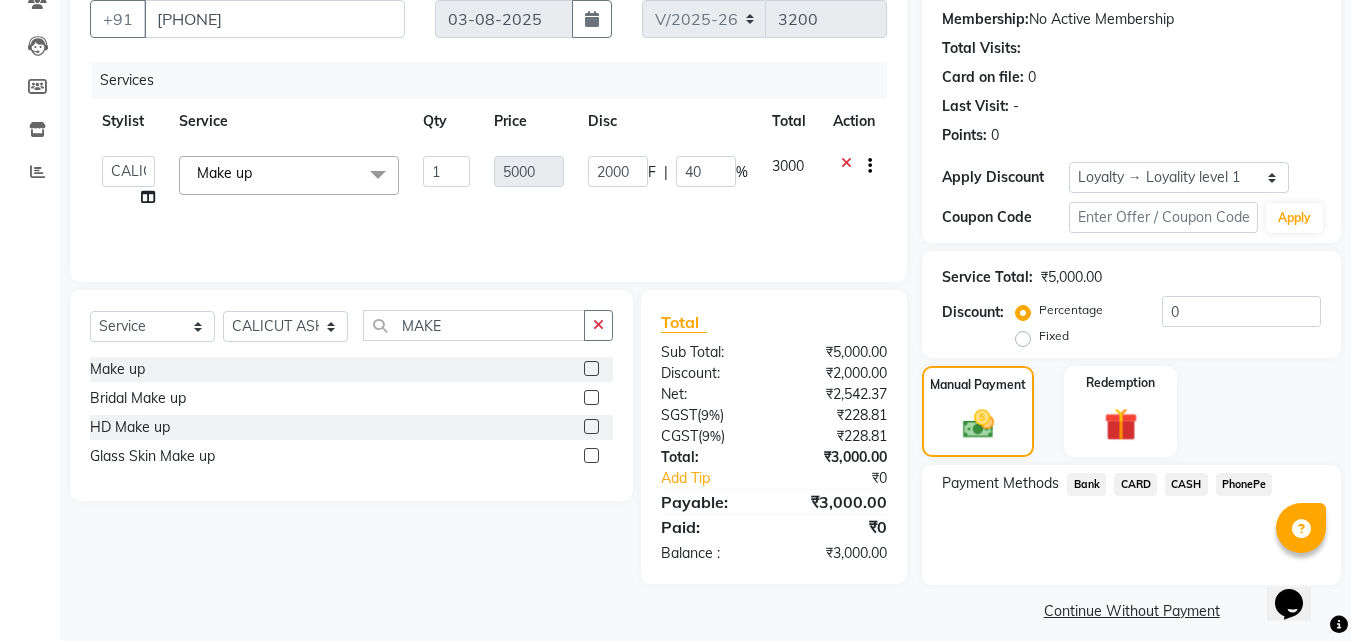 scroll, scrollTop: 201, scrollLeft: 0, axis: vertical 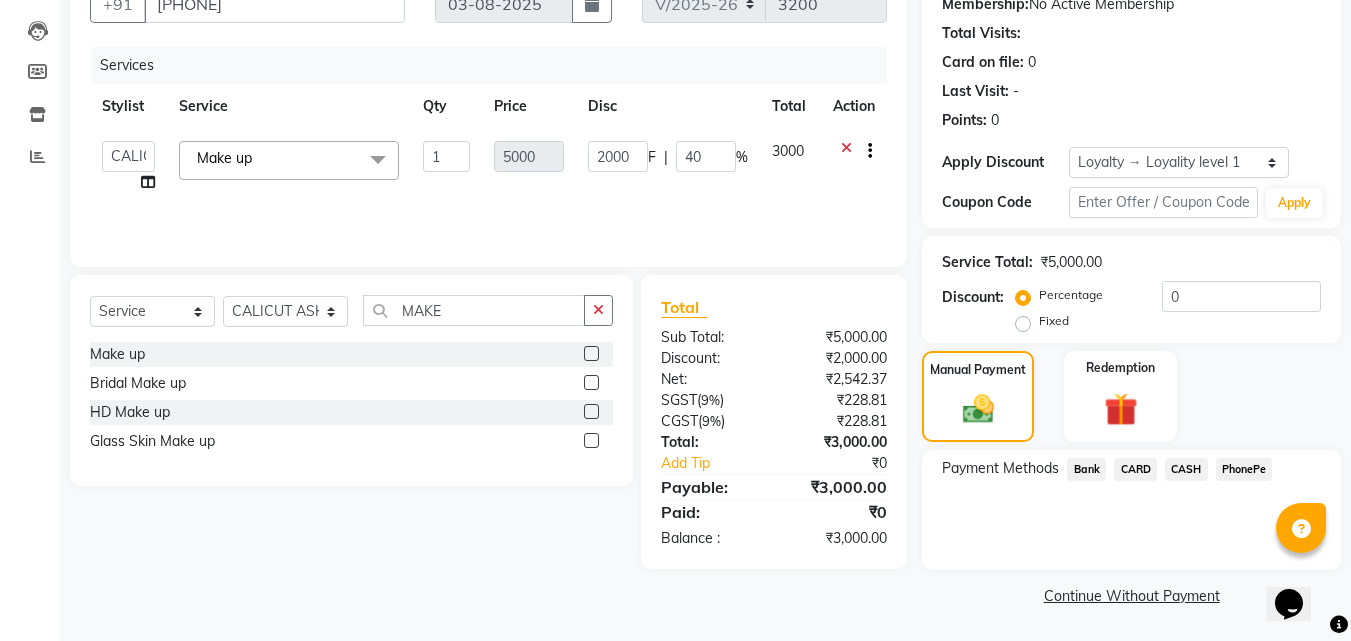 click on "Bank" 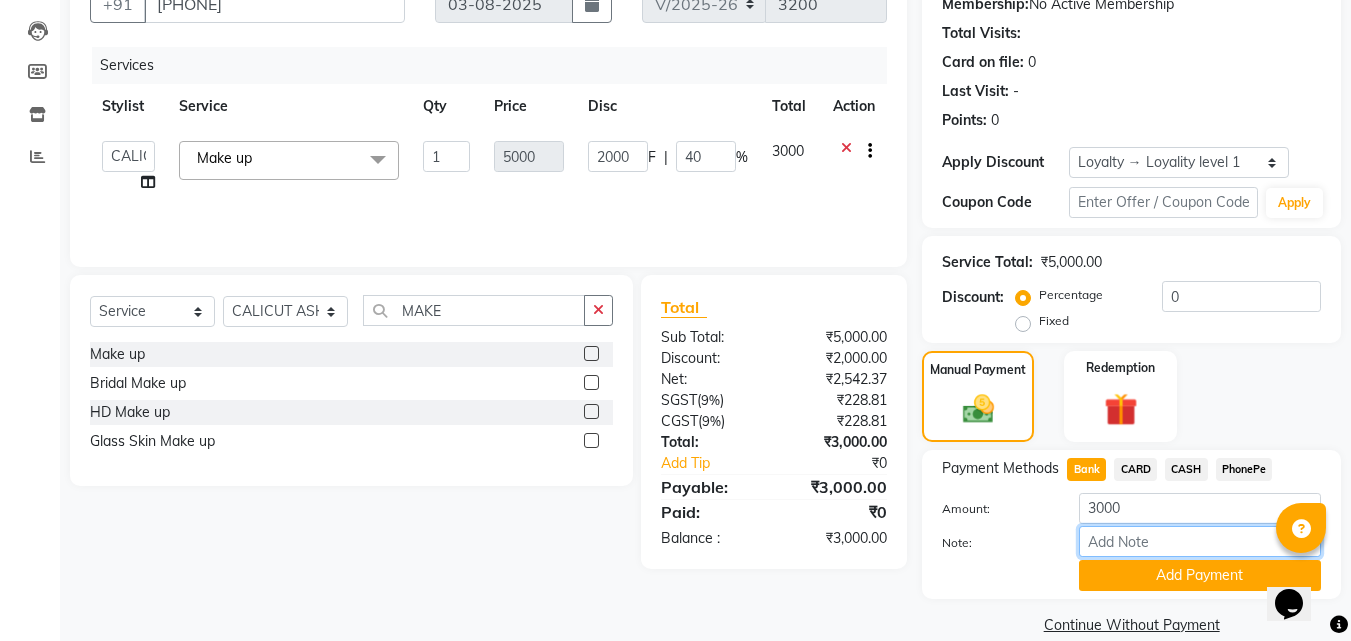 click on "Note:" at bounding box center (1200, 541) 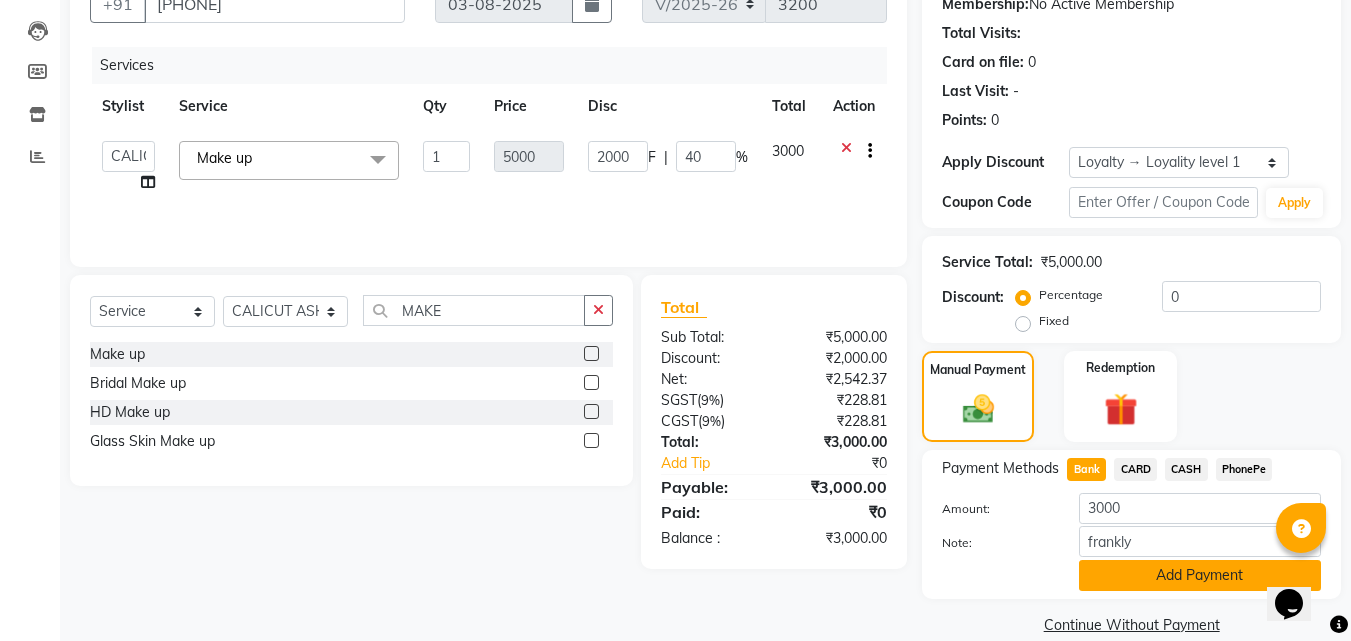 click on "Add Payment" 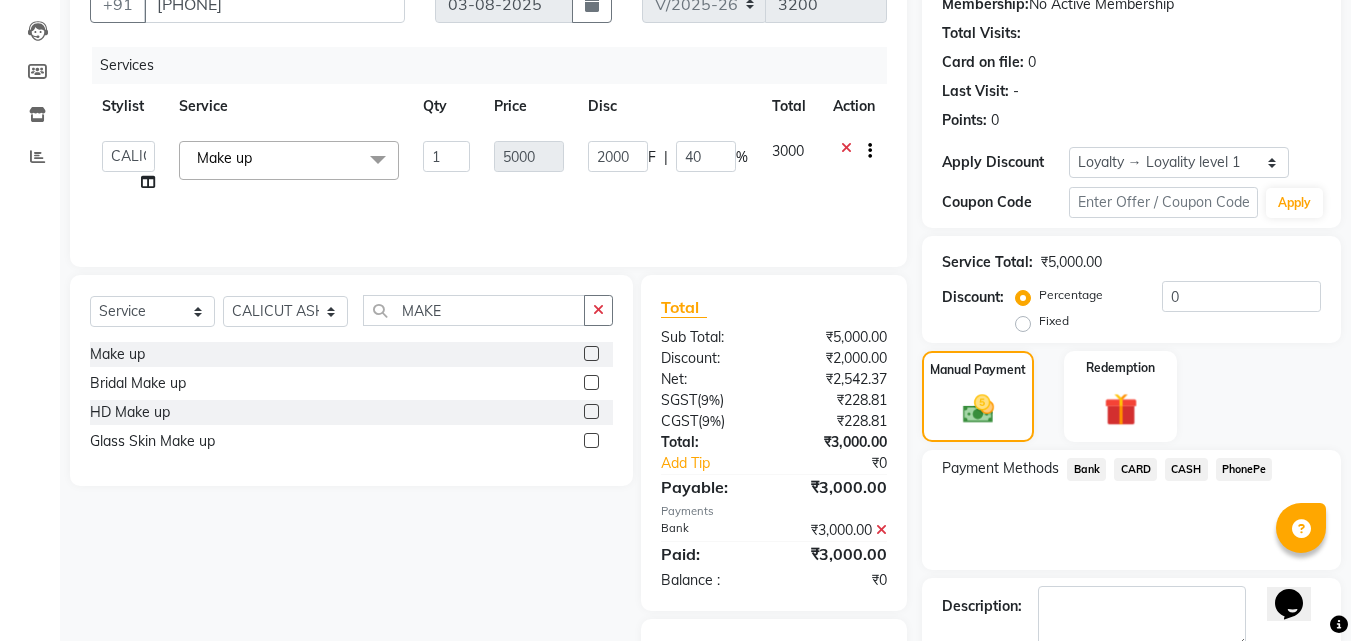 scroll, scrollTop: 301, scrollLeft: 0, axis: vertical 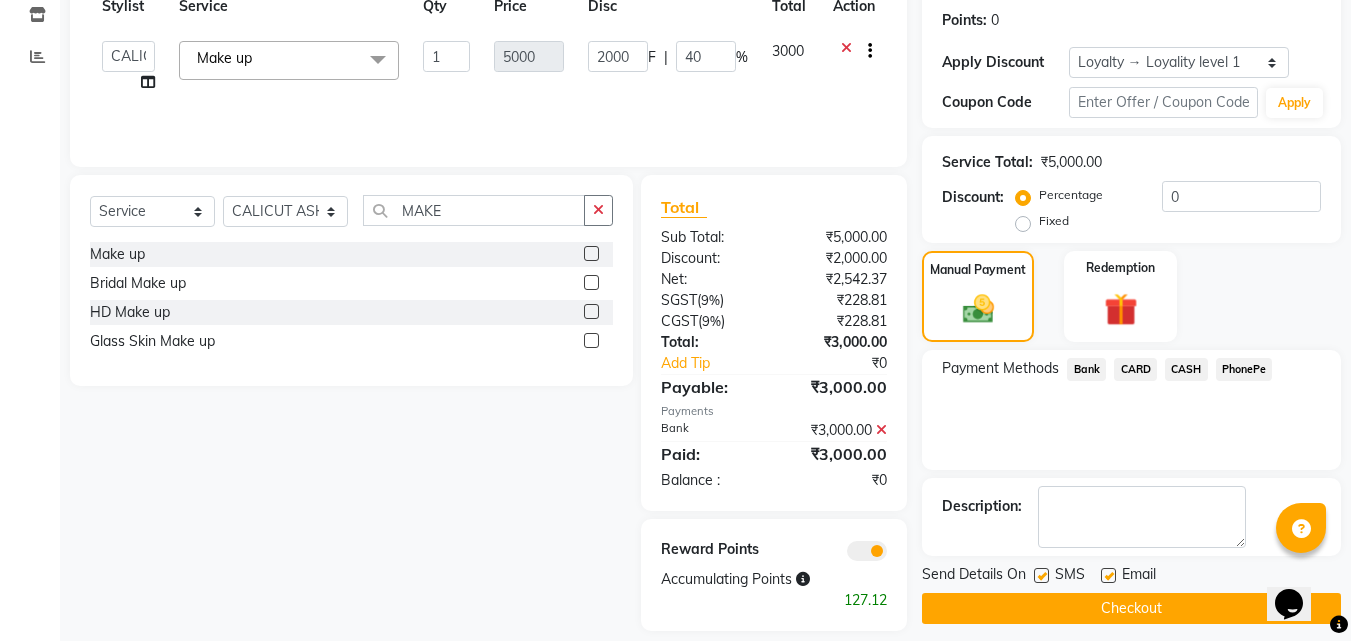 click on "Checkout" 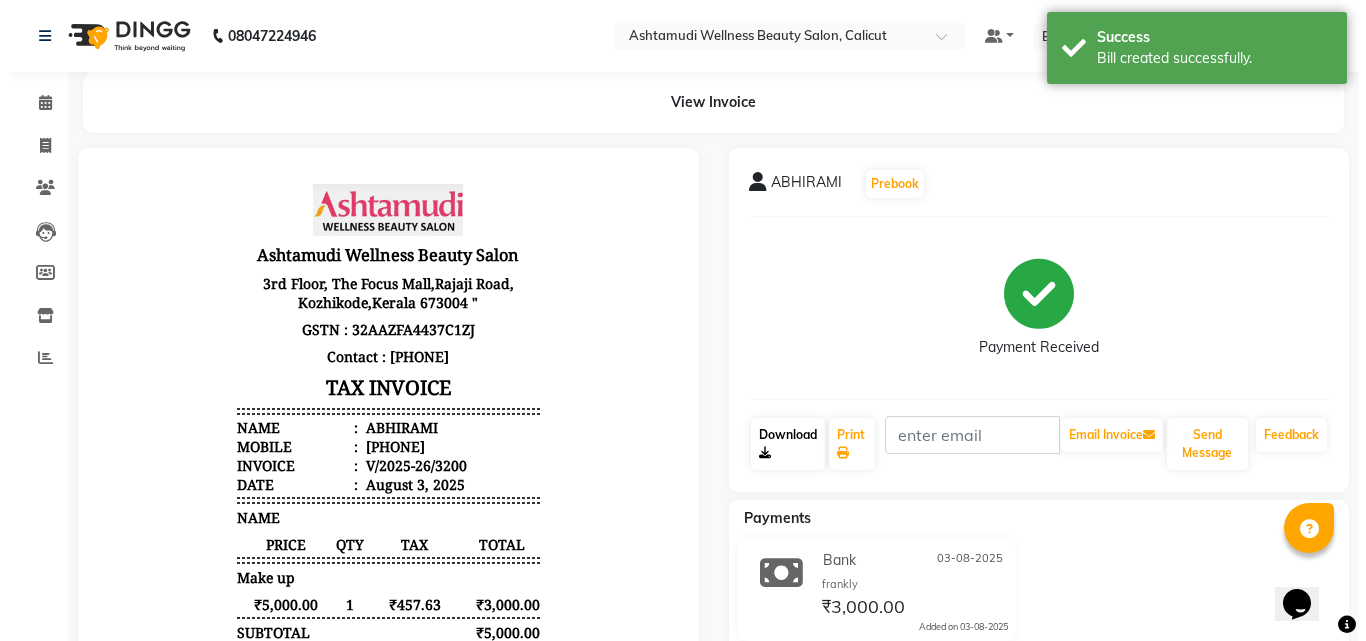 scroll, scrollTop: 0, scrollLeft: 0, axis: both 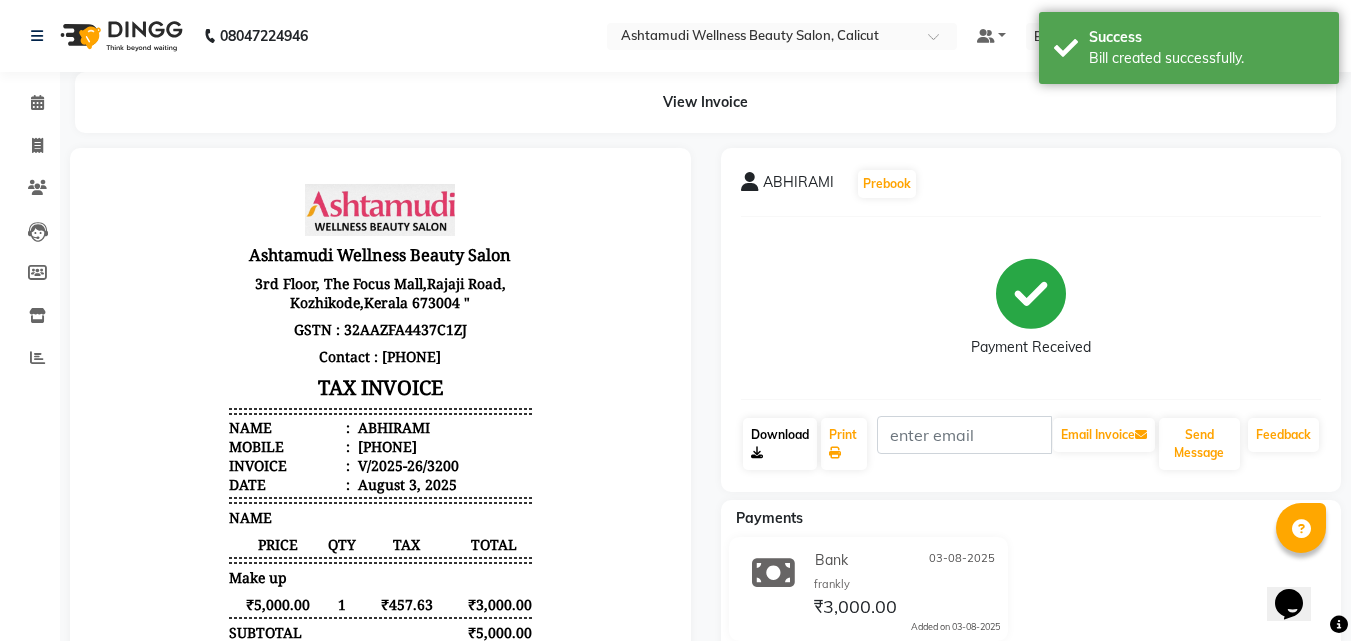 click on "Download" 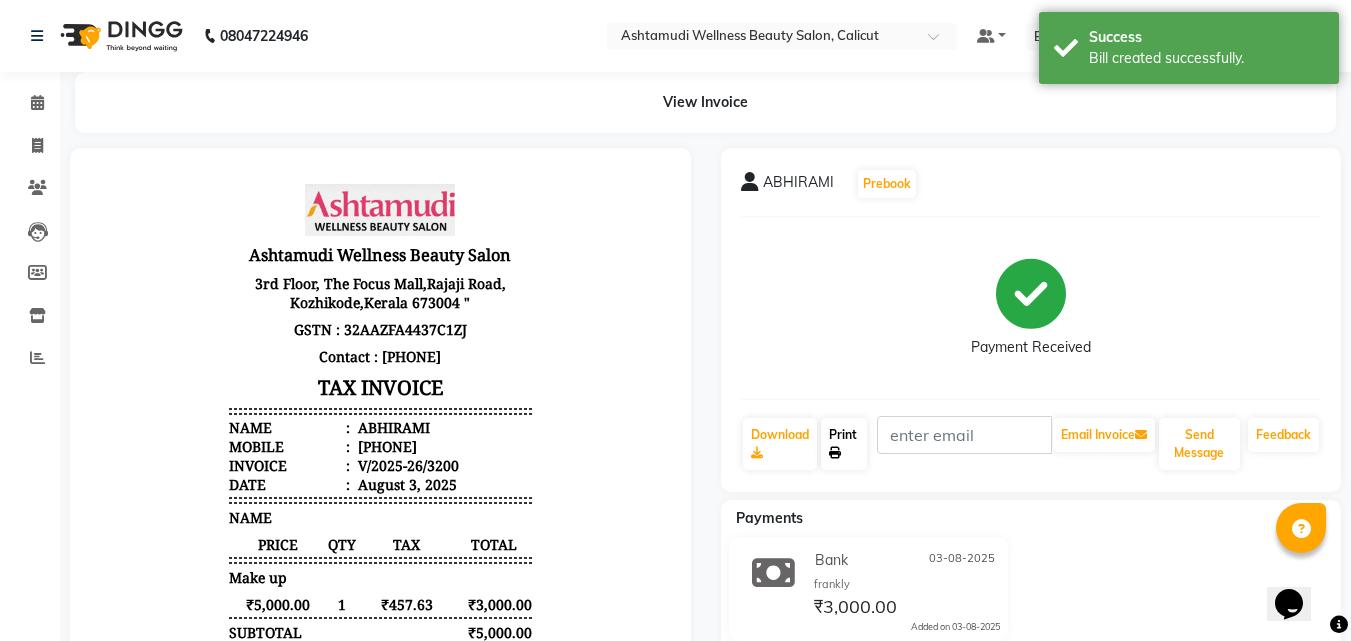 click on "Print" 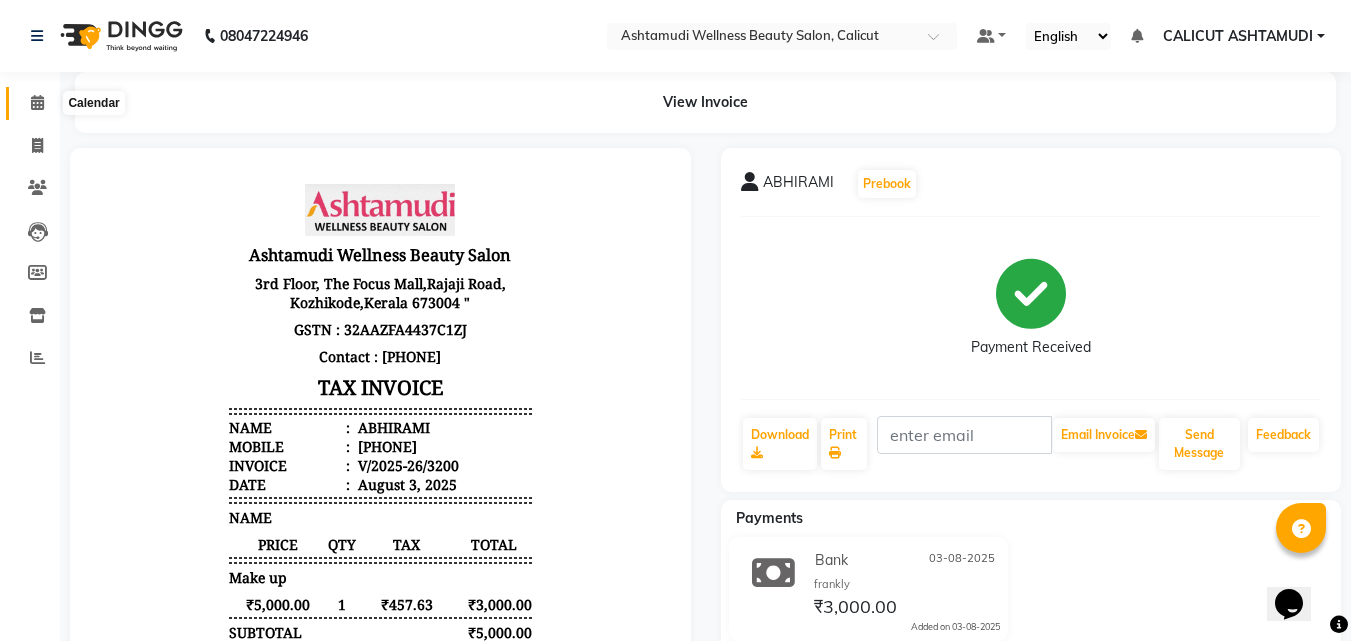 click 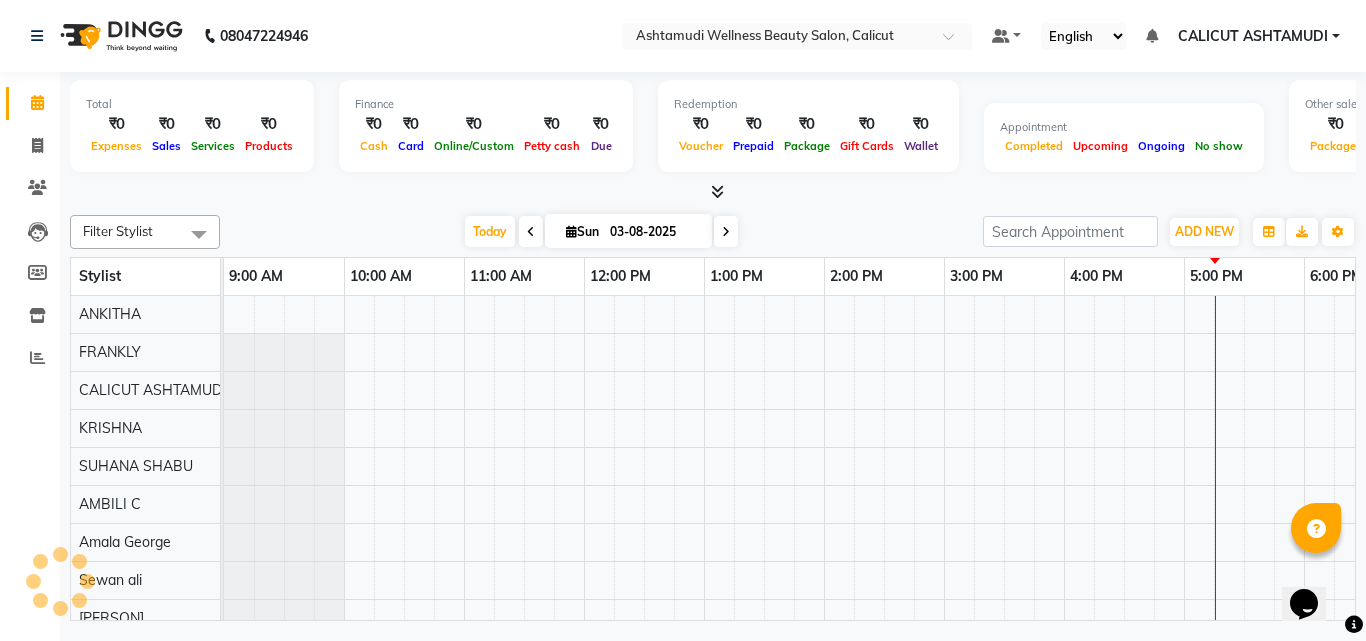 scroll, scrollTop: 0, scrollLeft: 0, axis: both 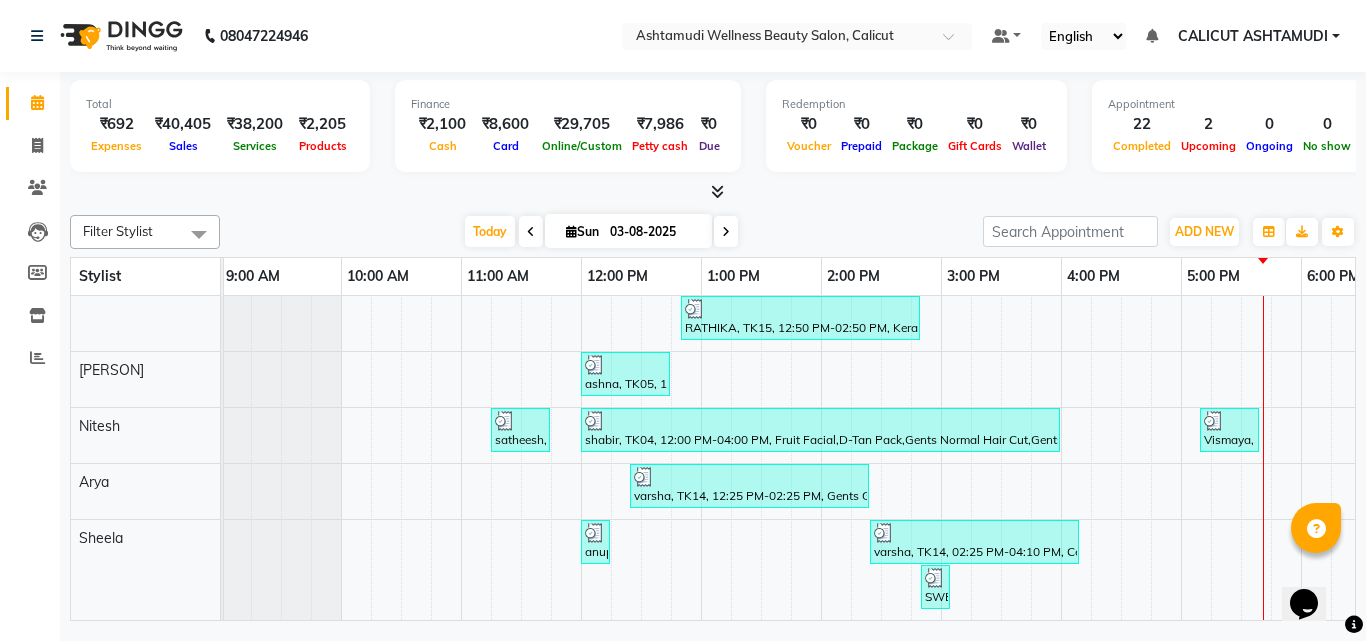 click on "Invoice" 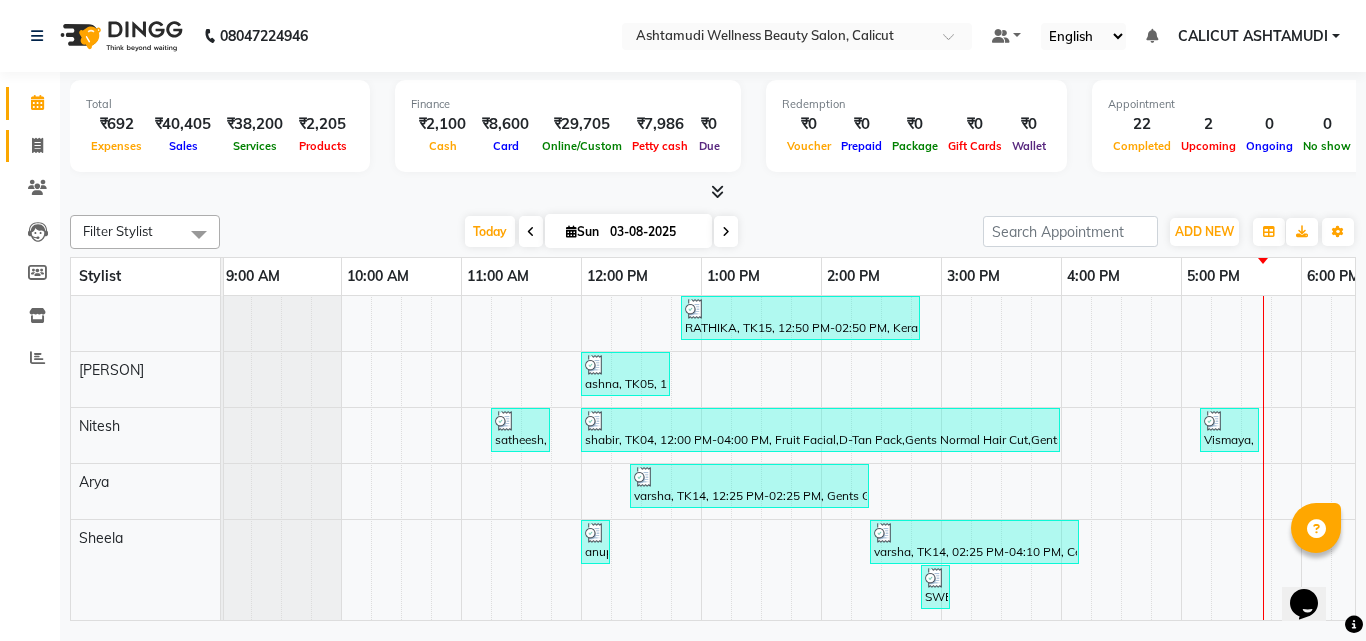 drag, startPoint x: 34, startPoint y: 127, endPoint x: 35, endPoint y: 140, distance: 13.038404 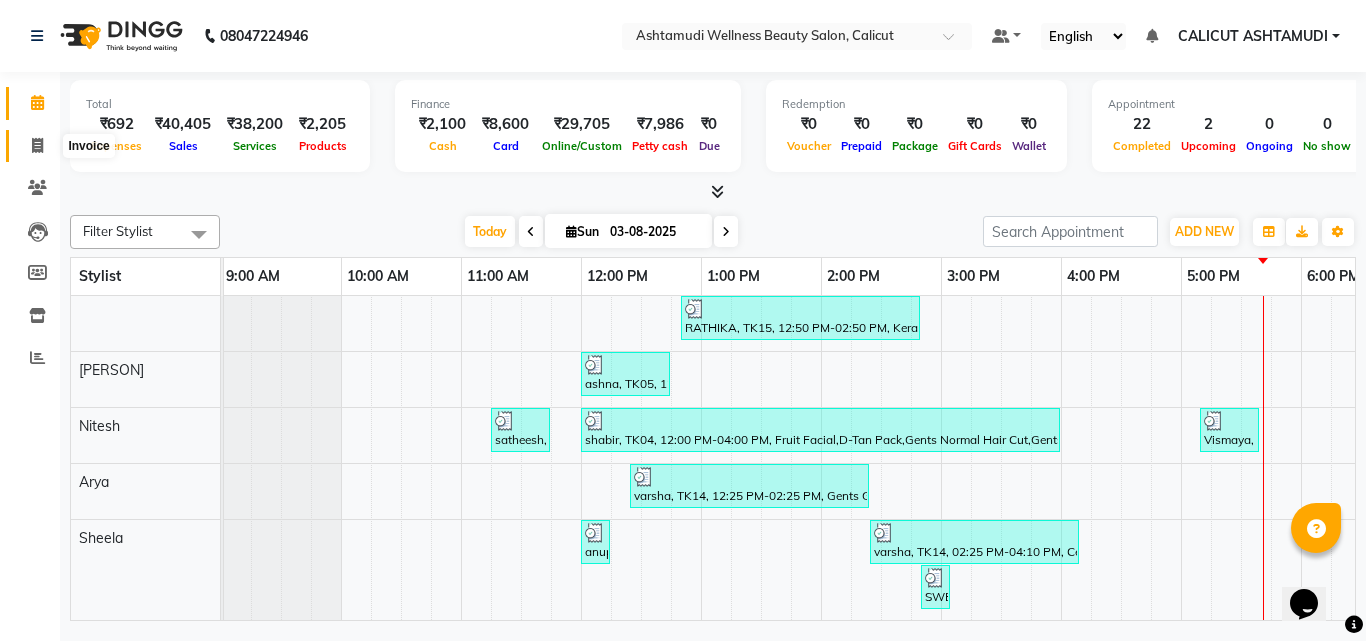 click 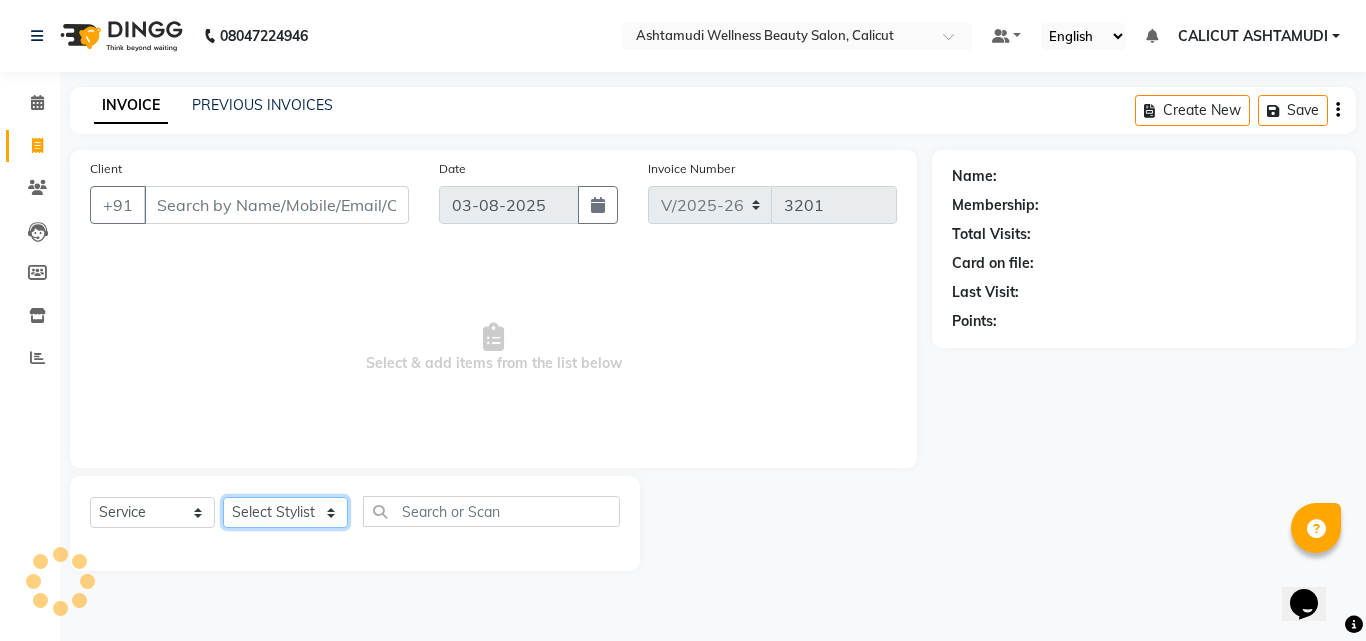 click on "Select Stylist" 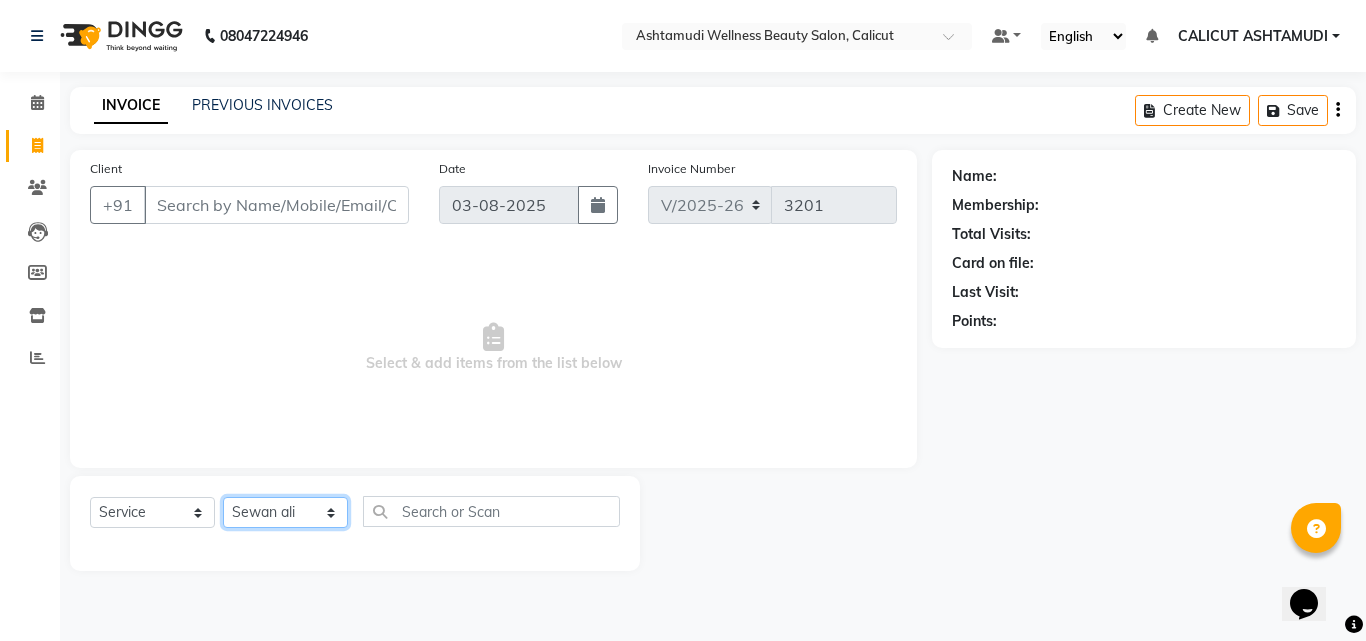 click on "Select Stylist Amala George AMBILI C ANJANA DAS ANKITHA Arya CALICUT ASHTAMUDI FRANKLY	 GRACY KRISHNA Nitesh Punam Gurung Sewan ali Sheela SUHANA  SHABU Titto" 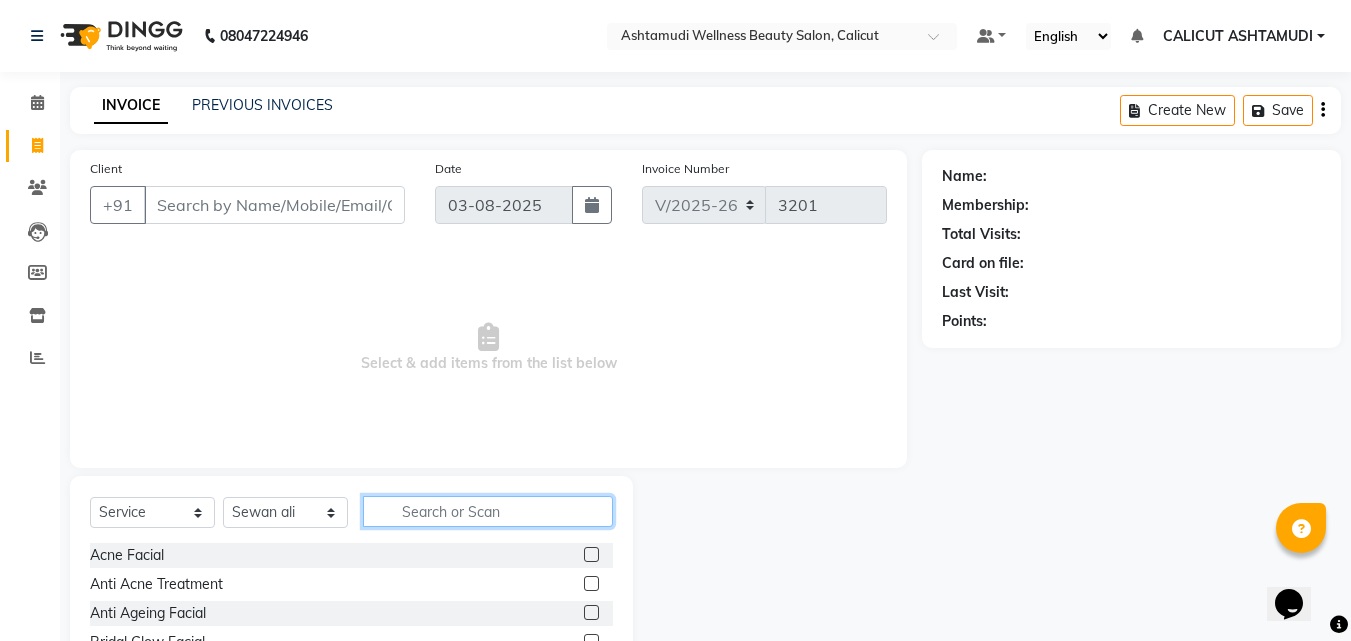 click 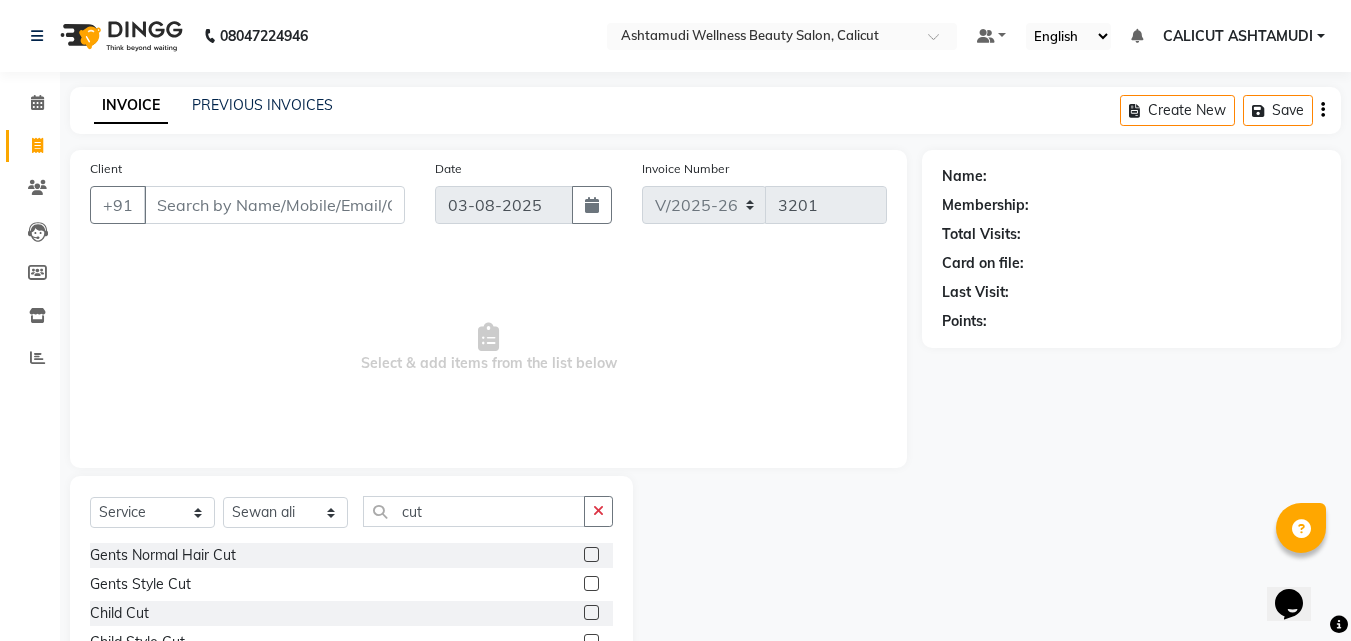 click 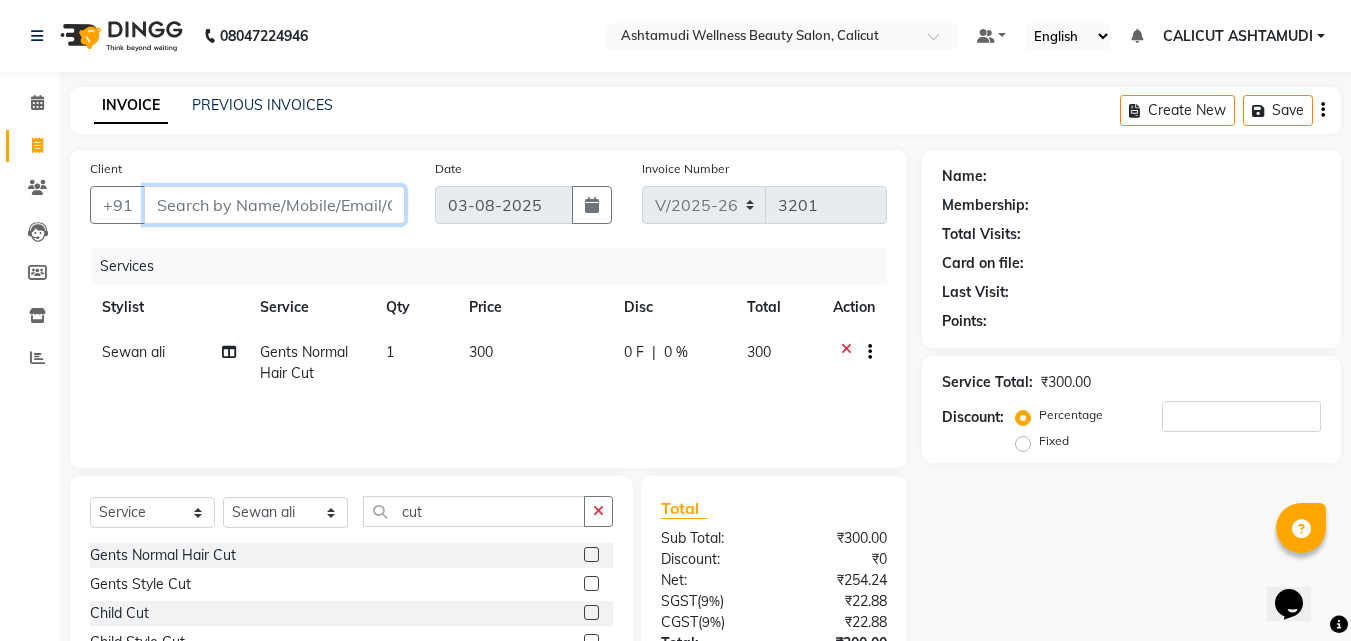 click on "Client" at bounding box center [274, 205] 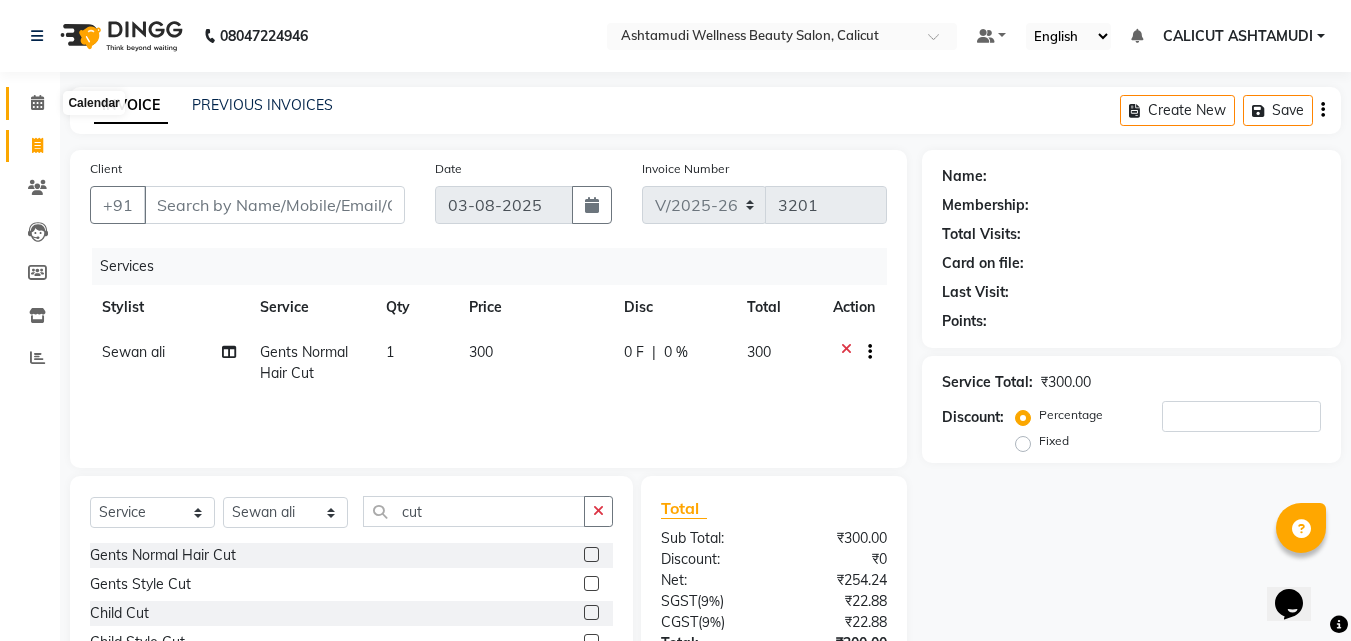 click 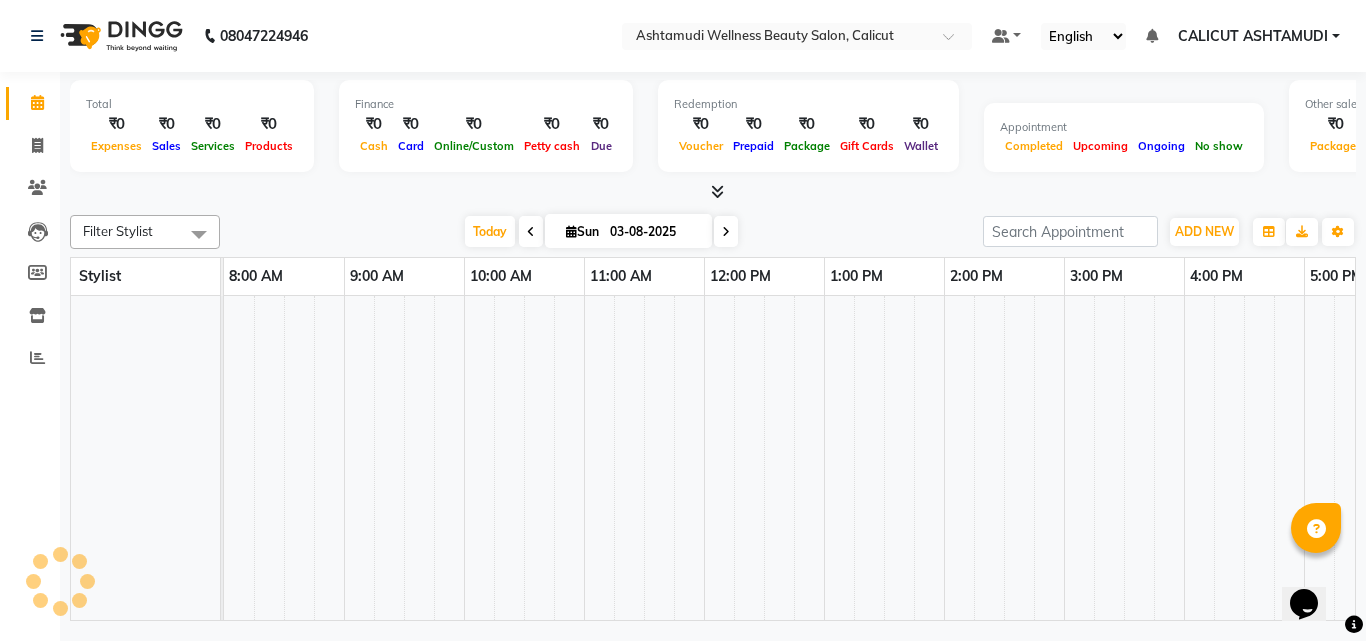 scroll, scrollTop: 0, scrollLeft: 669, axis: horizontal 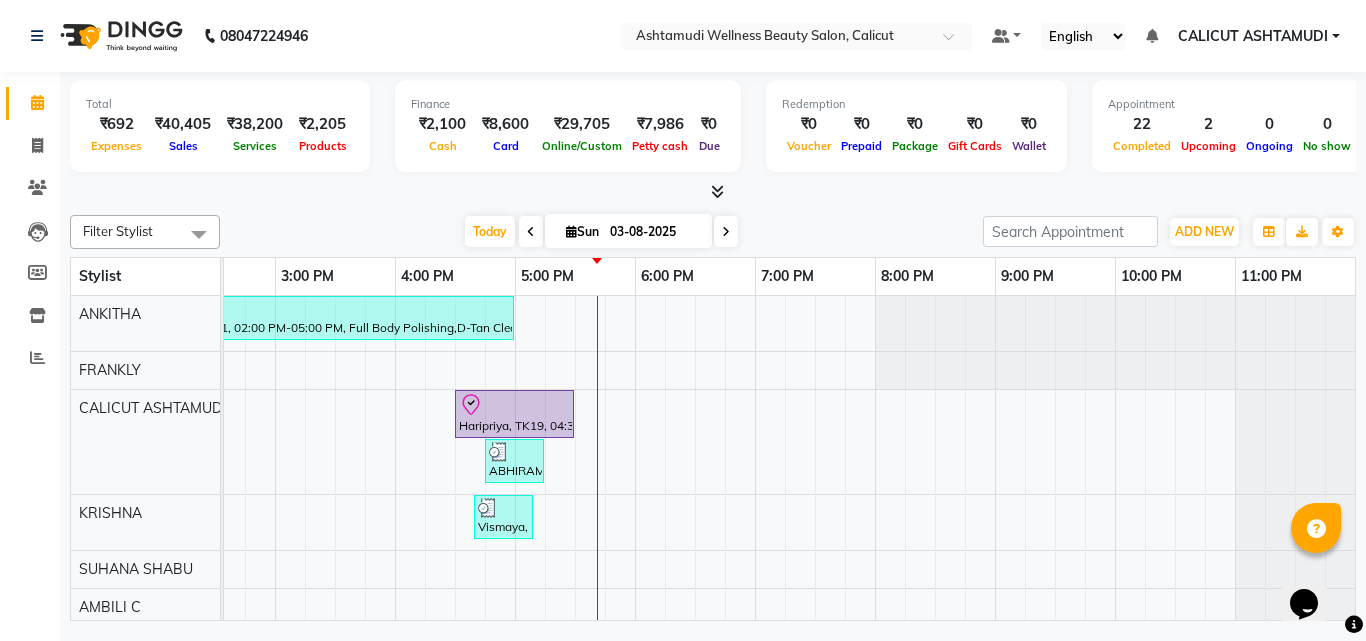click at bounding box center [531, 232] 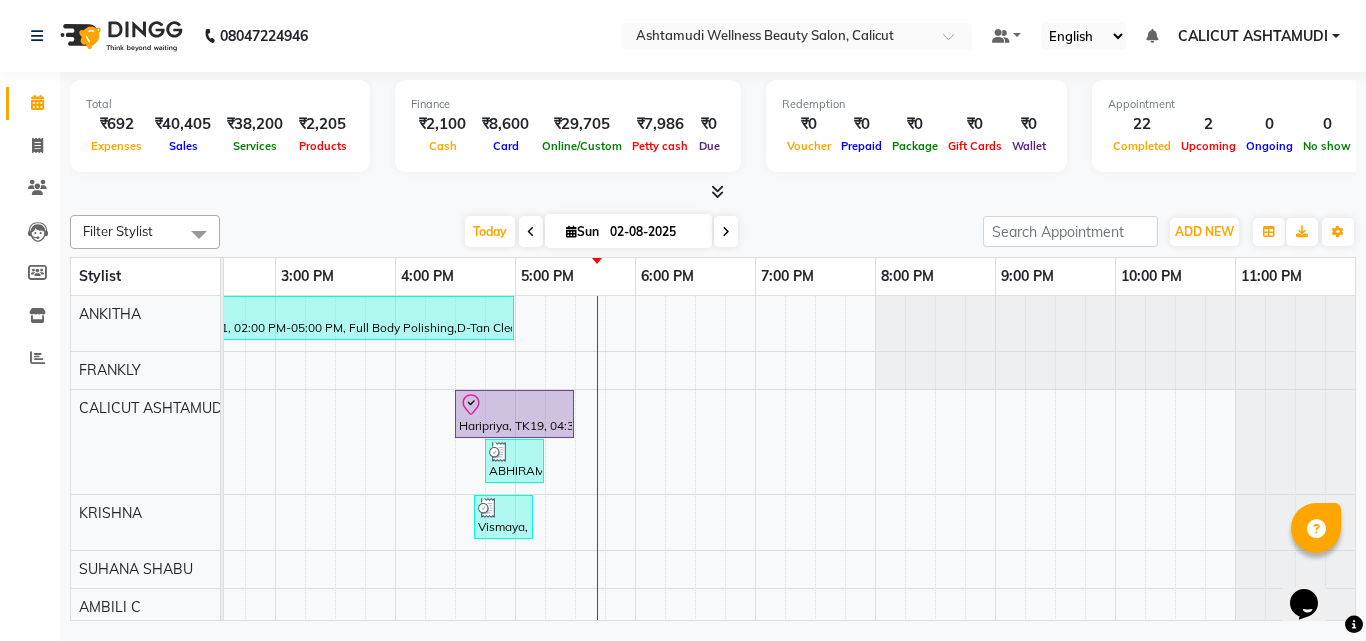 scroll, scrollTop: 0, scrollLeft: 0, axis: both 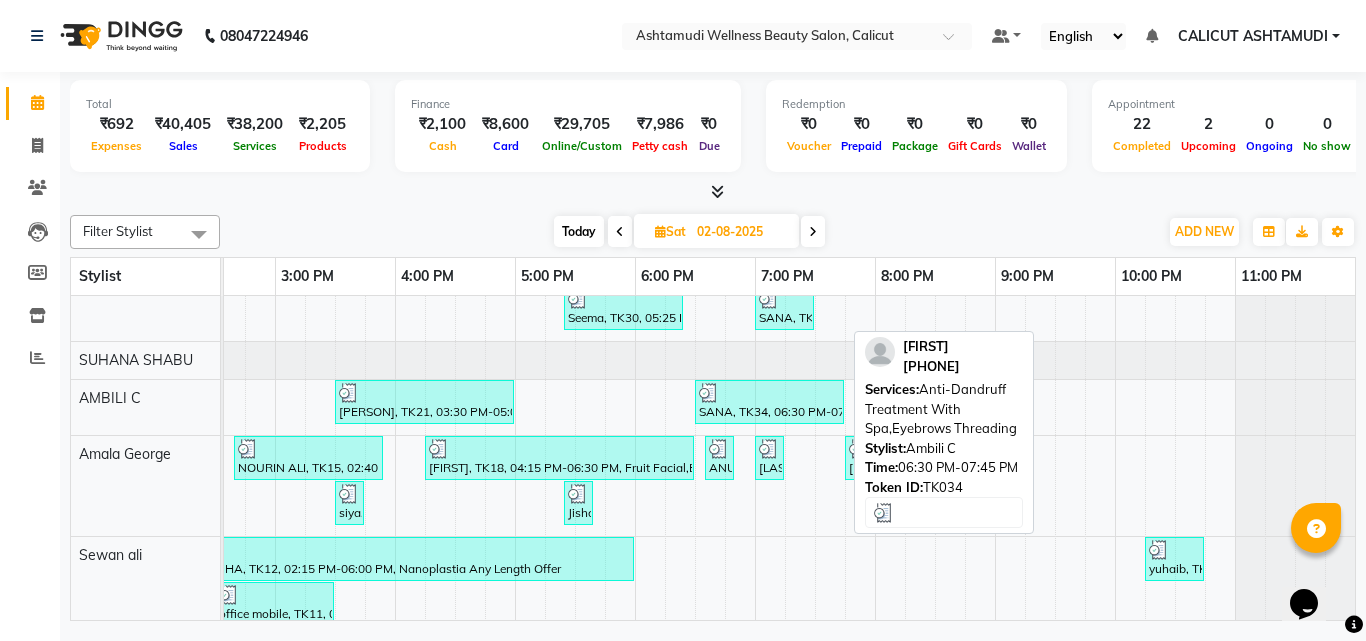 click at bounding box center (769, 393) 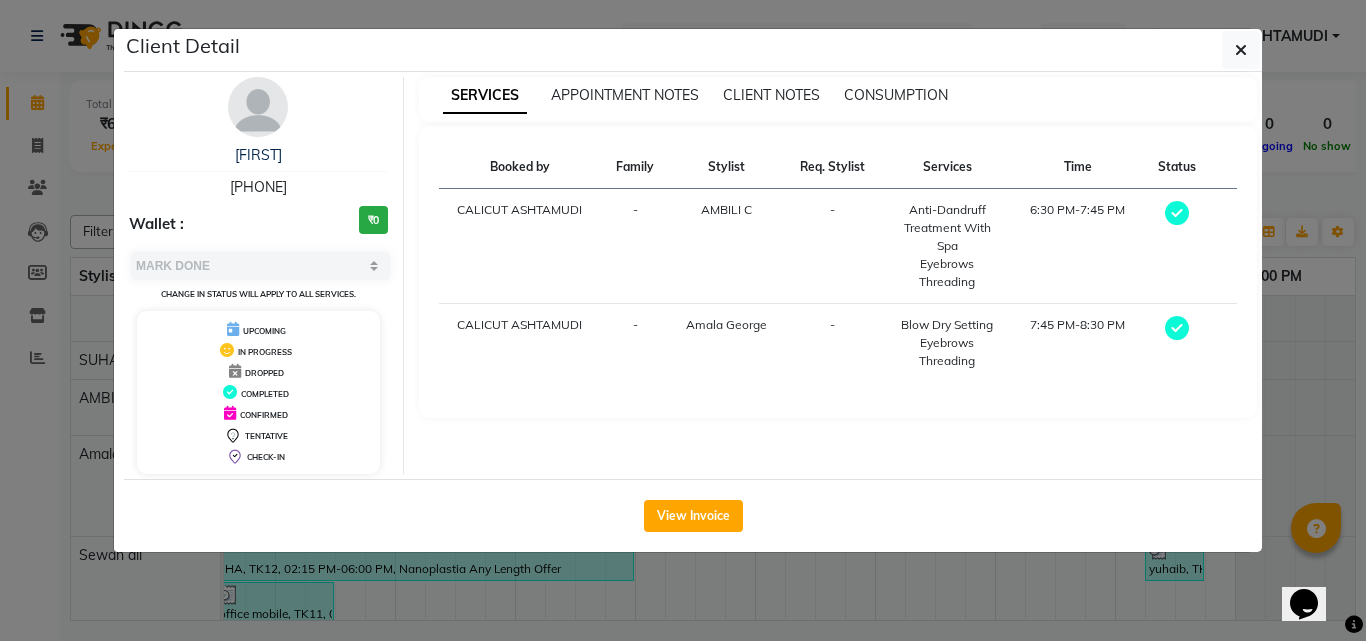 click on "Client Detail  SANA    8714121178 Wallet : ₹0 Select MARK DONE UPCOMING Change in status will apply to all services. UPCOMING IN PROGRESS DROPPED COMPLETED CONFIRMED TENTATIVE CHECK-IN SERVICES APPOINTMENT NOTES CLIENT NOTES CONSUMPTION Booked by Family Stylist Req. Stylist Services Time Status  CALICUT ASHTAMUDI  - AMBILI C -  Anti-Dandruff Treatment With Spa   Eyebrows Threading   6:30 PM-7:45 PM   CALICUT ASHTAMUDI  - Amala George -  Blow Dry Setting   Eyebrows Threading   7:45 PM-8:30 PM   View Invoice" 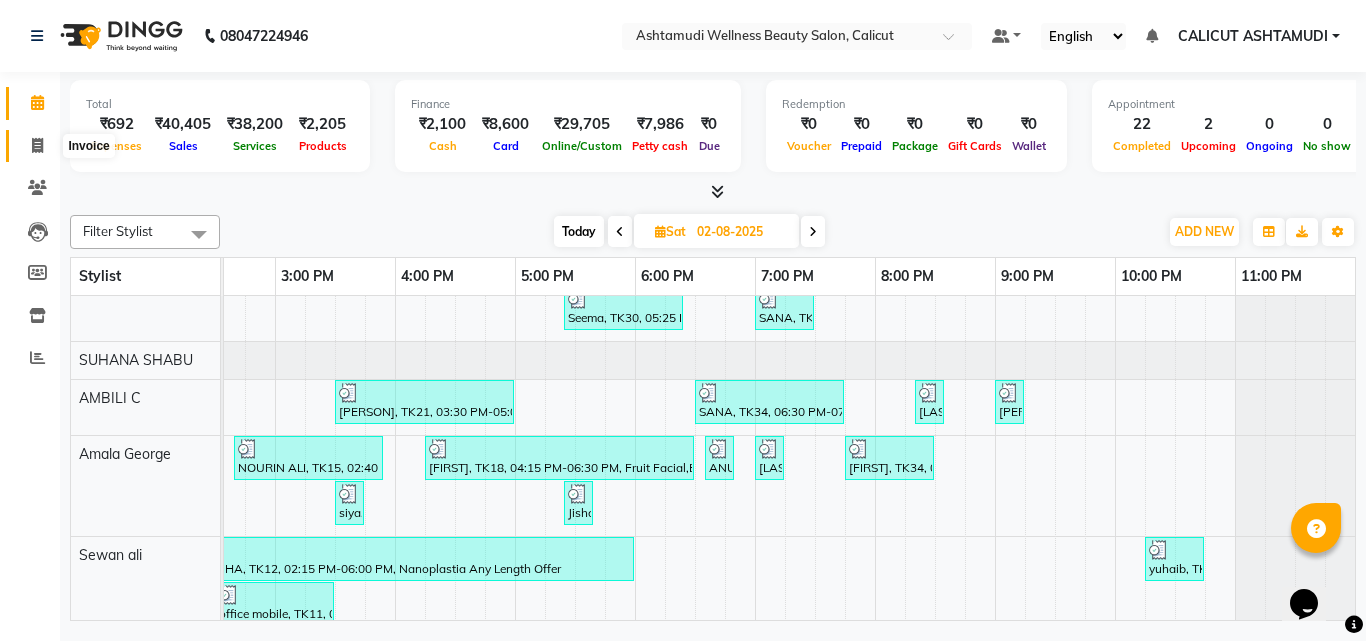 click 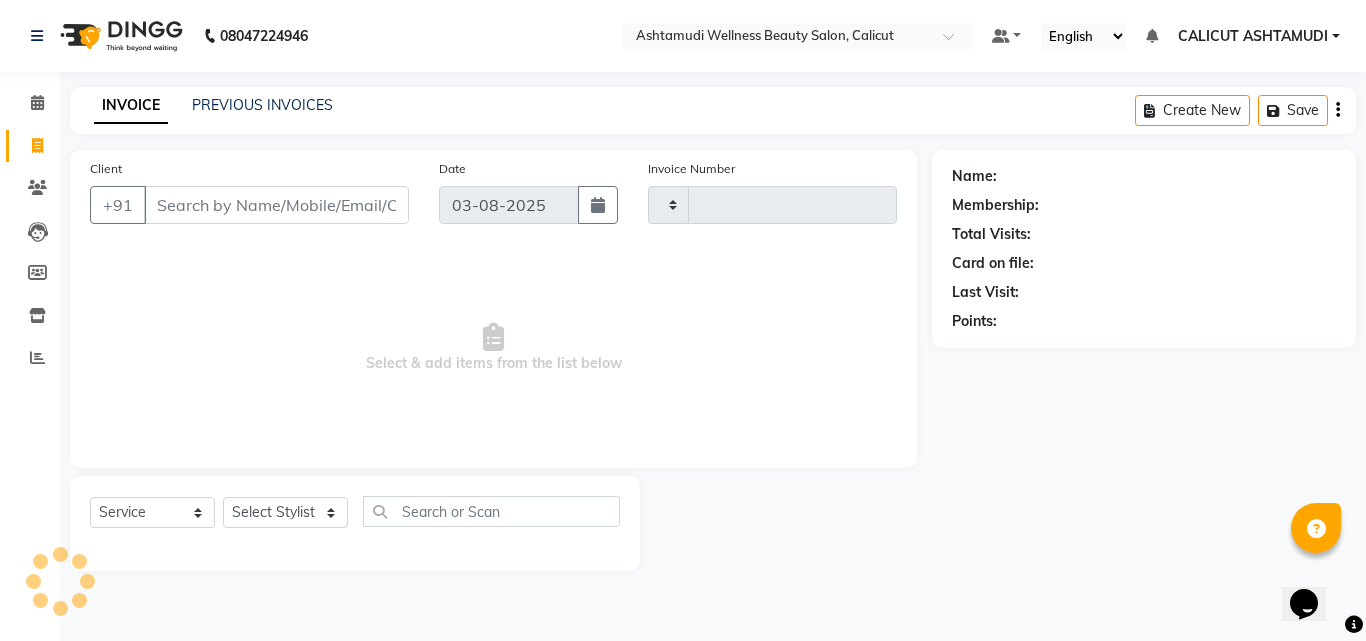 click 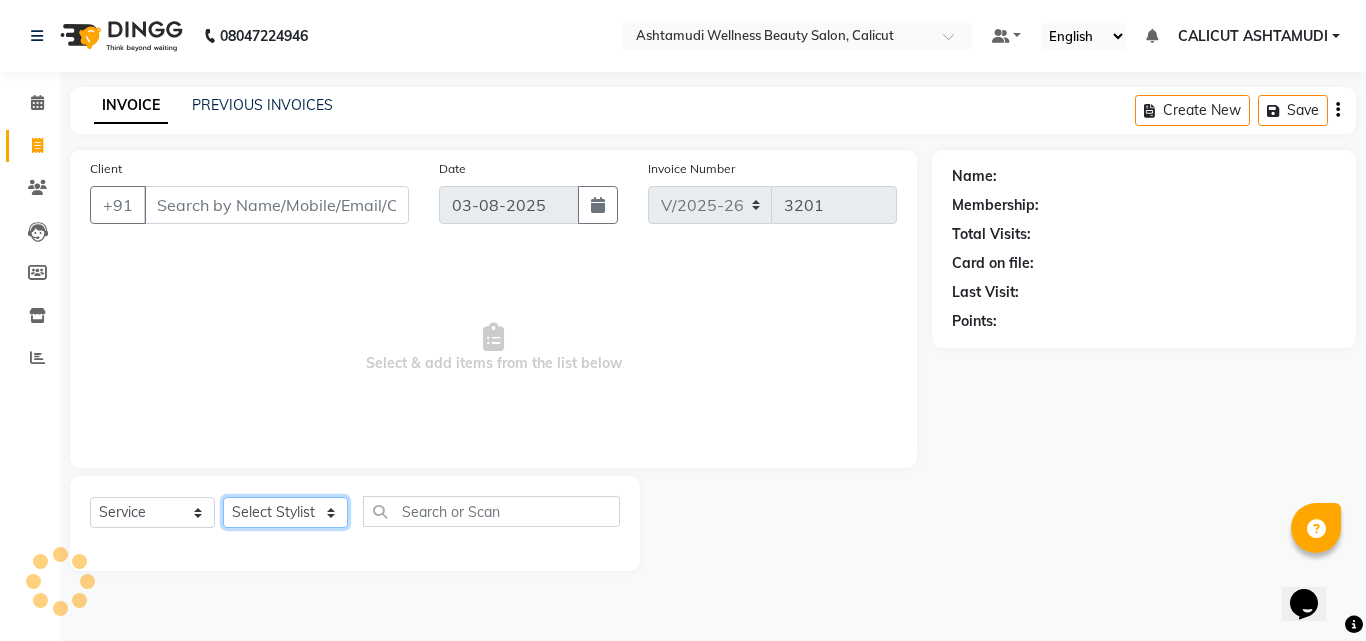 click on "Select Stylist" 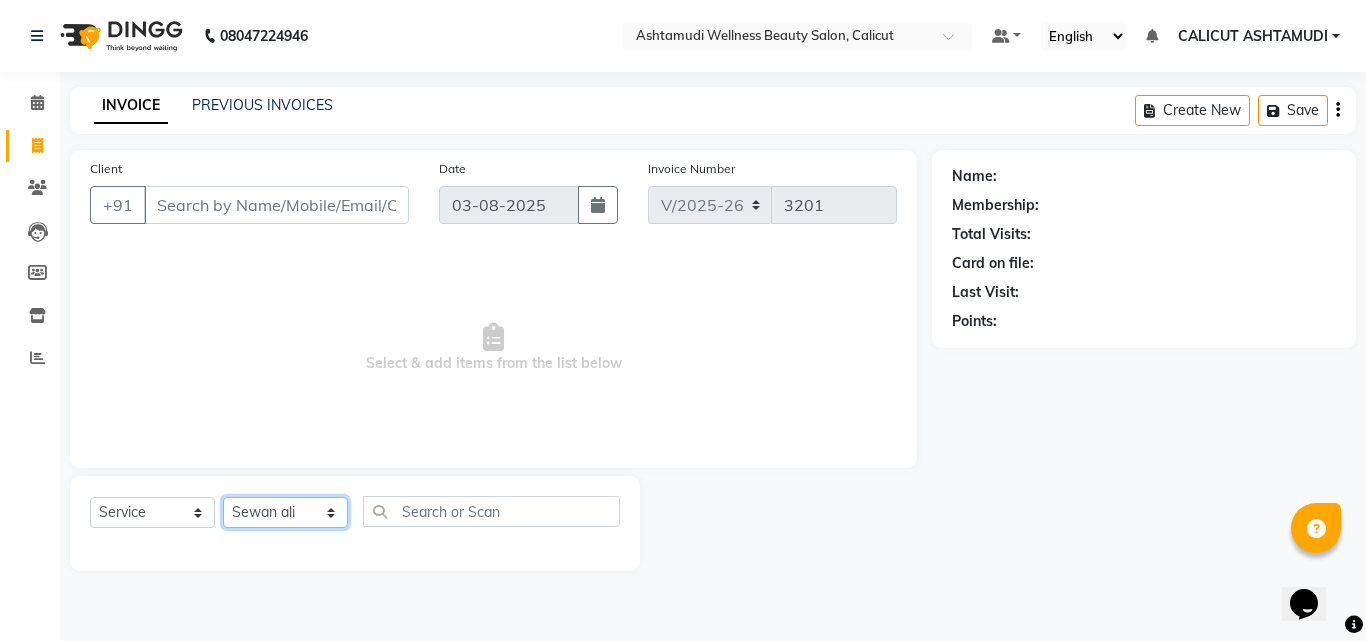 click on "Select Stylist Amala George AMBILI C ANJANA DAS ANKITHA Arya CALICUT ASHTAMUDI FRANKLY	 GRACY KRISHNA Nitesh Punam Gurung Sewan ali Sheela SUHANA  SHABU Titto" 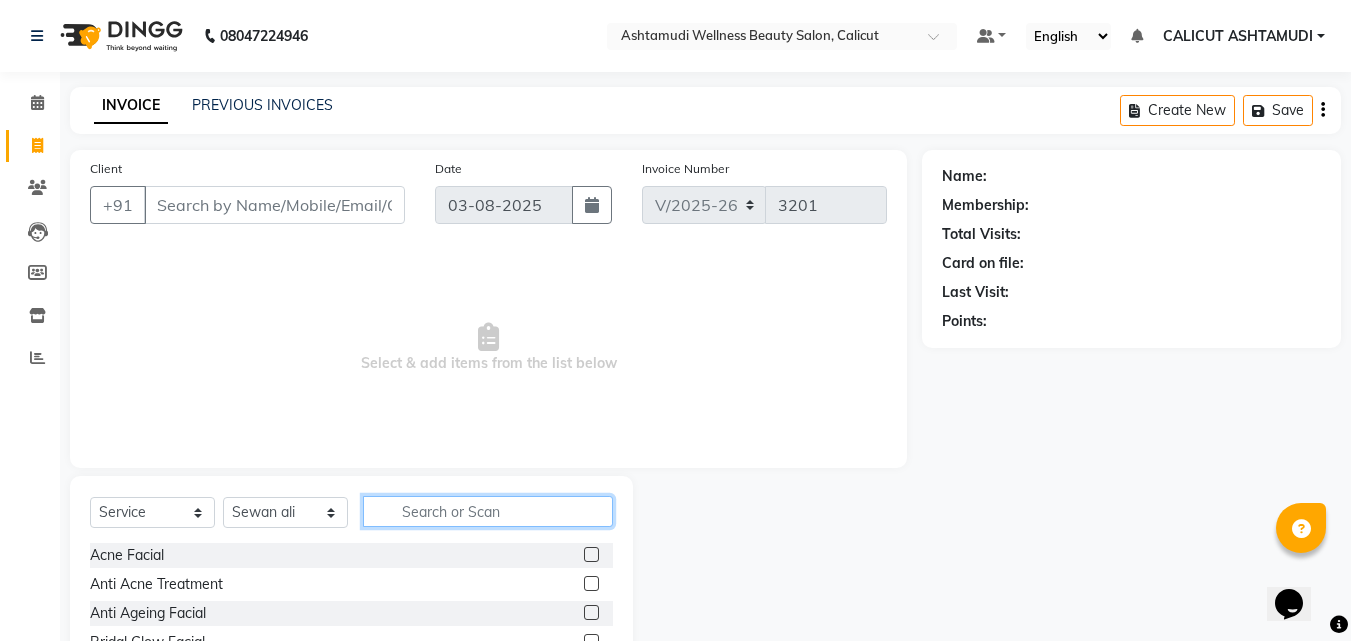 click 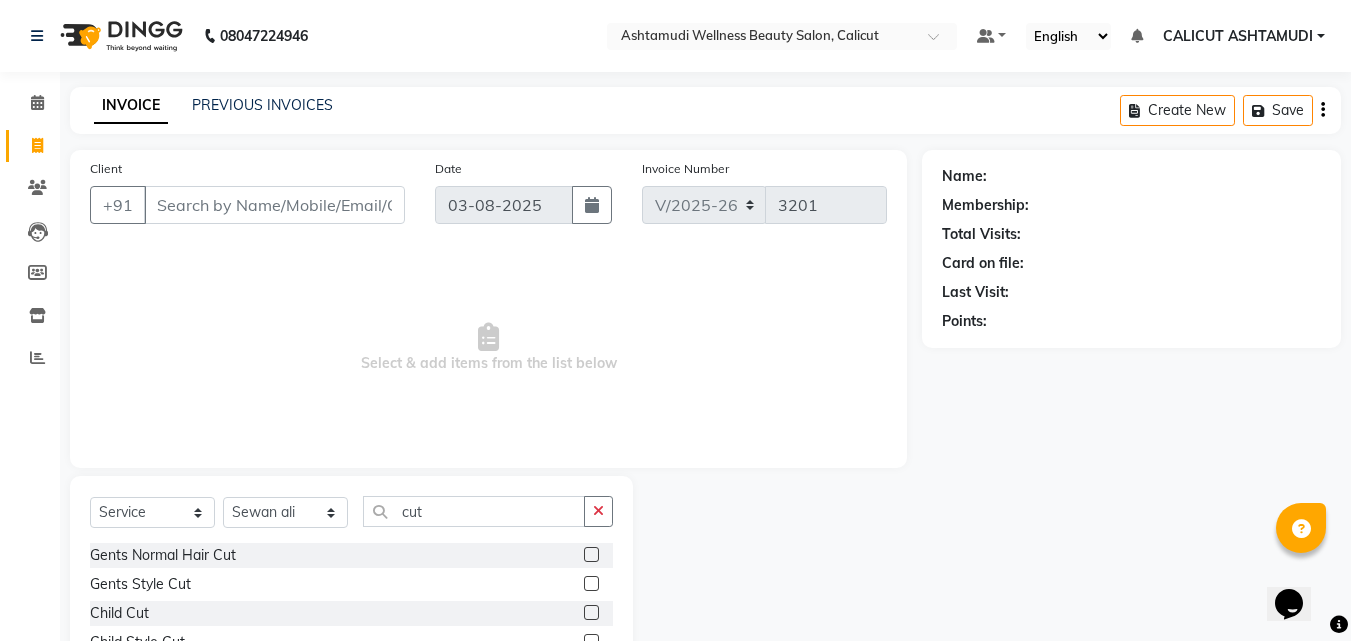 click 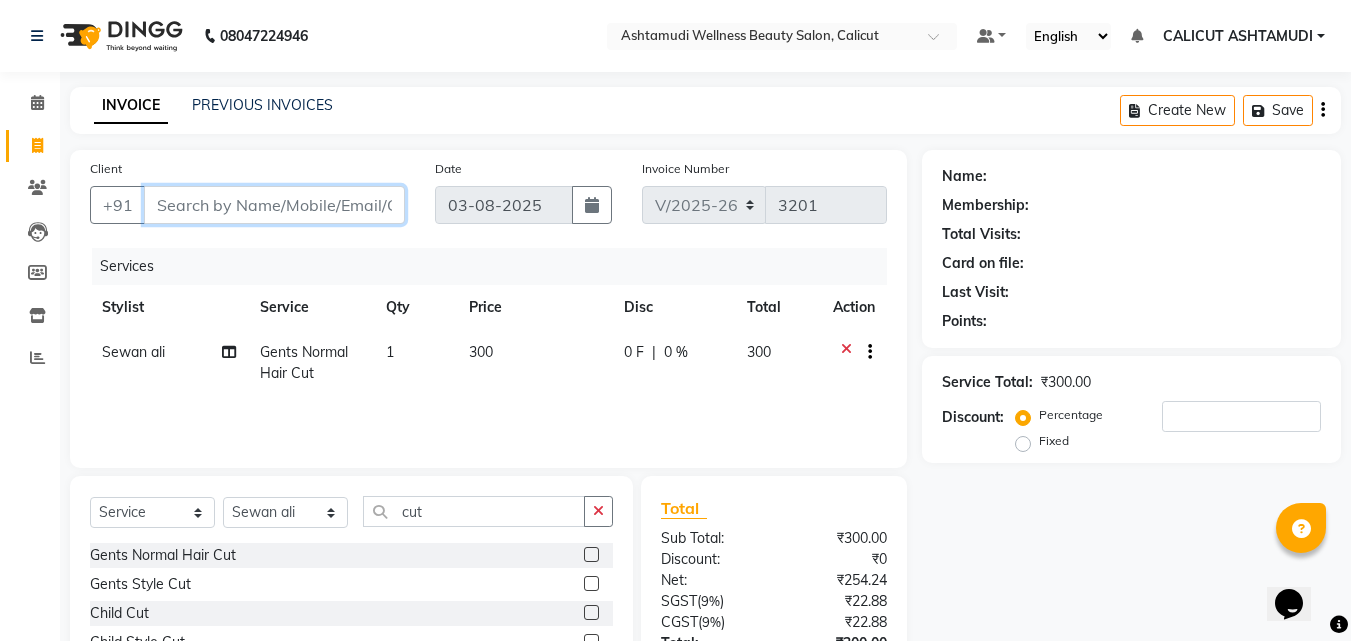 click on "Client" at bounding box center (274, 205) 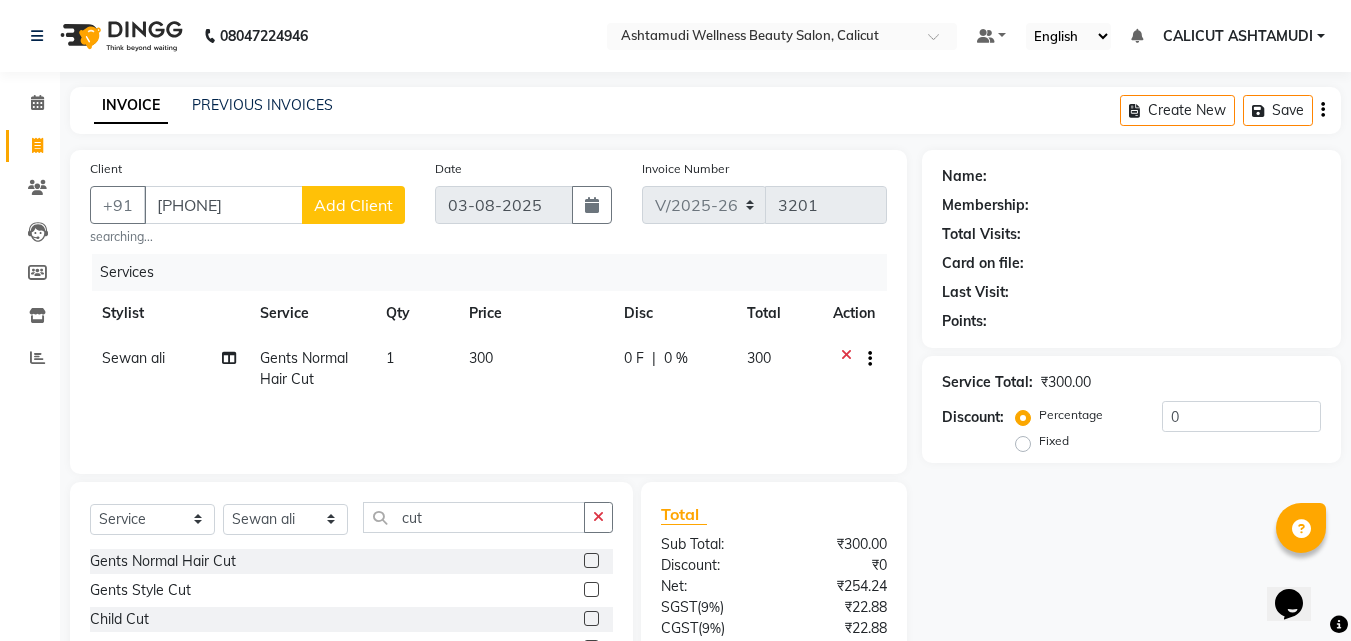 click on "Add Client" 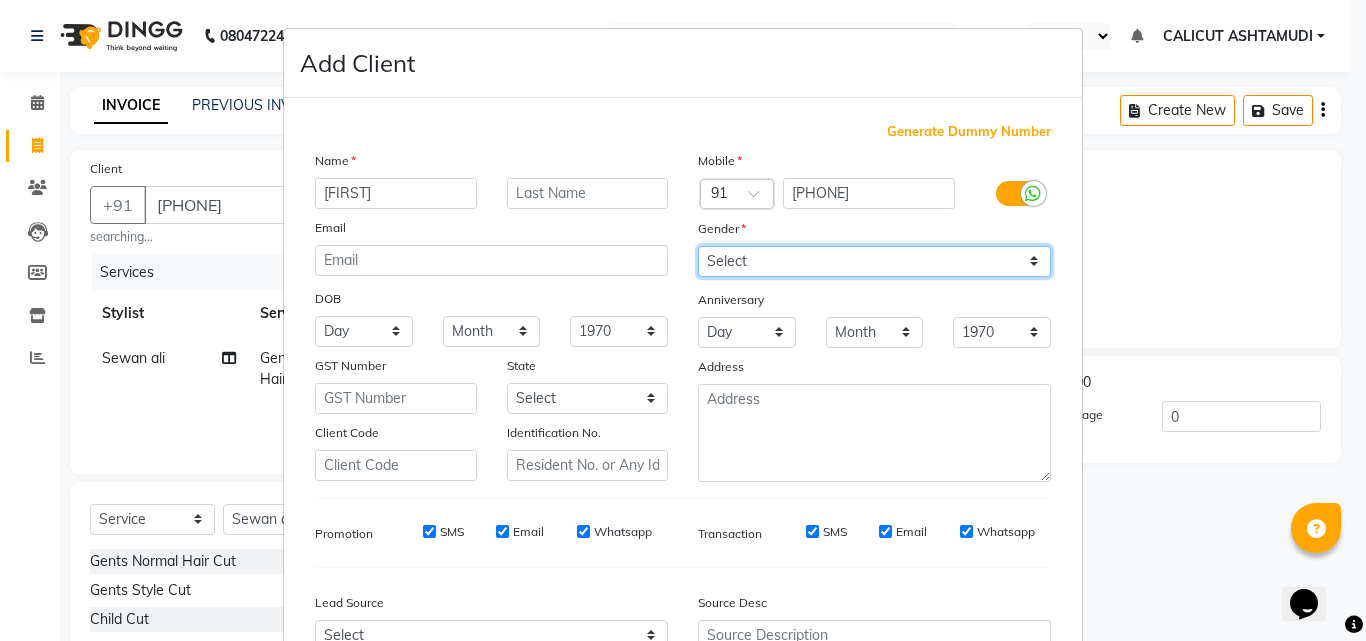 drag, startPoint x: 762, startPoint y: 259, endPoint x: 763, endPoint y: 272, distance: 13.038404 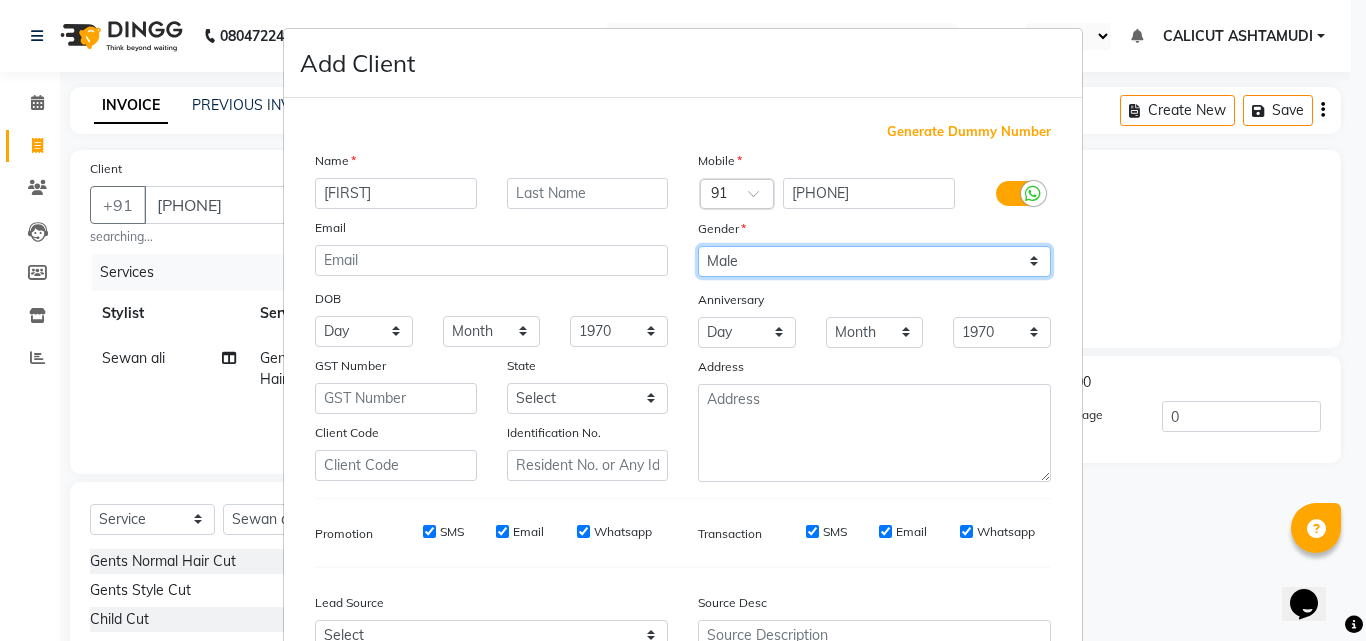 click on "Select Male Female Other Prefer Not To Say" at bounding box center [874, 261] 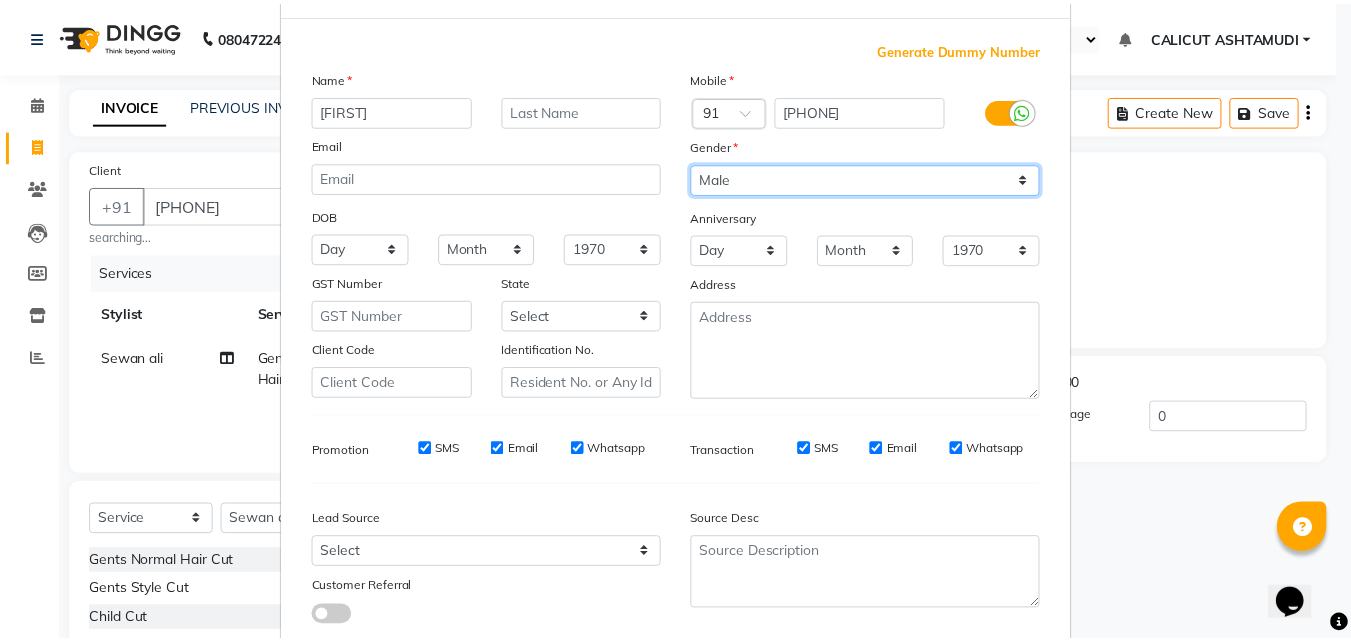 scroll, scrollTop: 208, scrollLeft: 0, axis: vertical 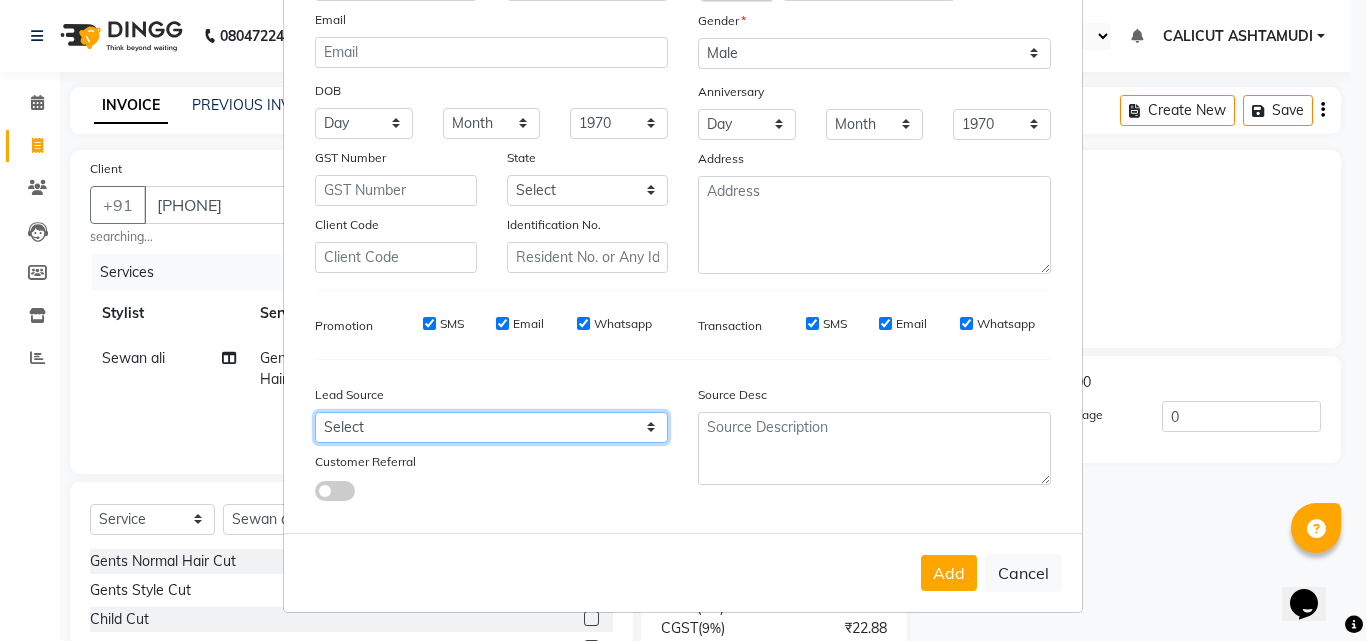 click on "Select Walk-in Referral Internet Friend Word of Mouth Advertisement Facebook JustDial Google Other Instagram  YouTube  WhatsApp" at bounding box center [491, 427] 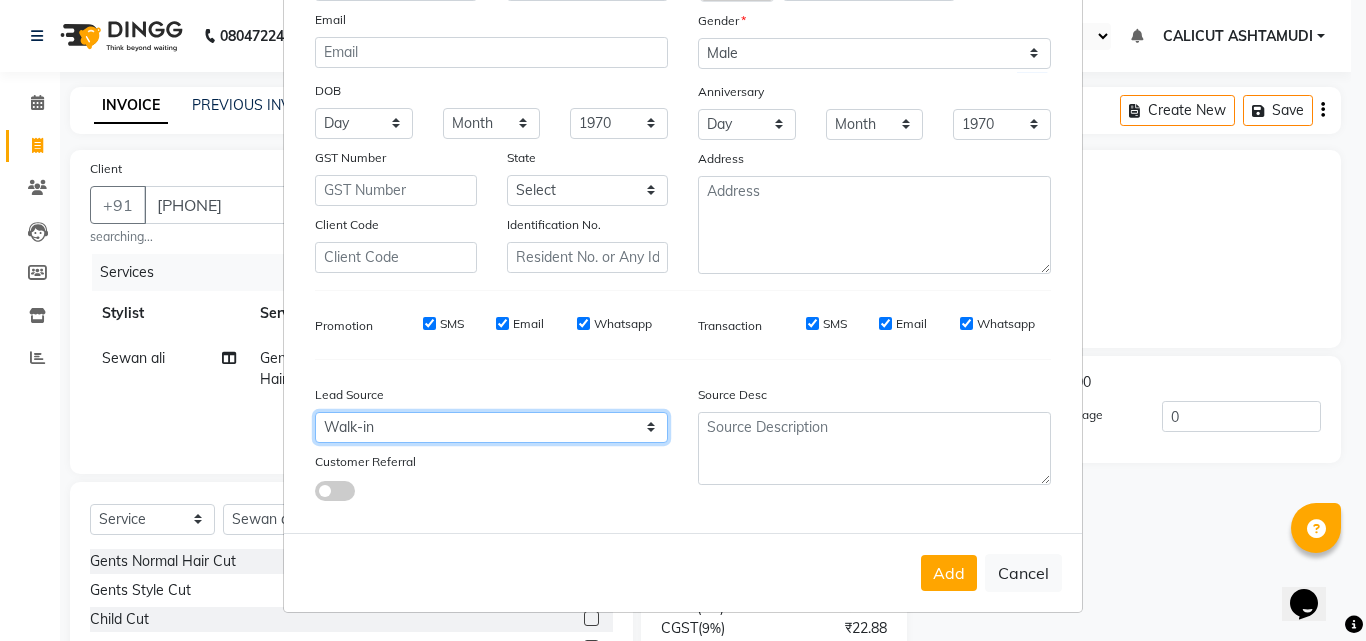 click on "Select Walk-in Referral Internet Friend Word of Mouth Advertisement Facebook JustDial Google Other Instagram  YouTube  WhatsApp" at bounding box center [491, 427] 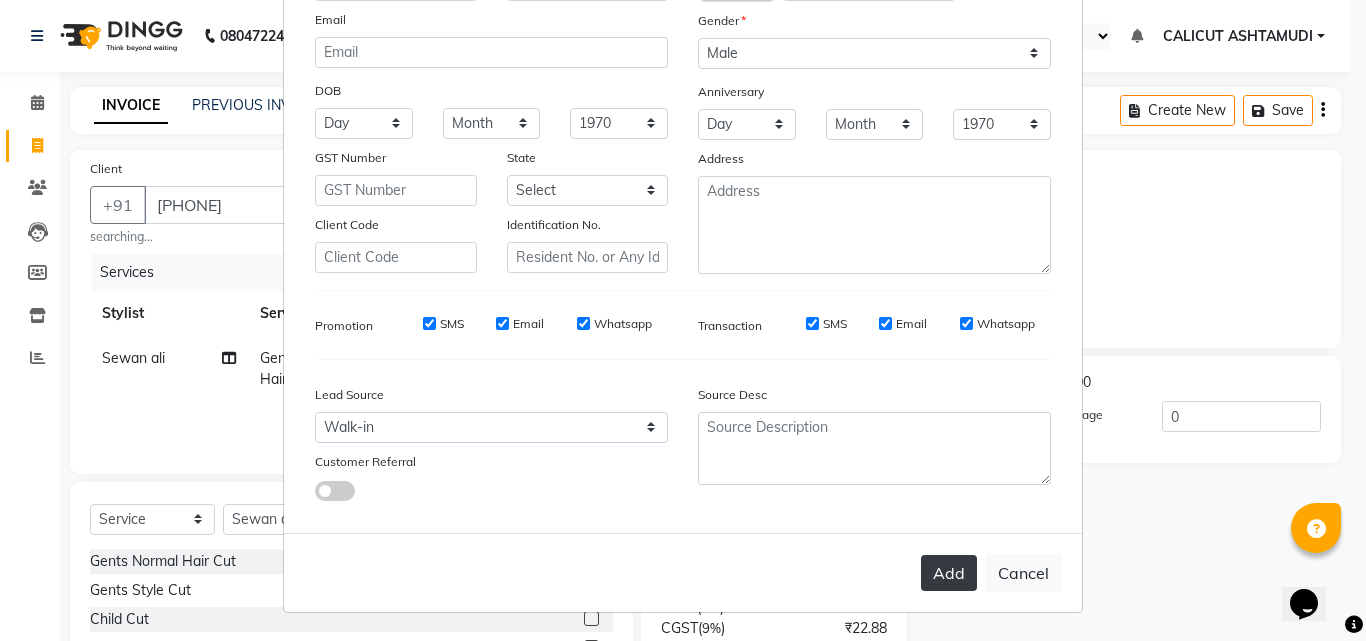 click on "Add" at bounding box center [949, 573] 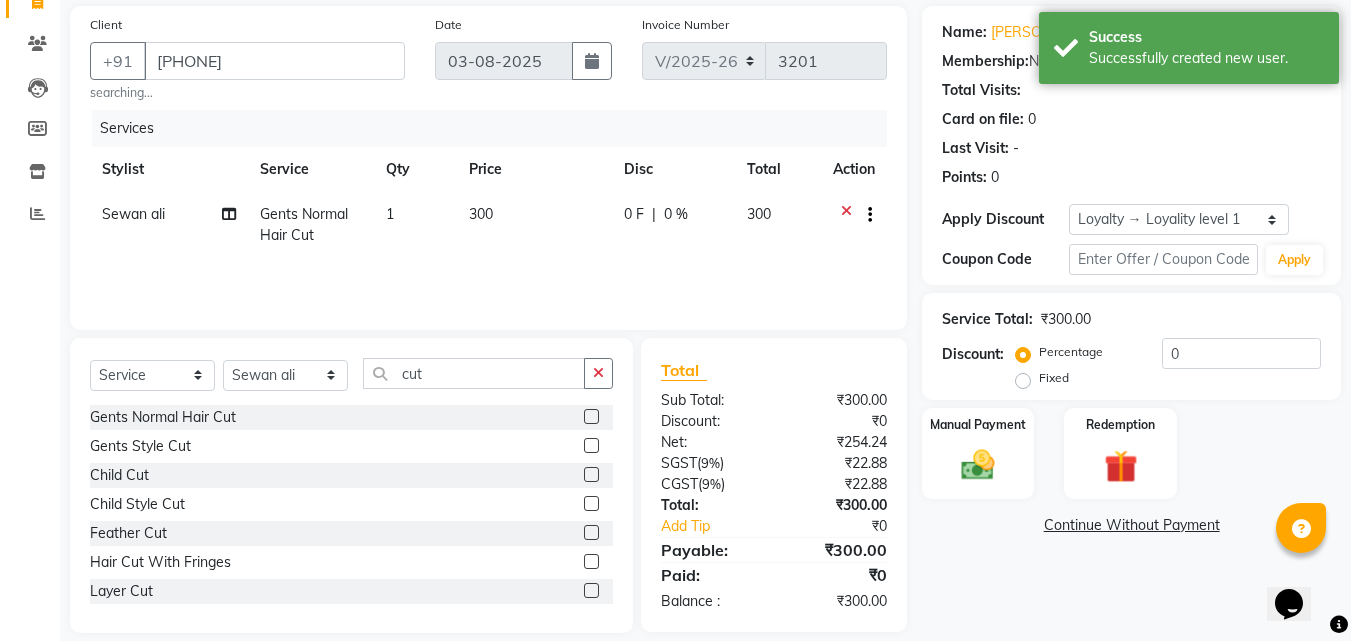 scroll, scrollTop: 166, scrollLeft: 0, axis: vertical 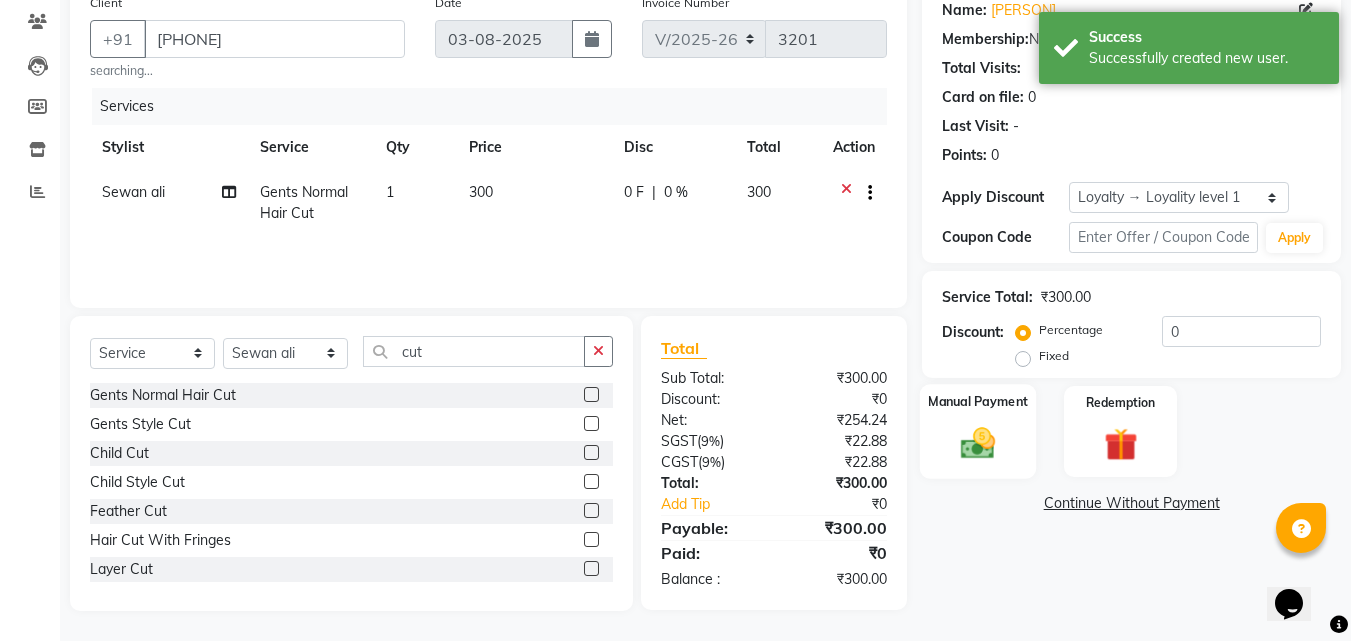 click on "Manual Payment" 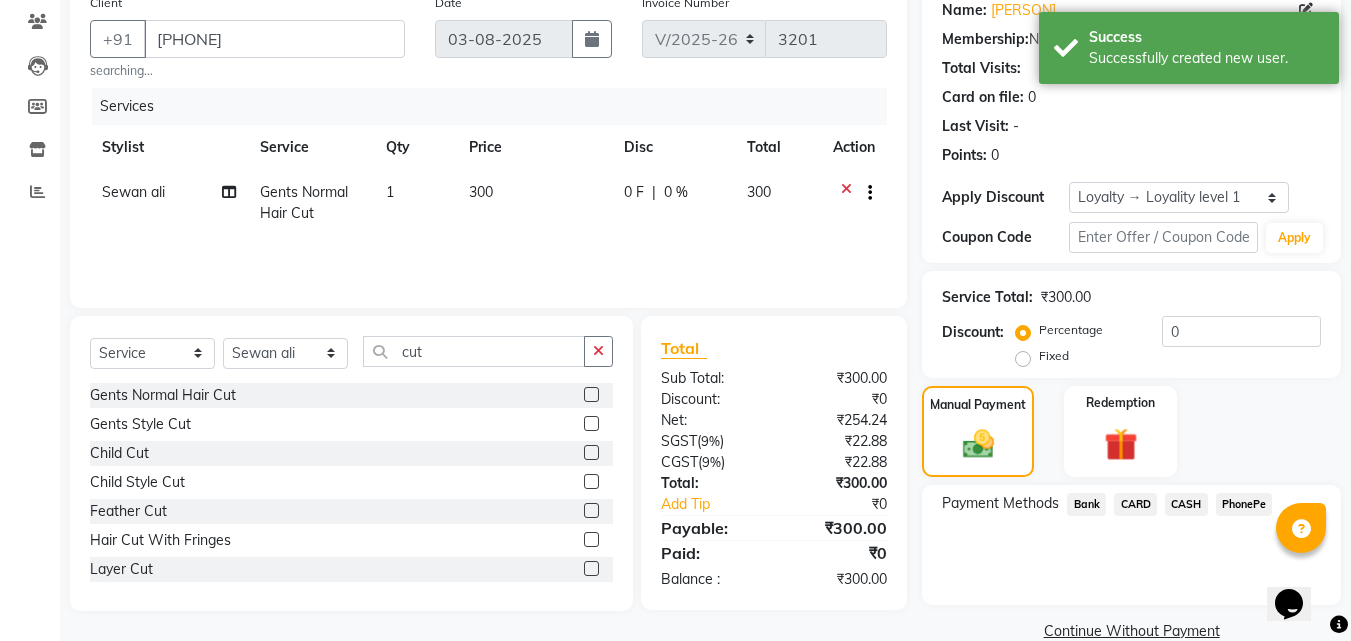 click on "CASH" 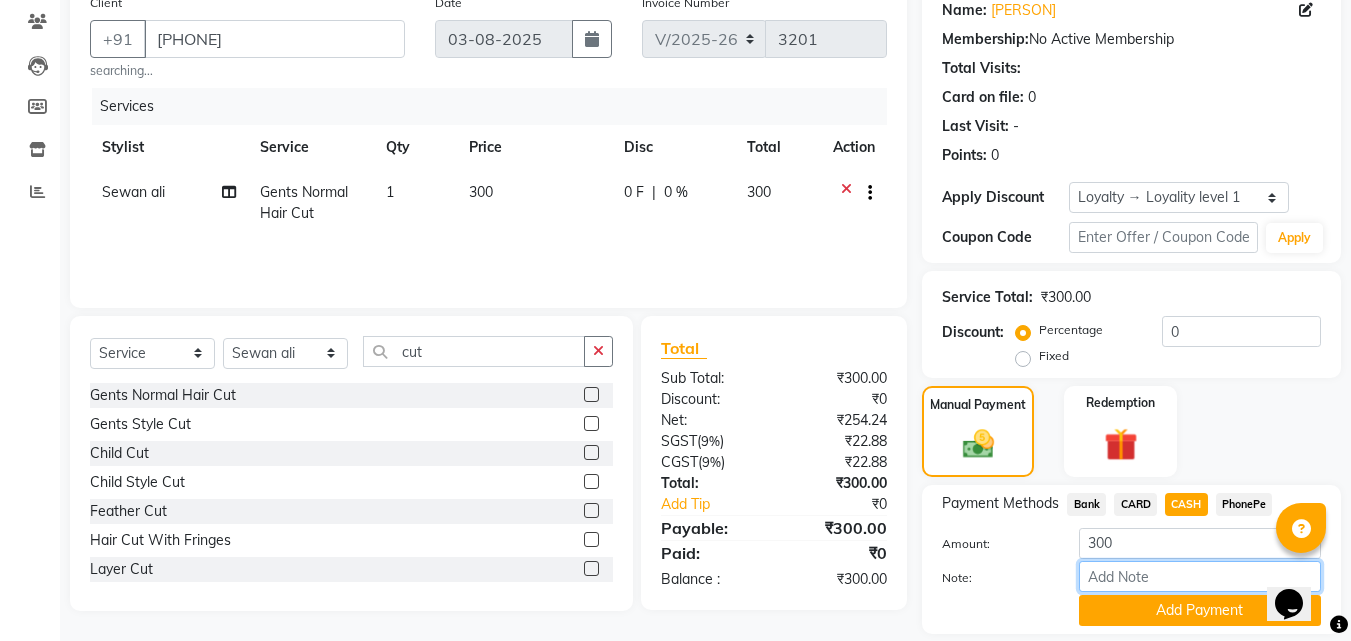 drag, startPoint x: 1153, startPoint y: 576, endPoint x: 1167, endPoint y: 565, distance: 17.804493 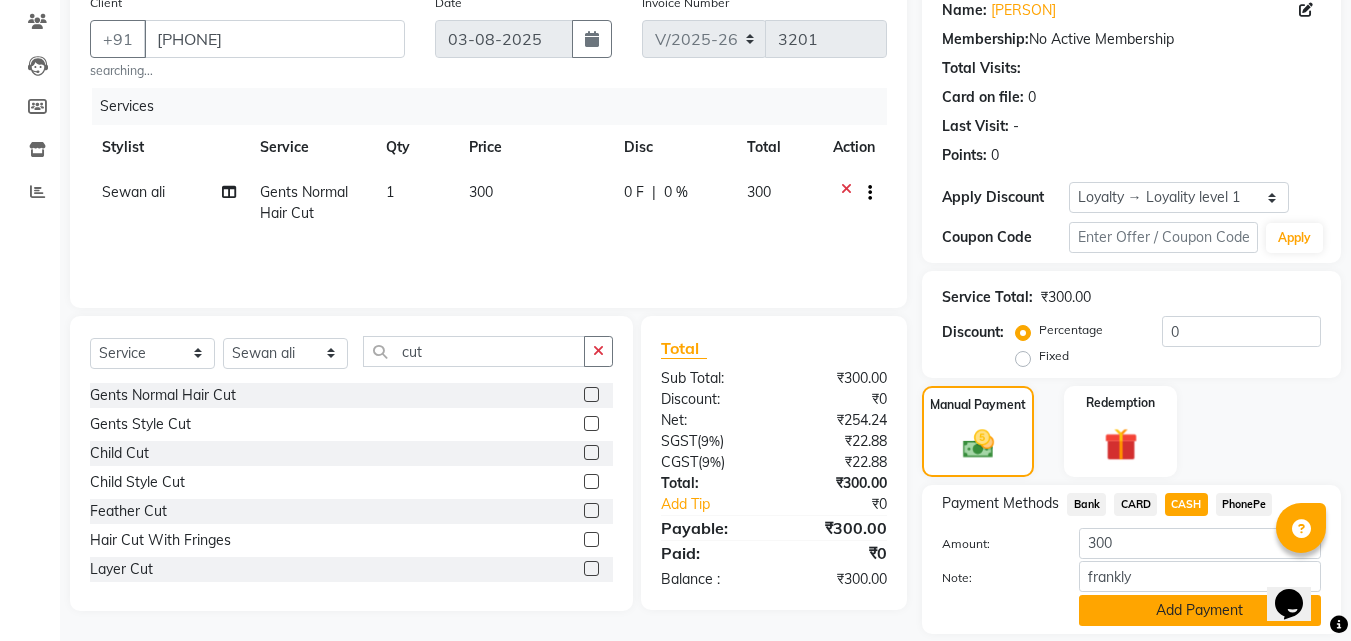 click on "Add Payment" 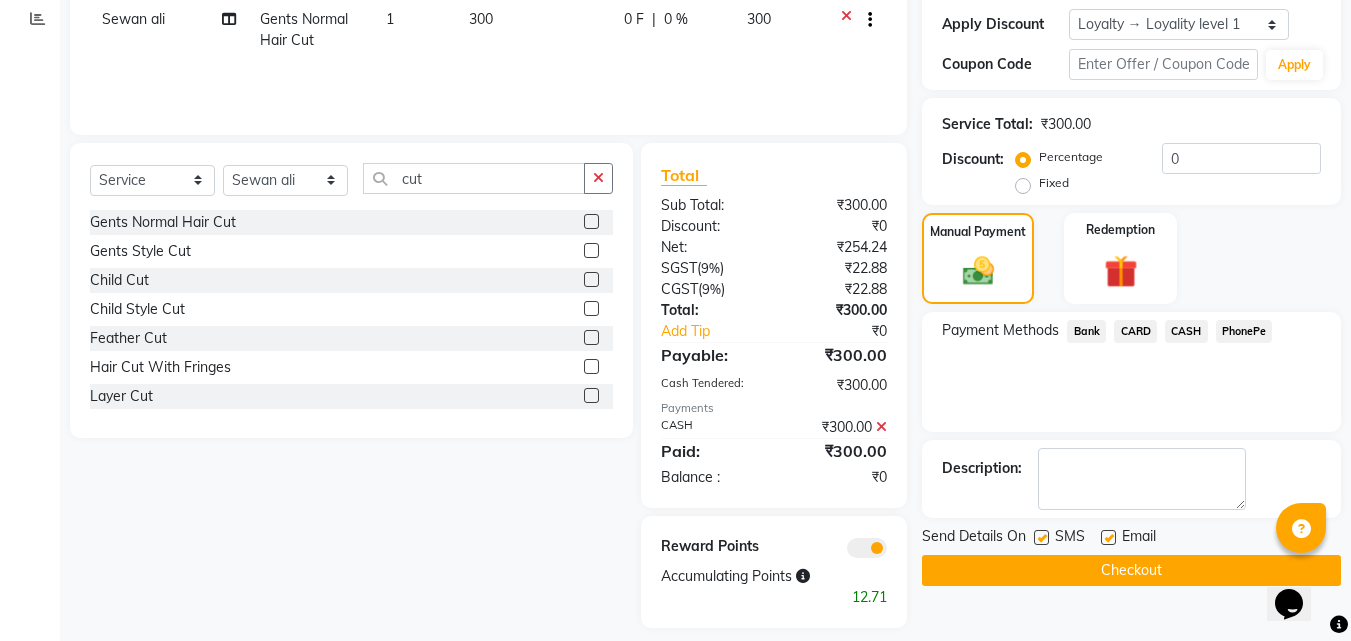 scroll, scrollTop: 356, scrollLeft: 0, axis: vertical 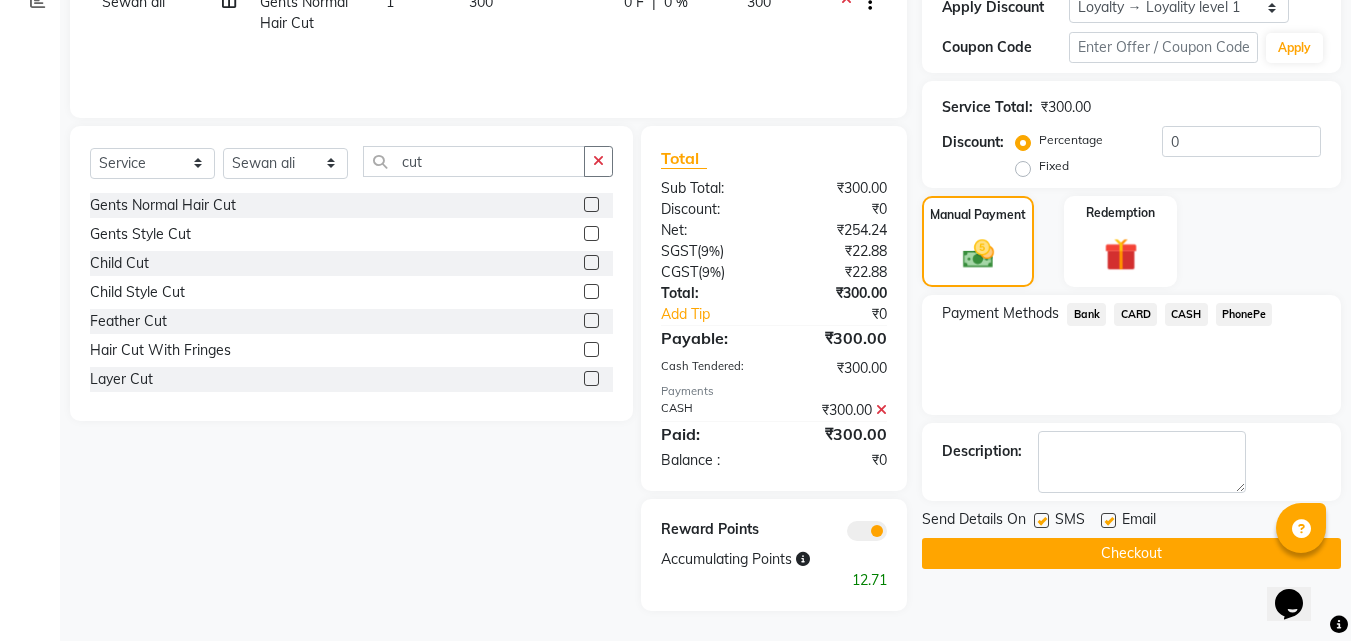 click on "Checkout" 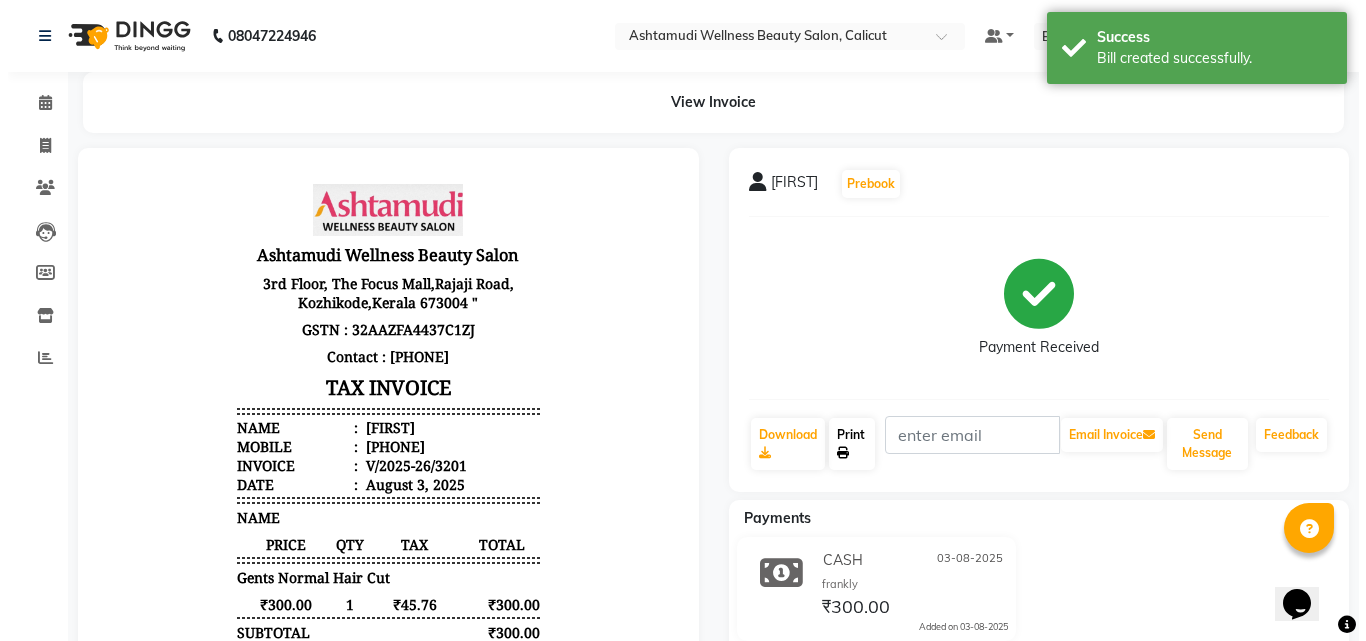 scroll, scrollTop: 0, scrollLeft: 0, axis: both 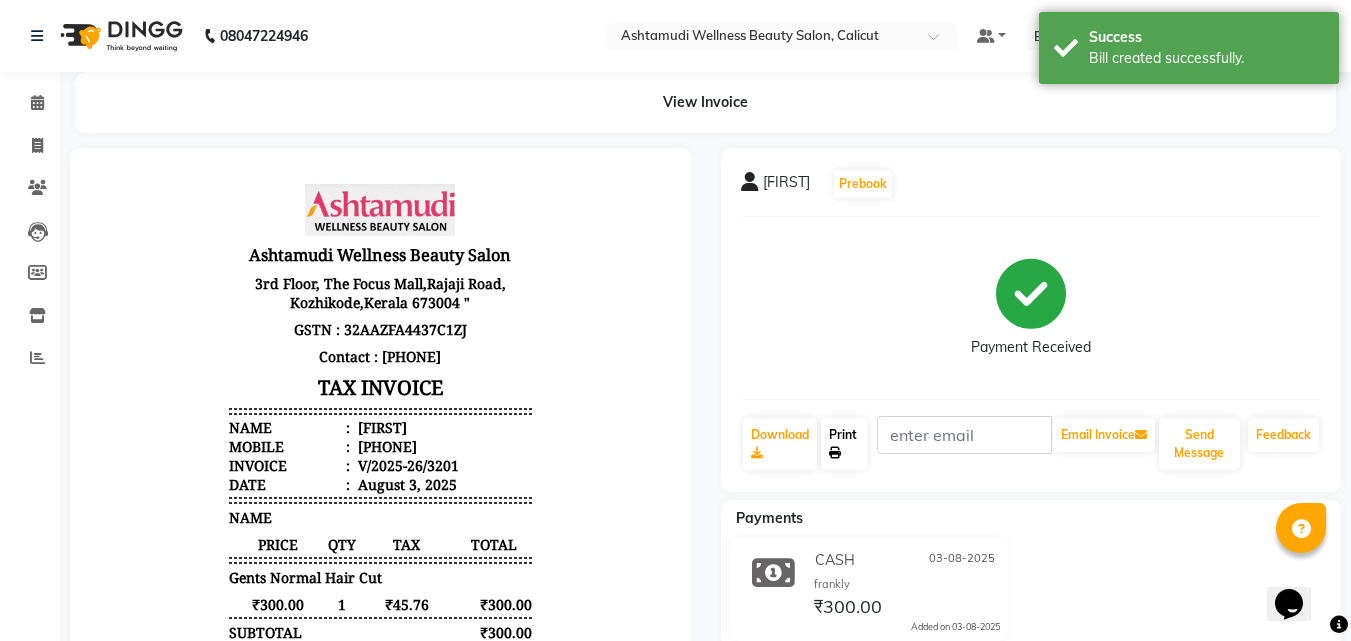 click on "Print" 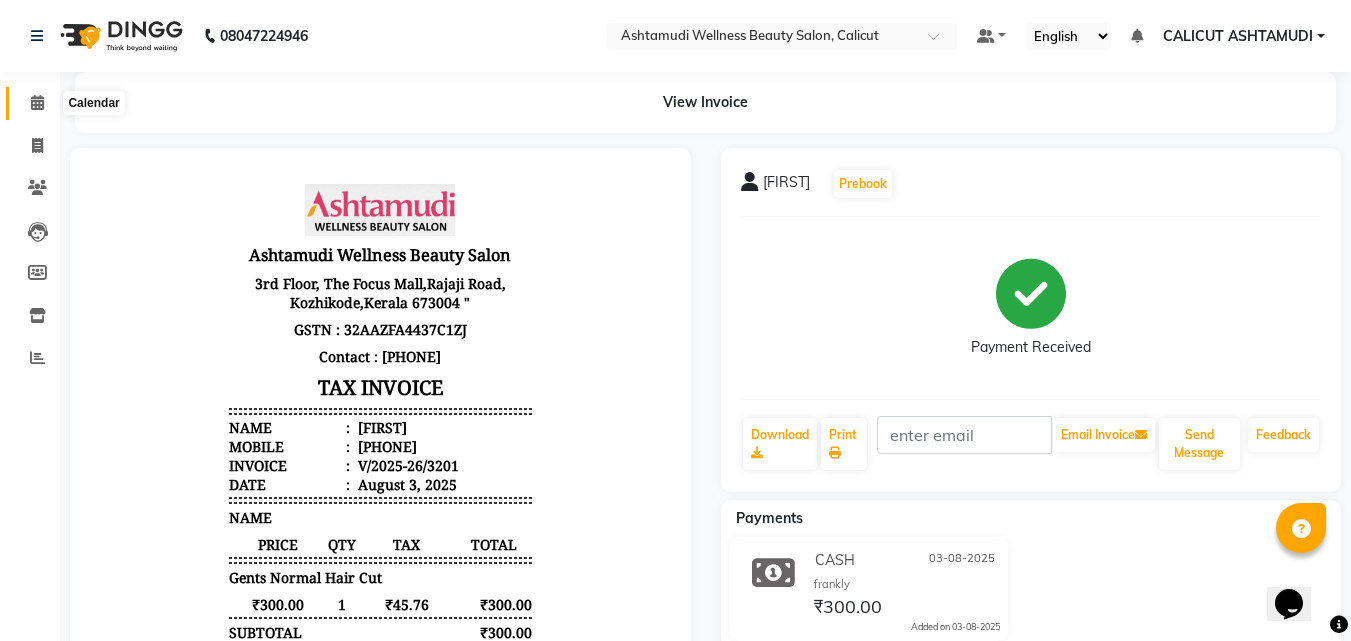 click 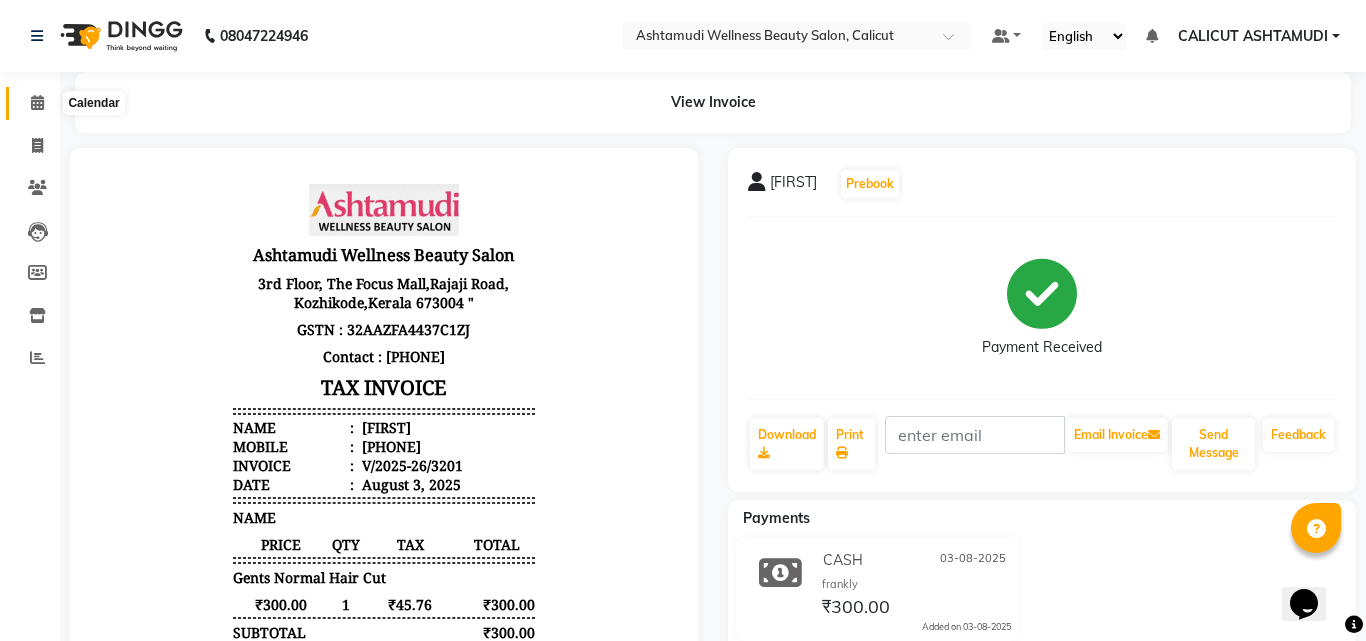 click 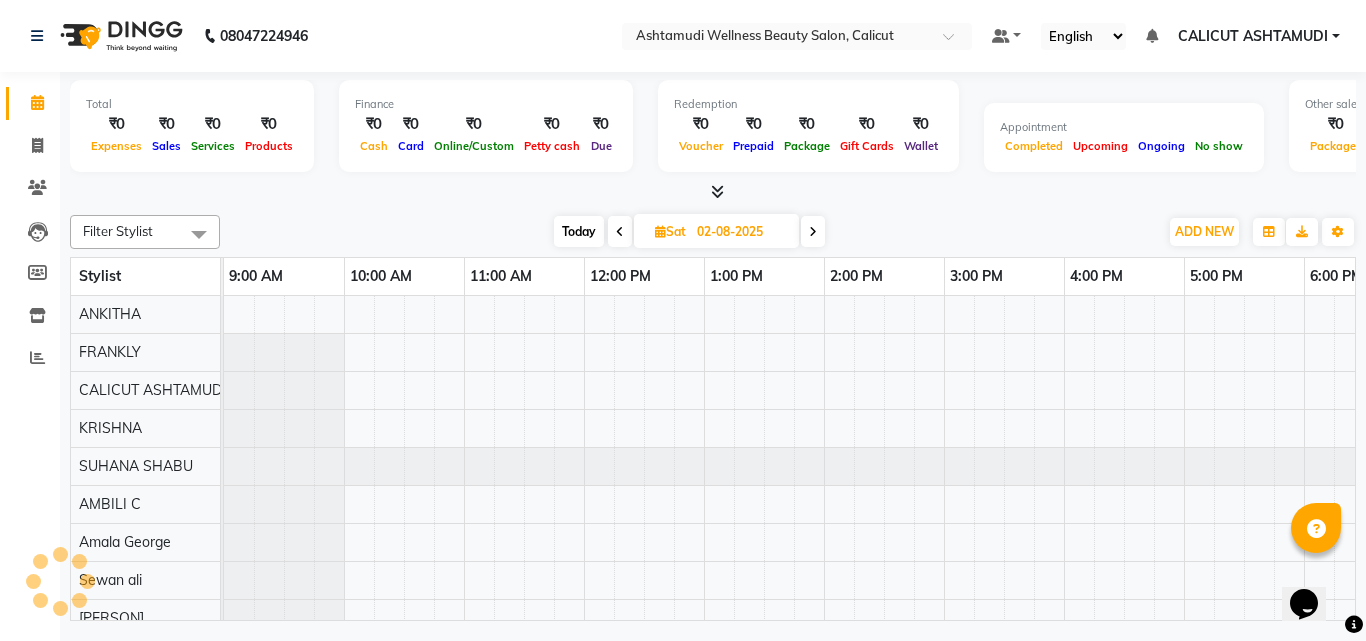 scroll, scrollTop: 0, scrollLeft: 0, axis: both 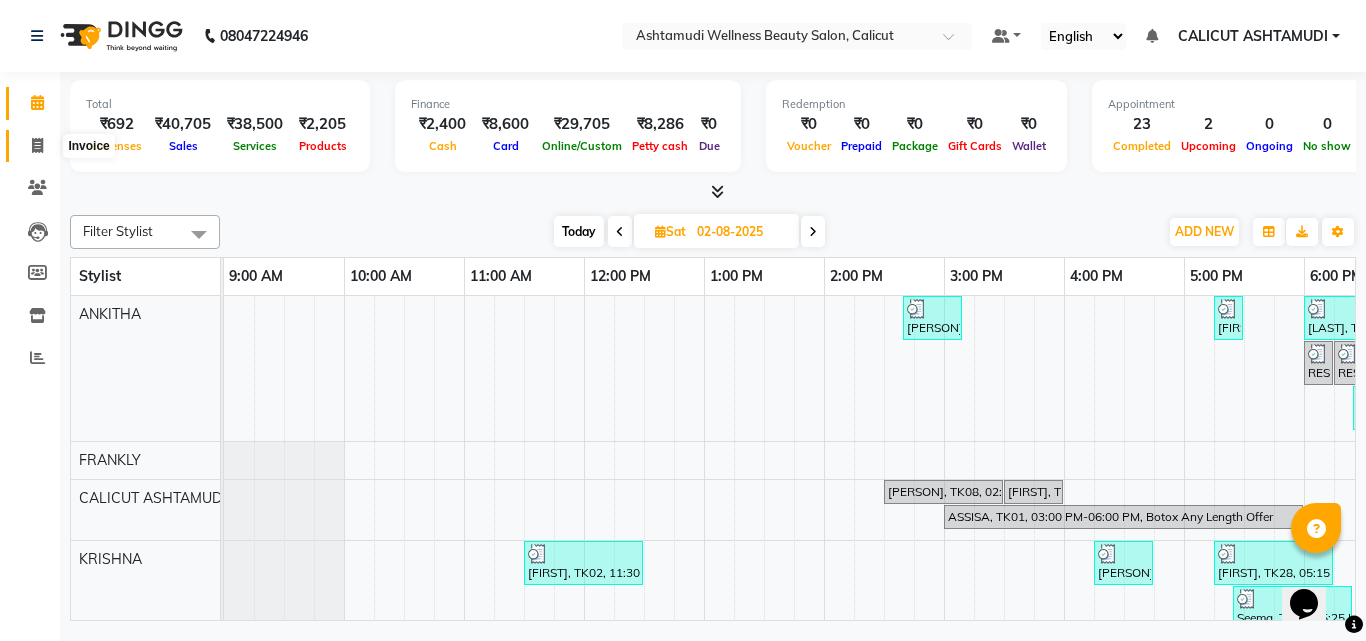 click 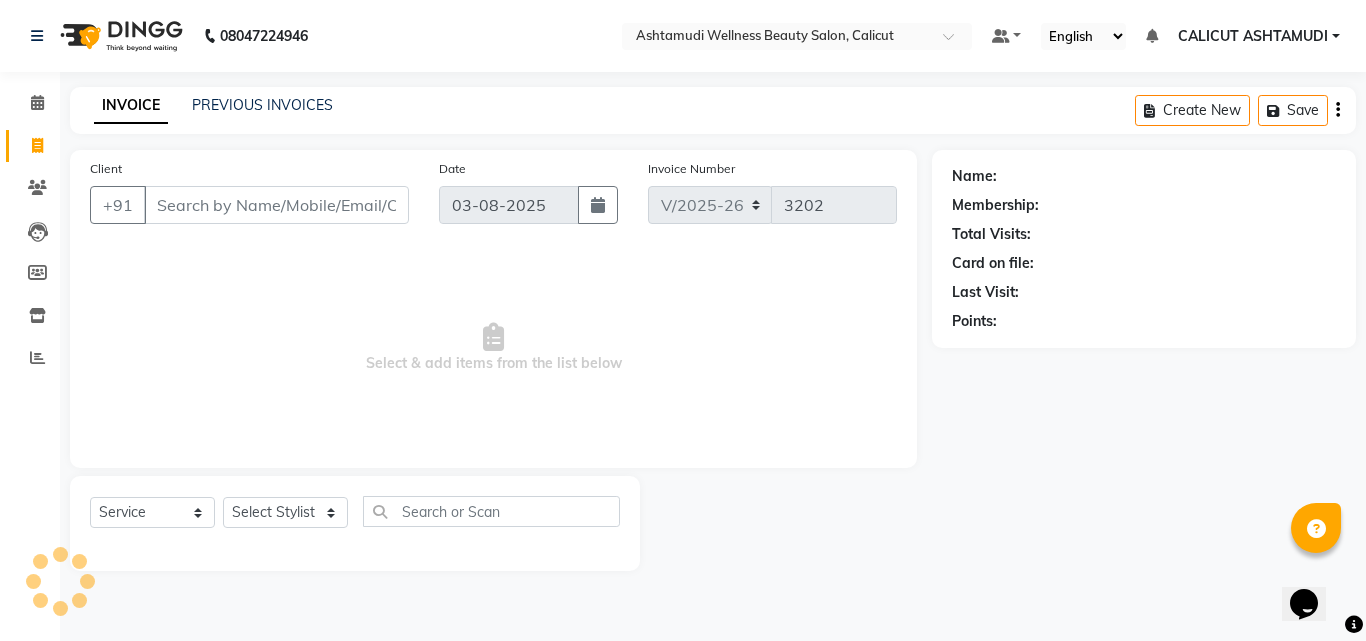 drag, startPoint x: 31, startPoint y: 141, endPoint x: 31, endPoint y: 99, distance: 42 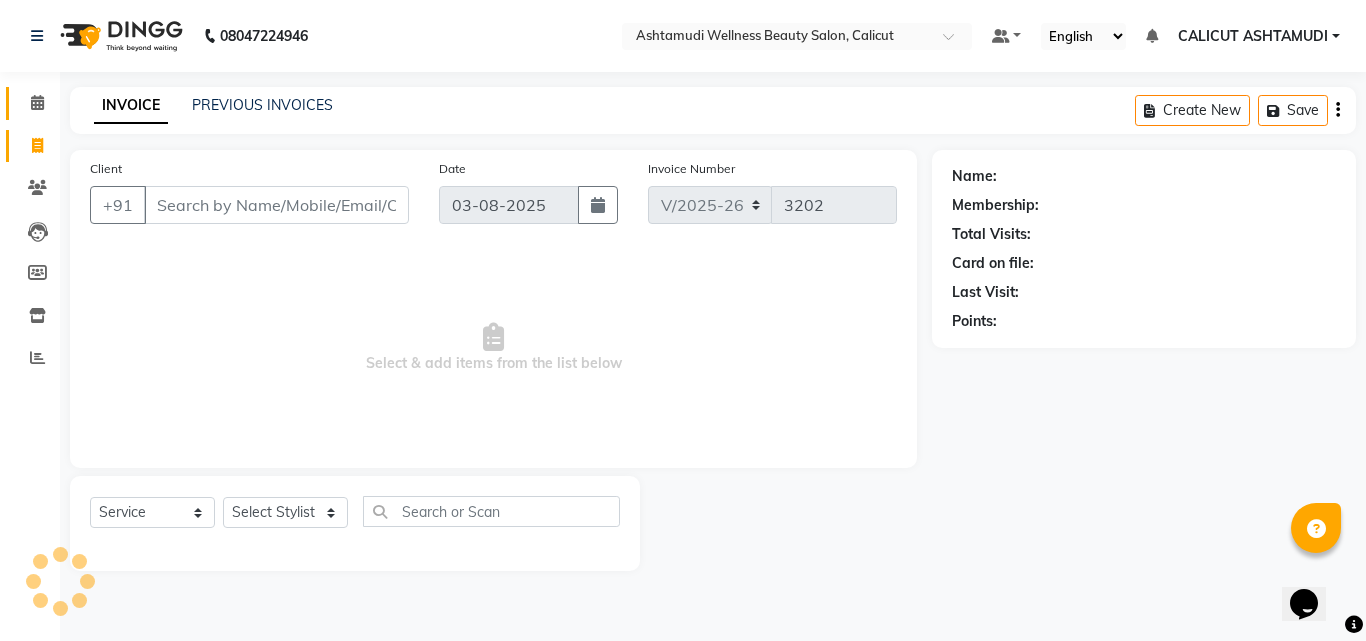 click 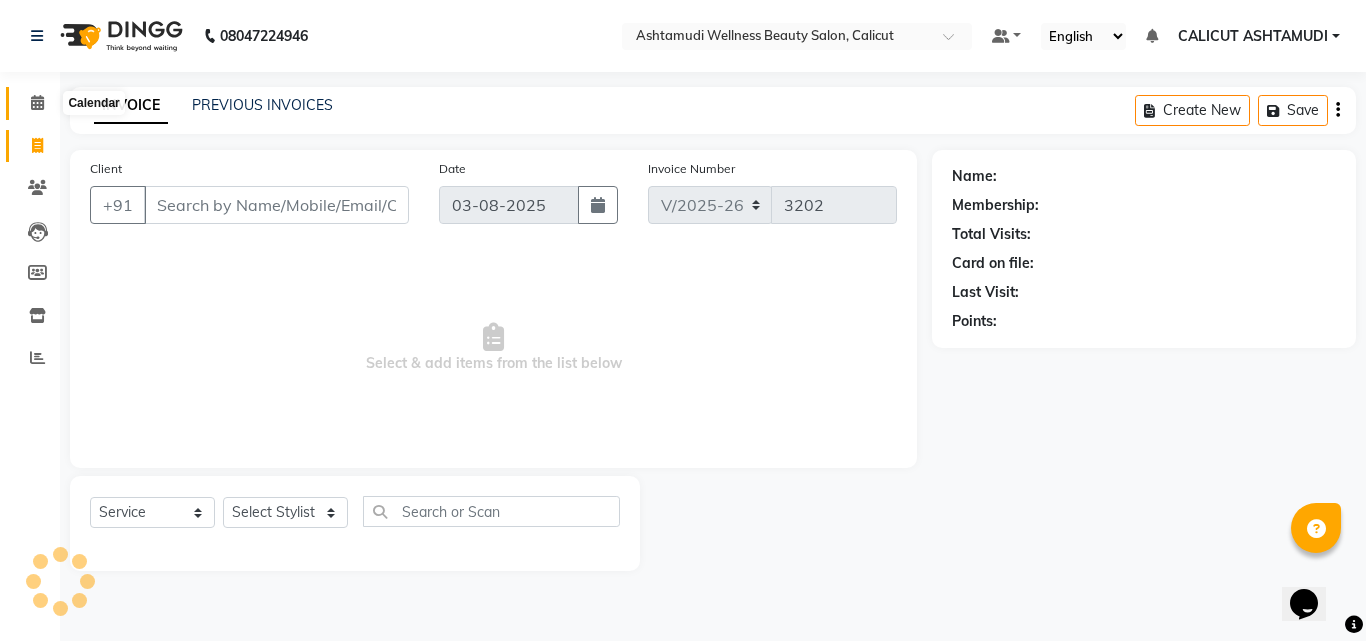 click on "Calendar" 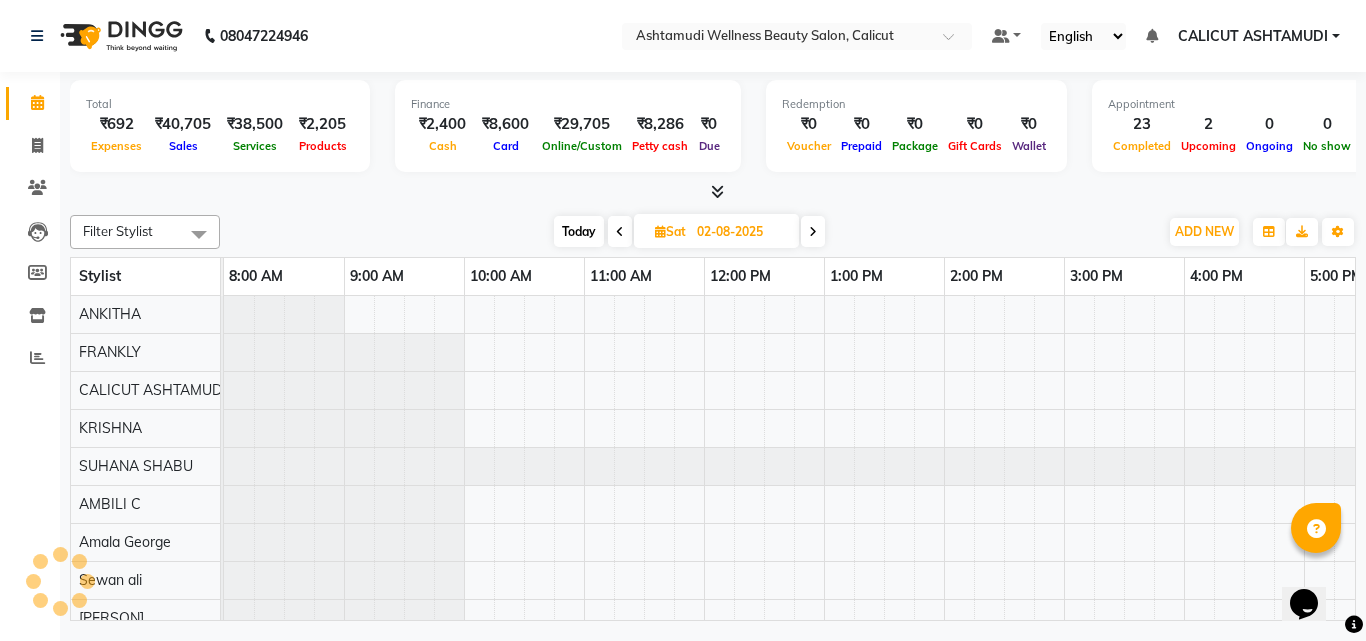 scroll, scrollTop: 0, scrollLeft: 309, axis: horizontal 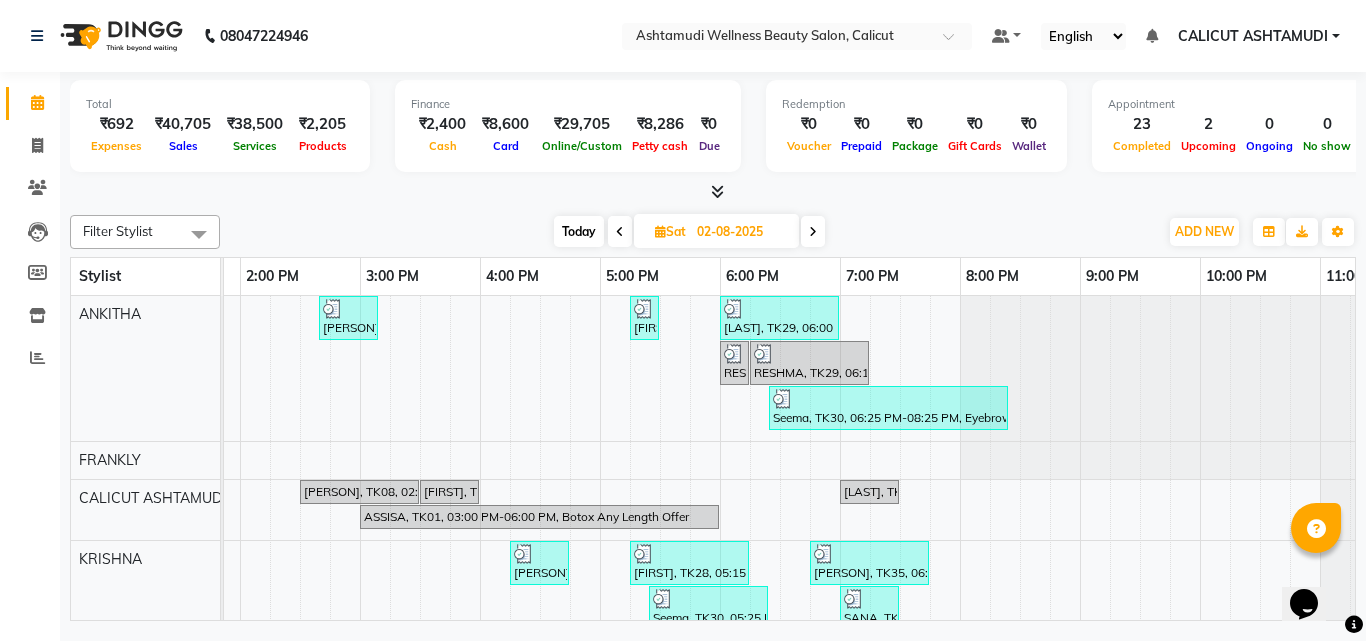 click on "Today" at bounding box center [579, 231] 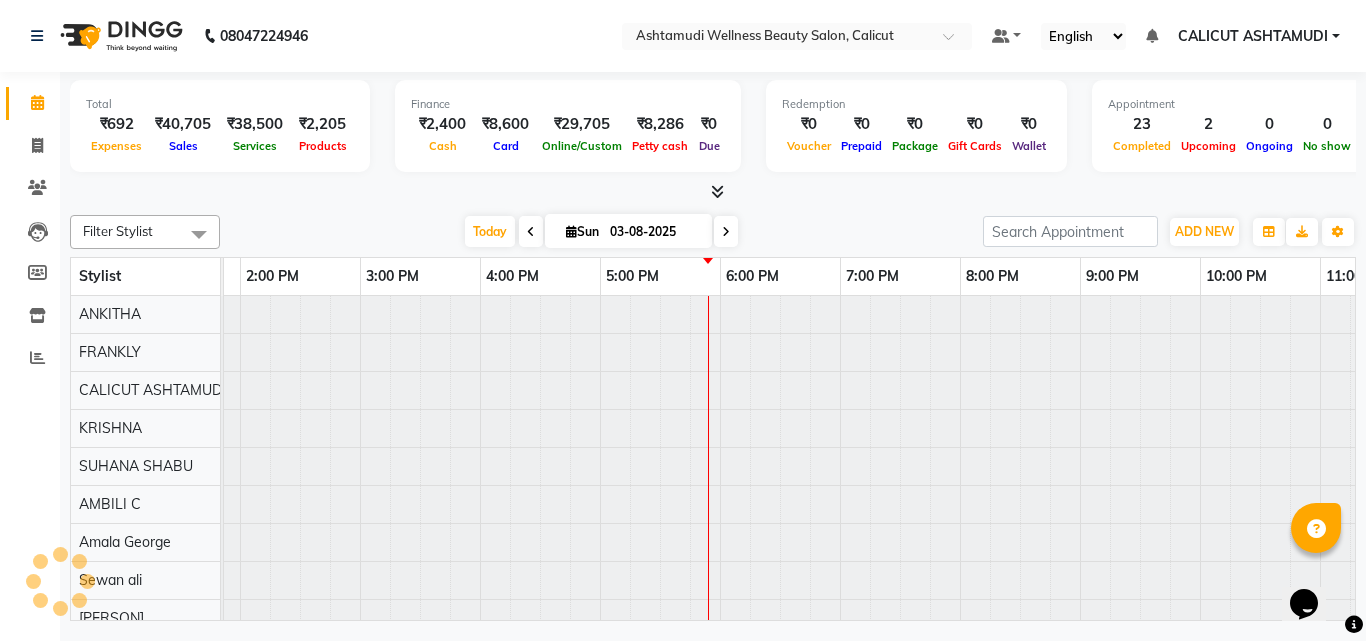 scroll, scrollTop: 0, scrollLeft: 0, axis: both 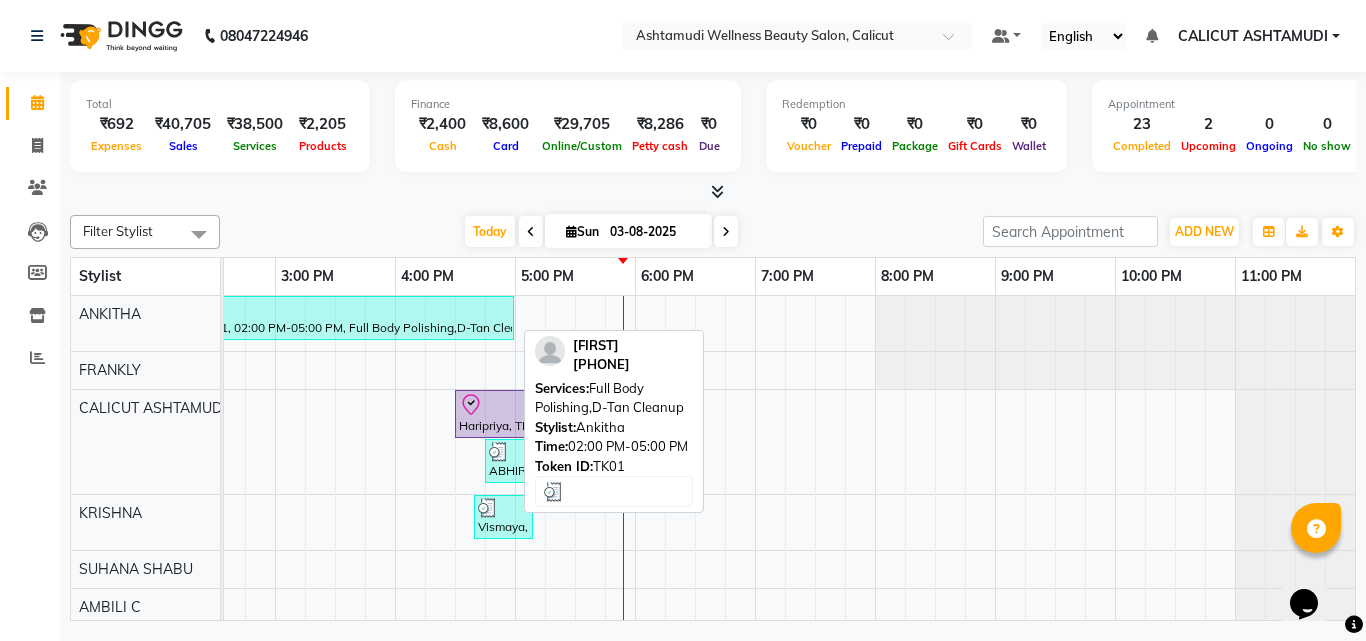 click on "SANA, TK01, 02:00 PM-05:00 PM, Full Body Polishing,D-Tan Cleanup" at bounding box center (334, 318) 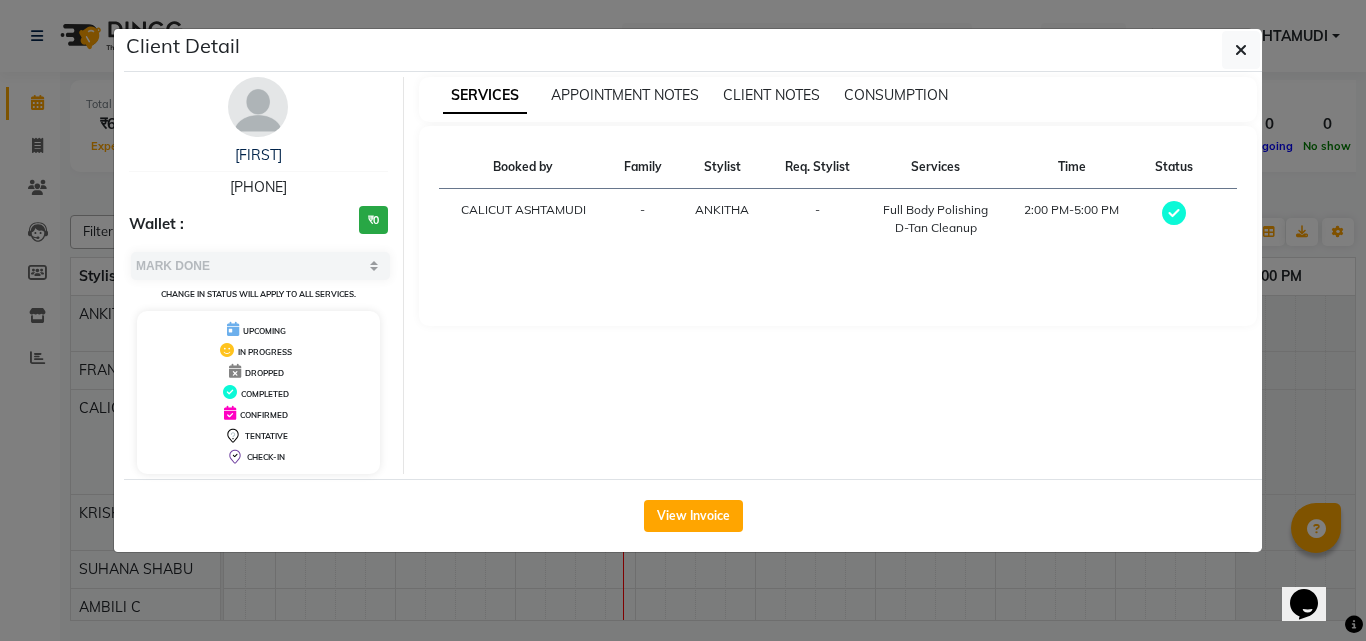 drag, startPoint x: 211, startPoint y: 194, endPoint x: 323, endPoint y: 192, distance: 112.01785 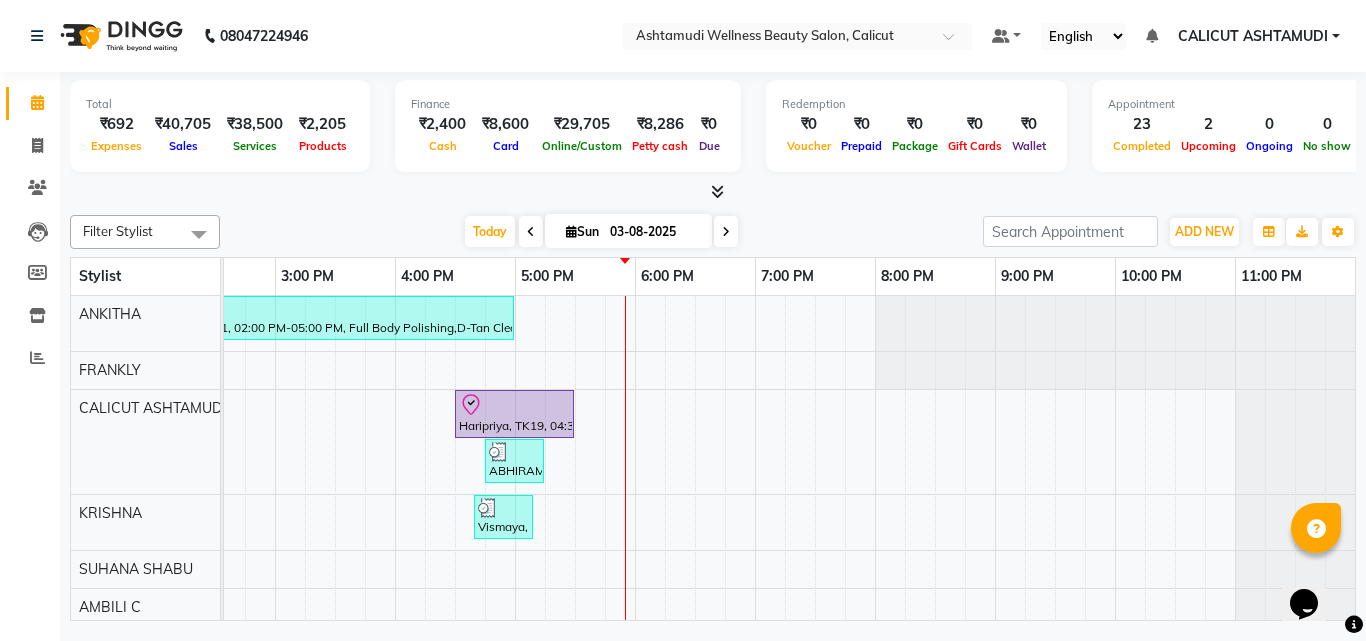 scroll, scrollTop: 66, scrollLeft: 669, axis: both 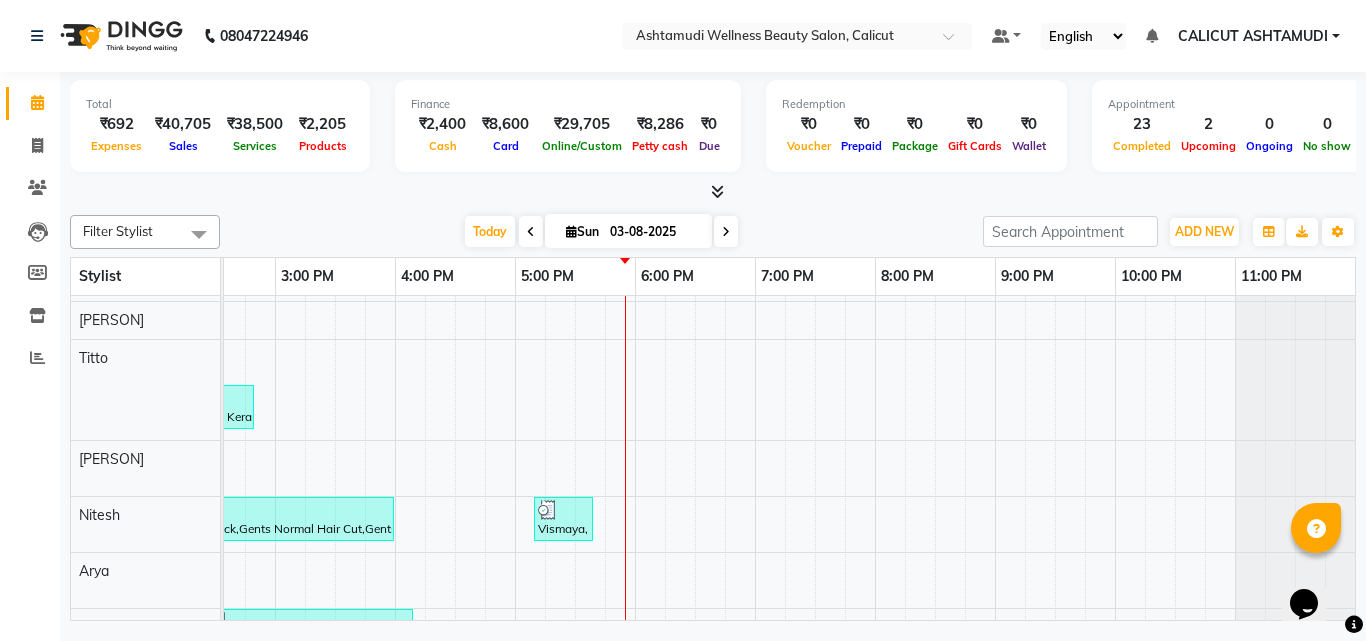 click on "JOISHY, TK12, 12:35 PM-01:35 PM, Golden Facial     HIBA SHERIN, TK13, 01:35 PM-01:50 PM, Eyebrows Threading     SANA, TK01, 02:00 PM-05:00 PM, Full Body Polishing,D-Tan Cleanup     aswathy, TK02, 10:00 AM-11:30 AM, Hydra Brightening Facial
Haripriya, TK19, 04:30 PM-05:30 PM, Highlighting (Per Streaks)     ABHIRAMI, TK21, 04:45 PM-05:15 PM, Make up     satheesh, TK11, 12:15 PM-01:15 PM, D-Tan Cleanup     Vismaya, TK20, 04:40 PM-05:10 PM, Straight Cut     shabir, TK04, 08:30 AM-12:00 PM, Un-Tan Facial ,Root Touch-Up (Ammonia Free),Anti-Dandruff Treatment,Full Face Waxing     sharanya, TK07, 12:40 PM-12:55 PM, Eyebrows Threading     adithya, TK10, 12:55 PM-01:10 PM, Eyebrows Threading     RATHIKA, TK17, 02:45 PM-06:45 PM, Korean Glass Skin Facial,D-Tan Pack,blouse line D Tan 		,full arms D Tan,Anti-Dandruff Treatment With Spa     VARSHA, TK08, 12:50 PM-01:05 PM, Eyebrows Threading     SUGHANYA, TK18, 03:30 PM-04:30 PM, Ceramide Anti-Frizz Treatment" at bounding box center [455, 252] 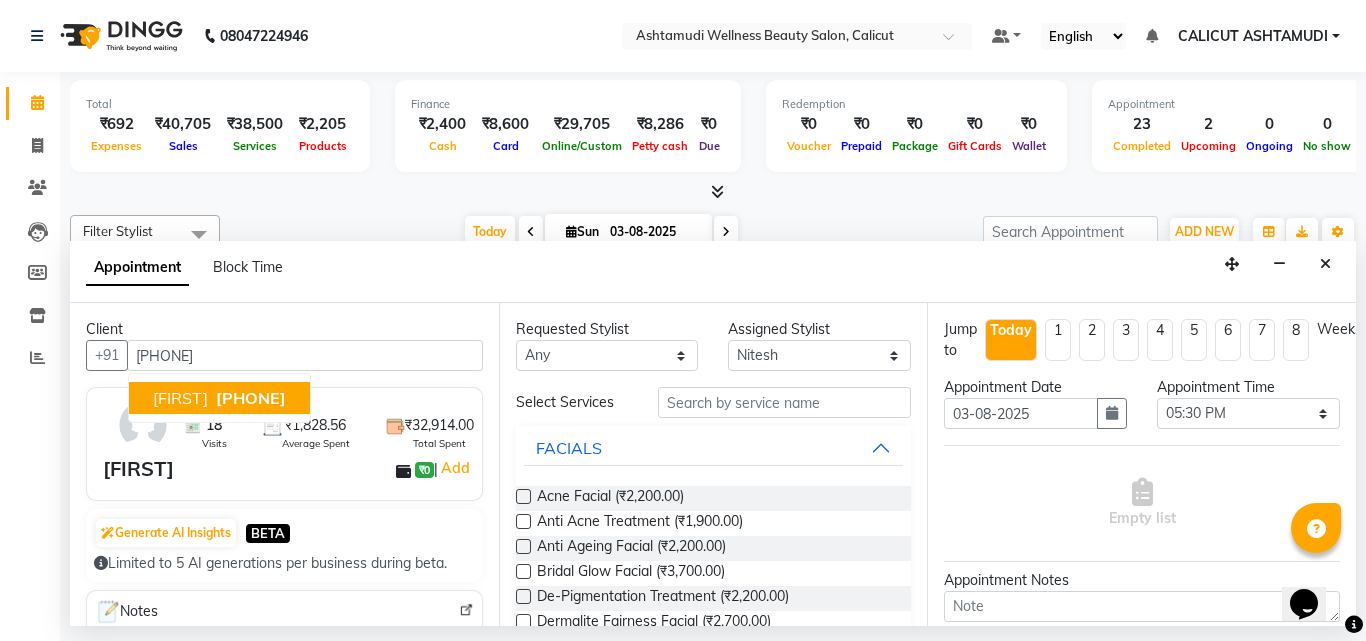 click on "[PHONE]" at bounding box center [251, 398] 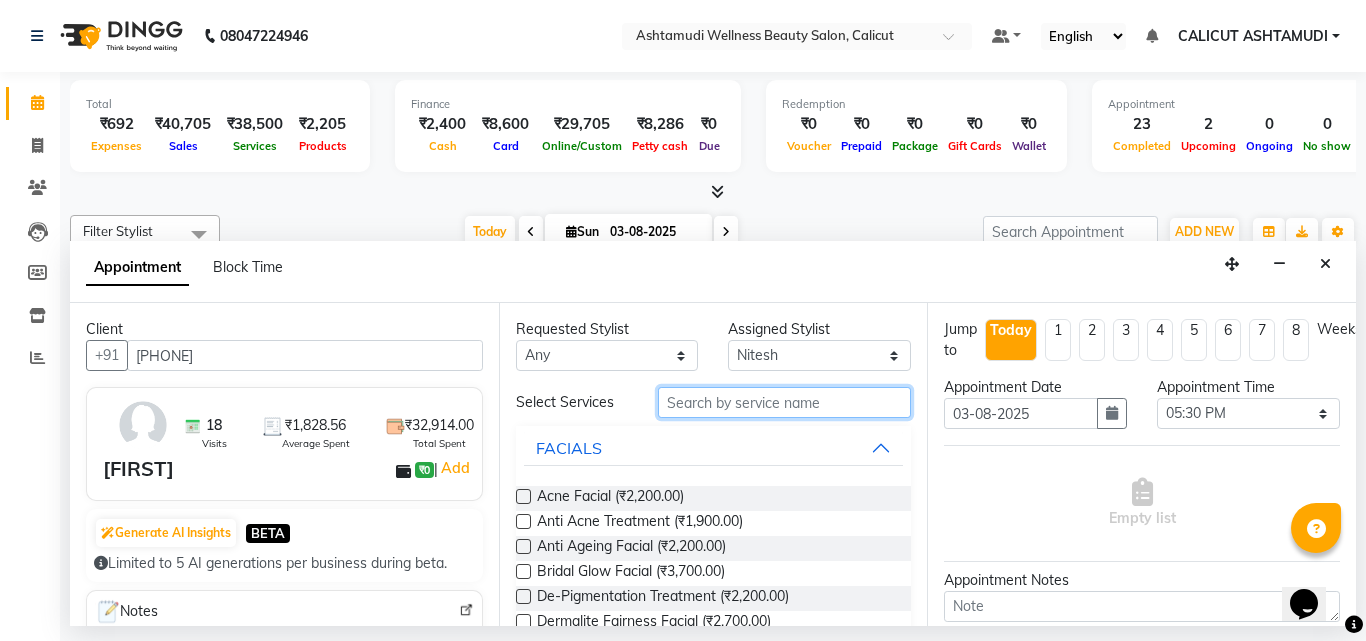 click at bounding box center [785, 402] 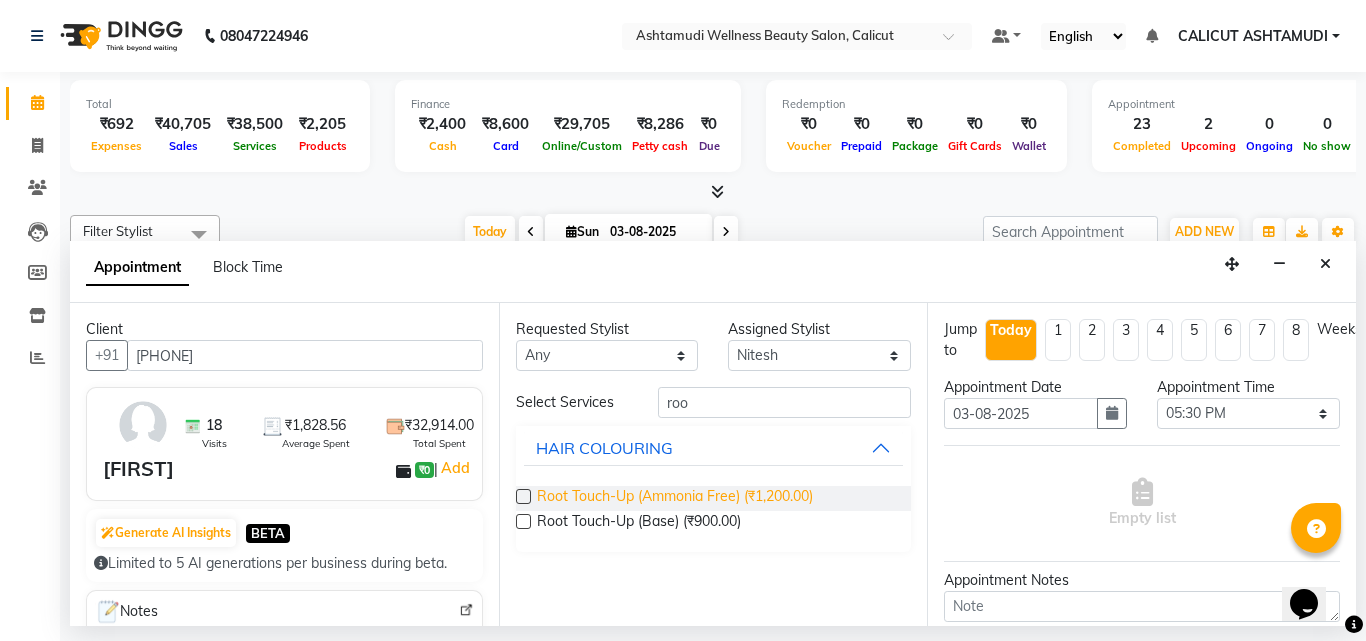 click on "Root Touch-Up (Ammonia Free) (₹1,200.00)" at bounding box center (675, 498) 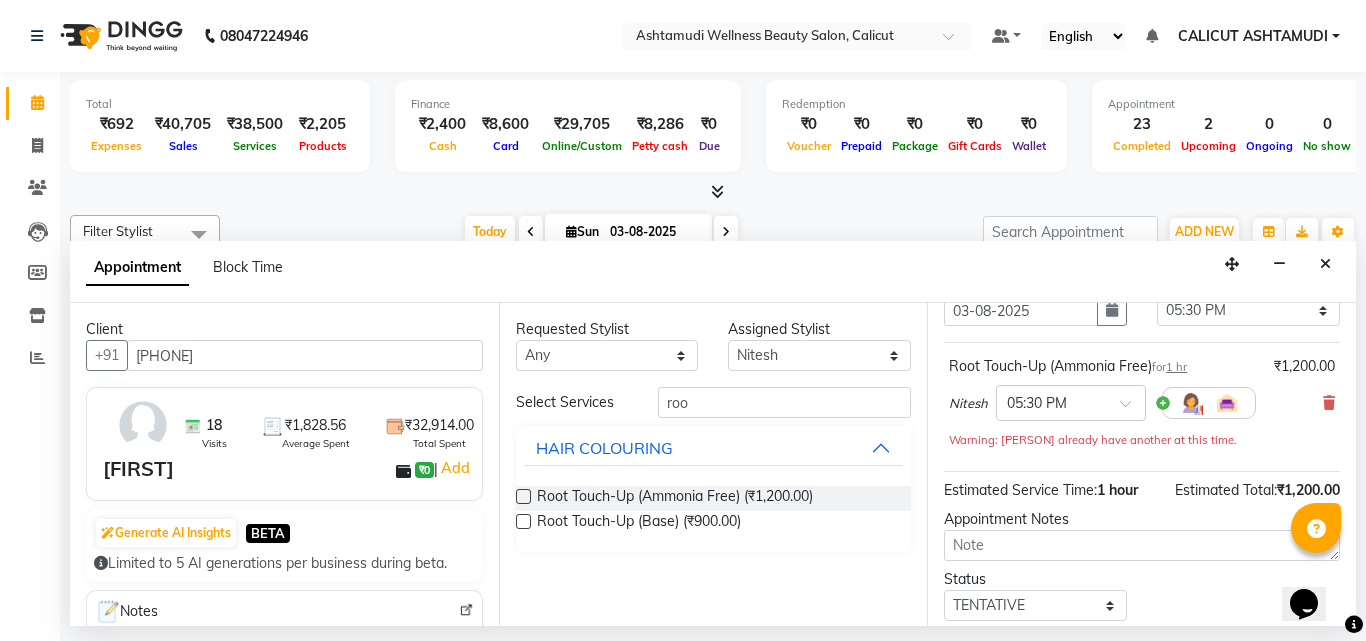 scroll, scrollTop: 239, scrollLeft: 0, axis: vertical 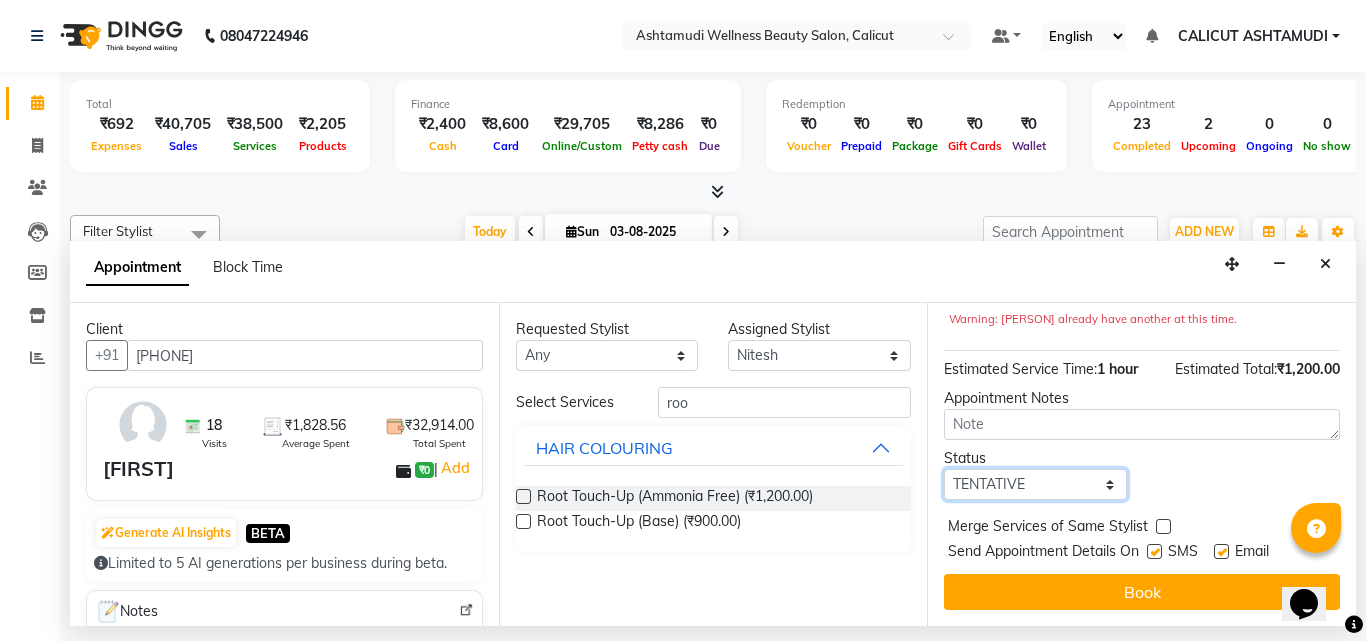 drag, startPoint x: 1010, startPoint y: 465, endPoint x: 1005, endPoint y: 489, distance: 24.5153 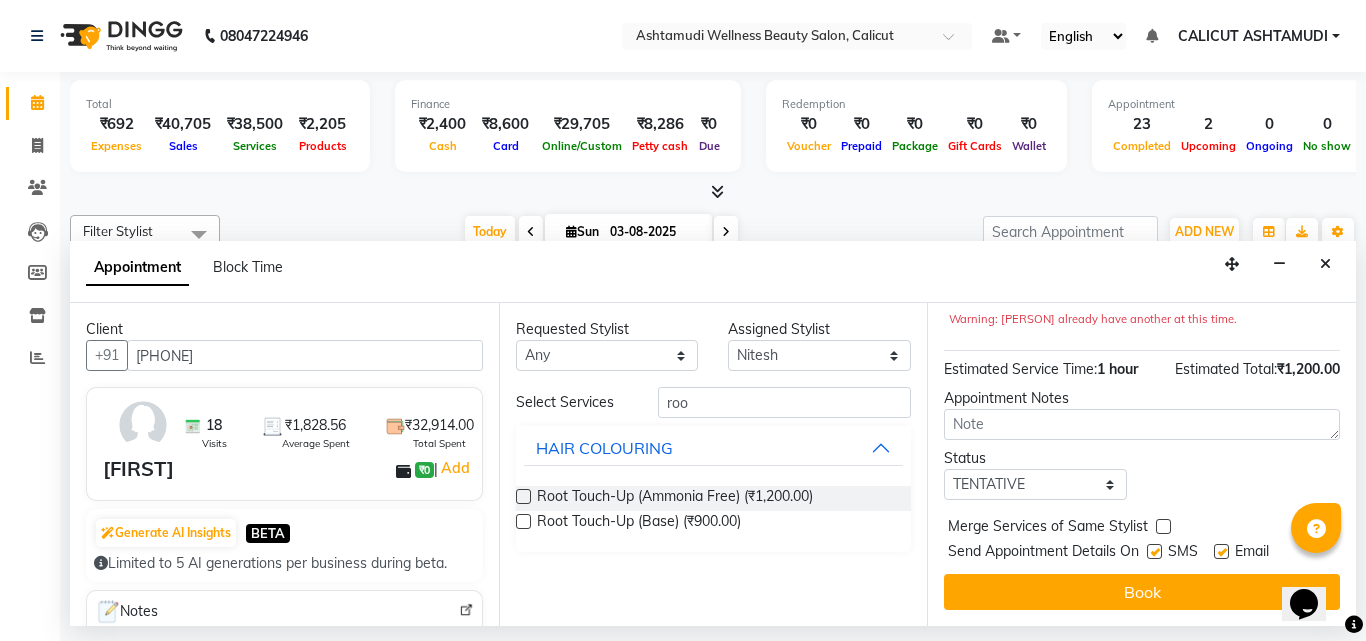 click on "Jump to Today 1 2 3 4 5 6 7 8 Weeks Appointment Date 03-08-2025 Appointment Time Select 10:00 AM 10:15 AM 10:30 AM 10:45 AM 11:00 AM 11:15 AM 11:30 AM 11:45 AM 12:00 PM 12:15 PM 12:30 PM 12:45 PM 01:00 PM 01:15 PM 01:30 PM 01:45 PM 02:00 PM 02:15 PM 02:30 PM 02:45 PM 03:00 PM 03:15 PM 03:30 PM 03:45 PM 04:00 PM 04:15 PM 04:30 PM 04:45 PM 05:00 PM 05:15 PM 05:30 PM 05:45 PM 06:00 PM 06:15 PM 06:30 PM 06:45 PM 07:00 PM 07:15 PM 07:30 PM 07:45 PM 08:00 PM 08:15 PM 08:30 PM 08:45 PM 09:00 PM 09:15 PM 09:30 PM 09:45 PM 10:00 PM 10:15 PM 10:30 PM 10:45 PM 11:00 PM Root Touch-Up (Ammonia Free)   for  1 hr ₹1,200.00 Nitesh × 05:30 PM Warning: Nitesh already have another at this time. Estimated Service Time:  1 hour Estimated Total:  ₹1,200.00 Appointment Notes Status Select TENTATIVE CONFIRM CHECK-IN UPCOMING Merge Services of Same Stylist Send Appointment Details On SMS Email  Book" at bounding box center (1141, 464) 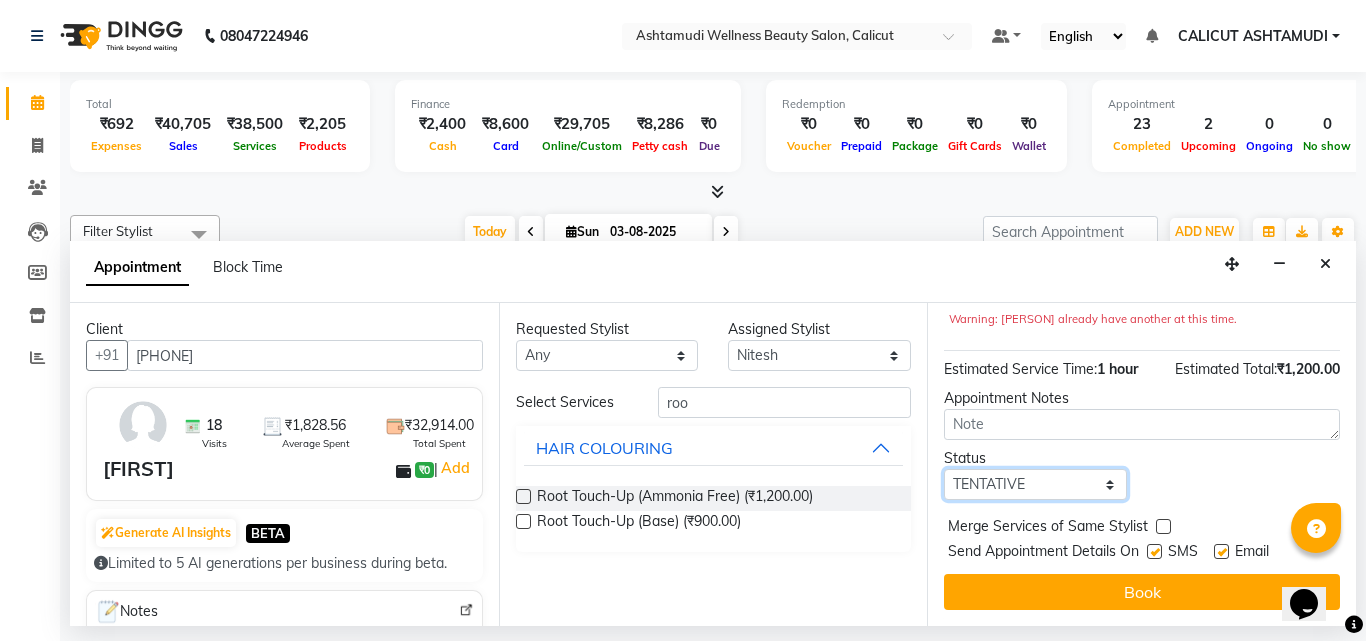 click on "Select TENTATIVE CONFIRM CHECK-IN UPCOMING" at bounding box center [1035, 484] 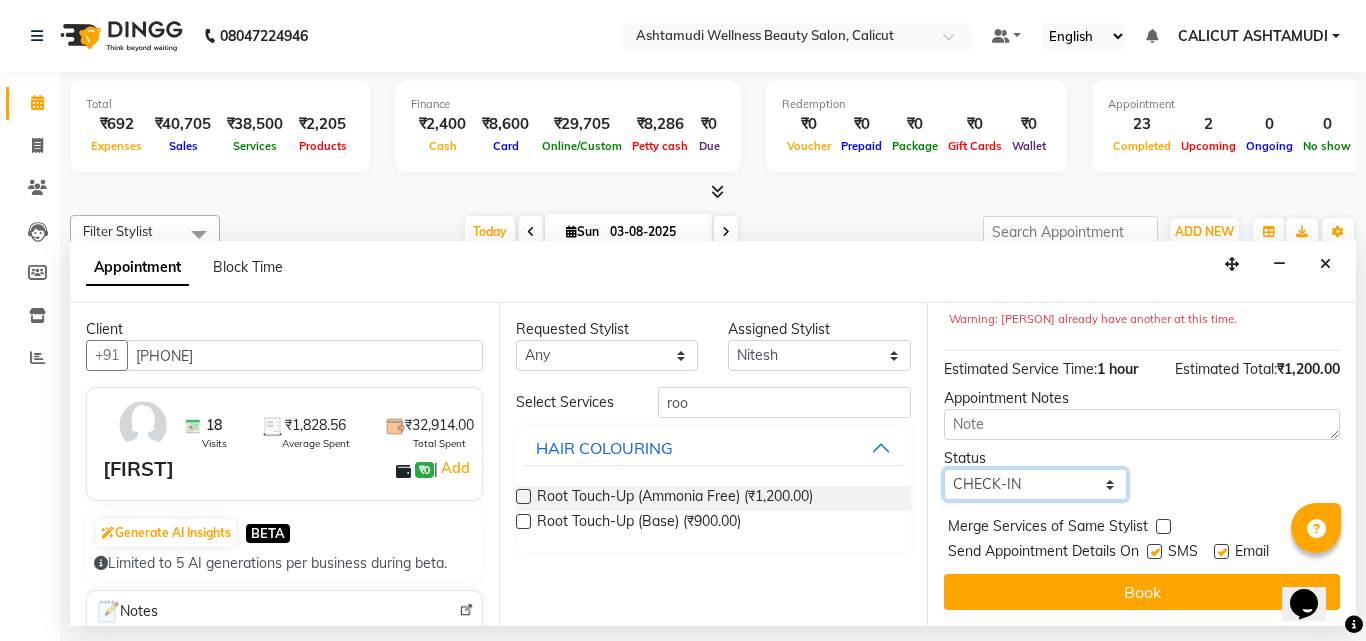 click on "Select TENTATIVE CONFIRM CHECK-IN UPCOMING" at bounding box center [1035, 484] 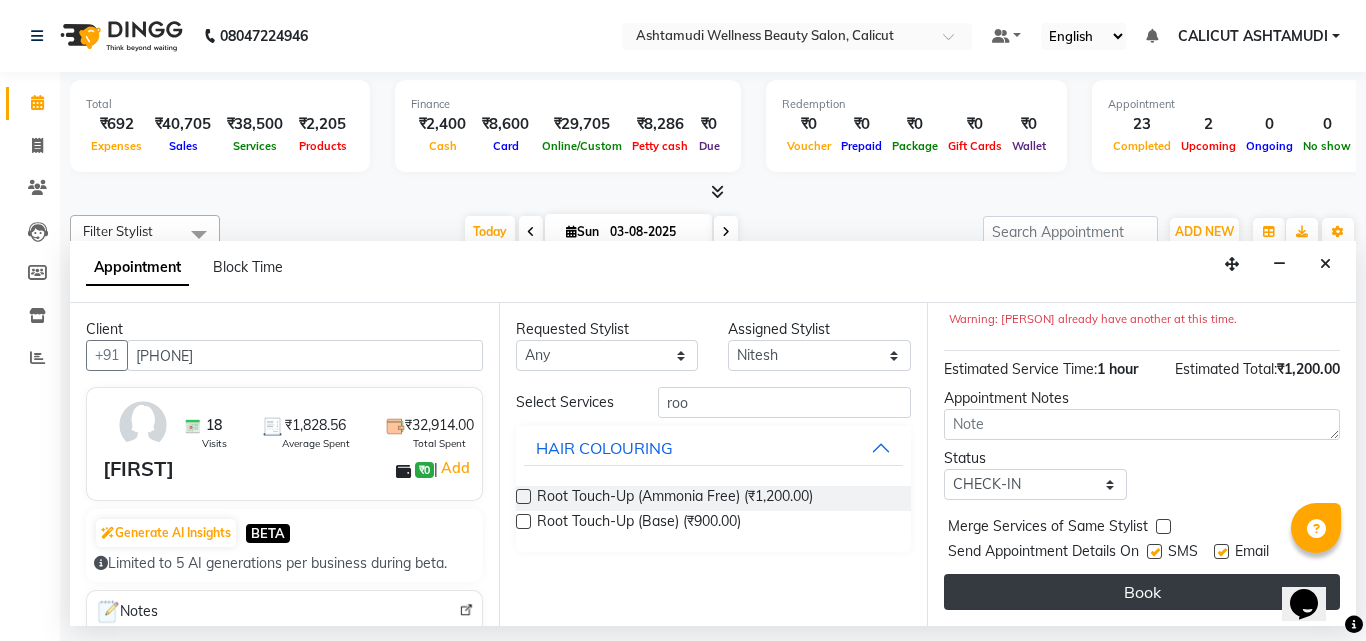 click on "Book" at bounding box center (1142, 592) 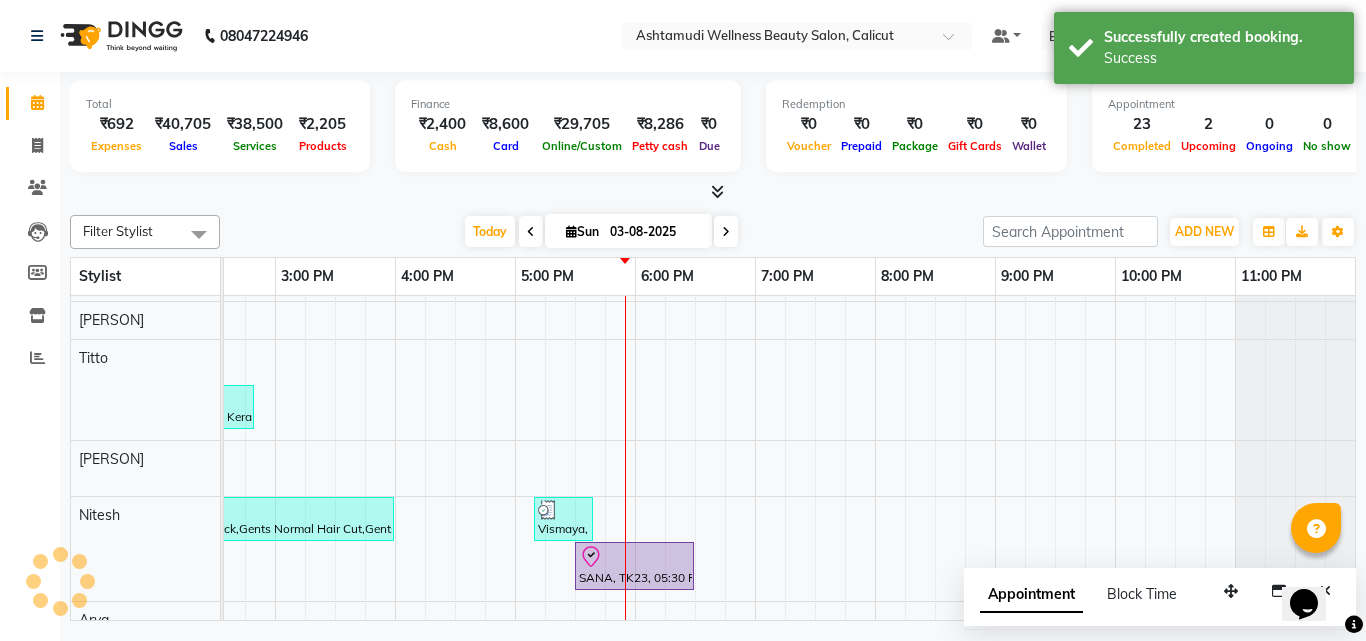 scroll, scrollTop: 643, scrollLeft: 669, axis: both 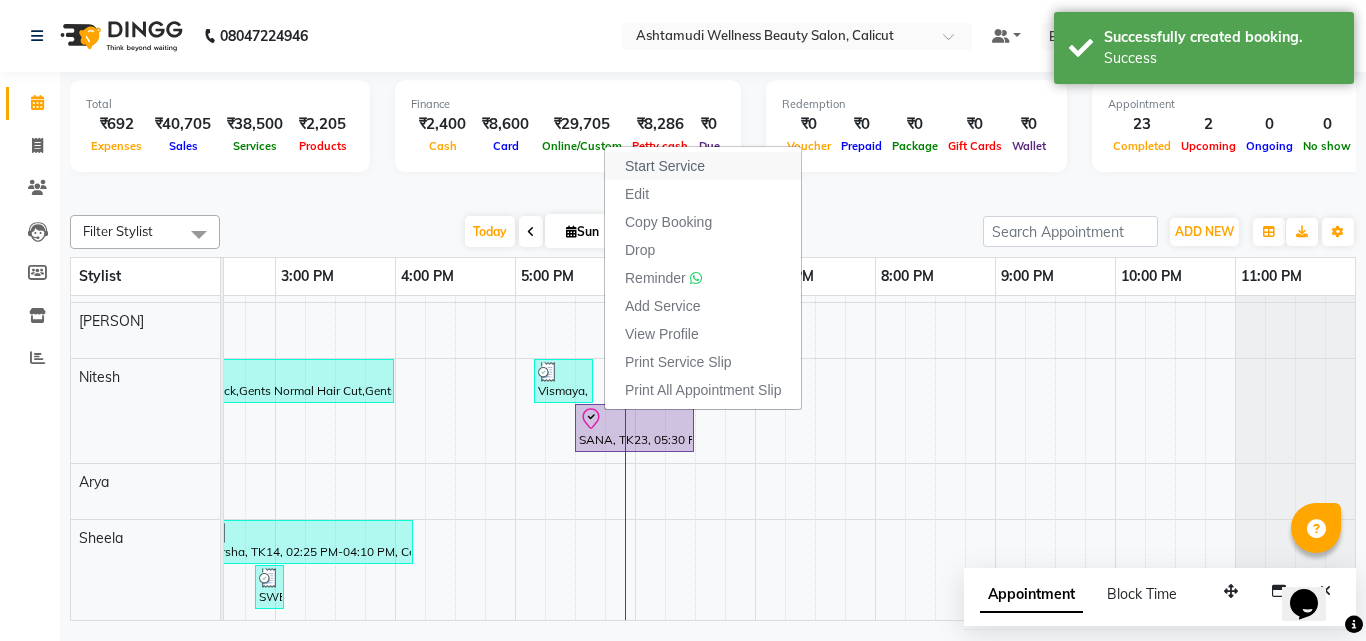 click on "Start Service" at bounding box center (665, 166) 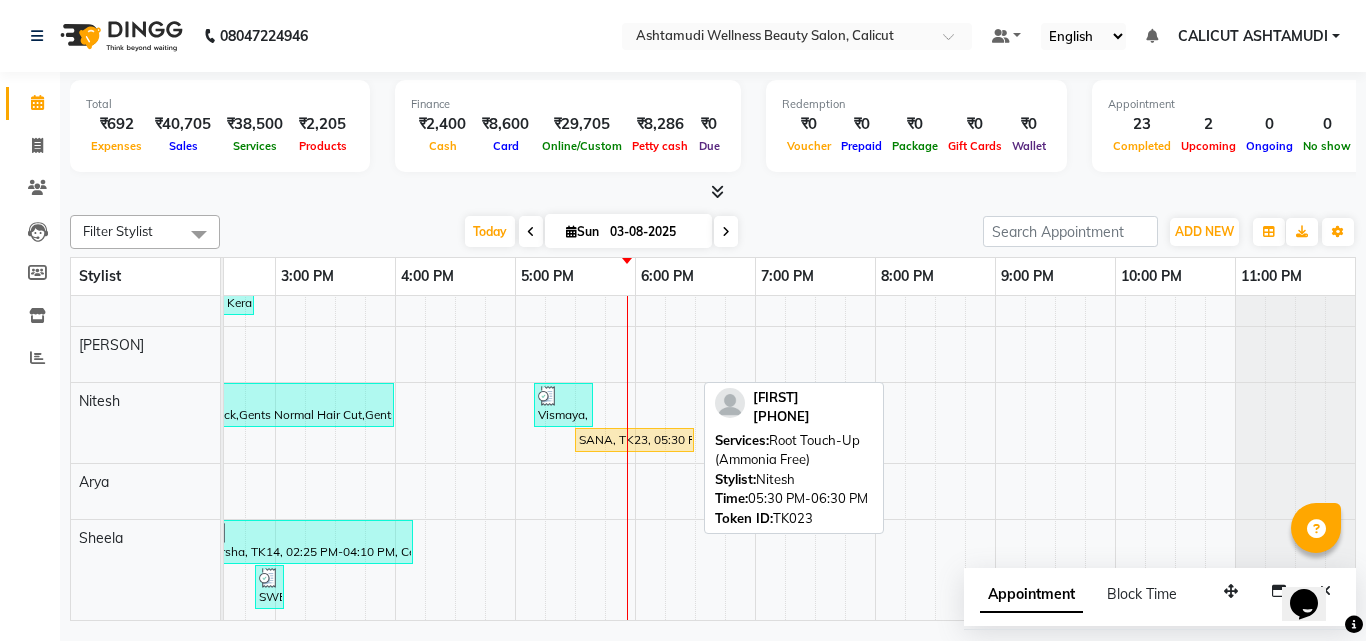click on "SANA, TK23, 05:30 PM-06:30 PM, Root Touch-Up (Ammonia Free)" at bounding box center (634, 440) 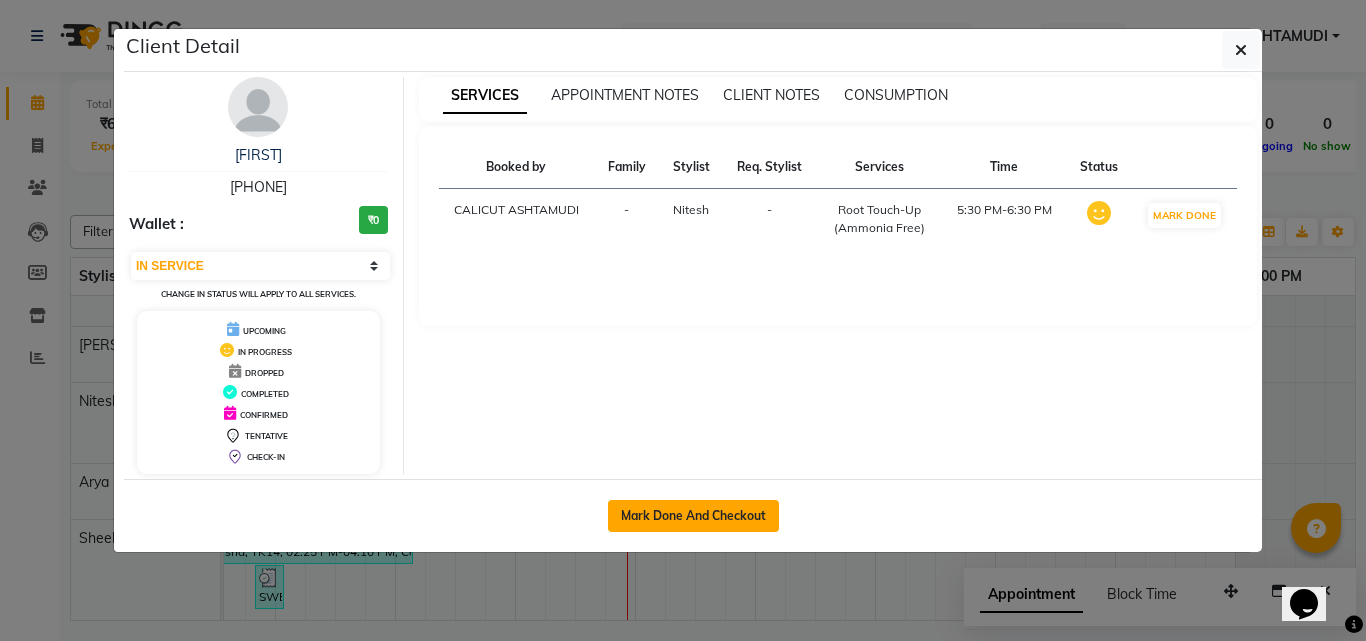 click on "Mark Done And Checkout" 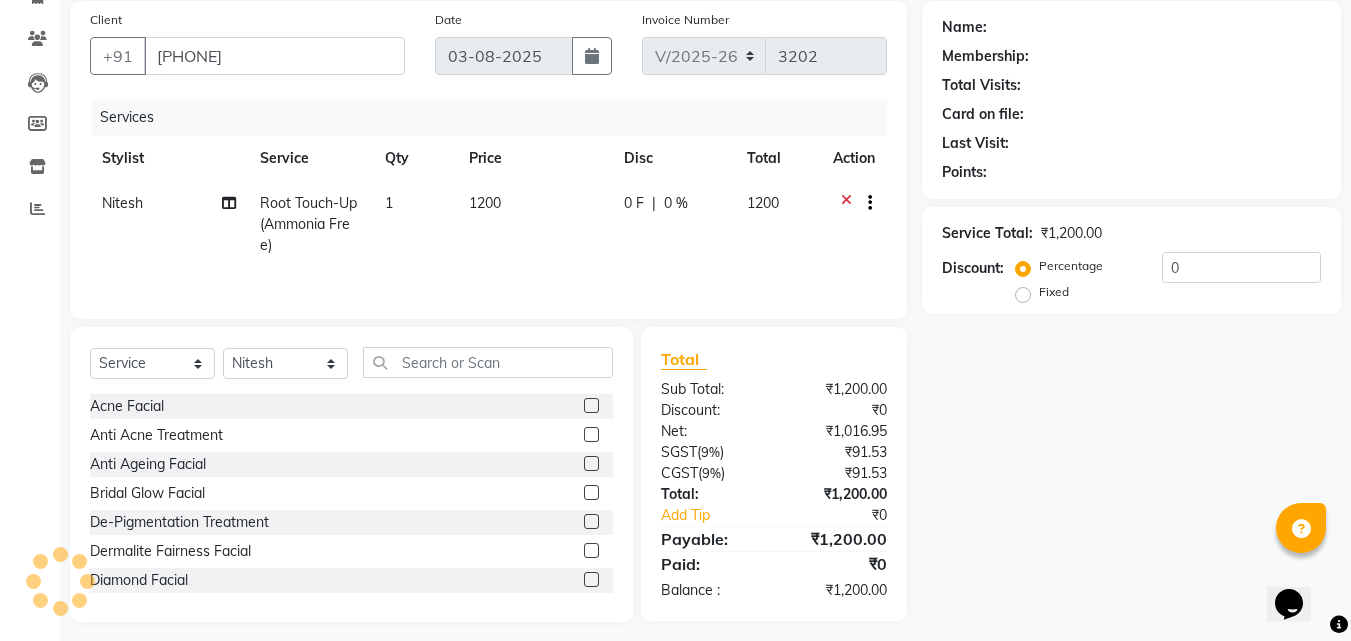 scroll, scrollTop: 160, scrollLeft: 0, axis: vertical 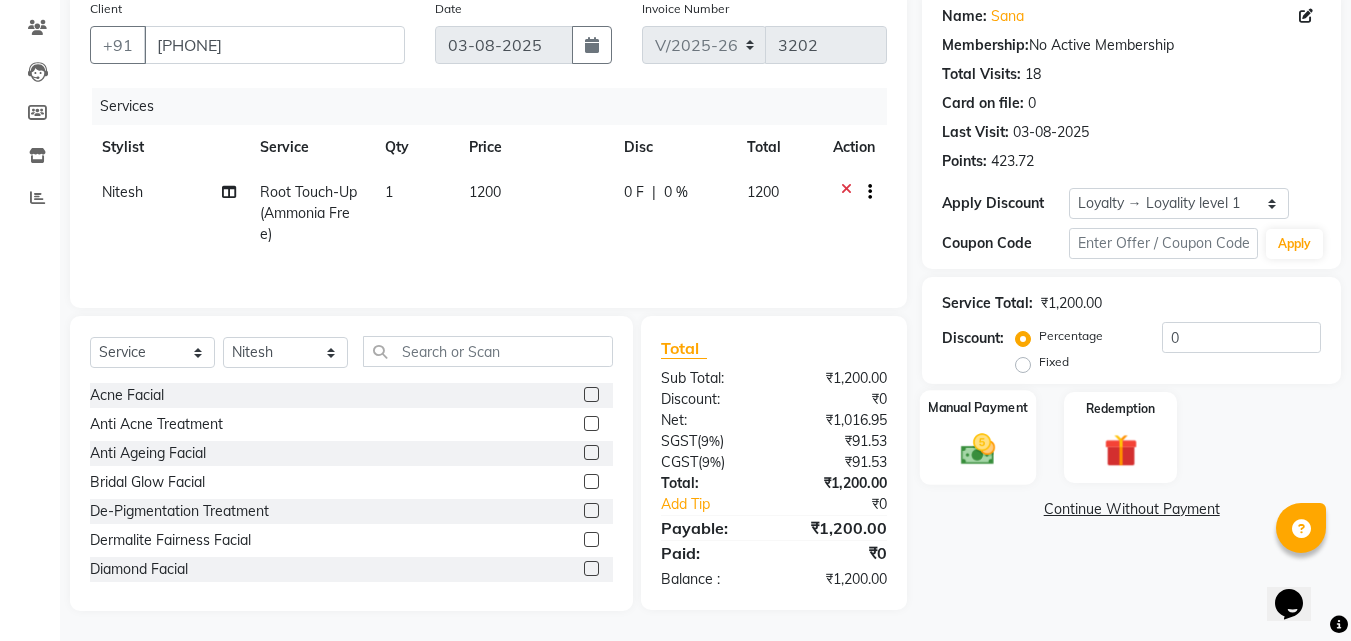 click on "Manual Payment" 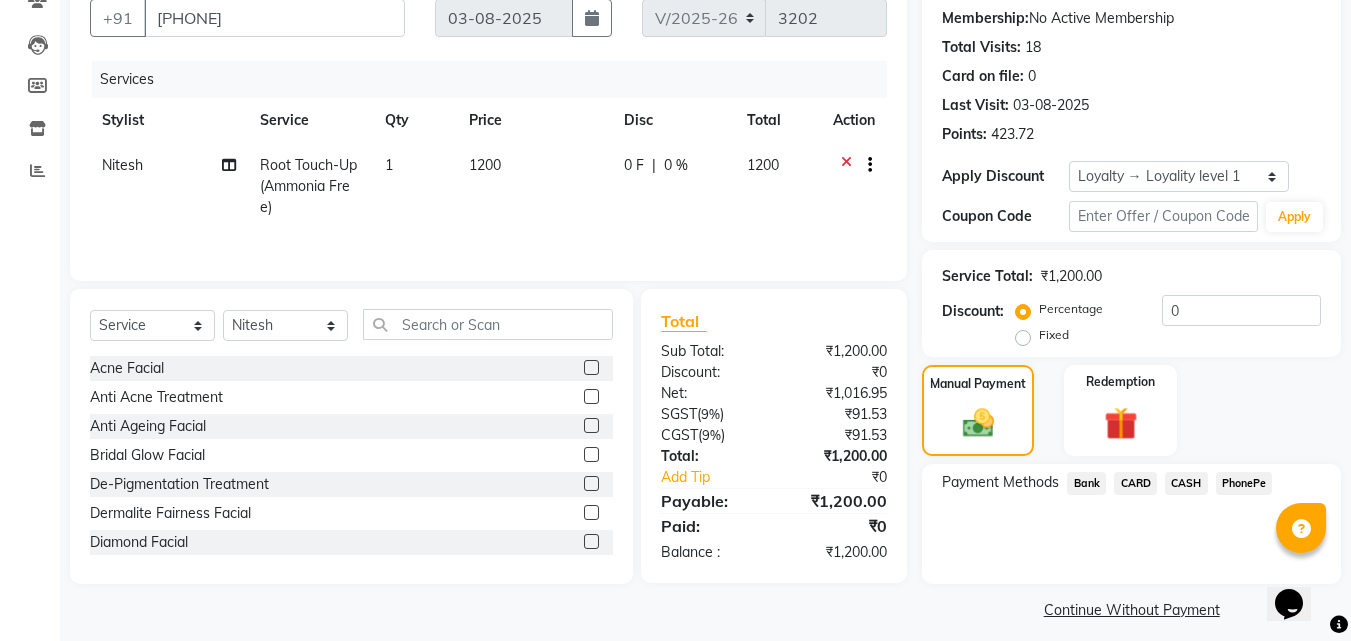 scroll, scrollTop: 201, scrollLeft: 0, axis: vertical 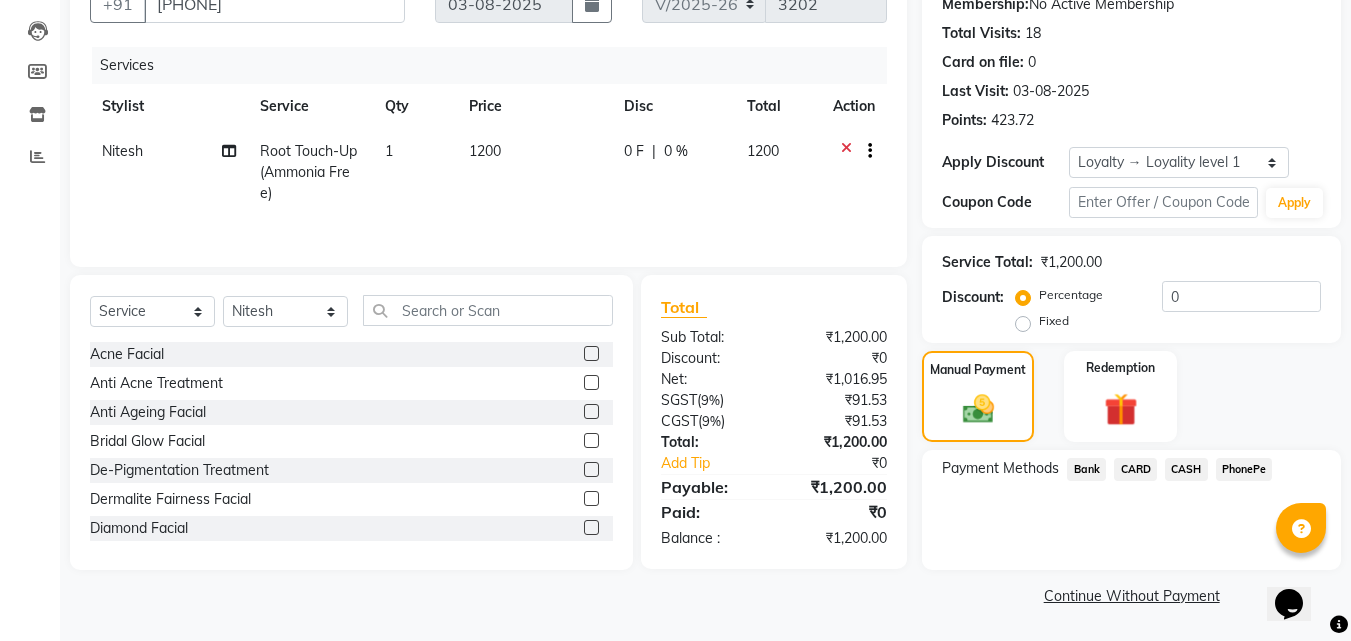 click on "PhonePe" 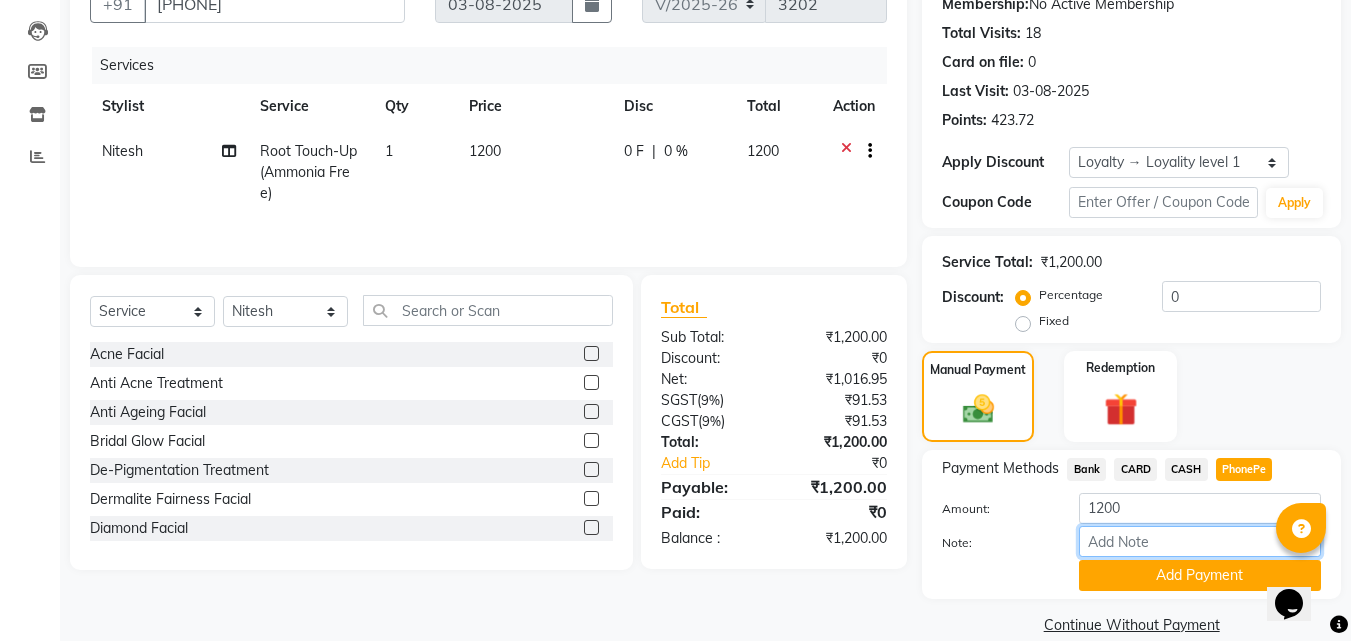 click on "Note:" at bounding box center [1200, 541] 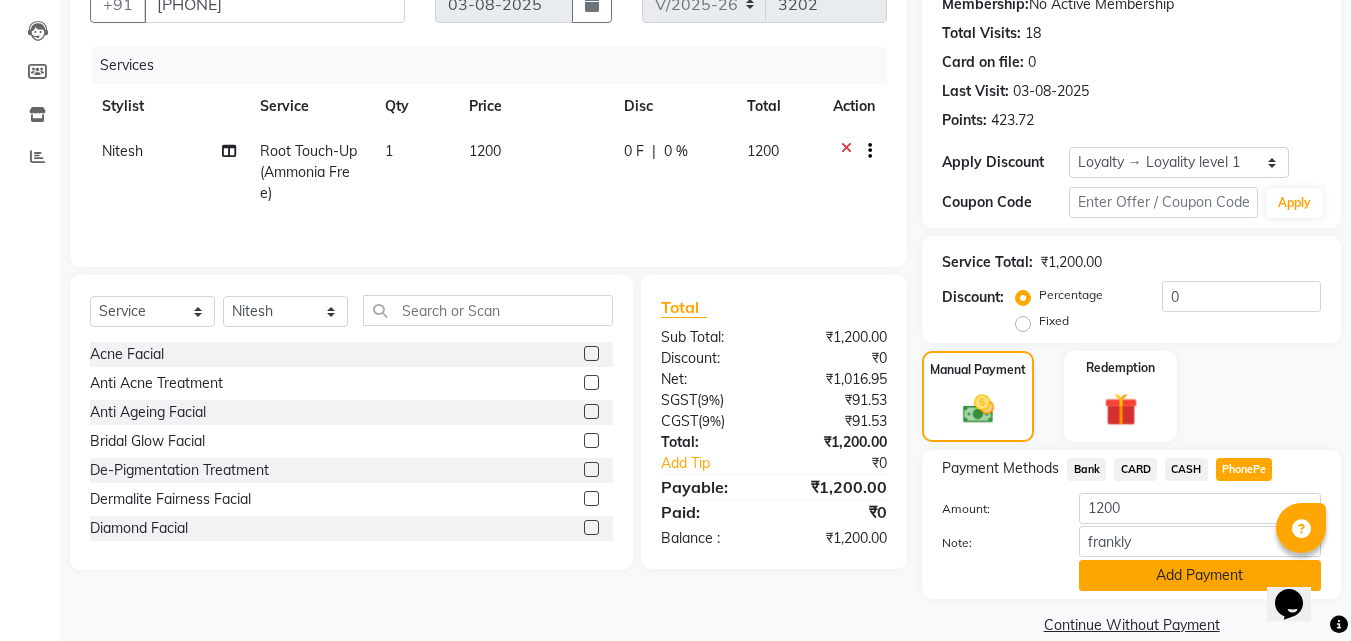 drag, startPoint x: 1169, startPoint y: 582, endPoint x: 1140, endPoint y: 561, distance: 35.805027 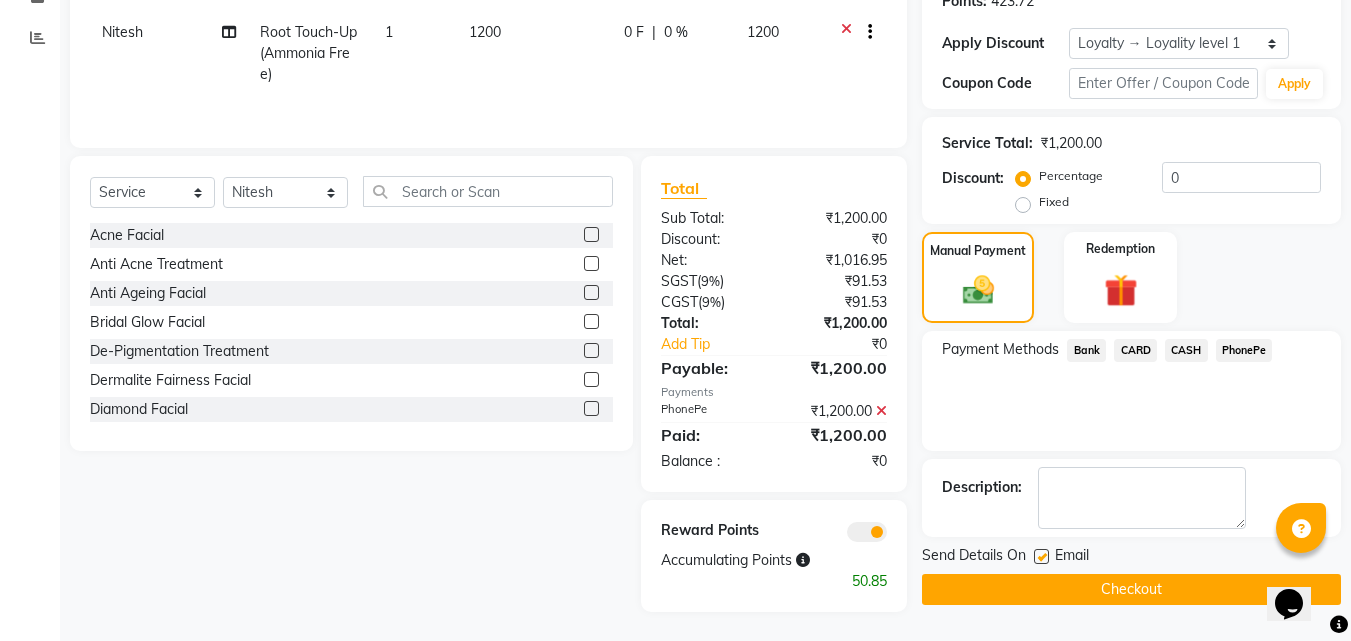 scroll, scrollTop: 321, scrollLeft: 0, axis: vertical 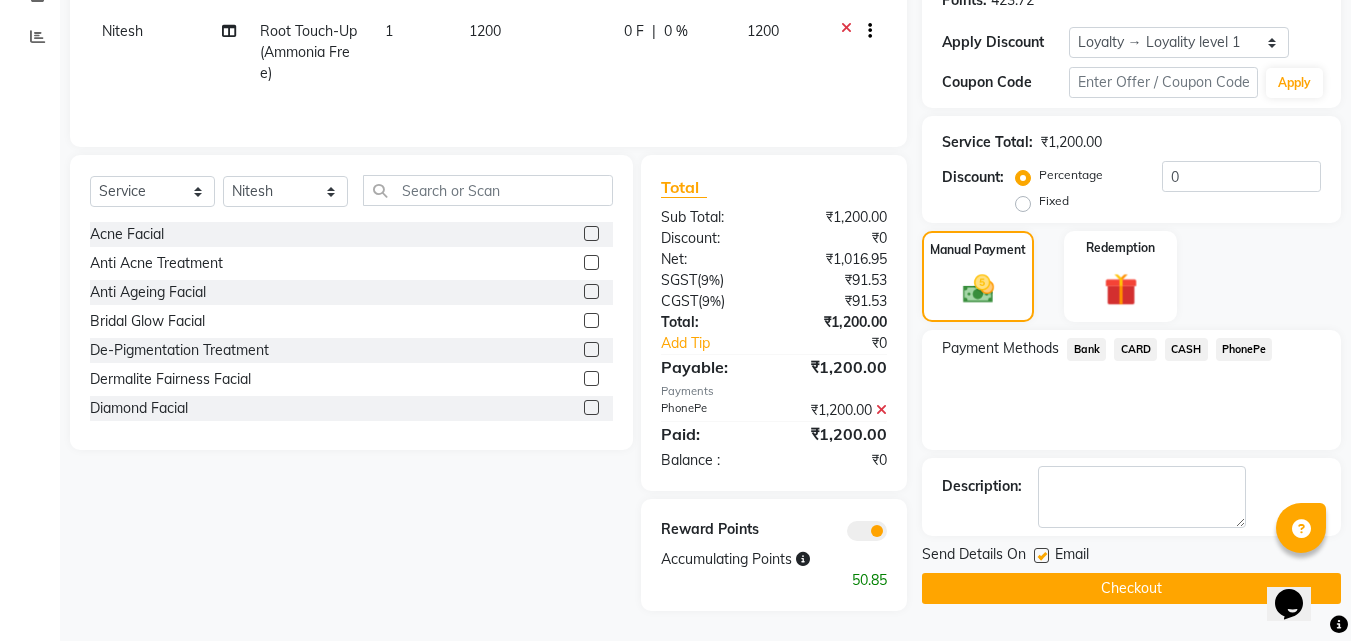 click on "Checkout" 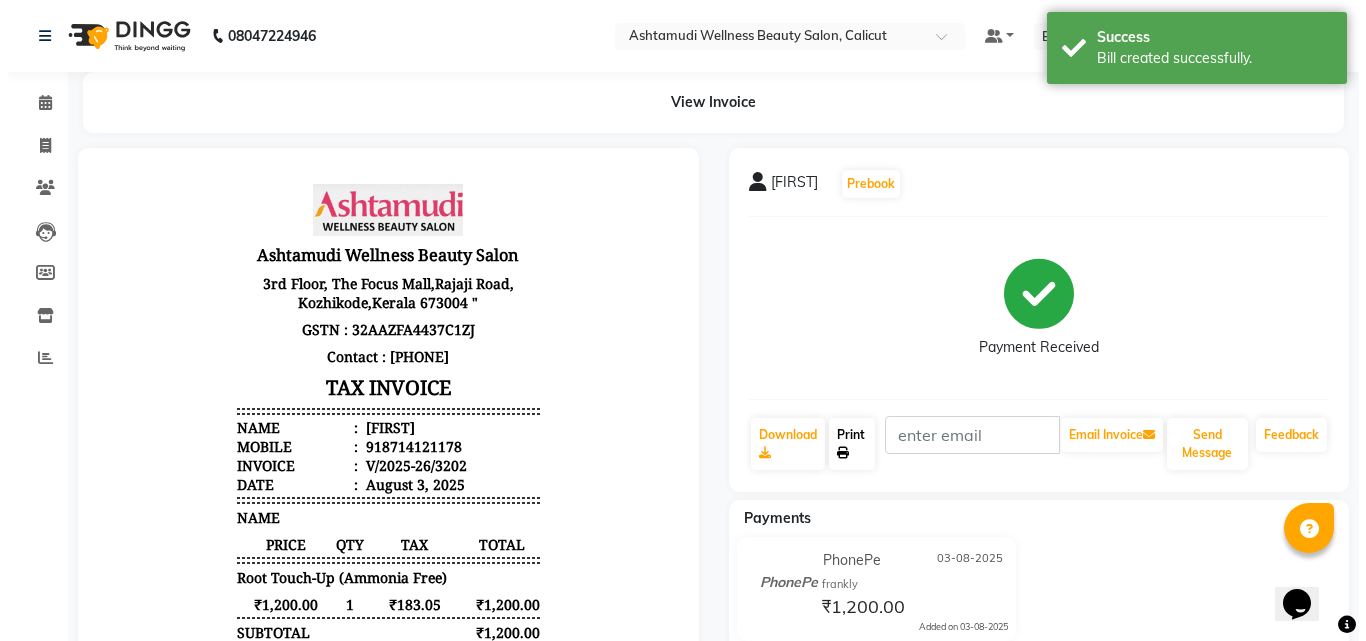 scroll, scrollTop: 0, scrollLeft: 0, axis: both 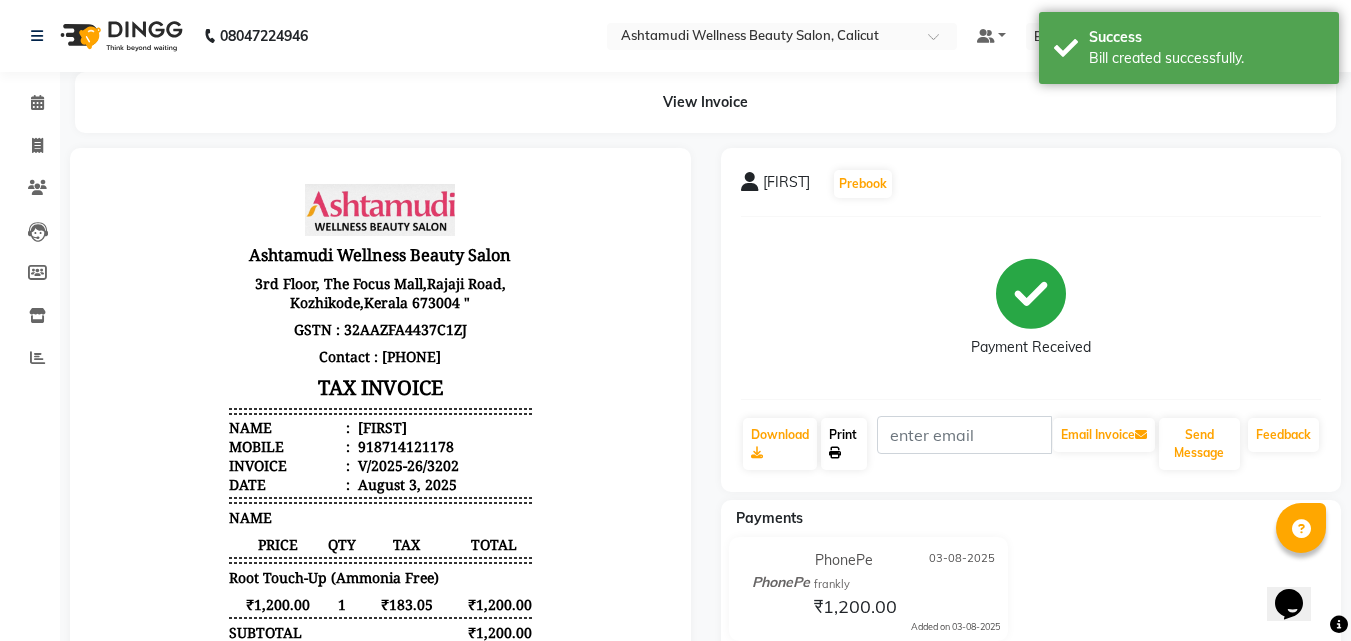 click on "Print" 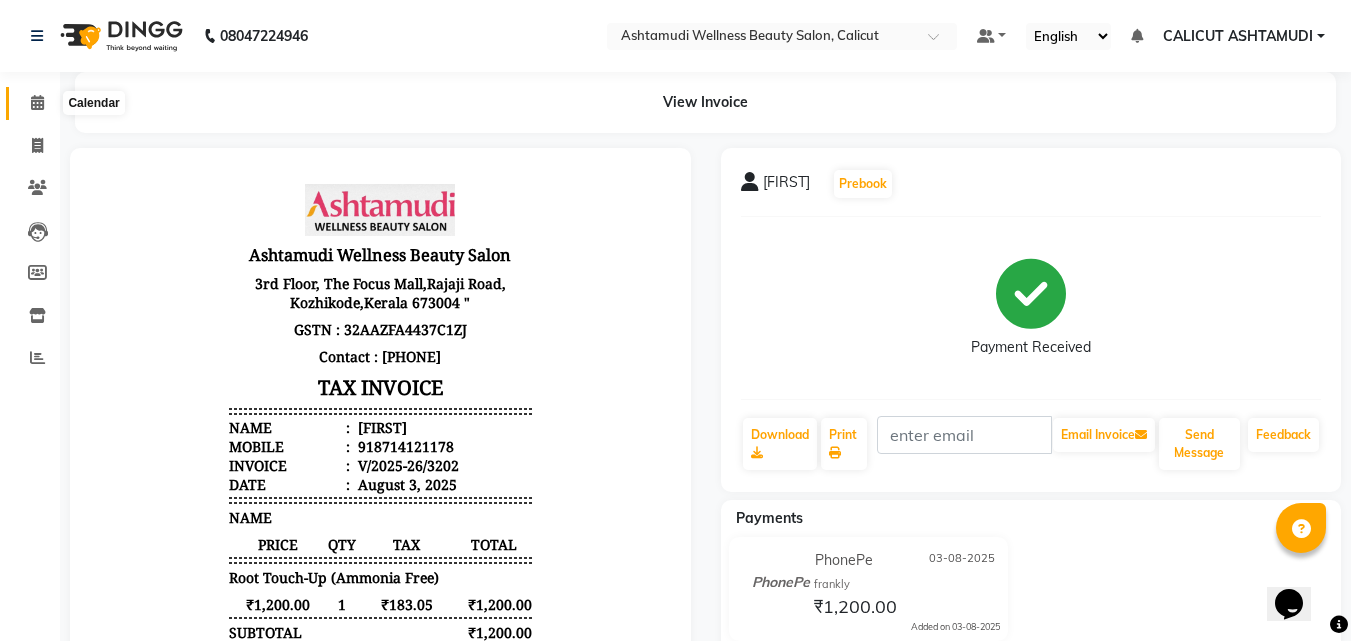 click 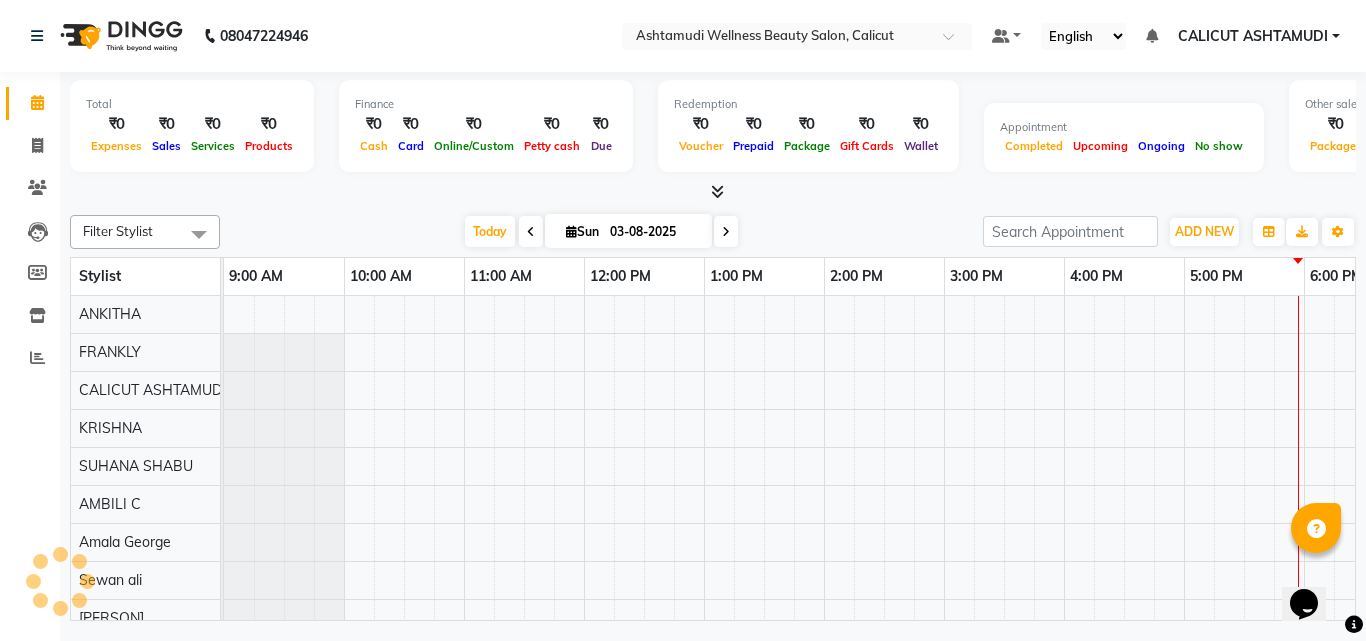 scroll, scrollTop: 0, scrollLeft: 0, axis: both 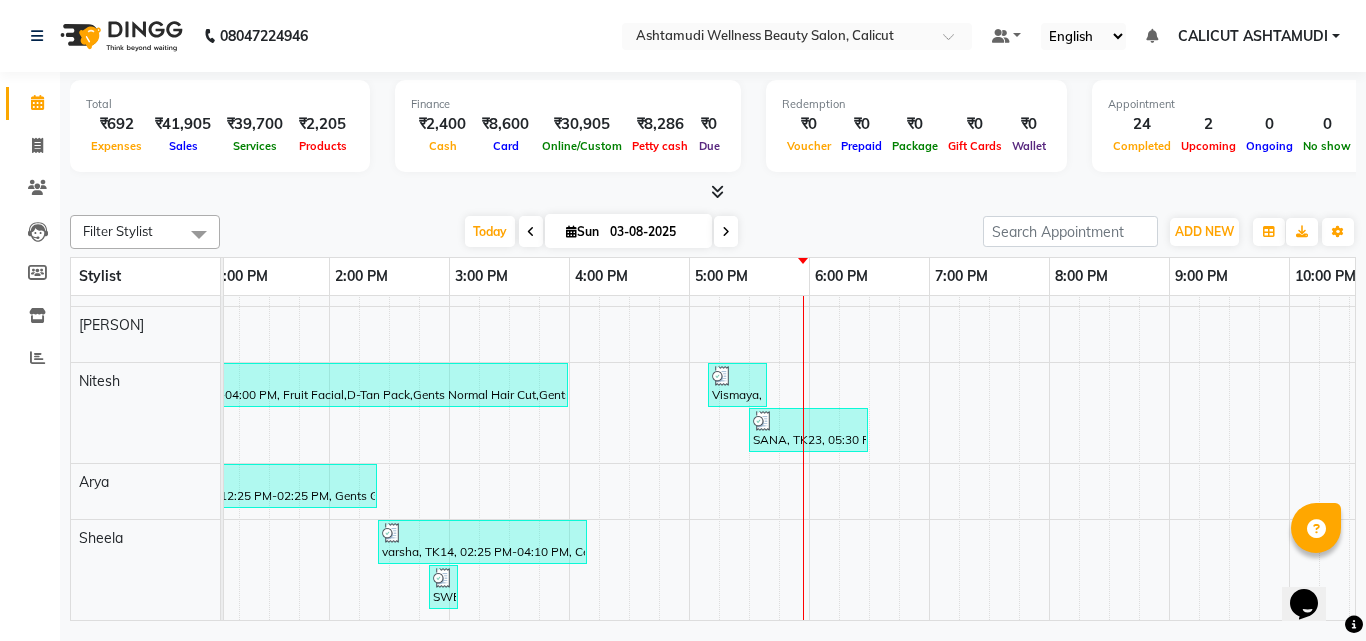 click on "Sun 03-08-2025" at bounding box center (628, 231) 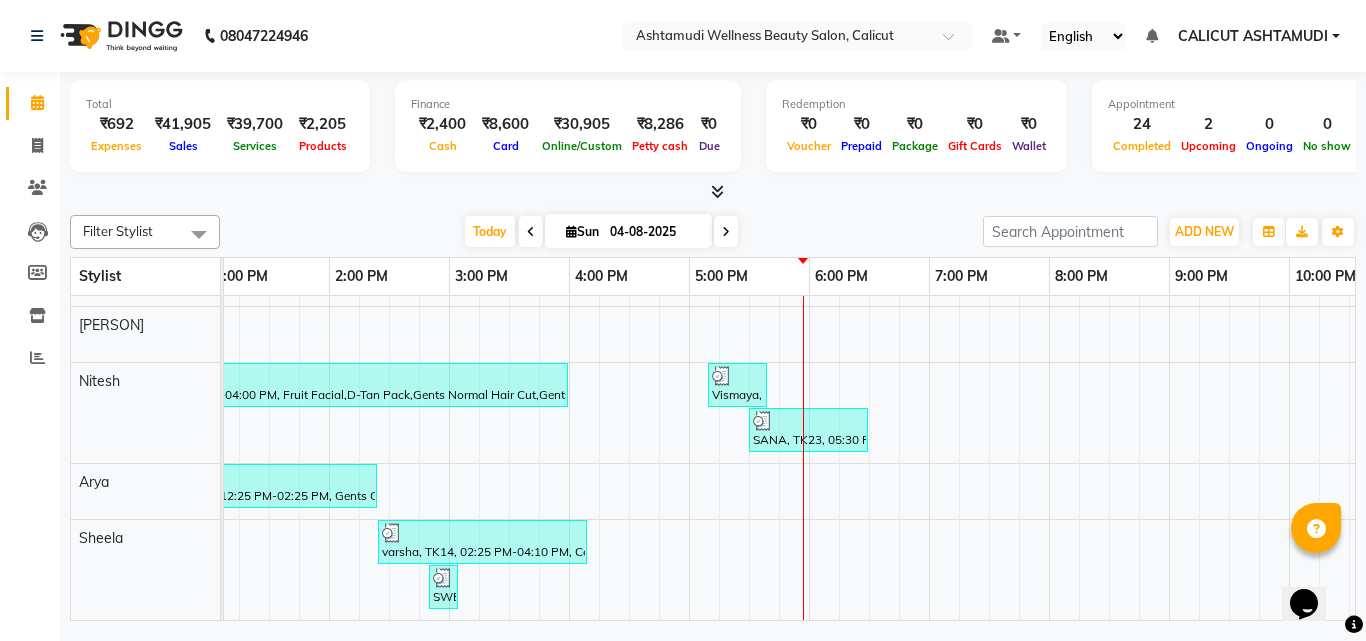 scroll, scrollTop: 0, scrollLeft: 0, axis: both 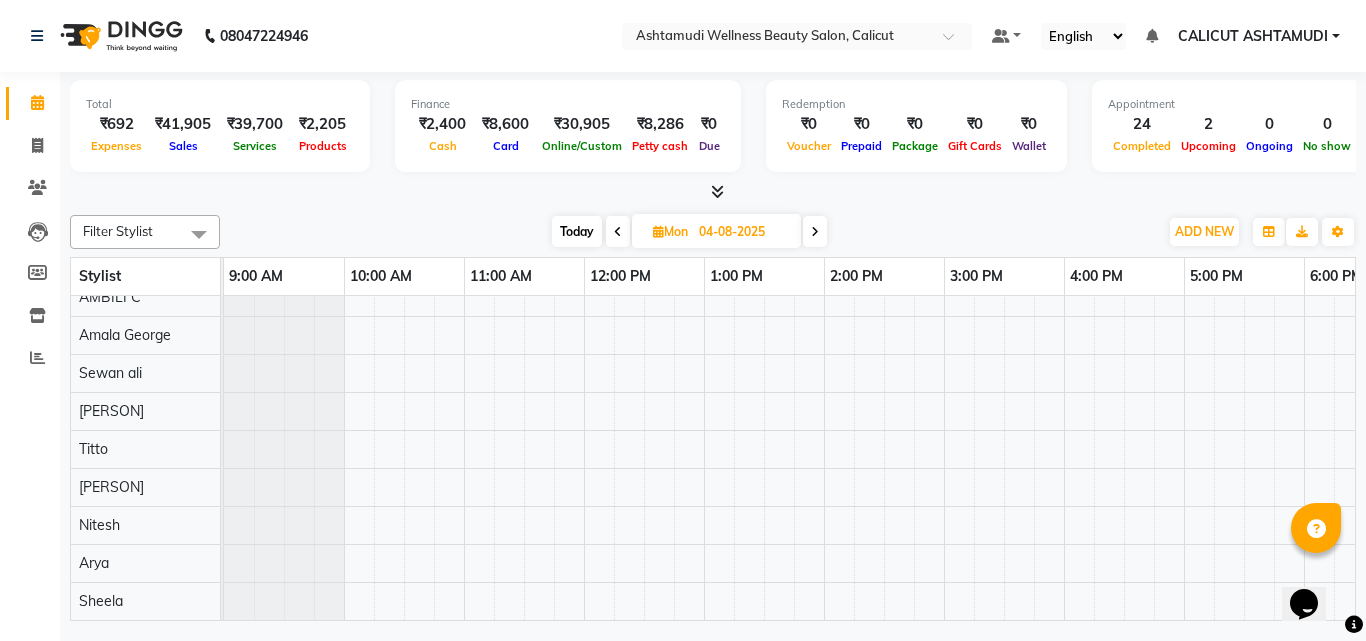 click at bounding box center [618, 231] 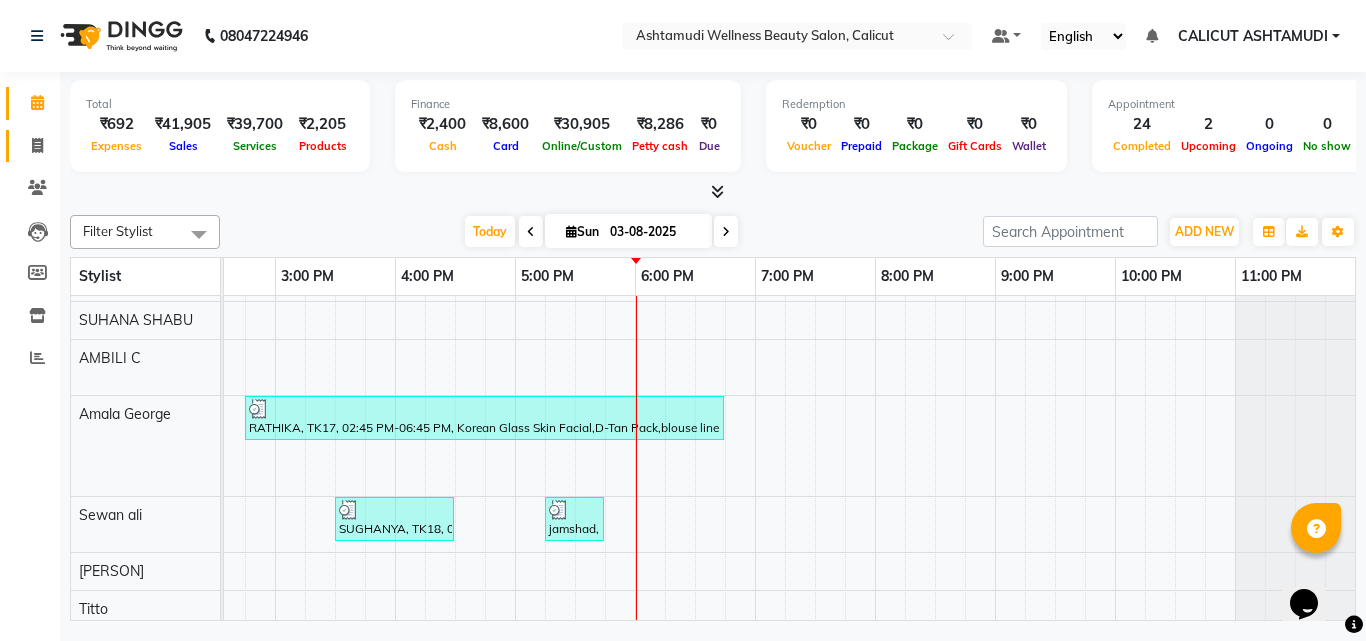 click 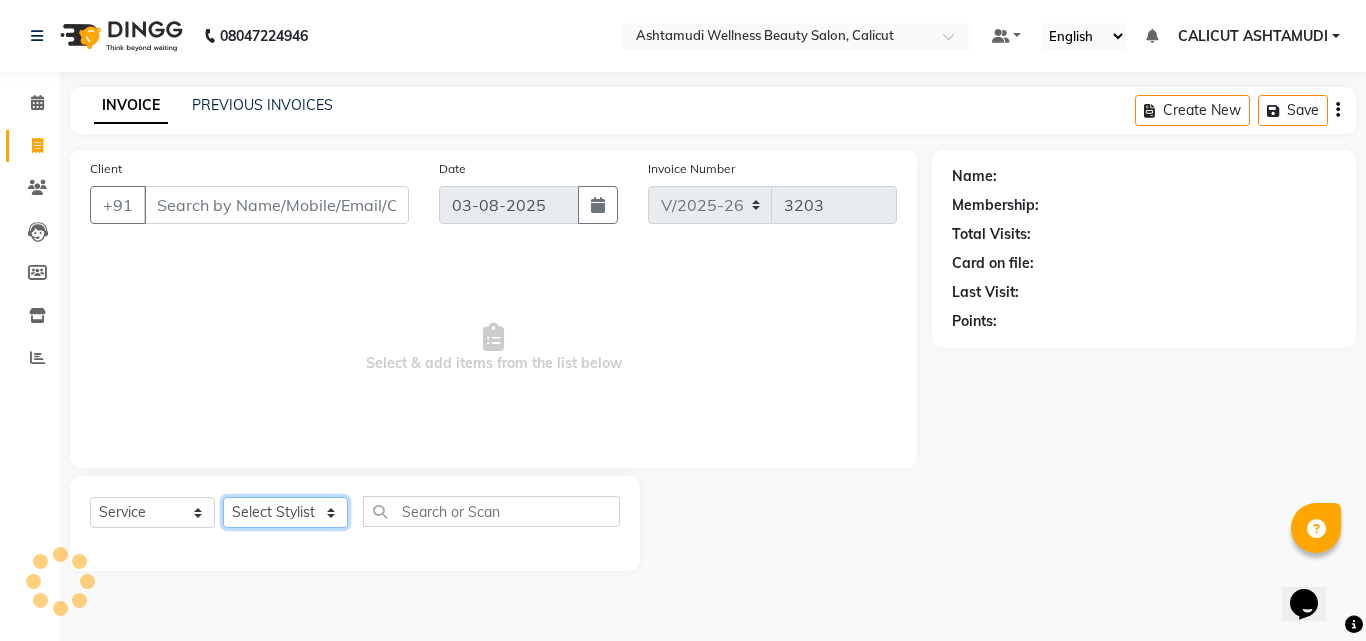 click on "Select Stylist Amala George AMBILI C ANJANA DAS ANKITHA Arya CALICUT ASHTAMUDI FRANKLY	 GRACY KRISHNA Nitesh Punam Gurung Sewan ali Sheela SUHANA  SHABU Titto" 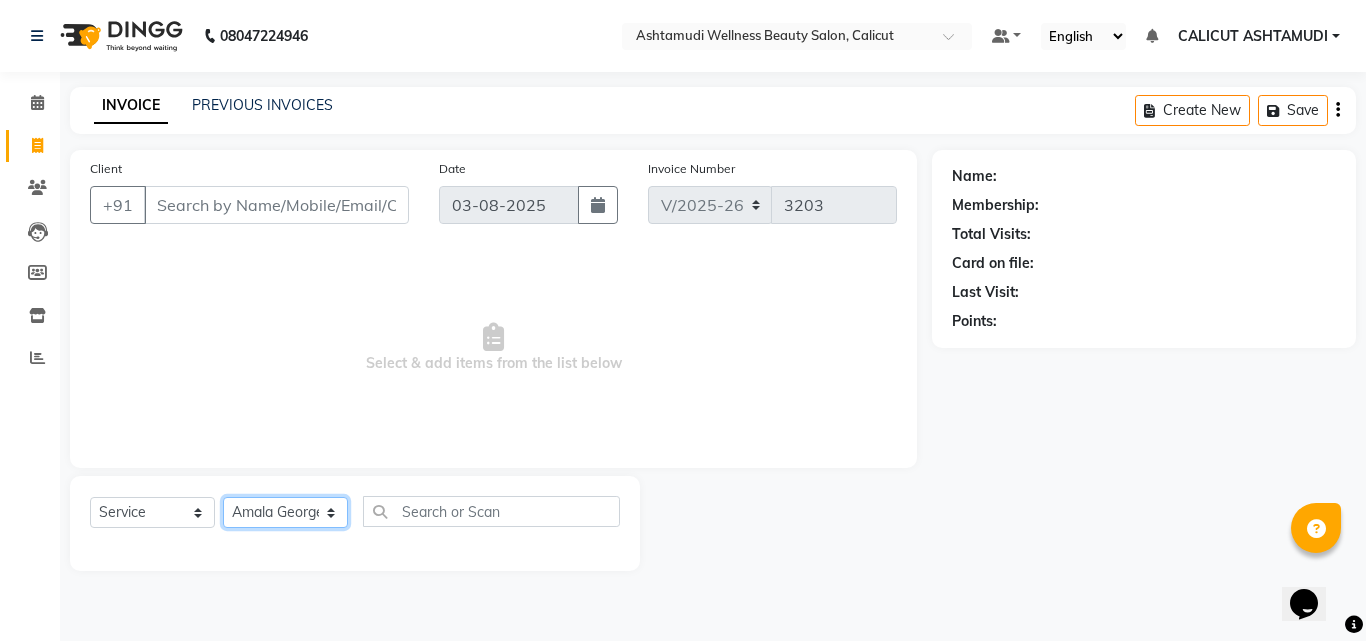 click on "Select Stylist Amala George AMBILI C ANJANA DAS ANKITHA Arya CALICUT ASHTAMUDI FRANKLY	 GRACY KRISHNA Nitesh Punam Gurung Sewan ali Sheela SUHANA  SHABU Titto" 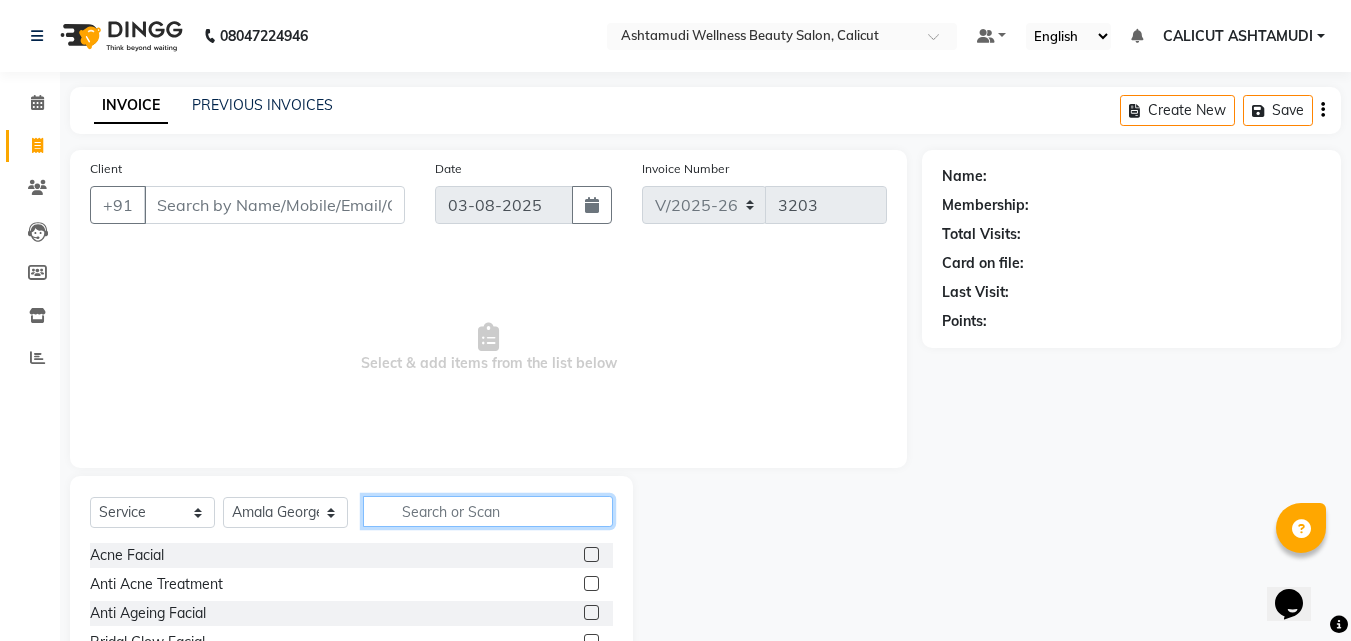 click 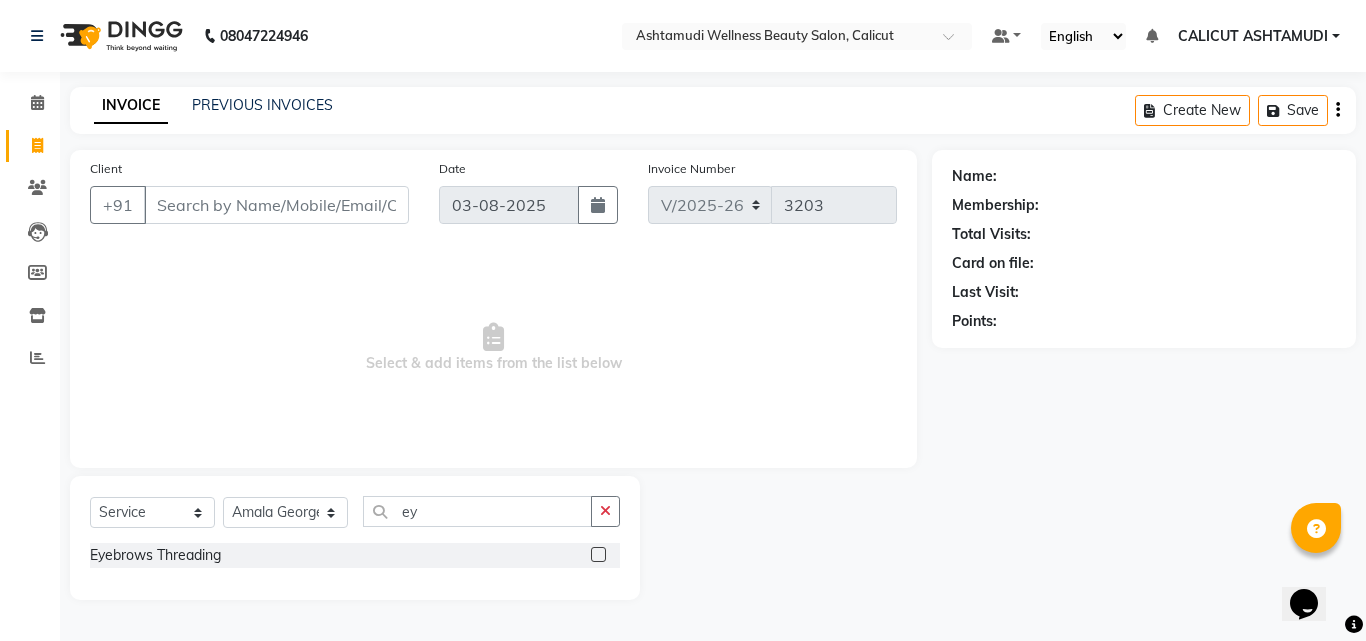 click 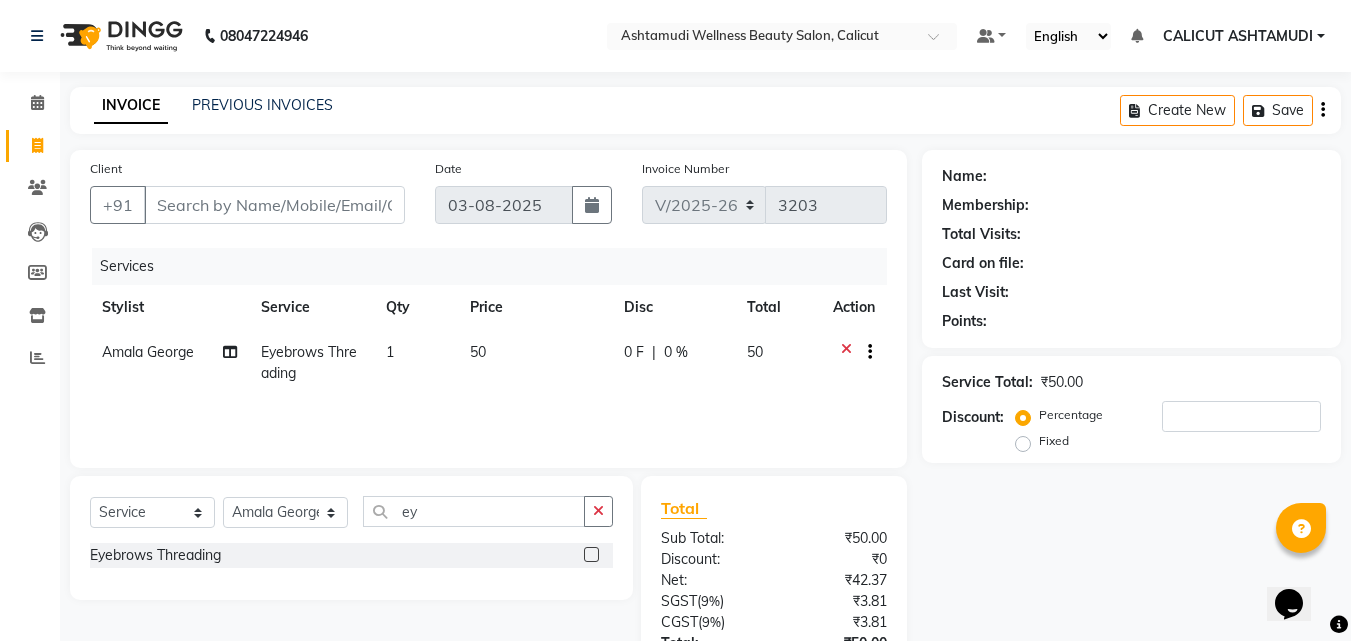 click 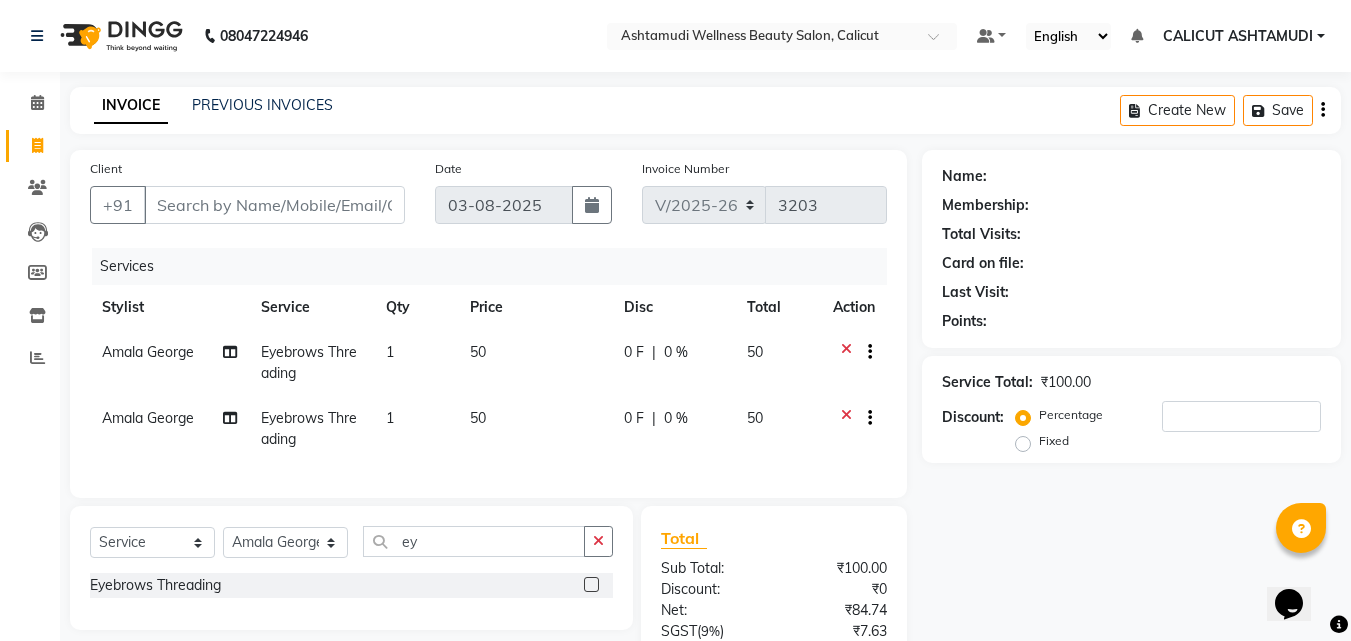 click on "Amala George" 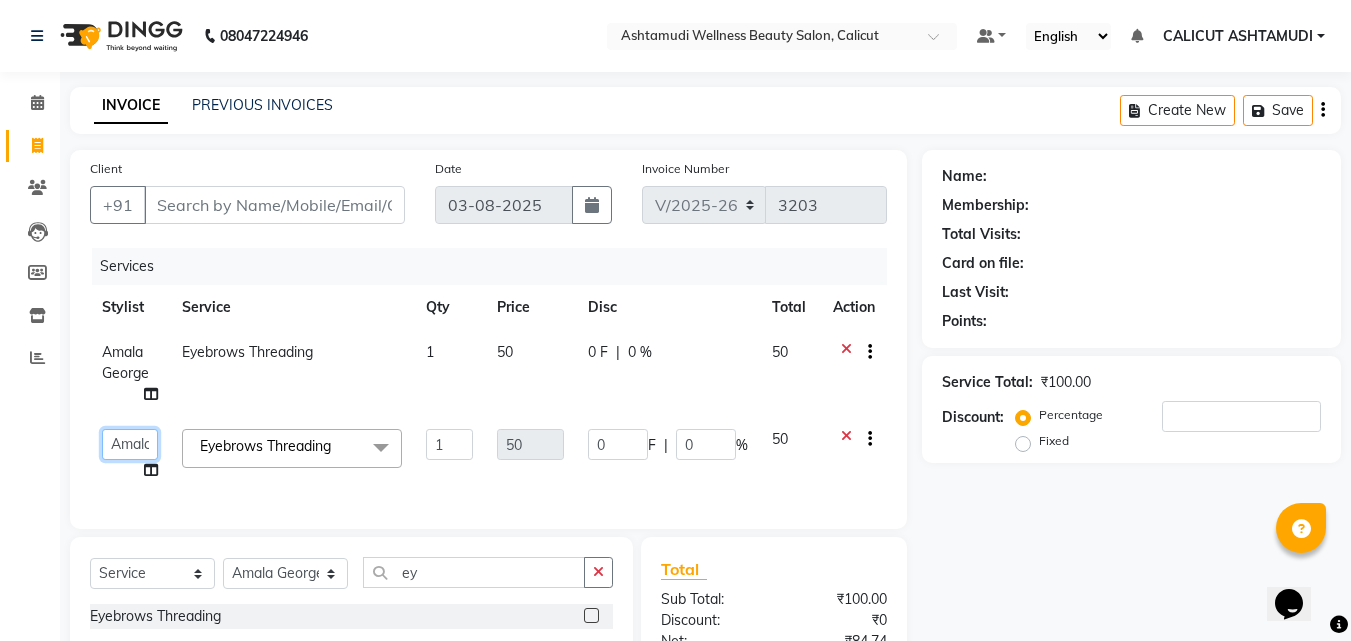click on "Amala George   AMBILI C   ANJANA DAS   ANKITHA   Arya   CALICUT ASHTAMUDI   FRANKLY	   GRACY   KRISHNA   Nitesh   Punam Gurung   Sewan ali   Sheela   SUHANA  SHABU   Titto" 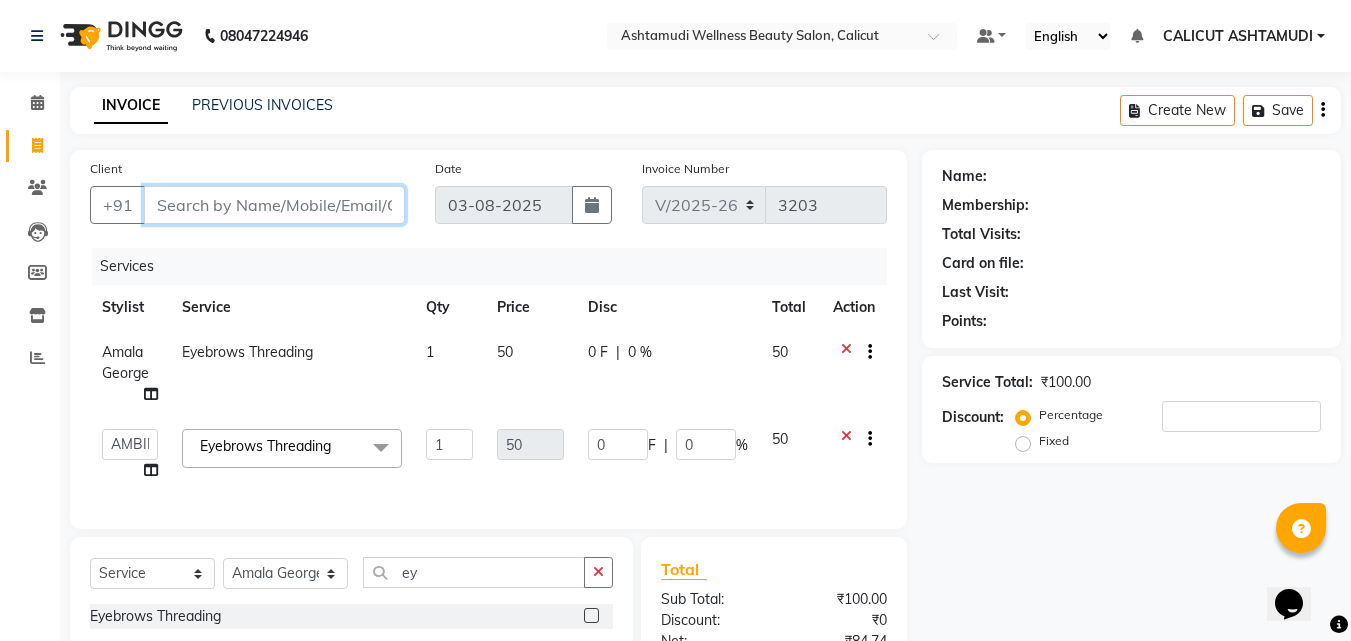 click on "Client" at bounding box center [274, 205] 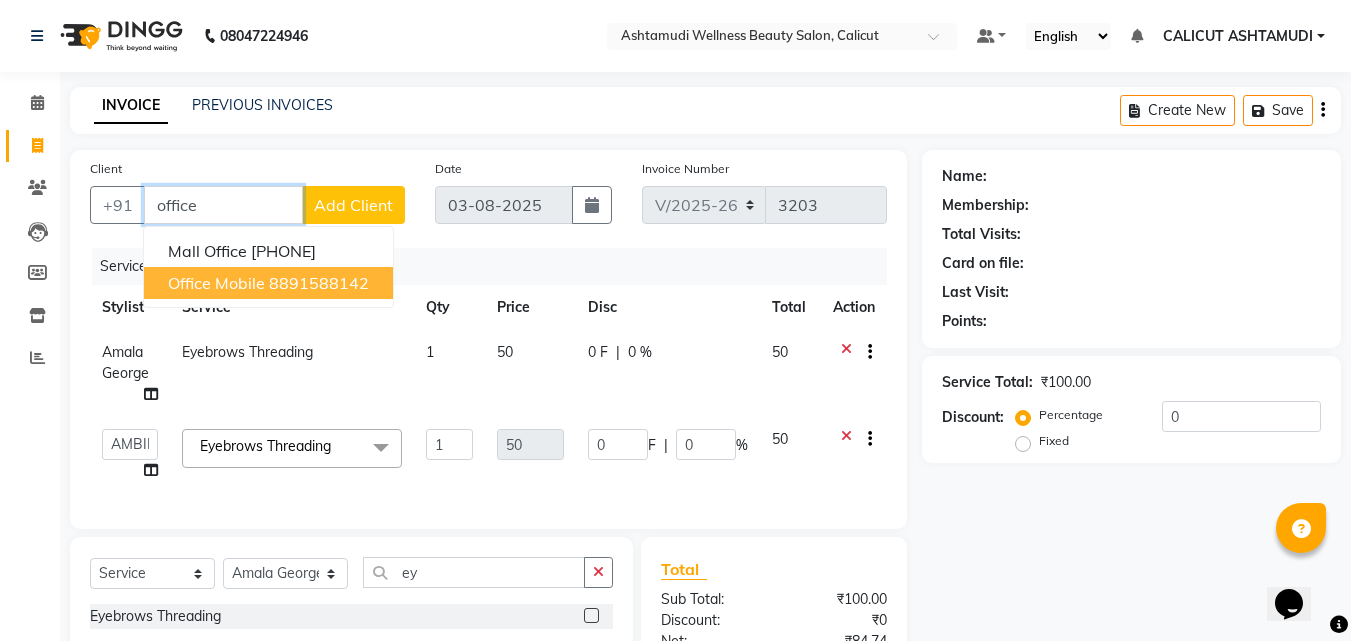 click on "office mobile" at bounding box center [216, 283] 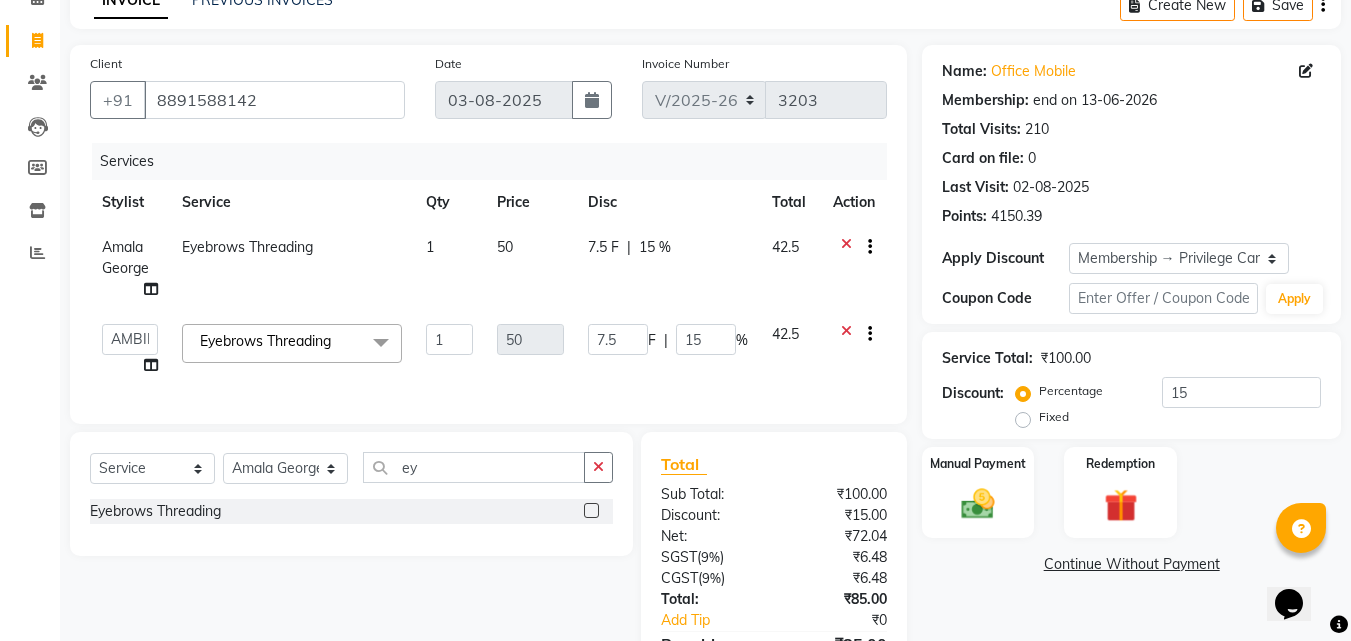 scroll, scrollTop: 200, scrollLeft: 0, axis: vertical 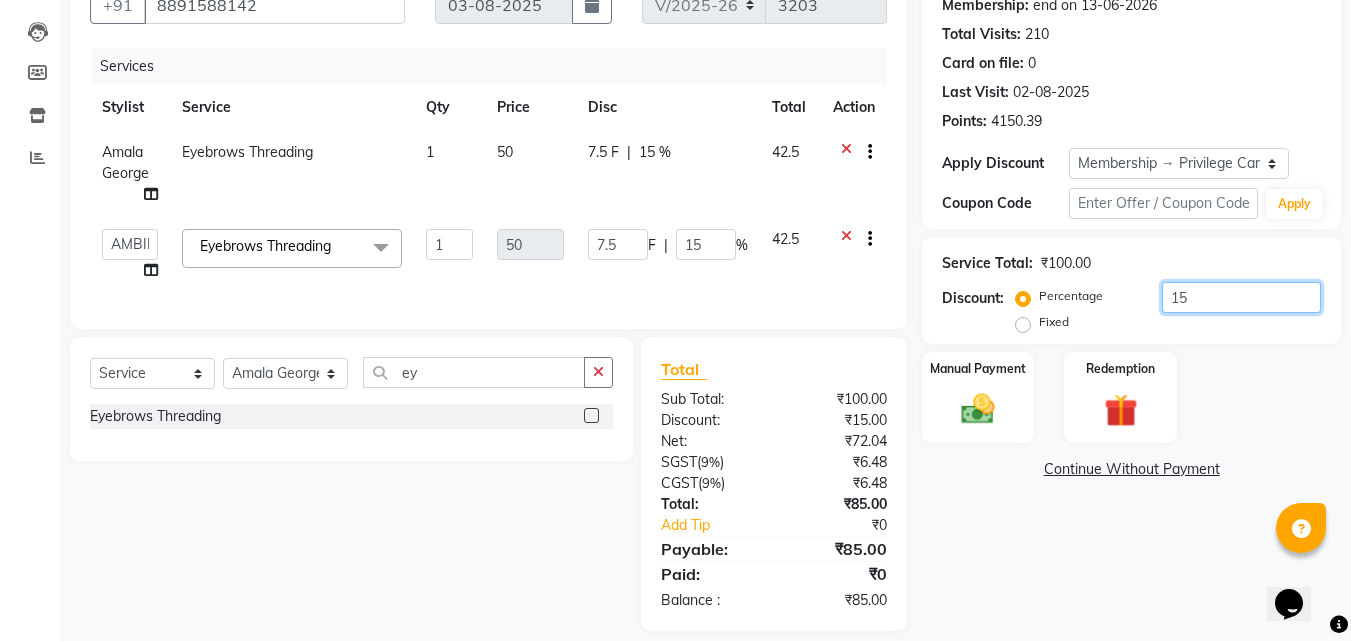 click on "15" 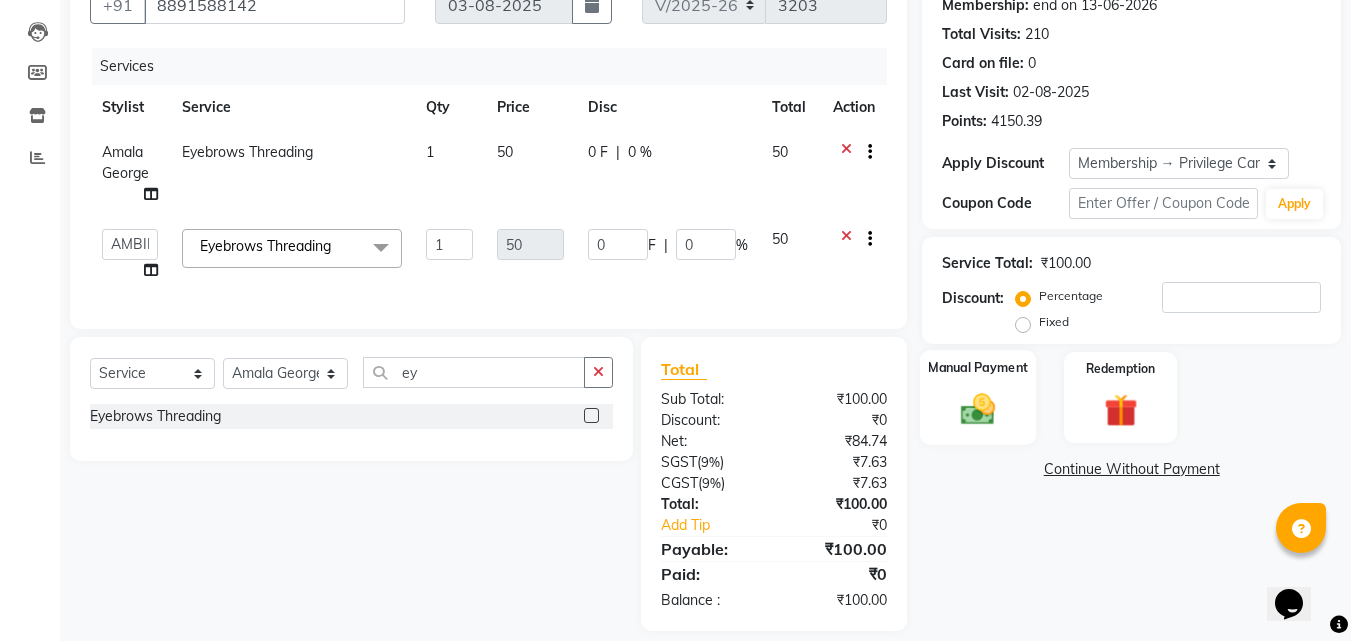 click on "Manual Payment" 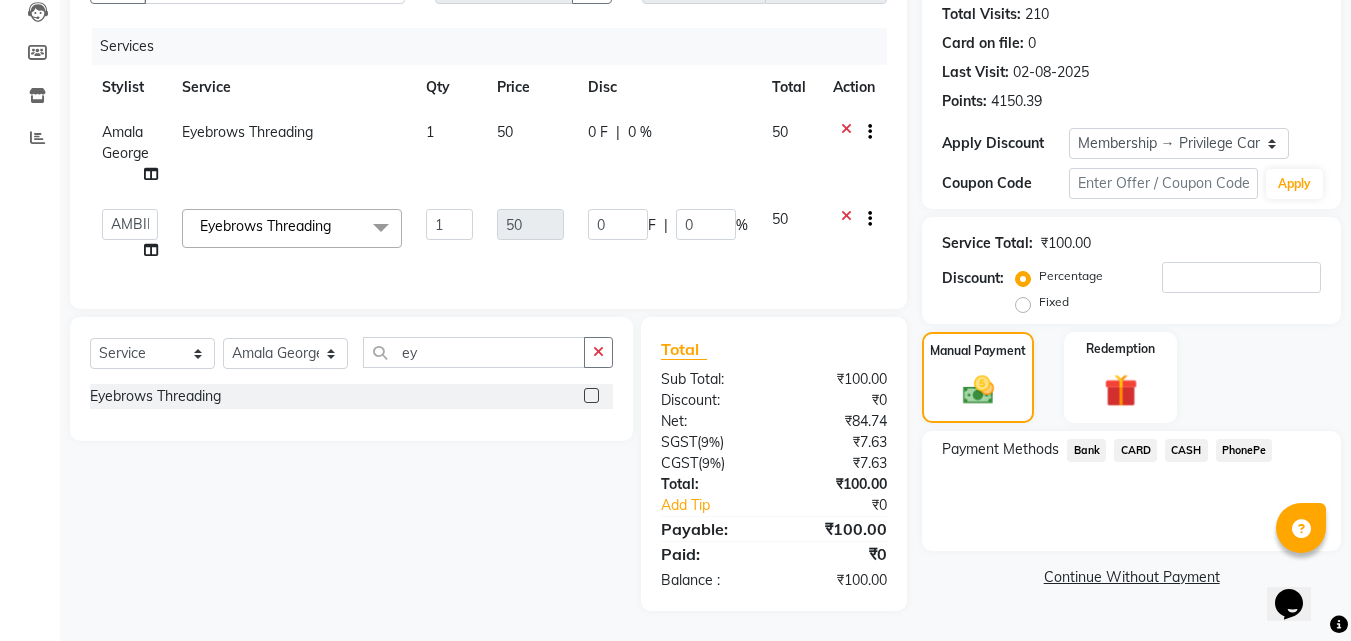 scroll, scrollTop: 235, scrollLeft: 0, axis: vertical 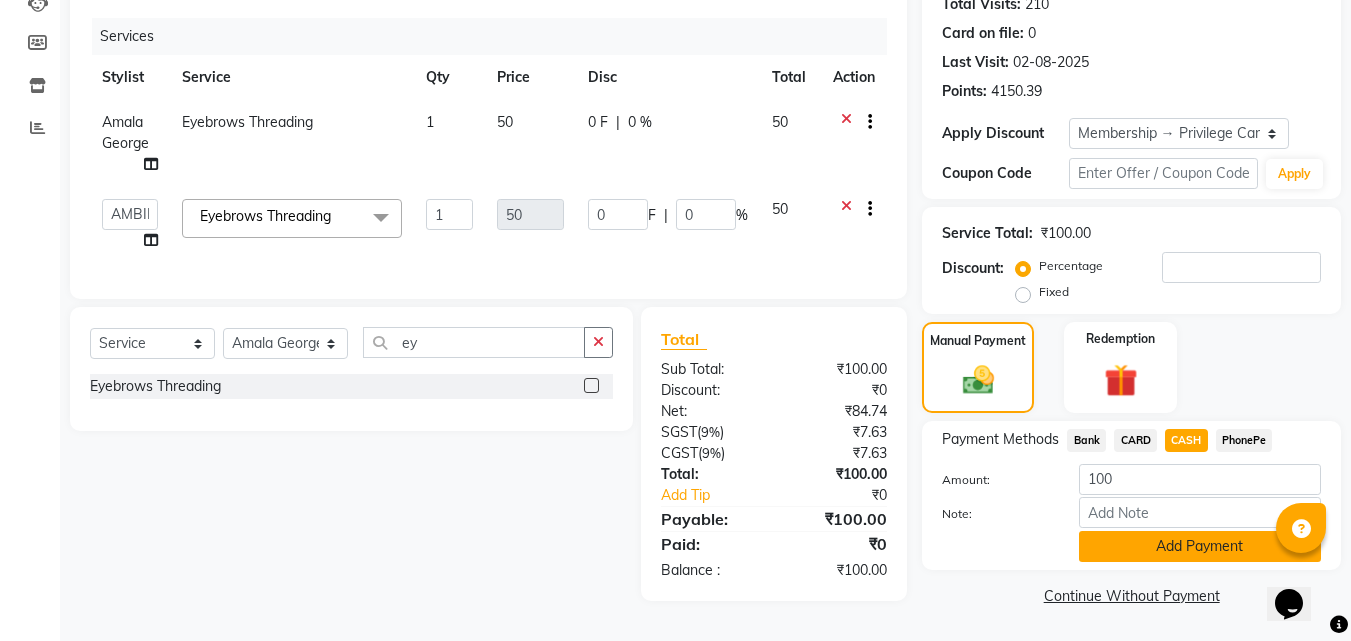 click on "Add Payment" 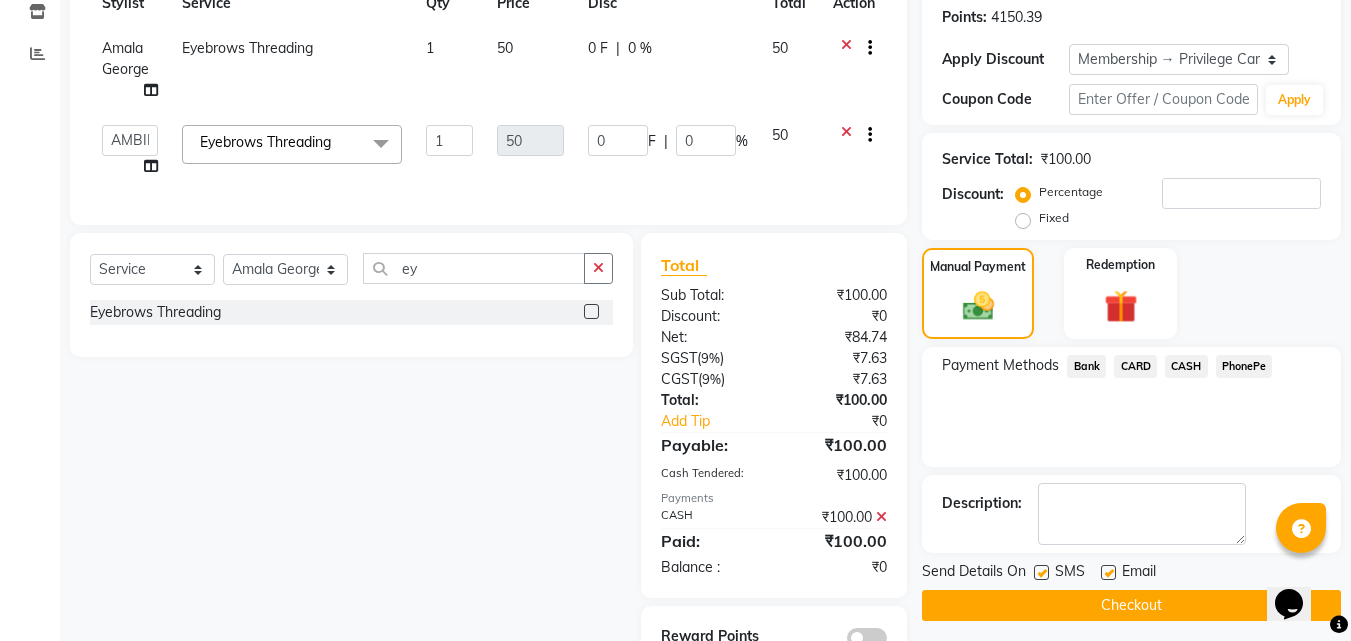scroll, scrollTop: 376, scrollLeft: 0, axis: vertical 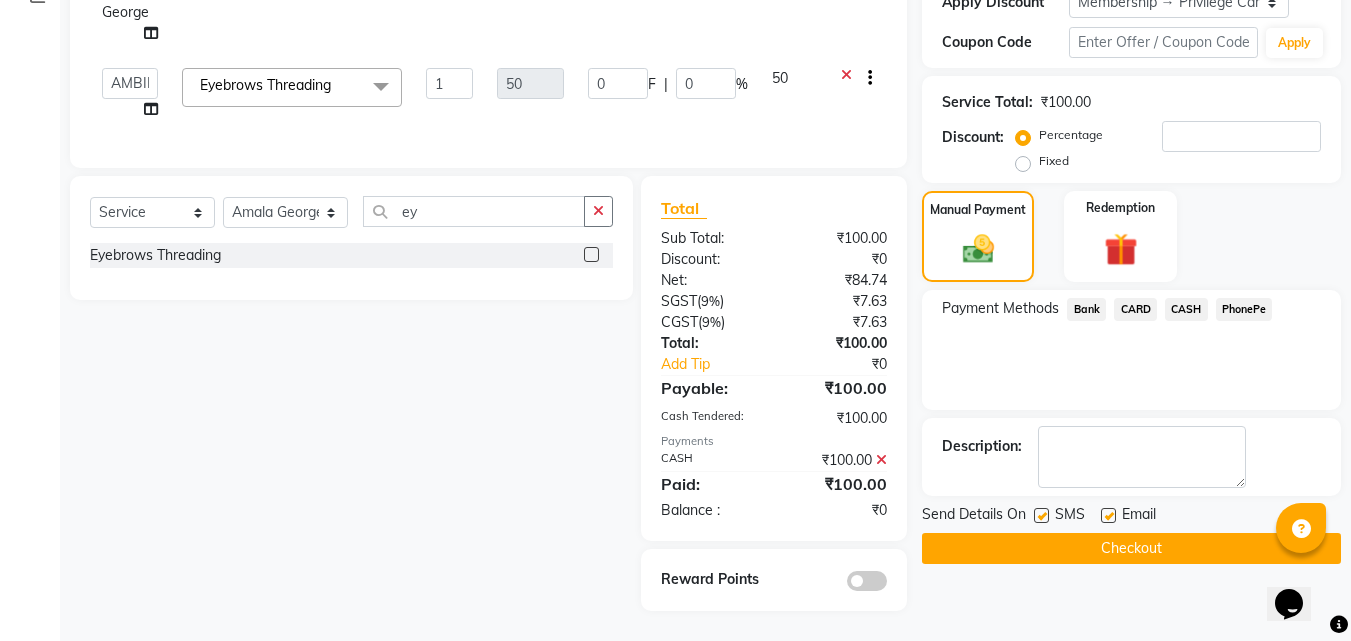 click on "Checkout" 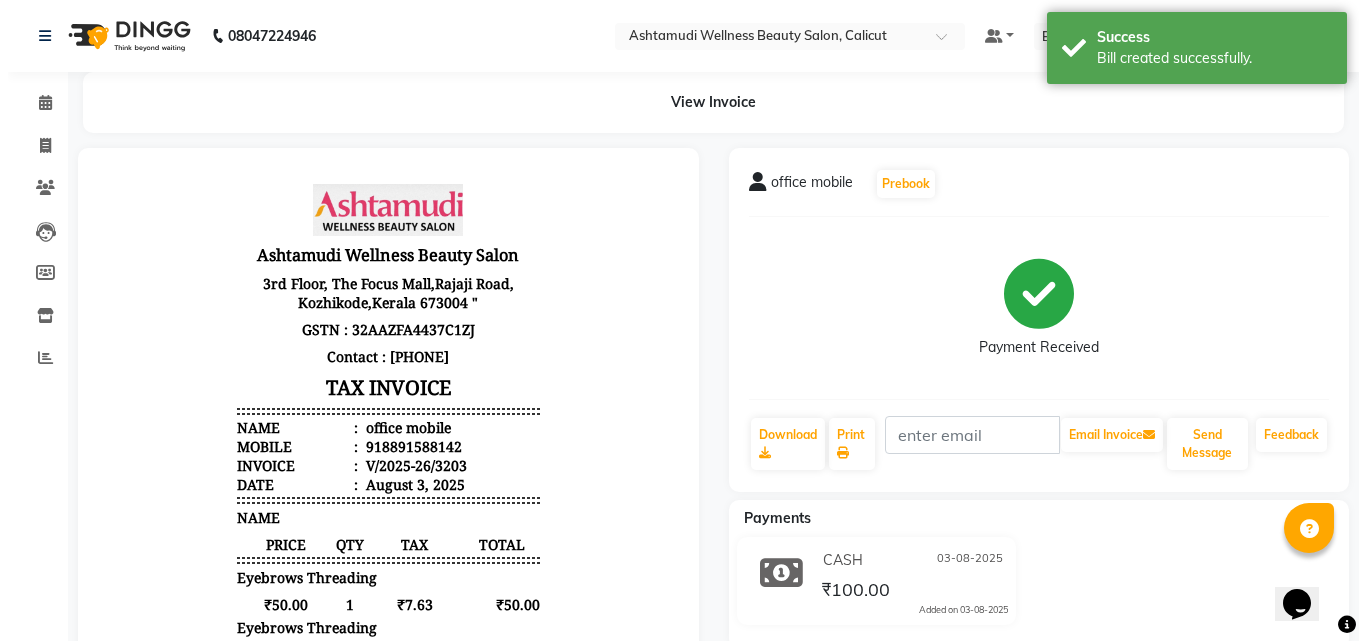 scroll, scrollTop: 0, scrollLeft: 0, axis: both 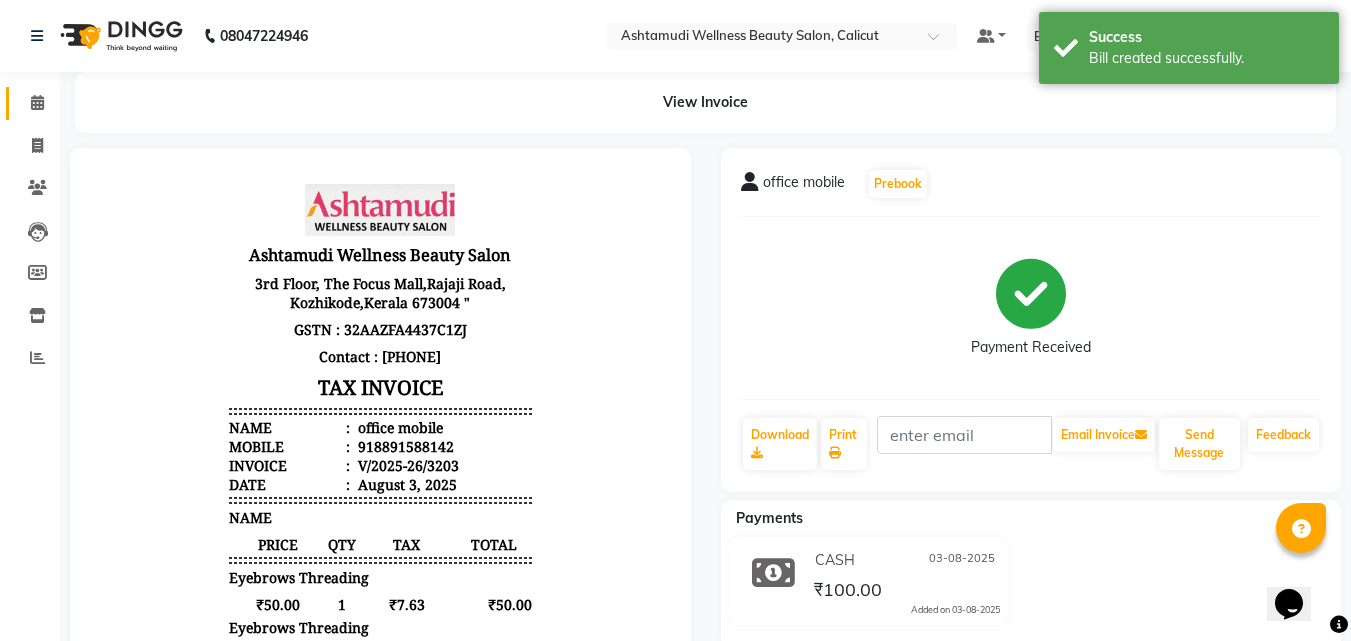 click 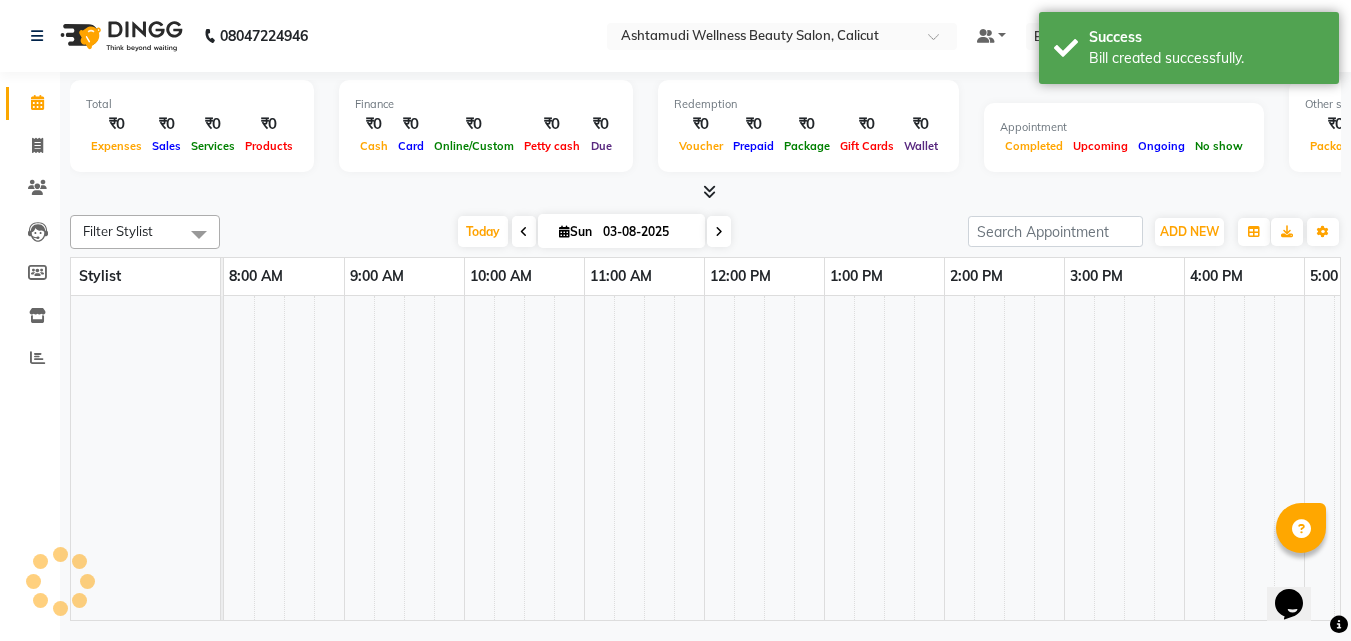 click 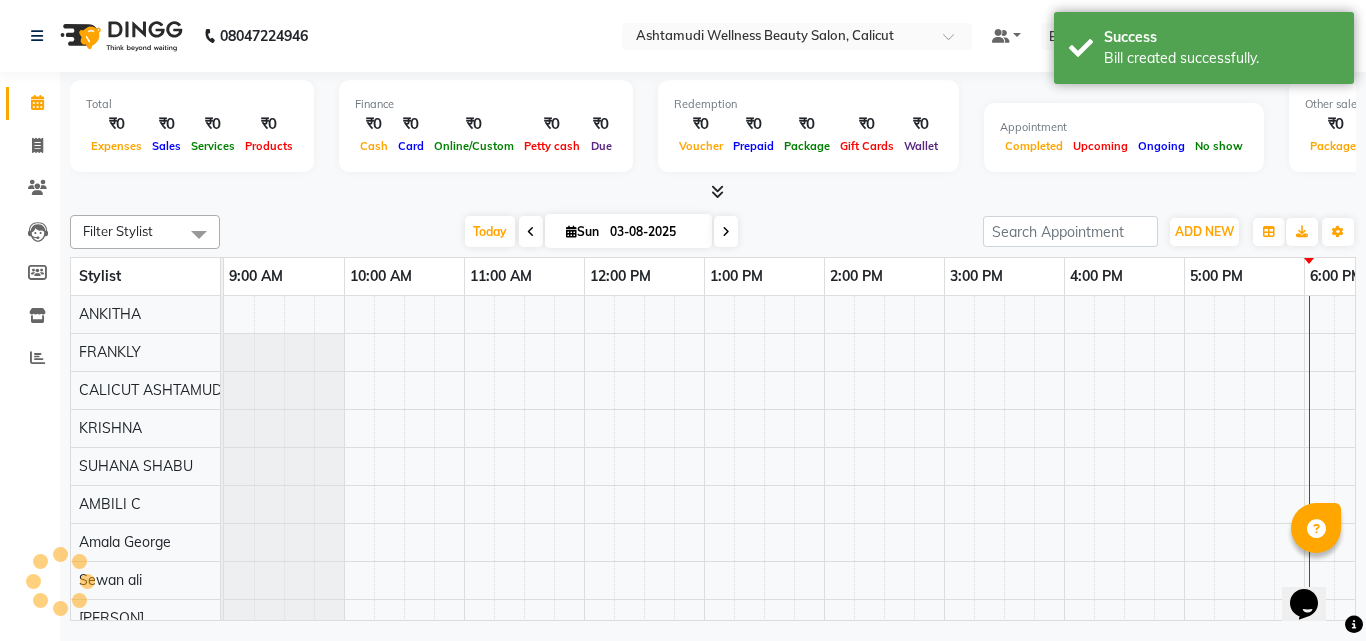 scroll, scrollTop: 0, scrollLeft: 0, axis: both 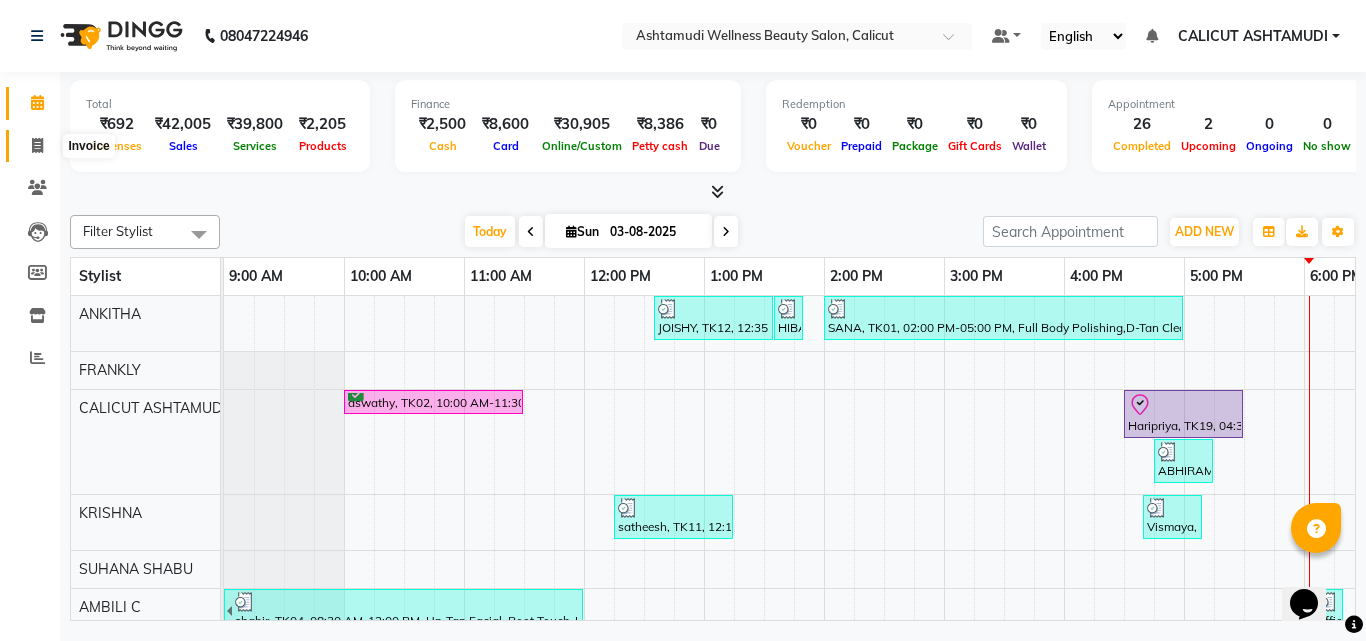 click 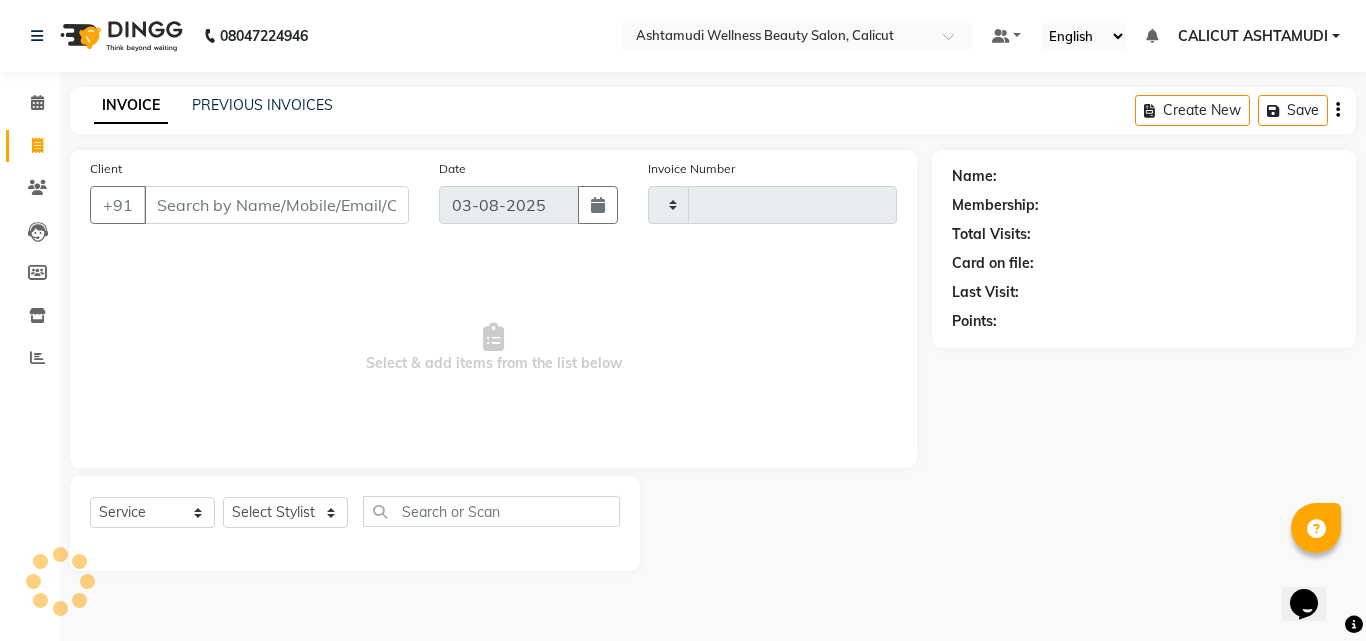 click 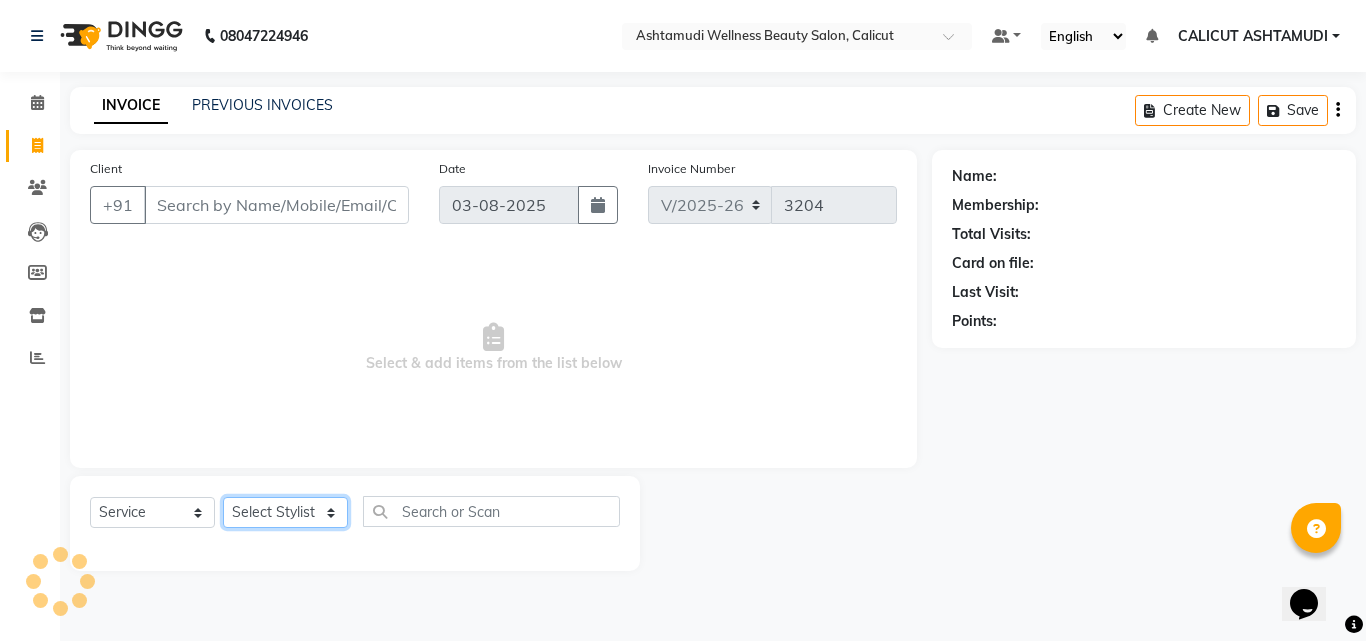 click on "Select Stylist" 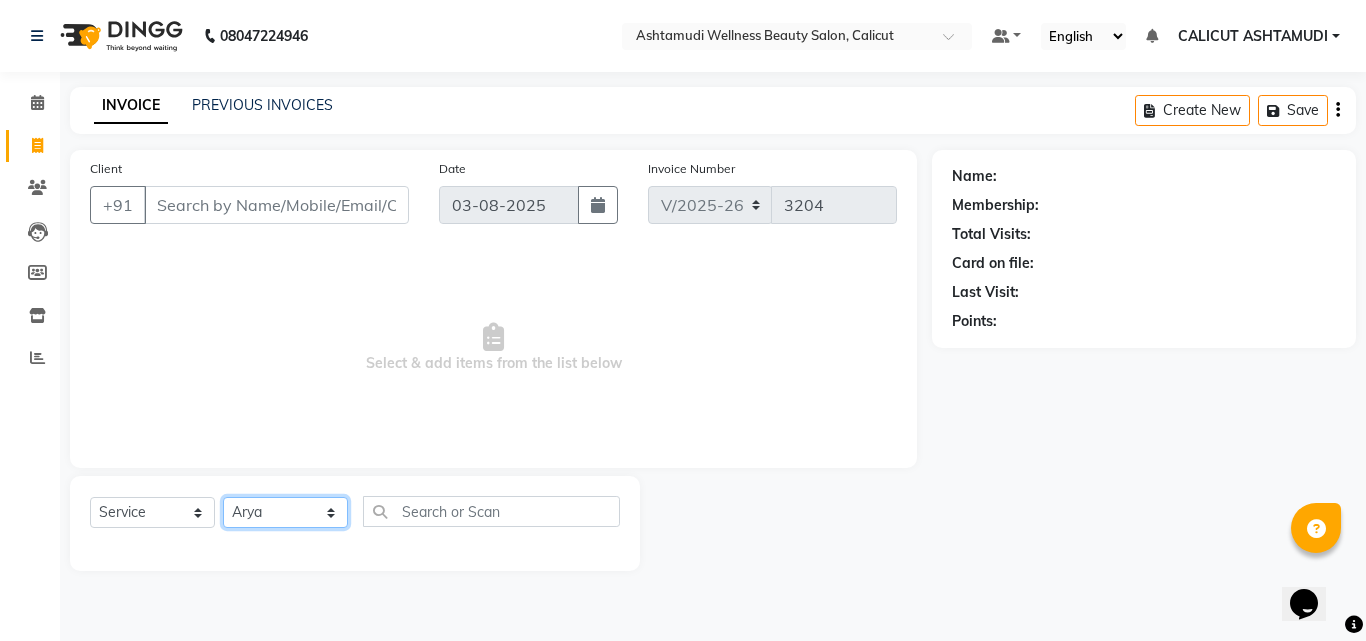 click on "Select Stylist Amala George AMBILI C ANJANA DAS ANKITHA Arya CALICUT ASHTAMUDI FRANKLY	 GRACY KRISHNA Nitesh Punam Gurung Sewan ali Sheela SUHANA  SHABU Titto" 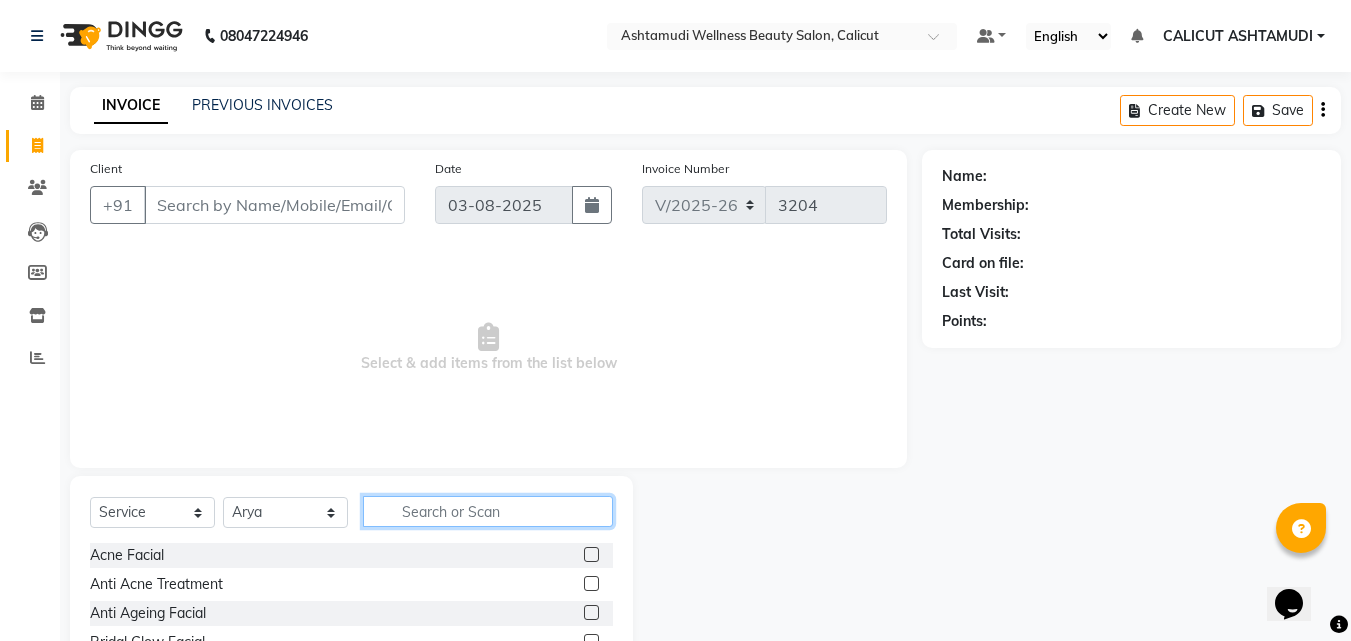 click 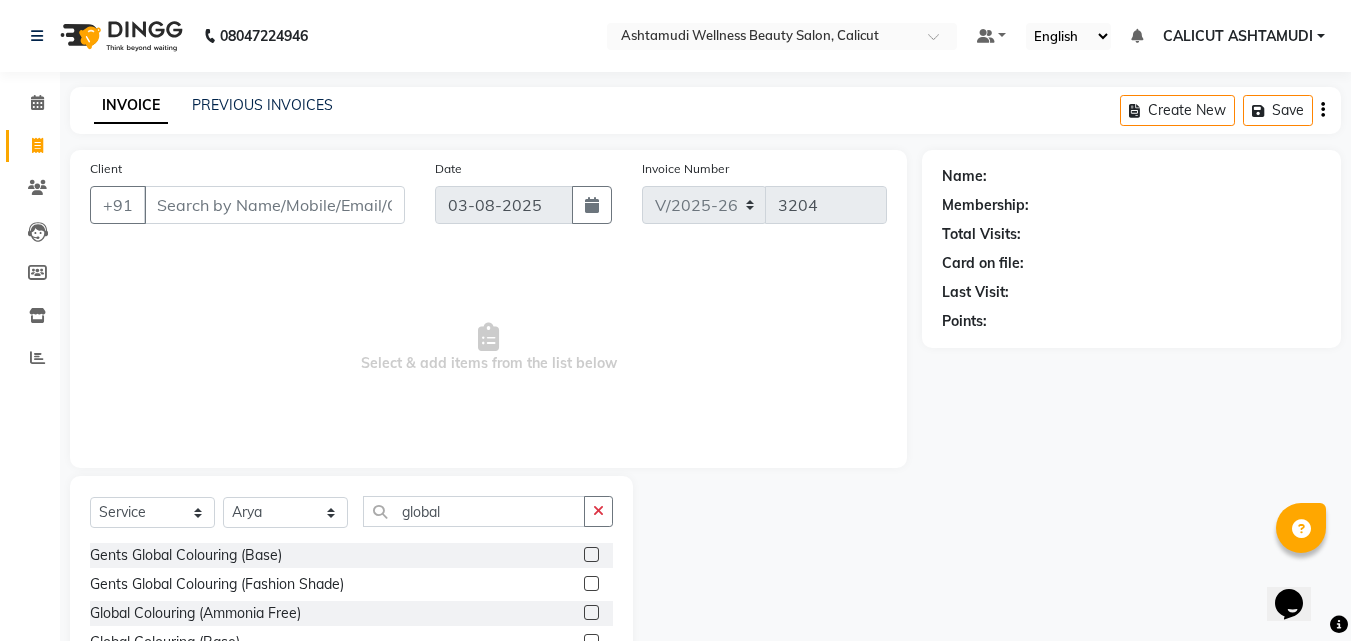 click 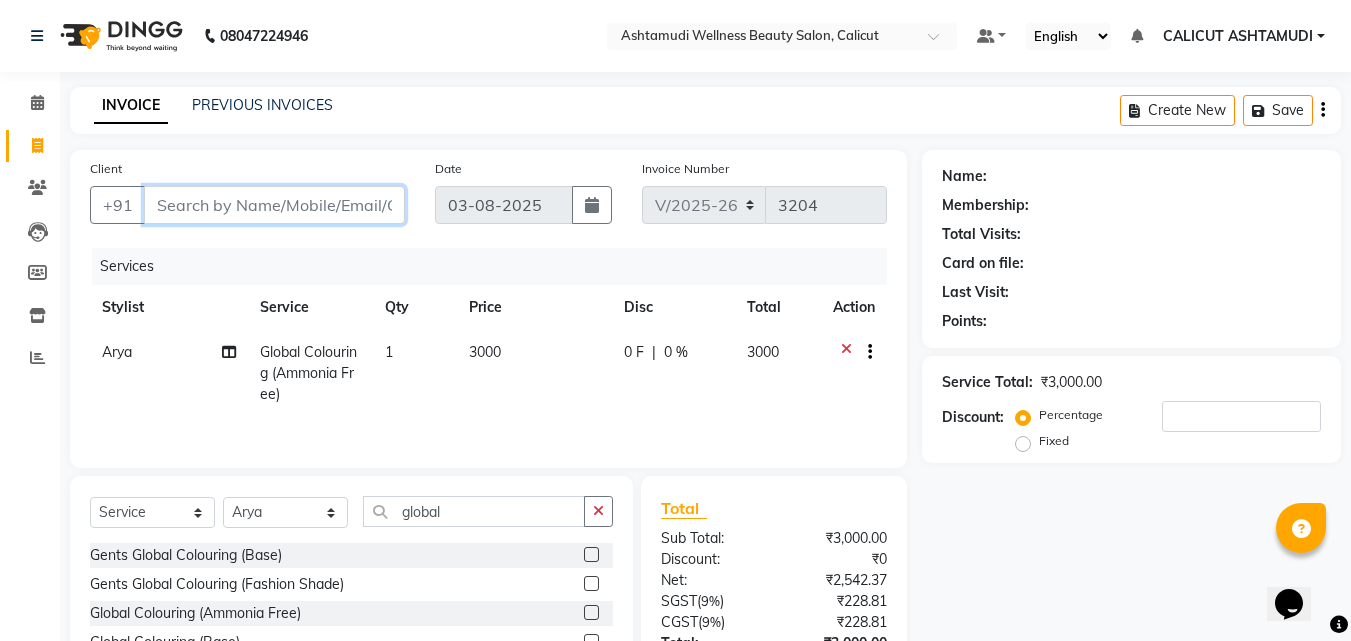 click on "Client" at bounding box center (274, 205) 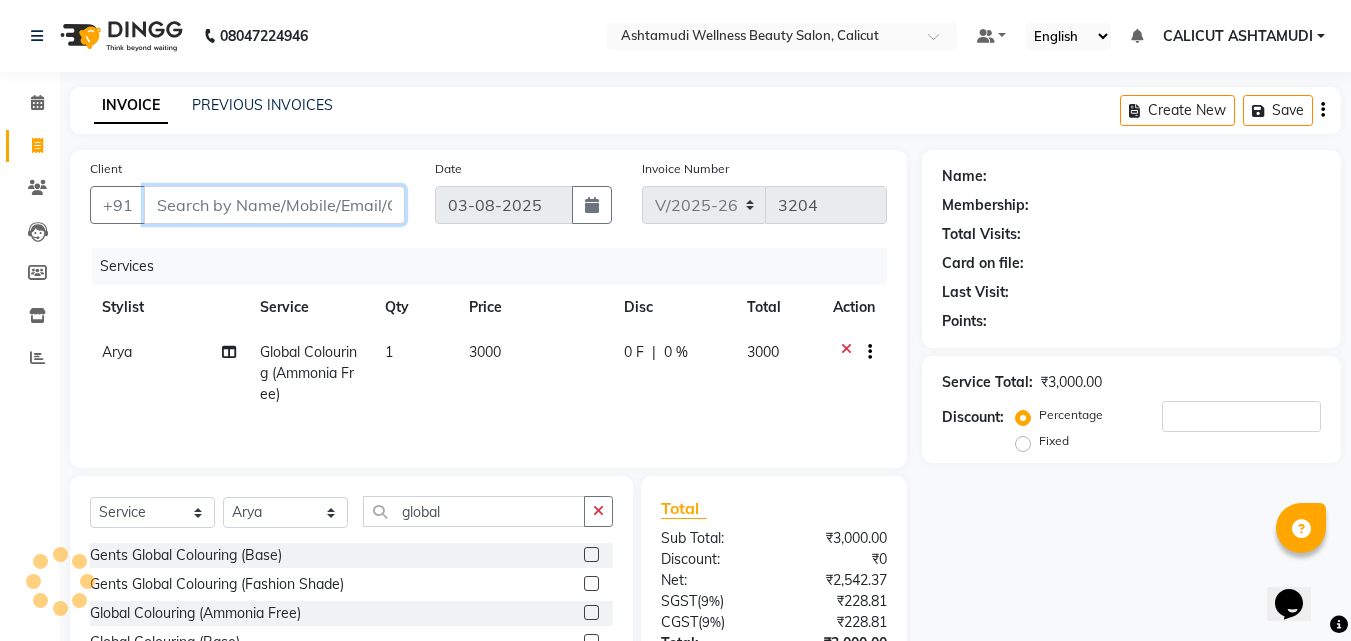 click on "Client" at bounding box center (274, 205) 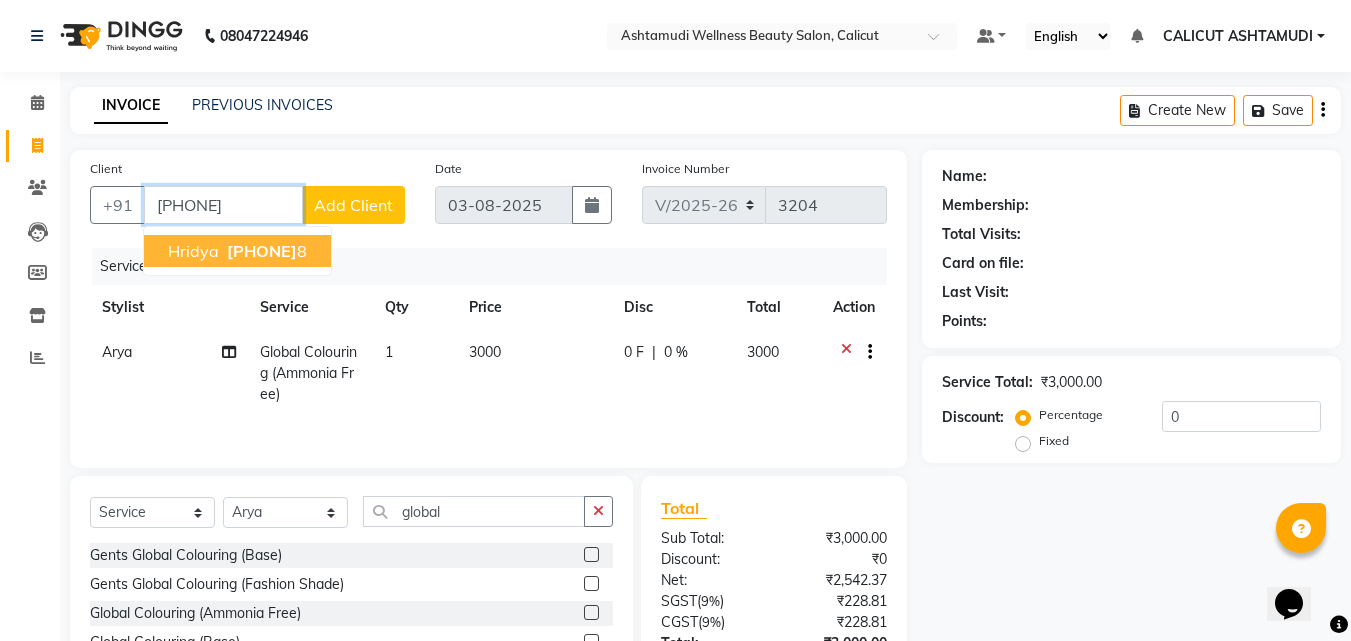 click on "hridya" at bounding box center [193, 251] 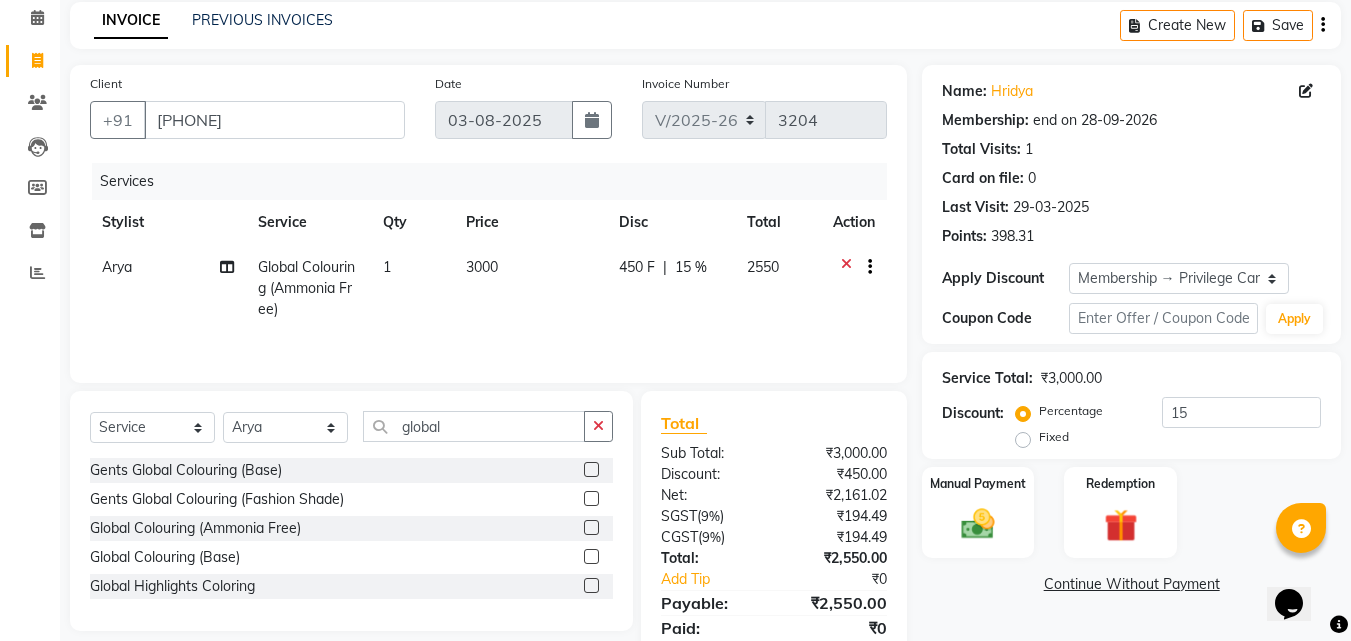 scroll, scrollTop: 159, scrollLeft: 0, axis: vertical 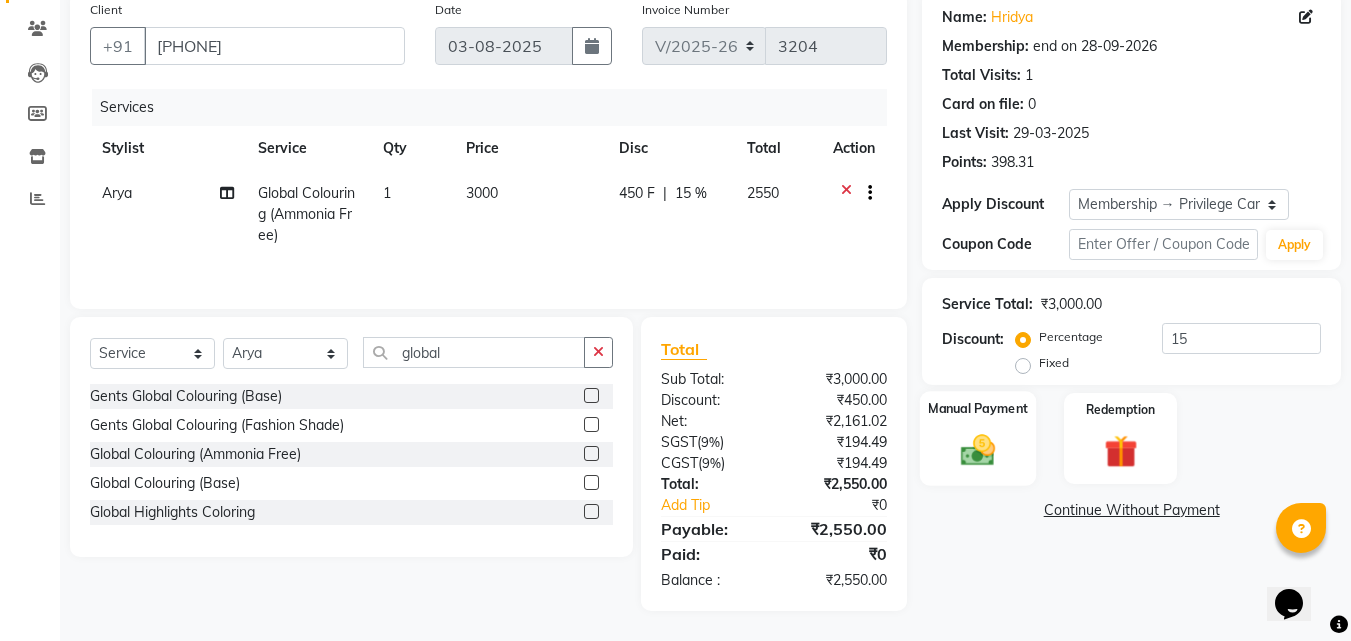 click 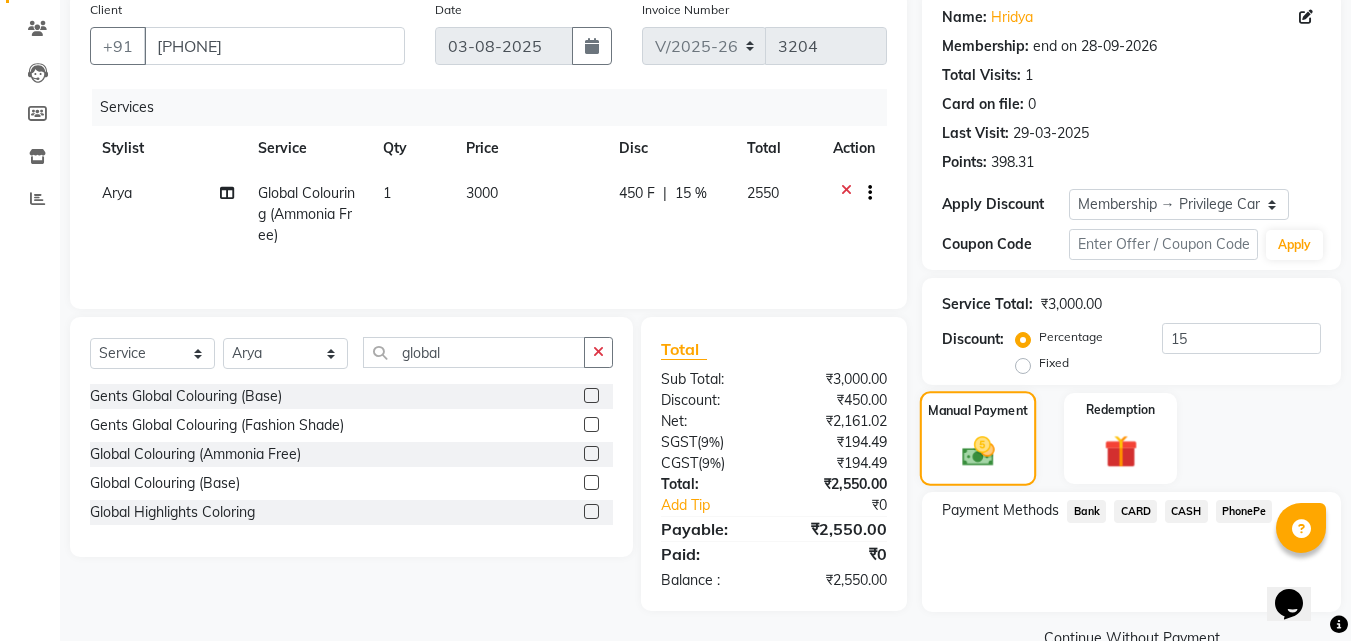 scroll, scrollTop: 201, scrollLeft: 0, axis: vertical 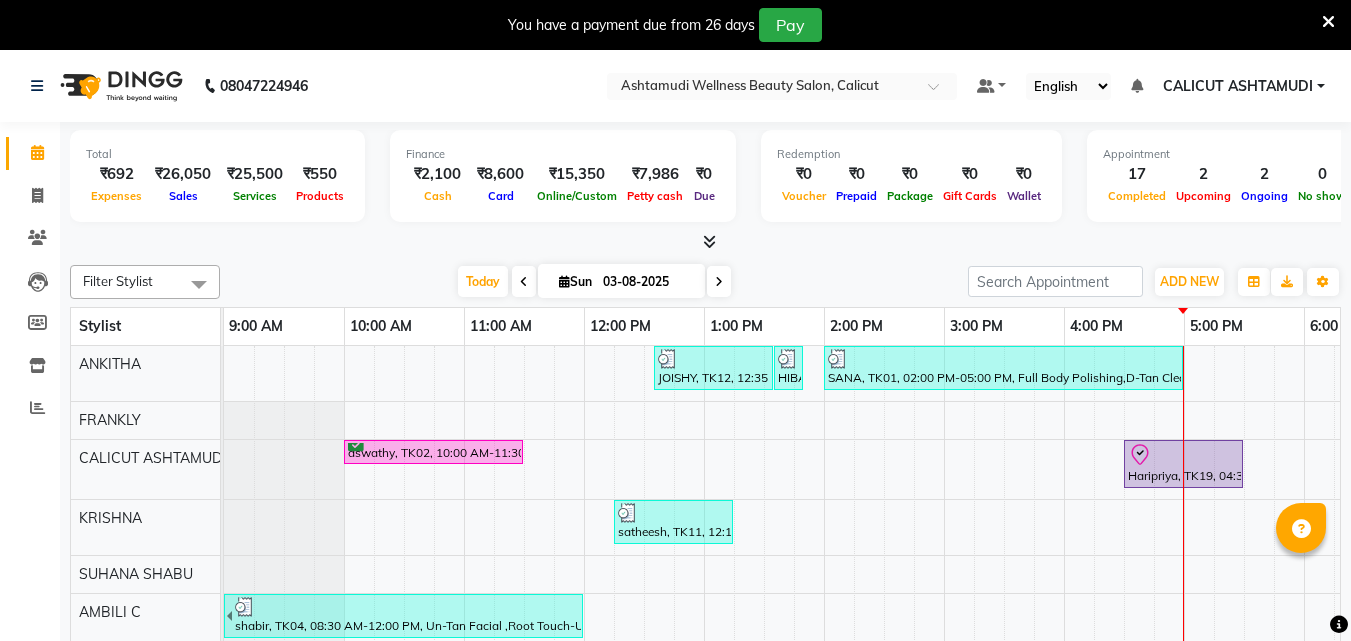 click at bounding box center [1328, 22] 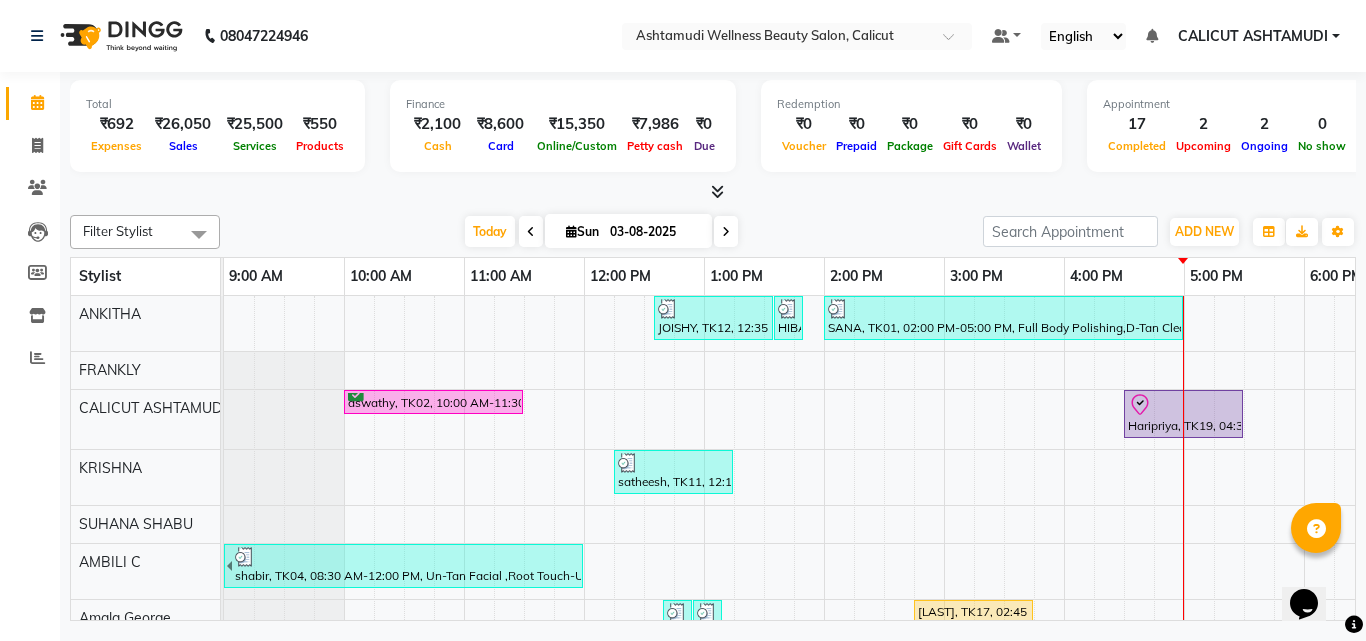 scroll, scrollTop: 0, scrollLeft: 0, axis: both 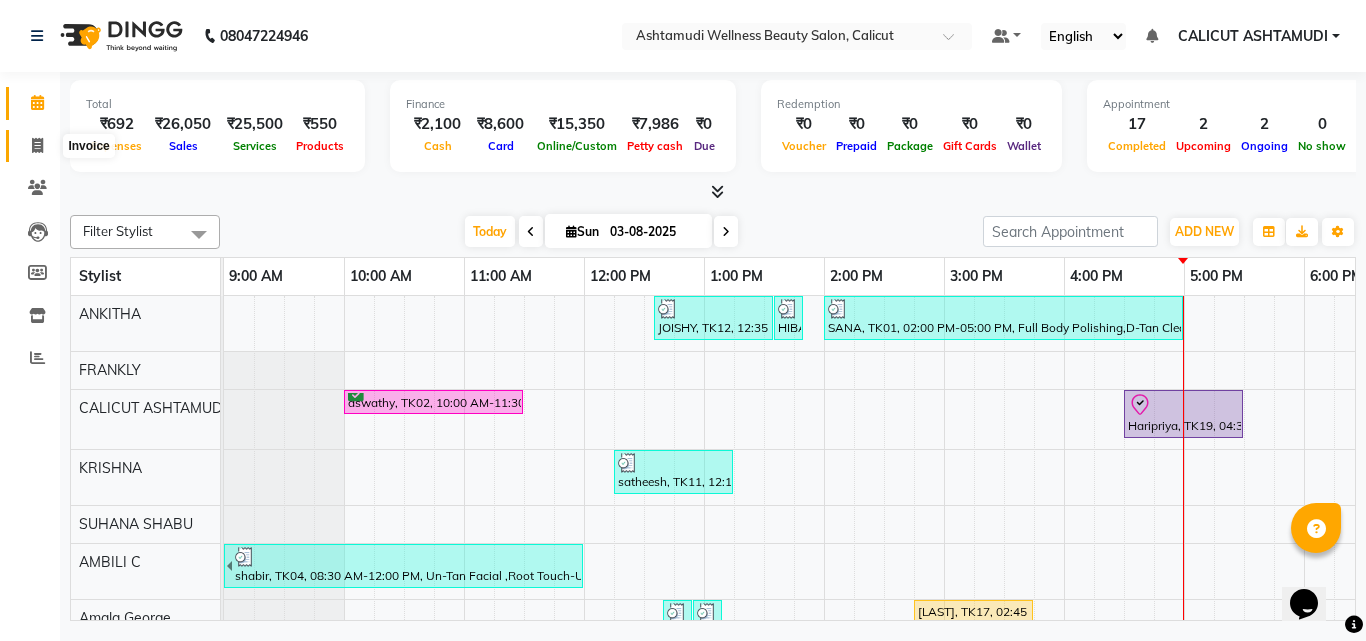 click 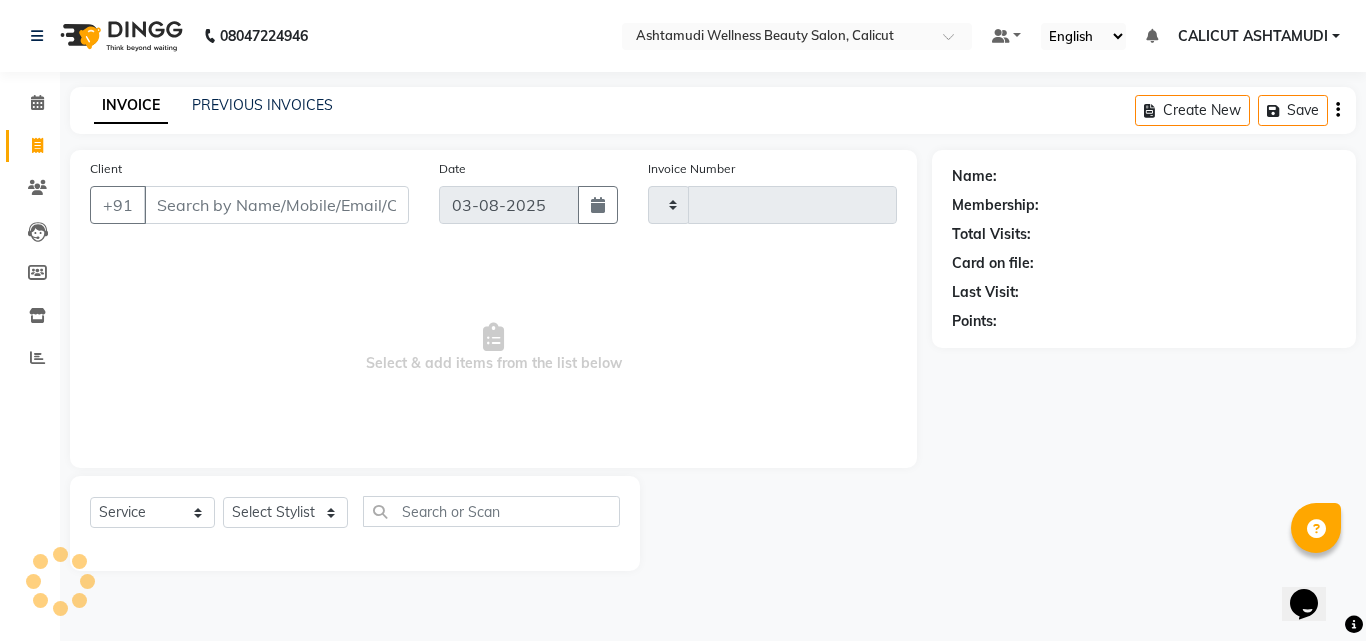 type on "3196" 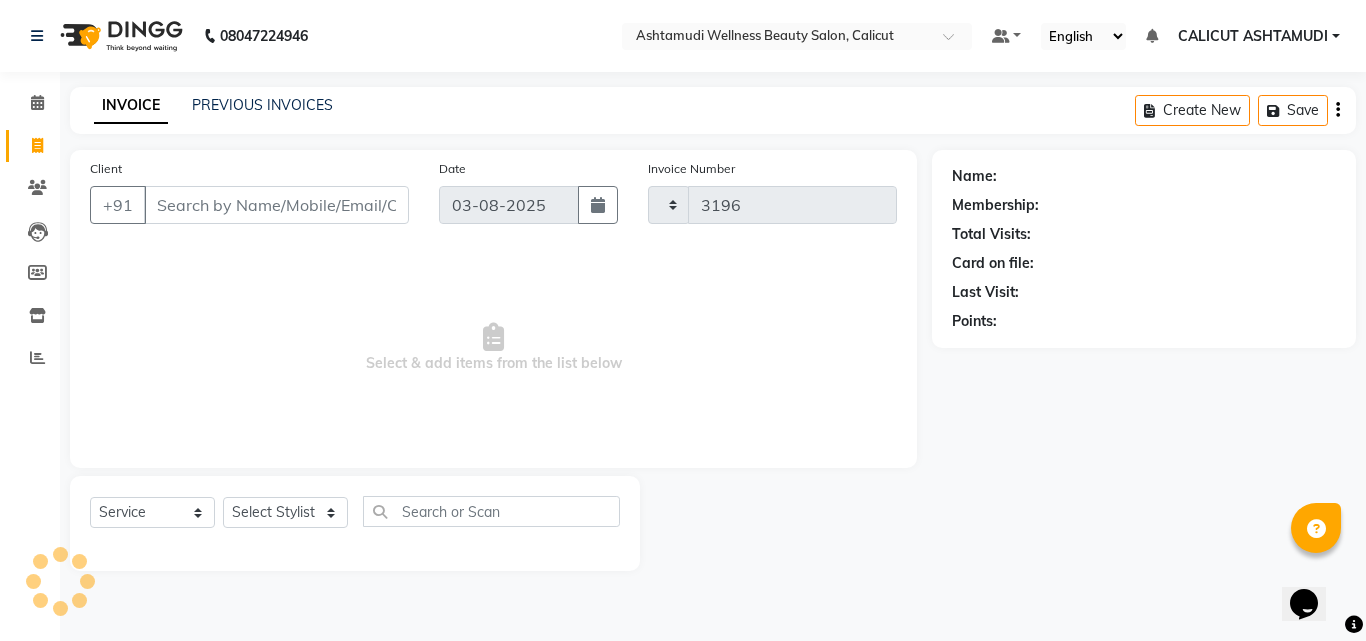 select on "4630" 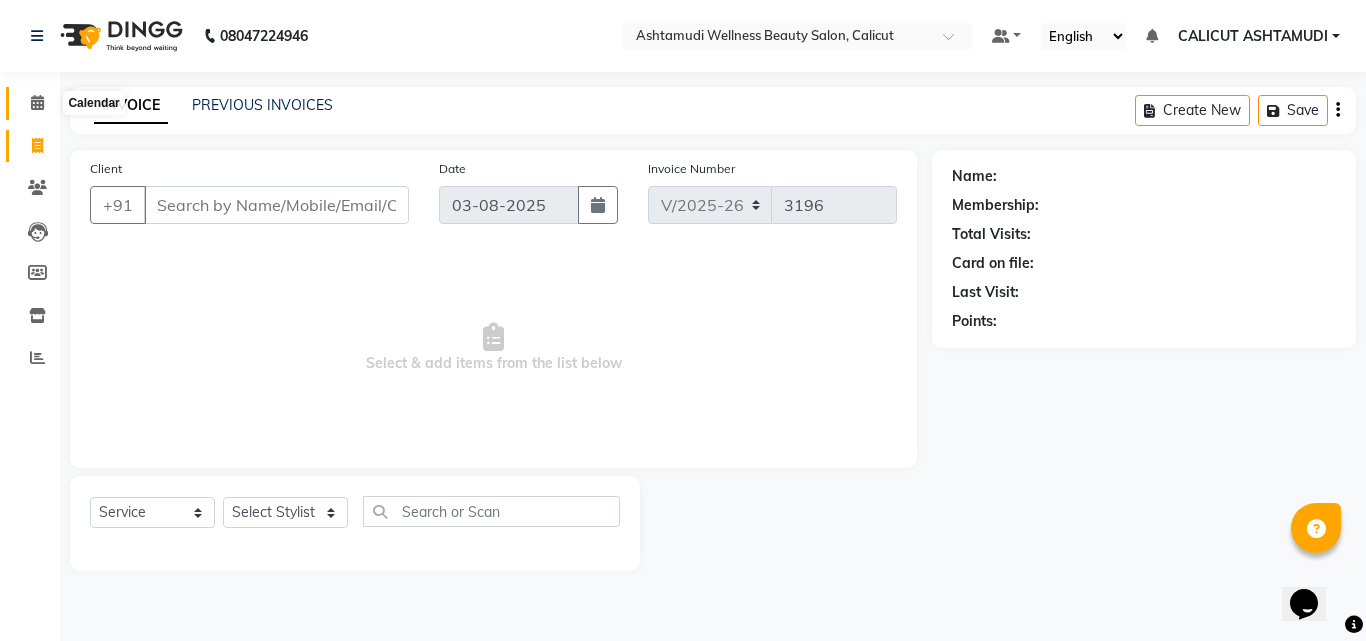 click 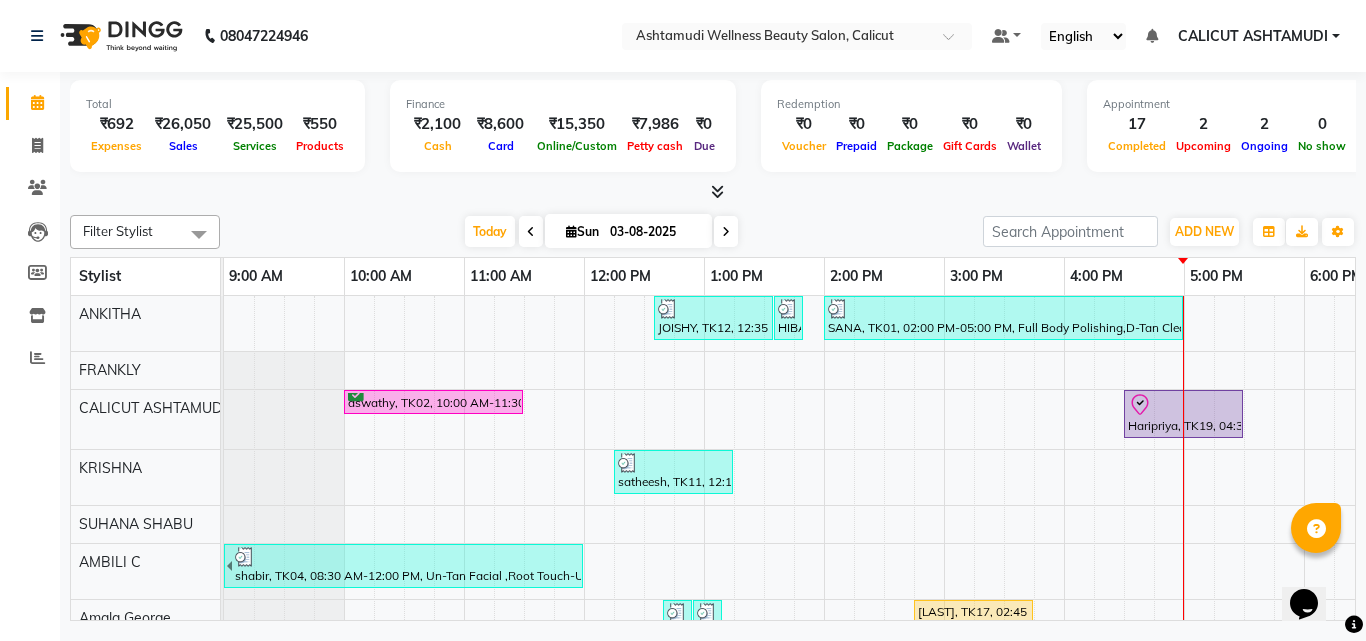 scroll, scrollTop: 0, scrollLeft: 239, axis: horizontal 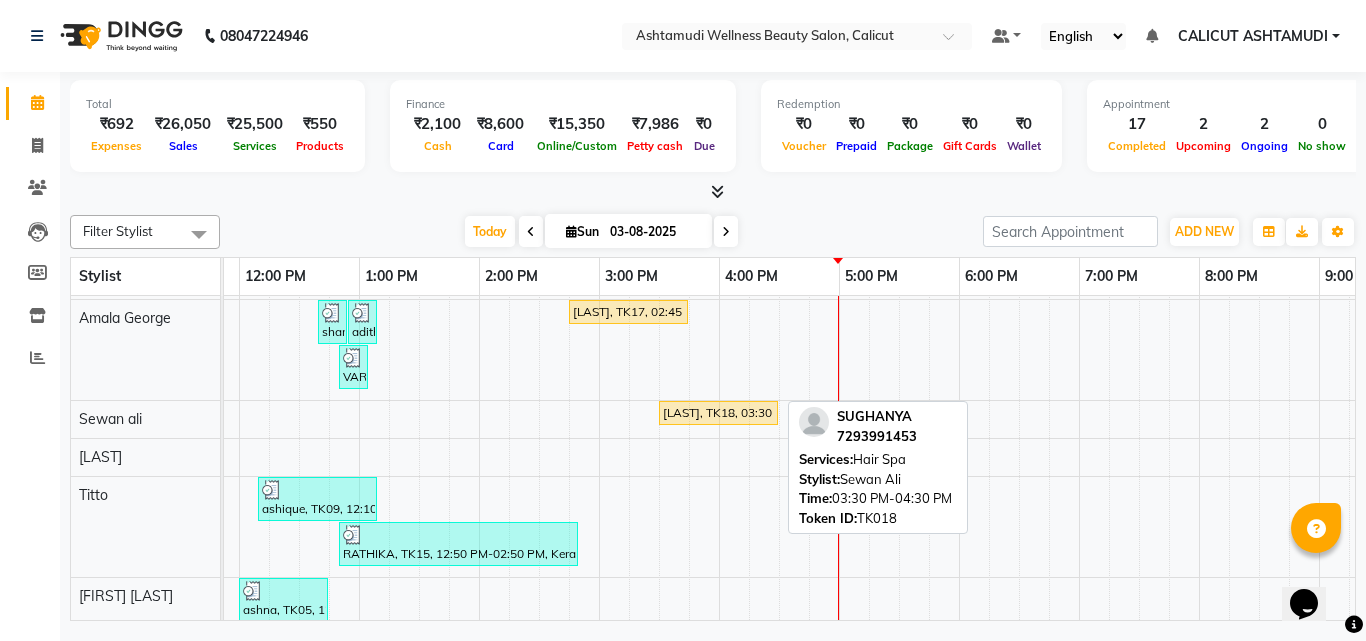 click on "[LAST], TK18, 03:30 PM-04:30 PM, Hair Spa" at bounding box center [718, 413] 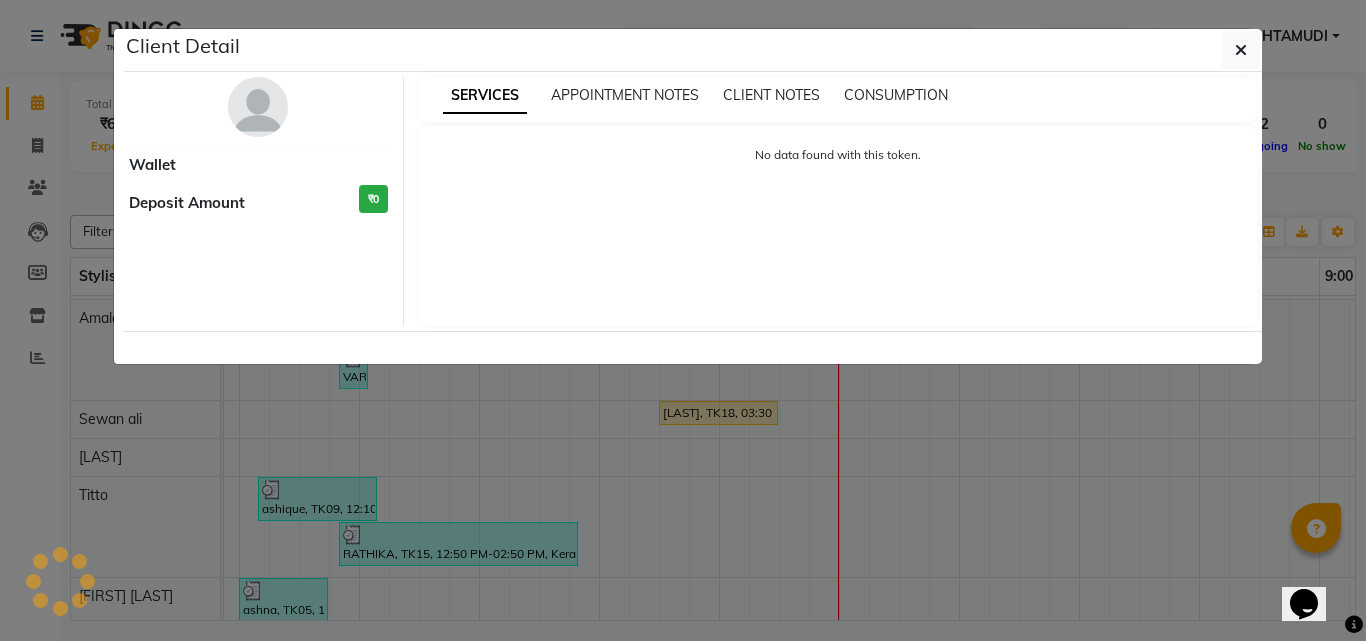 select on "1" 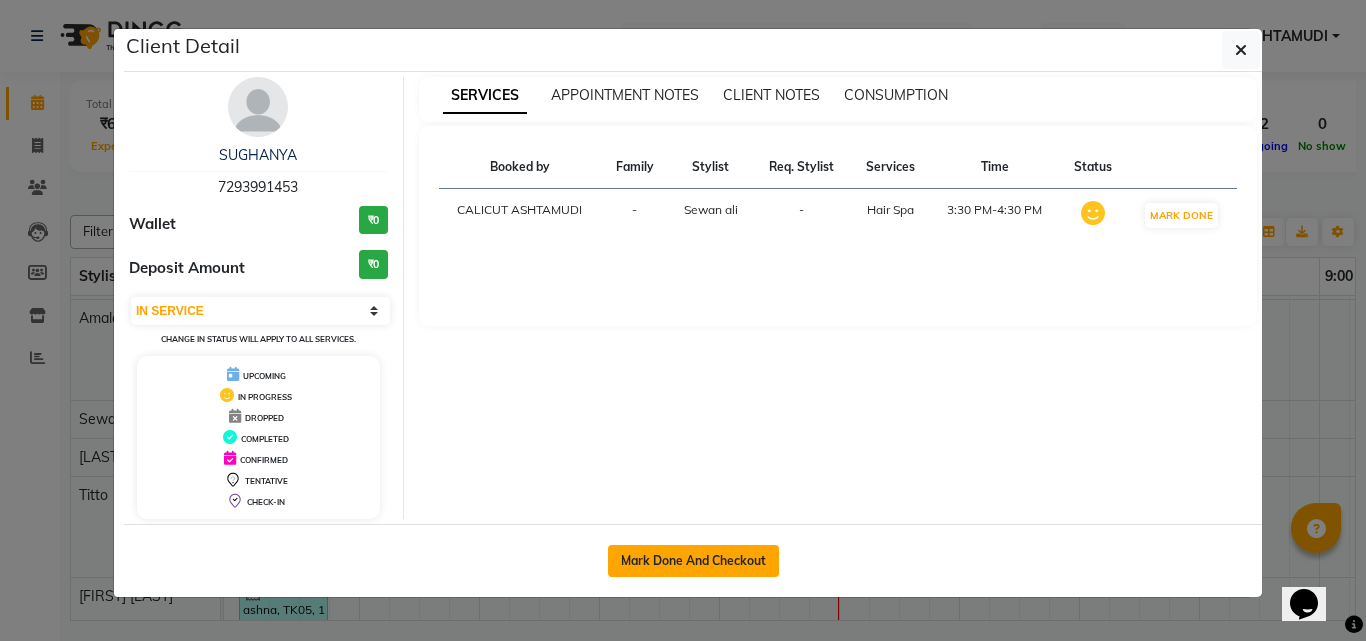 click on "Mark Done And Checkout" 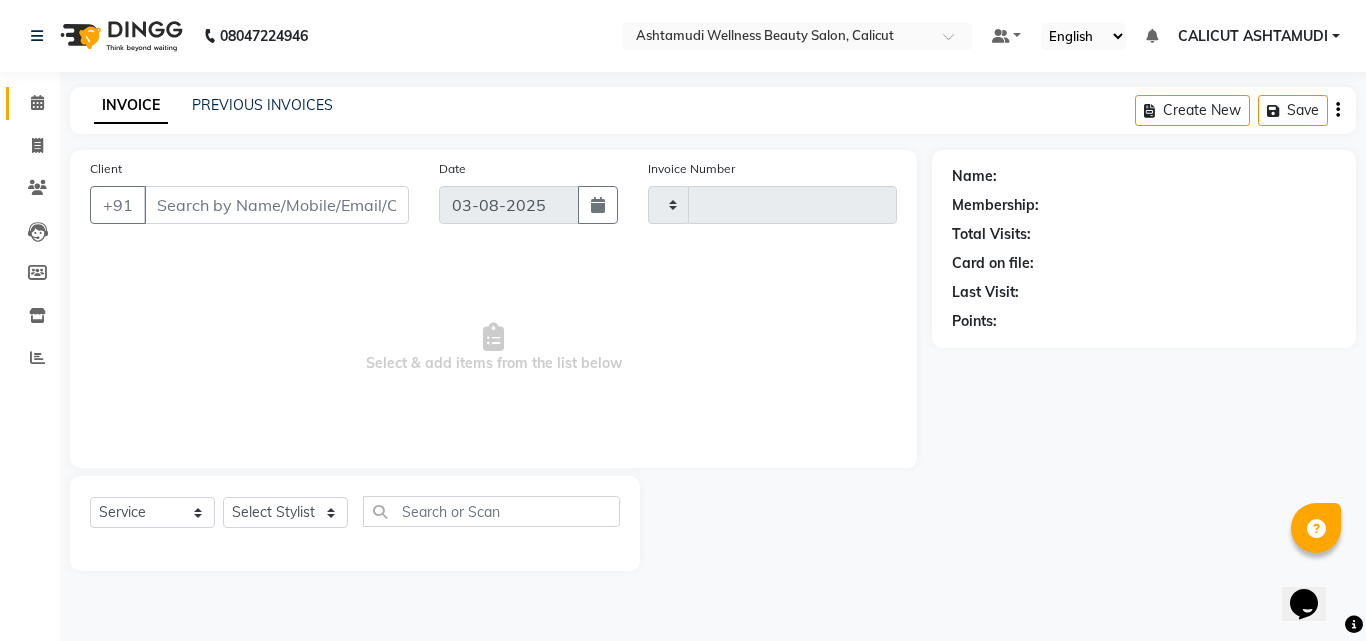 type on "3196" 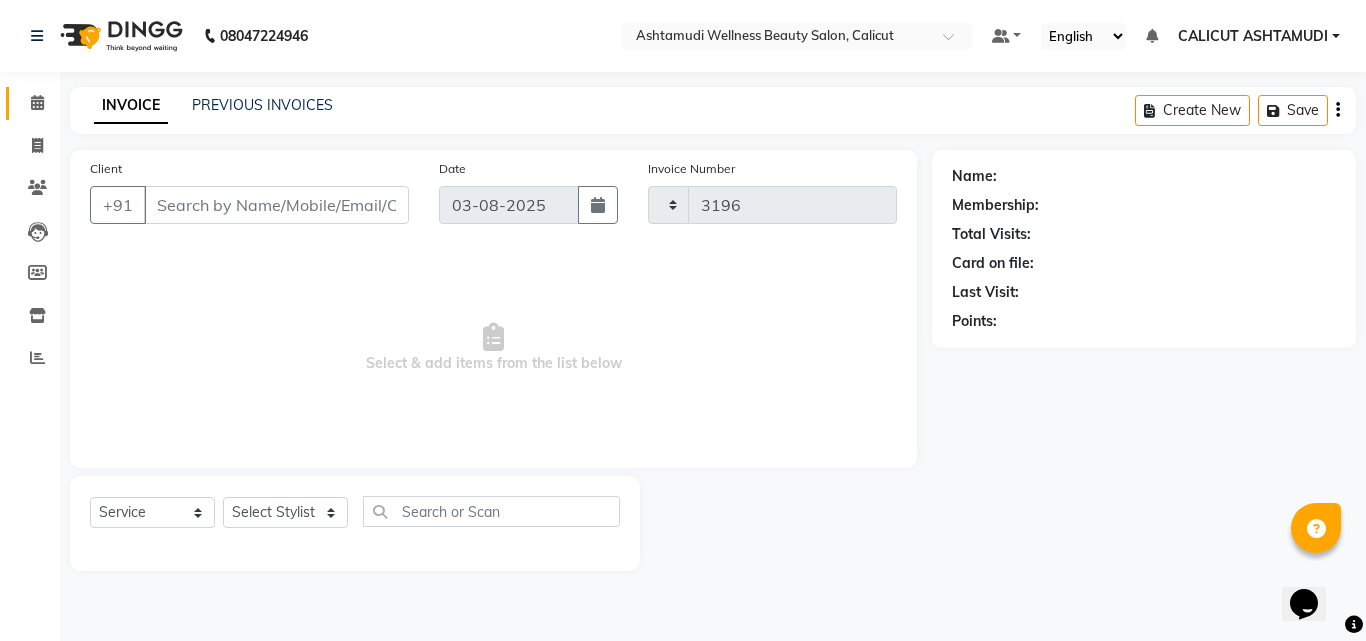 select on "4630" 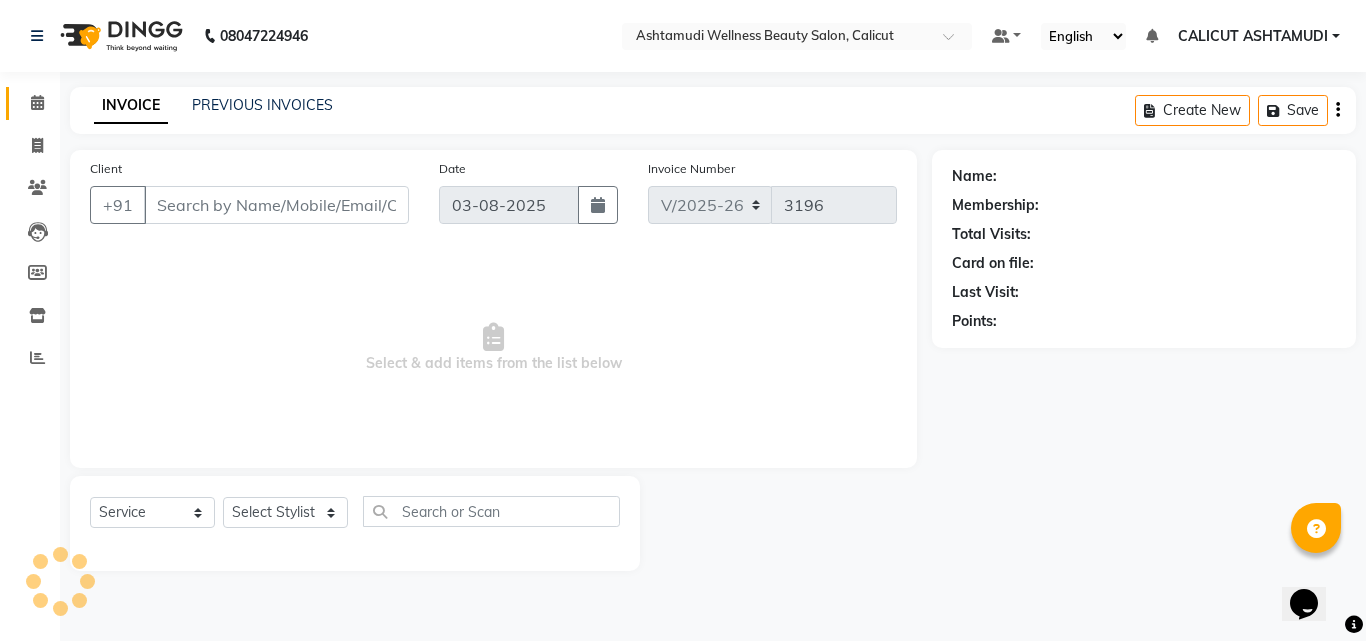 type on "7293991453" 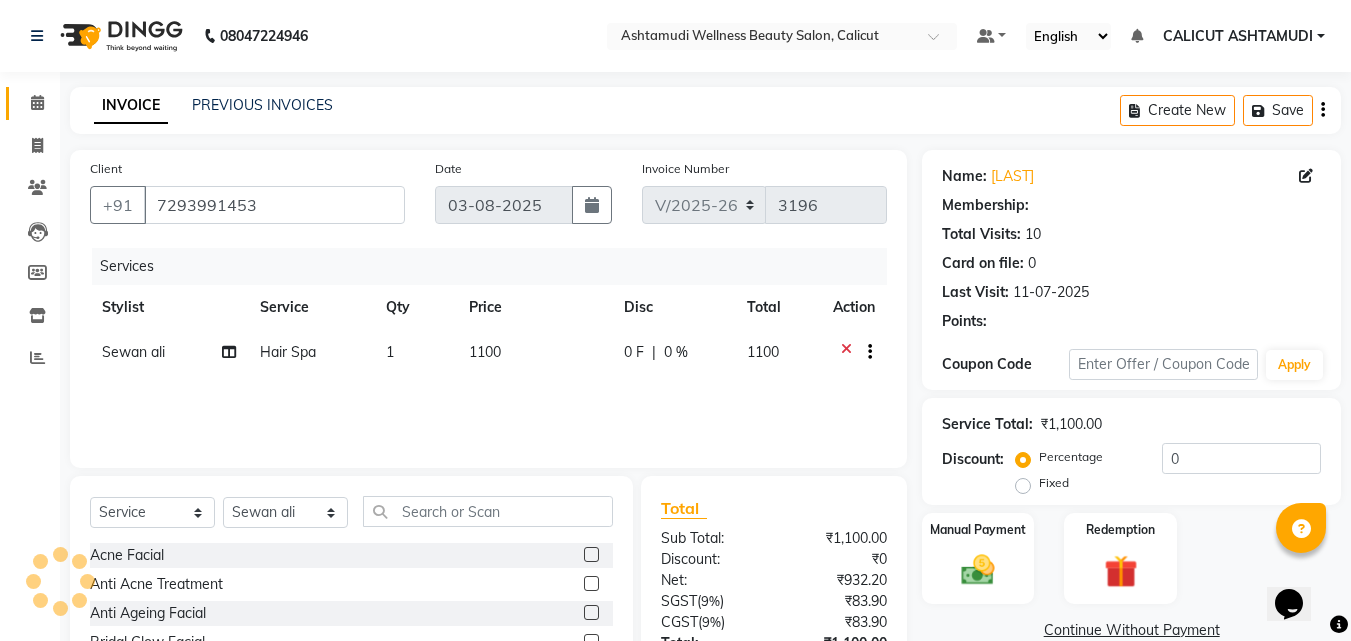 type on "15" 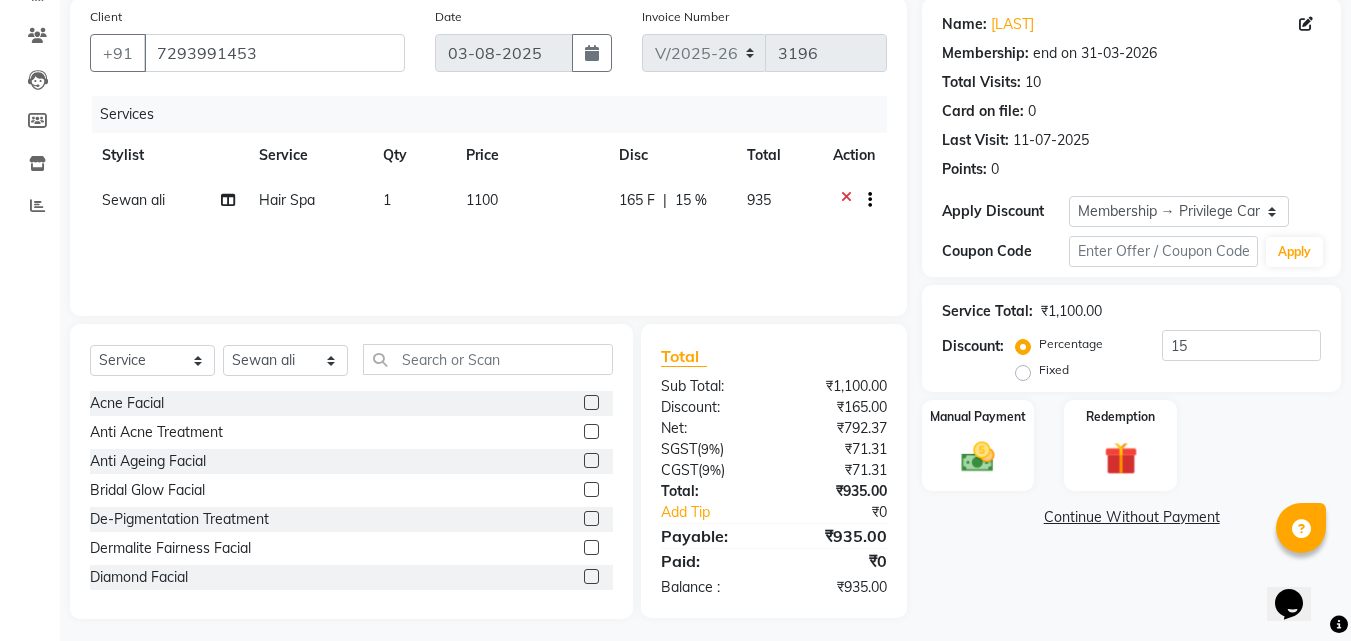 scroll, scrollTop: 160, scrollLeft: 0, axis: vertical 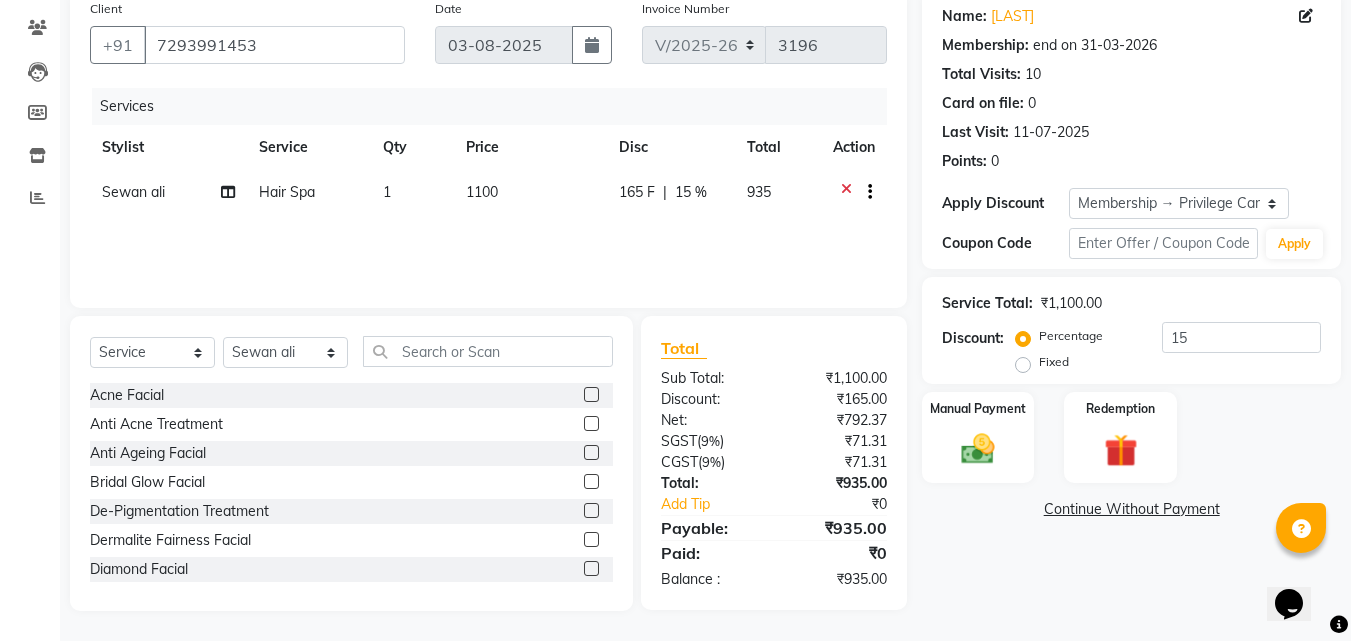 click on "Hair Spa" 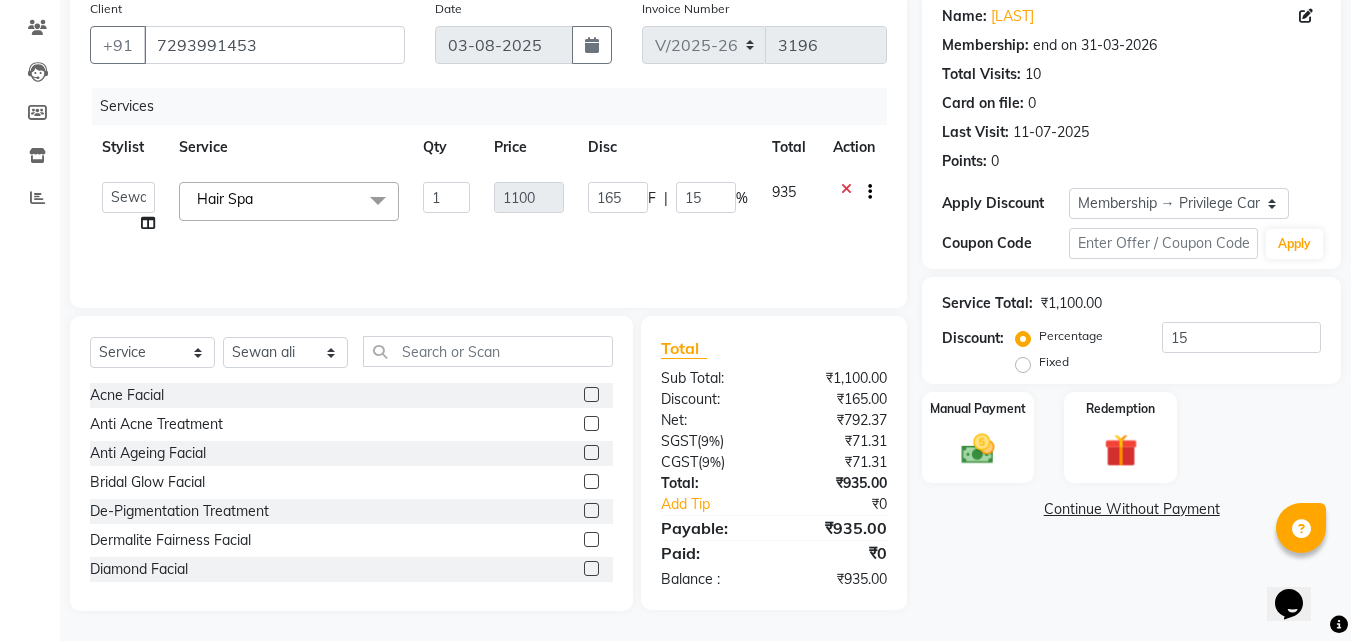 click on "Hair Spa  x" 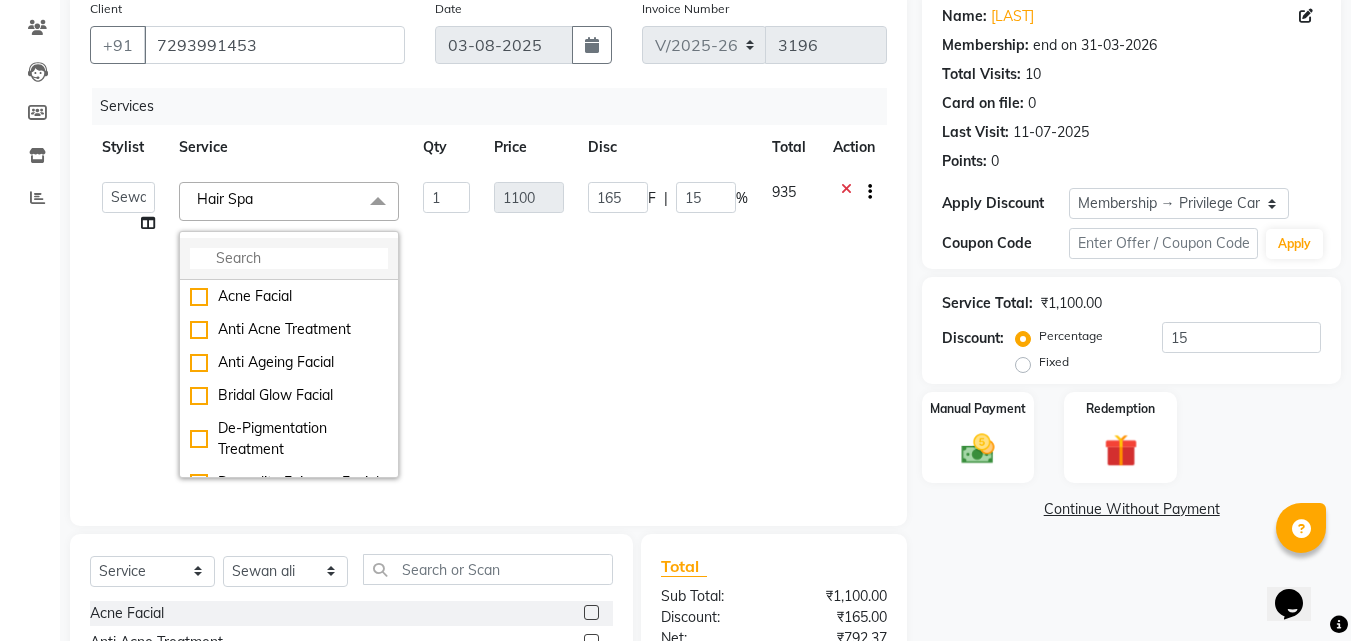 click 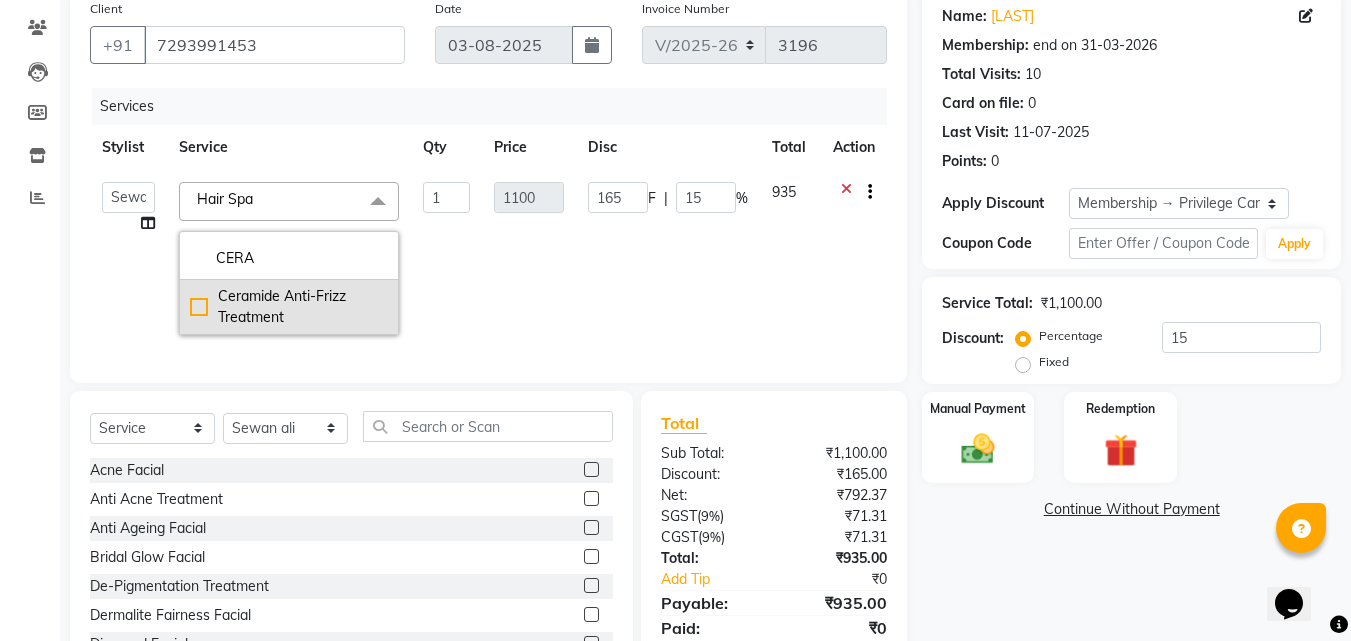 type on "CERA" 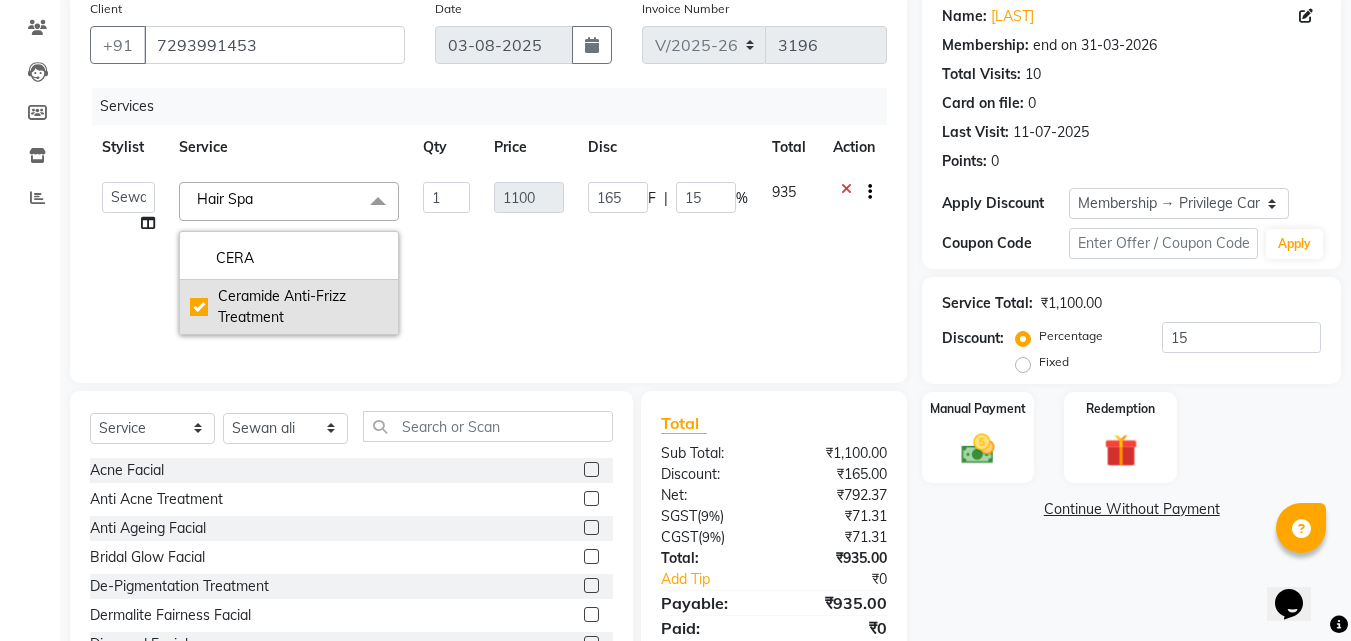 checkbox on "true" 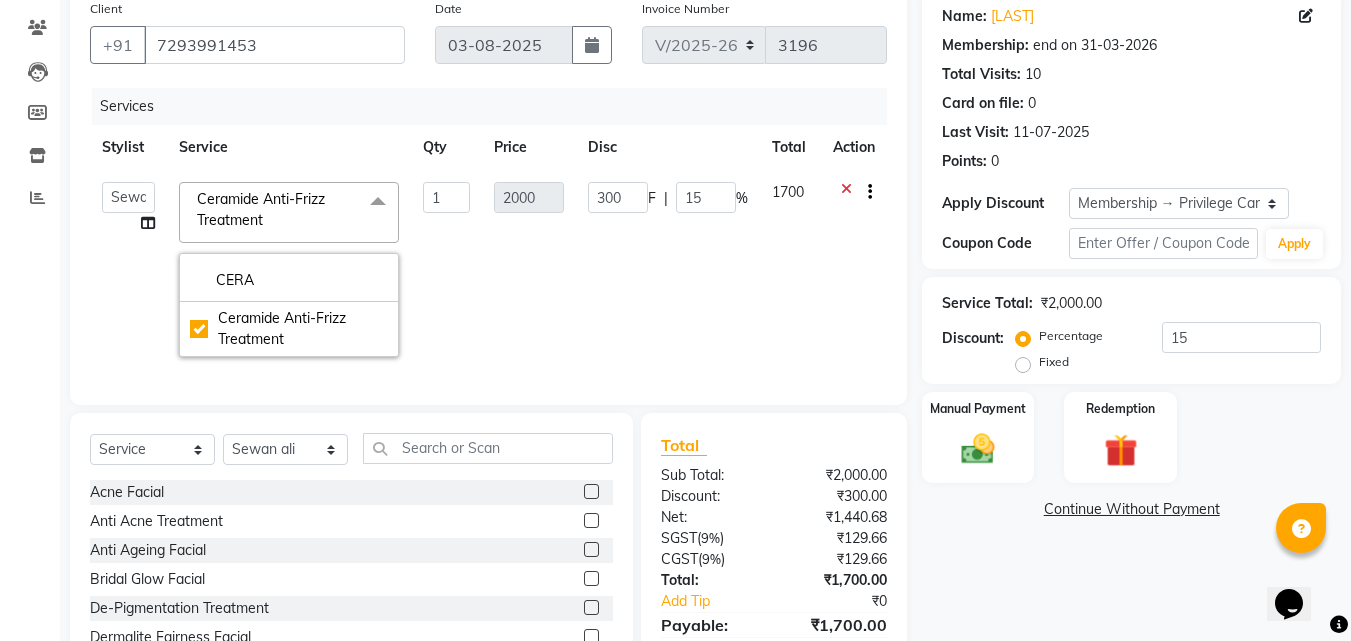 click on "2000" 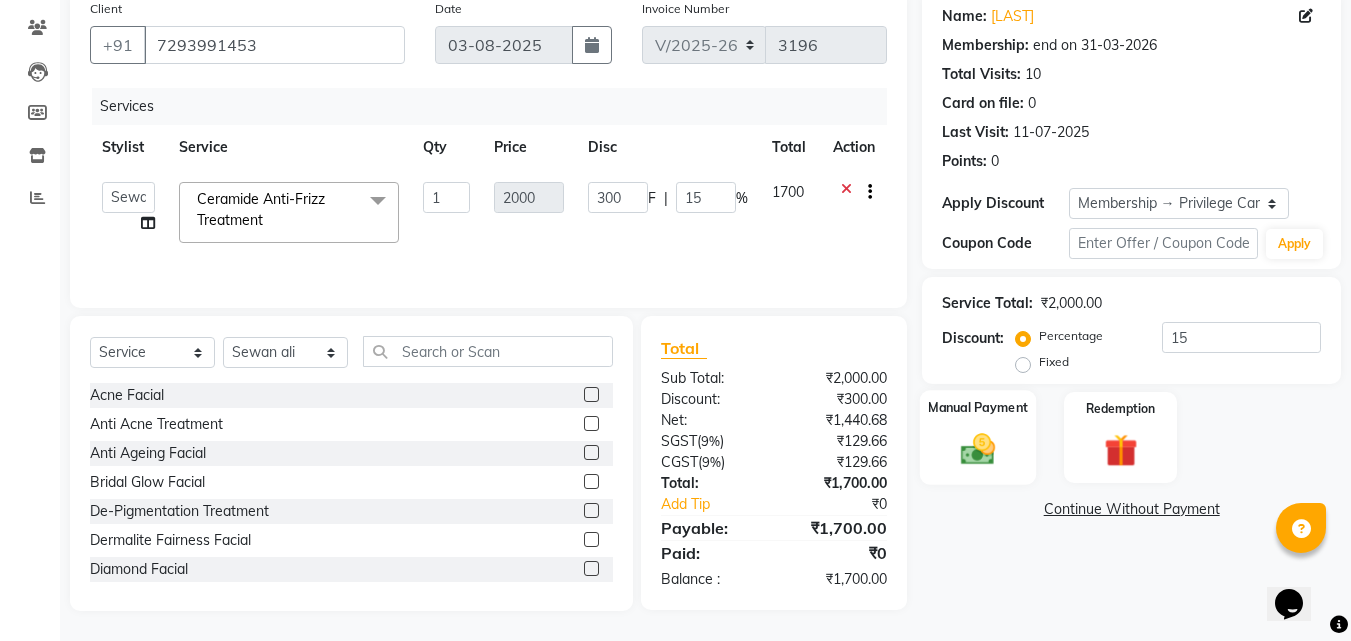 drag, startPoint x: 991, startPoint y: 444, endPoint x: 1026, endPoint y: 442, distance: 35.057095 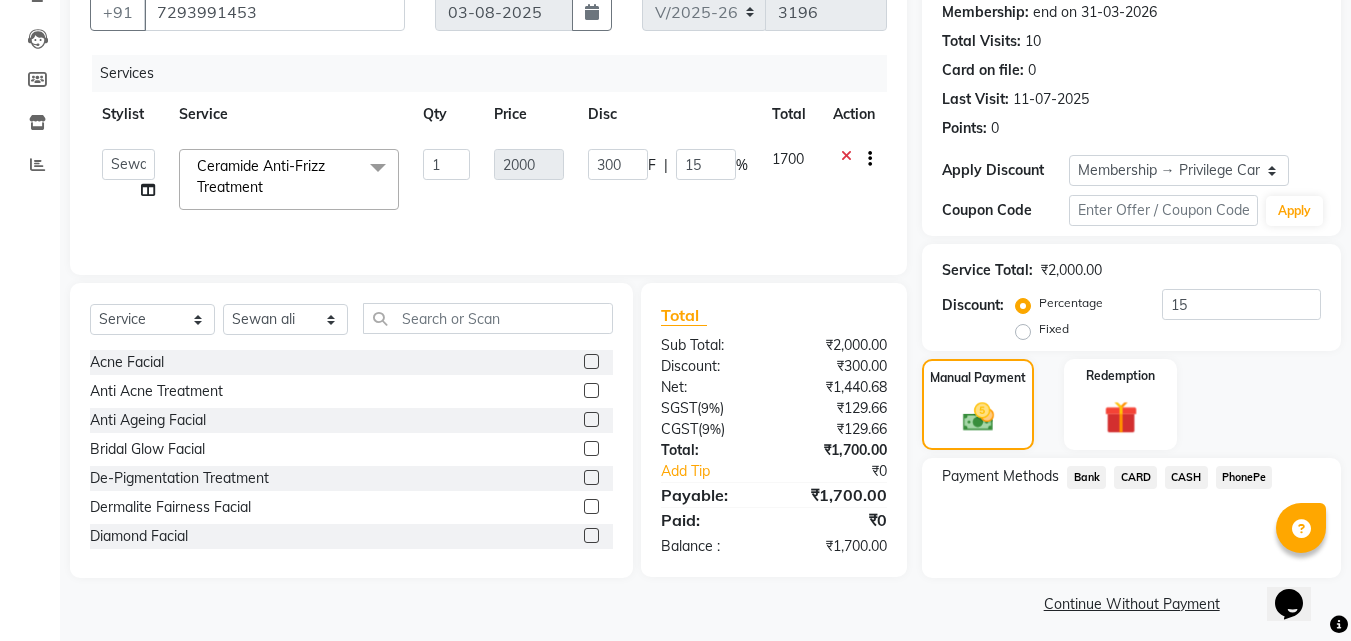 scroll, scrollTop: 201, scrollLeft: 0, axis: vertical 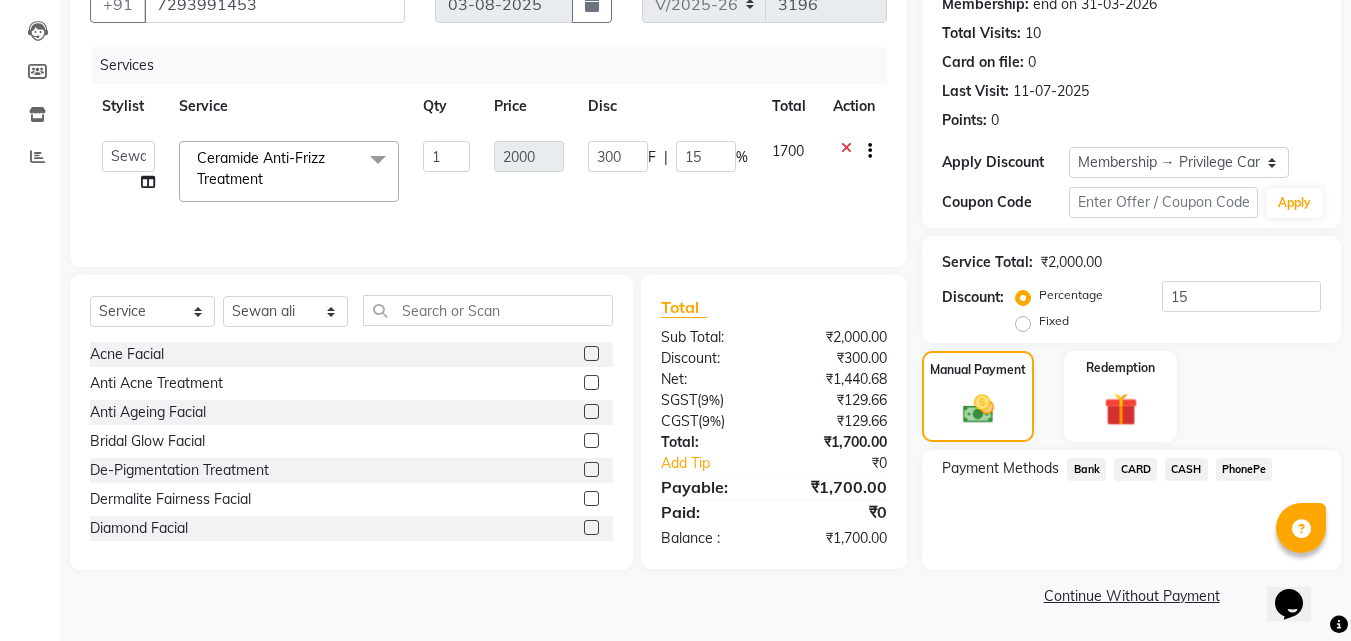 click on "PhonePe" 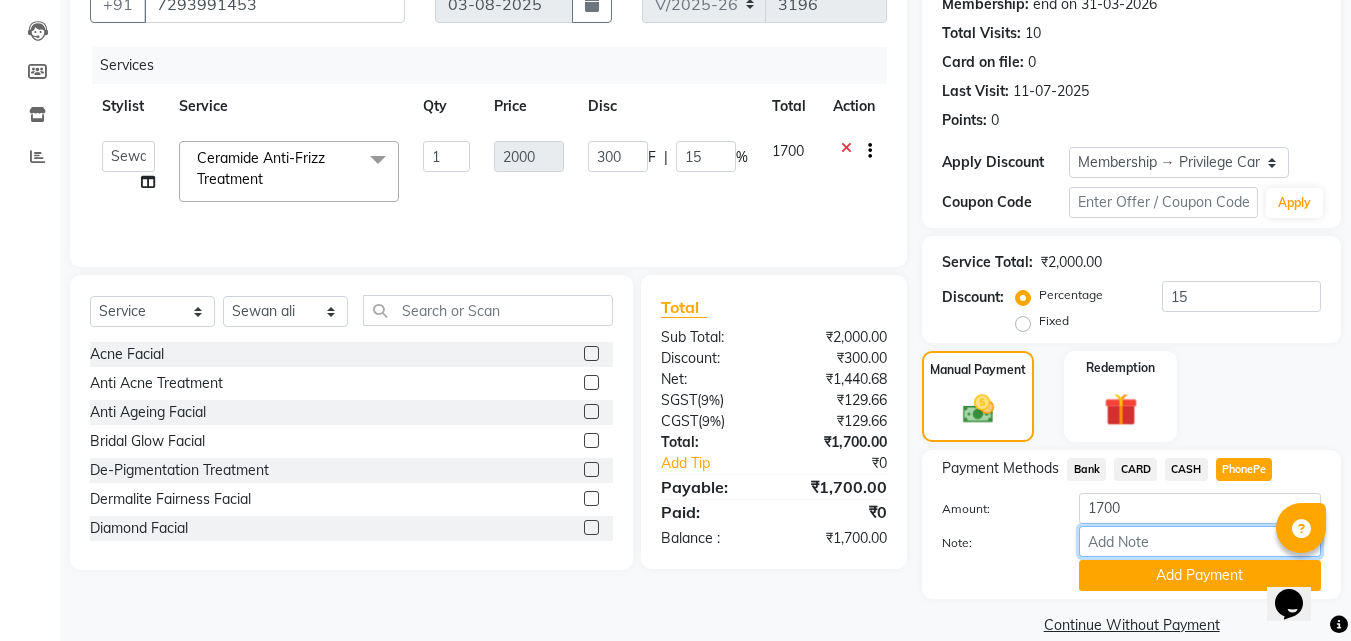 click on "Note:" at bounding box center (1200, 541) 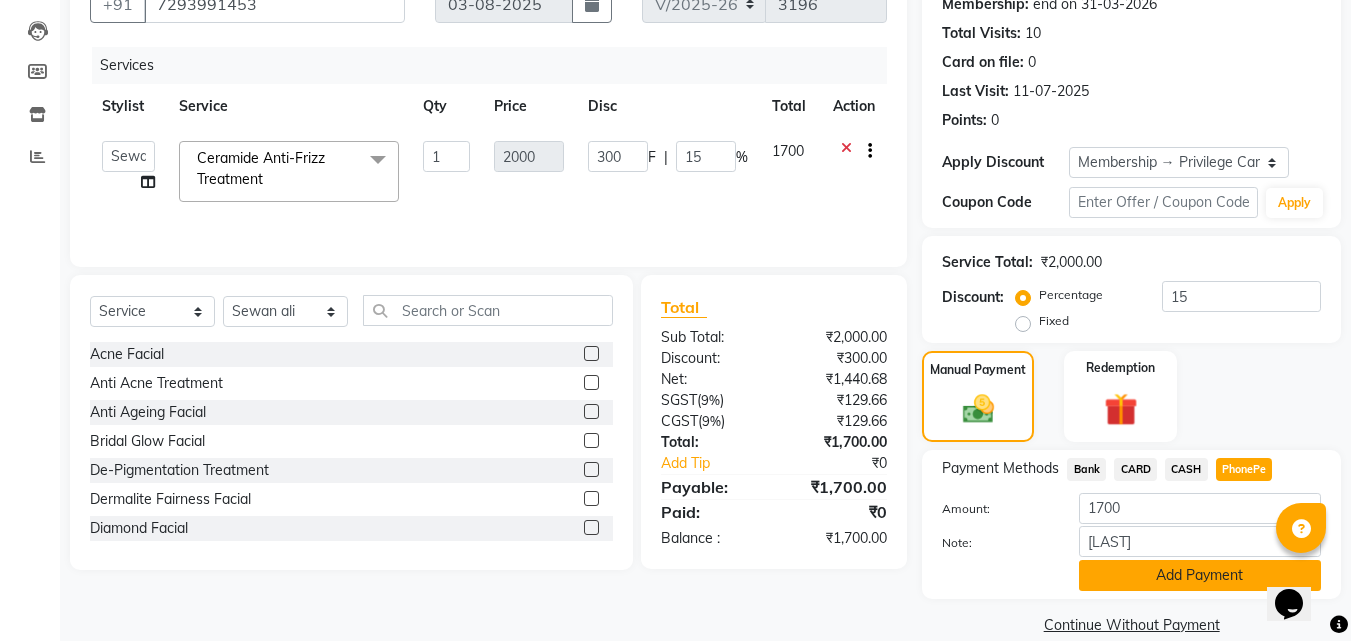click on "Add Payment" 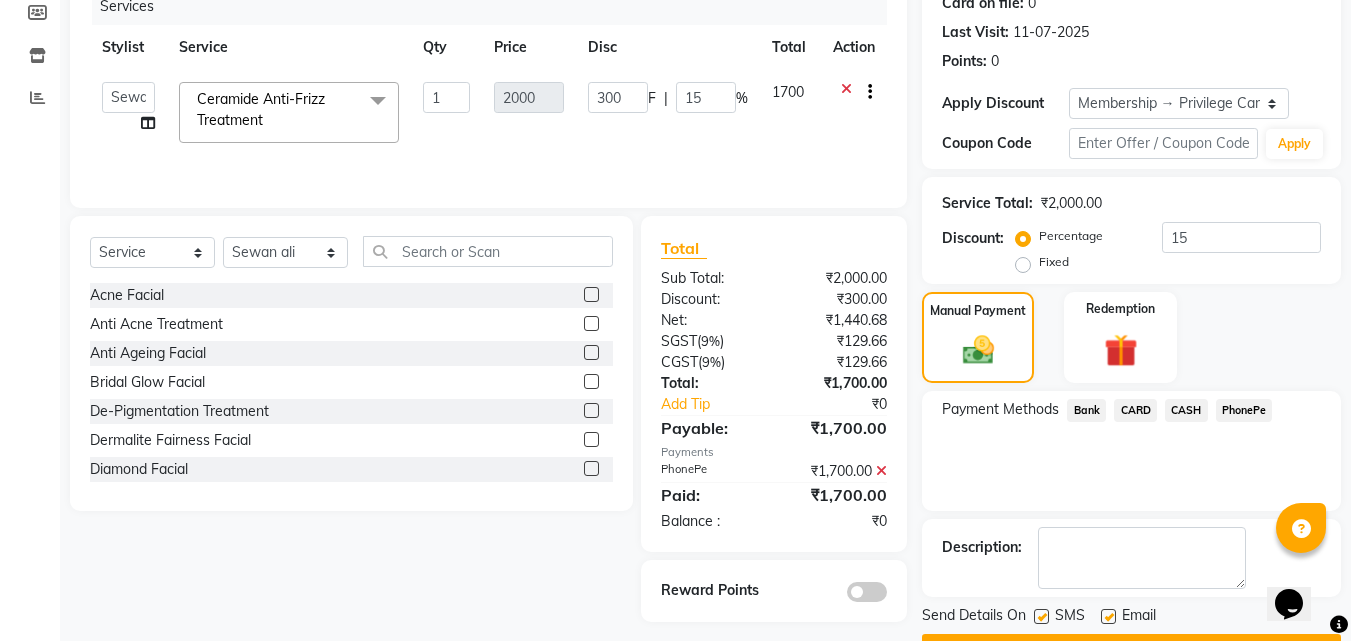 scroll, scrollTop: 314, scrollLeft: 0, axis: vertical 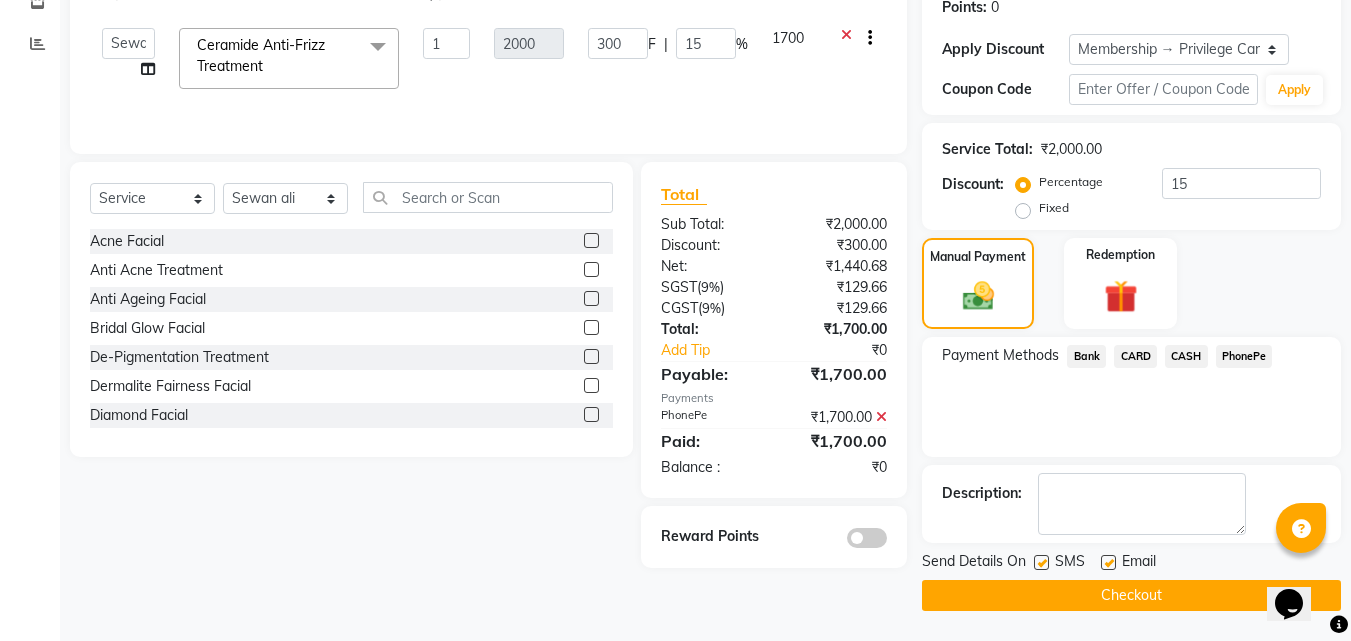 click on "Checkout" 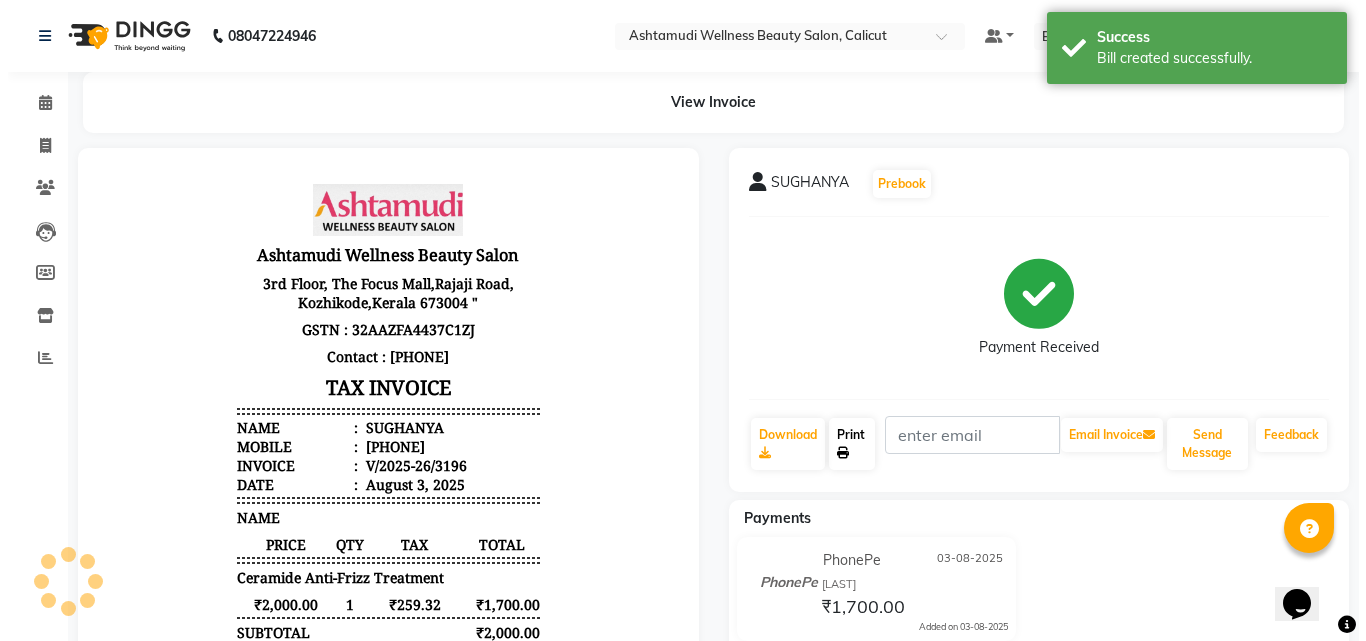 scroll, scrollTop: 0, scrollLeft: 0, axis: both 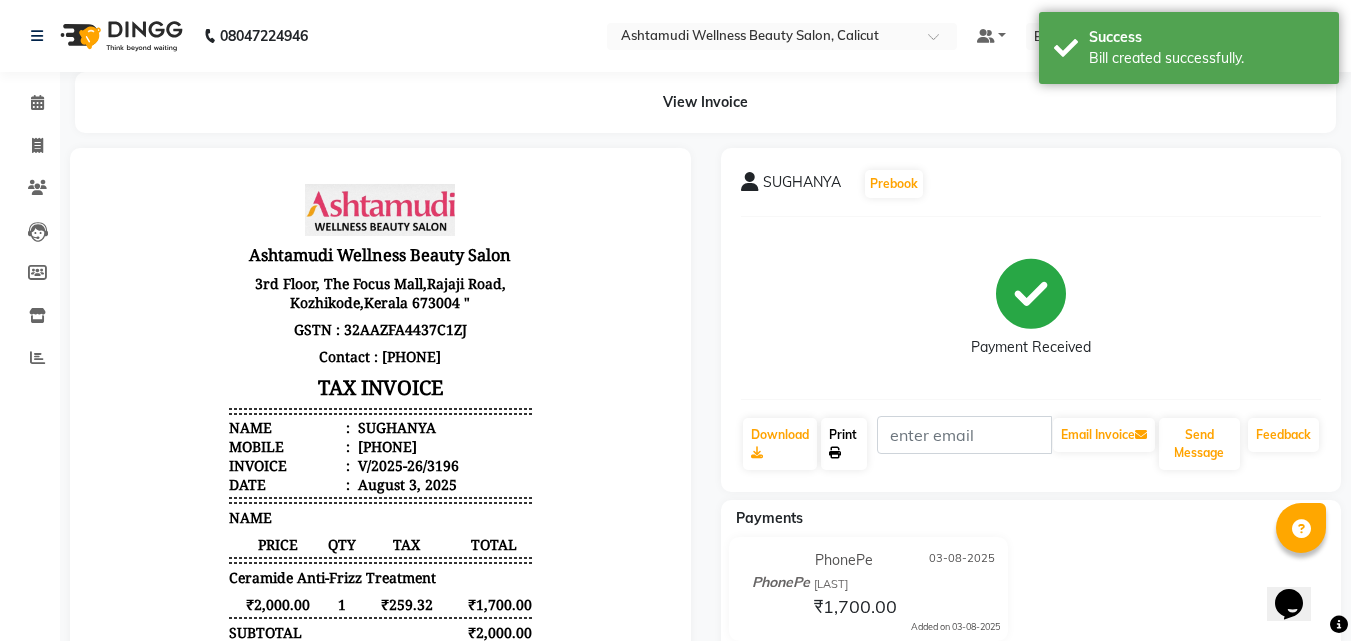 click on "Print" 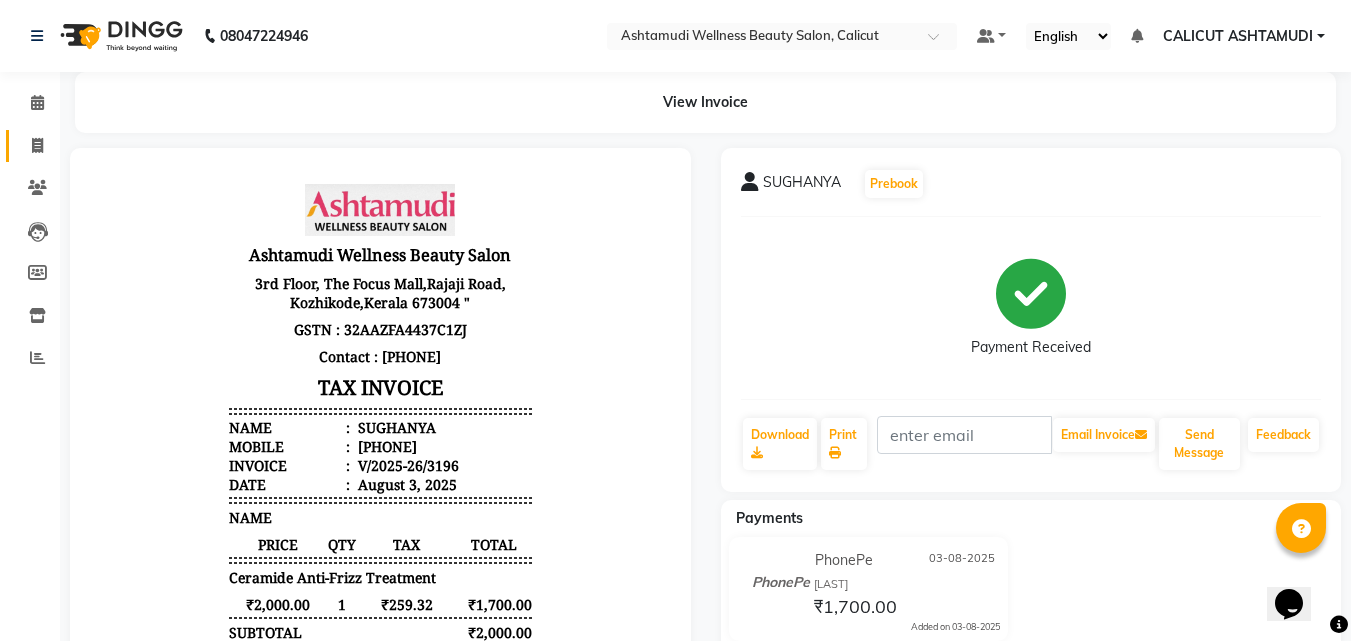 click on "Invoice" 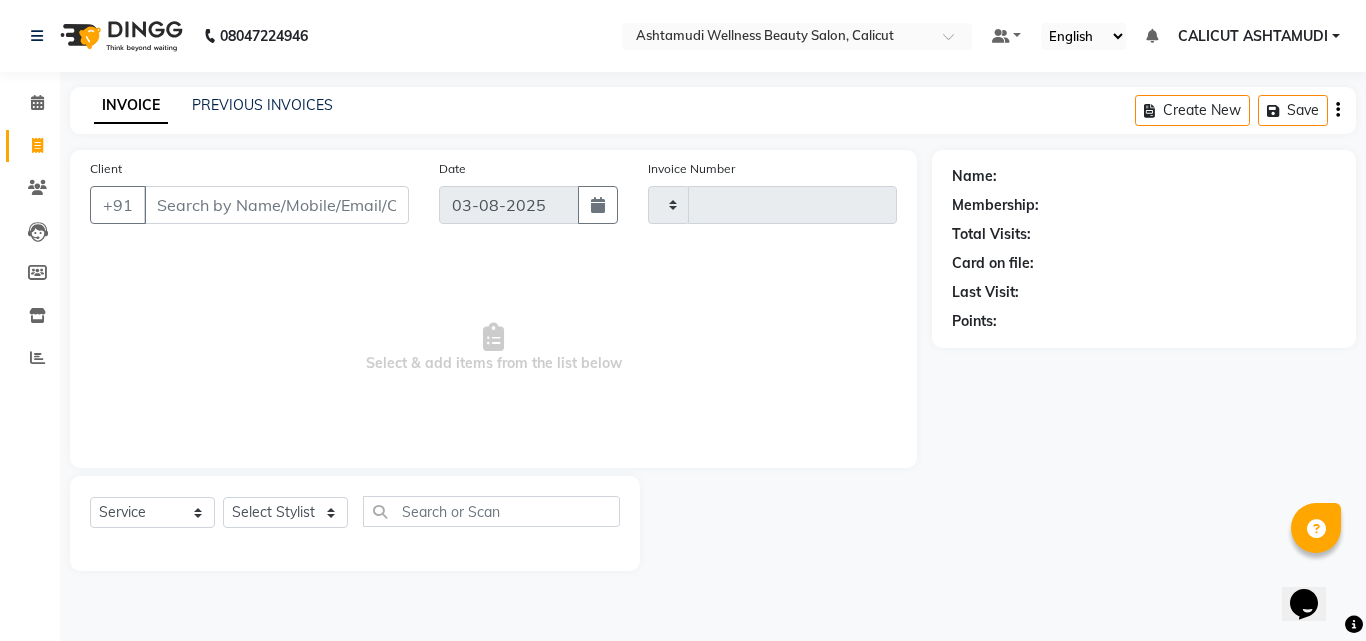 type on "3197" 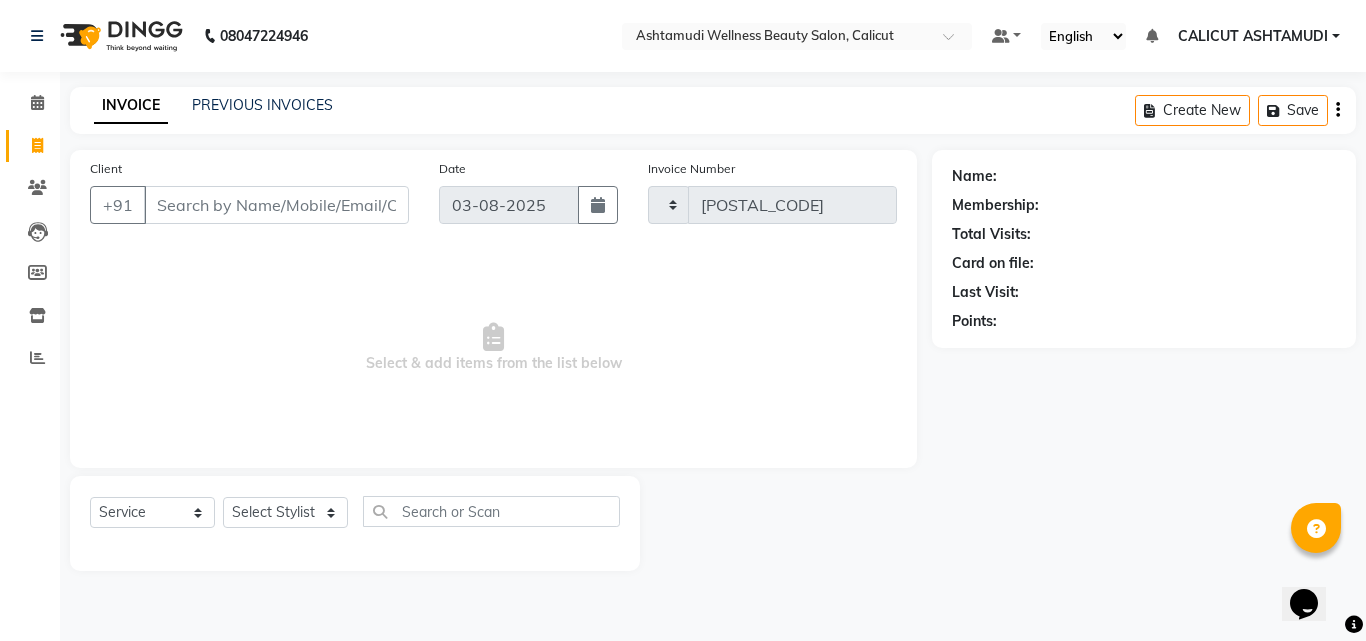 select on "4630" 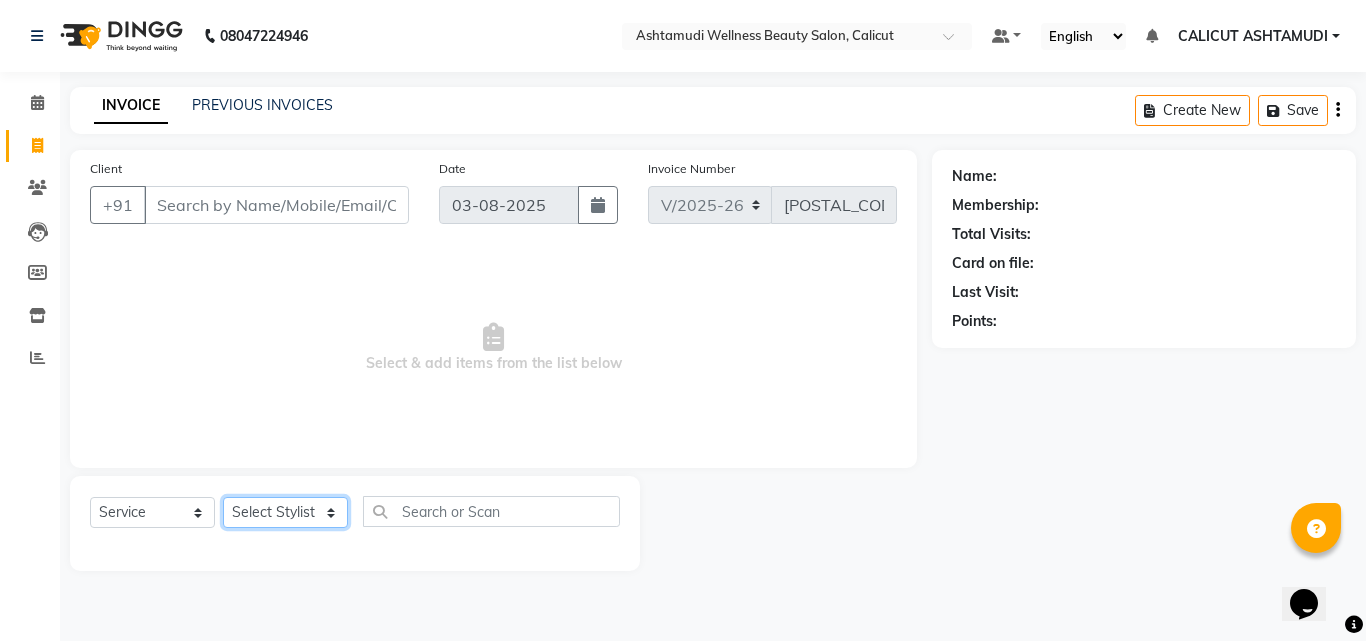 click on "Select Stylist Amala George AMBILI C ANJANA DAS ANKITHA Arya CALICUT ASHTAMUDI FRANKLY	 GRACY KRISHNA Nitesh Punam Gurung Sewan ali Sheela SUHANA  SHABU Titto" 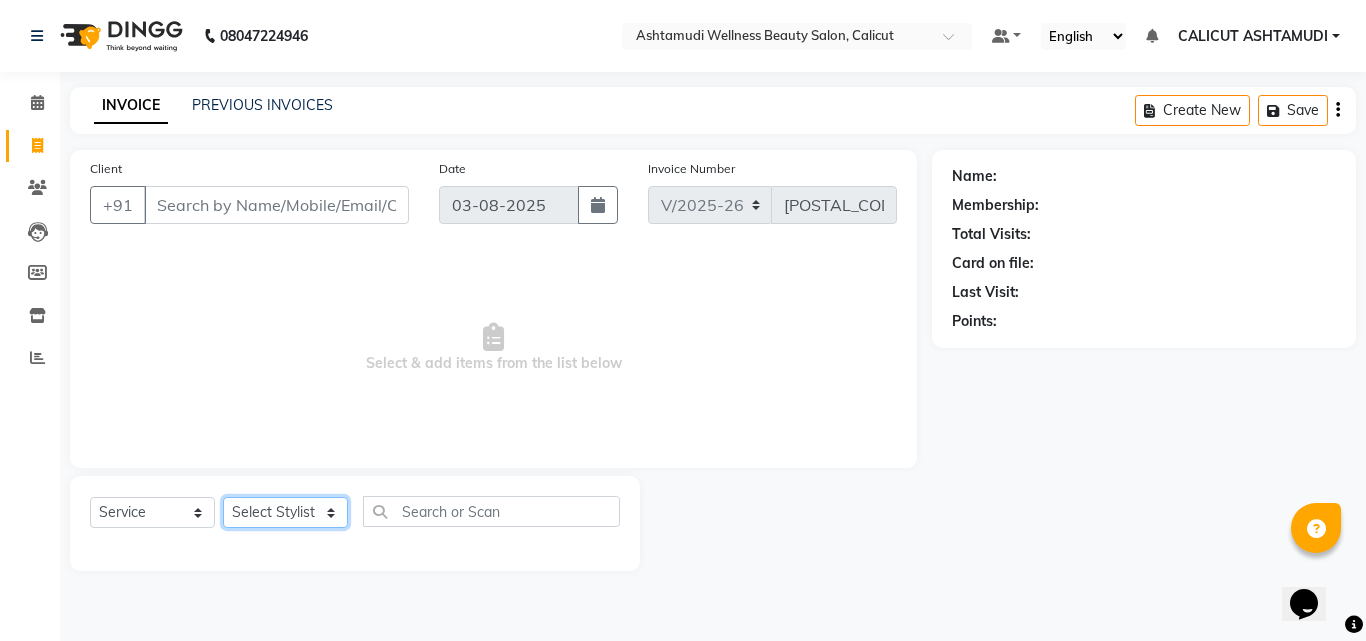 select on "54081" 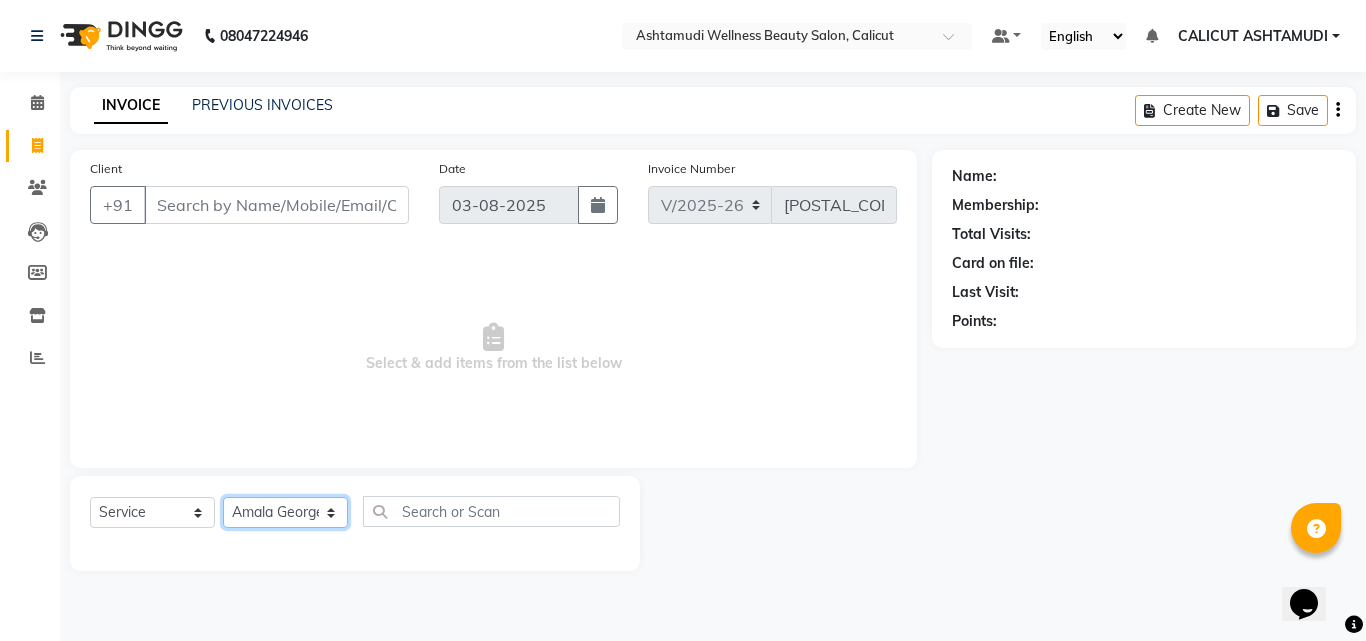 click on "Select Stylist Amala George AMBILI C ANJANA DAS ANKITHA Arya CALICUT ASHTAMUDI FRANKLY	 GRACY KRISHNA Nitesh Punam Gurung Sewan ali Sheela SUHANA  SHABU Titto" 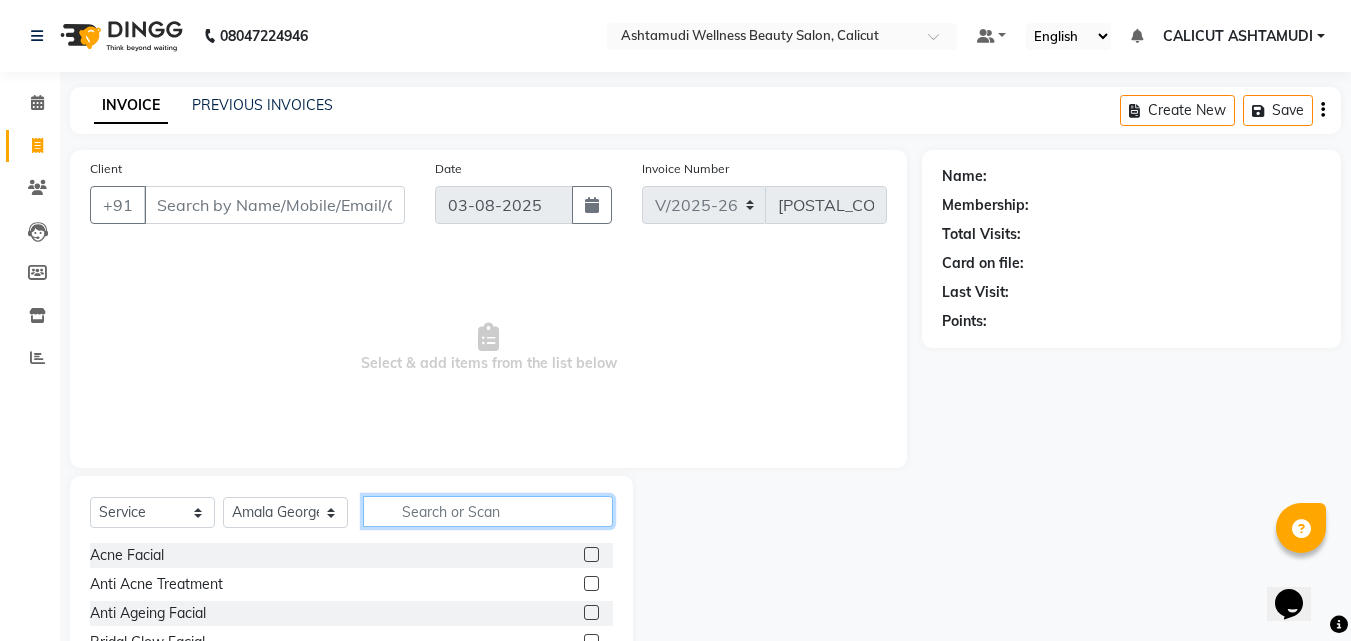 click 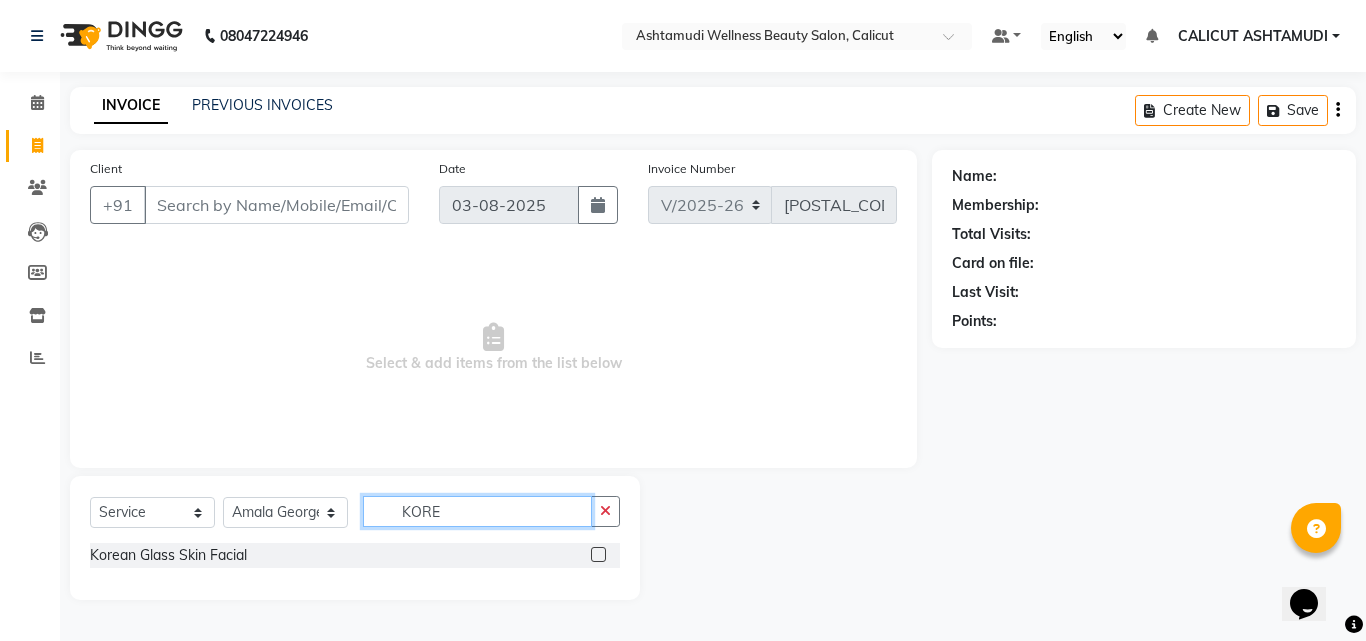 type on "KORE" 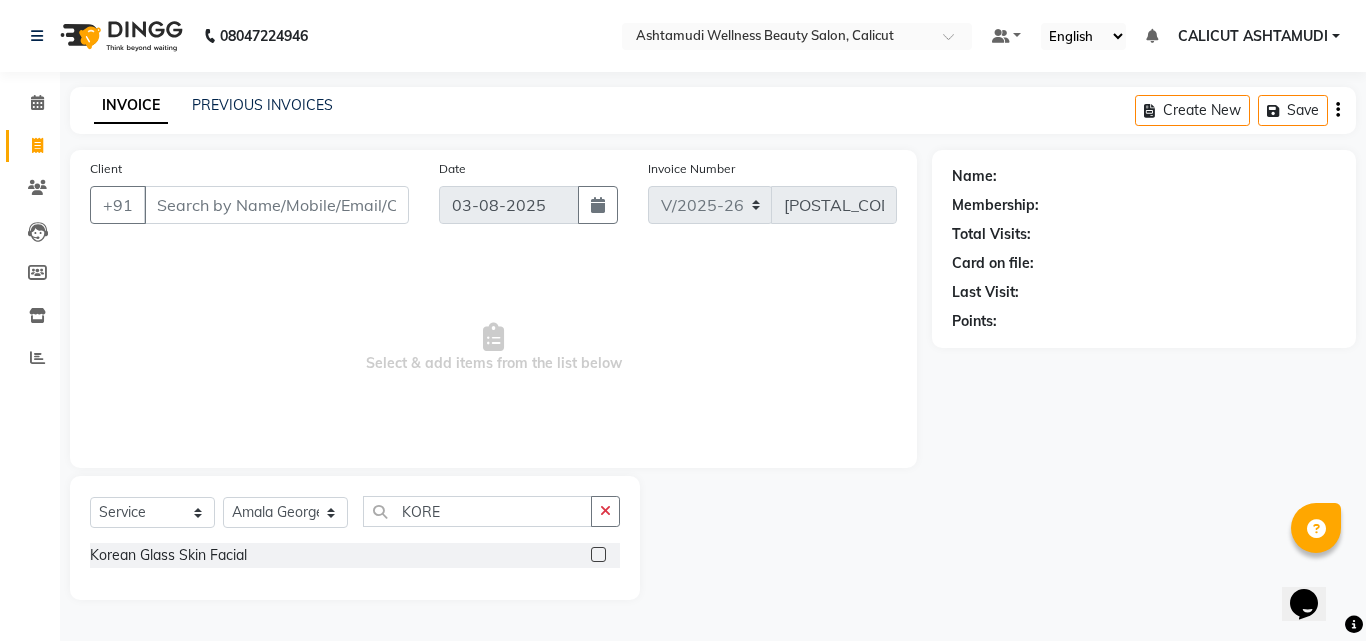 click 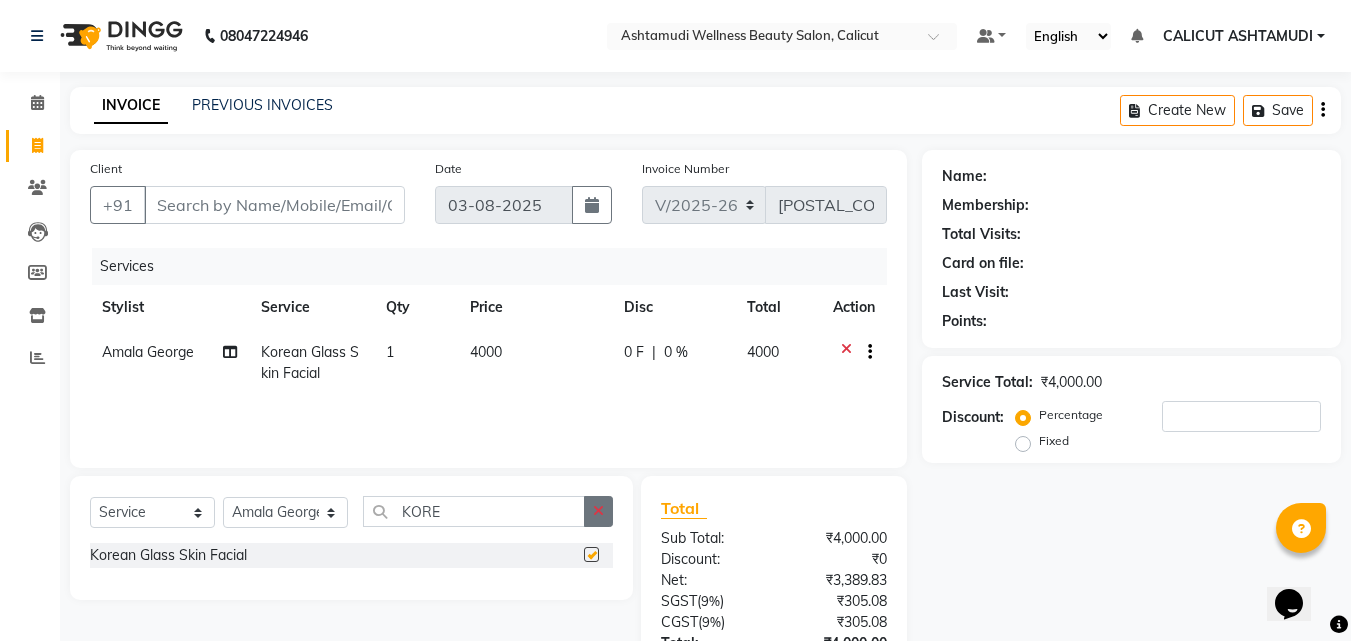 checkbox on "false" 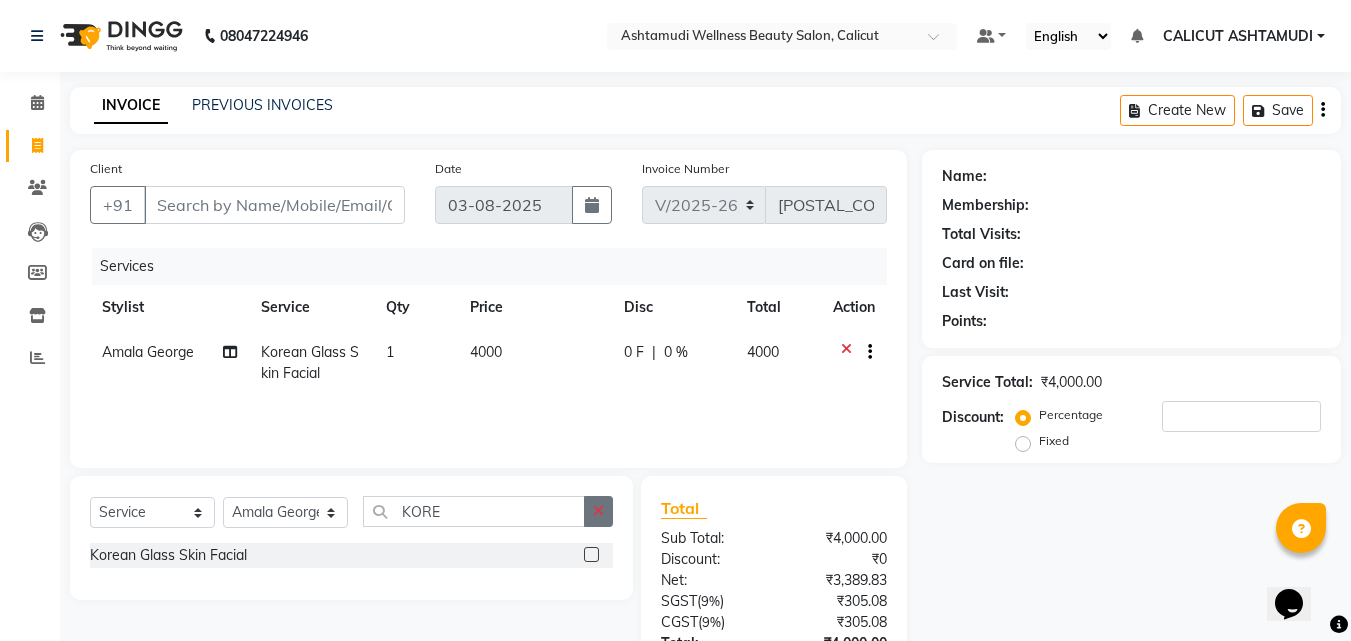 click 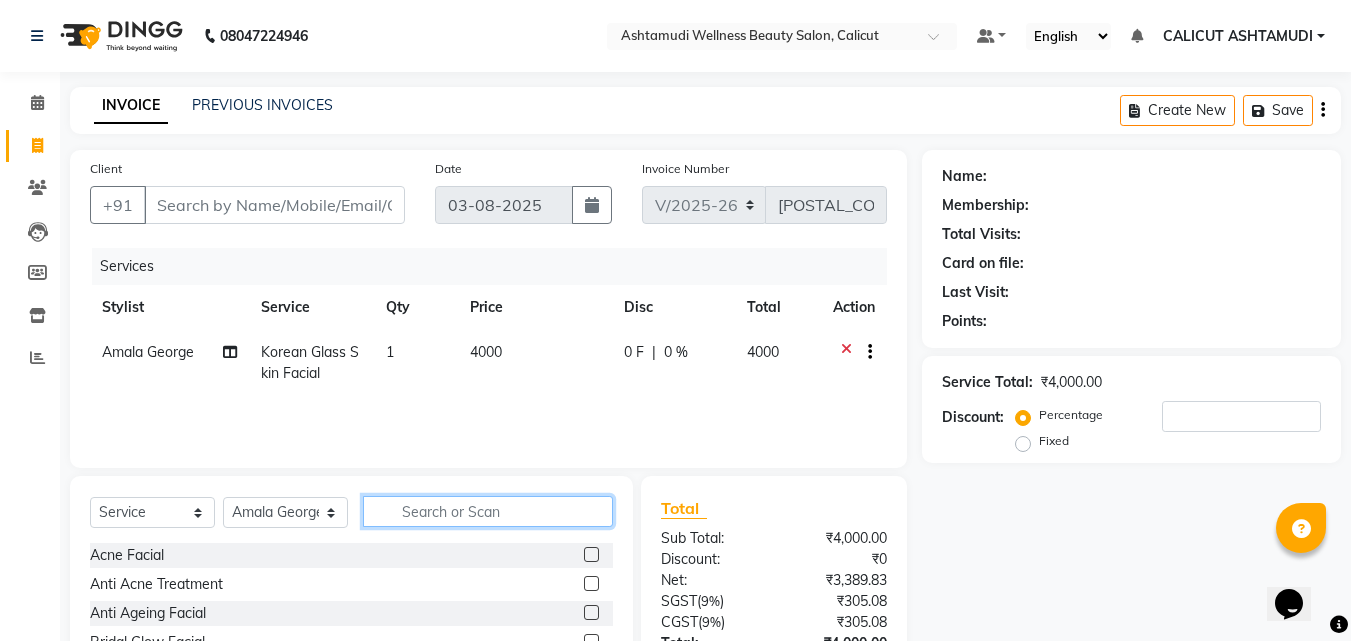 click 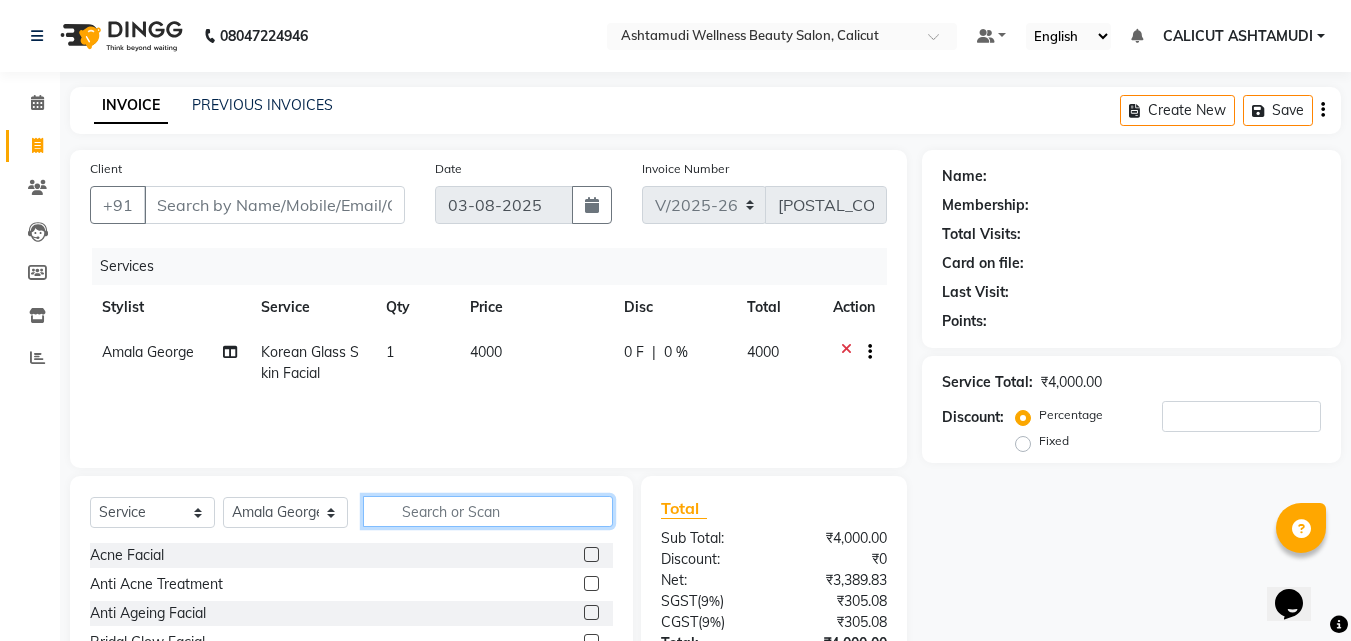 type on "G" 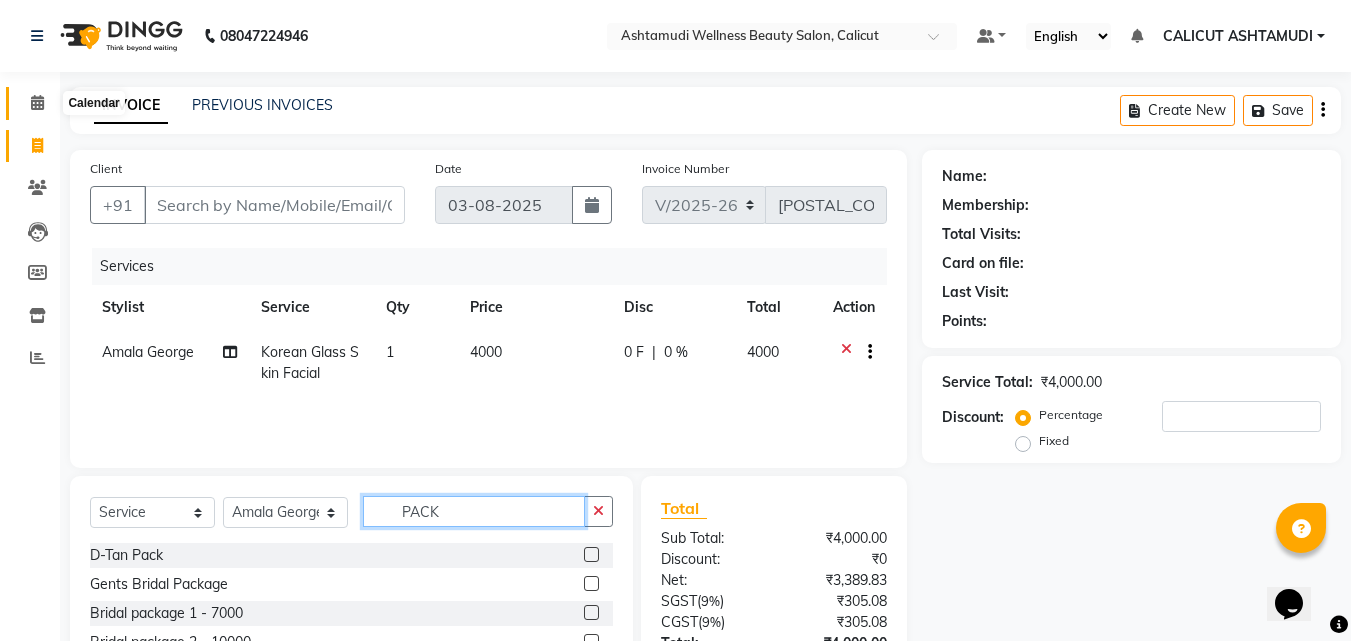 type on "PACK" 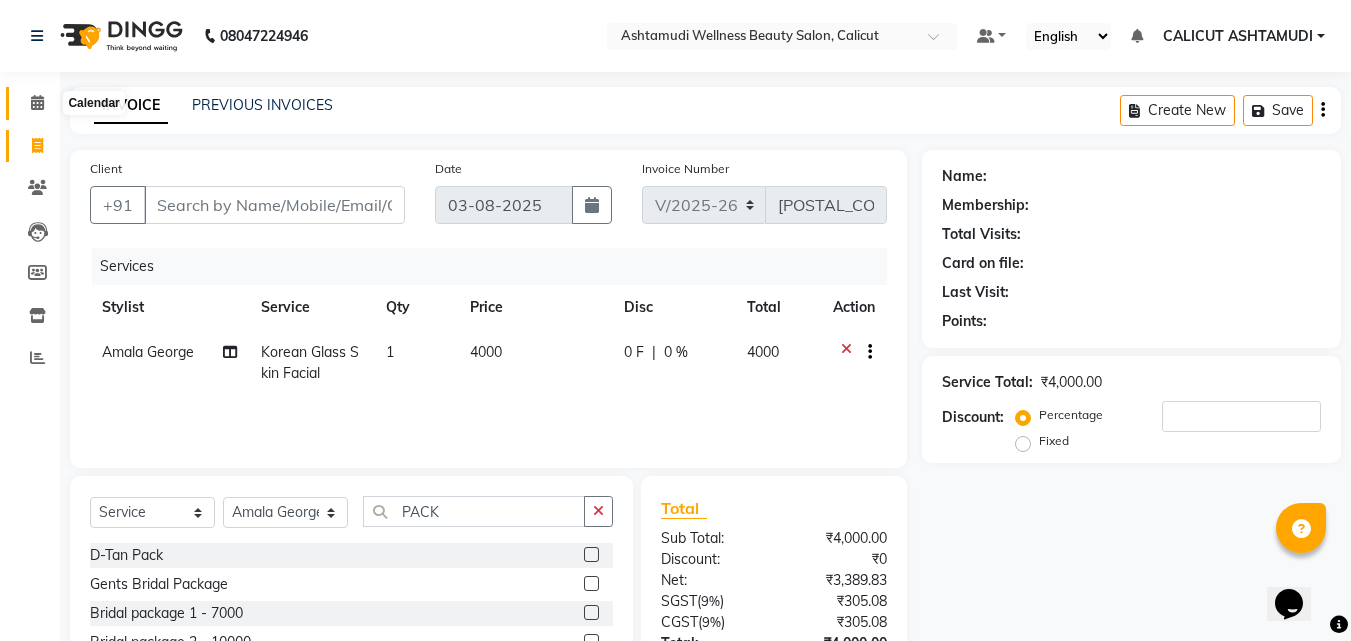 click 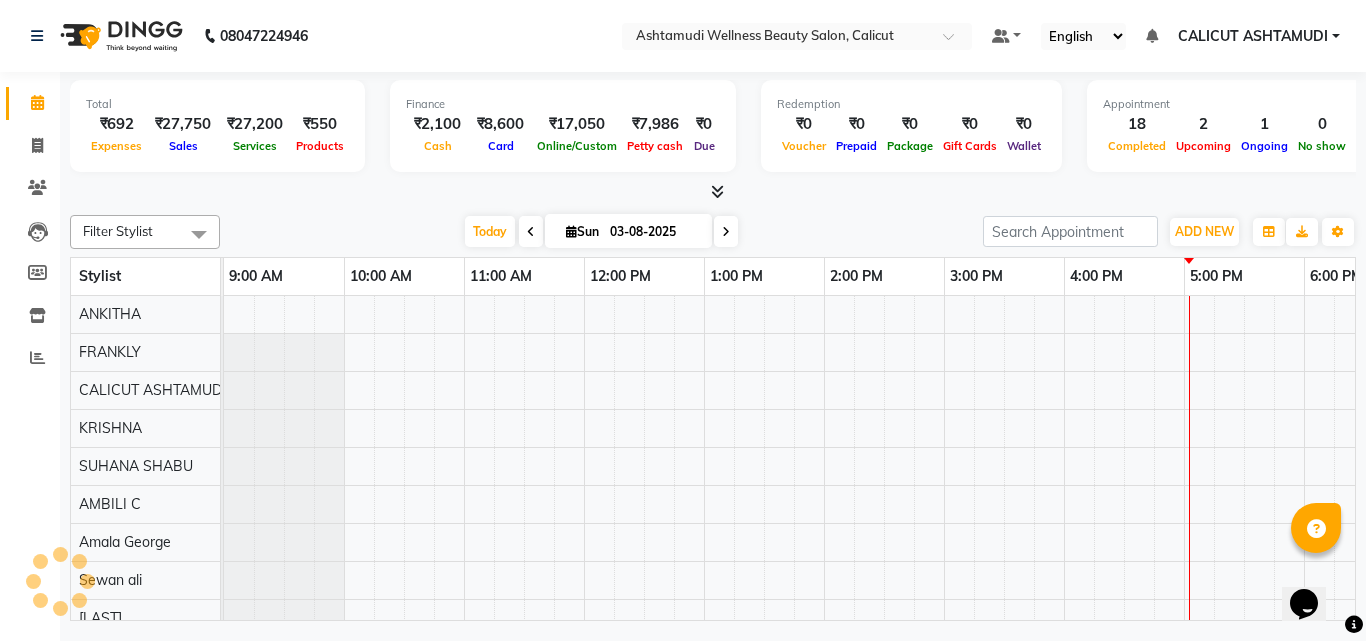 scroll, scrollTop: 0, scrollLeft: 0, axis: both 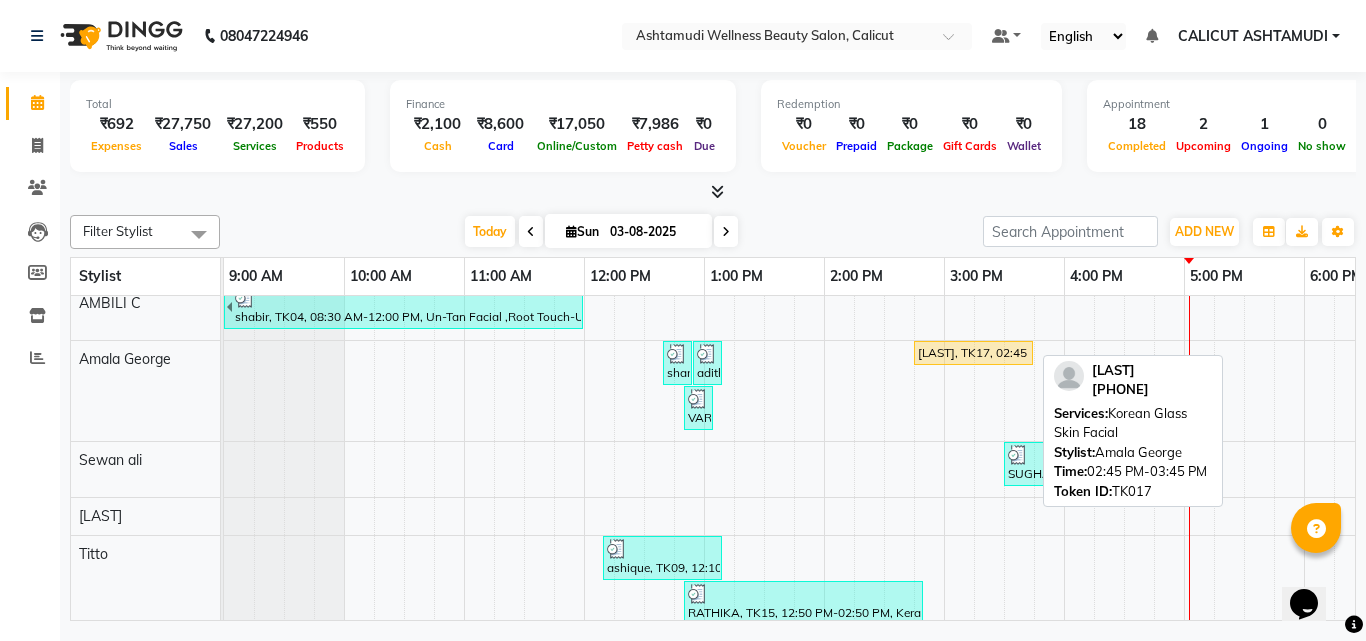 click on "RATHIKA, TK17, 02:45 PM-03:45 PM, Korean Glass Skin Facial" at bounding box center (973, 353) 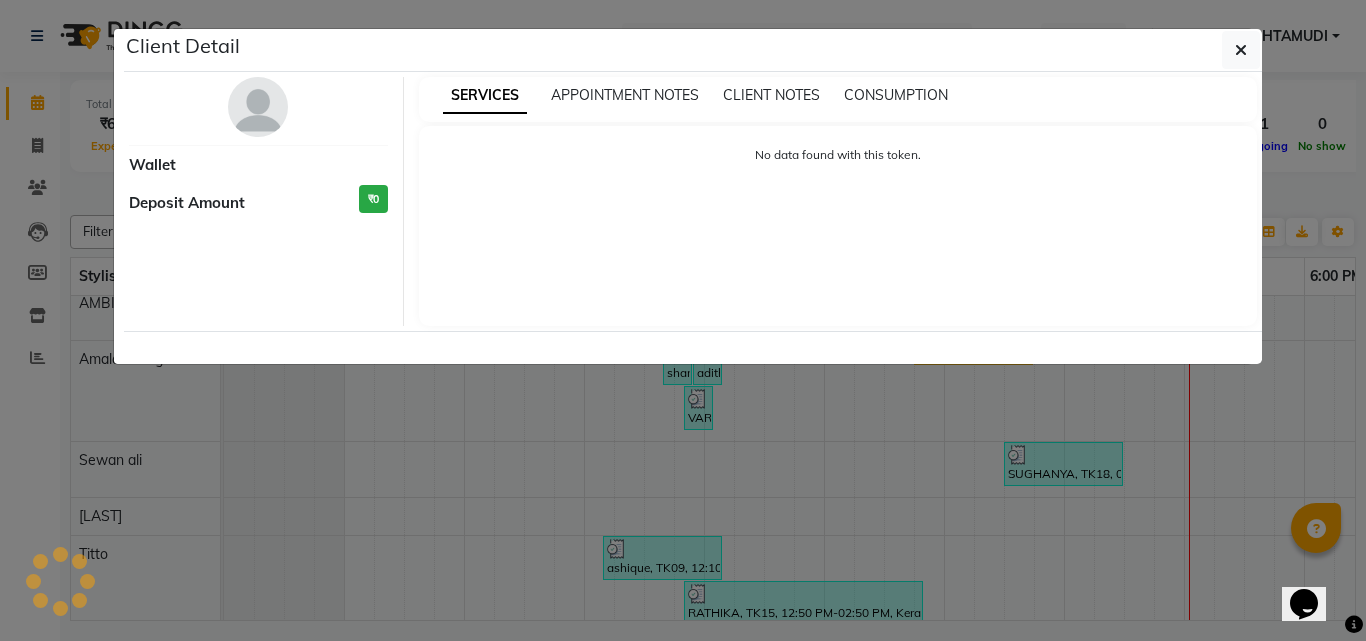 select on "1" 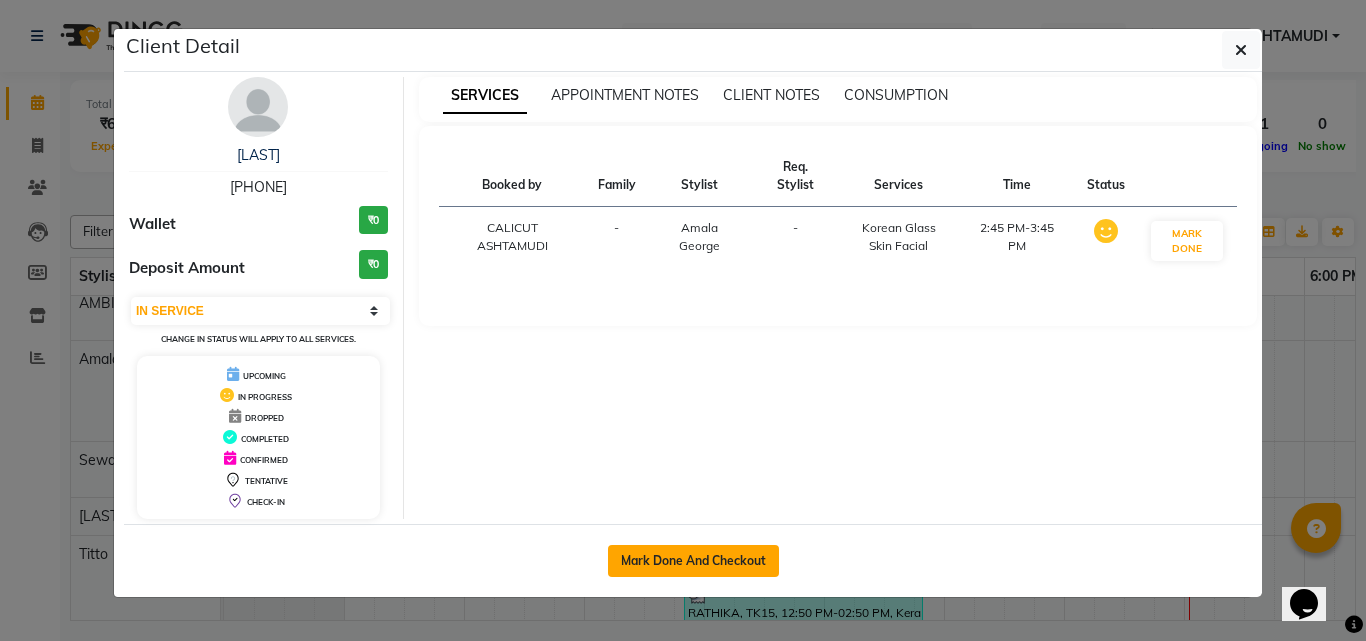 click on "Mark Done And Checkout" 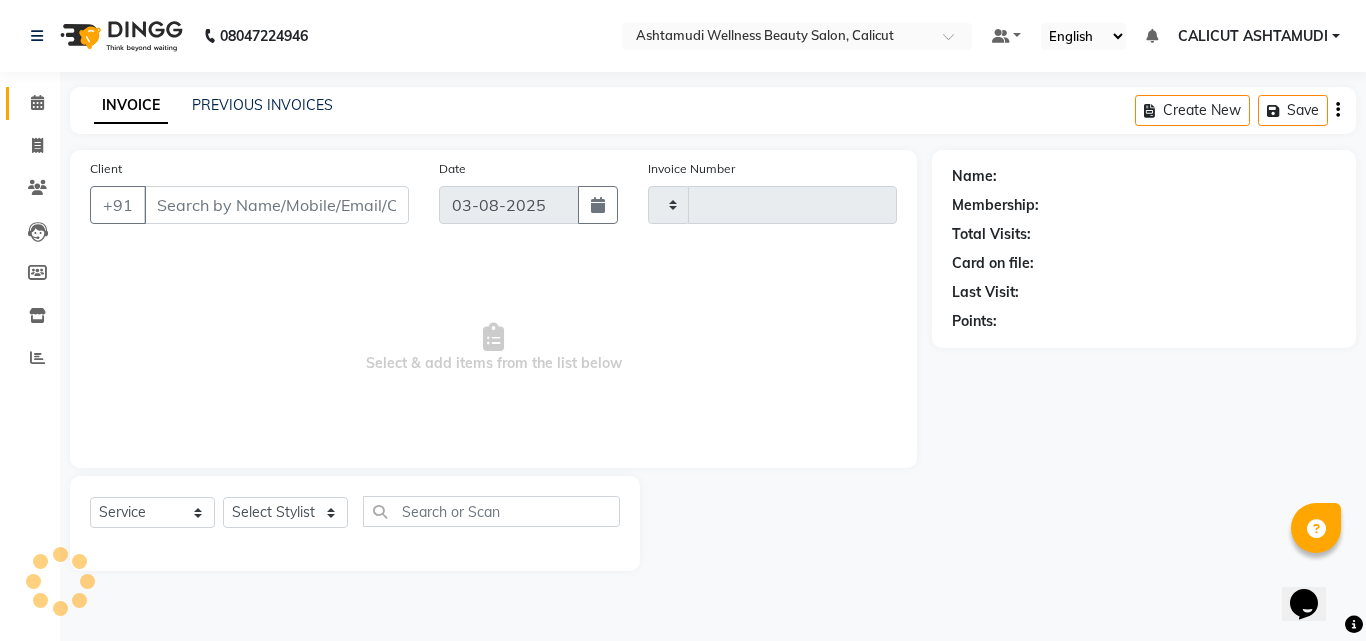 type on "3197" 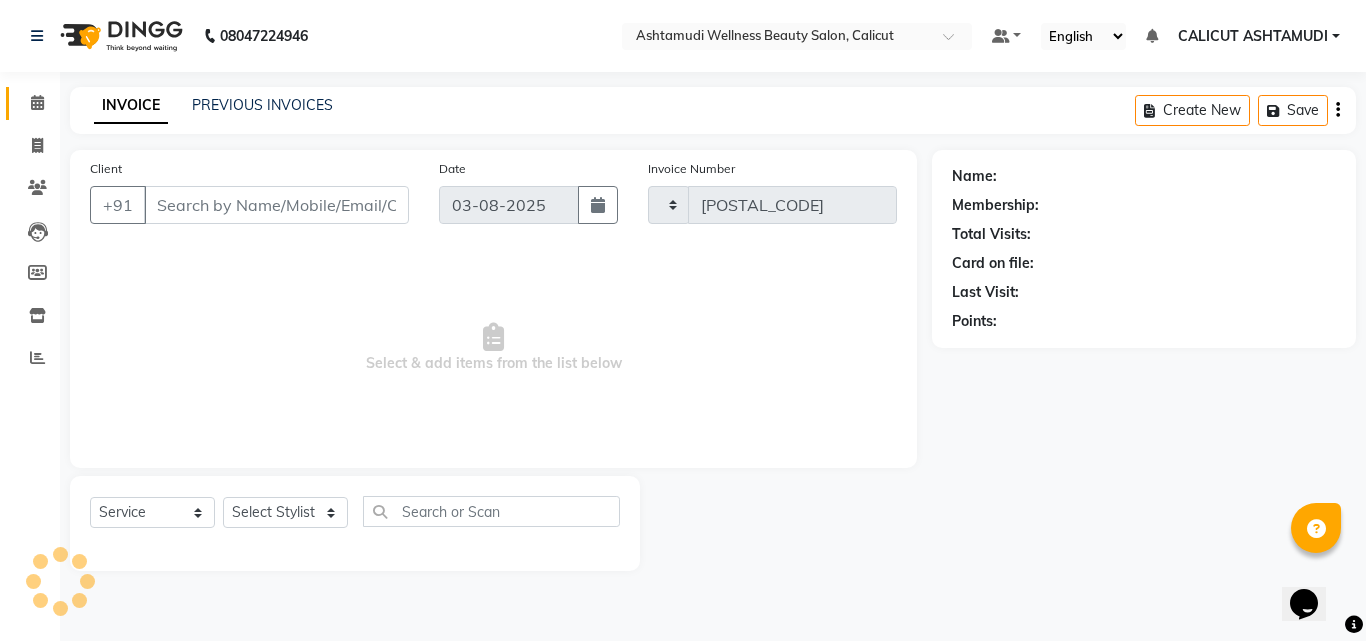 select on "4630" 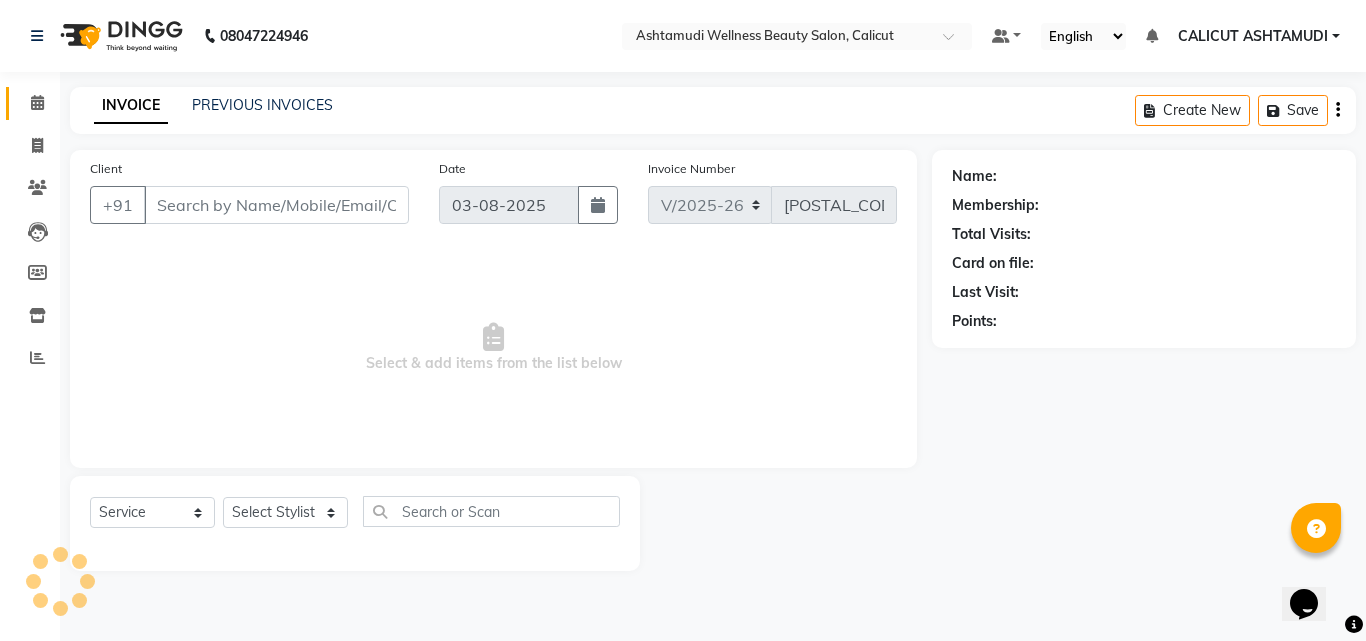 type on "[PHONE]" 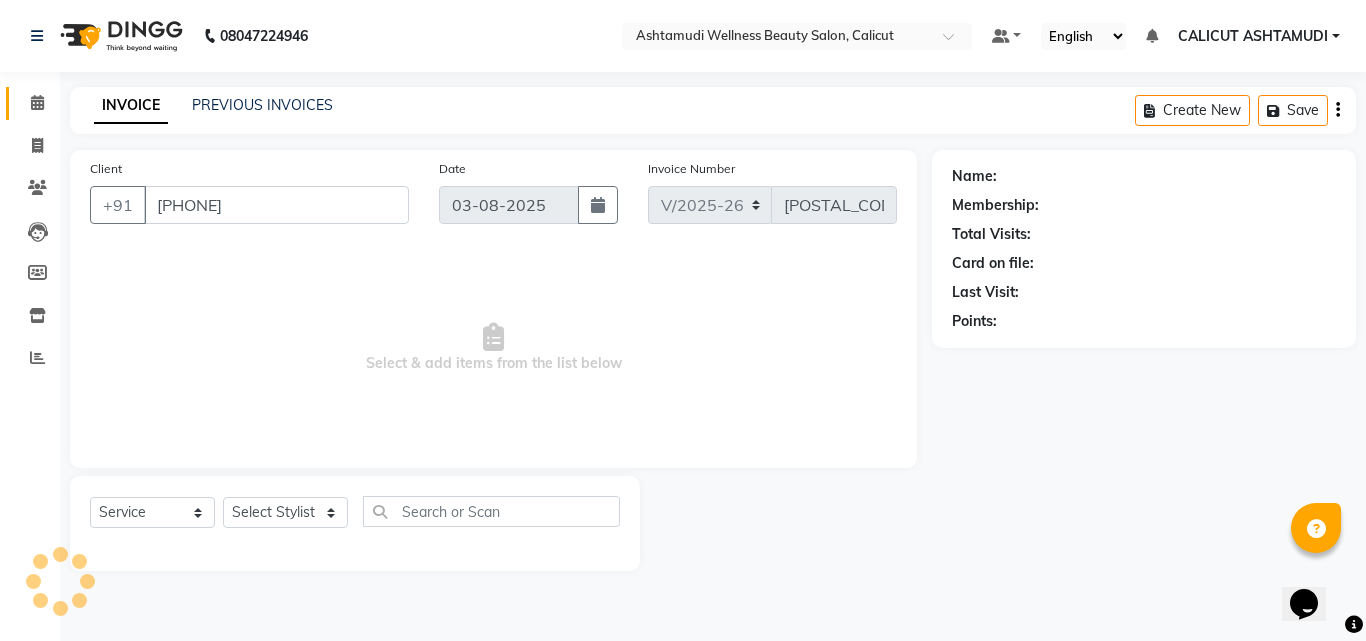 select on "54081" 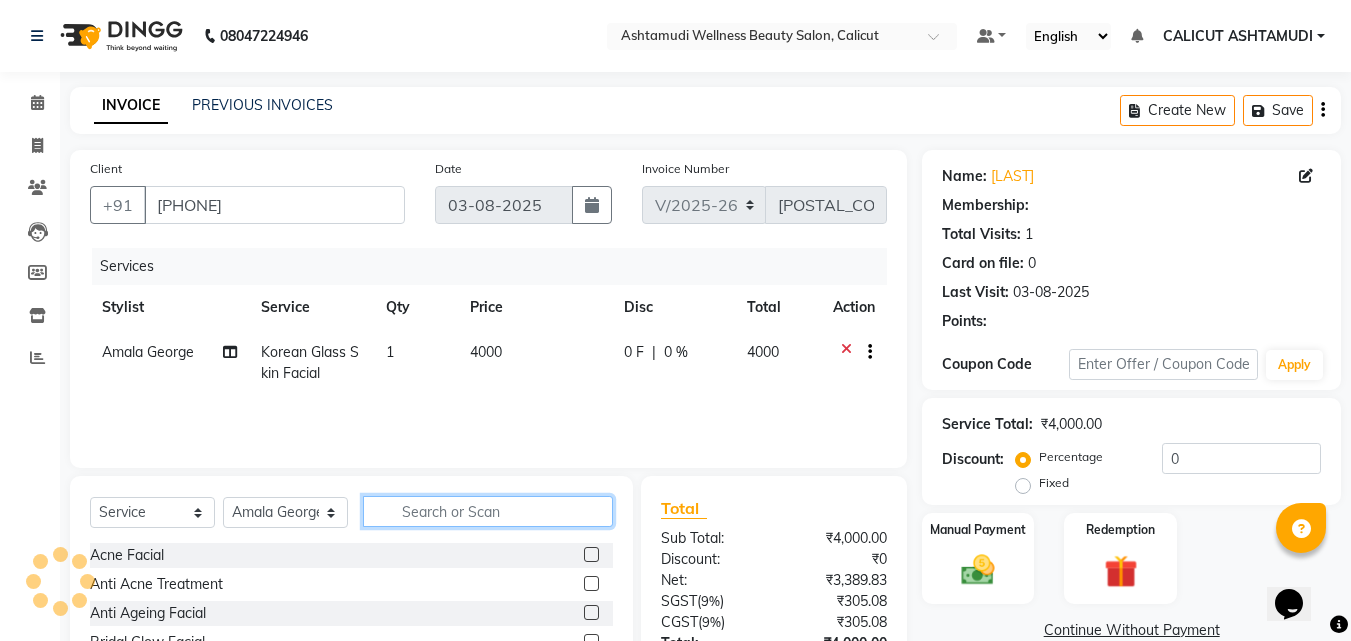 click 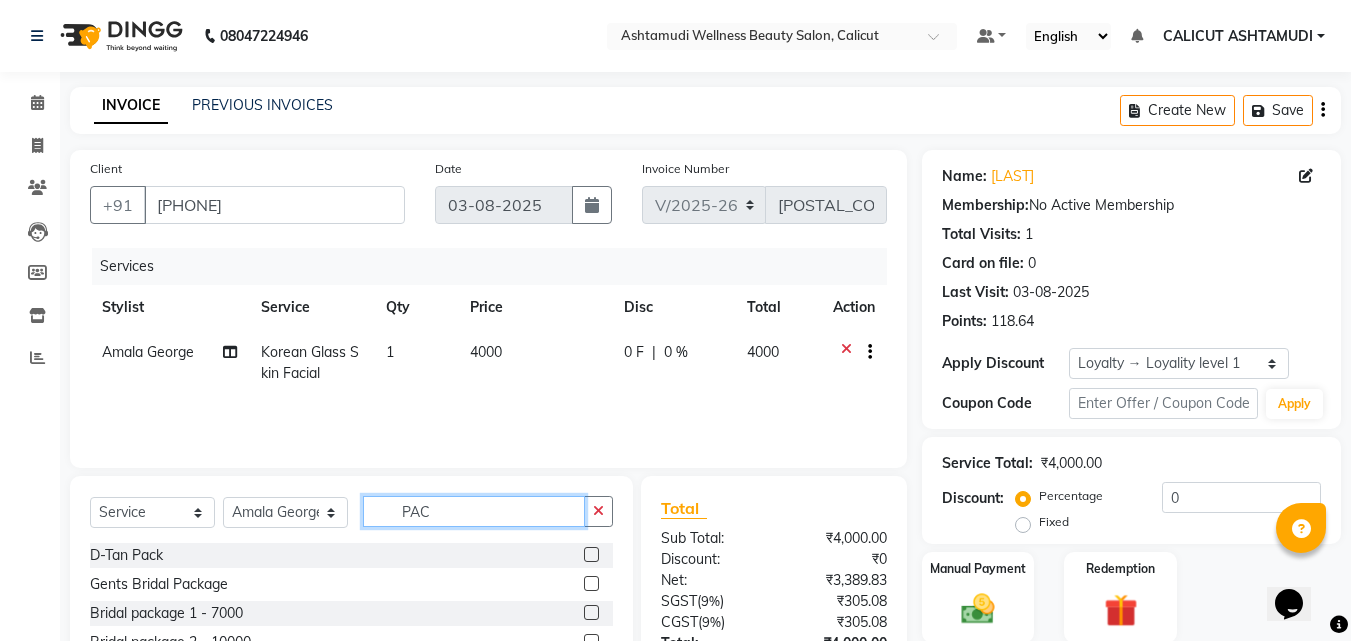 type on "PAC" 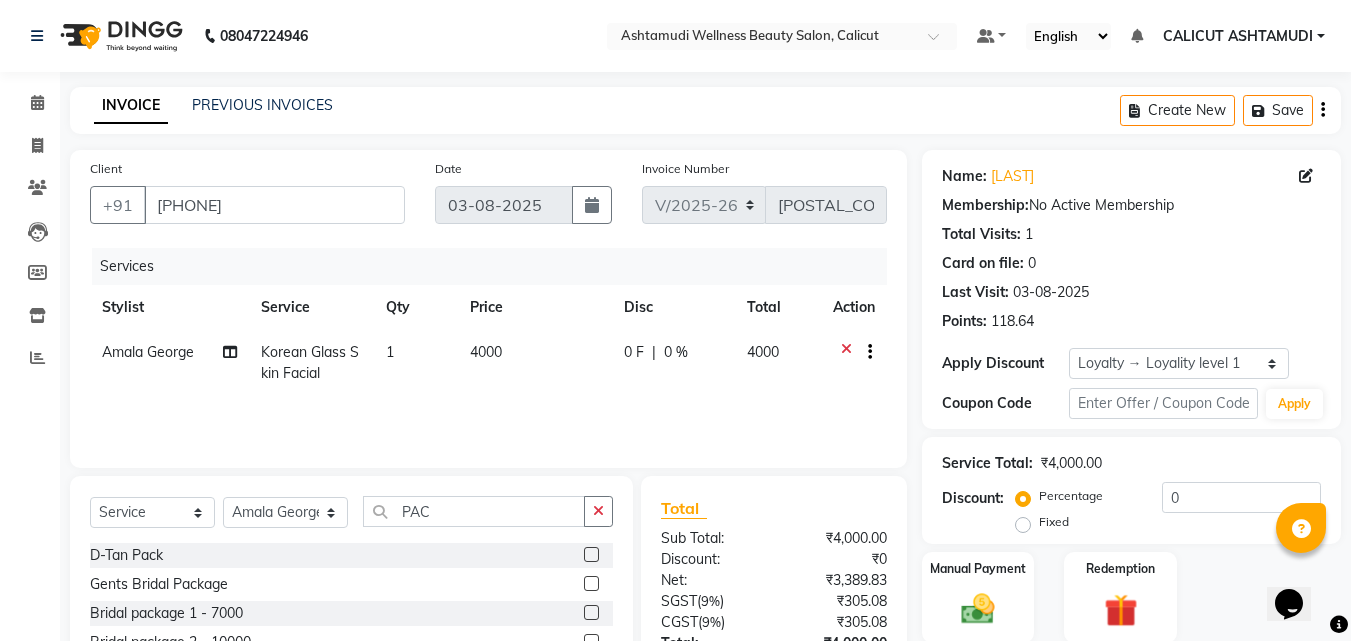 click 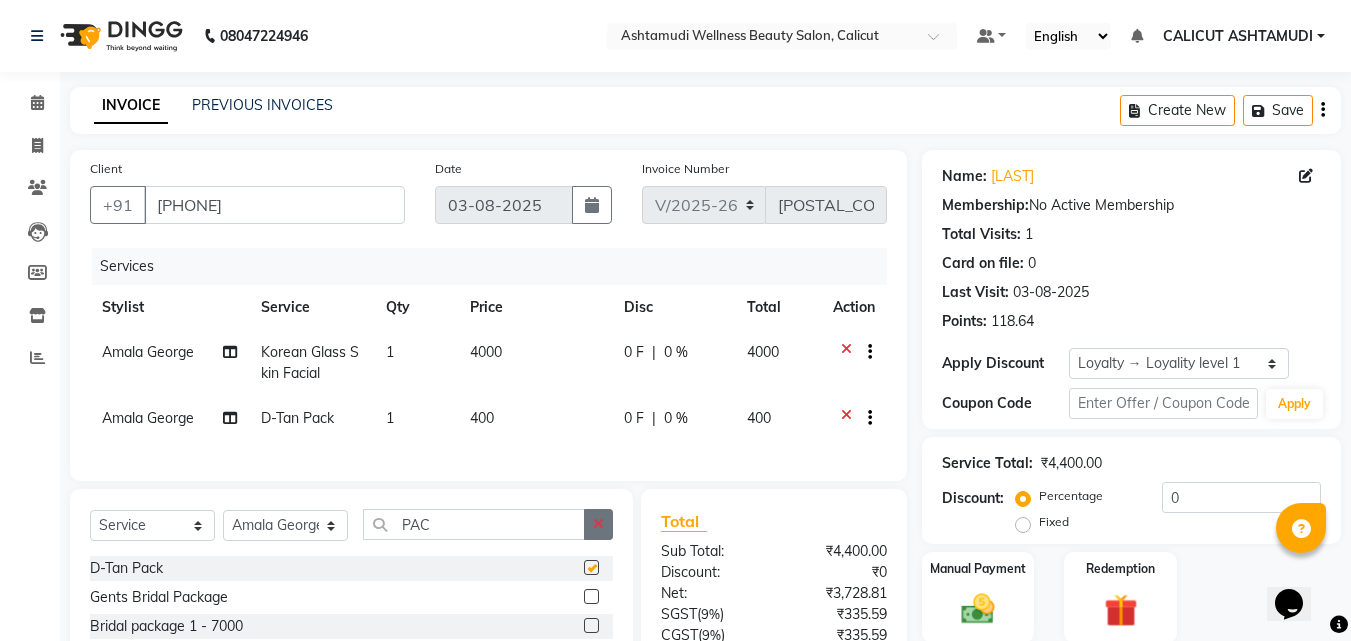 checkbox on "false" 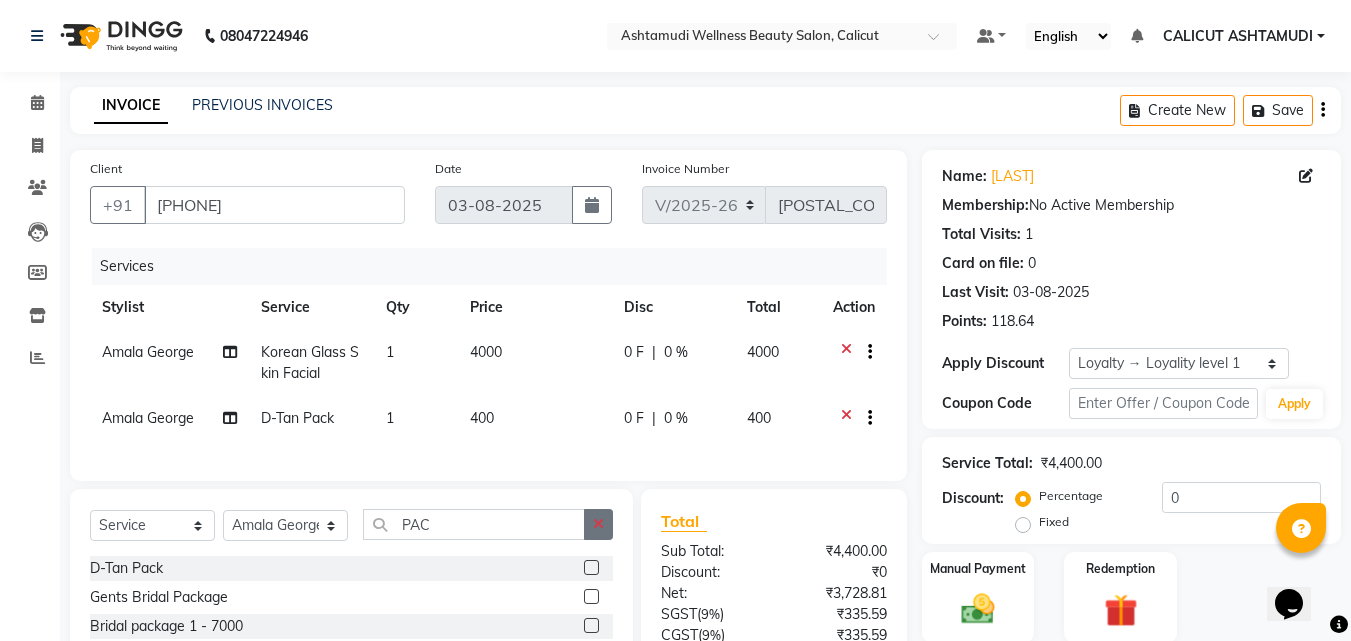 click 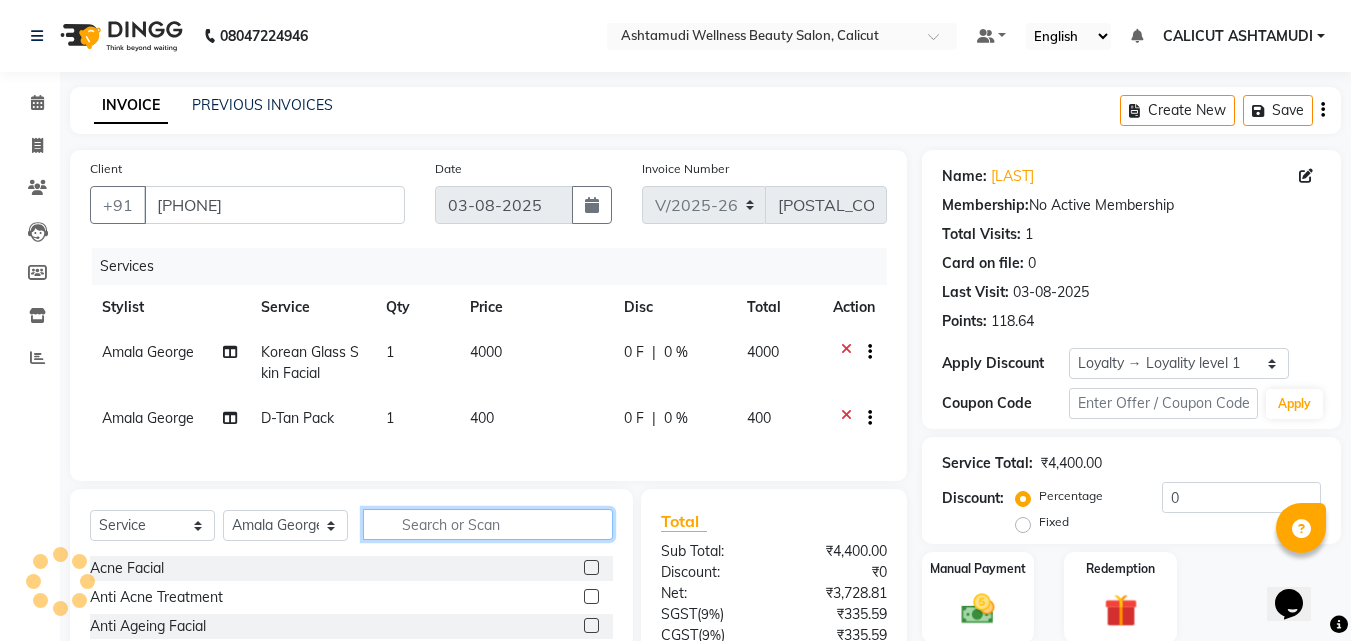 click 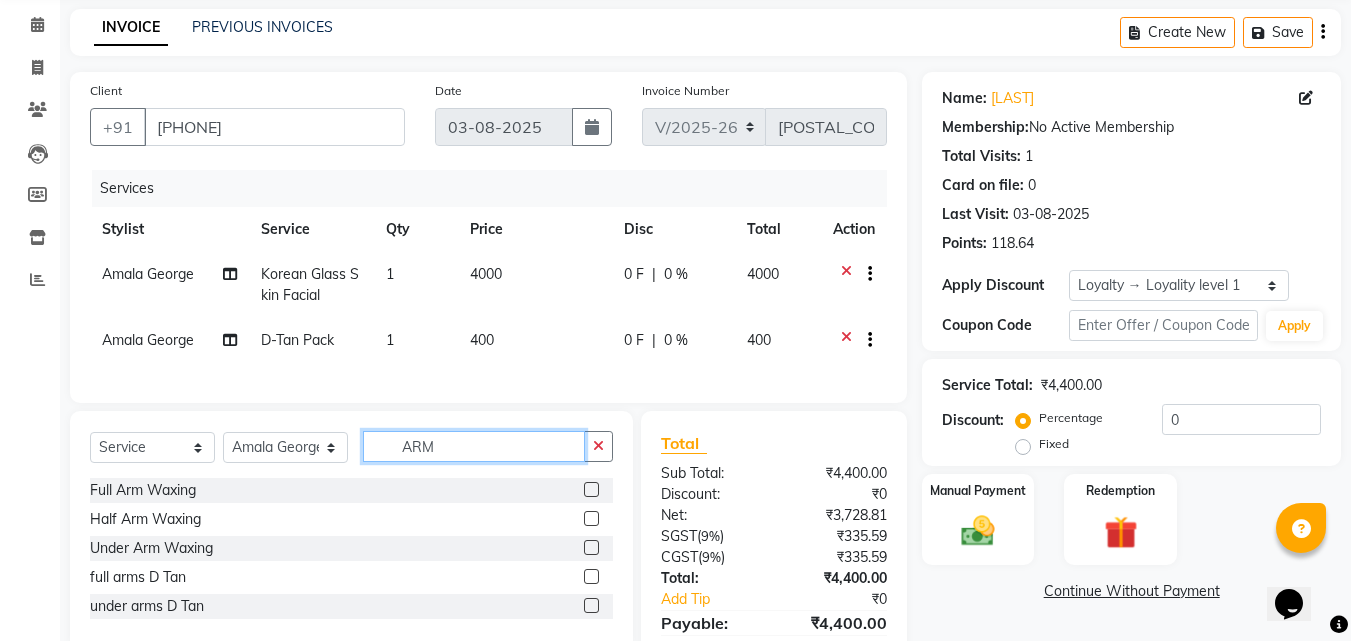 scroll, scrollTop: 100, scrollLeft: 0, axis: vertical 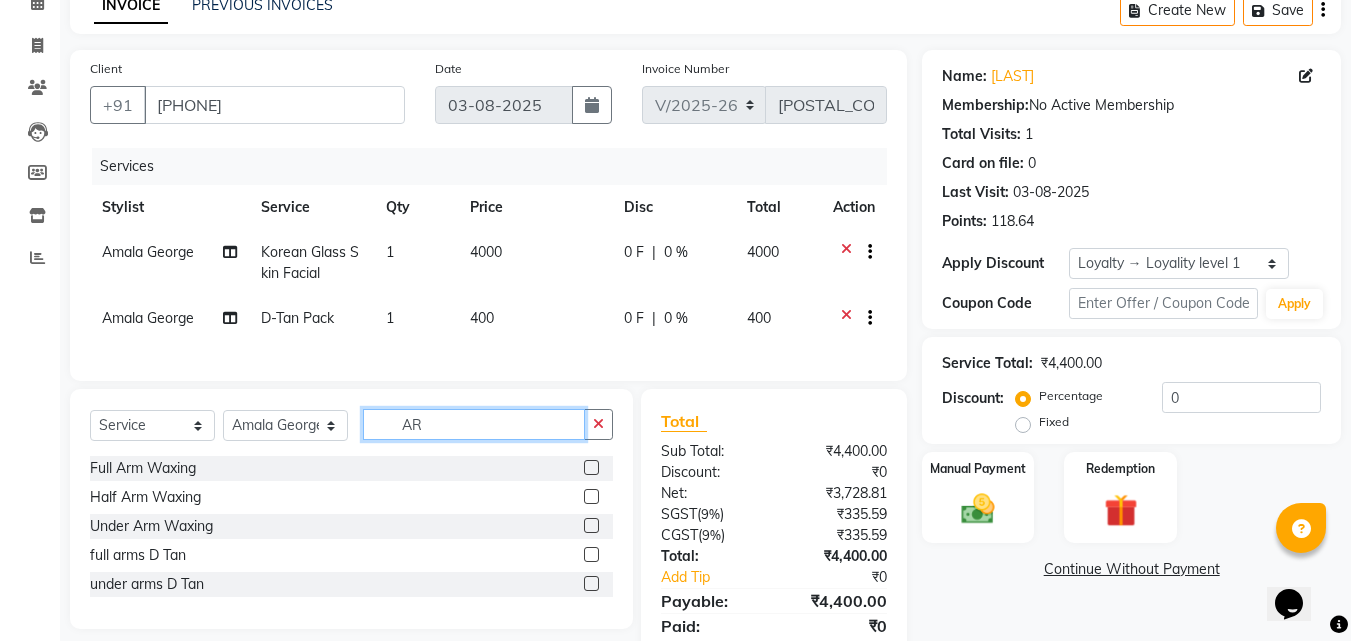 type on "A" 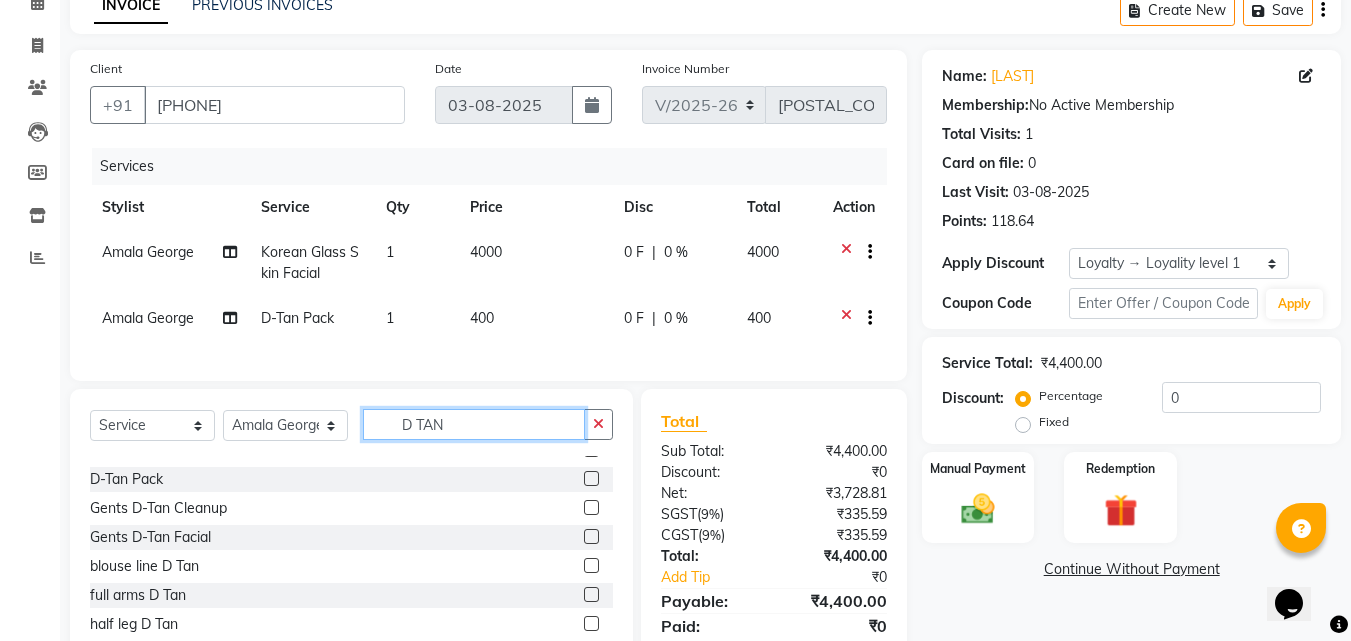 scroll, scrollTop: 90, scrollLeft: 0, axis: vertical 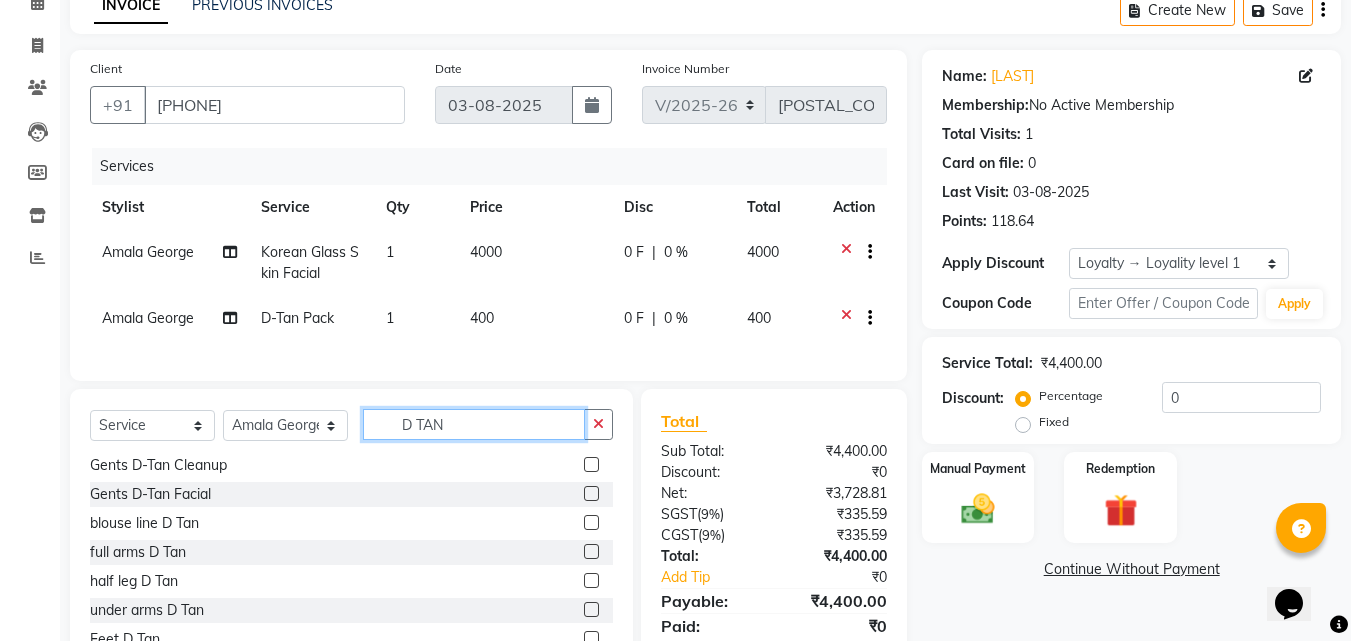 type on "D TAN" 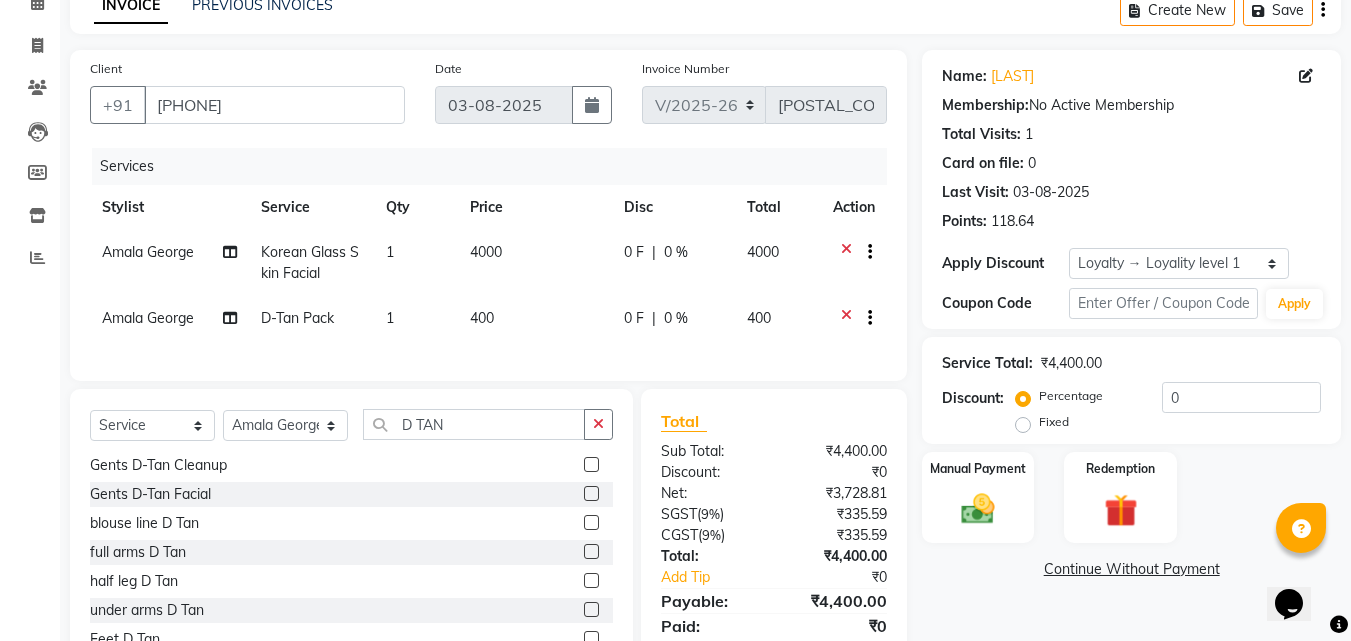 click 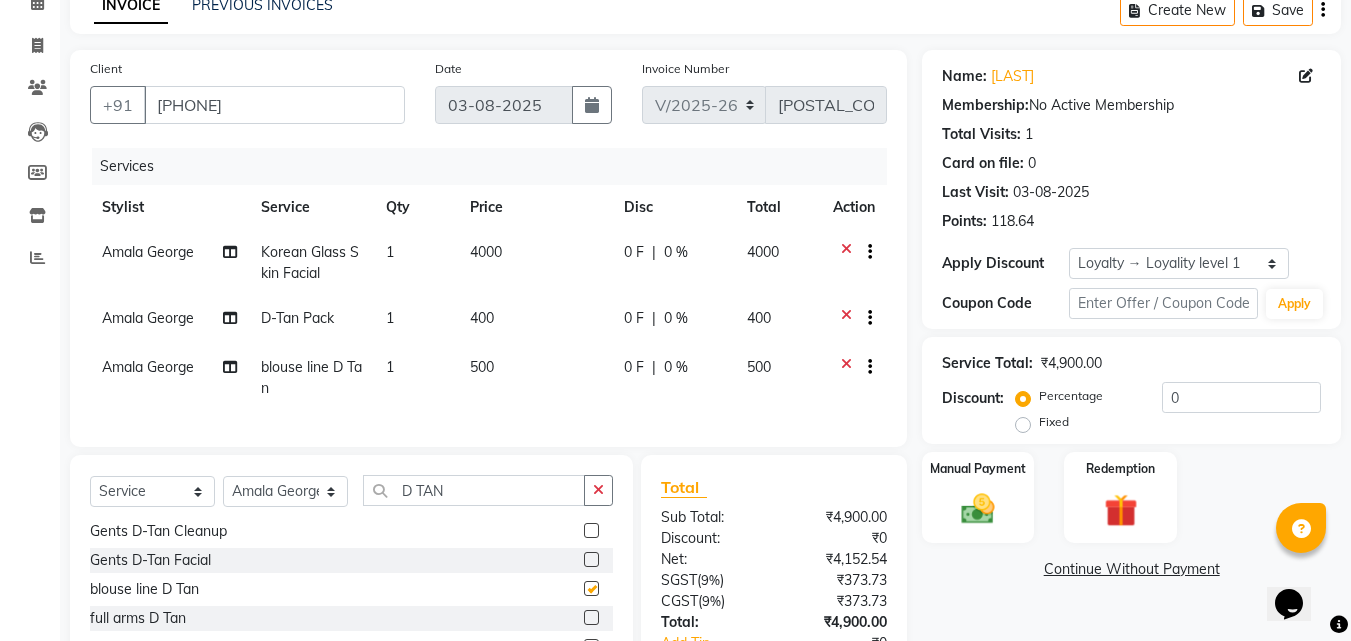 checkbox on "false" 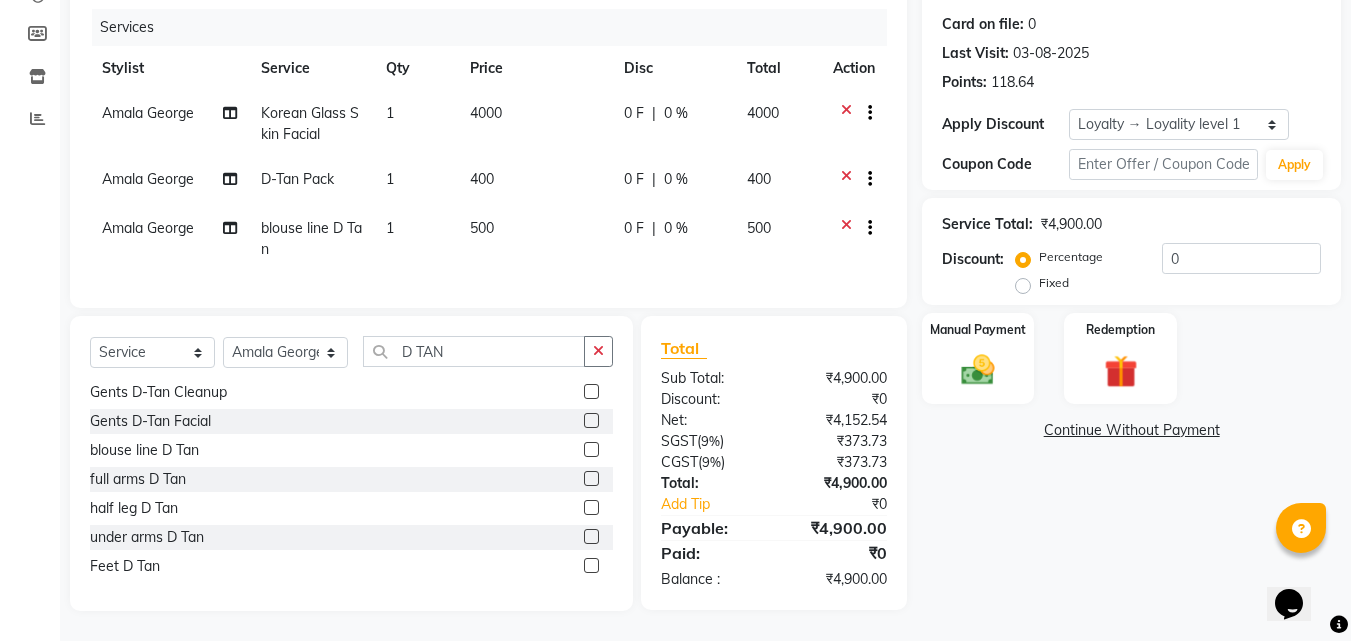 scroll, scrollTop: 254, scrollLeft: 0, axis: vertical 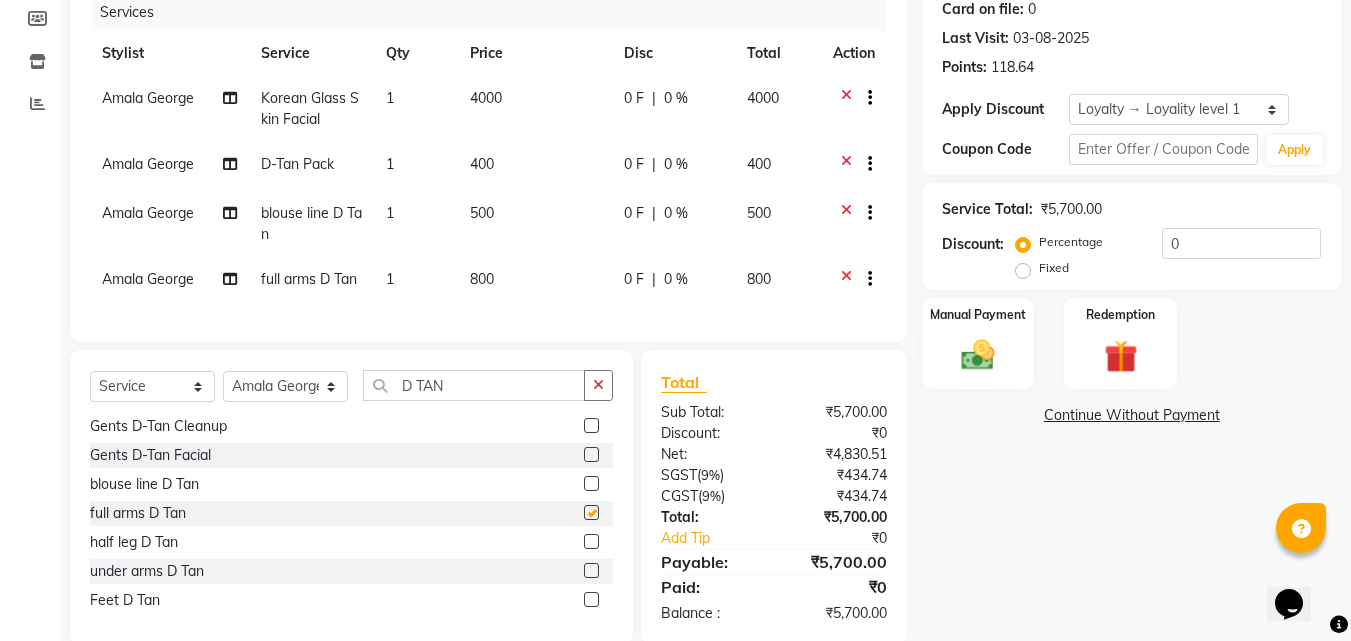 checkbox on "false" 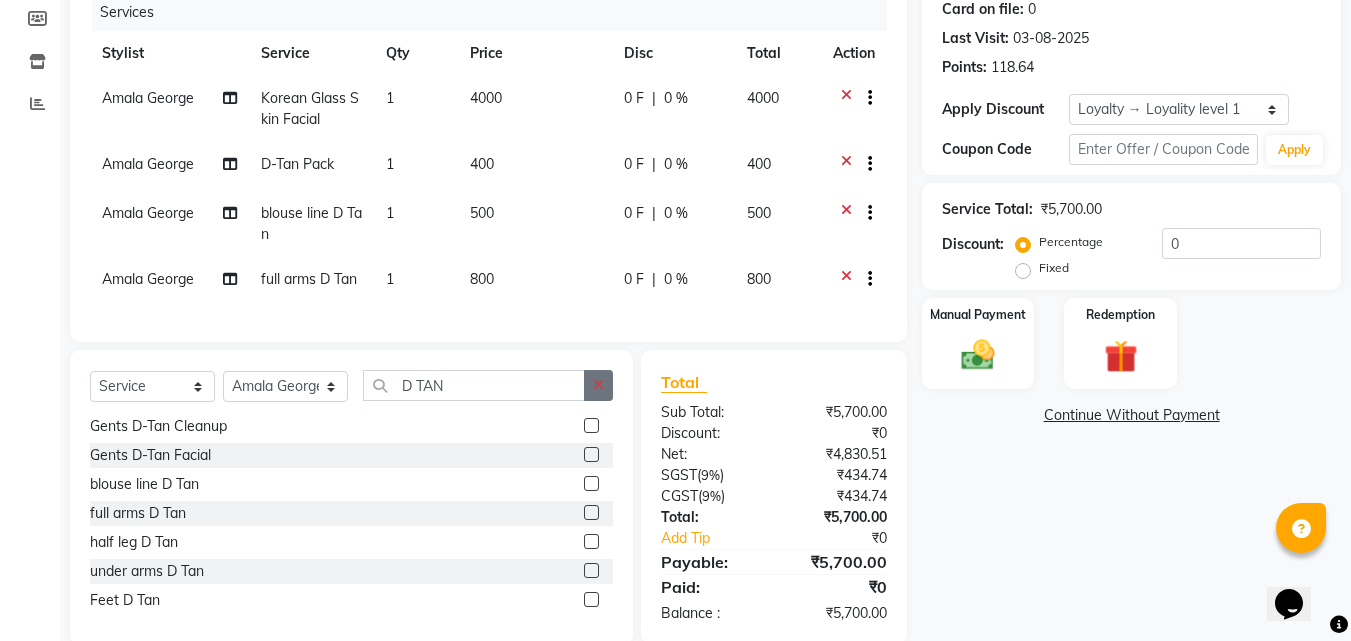 click 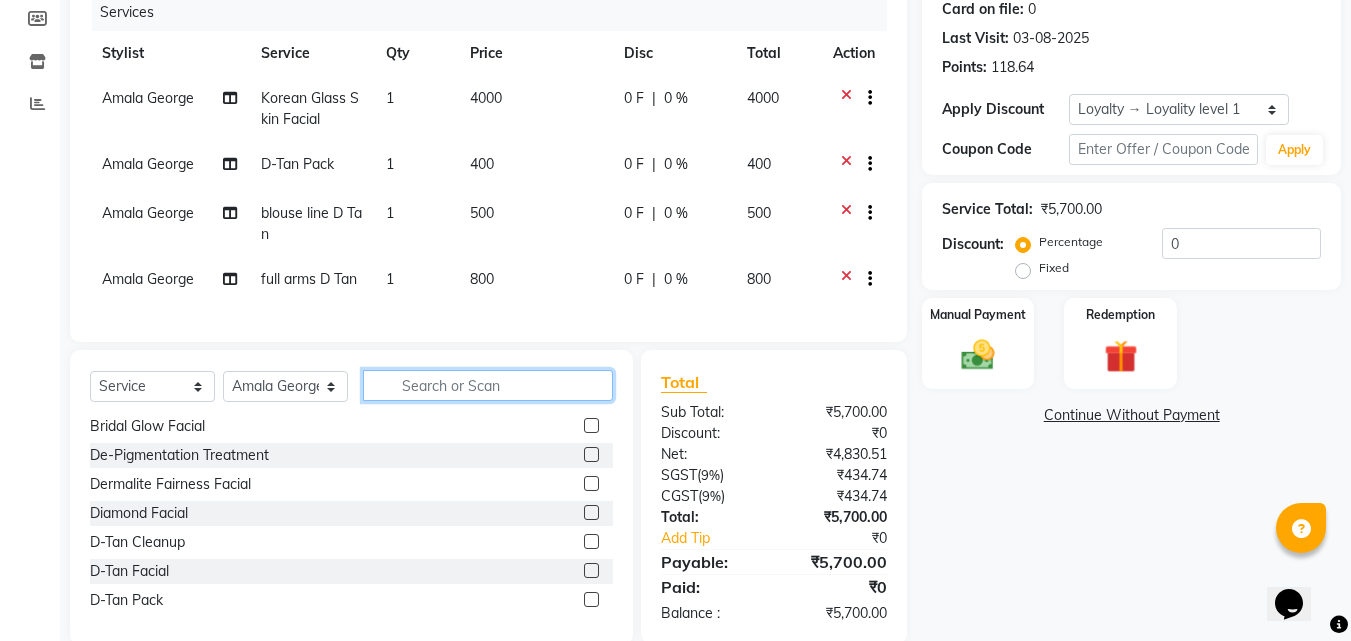 scroll, scrollTop: 583, scrollLeft: 0, axis: vertical 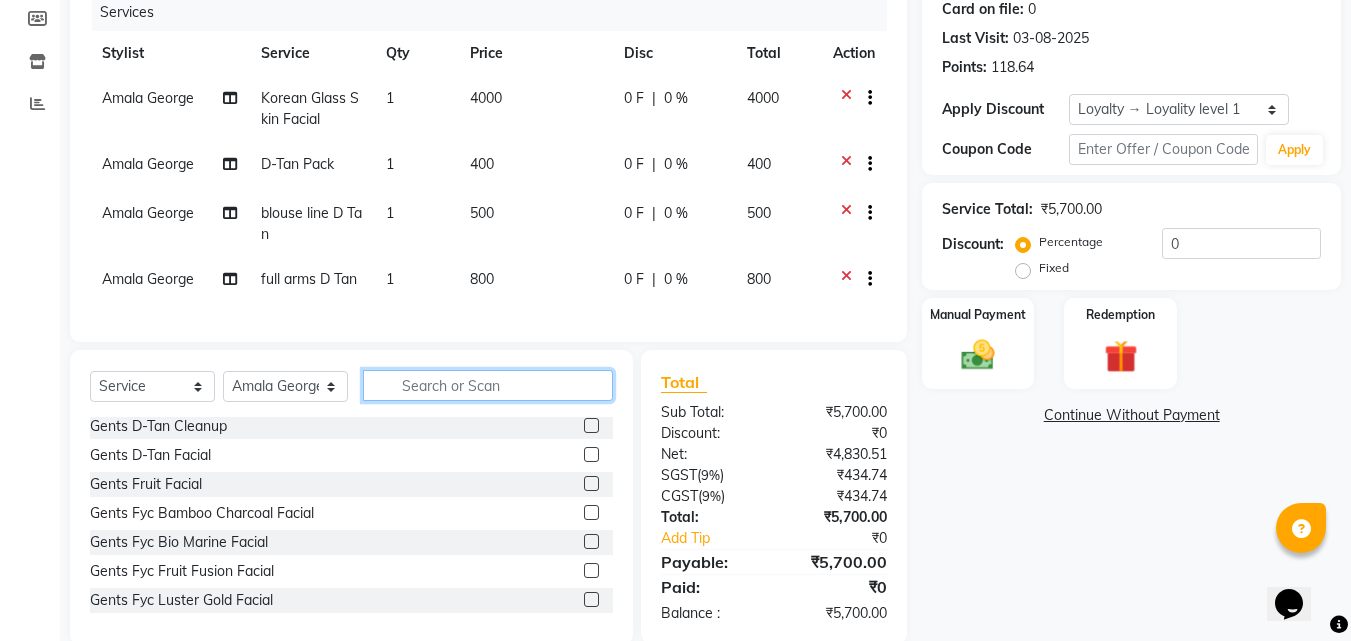 click 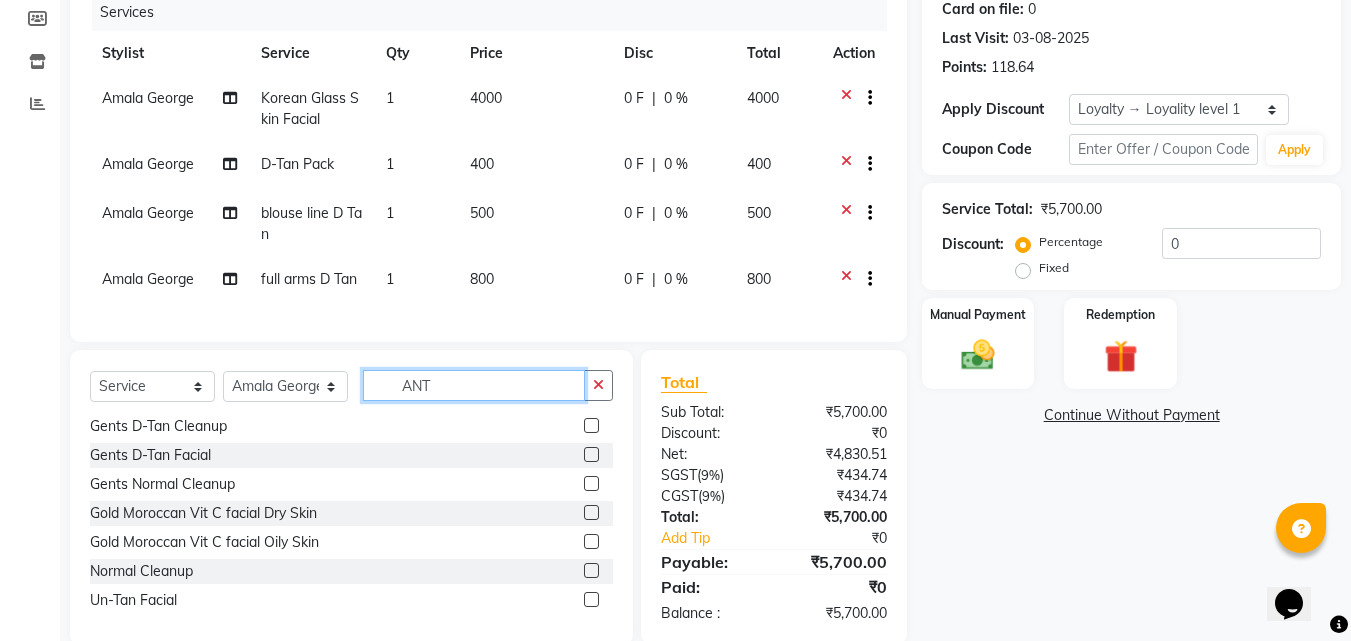 scroll, scrollTop: 0, scrollLeft: 0, axis: both 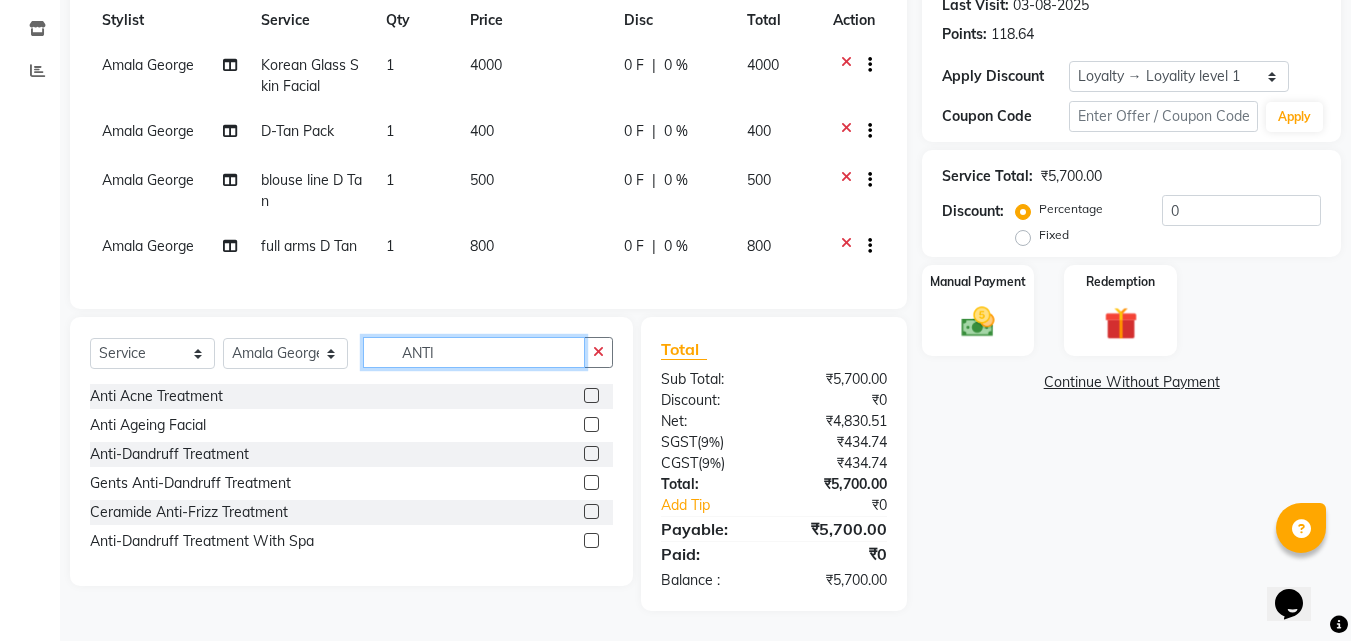 type on "ANTI" 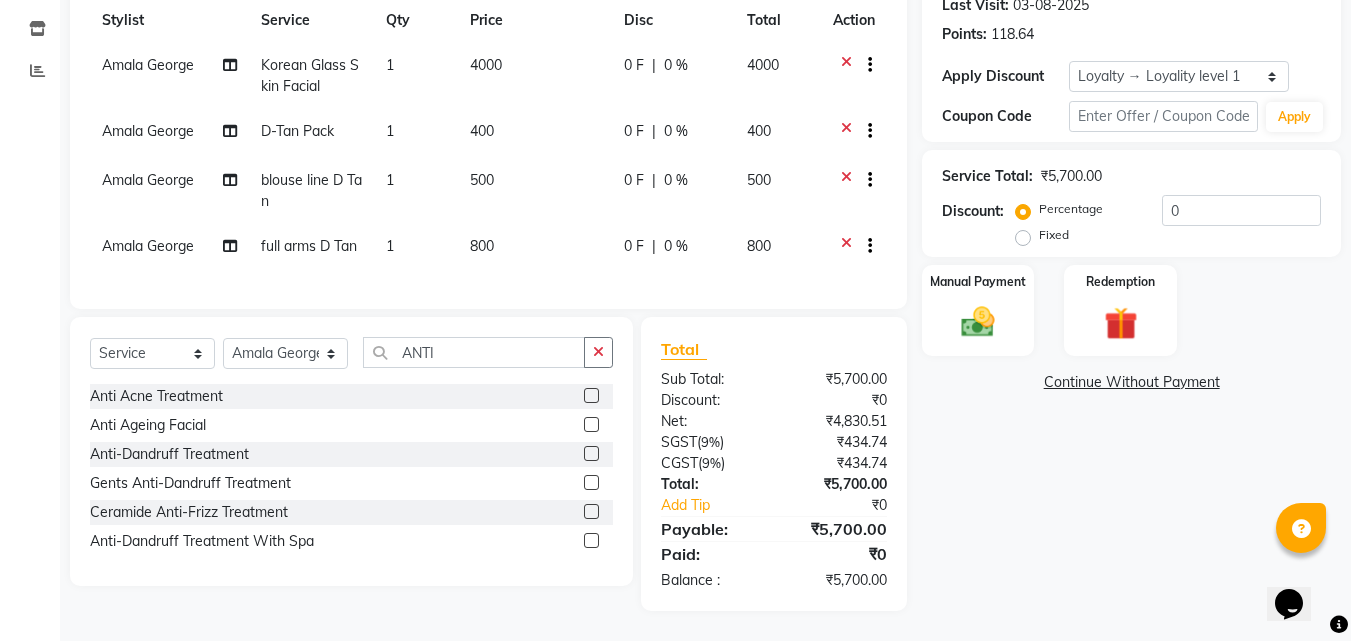 click 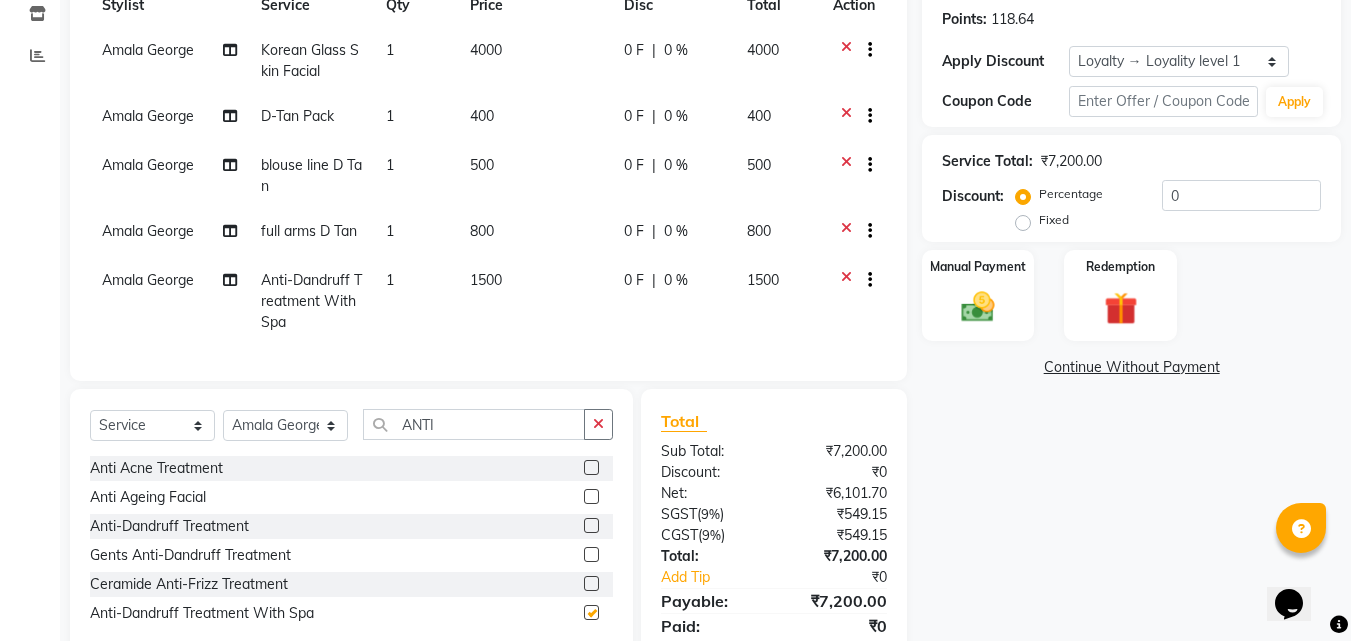 checkbox on "false" 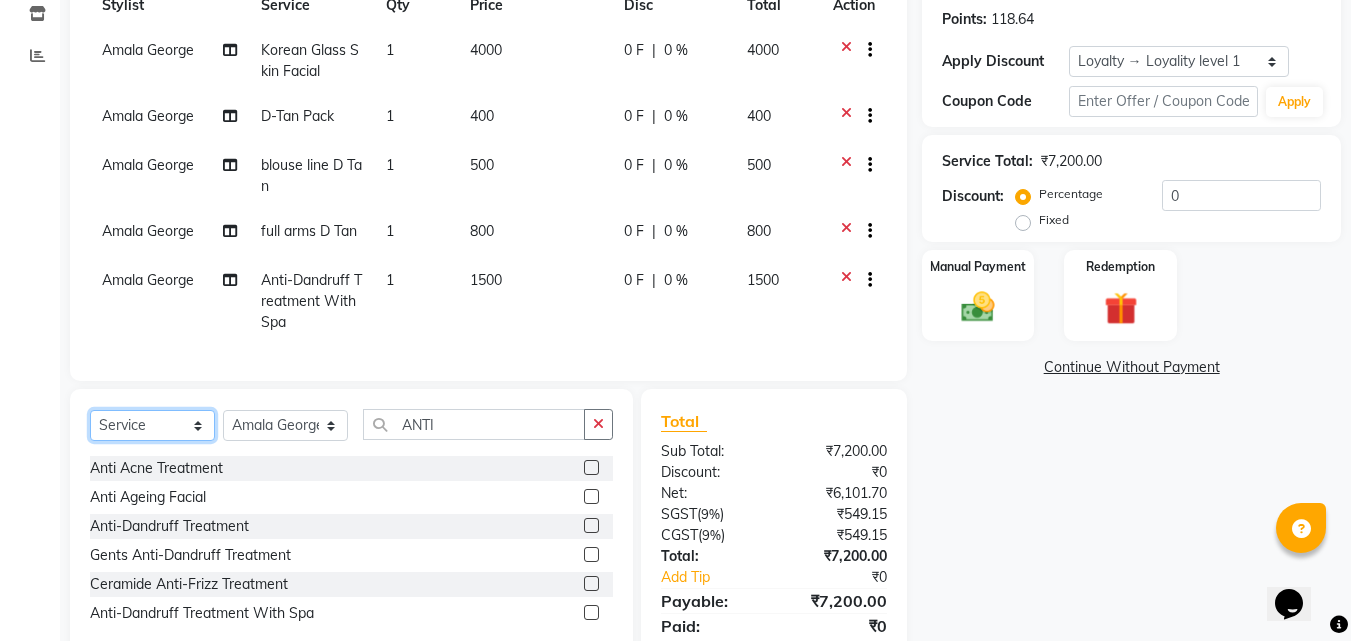 click on "Select  Service  Product  Membership  Package Voucher Prepaid Gift Card" 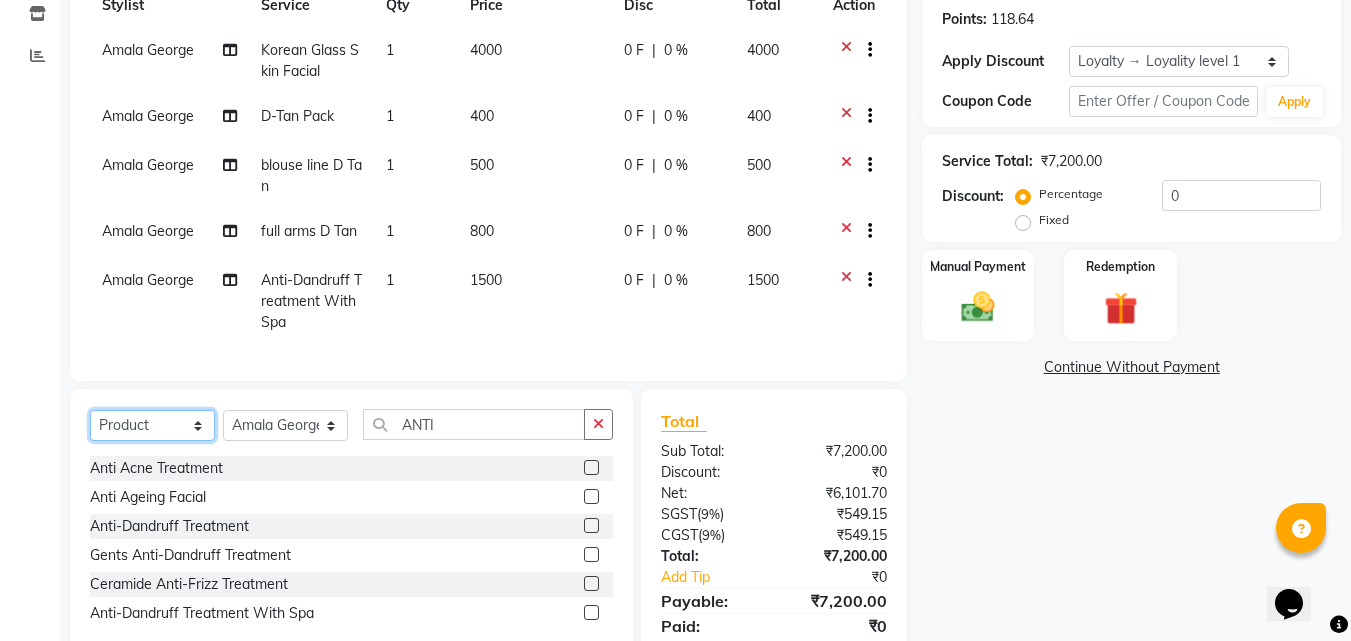 click on "Select  Service  Product  Membership  Package Voucher Prepaid Gift Card" 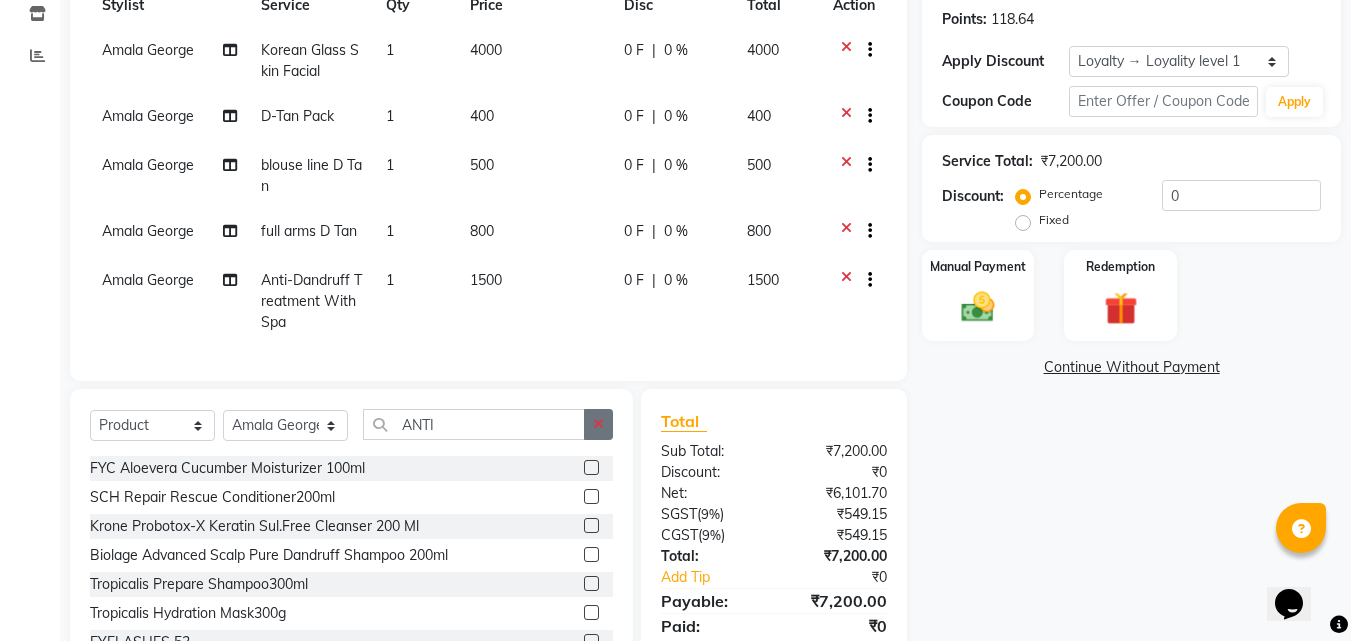 click 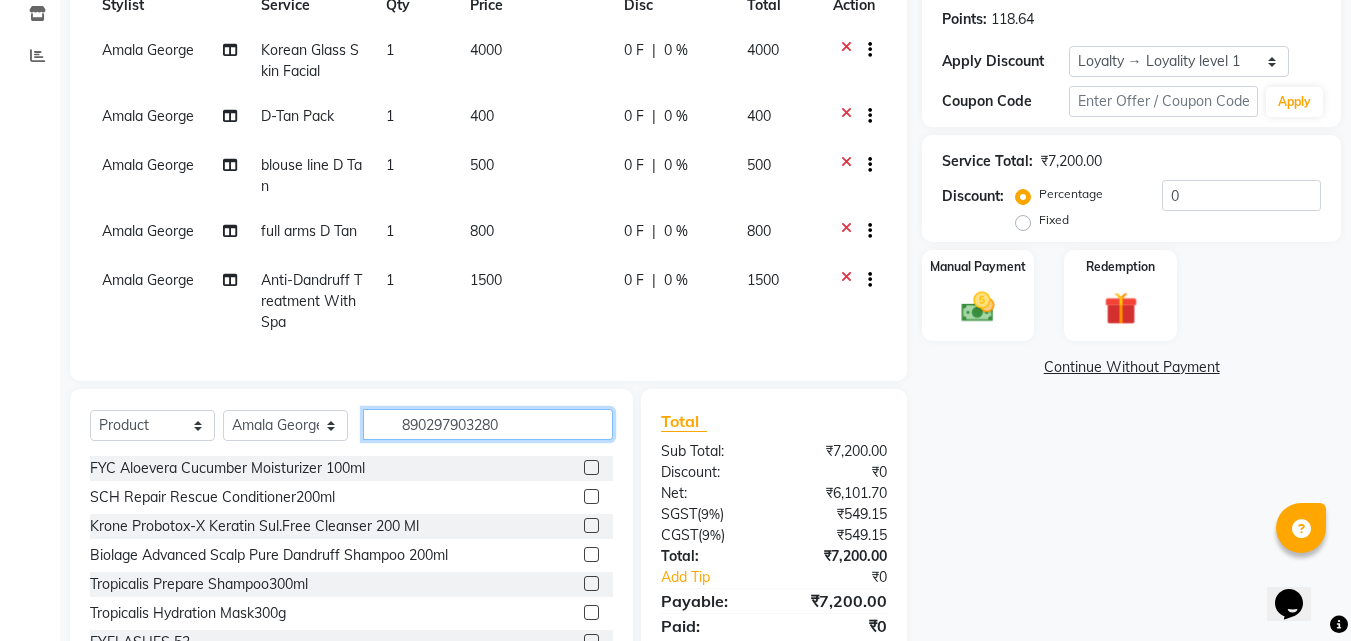 type on "8902979032803" 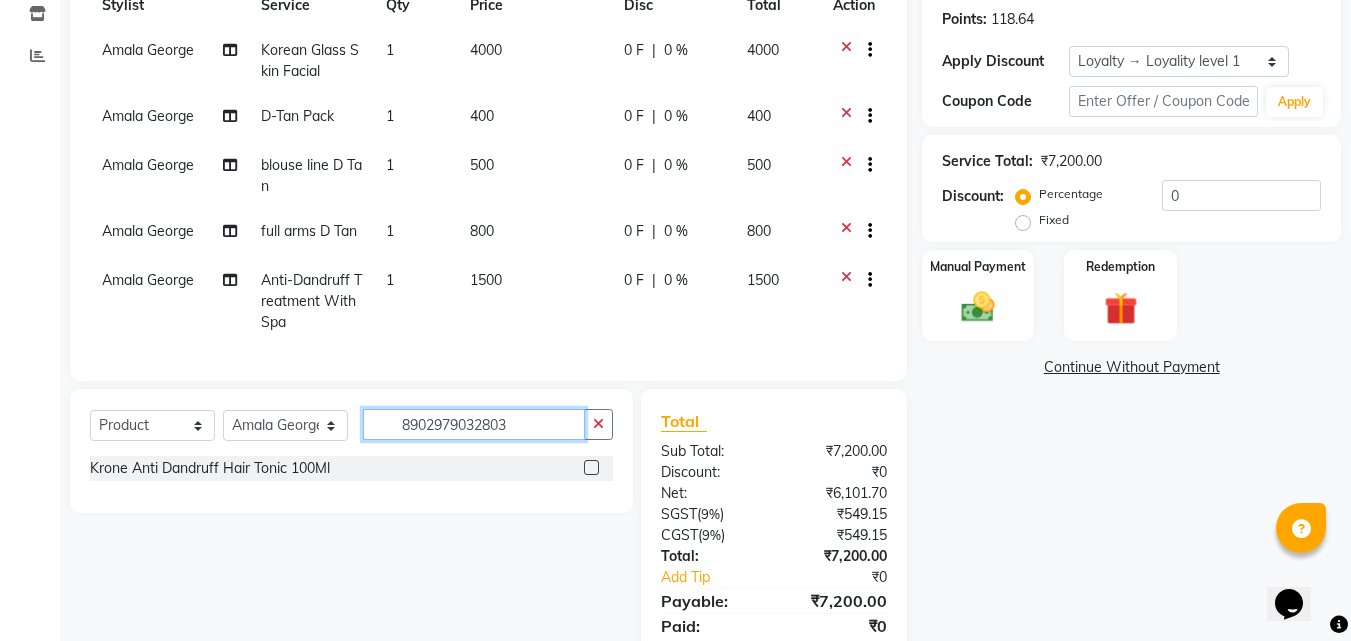 type 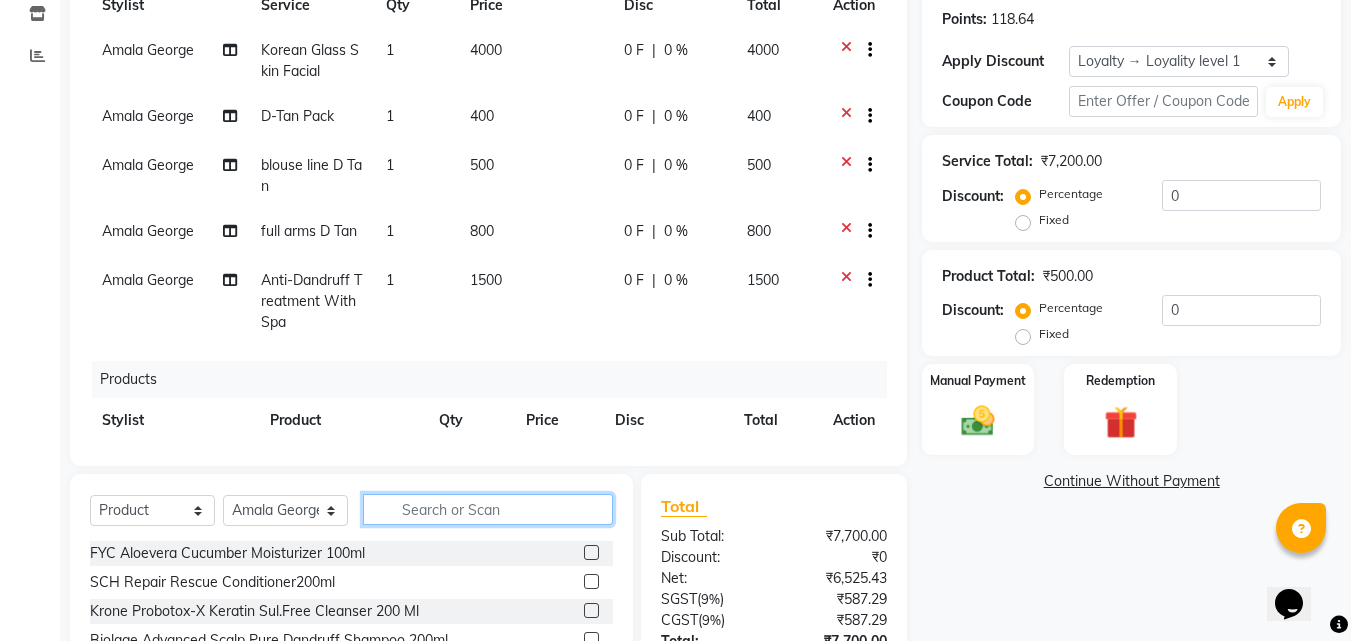 scroll, scrollTop: 94, scrollLeft: 0, axis: vertical 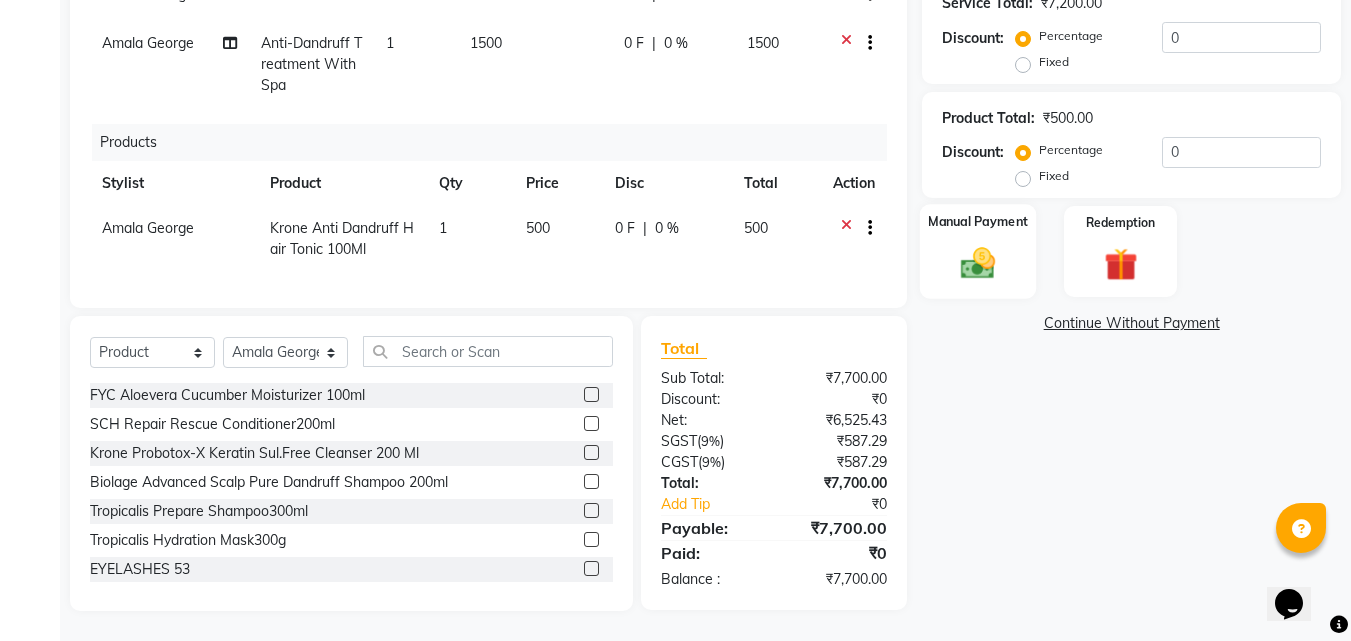 click 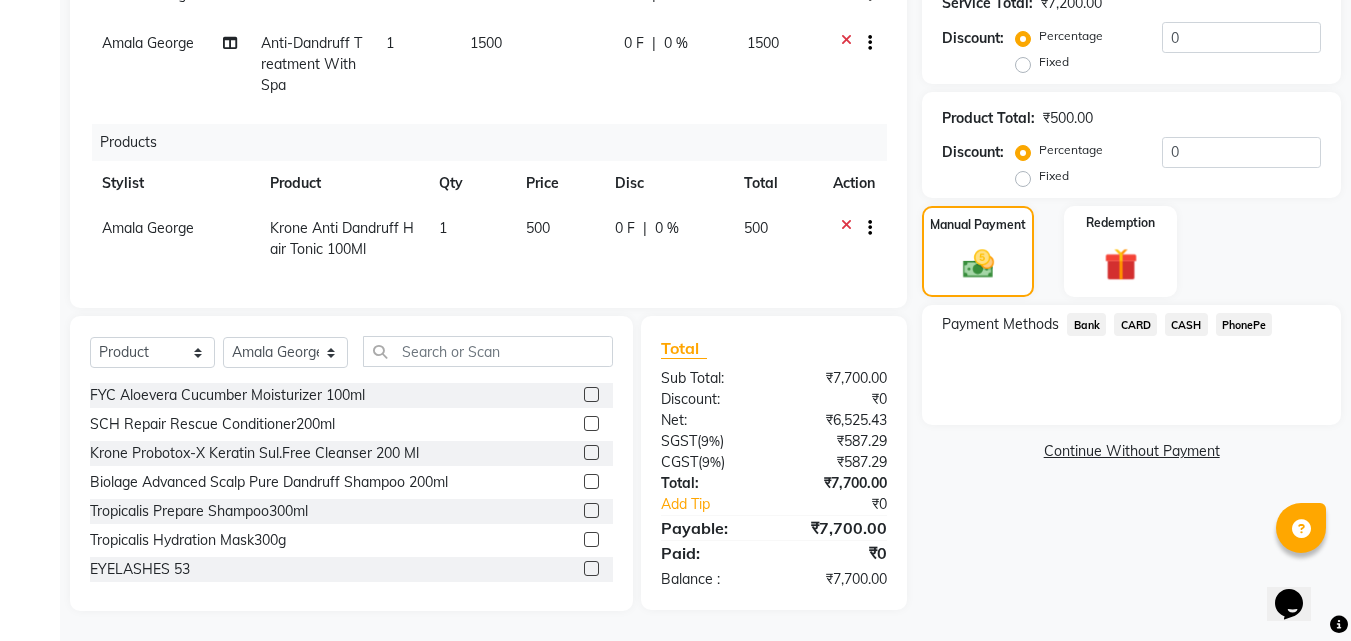 click on "PhonePe" 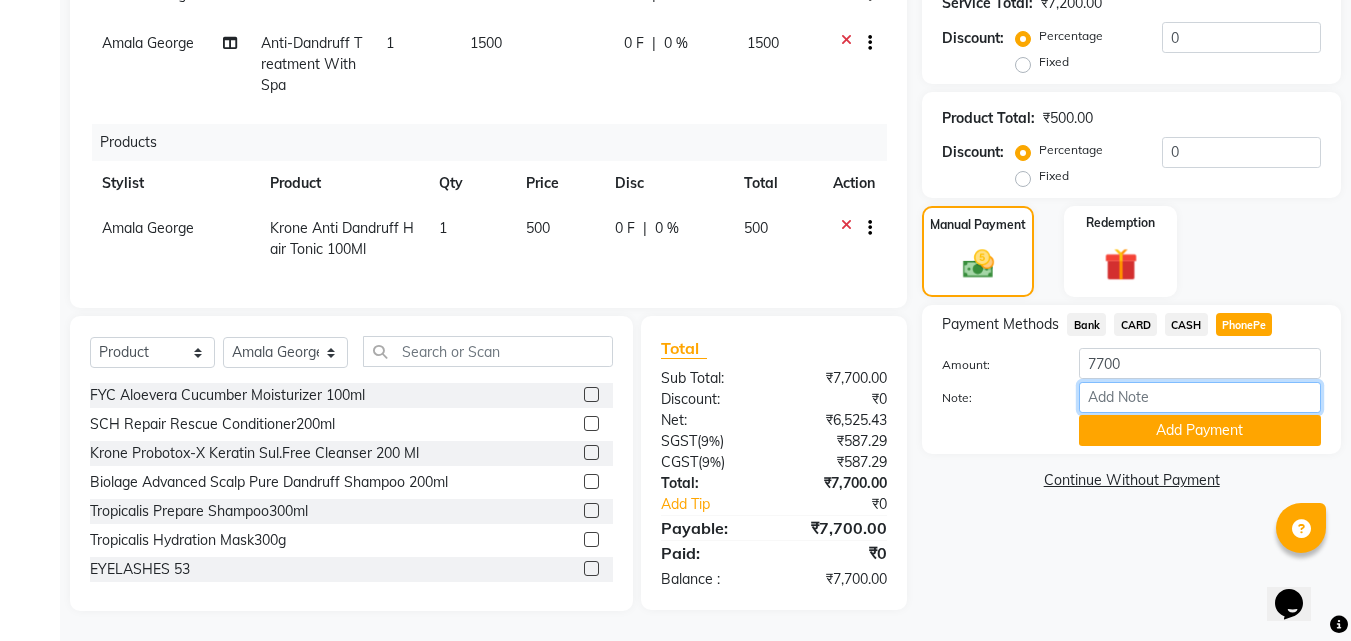 drag, startPoint x: 1177, startPoint y: 396, endPoint x: 1195, endPoint y: 399, distance: 18.248287 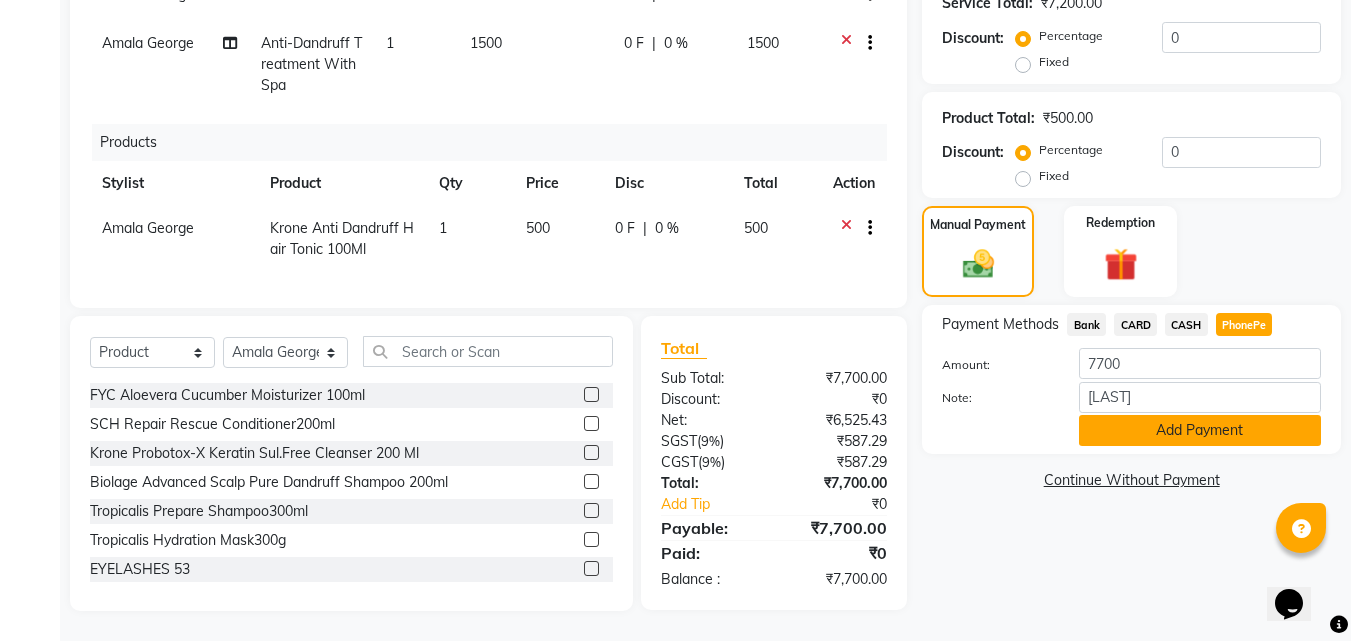 click on "Add Payment" 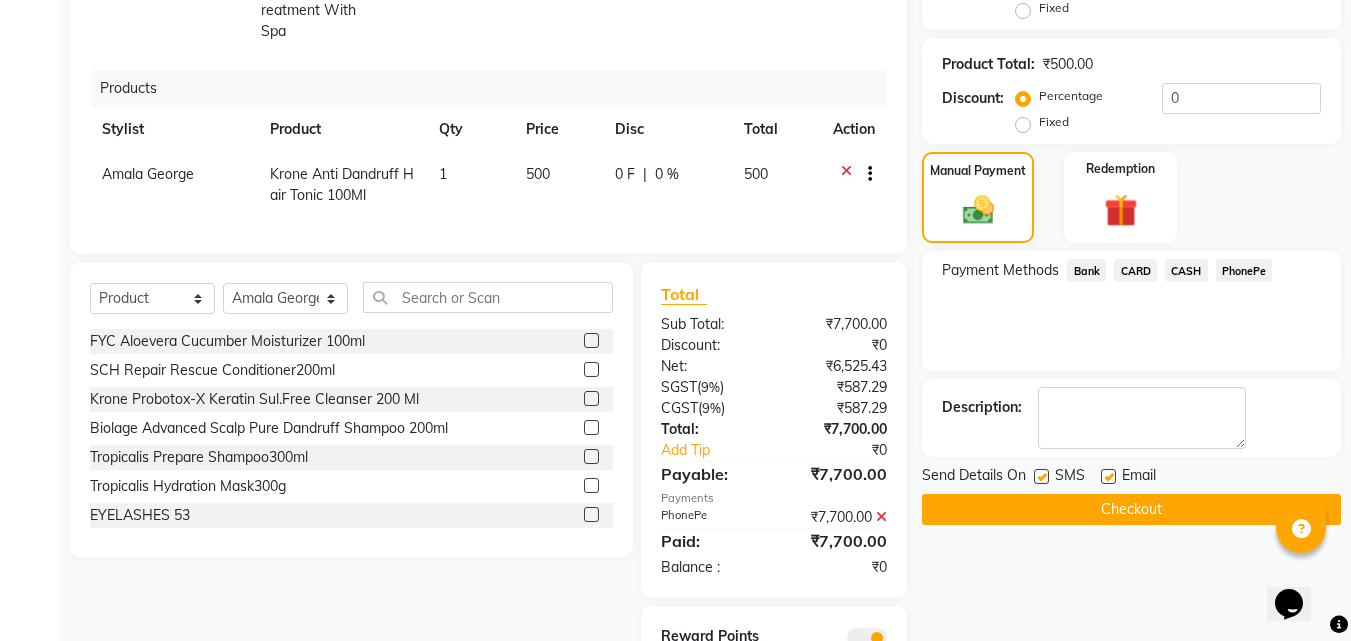 scroll, scrollTop: 621, scrollLeft: 0, axis: vertical 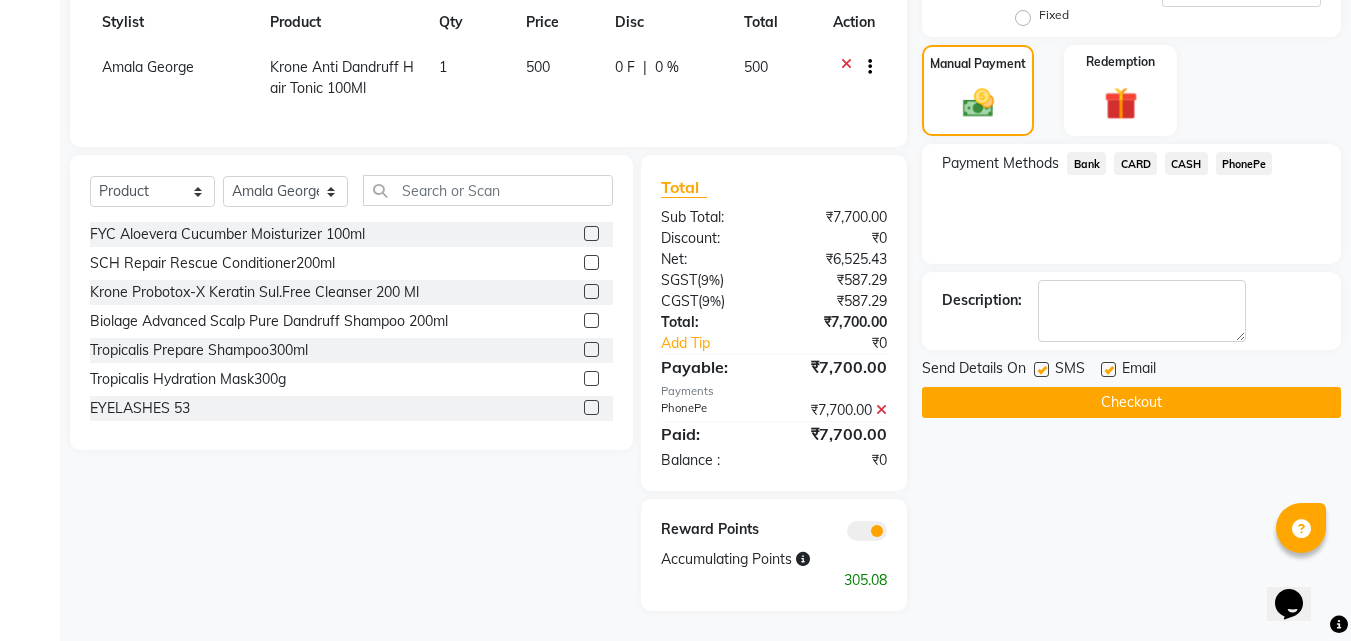 click on "Checkout" 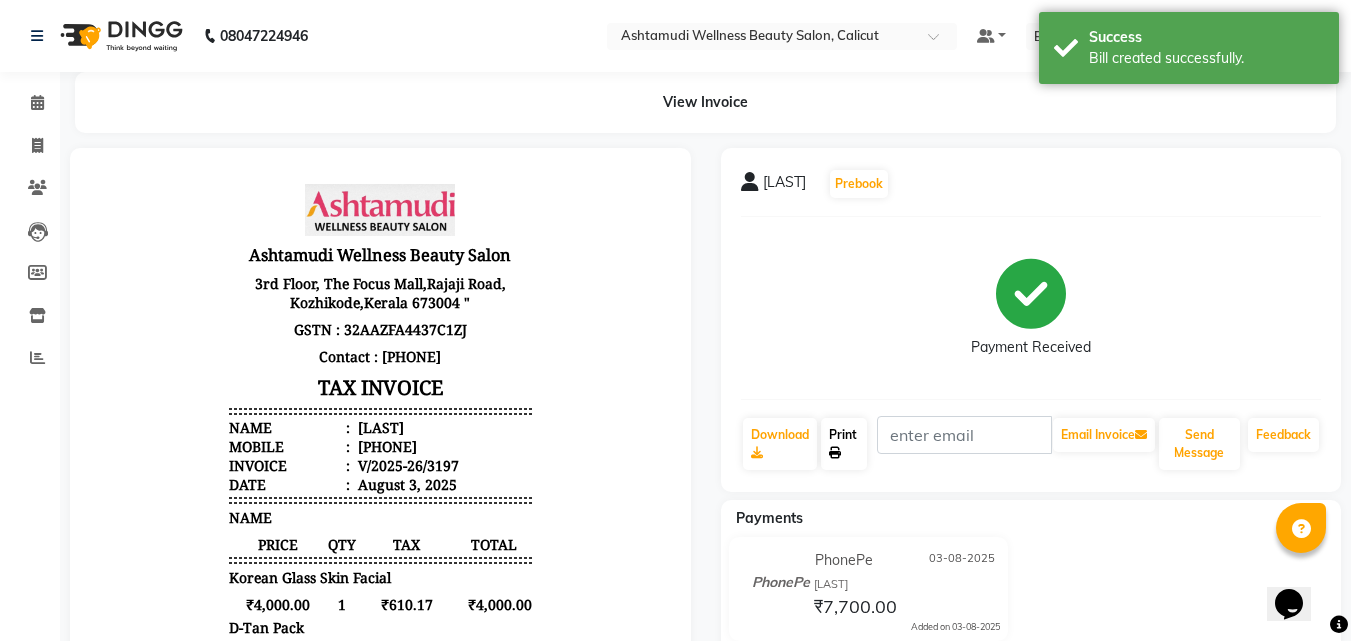 scroll, scrollTop: 0, scrollLeft: 0, axis: both 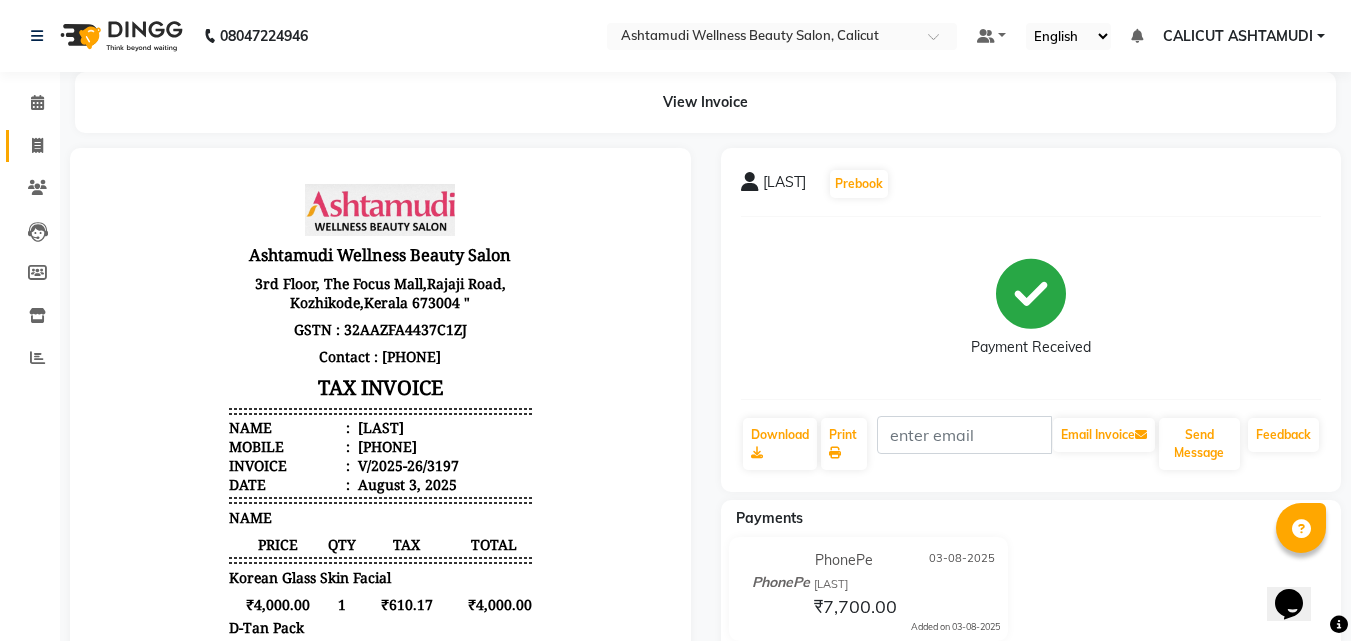 click on "Invoice" 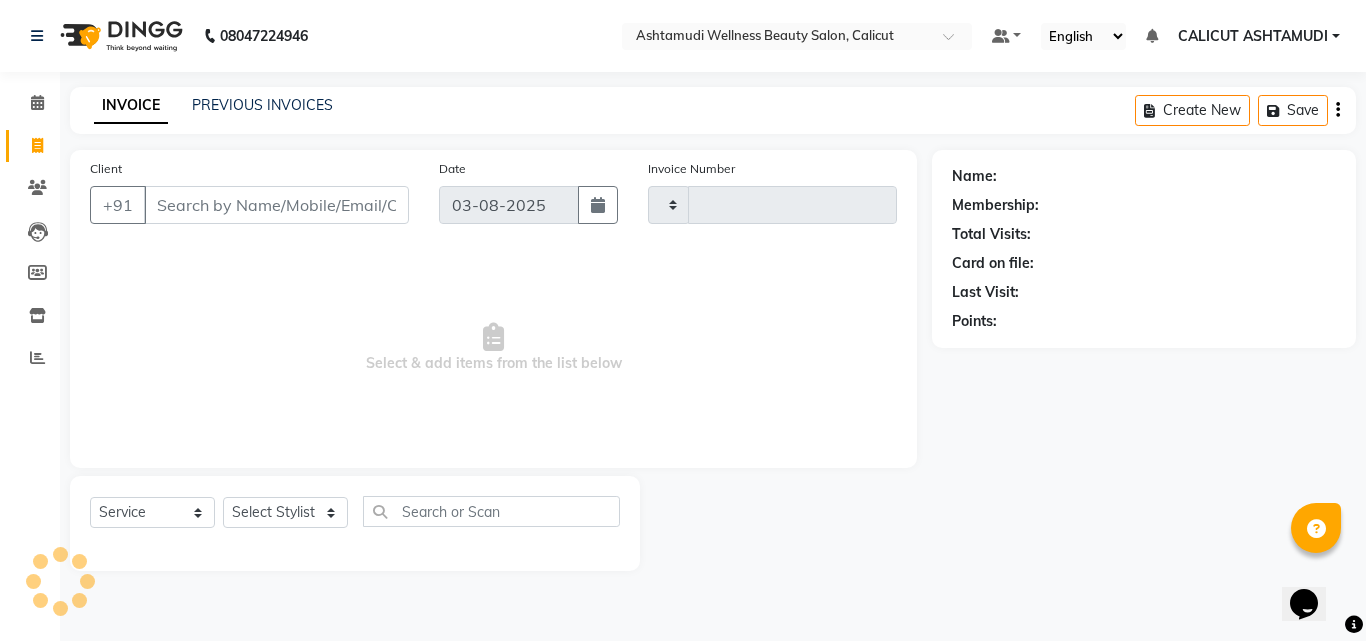 click on "Invoice" 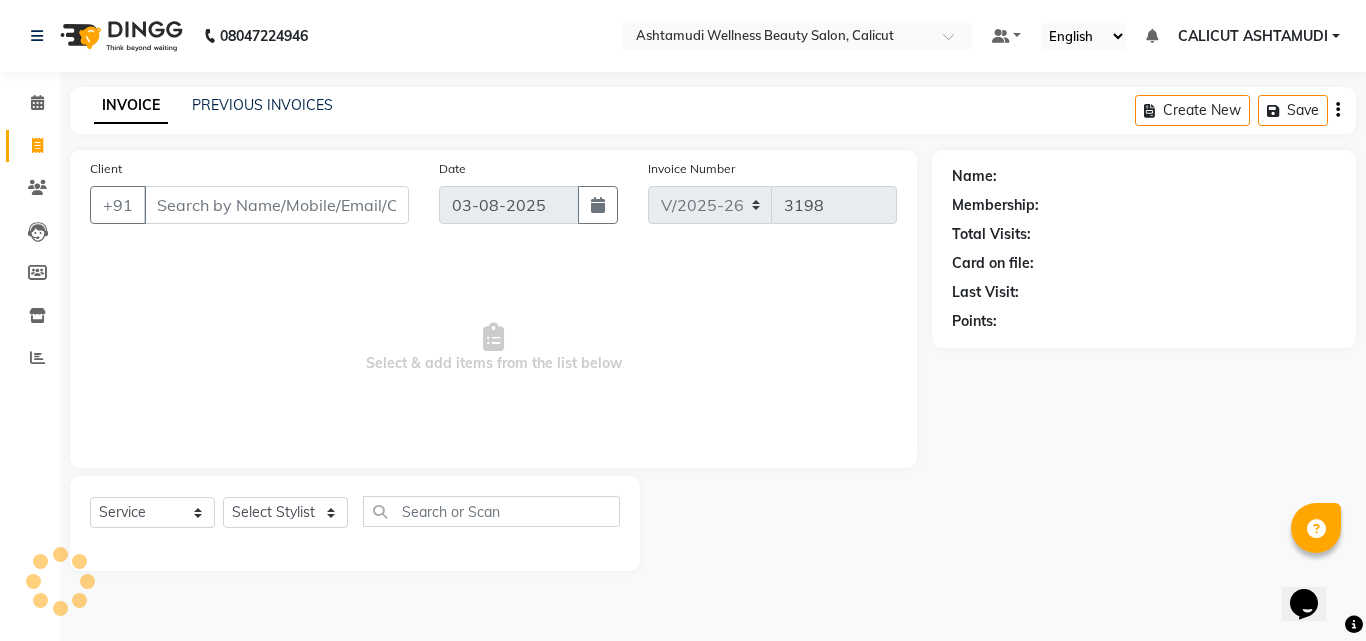 click on "Client" at bounding box center [276, 205] 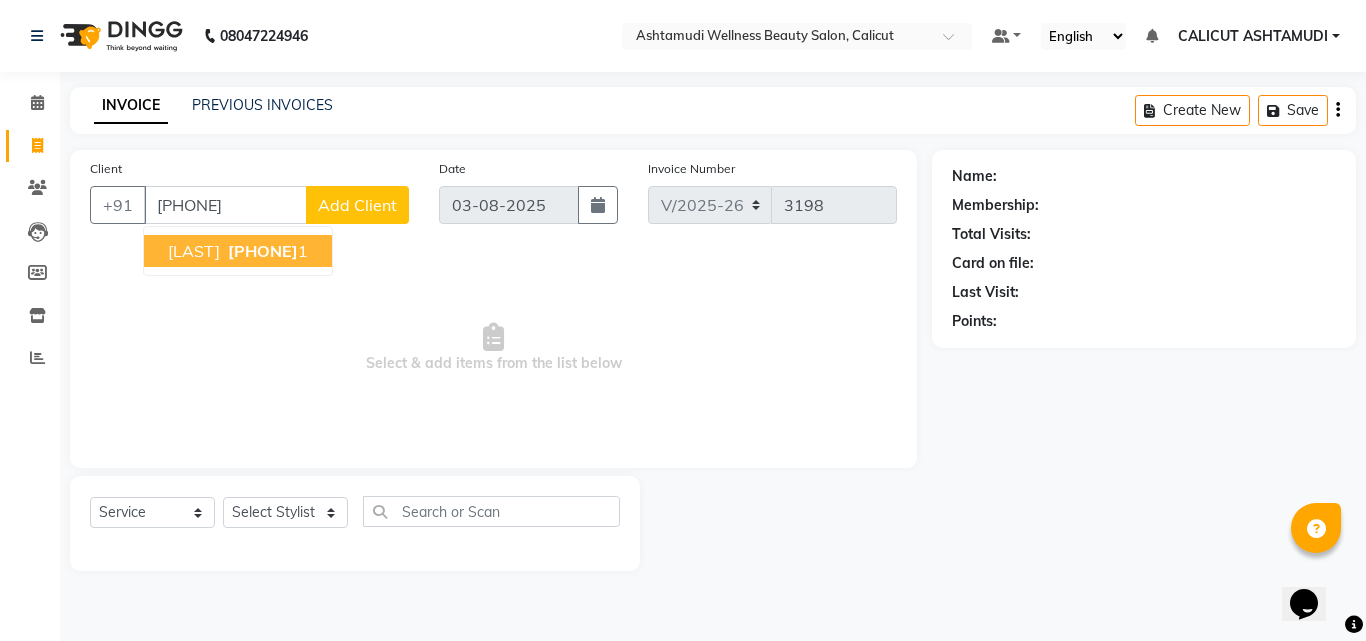 click on "RAFSSENA   859074200 1" at bounding box center (238, 251) 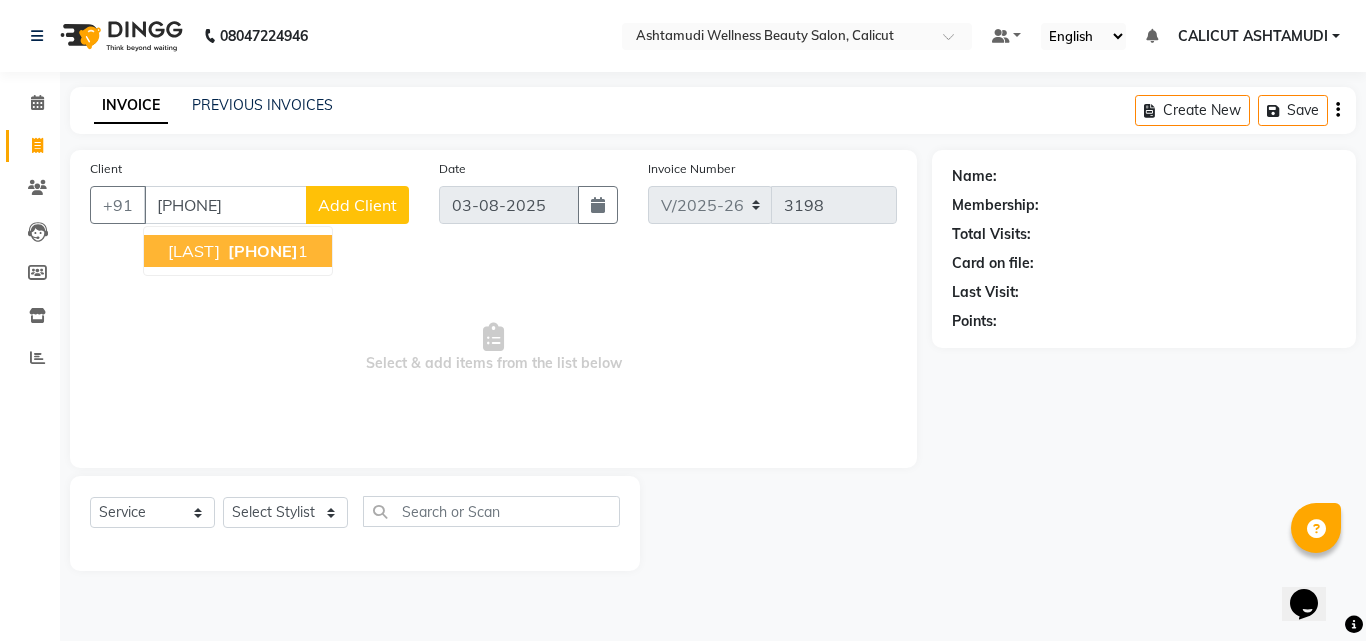 type on "[PHONE]" 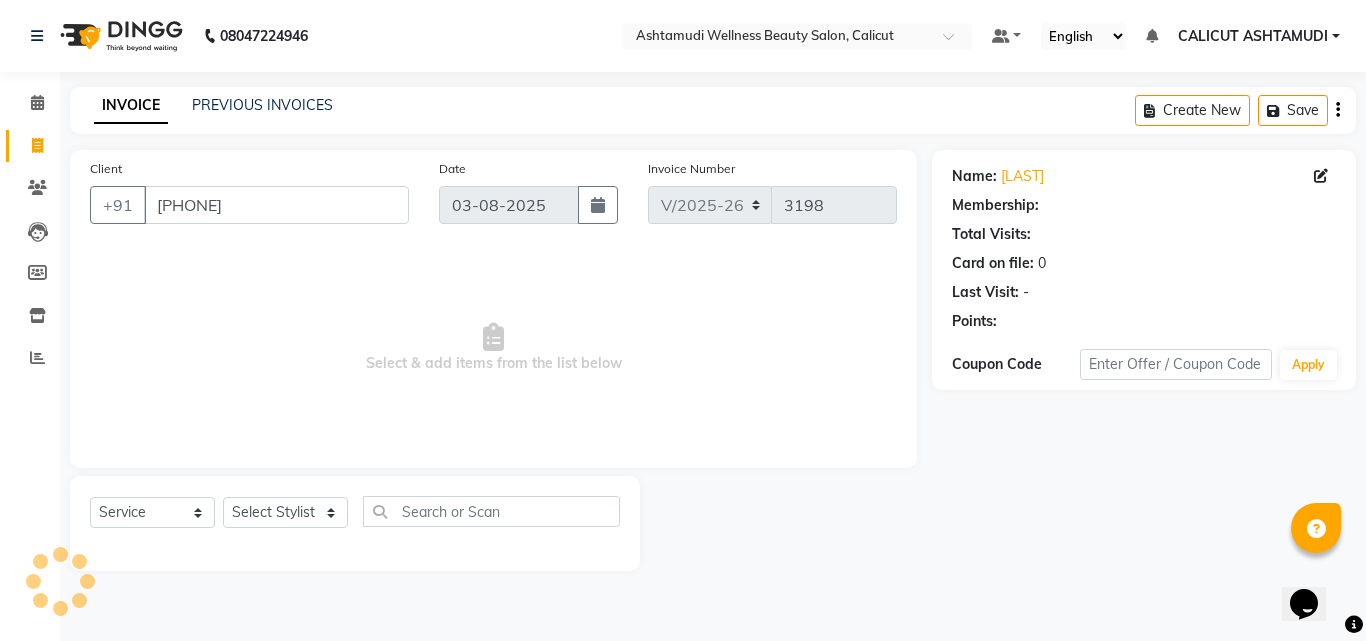 select on "1: Object" 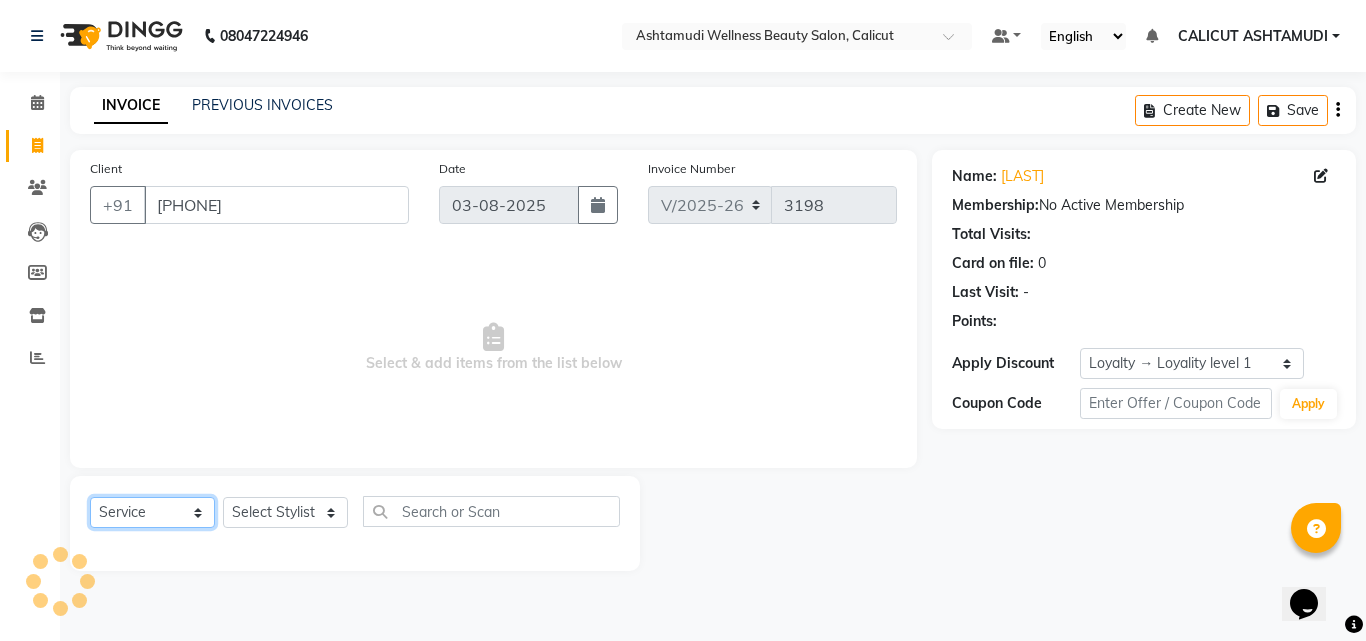click on "Select  Service  Product  Membership  Package Voucher Prepaid Gift Card" 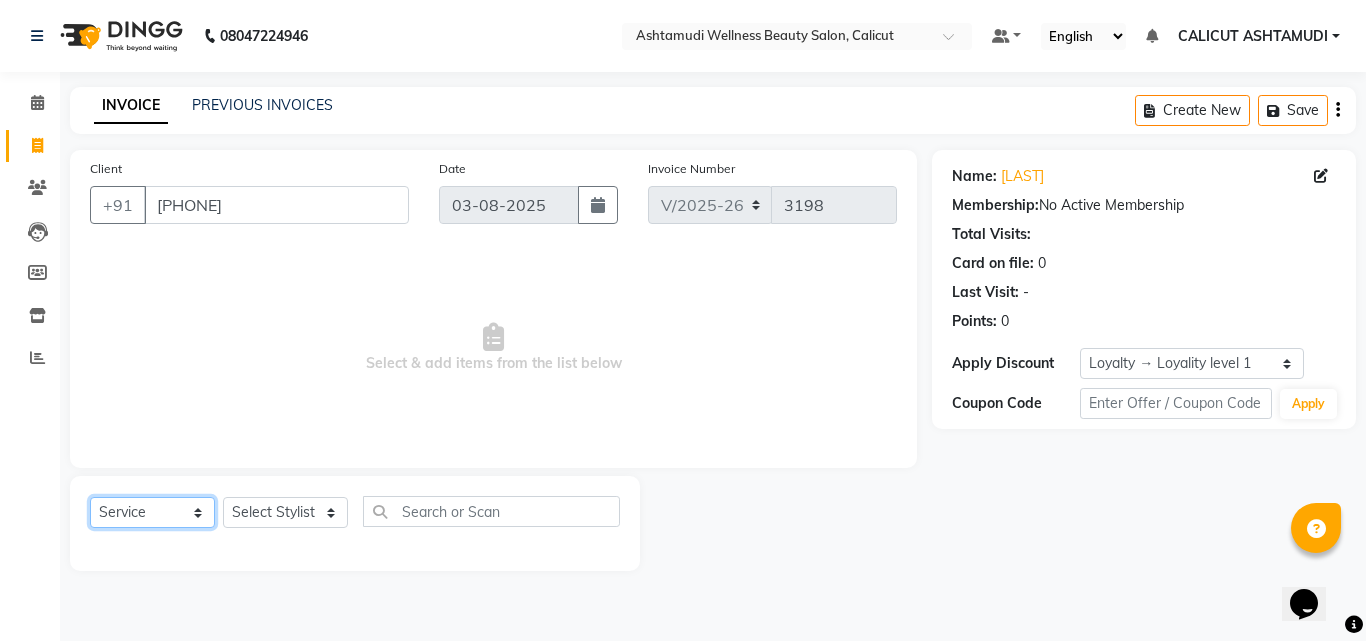 select on "product" 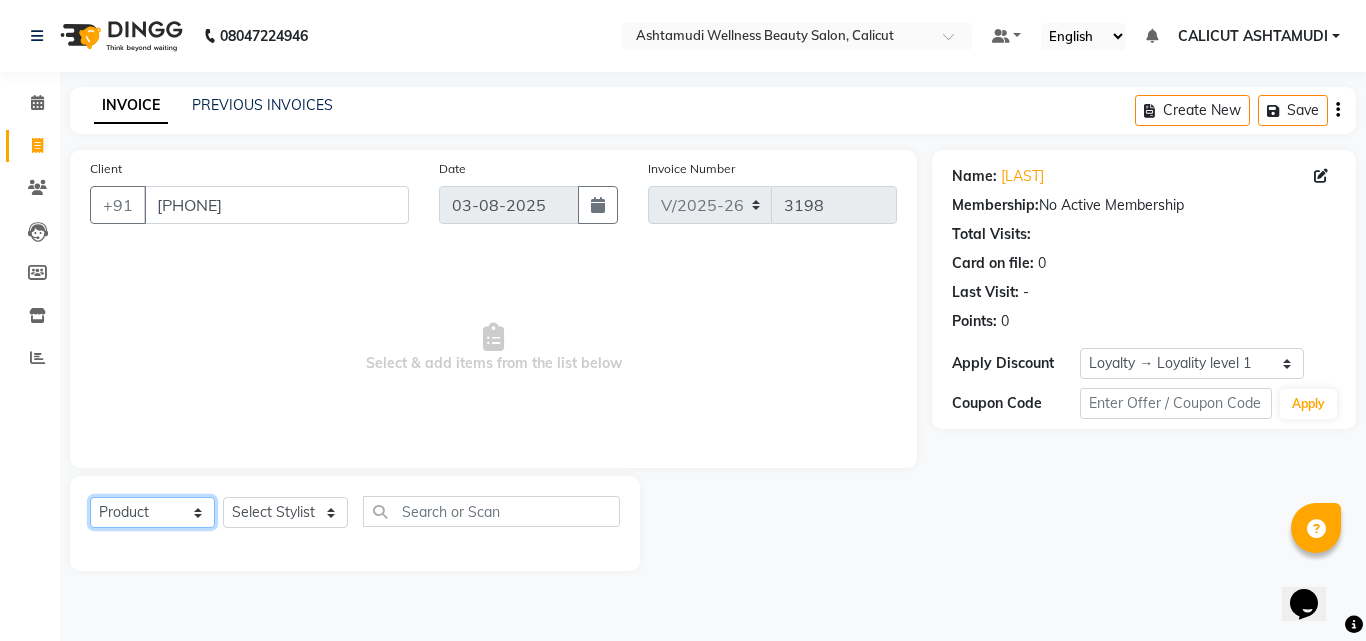 click on "Select  Service  Product  Membership  Package Voucher Prepaid Gift Card" 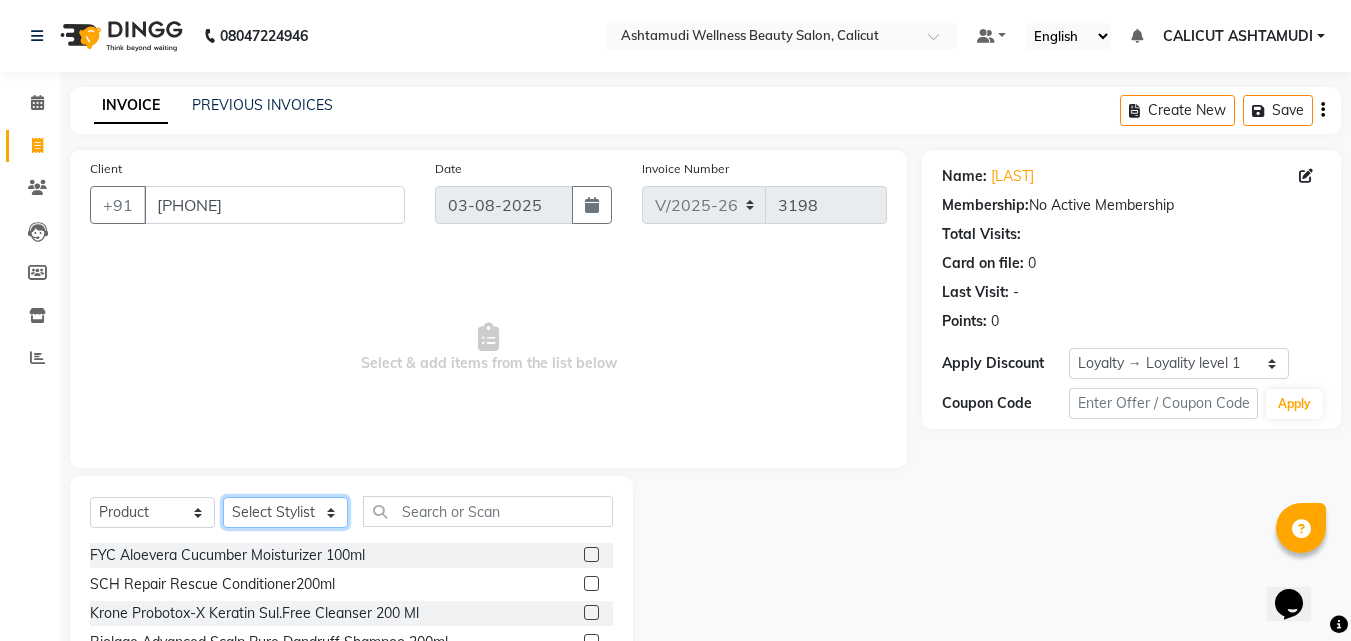click on "Select Stylist Amala George AMBILI C ANJANA DAS ANKITHA Arya CALICUT ASHTAMUDI FRANKLY	 GRACY KRISHNA Nitesh Punam Gurung Sewan ali Sheela SUHANA  SHABU Titto" 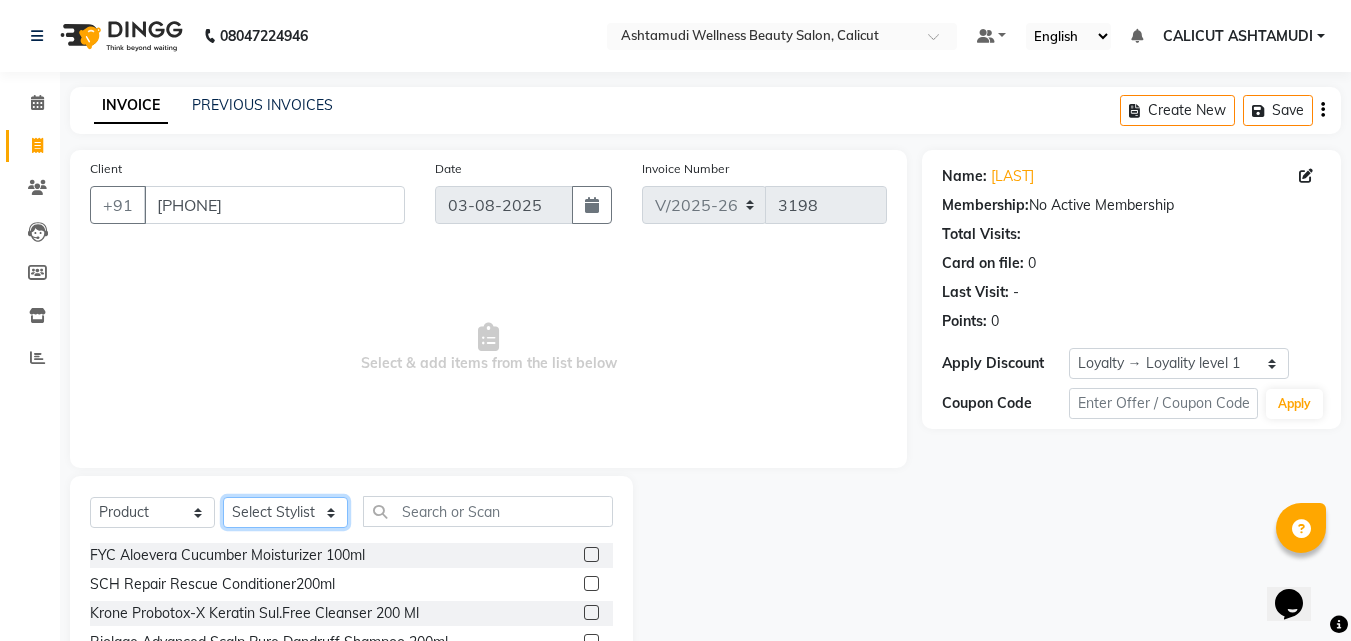 select on "26969" 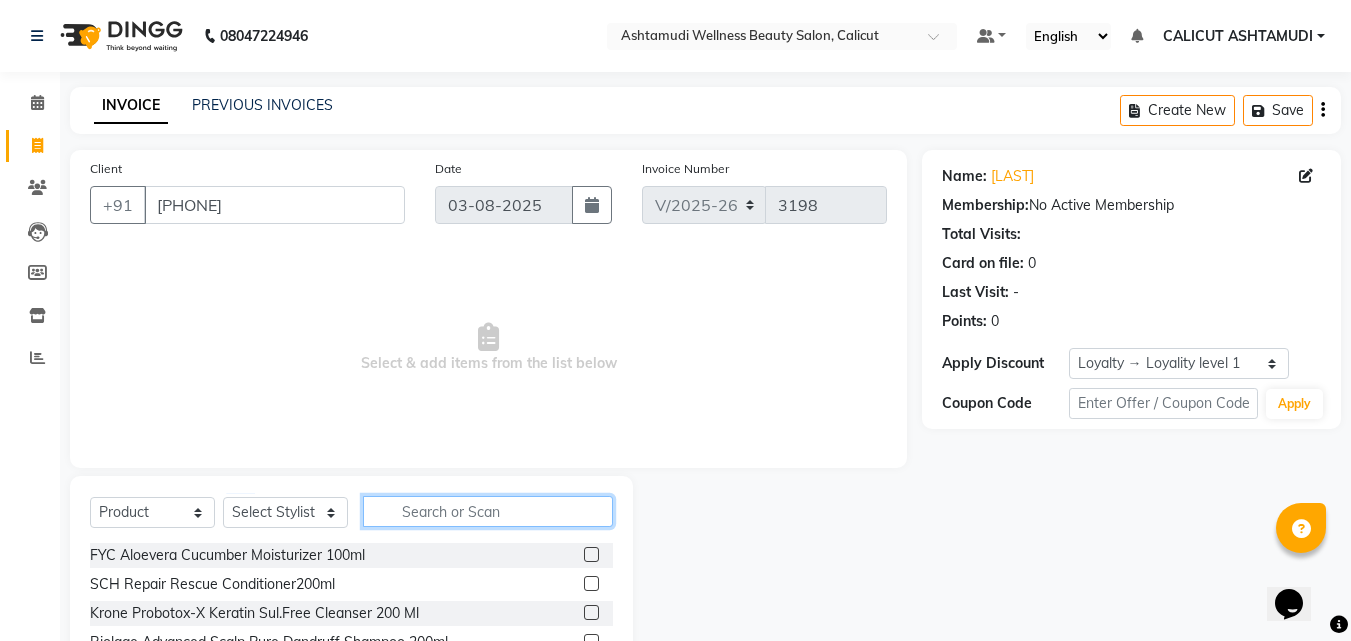 click 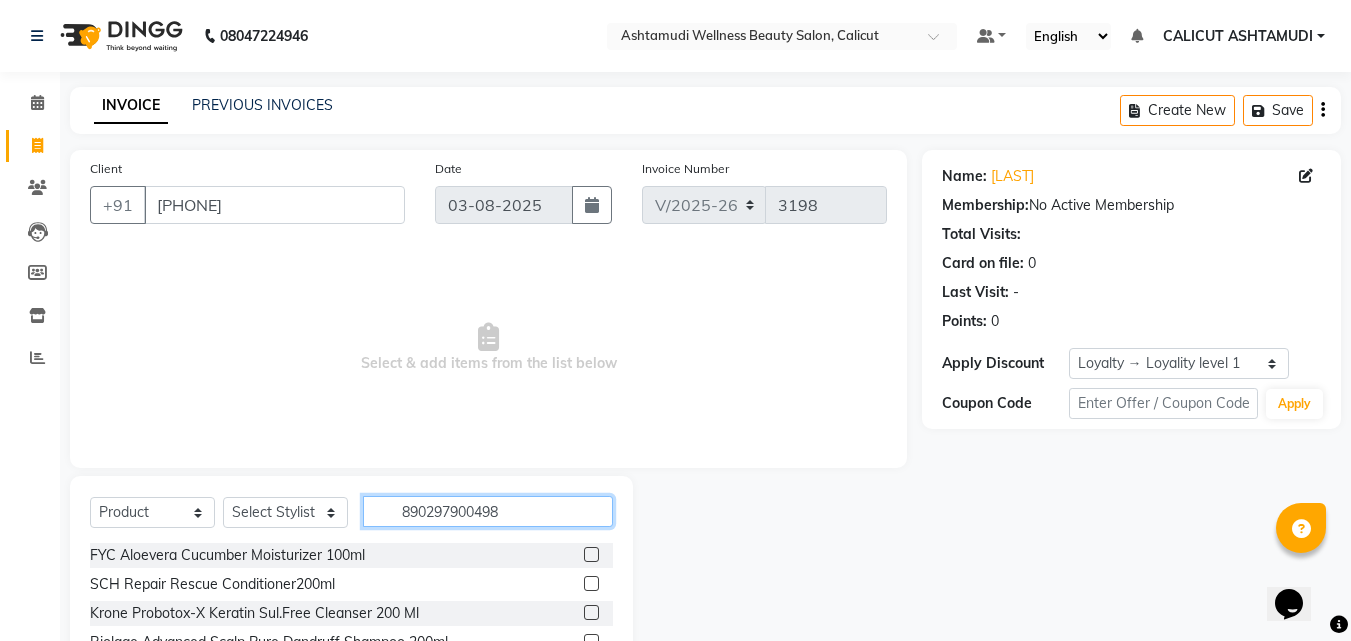 type on "8902979004985" 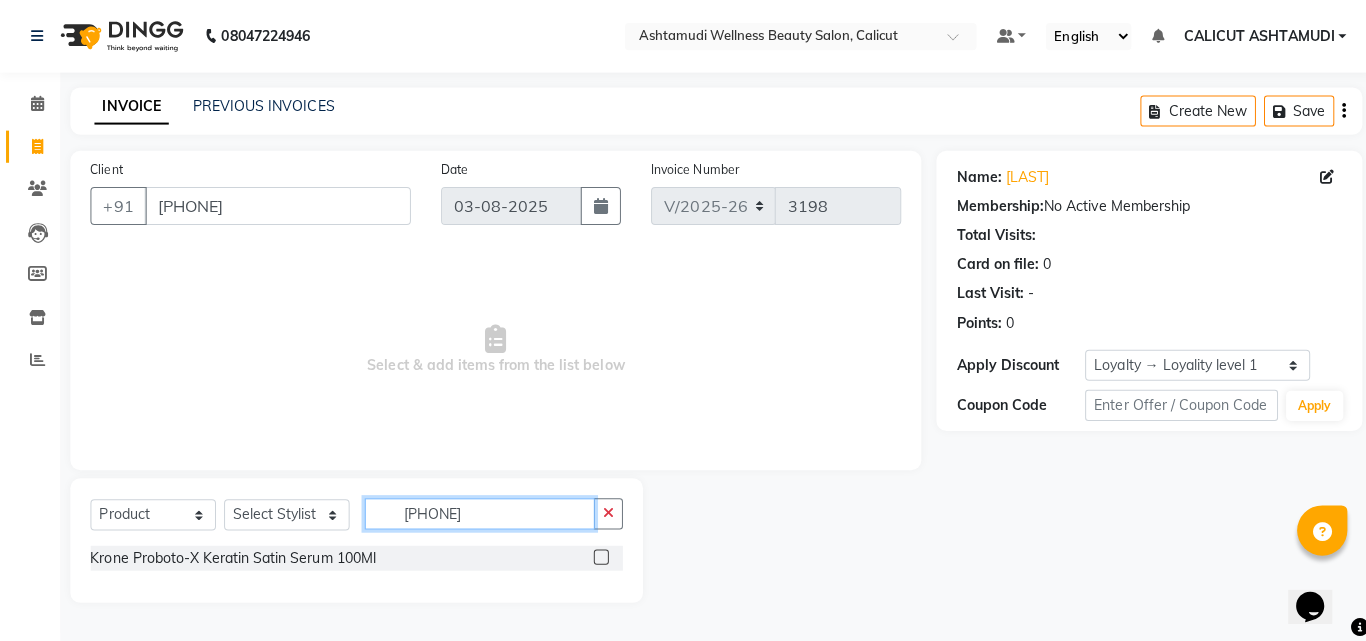 type 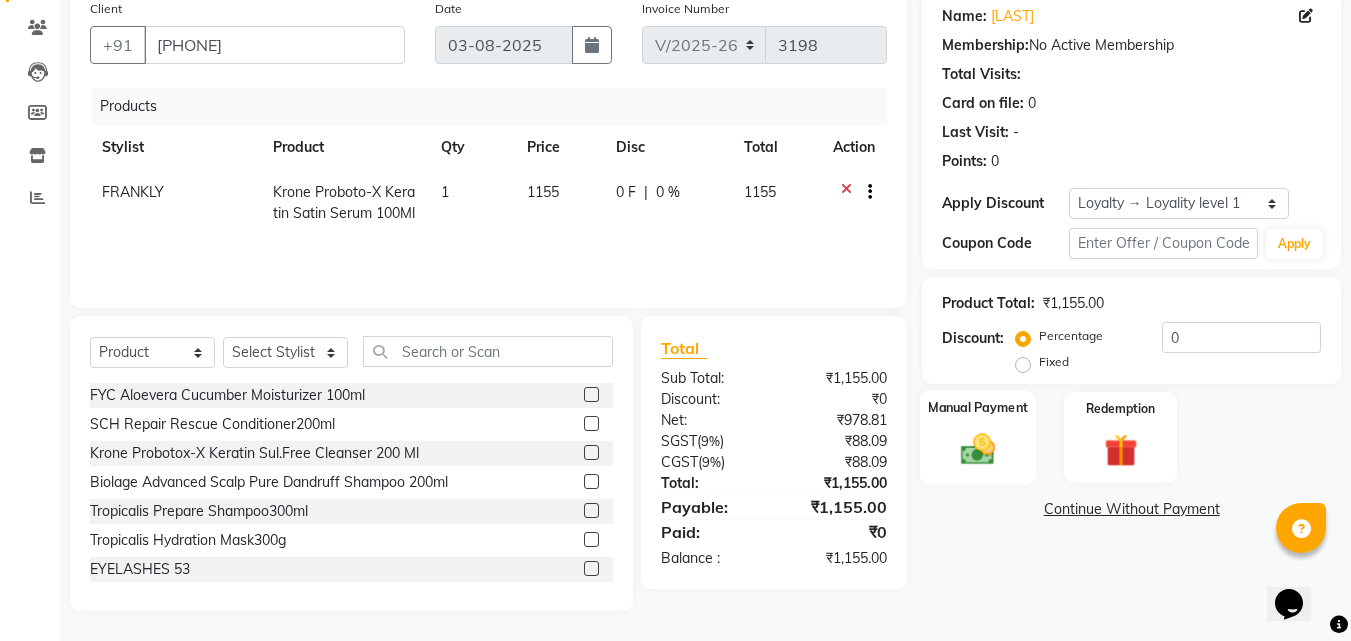 click 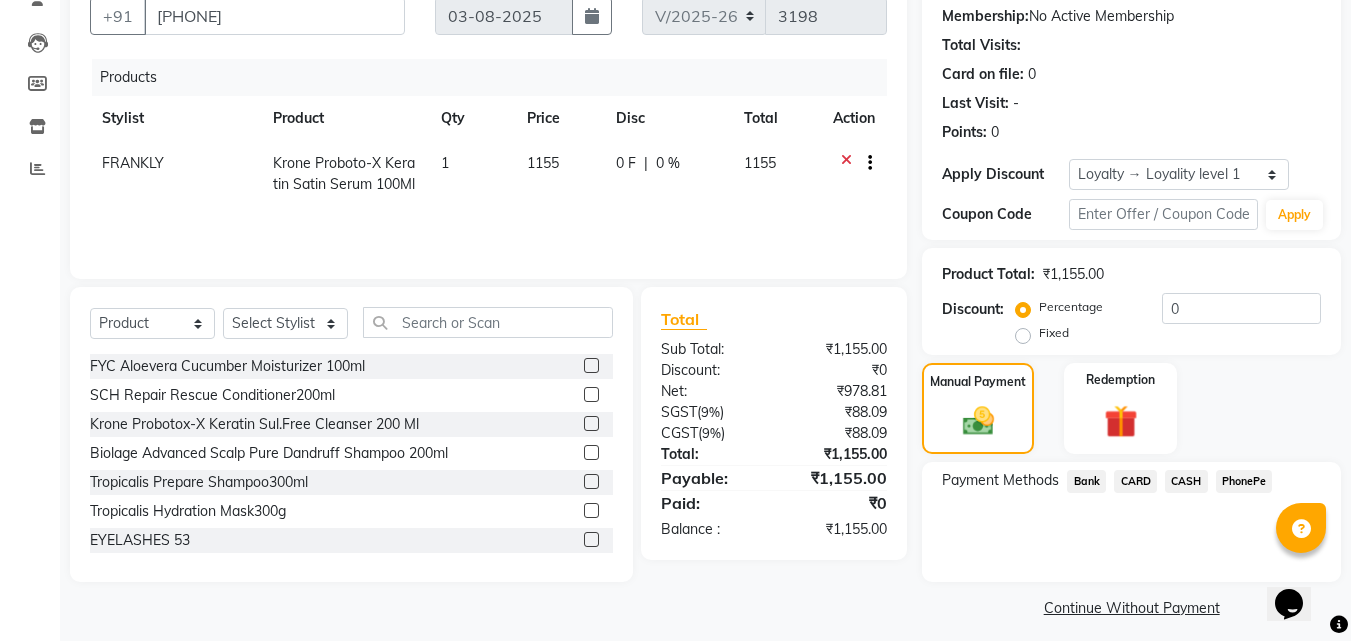 scroll, scrollTop: 201, scrollLeft: 0, axis: vertical 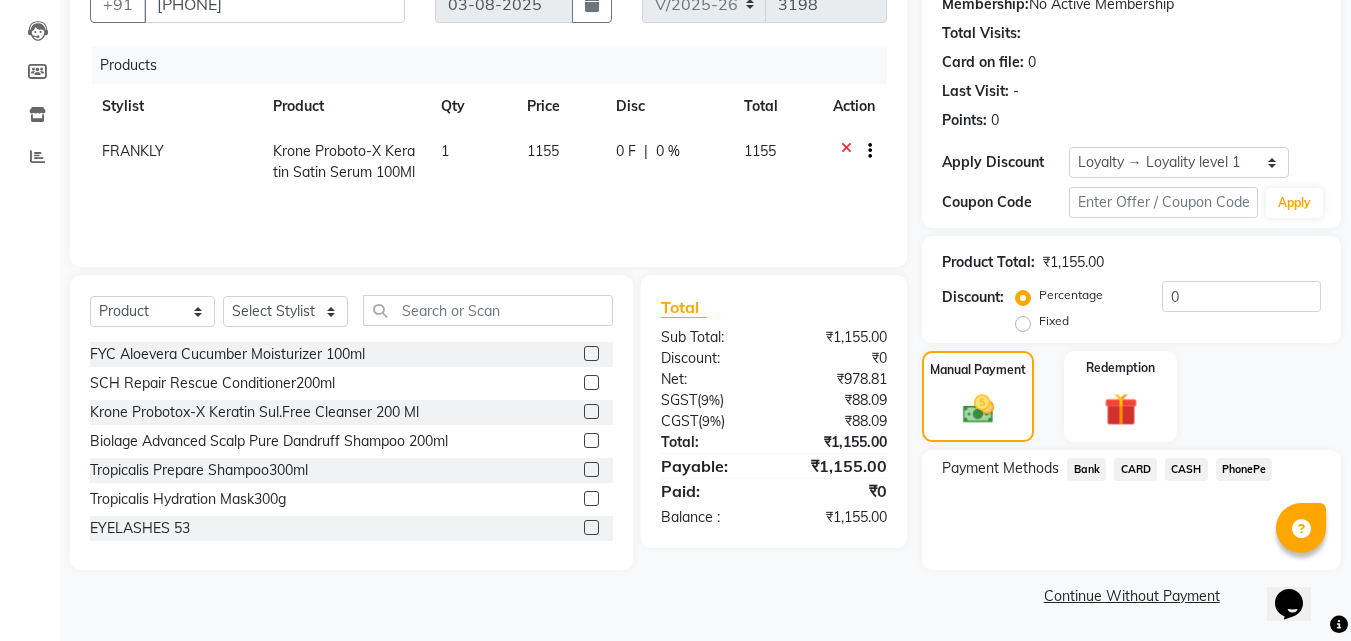 click on "PhonePe" 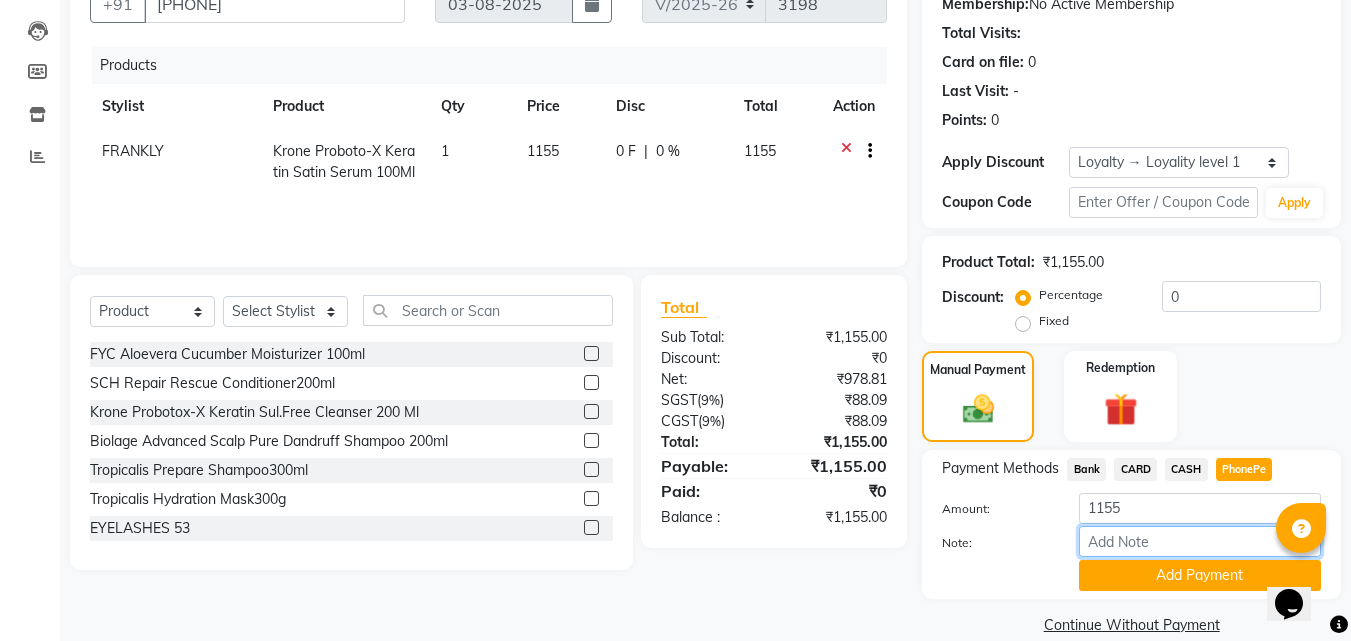 click on "Note:" at bounding box center [1200, 541] 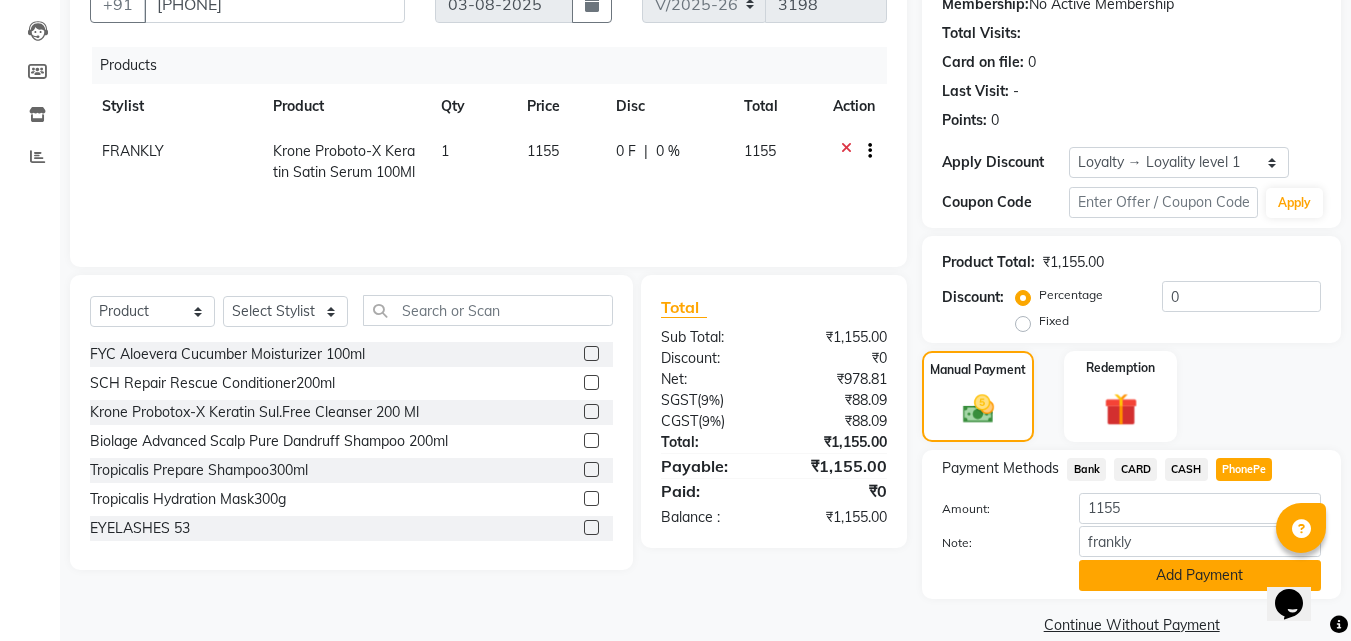 click on "Add Payment" 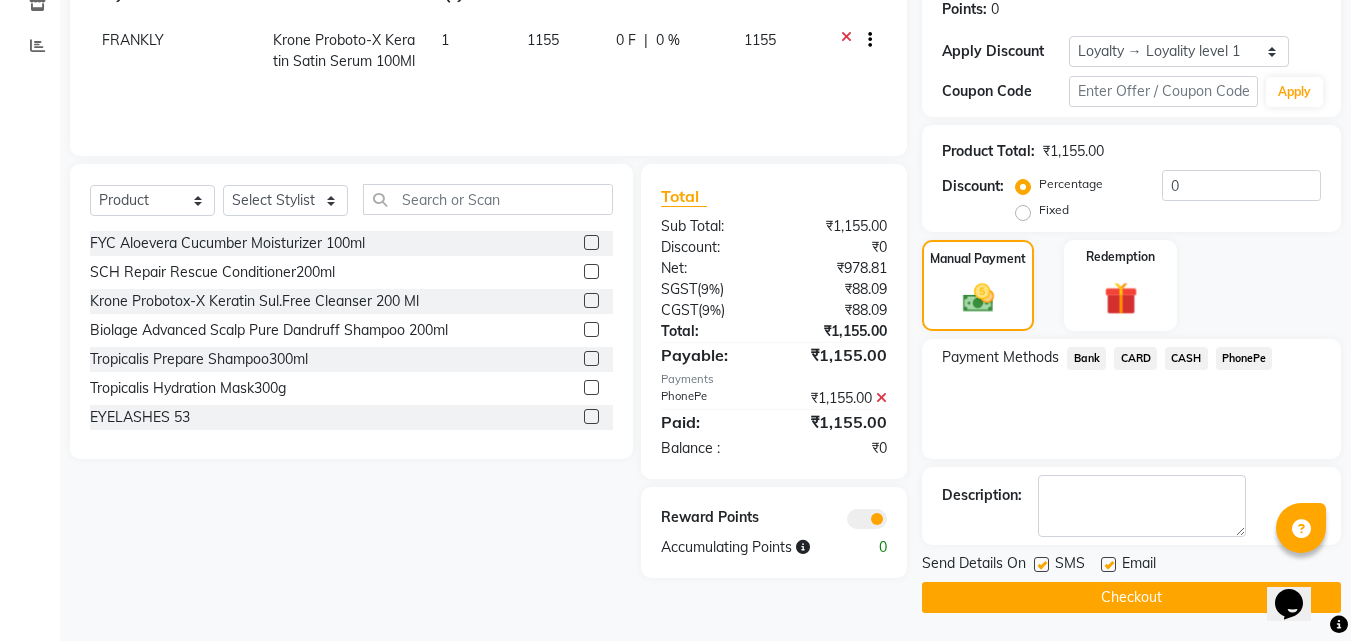 scroll, scrollTop: 314, scrollLeft: 0, axis: vertical 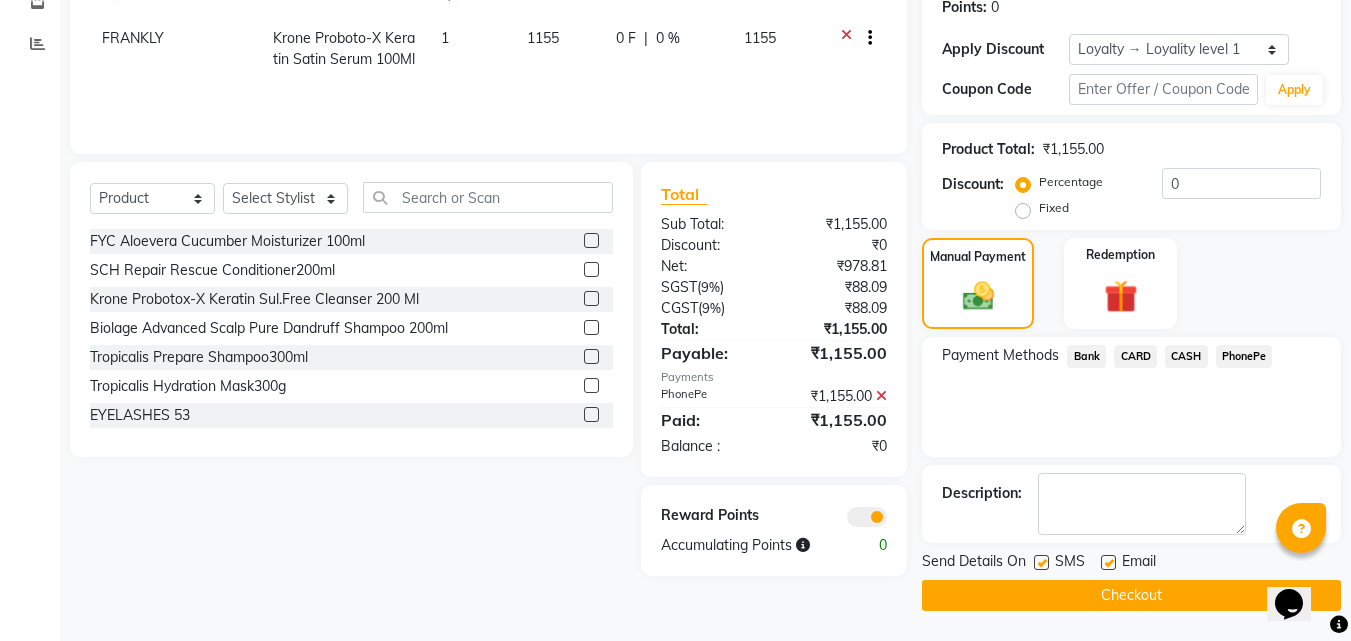 click on "Checkout" 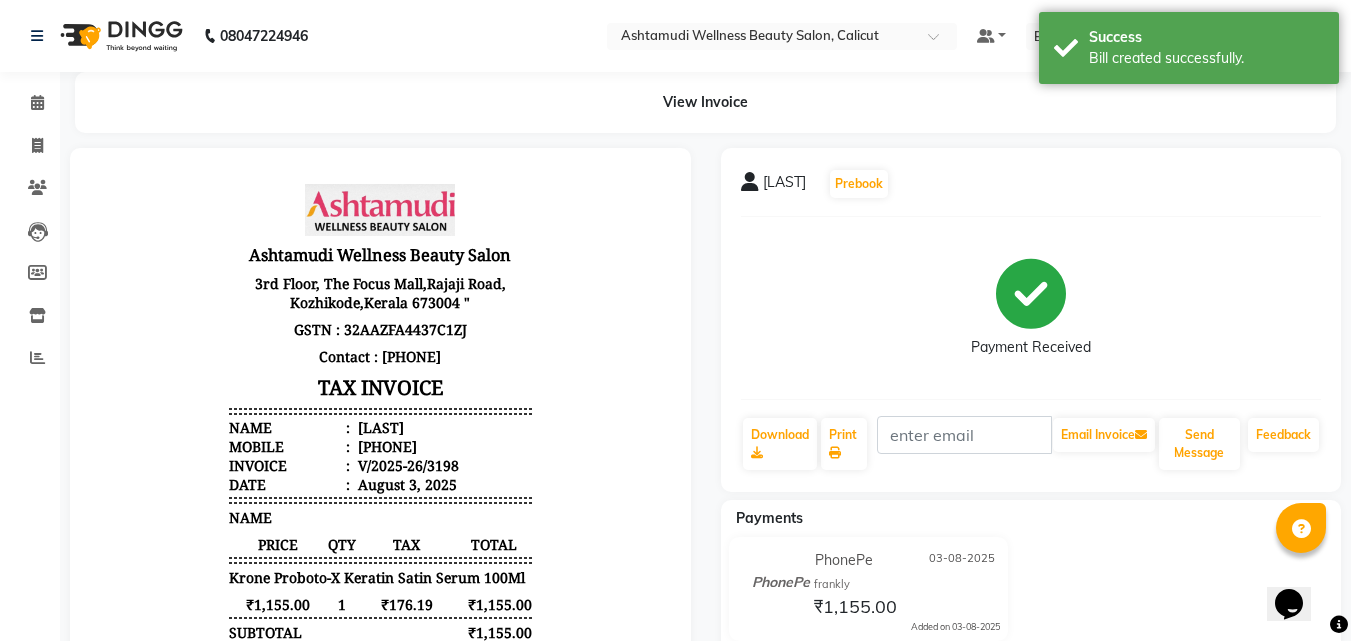 scroll, scrollTop: 0, scrollLeft: 0, axis: both 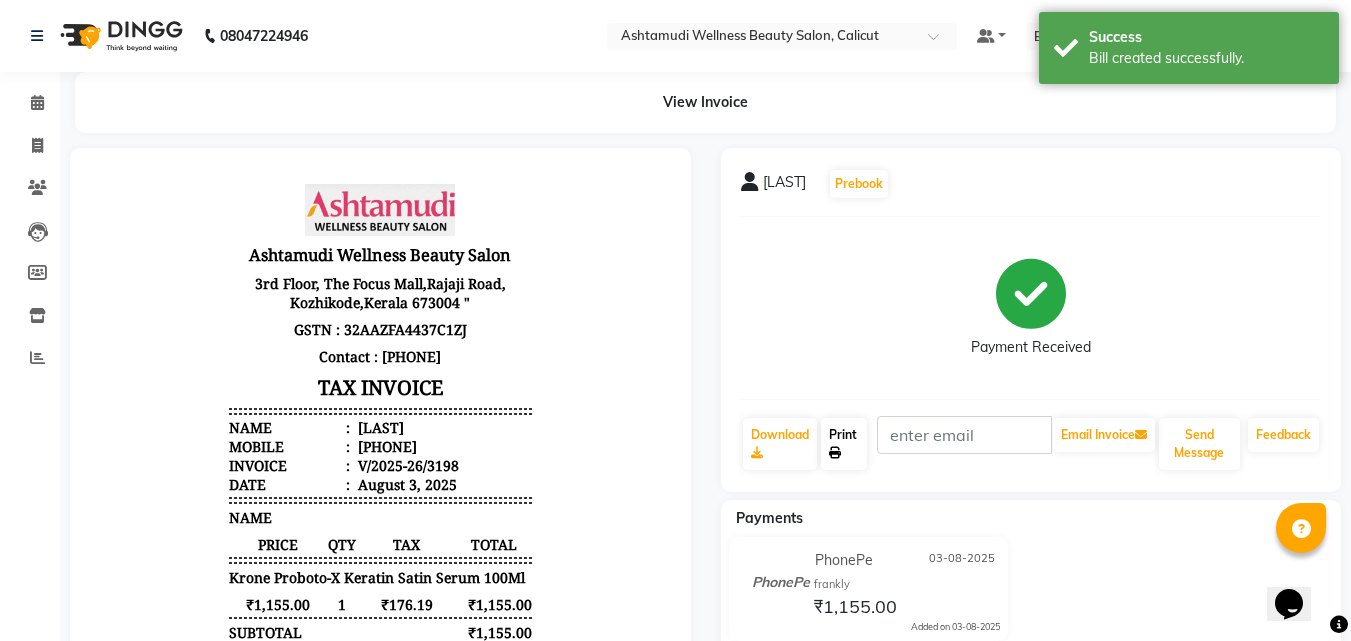 click on "Print" 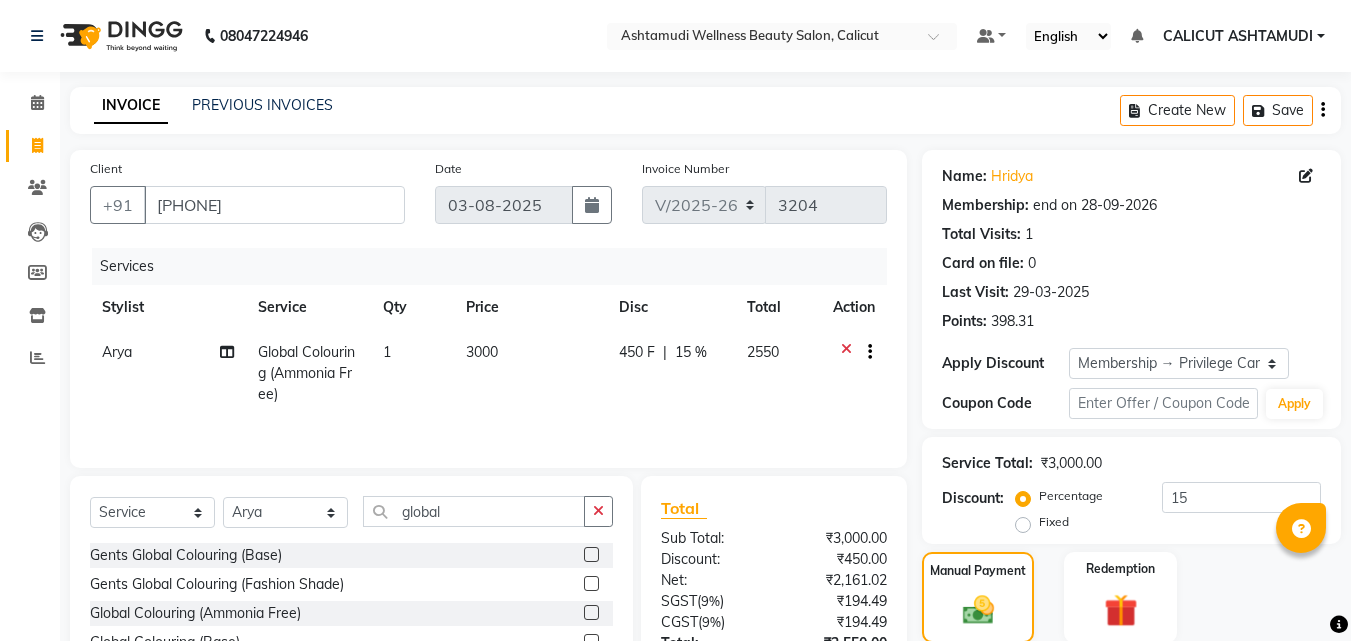 select on "4630" 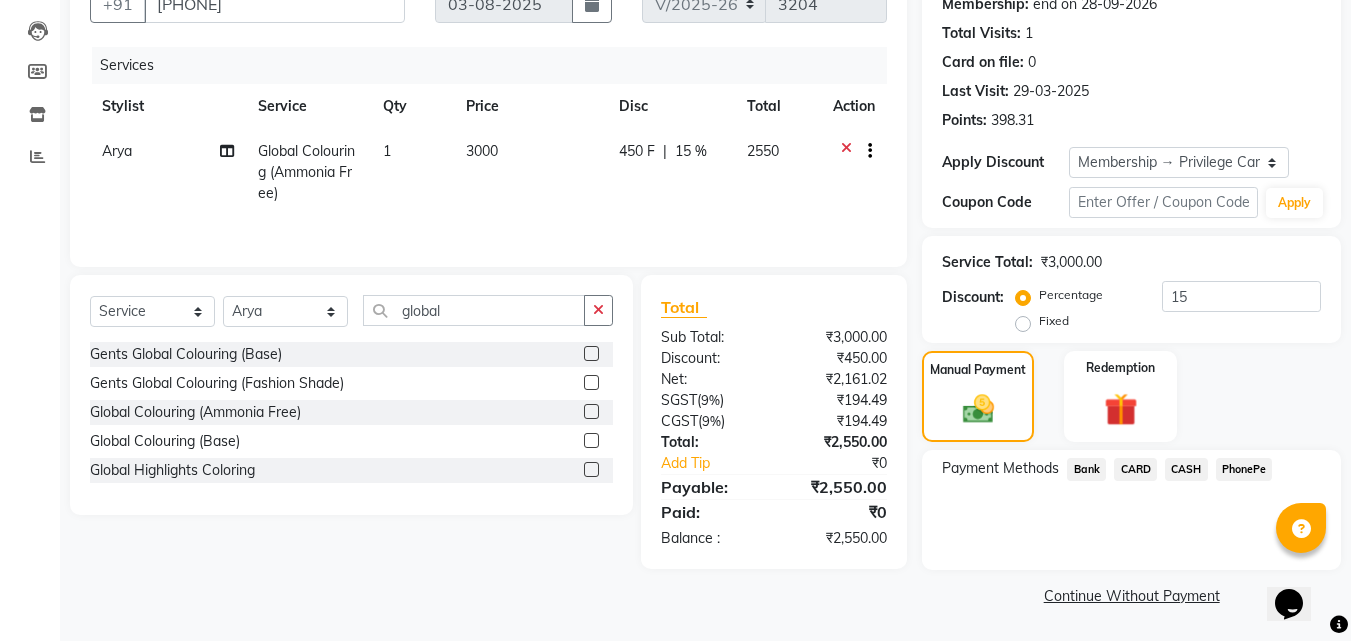 scroll, scrollTop: 0, scrollLeft: 0, axis: both 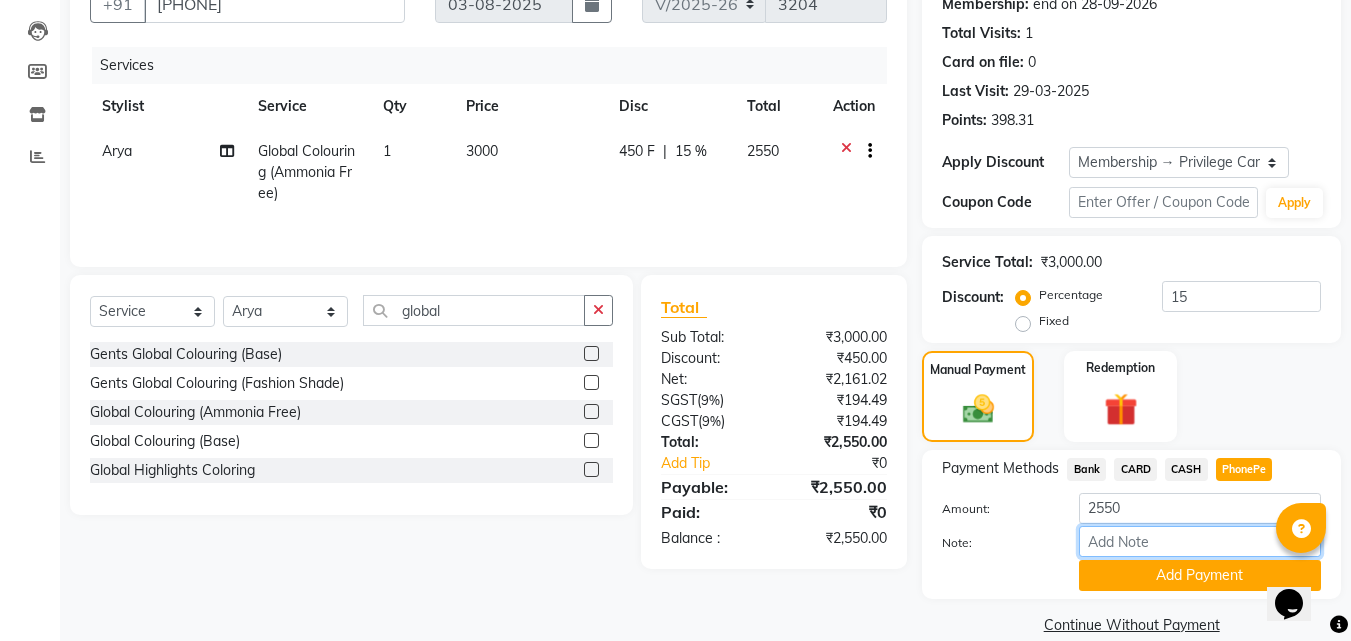 click on "Note:" at bounding box center [1200, 541] 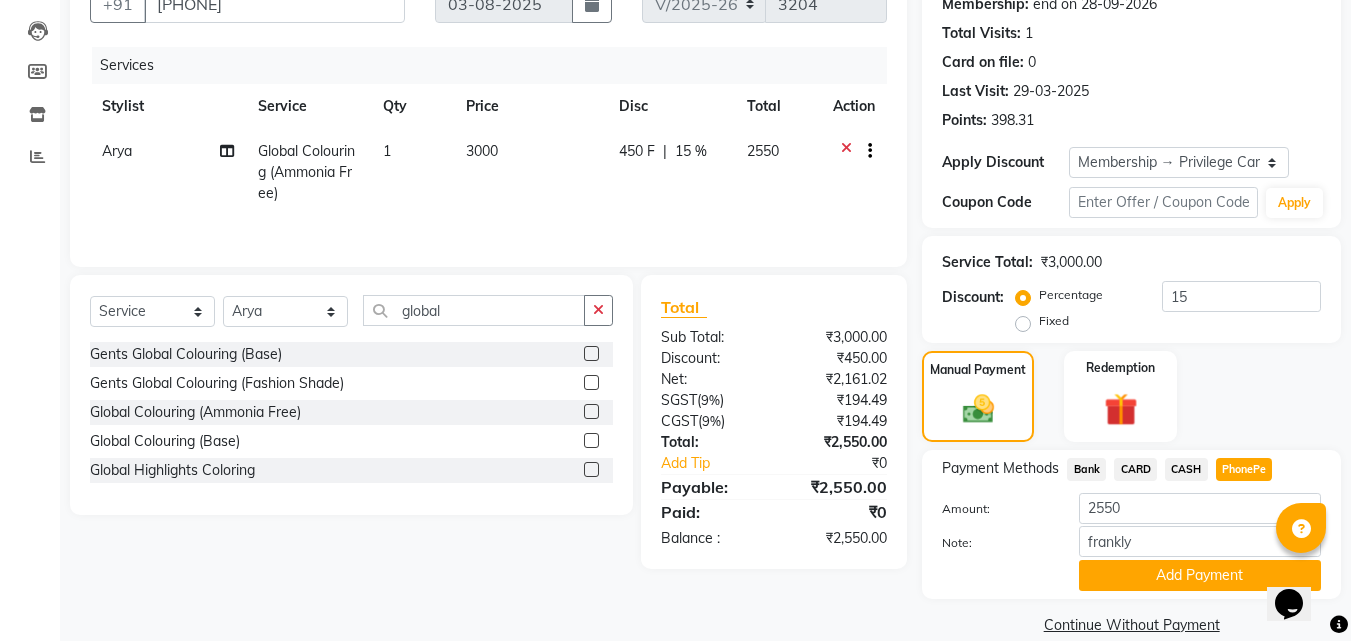 drag, startPoint x: 1170, startPoint y: 575, endPoint x: 1156, endPoint y: 563, distance: 18.439089 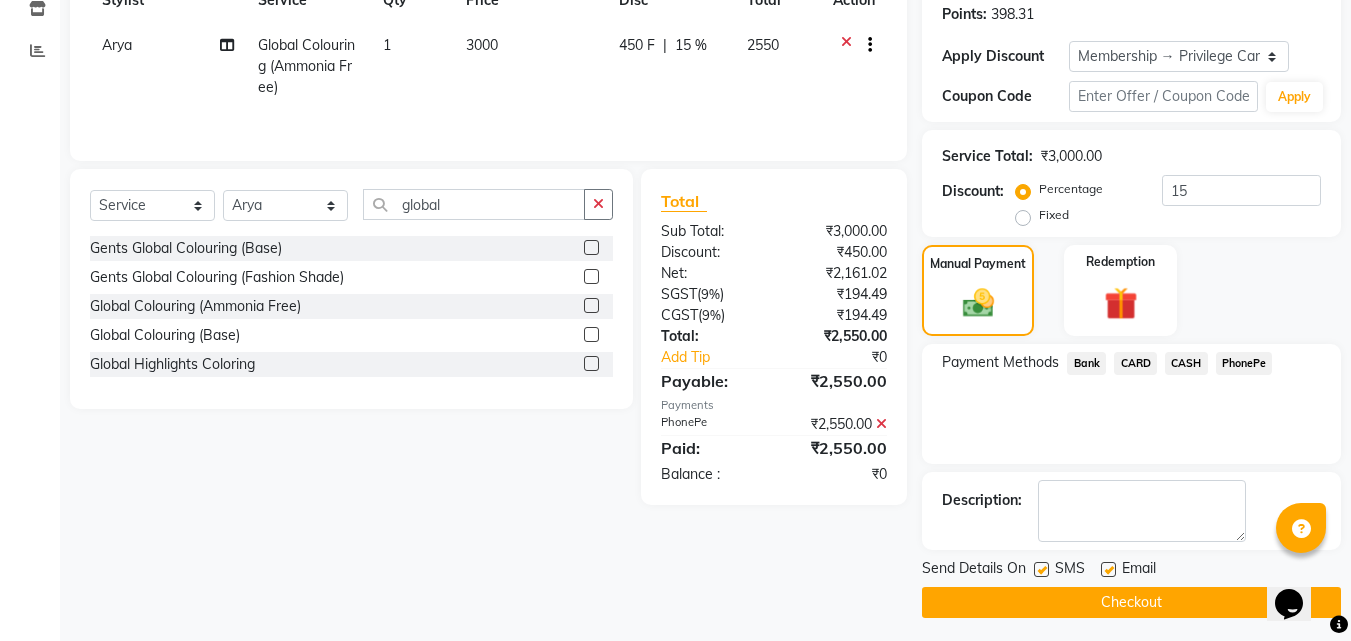 scroll, scrollTop: 314, scrollLeft: 0, axis: vertical 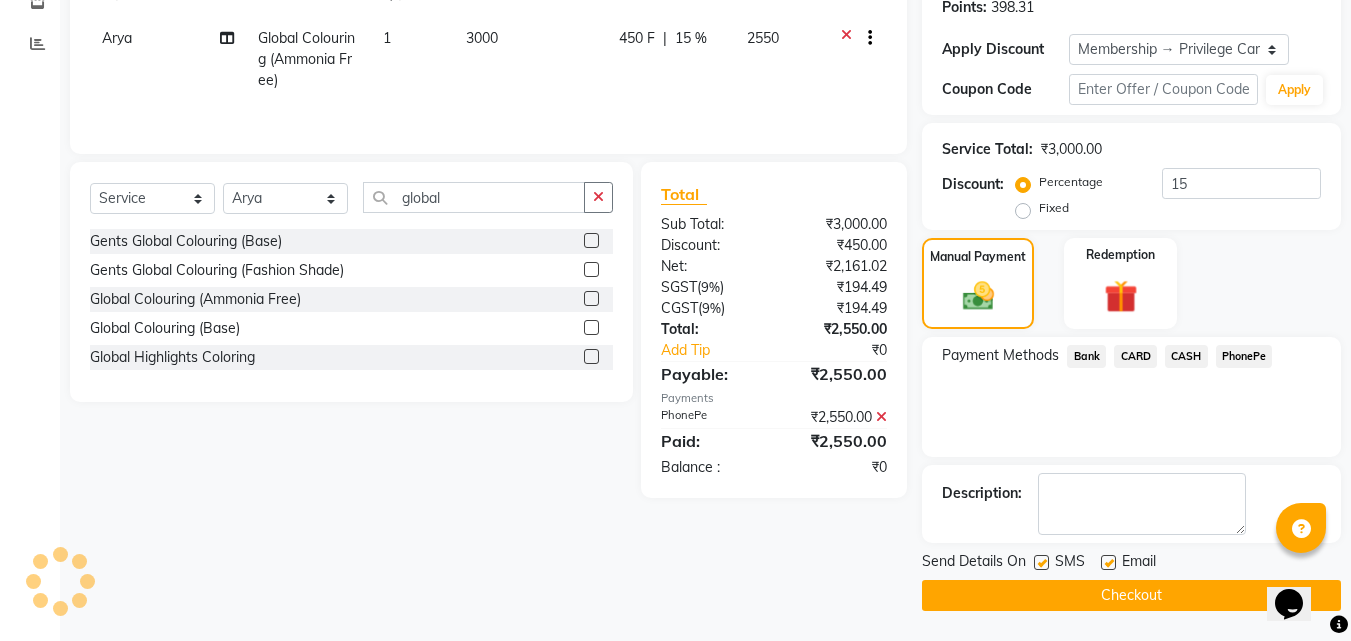click on "Checkout" 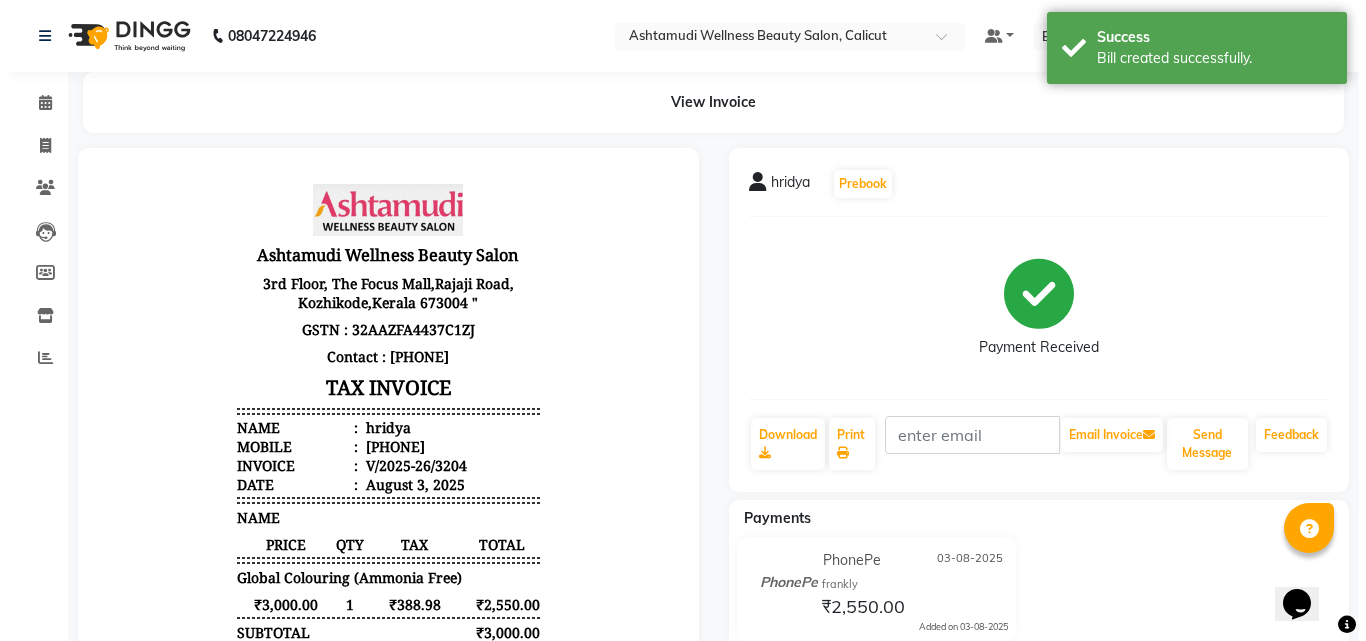 scroll, scrollTop: 0, scrollLeft: 0, axis: both 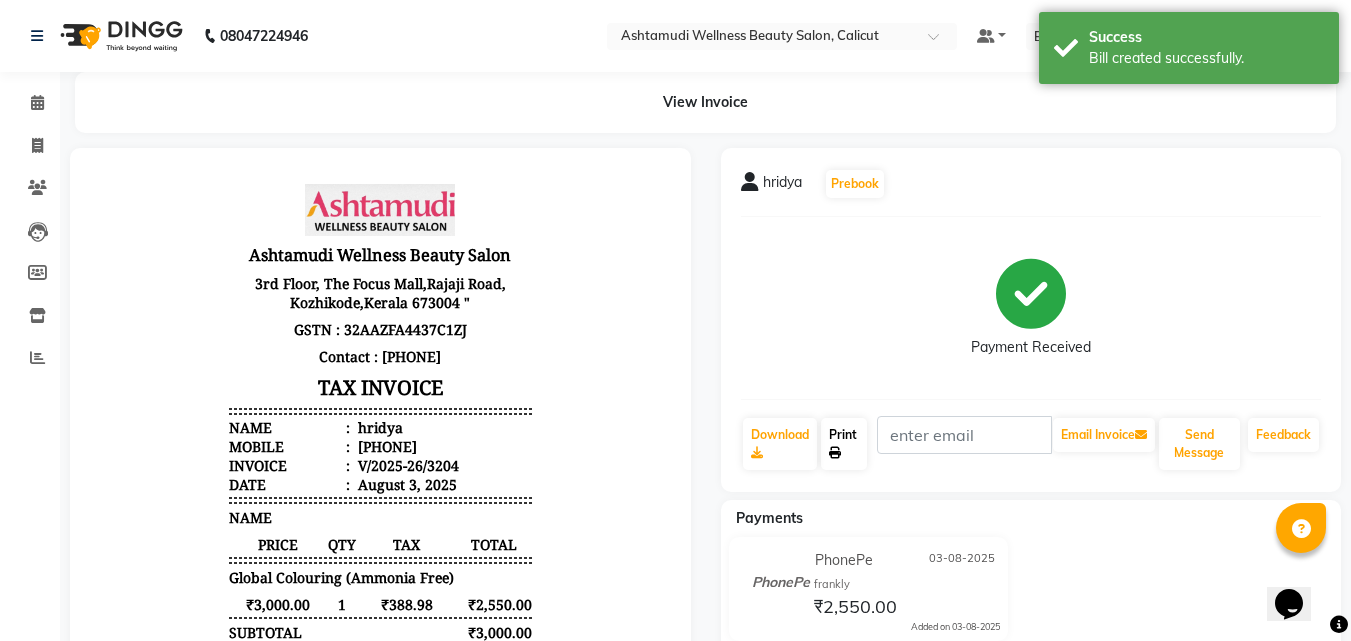 click 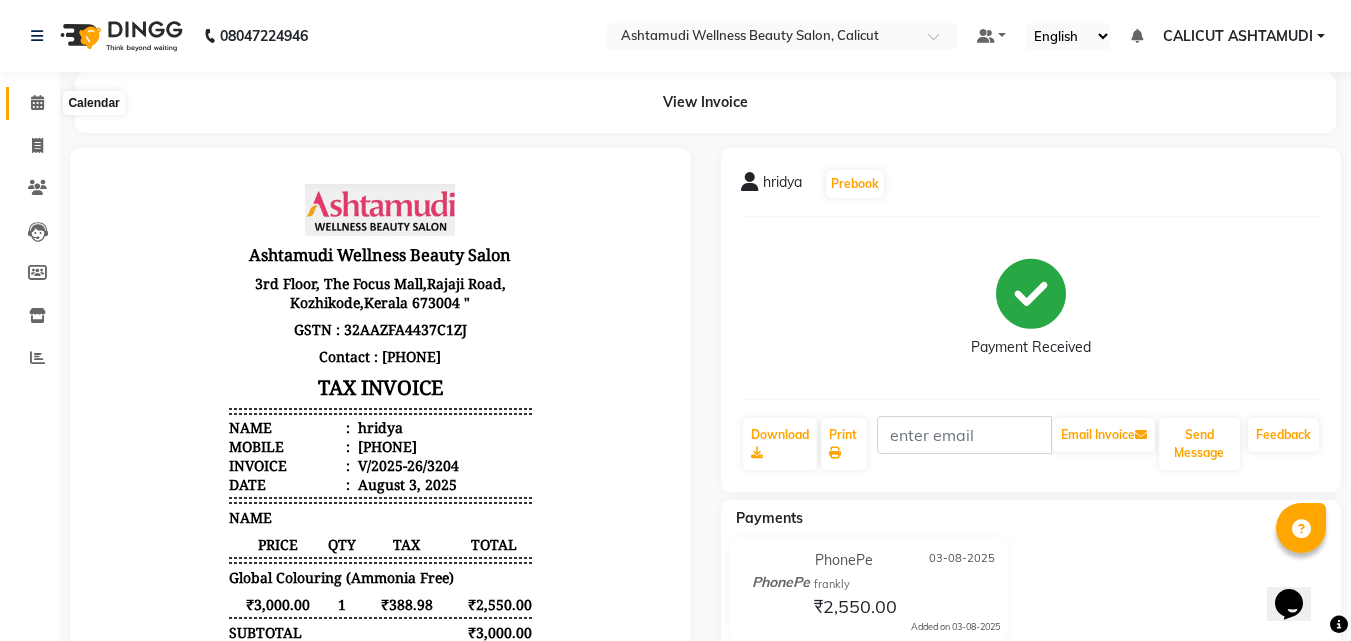 click 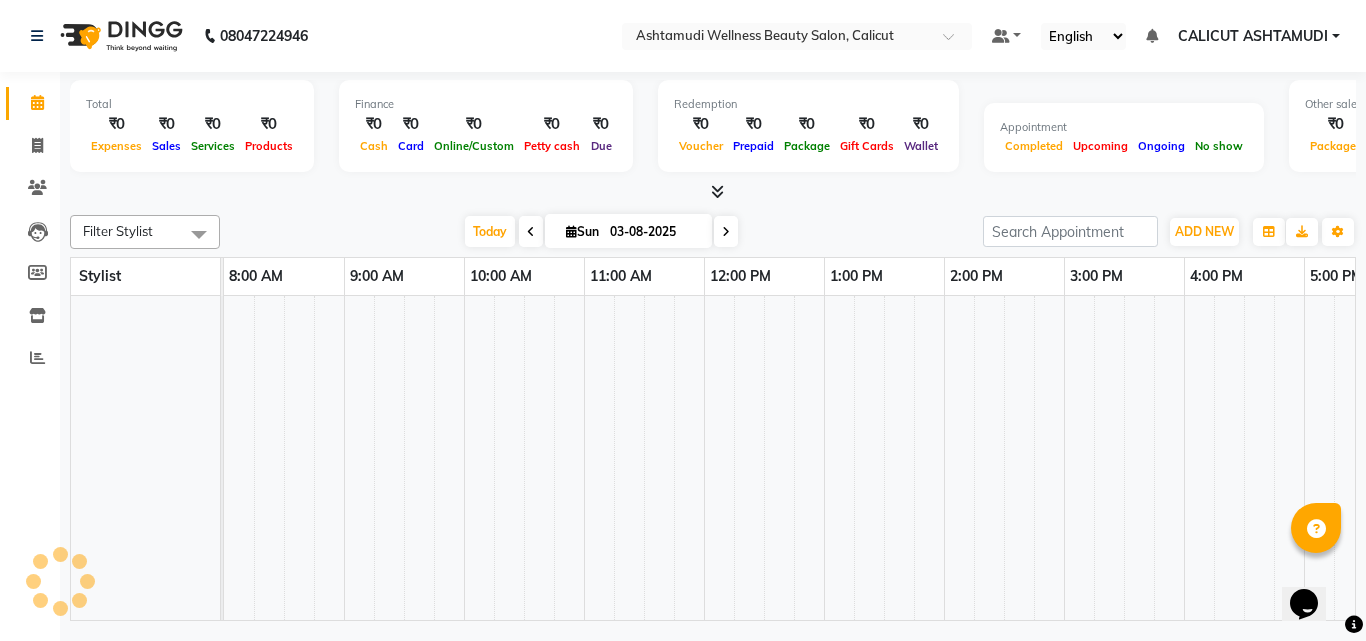 click 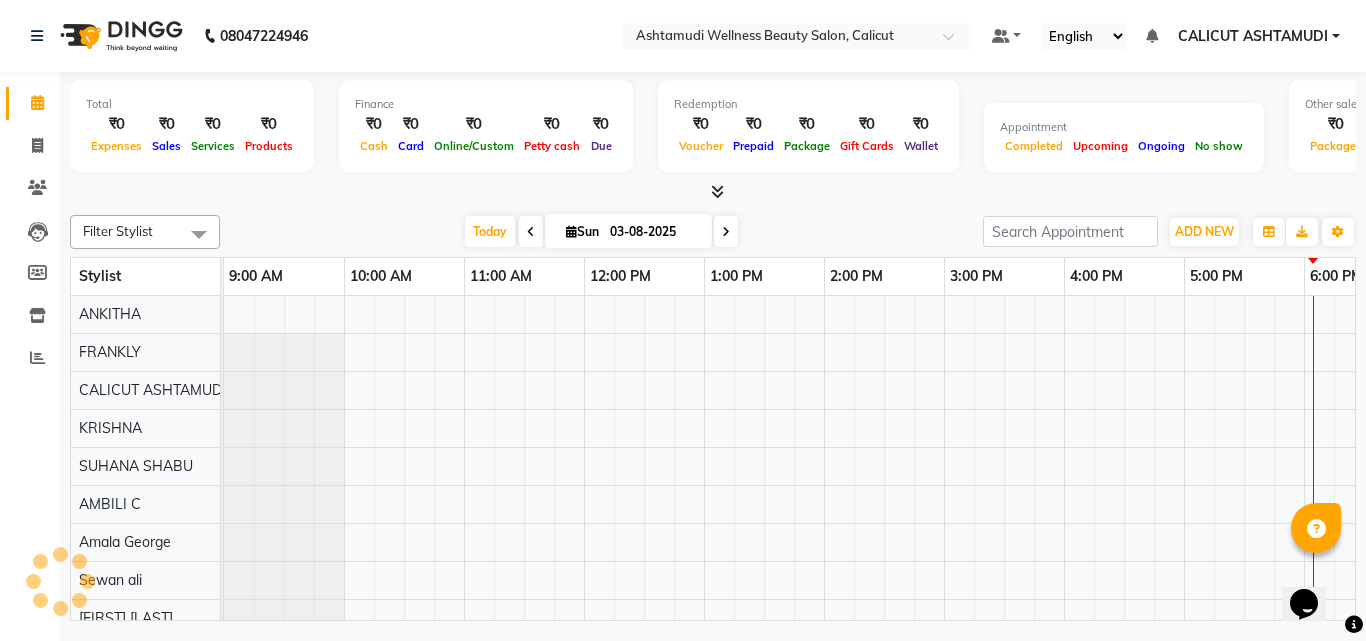 scroll, scrollTop: 0, scrollLeft: 0, axis: both 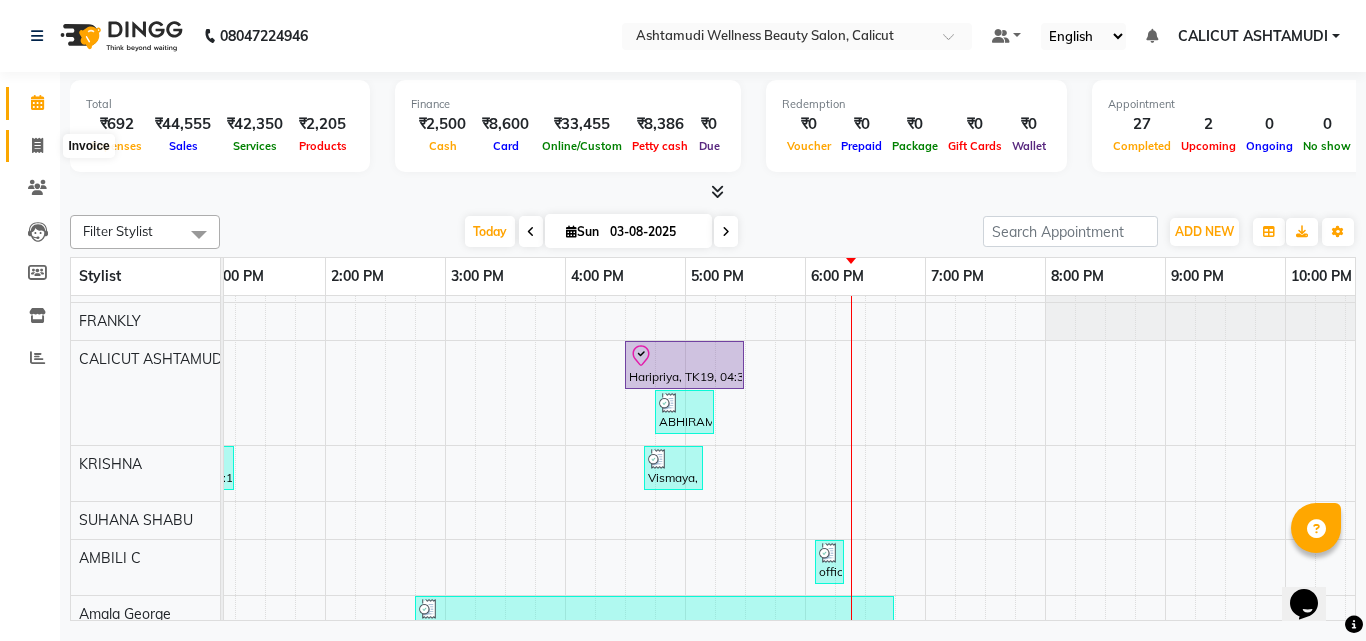 click 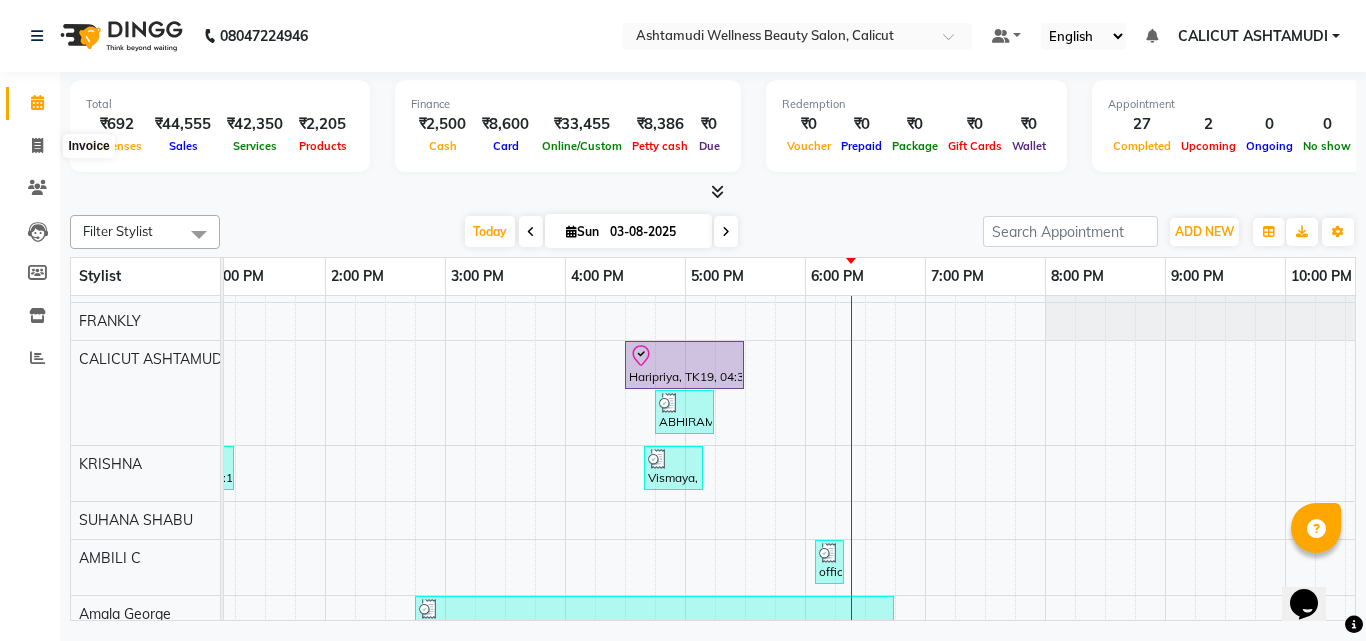 select on "service" 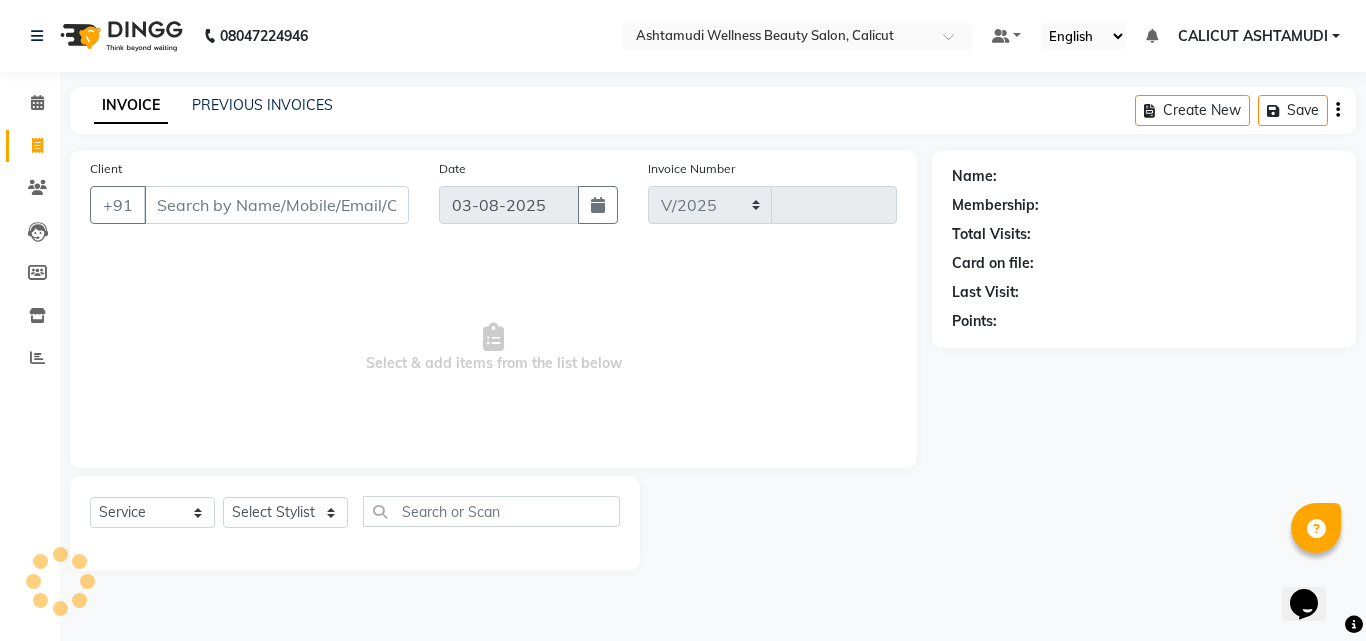 select on "4630" 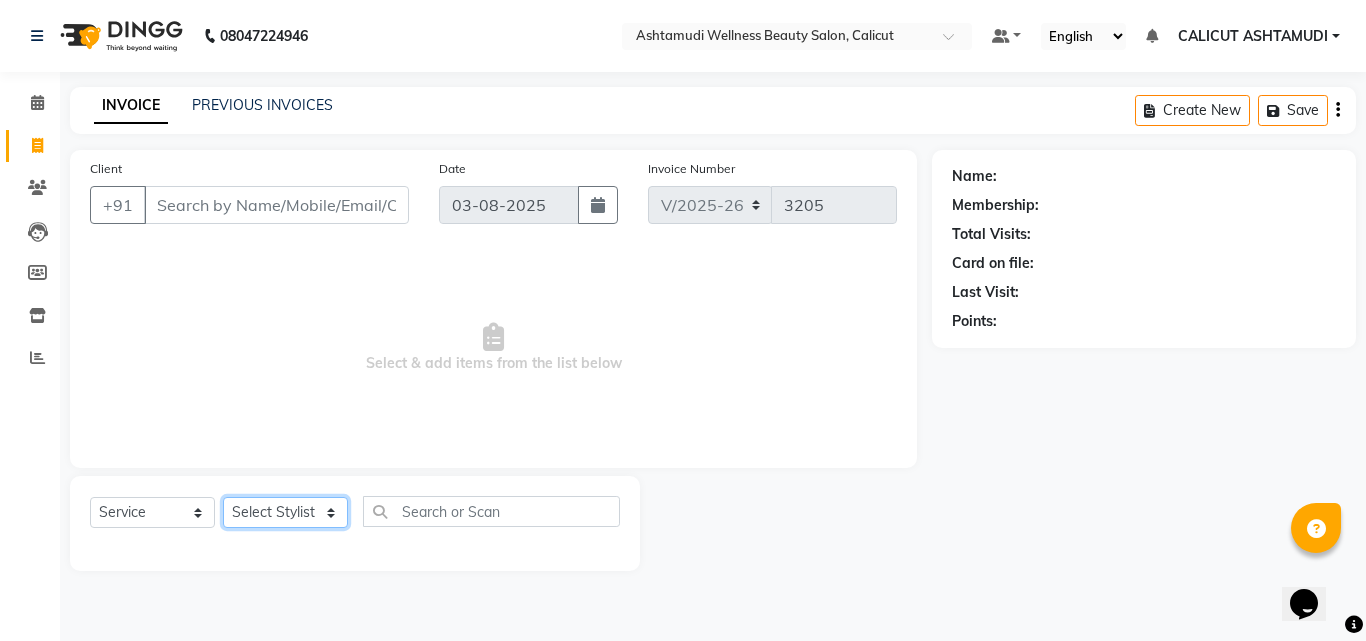 click on "Select Stylist" 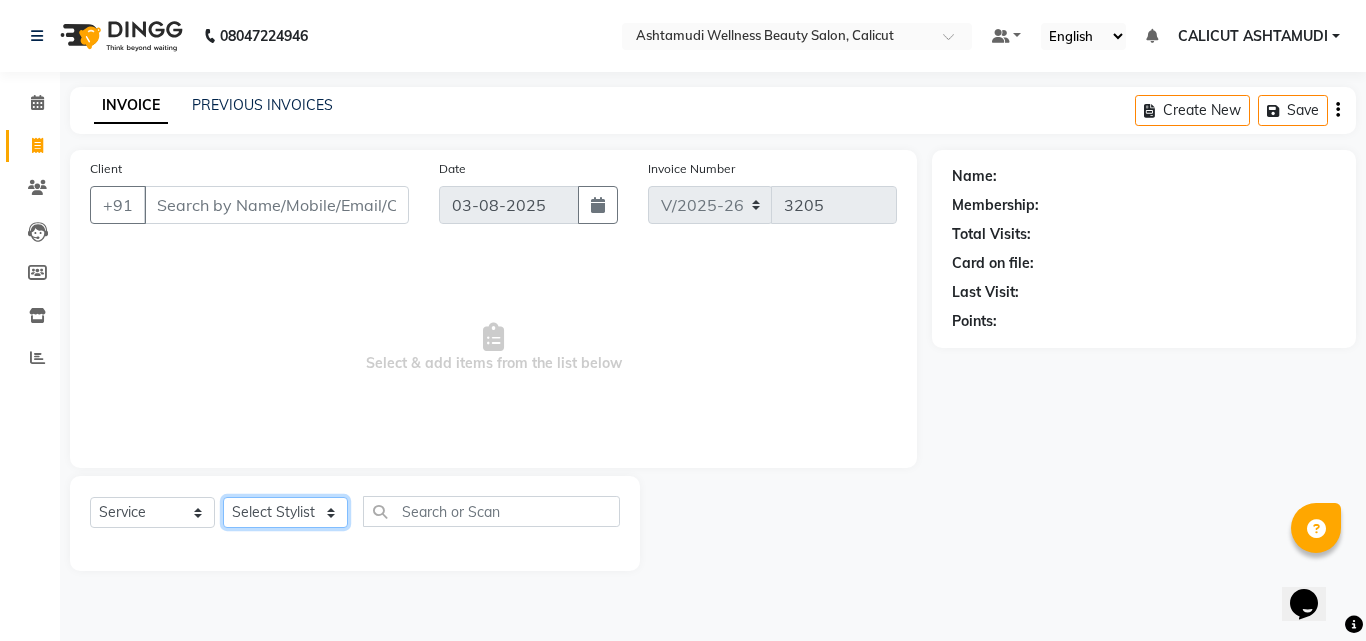 select on "85202" 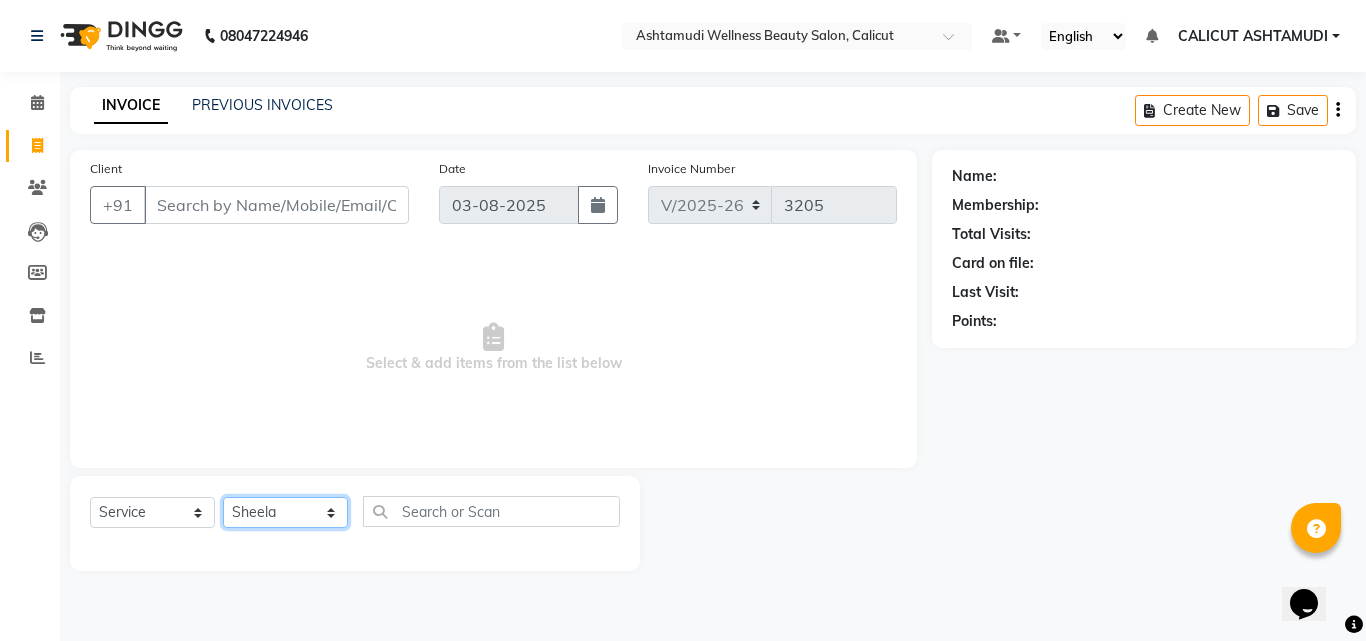 click on "Select Stylist Amala George AMBILI C ANJANA DAS ANKITHA Arya CALICUT ASHTAMUDI FRANKLY	 GRACY KRISHNA Nitesh Punam Gurung Sewan ali Sheela SUHANA  SHABU Titto" 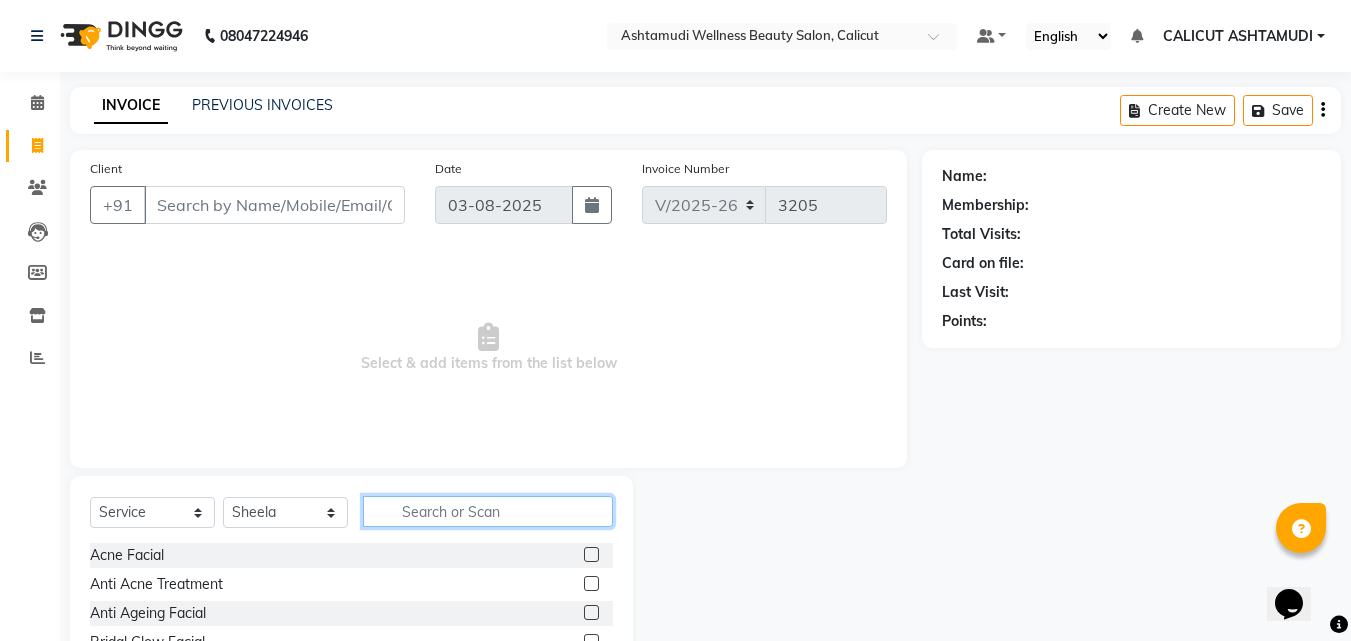 drag, startPoint x: 412, startPoint y: 502, endPoint x: 419, endPoint y: 510, distance: 10.630146 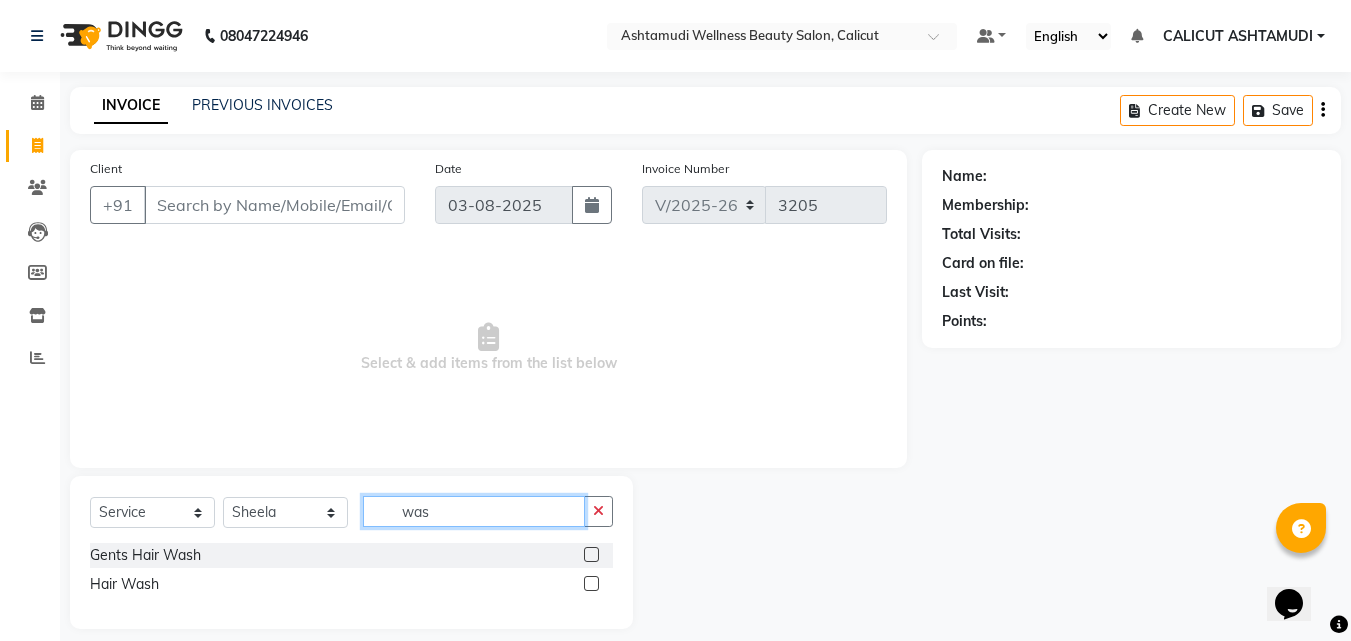type on "was" 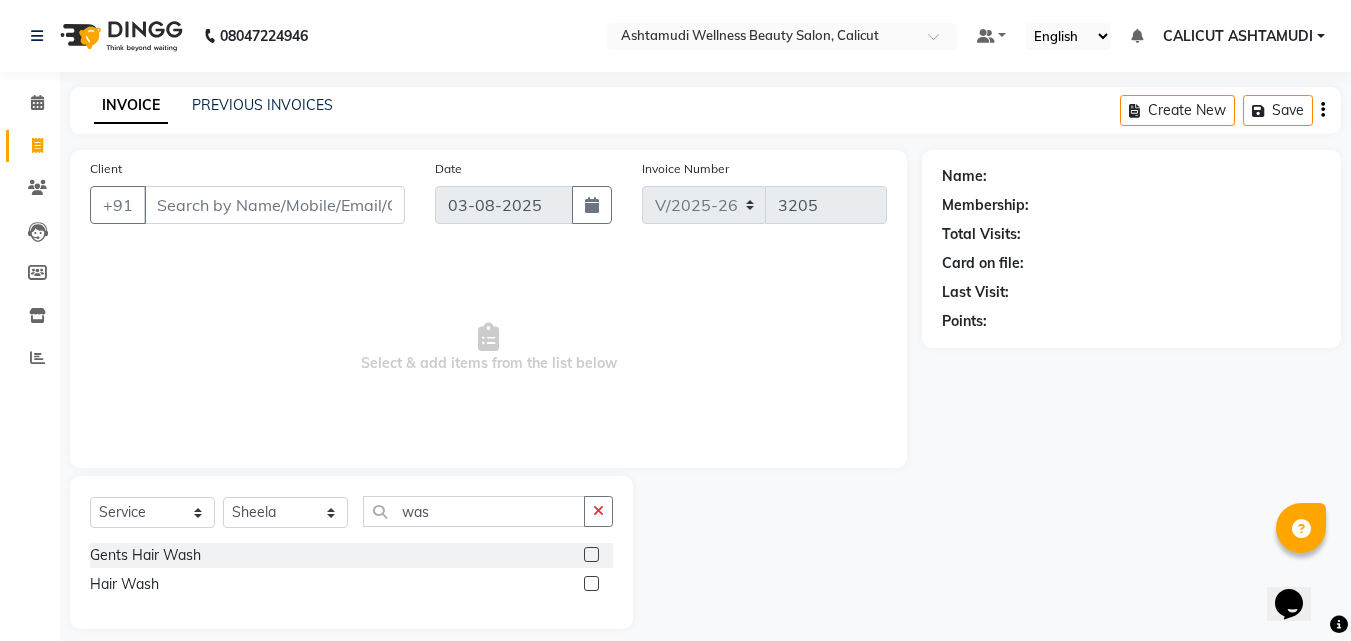 click 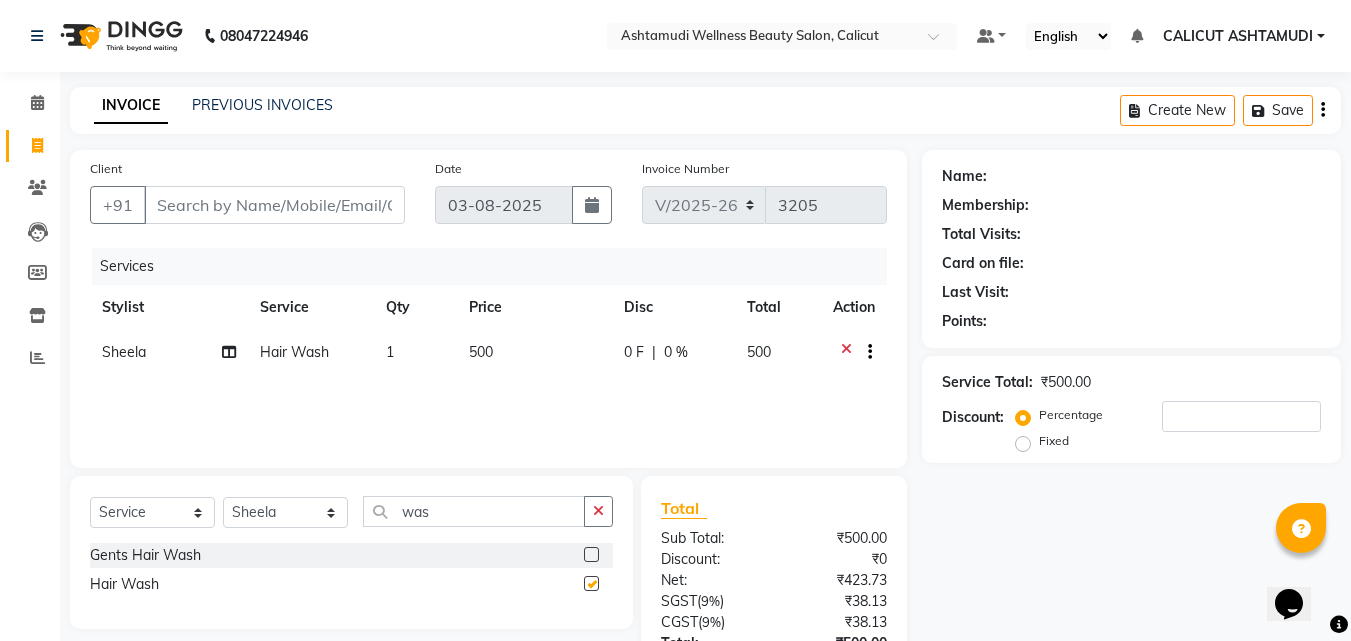 checkbox on "false" 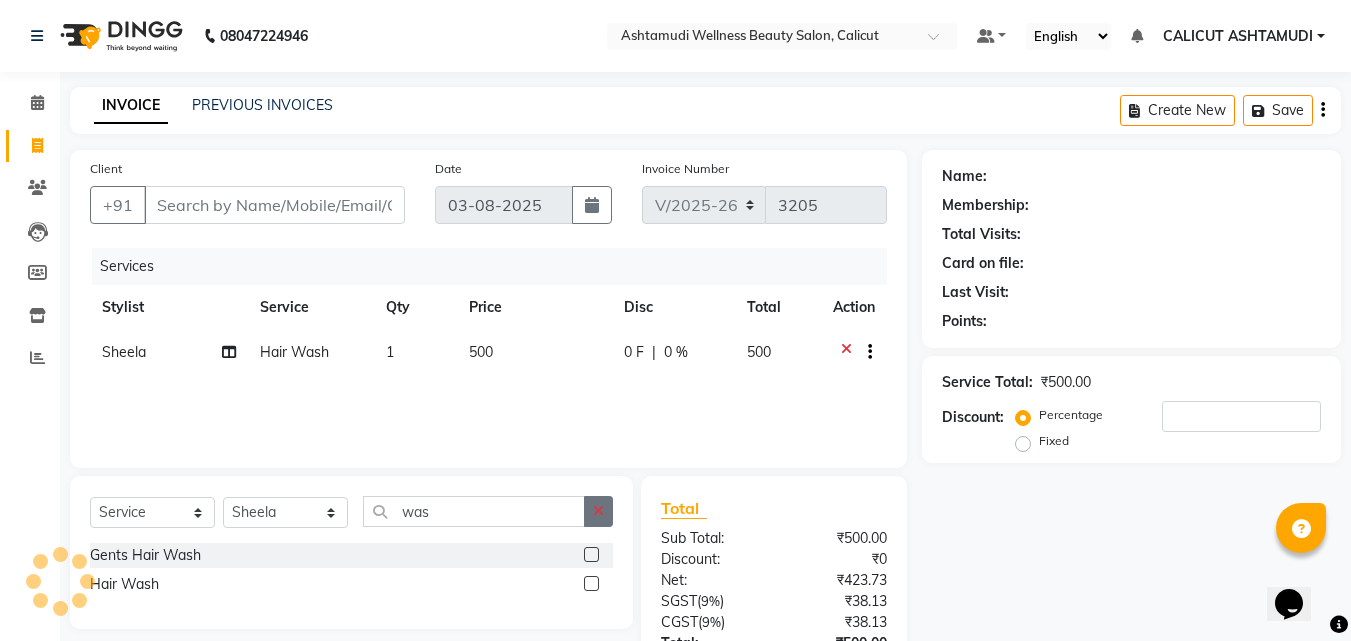 click 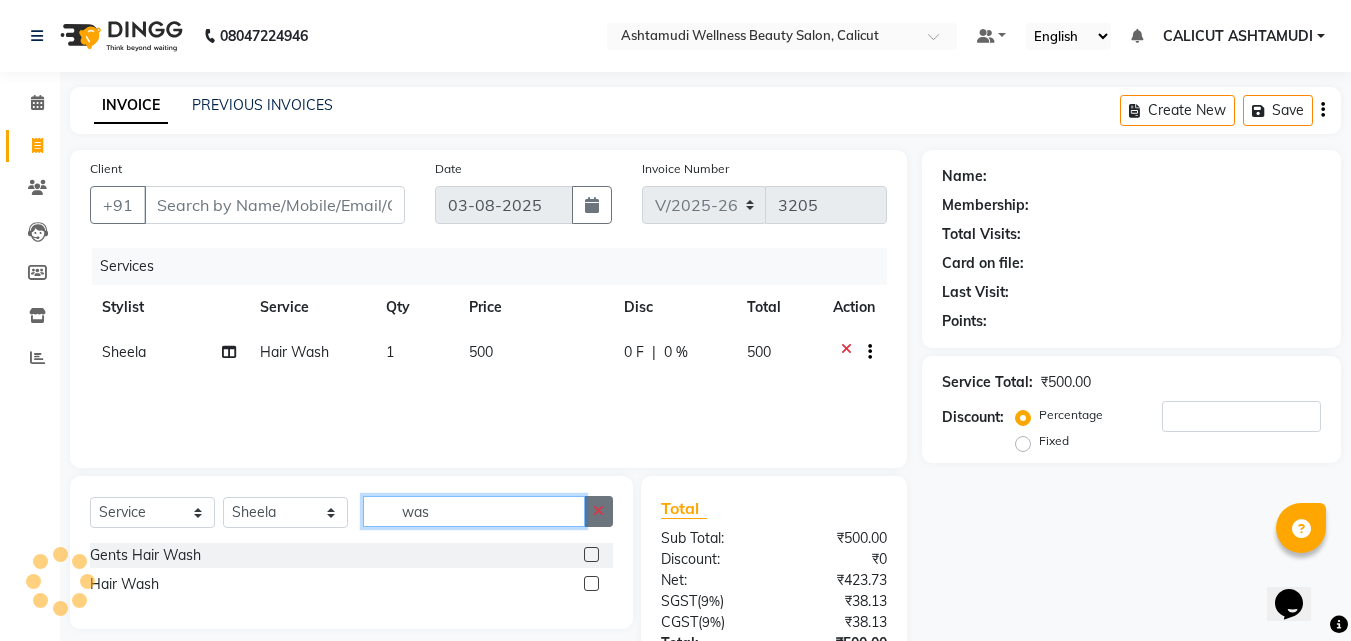 type 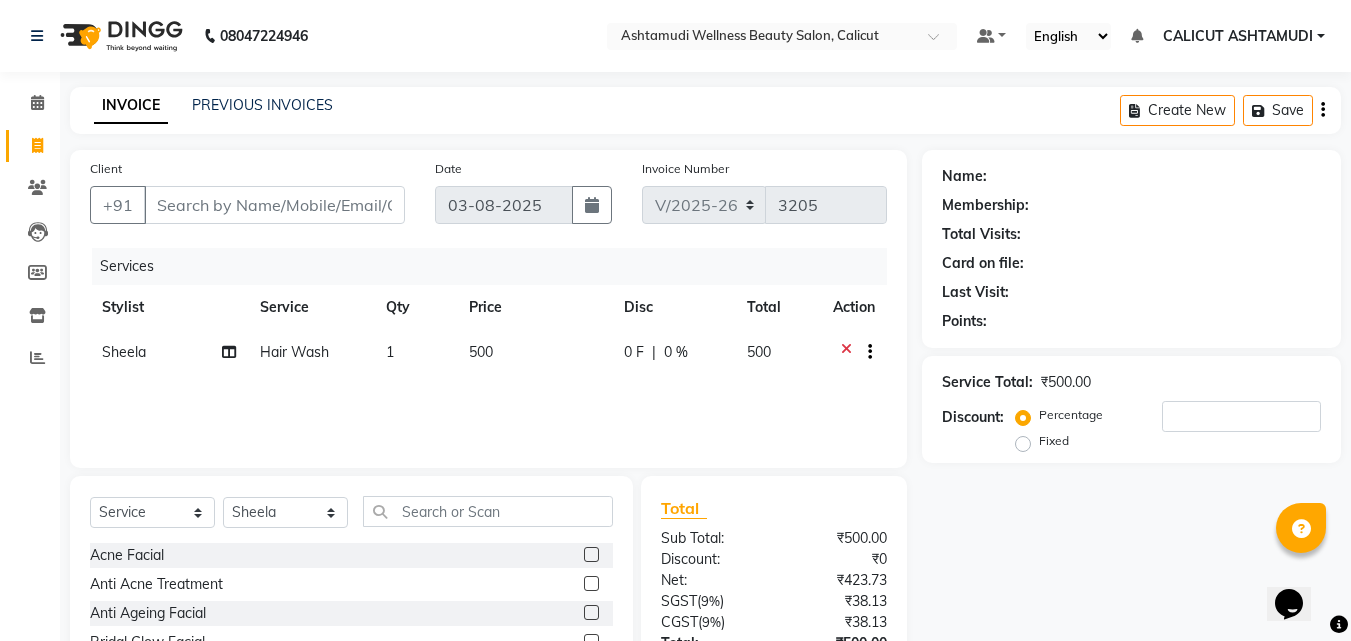 click 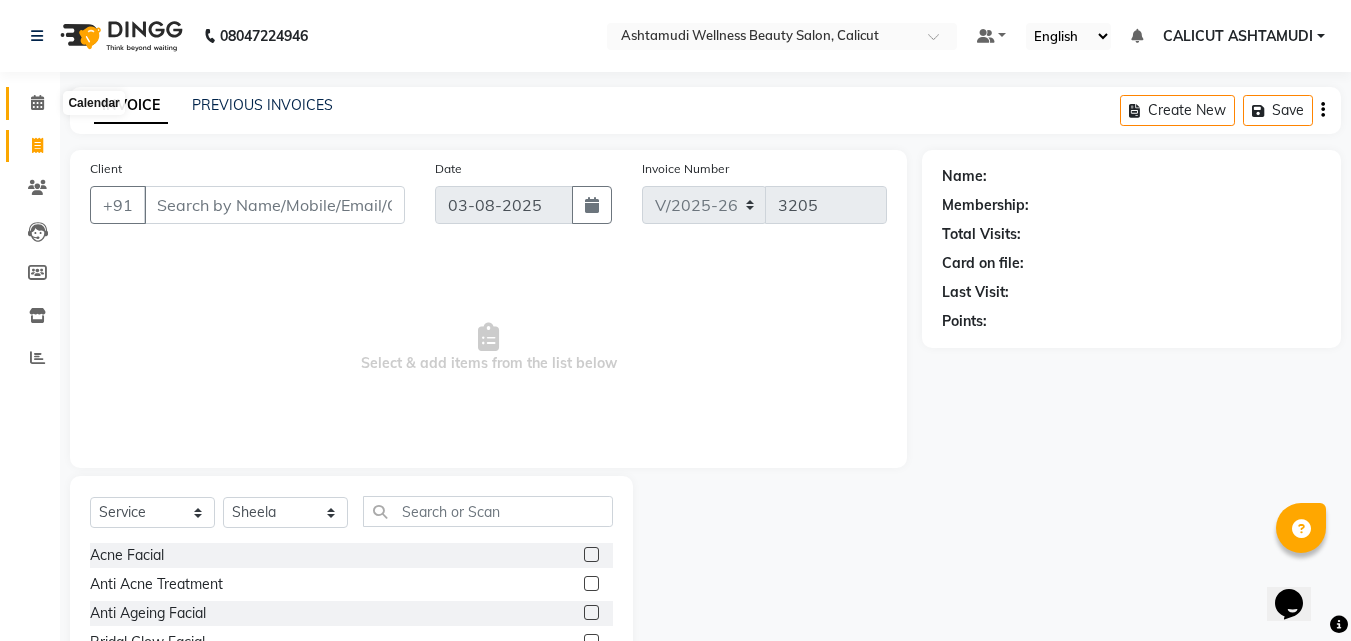 click 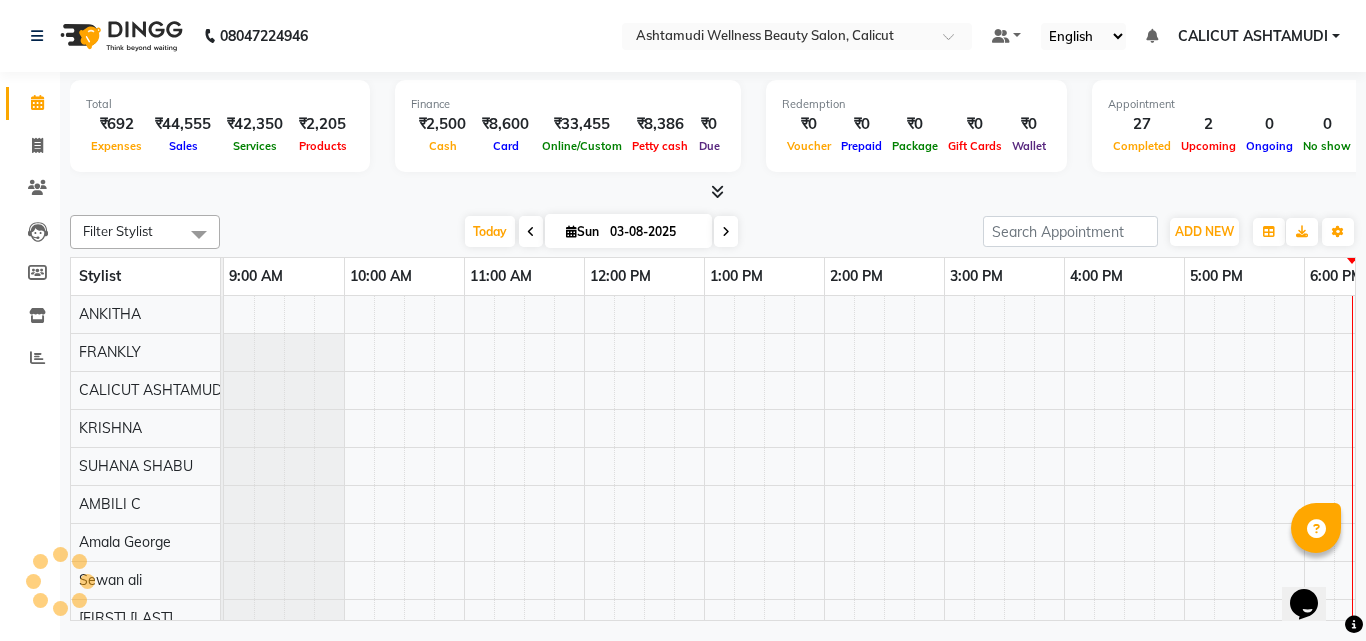 scroll, scrollTop: 0, scrollLeft: 0, axis: both 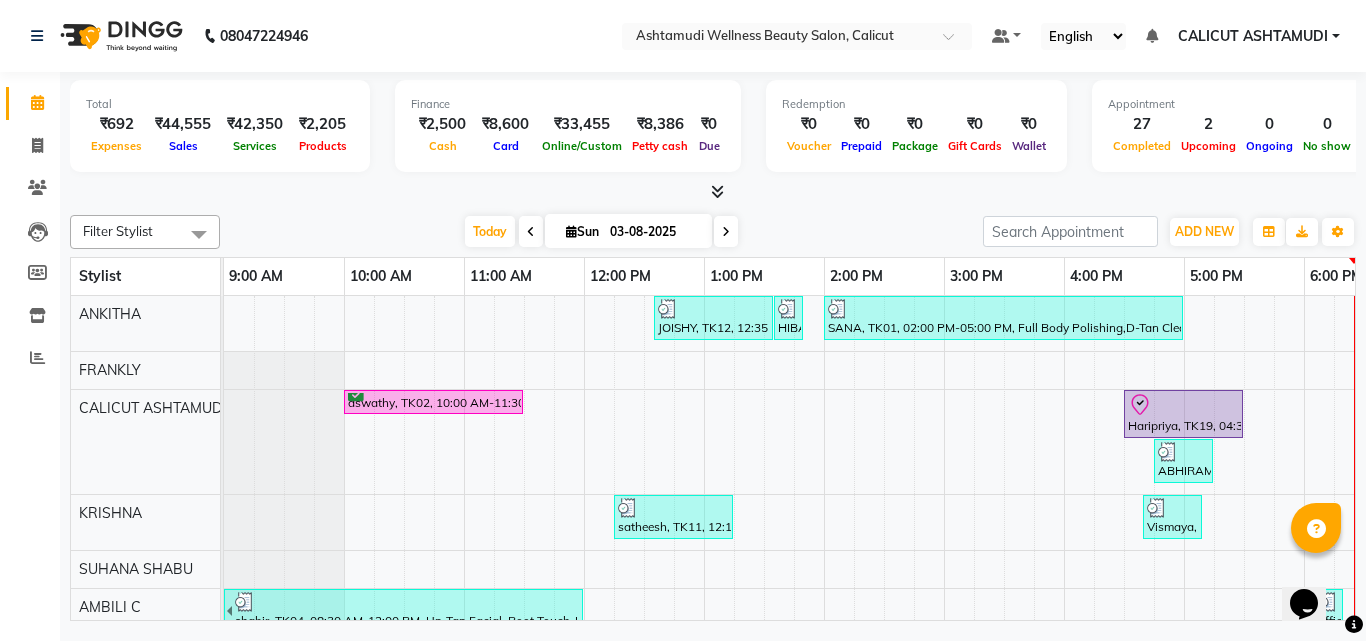 click on "Sun" at bounding box center [582, 231] 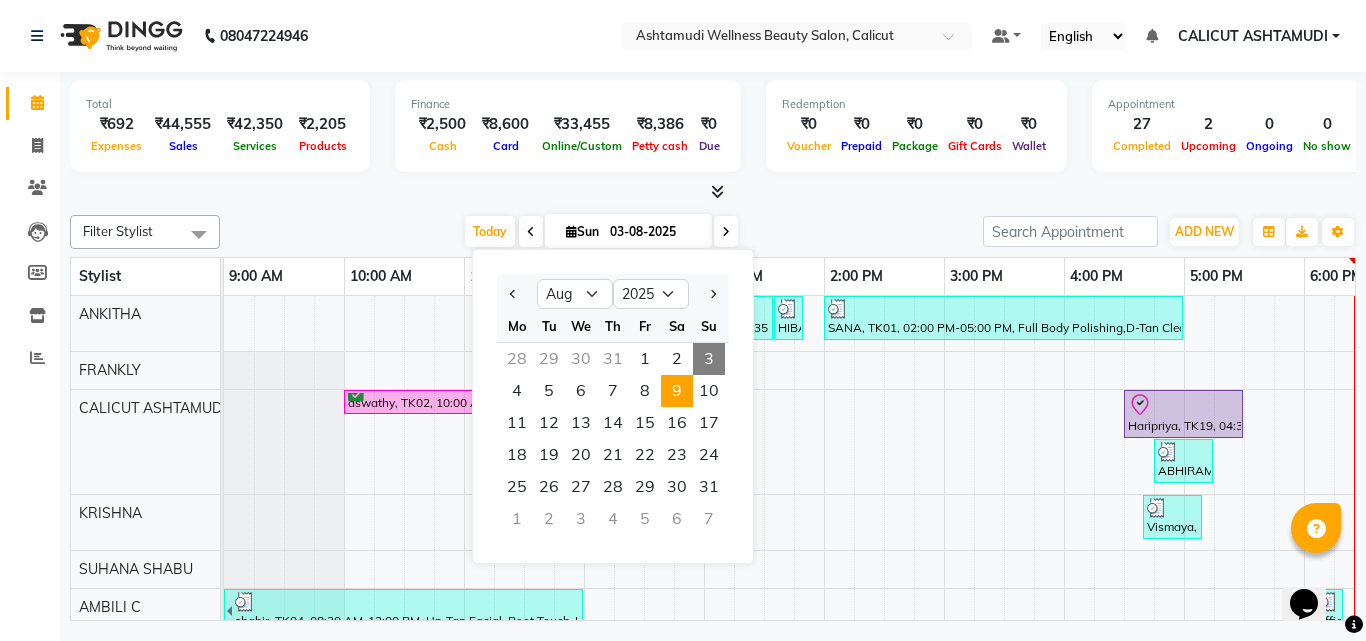 click on "9" at bounding box center [677, 391] 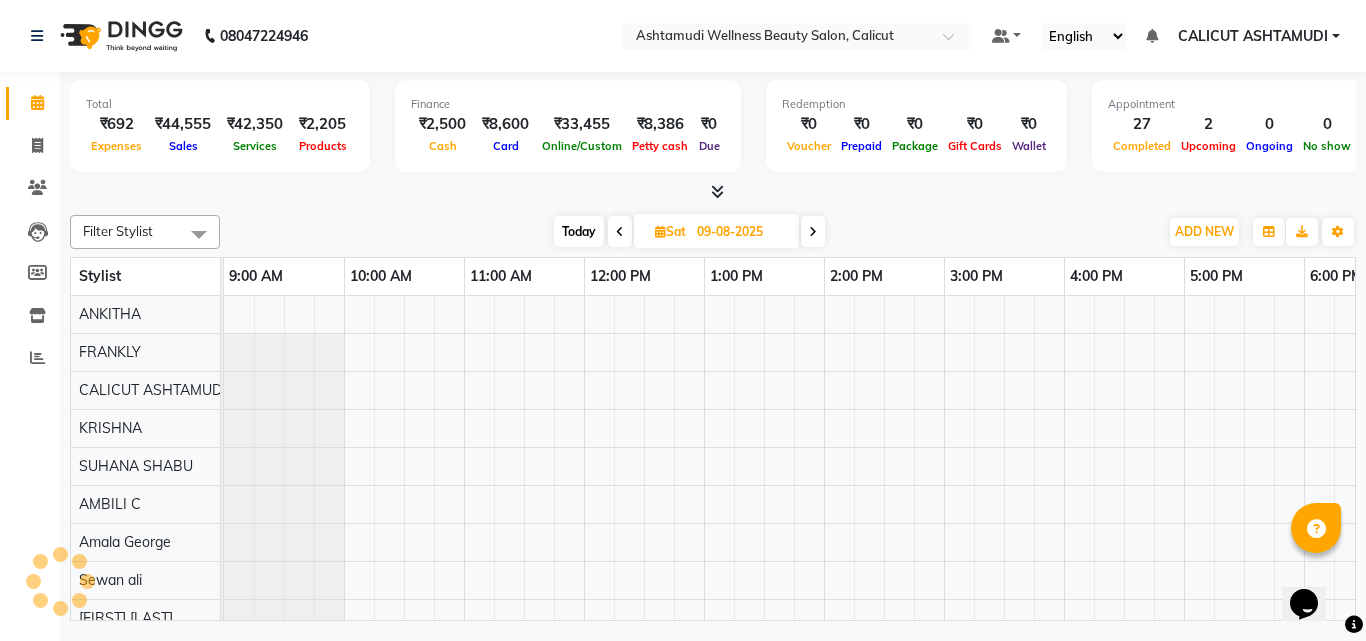 scroll, scrollTop: 0, scrollLeft: 669, axis: horizontal 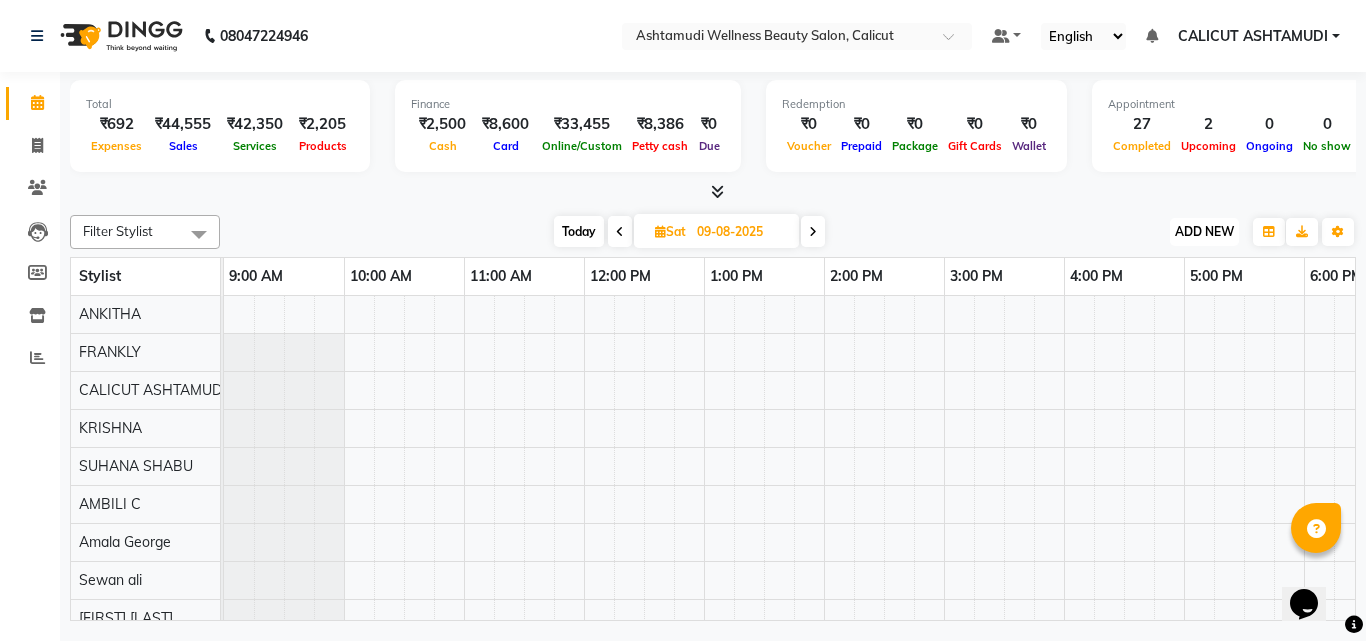 click on "ADD NEW" at bounding box center [1204, 231] 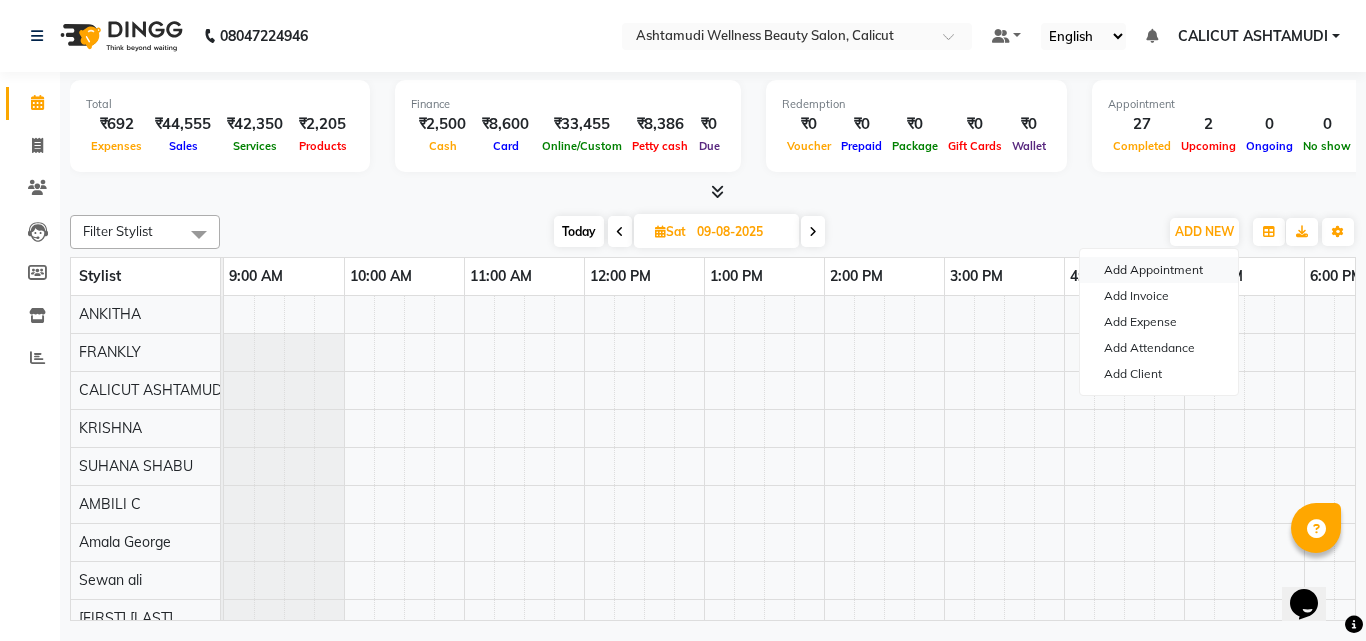 click on "Add Appointment" at bounding box center [1159, 270] 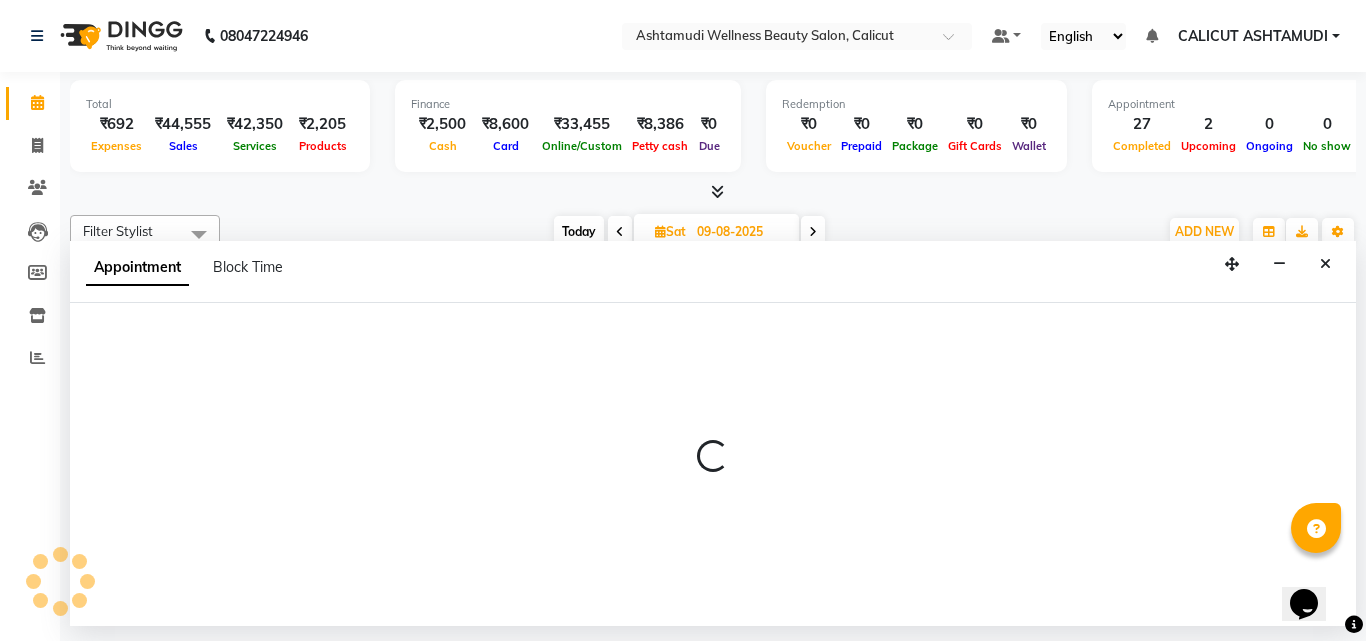 select on "600" 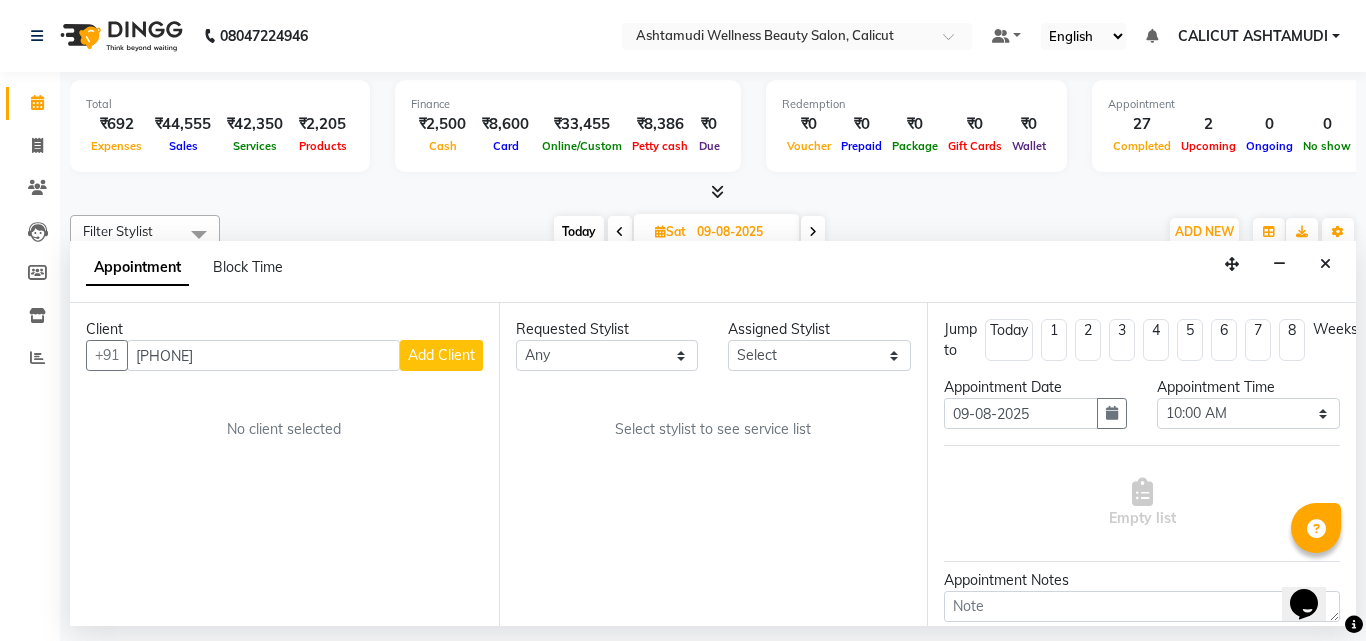 type on "[PHONE]" 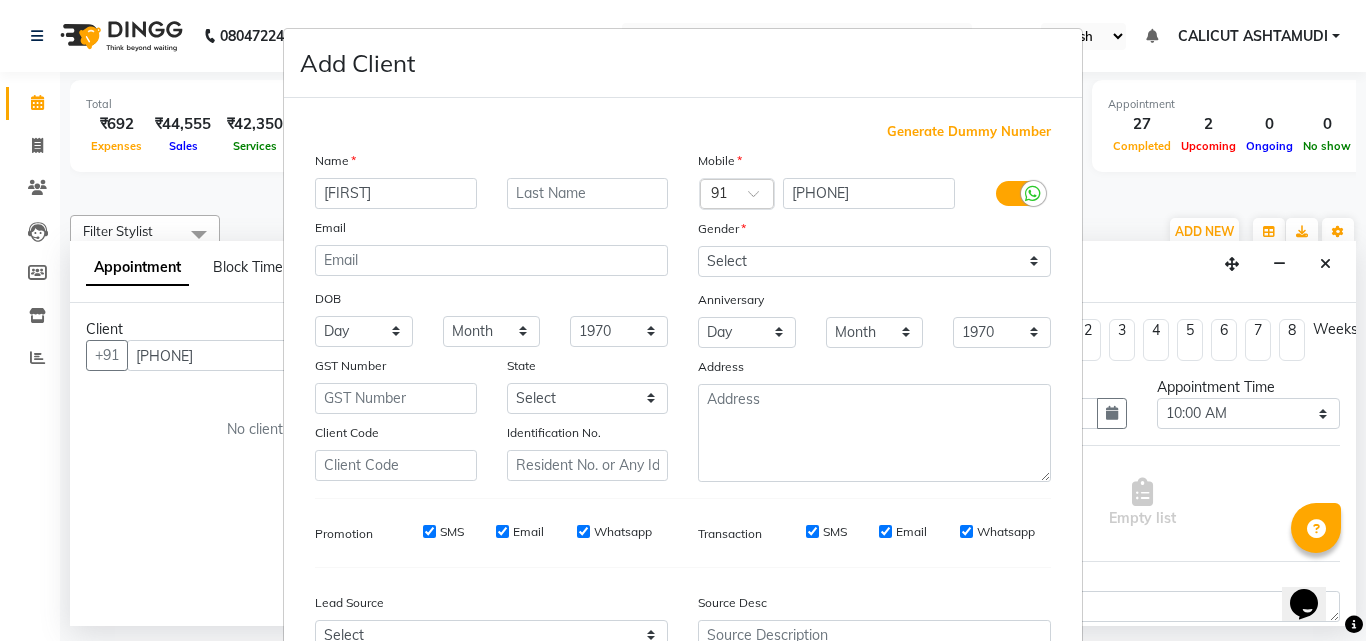 type on "[FIRST]" 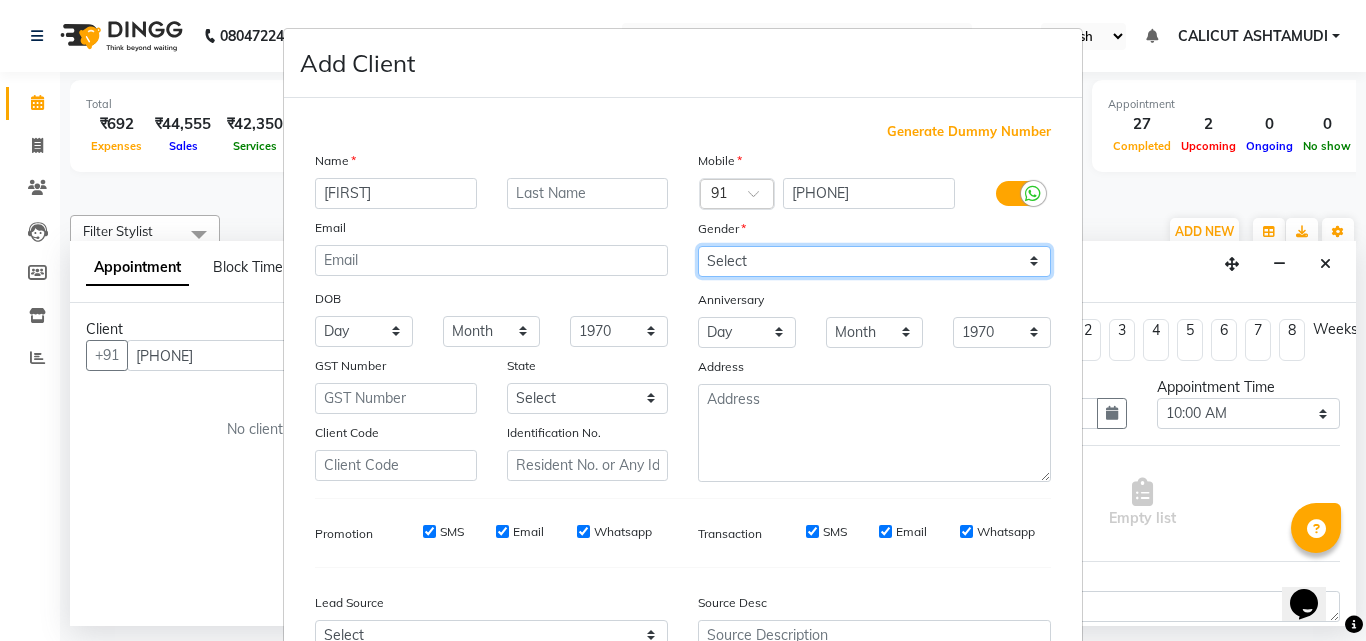 click on "Select Male Female Other Prefer Not To Say" at bounding box center [874, 261] 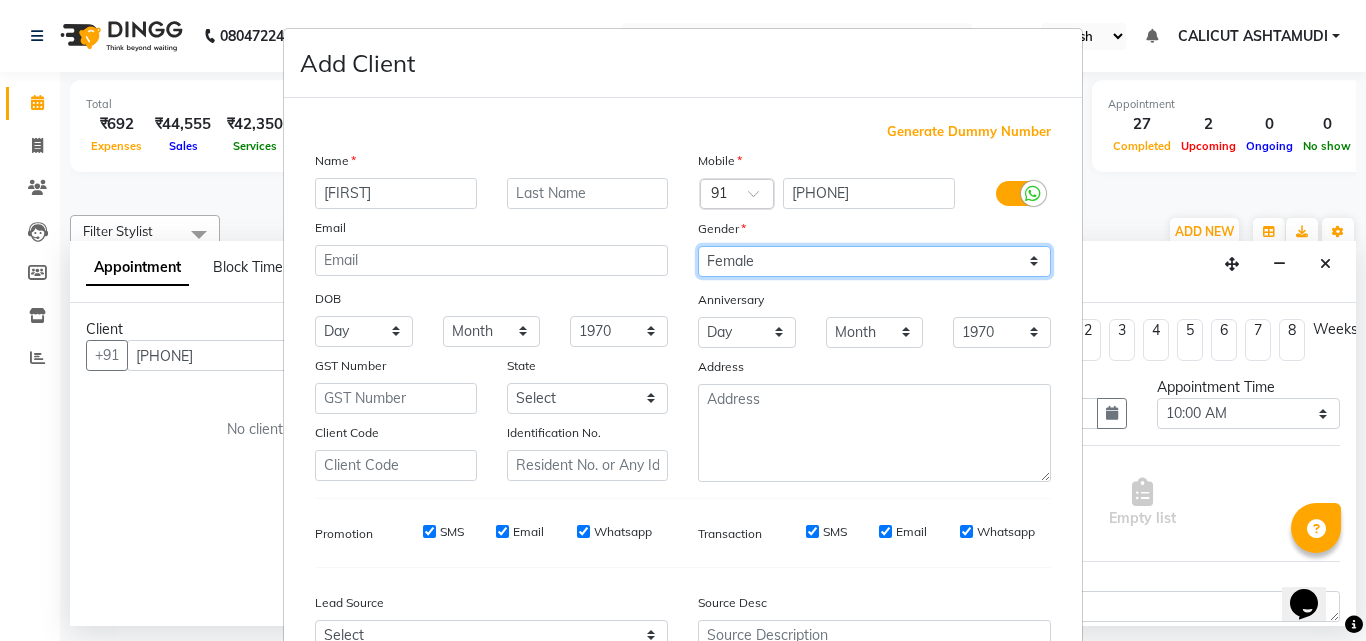 click on "Select Male Female Other Prefer Not To Say" at bounding box center [874, 261] 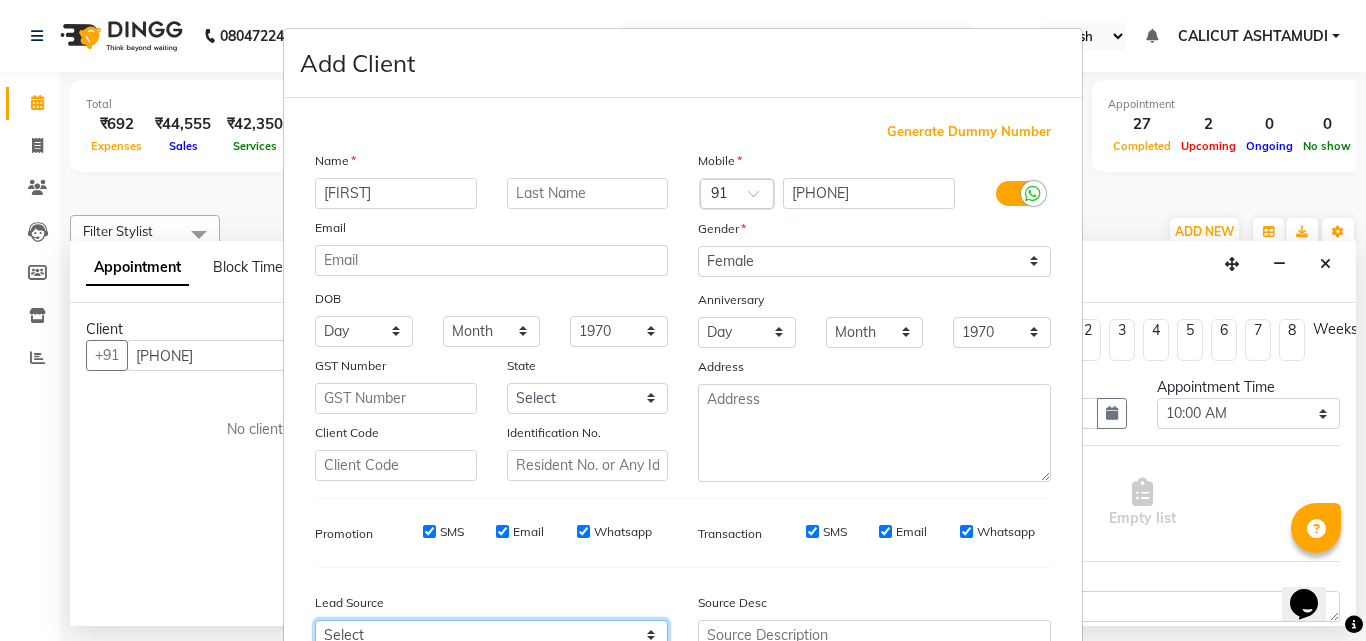 scroll, scrollTop: 10, scrollLeft: 0, axis: vertical 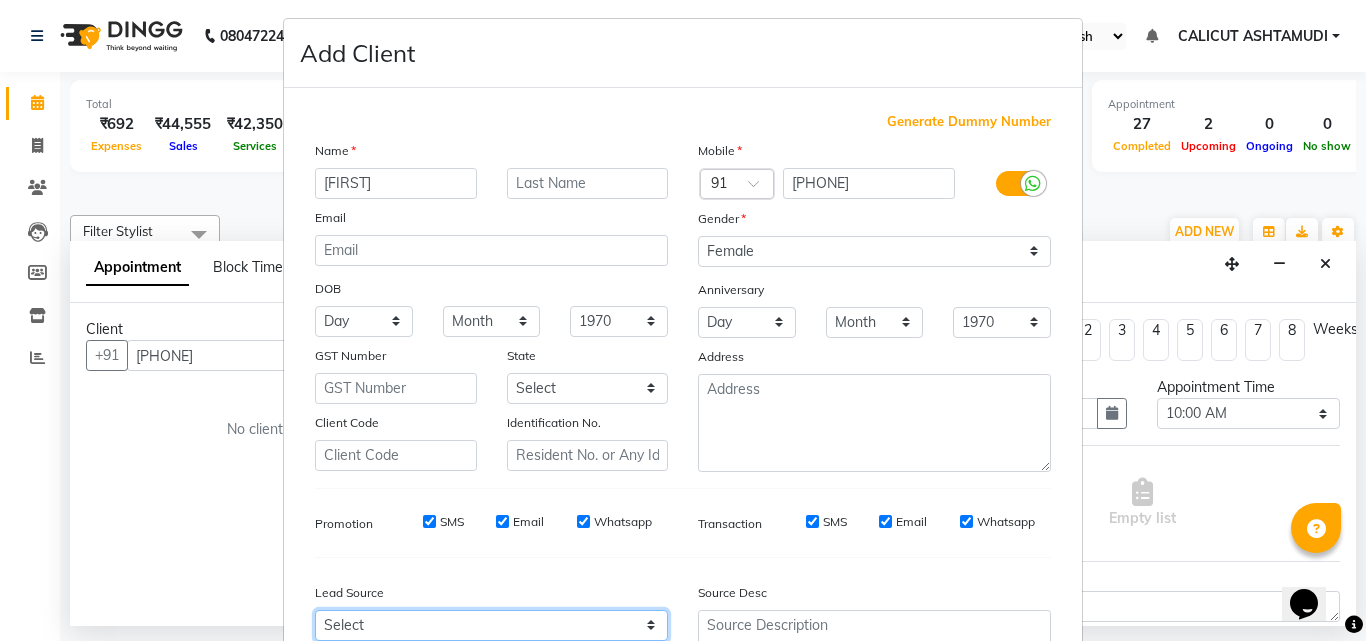 click on "Select Walk-in Referral Internet Friend Word of Mouth Advertisement Facebook JustDial Google Other Instagram  YouTube  WhatsApp" at bounding box center (491, 625) 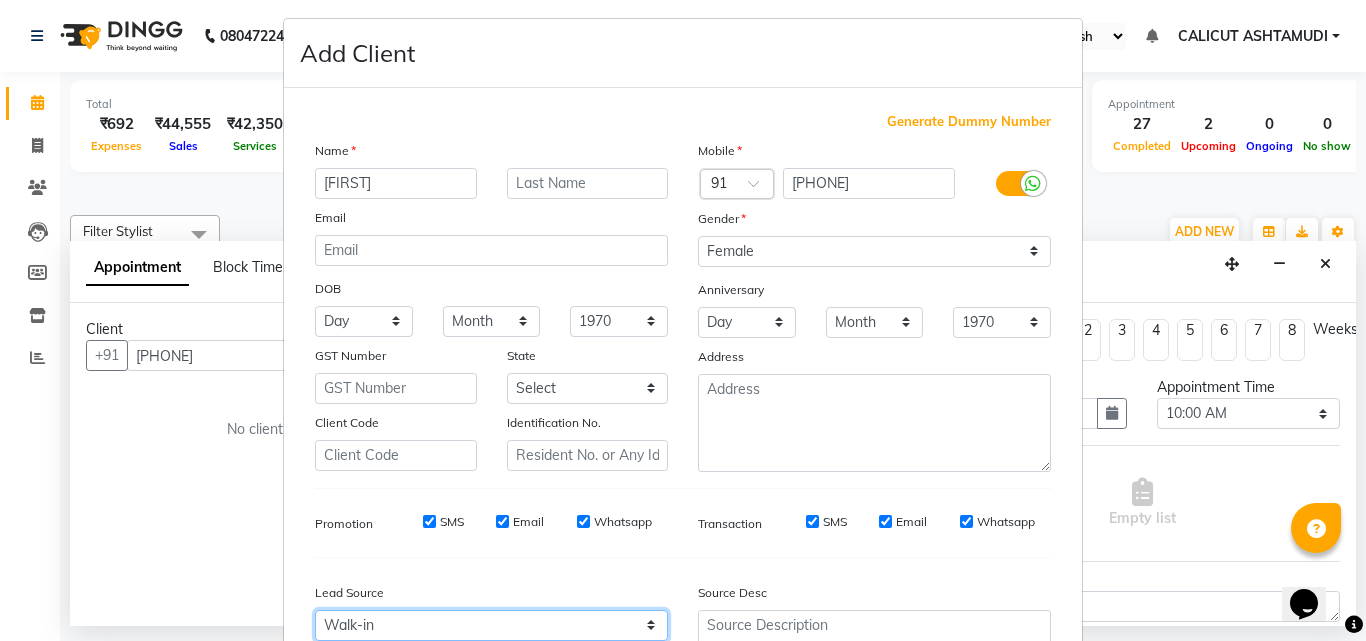 click on "Select Walk-in Referral Internet Friend Word of Mouth Advertisement Facebook JustDial Google Other Instagram  YouTube  WhatsApp" at bounding box center [491, 625] 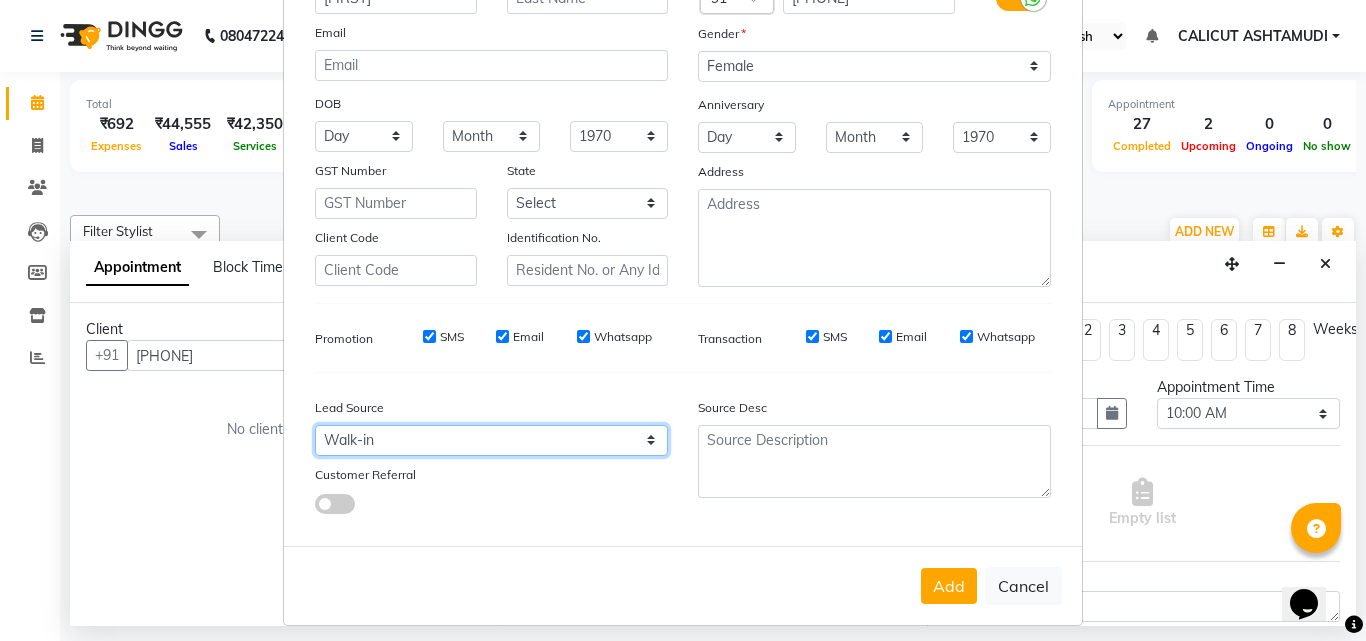 scroll, scrollTop: 208, scrollLeft: 0, axis: vertical 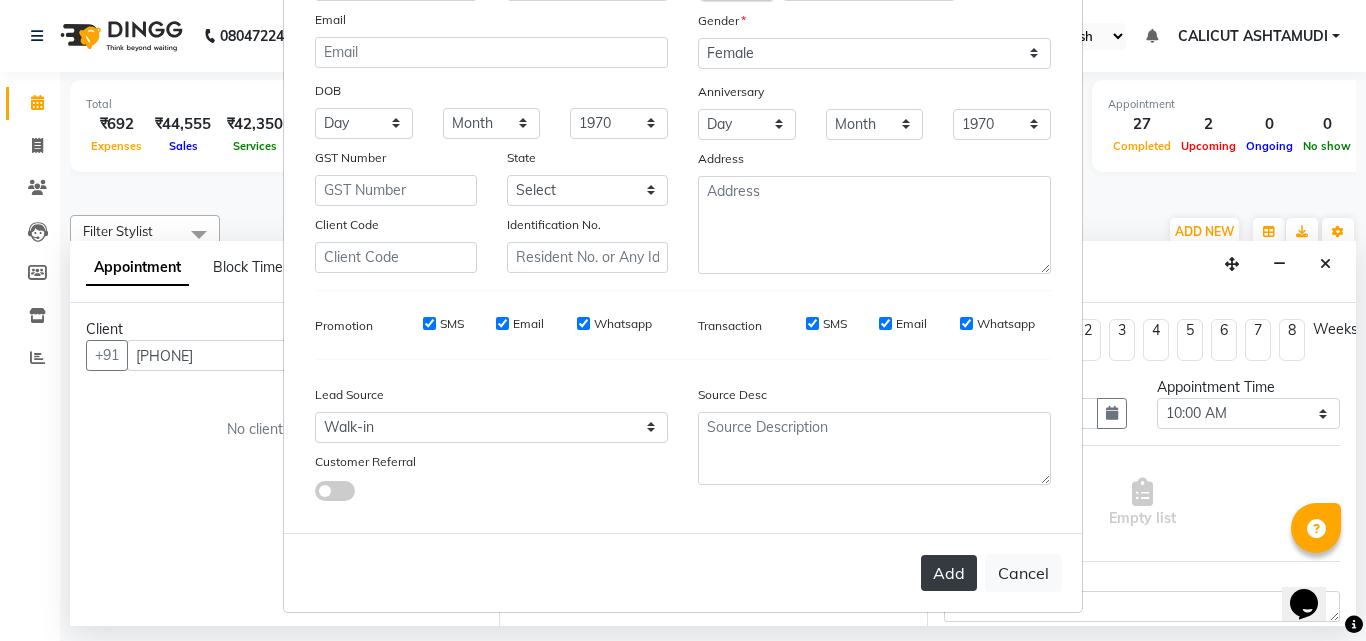 click on "Add" at bounding box center (949, 573) 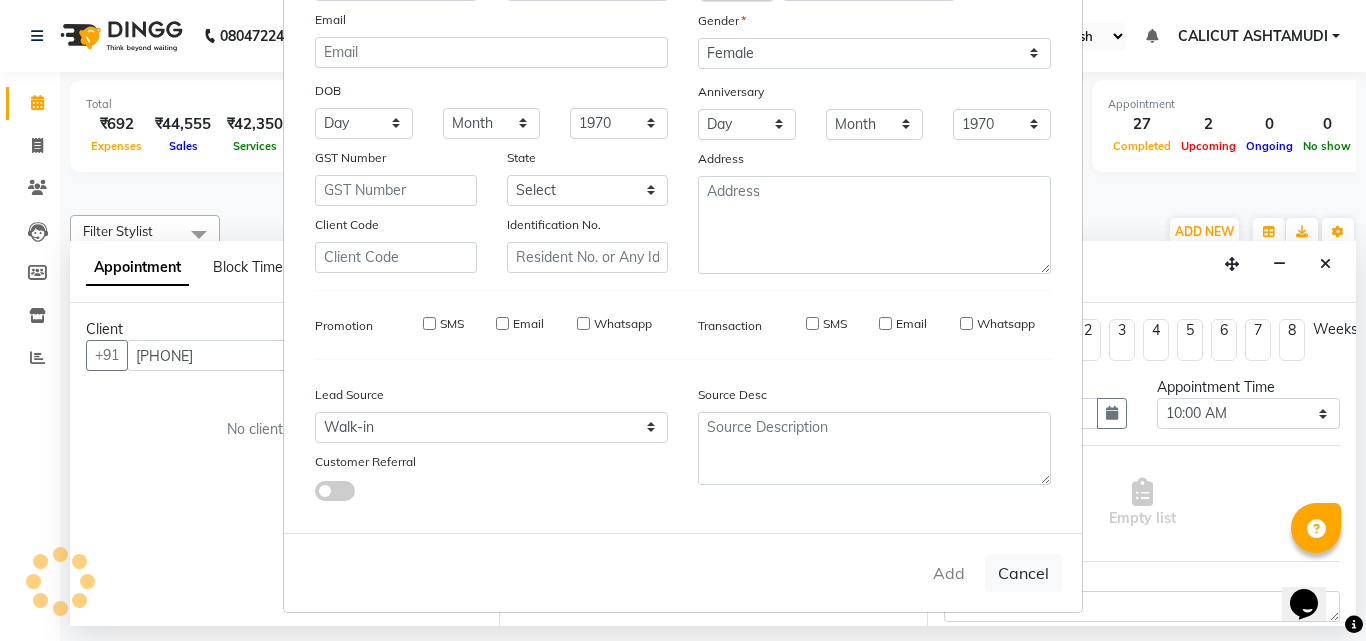 type 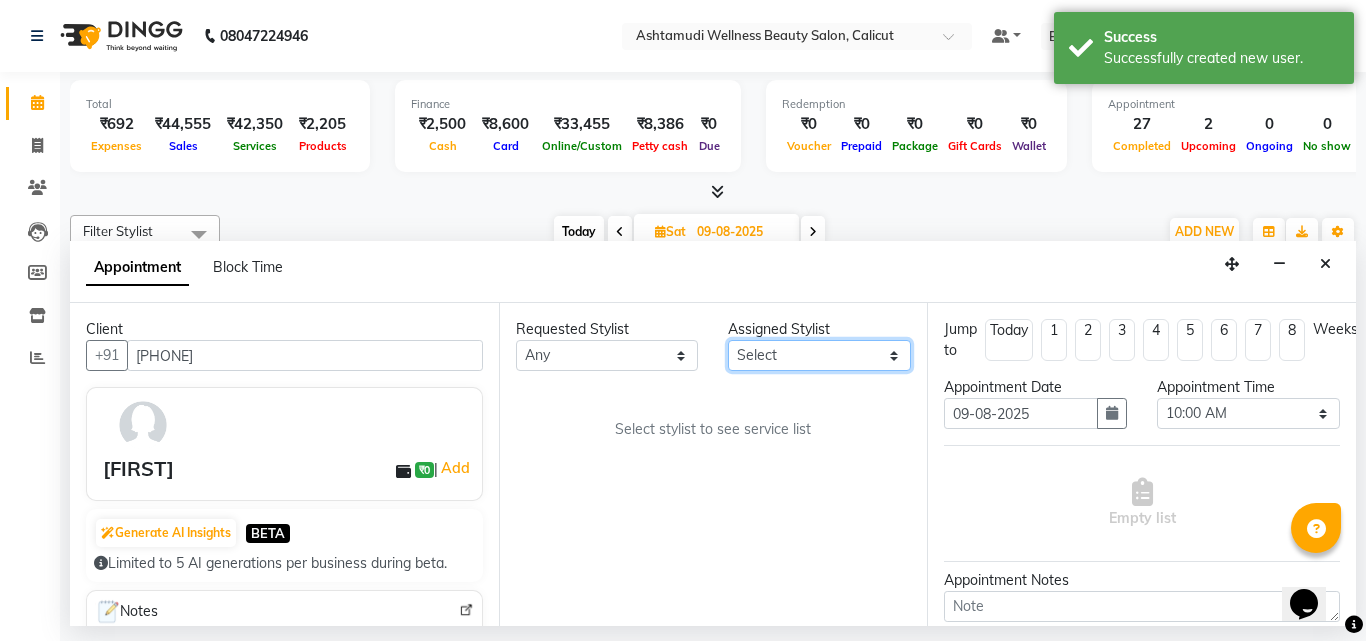 click on "Select Amala George AMBILI C ANJANA DAS ANKITHA Arya CALICUT ASHTAMUDI FRANKLY	 KRISHNA Nitesh Punam Gurung Sewan ali Sheela SUHANA  SHABU Titto" at bounding box center [819, 355] 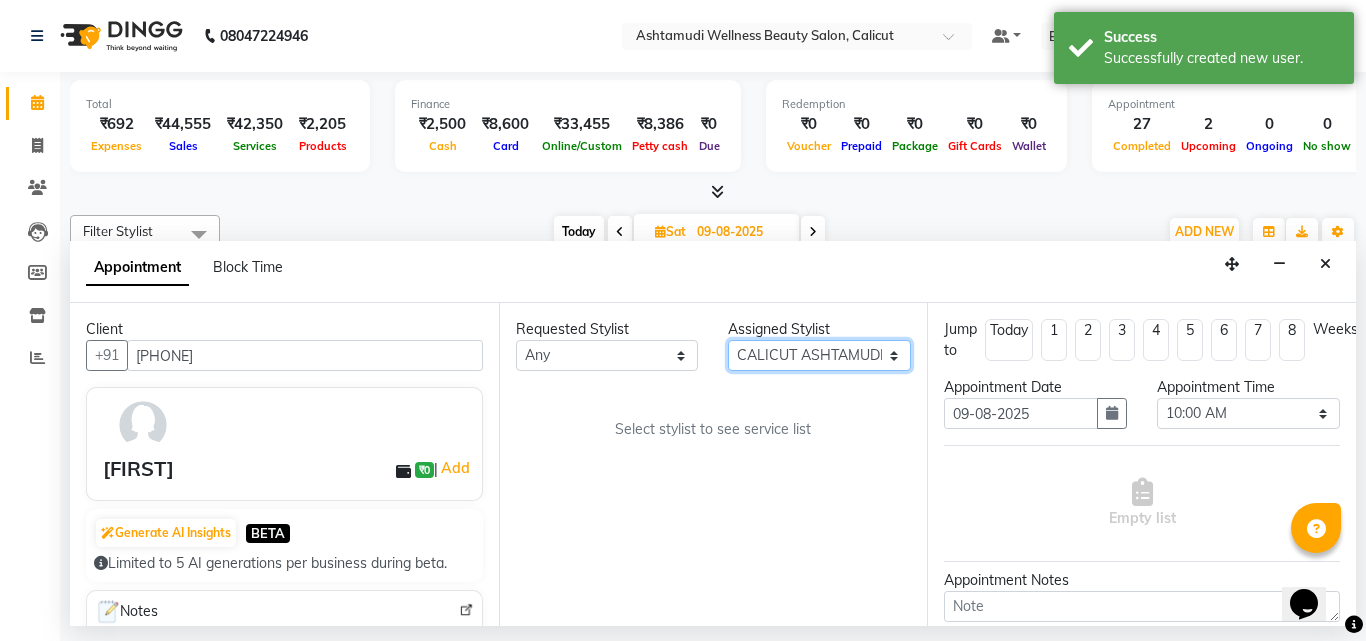 click on "Select Amala George AMBILI C ANJANA DAS ANKITHA Arya CALICUT ASHTAMUDI FRANKLY	 KRISHNA Nitesh Punam Gurung Sewan ali Sheela SUHANA  SHABU Titto" at bounding box center (819, 355) 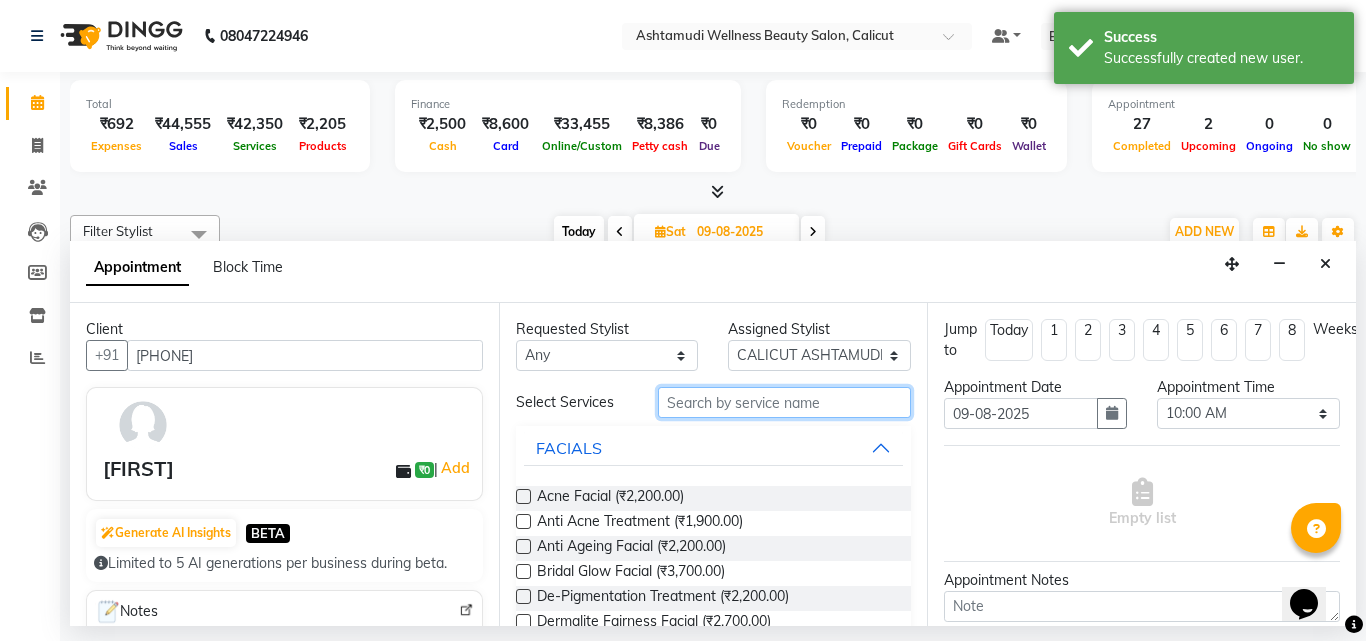 click at bounding box center [785, 402] 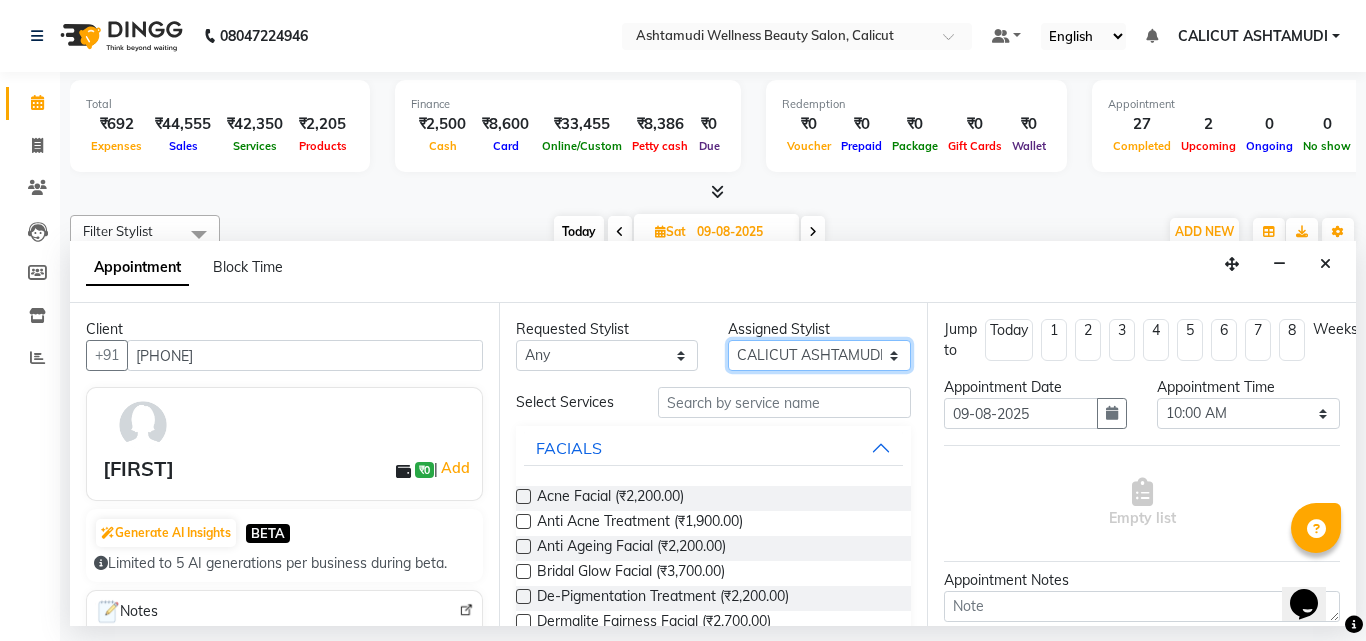 click on "Select Amala George AMBILI C ANJANA DAS ANKITHA Arya CALICUT ASHTAMUDI FRANKLY	 KRISHNA Nitesh Punam Gurung Sewan ali Sheela SUHANA  SHABU Titto" at bounding box center [819, 355] 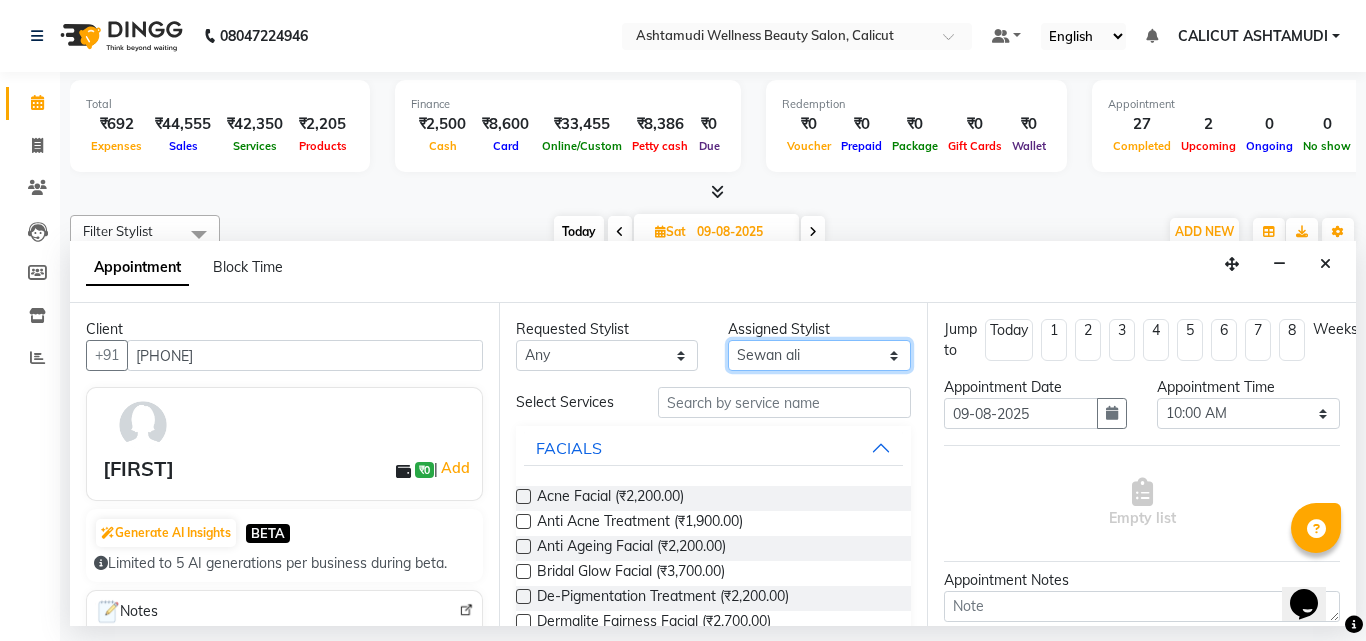 click on "Select Amala George AMBILI C ANJANA DAS ANKITHA Arya CALICUT ASHTAMUDI FRANKLY	 KRISHNA Nitesh Punam Gurung Sewan ali Sheela SUHANA  SHABU Titto" at bounding box center (819, 355) 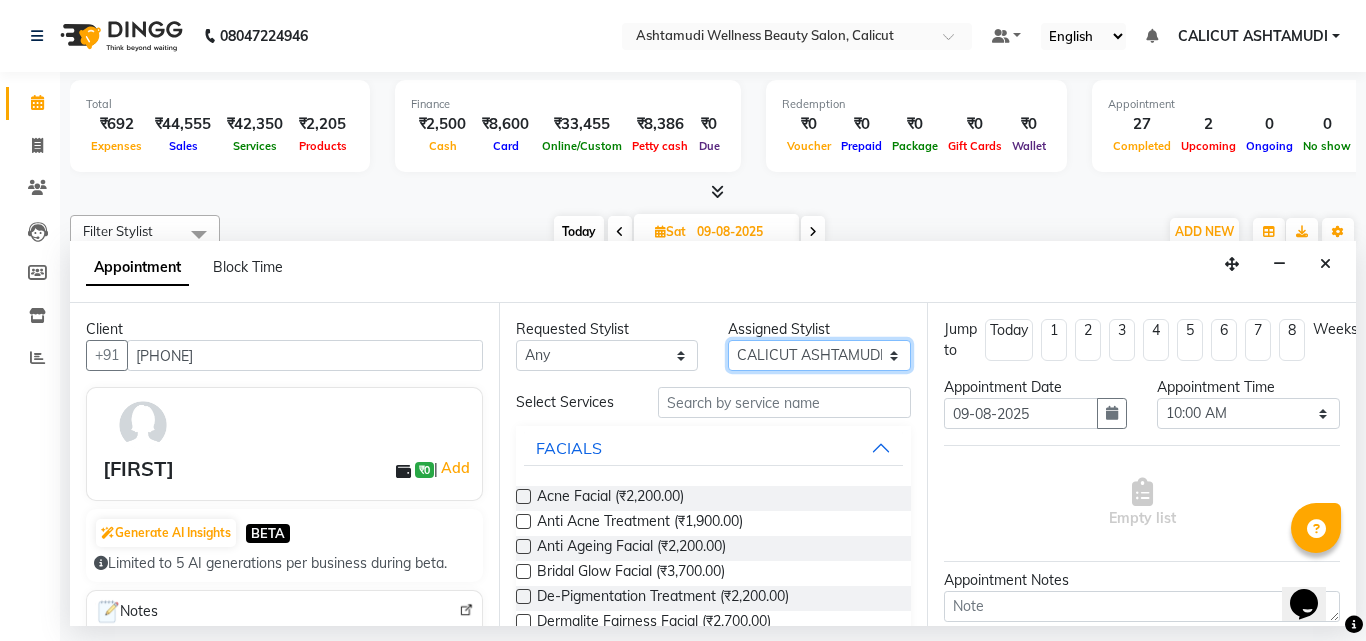 click on "Select Amala George AMBILI C ANJANA DAS ANKITHA Arya CALICUT ASHTAMUDI FRANKLY	 KRISHNA Nitesh Punam Gurung Sewan ali Sheela SUHANA  SHABU Titto" at bounding box center [819, 355] 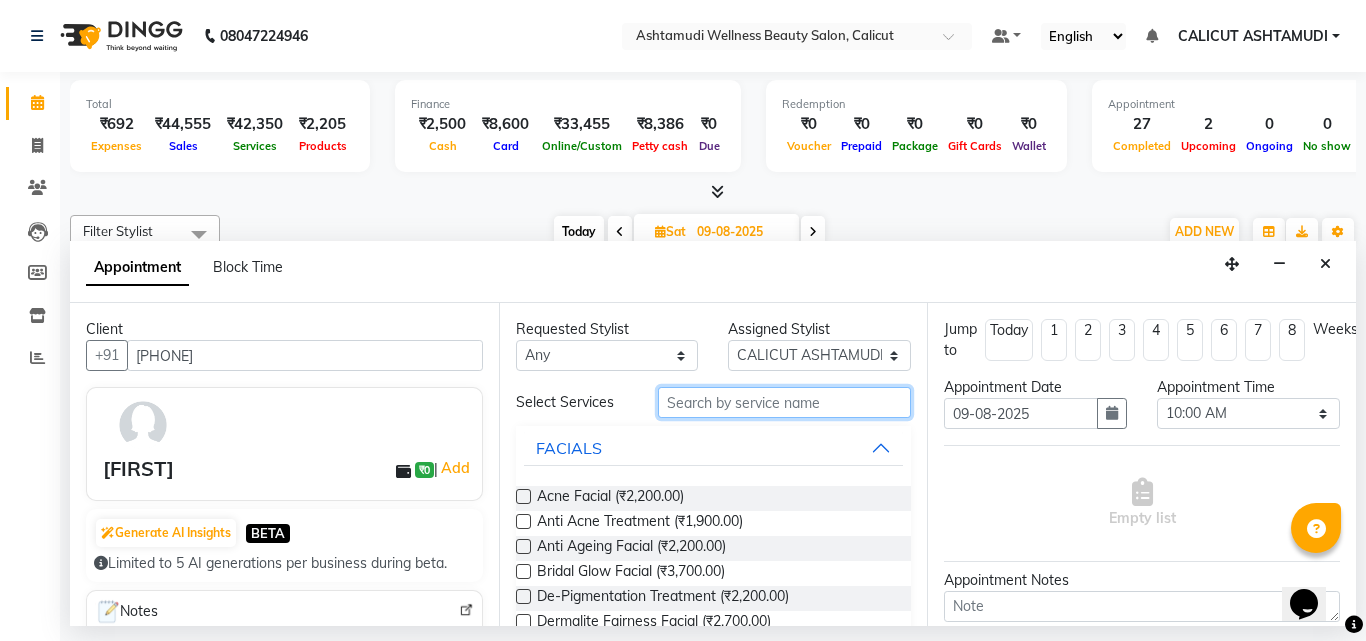 click at bounding box center [785, 402] 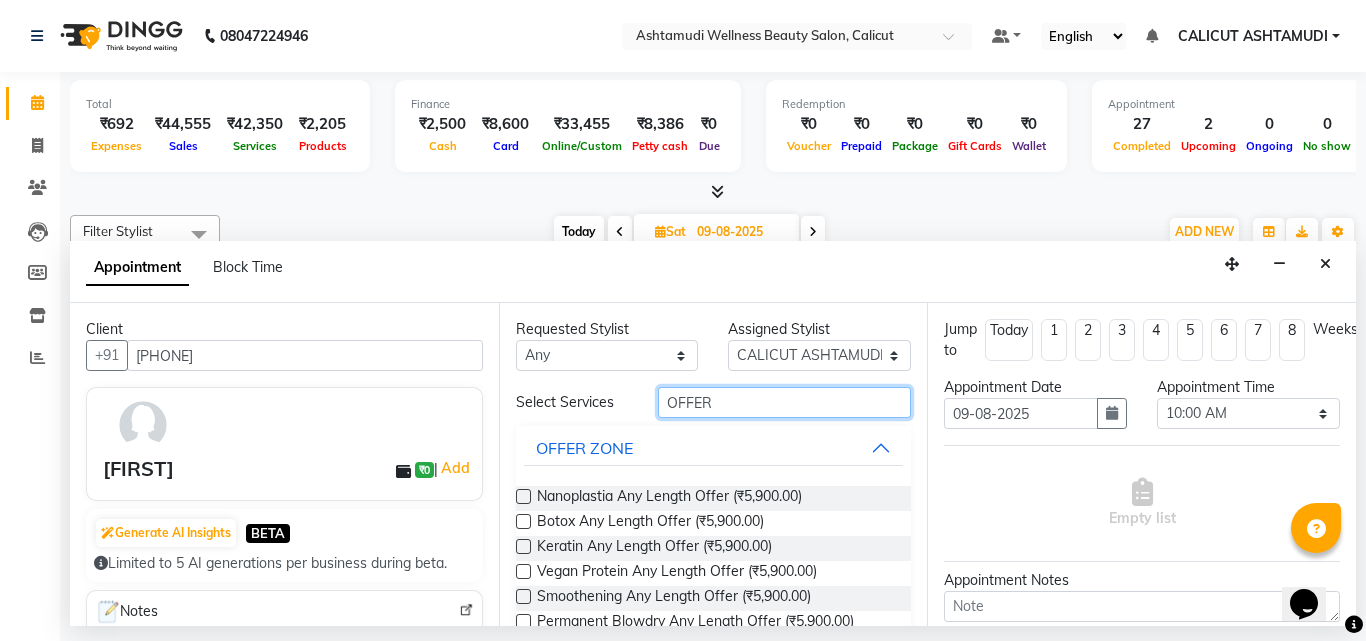 type on "OFFER" 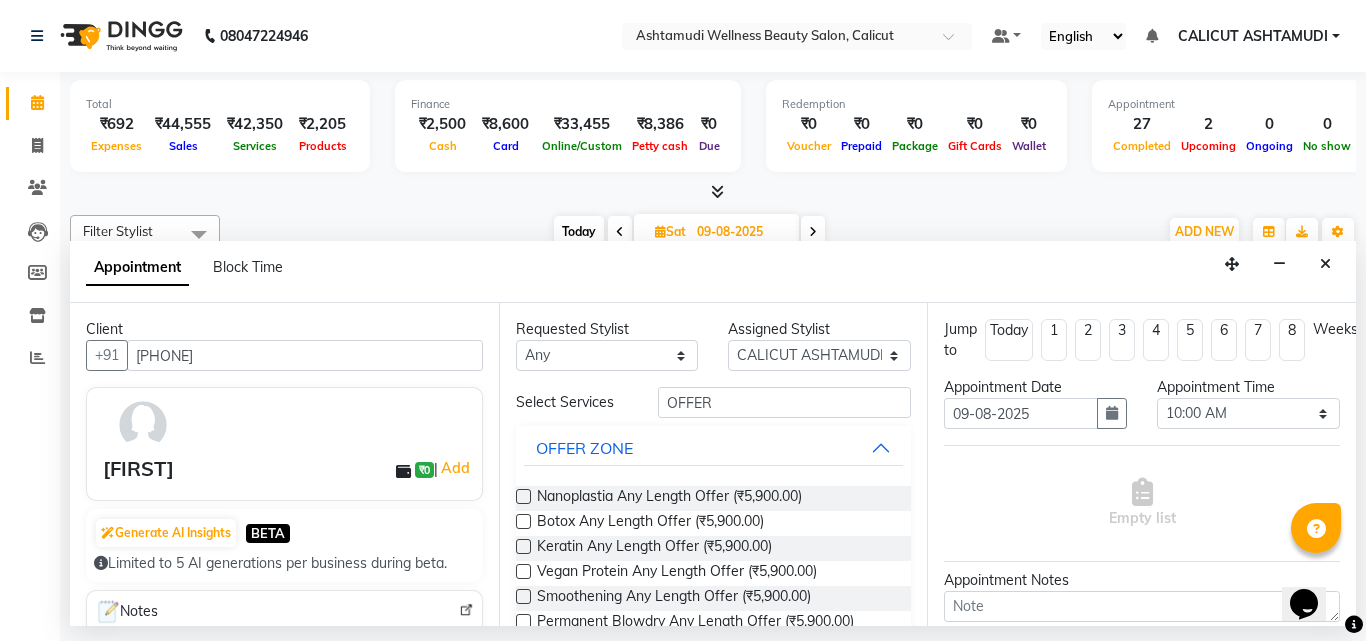 click at bounding box center (523, 521) 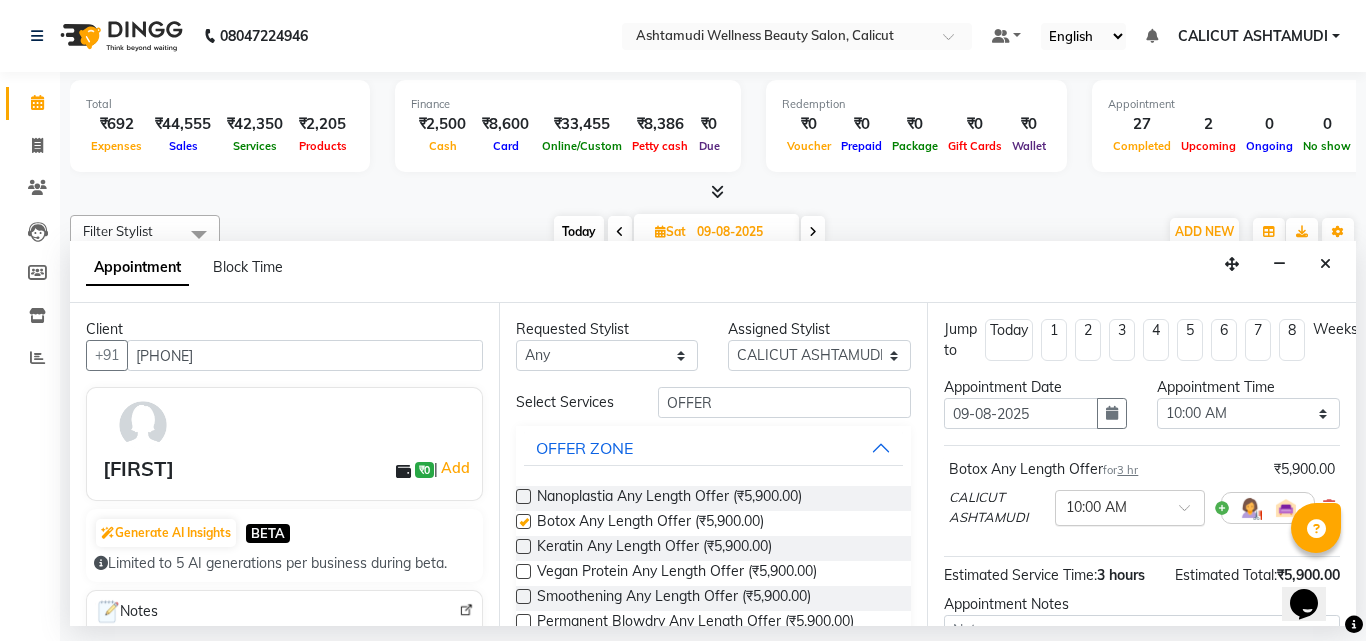 checkbox on "false" 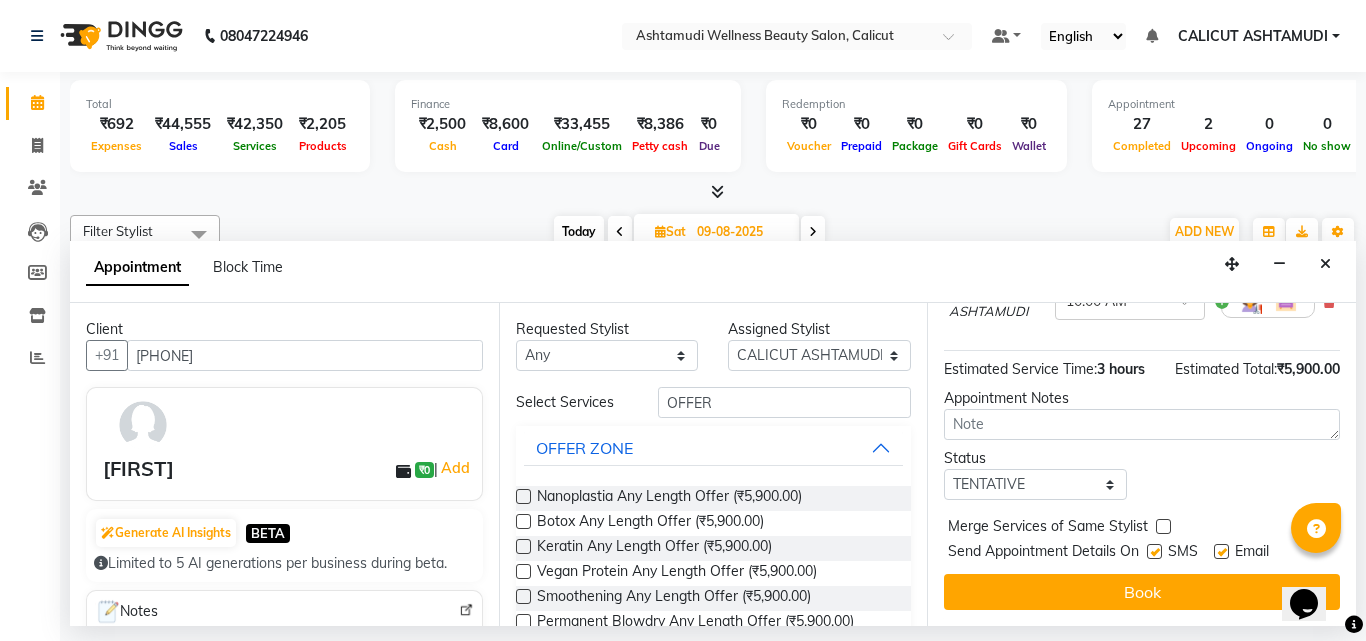 scroll, scrollTop: 242, scrollLeft: 0, axis: vertical 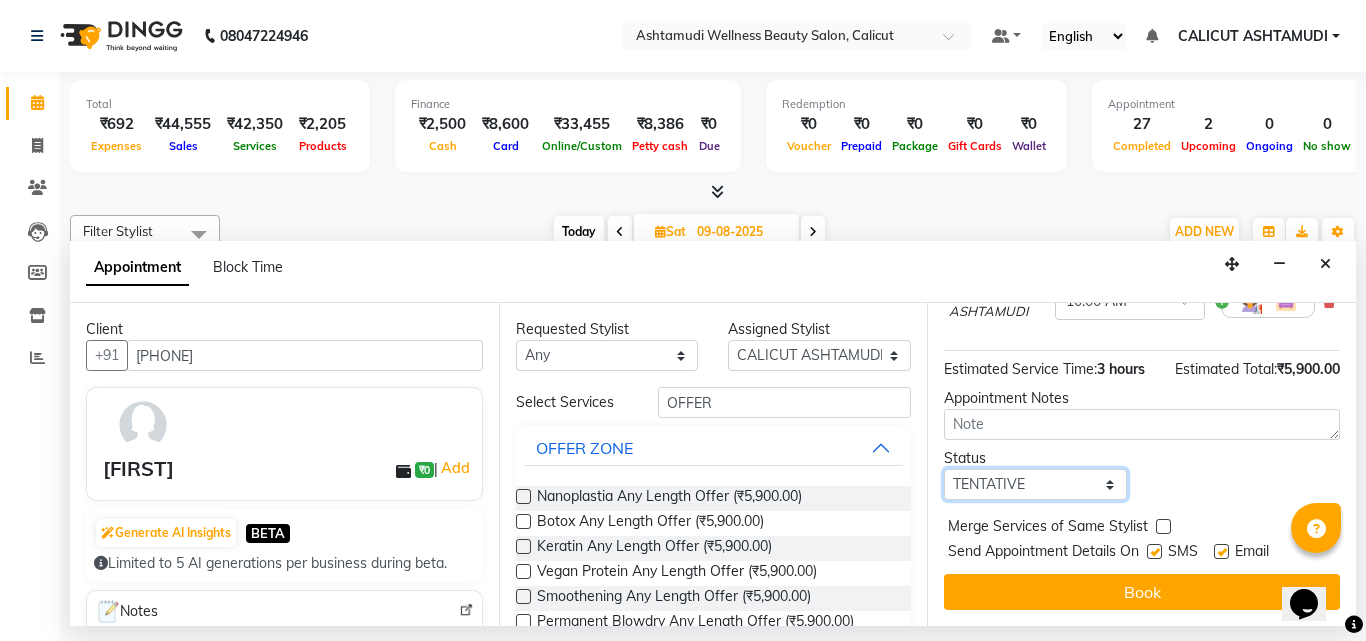 click on "Select TENTATIVE CONFIRM UPCOMING" at bounding box center [1035, 484] 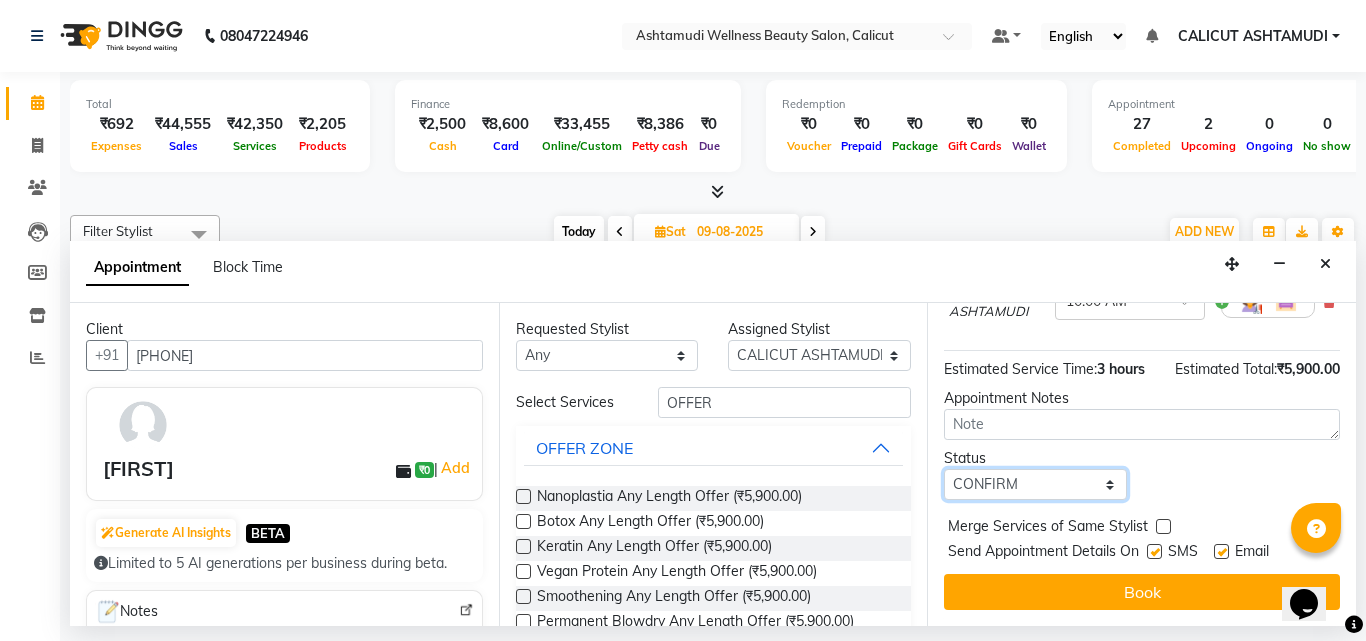 click on "Select TENTATIVE CONFIRM UPCOMING" at bounding box center (1035, 484) 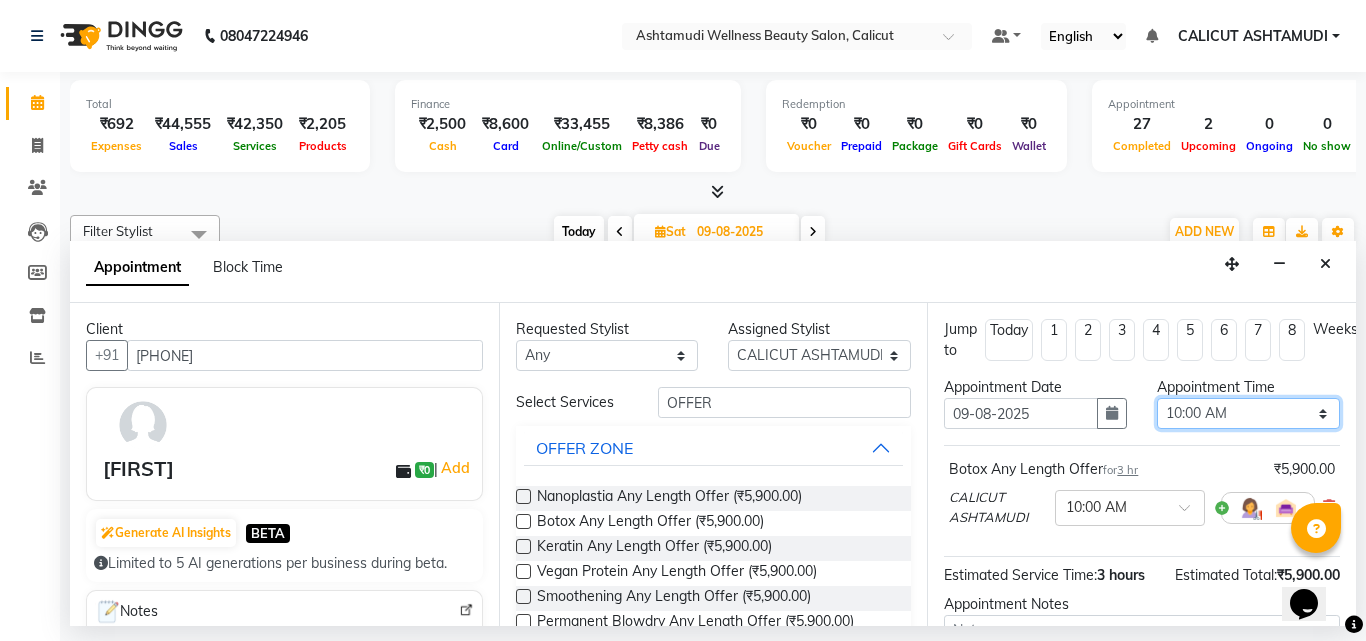click on "Select 10:00 AM 10:15 AM 10:30 AM 10:45 AM 11:00 AM 11:15 AM 11:30 AM 11:45 AM 12:00 PM 12:15 PM 12:30 PM 12:45 PM 01:00 PM 01:15 PM 01:30 PM 01:45 PM 02:00 PM 02:15 PM 02:30 PM 02:45 PM 03:00 PM 03:15 PM 03:30 PM 03:45 PM 04:00 PM 04:15 PM 04:30 PM 04:45 PM 05:00 PM 05:15 PM 05:30 PM 05:45 PM 06:00 PM 06:15 PM 06:30 PM 06:45 PM 07:00 PM 07:15 PM 07:30 PM 07:45 PM 08:00 PM 08:15 PM 08:30 PM 08:45 PM 09:00 PM 09:15 PM 09:30 PM 09:45 PM 10:00 PM 10:15 PM 10:30 PM 10:45 PM 11:00 PM" at bounding box center [1248, 413] 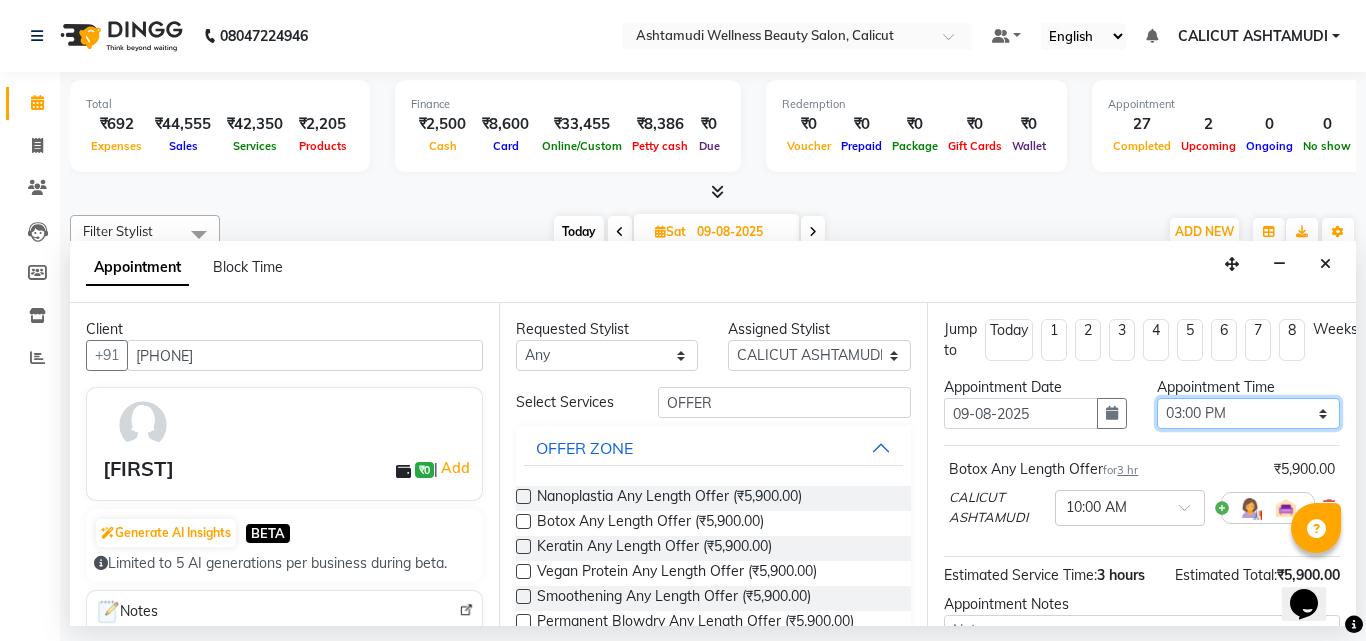 click on "Select 10:00 AM 10:15 AM 10:30 AM 10:45 AM 11:00 AM 11:15 AM 11:30 AM 11:45 AM 12:00 PM 12:15 PM 12:30 PM 12:45 PM 01:00 PM 01:15 PM 01:30 PM 01:45 PM 02:00 PM 02:15 PM 02:30 PM 02:45 PM 03:00 PM 03:15 PM 03:30 PM 03:45 PM 04:00 PM 04:15 PM 04:30 PM 04:45 PM 05:00 PM 05:15 PM 05:30 PM 05:45 PM 06:00 PM 06:15 PM 06:30 PM 06:45 PM 07:00 PM 07:15 PM 07:30 PM 07:45 PM 08:00 PM 08:15 PM 08:30 PM 08:45 PM 09:00 PM 09:15 PM 09:30 PM 09:45 PM 10:00 PM 10:15 PM 10:30 PM 10:45 PM 11:00 PM" at bounding box center [1248, 413] 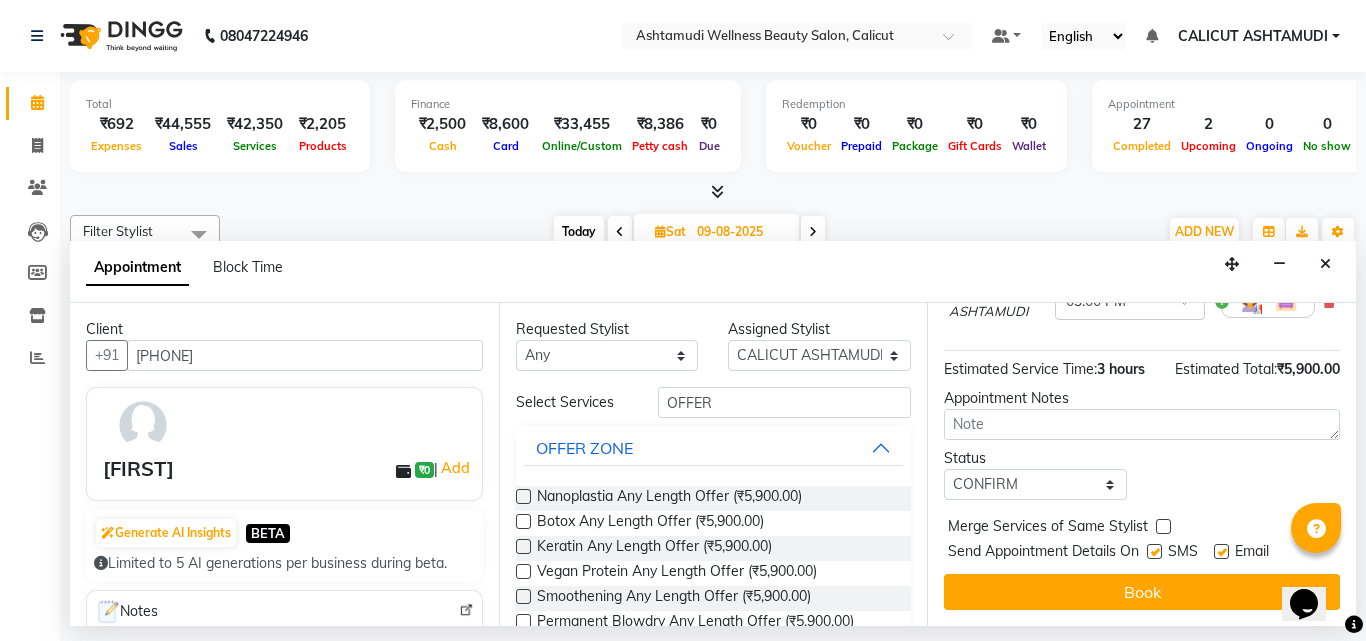 scroll, scrollTop: 242, scrollLeft: 0, axis: vertical 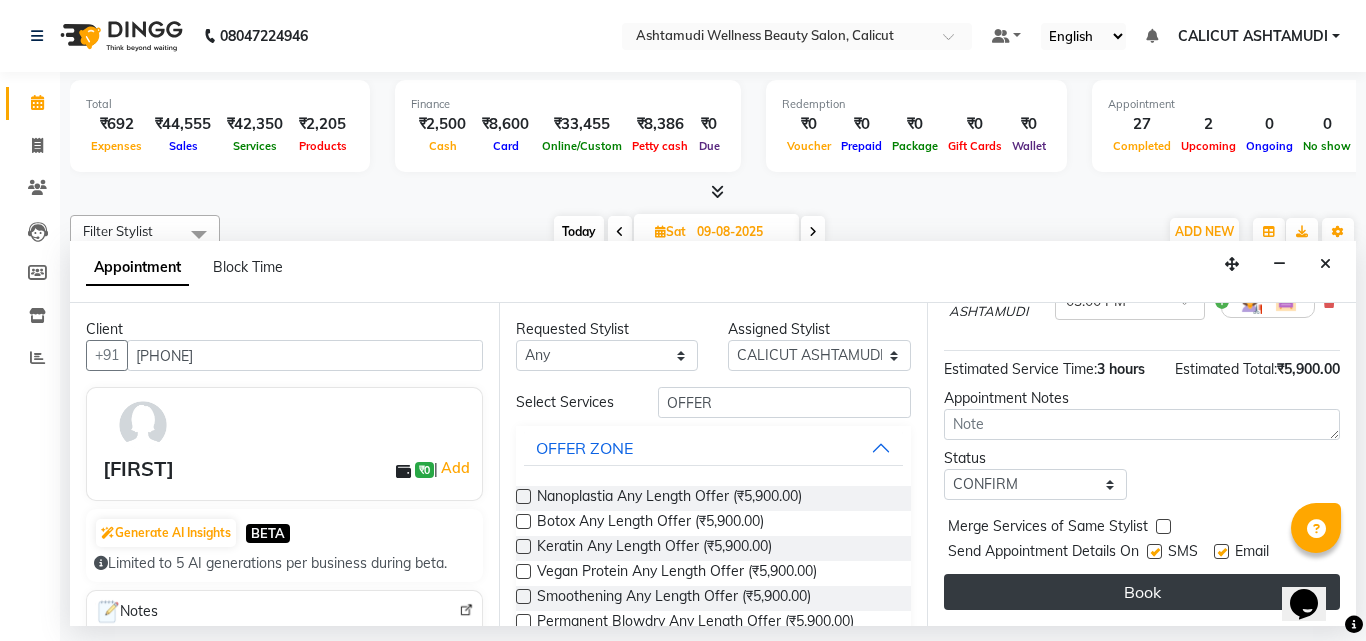 click on "Book" at bounding box center [1142, 592] 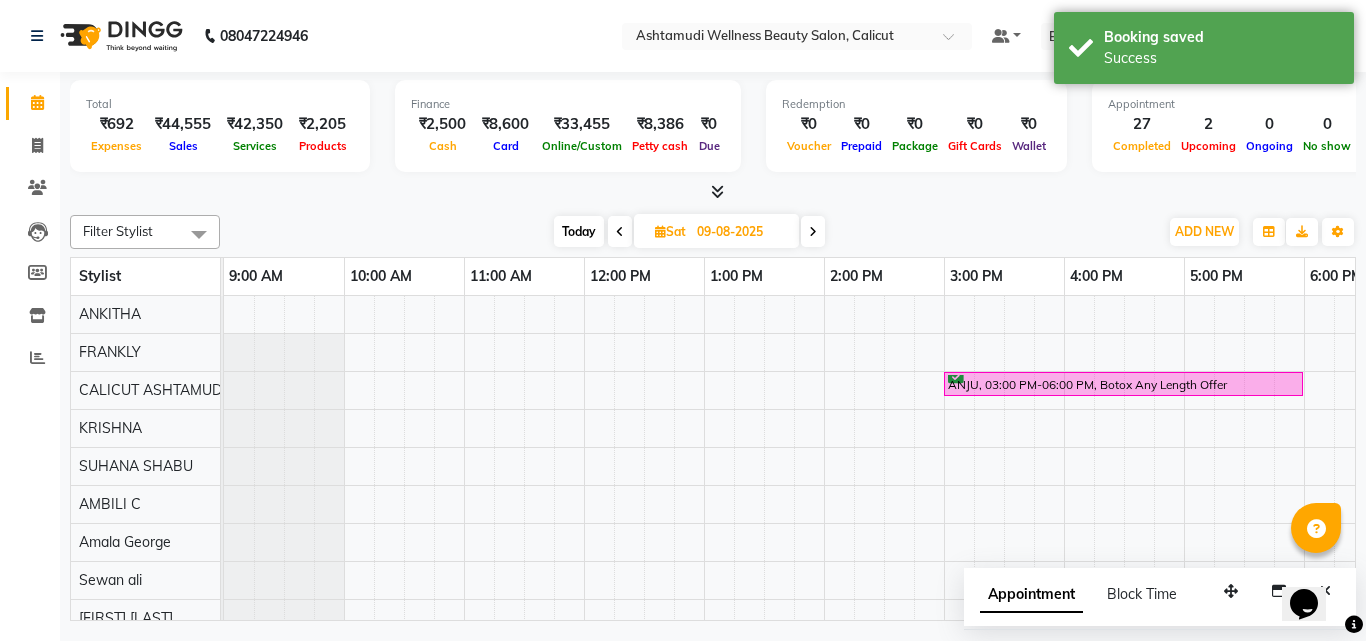 click on "Today" at bounding box center (579, 231) 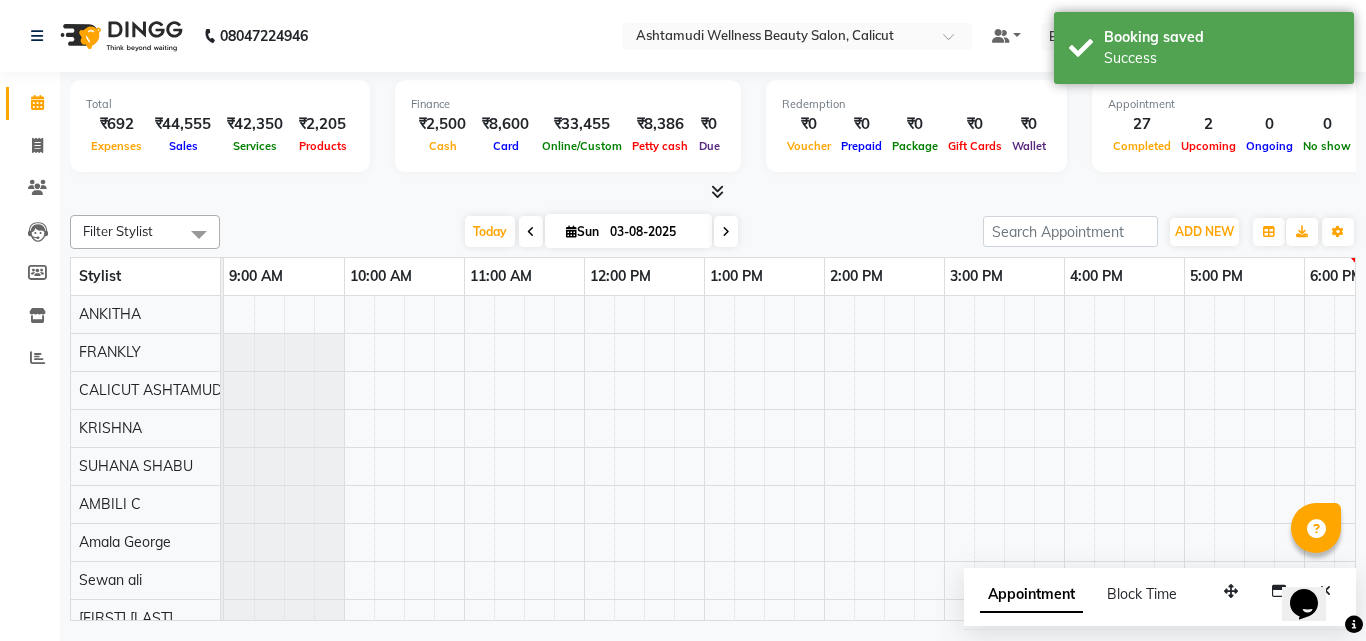 scroll, scrollTop: 0, scrollLeft: 669, axis: horizontal 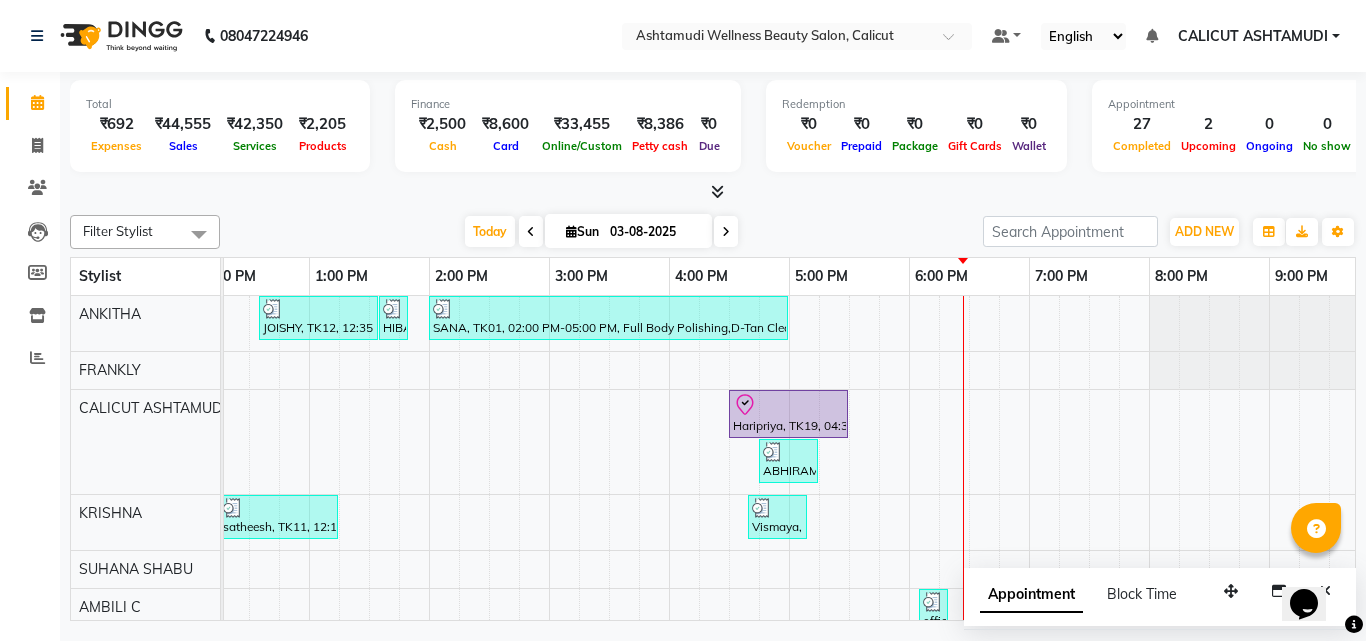 click at bounding box center (571, 231) 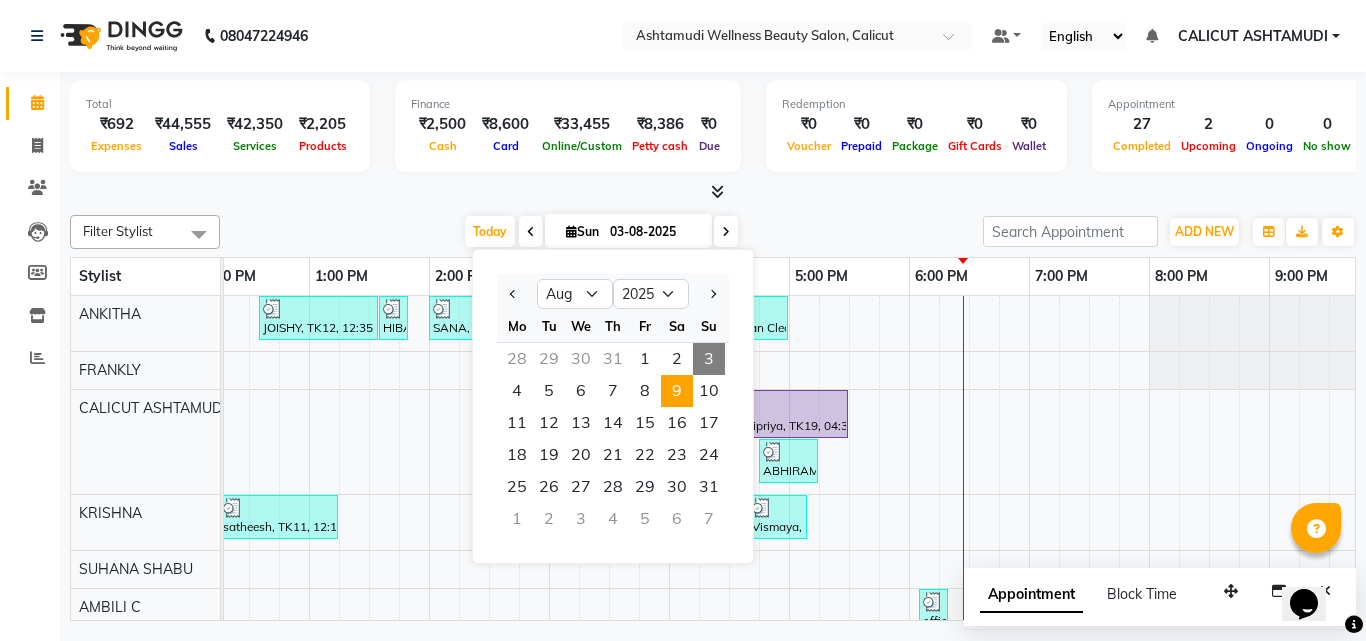 click on "9" at bounding box center [677, 391] 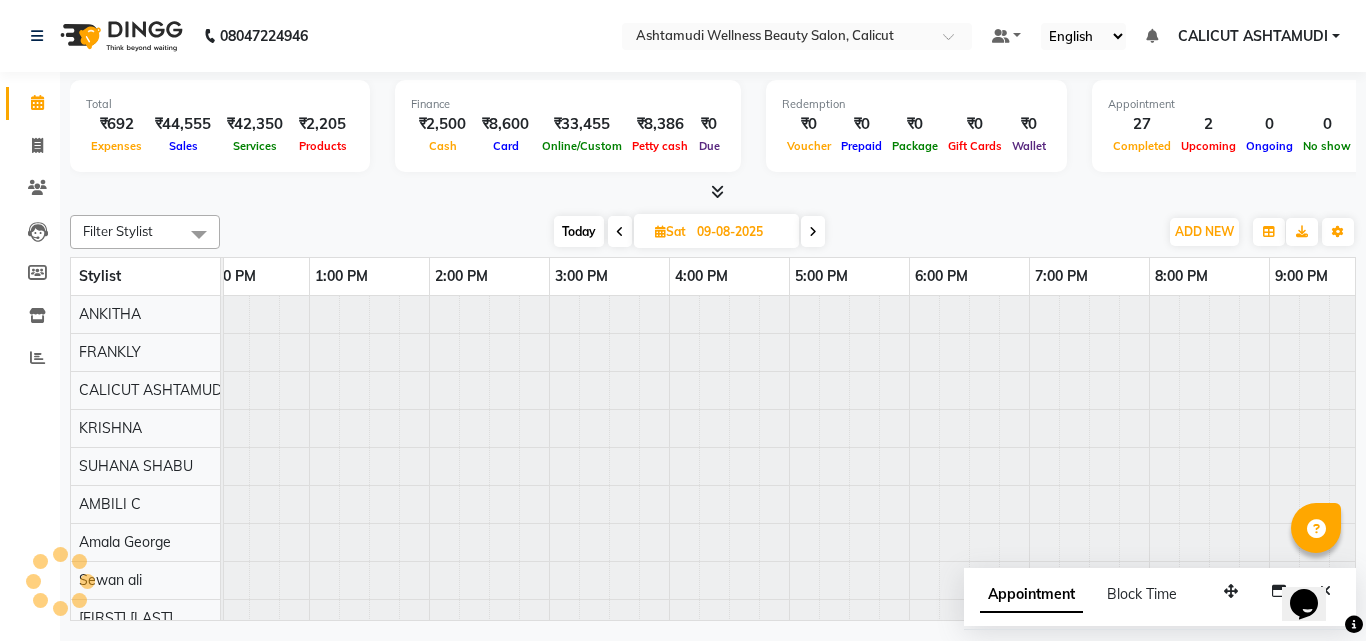 scroll, scrollTop: 0, scrollLeft: 0, axis: both 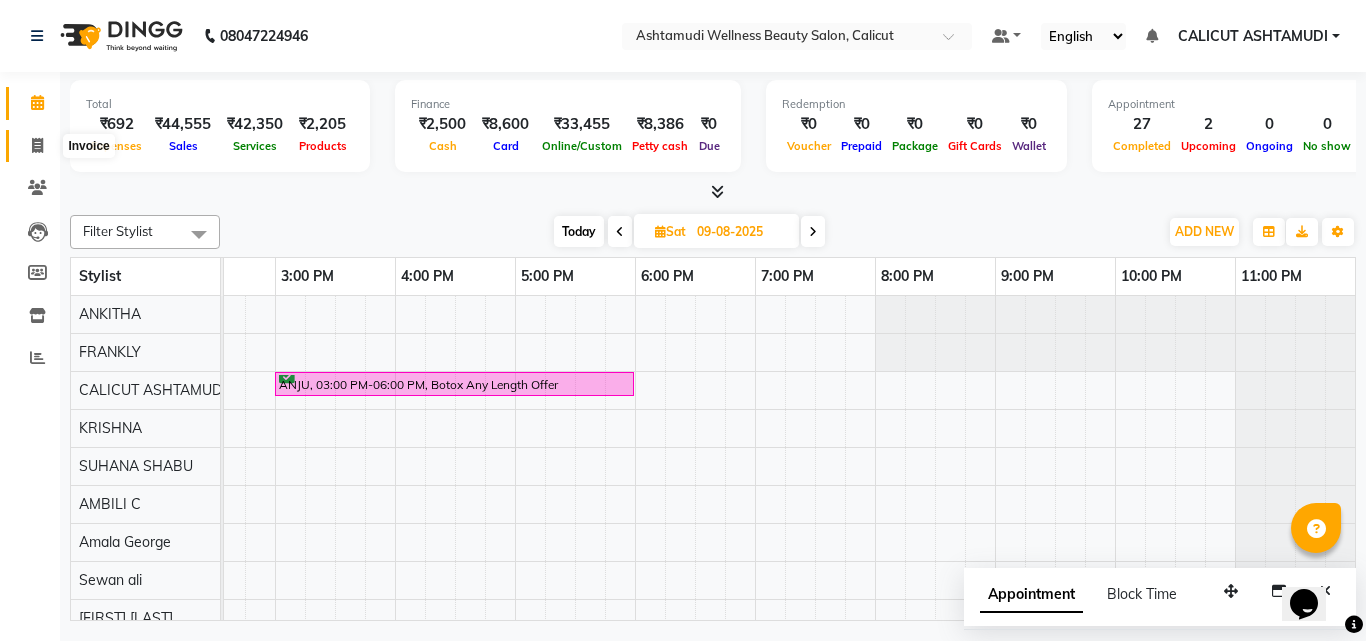 click 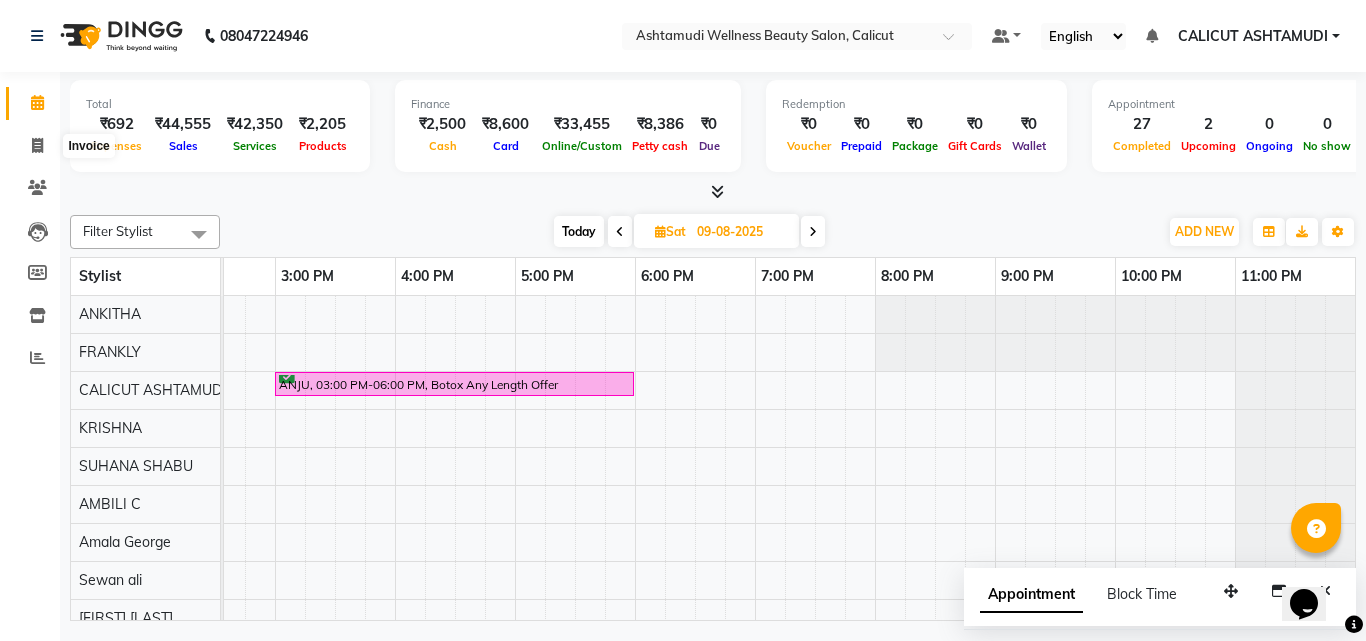 select on "service" 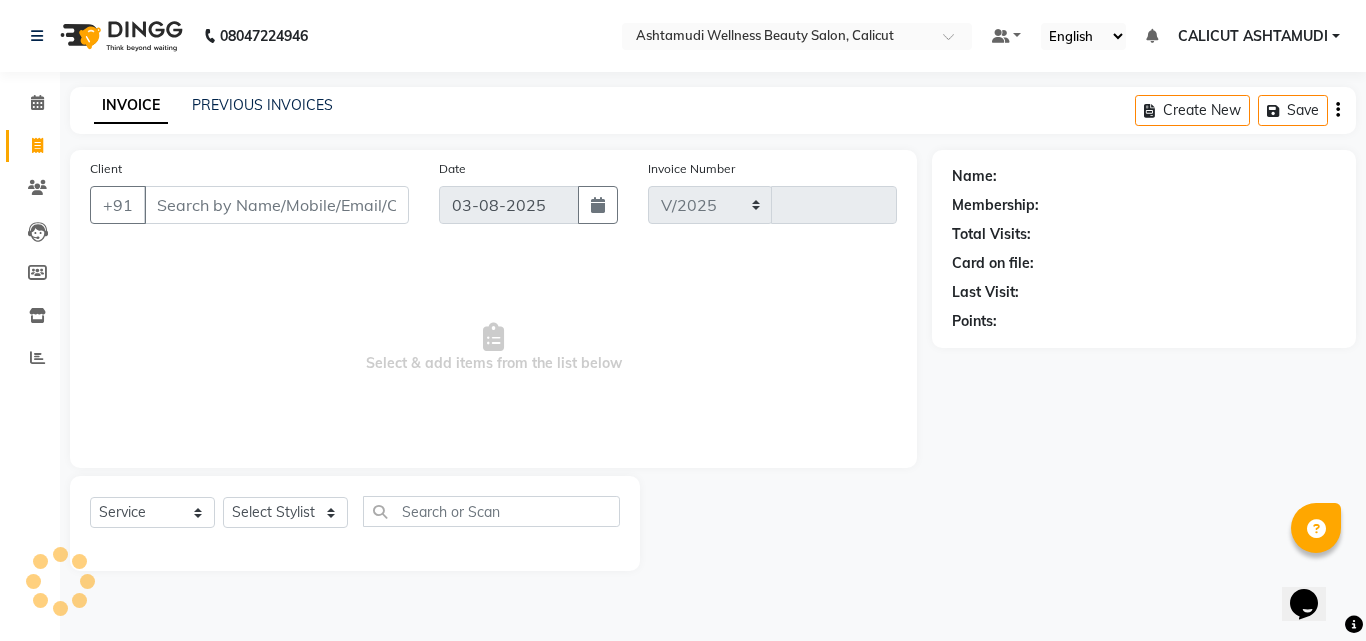 select on "4630" 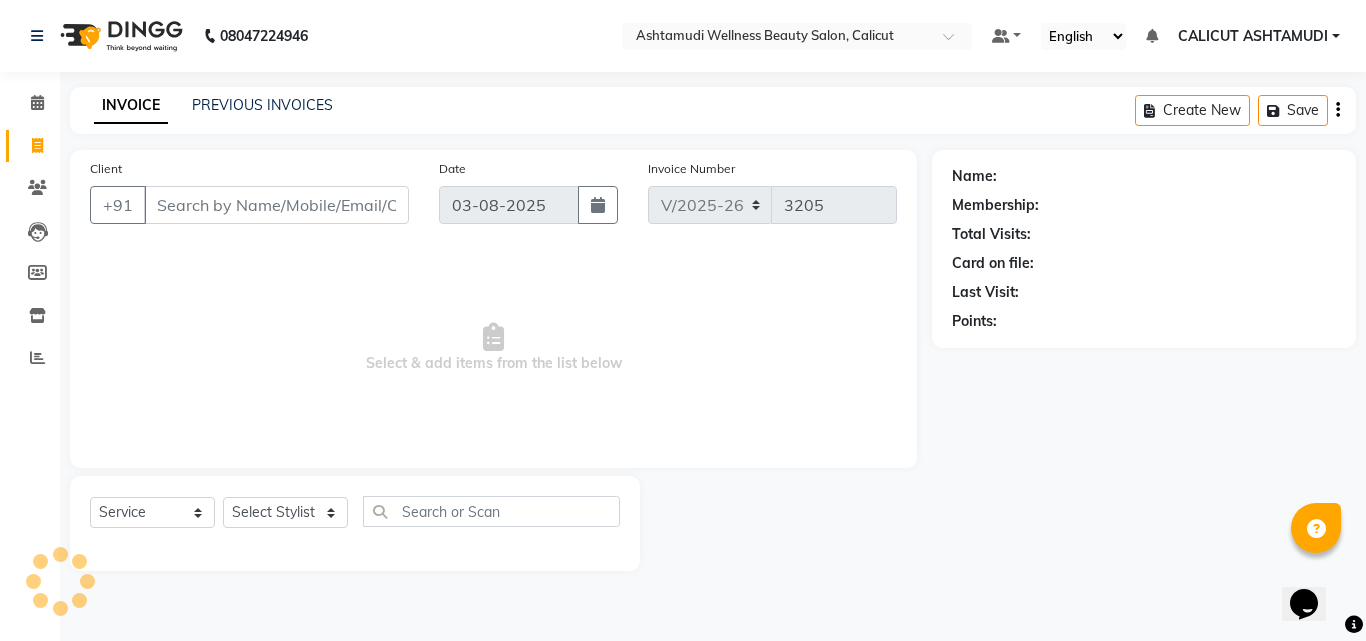 click on "Client" at bounding box center [276, 205] 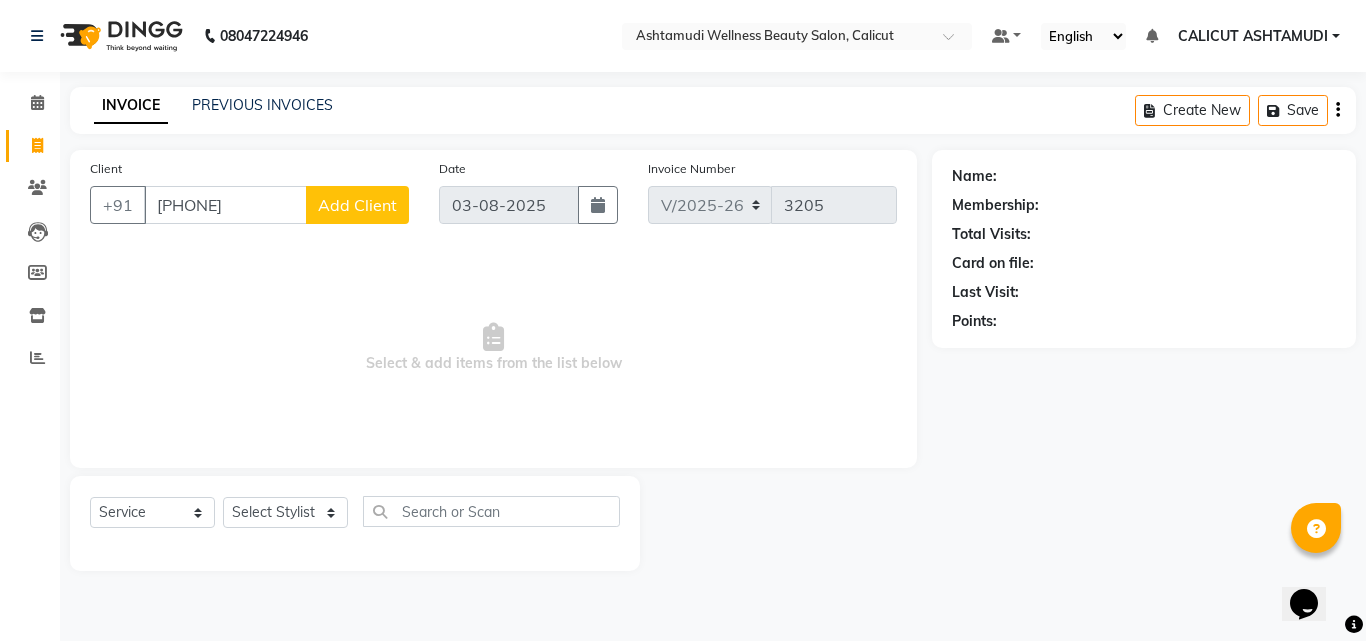 type on "[PHONE]" 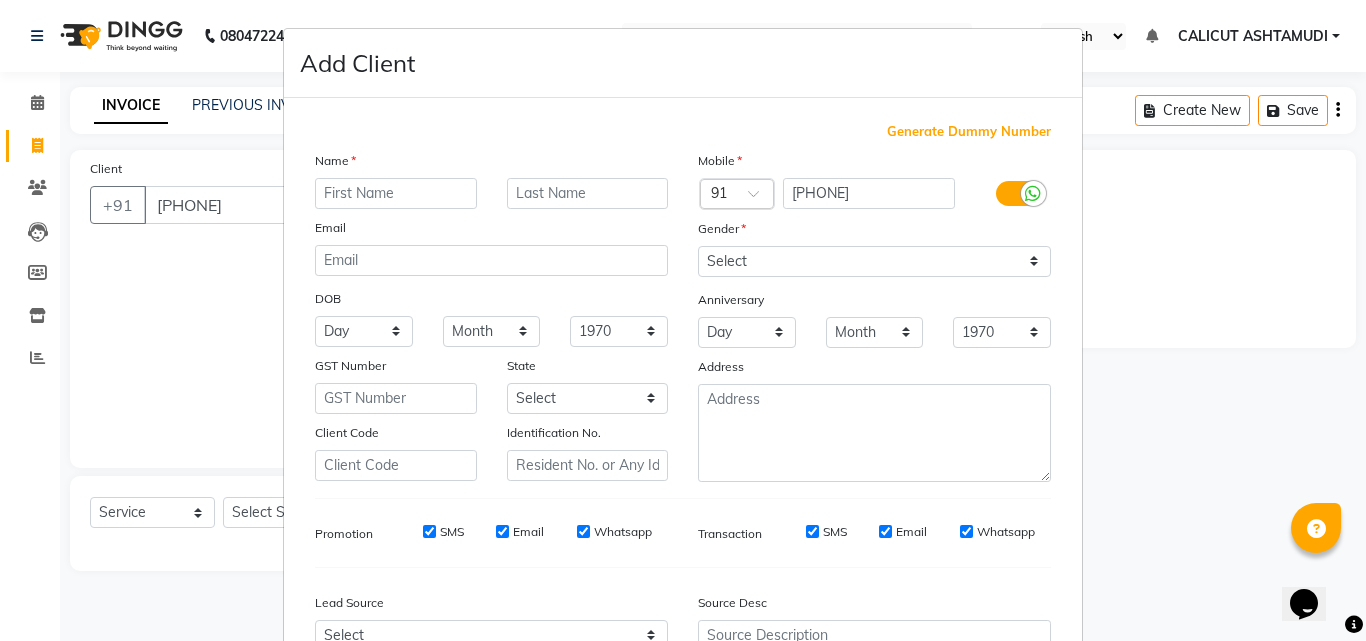 click at bounding box center (396, 193) 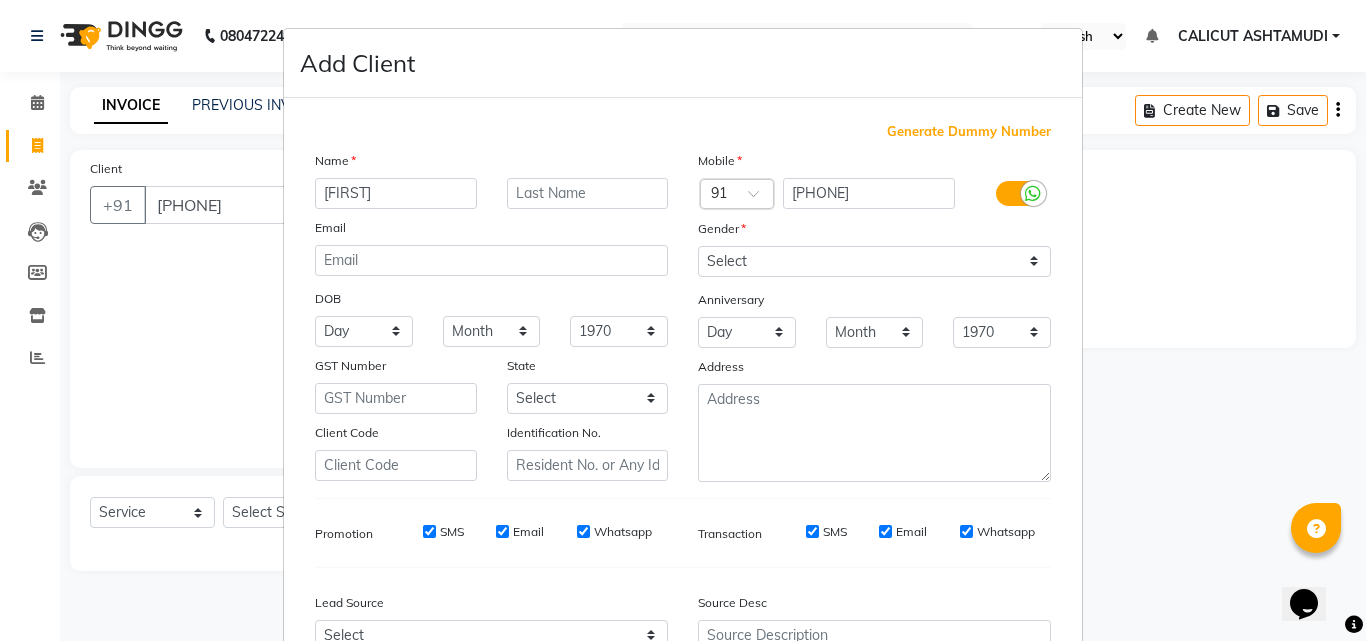 type on "[FIRST]" 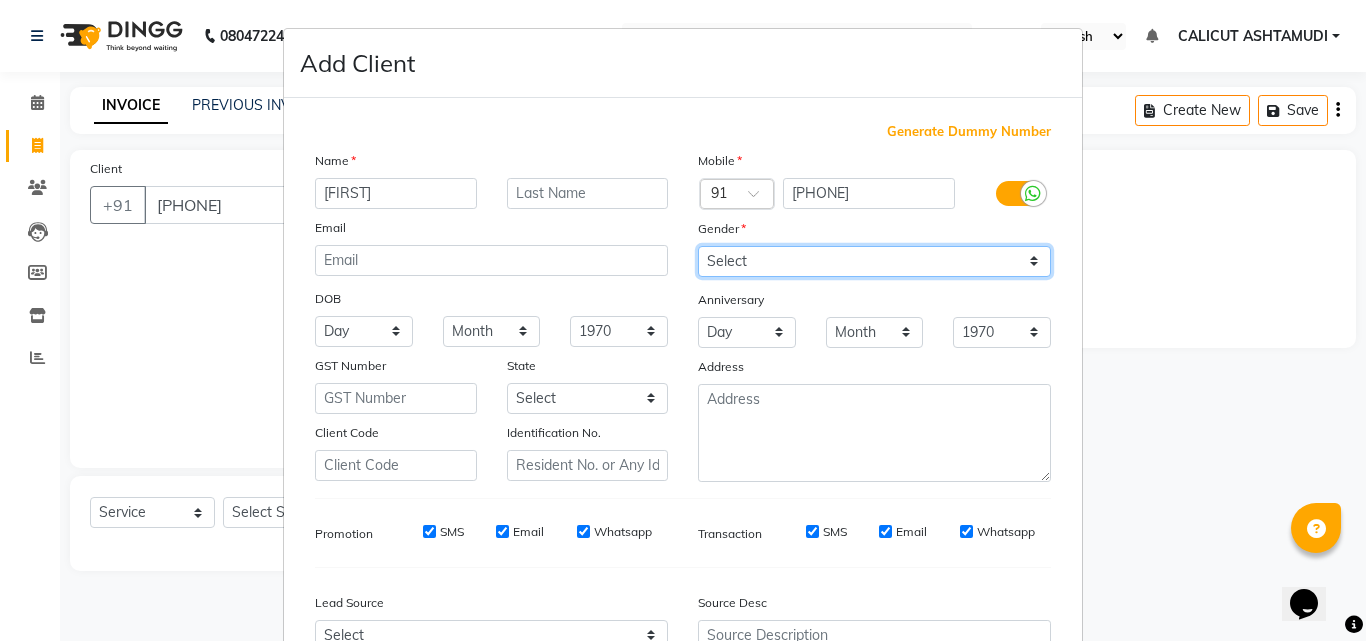 click on "Select Male Female Other Prefer Not To Say" at bounding box center [874, 261] 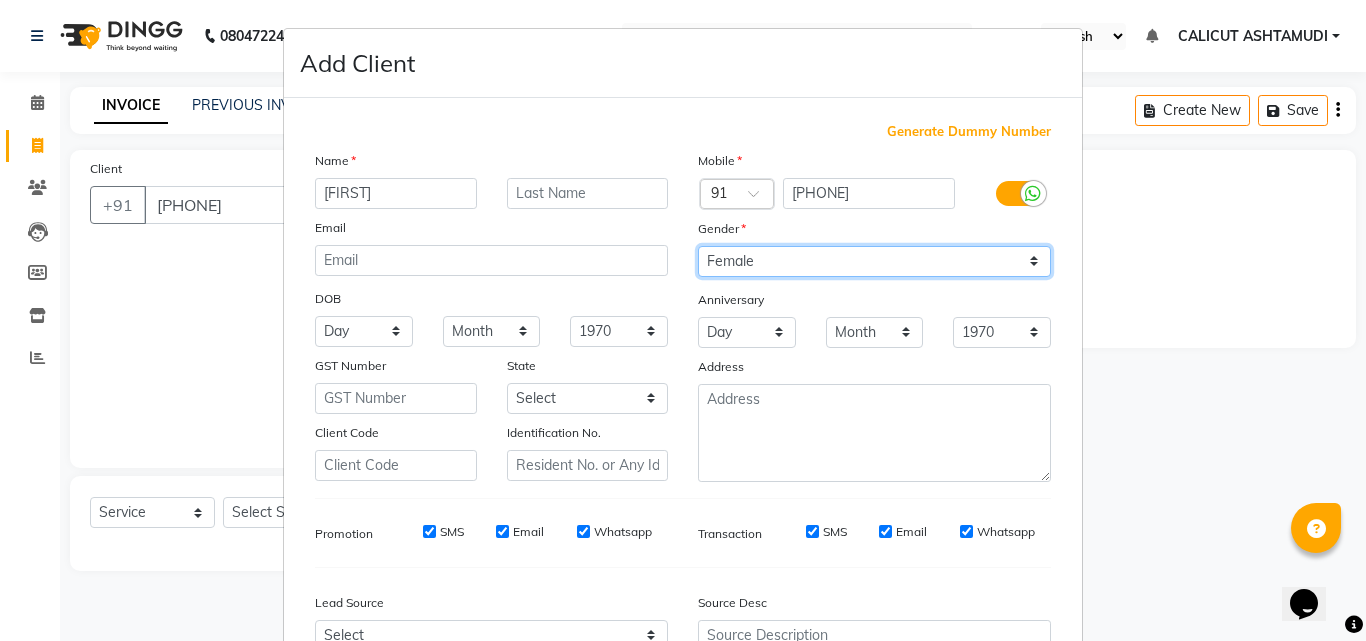click on "Select Male Female Other Prefer Not To Say" at bounding box center [874, 261] 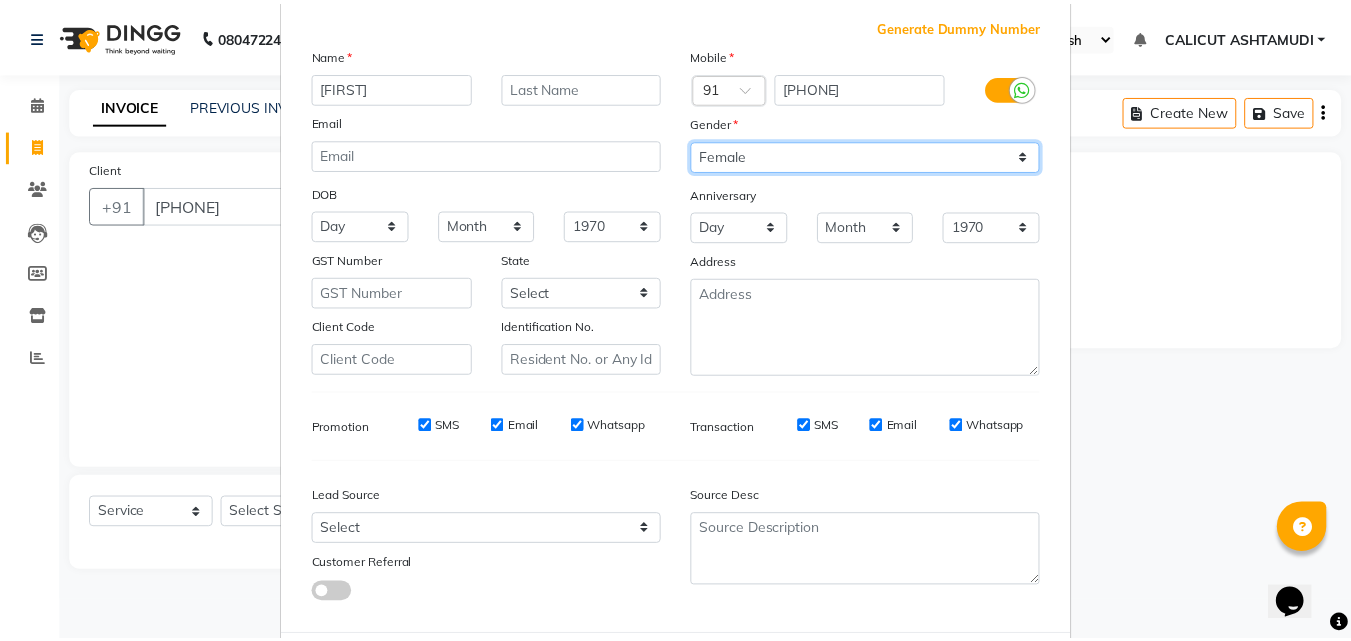 scroll, scrollTop: 208, scrollLeft: 0, axis: vertical 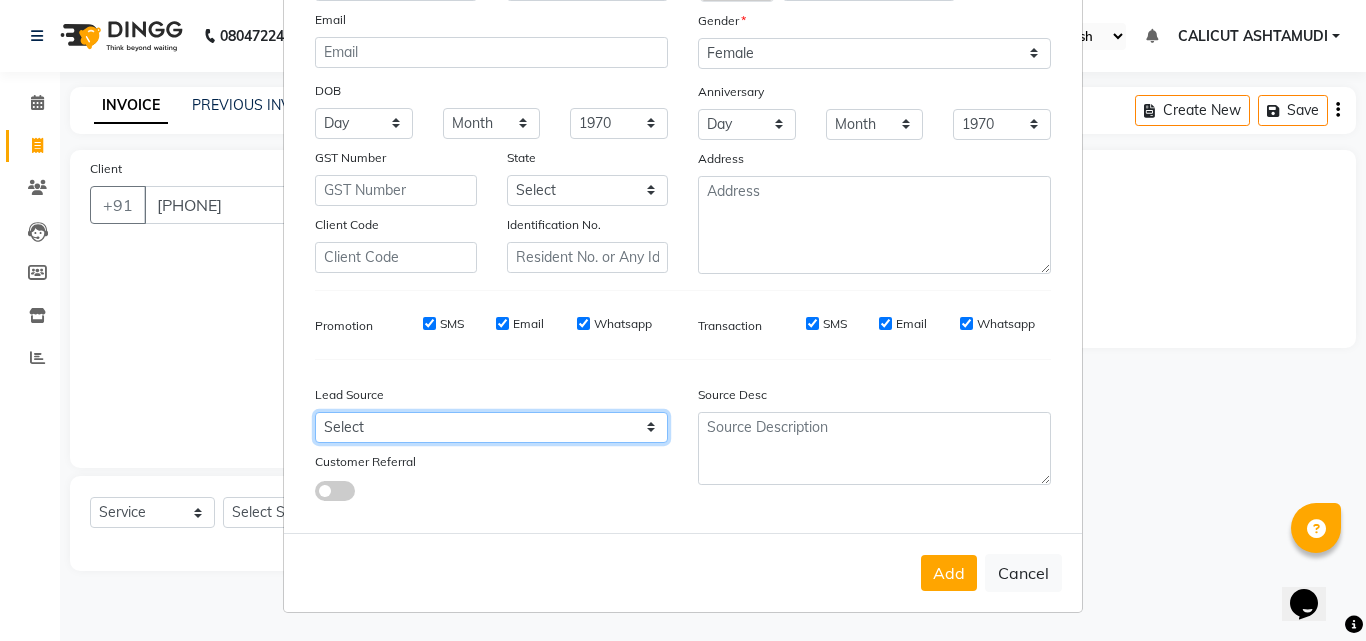 click on "Select Walk-in Referral Internet Friend Word of Mouth Advertisement Facebook JustDial Google Other Instagram  YouTube  WhatsApp" at bounding box center (491, 427) 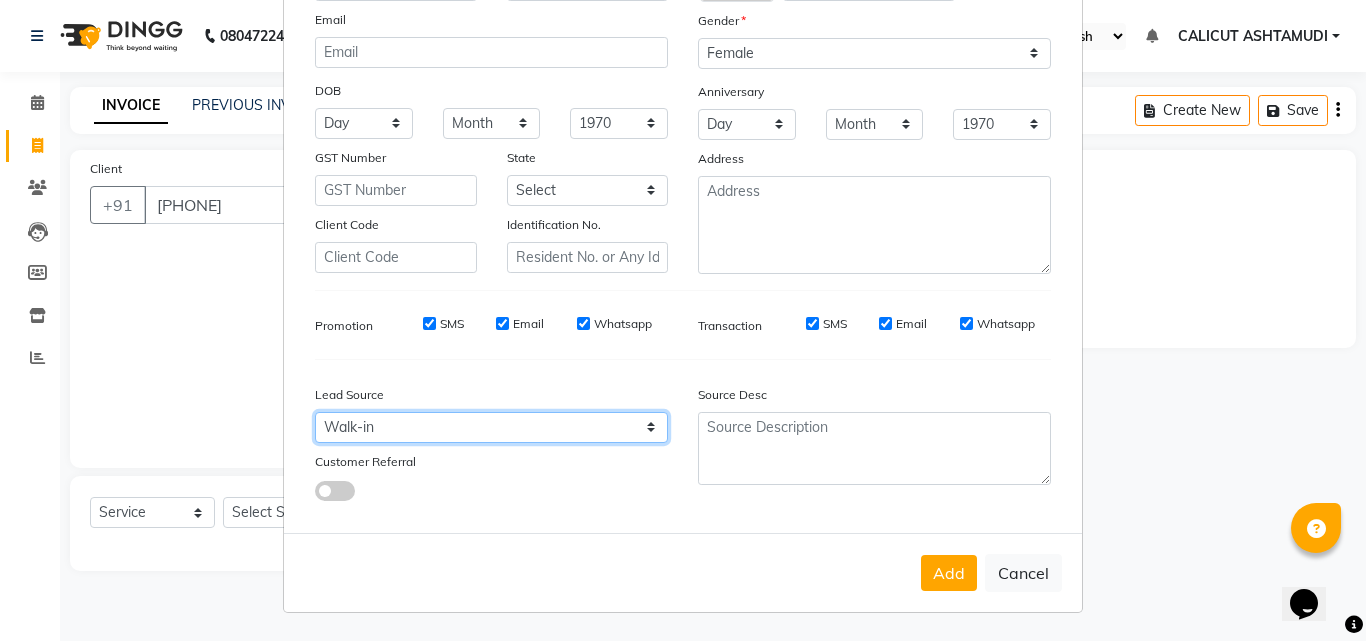 click on "Select Walk-in Referral Internet Friend Word of Mouth Advertisement Facebook JustDial Google Other Instagram  YouTube  WhatsApp" at bounding box center [491, 427] 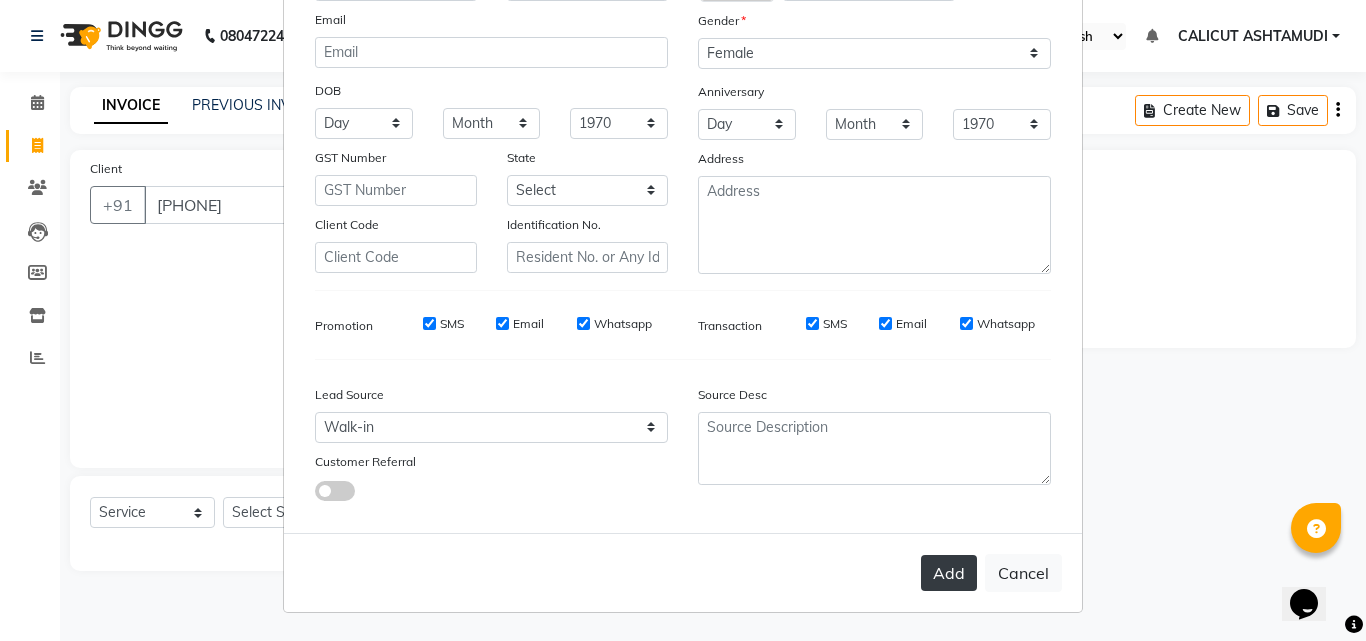 click on "Add" at bounding box center (949, 573) 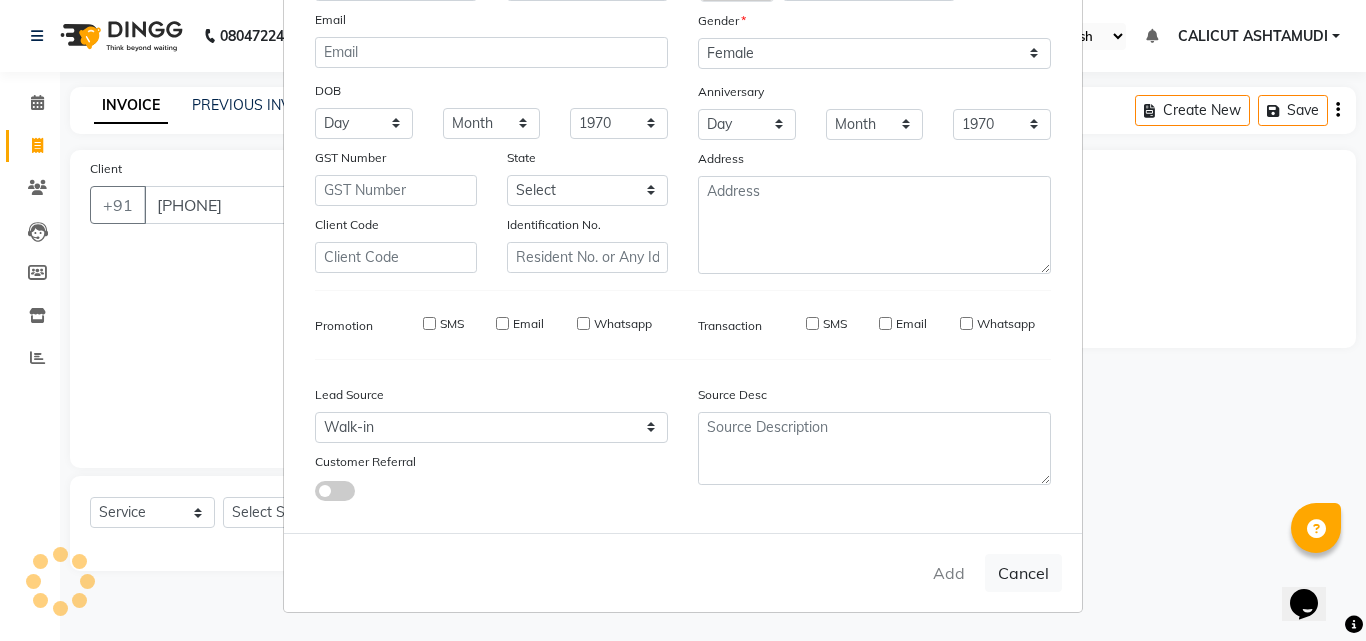 type 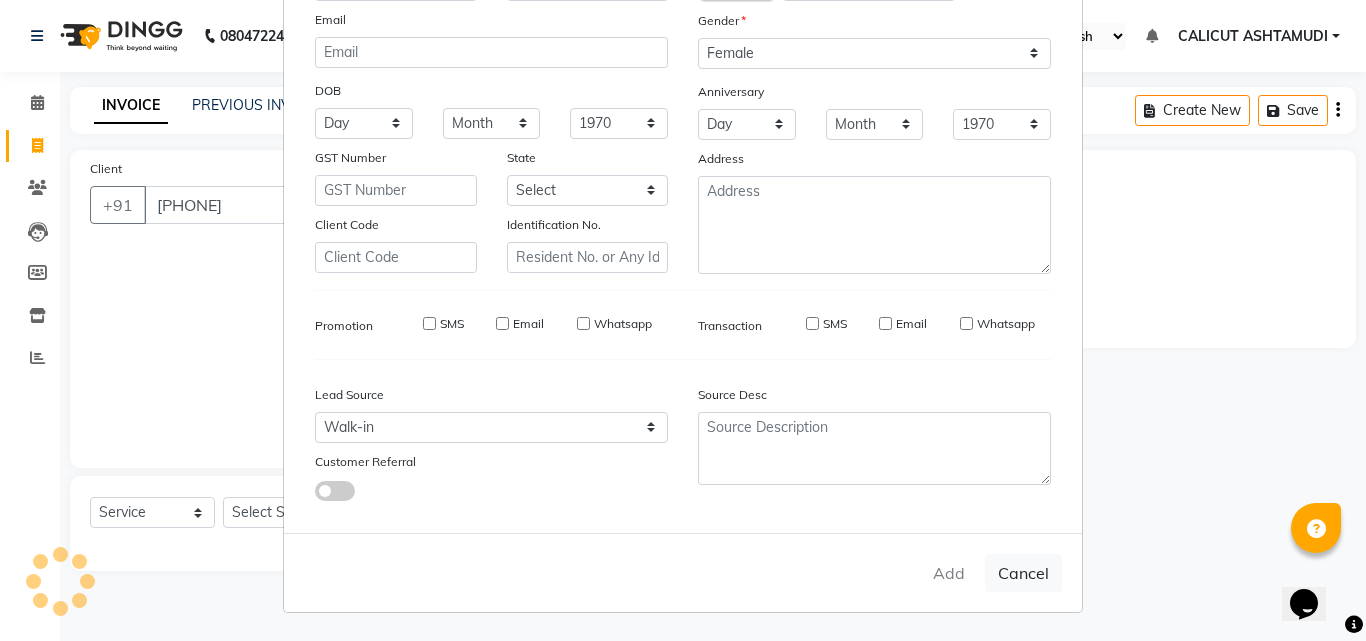 select 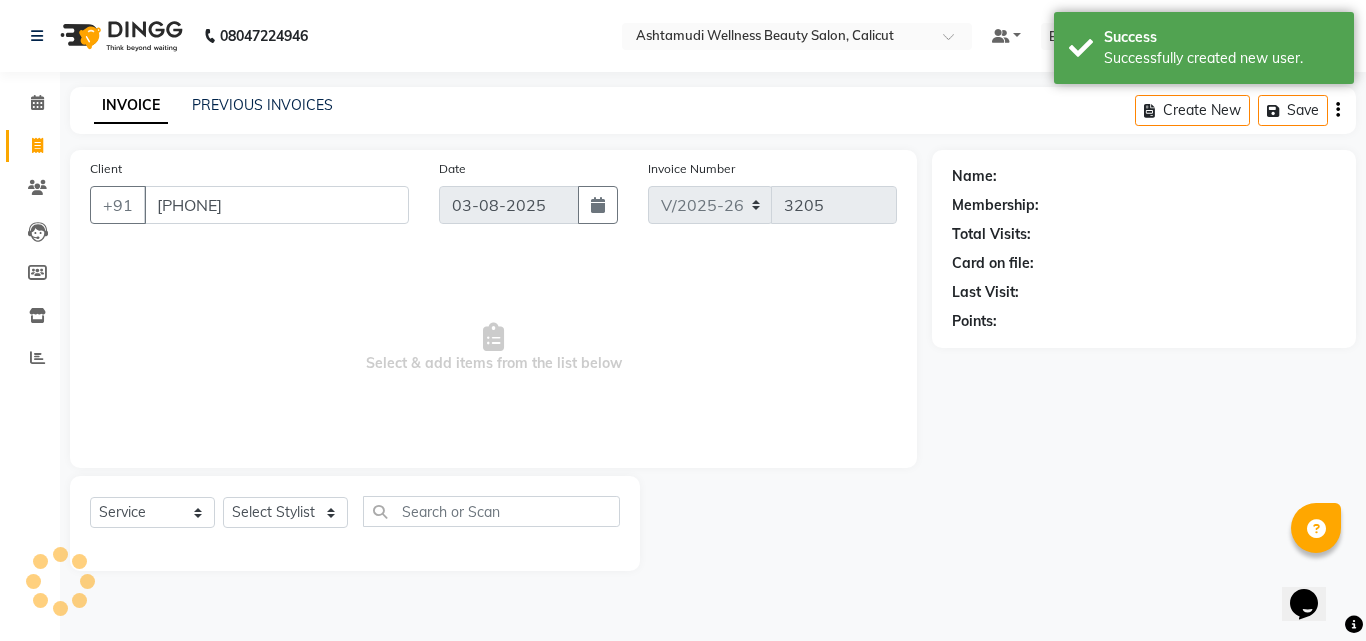 select on "1: Object" 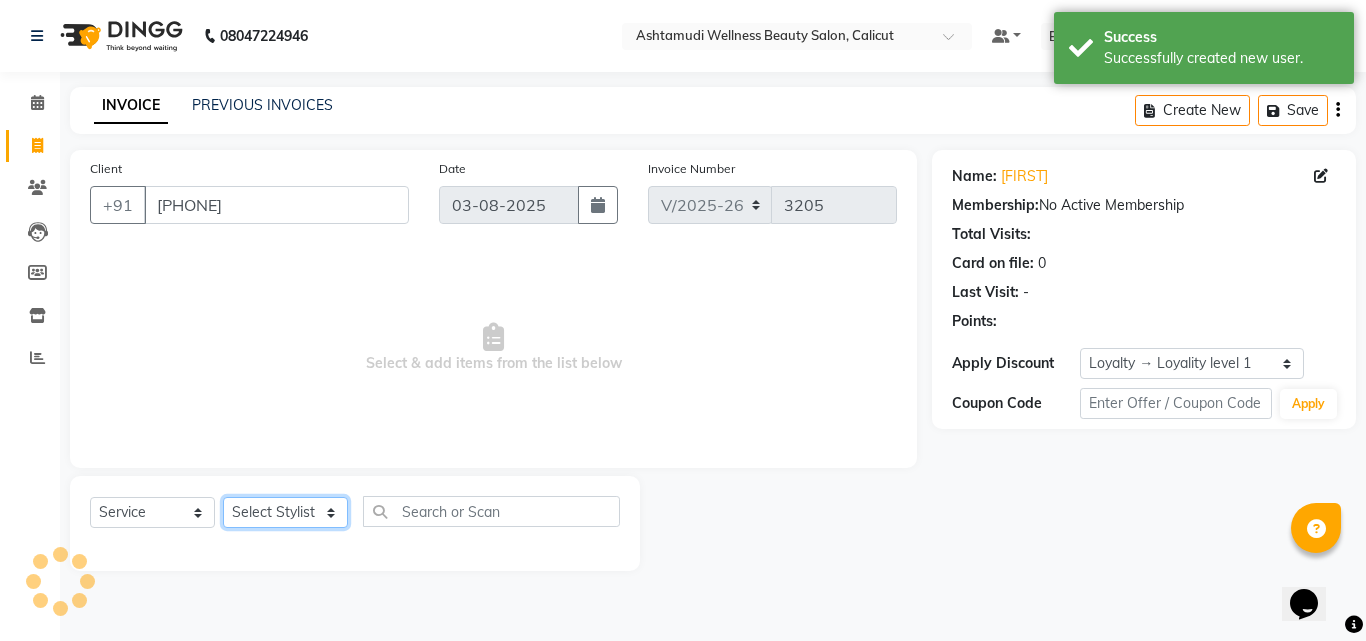 click on "Select Stylist Amala George AMBILI C ANJANA DAS ANKITHA Arya CALICUT ASHTAMUDI FRANKLY	 GRACY KRISHNA Nitesh Punam Gurung Sewan ali Sheela SUHANA  SHABU Titto" 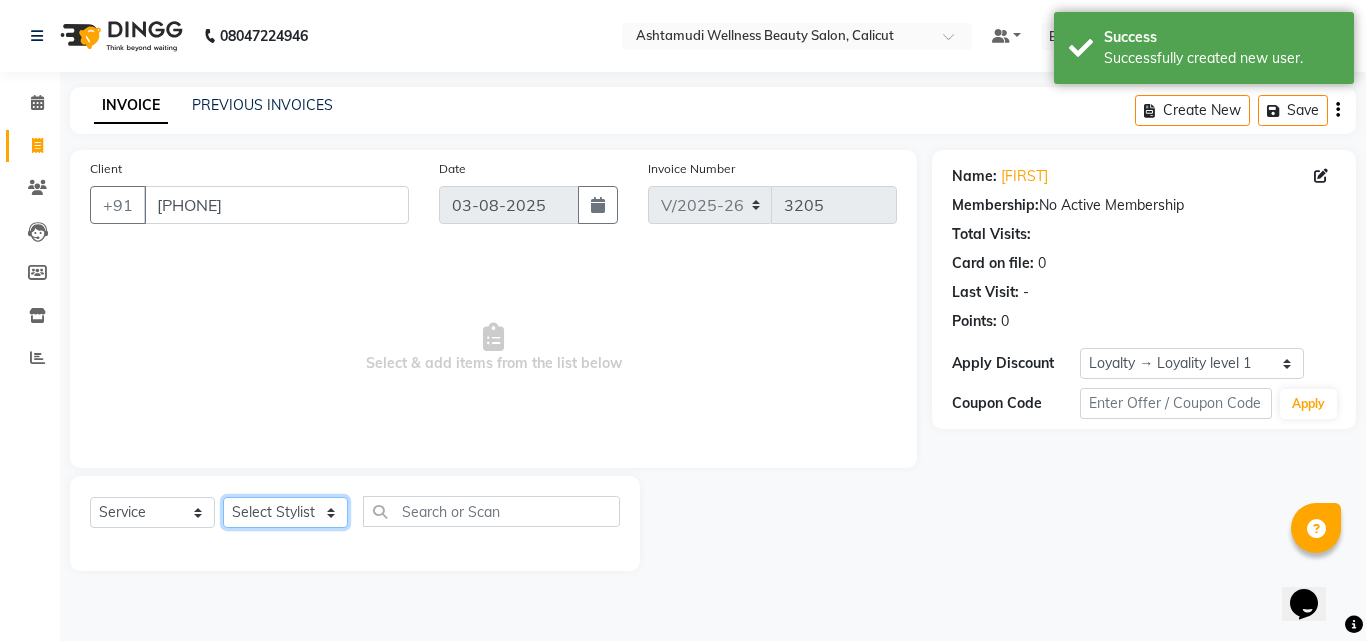 select on "26964" 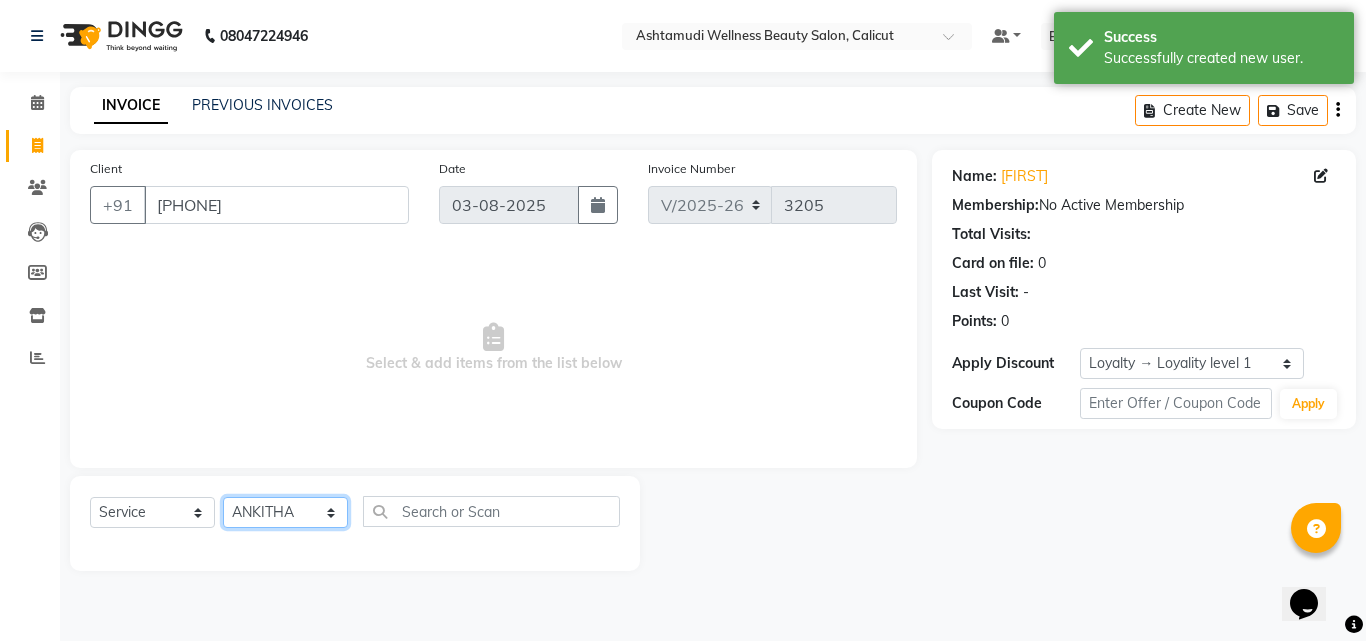 click on "Select Stylist Amala George AMBILI C ANJANA DAS ANKITHA Arya CALICUT ASHTAMUDI FRANKLY	 GRACY KRISHNA Nitesh Punam Gurung Sewan ali Sheela SUHANA  SHABU Titto" 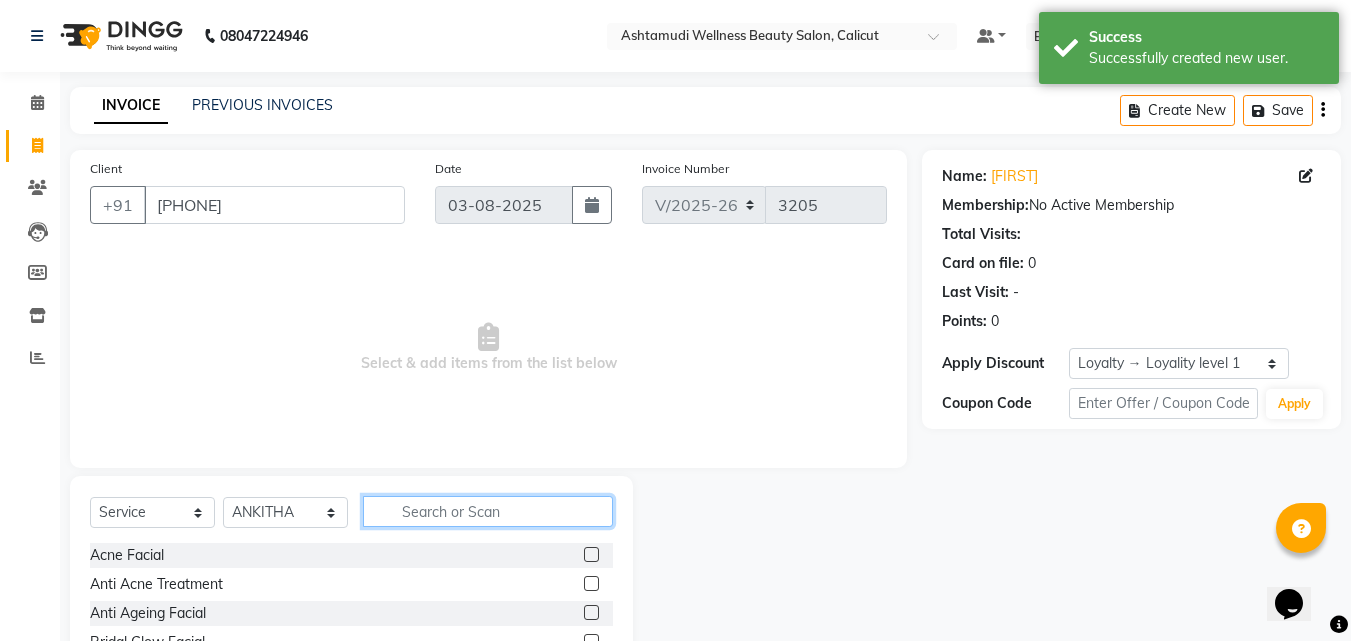 click 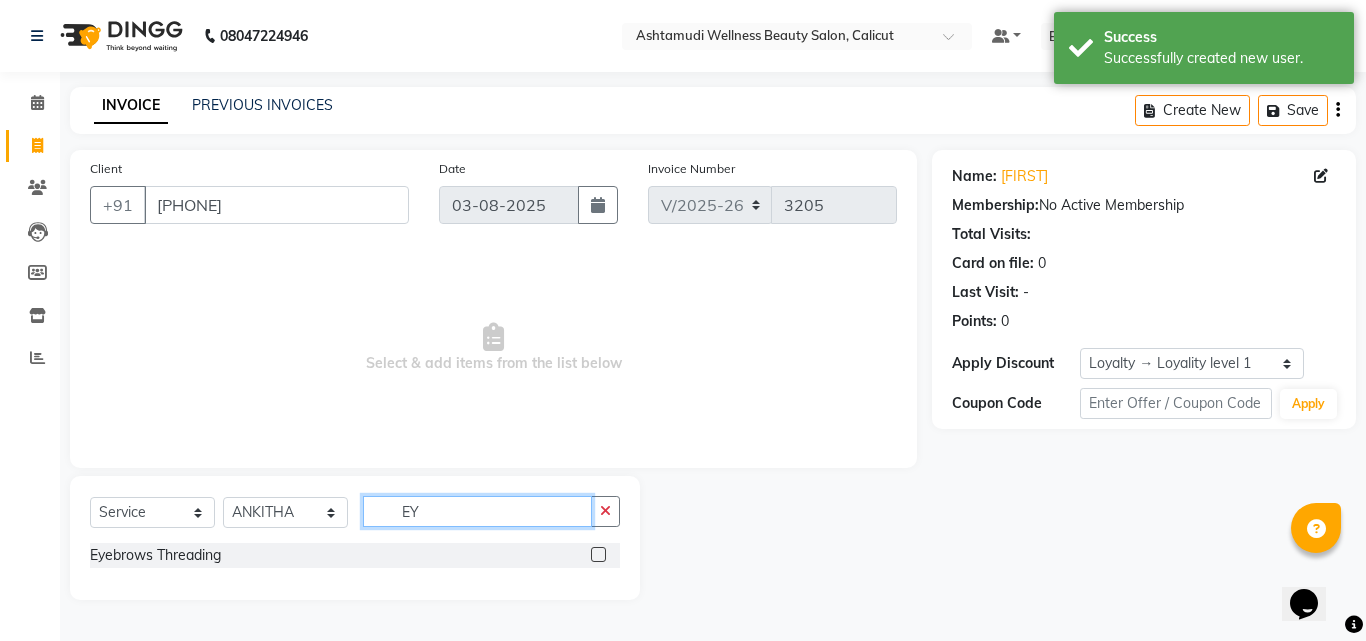 type on "EY" 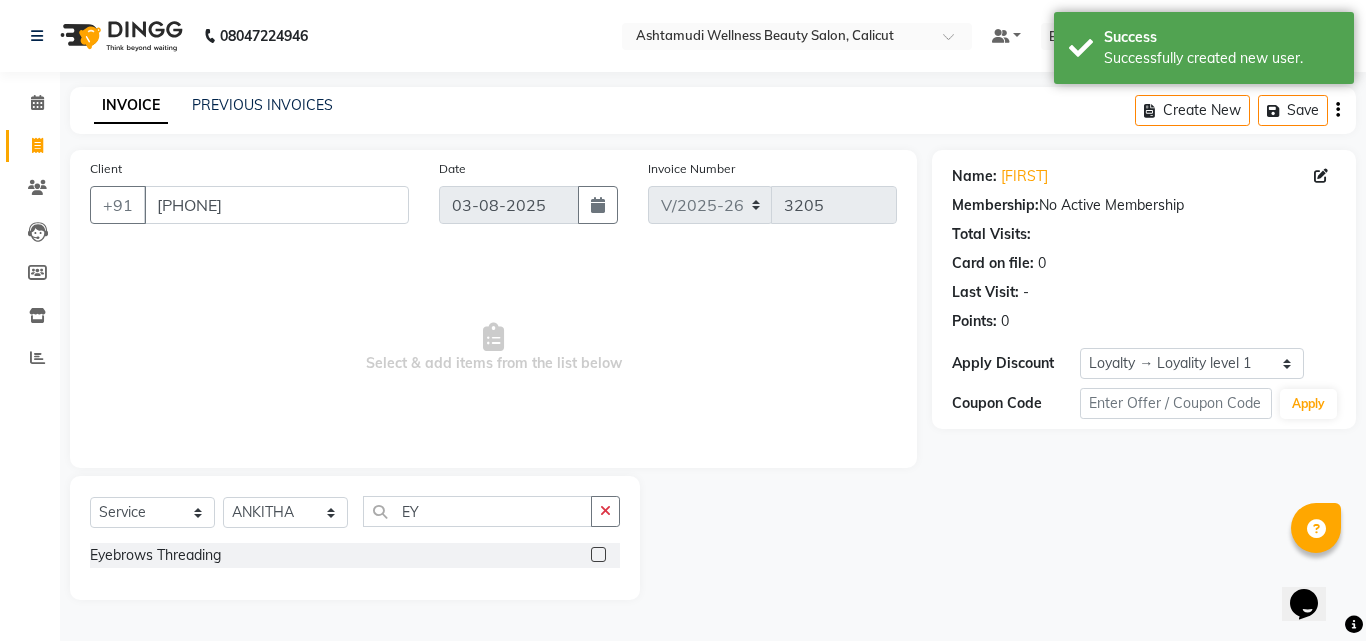 click 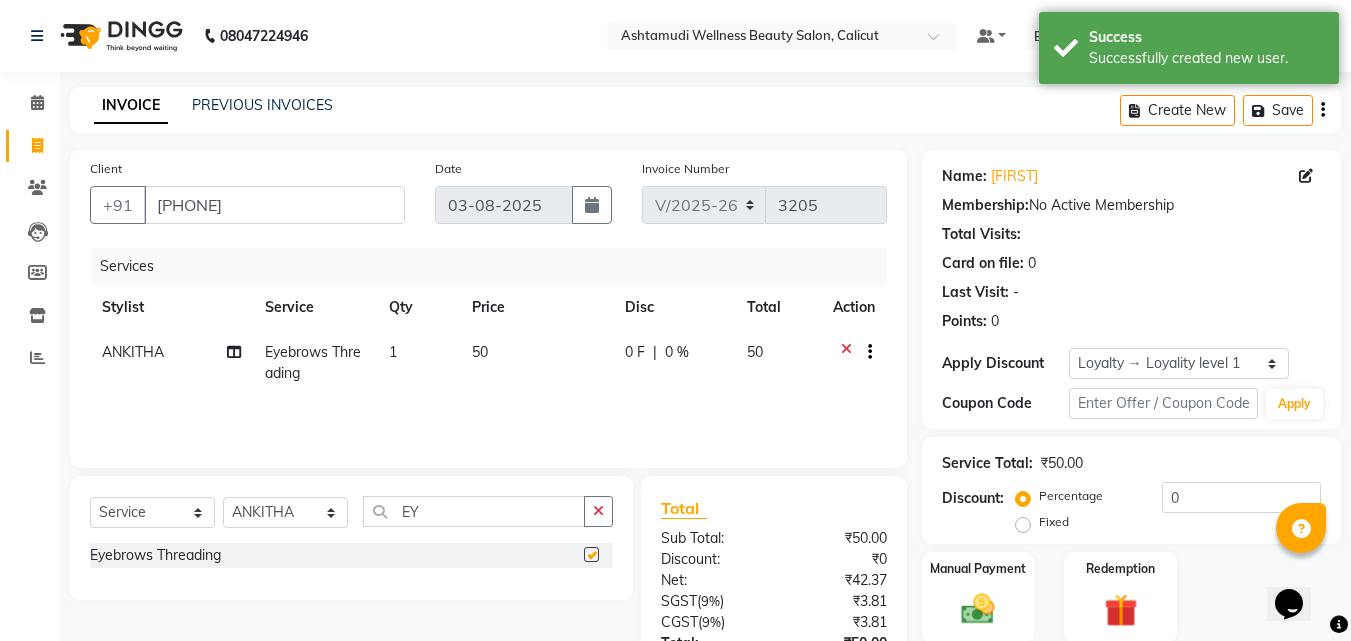 checkbox on "false" 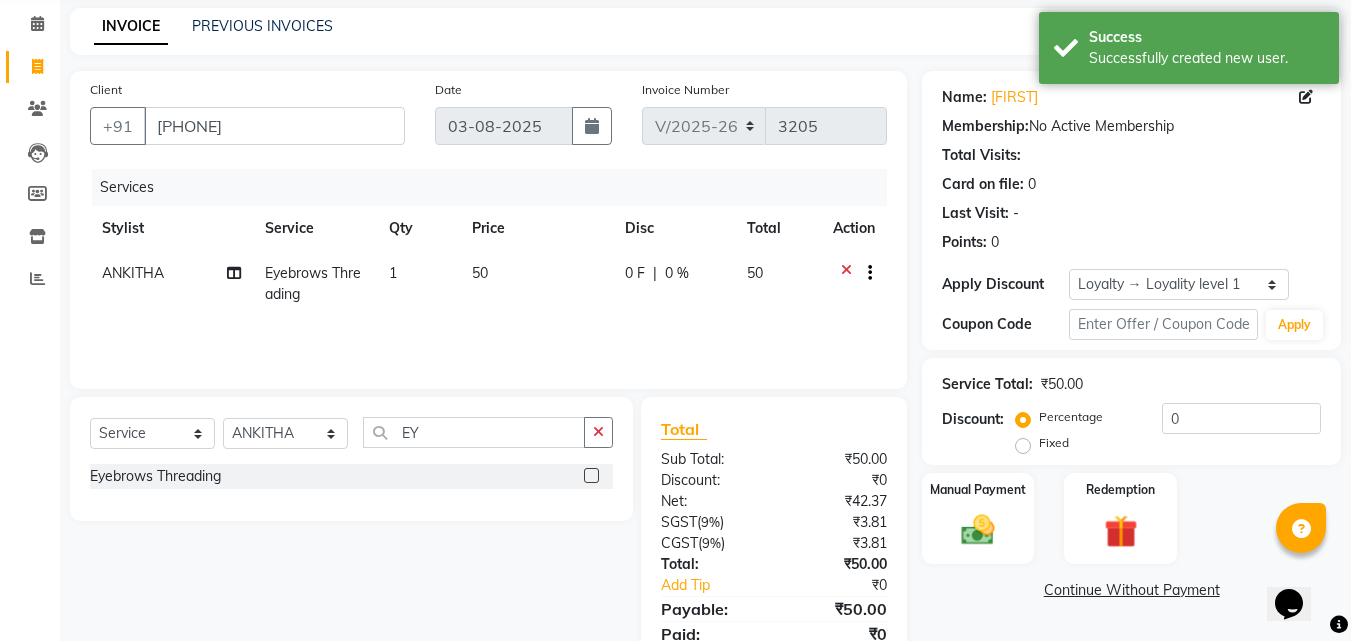 scroll, scrollTop: 159, scrollLeft: 0, axis: vertical 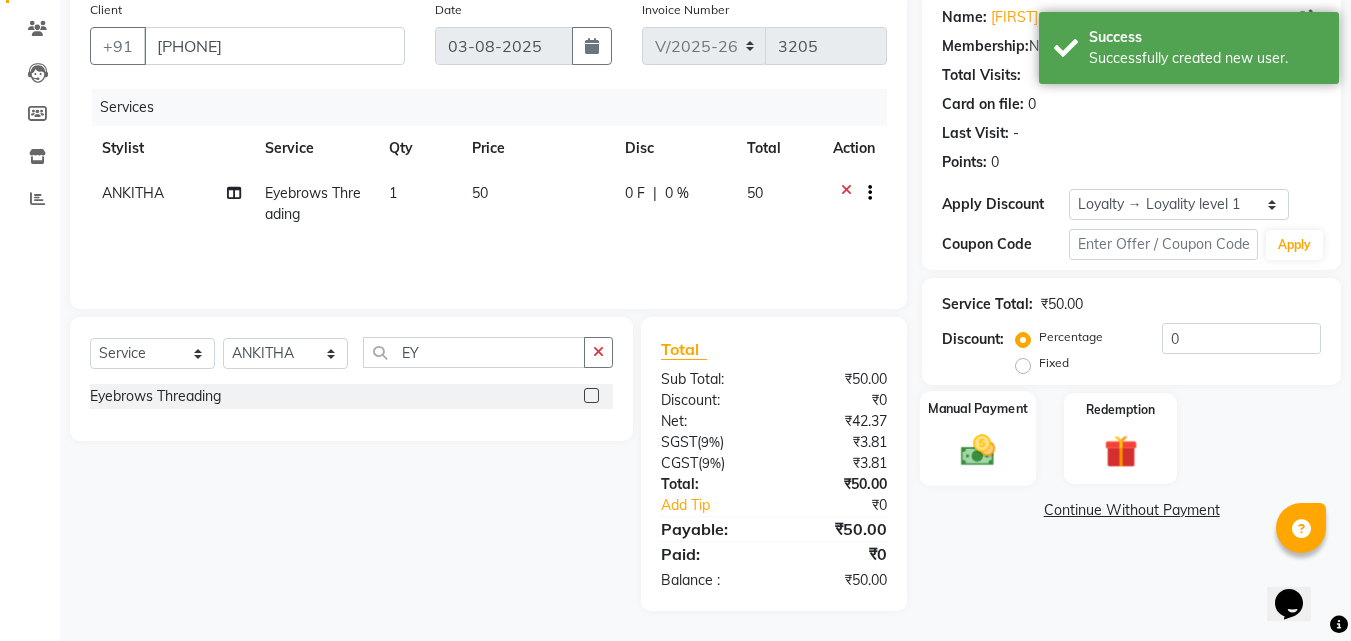 click 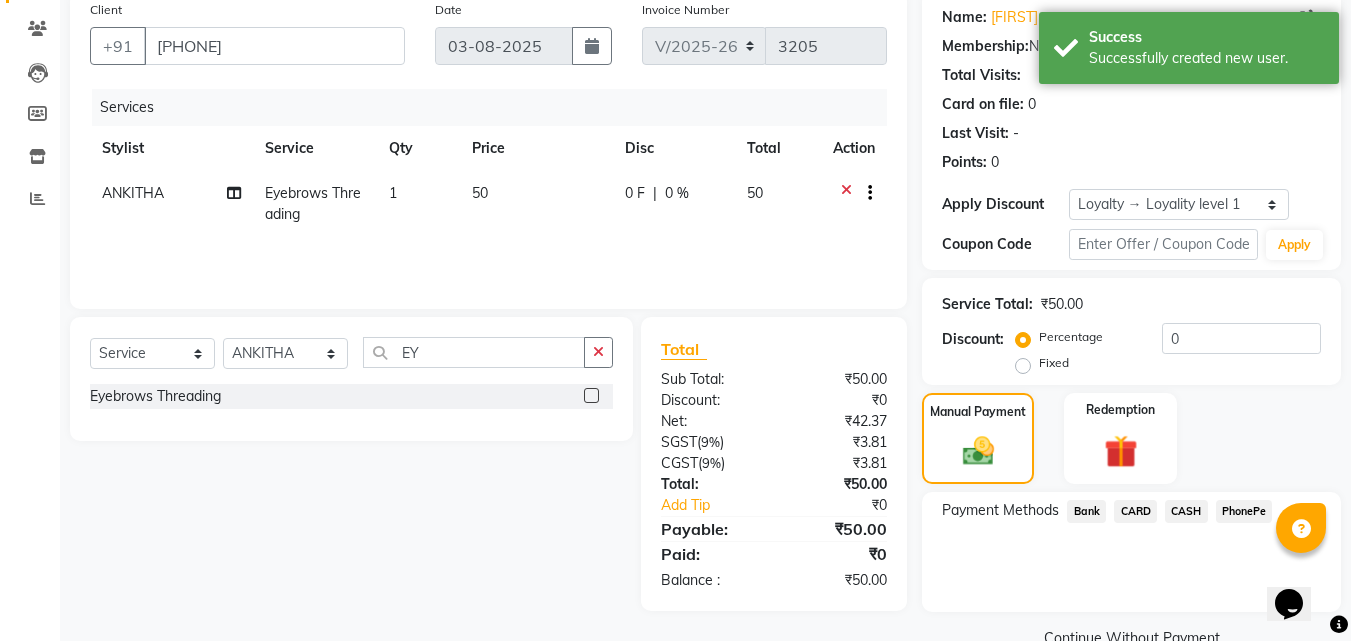click on "PhonePe" 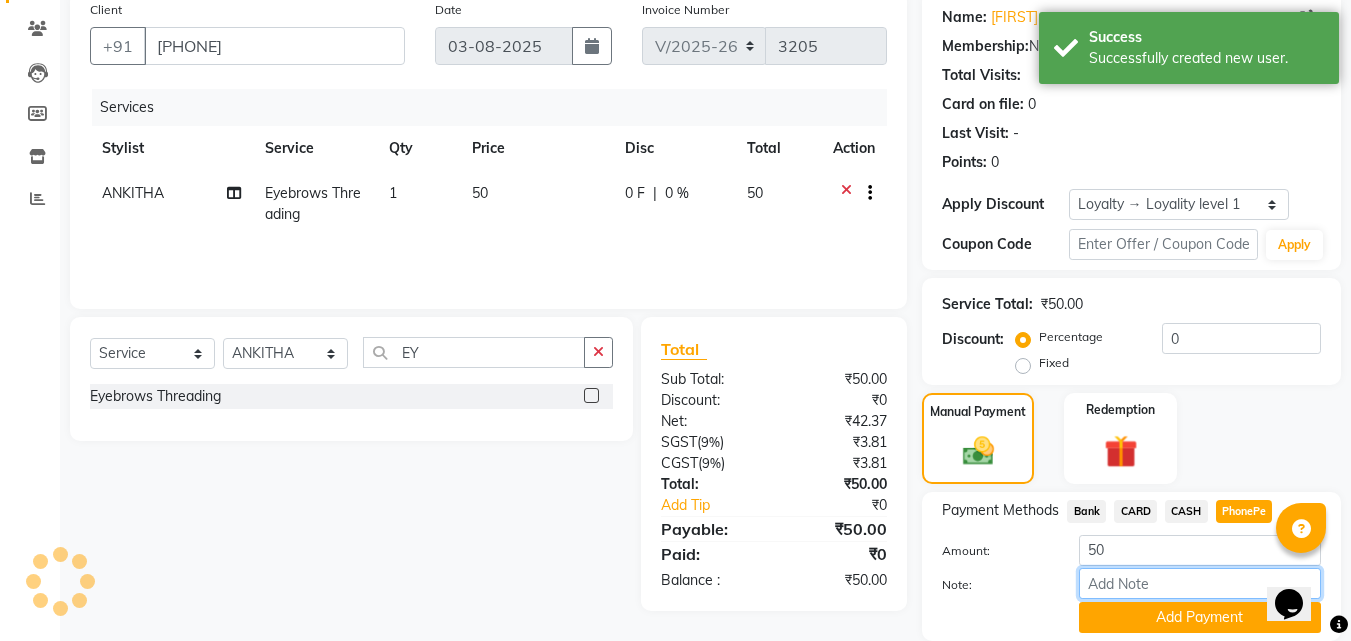 click on "Note:" at bounding box center (1200, 583) 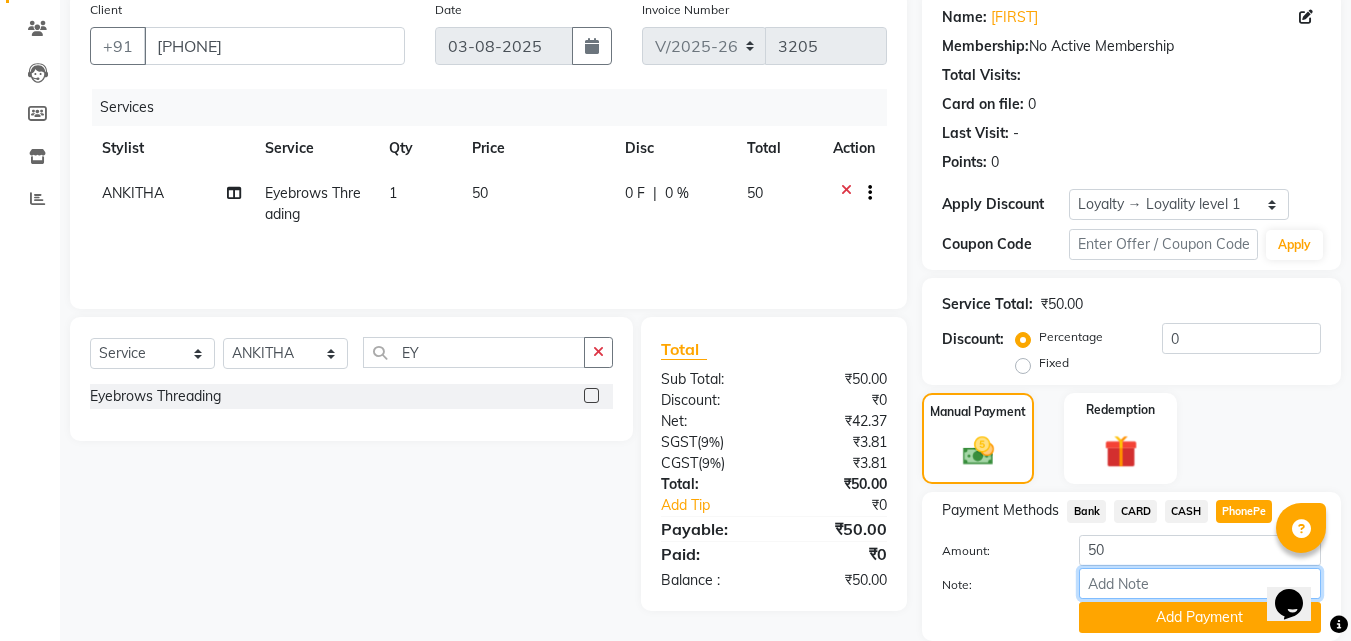 type on "[FIRST]" 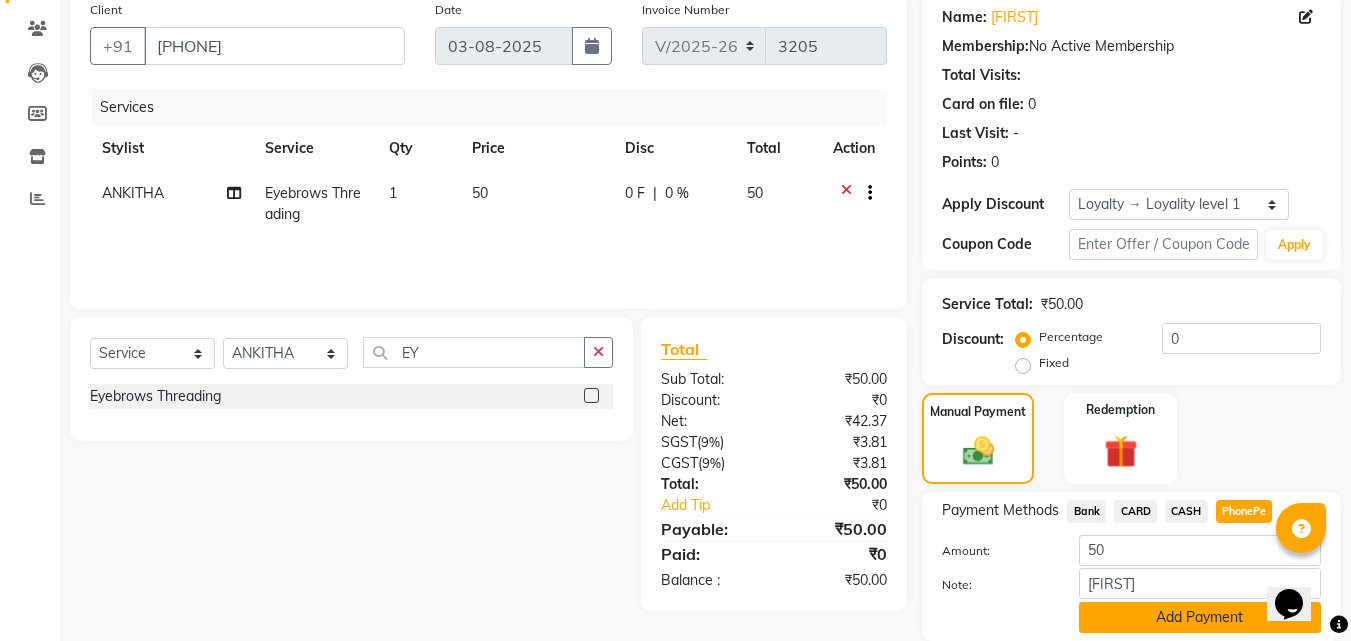 click on "Add Payment" 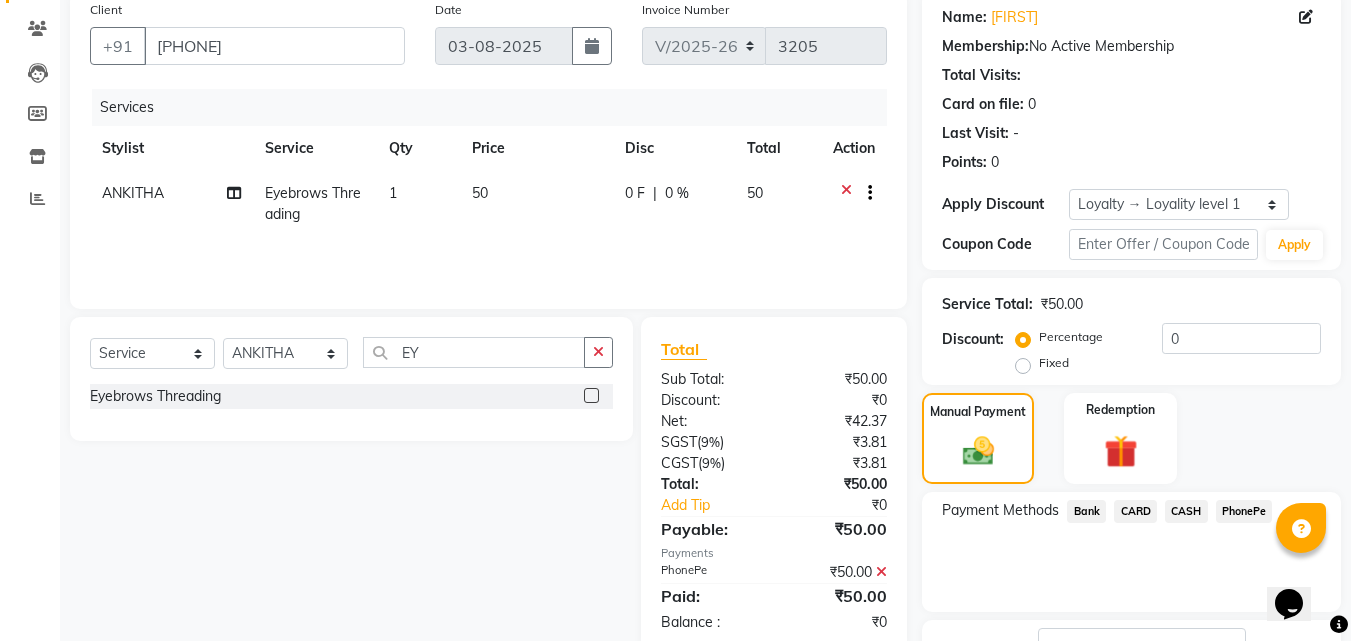 scroll, scrollTop: 314, scrollLeft: 0, axis: vertical 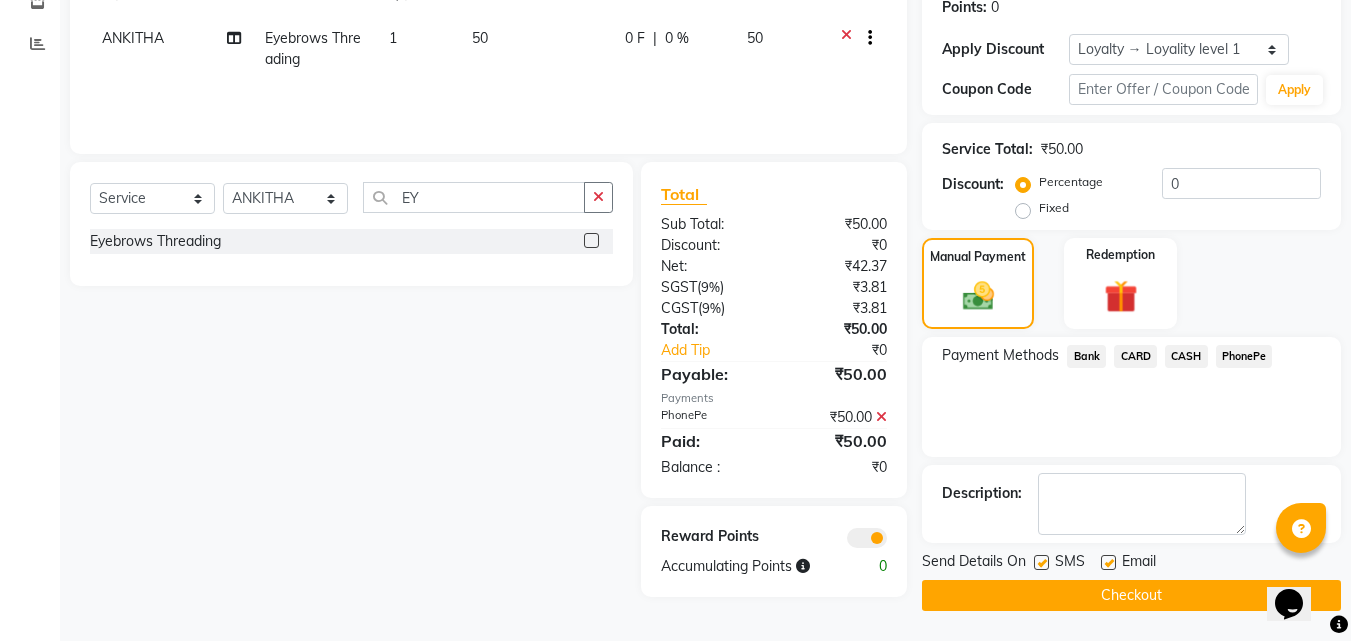 click on "Checkout" 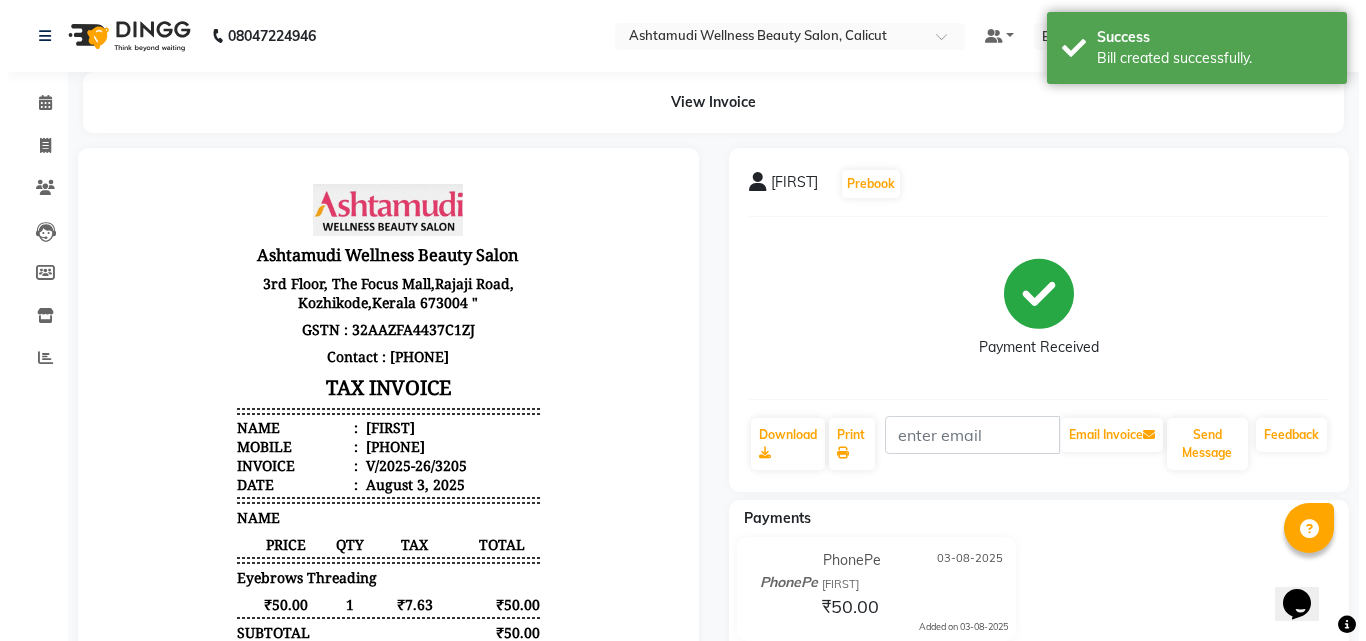 scroll, scrollTop: 0, scrollLeft: 0, axis: both 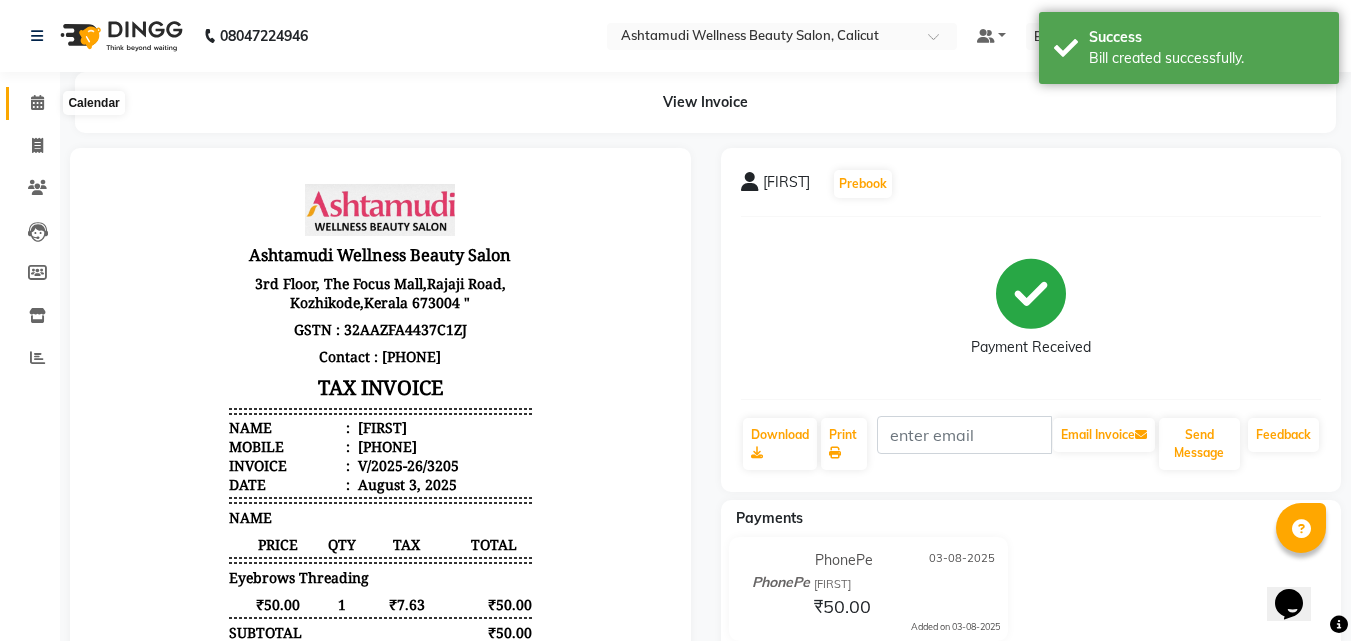 click 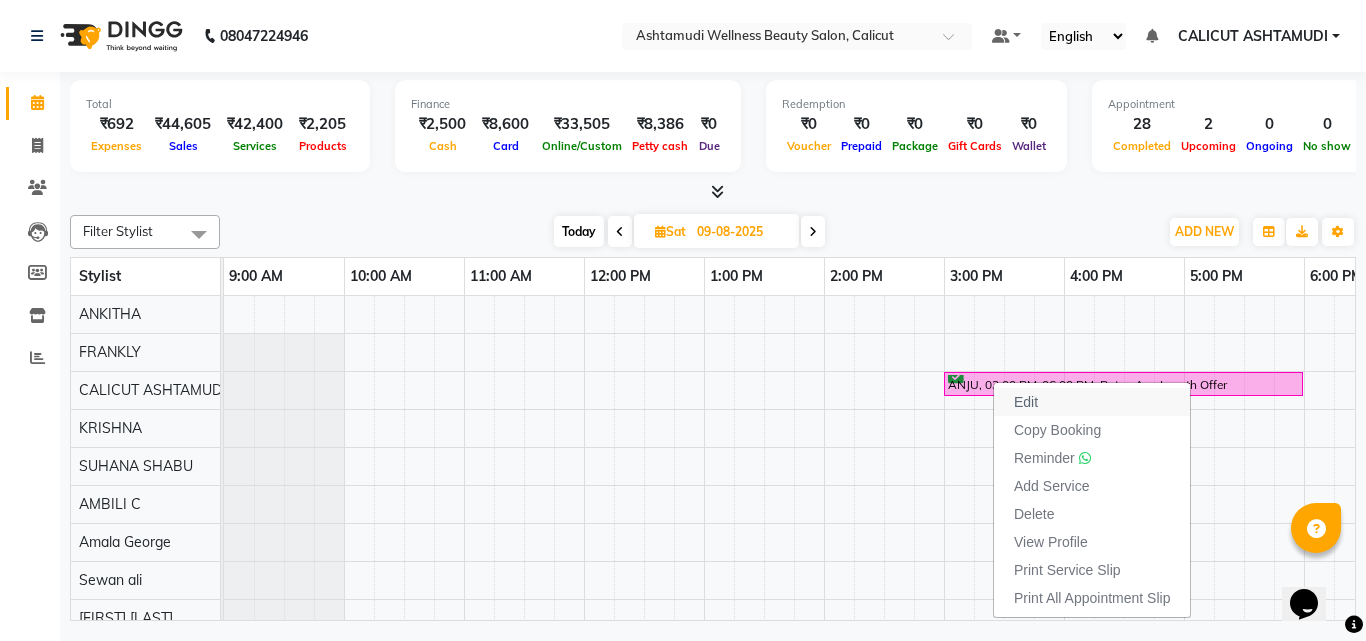 click on "Edit" at bounding box center [1092, 402] 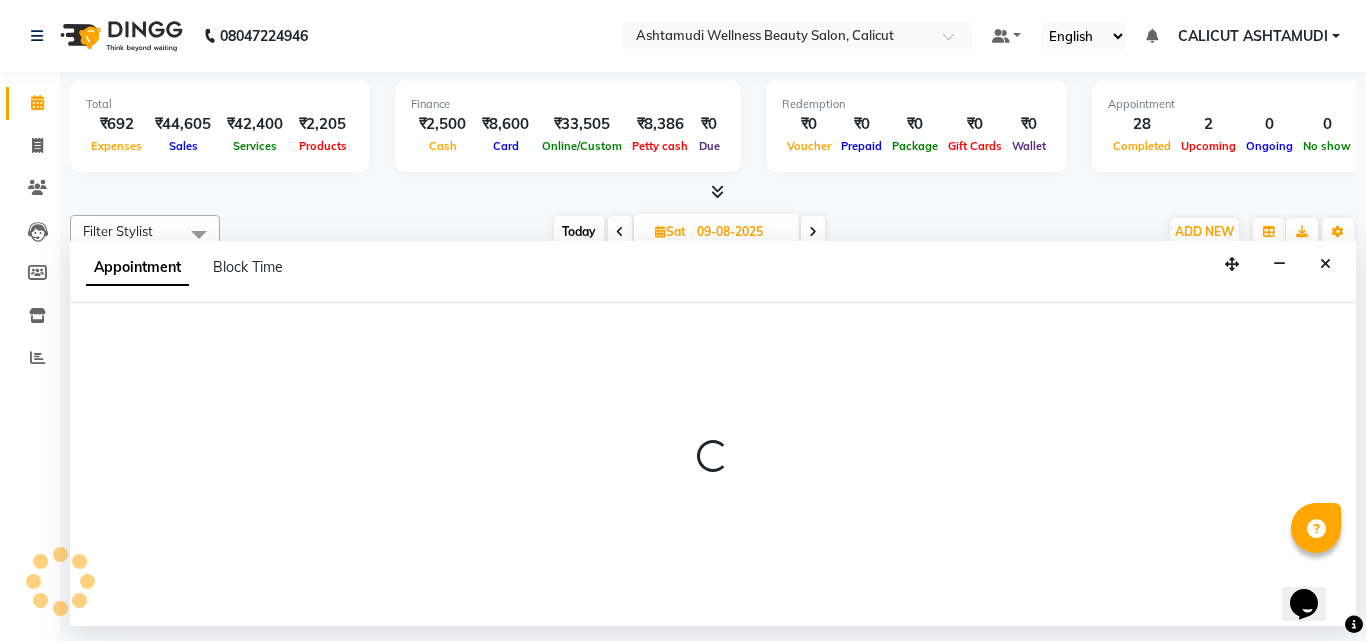 select on "tentative" 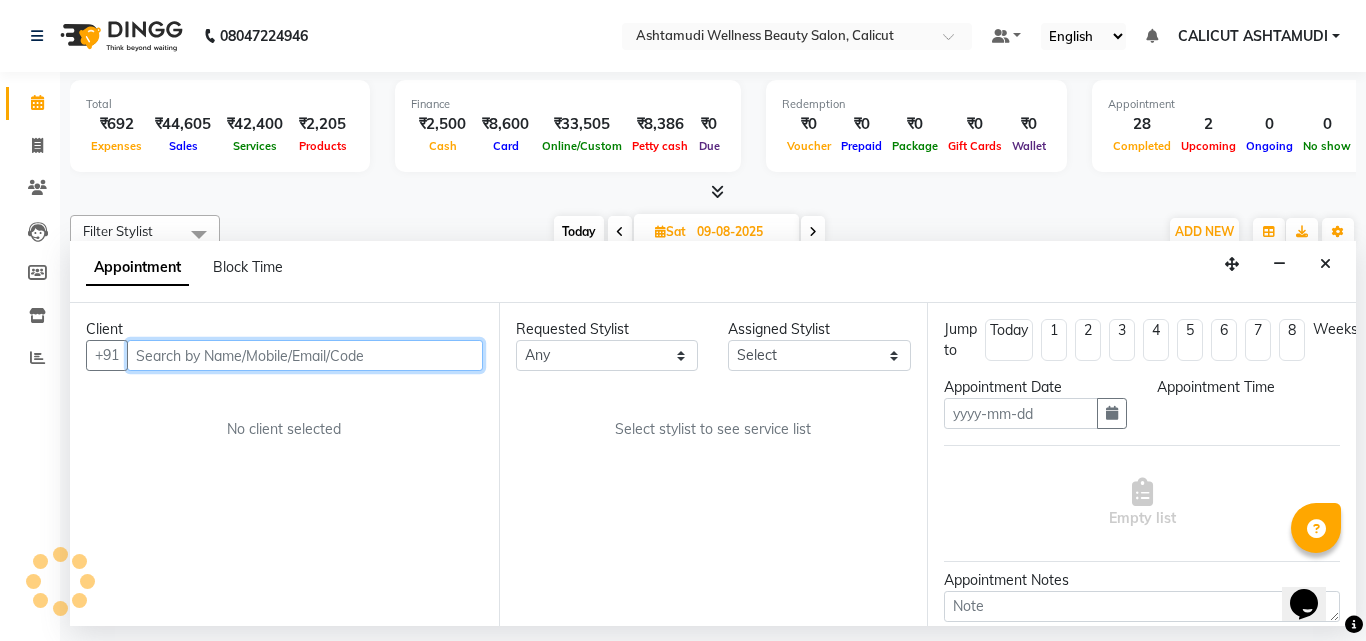type on "09-08-2025" 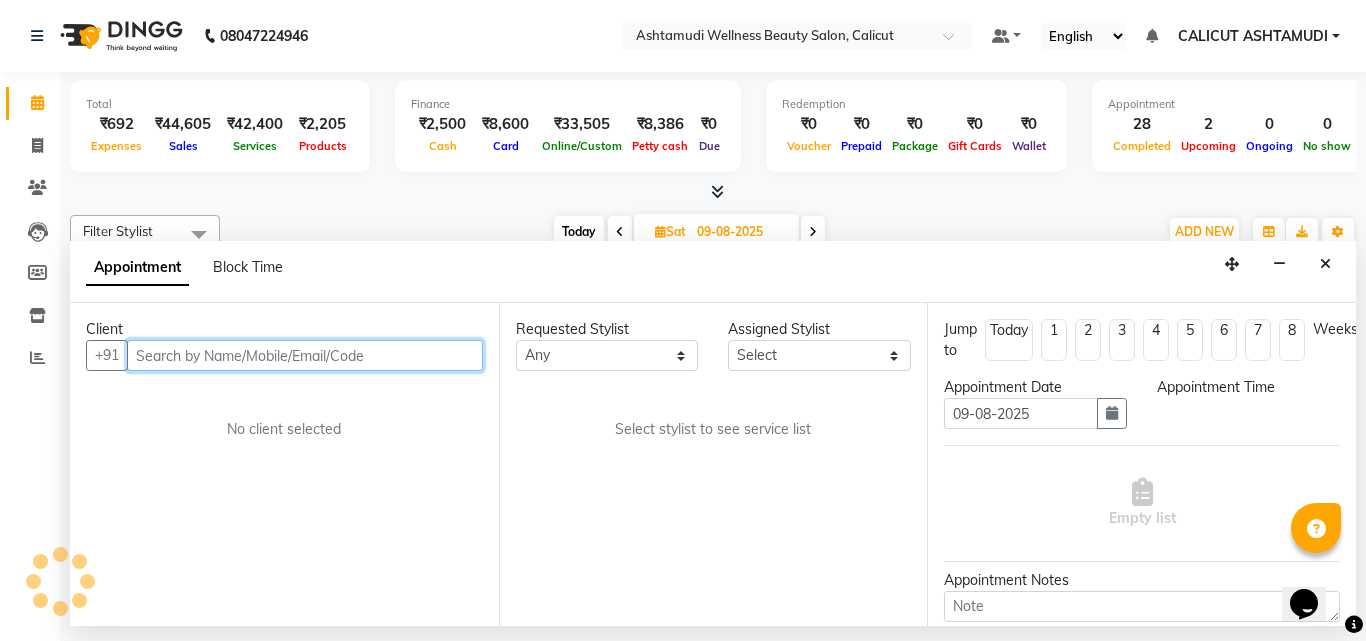 select on "confirm booking" 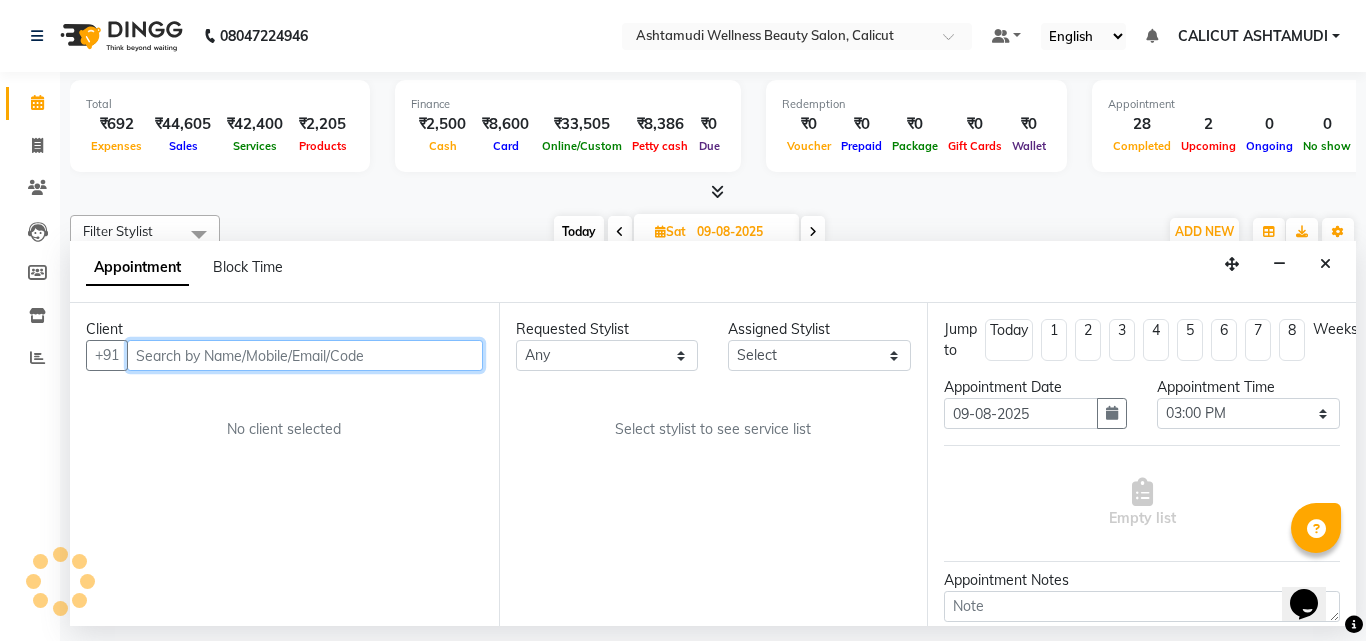 select on "27314" 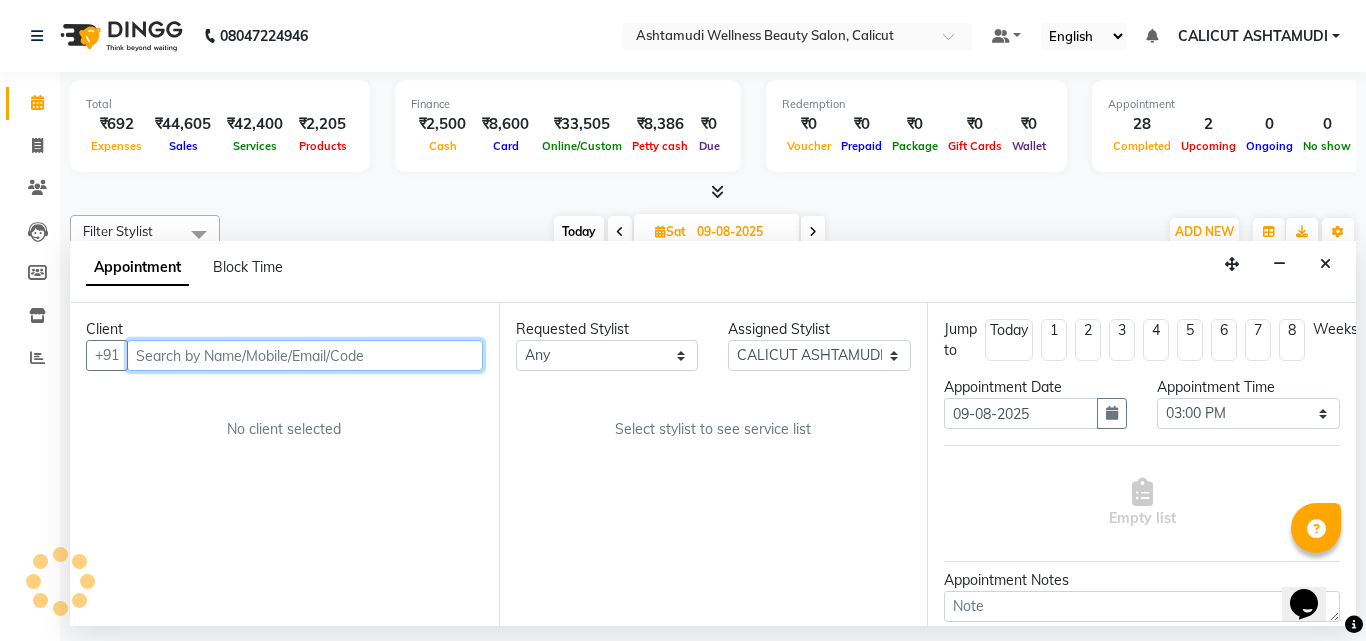 scroll, scrollTop: 0, scrollLeft: 669, axis: horizontal 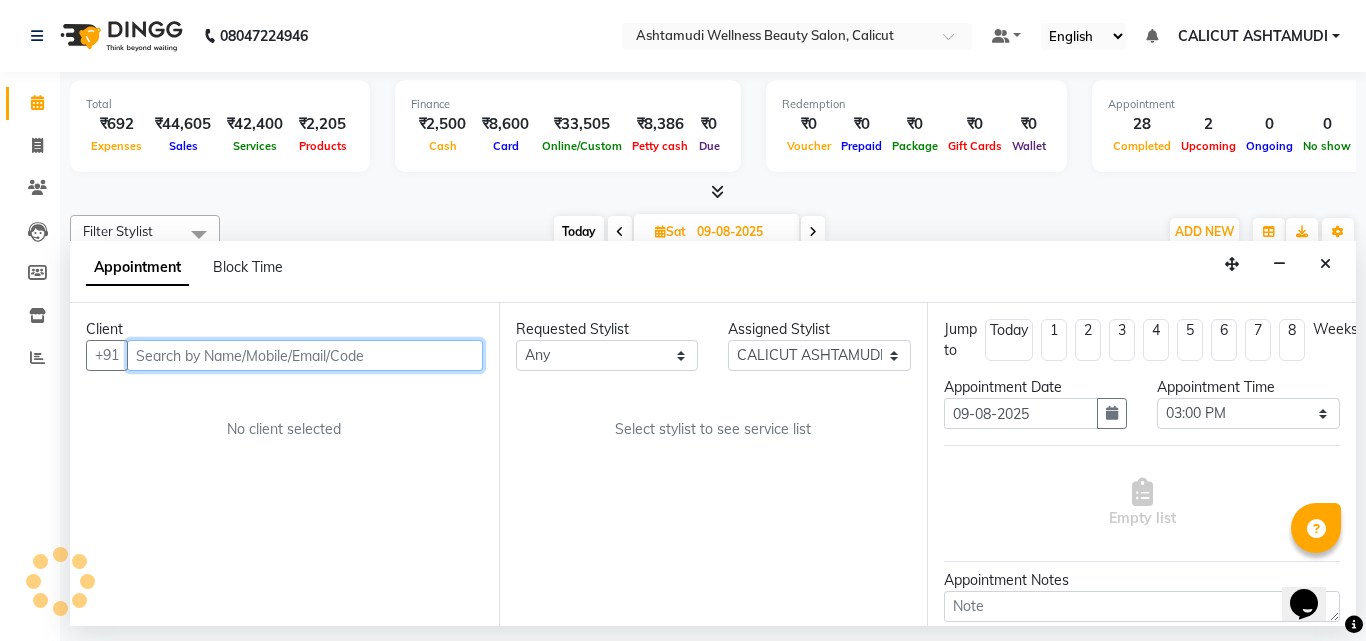 select on "2006" 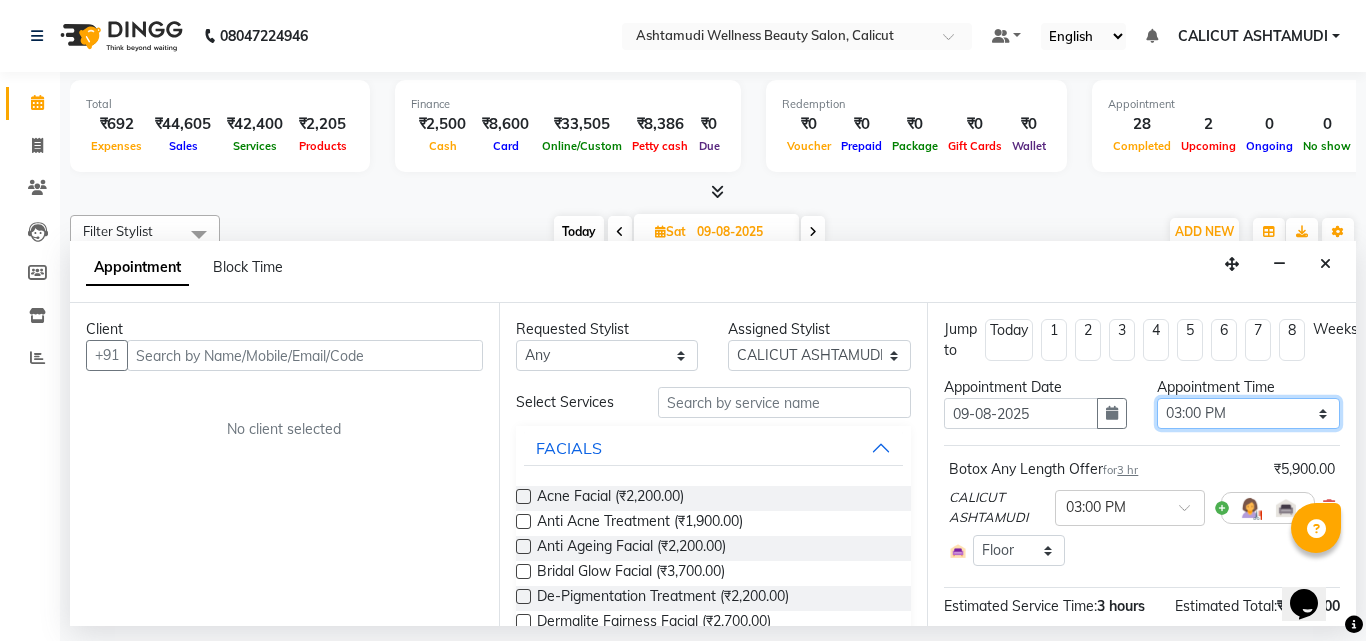 click on "Select 10:00 AM 10:15 AM 10:30 AM 10:45 AM 11:00 AM 11:15 AM 11:30 AM 11:45 AM 12:00 PM 12:15 PM 12:30 PM 12:45 PM 01:00 PM 01:15 PM 01:30 PM 01:45 PM 02:00 PM 02:15 PM 02:30 PM 02:45 PM 03:00 PM 03:15 PM 03:30 PM 03:45 PM 04:00 PM 04:15 PM 04:30 PM 04:45 PM 05:00 PM 05:15 PM 05:30 PM 05:45 PM 06:00 PM 06:15 PM 06:30 PM 06:45 PM 07:00 PM 07:15 PM 07:30 PM 07:45 PM 08:00 PM 08:15 PM 08:30 PM 08:45 PM 09:00 PM 09:15 PM 09:30 PM 09:45 PM 10:00 PM 10:15 PM 10:30 PM 10:45 PM 11:00 PM" at bounding box center [1248, 413] 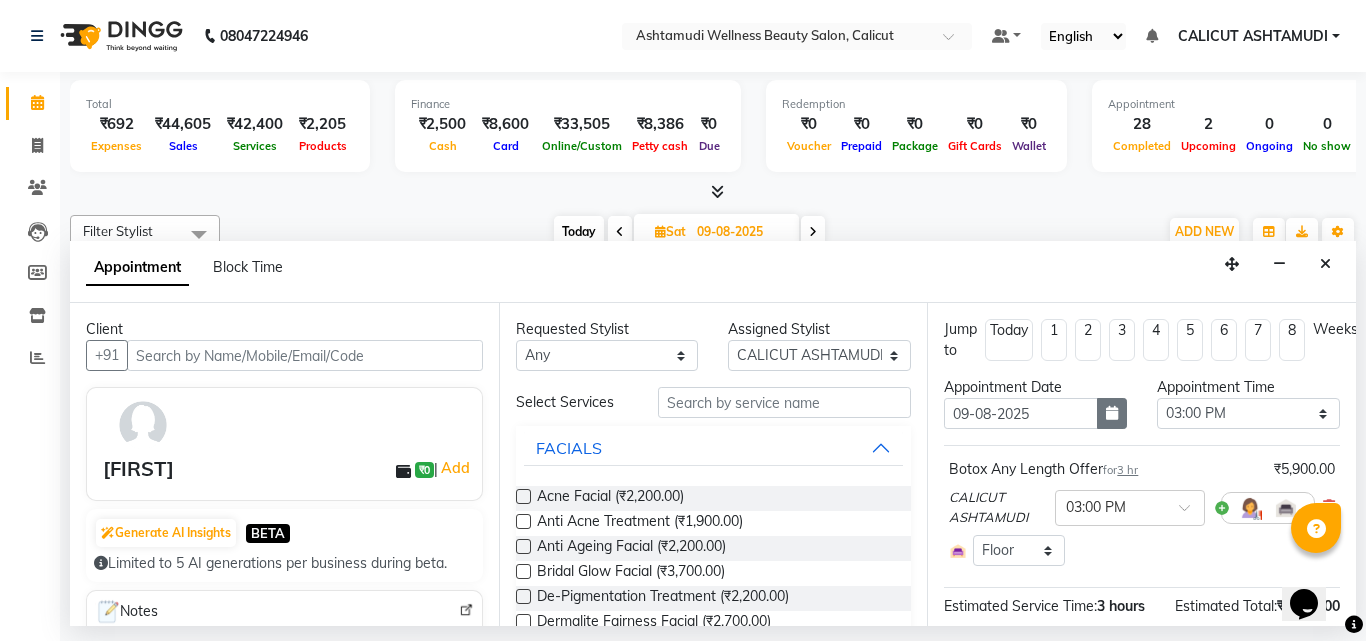 click at bounding box center (1112, 413) 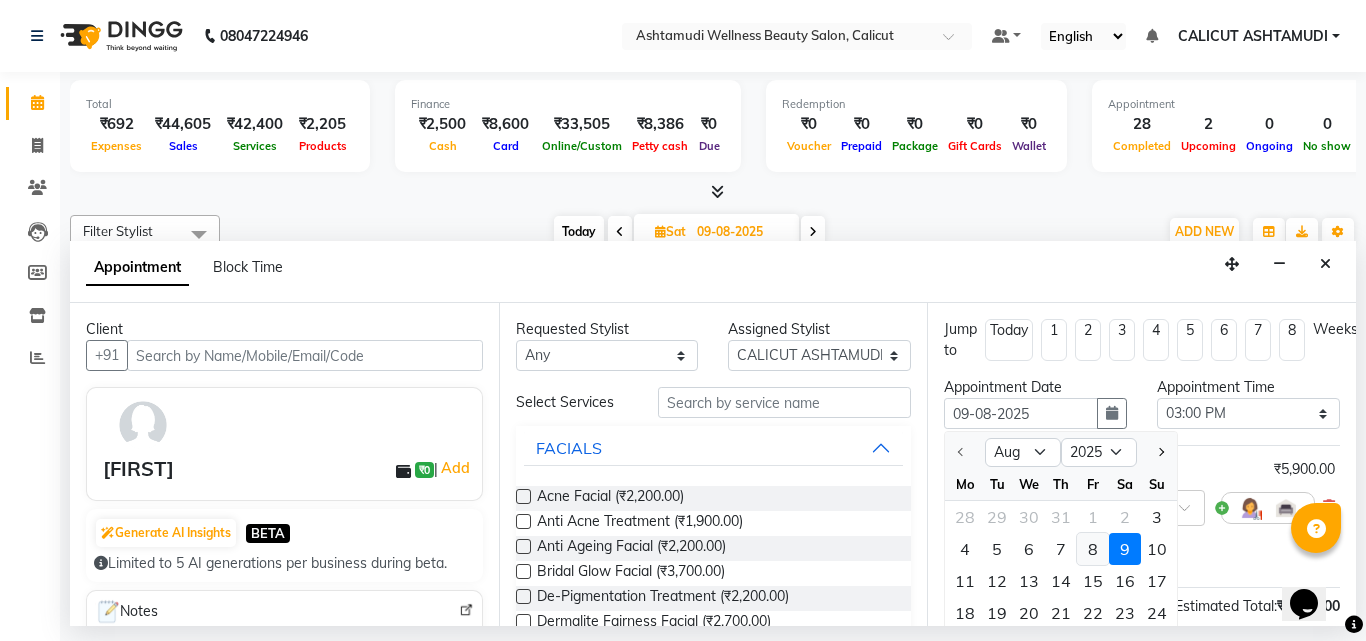 click on "8" at bounding box center (1093, 549) 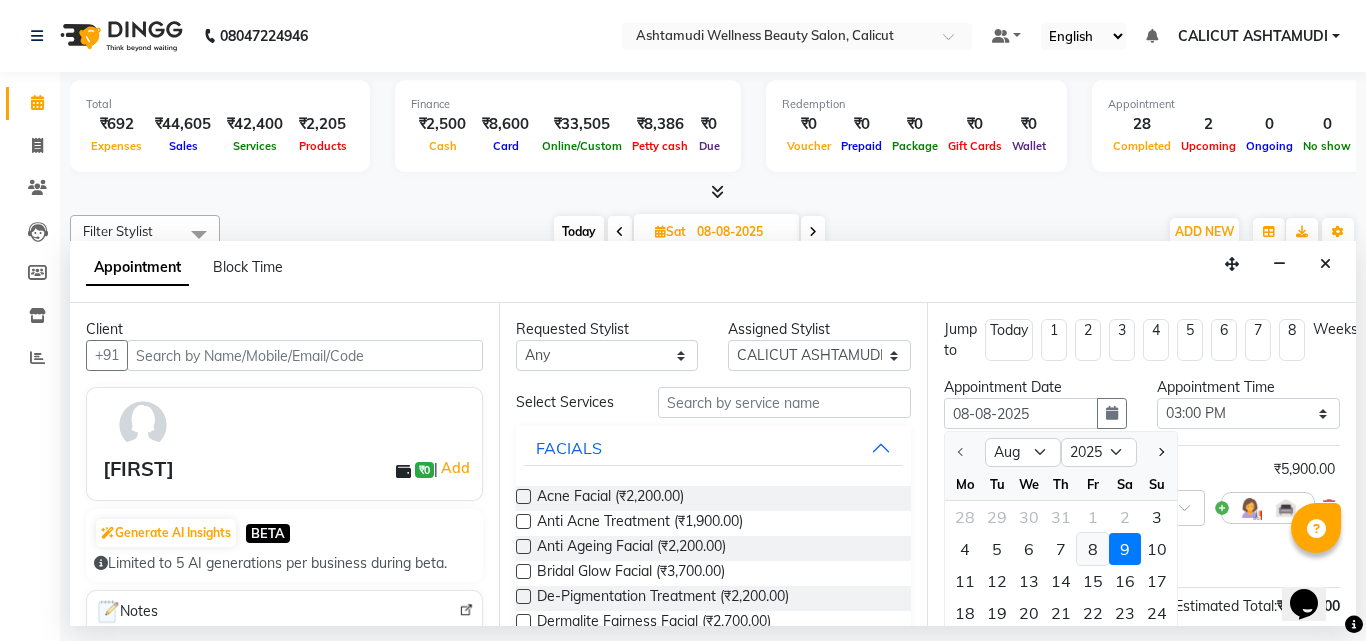 select on "900" 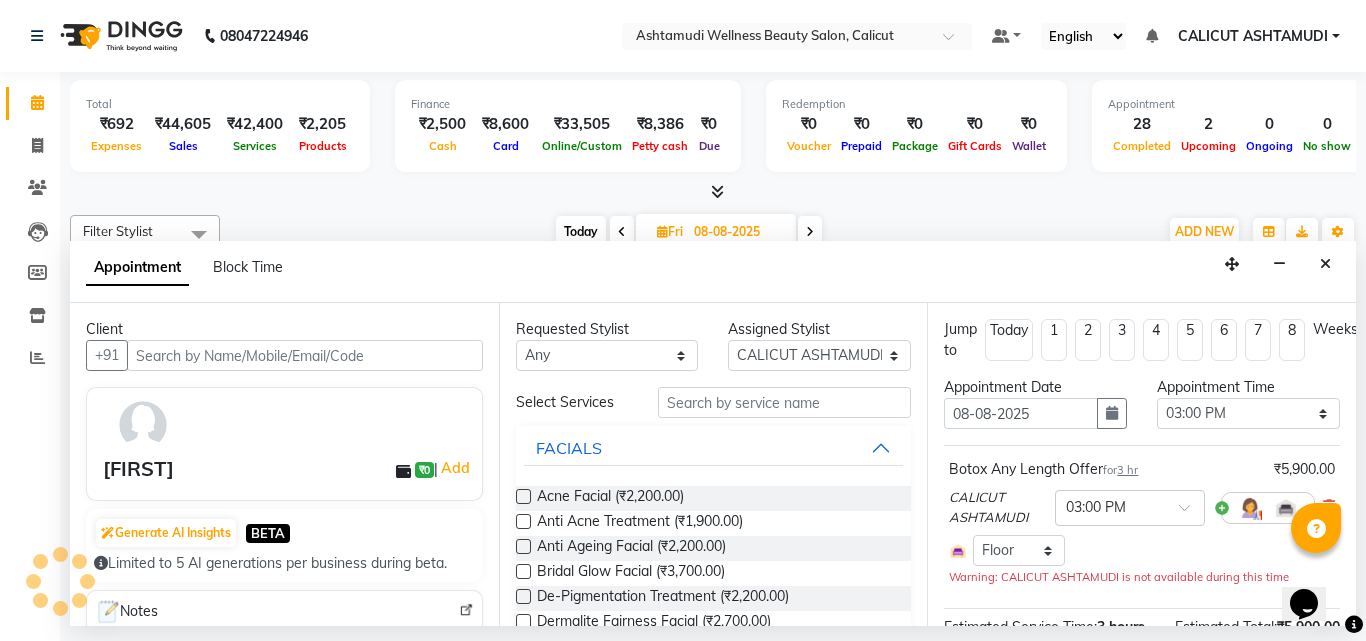 scroll, scrollTop: 0, scrollLeft: 0, axis: both 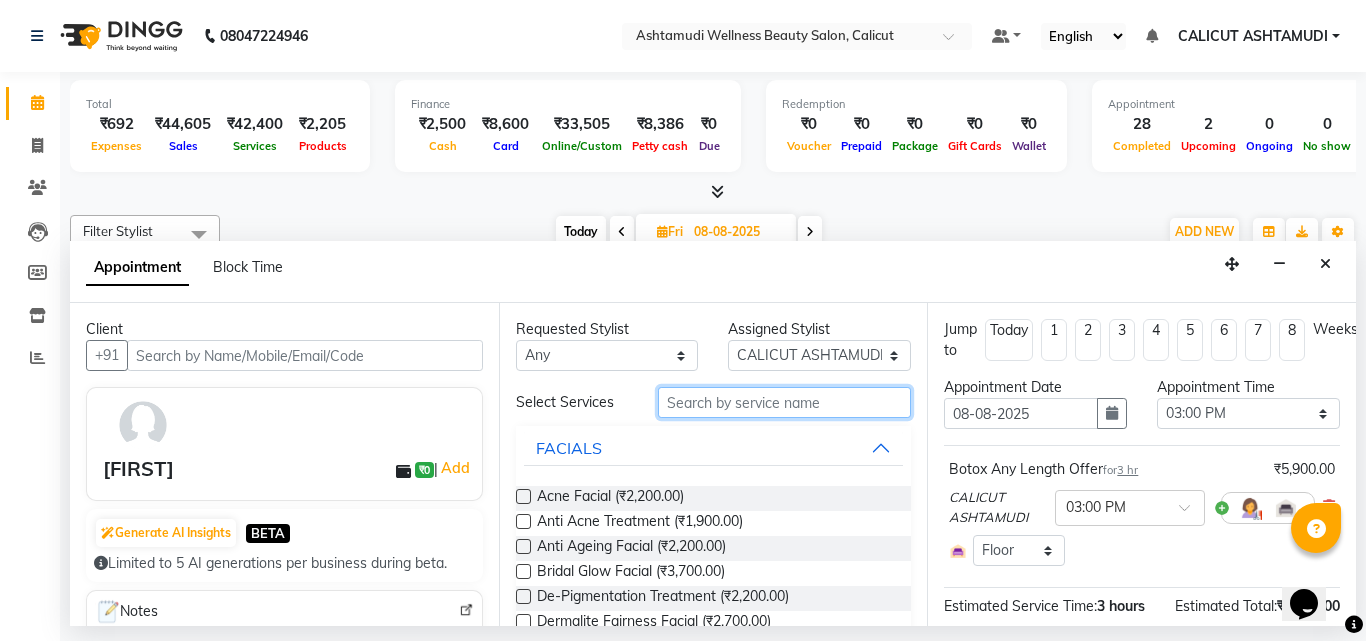 click at bounding box center [785, 402] 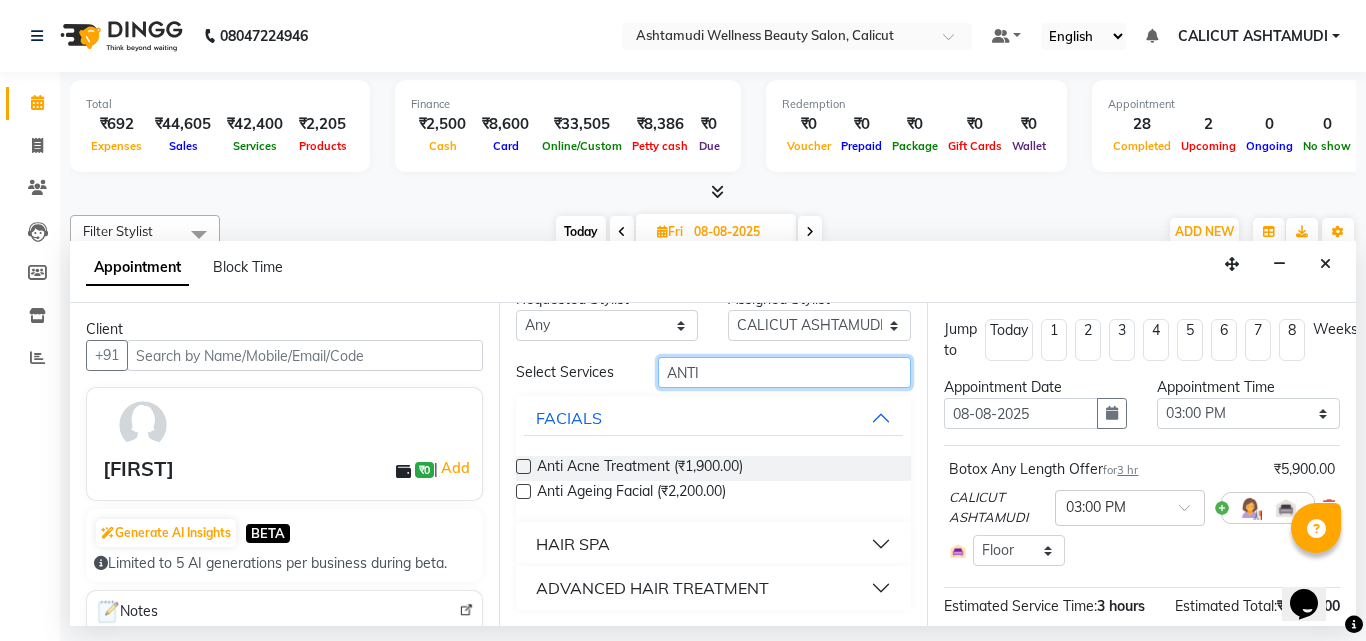 type on "ANTI" 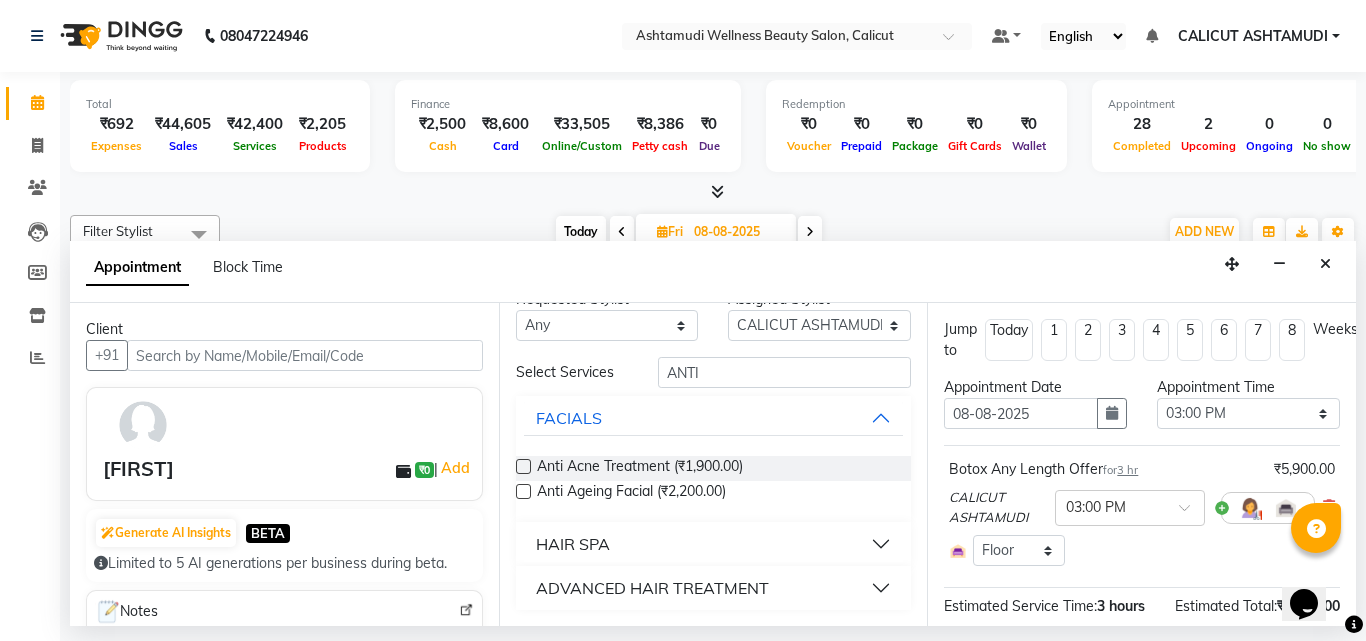 click on "ADVANCED HAIR TREATMENT" at bounding box center [652, 588] 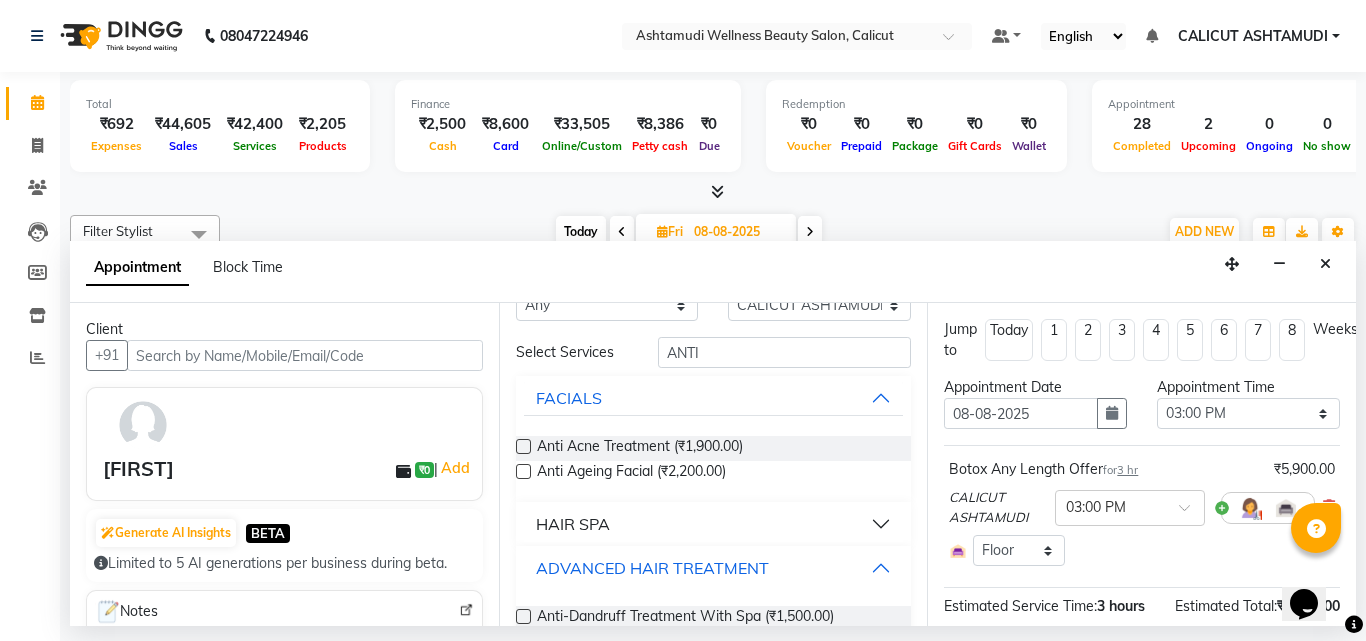 scroll, scrollTop: 82, scrollLeft: 0, axis: vertical 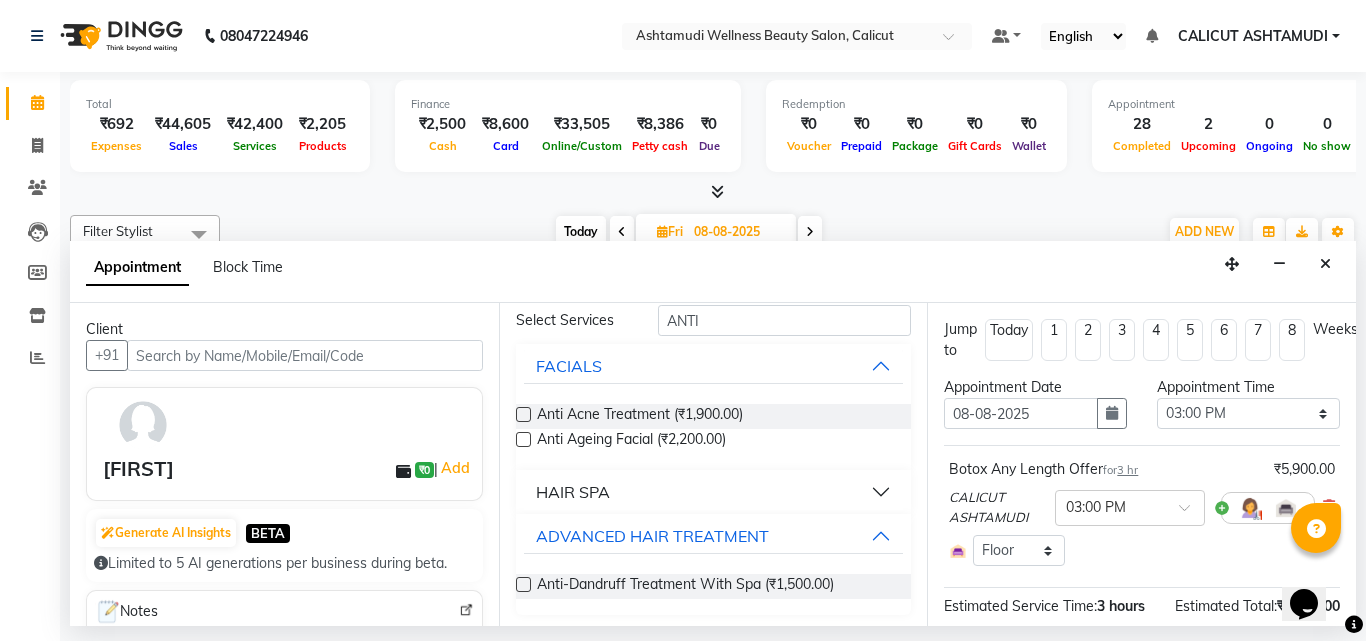 click on "HAIR SPA" at bounding box center [573, 492] 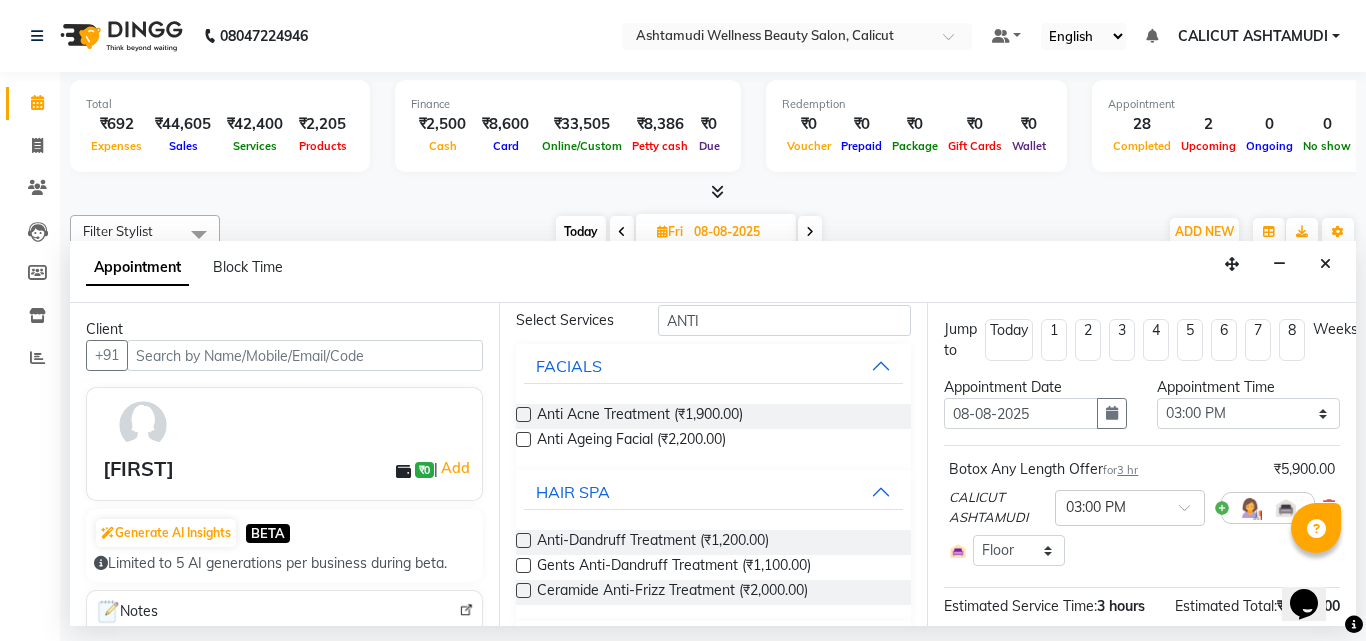 click at bounding box center [523, 540] 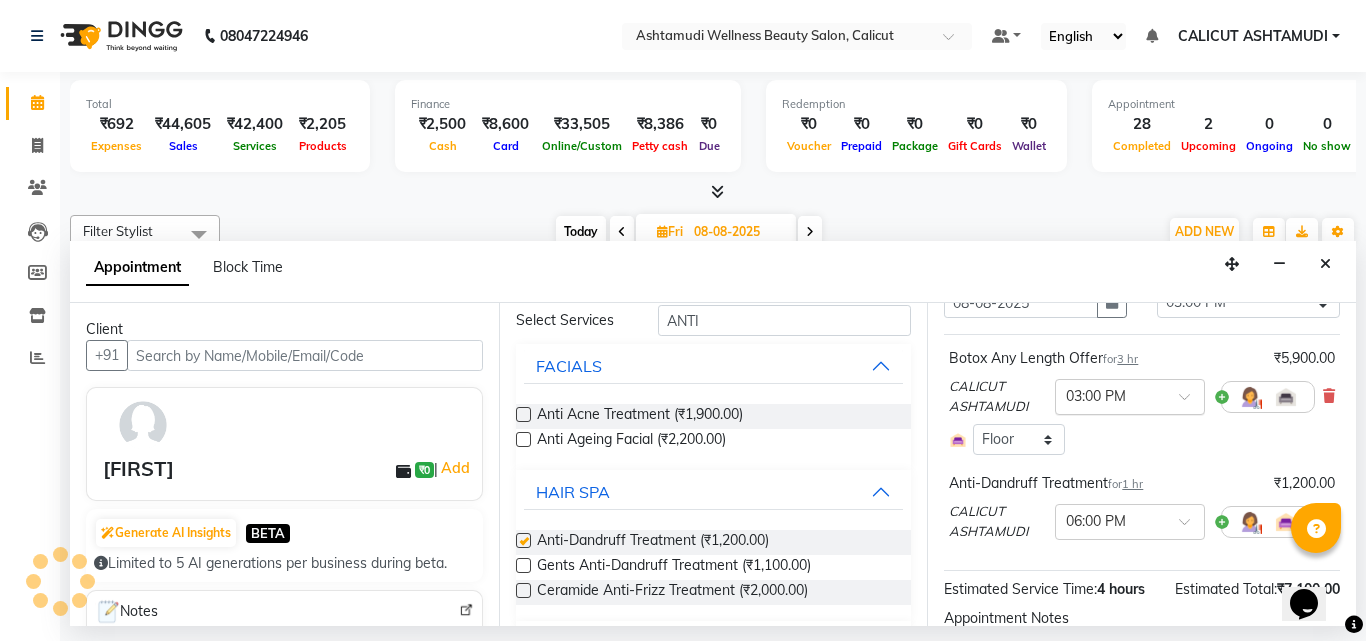 checkbox on "false" 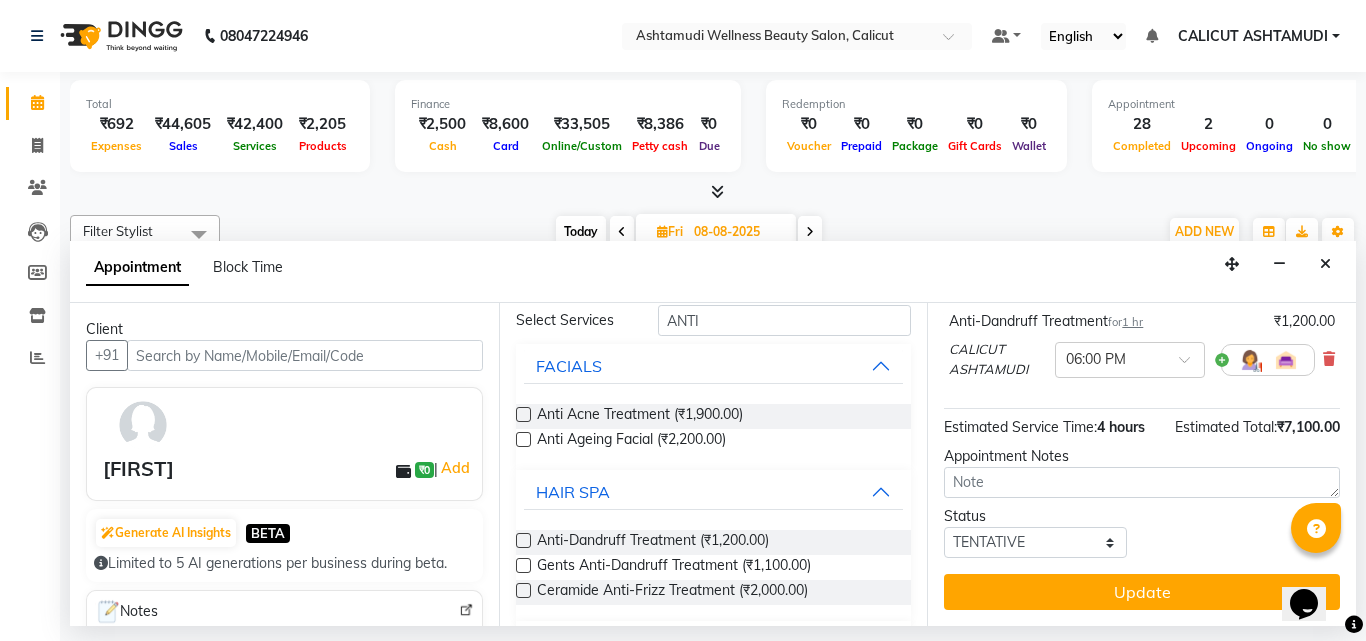 scroll, scrollTop: 309, scrollLeft: 0, axis: vertical 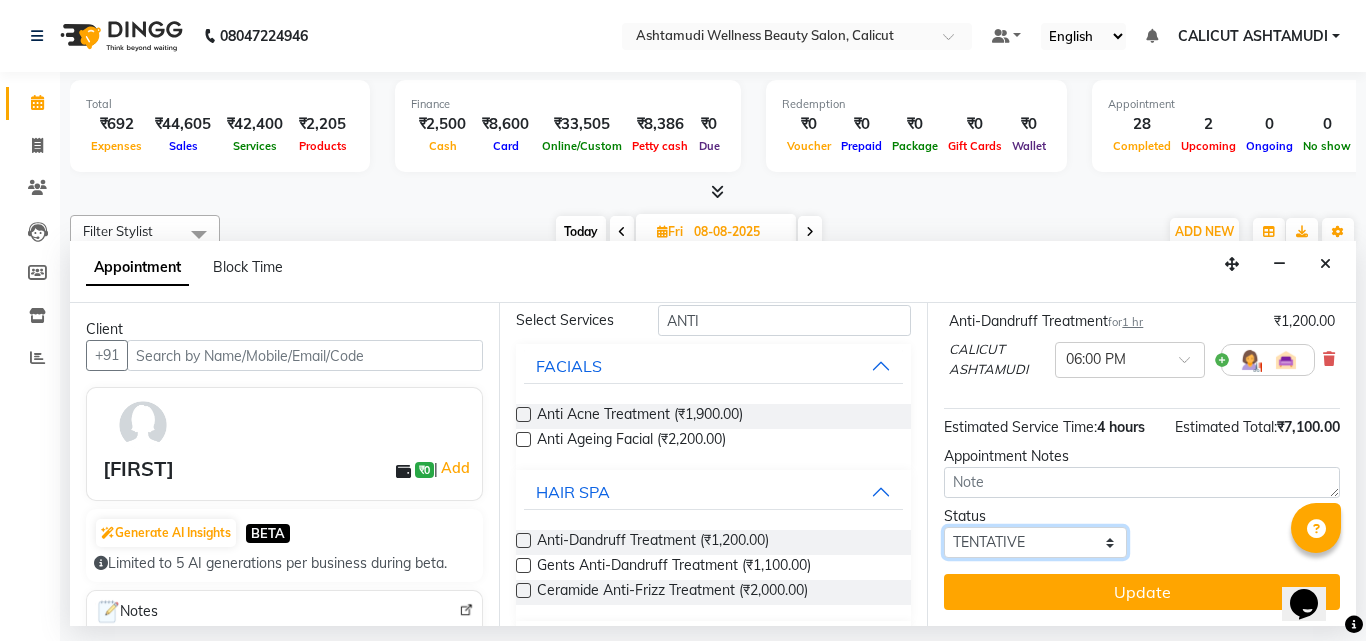 click on "Select TENTATIVE CONFIRM UPCOMING" at bounding box center [1035, 542] 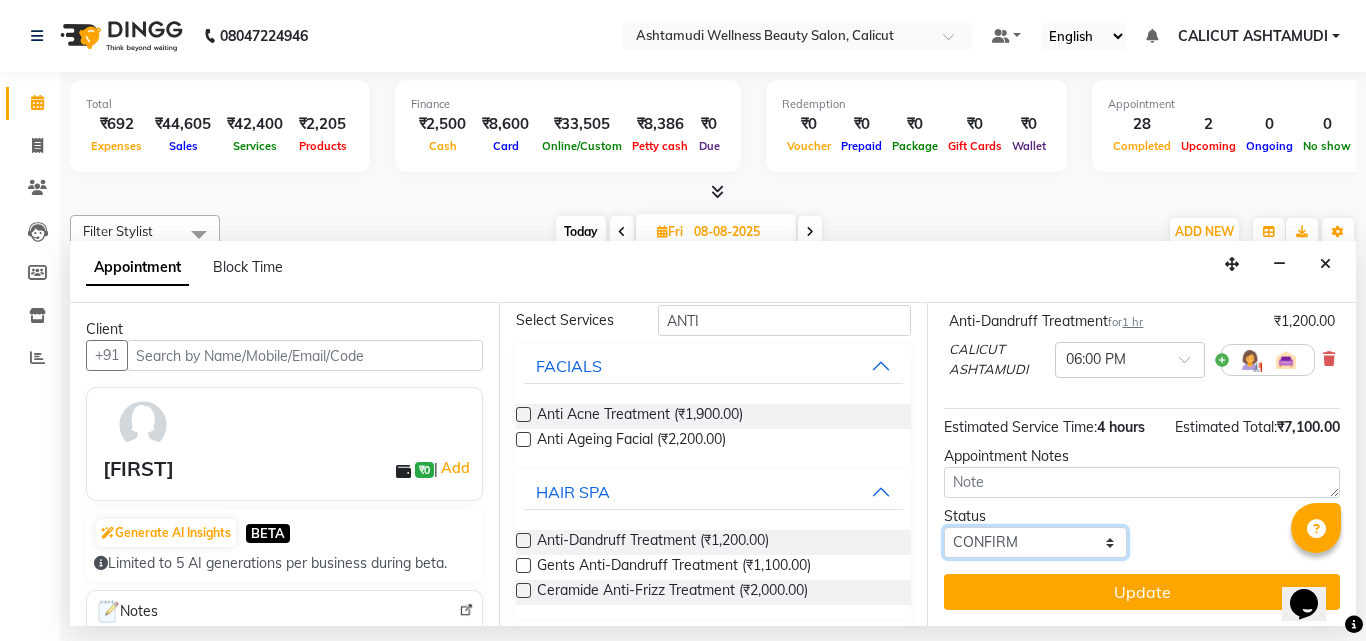 click on "Select TENTATIVE CONFIRM UPCOMING" at bounding box center (1035, 542) 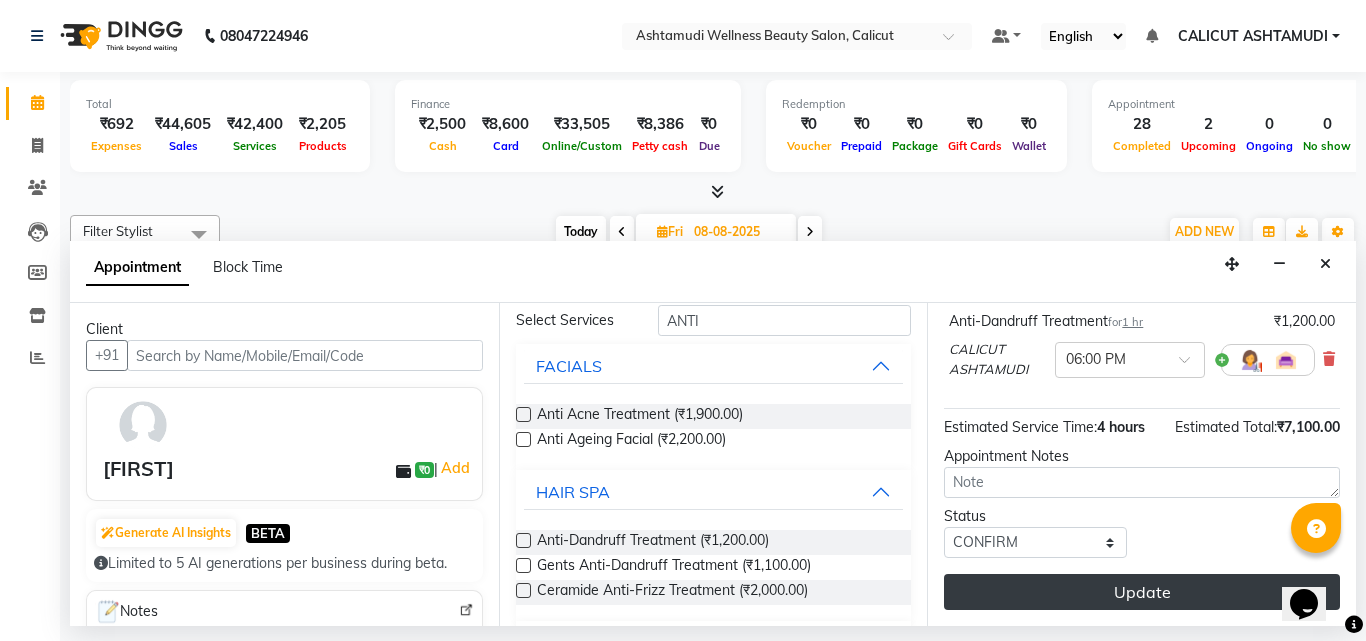 click on "Update" at bounding box center (1142, 592) 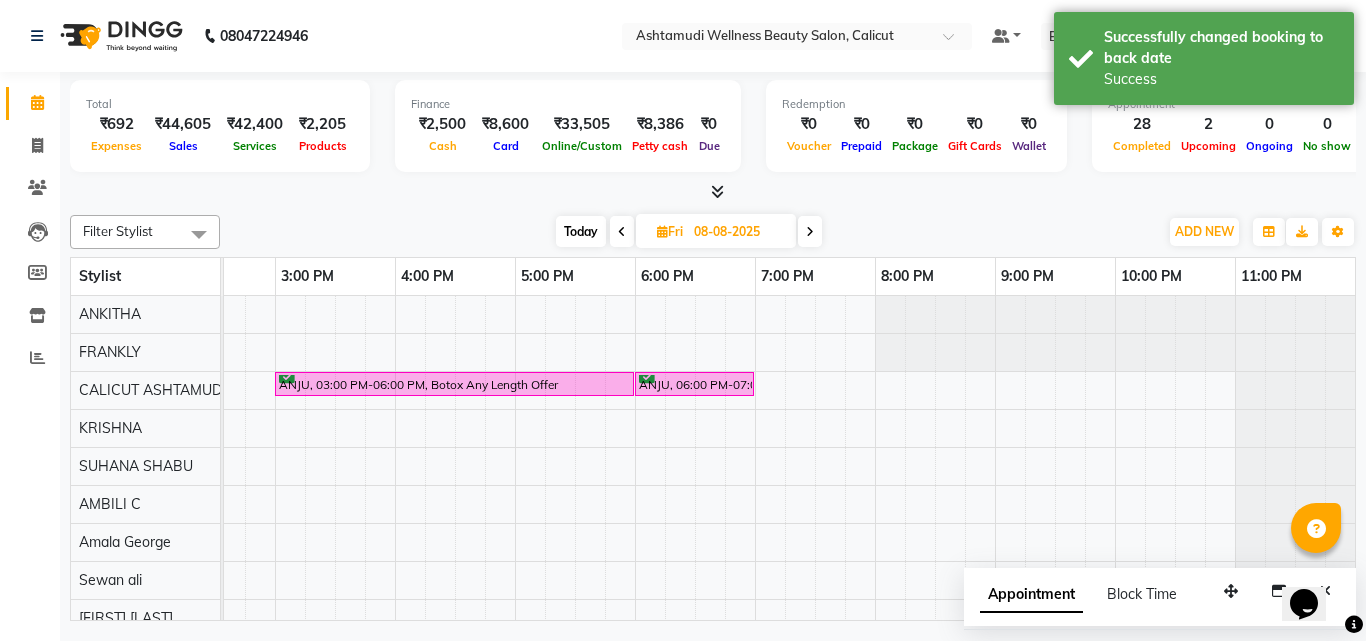 click on "Today" at bounding box center [581, 231] 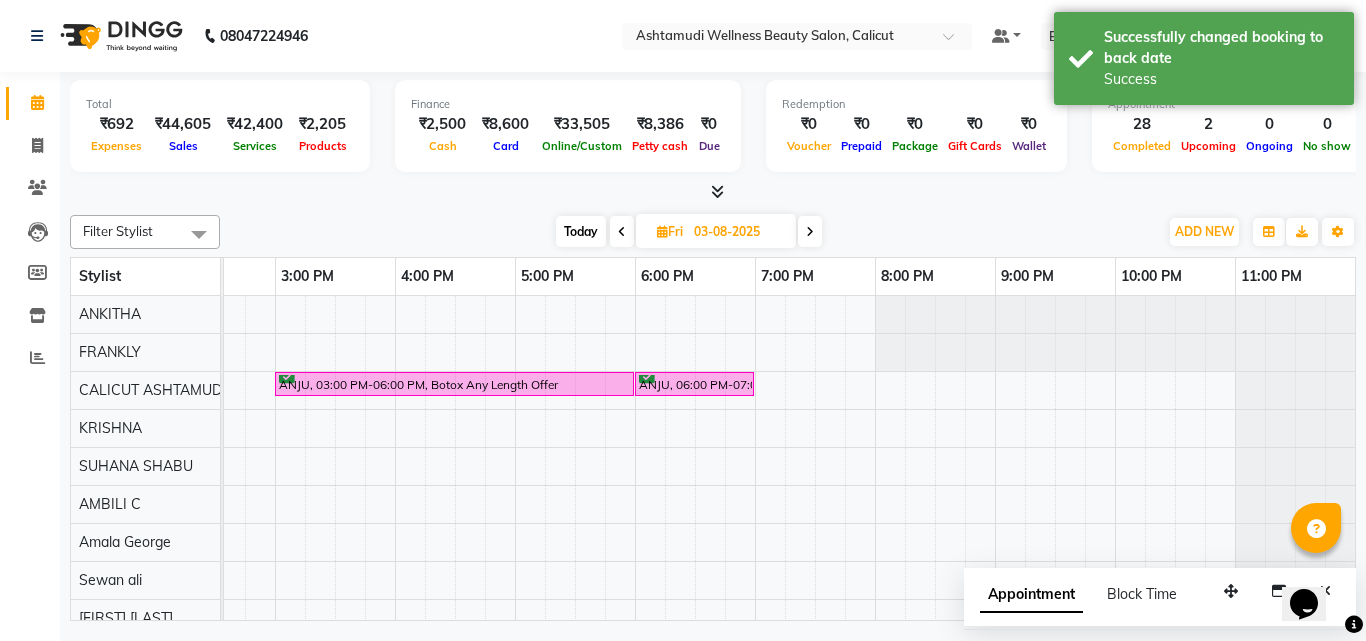 scroll, scrollTop: 0, scrollLeft: 0, axis: both 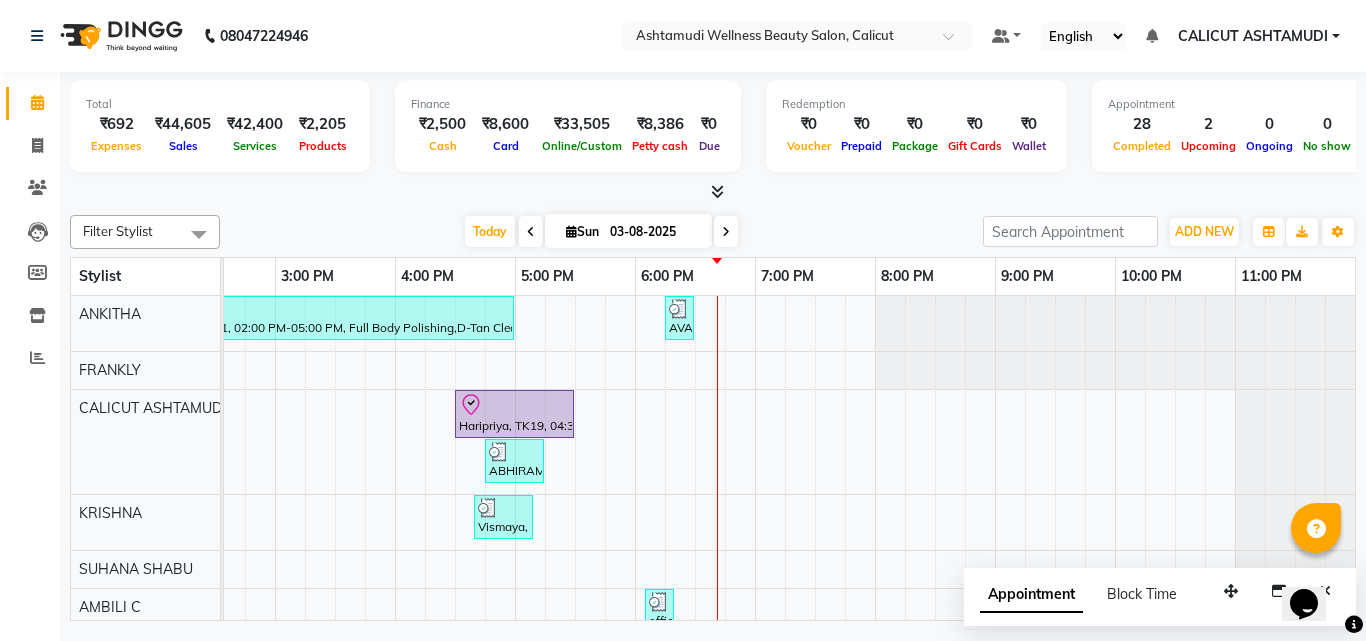 click on "JOISHY, TK12, 12:35 PM-01:35 PM, Golden Facial     HIBA SHERIN, TK13, 01:35 PM-01:50 PM, Eyebrows Threading     SANA, TK01, 02:00 PM-05:00 PM, Full Body Polishing,D-Tan Cleanup     AVANI, TK26, 06:15 PM-06:30 PM, Eyebrows Threading     aswathy, TK02, 10:00 AM-11:30 AM, Hydra Brightening Facial
Haripriya, TK19, 04:30 PM-05:30 PM, Highlighting (Per Streaks)     ABHIRAMI, TK21, 04:45 PM-05:15 PM, Make up     satheesh, TK11, 12:15 PM-01:15 PM, D-Tan Cleanup     Vismaya, TK20, 04:40 PM-05:10 PM, Straight Cut     shabir, TK04, 08:30 AM-12:00 PM, Un-Tan Facial ,Root Touch-Up (Ammonia Free),Anti-Dandruff Treatment,Full Face Waxing     office mobile, TK24, 06:05 PM-06:20 PM, Eyebrows Threading     sharanya, TK07, 12:40 PM-12:55 PM, Eyebrows Threading     adithya, TK10, 12:55 PM-01:10 PM, Eyebrows Threading     RATHIKA, TK17, 02:45 PM-06:45 PM, Korean Glass Skin Facial,D-Tan Pack,blouse line D Tan 		,full arms D Tan,Anti-Dandruff Treatment With Spa     VARSHA, TK08, 12:50 PM-01:05 PM, Eyebrows Threading" at bounding box center (455, 775) 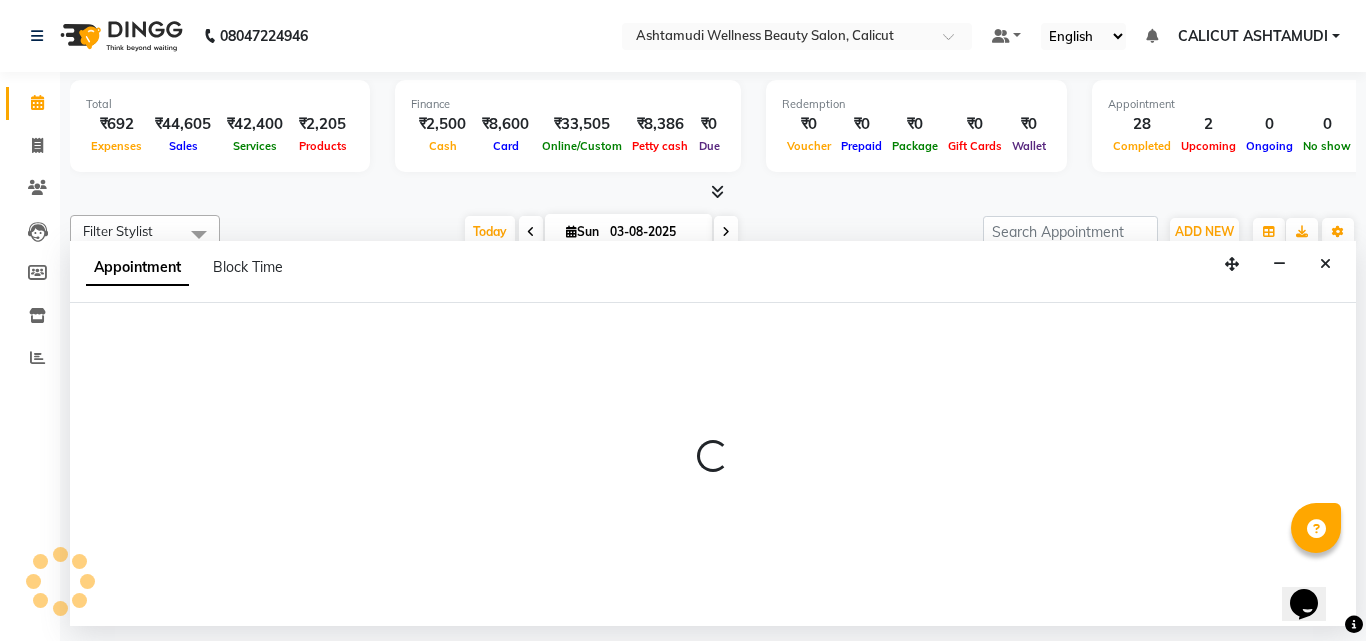 select on "27314" 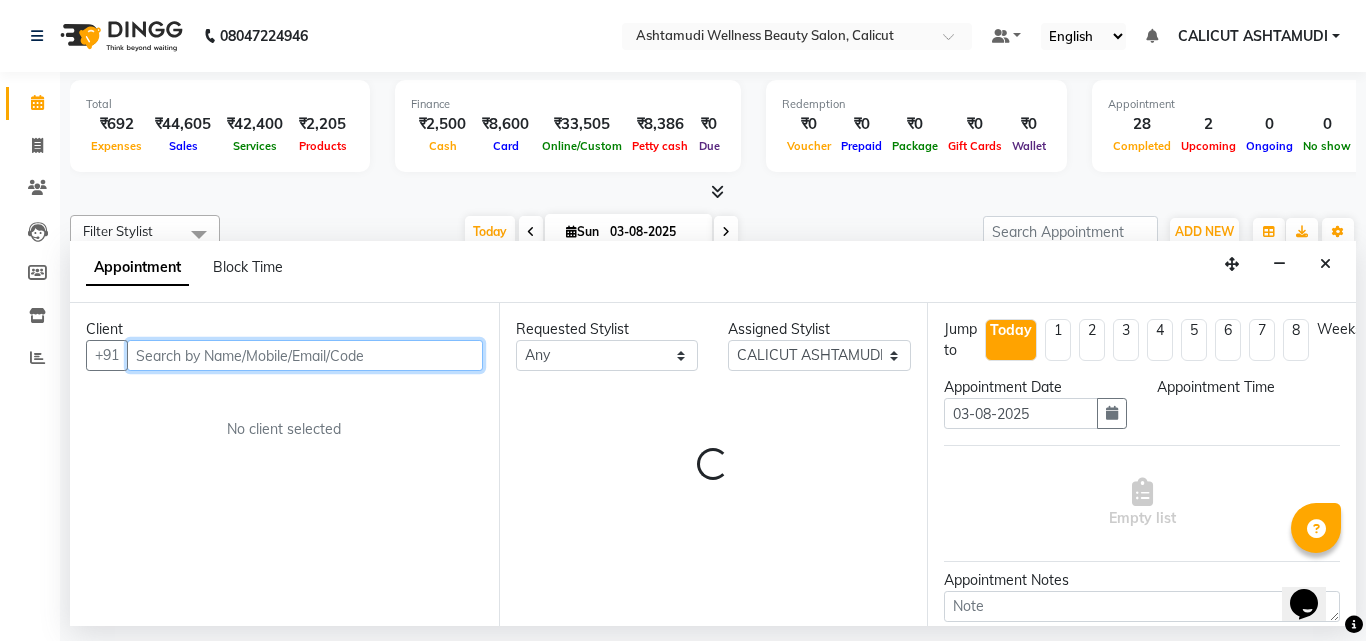 select on "1110" 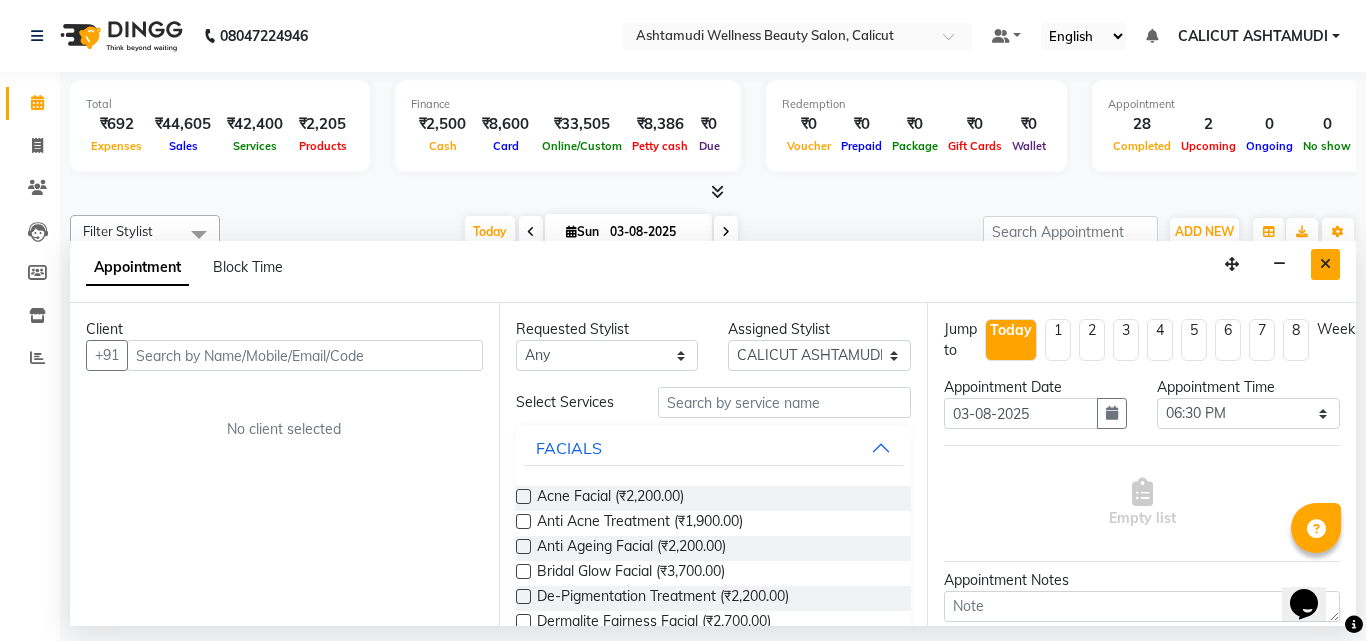 click at bounding box center [1325, 264] 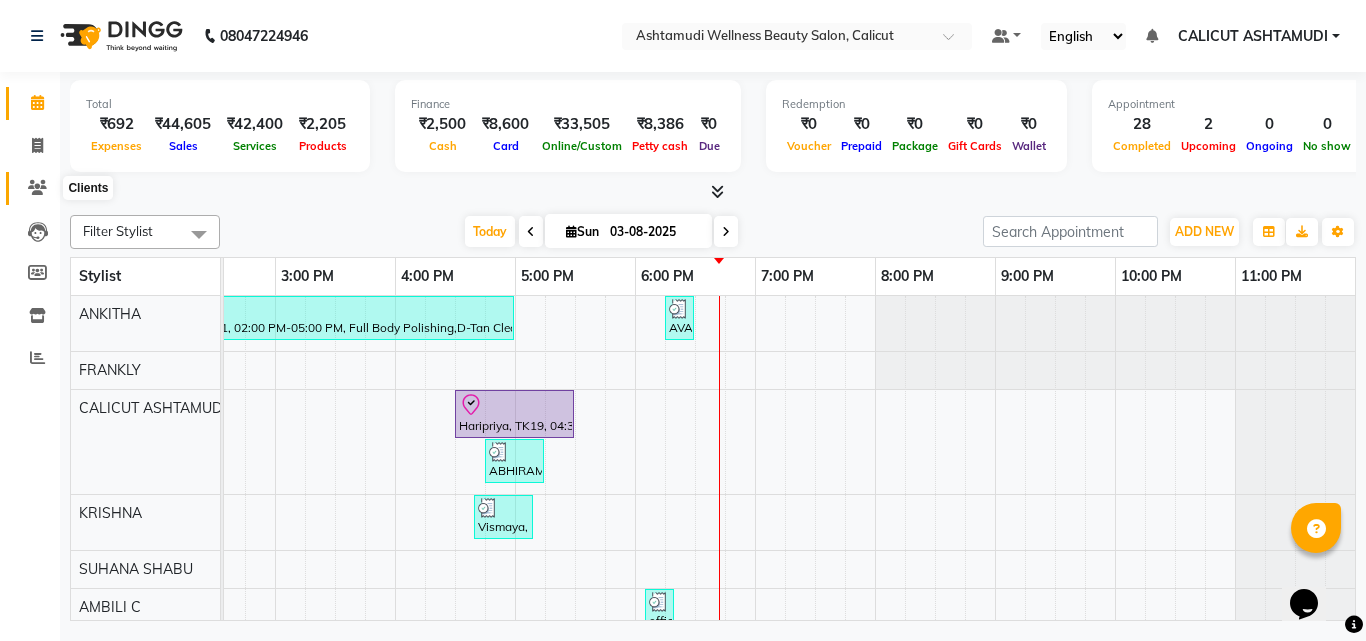 click 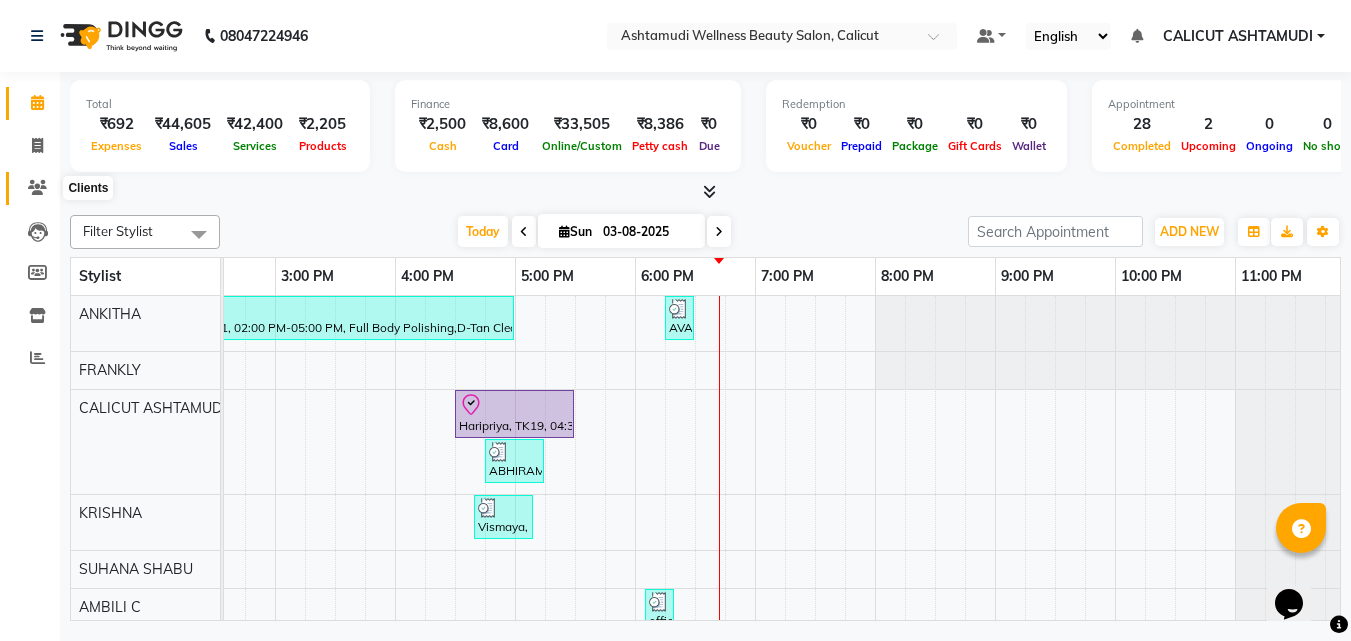 click 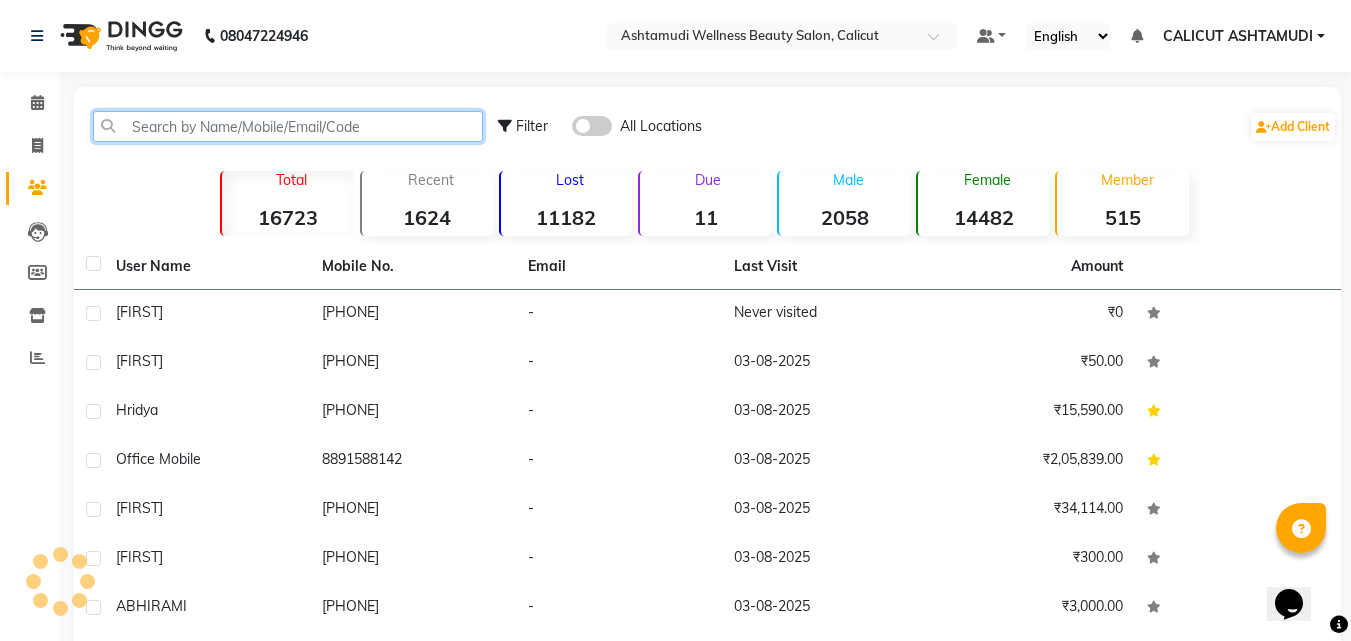 click 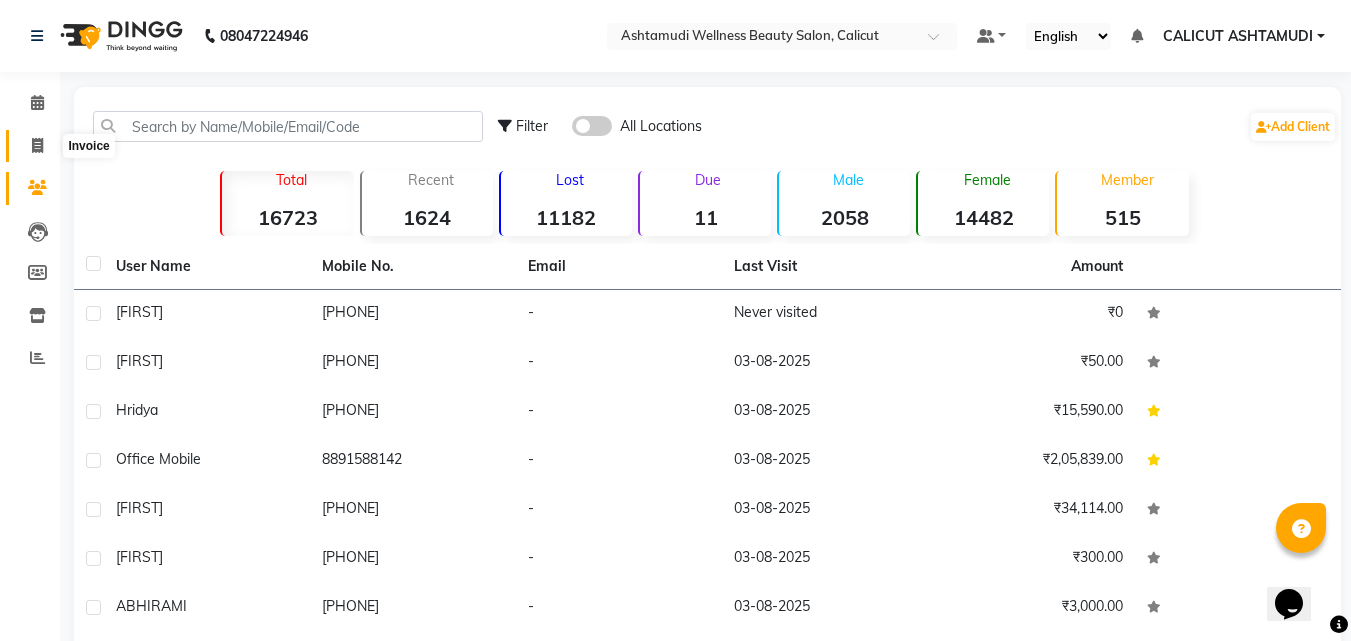 click 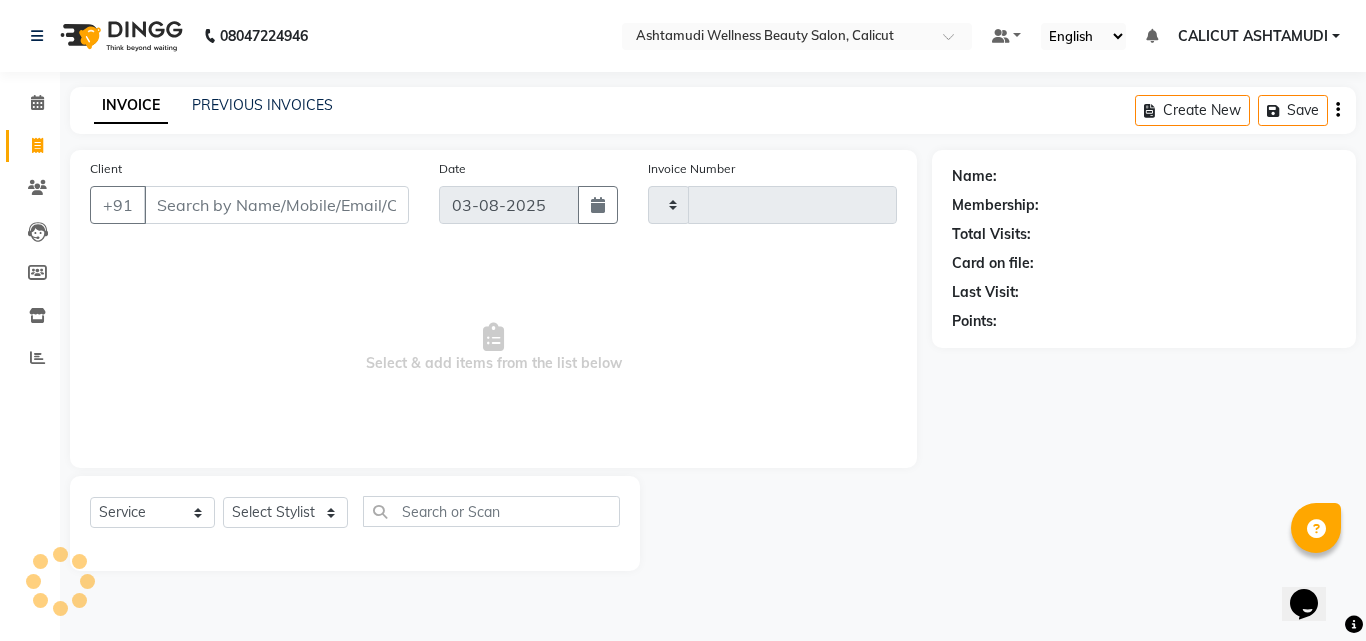 click 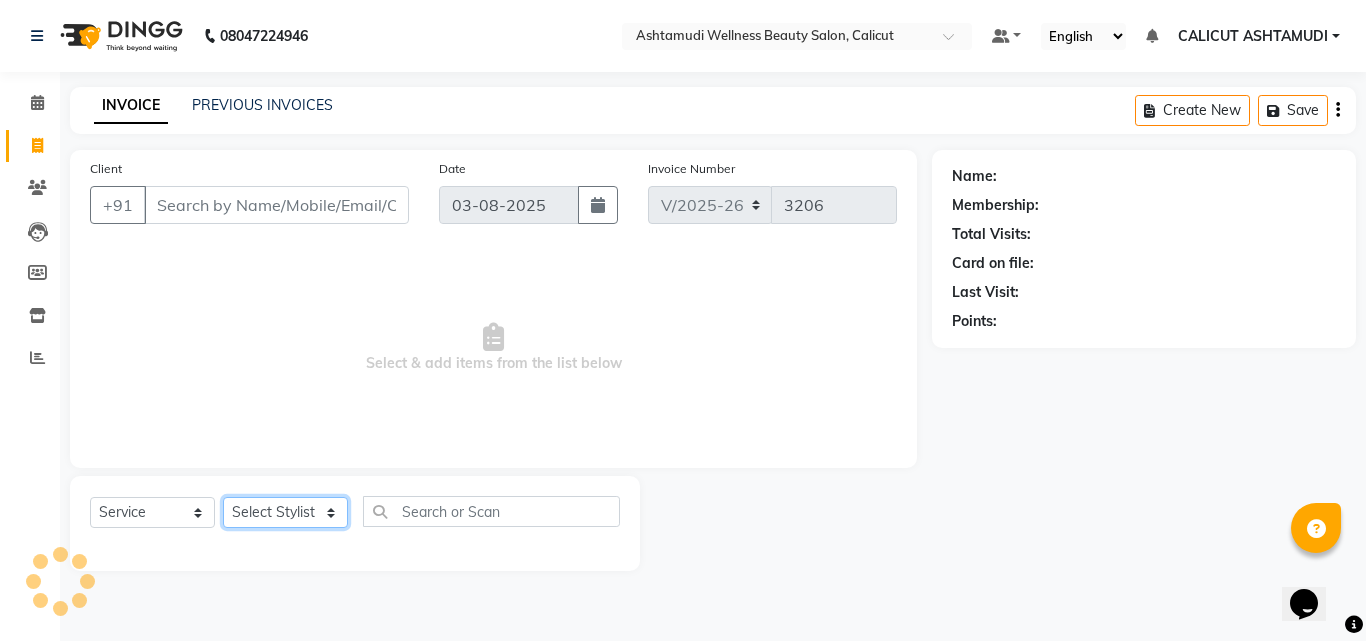 click on "Select Stylist" 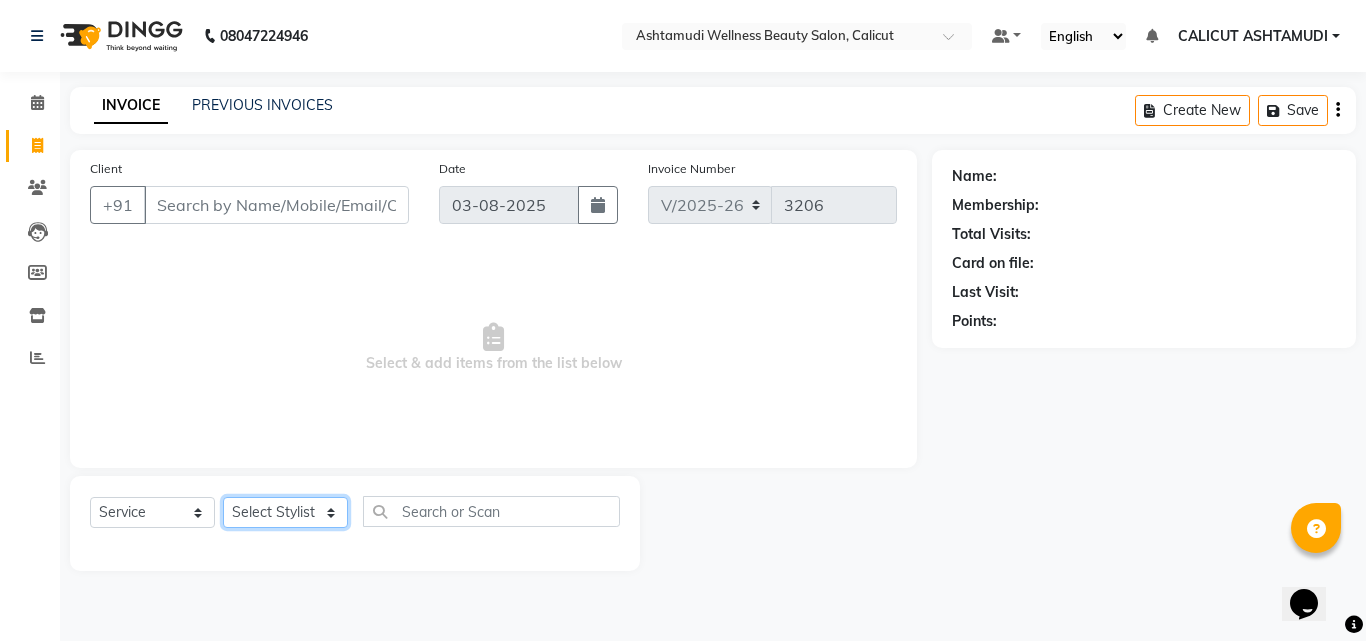 select on "85034" 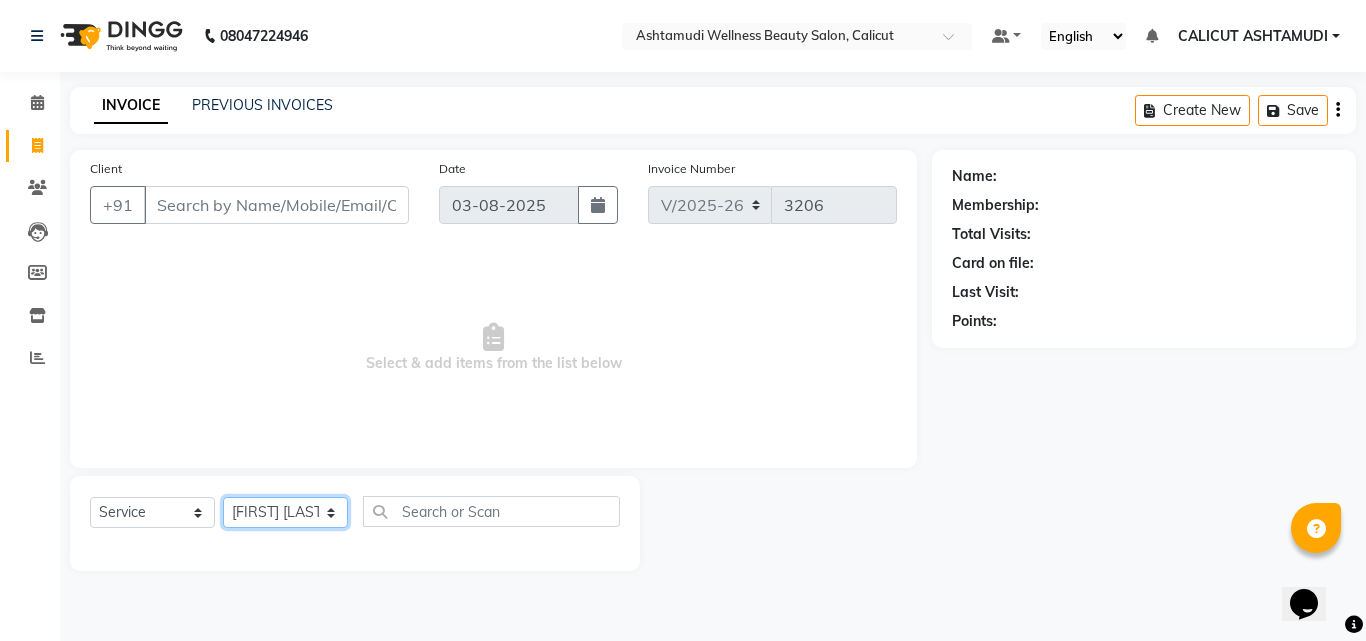 click on "Select Stylist Amala George AMBILI C ANJANA DAS ANKITHA Arya CALICUT ASHTAMUDI FRANKLY	 GRACY KRISHNA Nitesh Punam Gurung Sewan ali Sheela SUHANA  SHABU Titto" 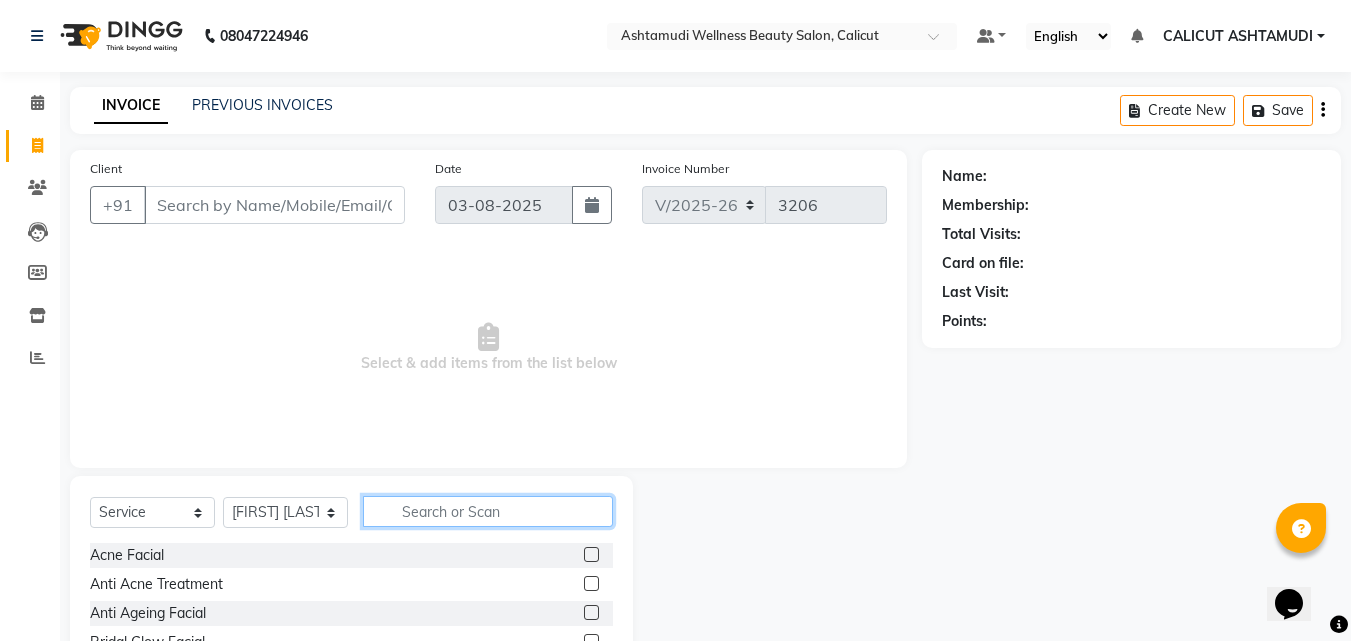 click 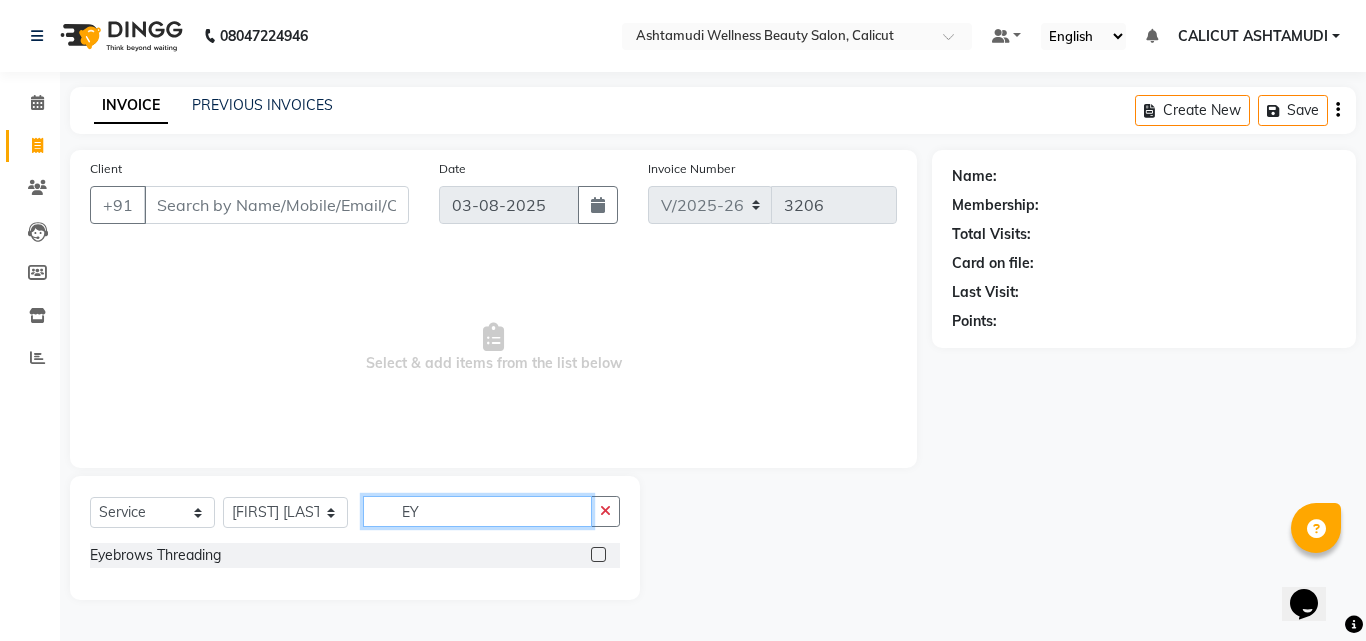 type on "EY" 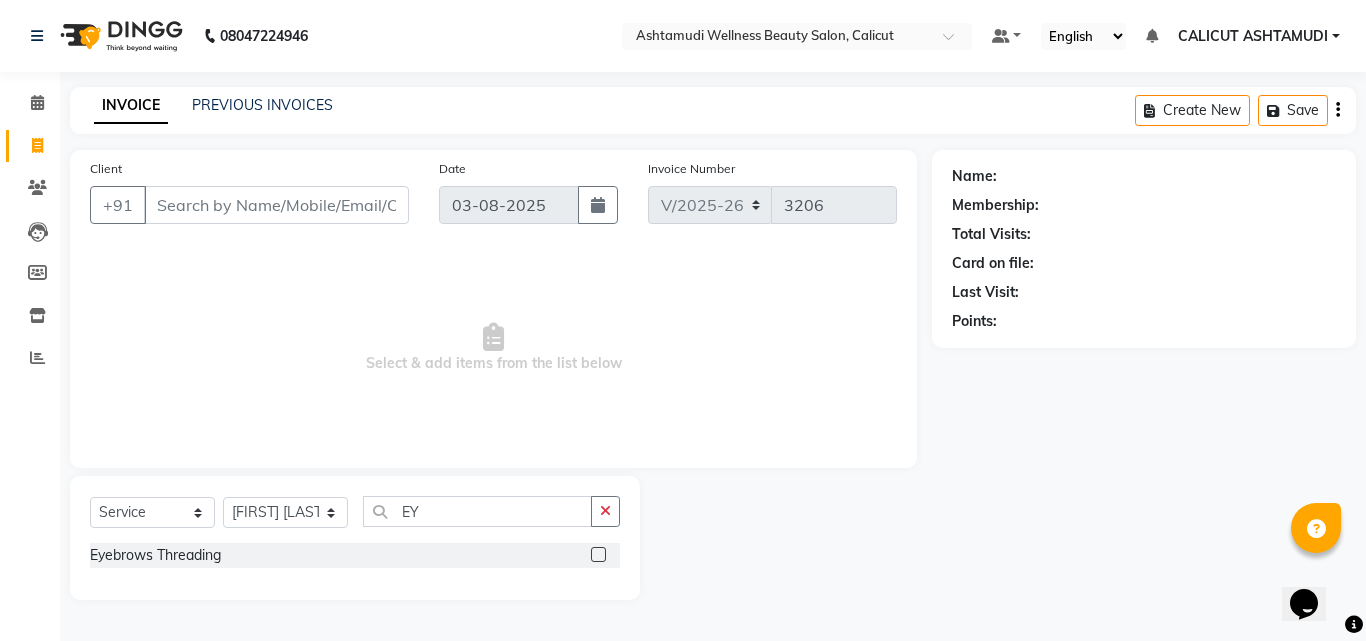 click 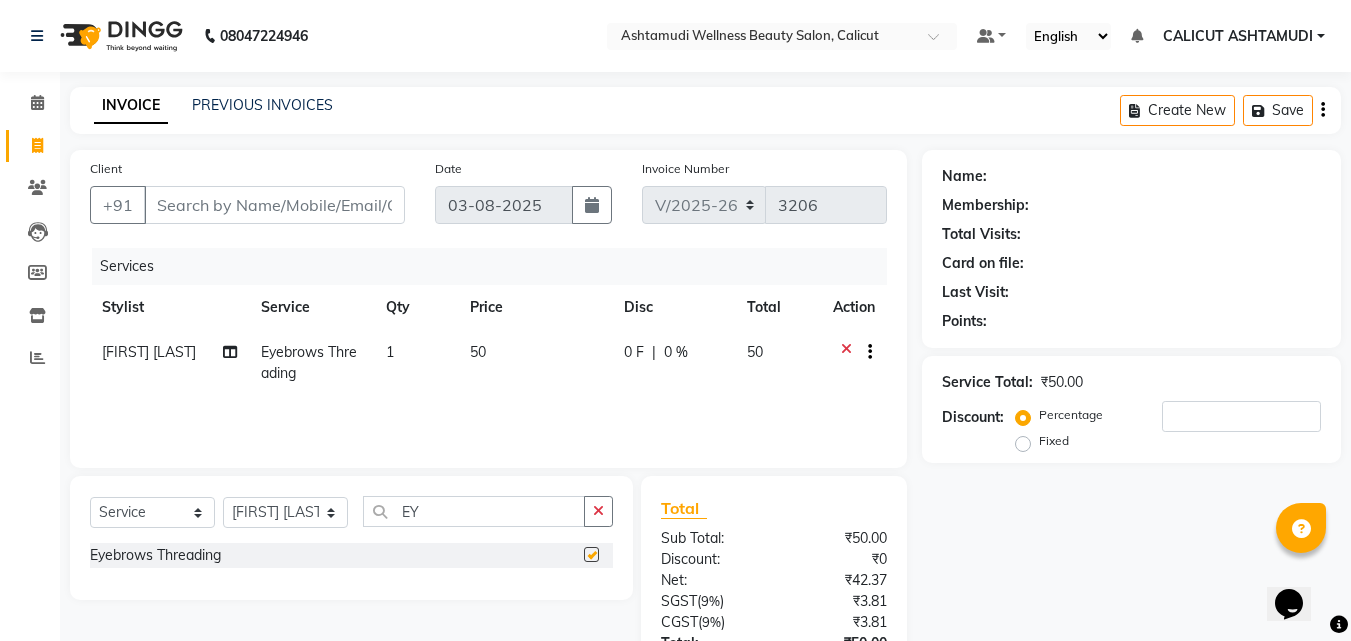 checkbox on "false" 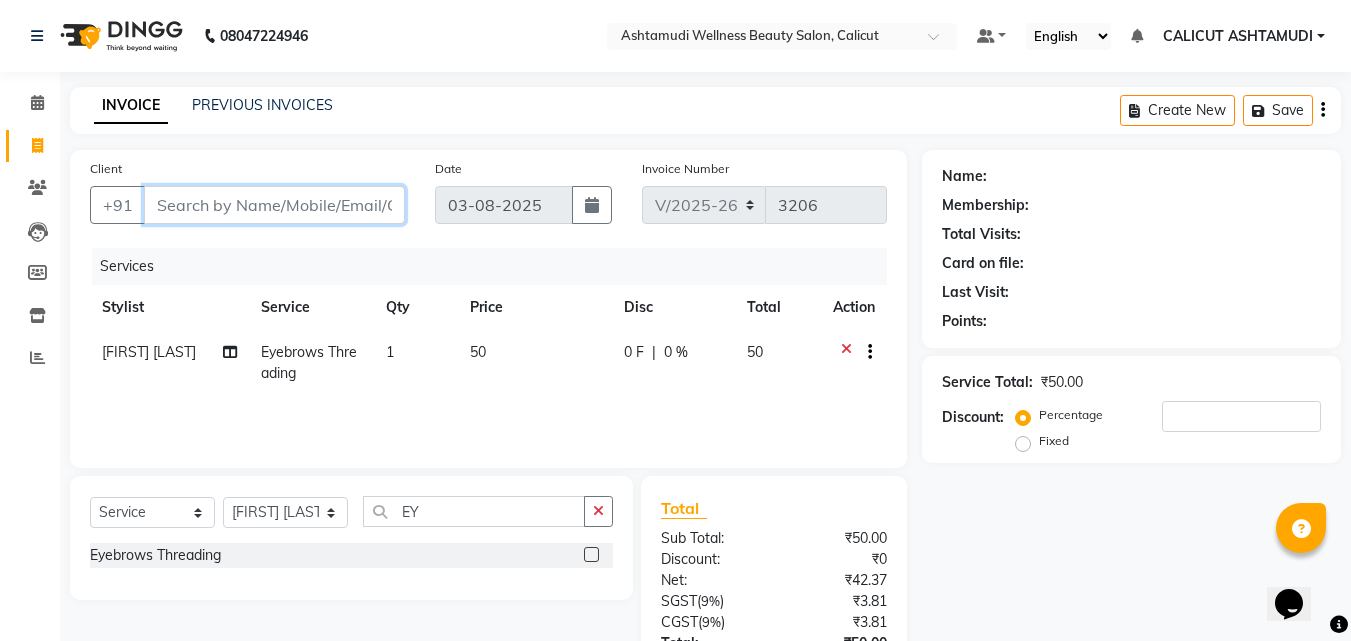 click on "Client" at bounding box center (274, 205) 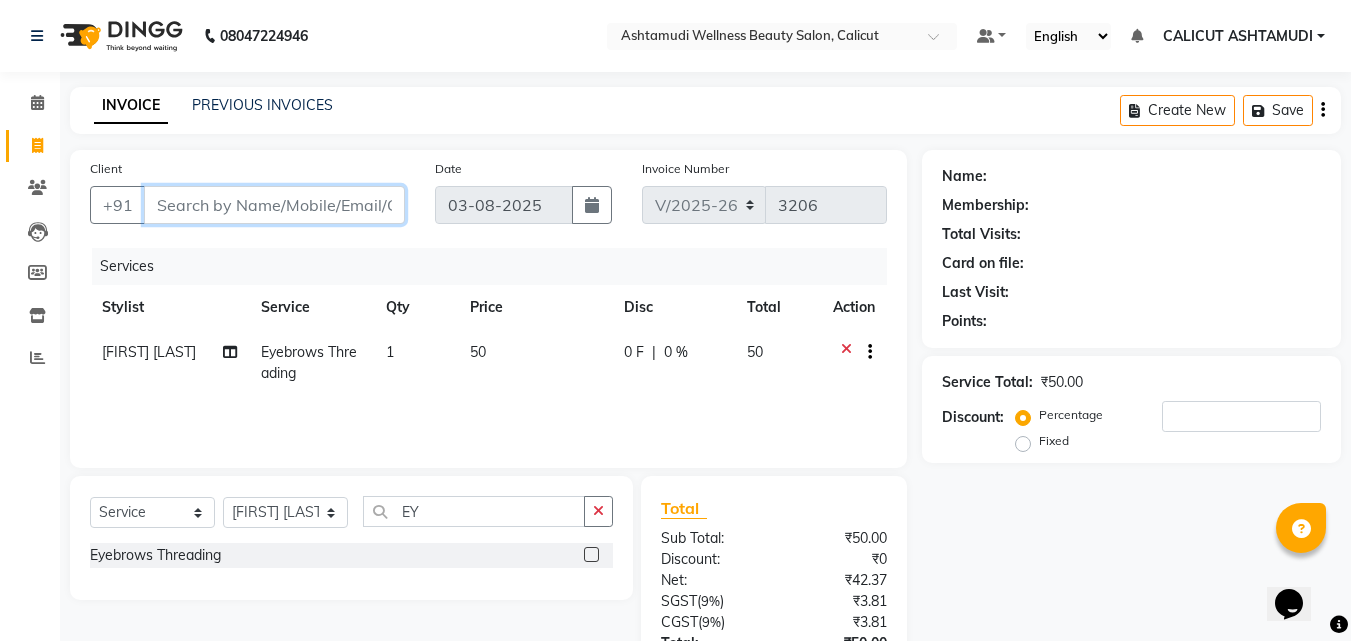 click on "Client" at bounding box center (274, 205) 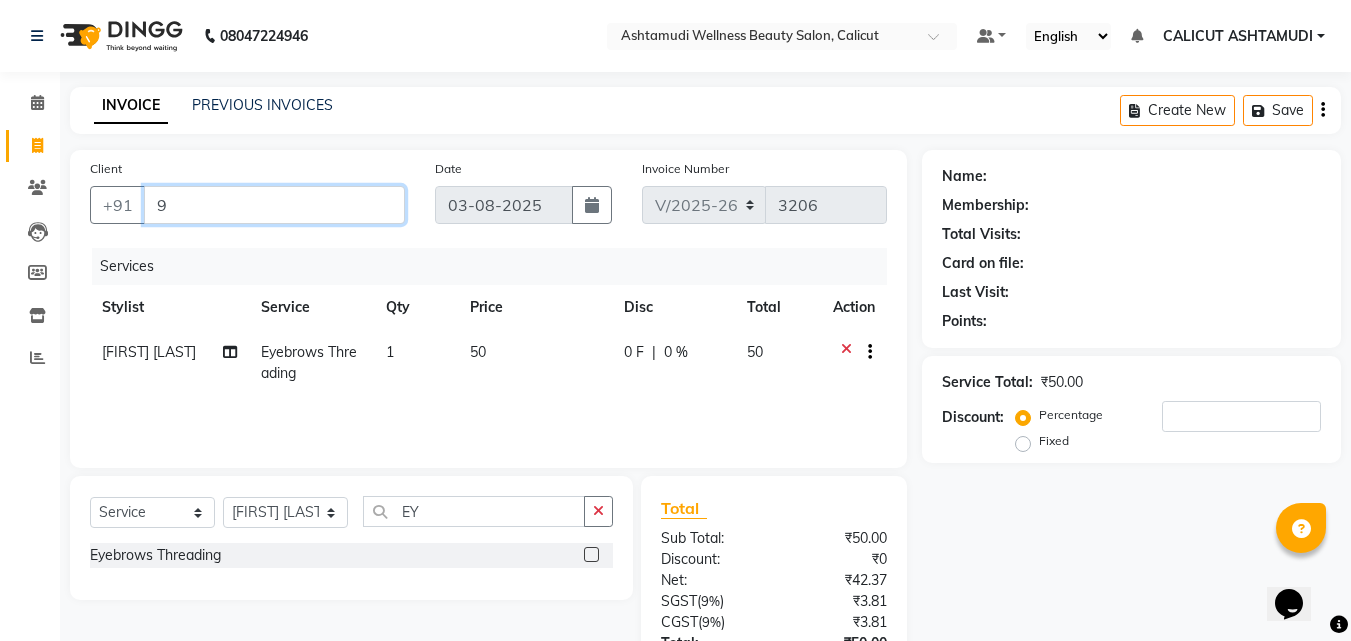 type on "0" 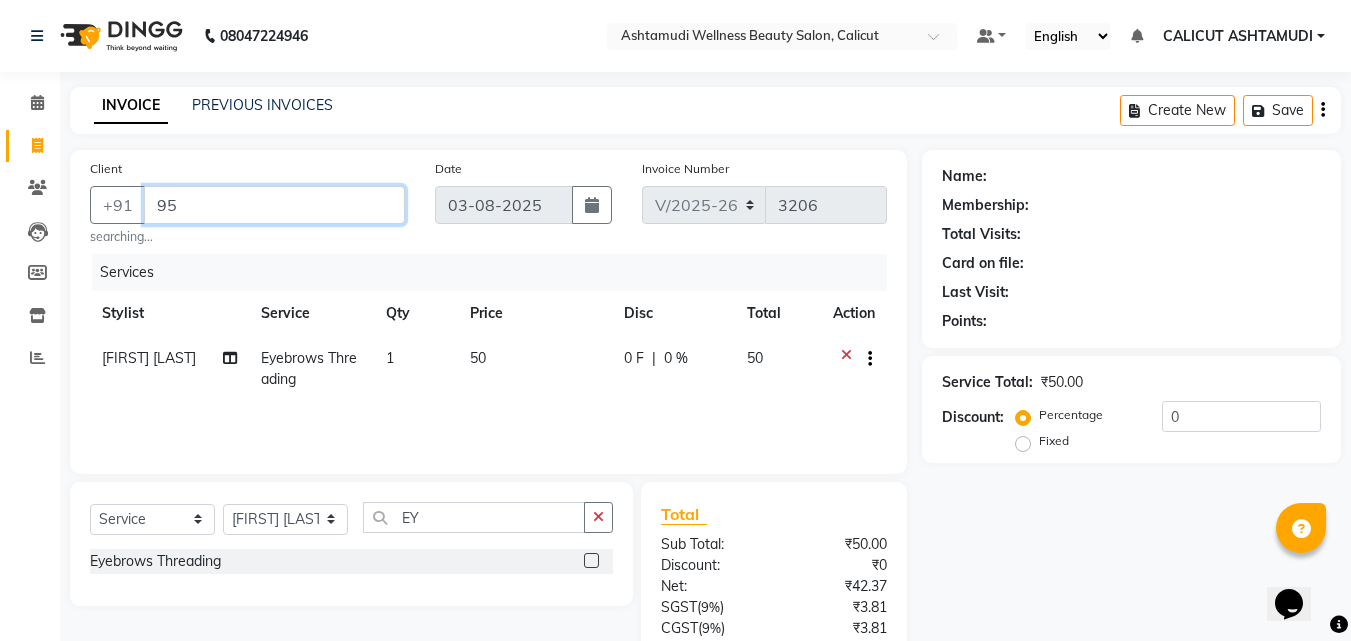 type on "9" 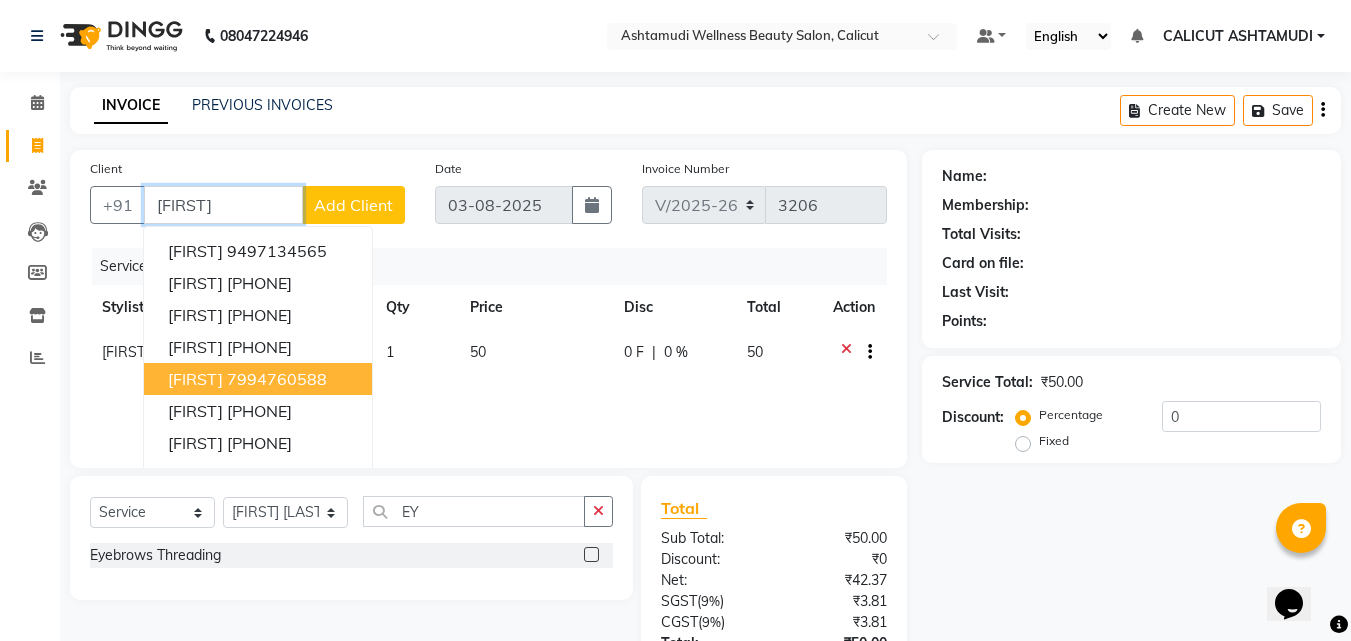 click on "7994760588" at bounding box center (277, 379) 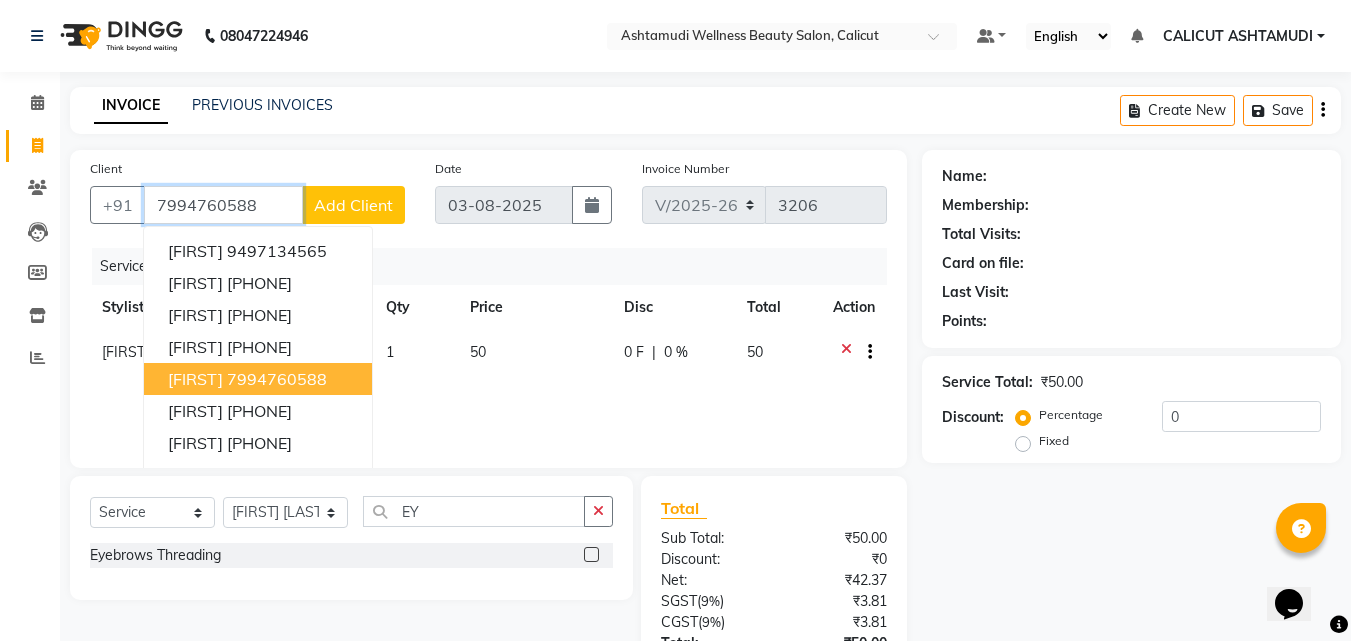 type on "7994760588" 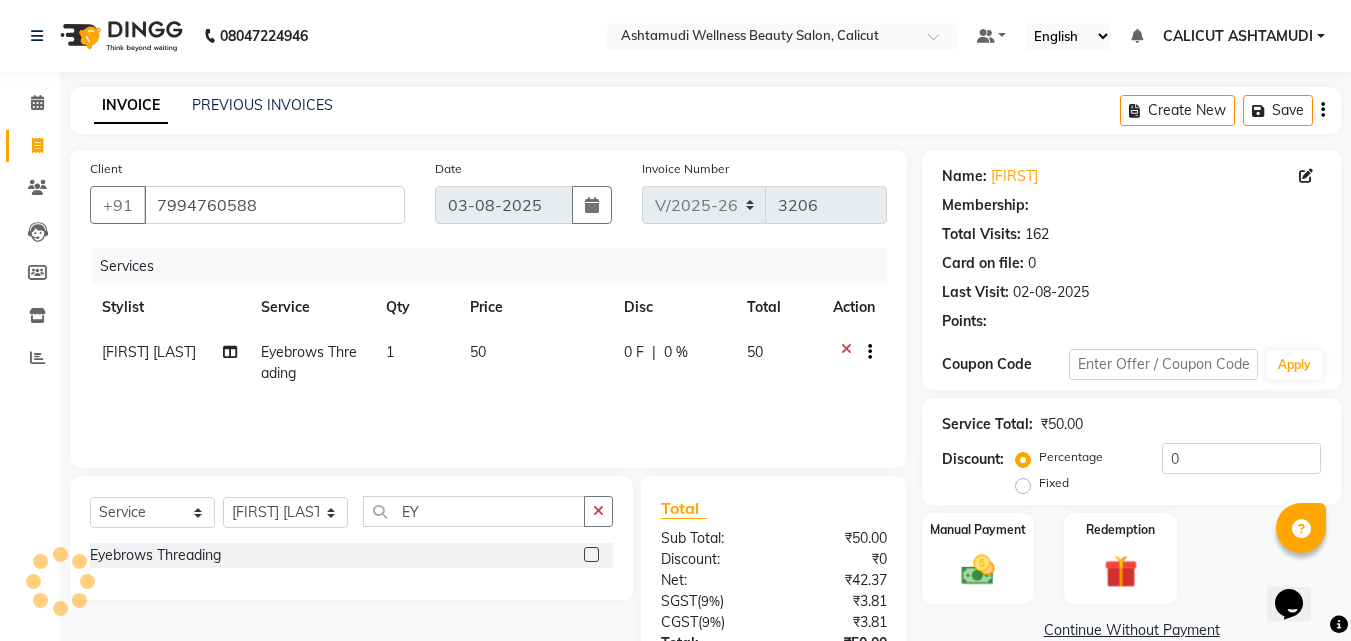 select on "2: Object" 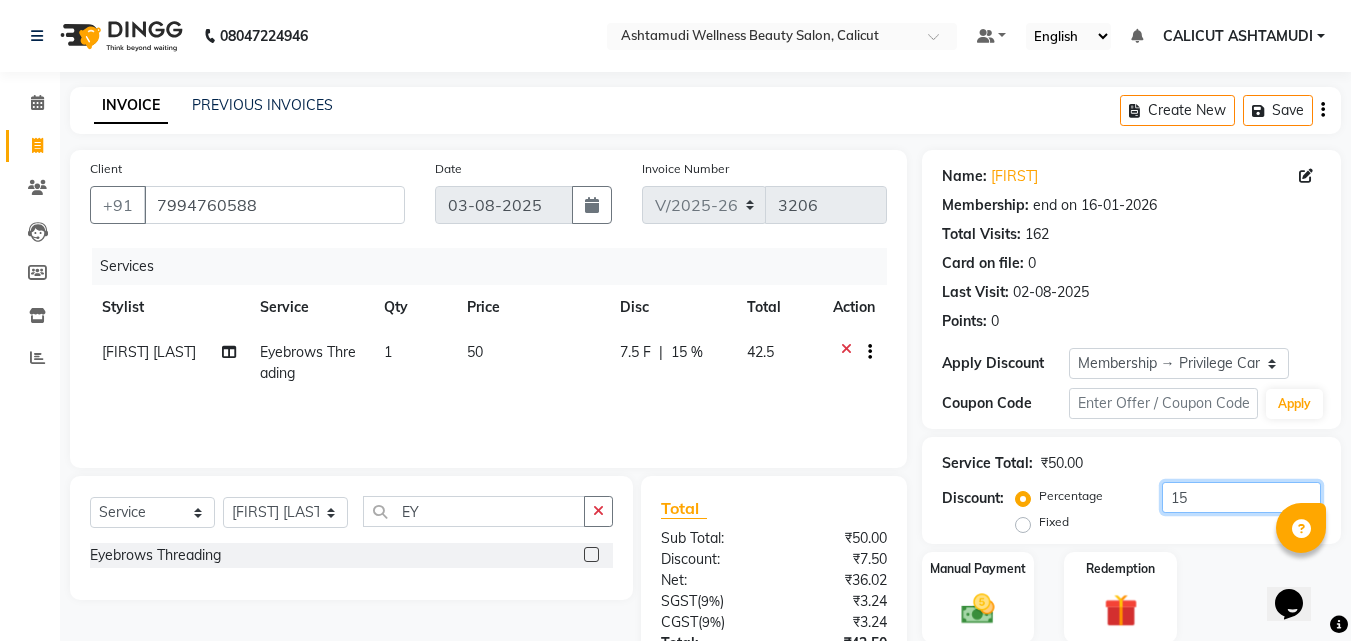 click on "15" 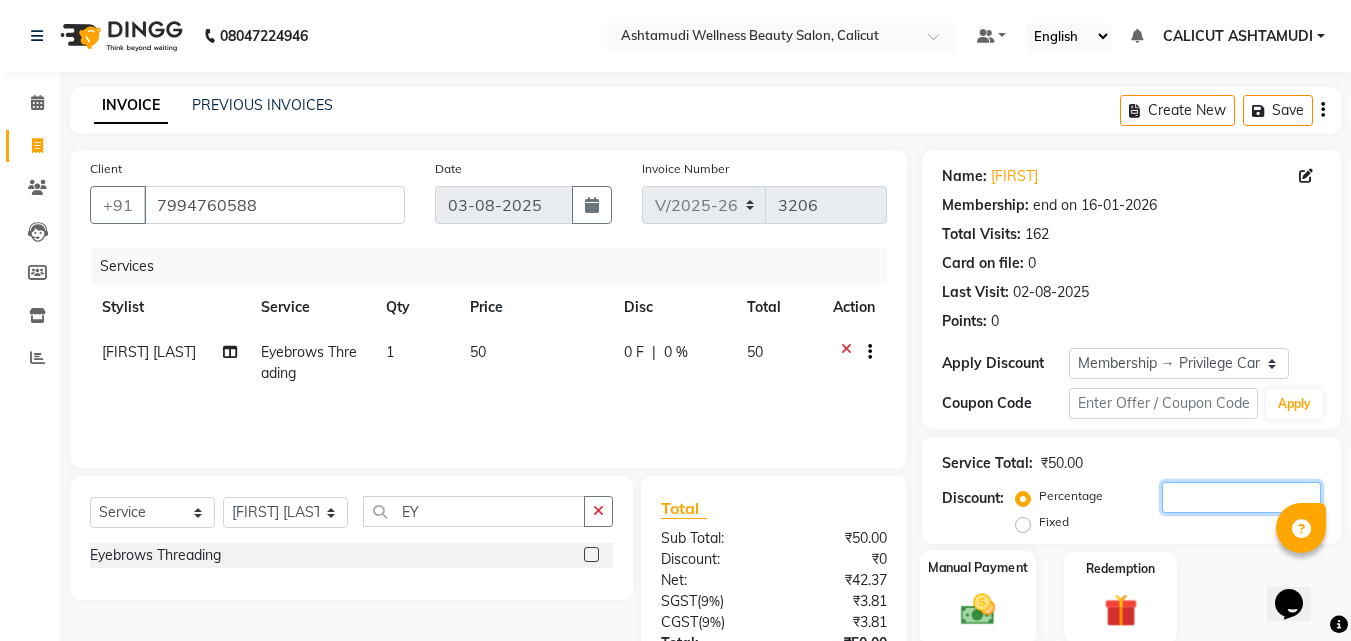type 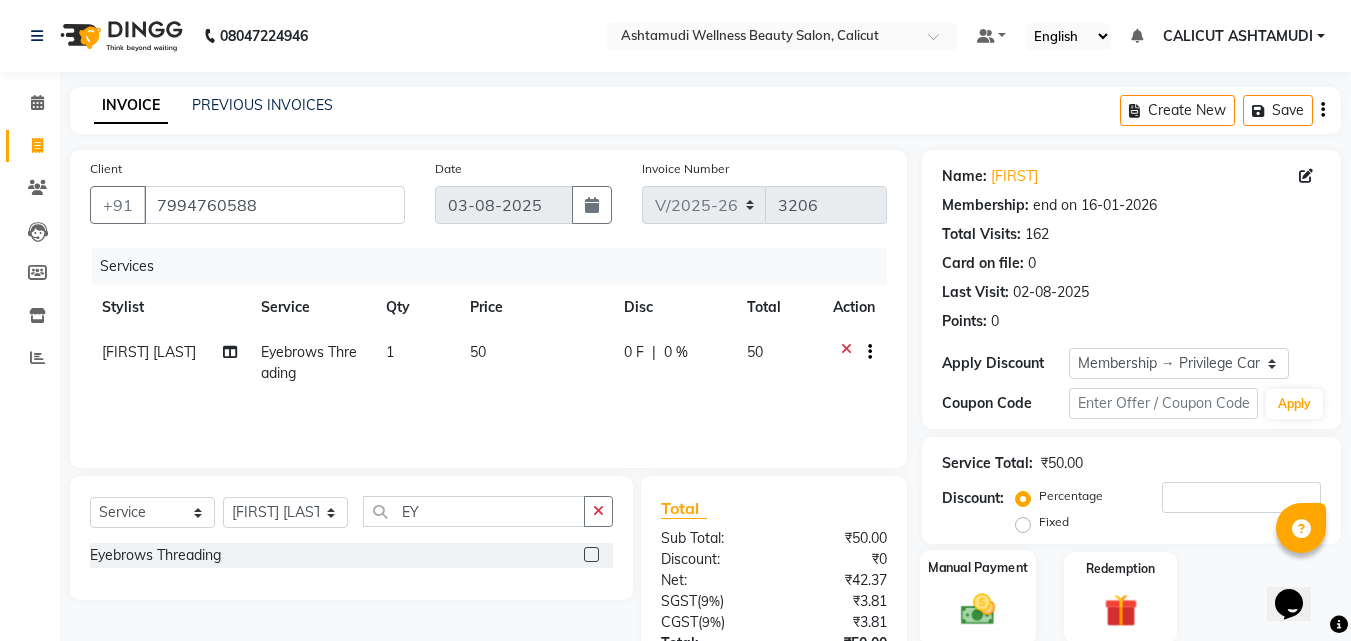 click 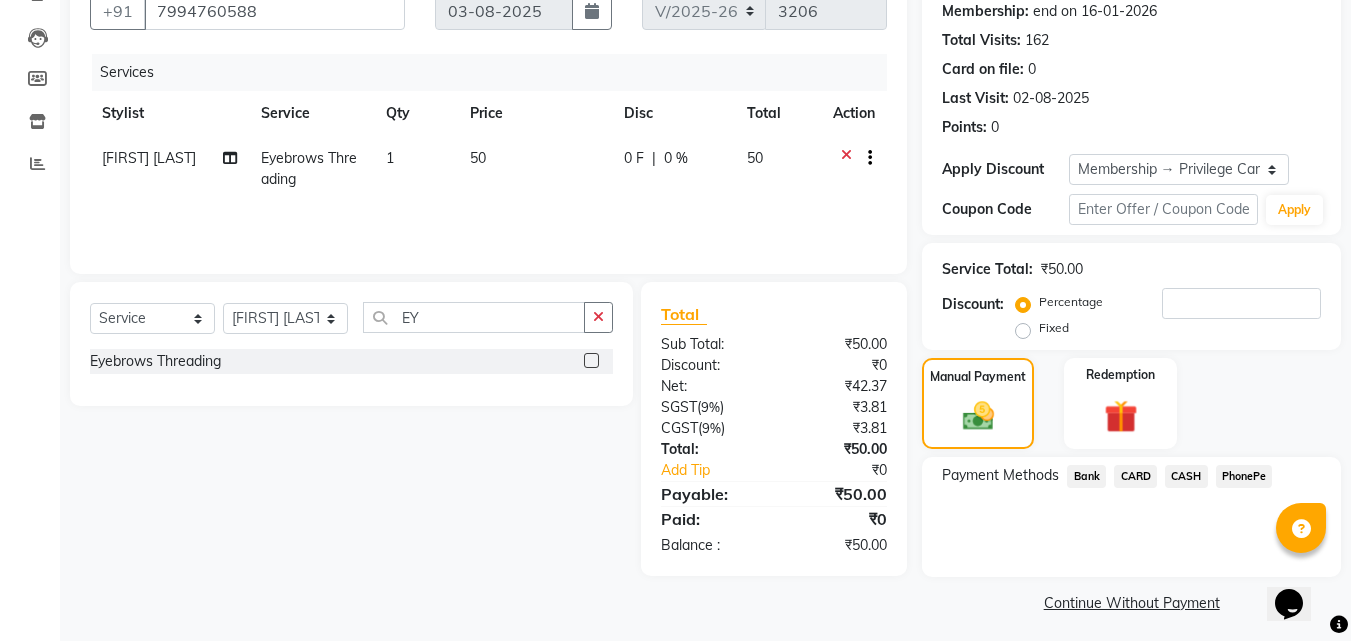 scroll, scrollTop: 201, scrollLeft: 0, axis: vertical 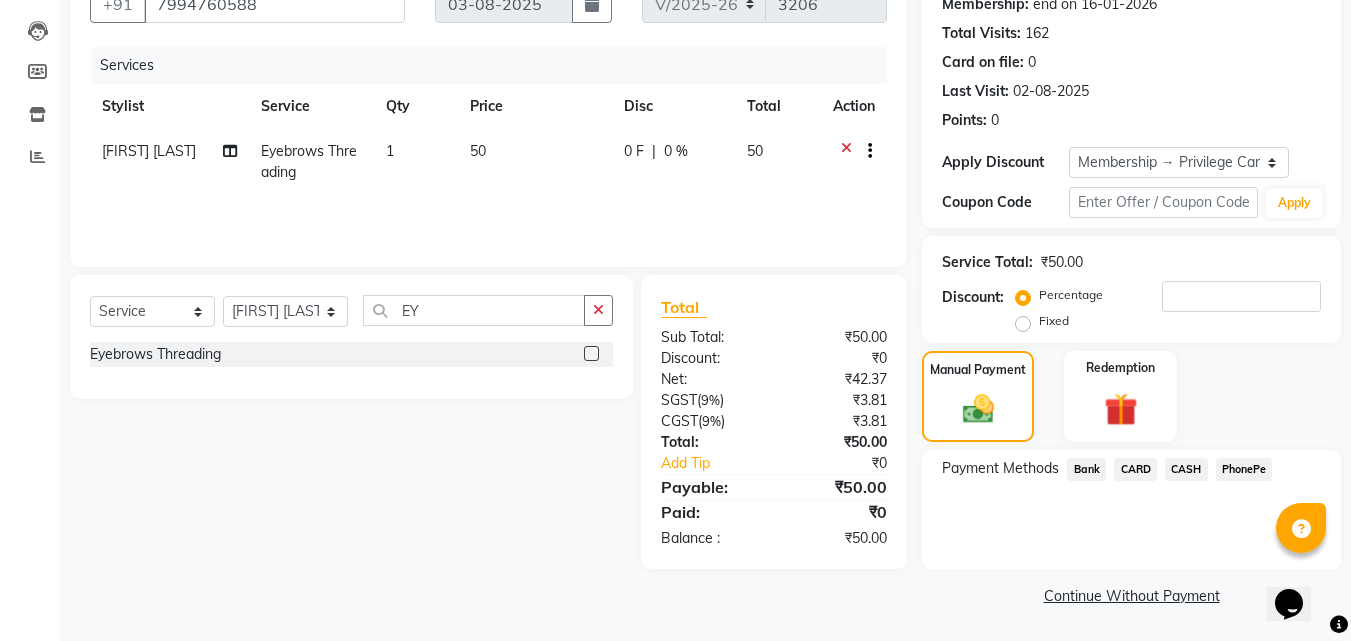 click on "PhonePe" 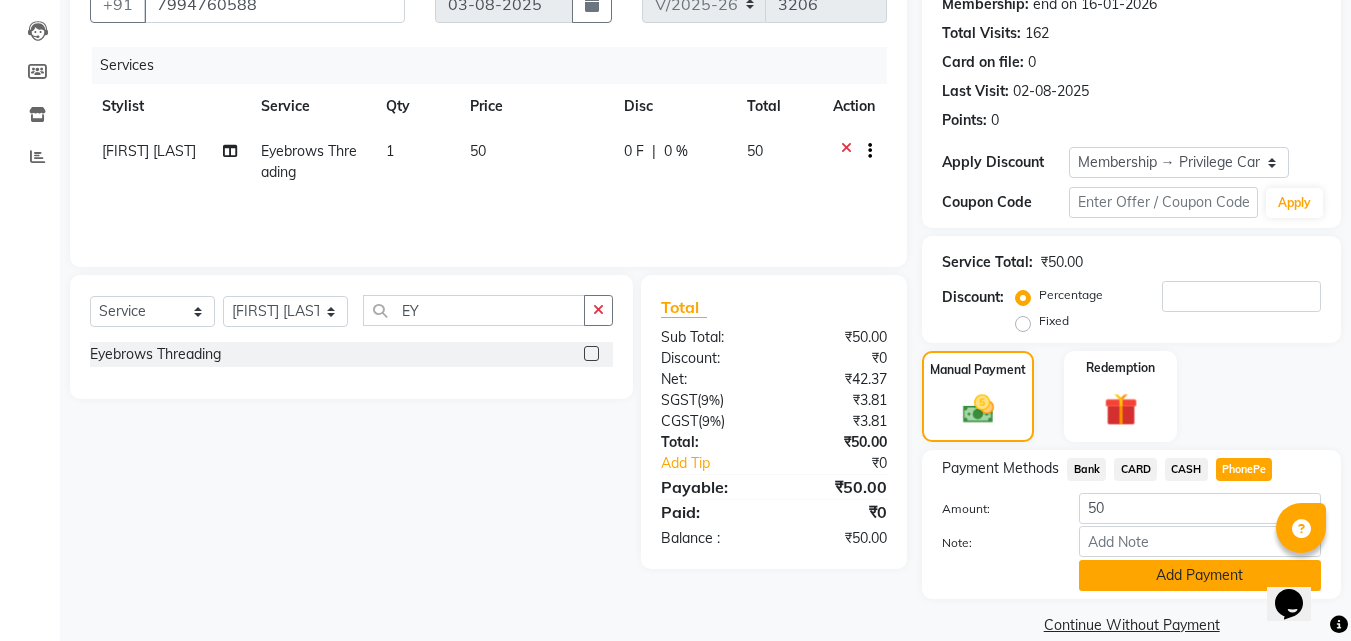 click on "Add Payment" 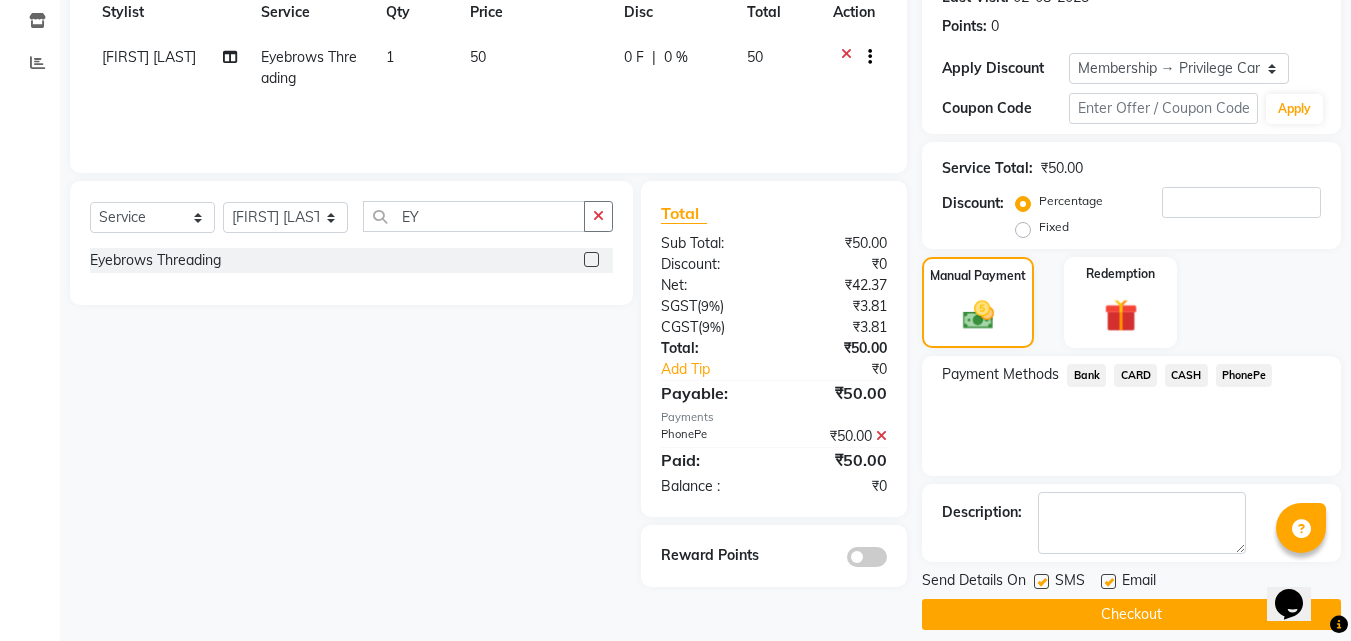 scroll, scrollTop: 314, scrollLeft: 0, axis: vertical 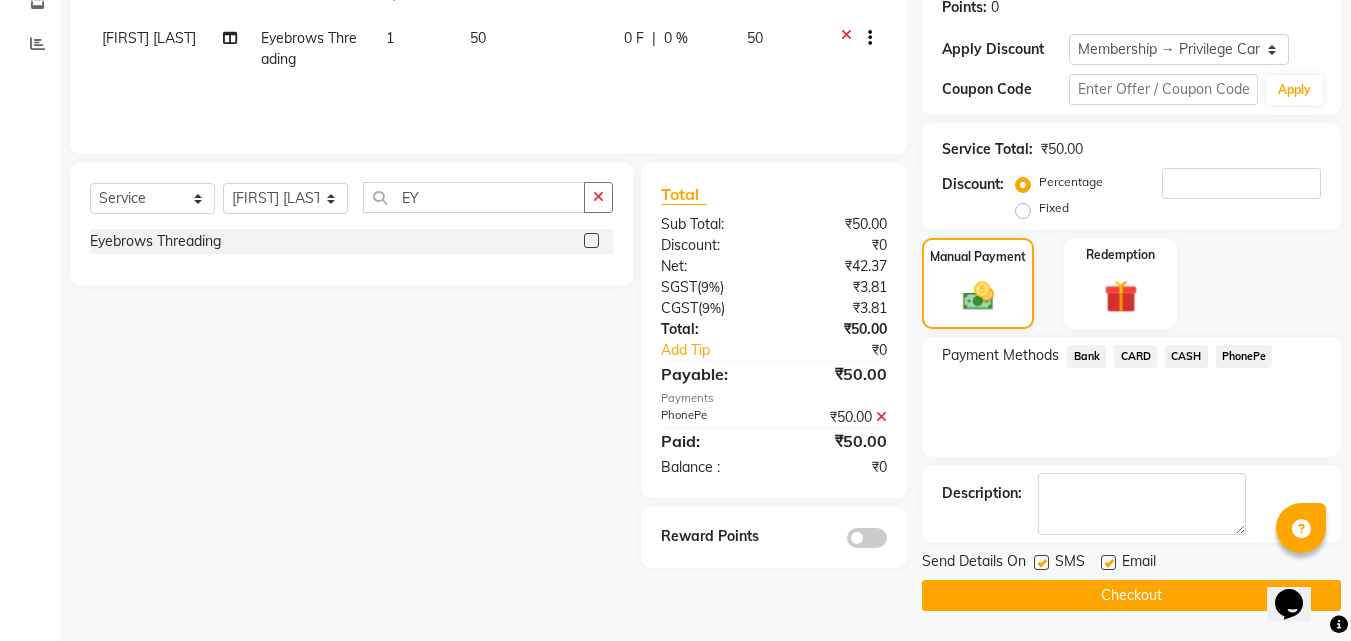 click on "Checkout" 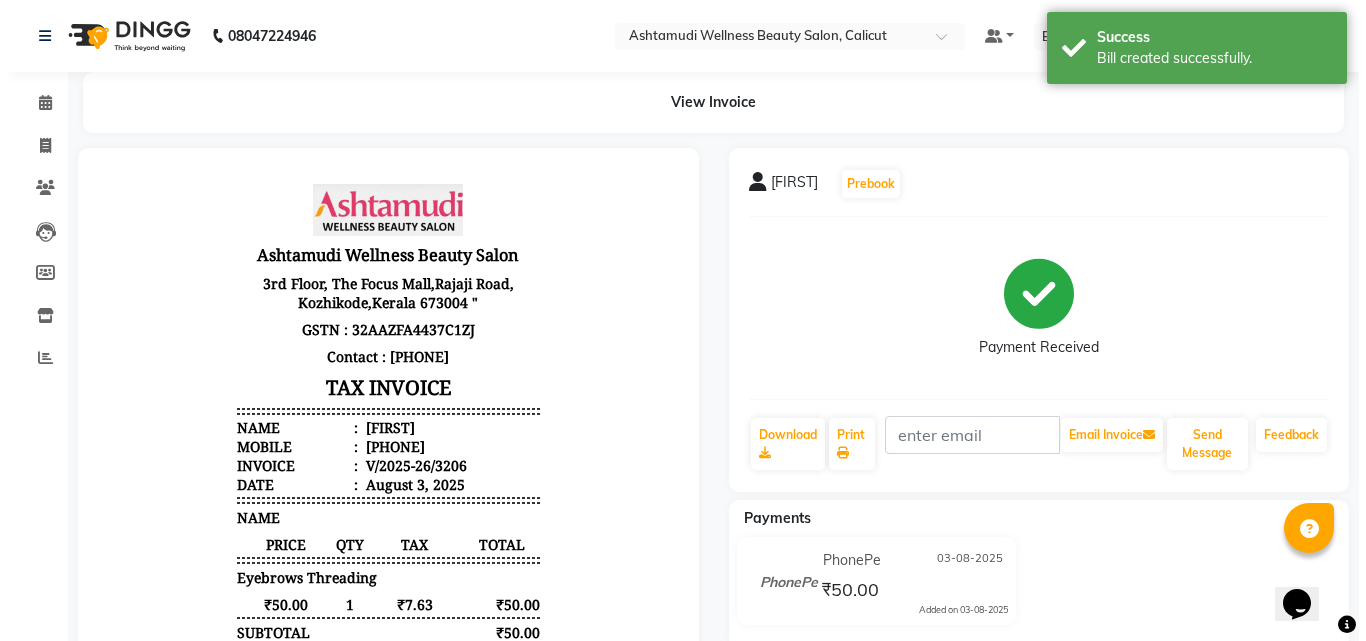 scroll, scrollTop: 0, scrollLeft: 0, axis: both 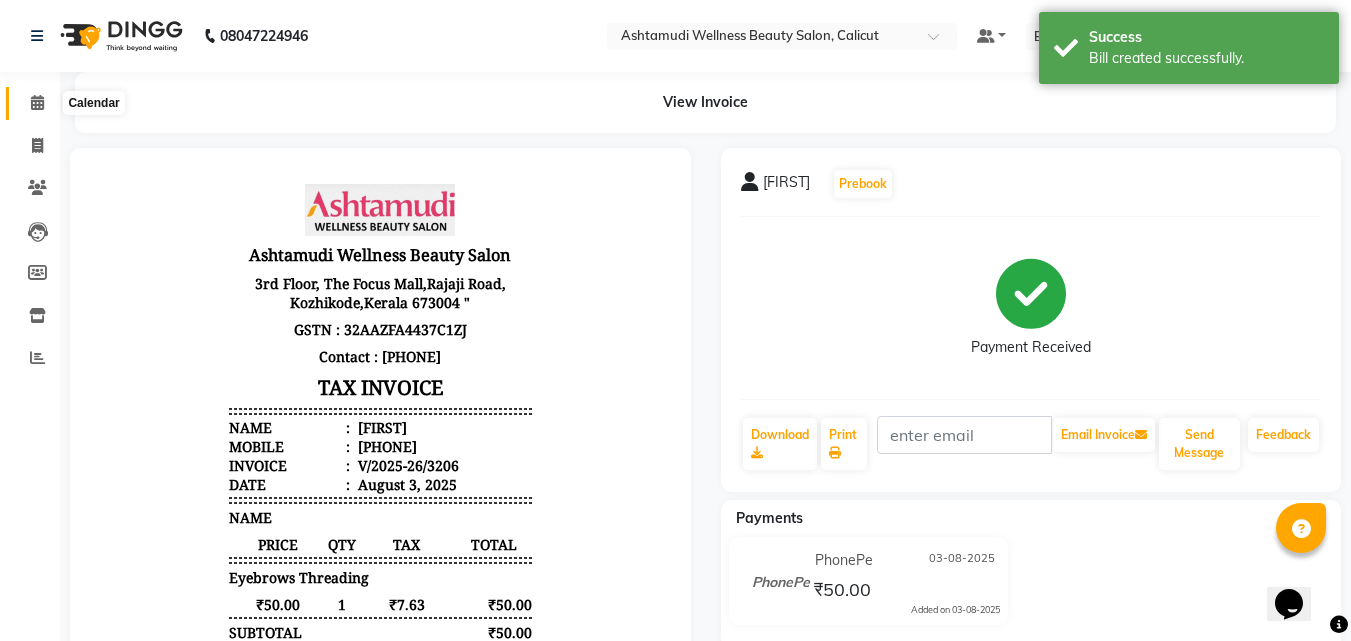 click 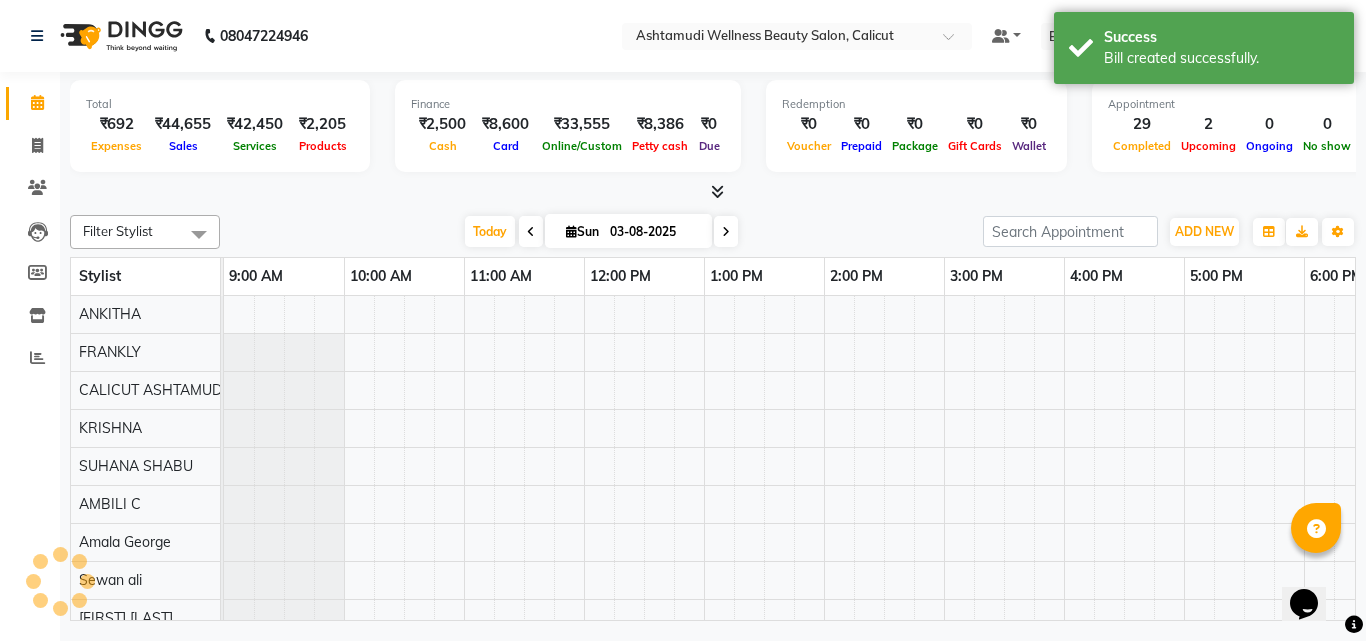 scroll, scrollTop: 0, scrollLeft: 0, axis: both 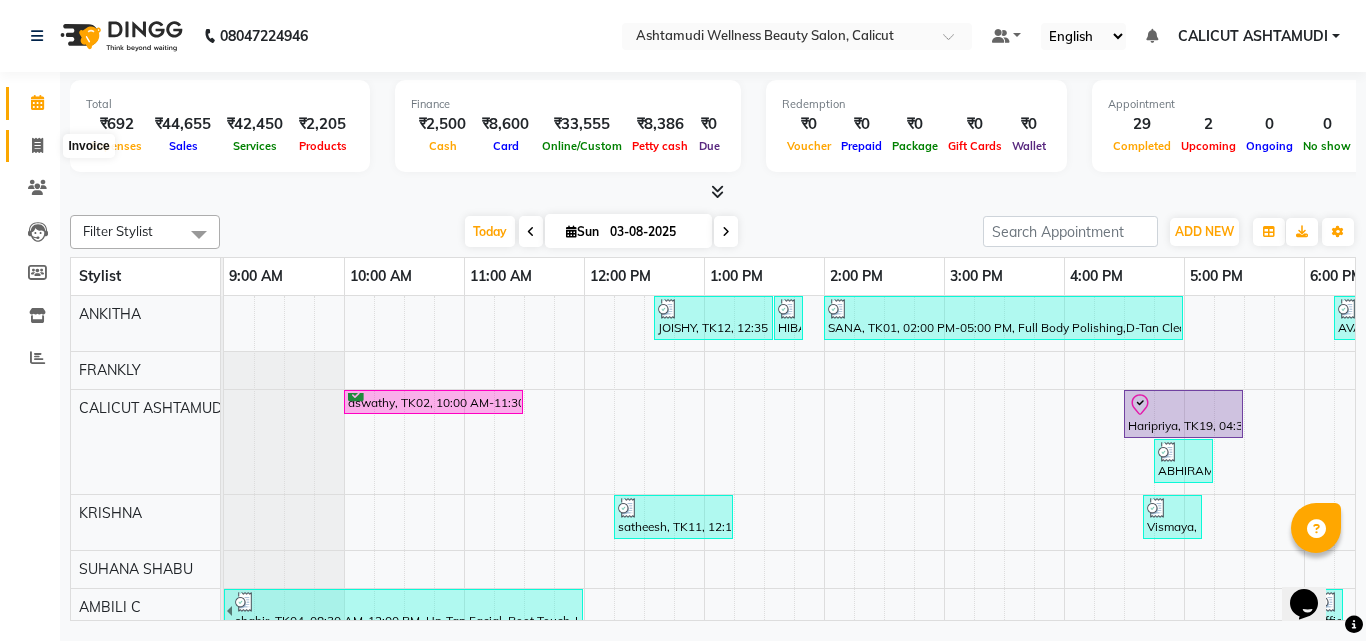 click 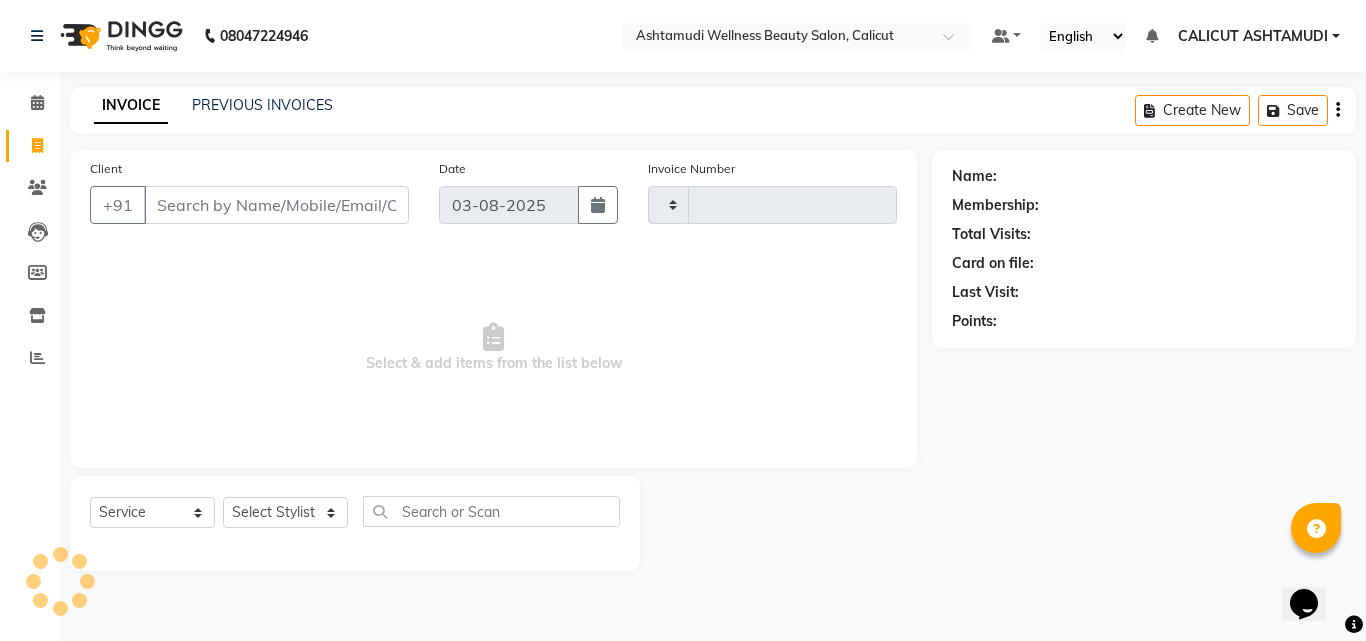 type on "3207" 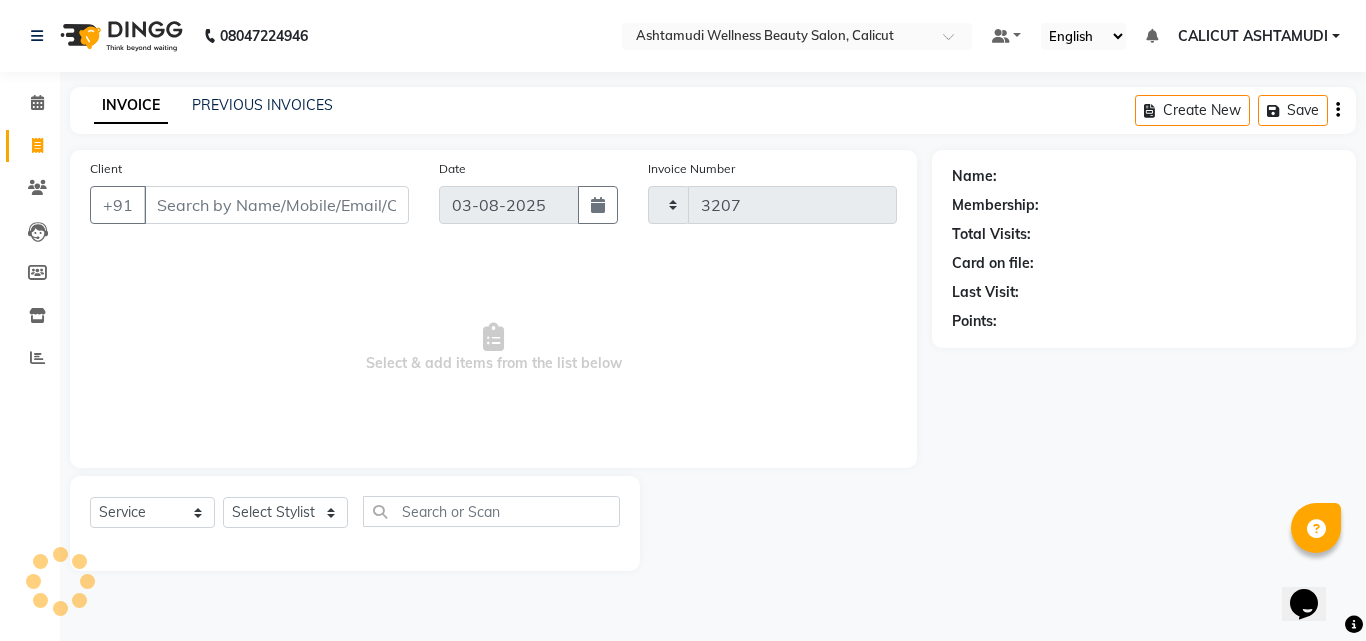 select on "4630" 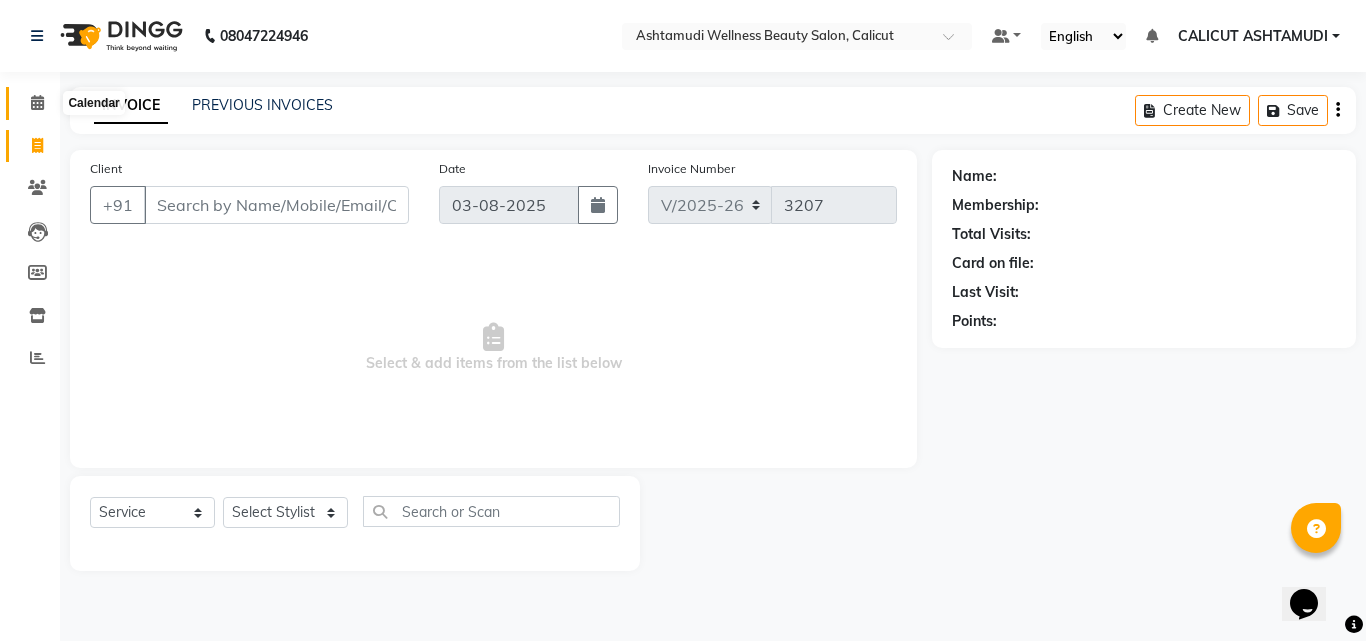 click 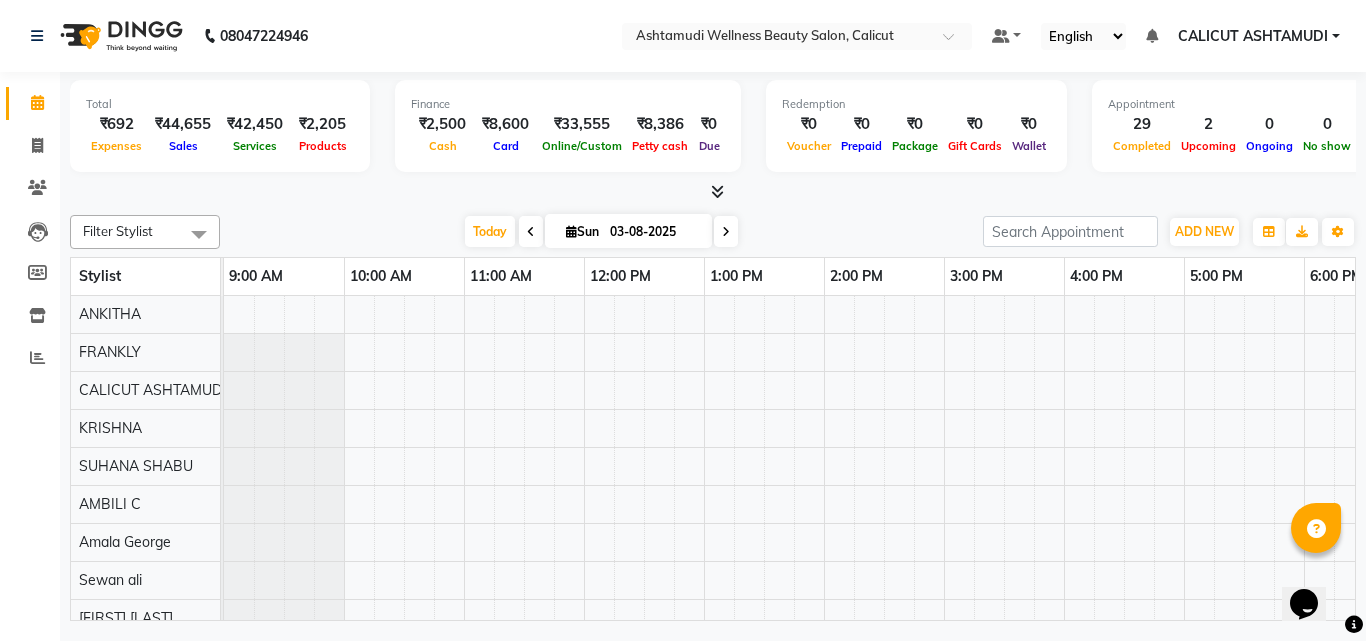 scroll, scrollTop: 0, scrollLeft: 0, axis: both 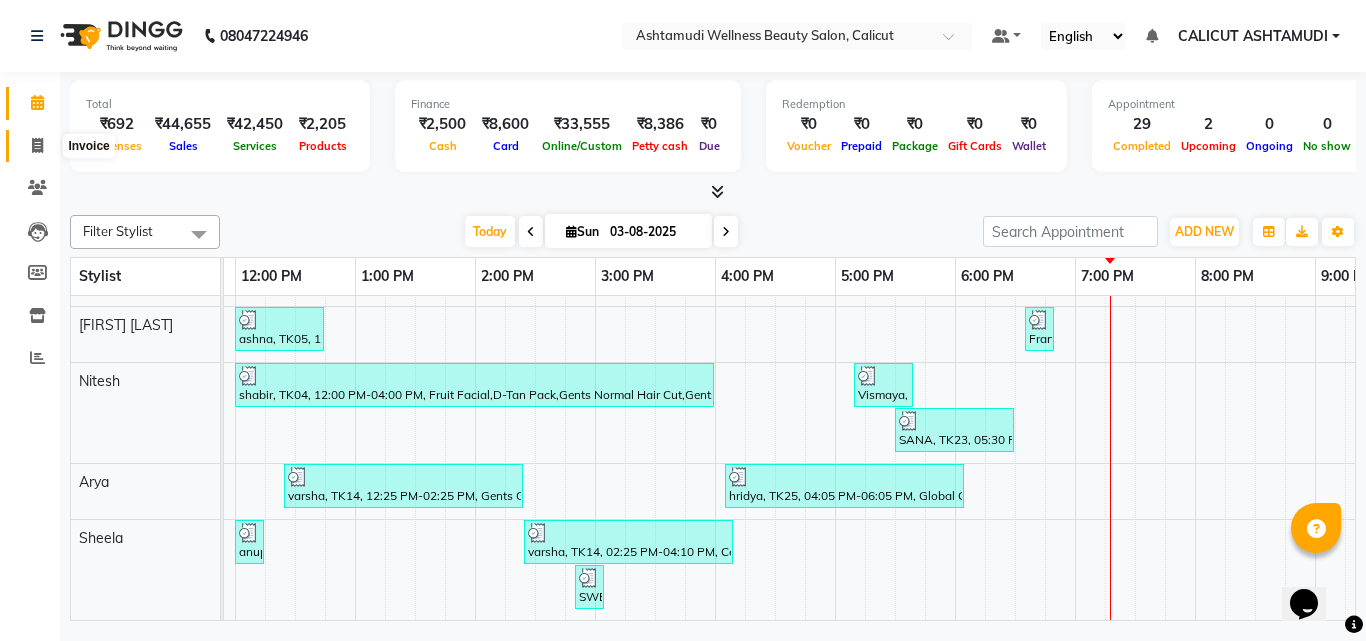 click 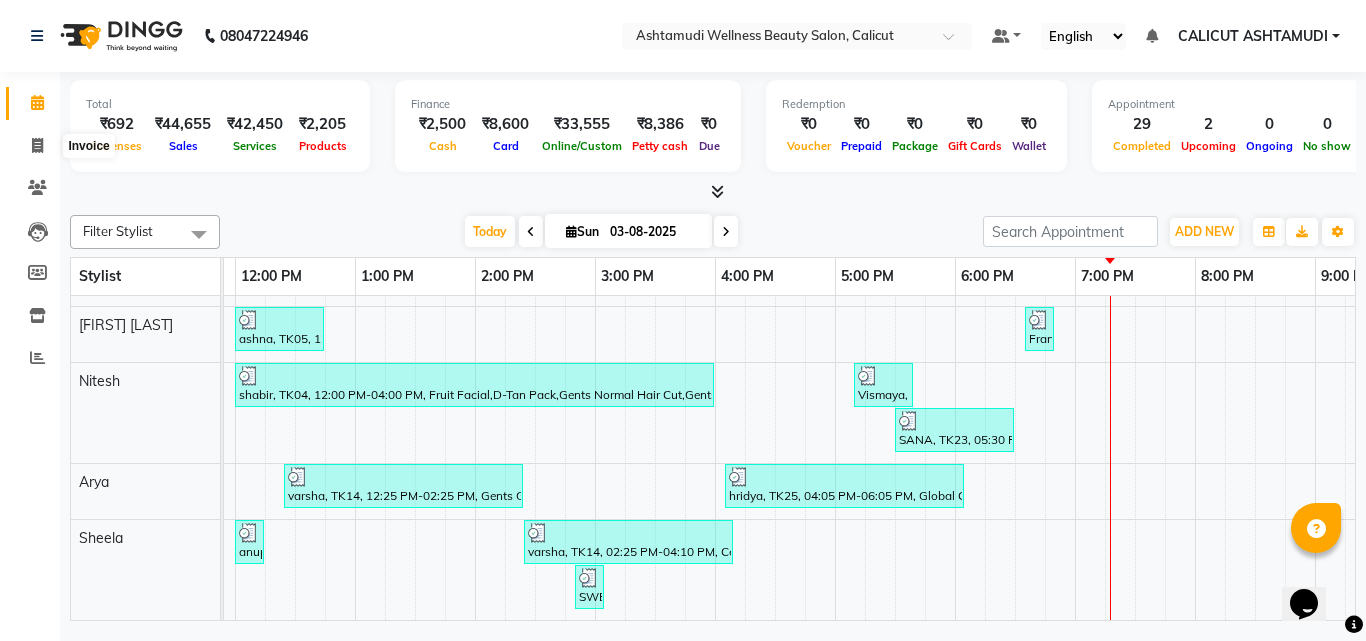 select on "4630" 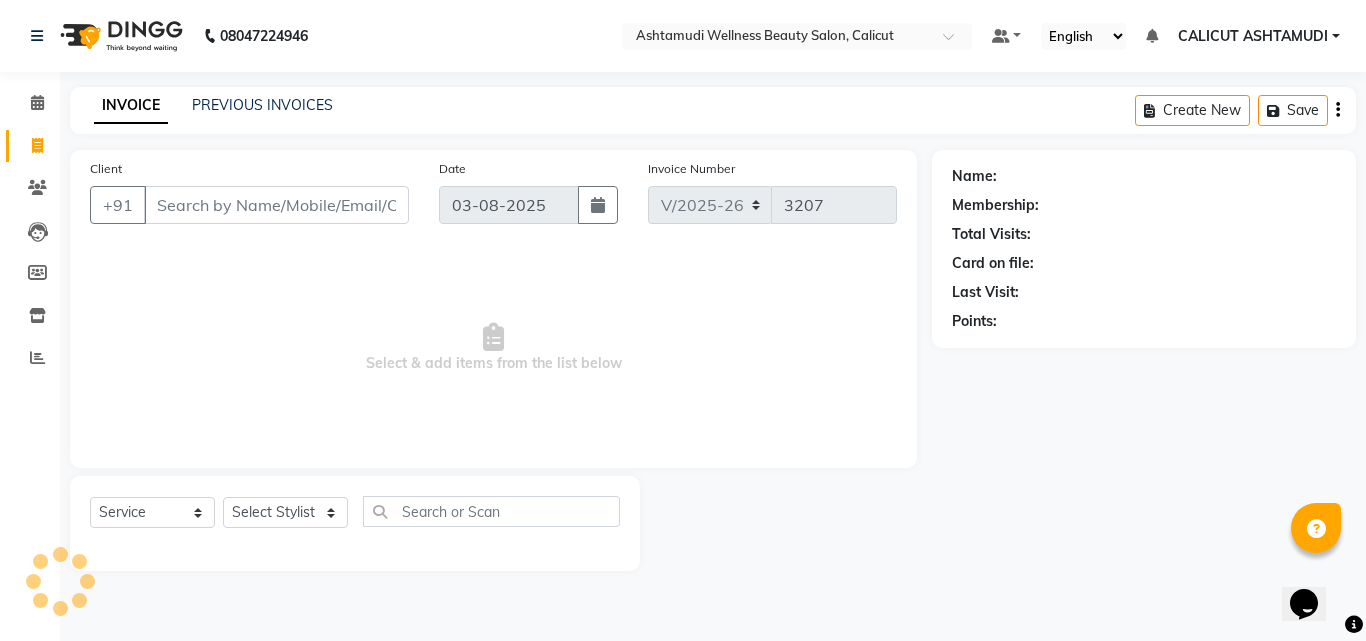 click on "Client" at bounding box center [276, 205] 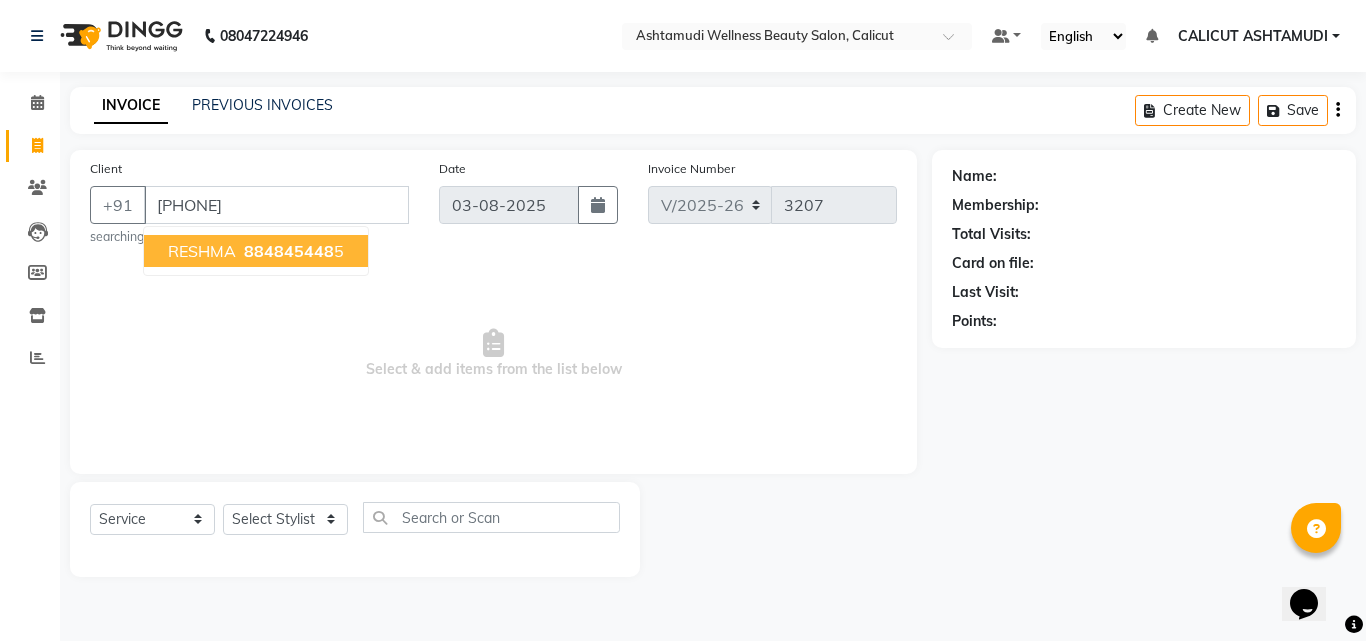 type on "[PHONE]" 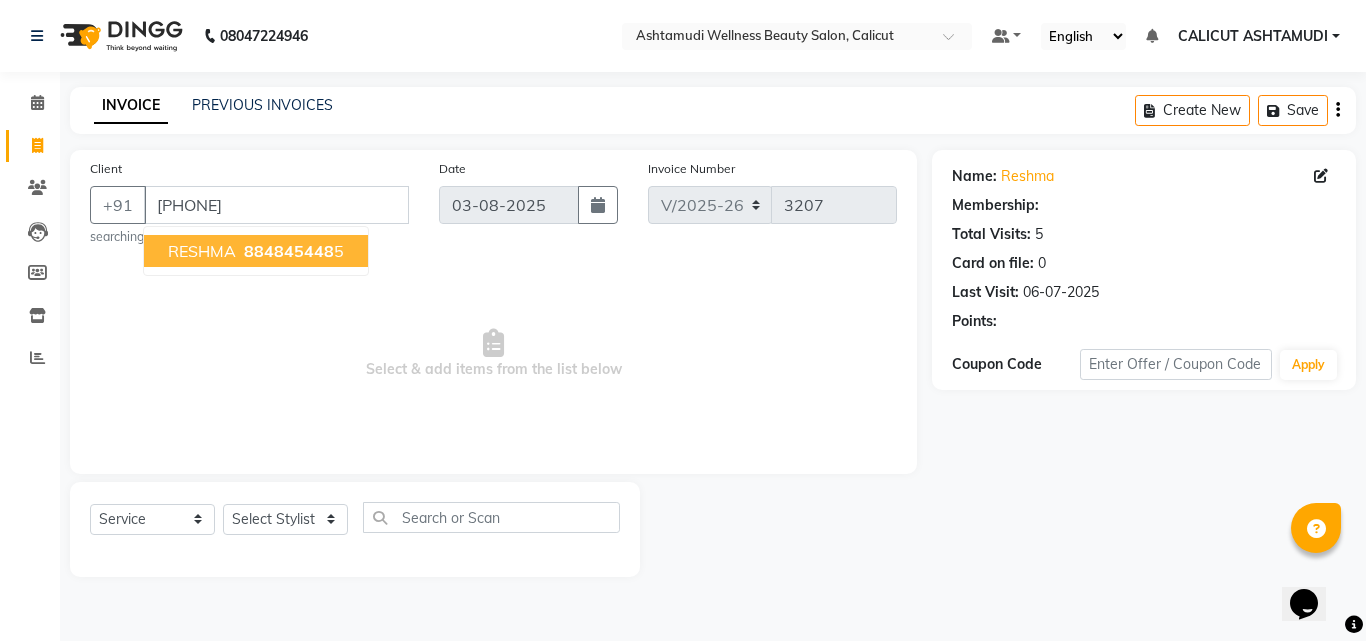 select on "1: Object" 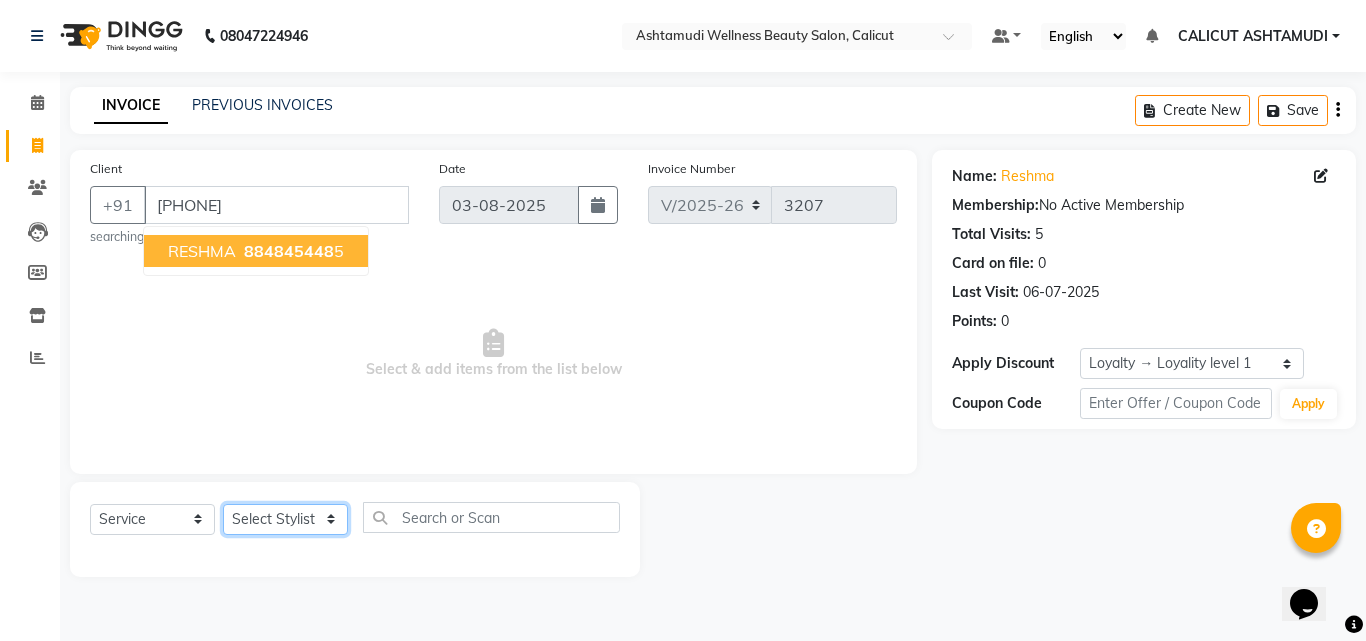 click on "Select Stylist Amala George AMBILI C ANJANA DAS ANKITHA Arya CALICUT ASHTAMUDI FRANKLY	 GRACY KRISHNA Nitesh Punam Gurung Sewan ali Sheela SUHANA  SHABU Titto" 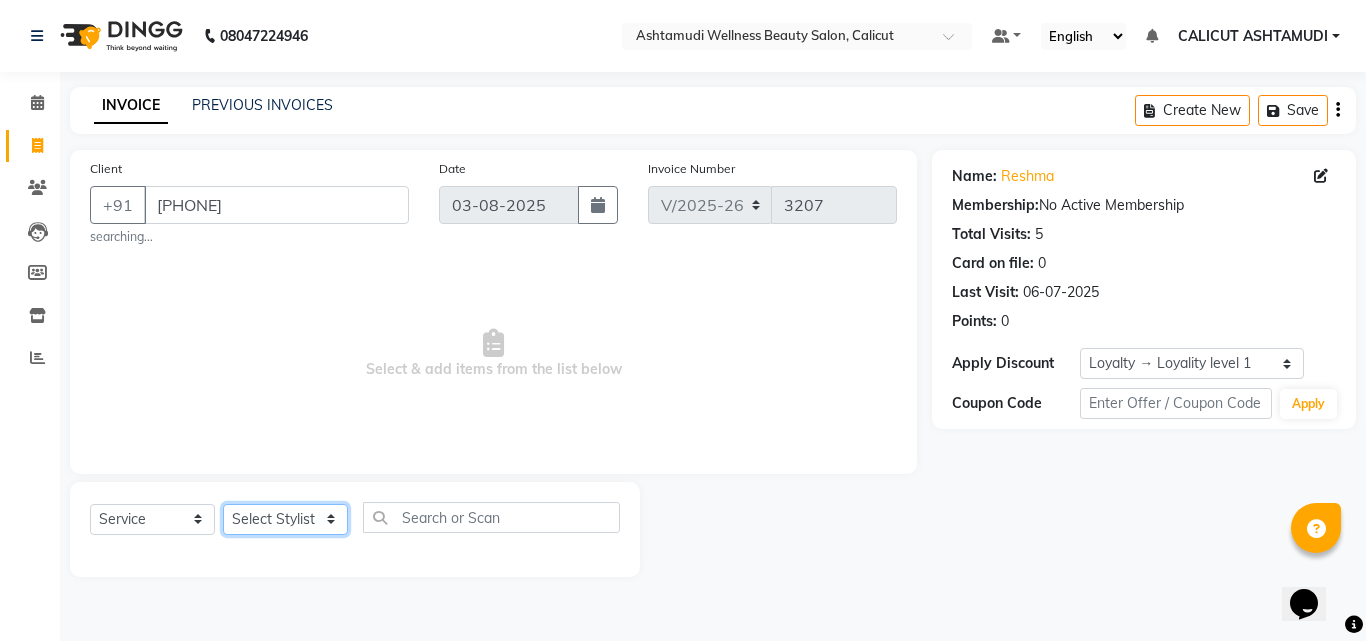 select on "60453" 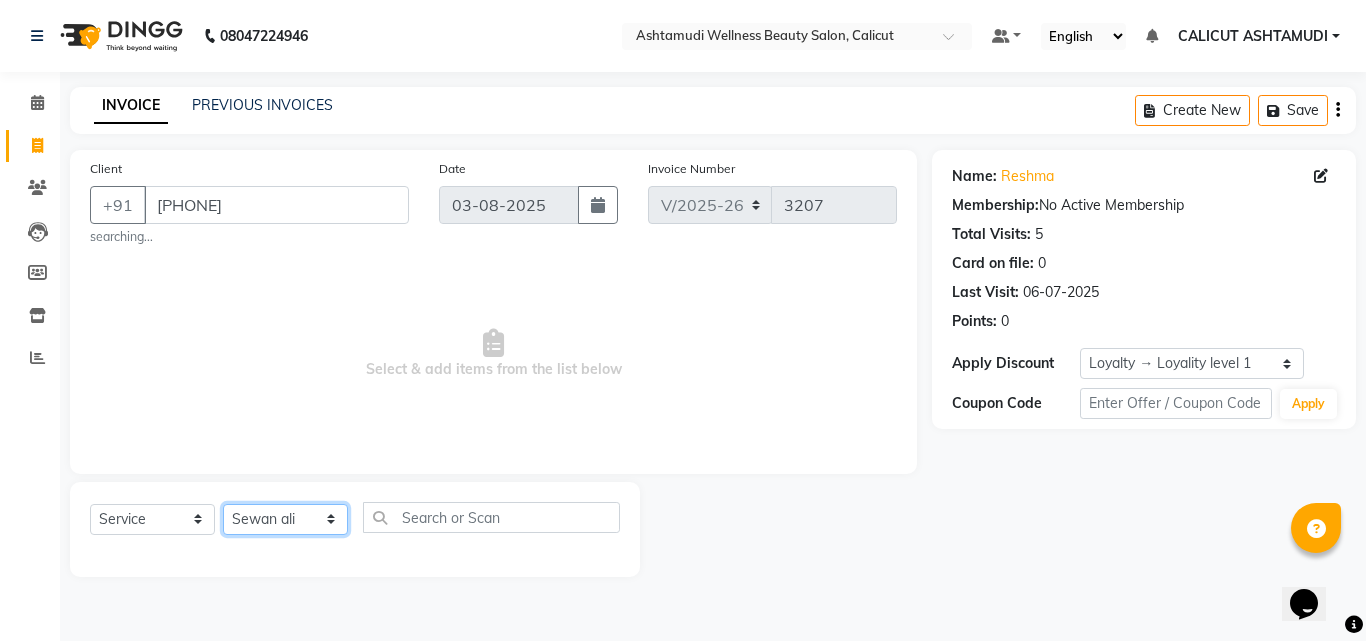 click on "Select Stylist Amala George AMBILI C ANJANA DAS ANKITHA Arya CALICUT ASHTAMUDI FRANKLY	 GRACY KRISHNA Nitesh Punam Gurung Sewan ali Sheela SUHANA  SHABU Titto" 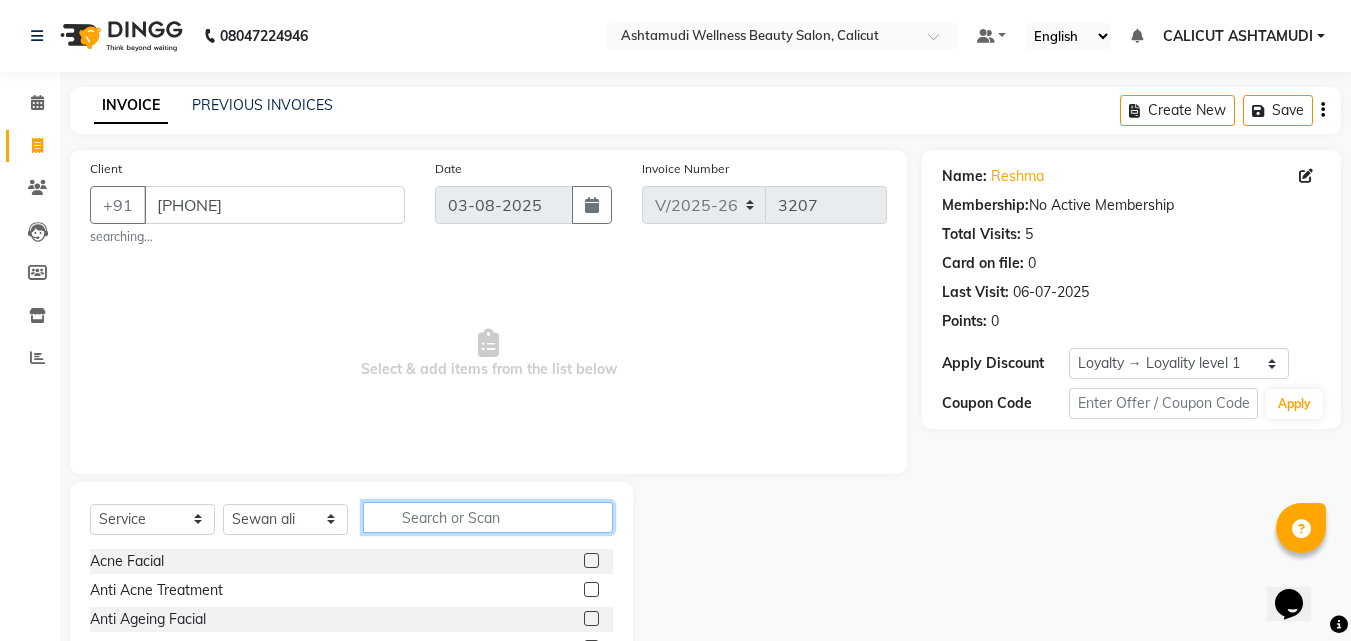click 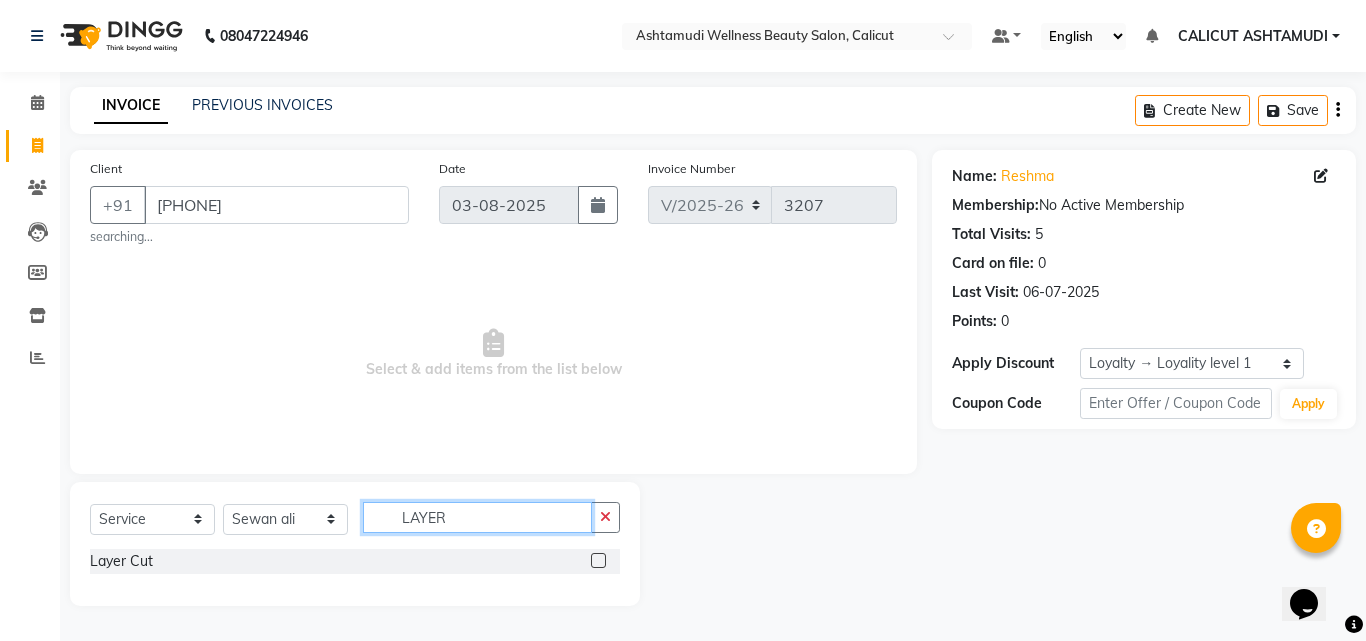 type on "LAYER" 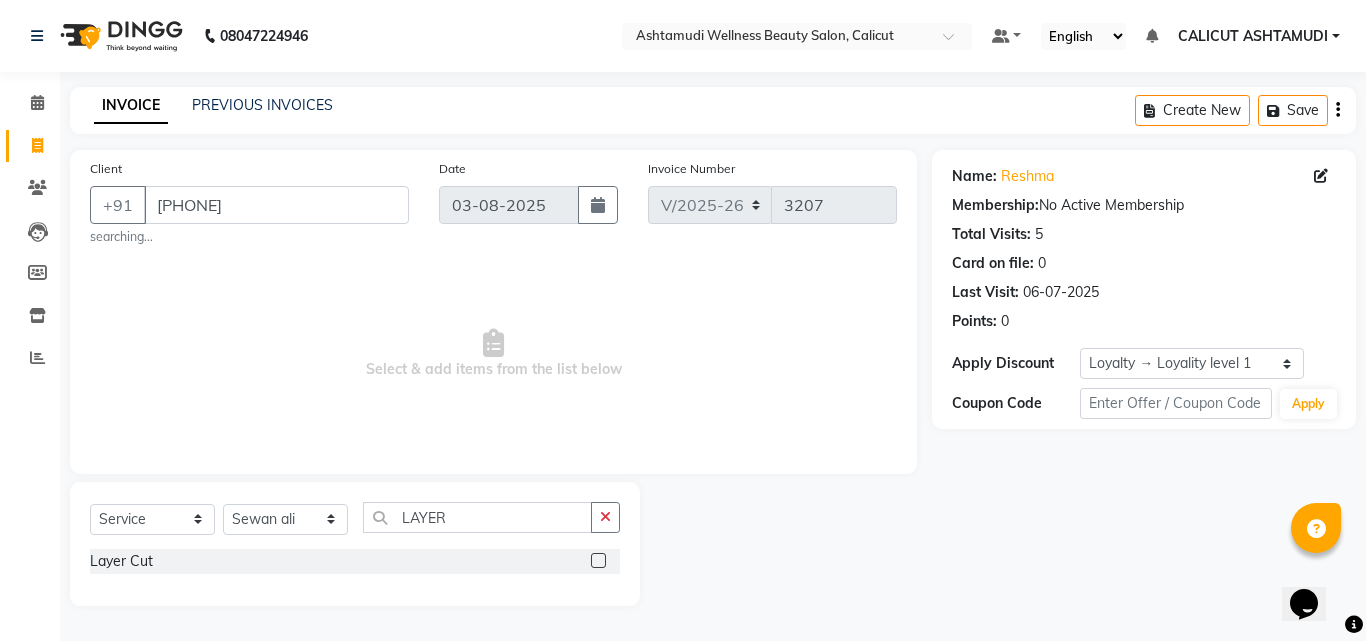 click 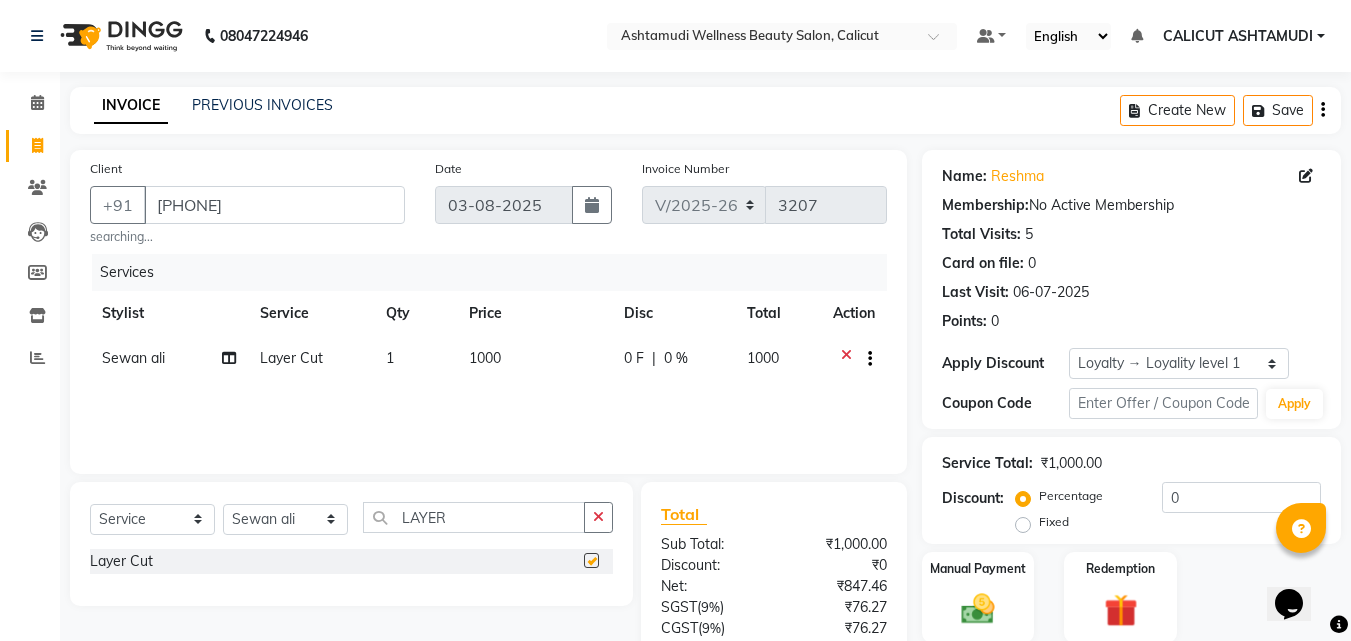 checkbox on "false" 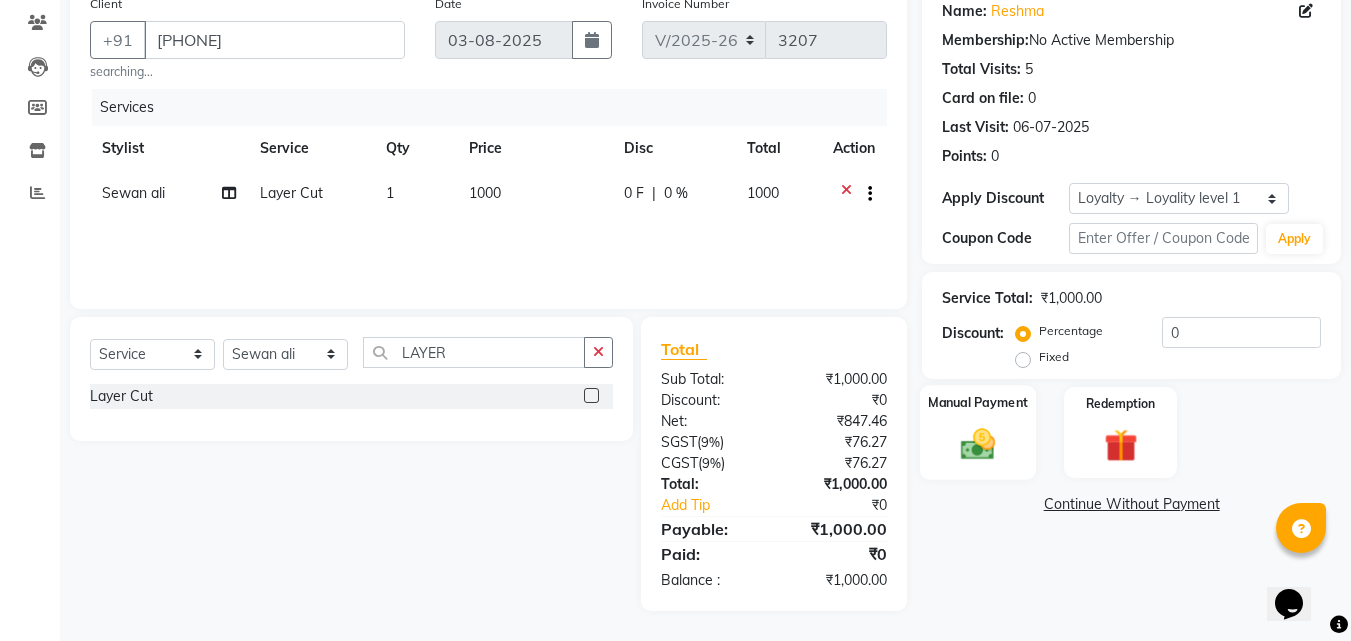 click on "Manual Payment" 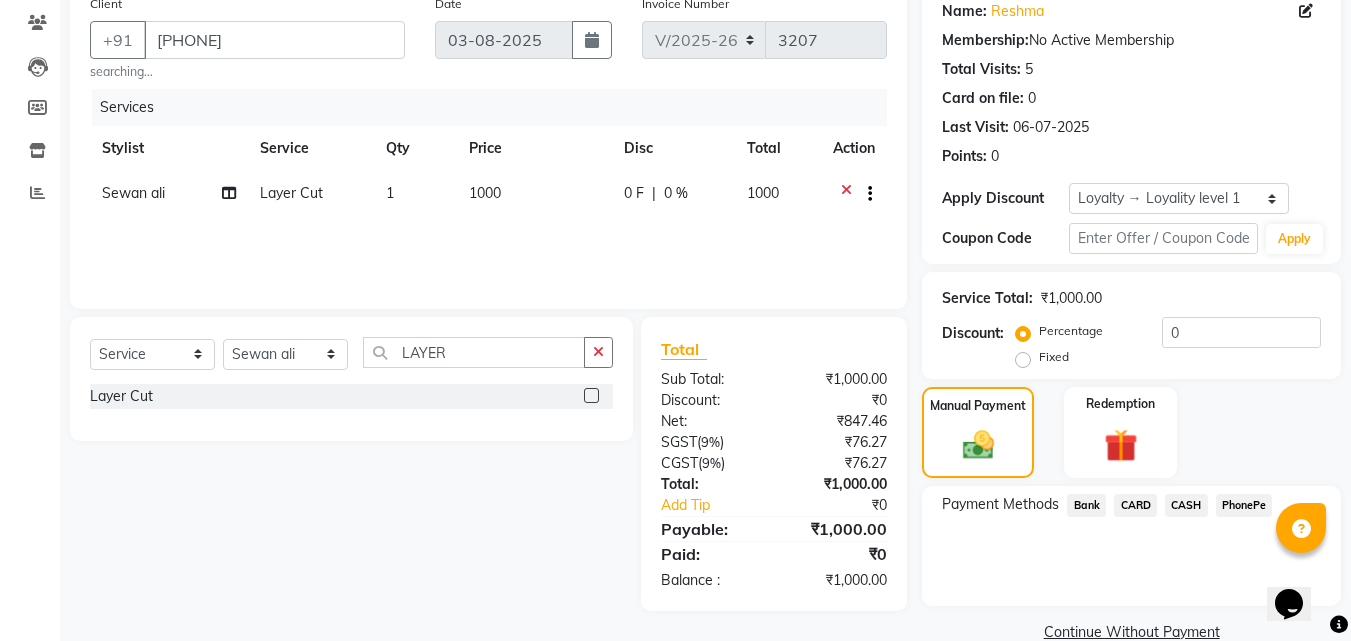 click on "PhonePe" 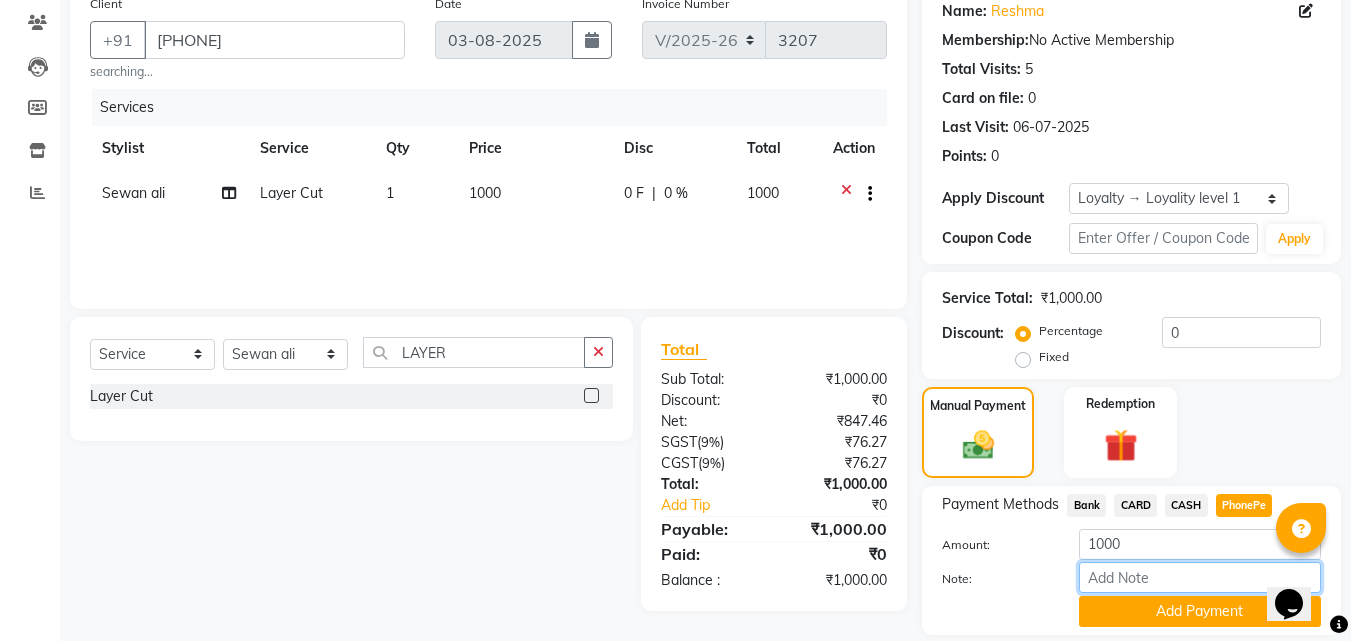 click on "Note:" at bounding box center (1200, 577) 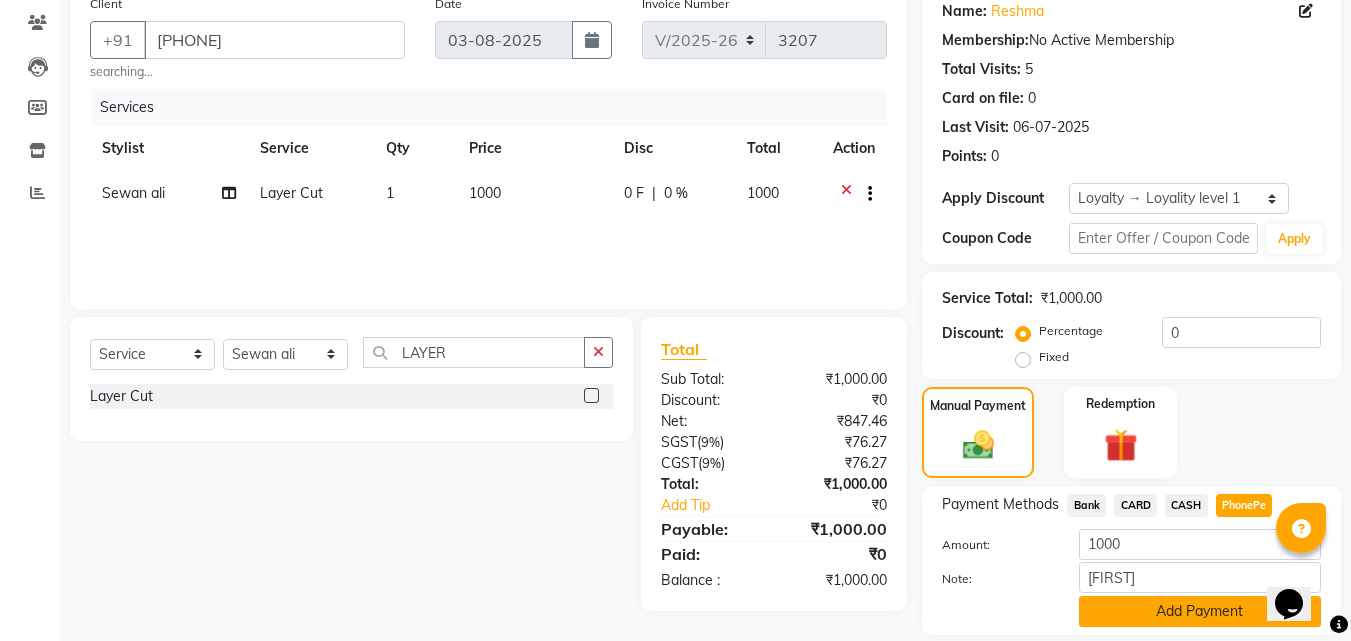 click on "Add Payment" 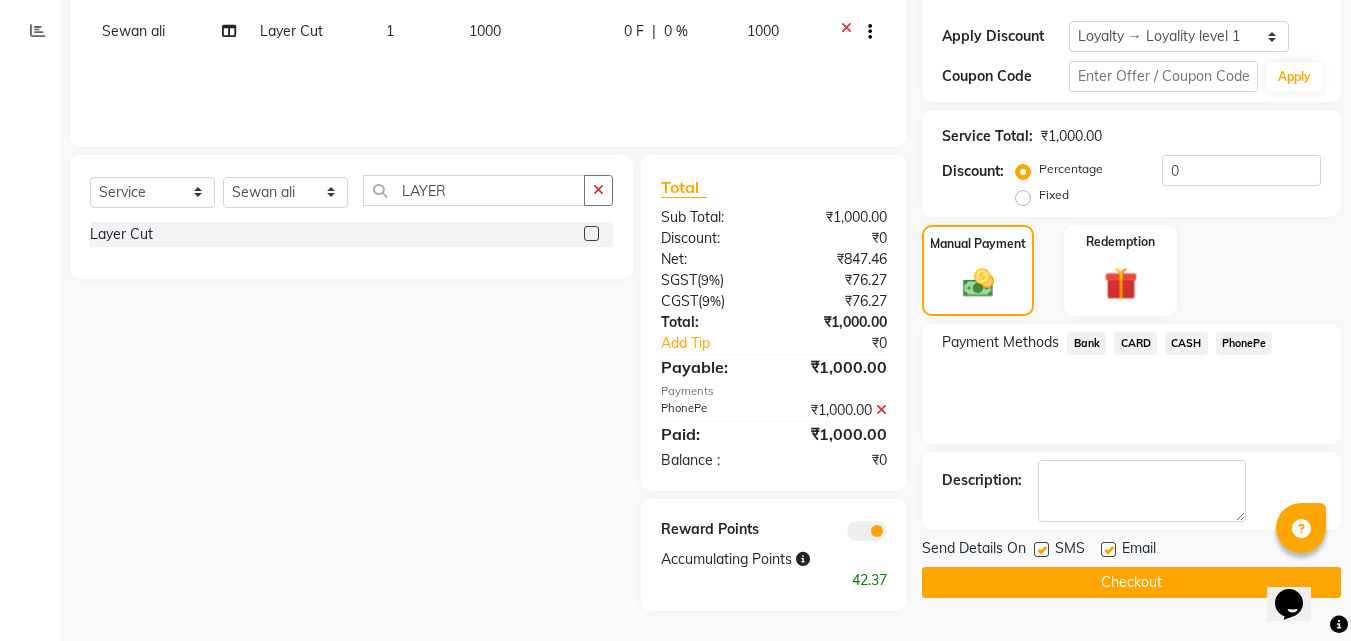 click on "Checkout" 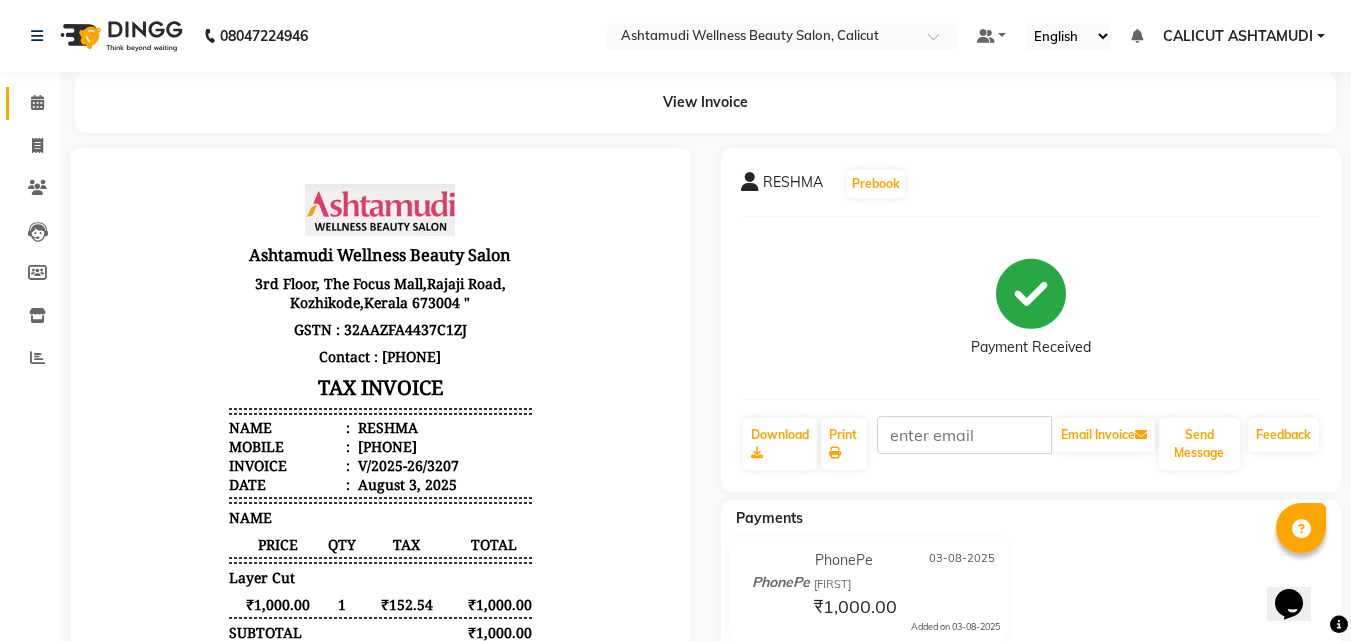 click 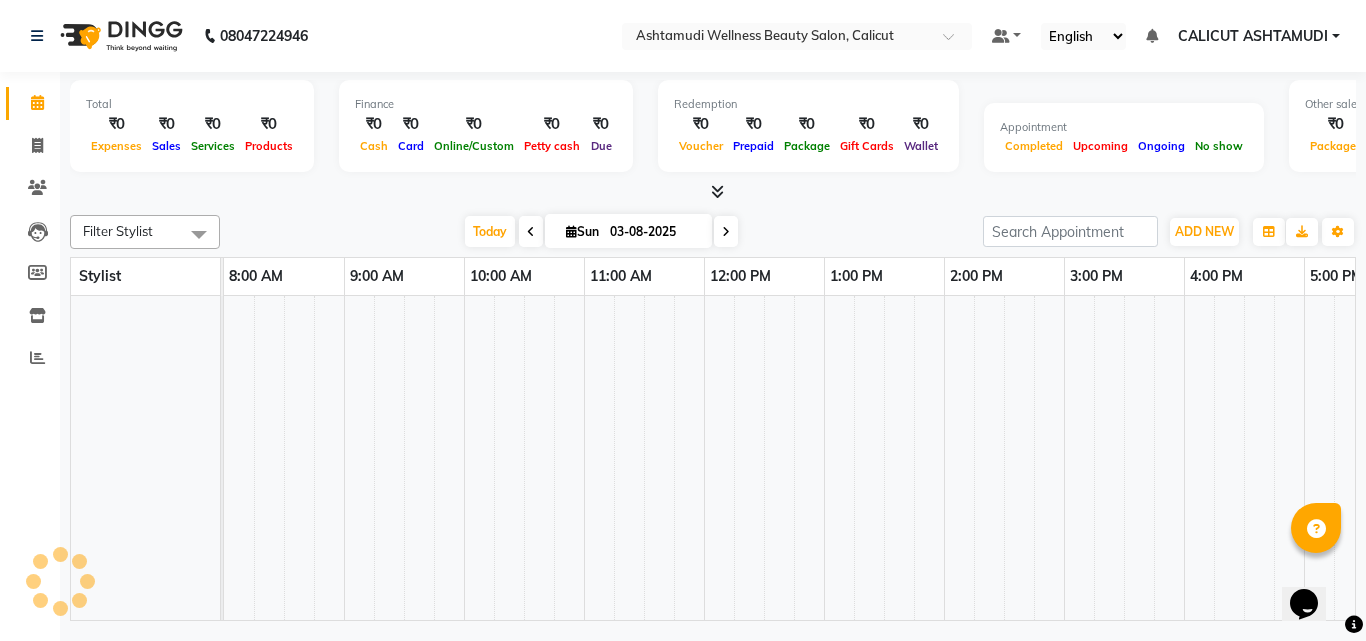 click 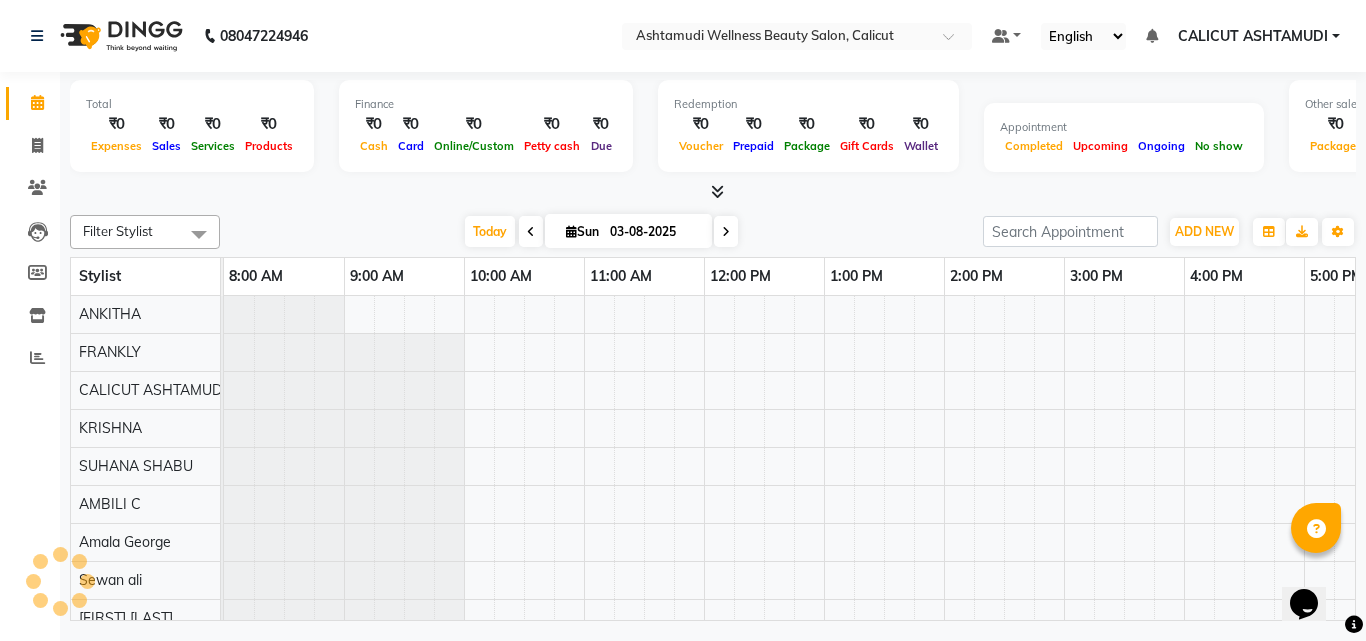 scroll, scrollTop: 0, scrollLeft: 0, axis: both 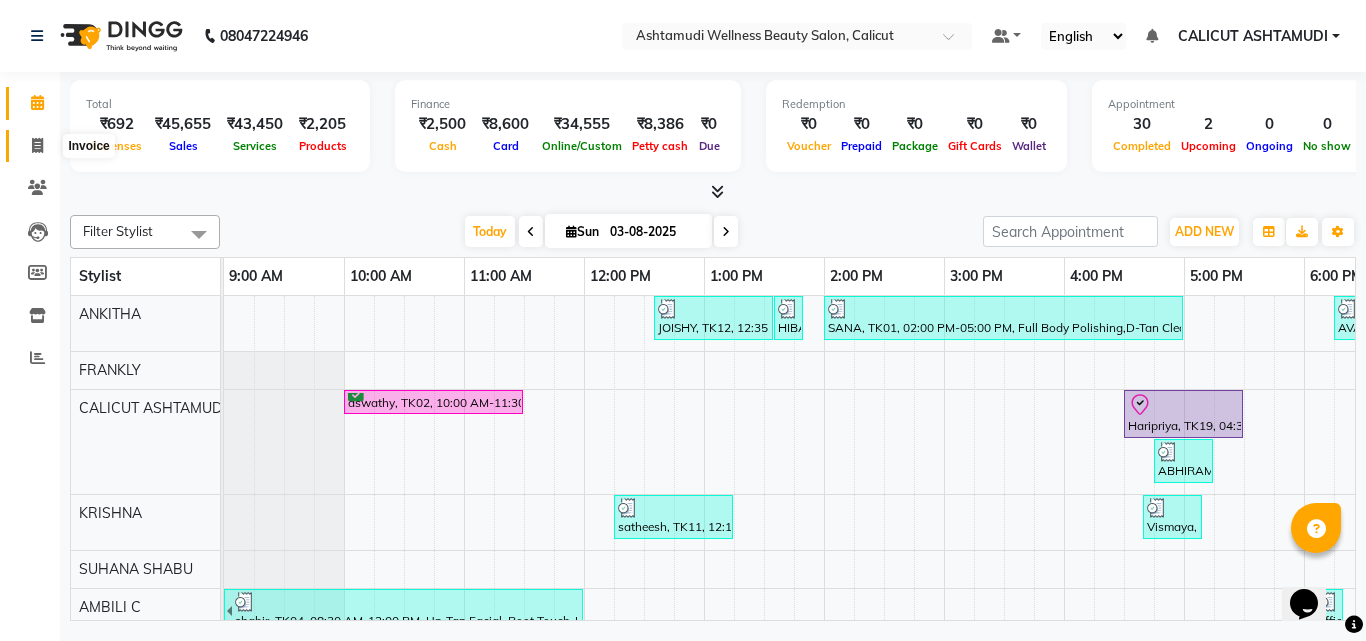 click 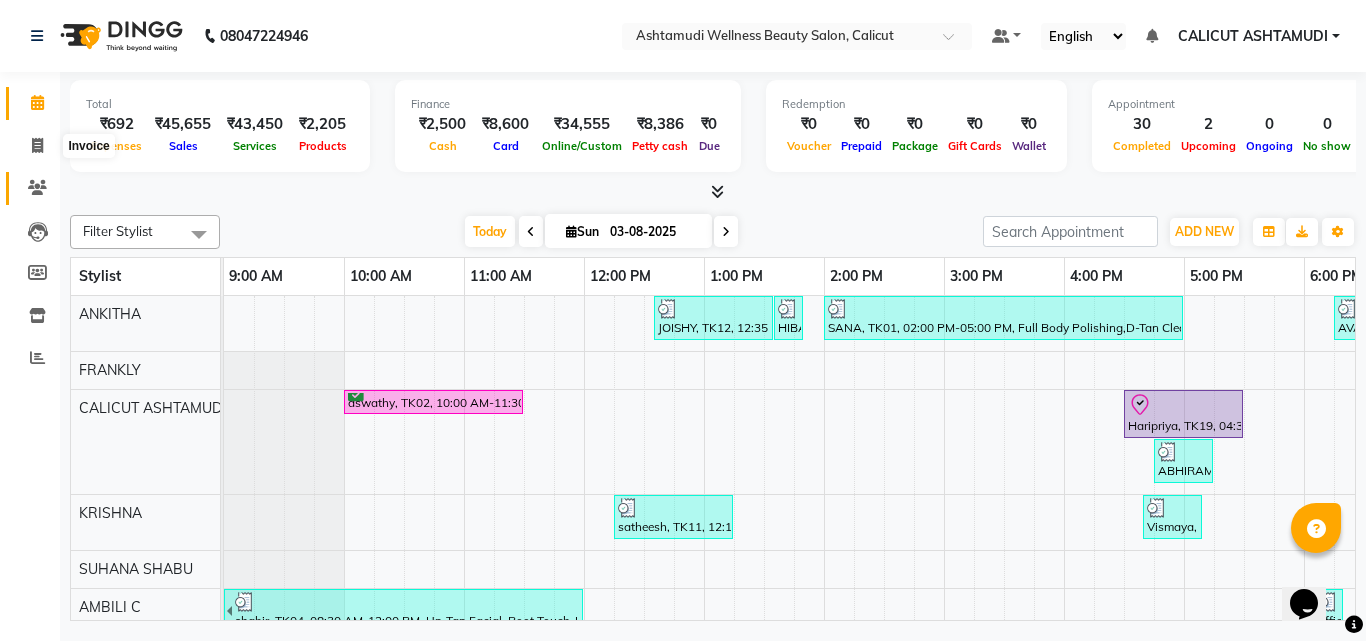 select on "4630" 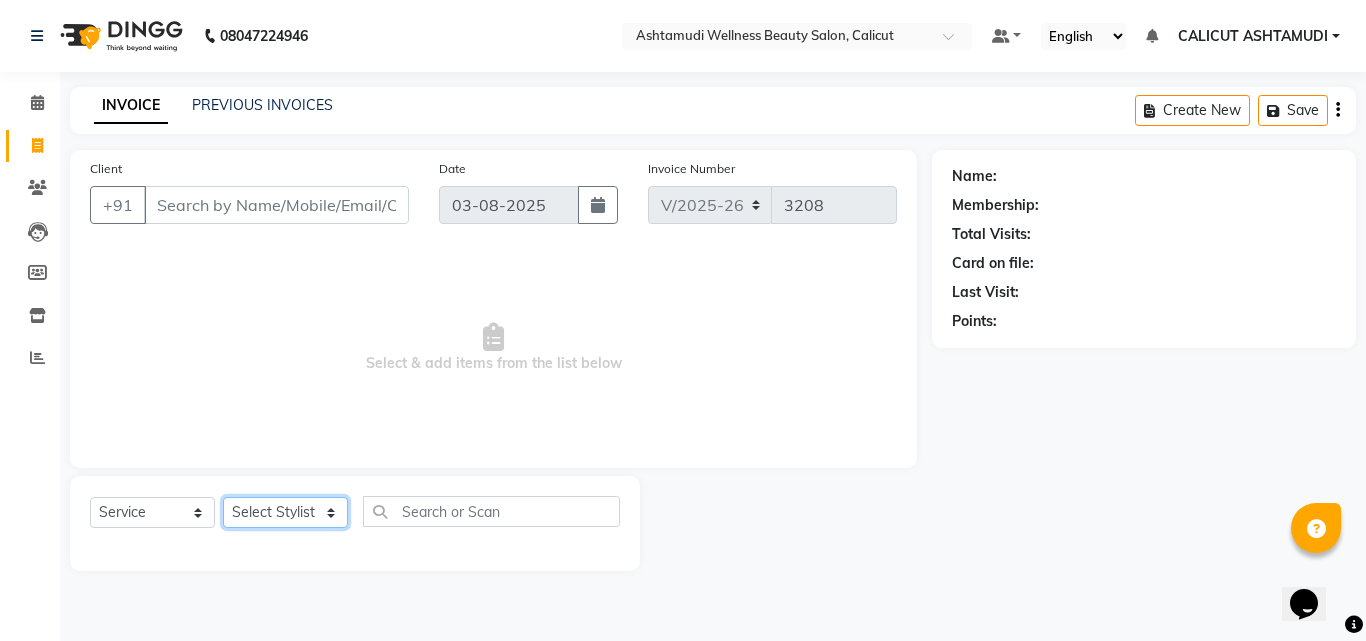 click on "Select Stylist" 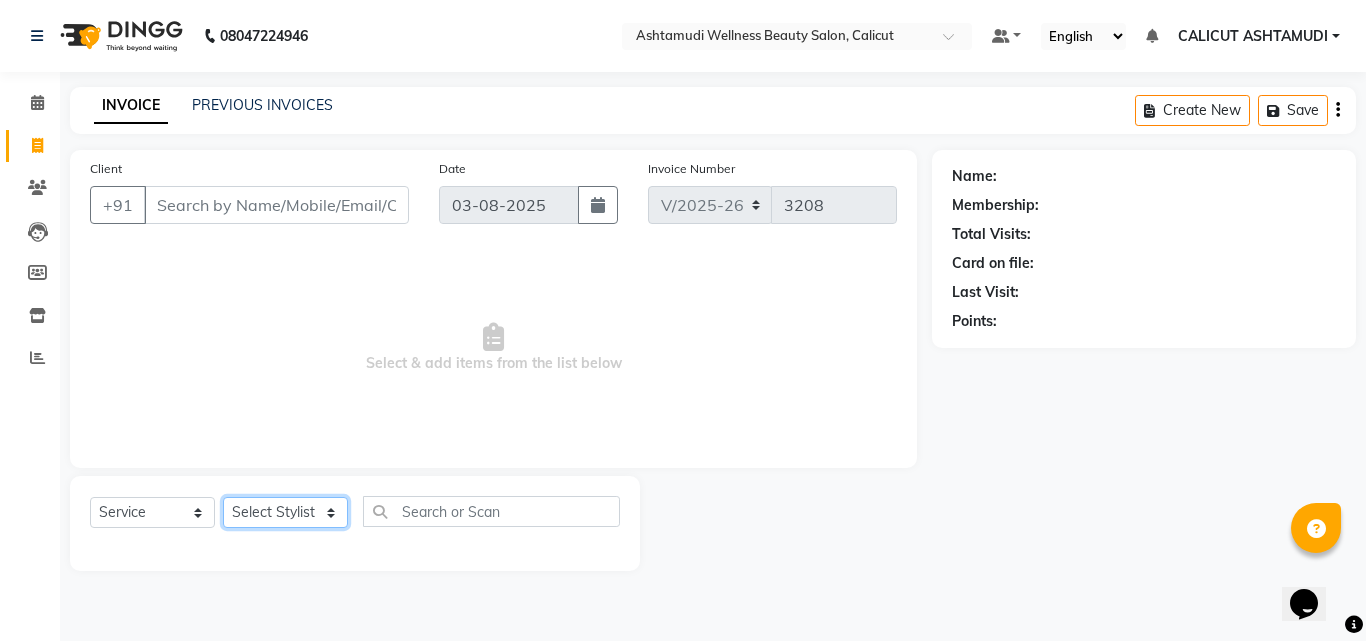select on "72440" 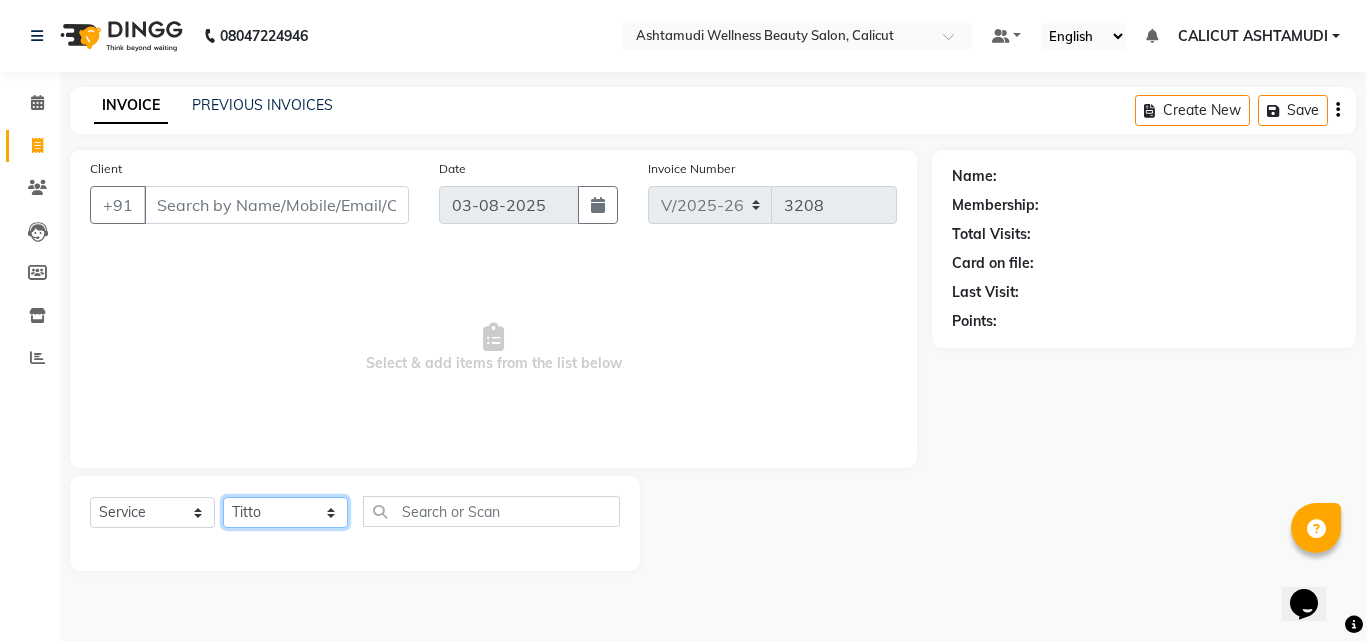 click on "Select Stylist Amala George AMBILI C ANJANA DAS ANKITHA Arya CALICUT ASHTAMUDI FRANKLY	 GRACY KRISHNA Nitesh Punam Gurung Sewan ali Sheela SUHANA  SHABU Titto" 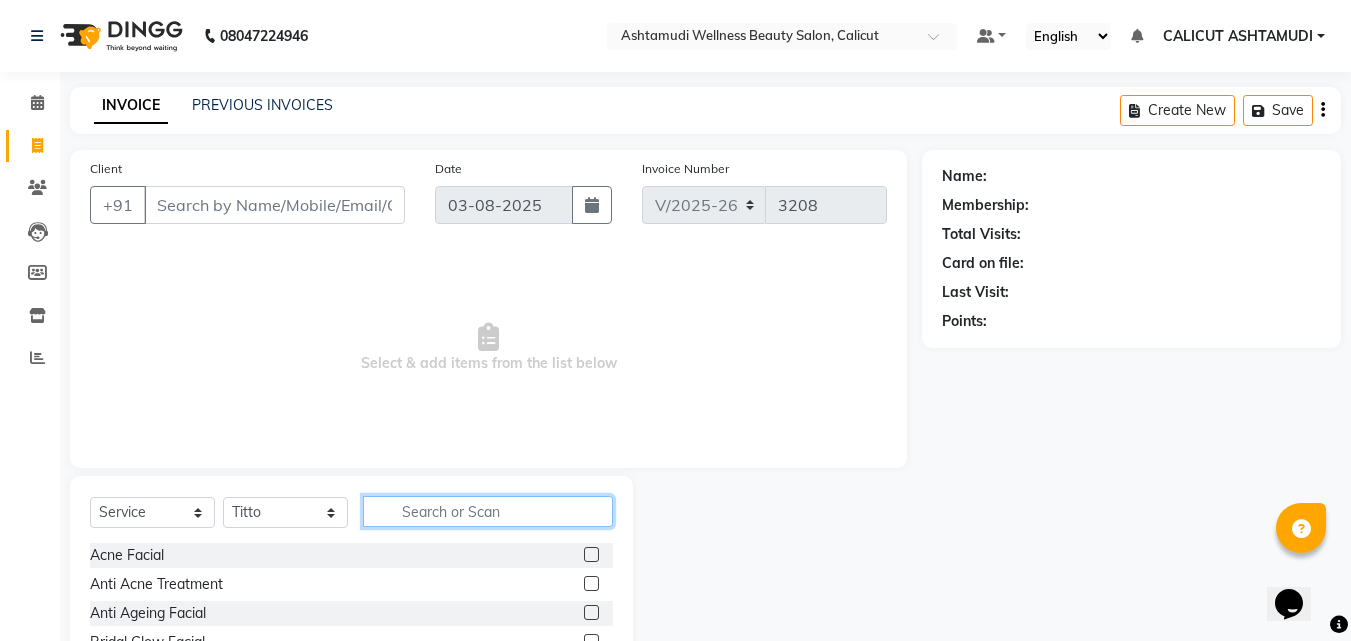 click 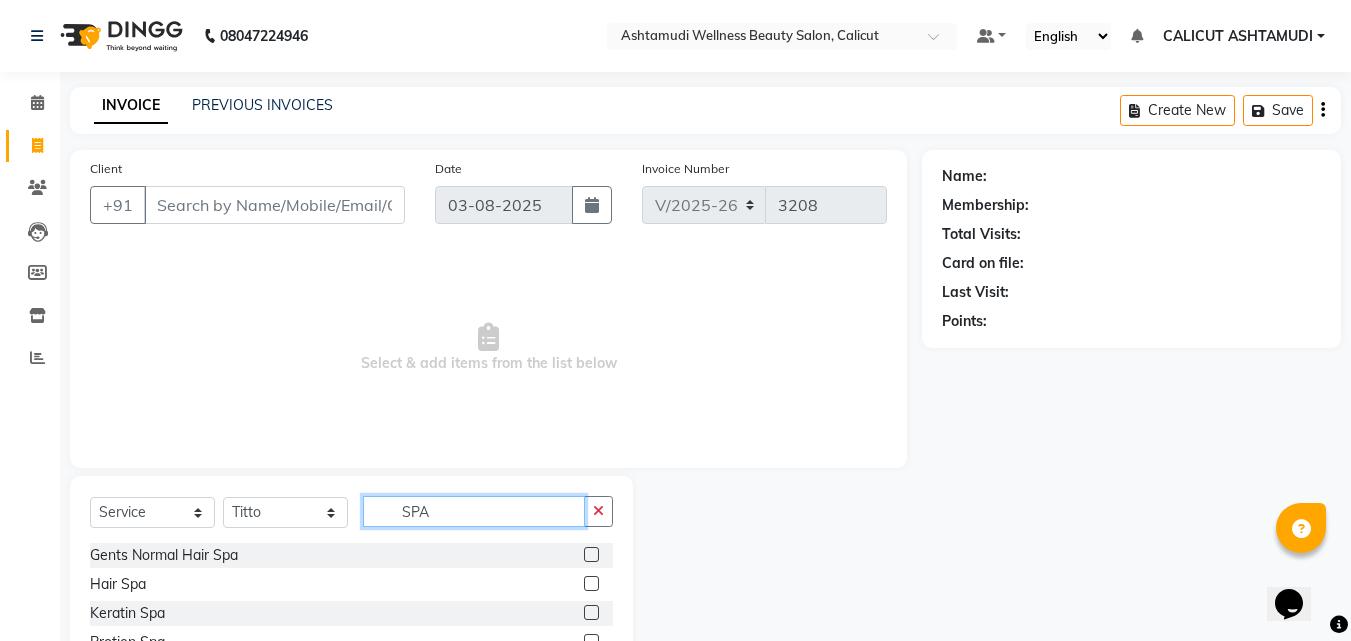 type on "SPA" 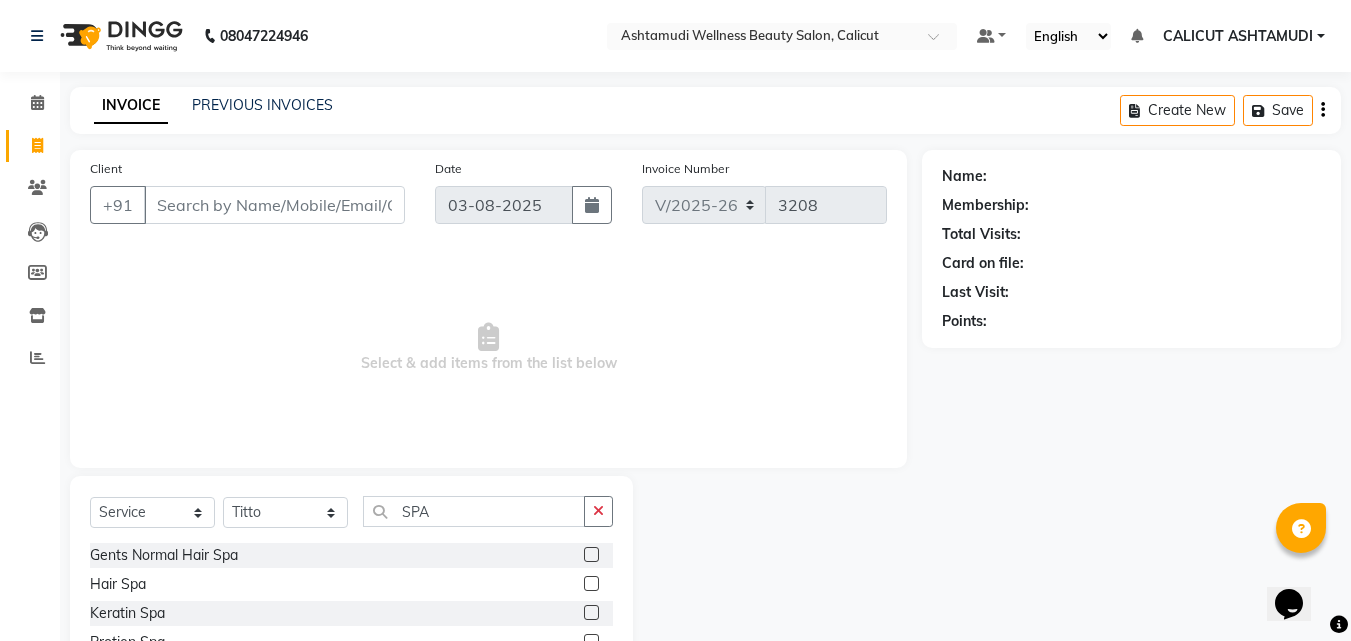 click 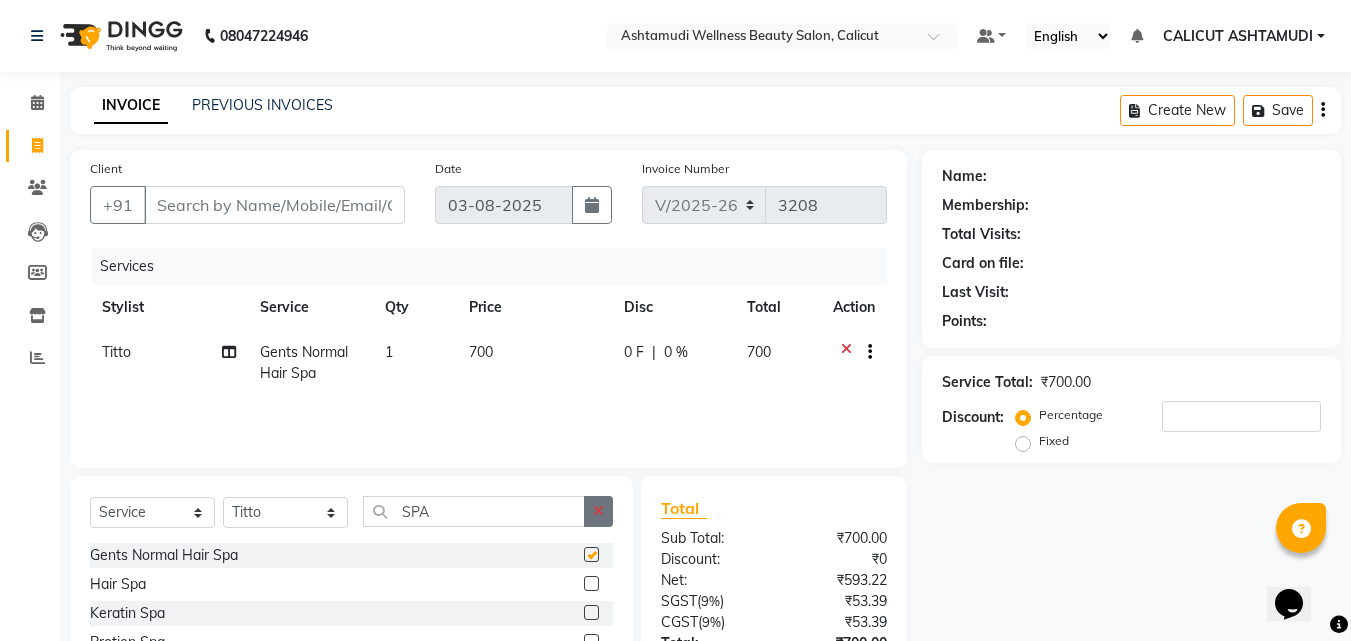 click 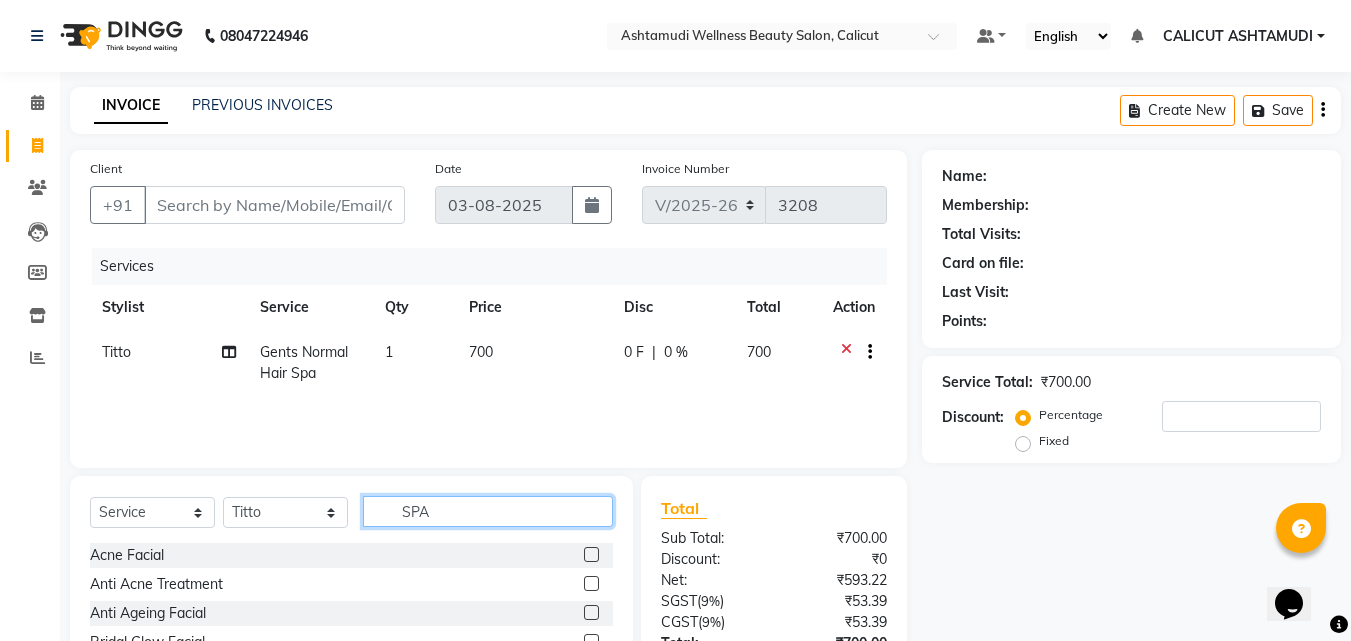 type 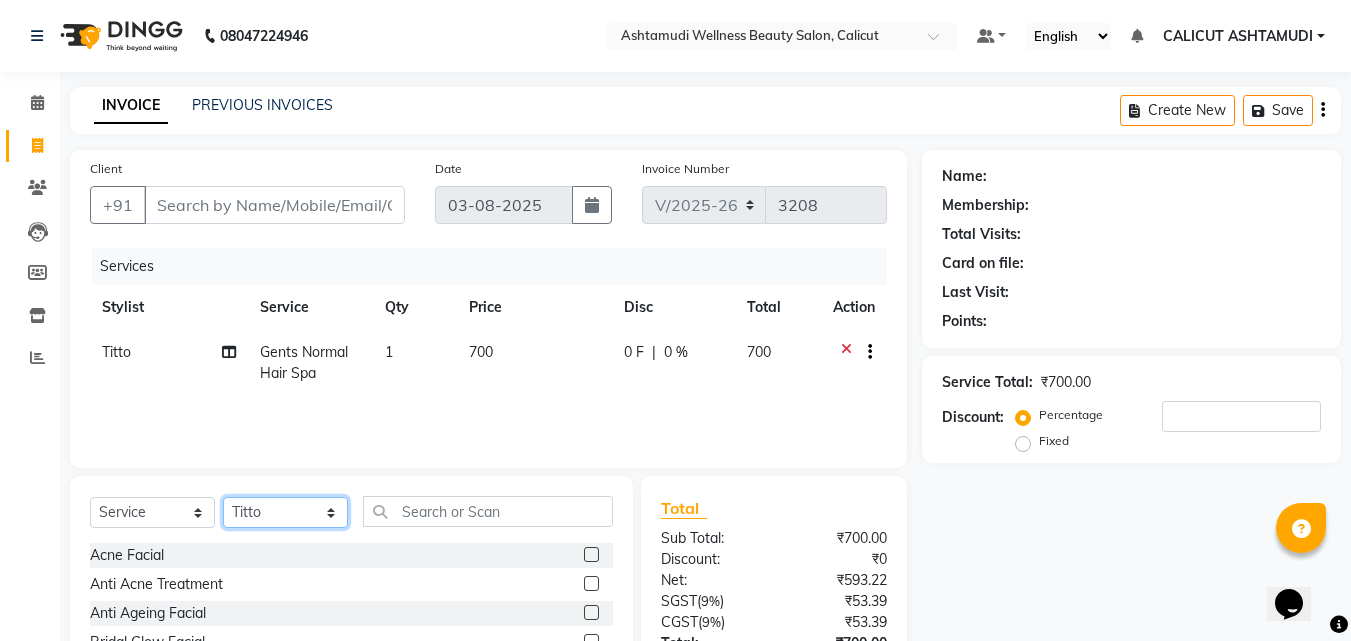 click on "Select Stylist Amala George AMBILI C ANJANA DAS ANKITHA Arya CALICUT ASHTAMUDI FRANKLY	 GRACY KRISHNA Nitesh Punam Gurung Sewan ali Sheela SUHANA  SHABU Titto" 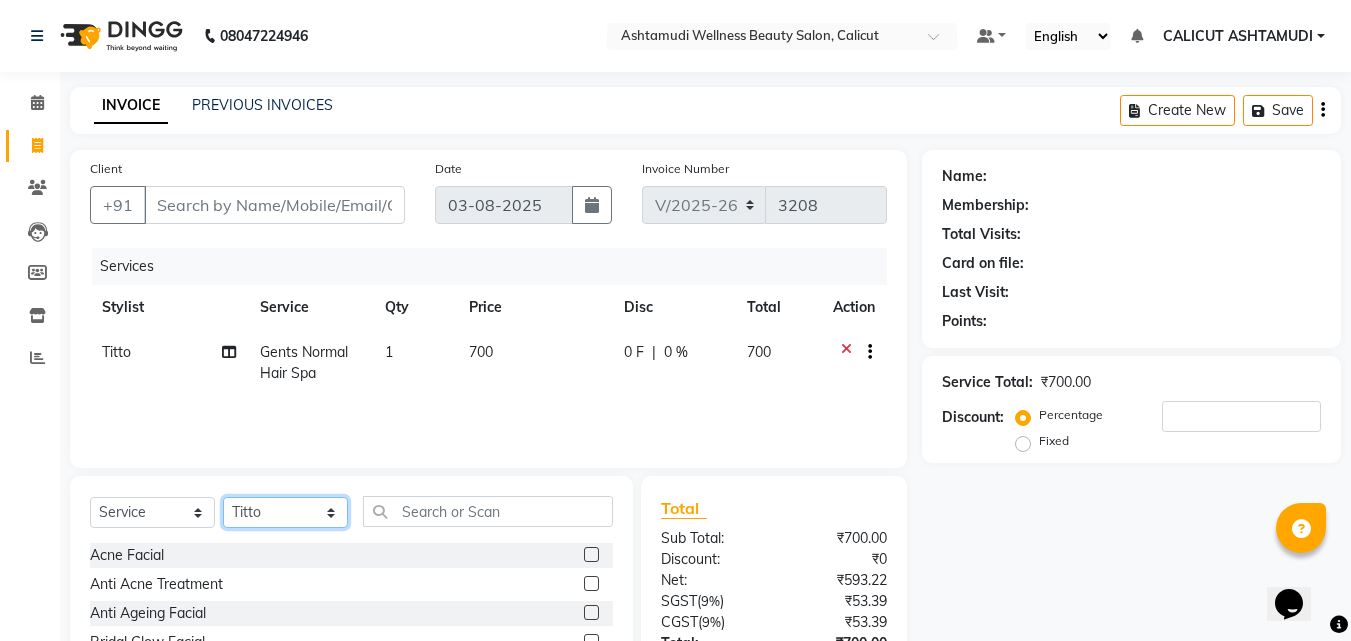 select on "34579" 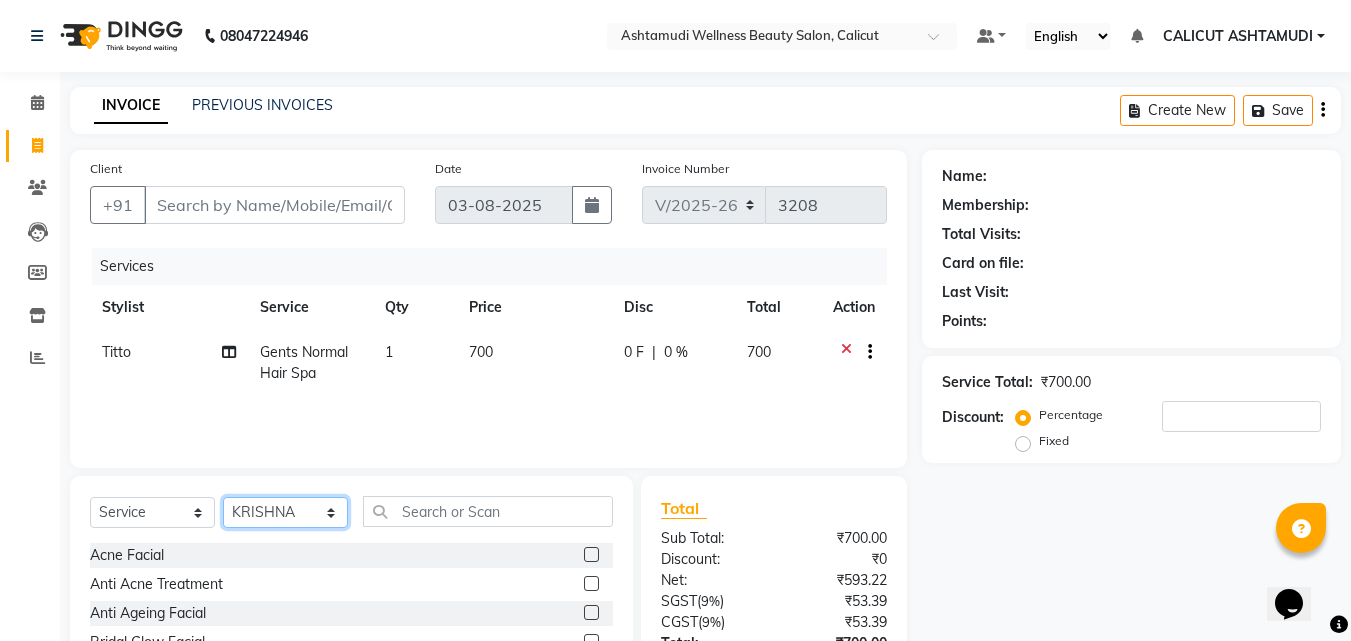 click on "Select Stylist Amala George AMBILI C ANJANA DAS ANKITHA Arya CALICUT ASHTAMUDI FRANKLY	 GRACY KRISHNA Nitesh Punam Gurung Sewan ali Sheela SUHANA  SHABU Titto" 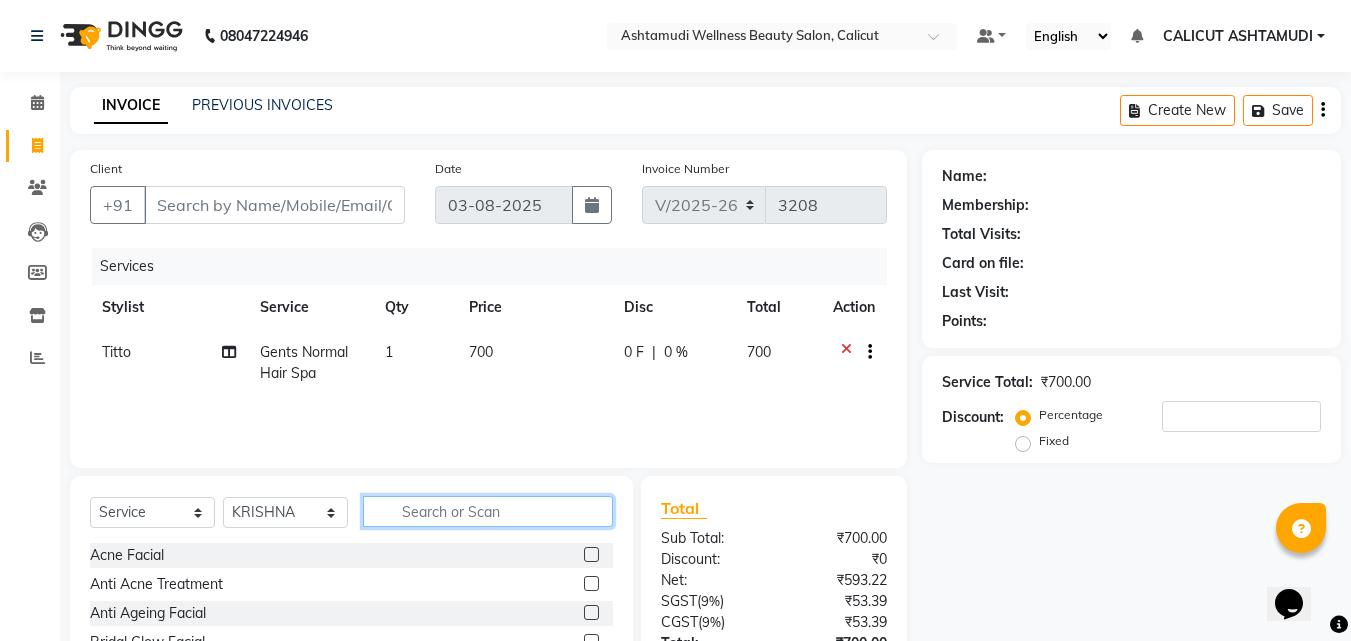 click 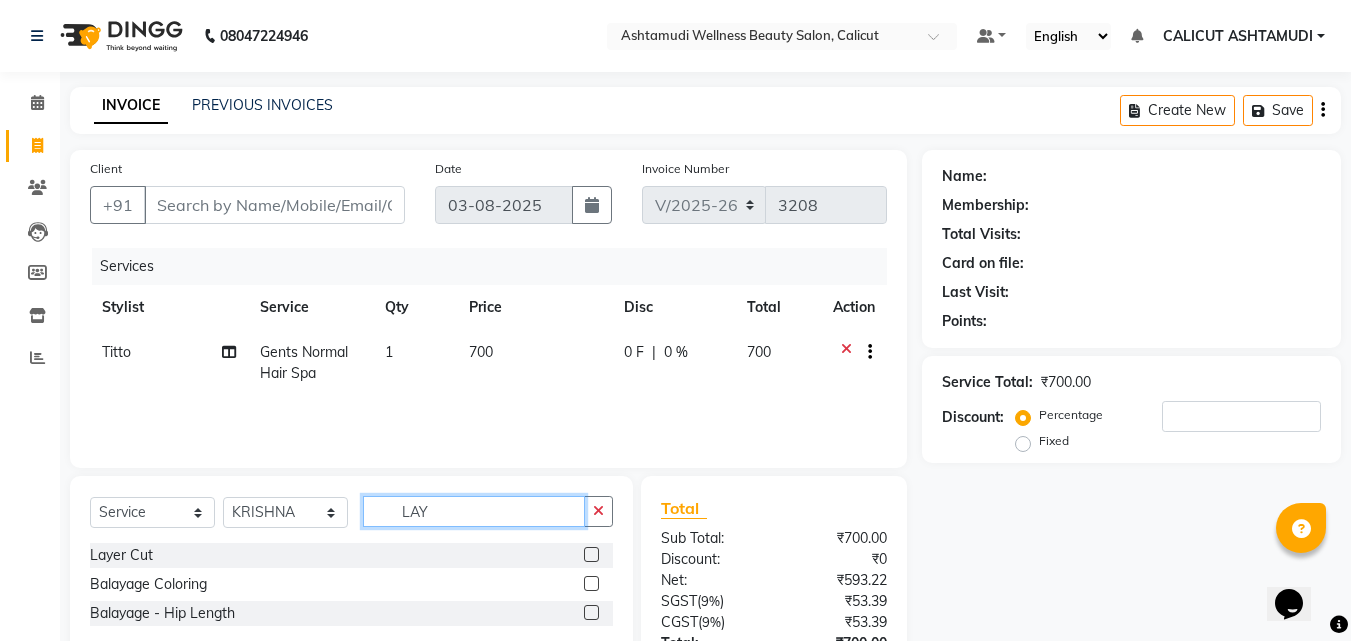 type on "LAY" 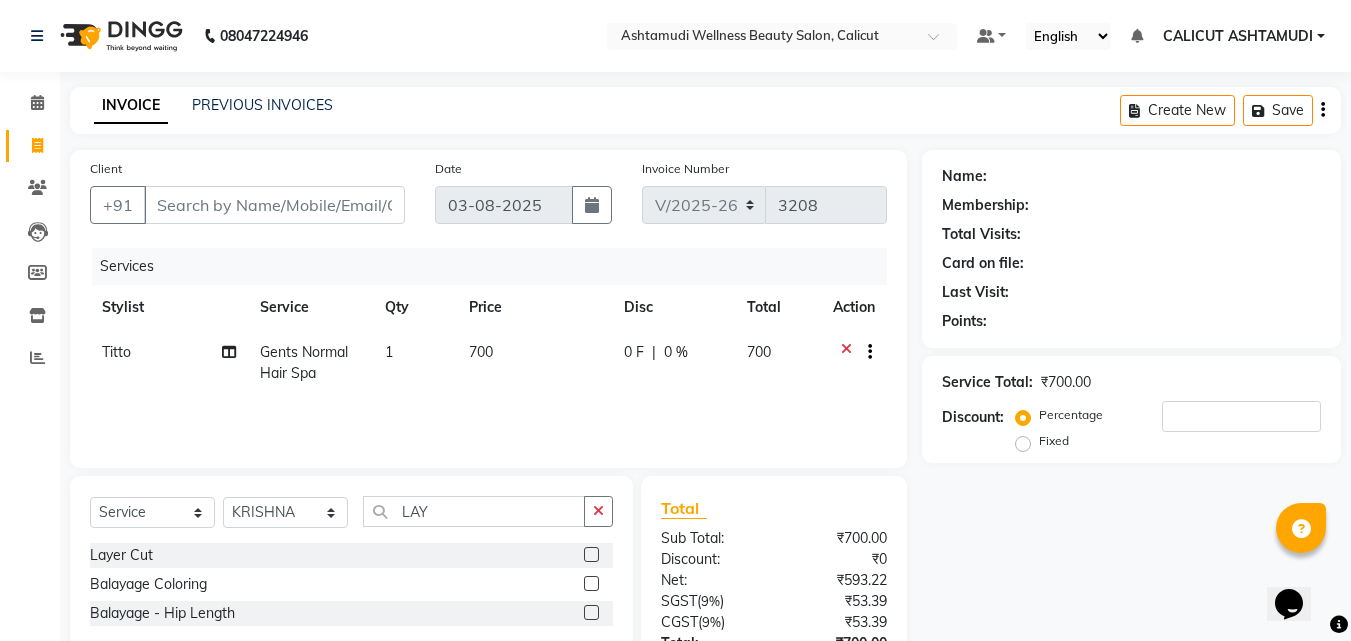 click 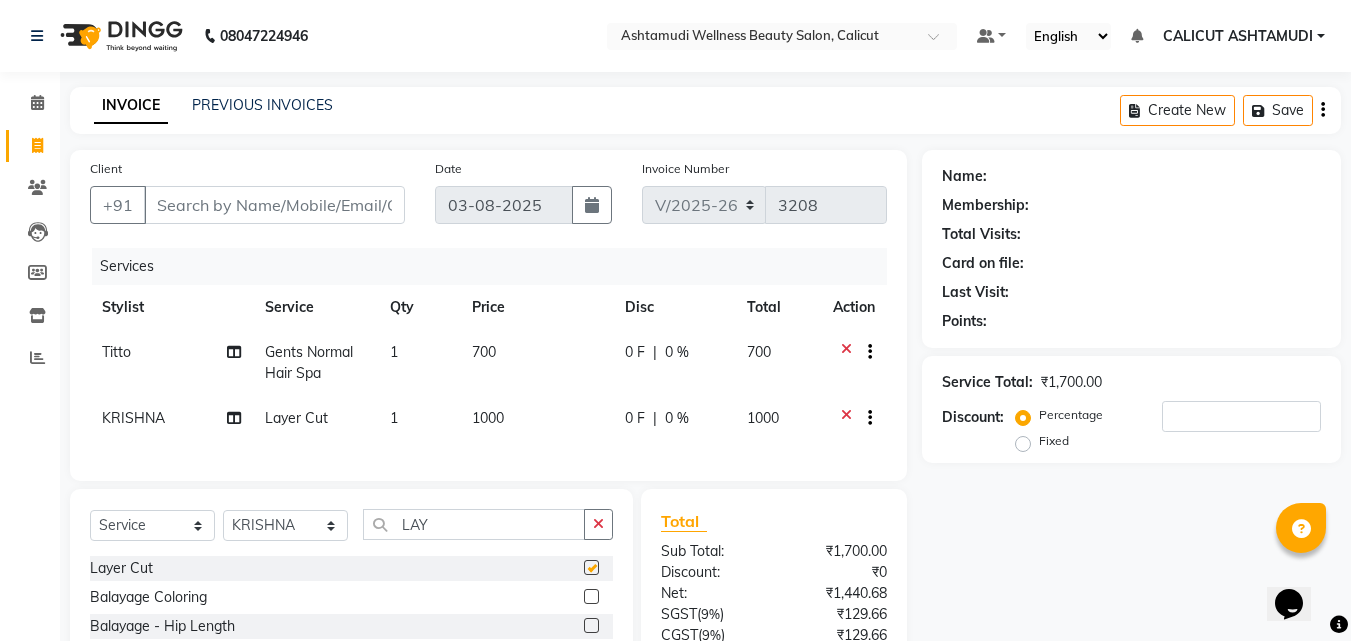 click 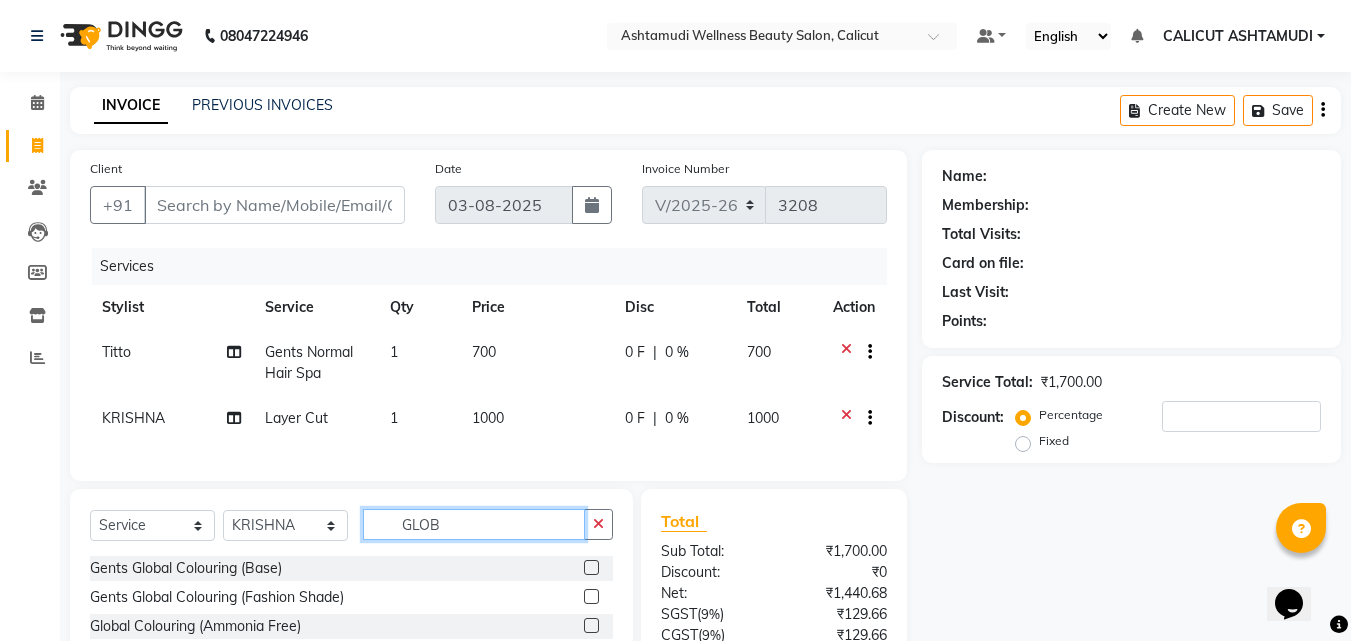 scroll, scrollTop: 100, scrollLeft: 0, axis: vertical 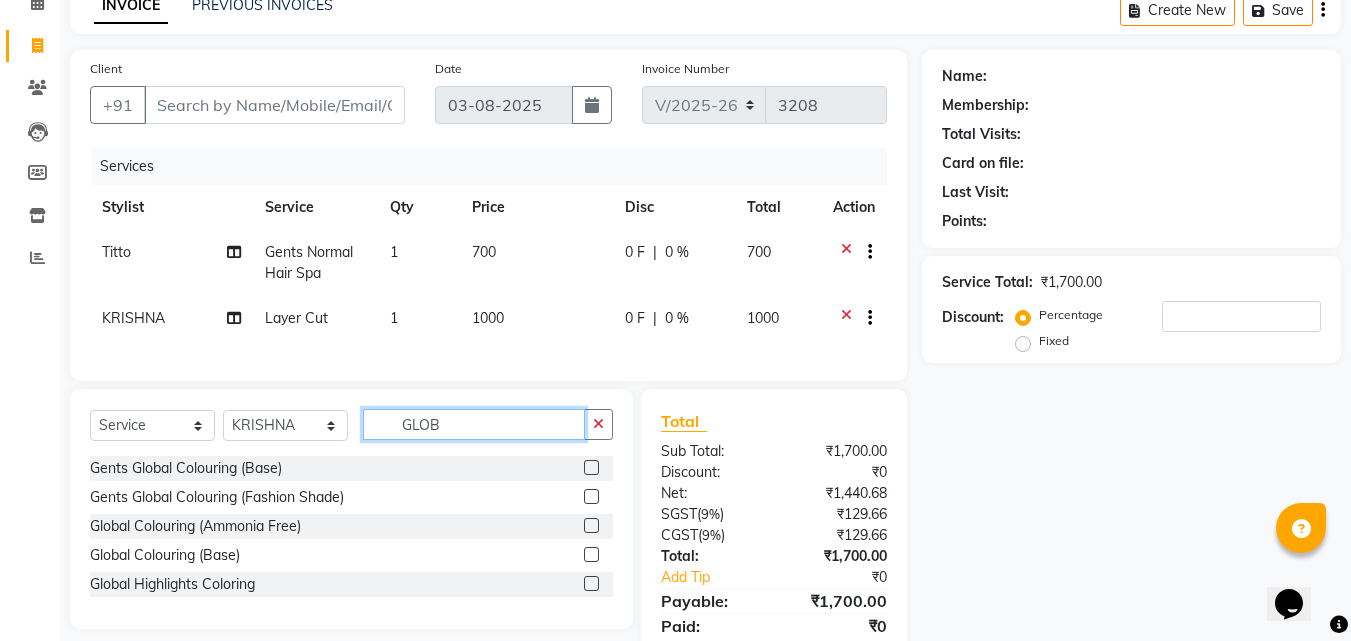 type on "GLOB" 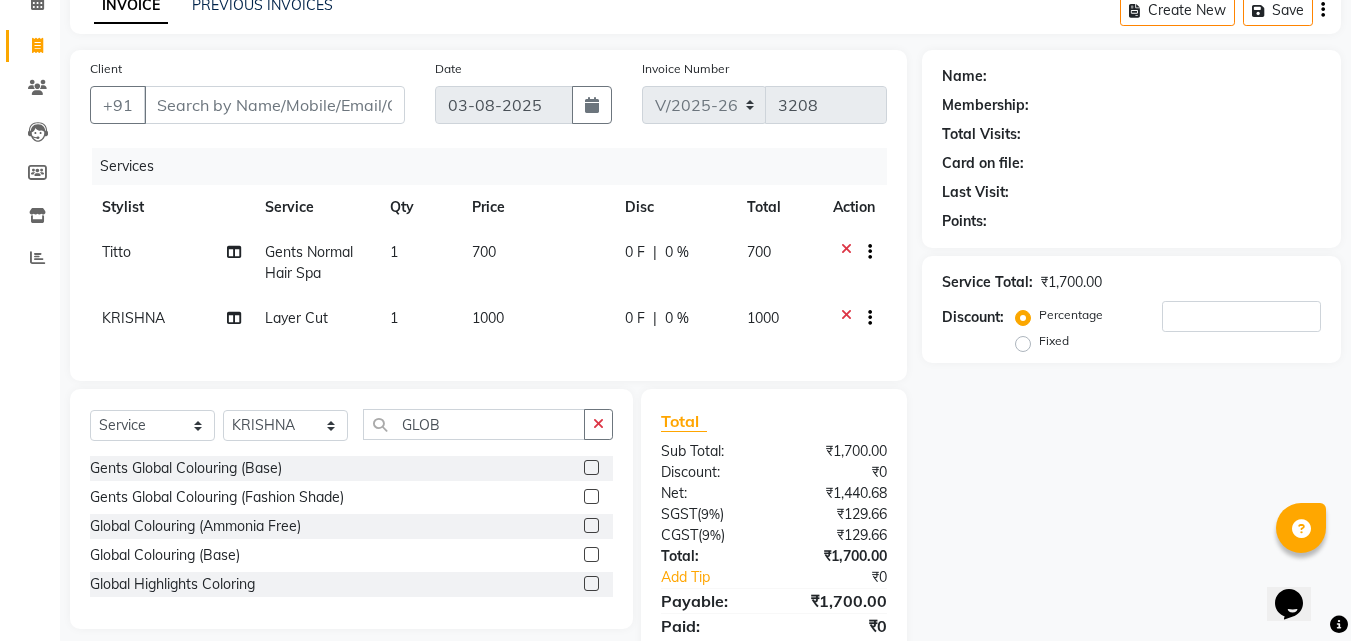click 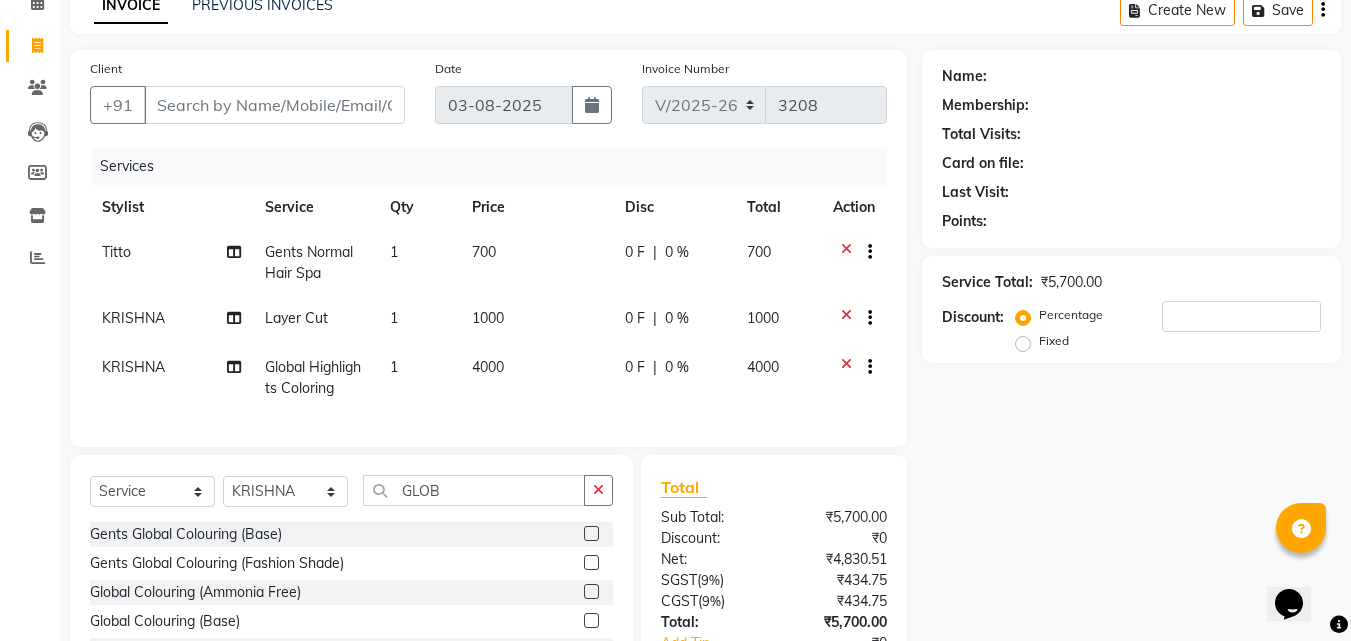 checkbox on "false" 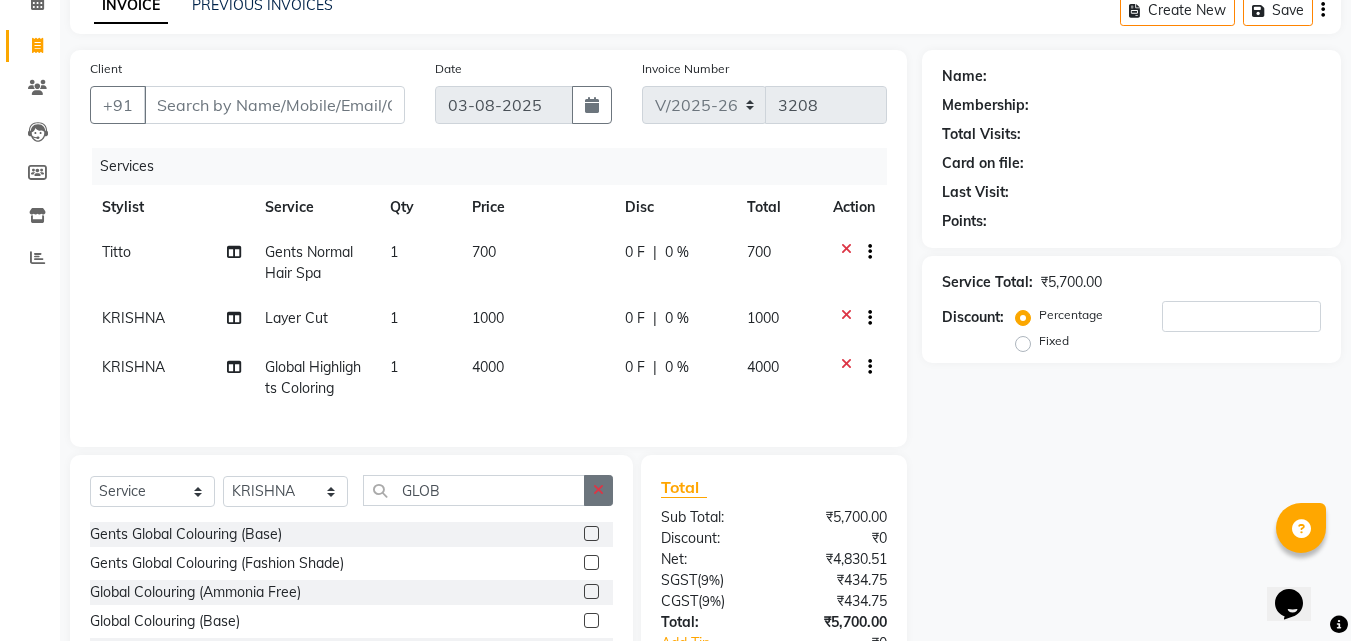 click 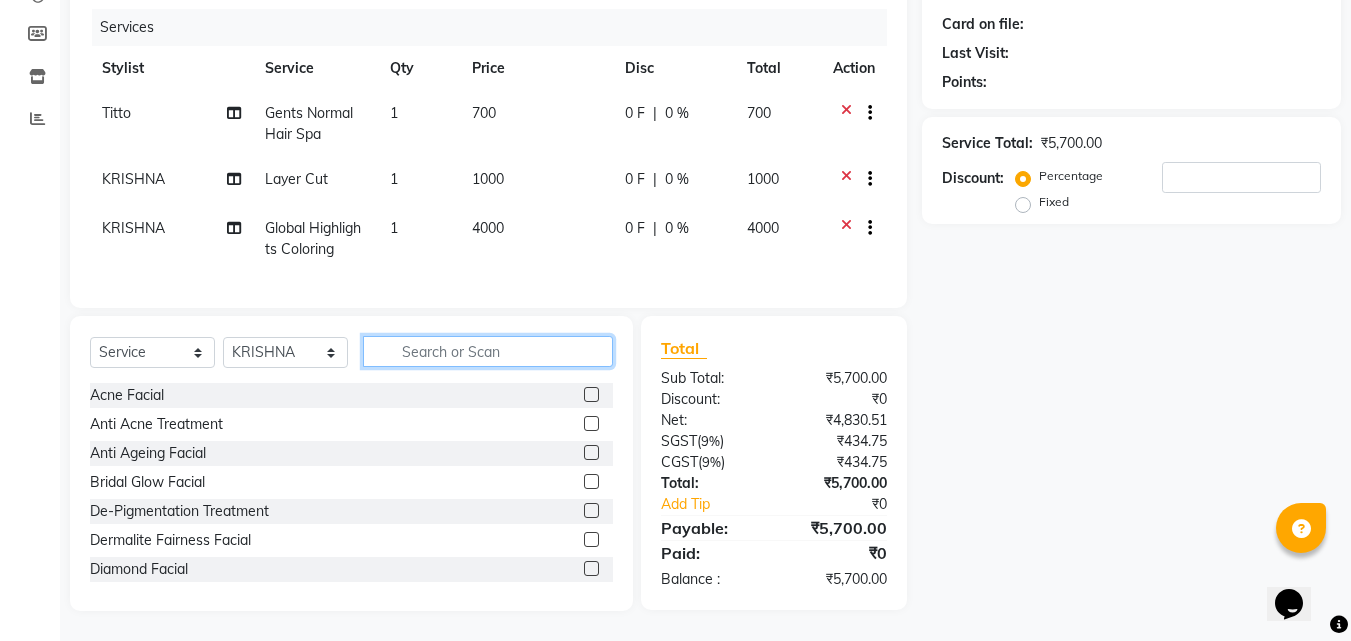 scroll, scrollTop: 254, scrollLeft: 0, axis: vertical 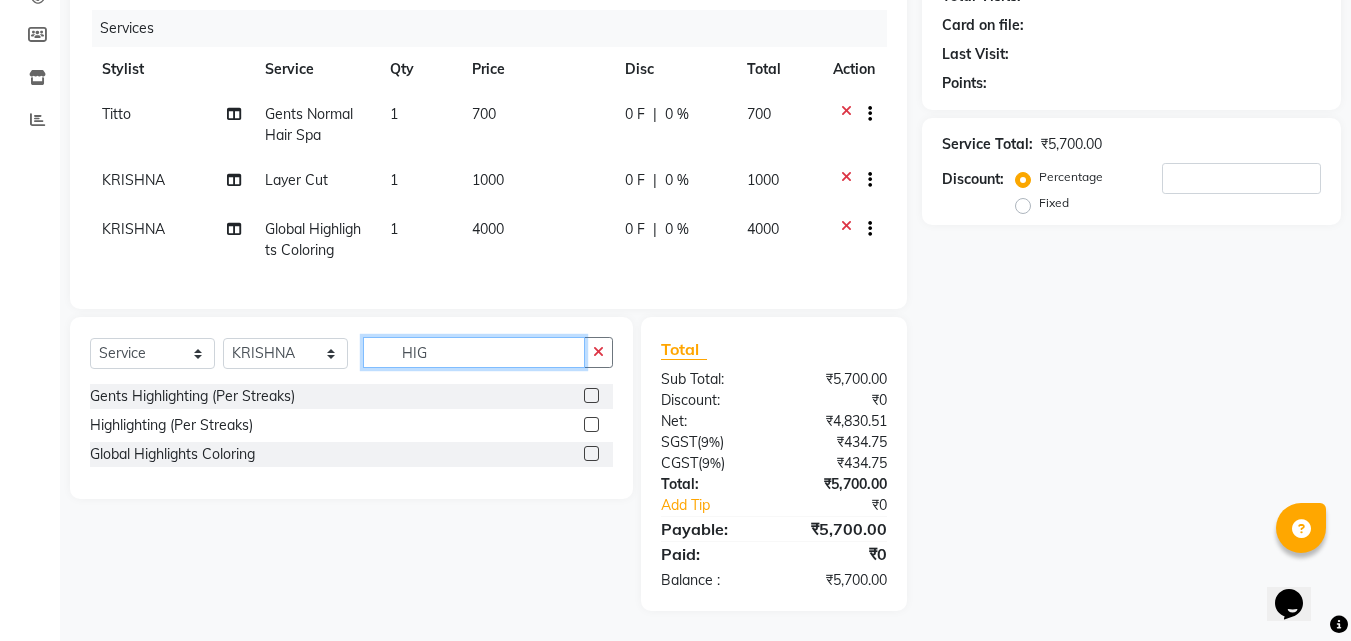 type on "HIG" 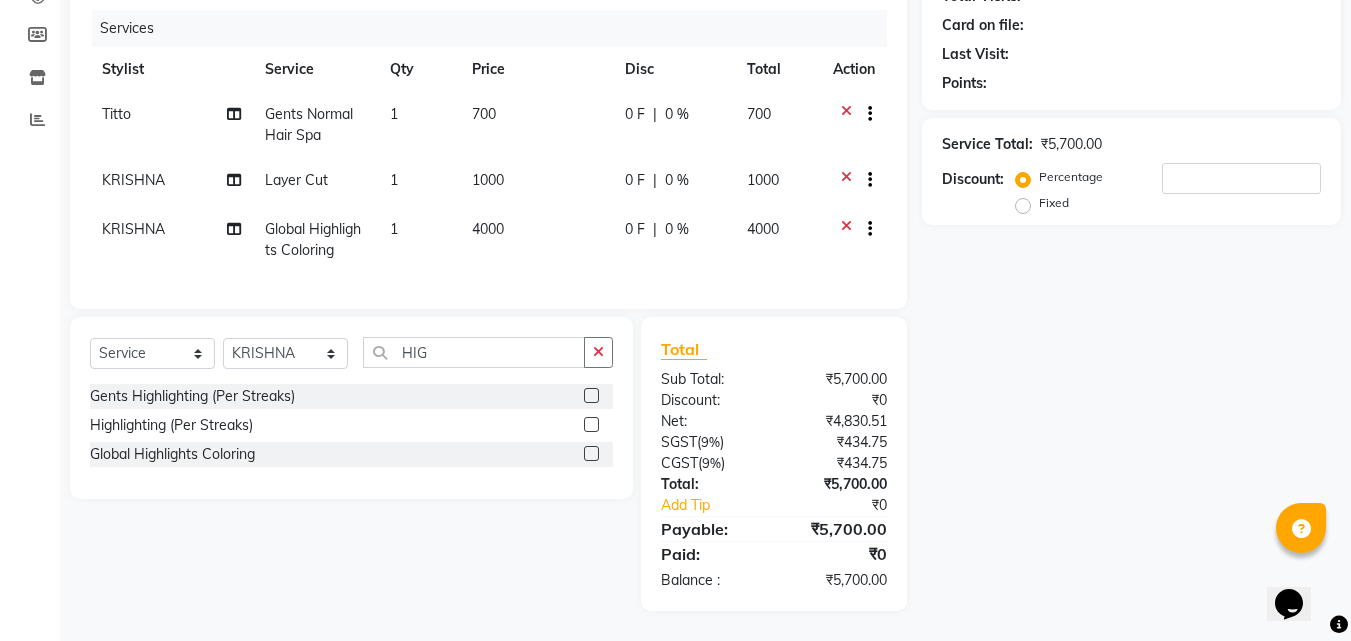 click 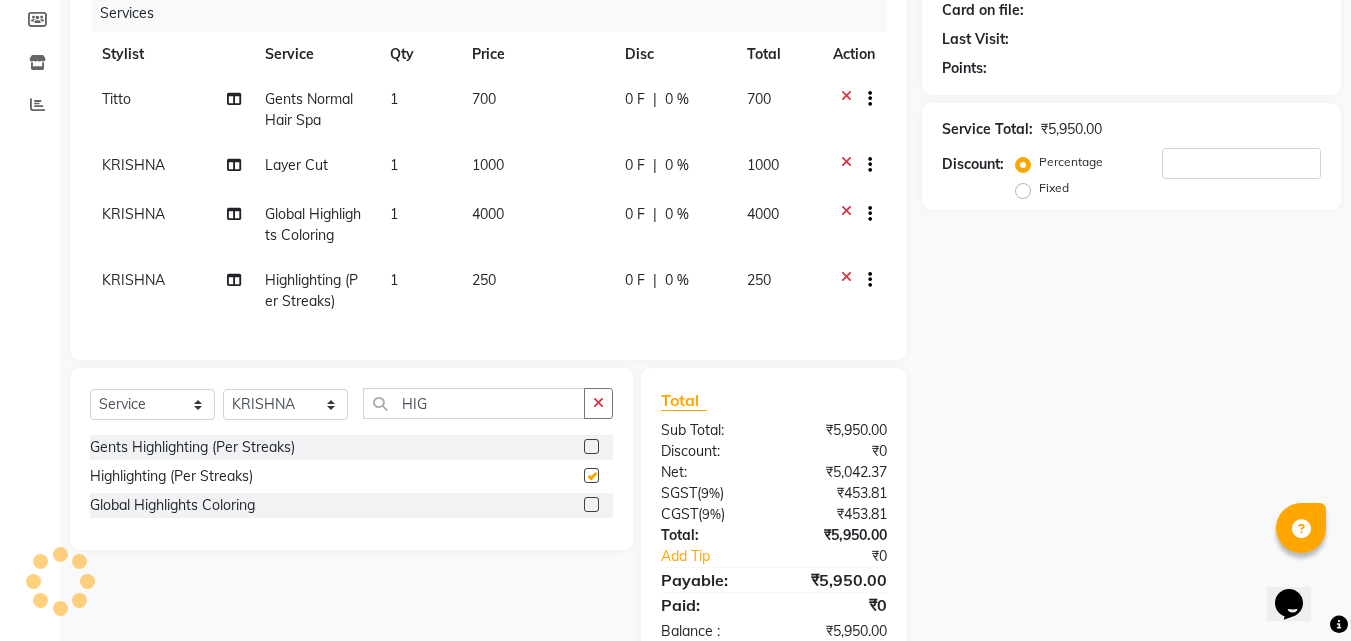 checkbox on "false" 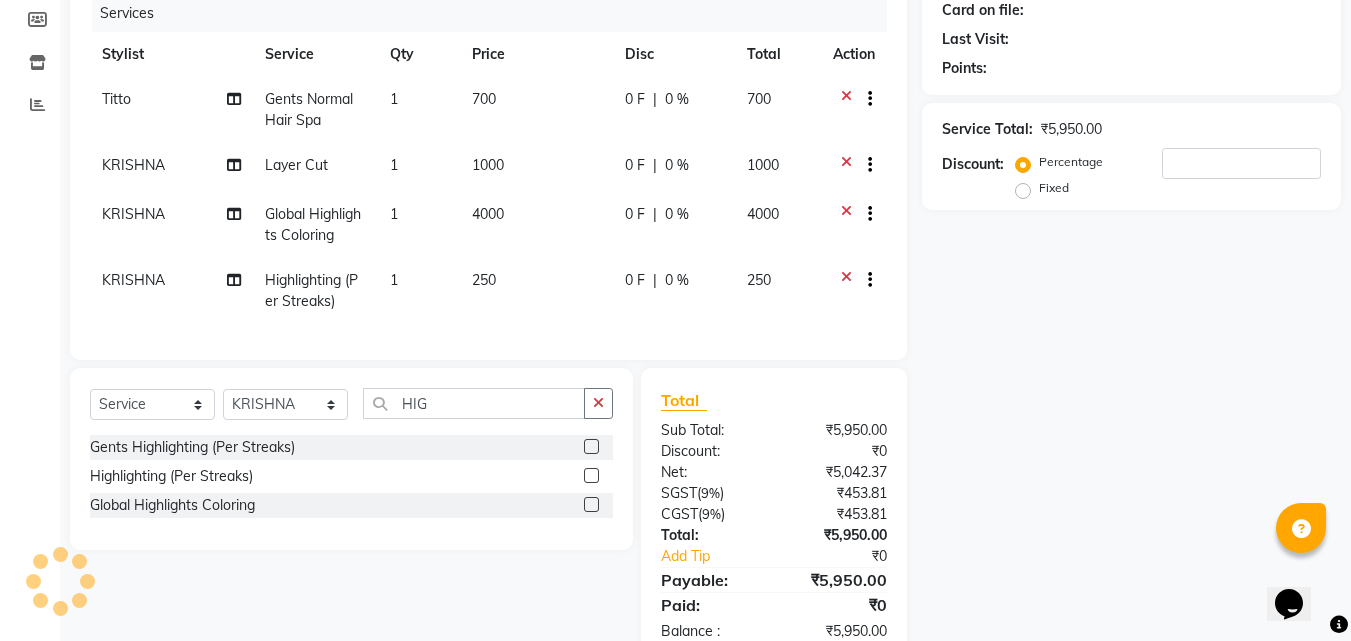 click on "1" 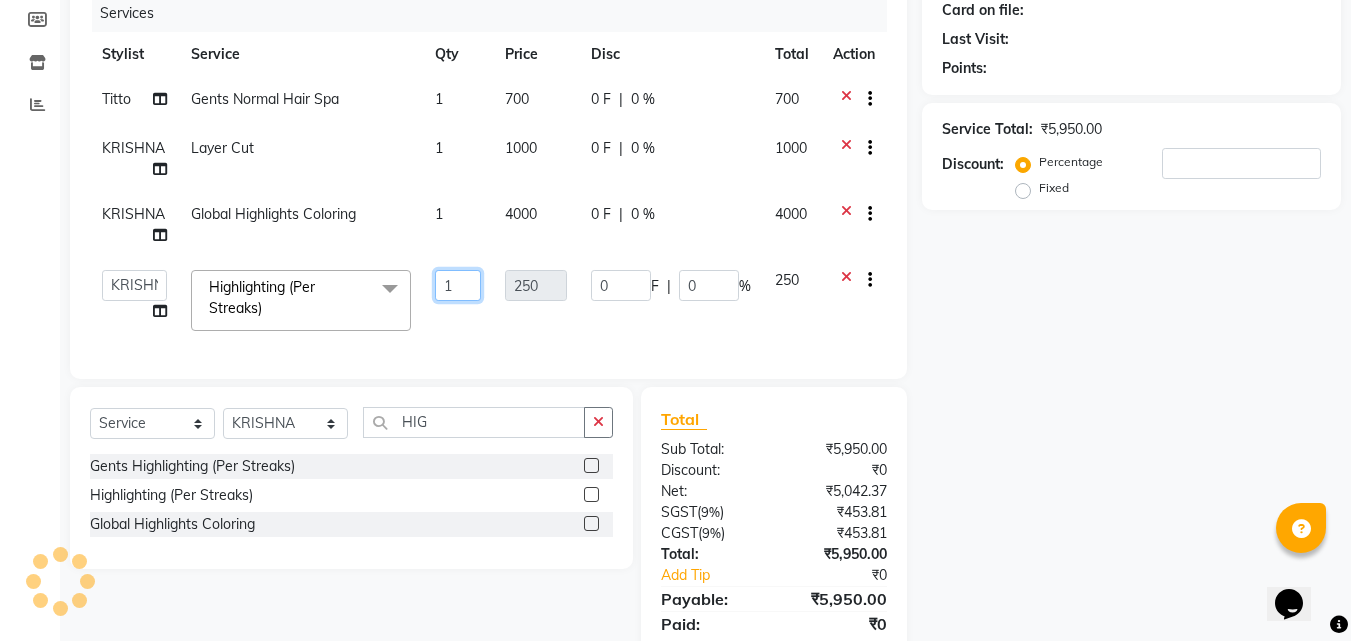 click on "1" 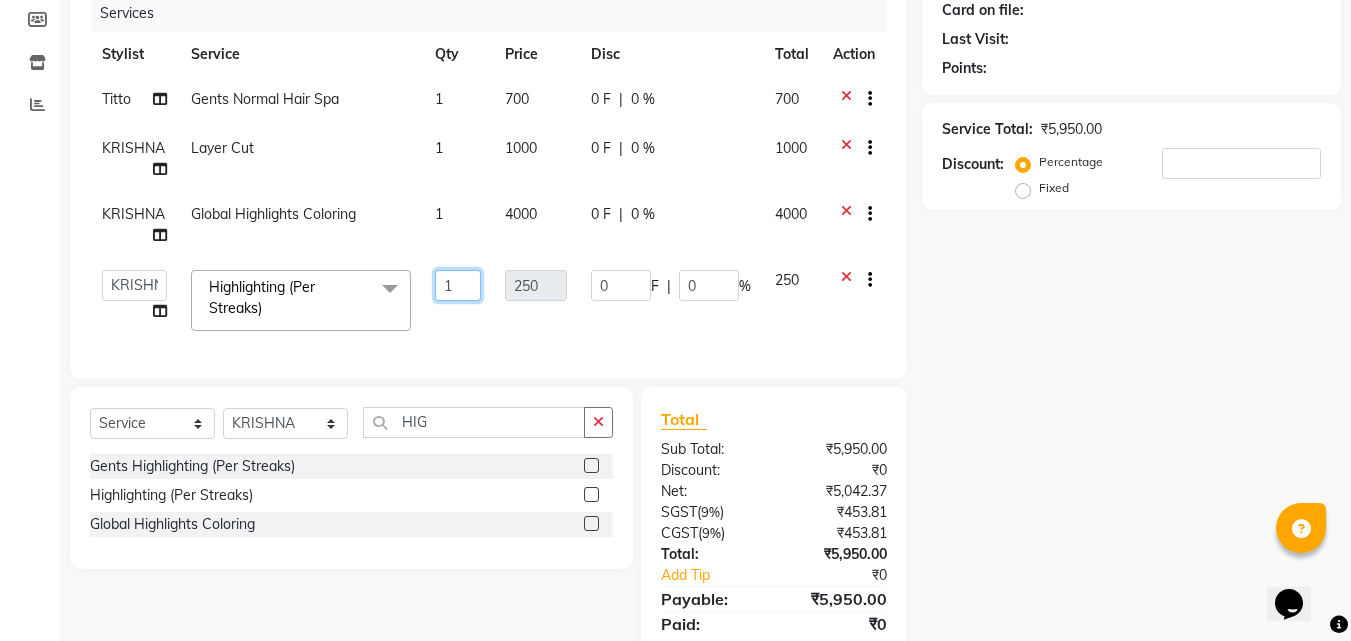 type on "12" 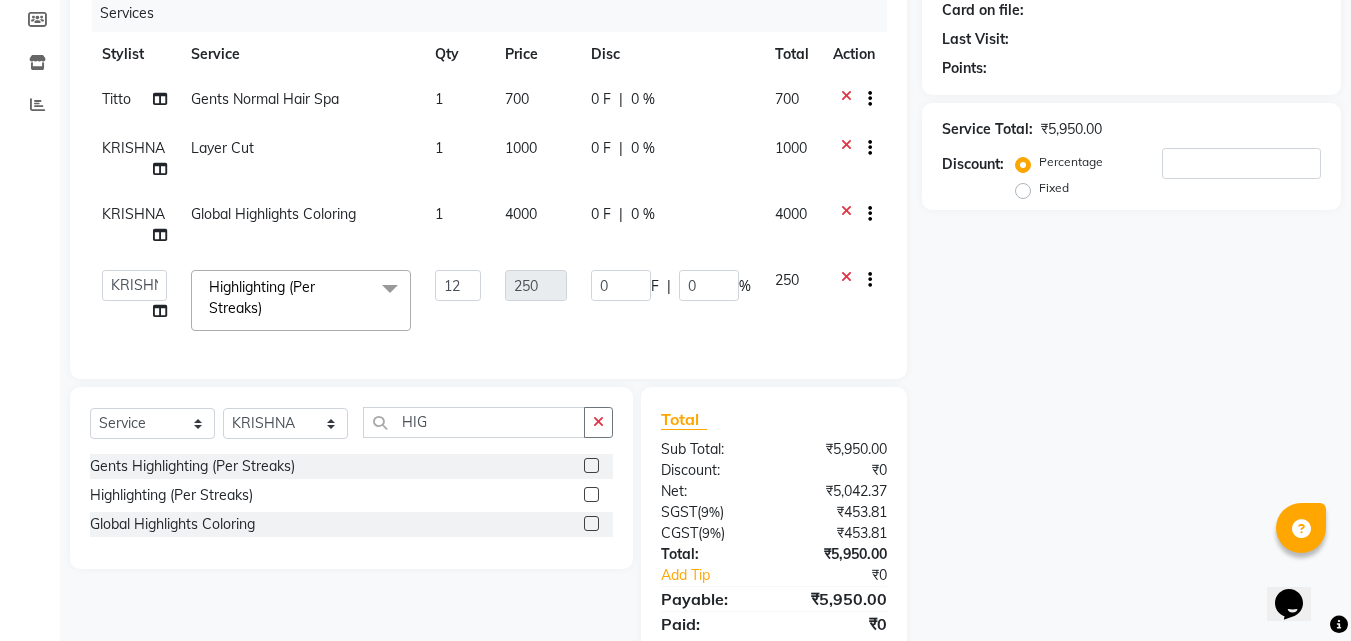 click on "Services Stylist Service Qty Price Disc Total Action Titto Gents Normal Hair Spa 1 700 0 F | 0 % 700 KRISHNA Layer Cut 1 1000 0 F | 0 % 1000 KRISHNA Global Highlights Coloring			 1 4000 0 F | 0 % 4000  Amala George   AMBILI C   ANJANA DAS   ANKITHA   Arya   CALICUT ASHTAMUDI   FRANKLY	   GRACY   KRISHNA   Nitesh   Punam Gurung   Sewan ali   Sheela   SUHANA  SHABU   Titto  Highlighting (Per Streaks)  x Acne Facial Anti Acne Treatment Anti Ageing Facial Bridal Glow Facial De-Pigmentation Treatment Dermalite Fairness Facial Diamond Facial D-Tan Cleanup D-Tan Facial D-Tan Pack Fruit Facial Fyc Bamboo Charcoal Facial Fyc Bio Marine Facial Fyc Fruit Fusion Facial Fyc Luster Gold Facial Fyc Pure Vit-C Facial Fyc Red Wine Facial Gents Bridal Glow Facial Gents Dermalite Fairness Facial Gents Diamond Facial Gents D-Tan Cleanup Gents D-Tan Facial Gents Fruit Facial Gents Fyc Bamboo Charcoal Facial Gents Fyc Bio Marine Facial Gents Fyc Fruit Fusion Facial Gents Fyc Luster Gold Facial Gents Fyc Pure Vit C Facial Hair Spa" 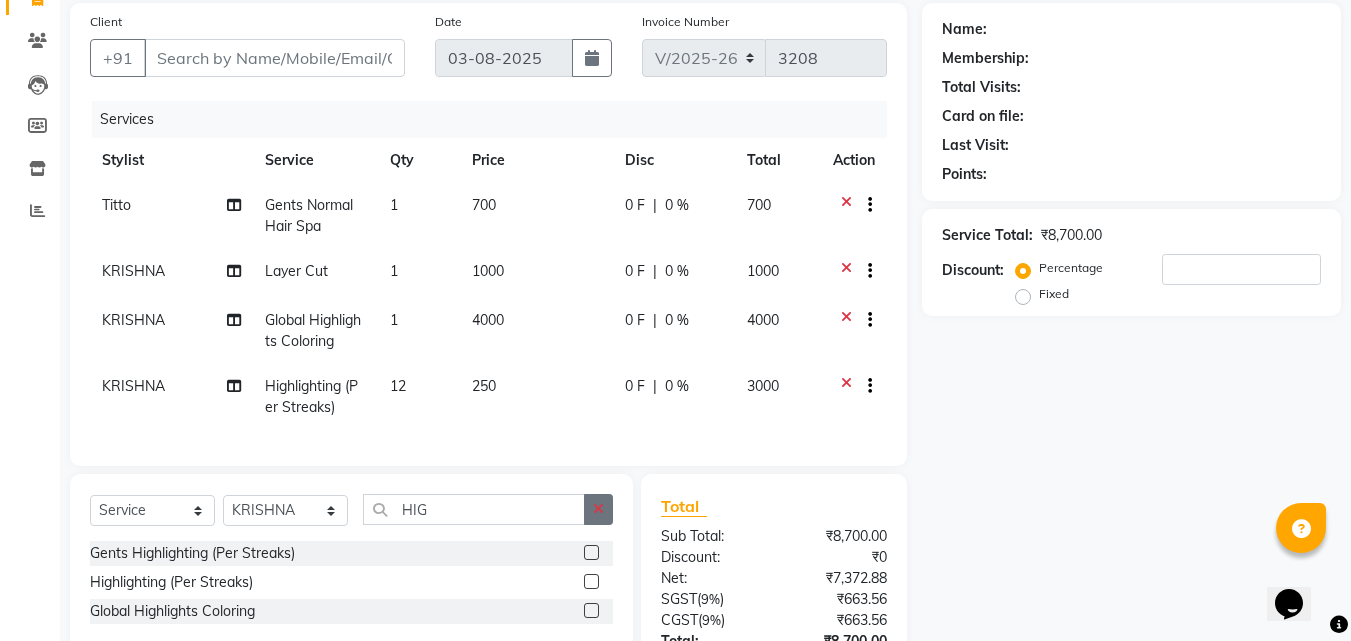 scroll, scrollTop: 53, scrollLeft: 0, axis: vertical 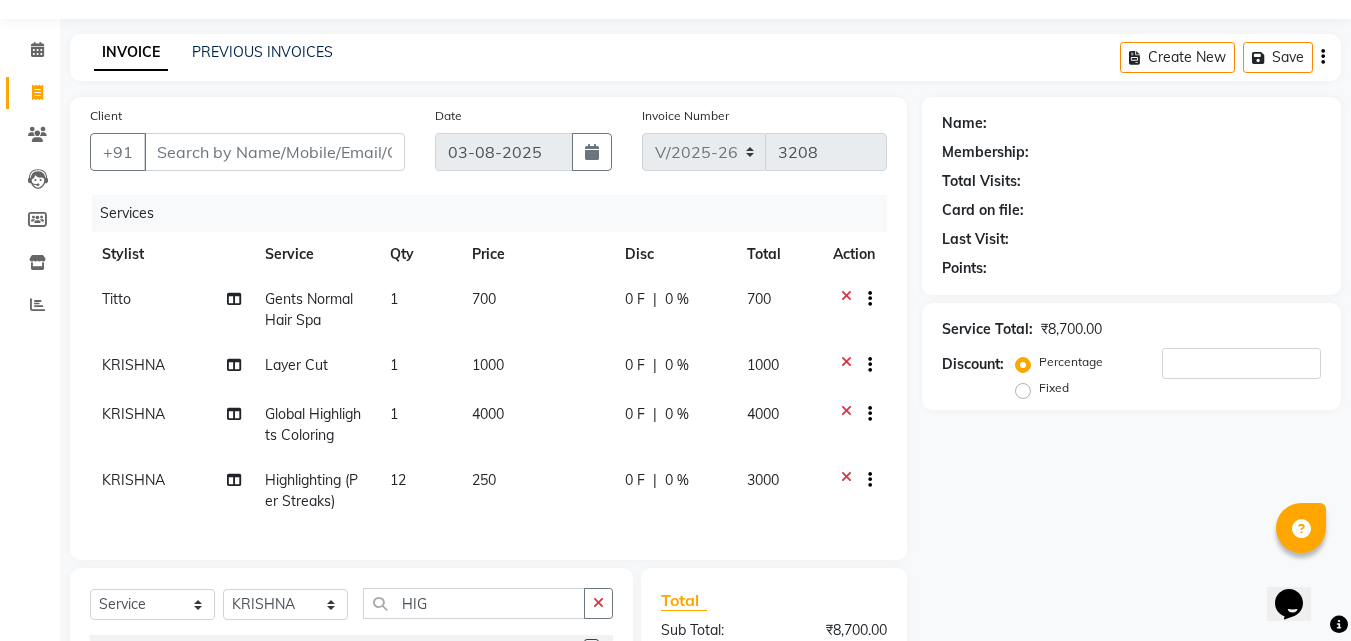 click on "12" 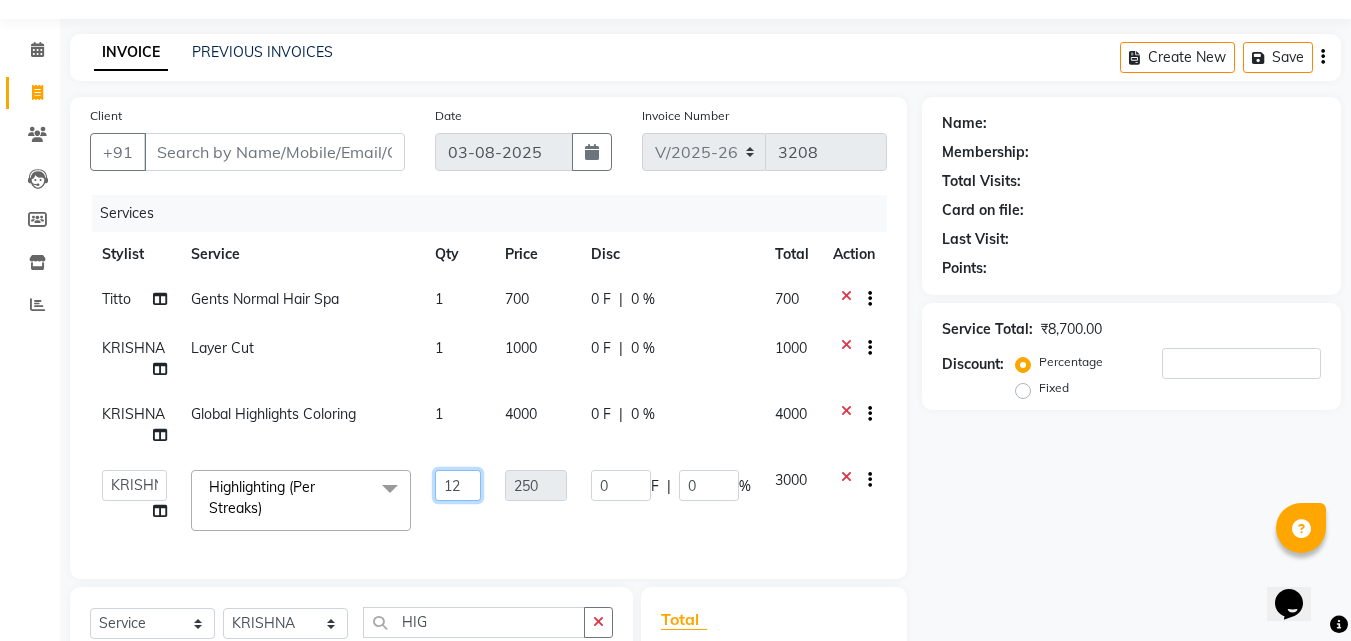 click on "12" 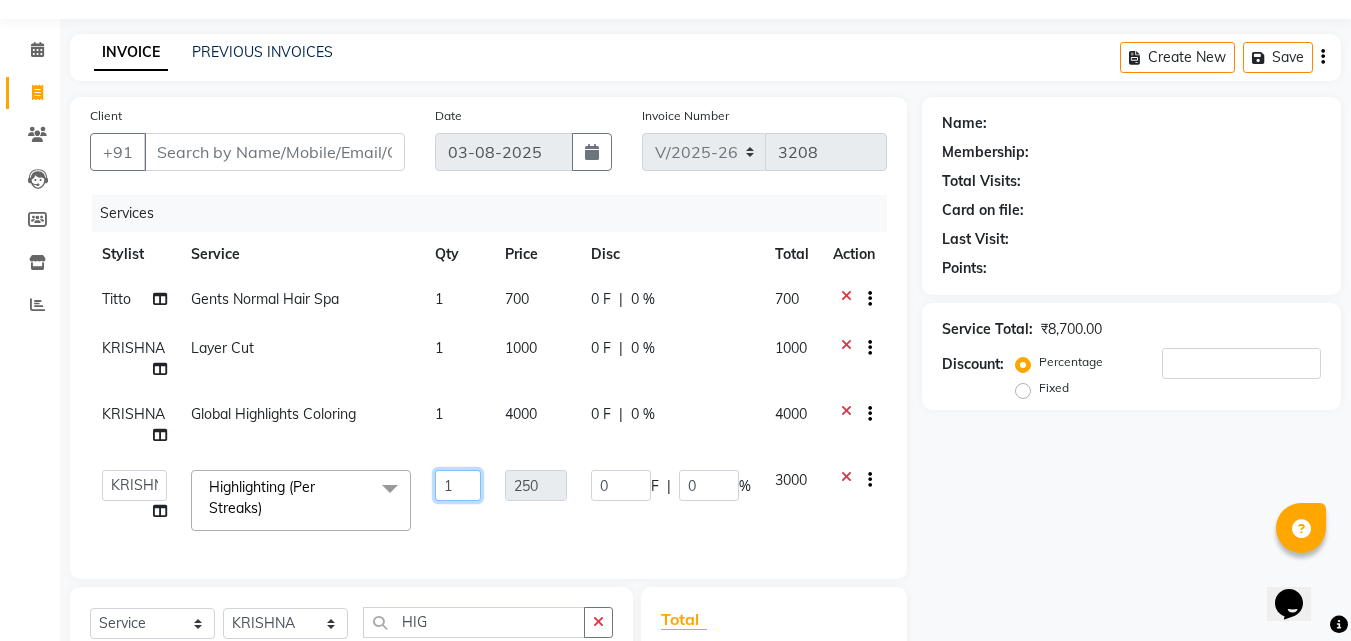type on "16" 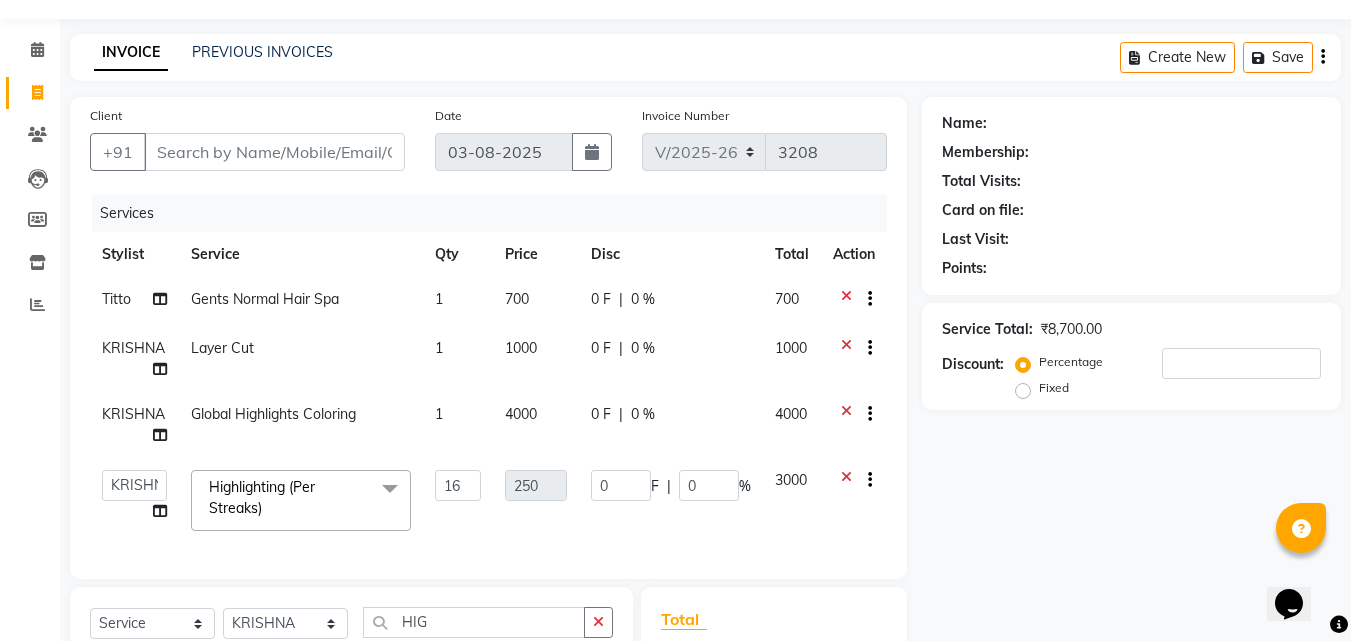 click on "[FIRST] [LAST]   [FIRST] [LAST]   [FIRST] [LAST]   [FIRST]   [FIRST]   [CITY] [LAST]   [FIRST]   [FIRST]   [FIRST]   [FIRST]   [FIRST] [LAST]   [FIRST] [LAST]   [FIRST]   [FIRST]  [FIRST]   [FIRST] Highlighting (Per Streaks)  x Acne Facial Anti Acne Treatment Anti Ageing Facial Bridal Glow Facial De-Pigmentation Treatment Dermalite Fairness Facial Diamond Facial D-Tan Cleanup D-Tan Facial D-Tan Pack Fruit Facial Fyc Bamboo Charcoal Facial Fyc Bio Marine Facial Fyc Fruit Fusion Facial Fyc Luster Gold Facial Fyc Pure Vit-C Facial Fyc Red Wine Facial Gents Bridal Glow Facial Gents Dermalite Fairness Facial Gents Diamond Facial Gents D-Tan Cleanup Gents D-Tan Facial Gents Fruit Facial Gents Fyc Bamboo Charcoal Facial Gents Fyc Bio Marine Facial Gents Fyc Fruit Fusion Facial Gents Fyc Luster Gold Facial Gents Fyc Pure Vit C Facial Gents Fyc Red Wine Facial Gents Glovite Facial Gents Gold Facial Gents Hydra Brightening Facial Gents Hydra Facial Gents Hydramoist Facial Gents Microdermabrasion Treatment Gents Normal Cleanup Glovite Facial" 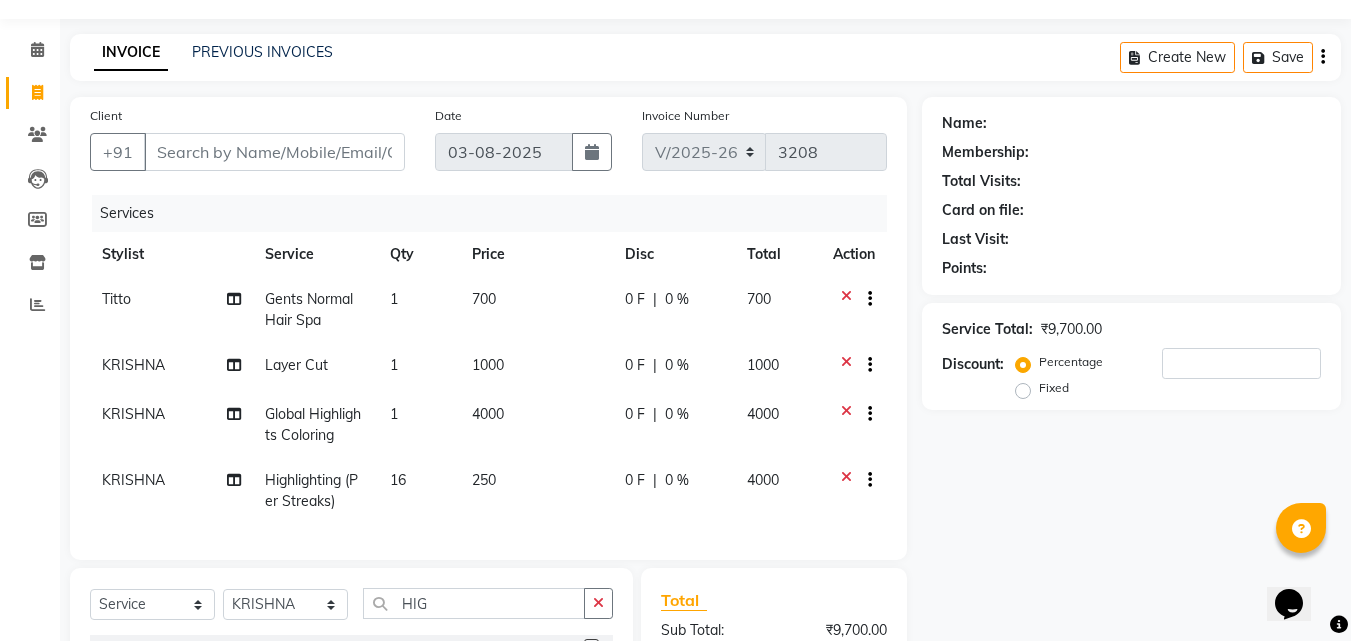 click on "Global Highlights Coloring" 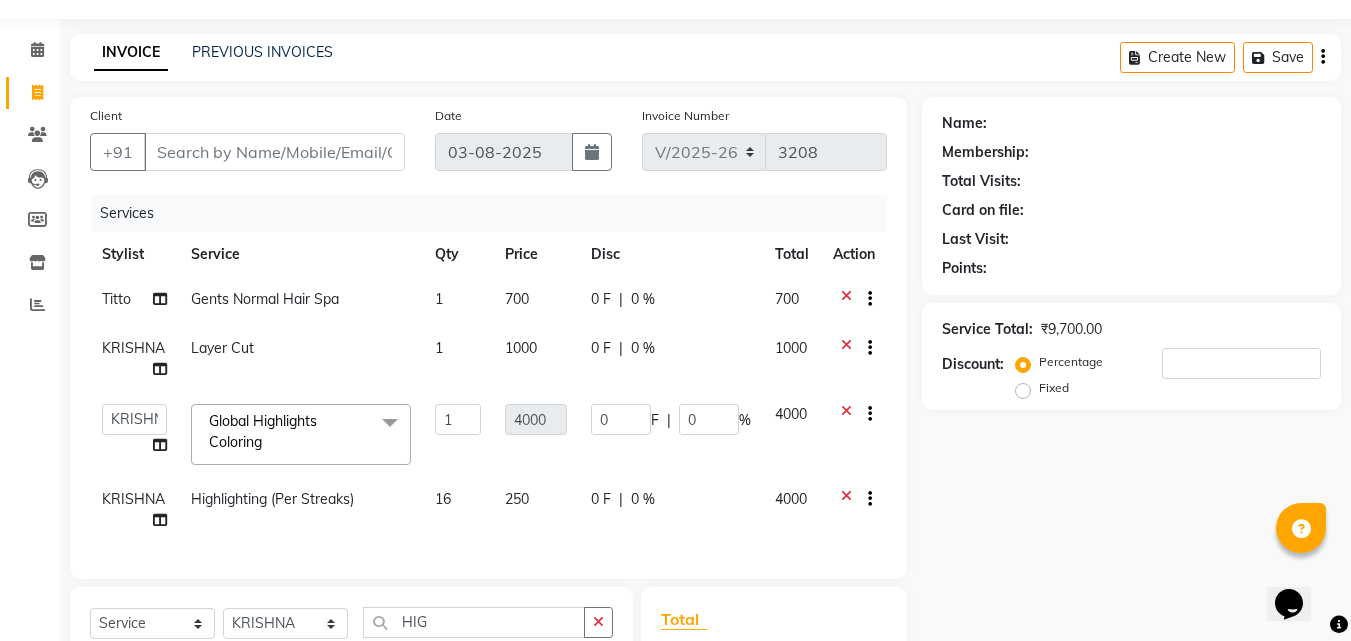 click on "Global Highlights Coloring" 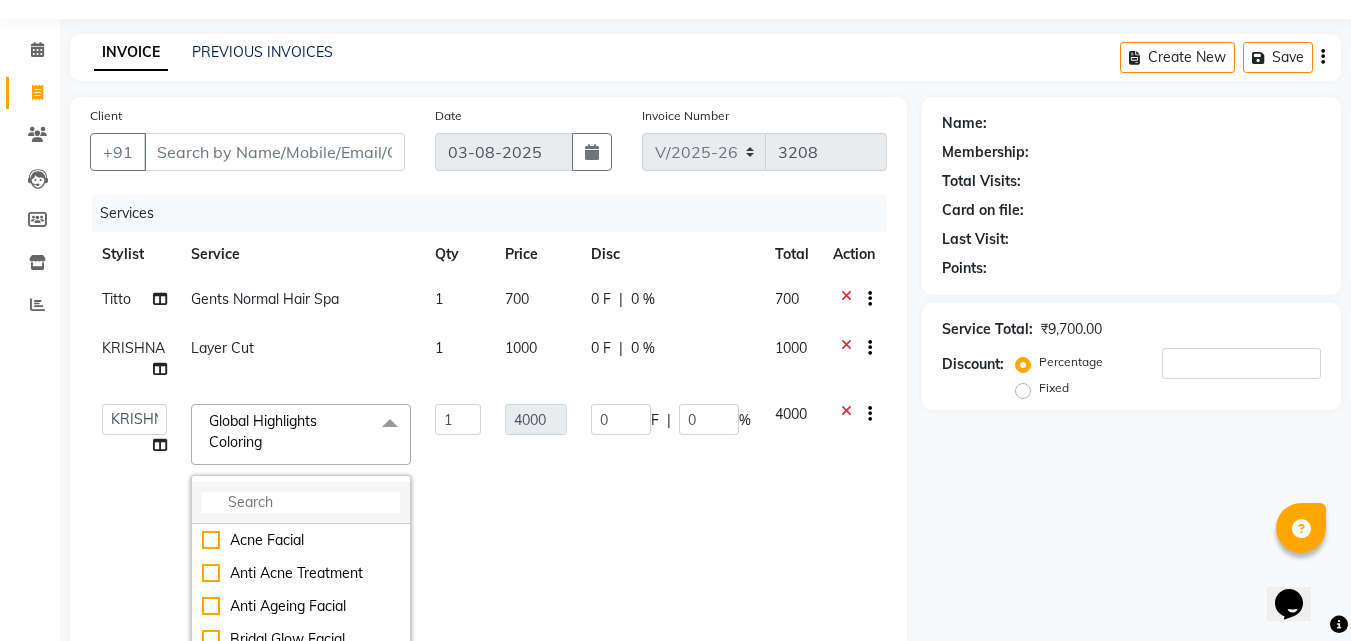 click 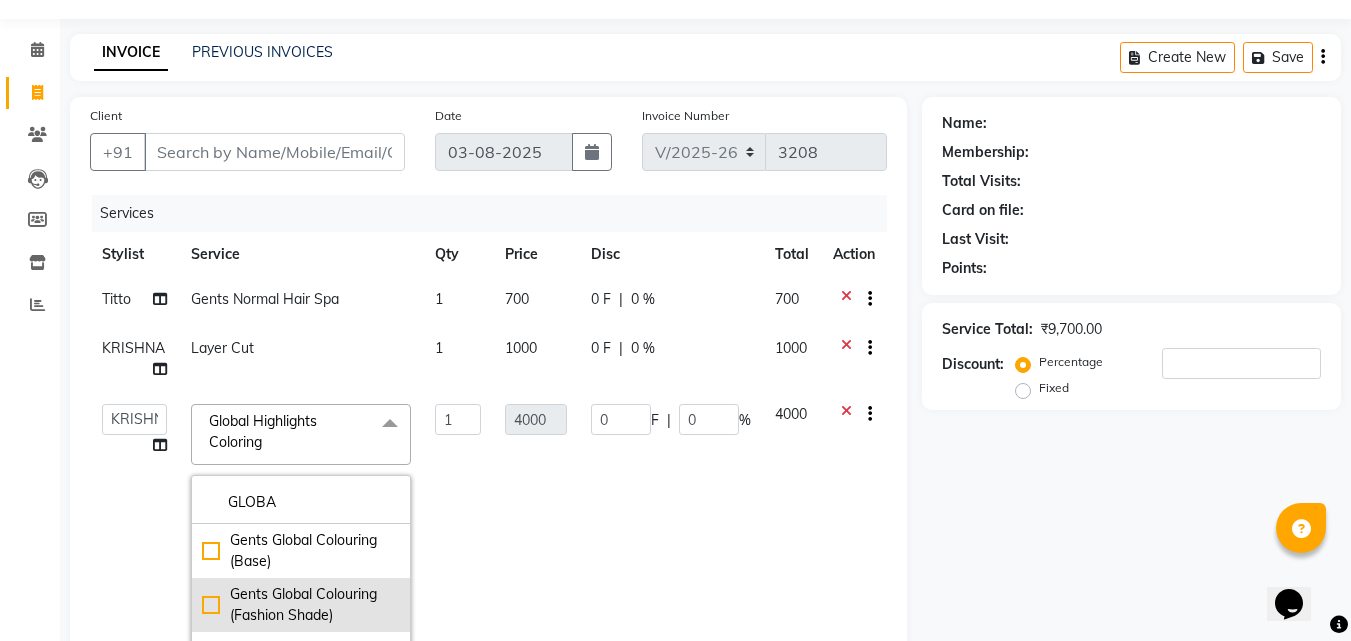 scroll, scrollTop: 52, scrollLeft: 0, axis: vertical 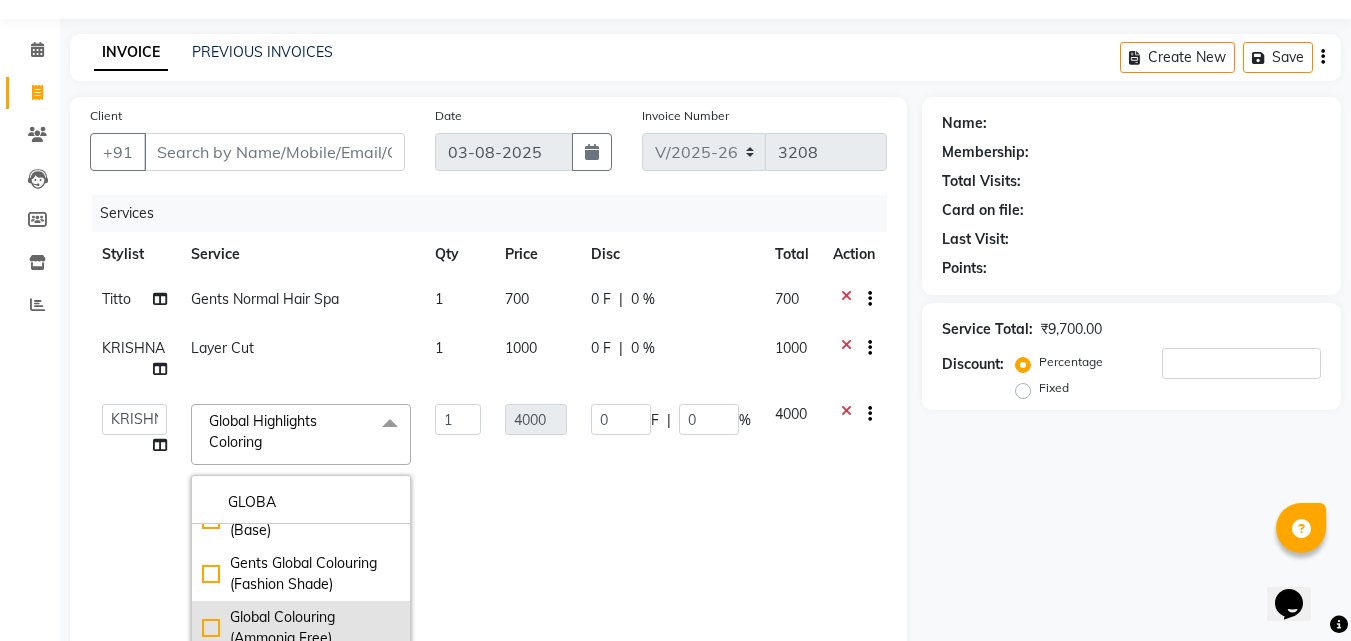 type on "GLOBA" 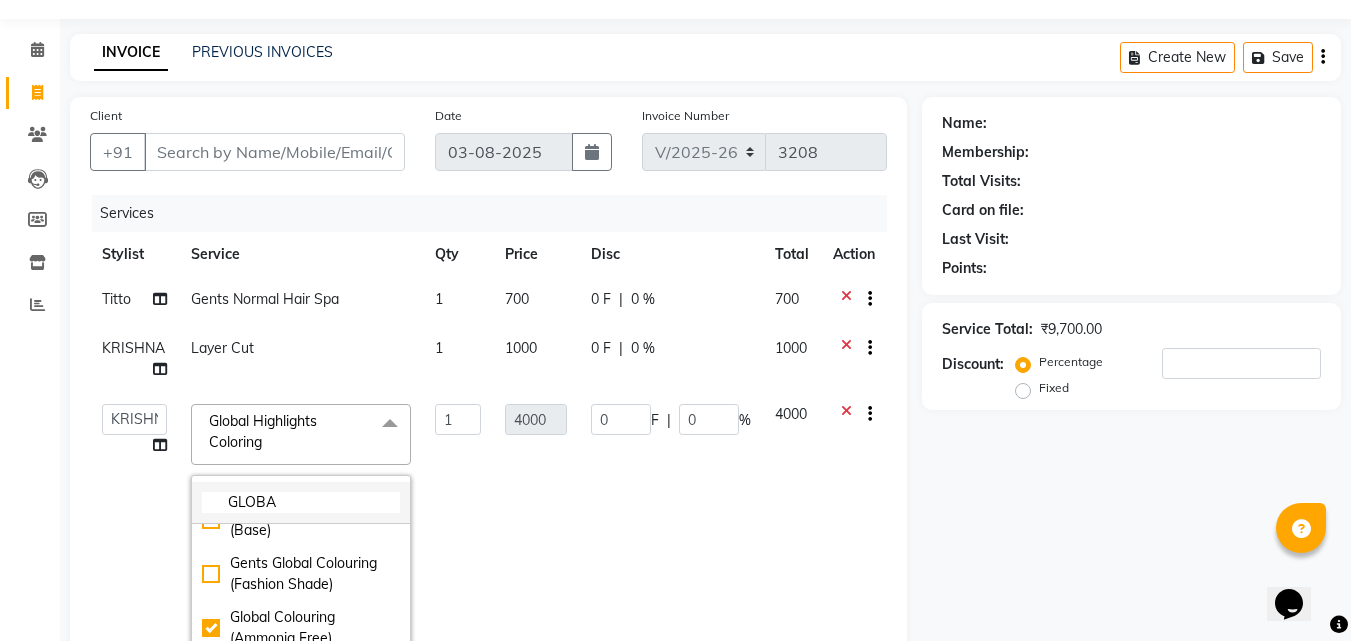 checkbox on "true" 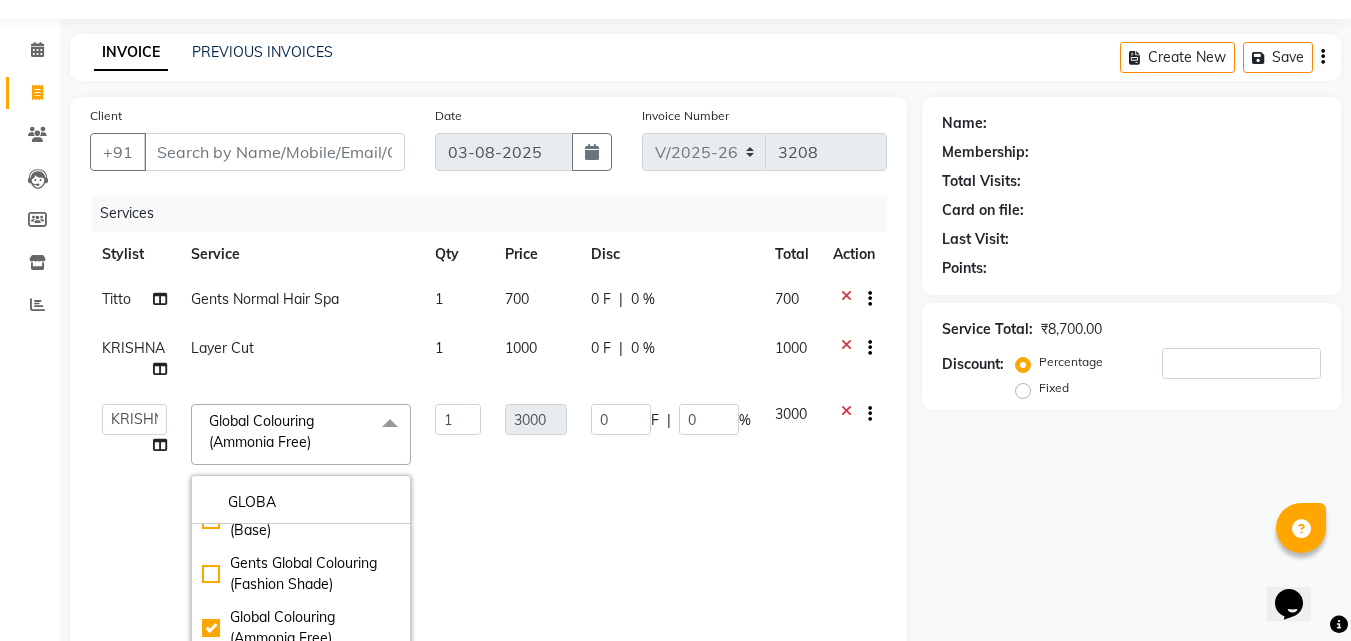 click on "1" 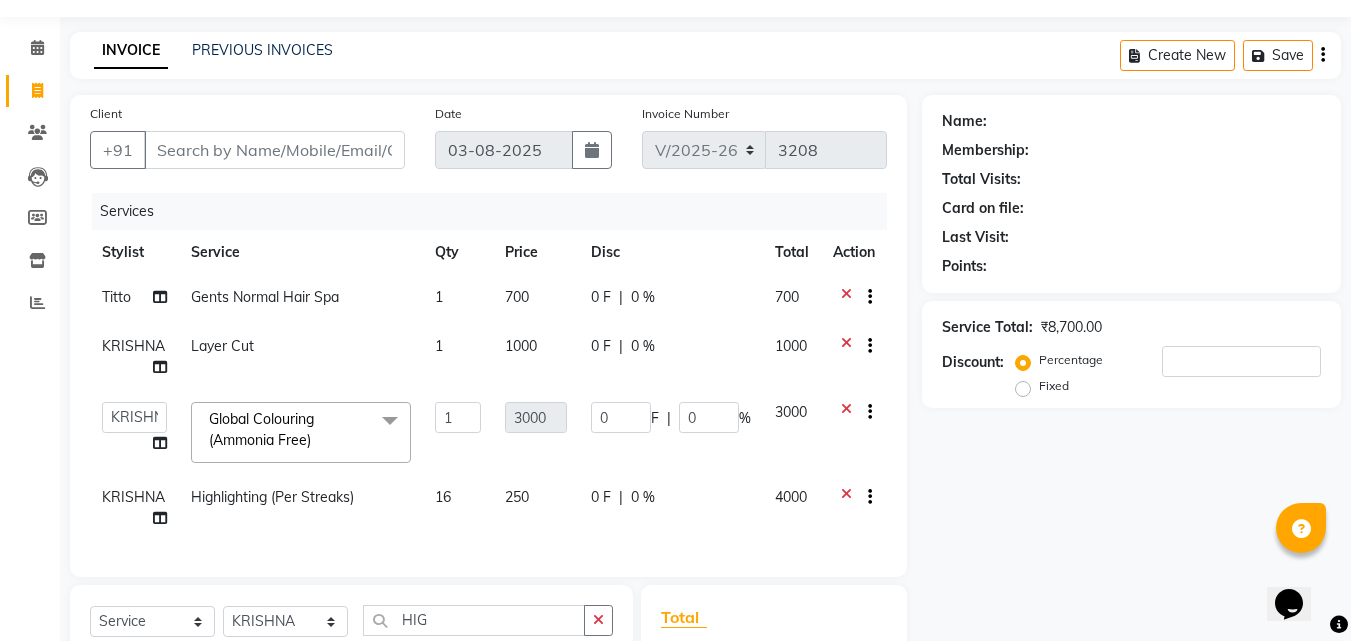 scroll, scrollTop: 53, scrollLeft: 0, axis: vertical 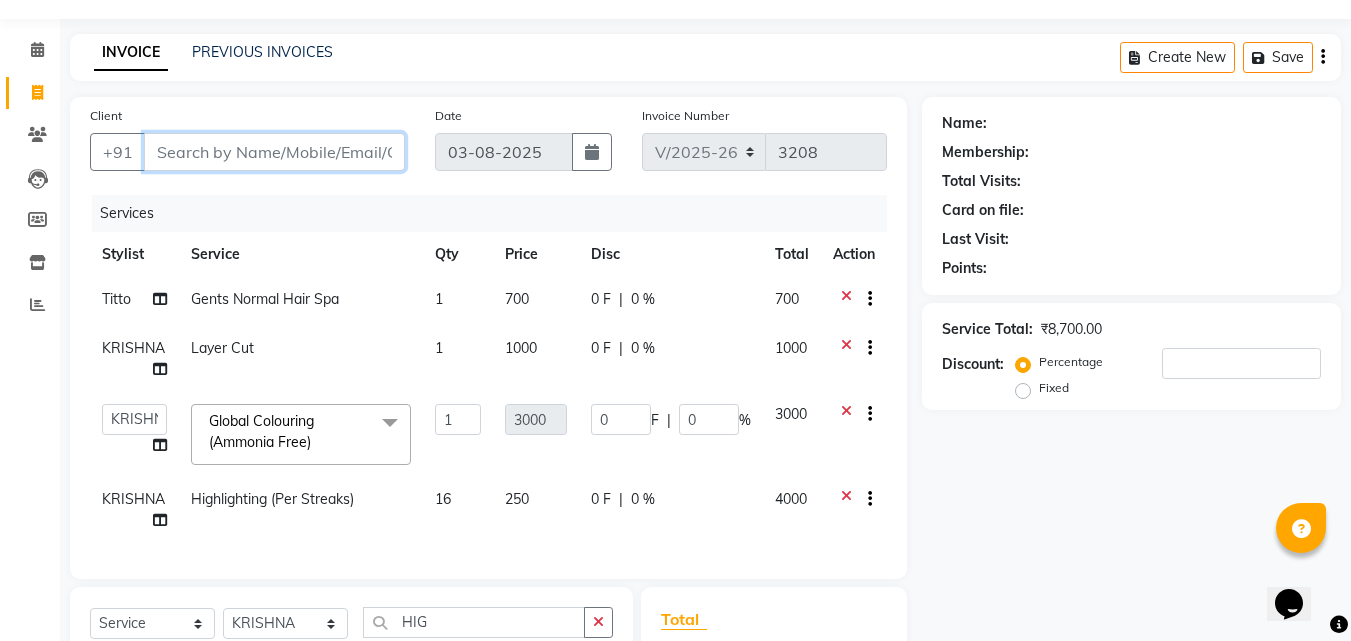 click on "Client" at bounding box center [274, 152] 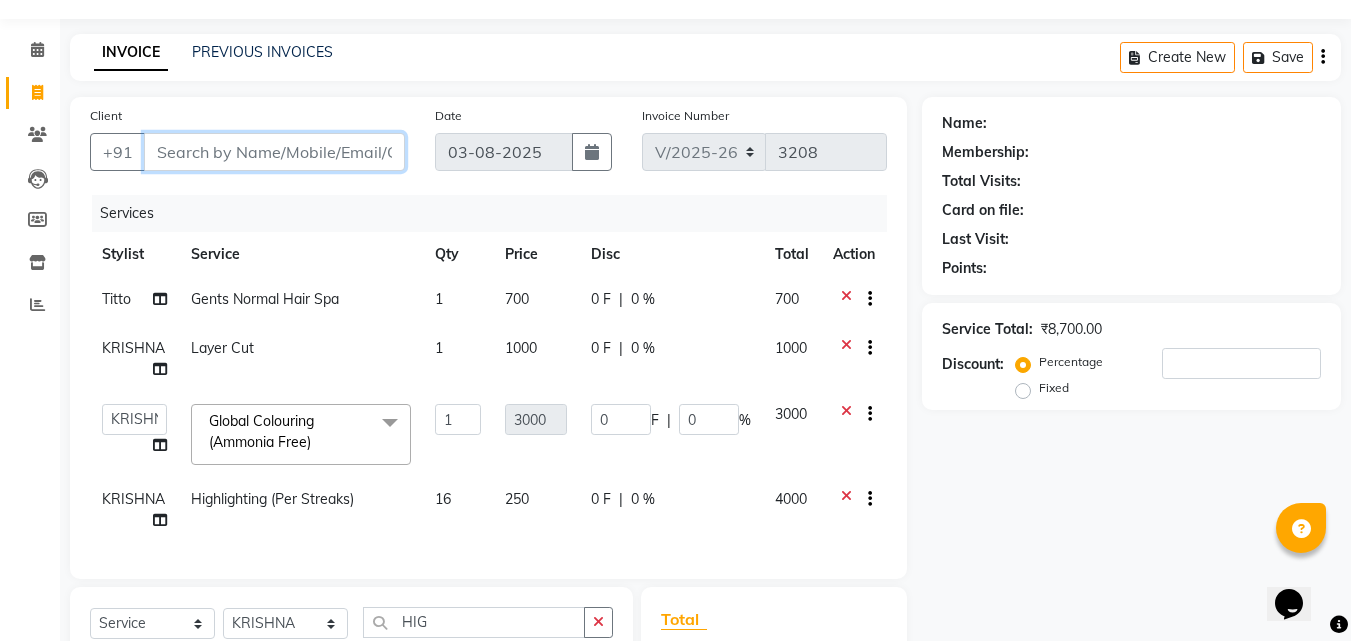 type on "8" 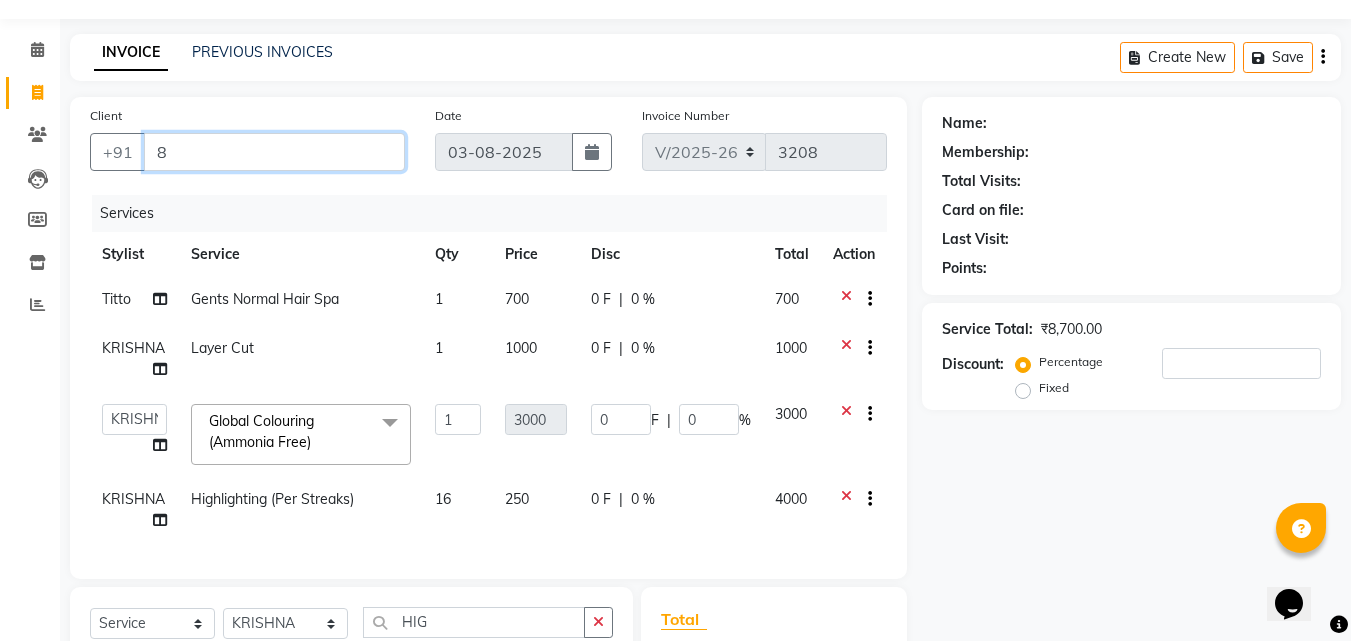 type on "0" 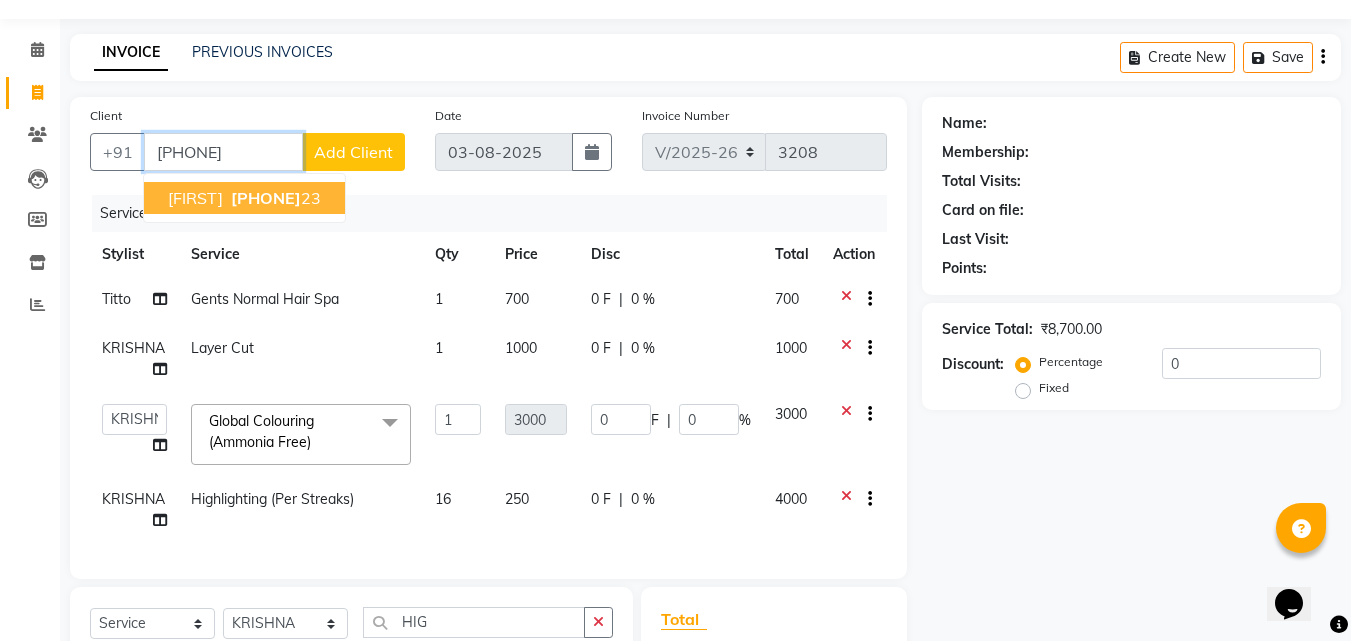 click on "[FIRST]   [PHONE]" at bounding box center [244, 198] 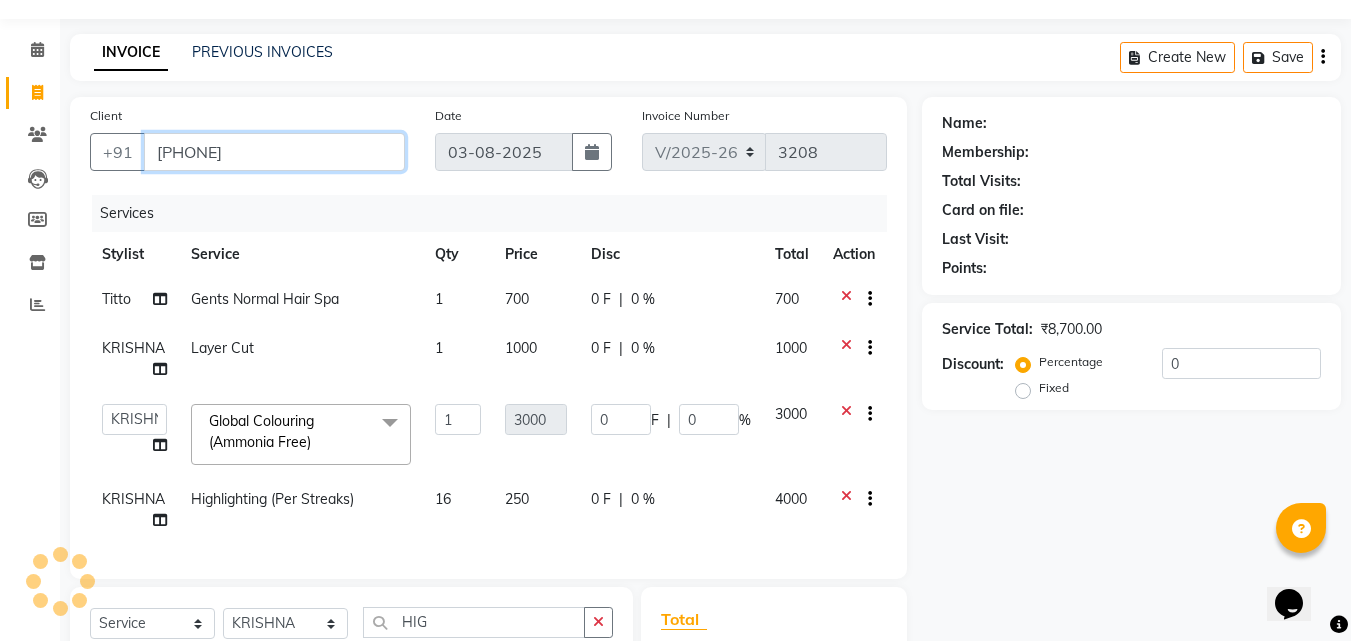 type on "[PHONE]" 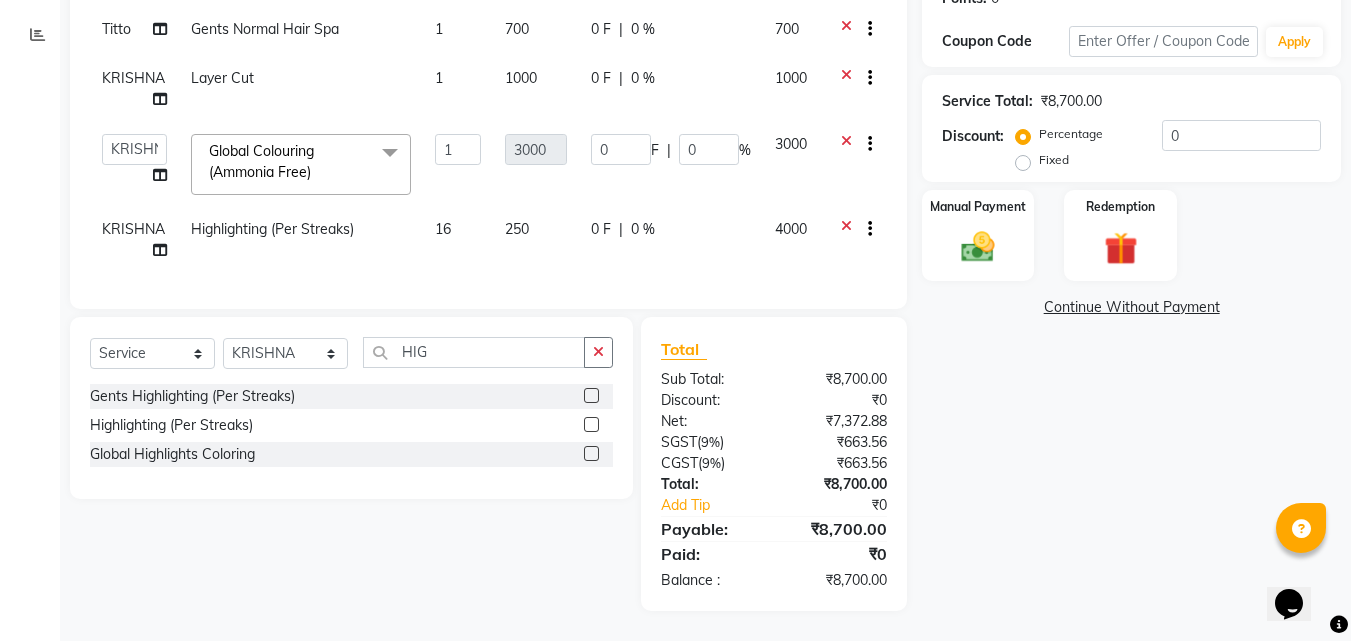 scroll, scrollTop: 338, scrollLeft: 0, axis: vertical 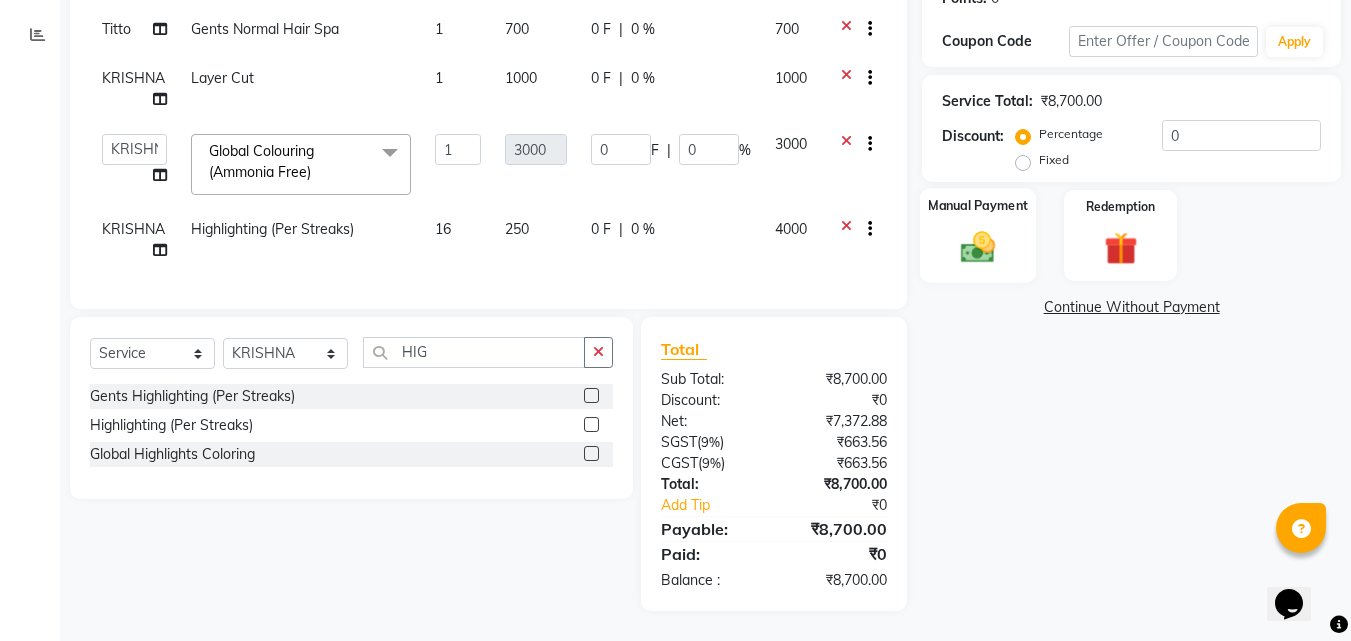 click 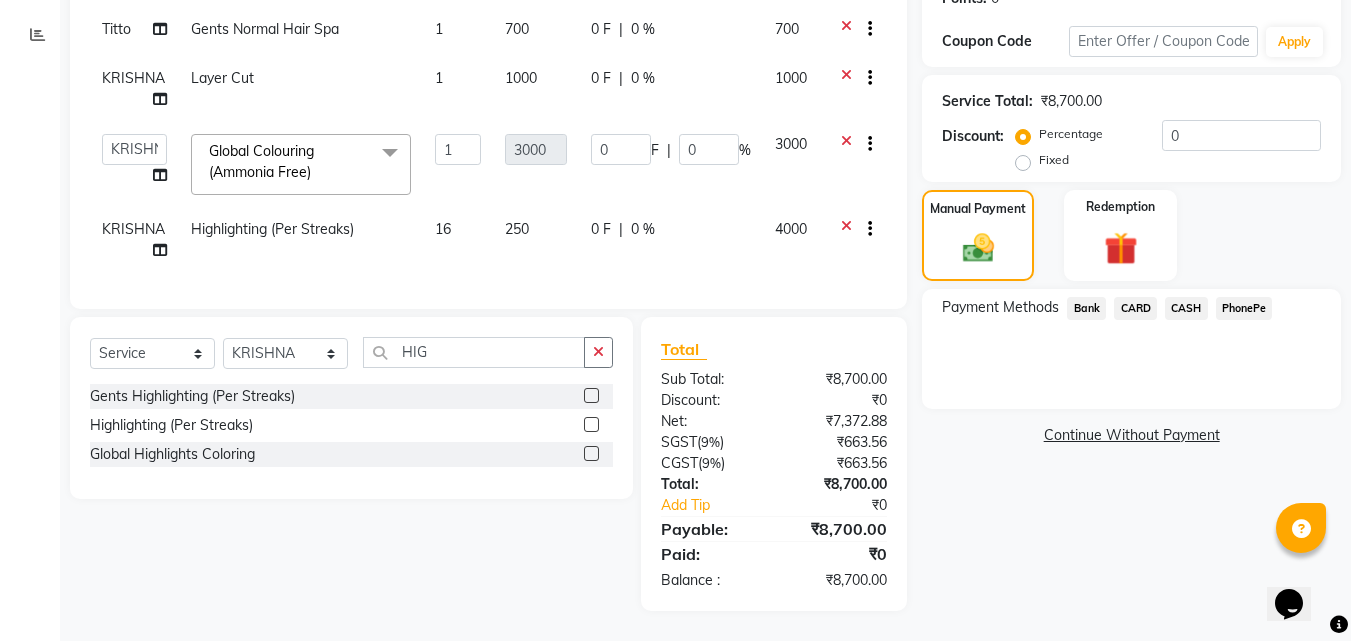 click on "CARD" 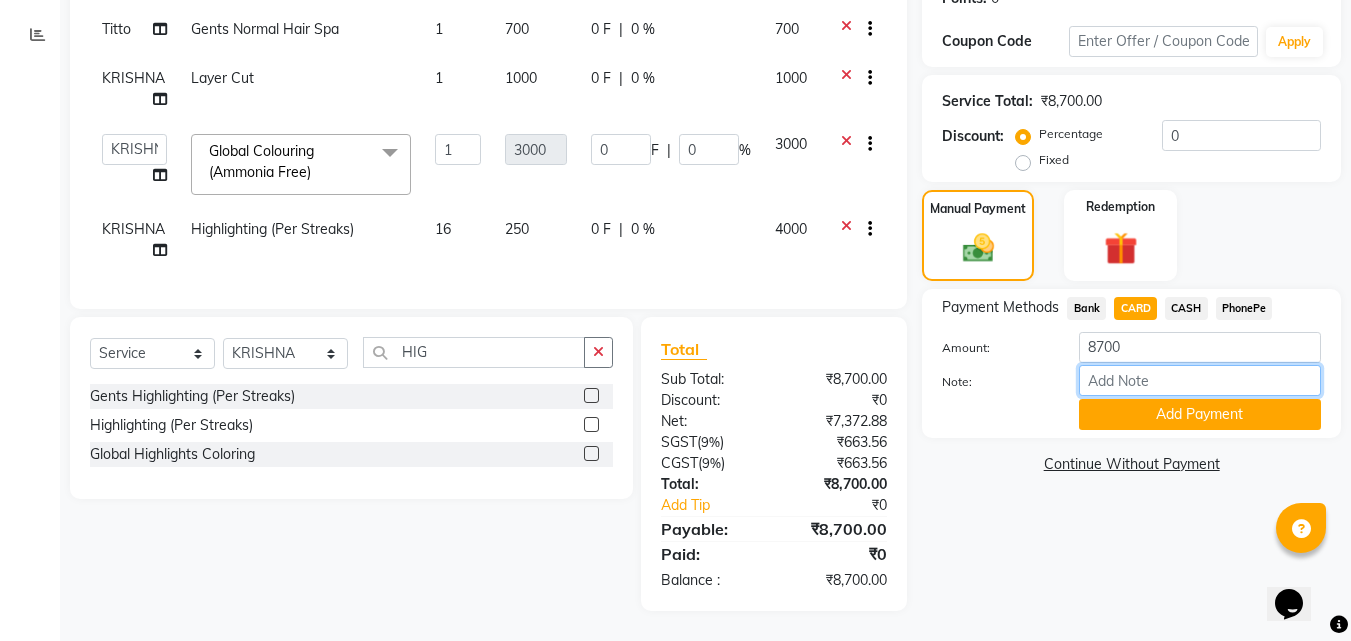 click on "Note:" at bounding box center (1200, 380) 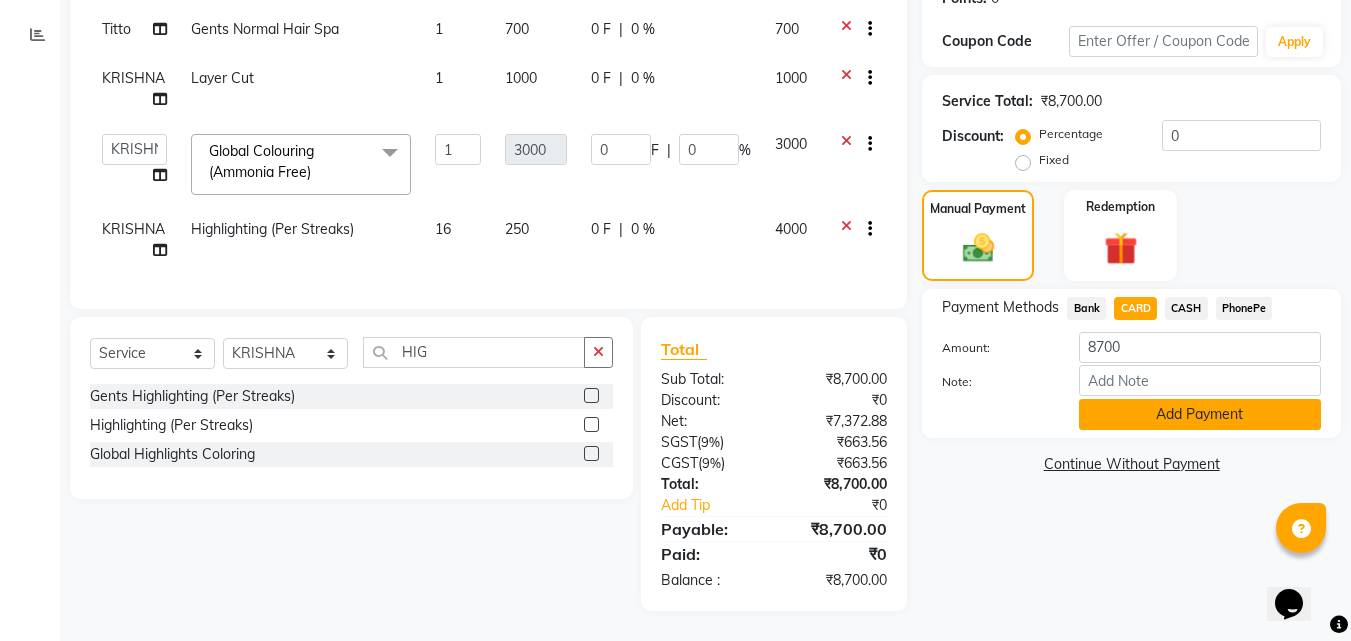 click on "Add Payment" 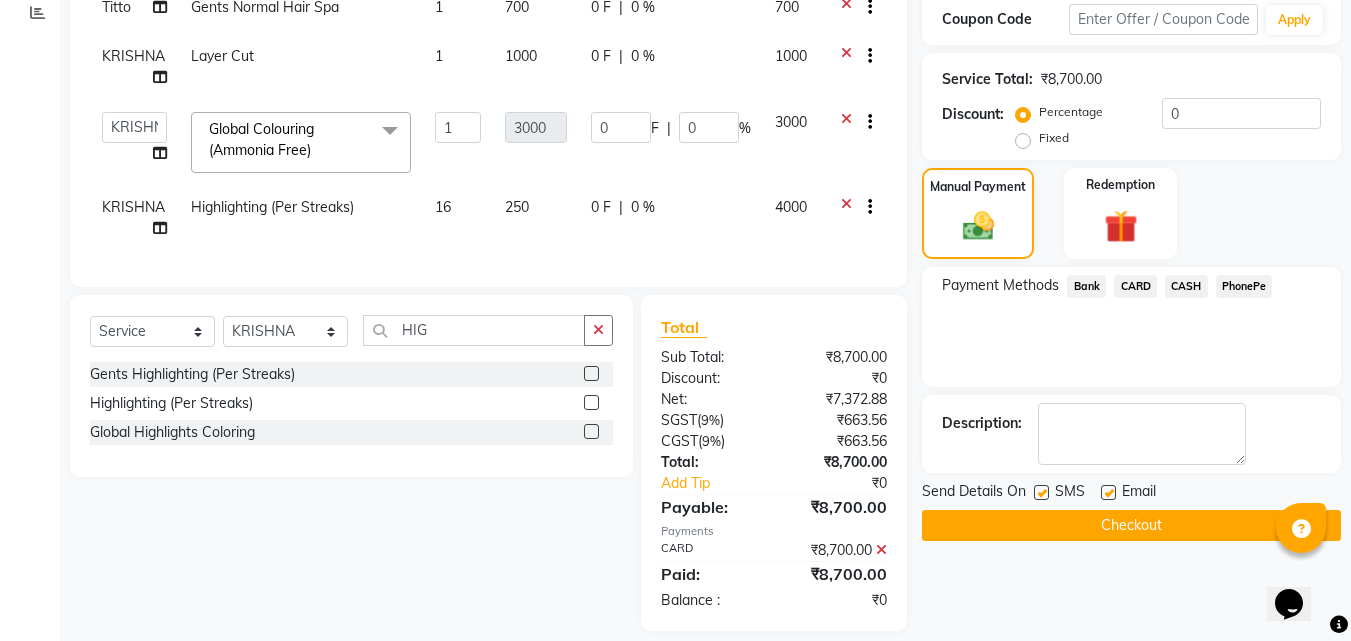 scroll, scrollTop: 380, scrollLeft: 0, axis: vertical 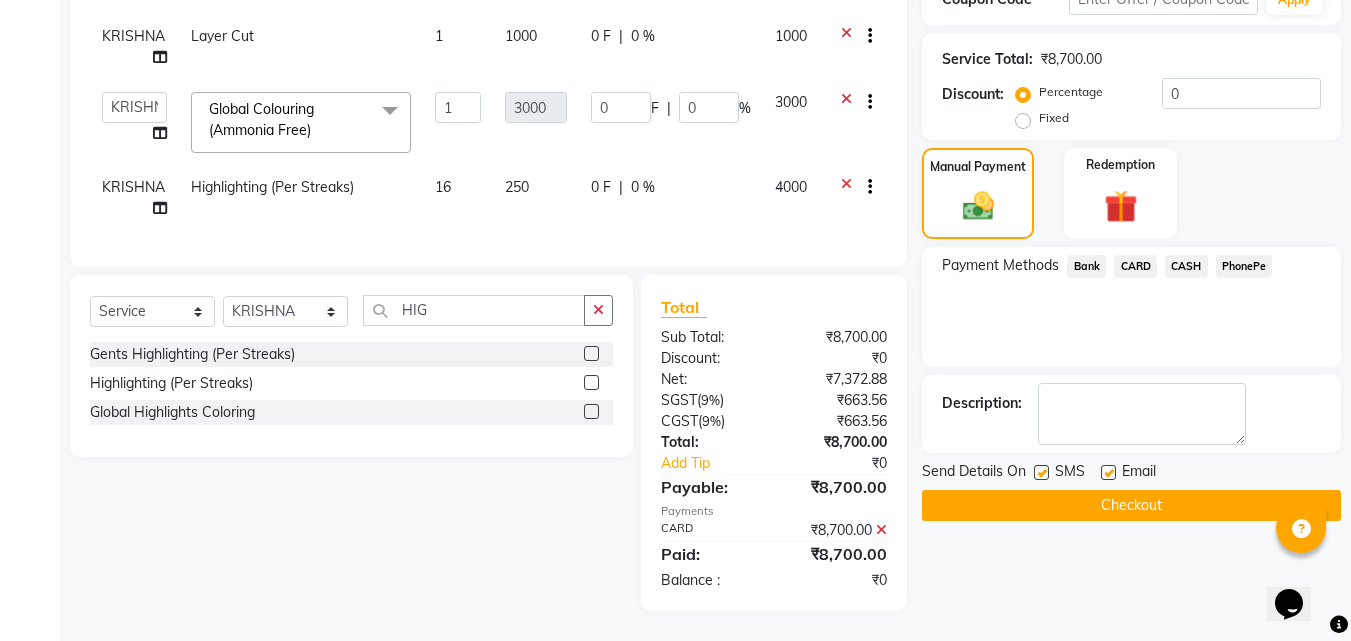 click on "Checkout" 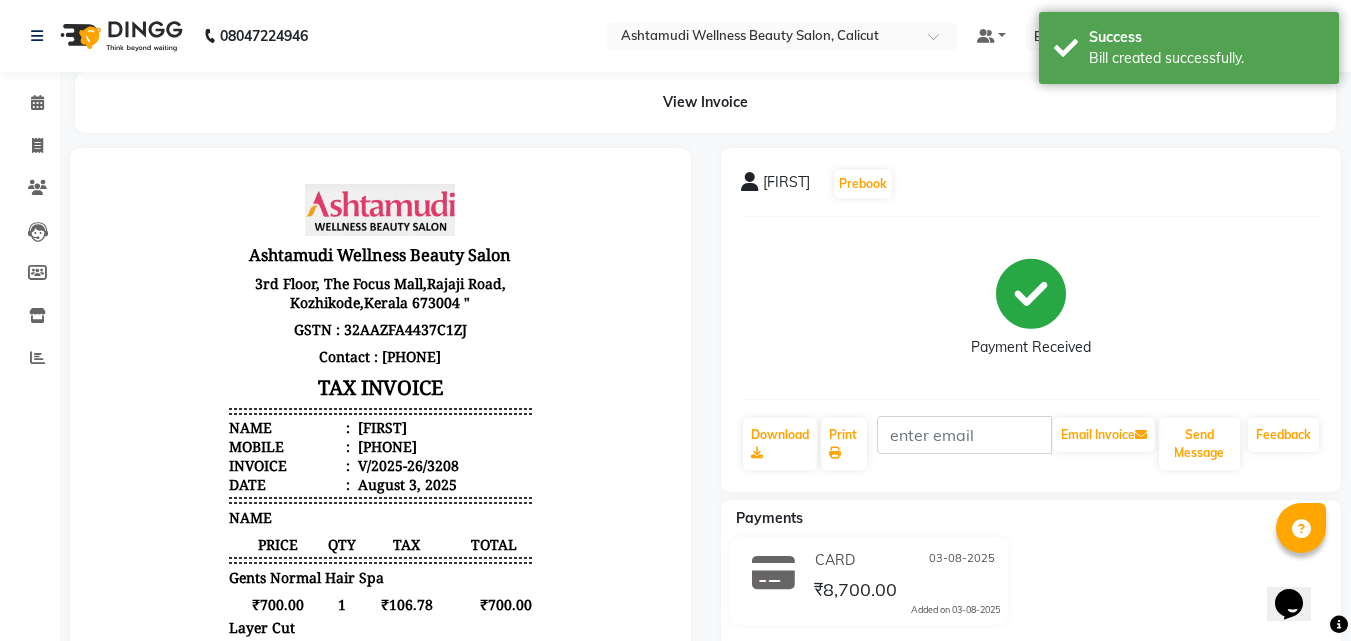 scroll, scrollTop: 0, scrollLeft: 0, axis: both 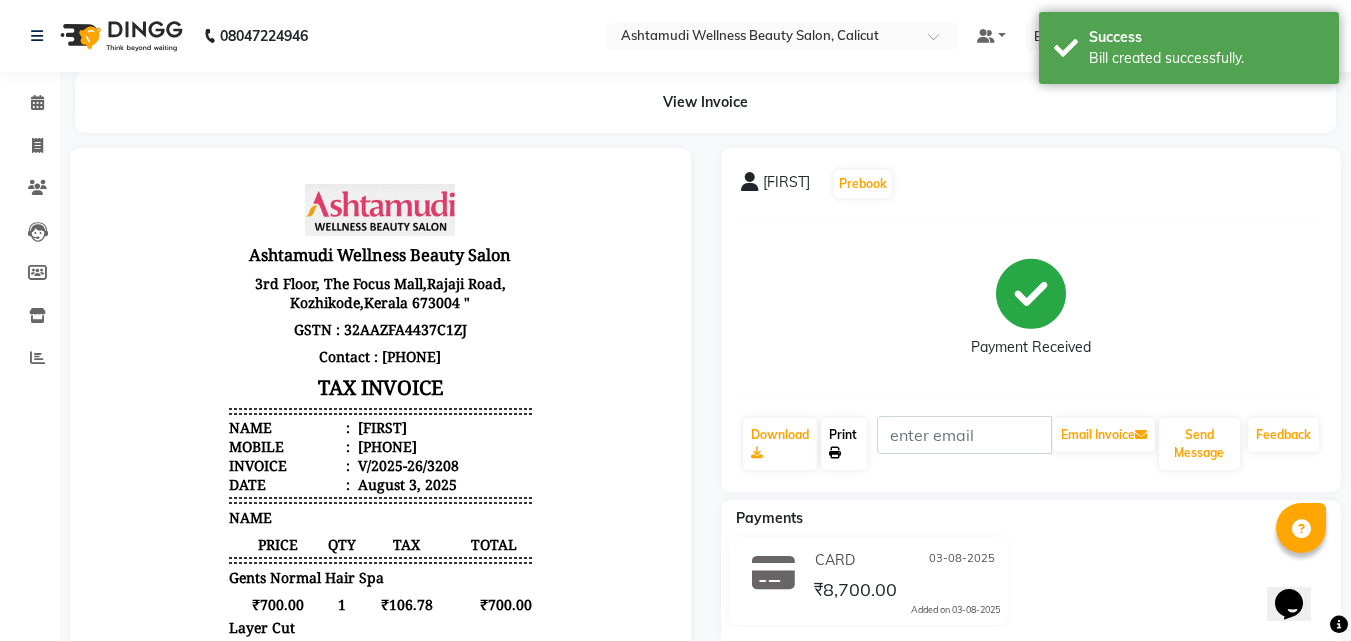 click on "Print" 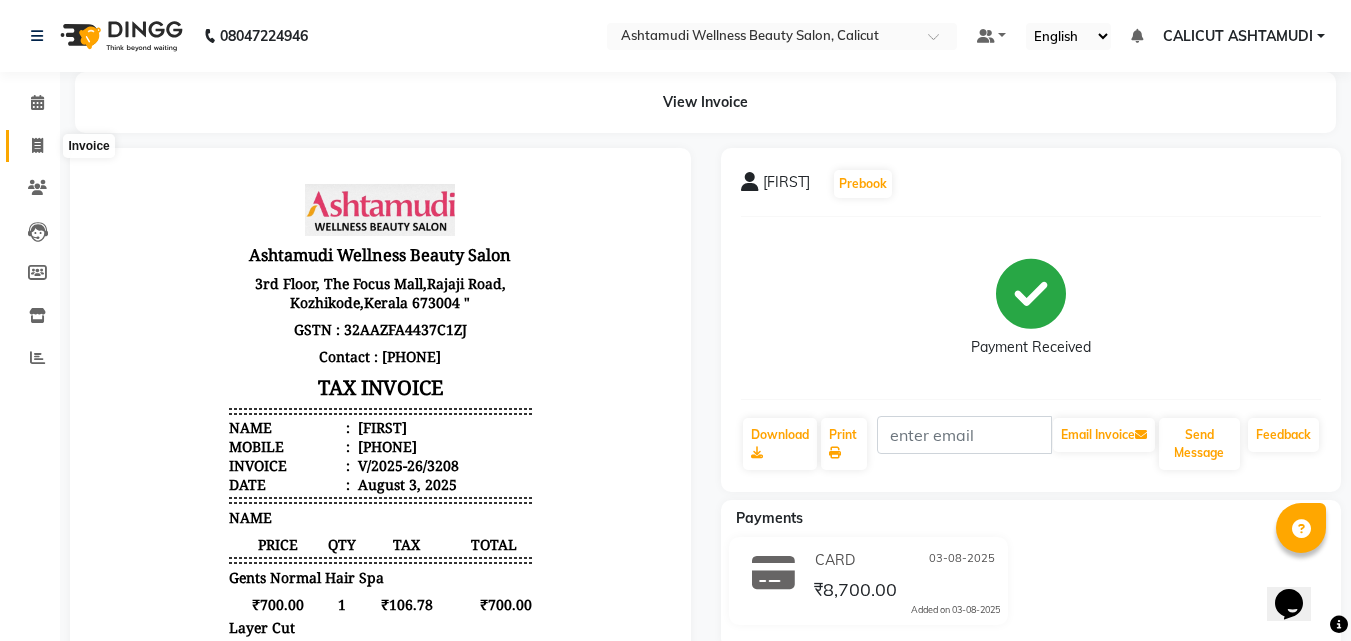 click 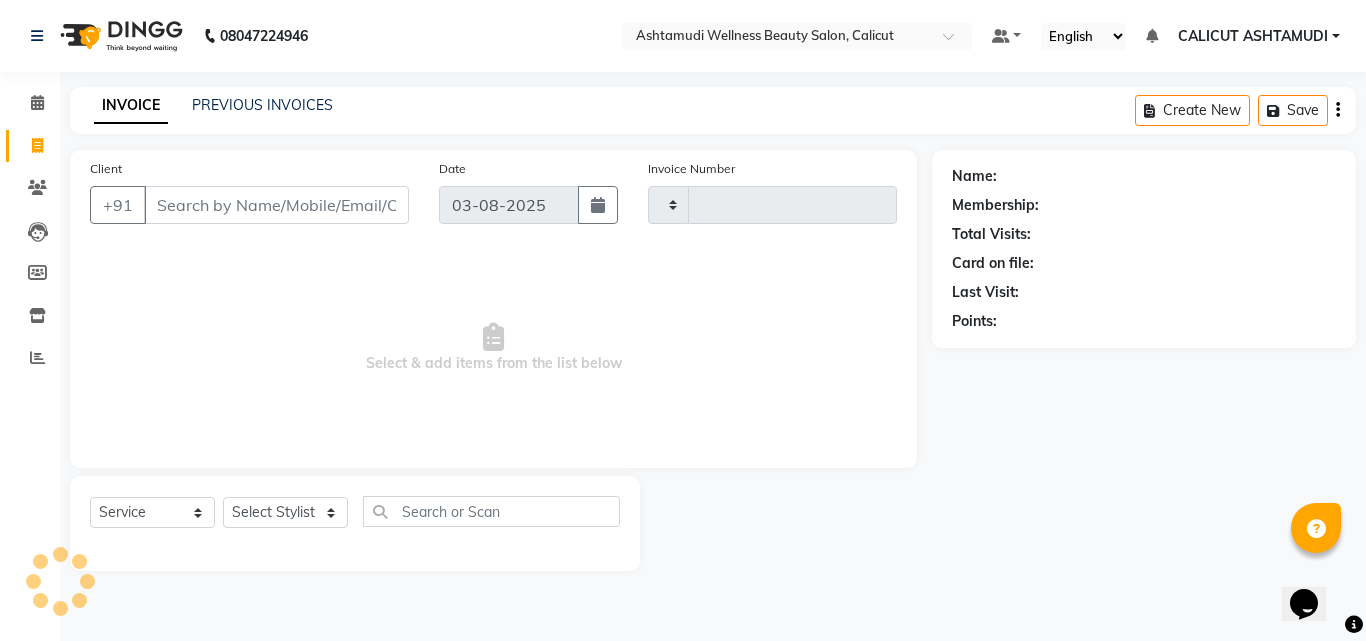 click 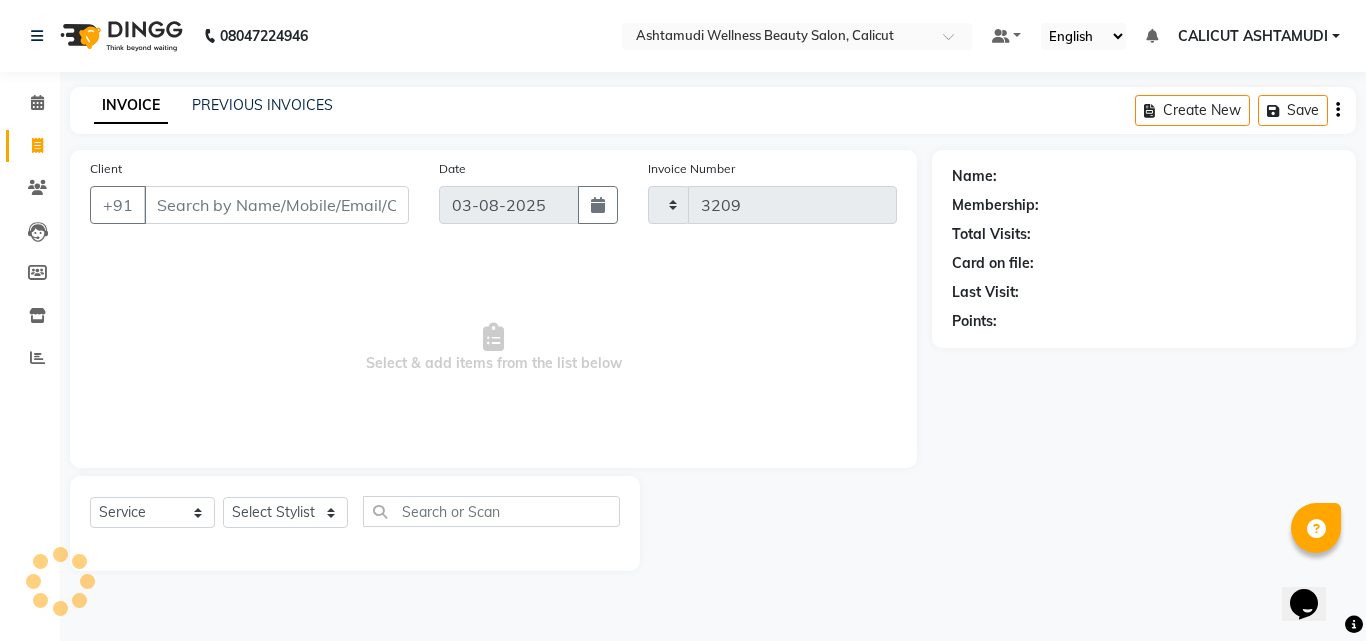 select on "4630" 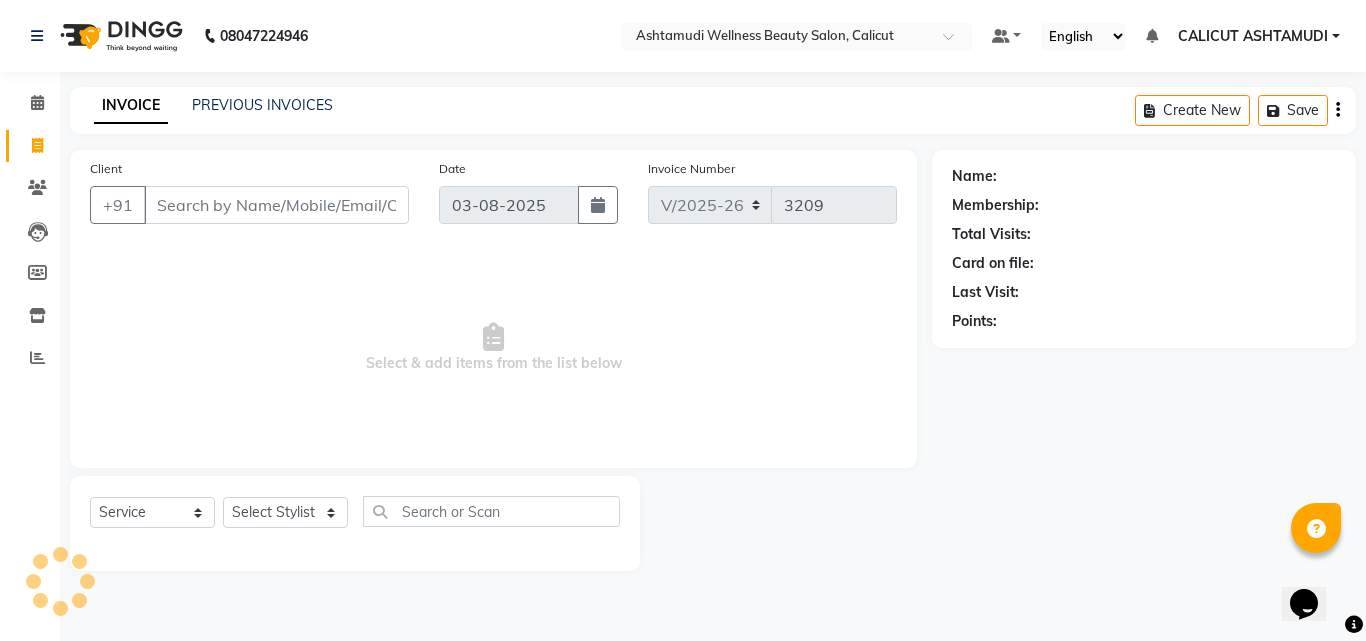 click on "Client" at bounding box center [276, 205] 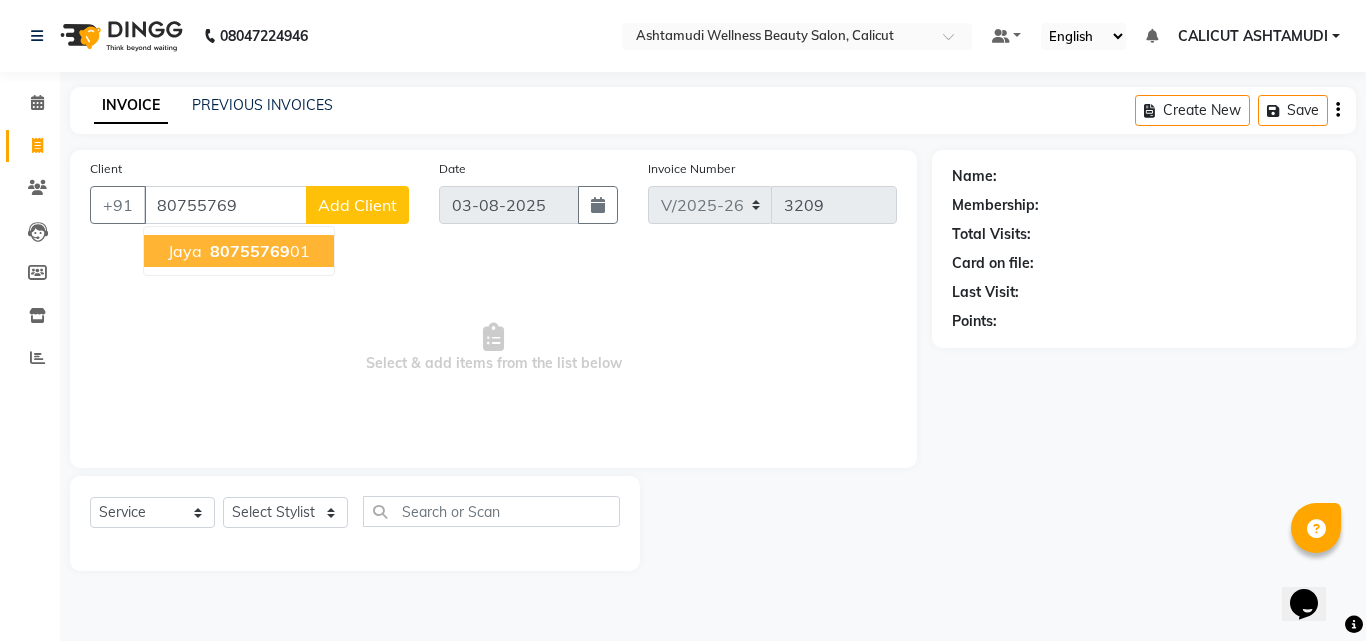 click on "80755769" at bounding box center (250, 251) 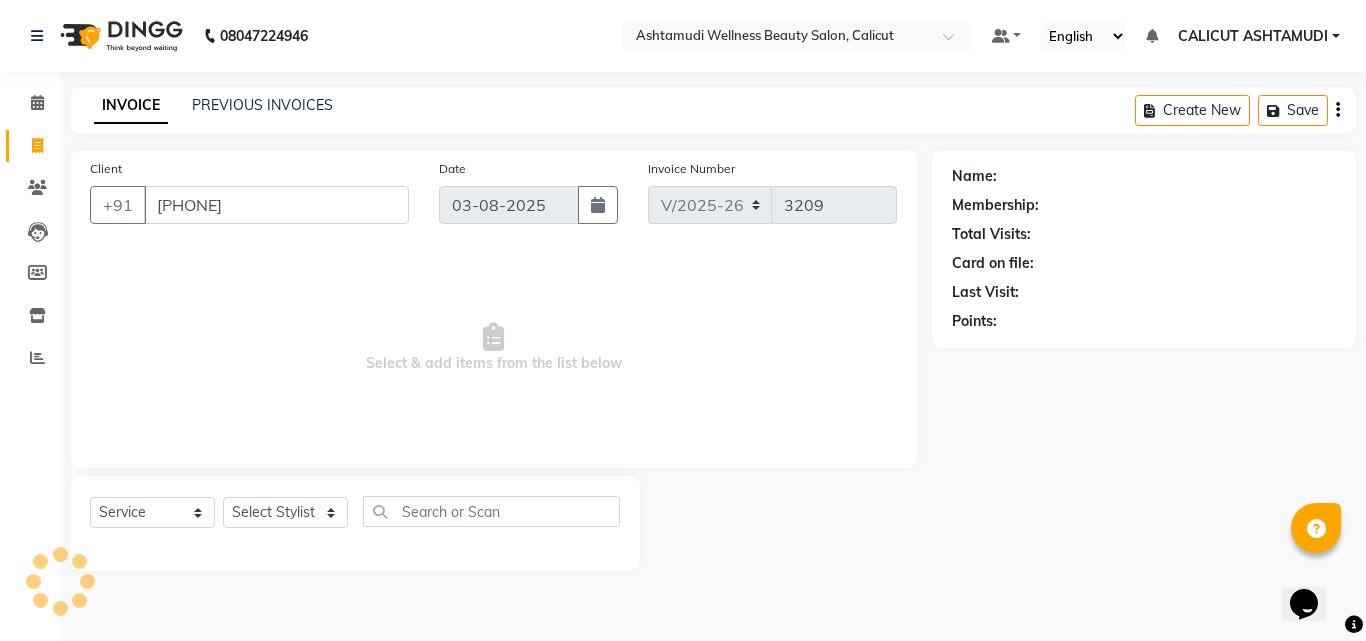 type on "[PHONE]" 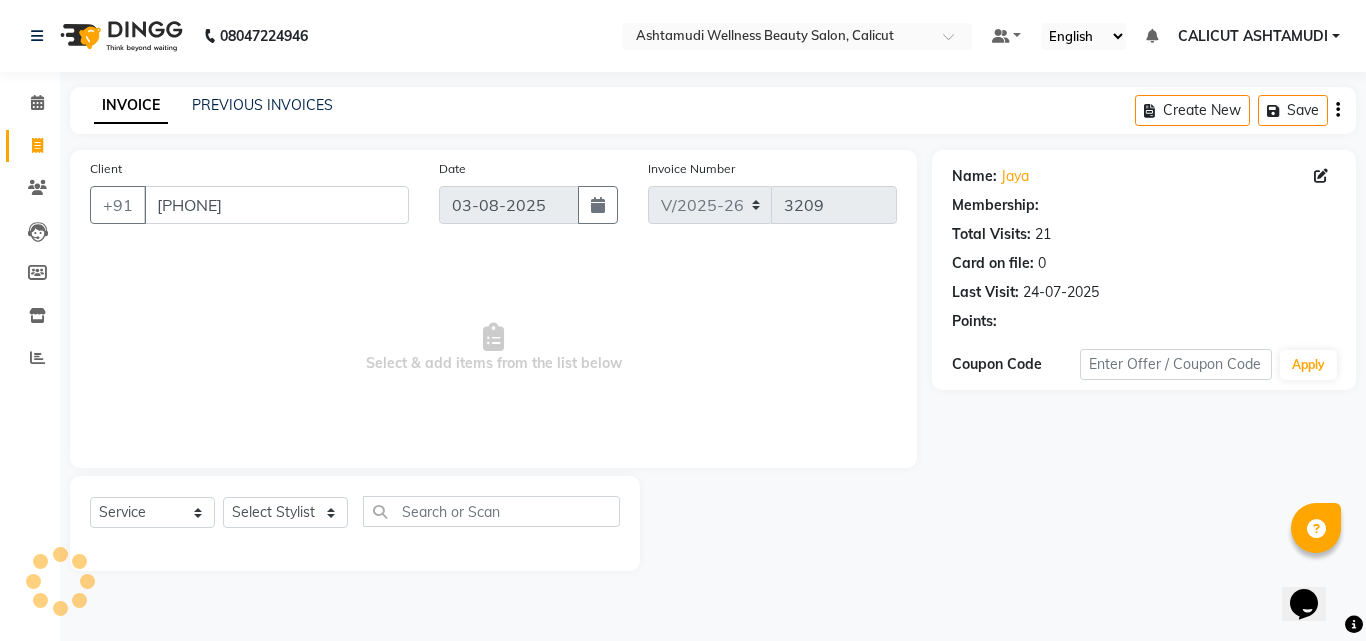 select on "2: Object" 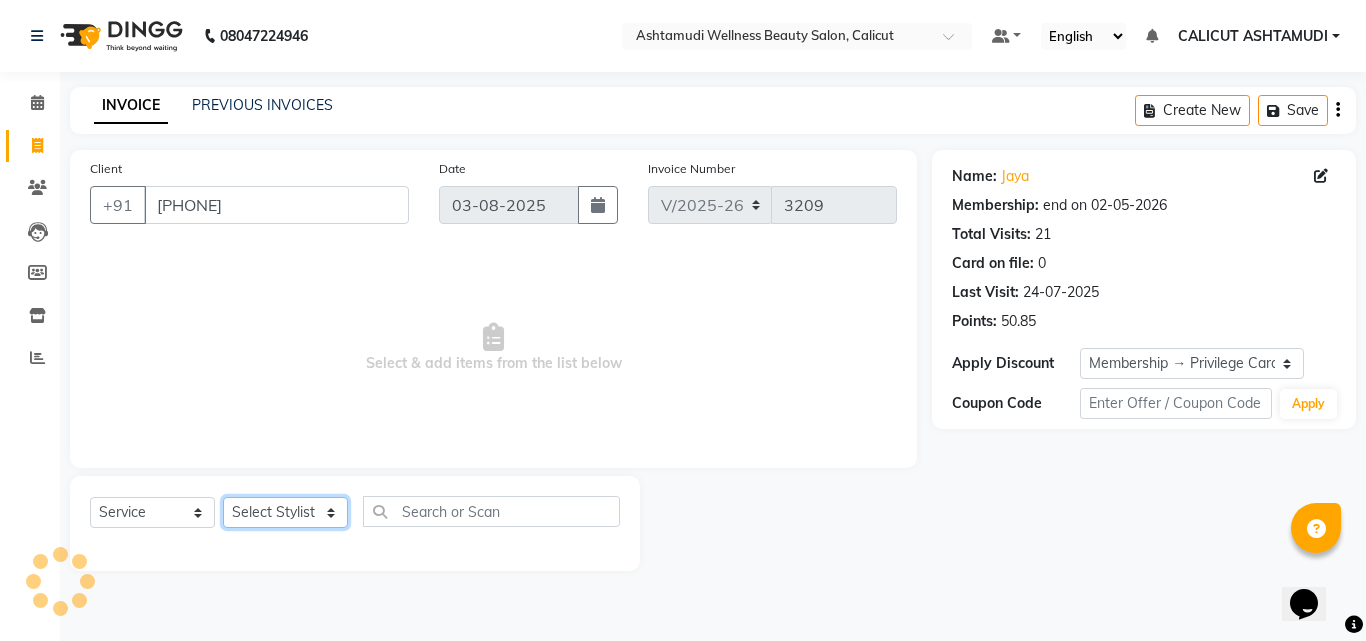 click on "Select Stylist Amala George AMBILI C ANJANA DAS ANKITHA Arya CALICUT ASHTAMUDI FRANKLY	 GRACY KRISHNA Nitesh Punam Gurung Sewan ali Sheela SUHANA  SHABU Titto" 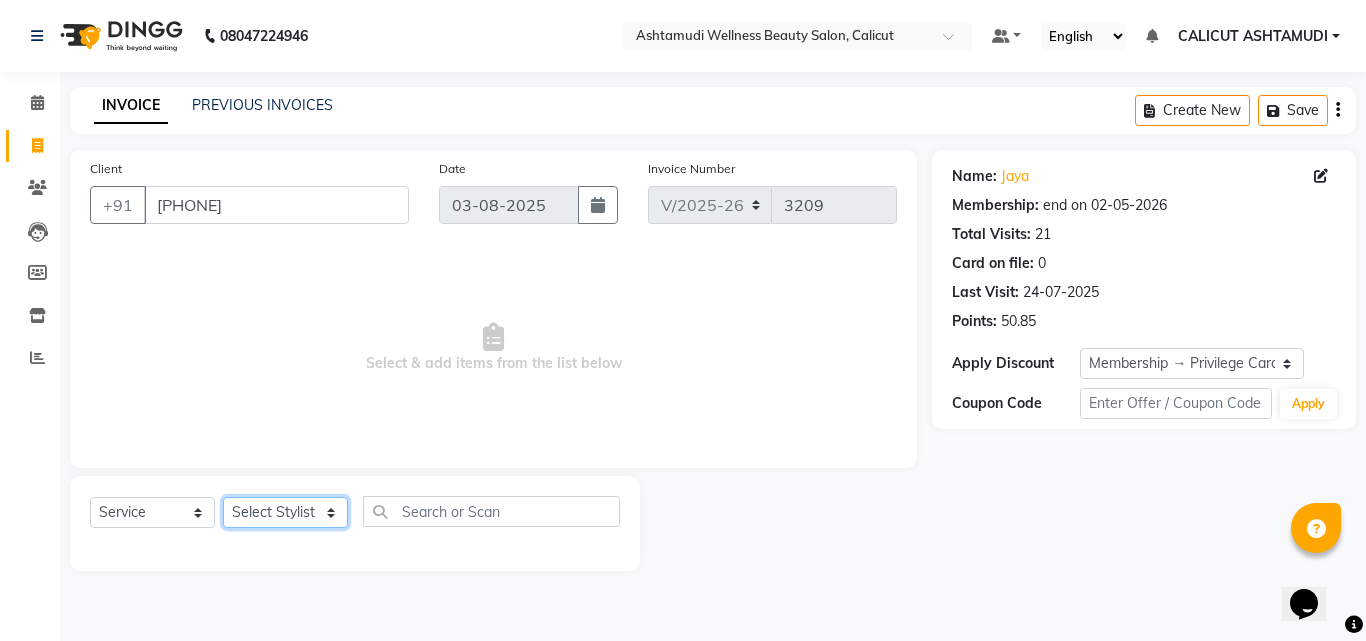 select on "85034" 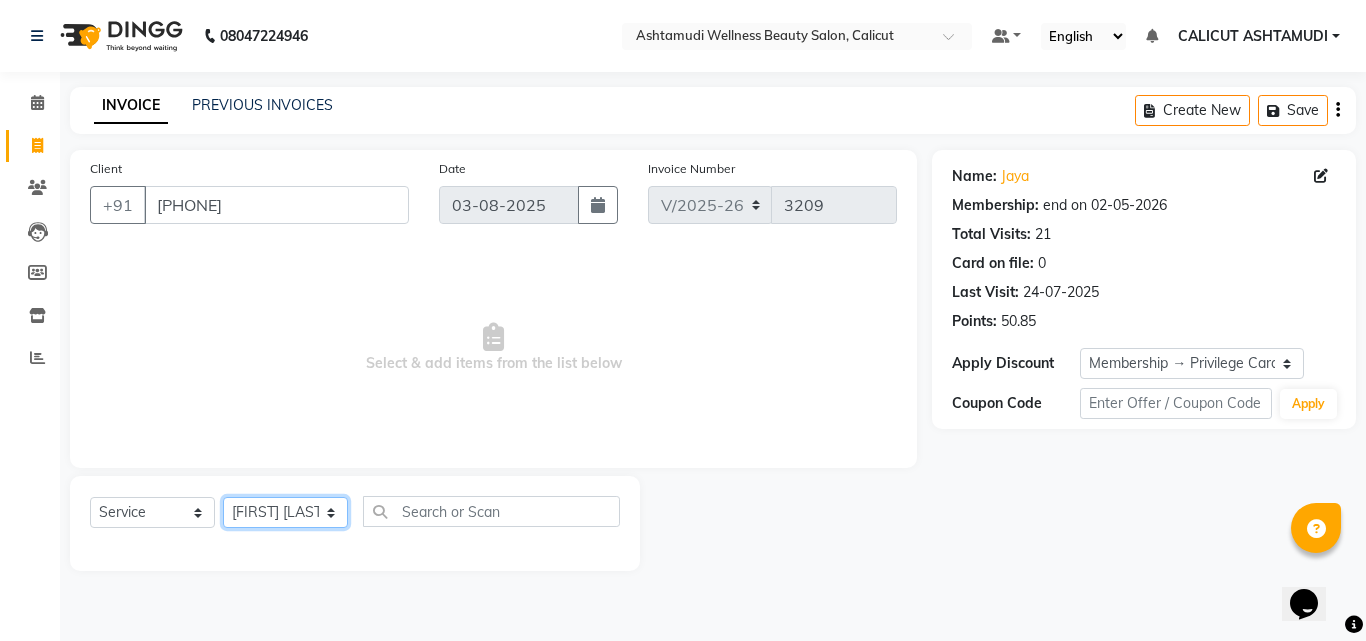 click on "Select Stylist Amala George AMBILI C ANJANA DAS ANKITHA Arya CALICUT ASHTAMUDI FRANKLY	 GRACY KRISHNA Nitesh Punam Gurung Sewan ali Sheela SUHANA  SHABU Titto" 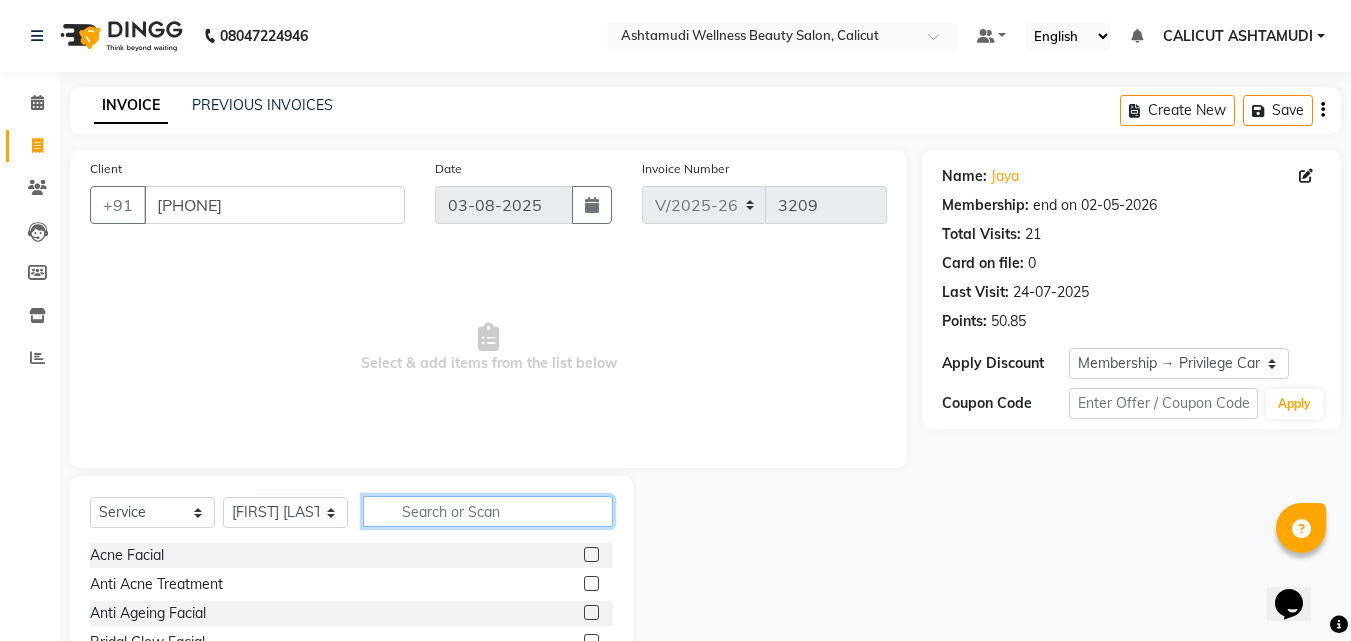 click 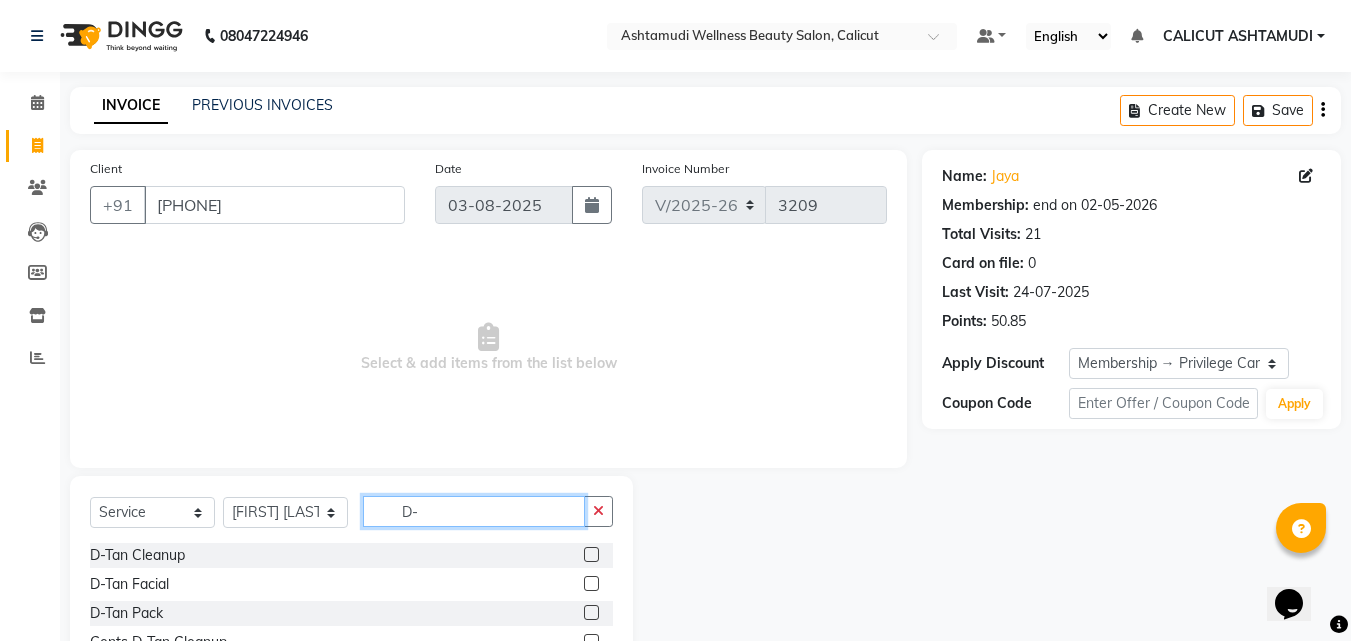 type on "D-" 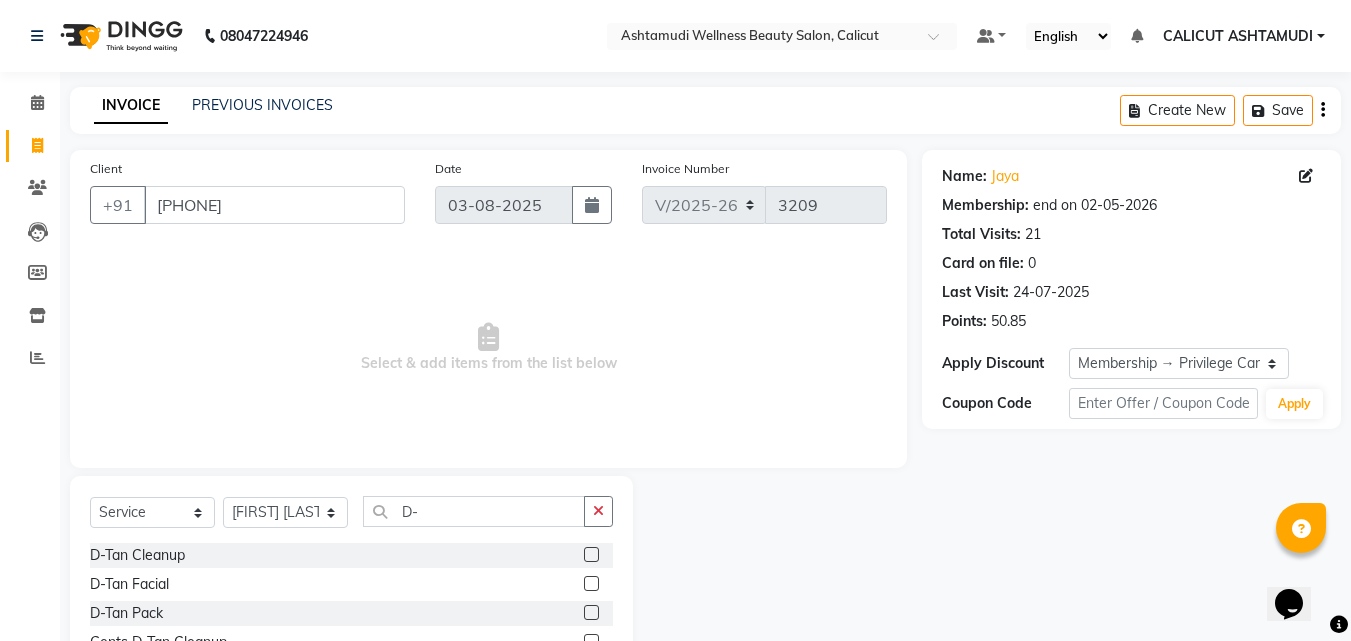 click on "D-Tan Pack" 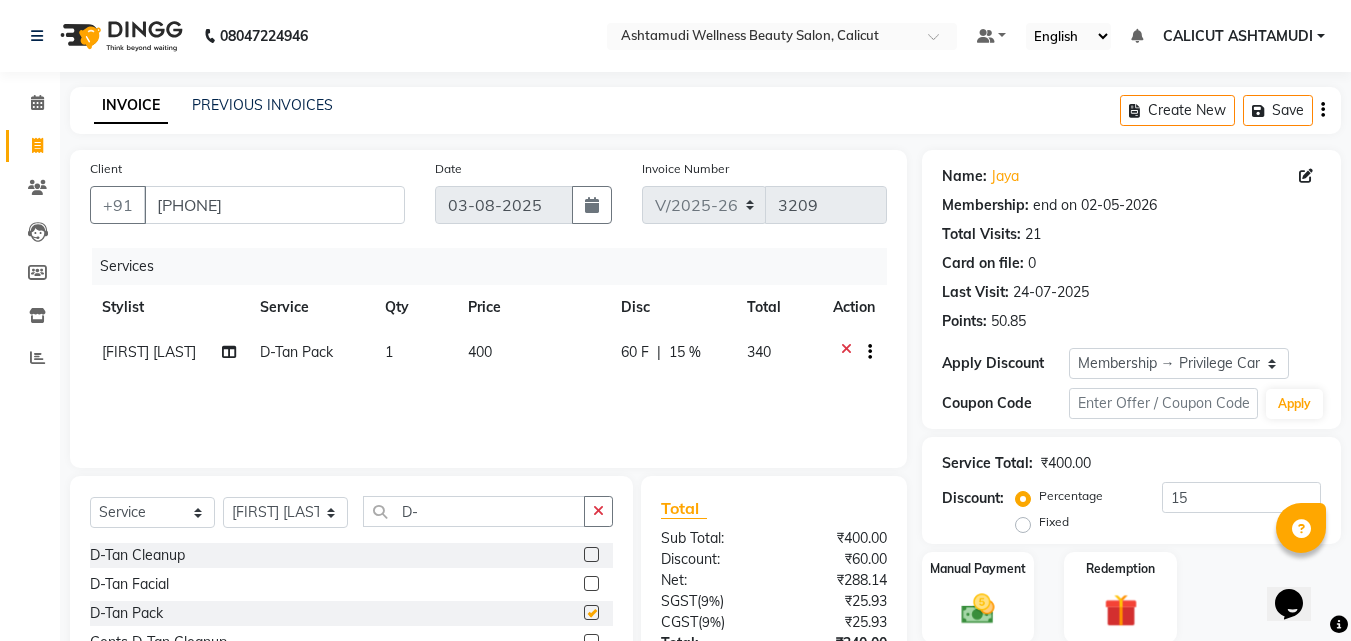scroll, scrollTop: 159, scrollLeft: 0, axis: vertical 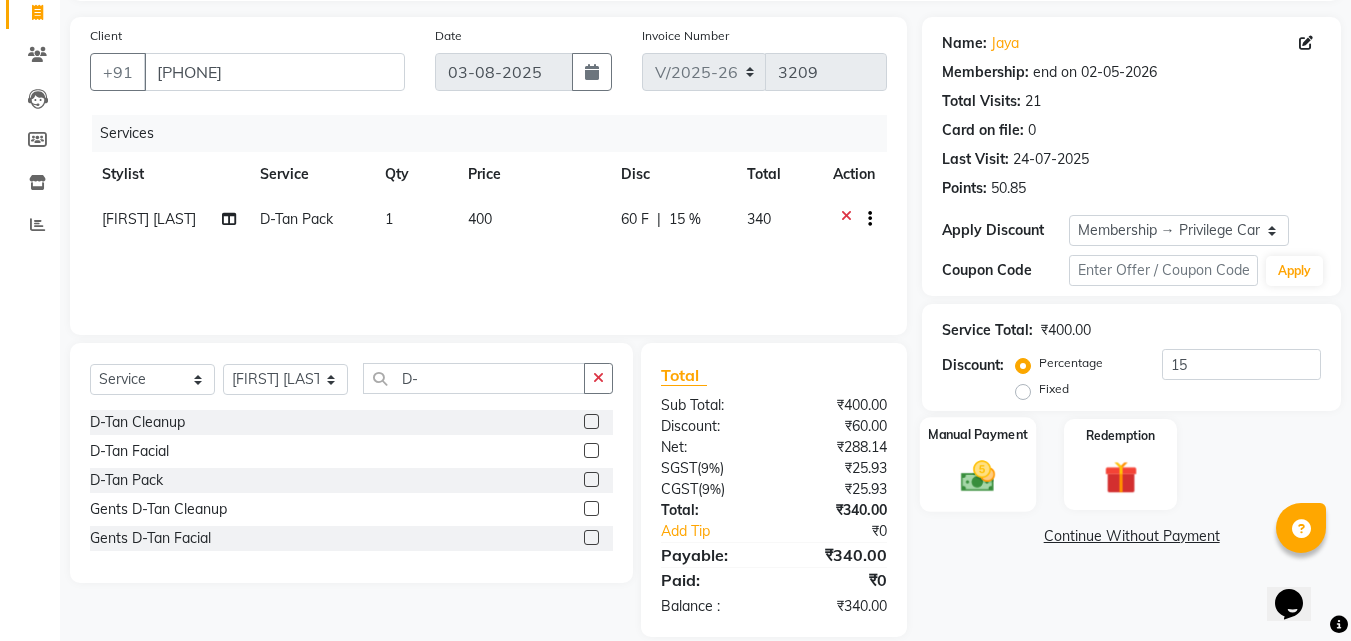 checkbox on "false" 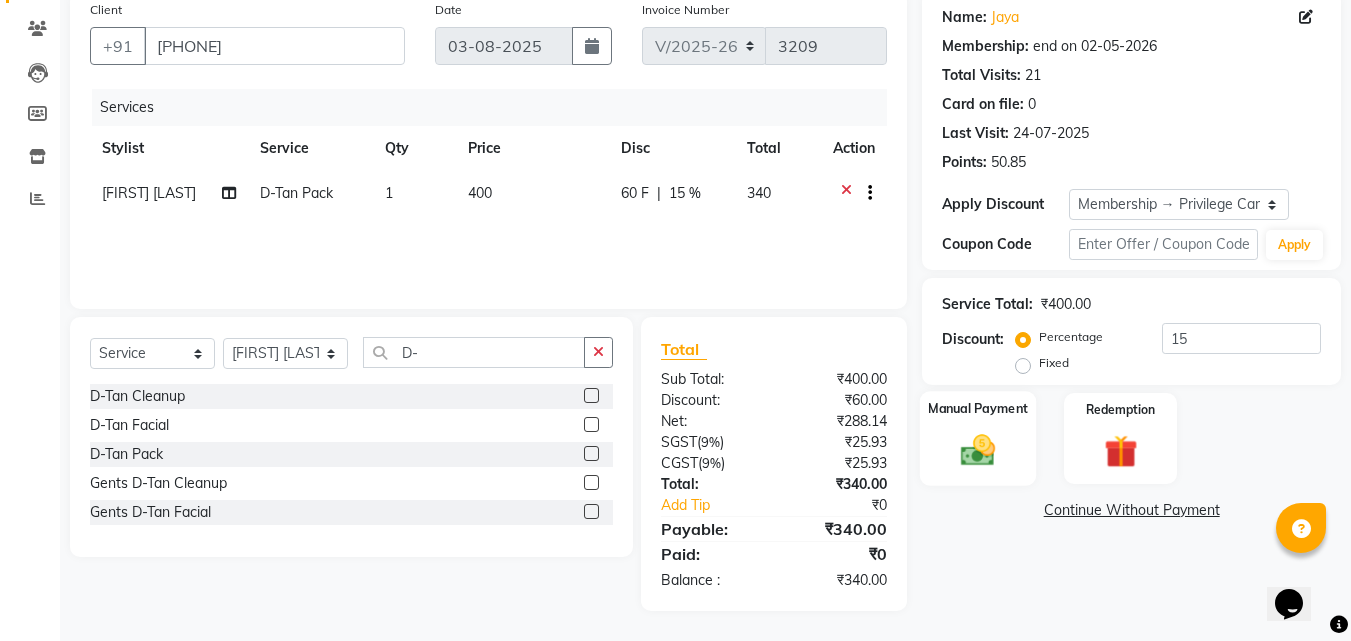 drag, startPoint x: 964, startPoint y: 477, endPoint x: 965, endPoint y: 465, distance: 12.0415945 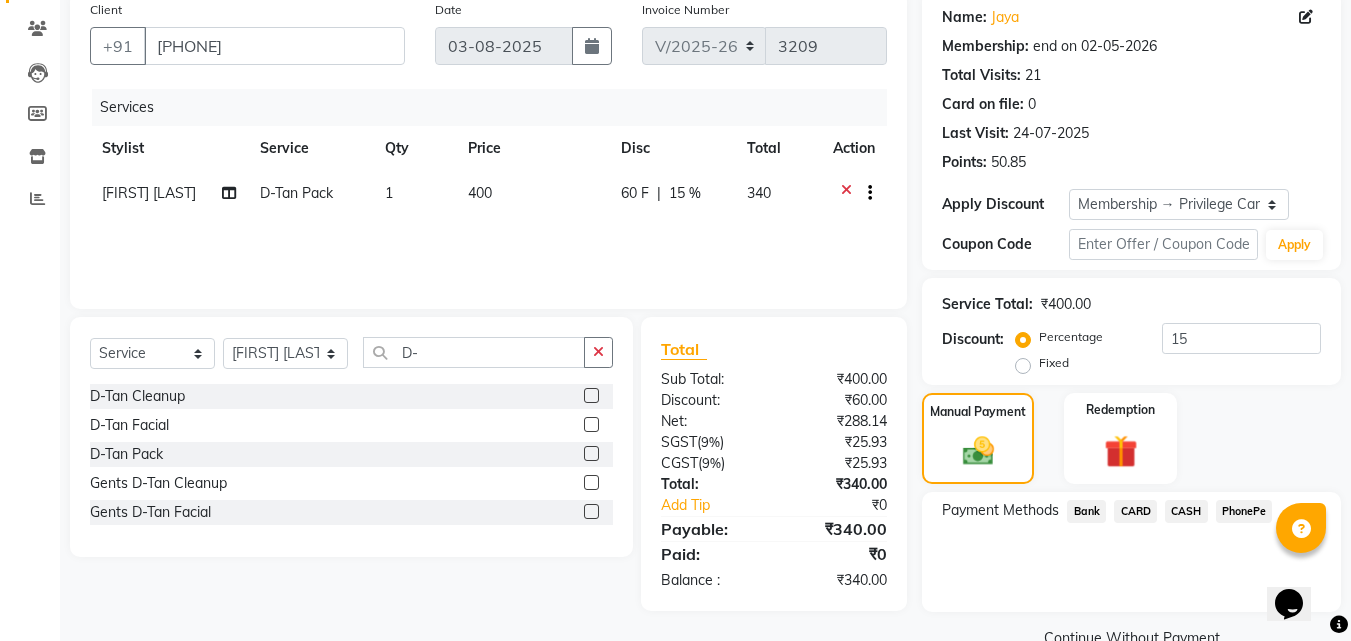 click on "PhonePe" 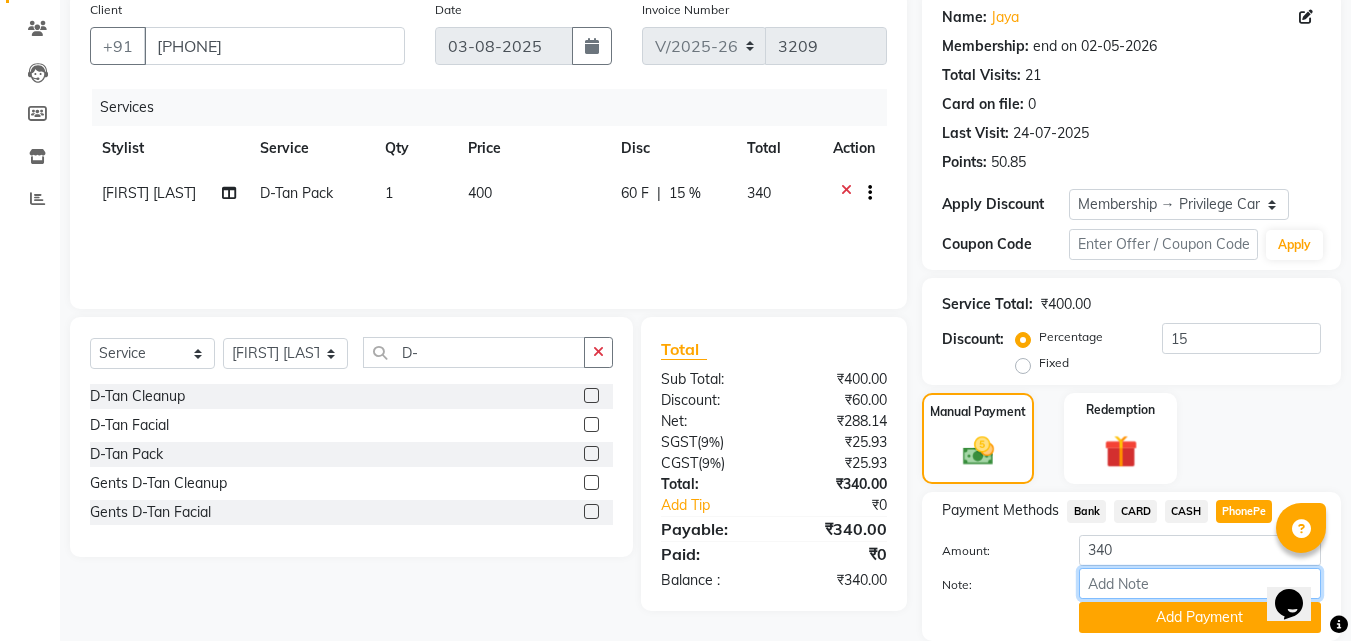 click on "Note:" at bounding box center [1200, 583] 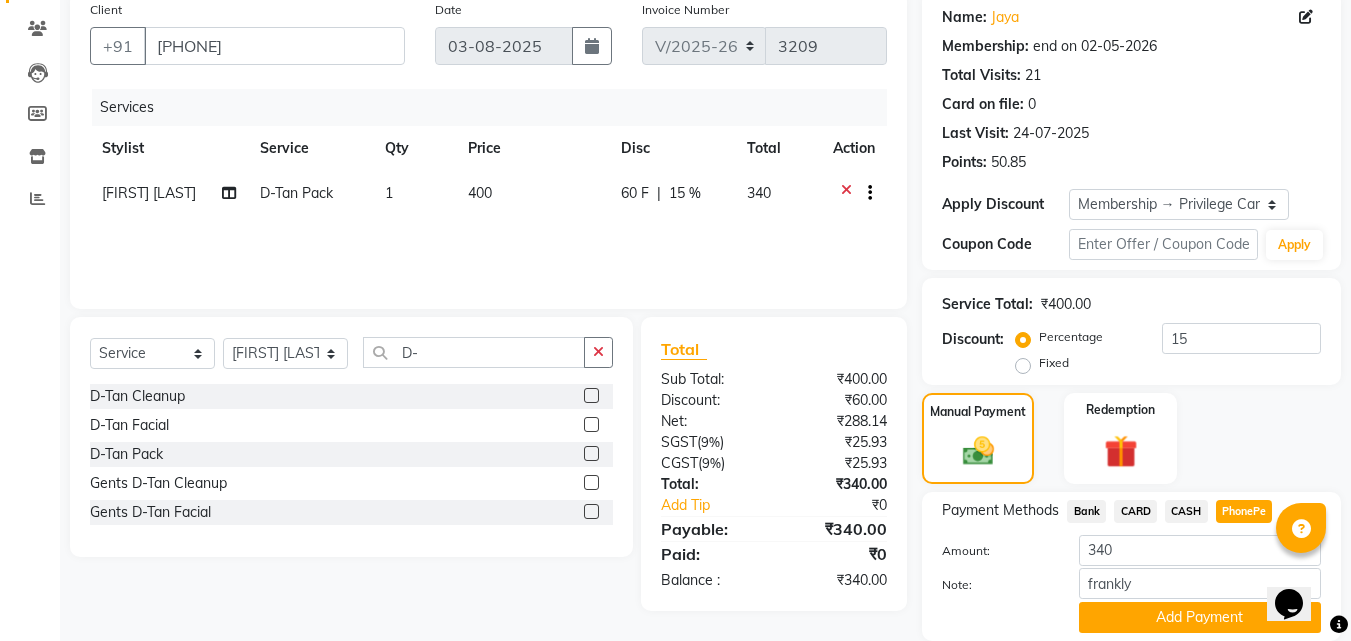 click on "Add Payment" 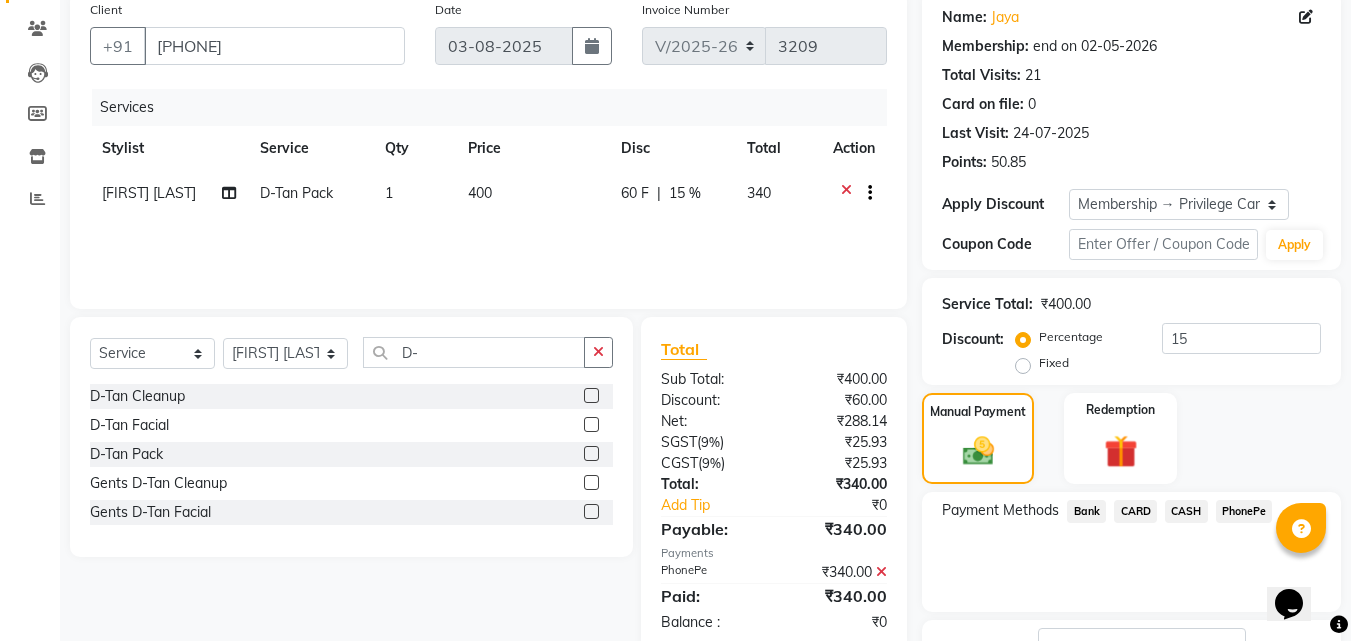 scroll, scrollTop: 314, scrollLeft: 0, axis: vertical 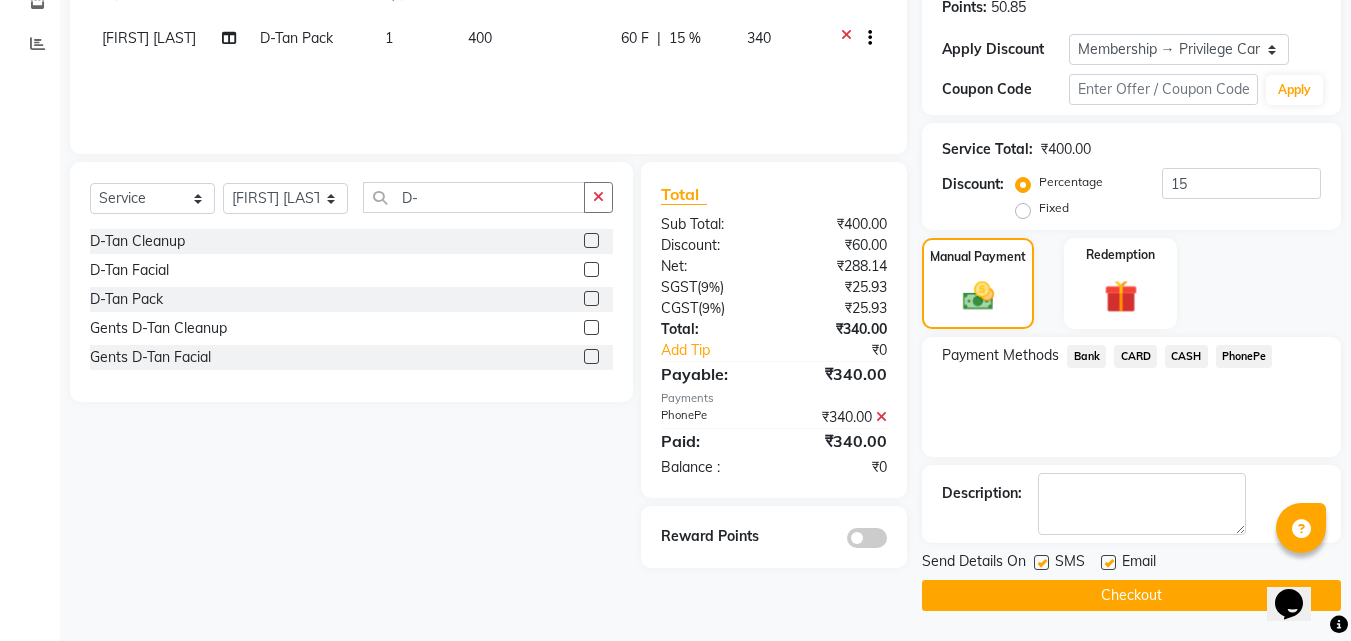 click on "Checkout" 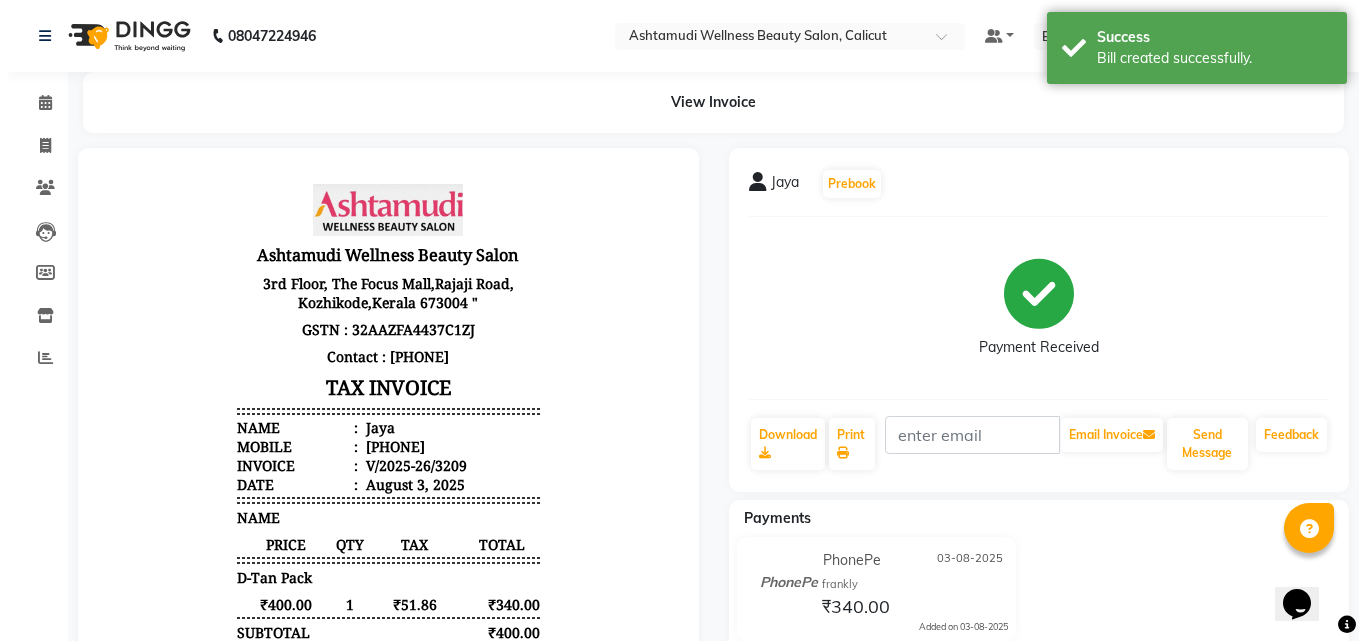 scroll, scrollTop: 0, scrollLeft: 0, axis: both 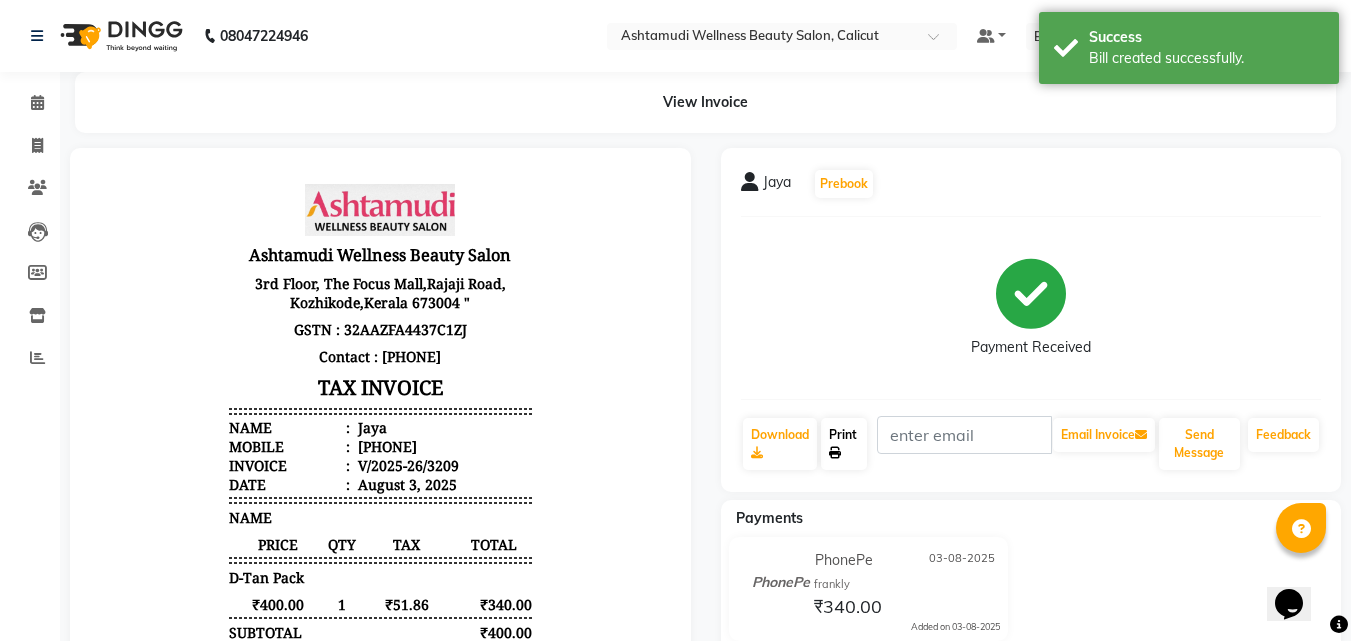 click on "Print" 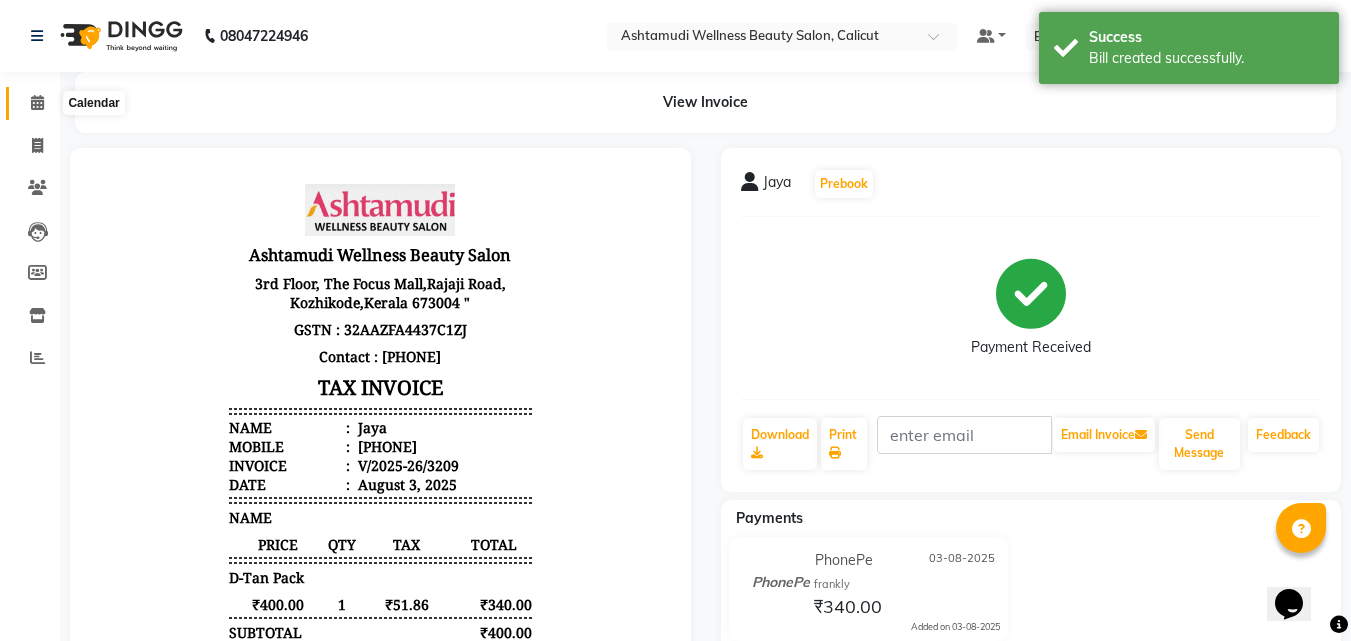 click 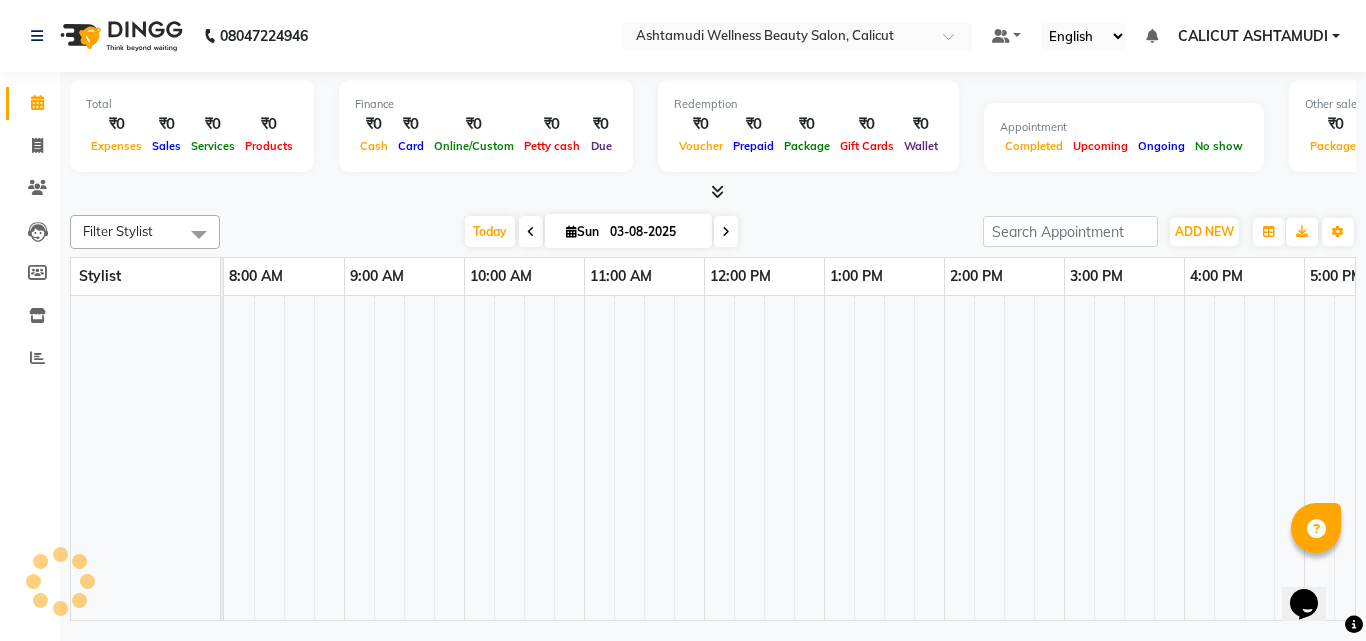 click 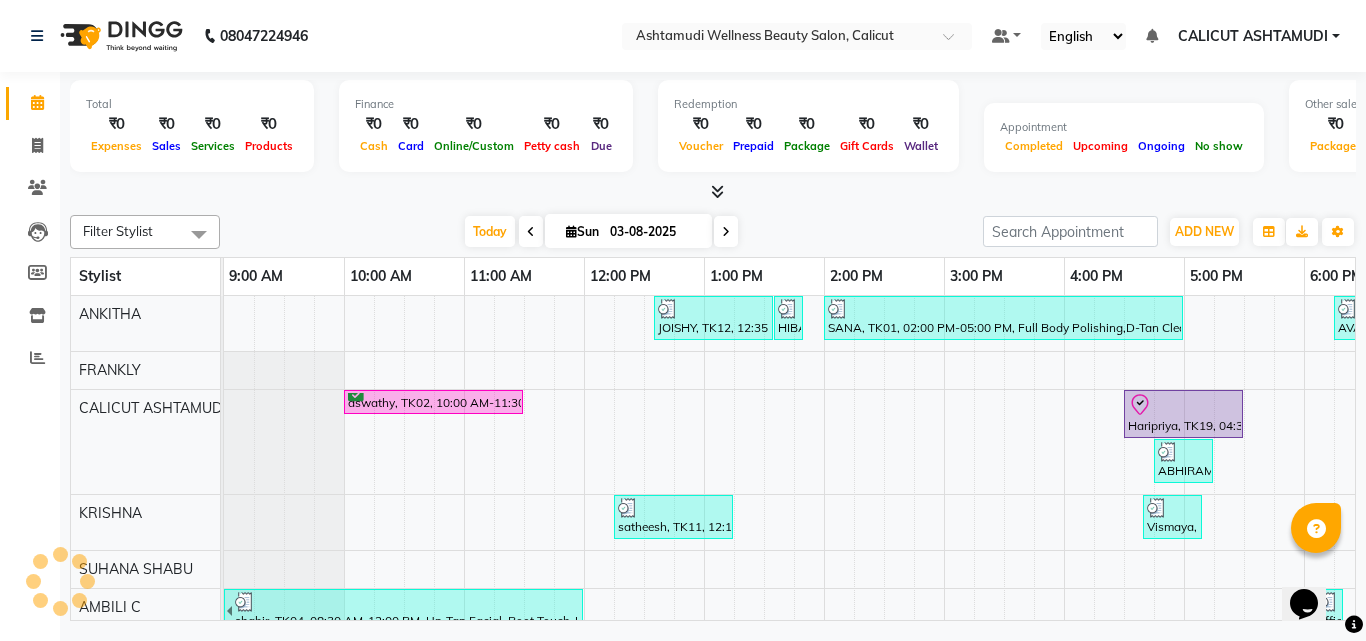 scroll, scrollTop: 0, scrollLeft: 0, axis: both 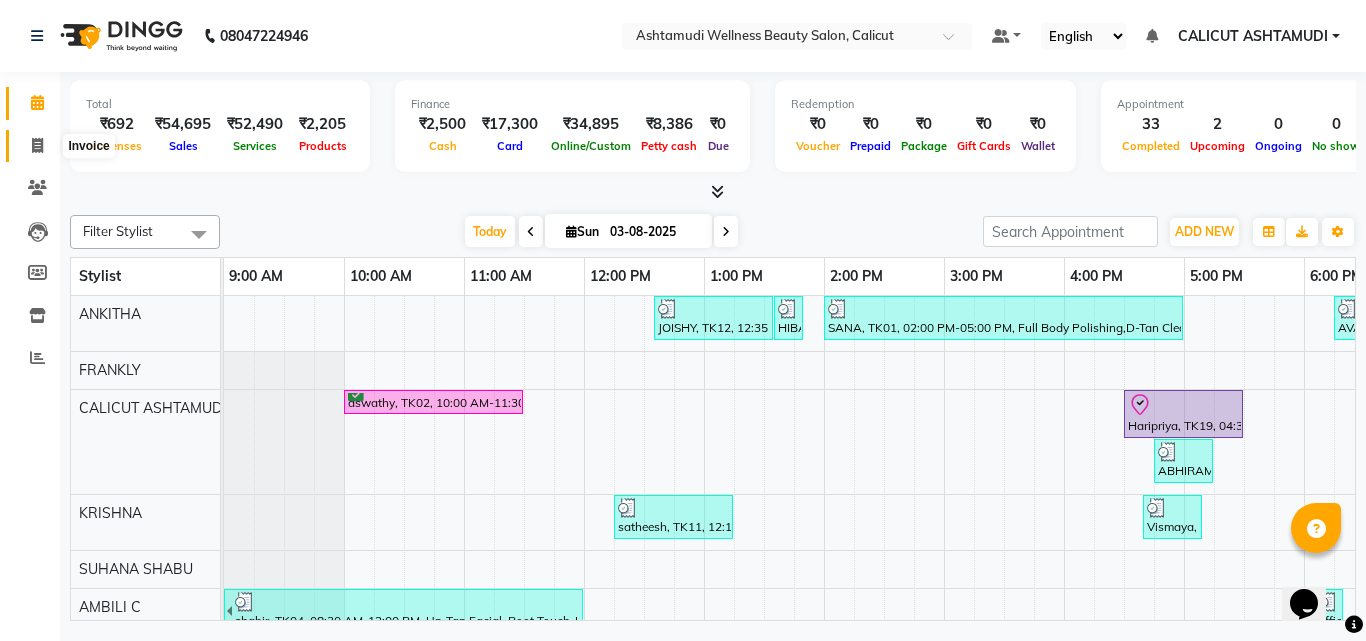click 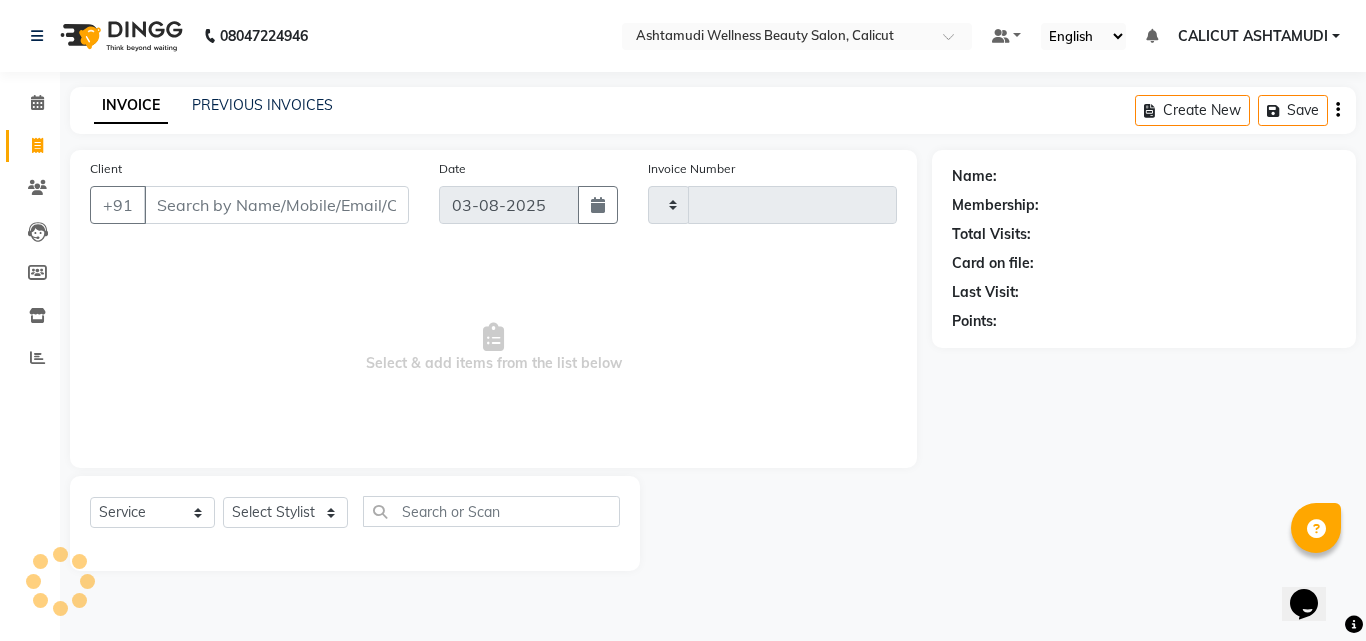 click 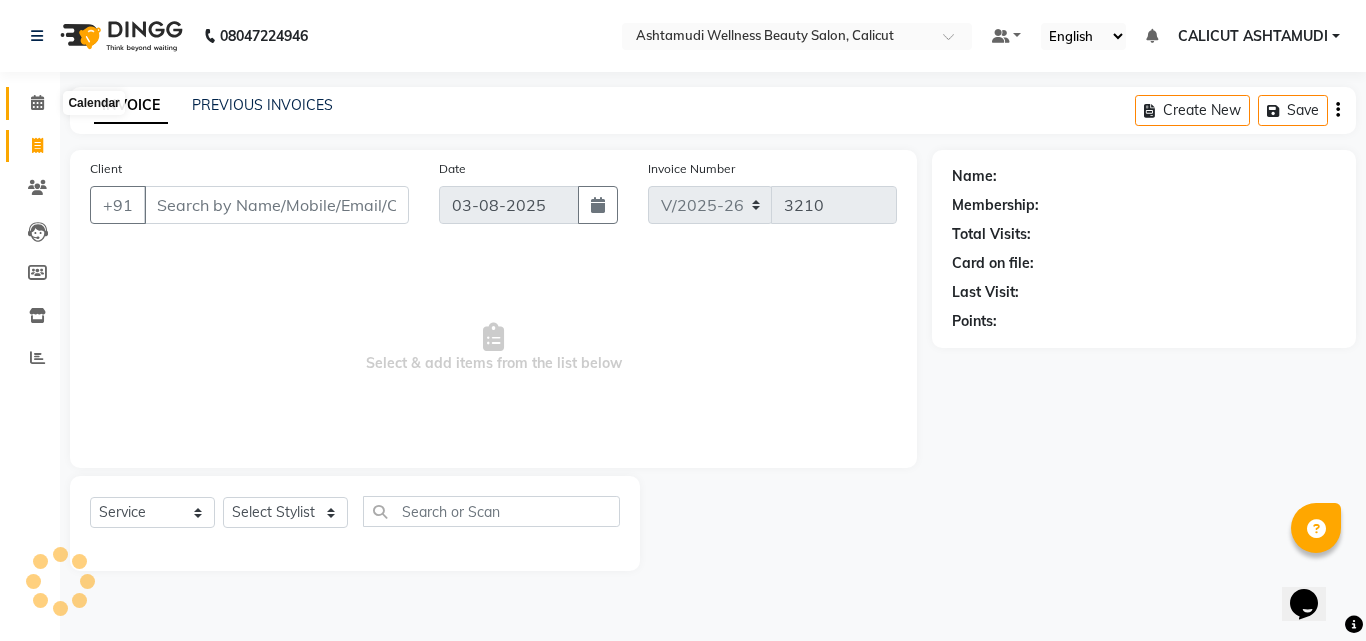 click 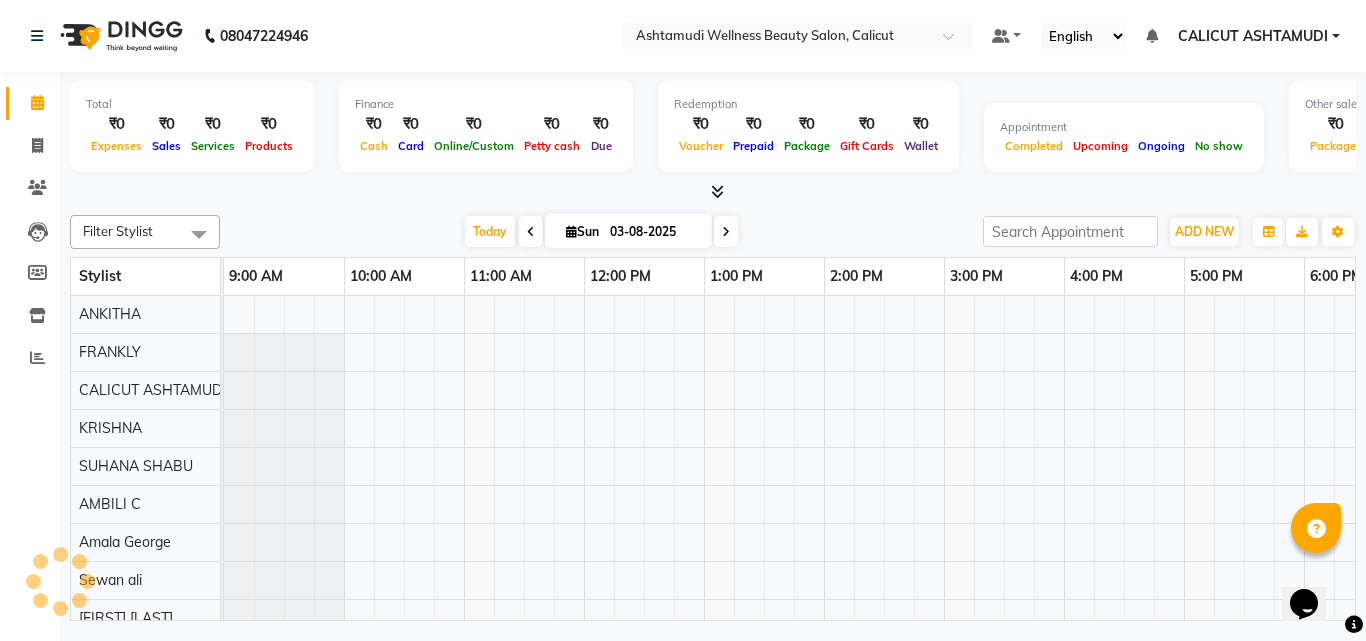 scroll, scrollTop: 0, scrollLeft: 0, axis: both 